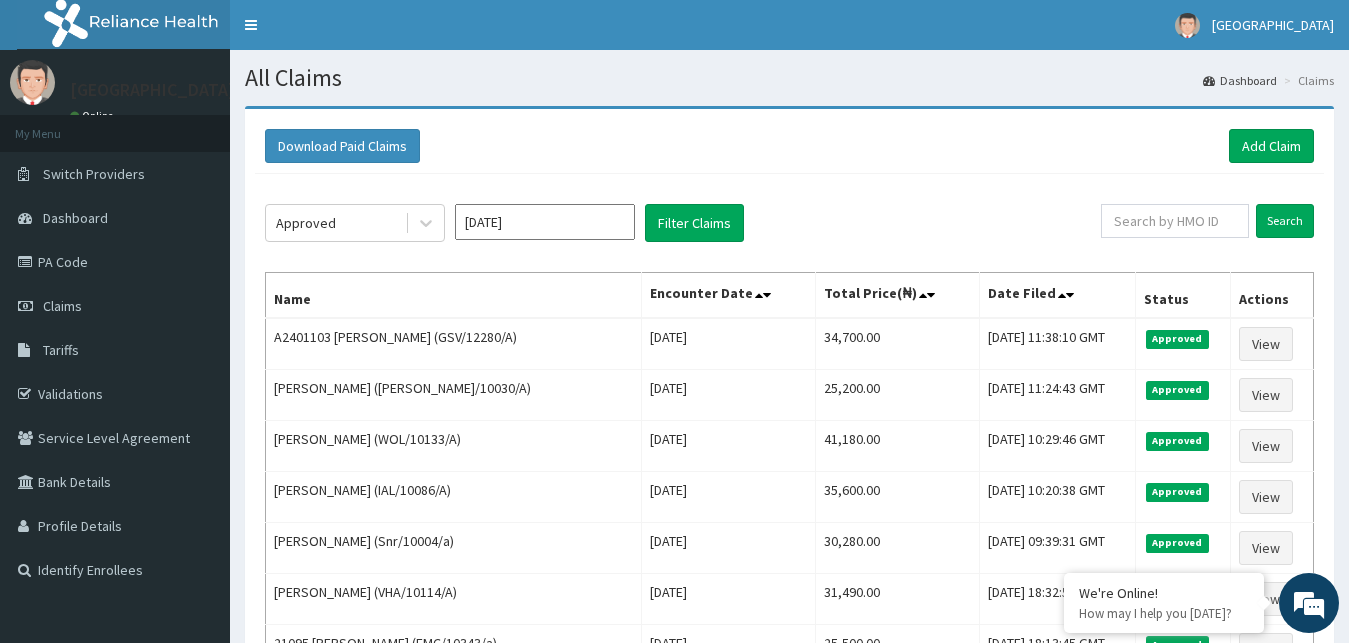 scroll, scrollTop: 0, scrollLeft: 0, axis: both 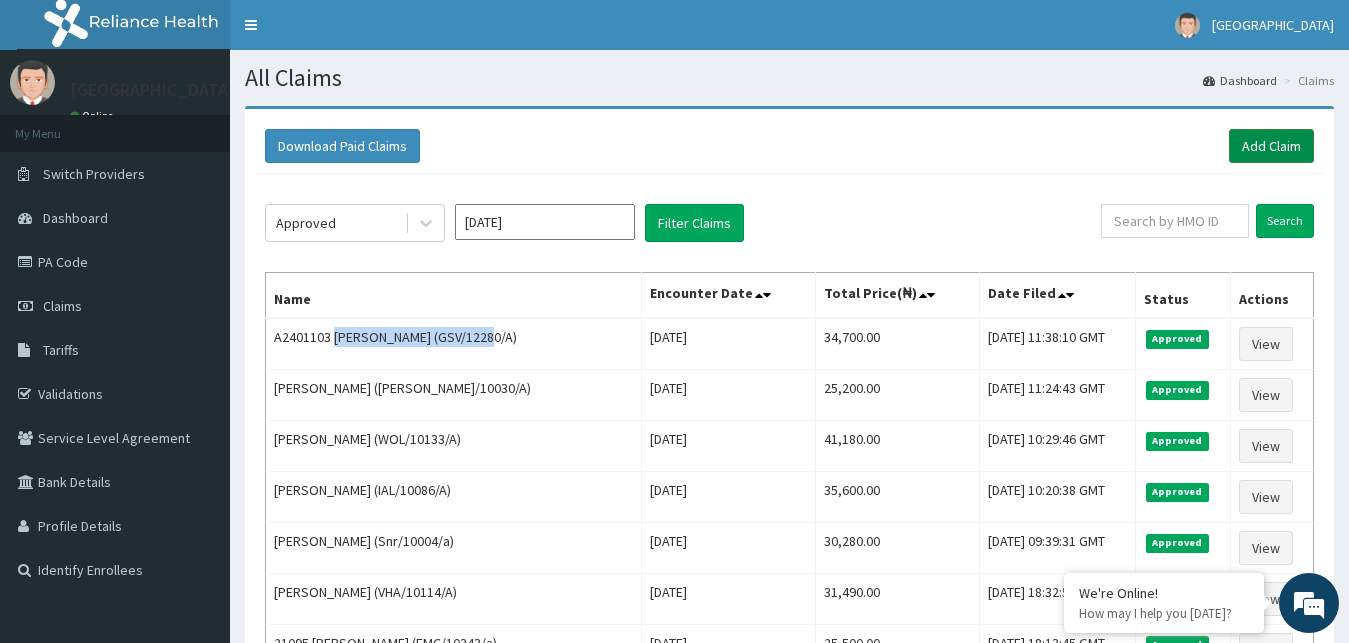 click on "Add Claim" at bounding box center [1271, 146] 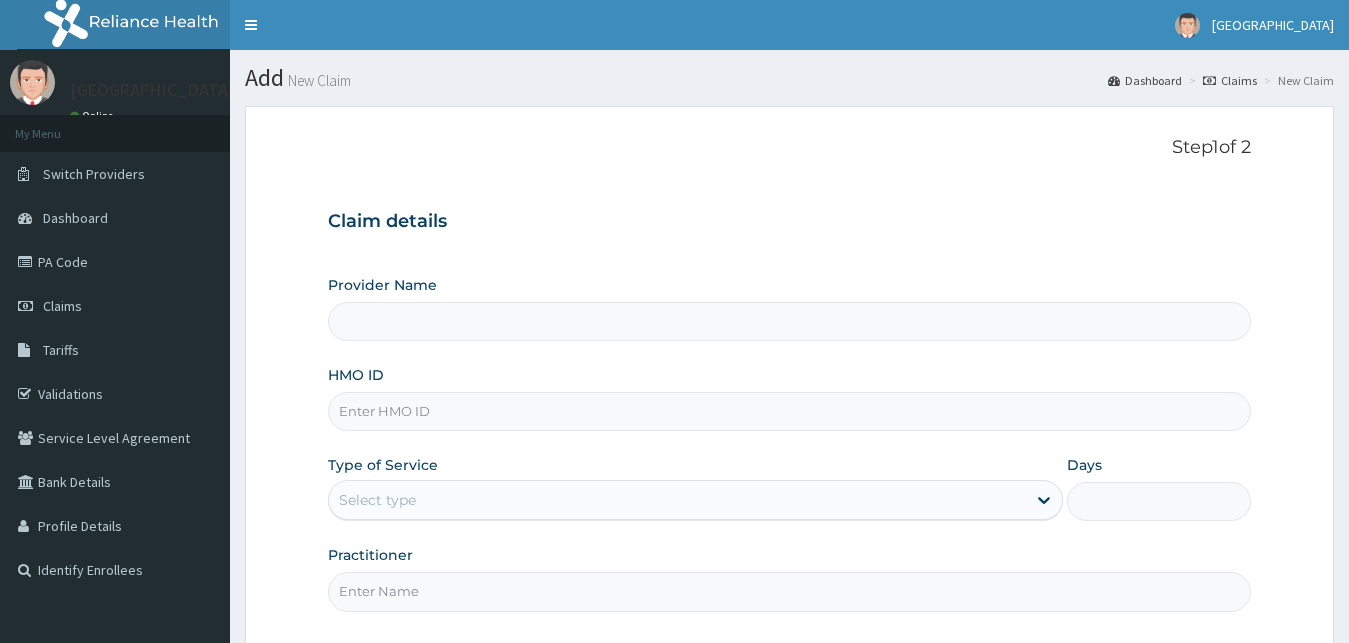 scroll, scrollTop: 0, scrollLeft: 0, axis: both 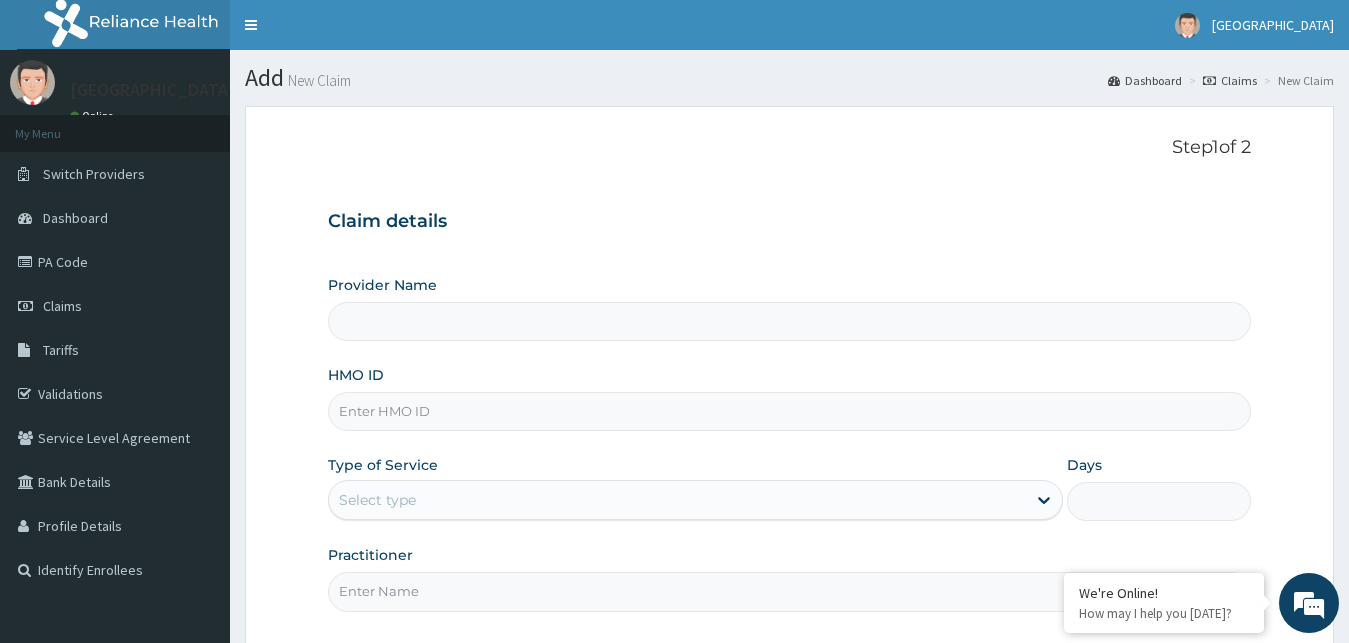 click on "HMO ID" at bounding box center [790, 411] 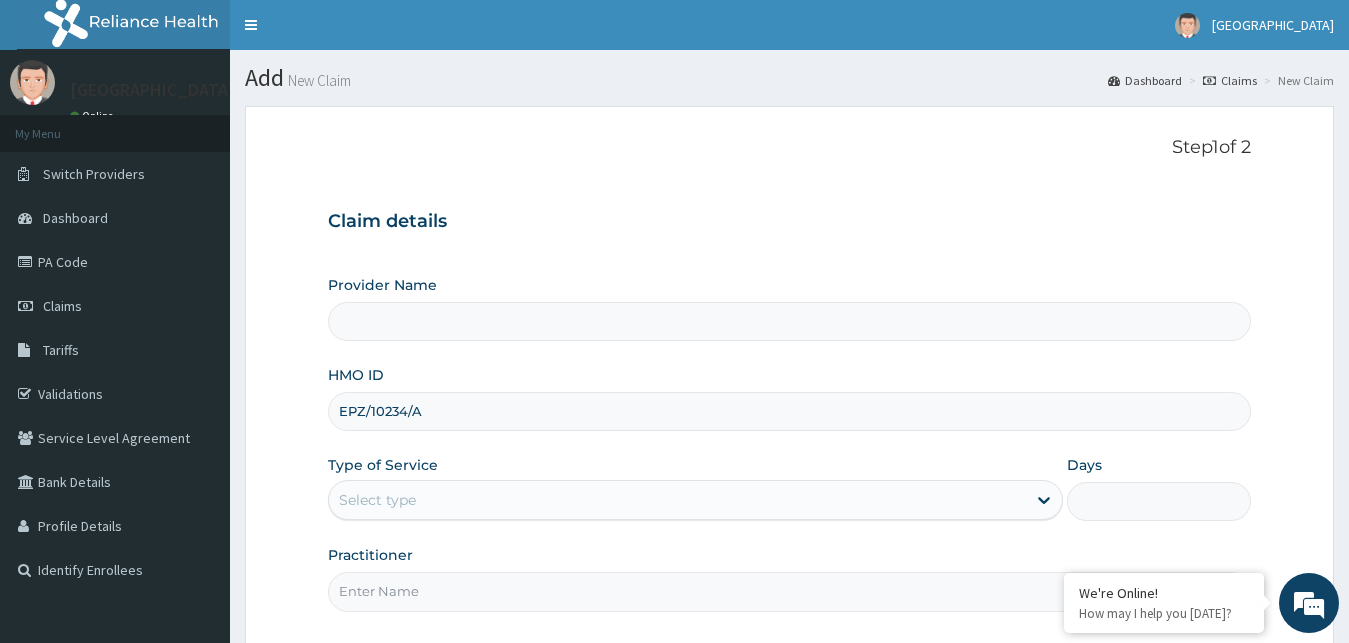 type on "EPZ/10234/A" 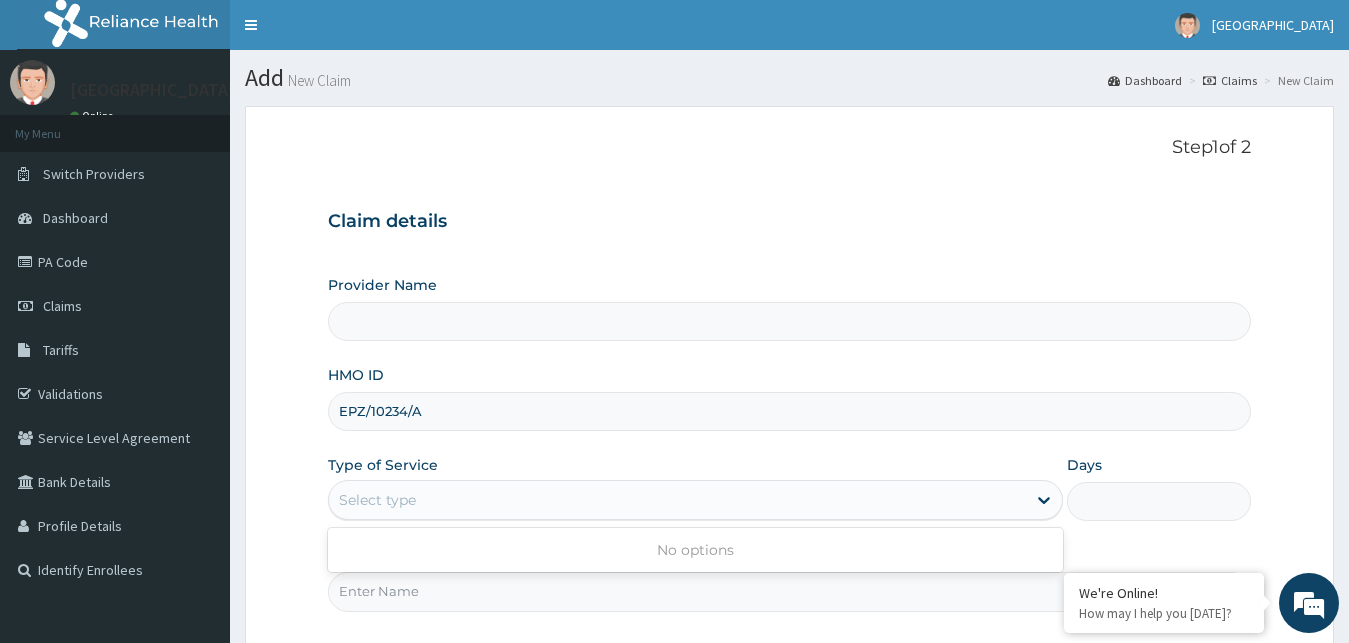 click on "EPZ/10234/A" at bounding box center [790, 411] 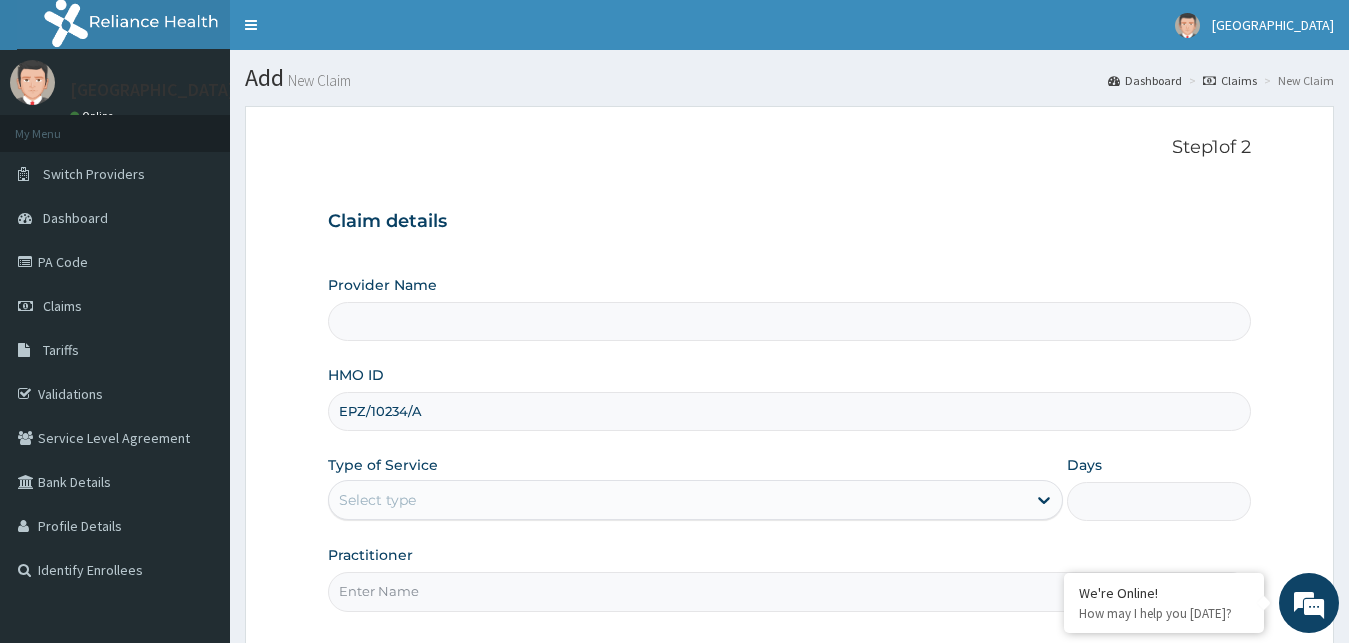click on "EPZ/10234/A" at bounding box center [790, 411] 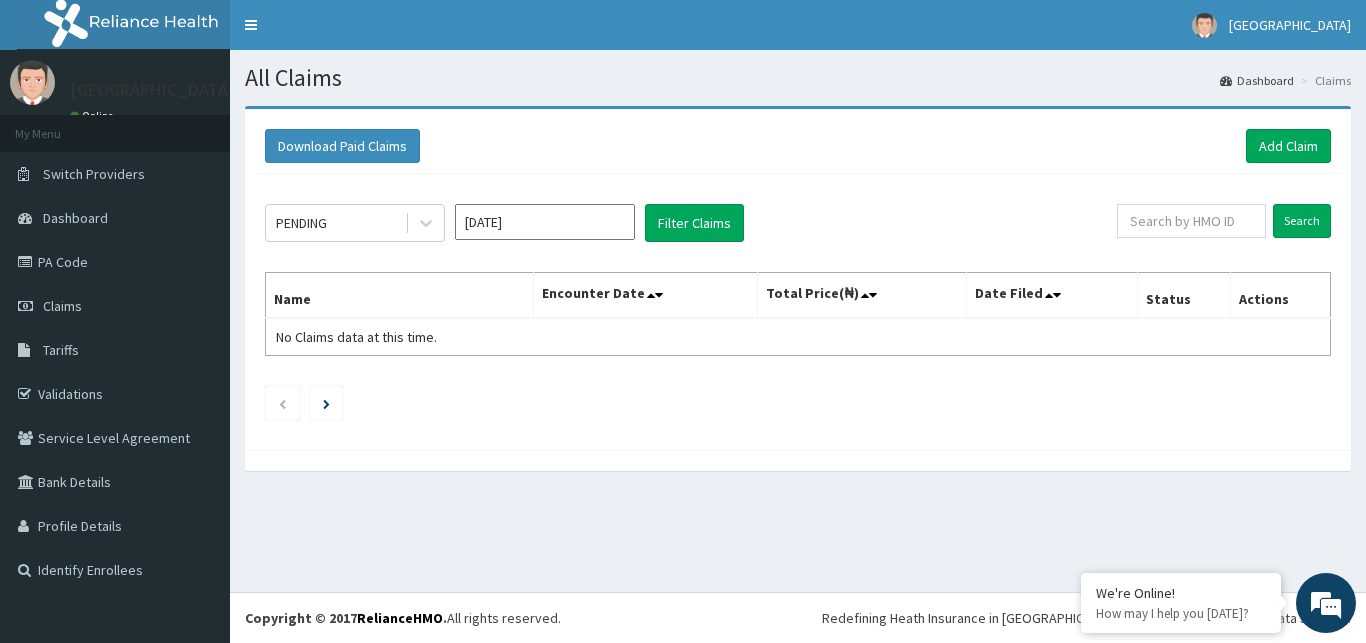scroll, scrollTop: 0, scrollLeft: 0, axis: both 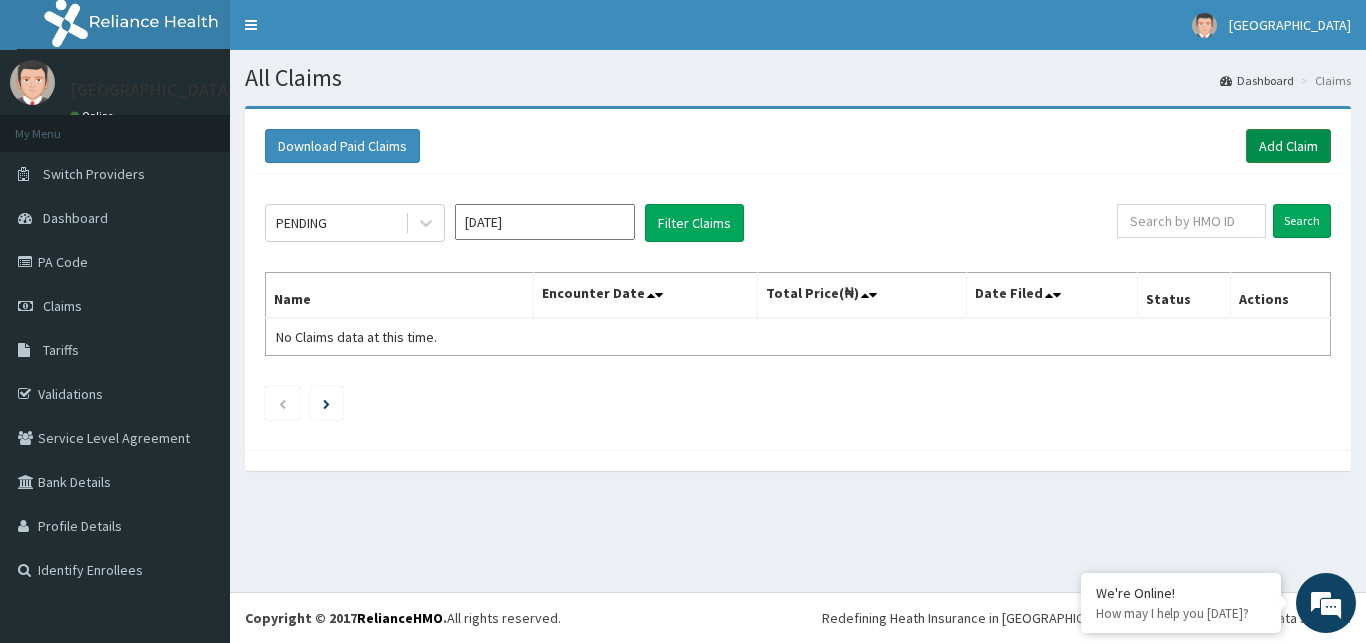 click on "Add Claim" at bounding box center (1288, 146) 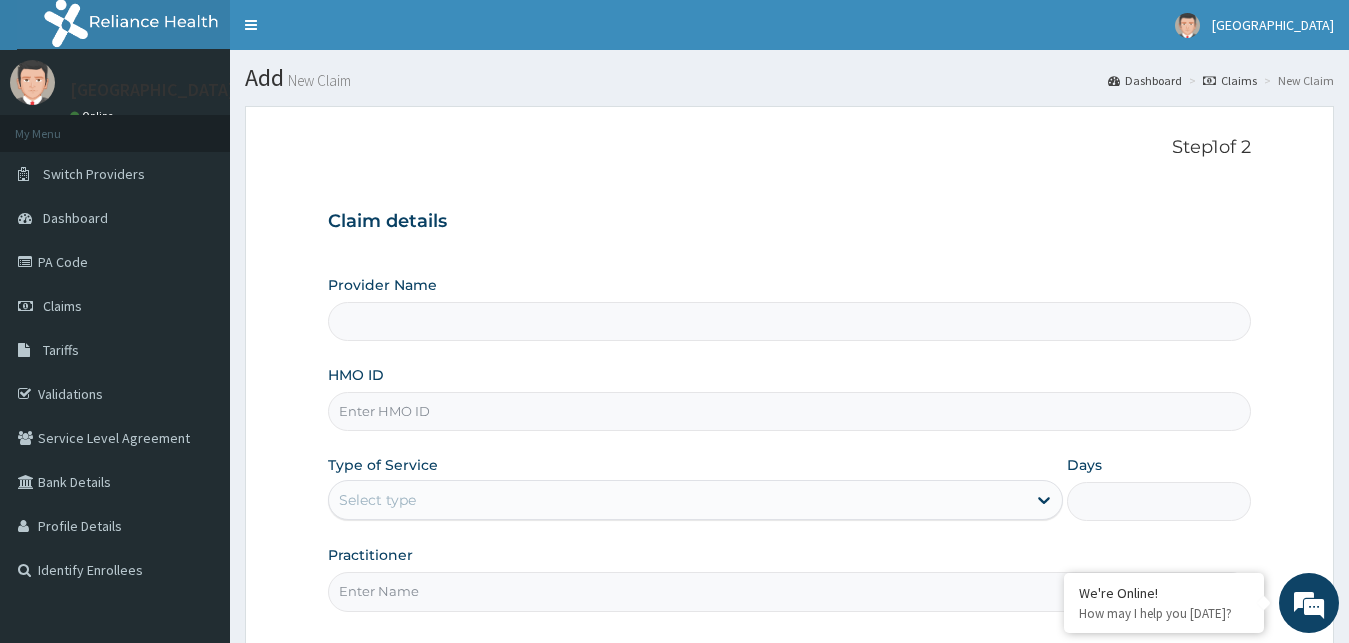 scroll, scrollTop: 0, scrollLeft: 0, axis: both 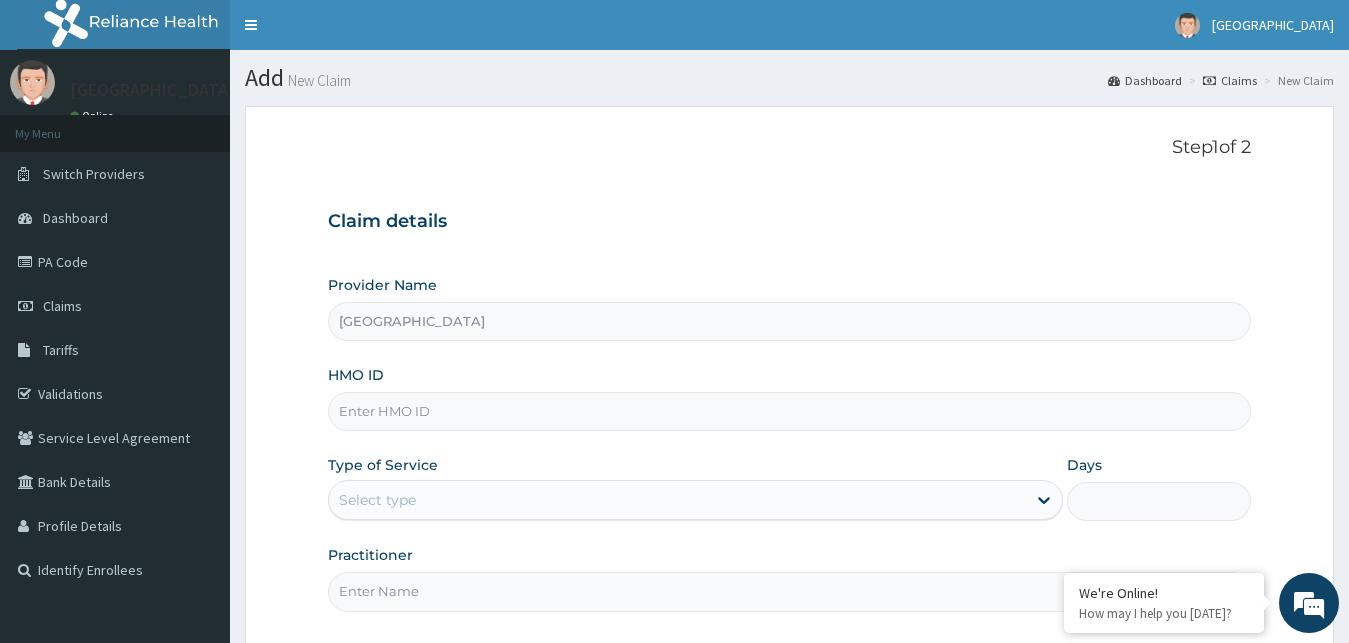 paste on "EPZ/10234/A" 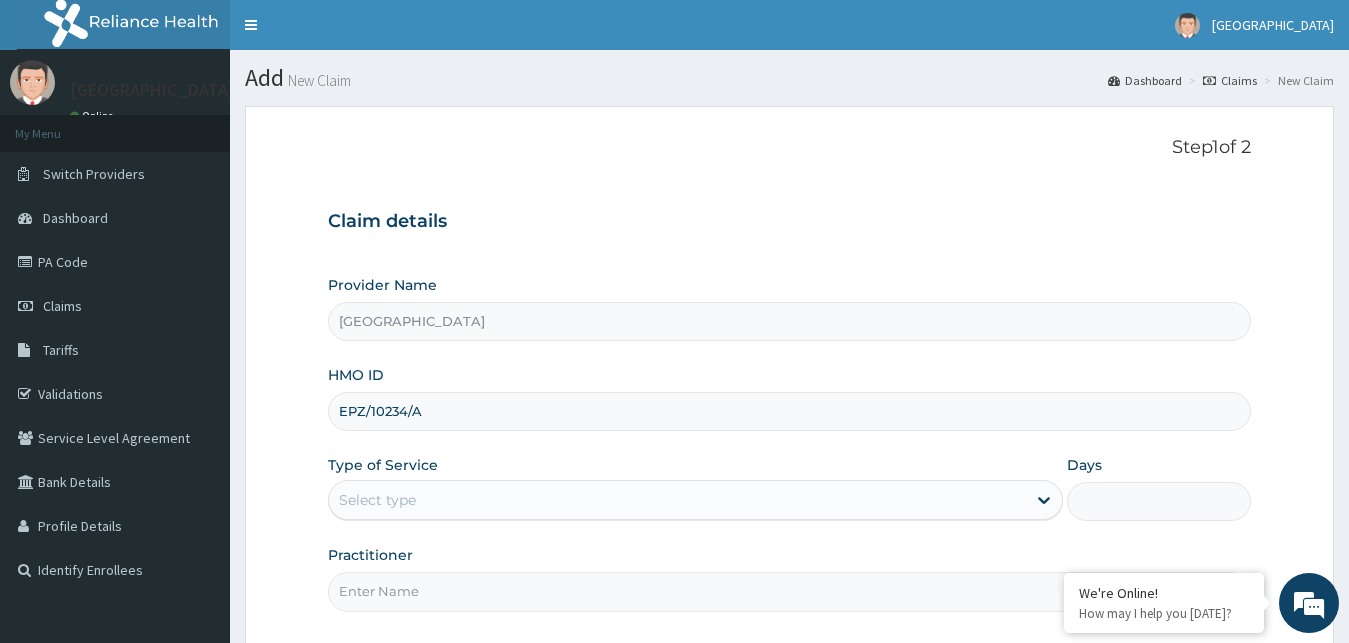 type on "EPZ/10234/A" 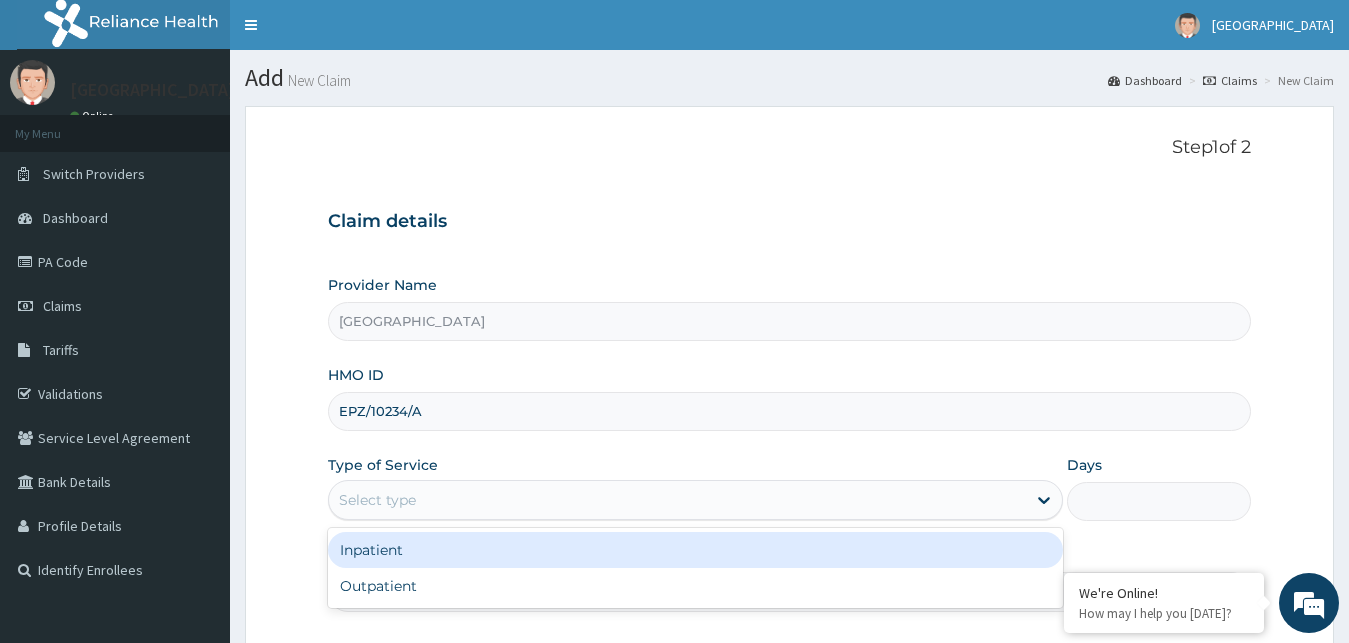 click on "Select type" at bounding box center [678, 500] 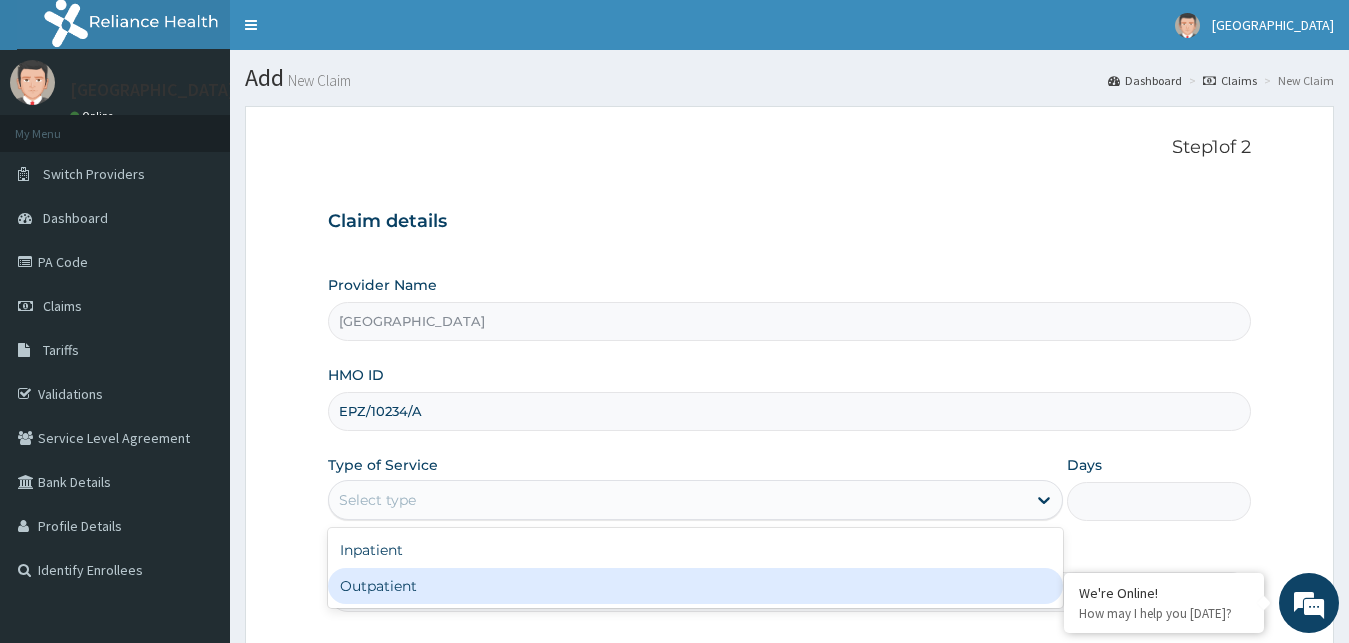 click on "Outpatient" at bounding box center (696, 586) 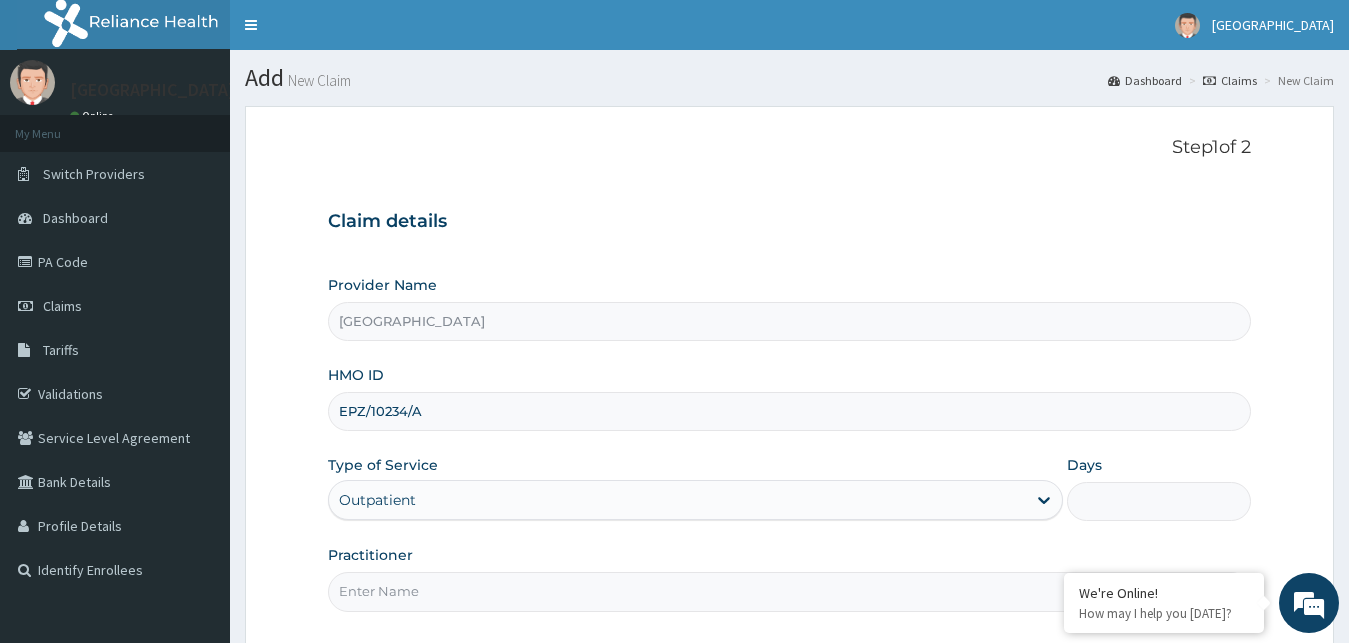 type on "1" 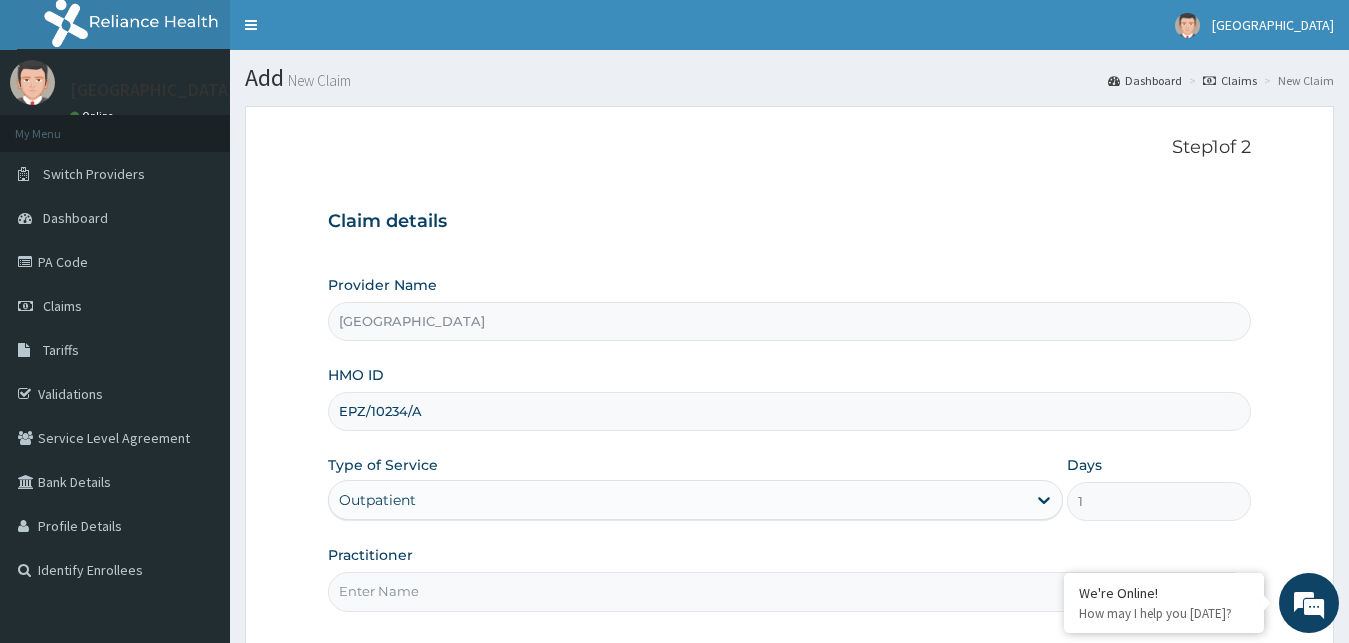 click on "Practitioner" at bounding box center (790, 591) 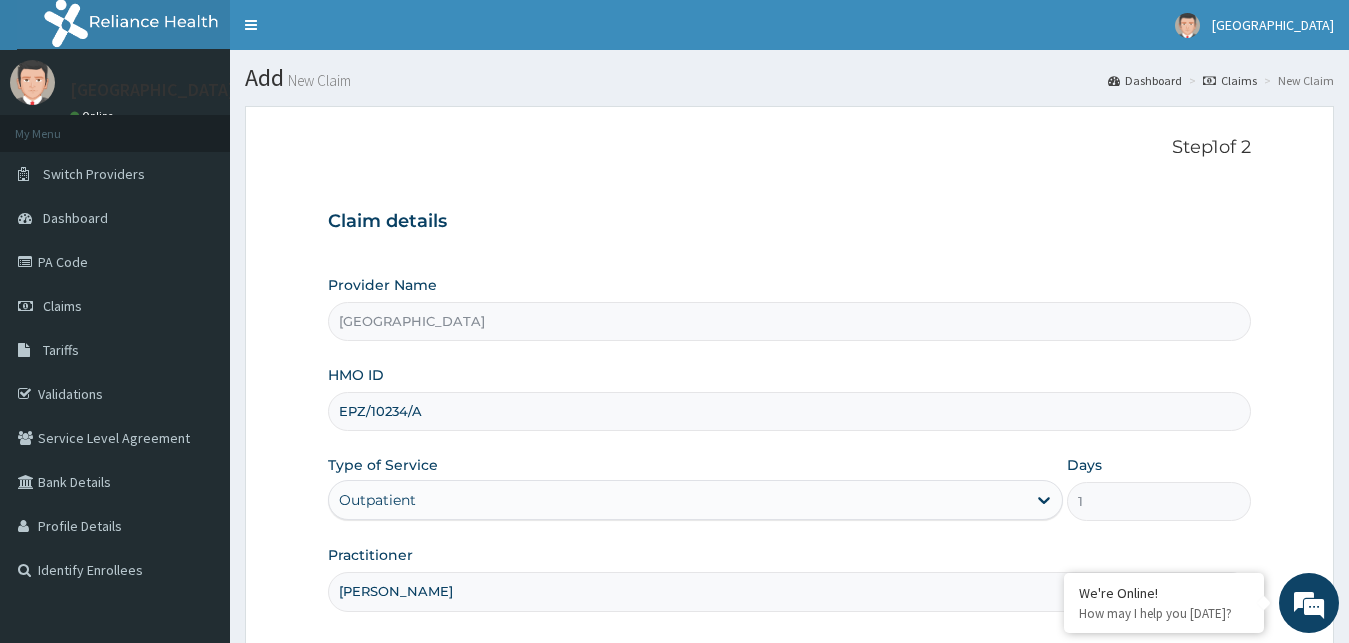 scroll, scrollTop: 0, scrollLeft: 0, axis: both 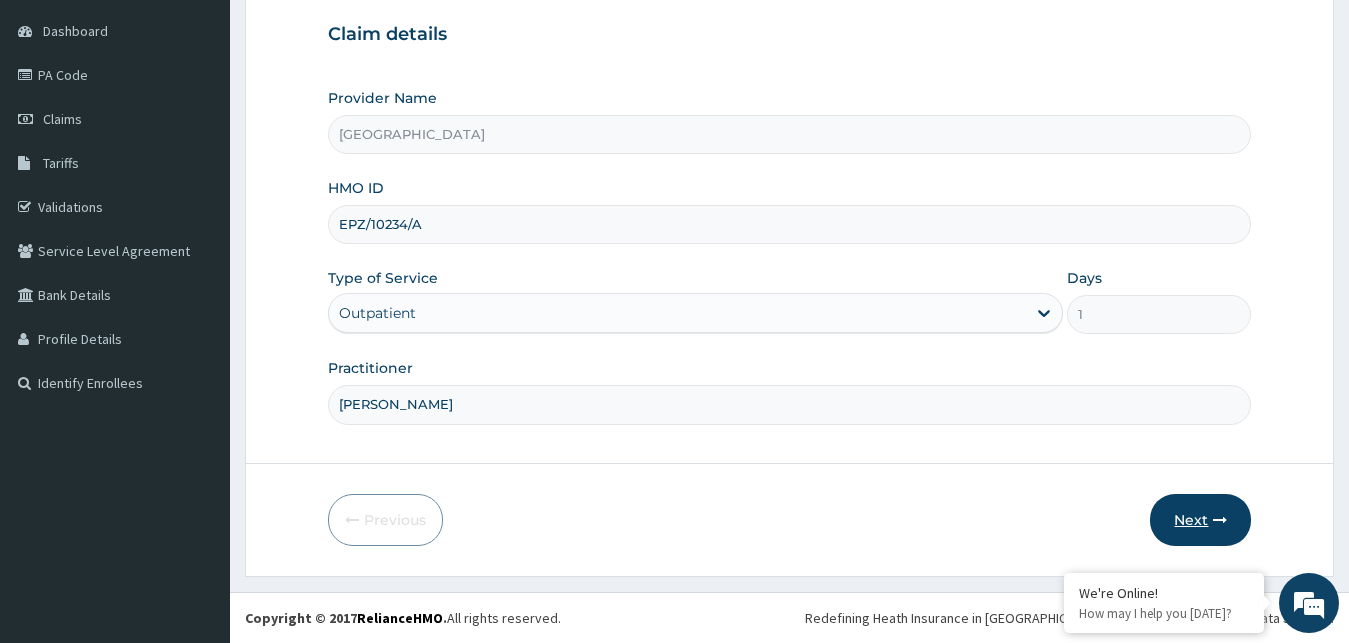 type on "peter prince" 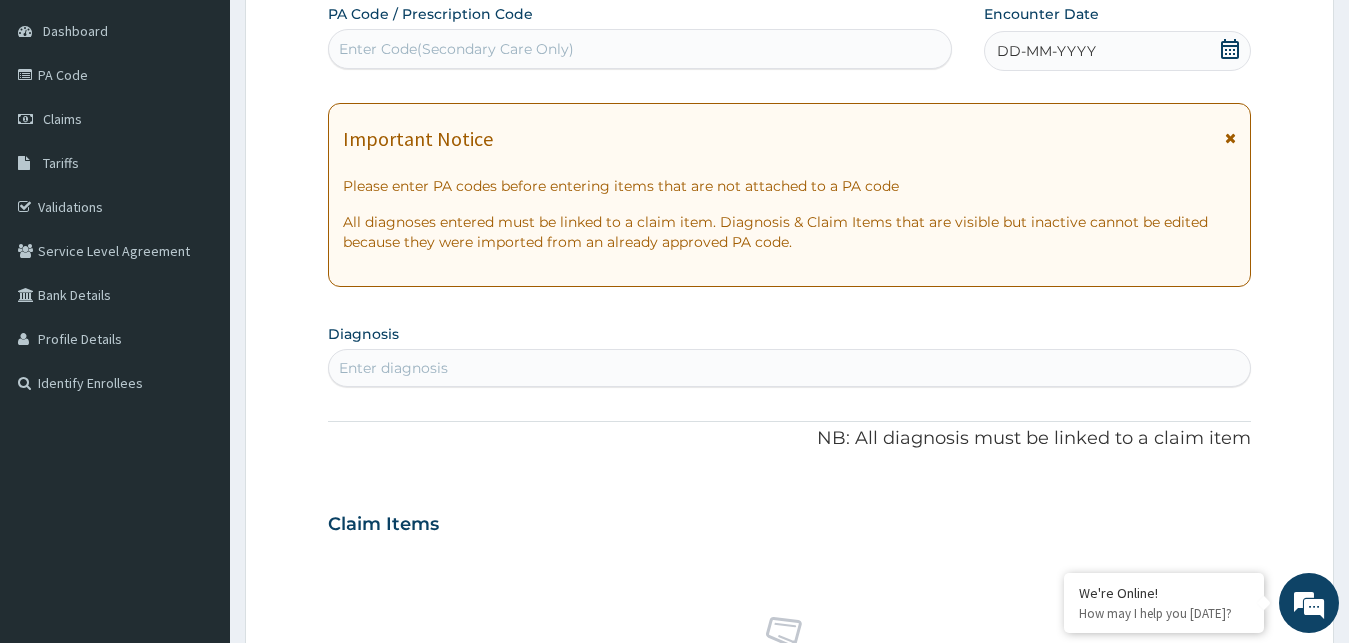 click 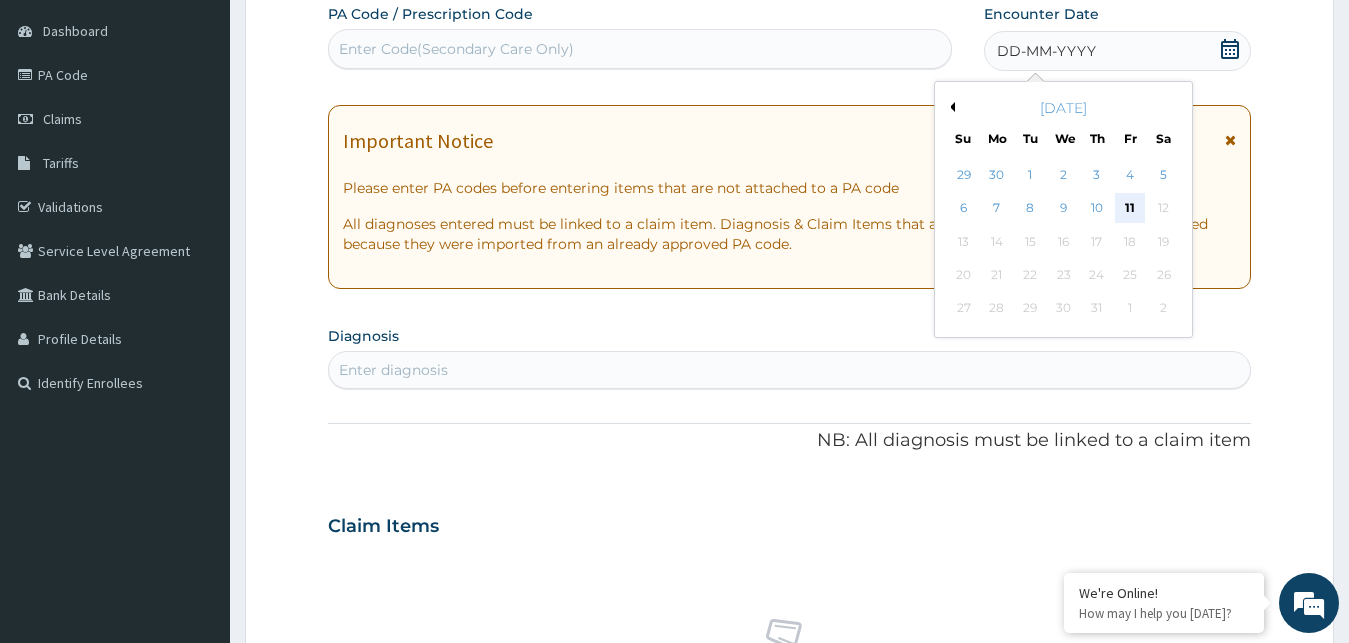 click on "11" at bounding box center [1130, 209] 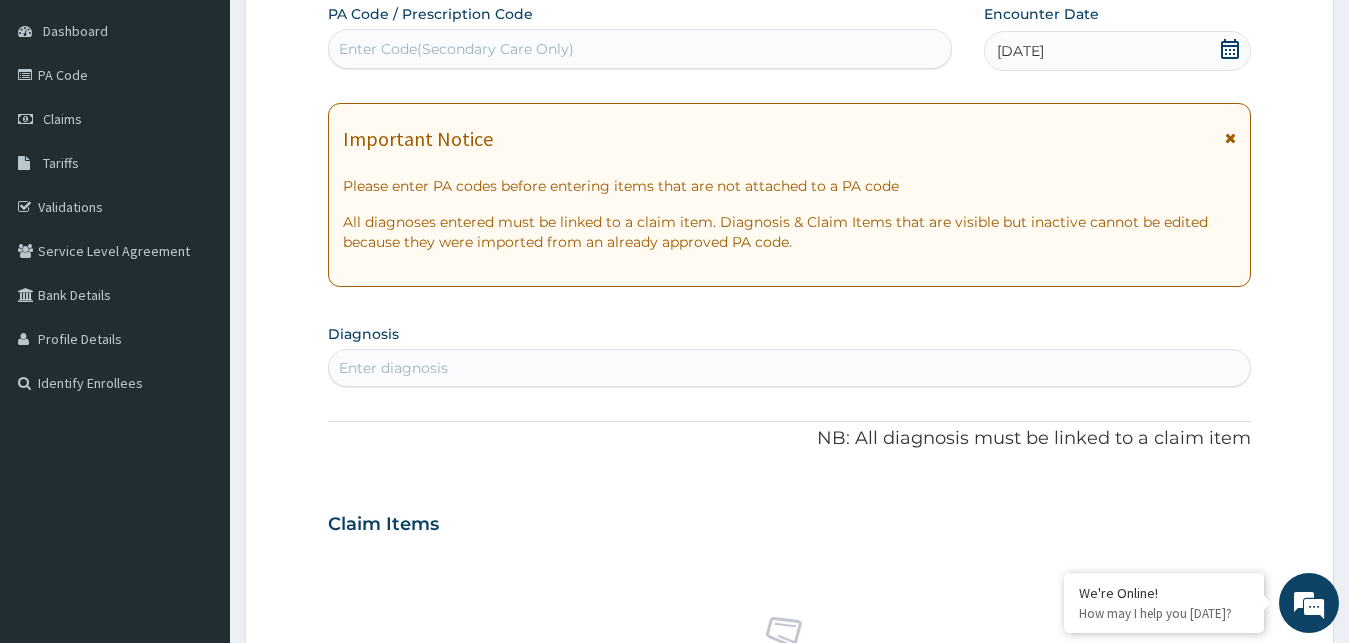 click on "Enter diagnosis" at bounding box center (790, 368) 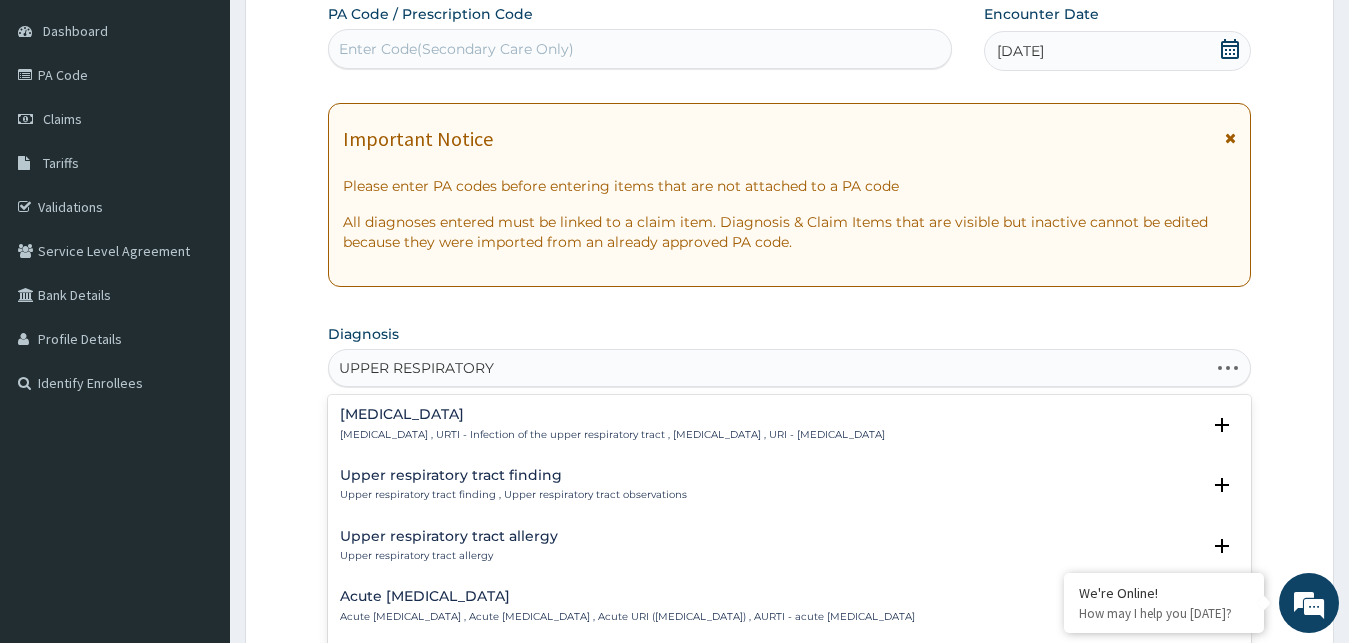 type on "UPPER RESPIRATORY" 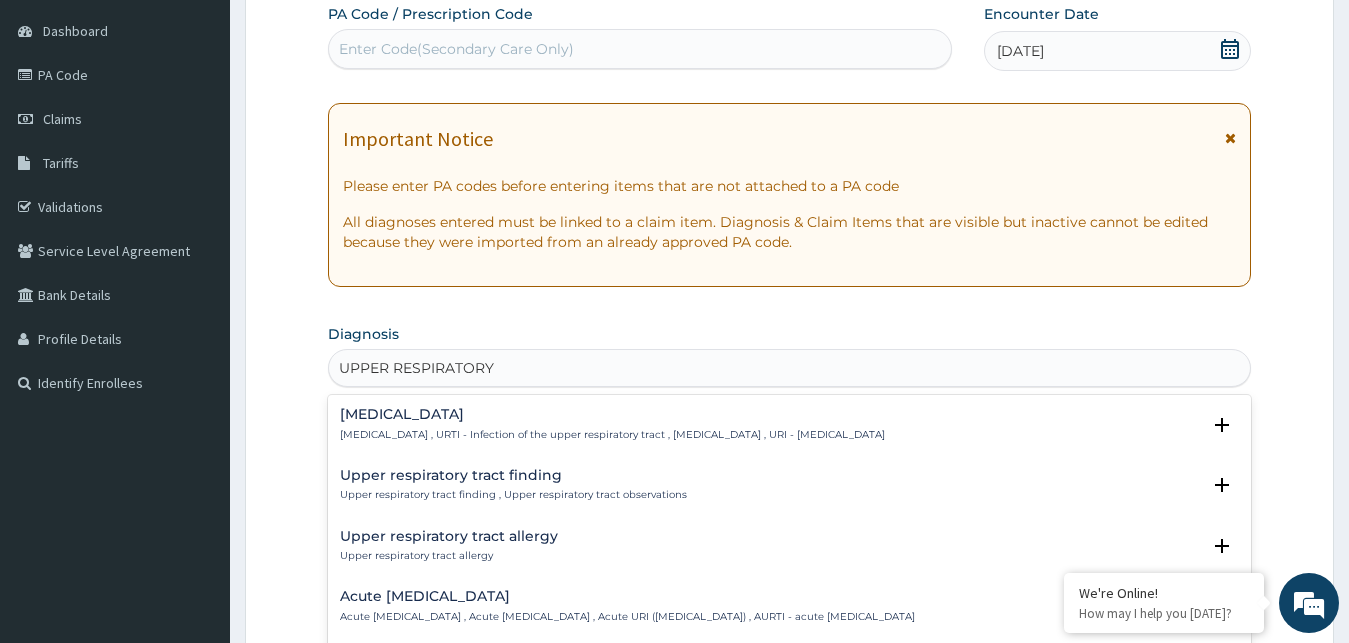 click on "Upper respiratory infection" at bounding box center (612, 414) 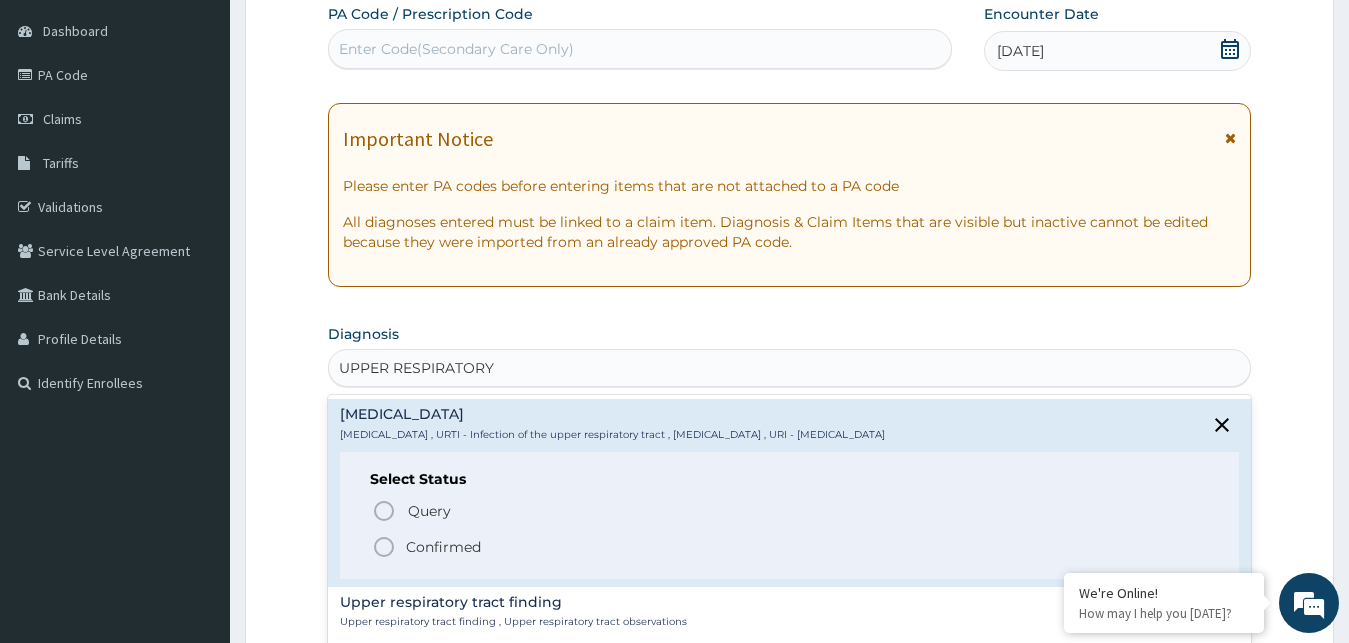 click 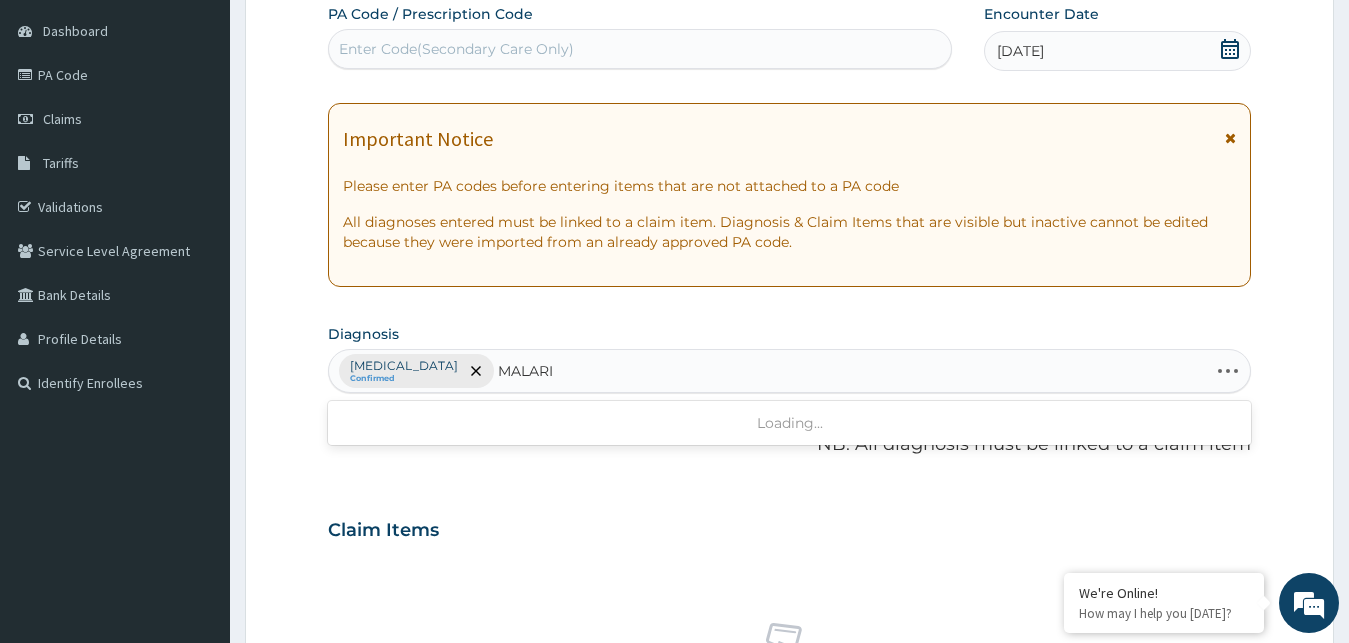 type on "MALARIA" 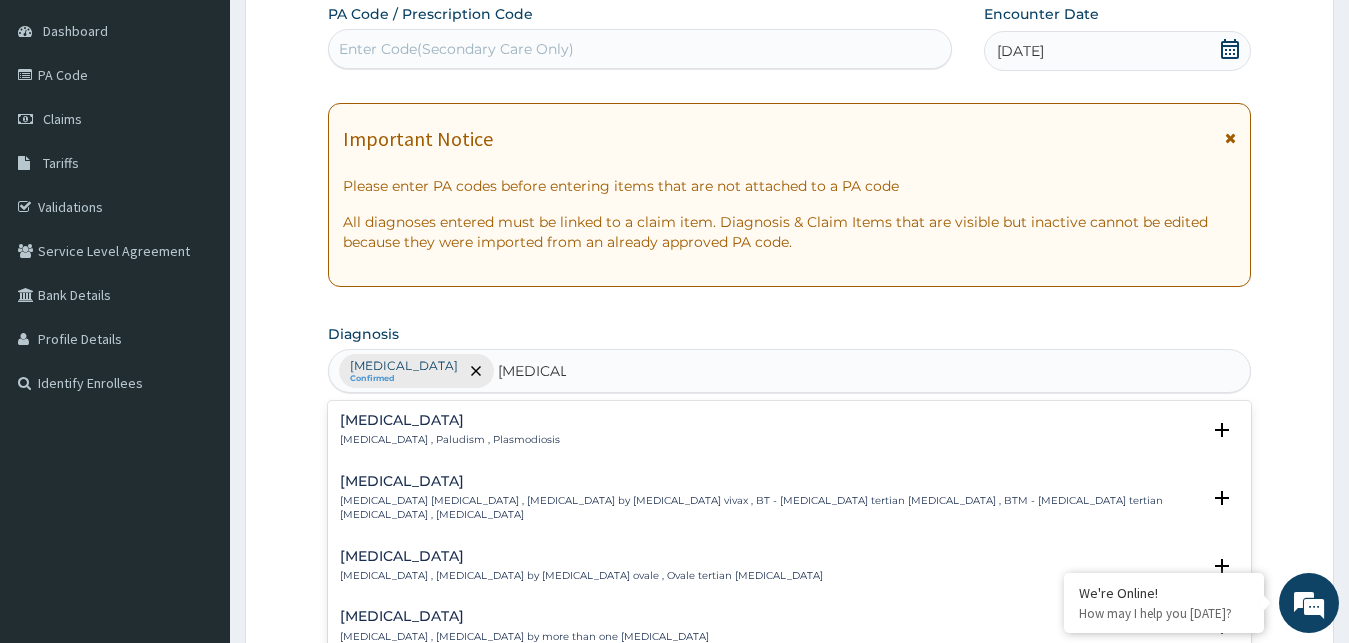 click on "Malaria" at bounding box center [450, 420] 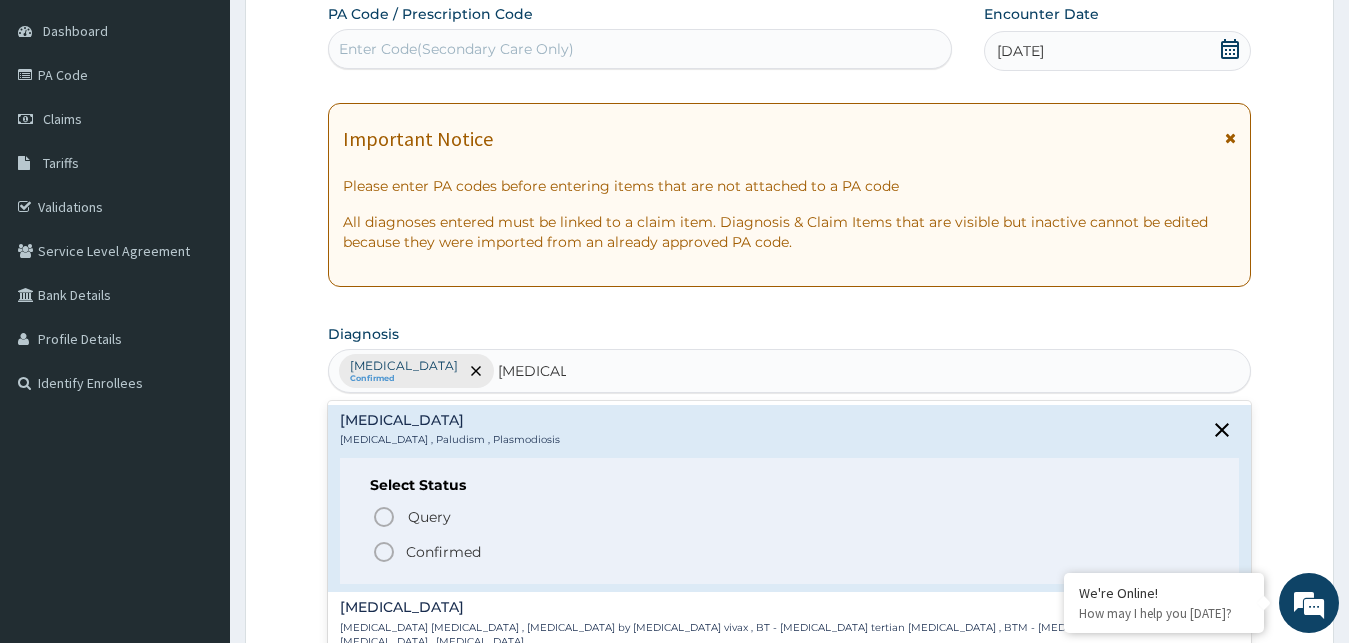 click 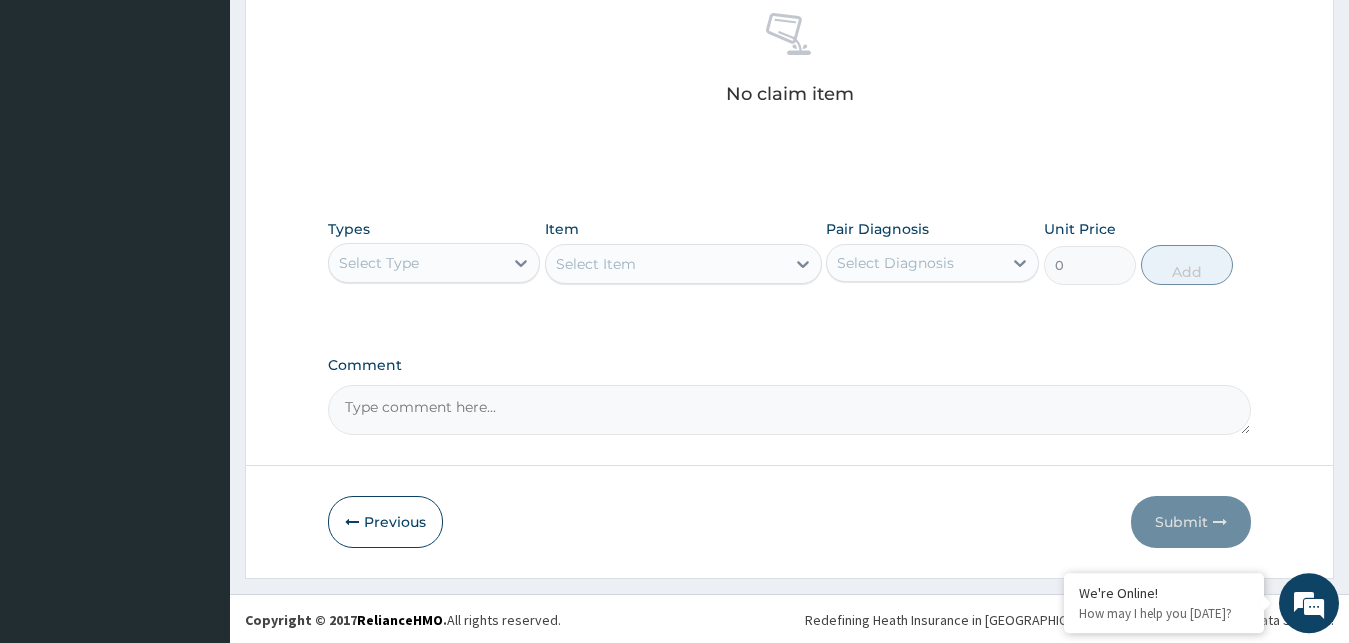scroll, scrollTop: 799, scrollLeft: 0, axis: vertical 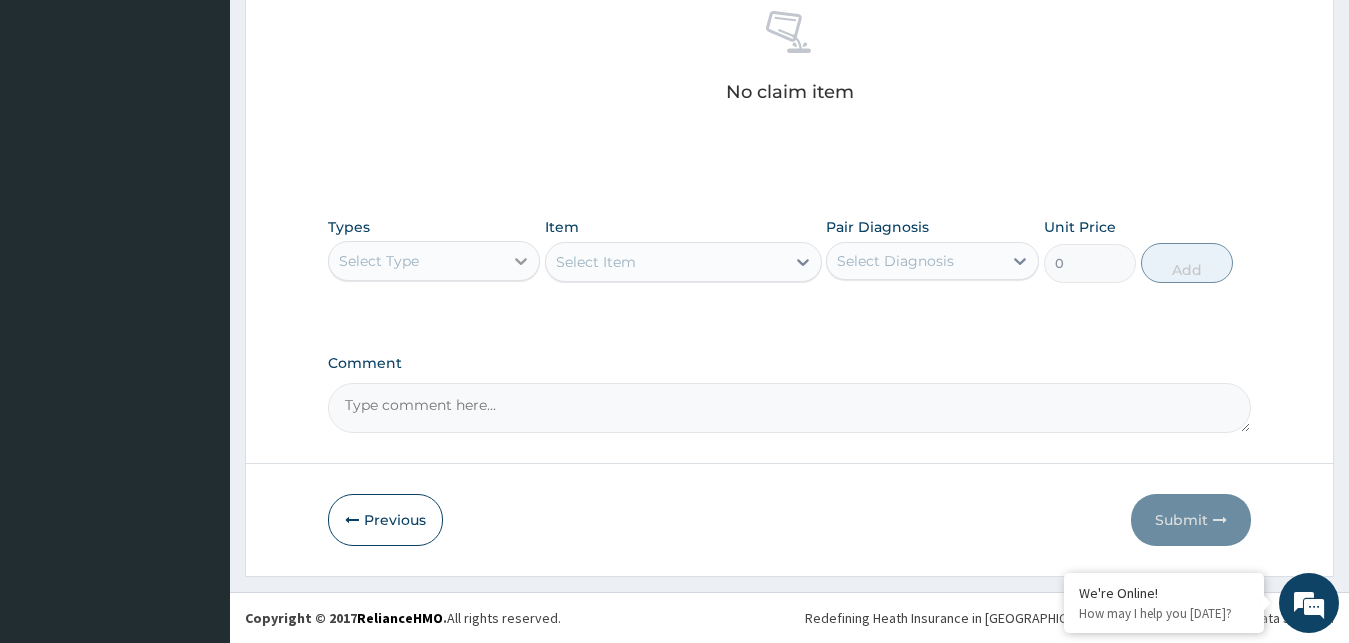click 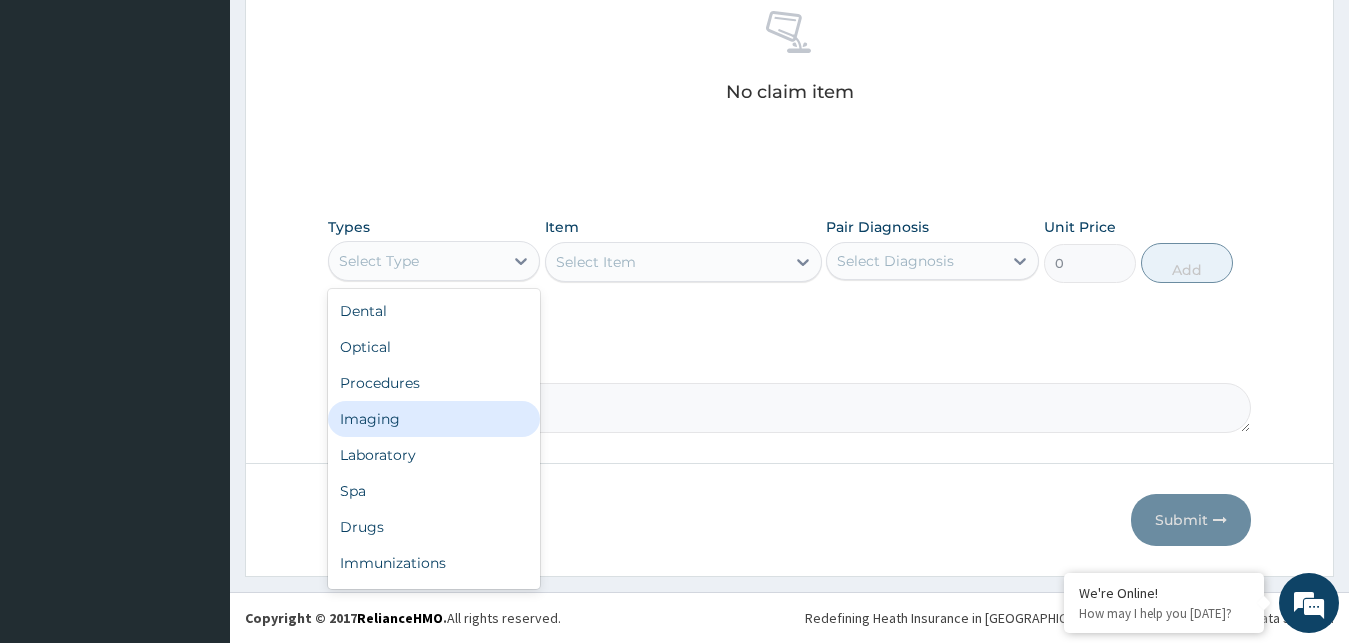 type on "P" 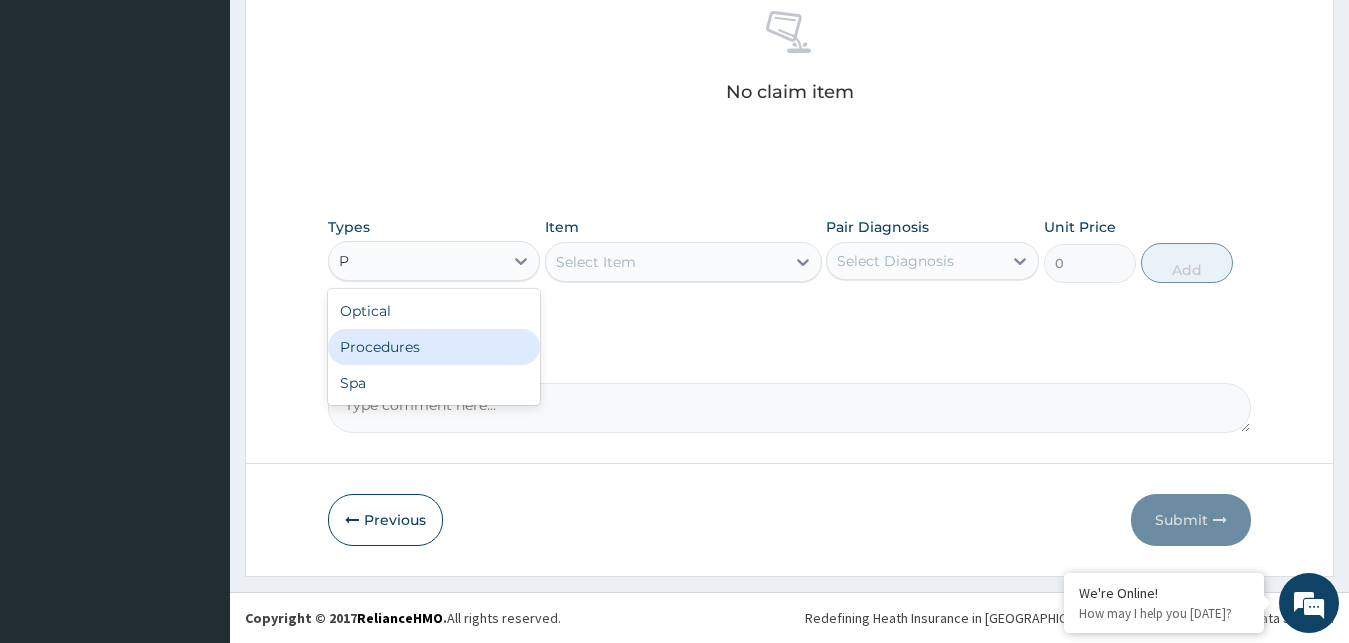 click on "Procedures" at bounding box center [434, 347] 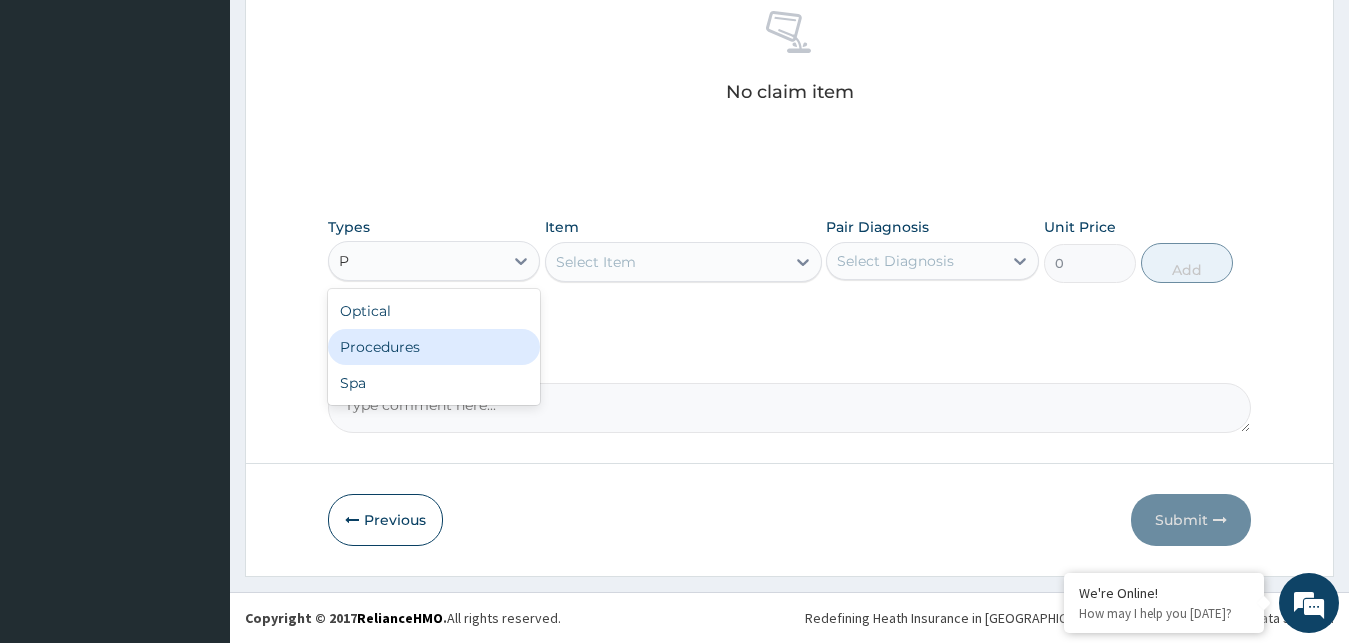 type 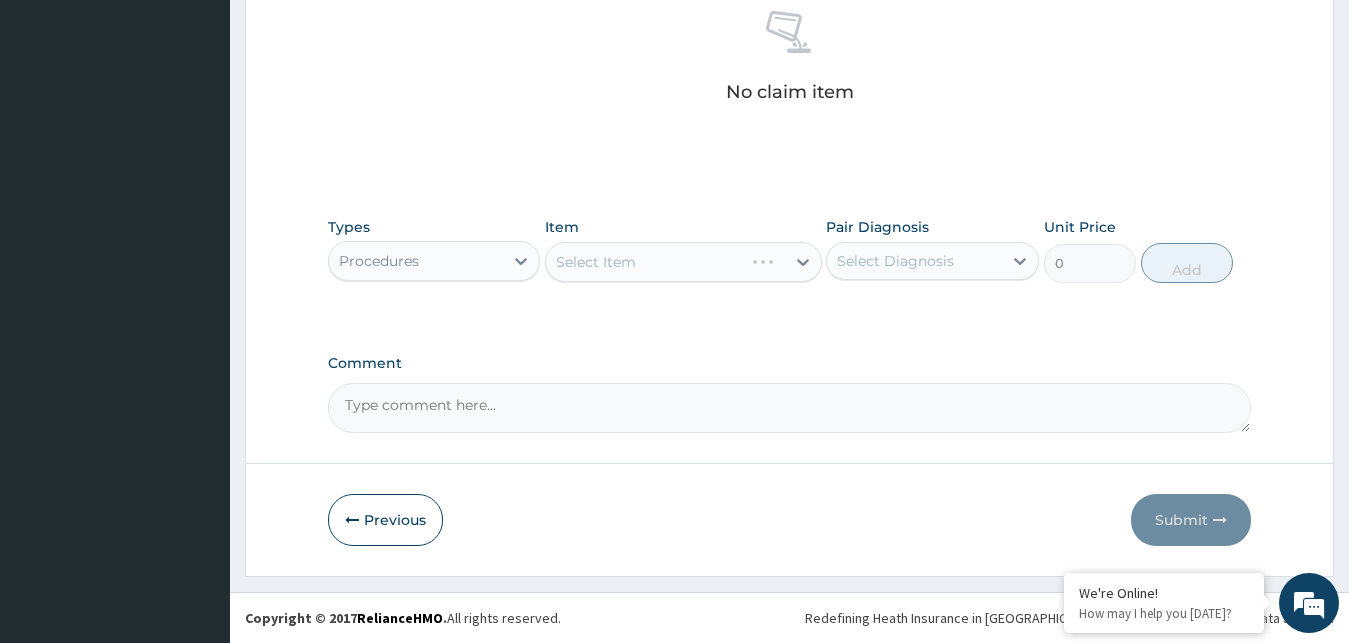 click on "Select Diagnosis" at bounding box center [914, 261] 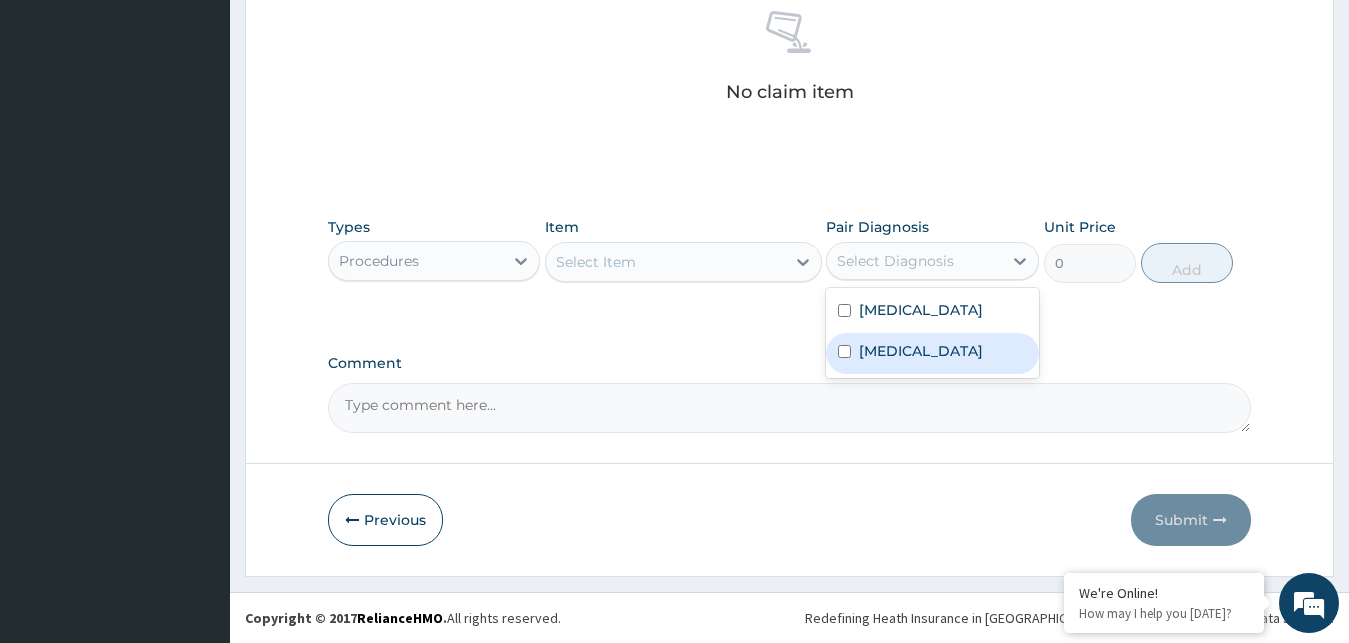click on "Malaria" at bounding box center [932, 353] 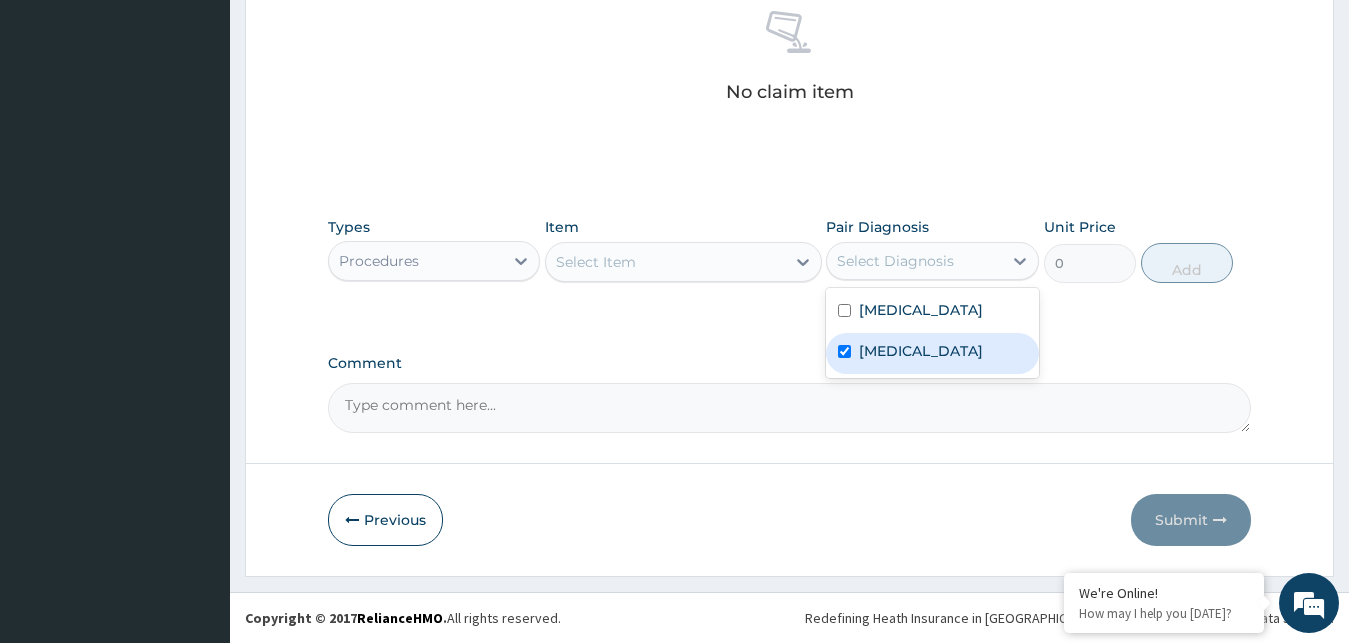 checkbox on "true" 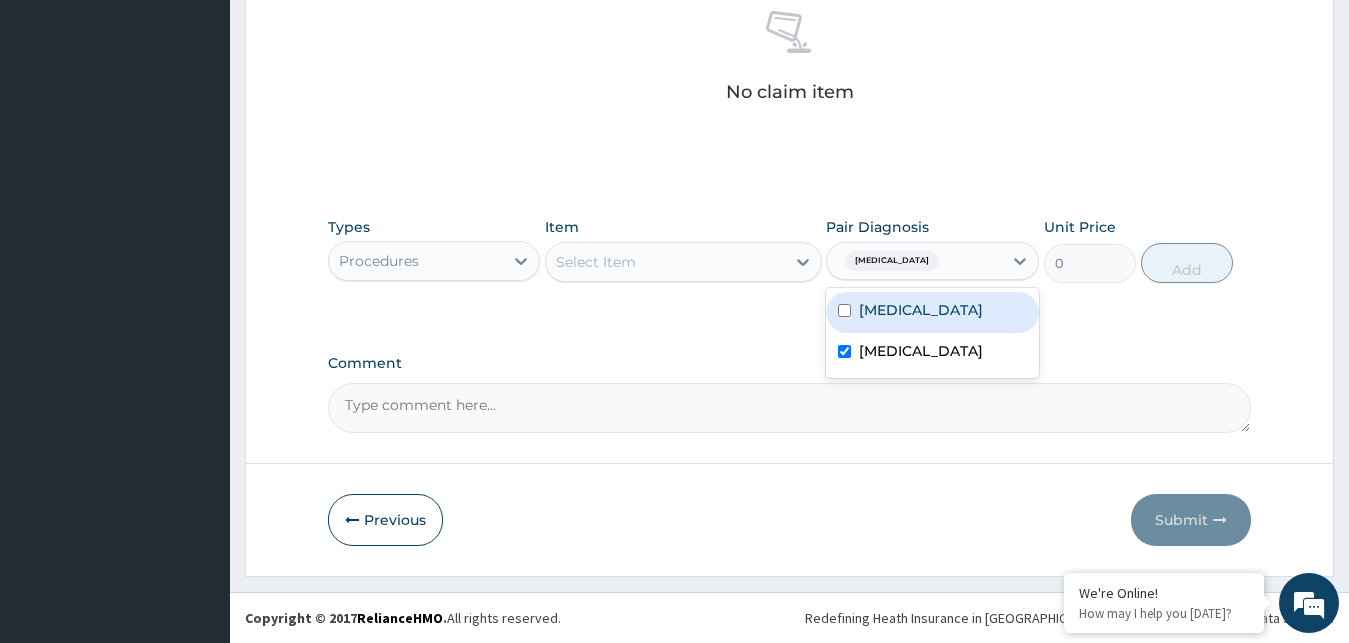 click on "Upper respiratory infection" at bounding box center (921, 310) 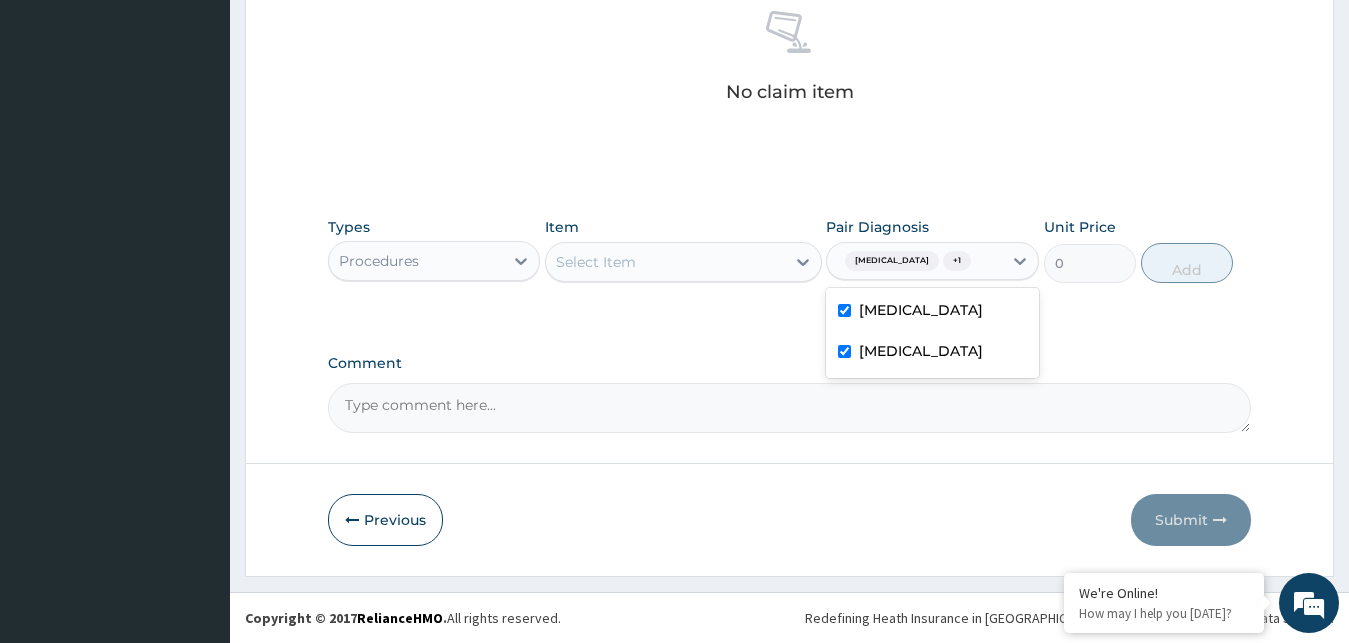 checkbox on "true" 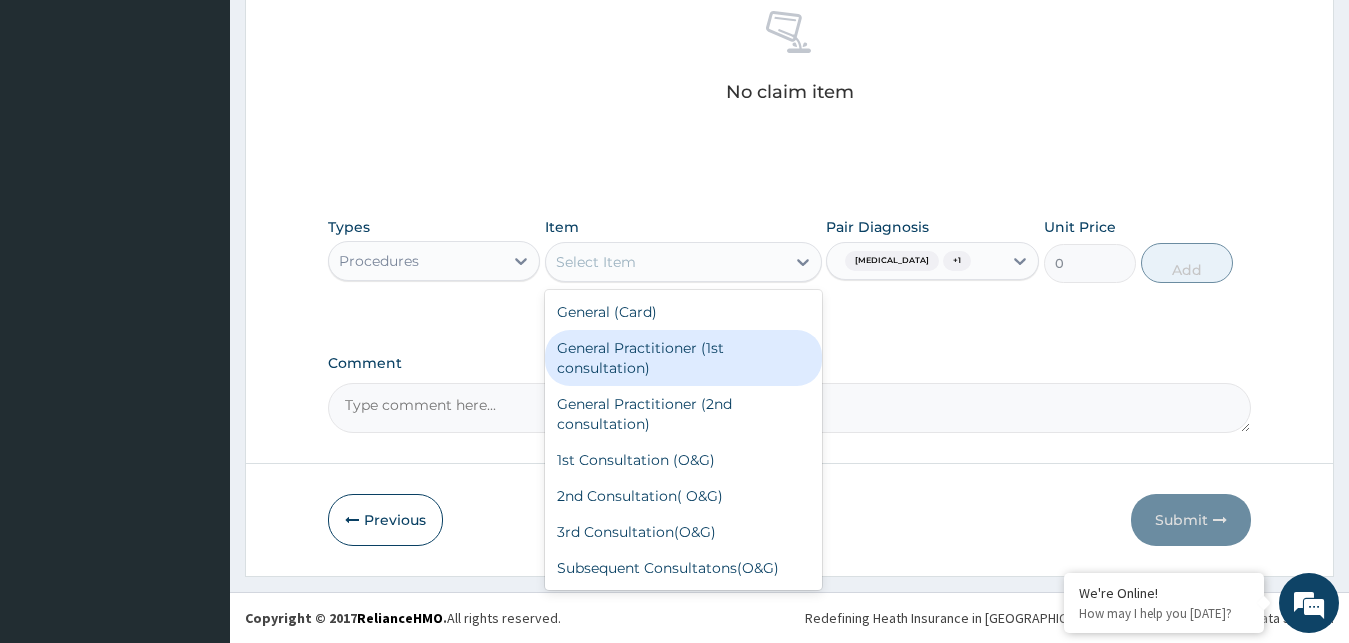 click on "General Practitioner (1st consultation)" at bounding box center [683, 358] 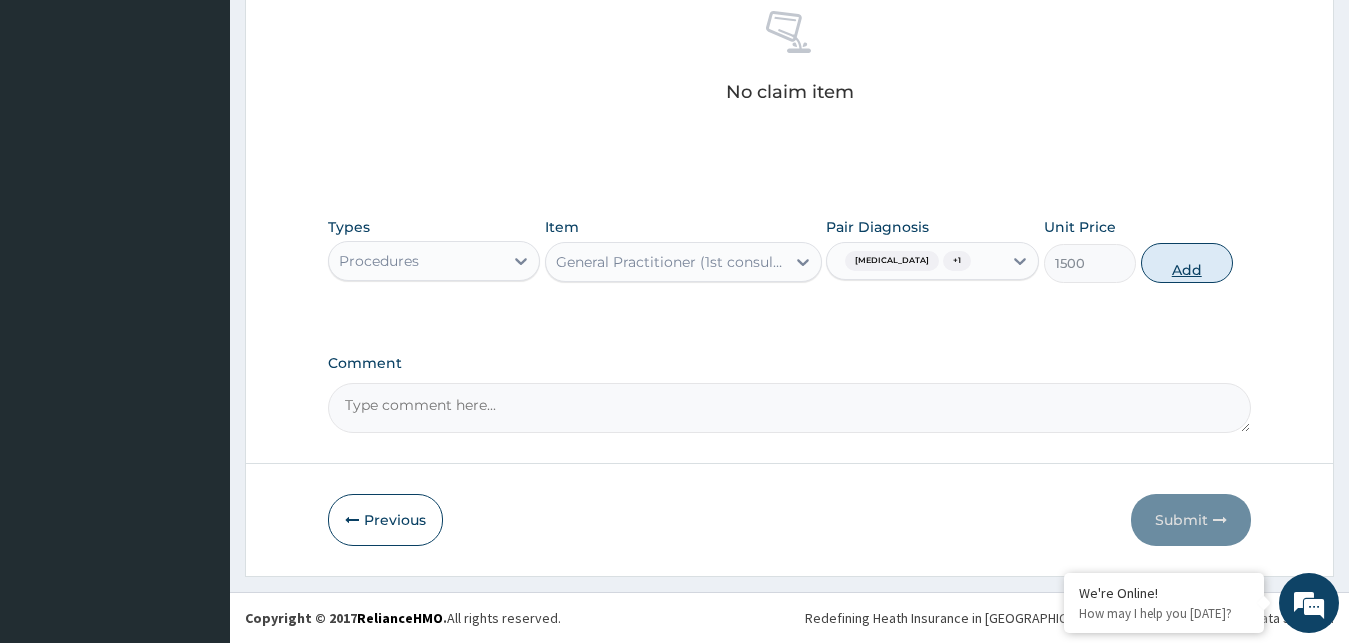 click on "Add" at bounding box center [1187, 263] 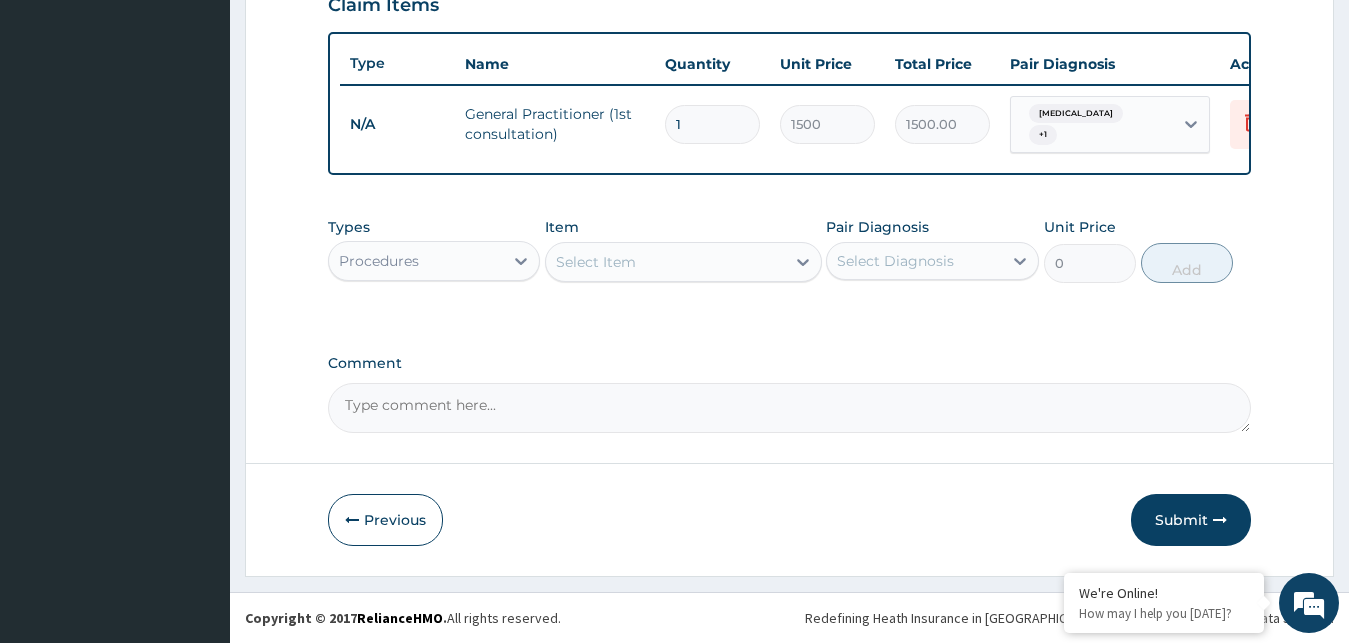 scroll, scrollTop: 721, scrollLeft: 0, axis: vertical 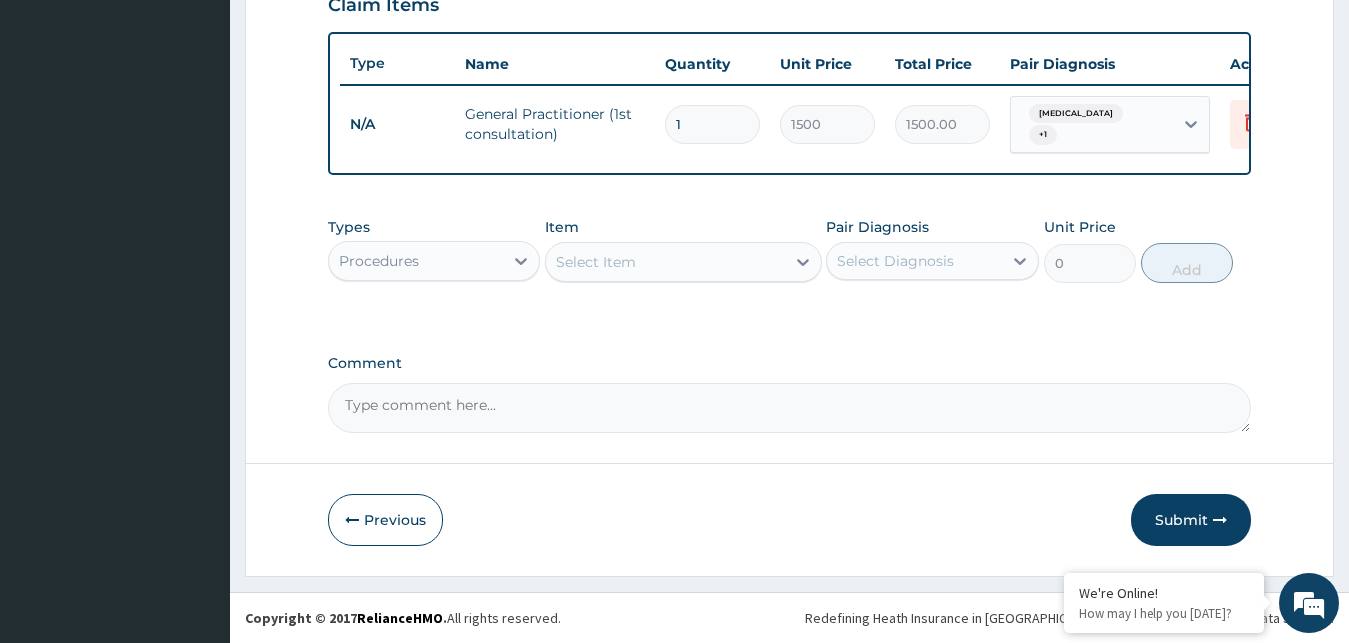 click on "Select Item" at bounding box center (665, 262) 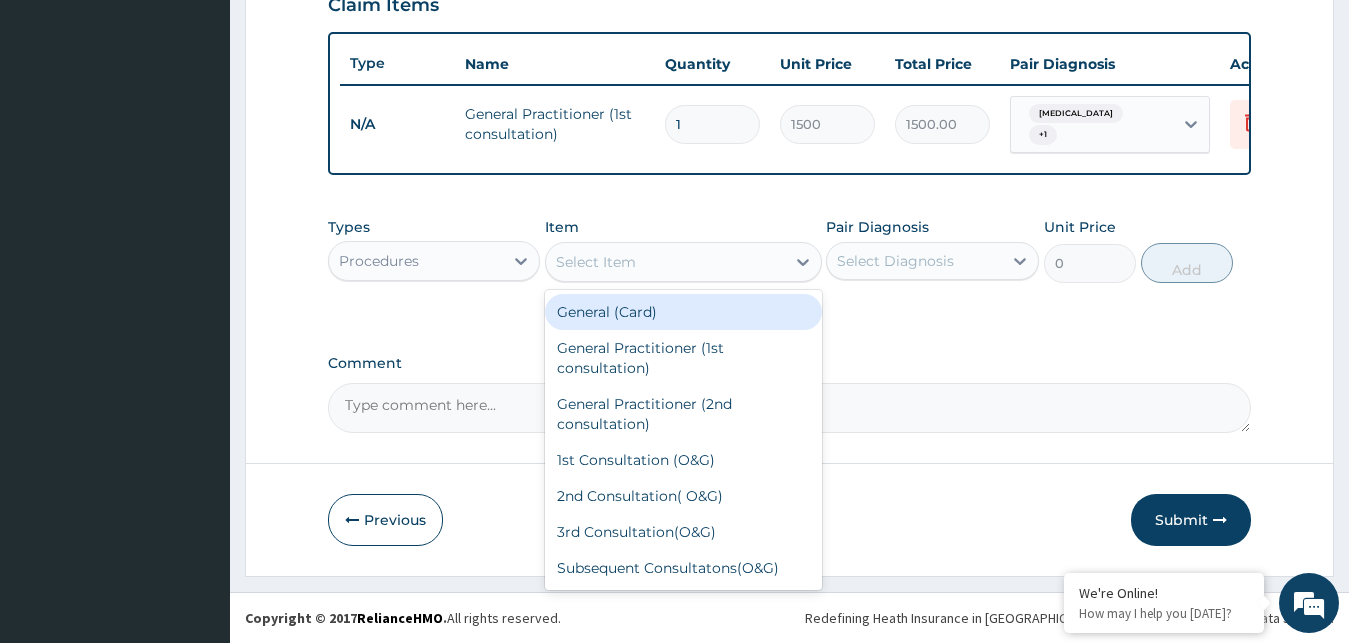 click on "General (Card)" at bounding box center (683, 312) 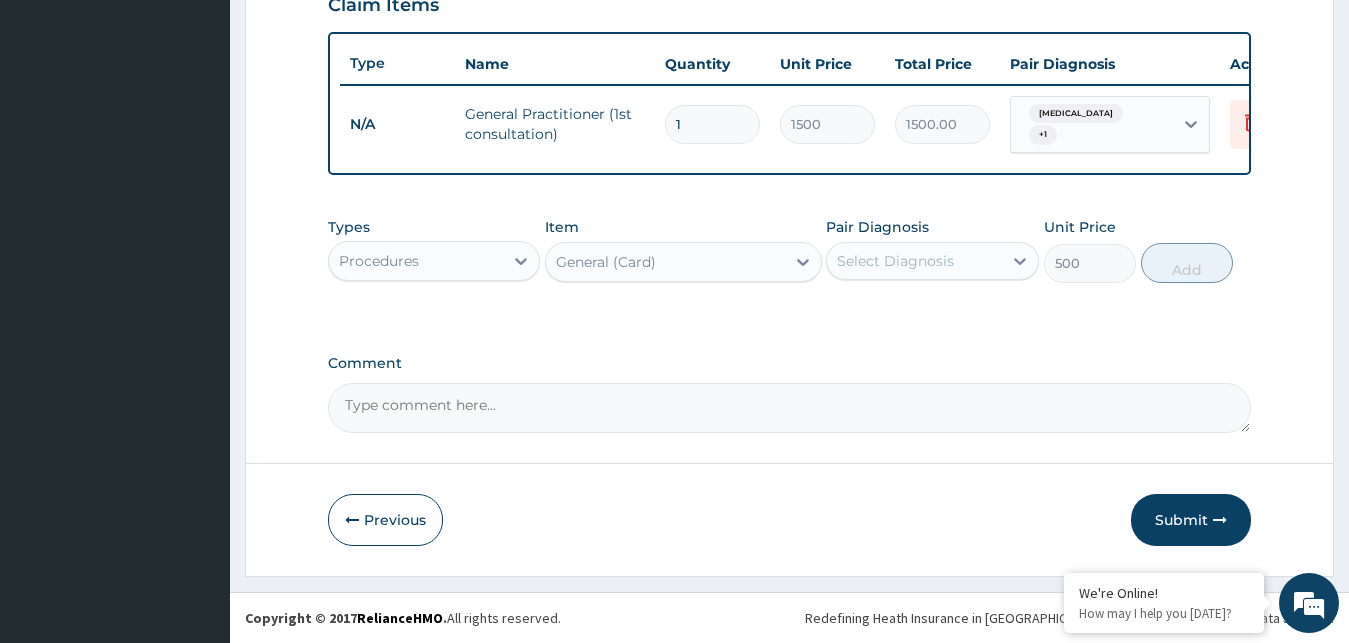 click on "Select Diagnosis" at bounding box center [895, 261] 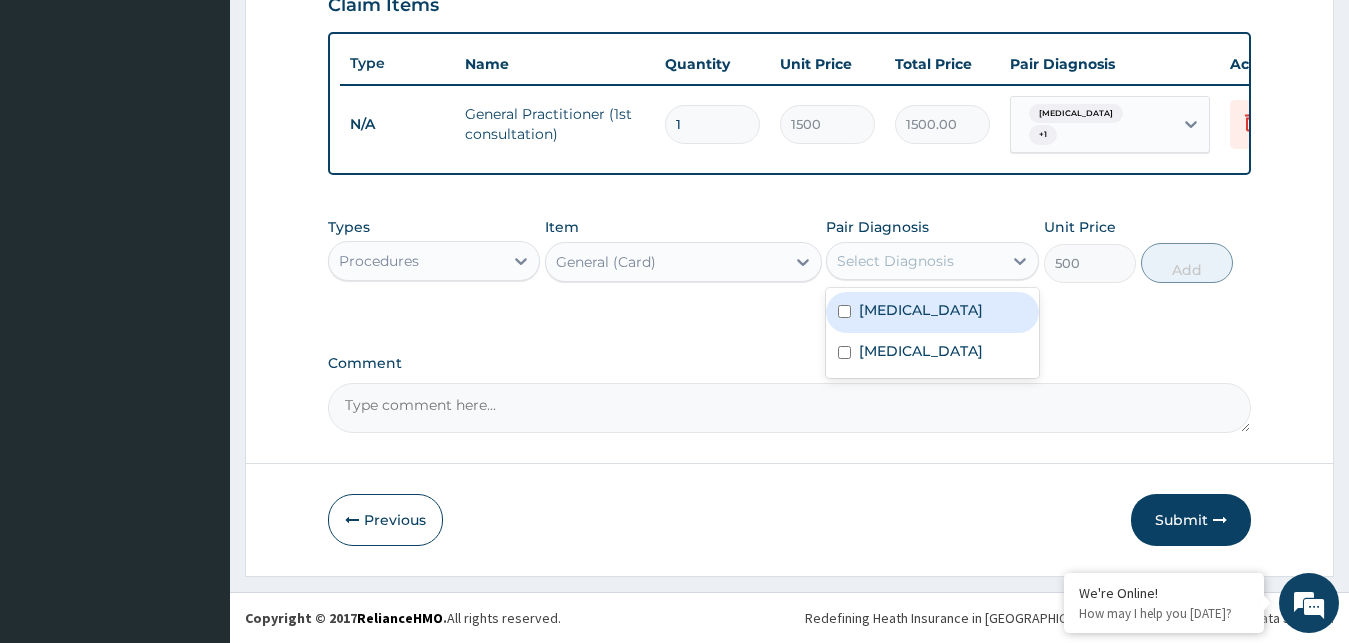 click on "Upper respiratory infection" at bounding box center (921, 310) 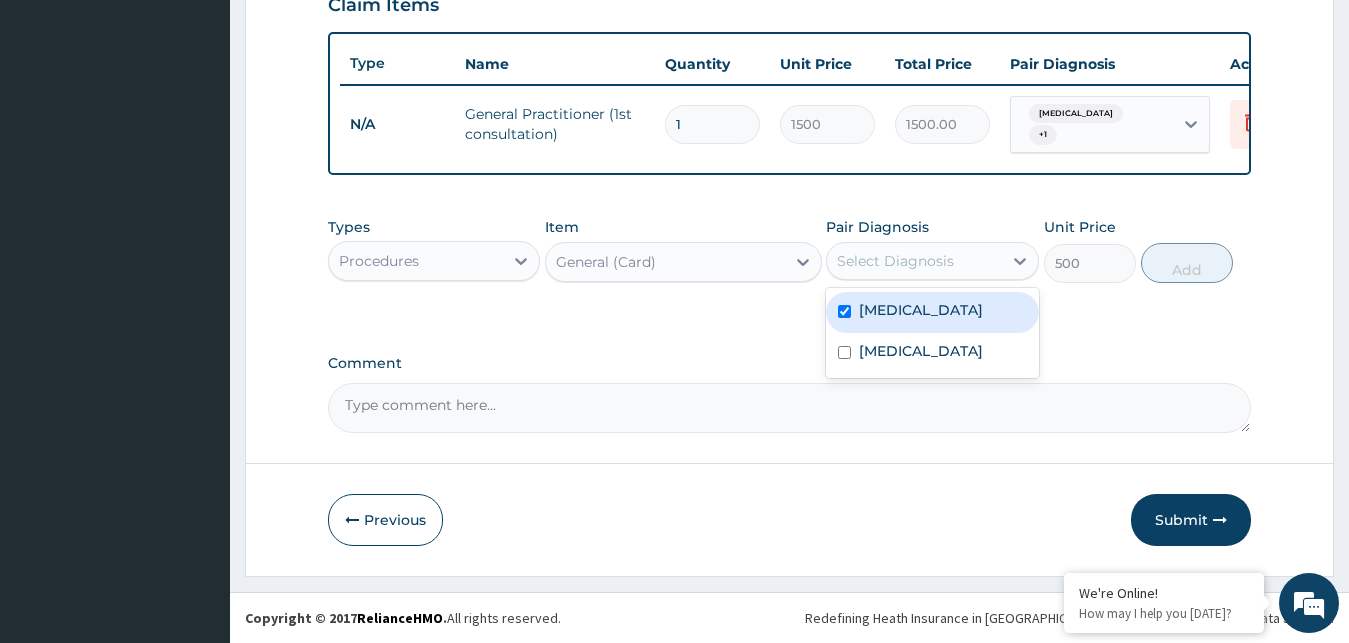 checkbox on "true" 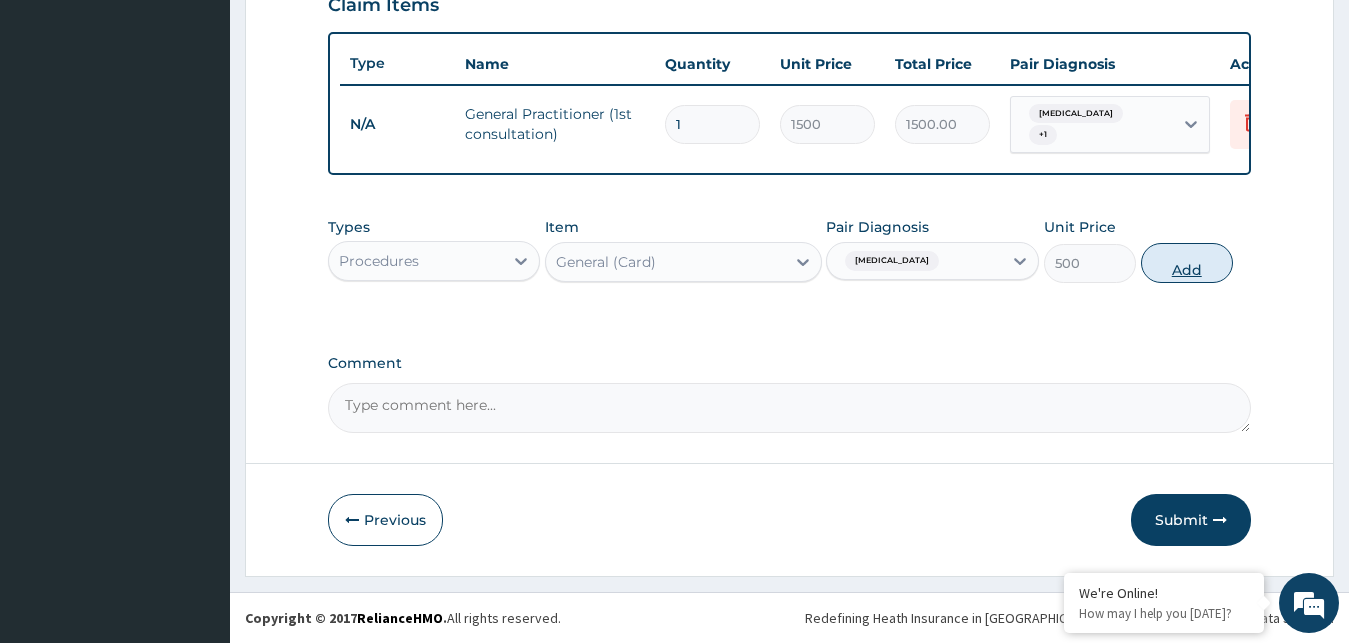 click on "Add" at bounding box center [1187, 263] 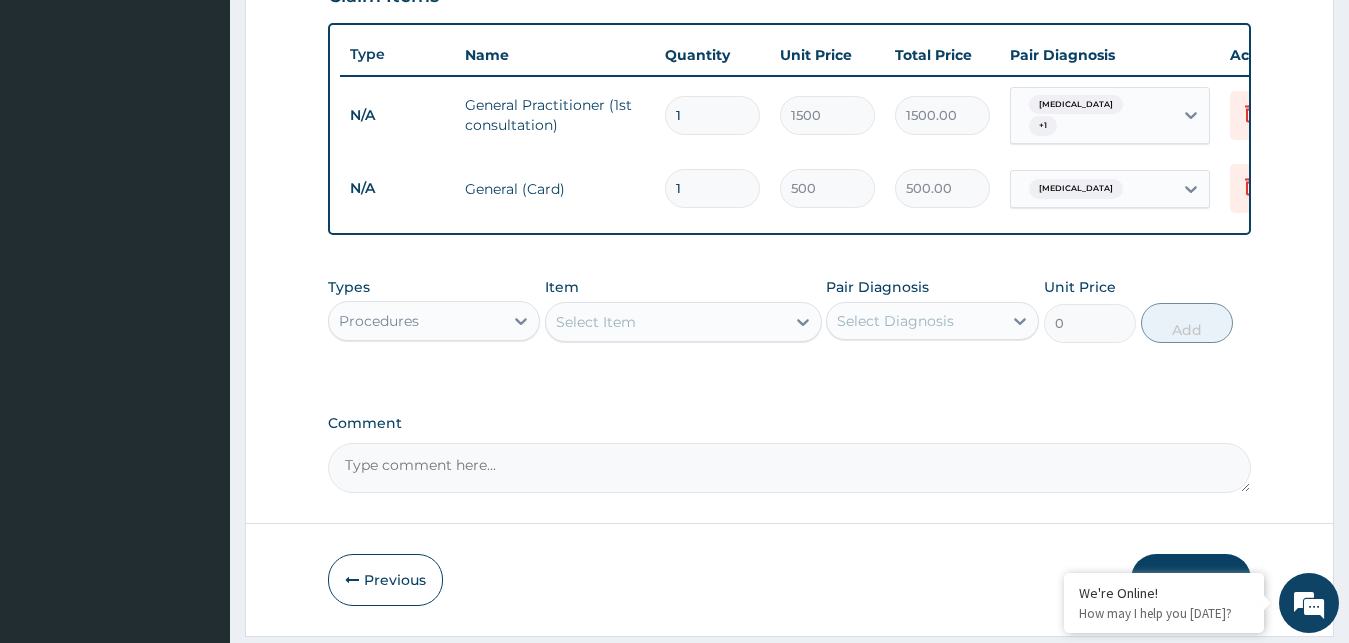 click on "Procedures" at bounding box center [416, 321] 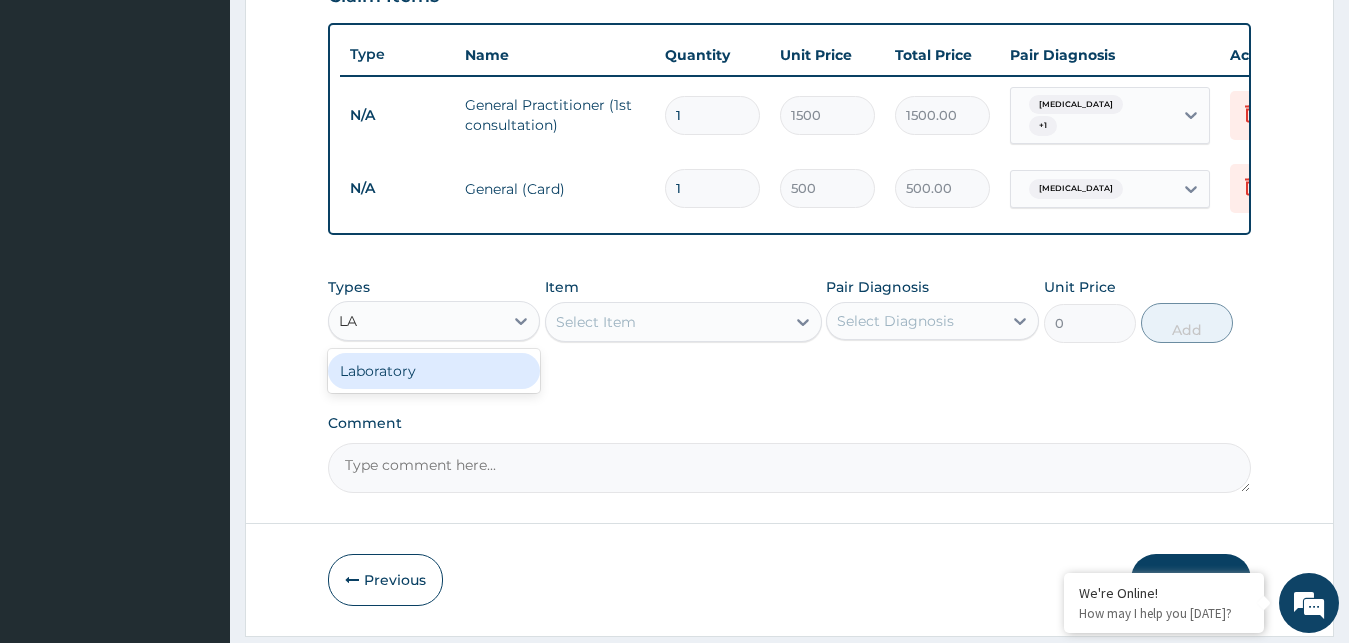 type on "LAB" 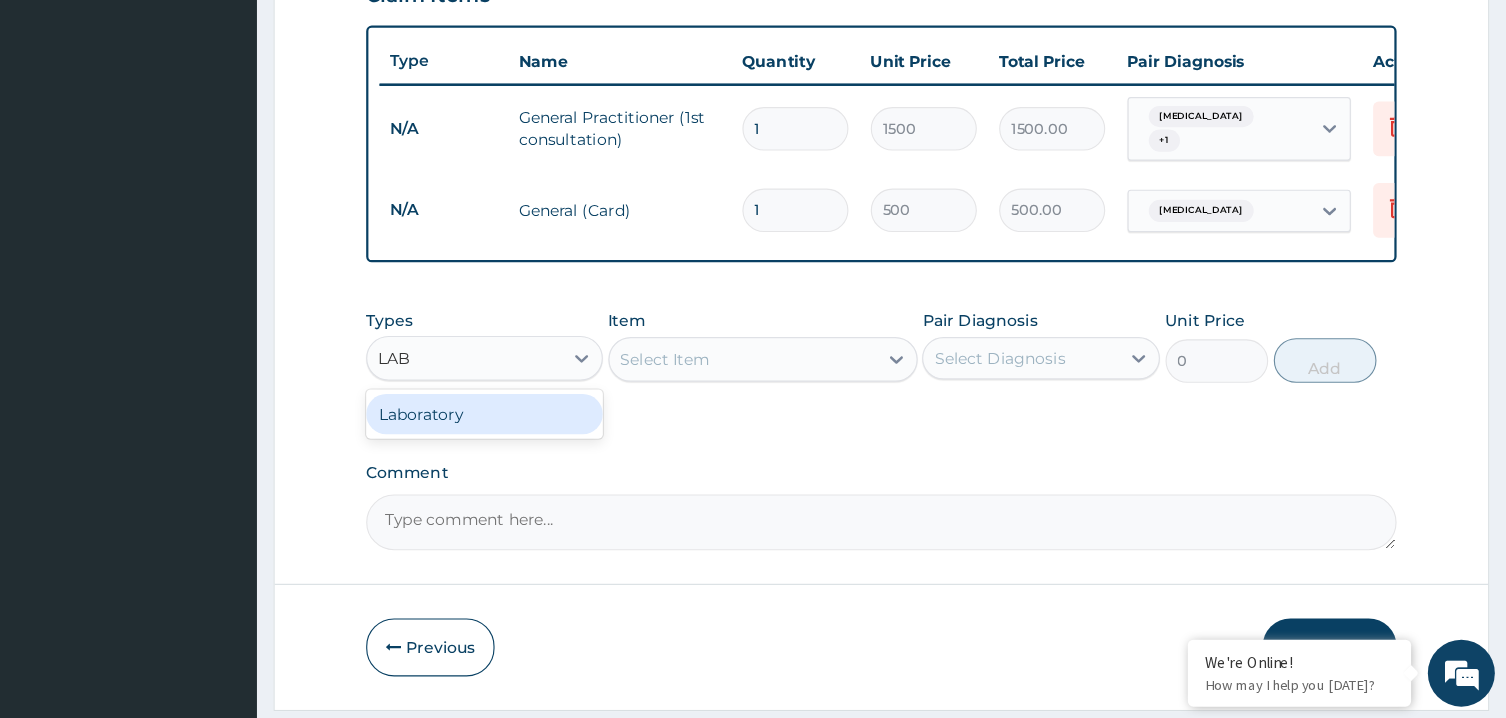 scroll, scrollTop: 695, scrollLeft: 0, axis: vertical 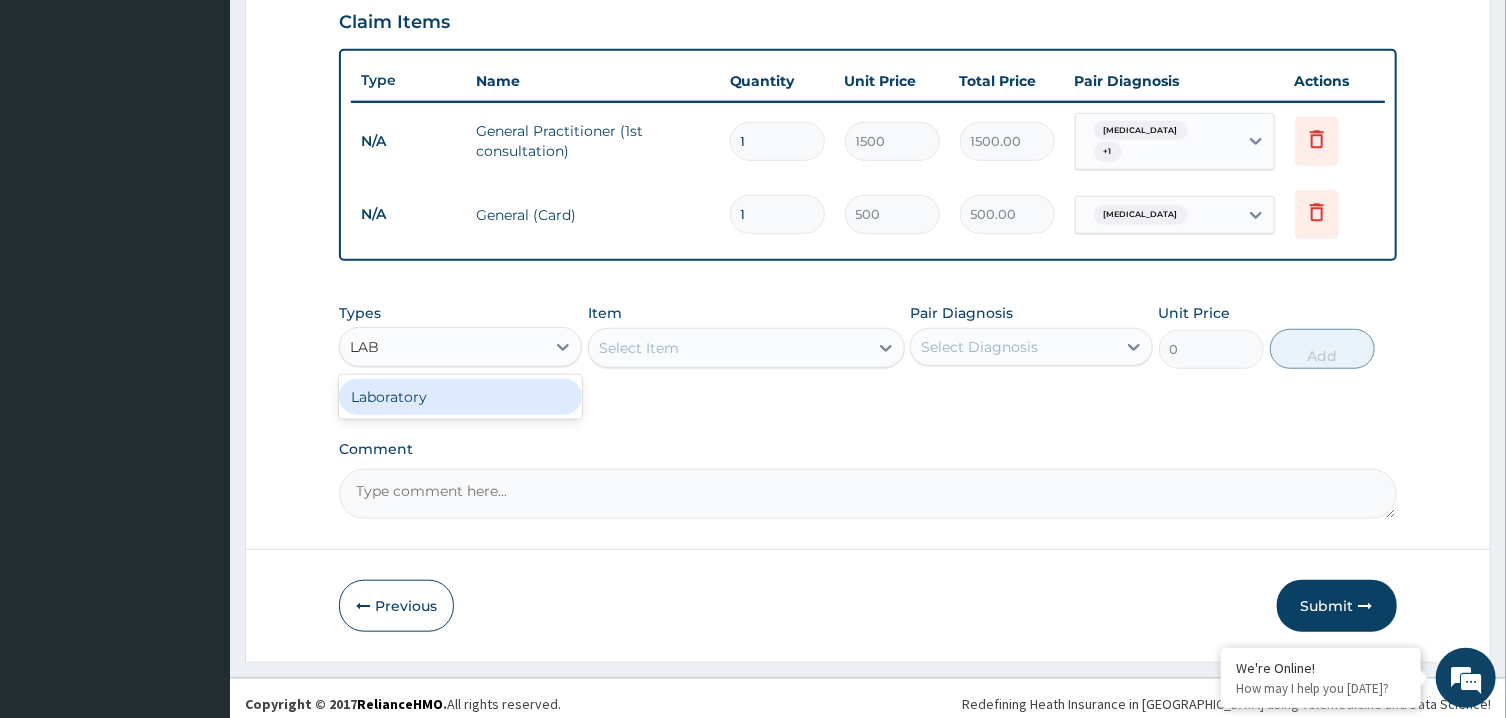 click on "Laboratory" at bounding box center (460, 397) 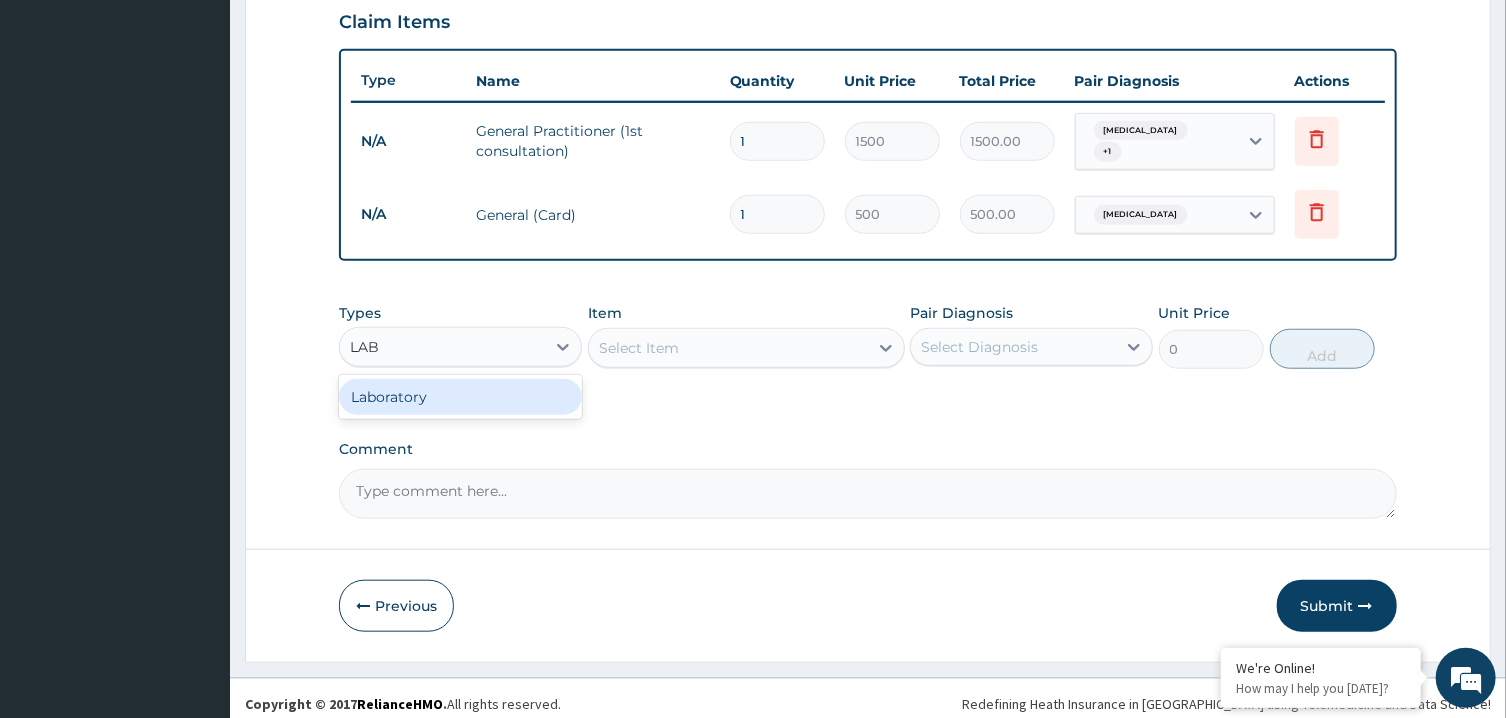 type 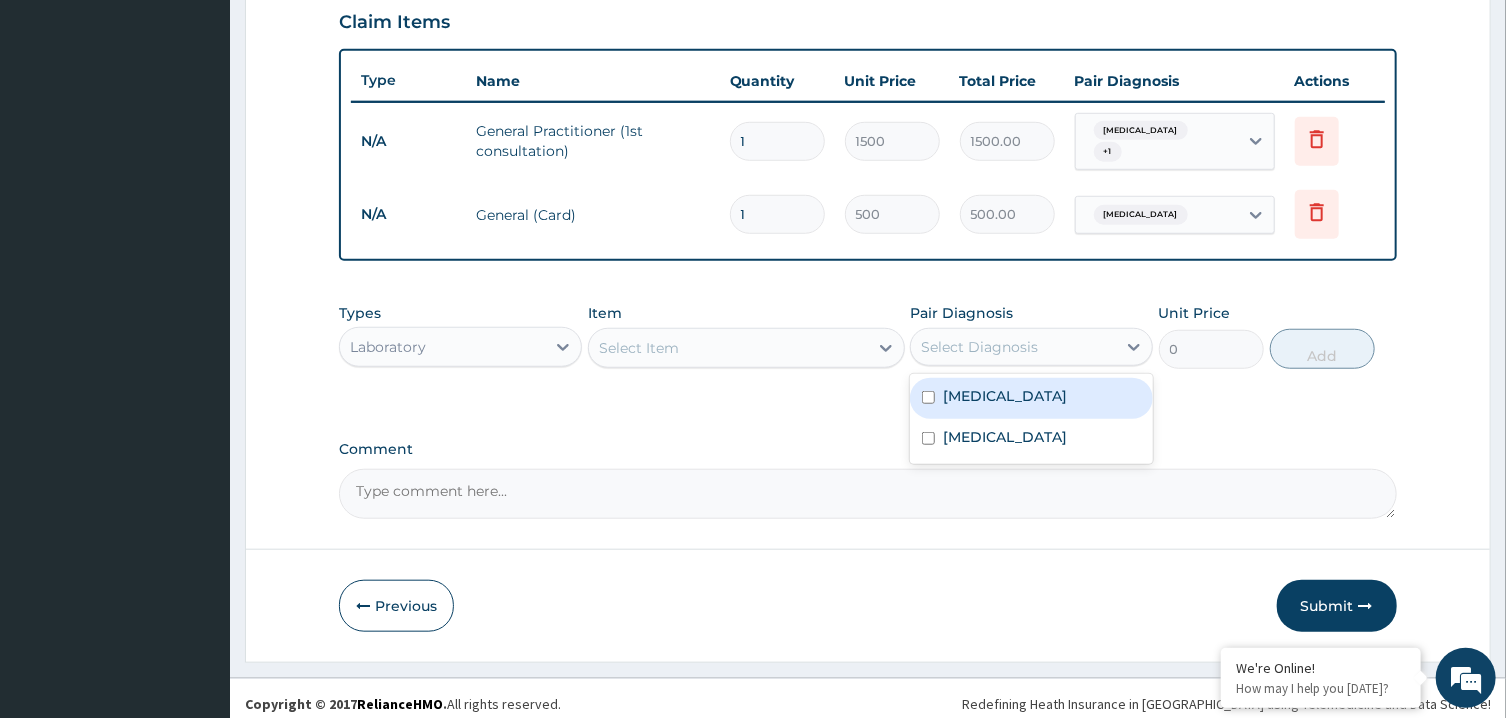 click on "Select Diagnosis" at bounding box center (1013, 347) 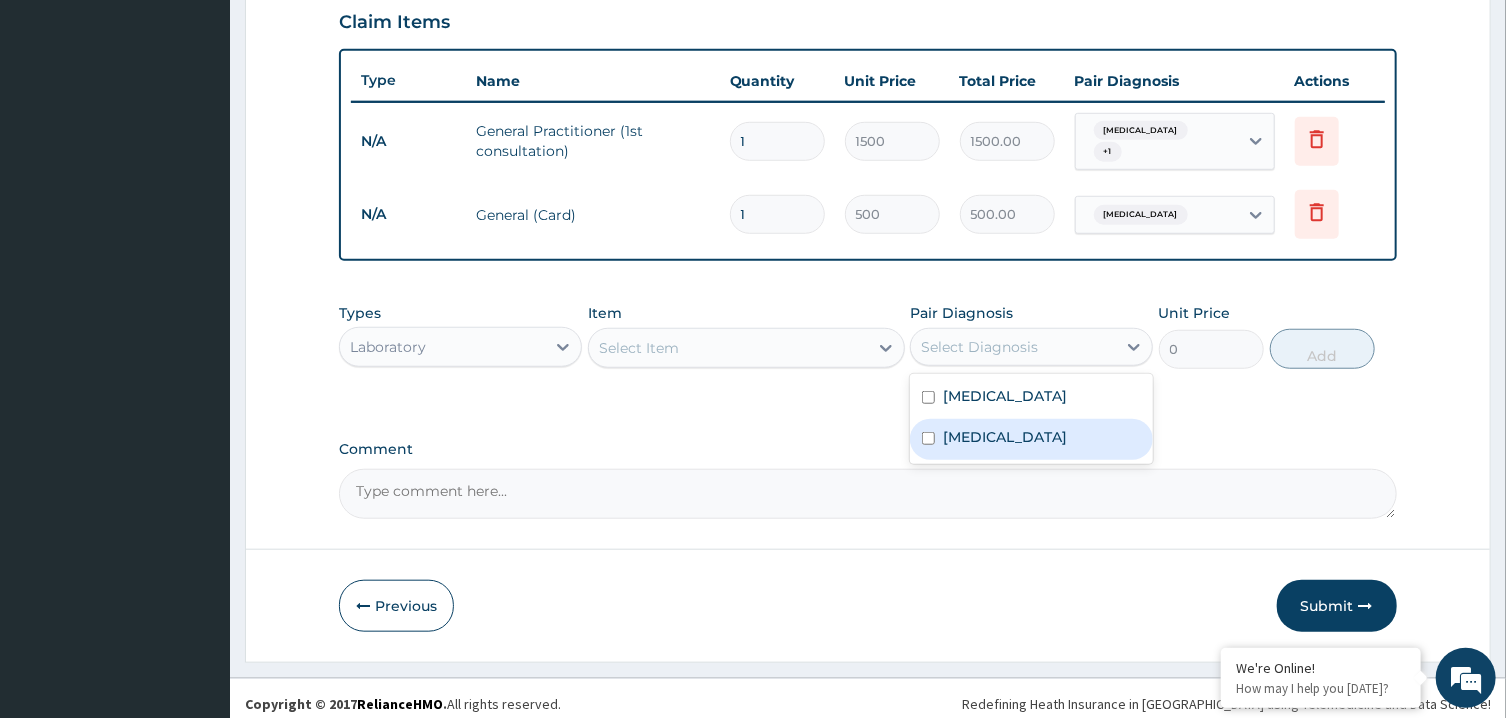 click on "Malaria" at bounding box center (1005, 437) 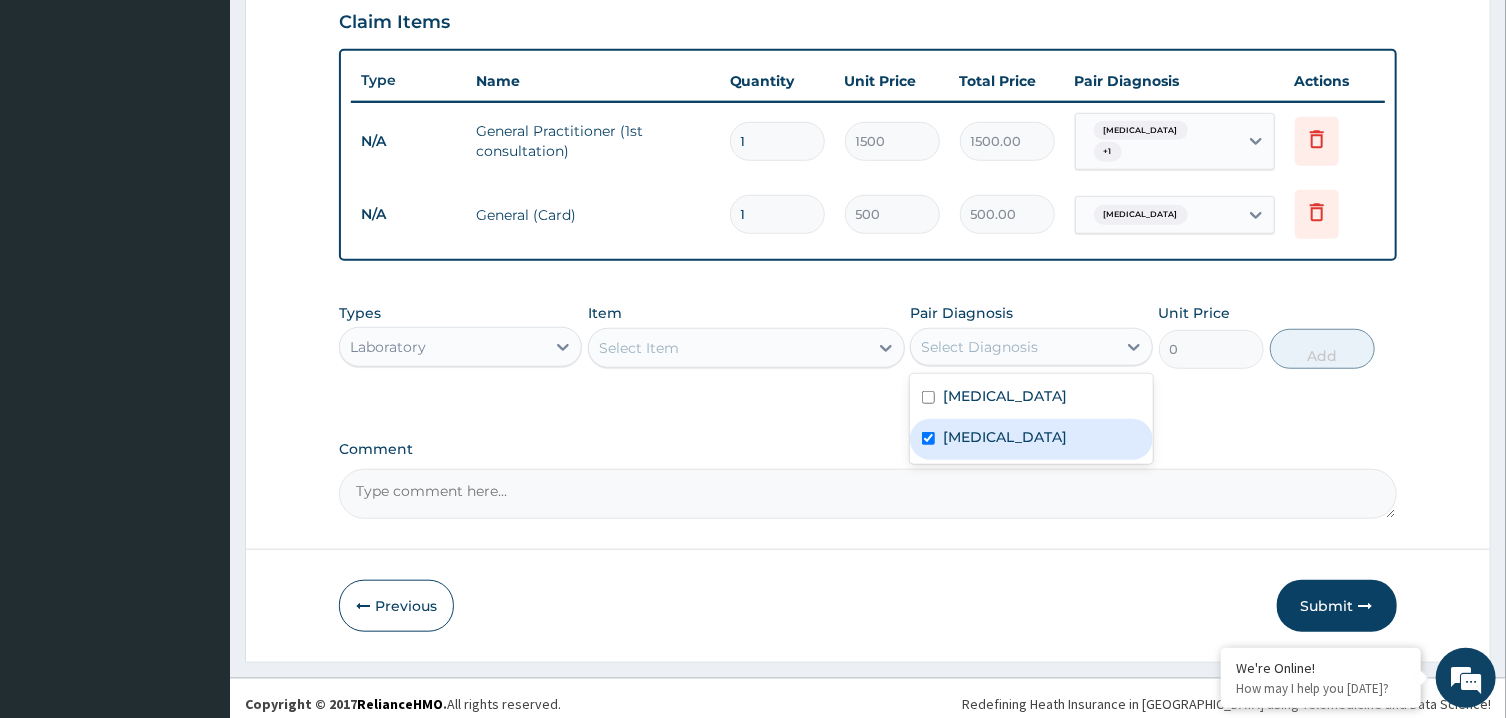 checkbox on "true" 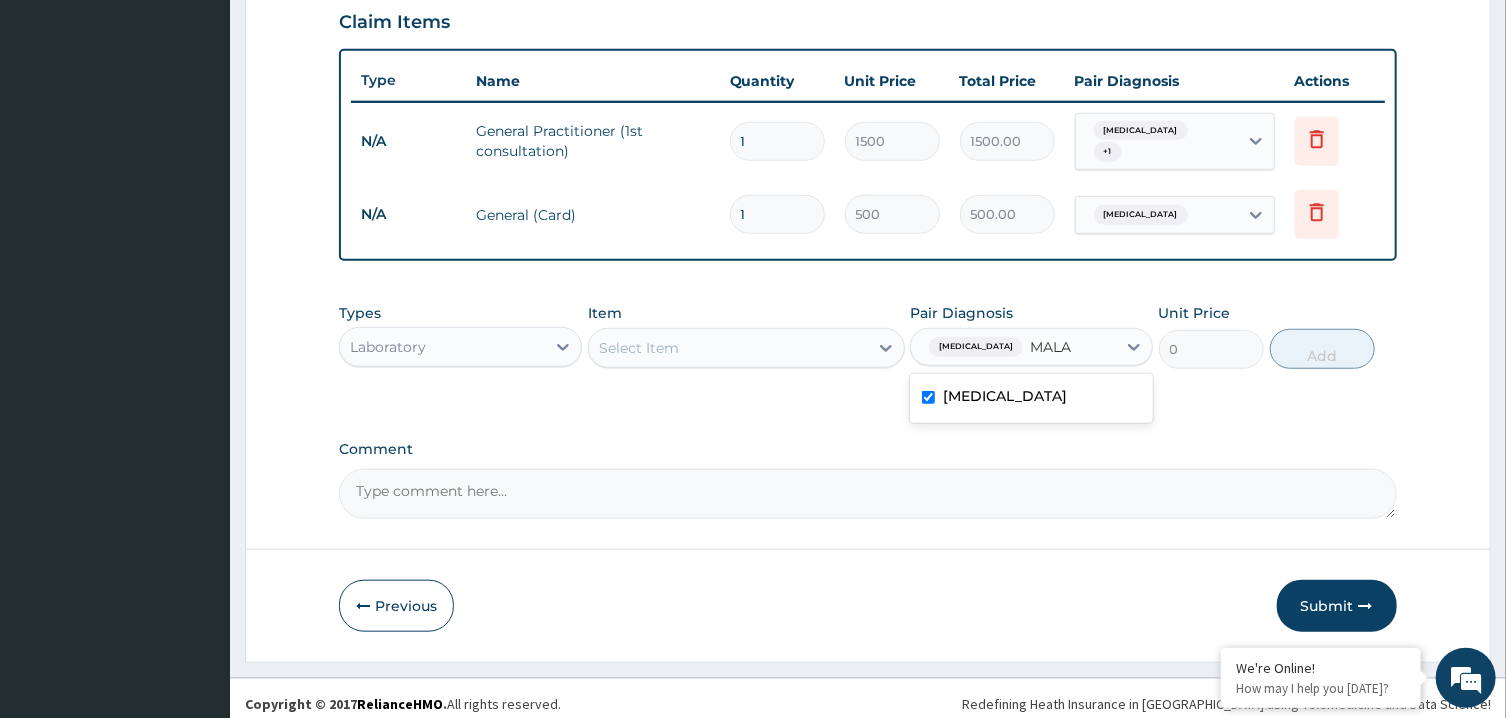 type on "MALA" 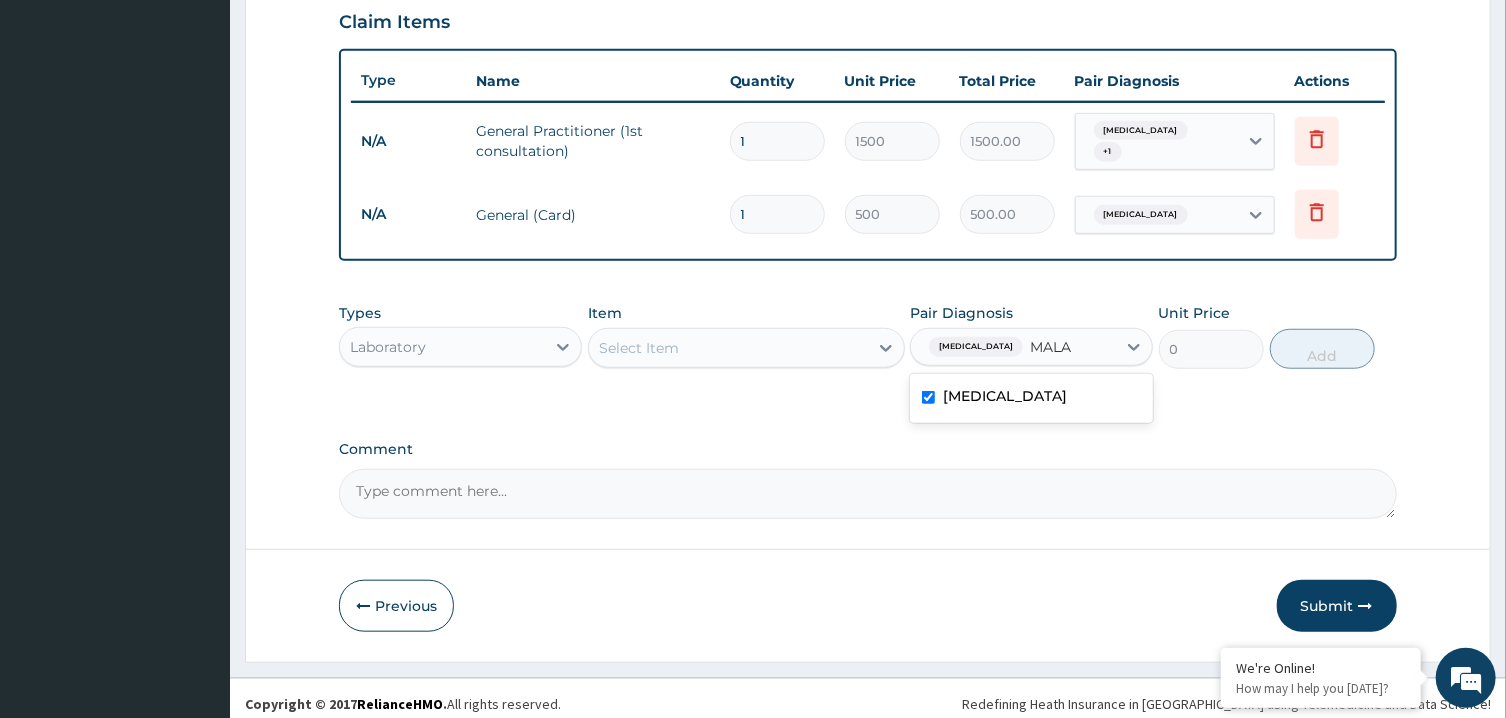 type 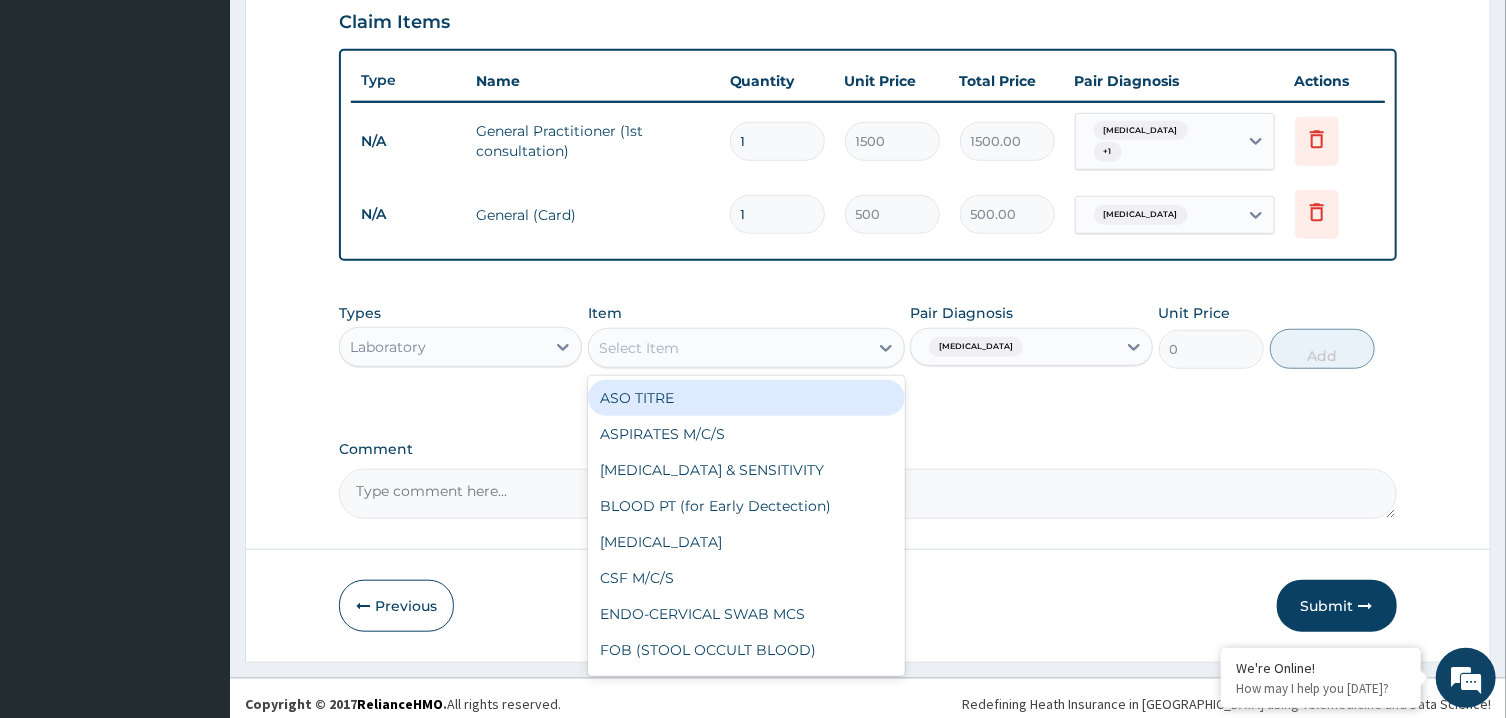 click on "Select Item" at bounding box center (746, 348) 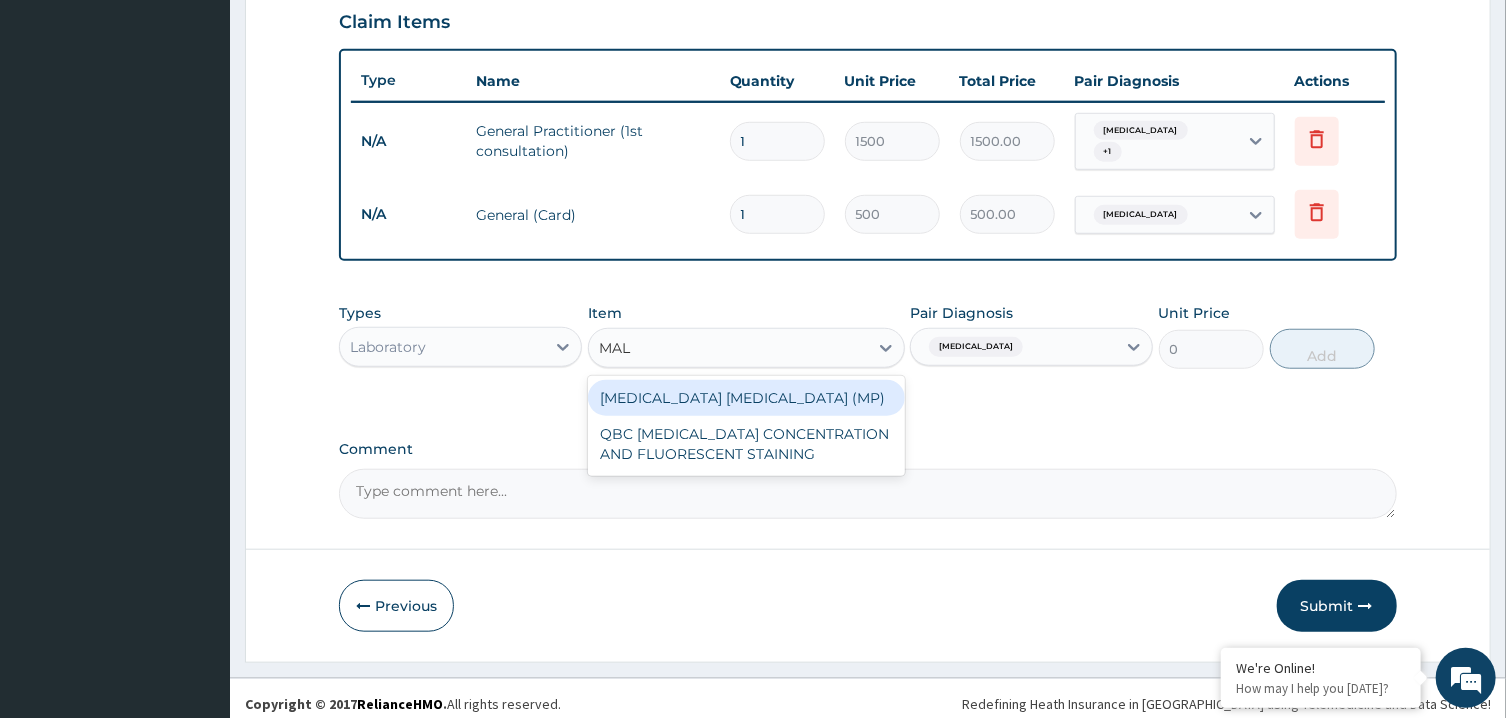 type on "MALA" 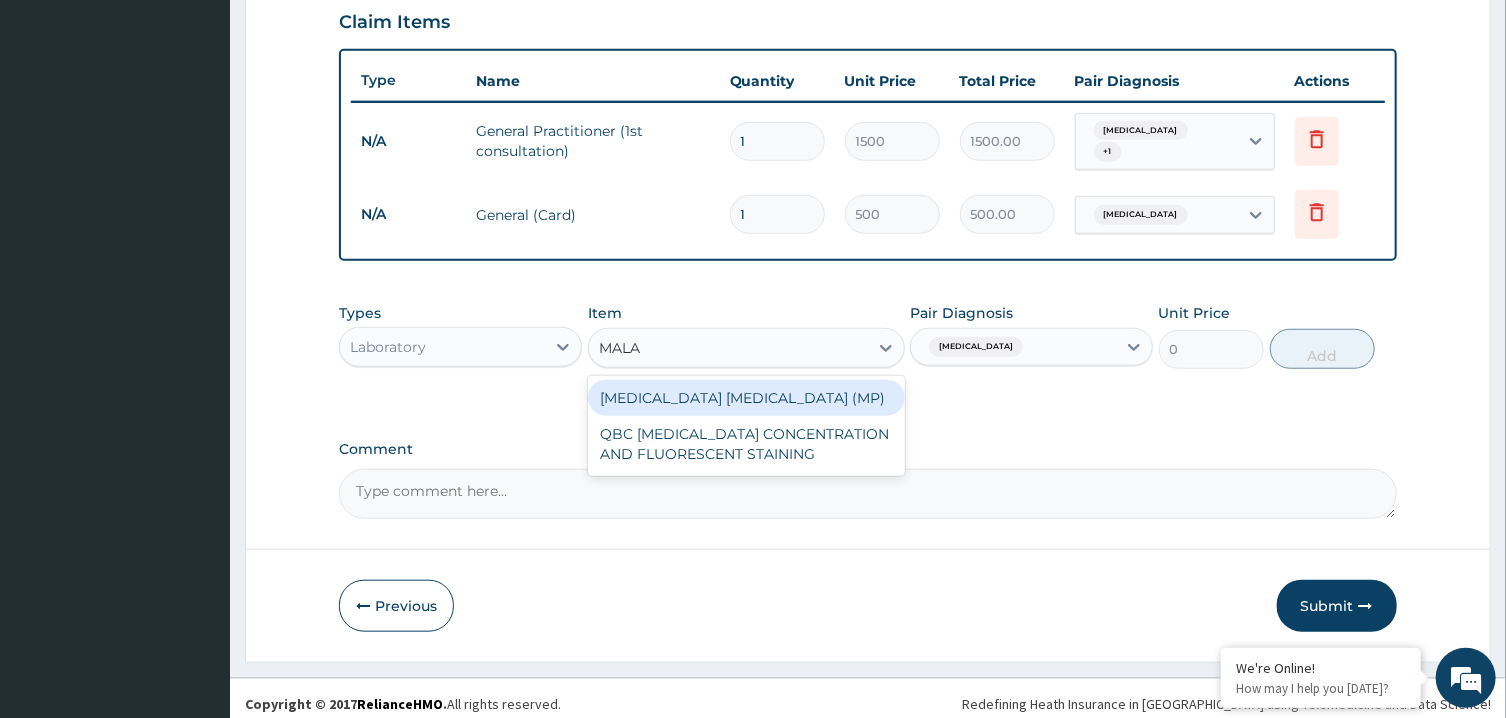 click on "MALARIA PARASITE (MP)" at bounding box center (746, 398) 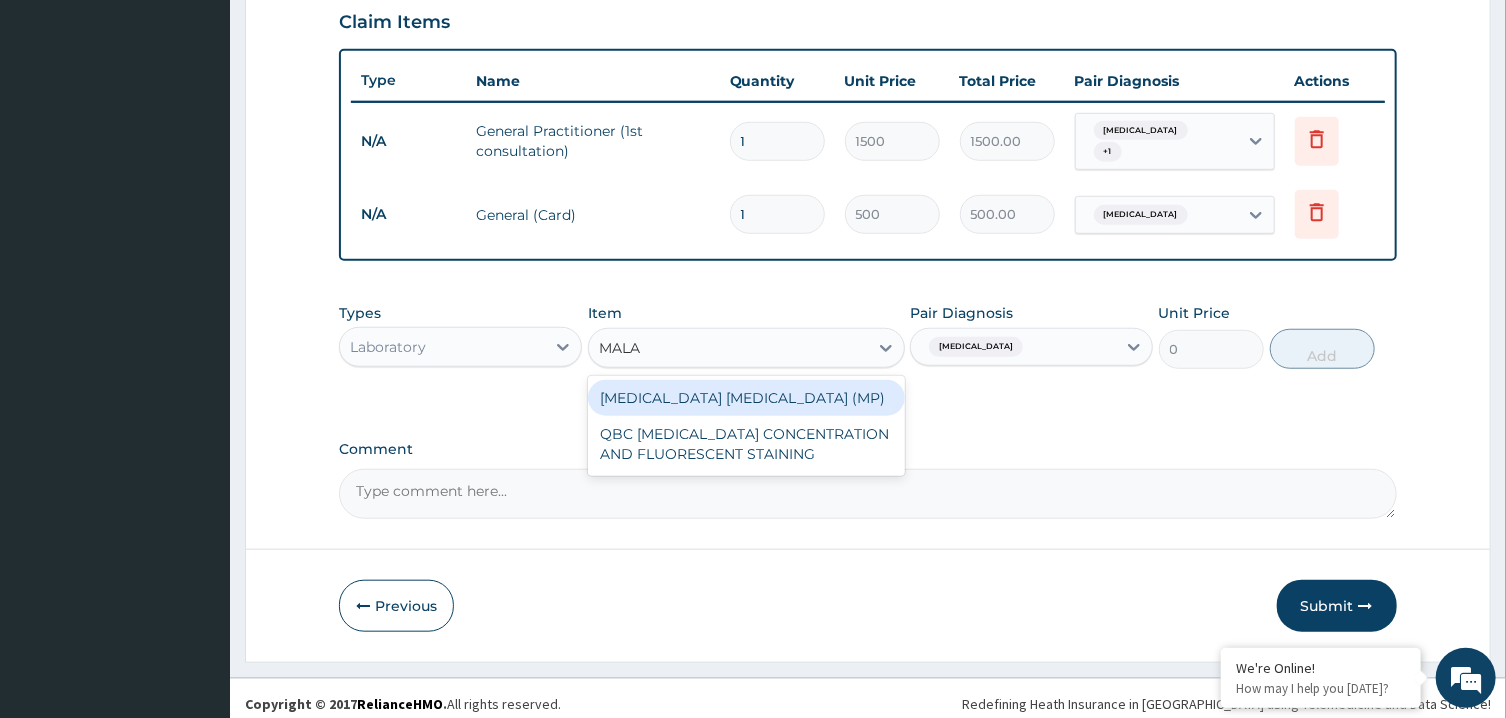 type 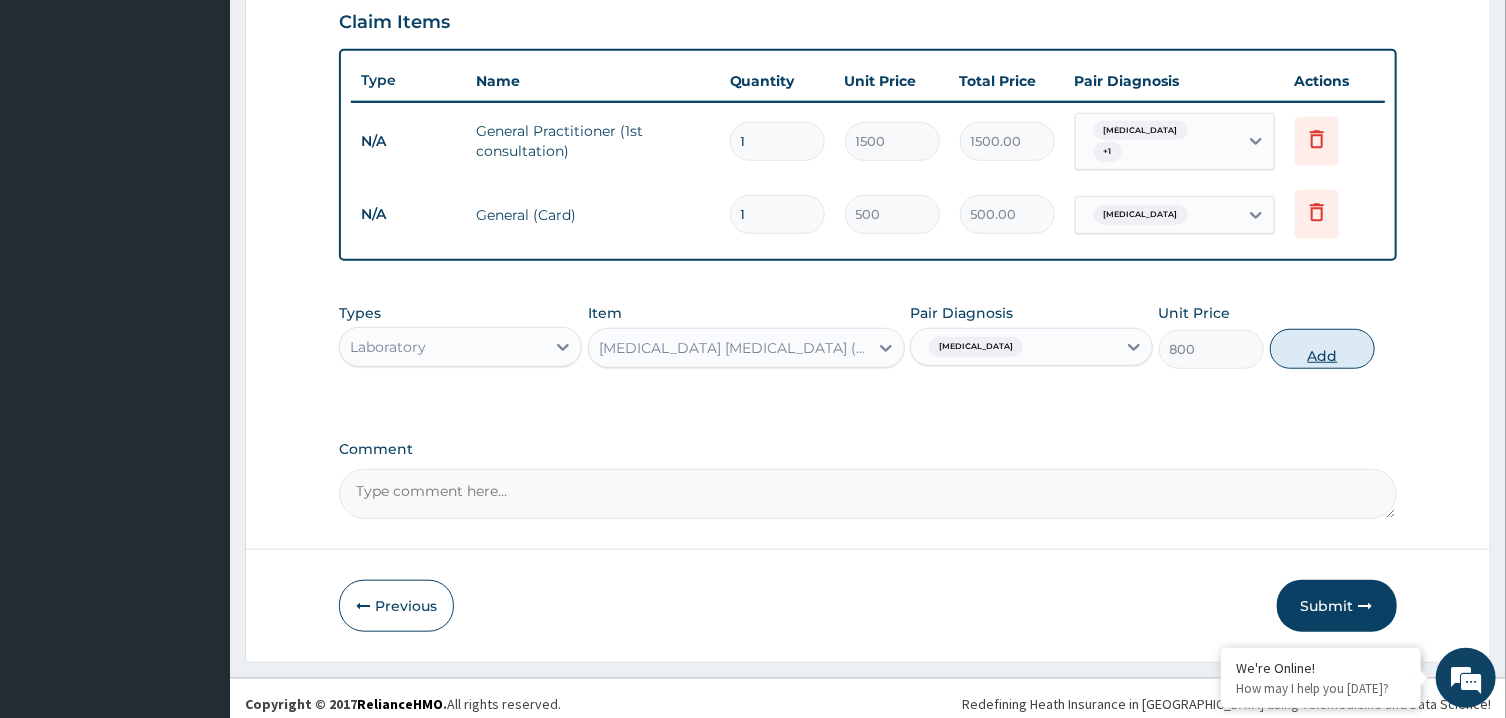 click on "Add" at bounding box center (1323, 349) 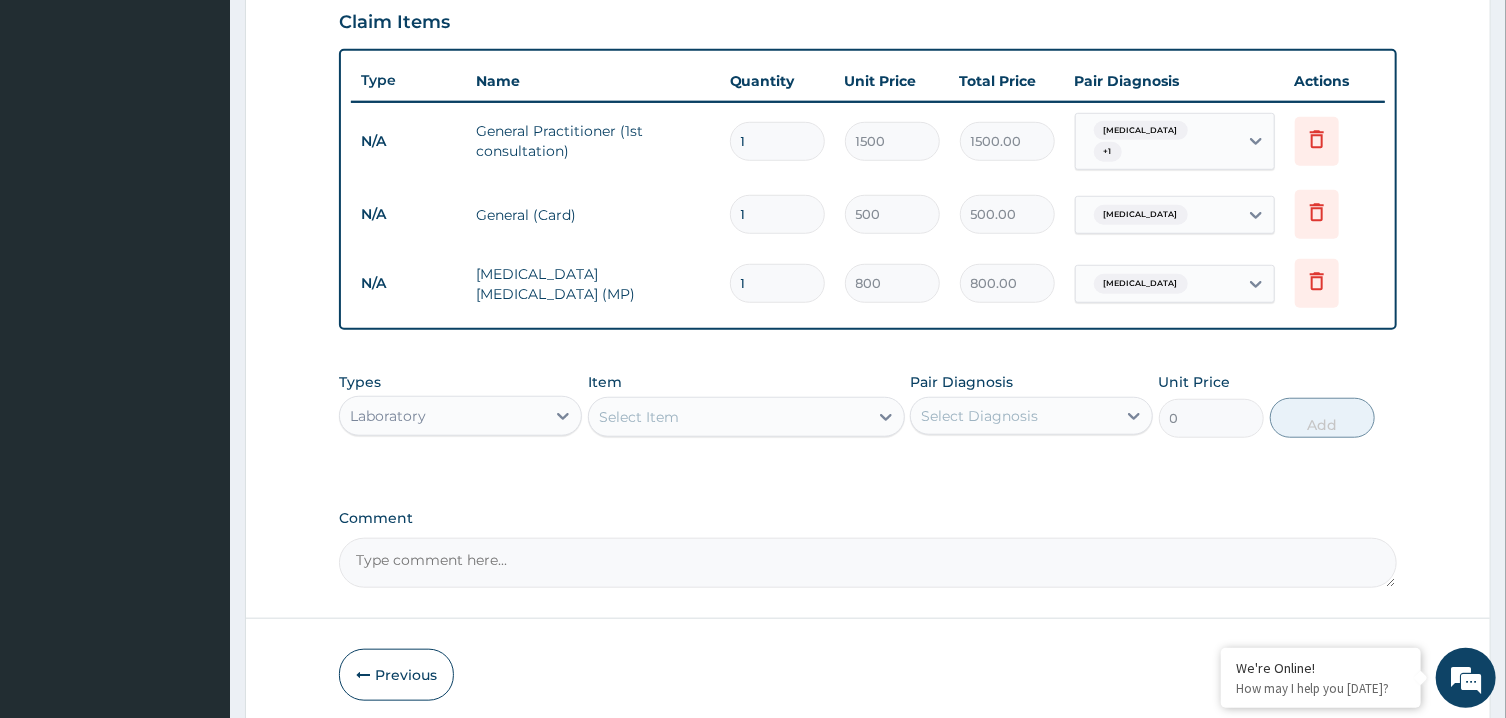 click on "Select Item" at bounding box center [728, 417] 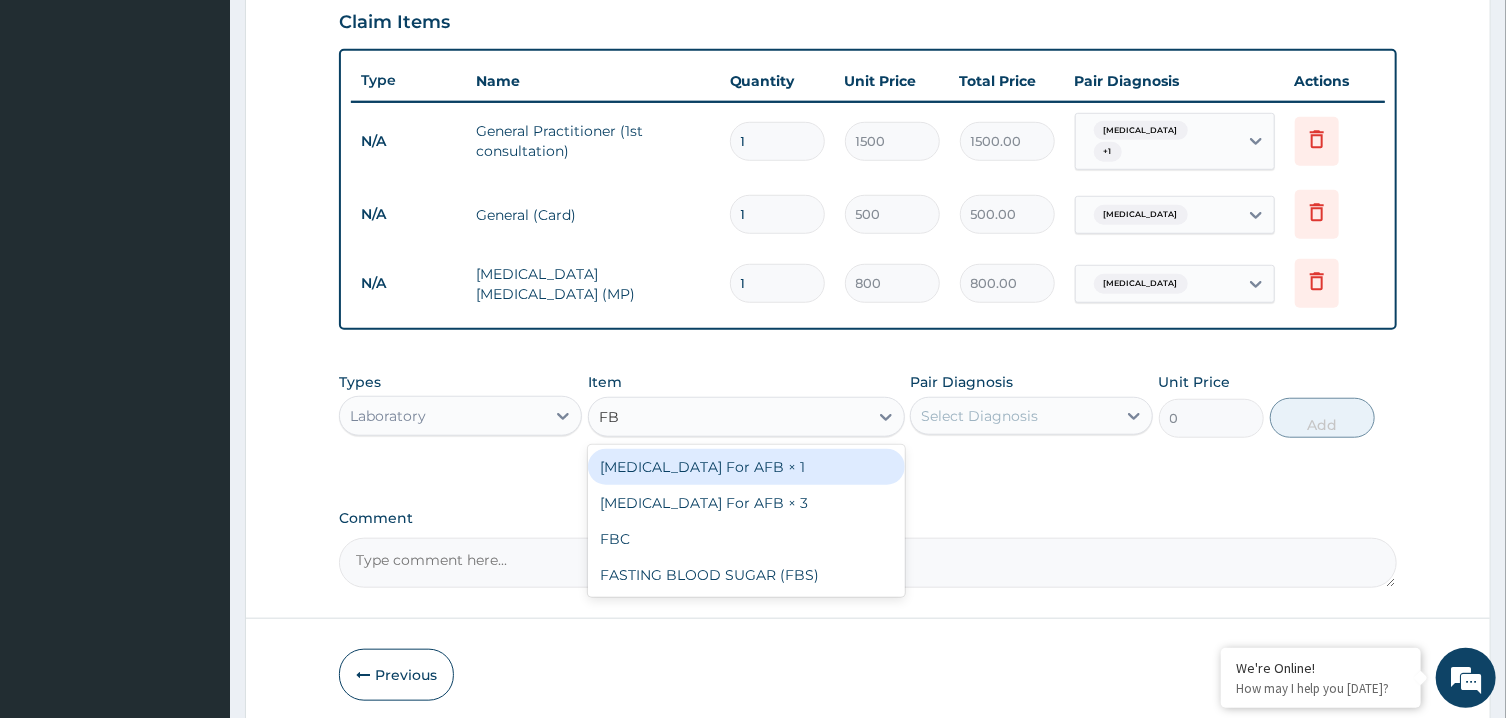 type on "FBC" 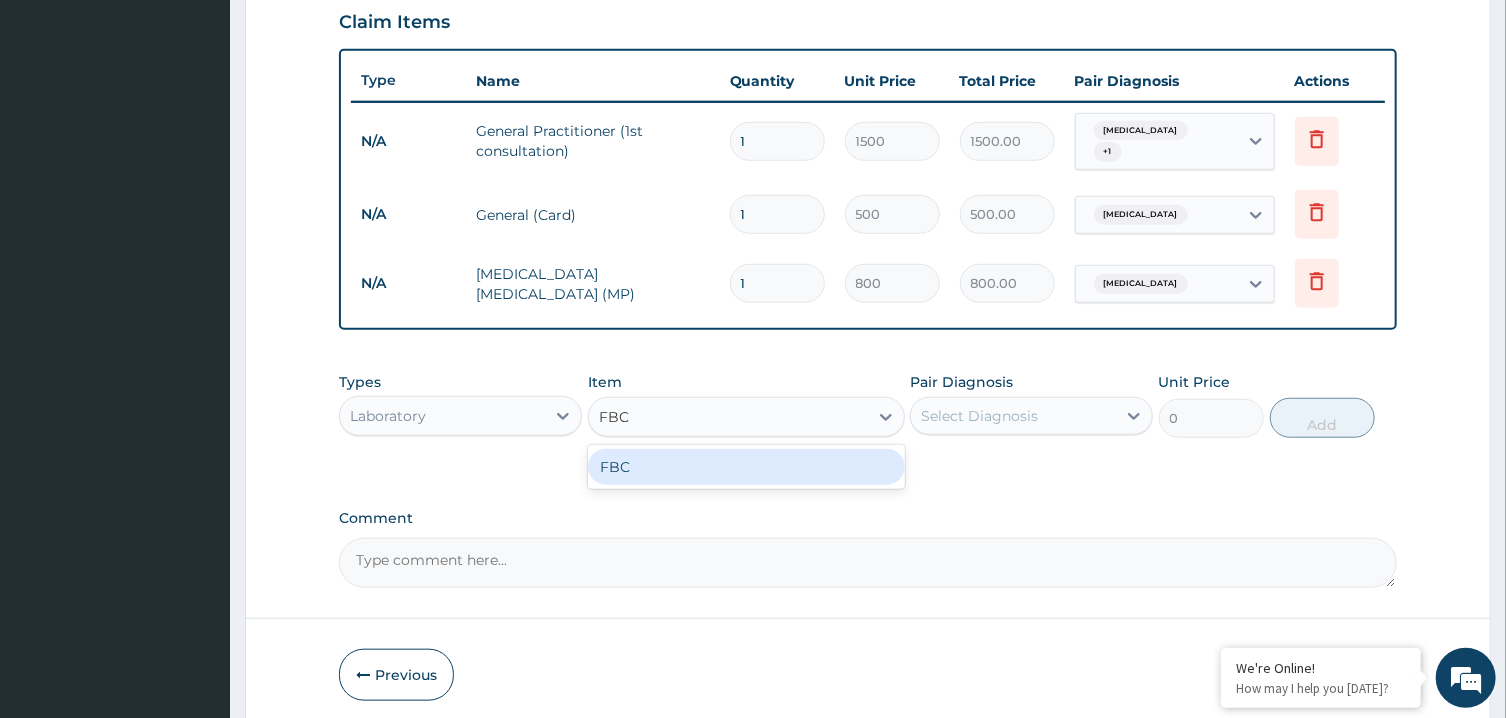 click on "FBC" at bounding box center (746, 467) 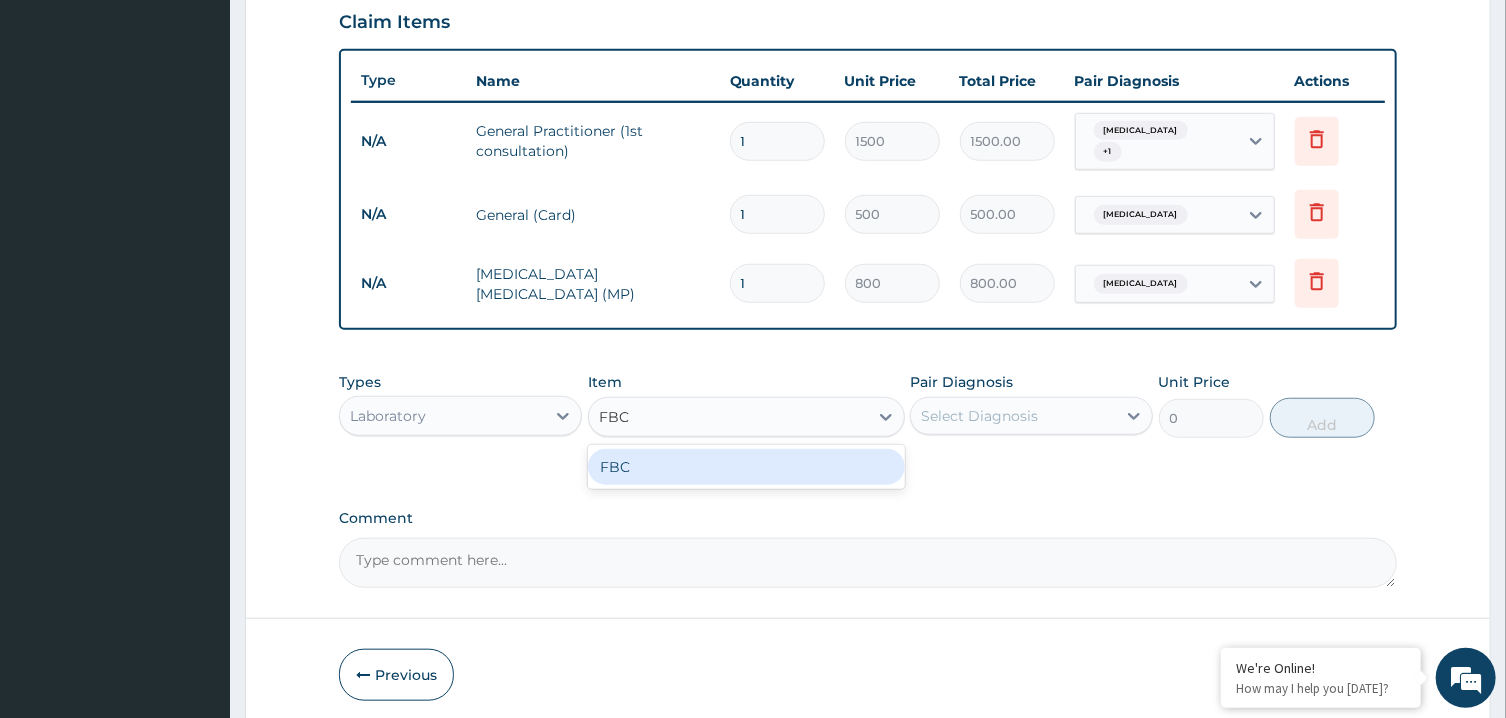 type 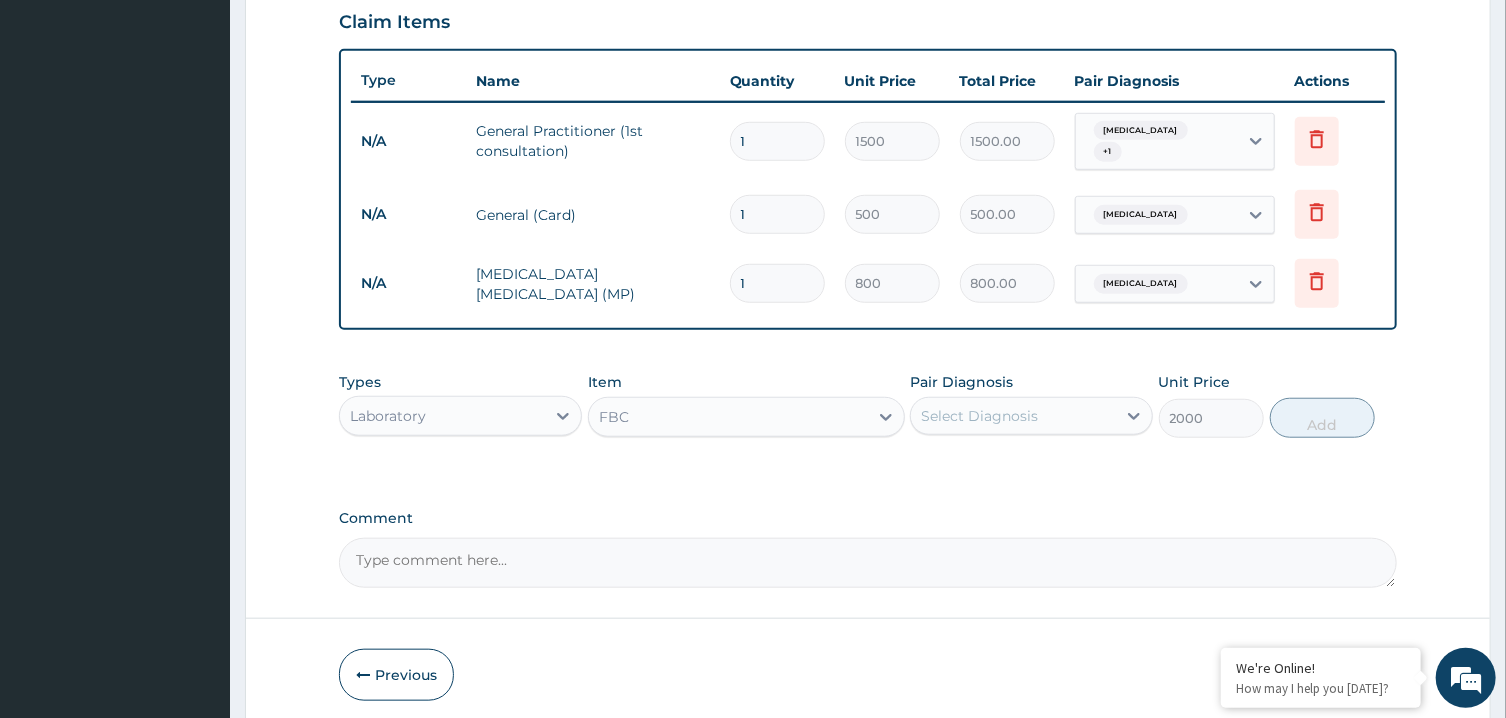 click on "Types Laboratory Item FBC Pair Diagnosis Select Diagnosis Unit Price 2000 Add" at bounding box center [867, 420] 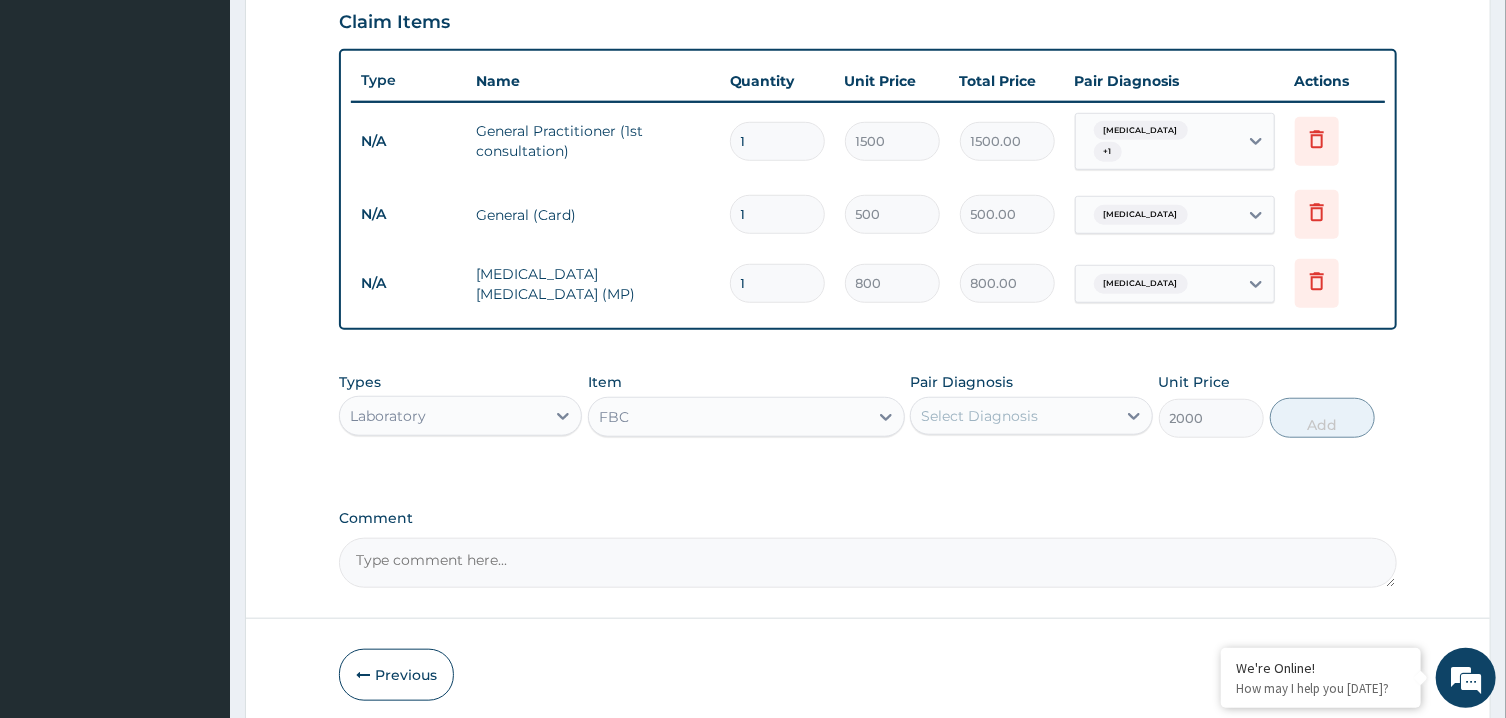 click on "Select Diagnosis" at bounding box center (1013, 416) 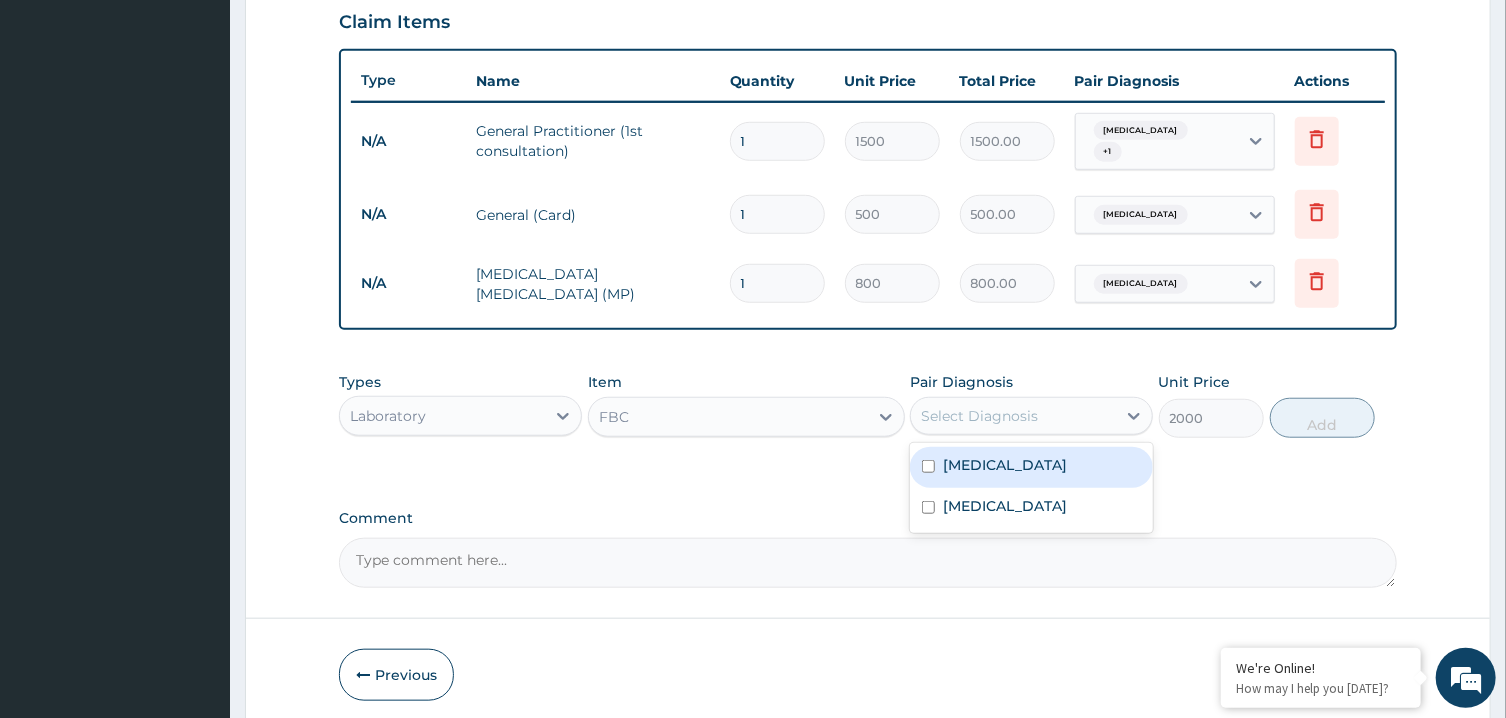 click on "Upper respiratory infection" at bounding box center [1005, 465] 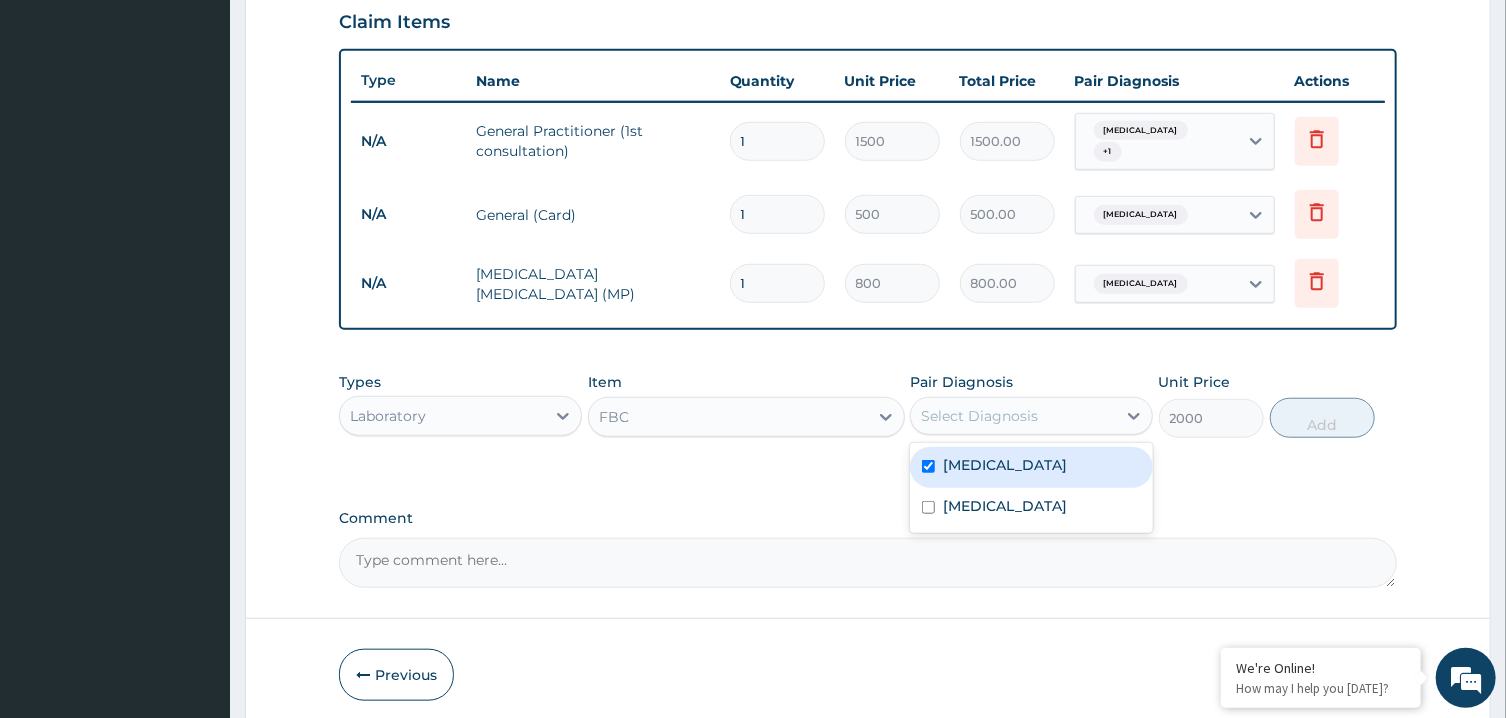 checkbox on "true" 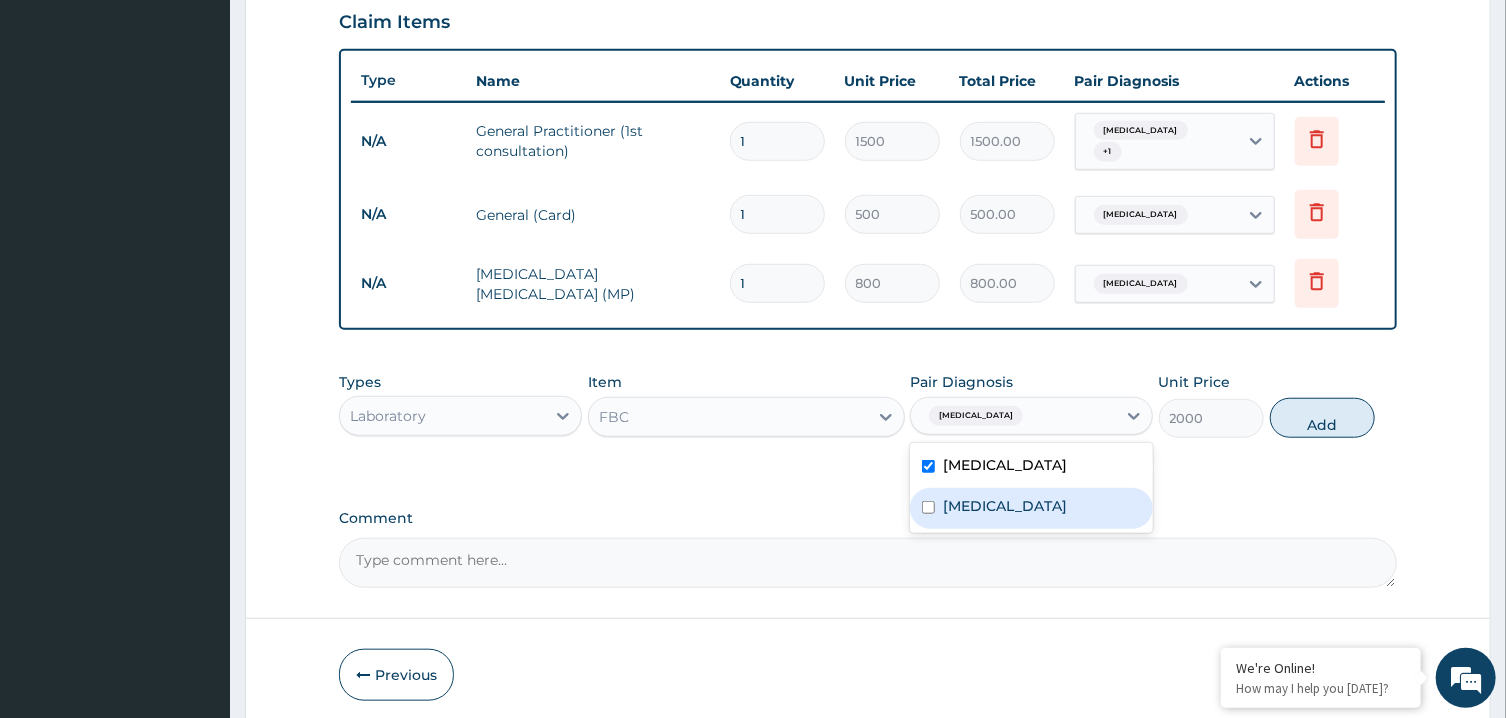 click on "Malaria" at bounding box center (1031, 508) 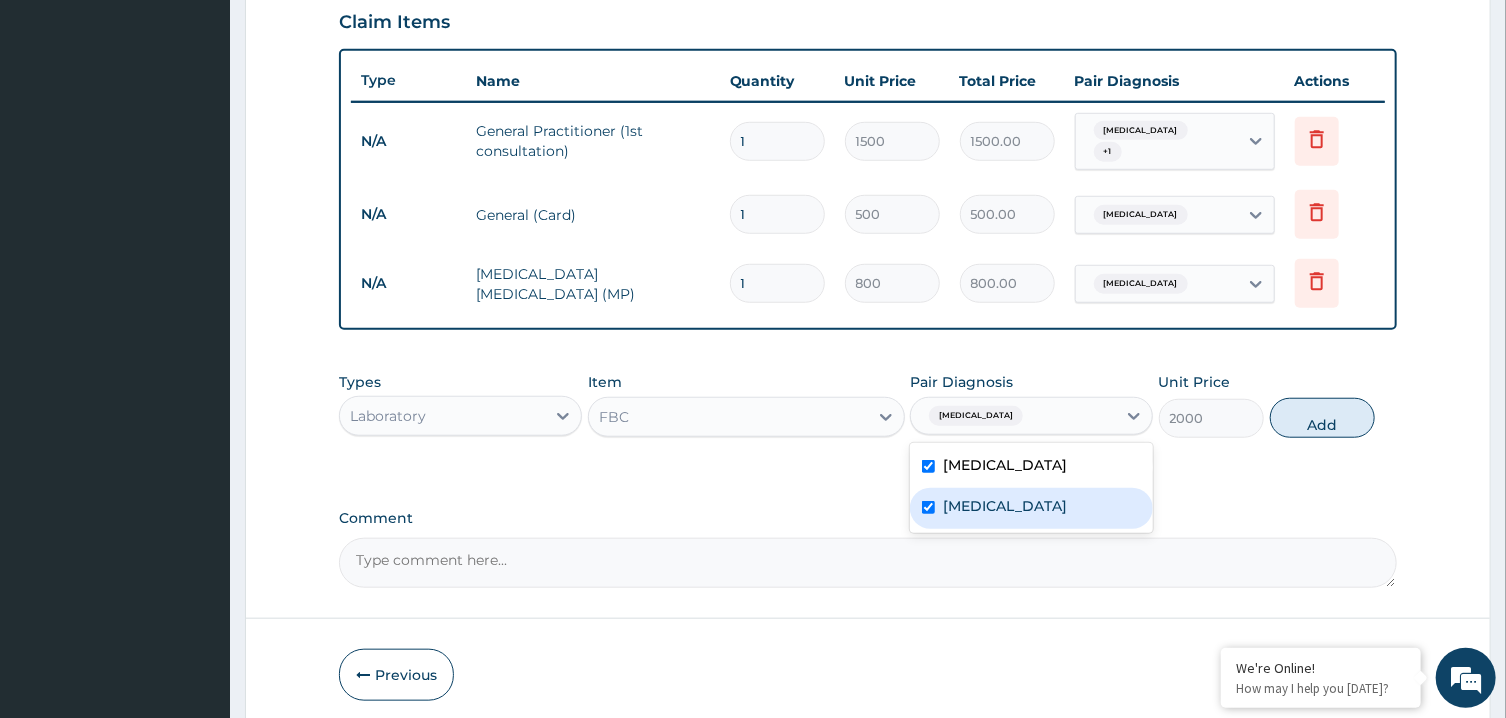 checkbox on "true" 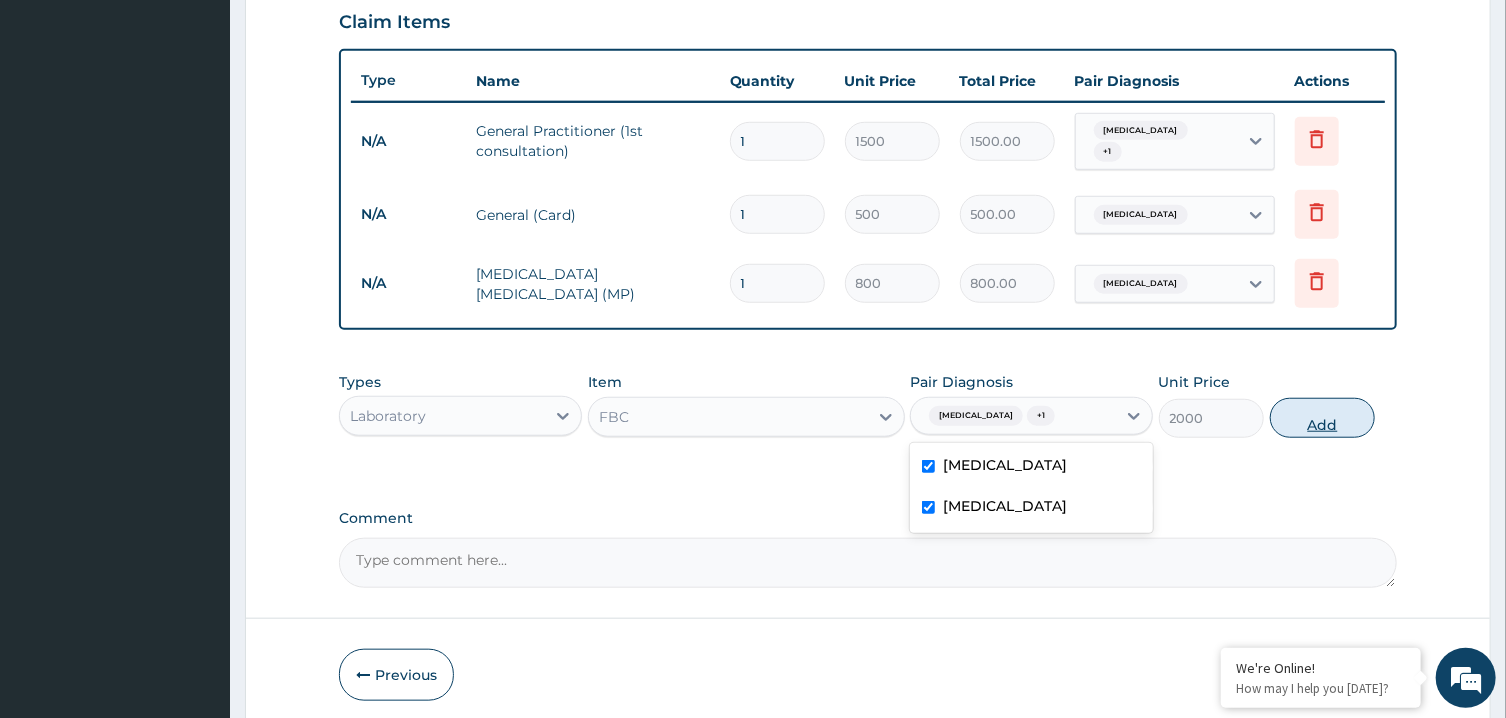 click on "Add" at bounding box center [1323, 418] 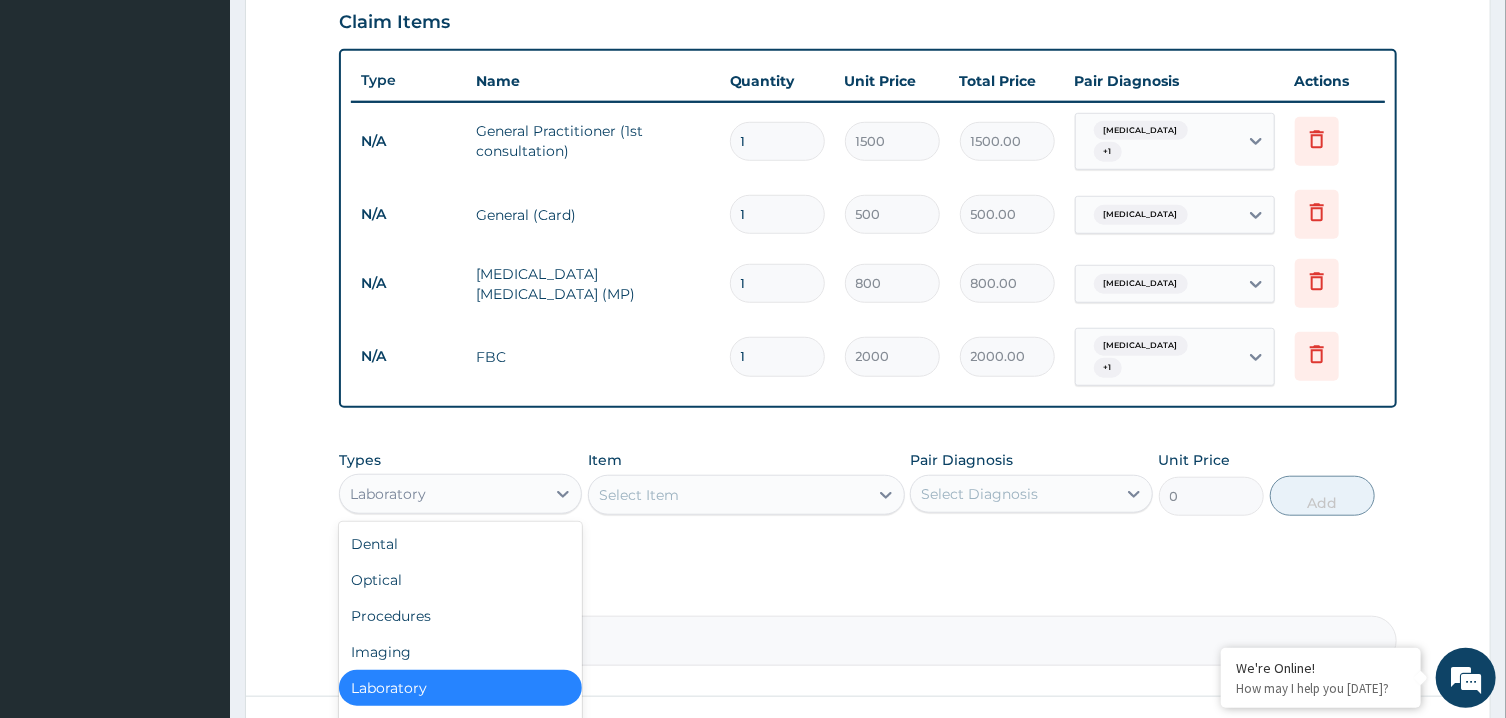 click on "Laboratory" at bounding box center (442, 494) 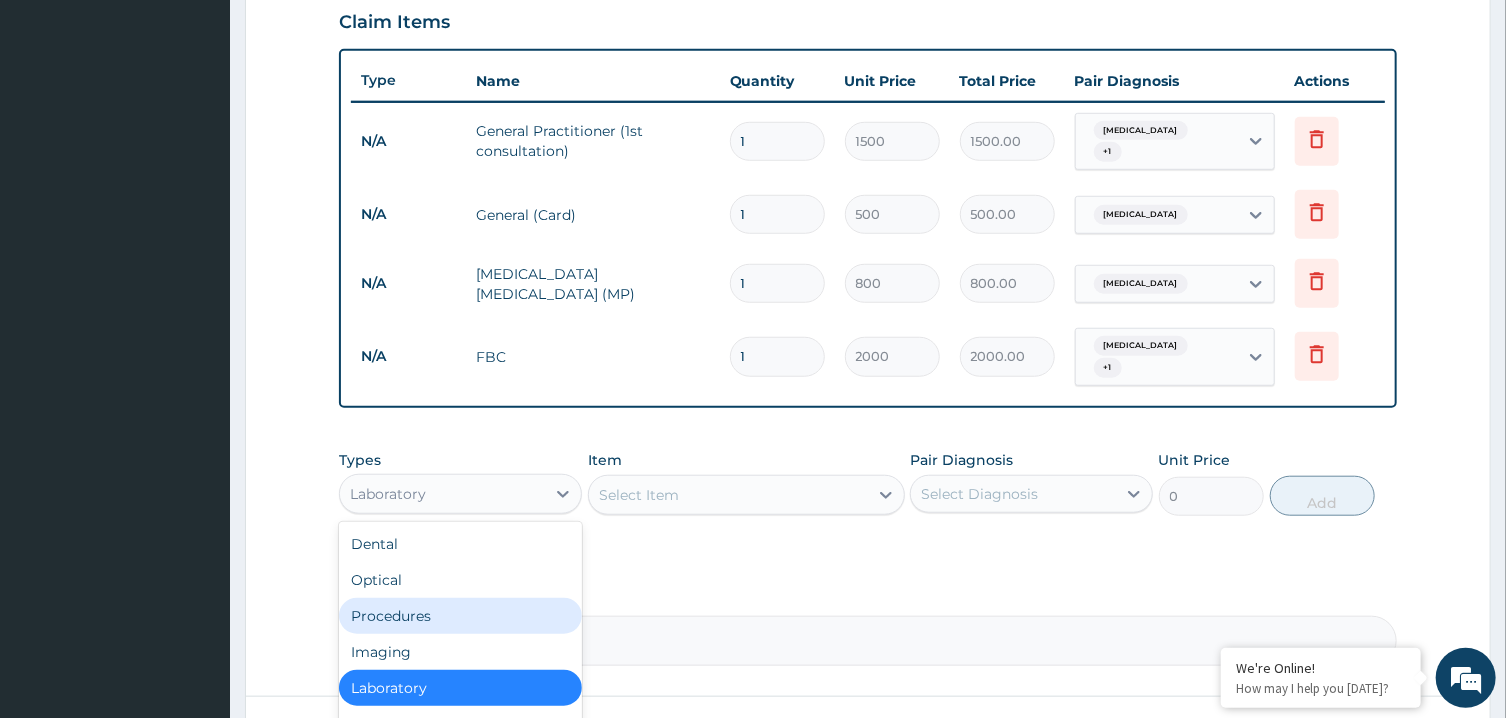 scroll, scrollTop: 843, scrollLeft: 0, axis: vertical 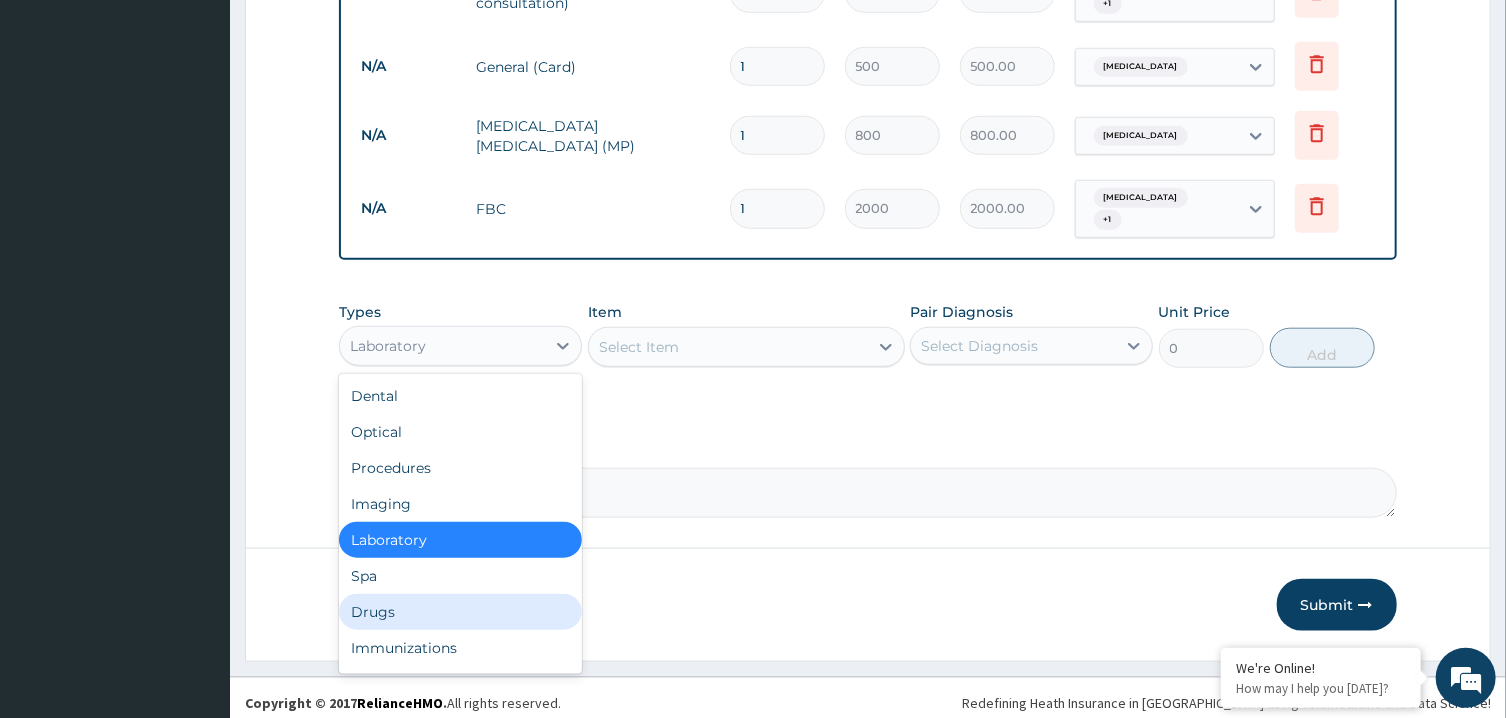 click on "Drugs" at bounding box center [460, 612] 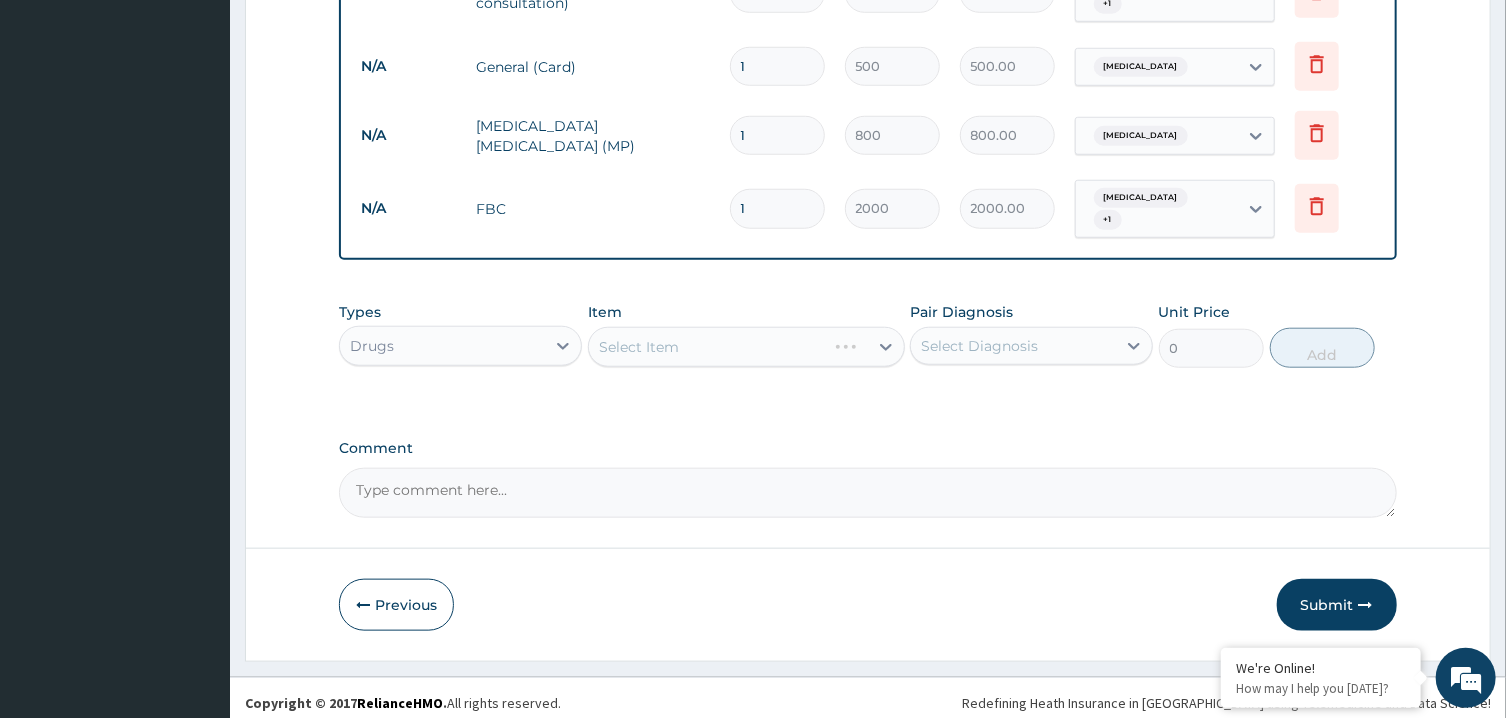 click on "Select Diagnosis" at bounding box center [979, 346] 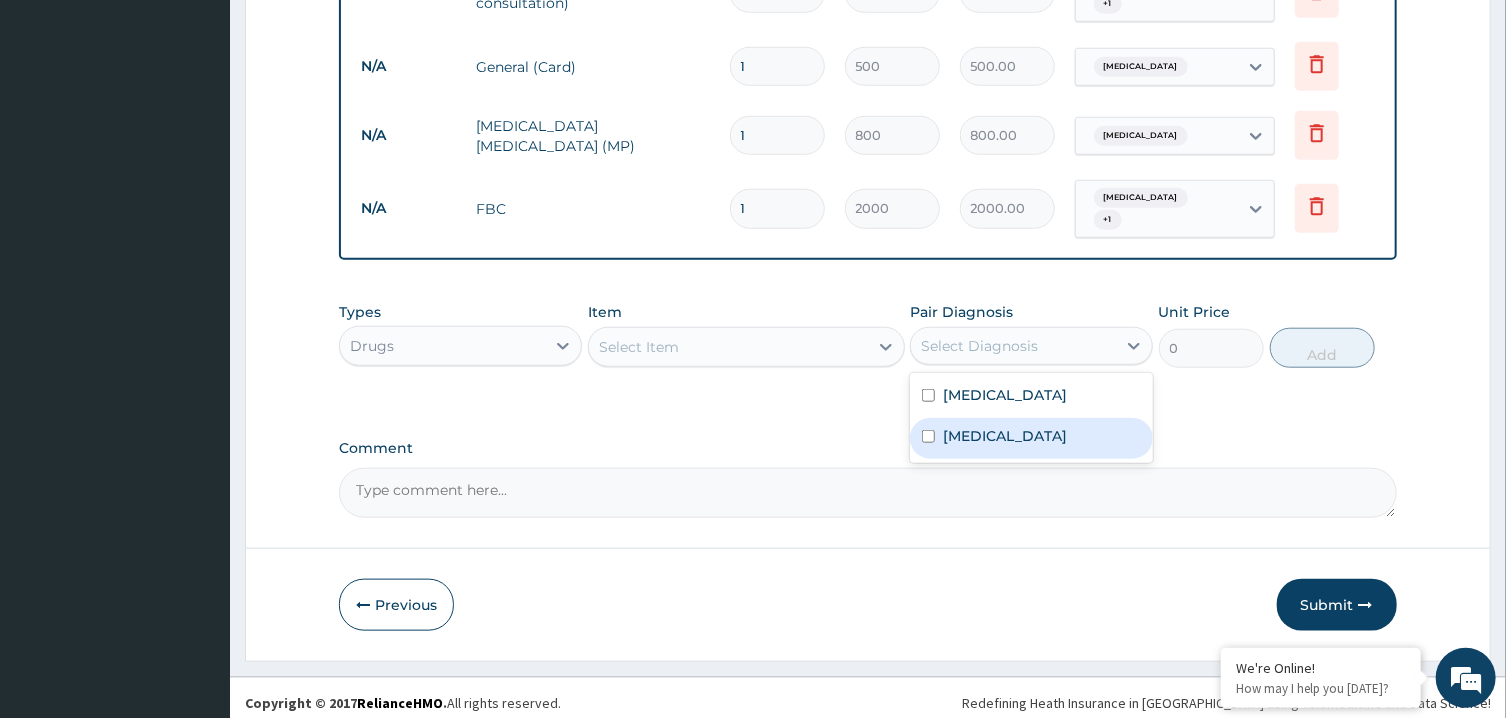 click on "Malaria" at bounding box center [1005, 436] 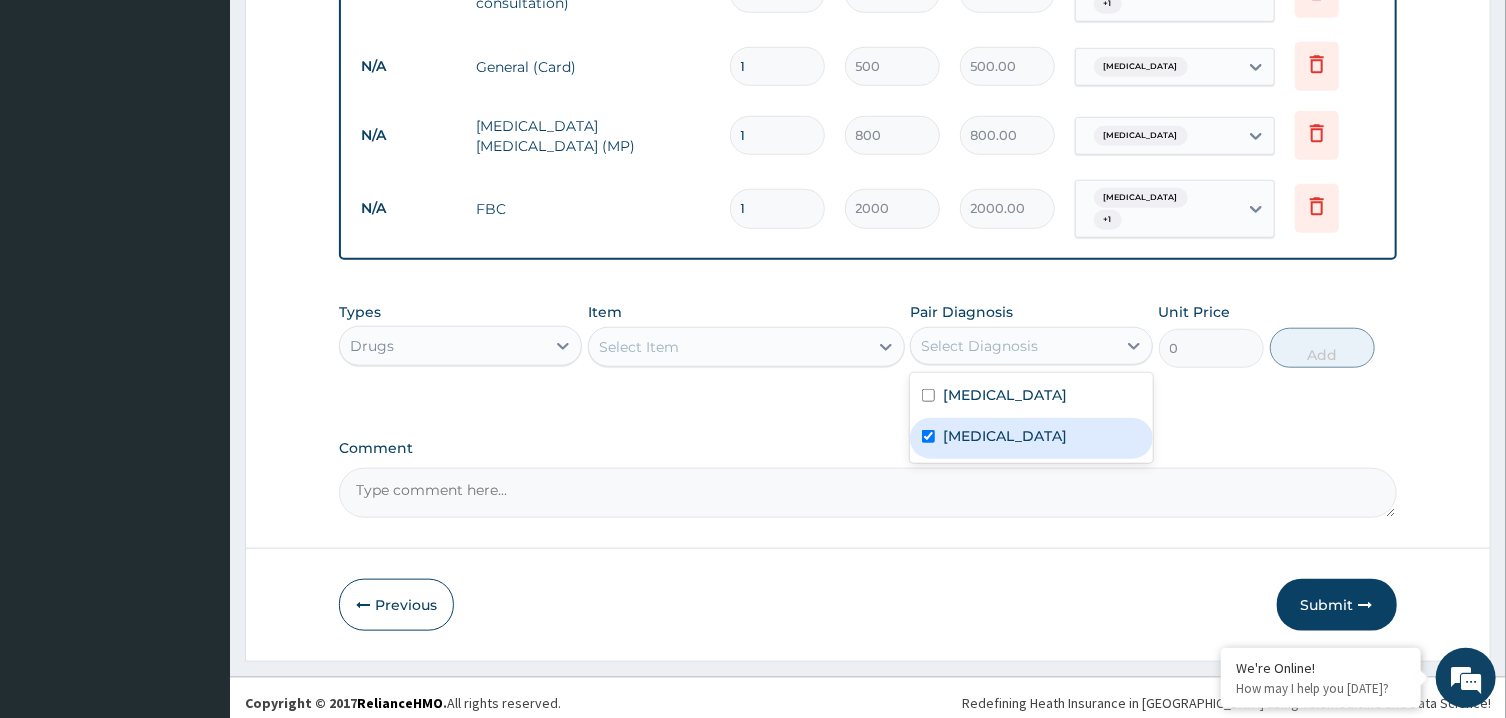 checkbox on "true" 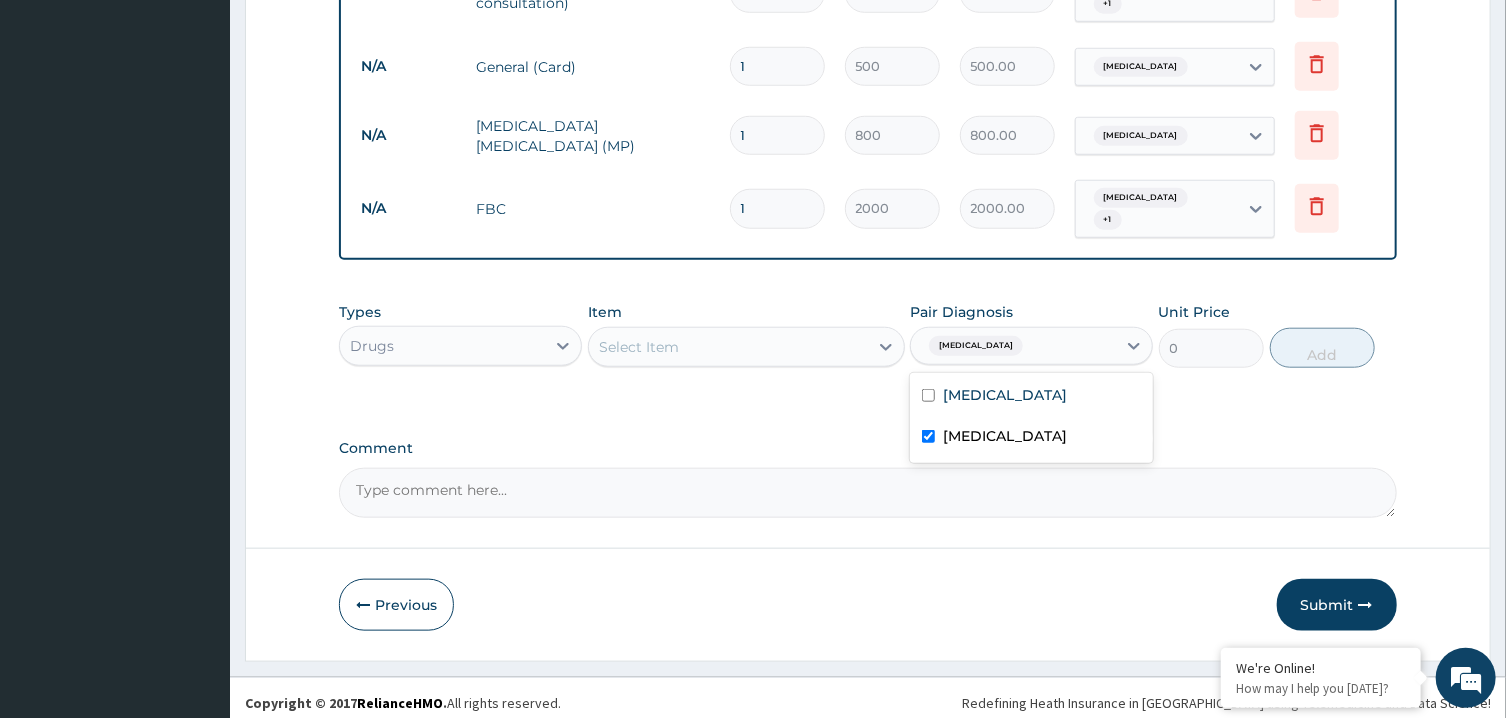 click on "Select Item" at bounding box center (746, 347) 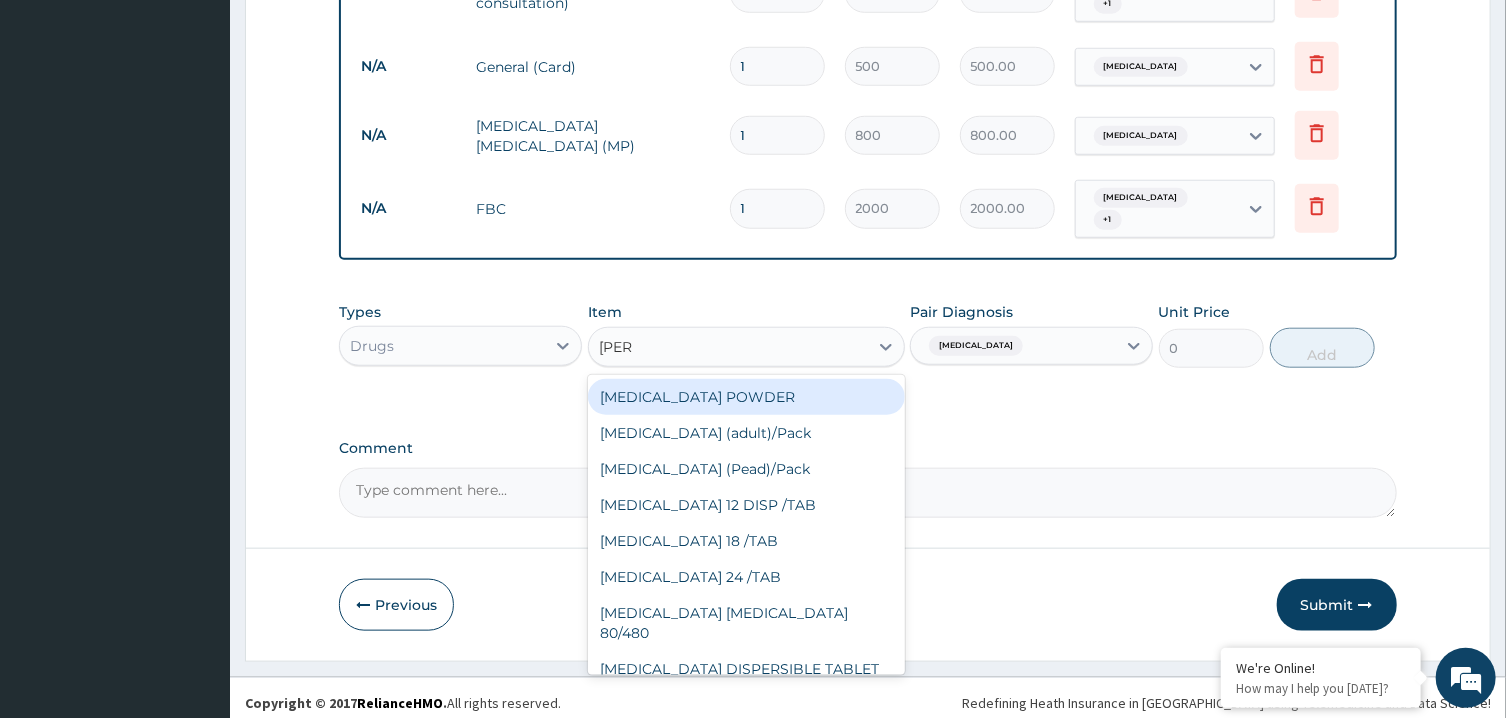 type on "COART" 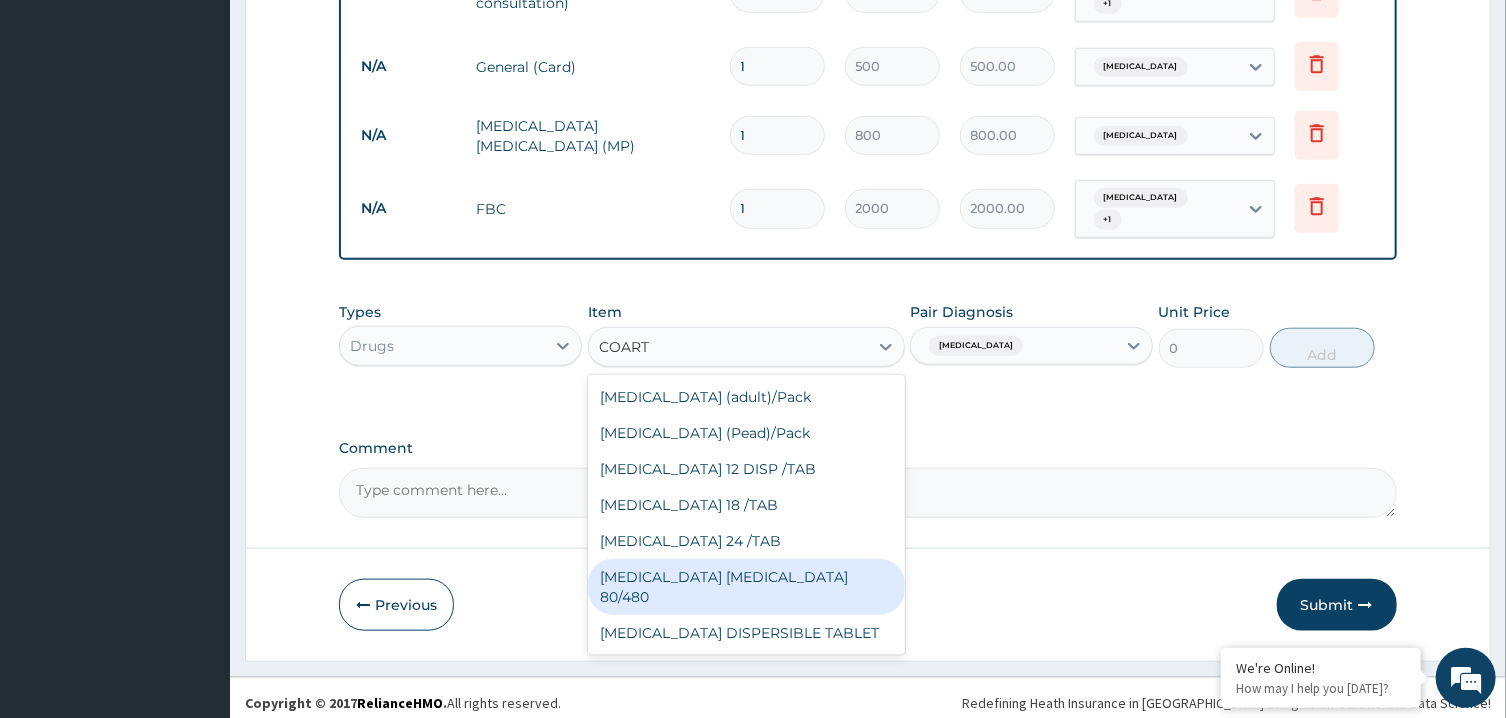 click on "COARTEM D TAB 80/480" at bounding box center [746, 587] 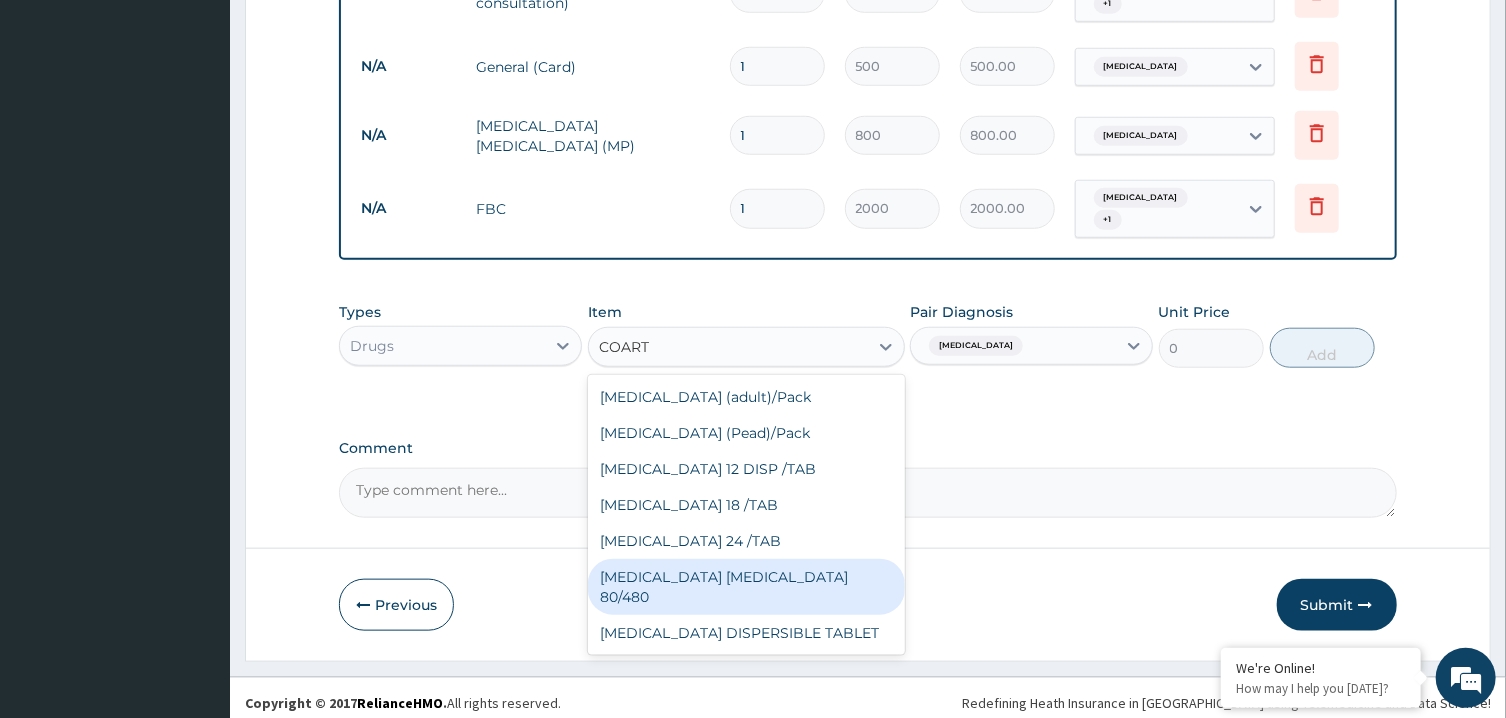 type 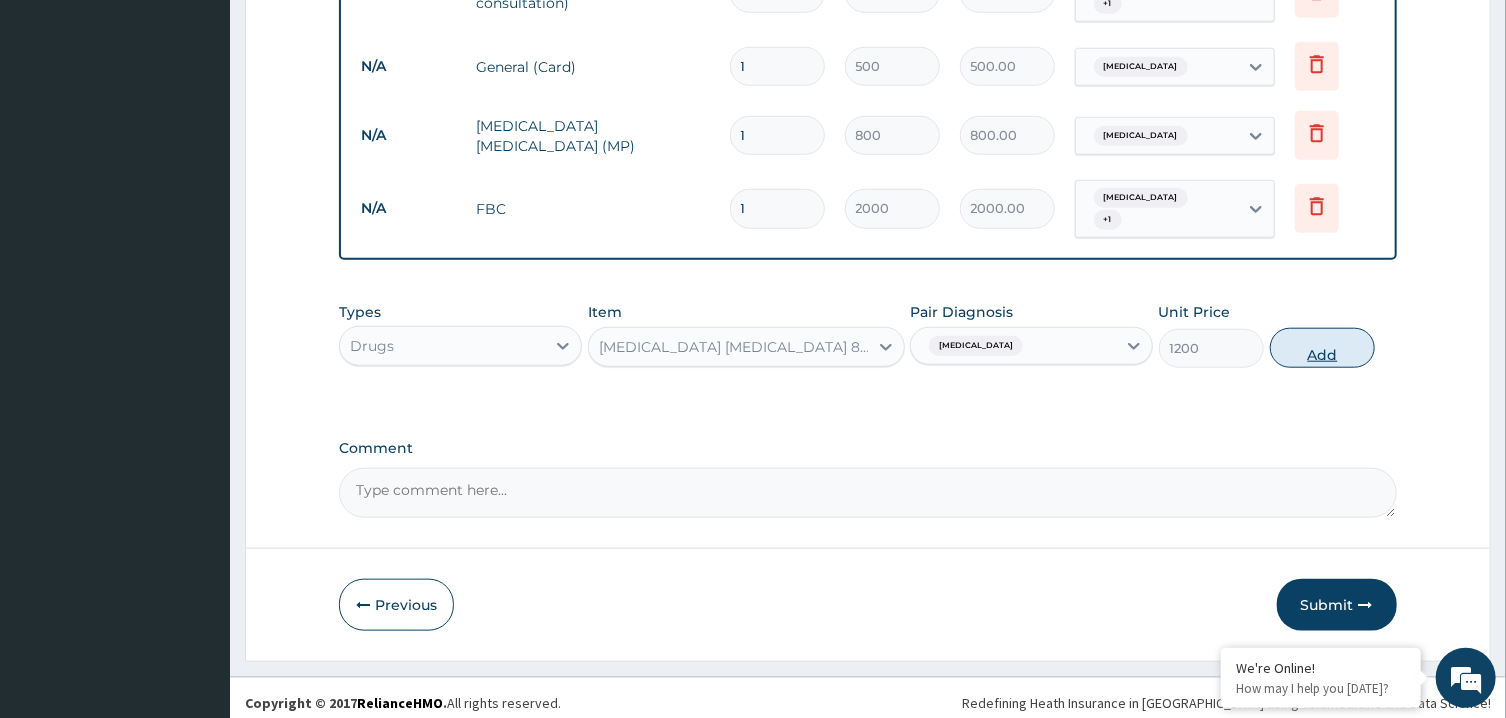 click on "Add" at bounding box center [1323, 348] 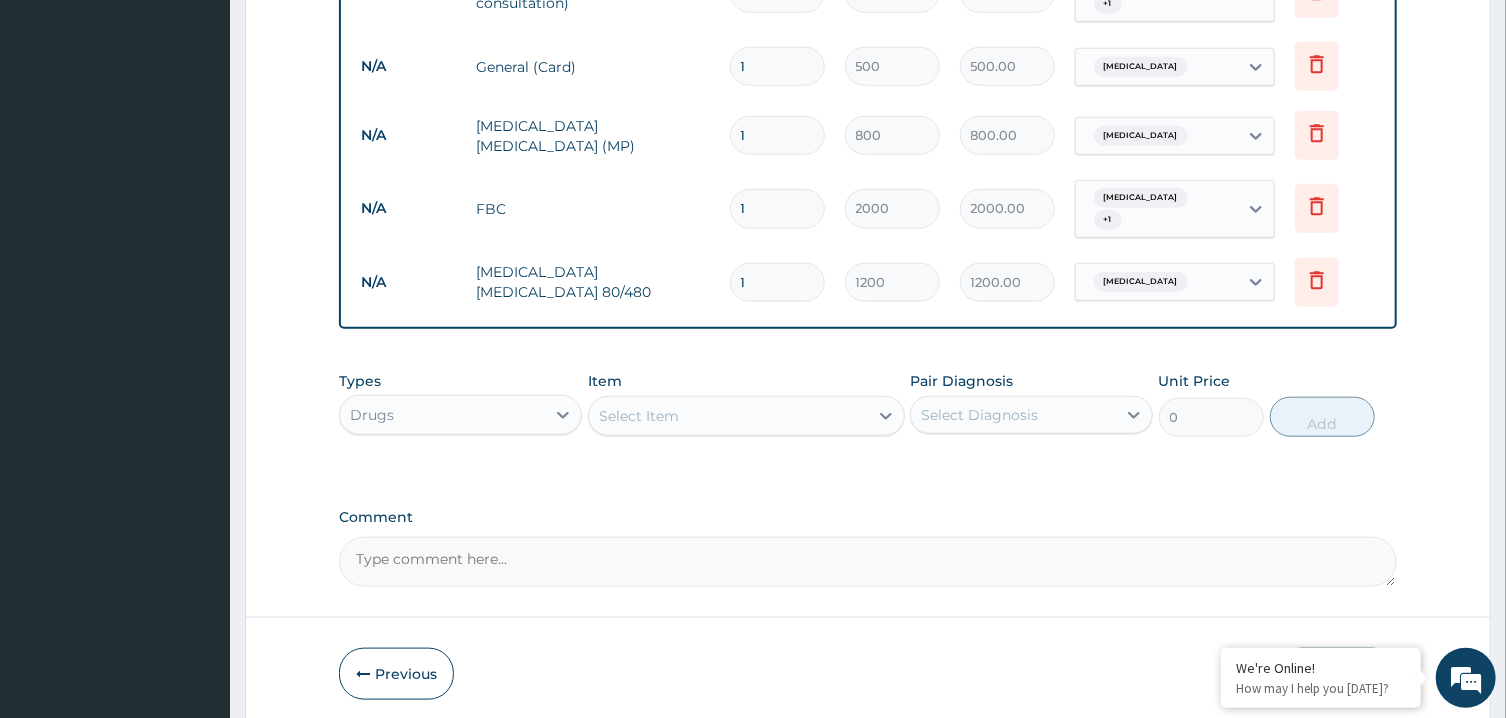 click on "Select Item" at bounding box center [639, 416] 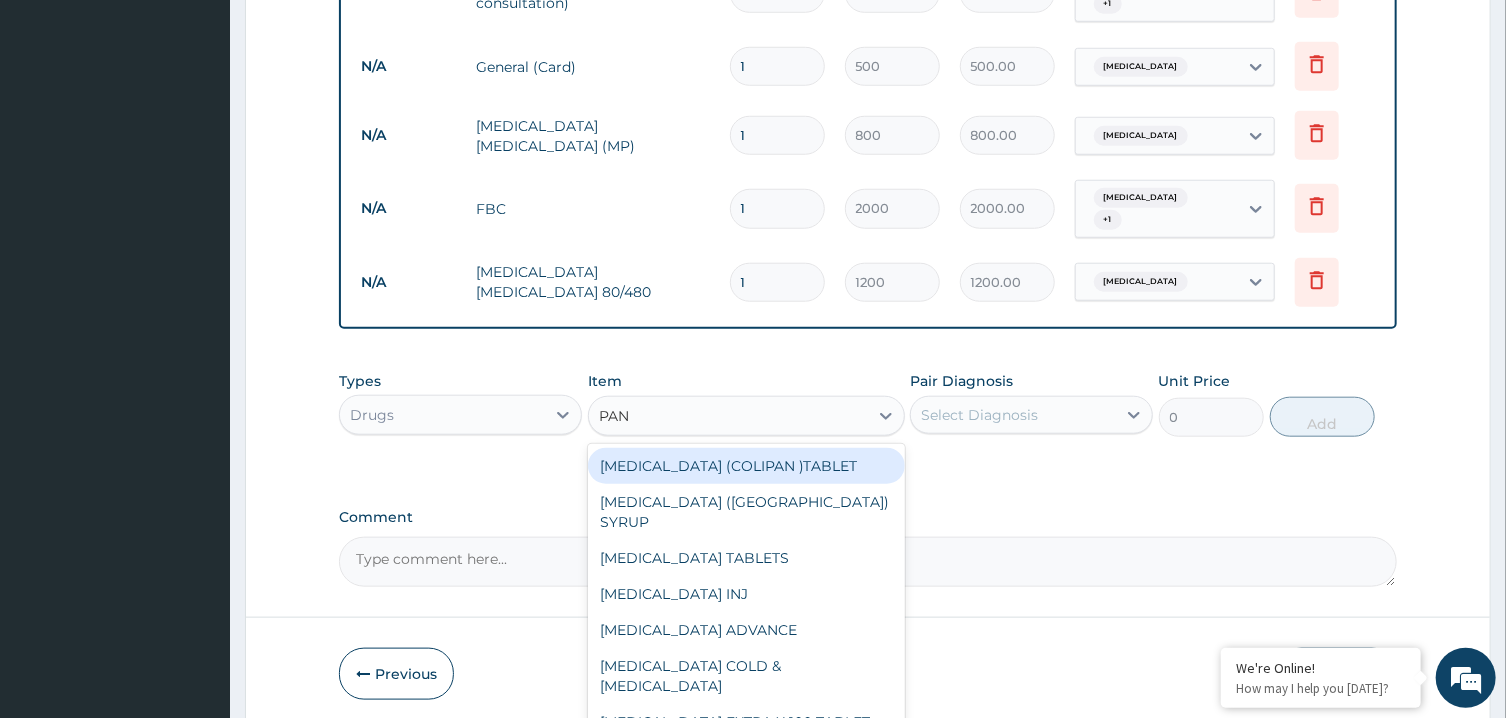 type on "PANA" 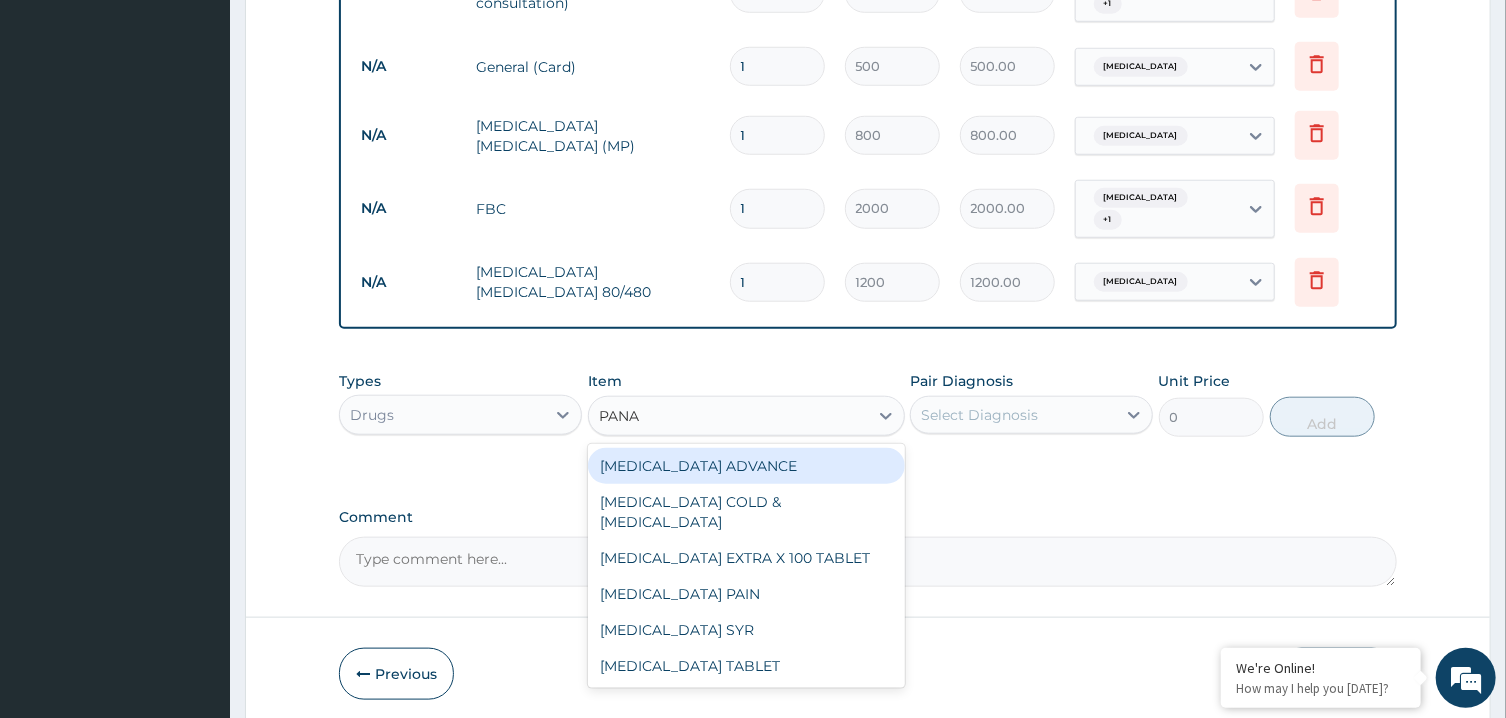 click on "[MEDICAL_DATA] ADVANCE" at bounding box center (746, 466) 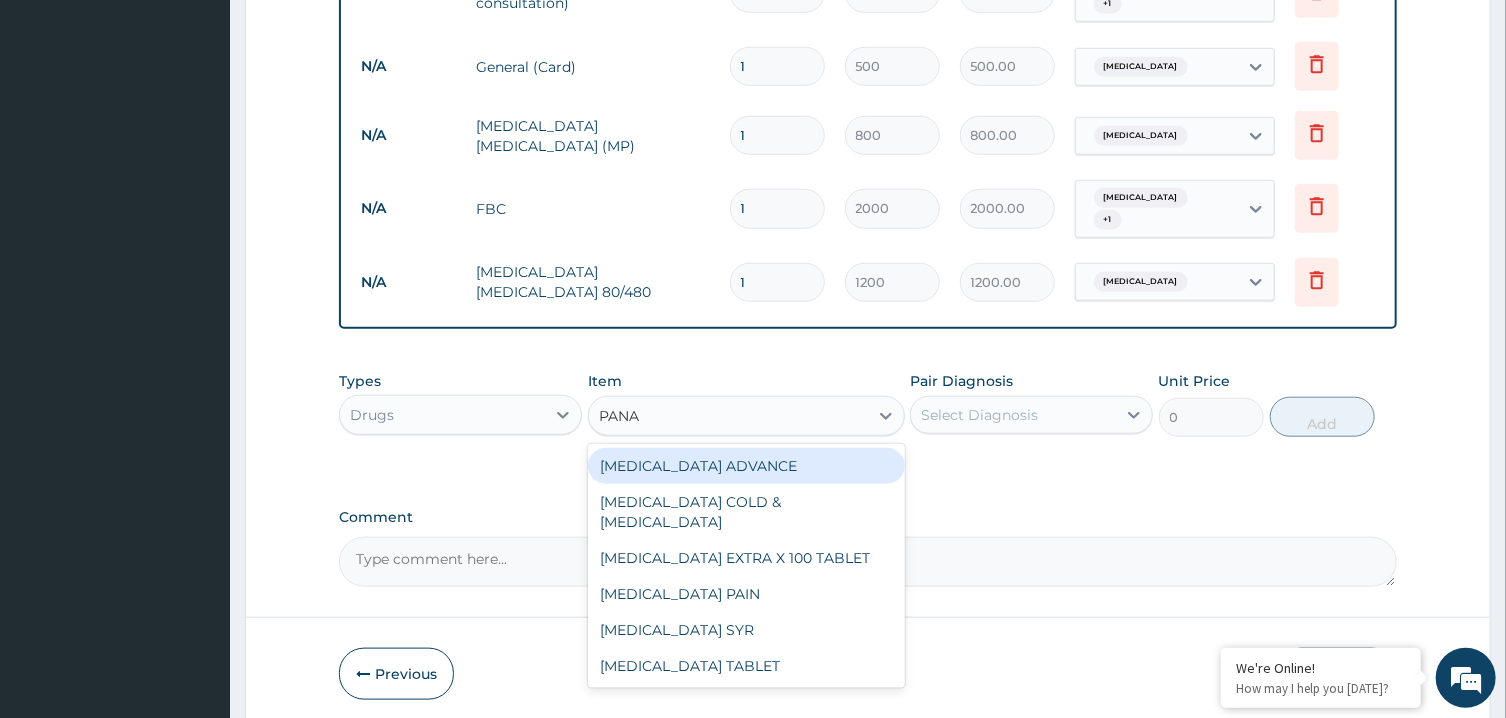 type 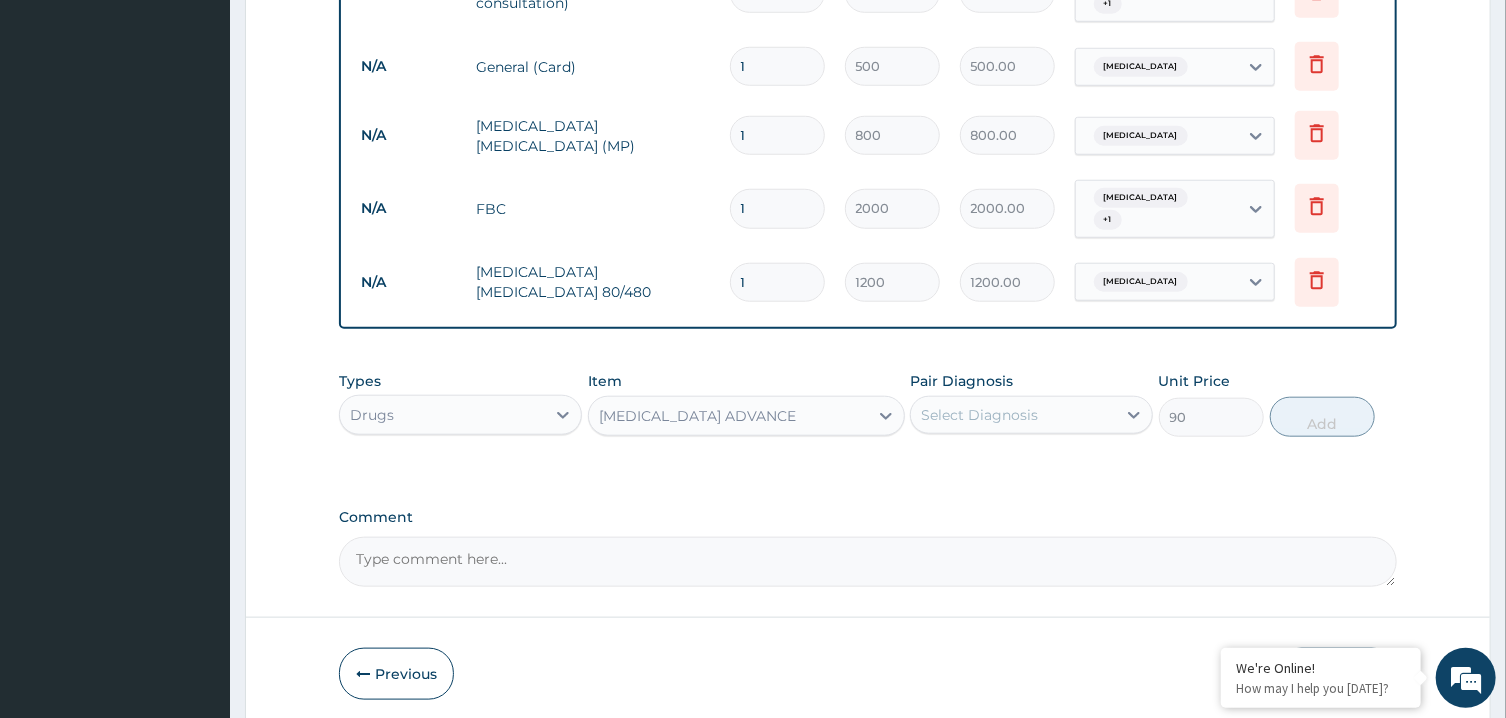 click on "Select Diagnosis" at bounding box center (979, 415) 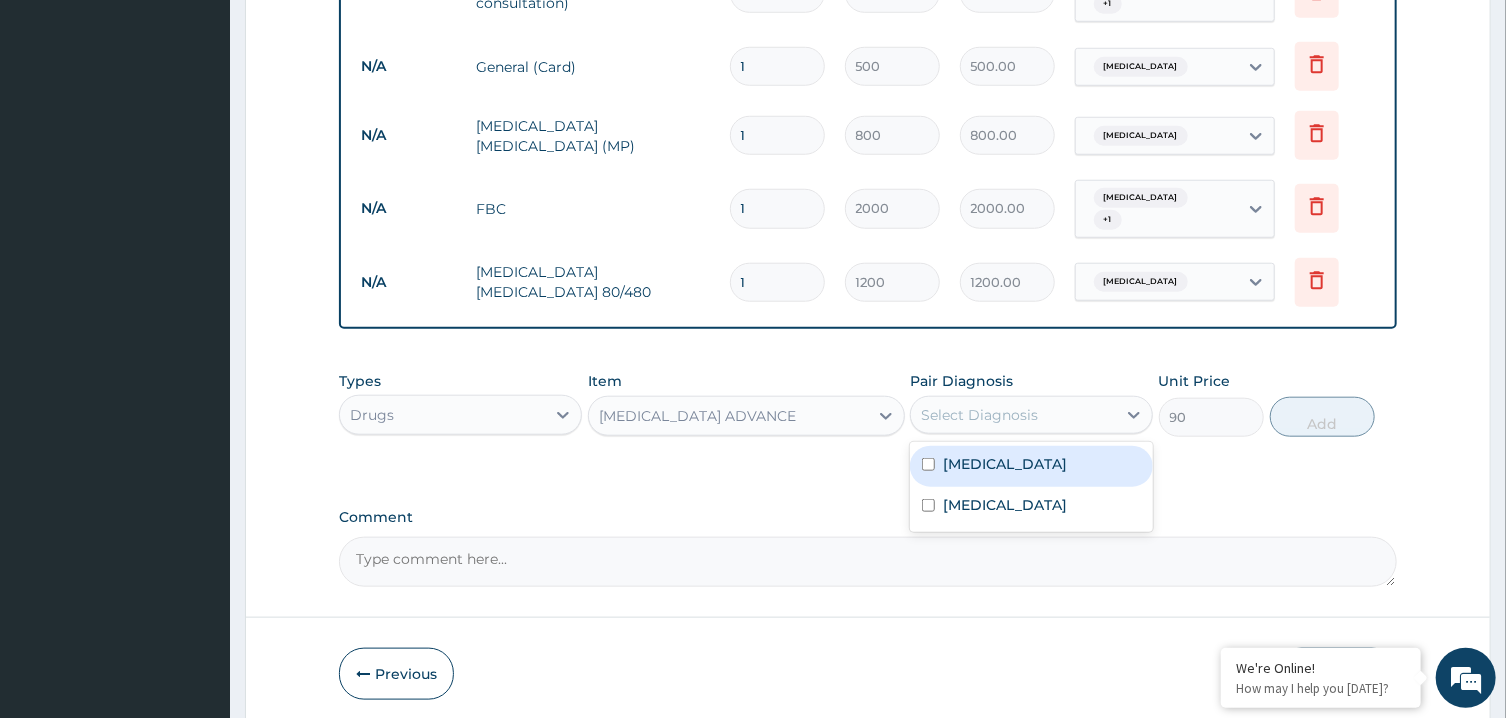 click on "Upper respiratory infection" at bounding box center (1005, 464) 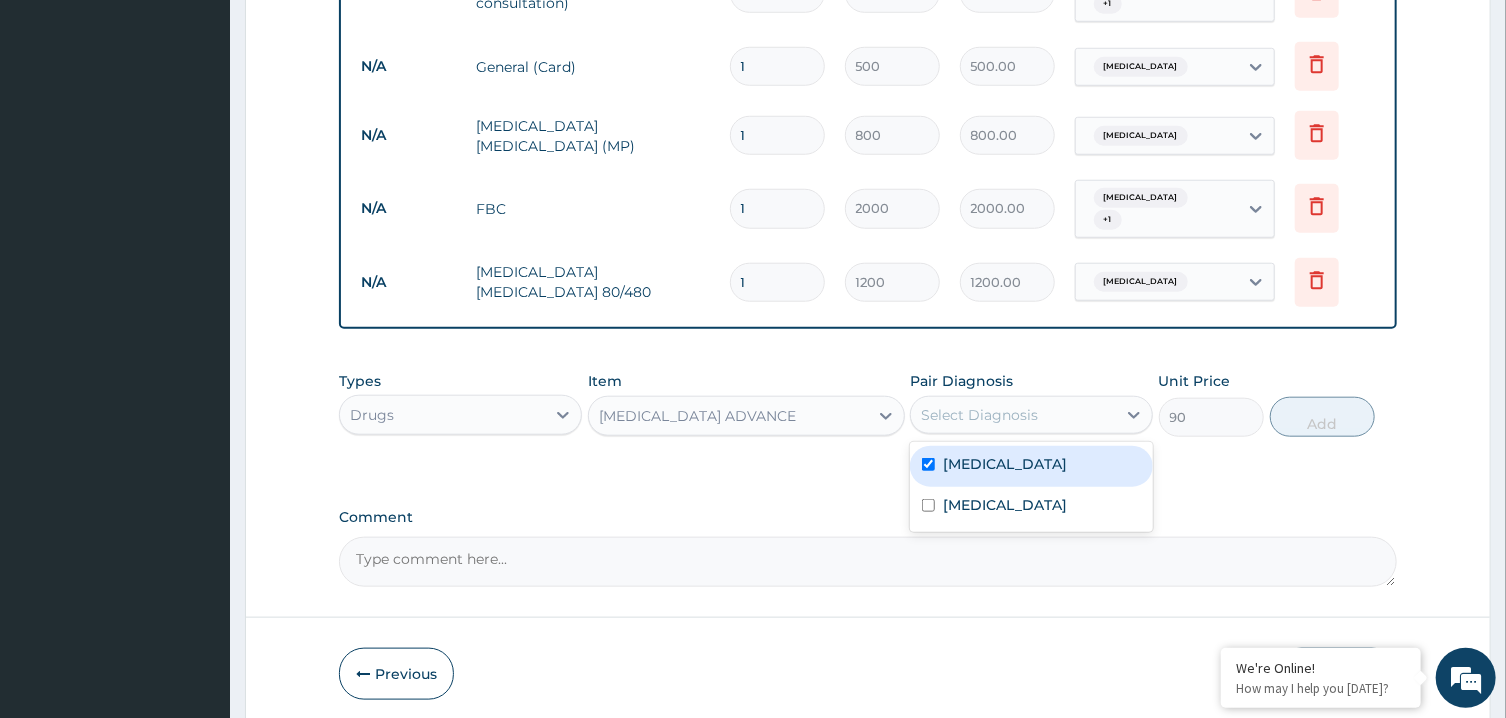 checkbox on "true" 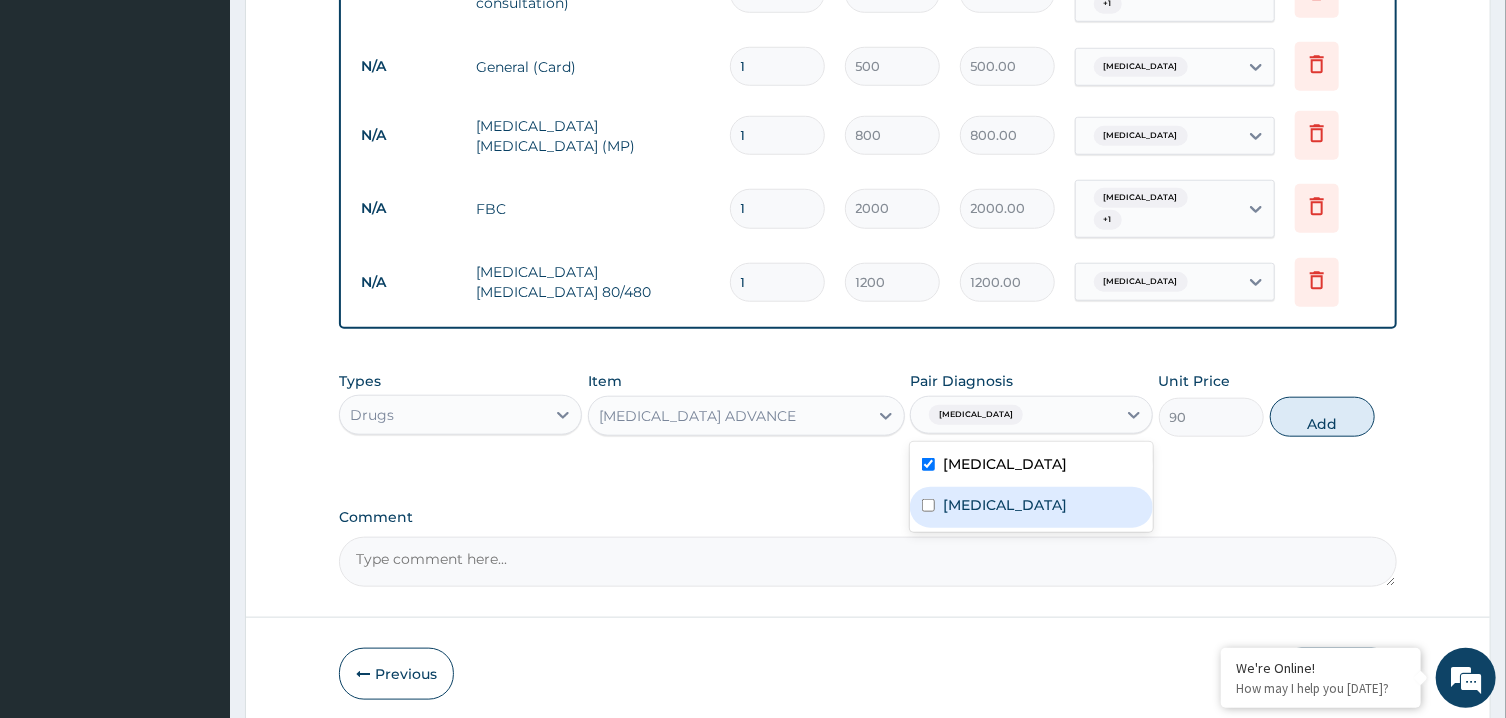 click on "[MEDICAL_DATA]" at bounding box center (1031, 507) 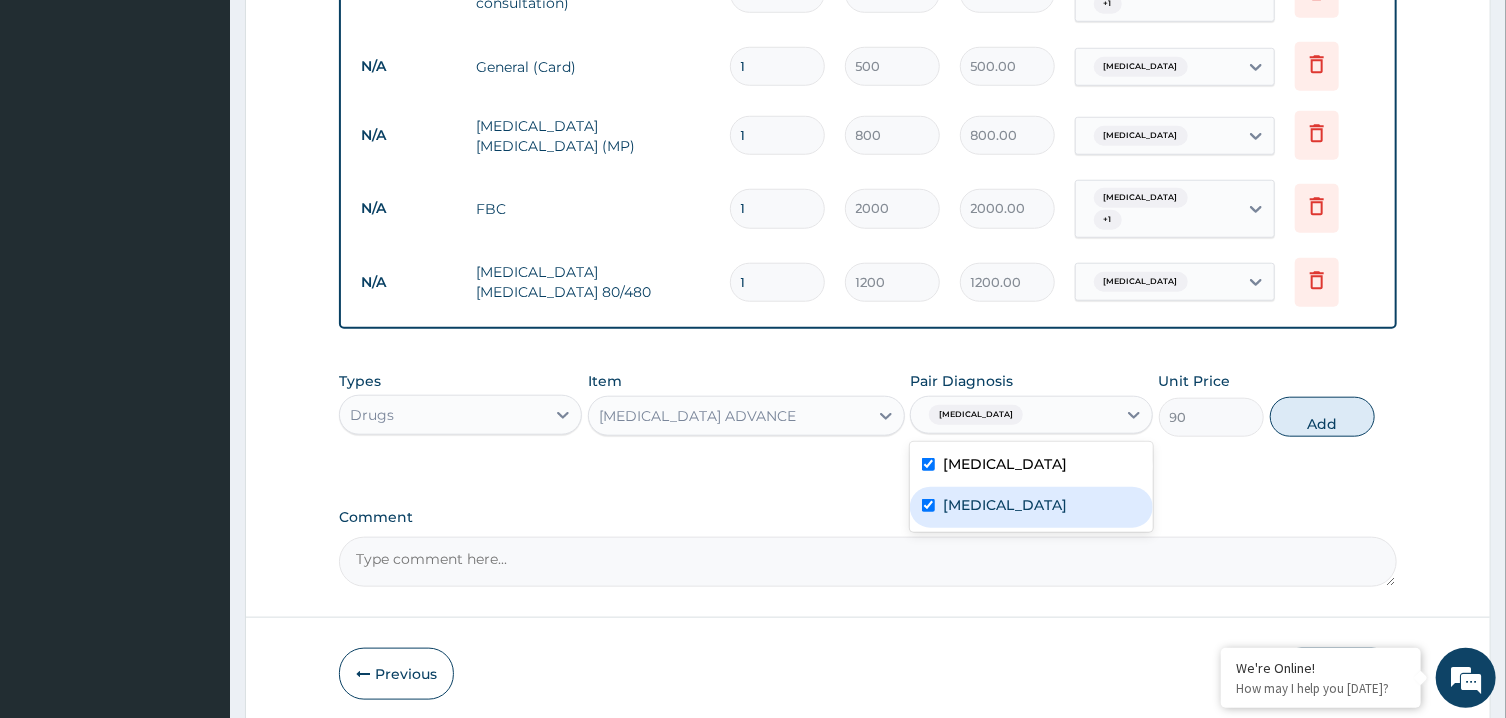 checkbox on "true" 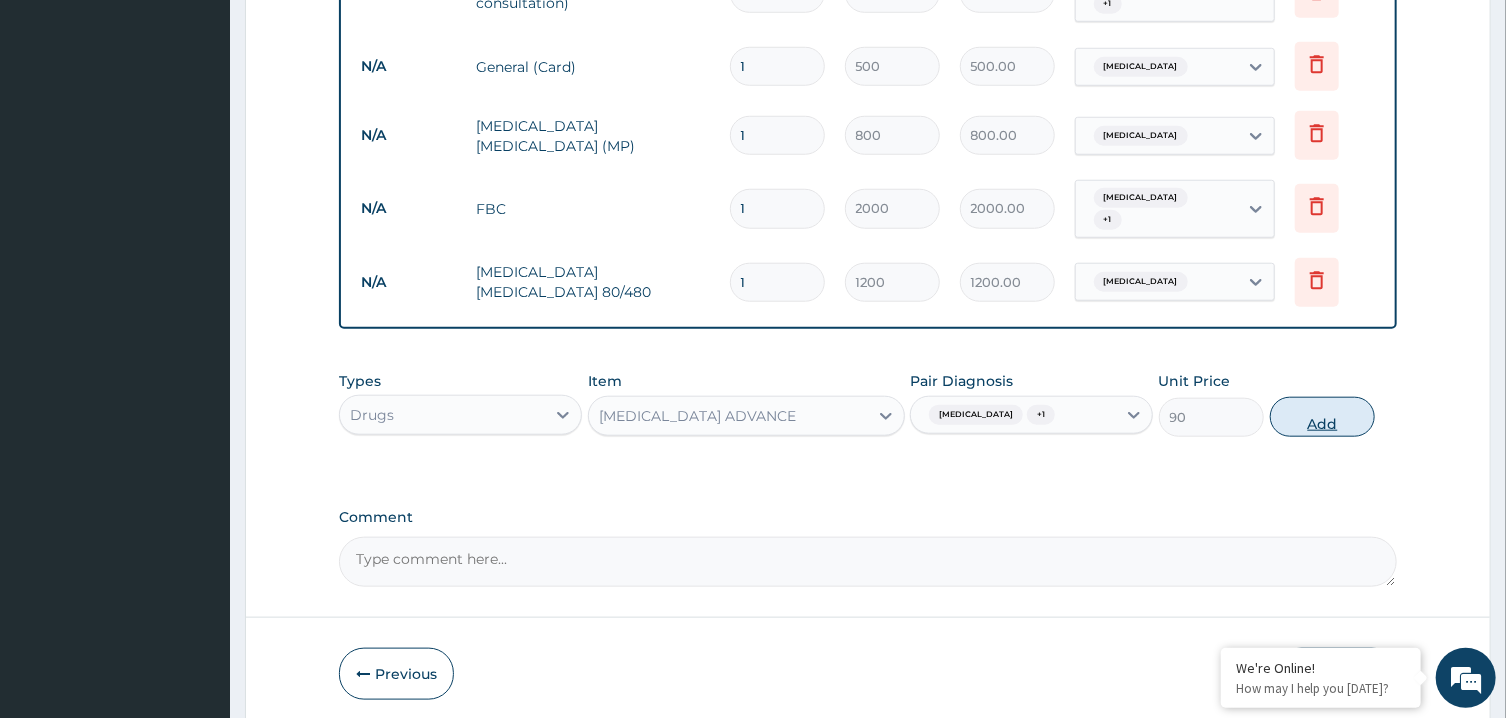 click on "Add" at bounding box center [1323, 417] 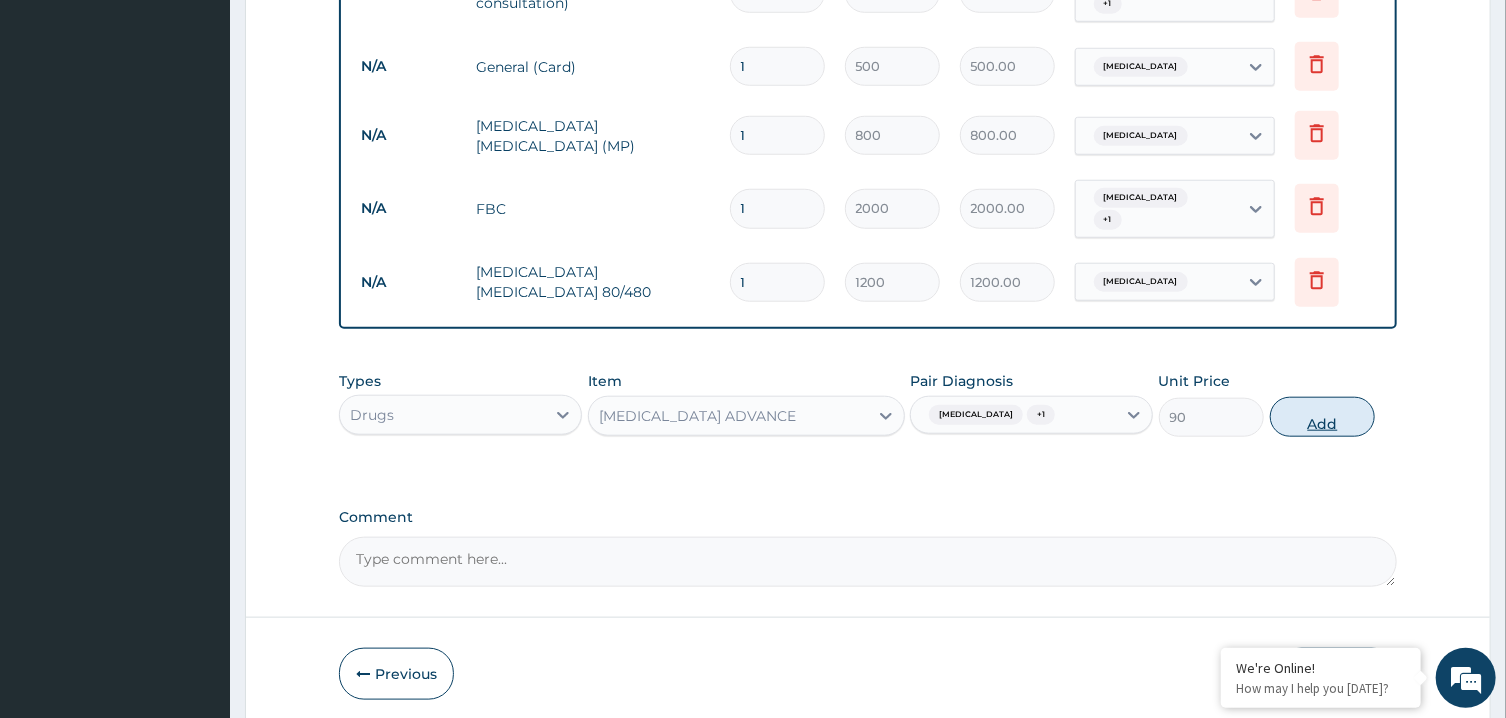 type on "0" 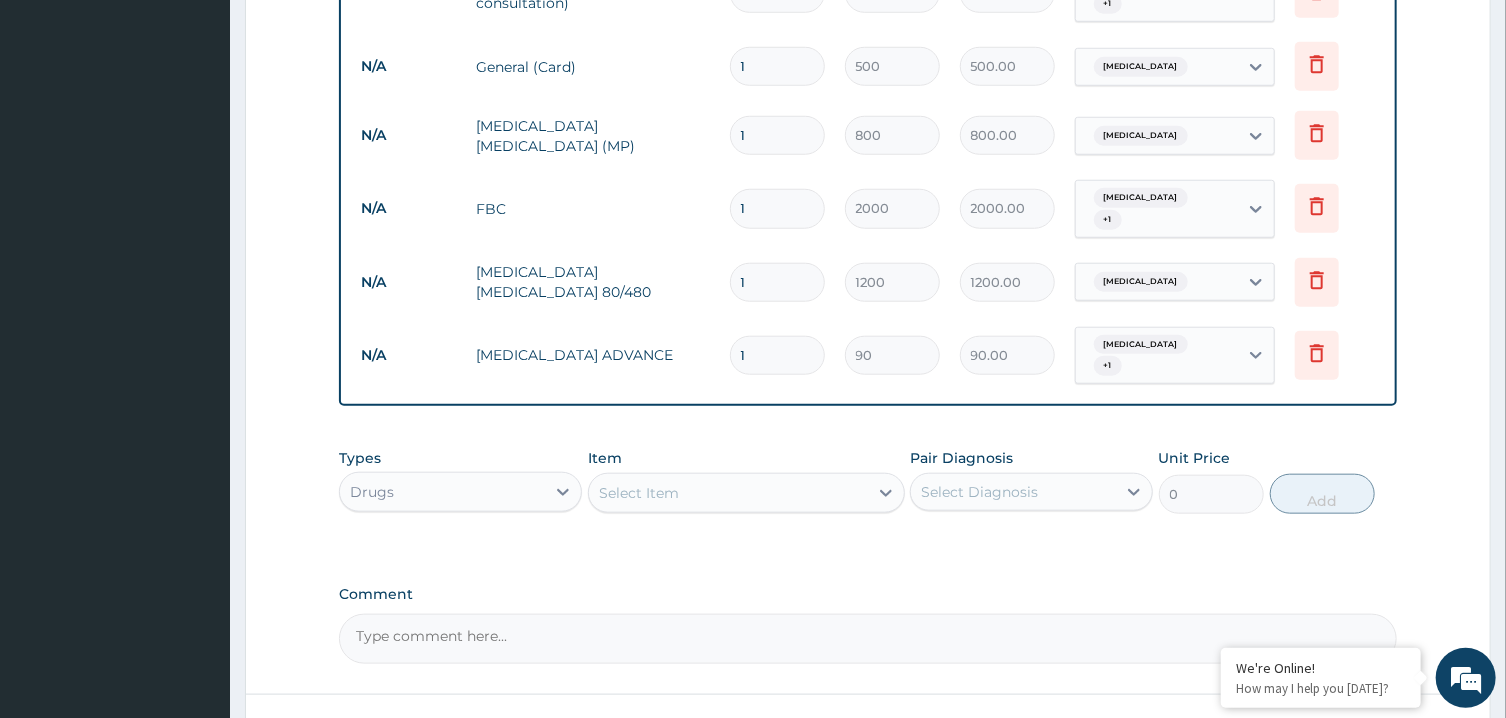 click on "Select Item" at bounding box center (728, 493) 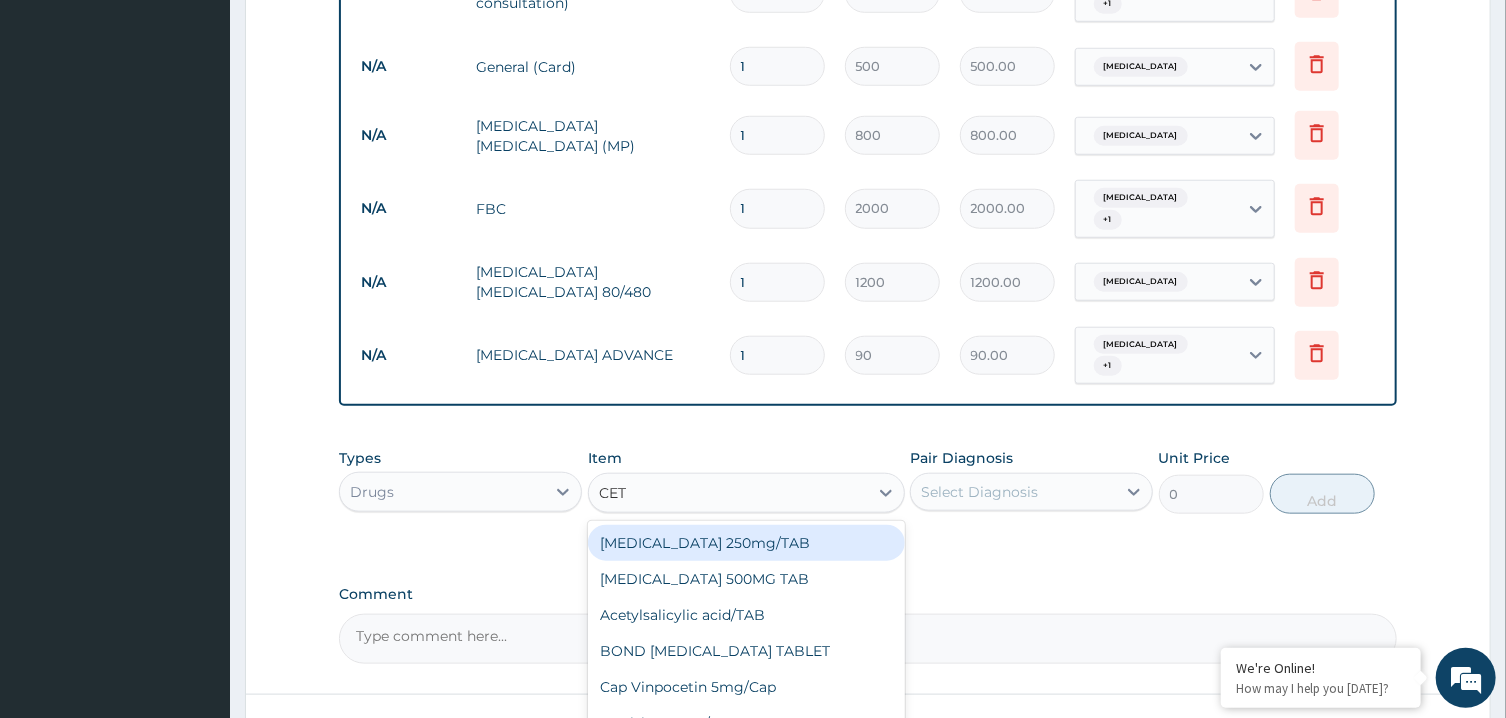 type on "CETR" 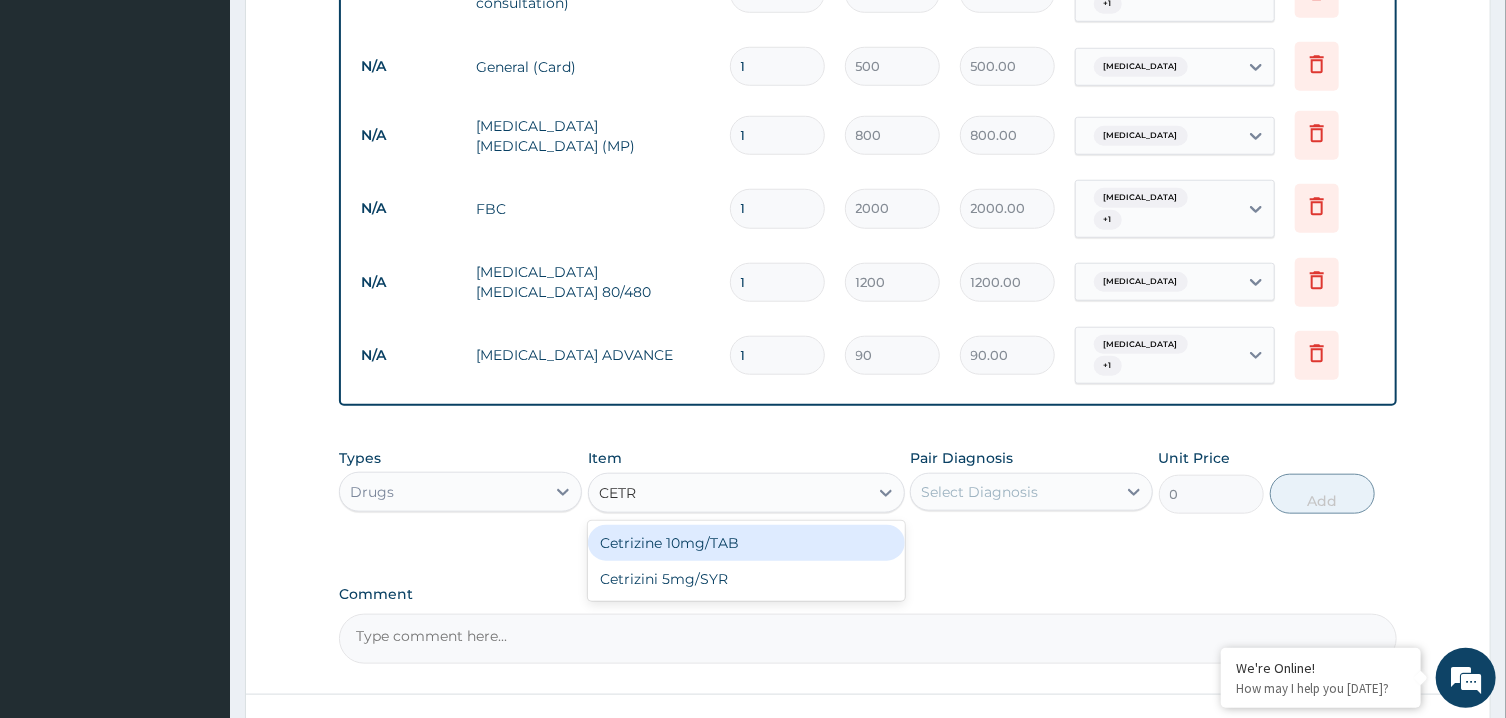 click on "Cetrizine 10mg/TAB" at bounding box center (746, 543) 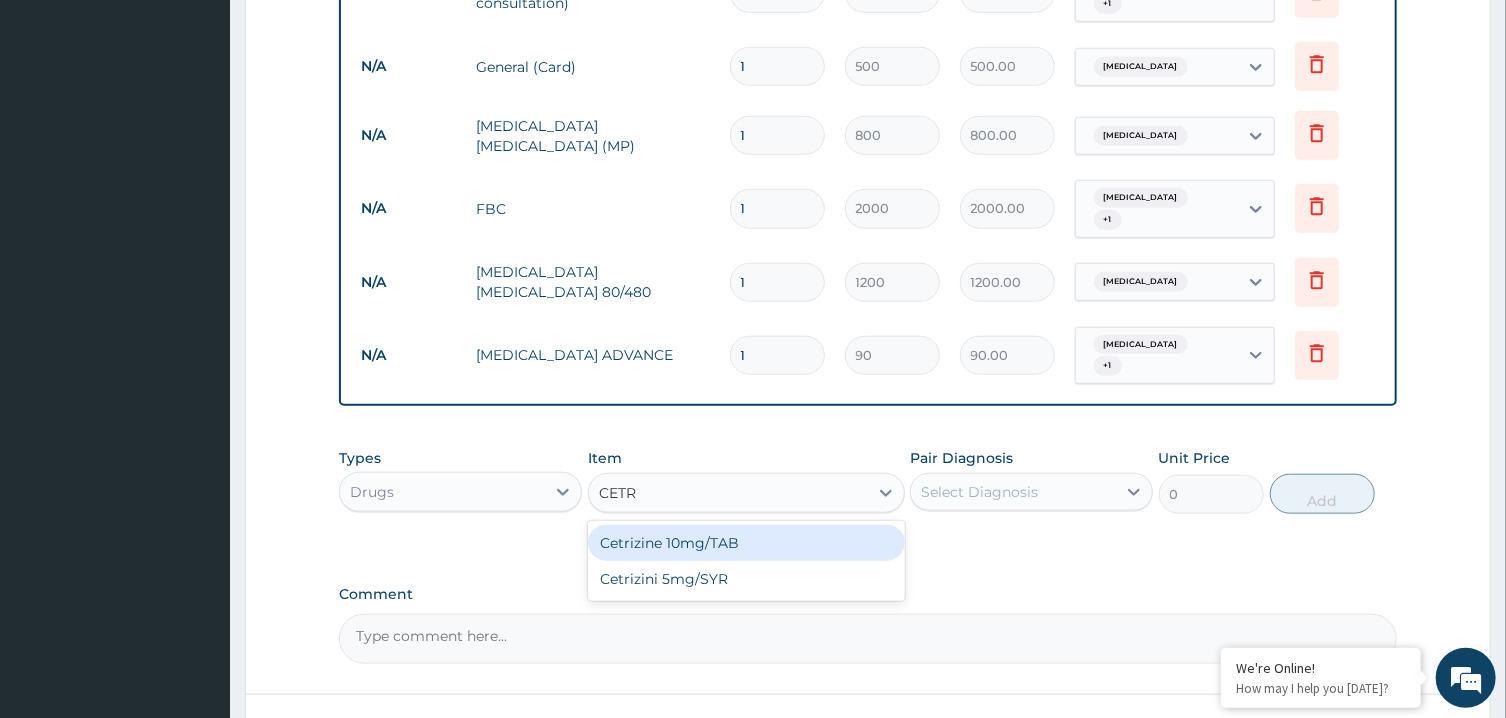 type 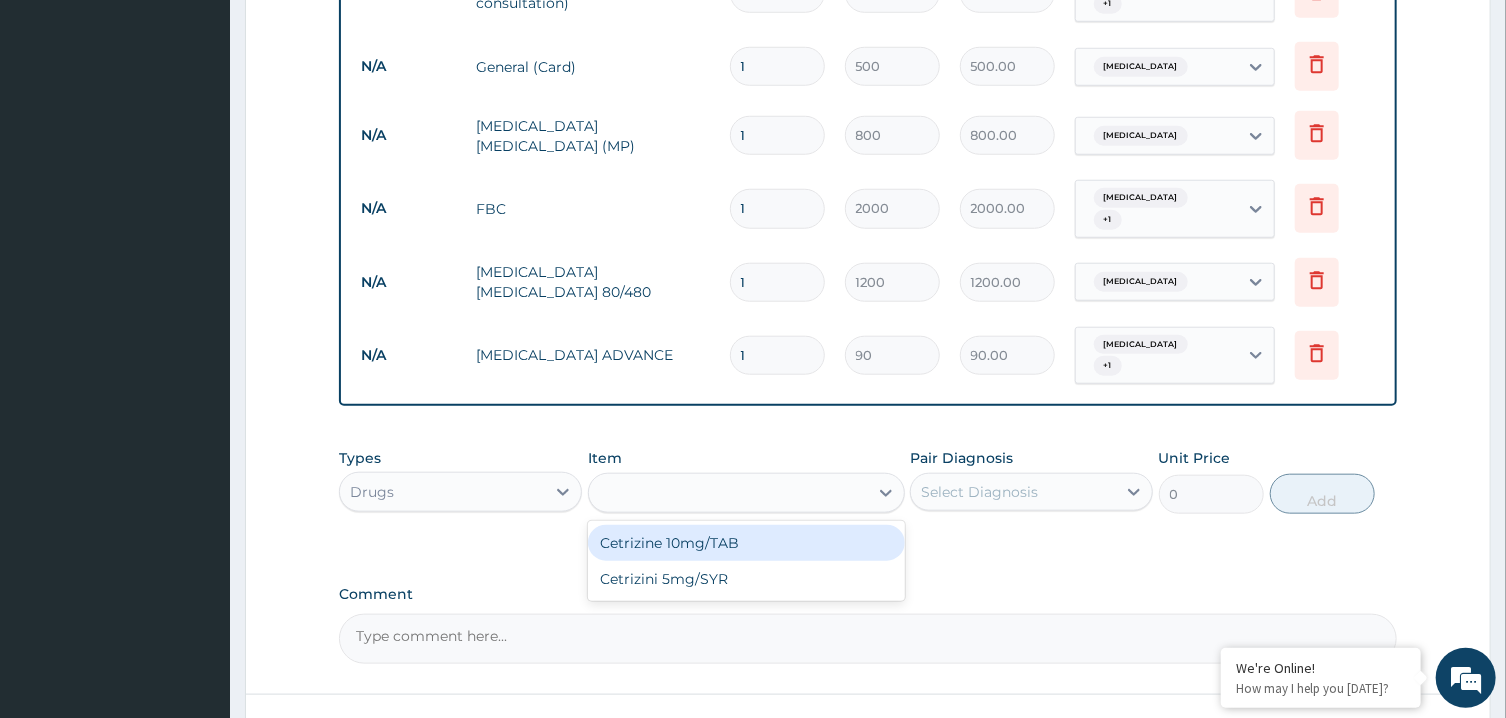 type on "300" 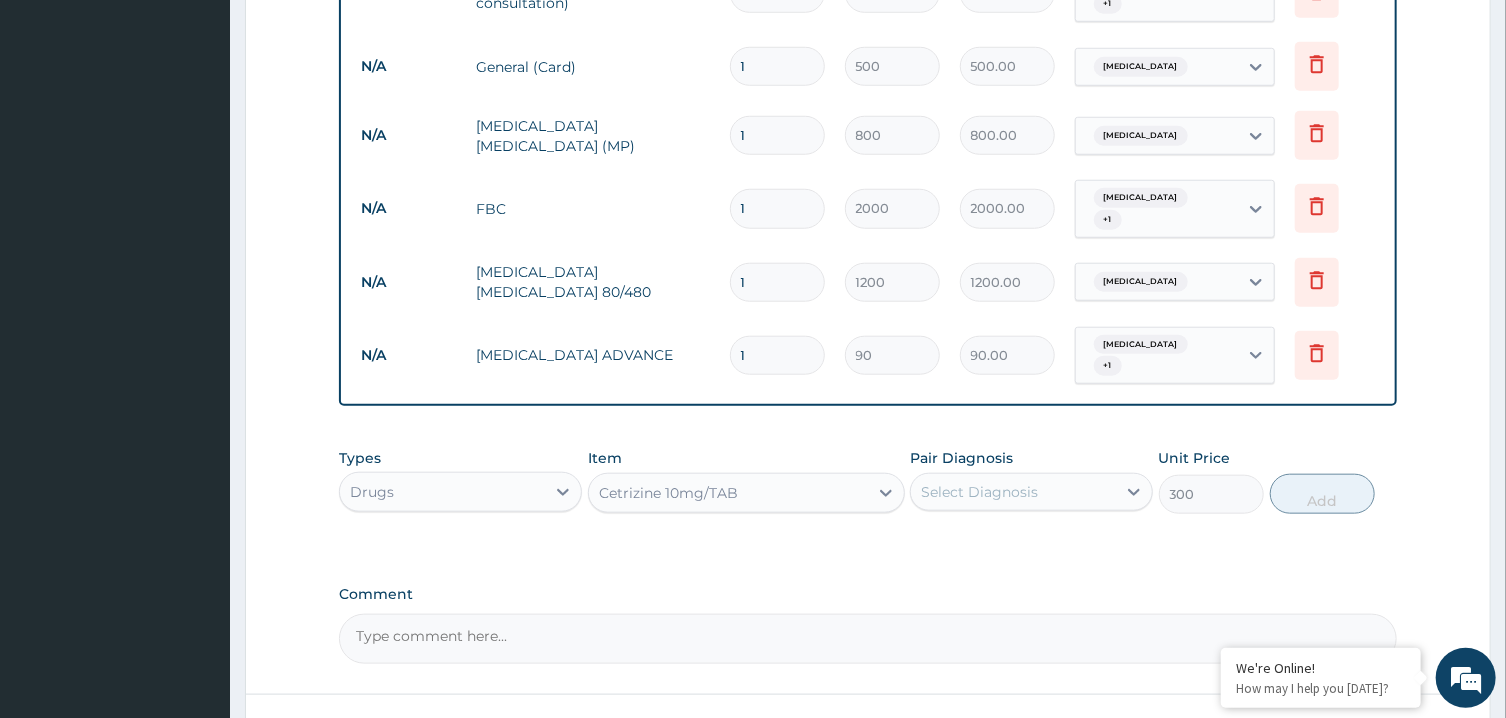 click on "Pair Diagnosis Select Diagnosis" at bounding box center (1031, 481) 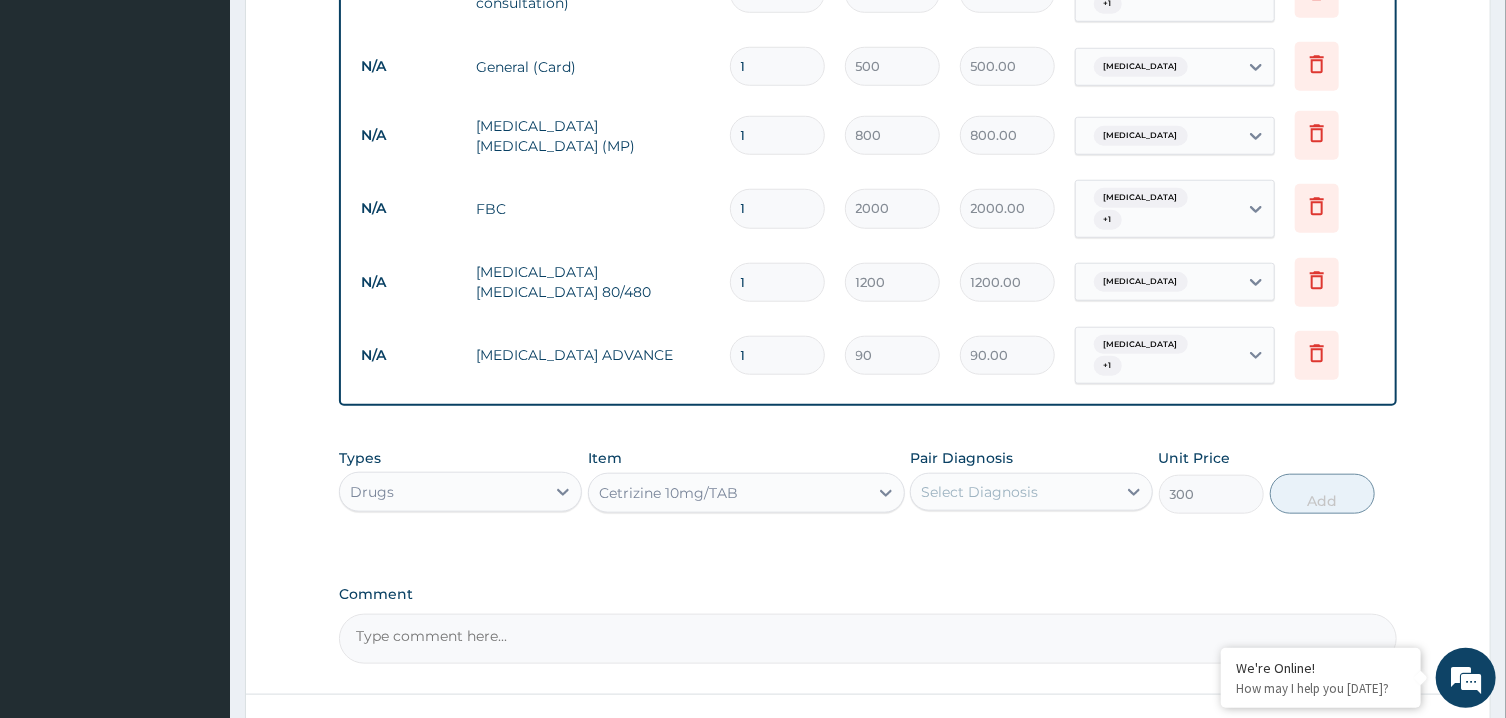 click on "Select Diagnosis" at bounding box center [979, 492] 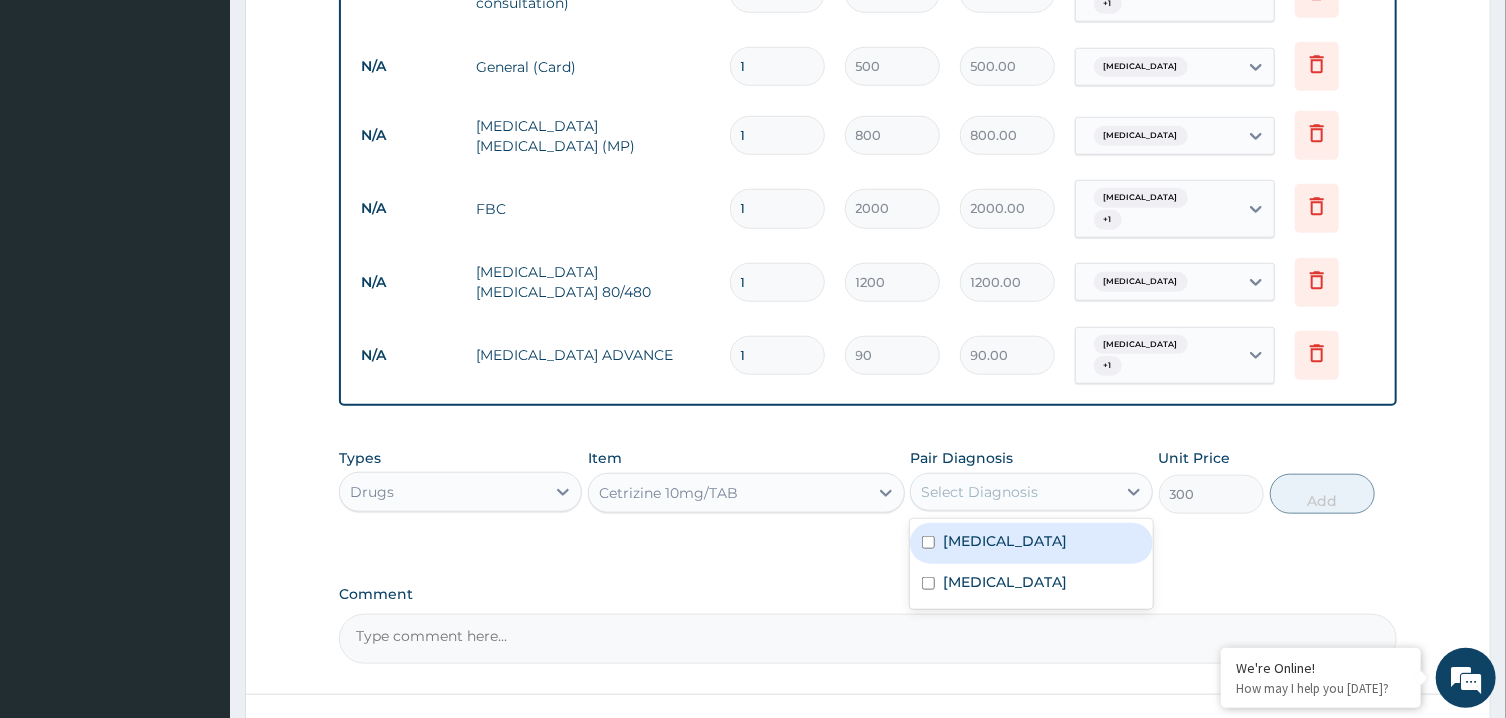 click on "Upper respiratory infection" at bounding box center (1005, 541) 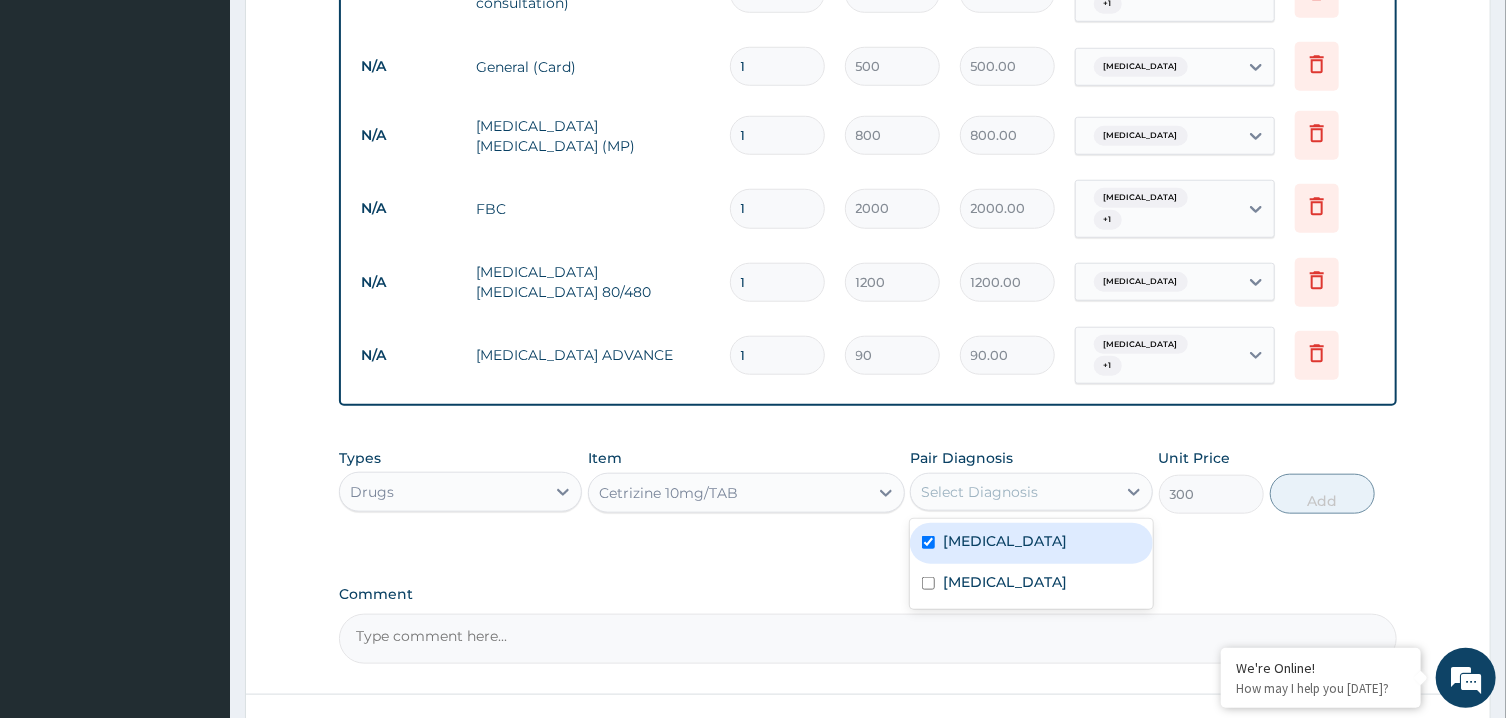 checkbox on "true" 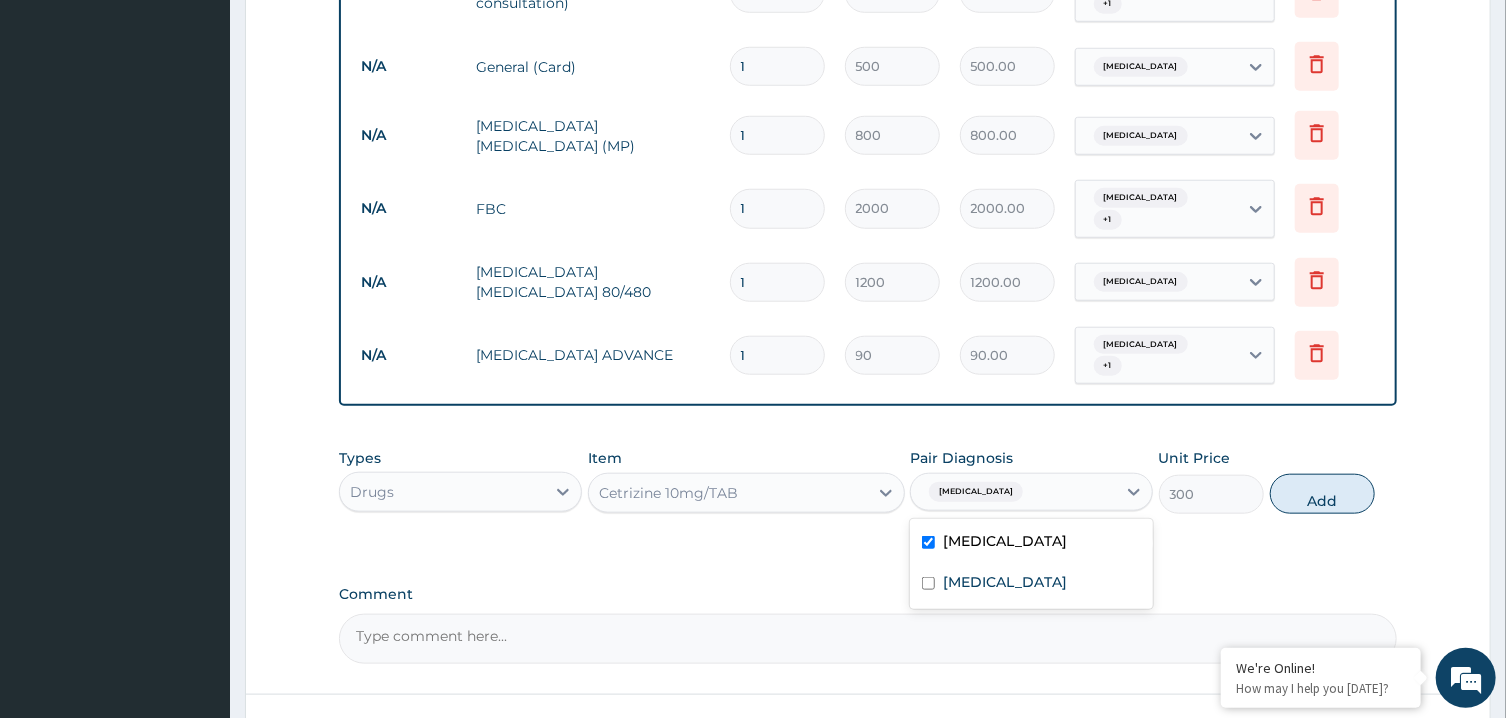 click on "Types Drugs Item Cetrizine 10mg/TAB Pair Diagnosis option Upper respiratory infection, selected. option Upper respiratory infection selected, 1 of 2. 2 results available. Use Up and Down to choose options, press Enter to select the currently focused option, press Escape to exit the menu, press Tab to select the option and exit the menu. Upper respiratory infection Upper respiratory infection Malaria Unit Price 300 Add" at bounding box center [867, 481] 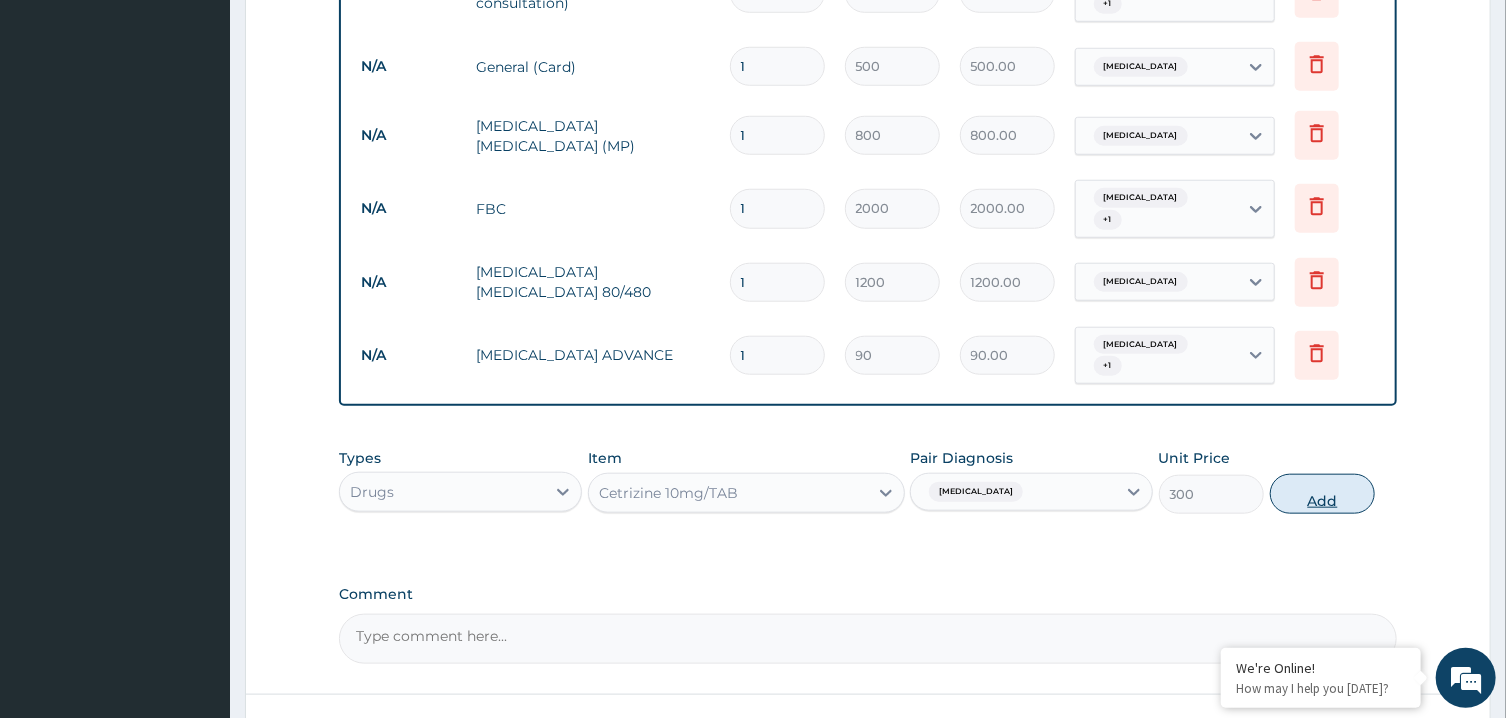 click on "Add" at bounding box center (1323, 494) 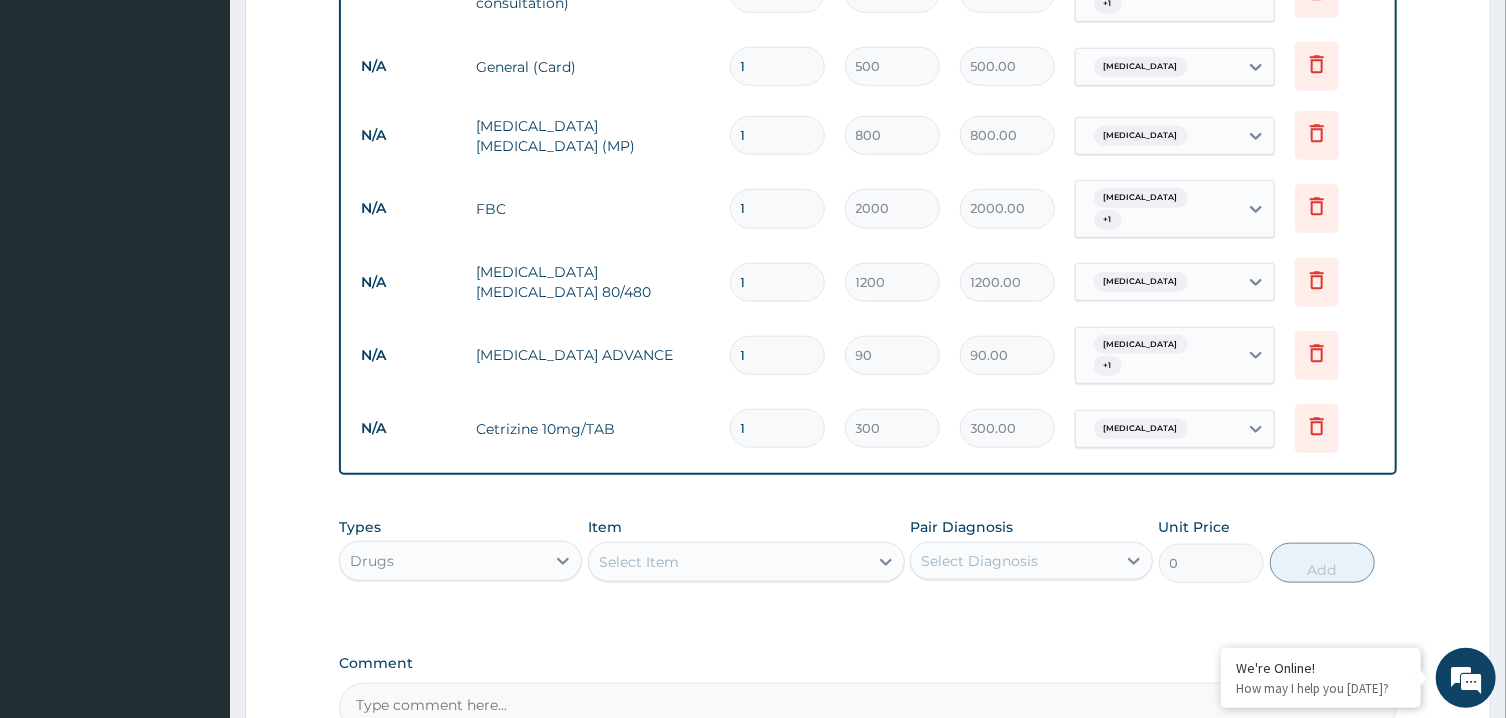 click on "Select Item" at bounding box center [728, 562] 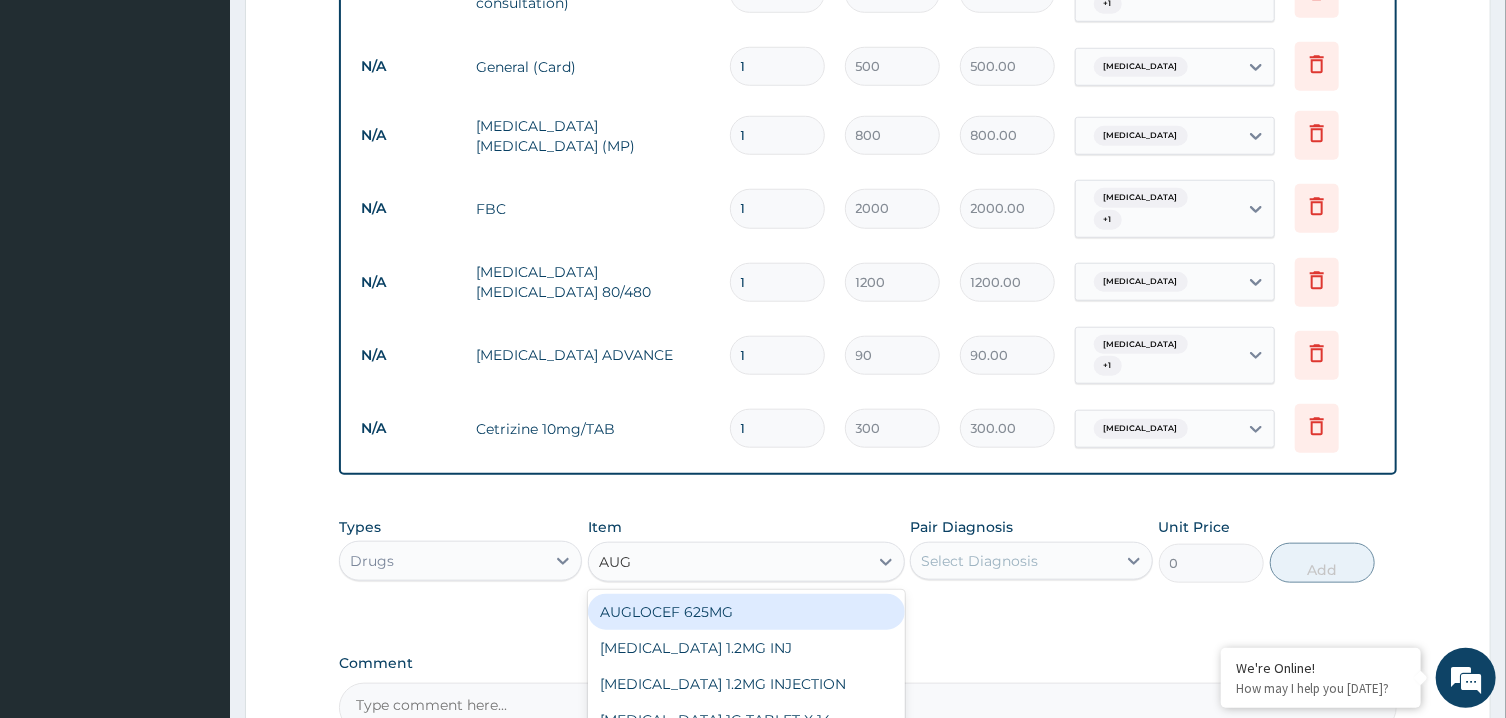 type 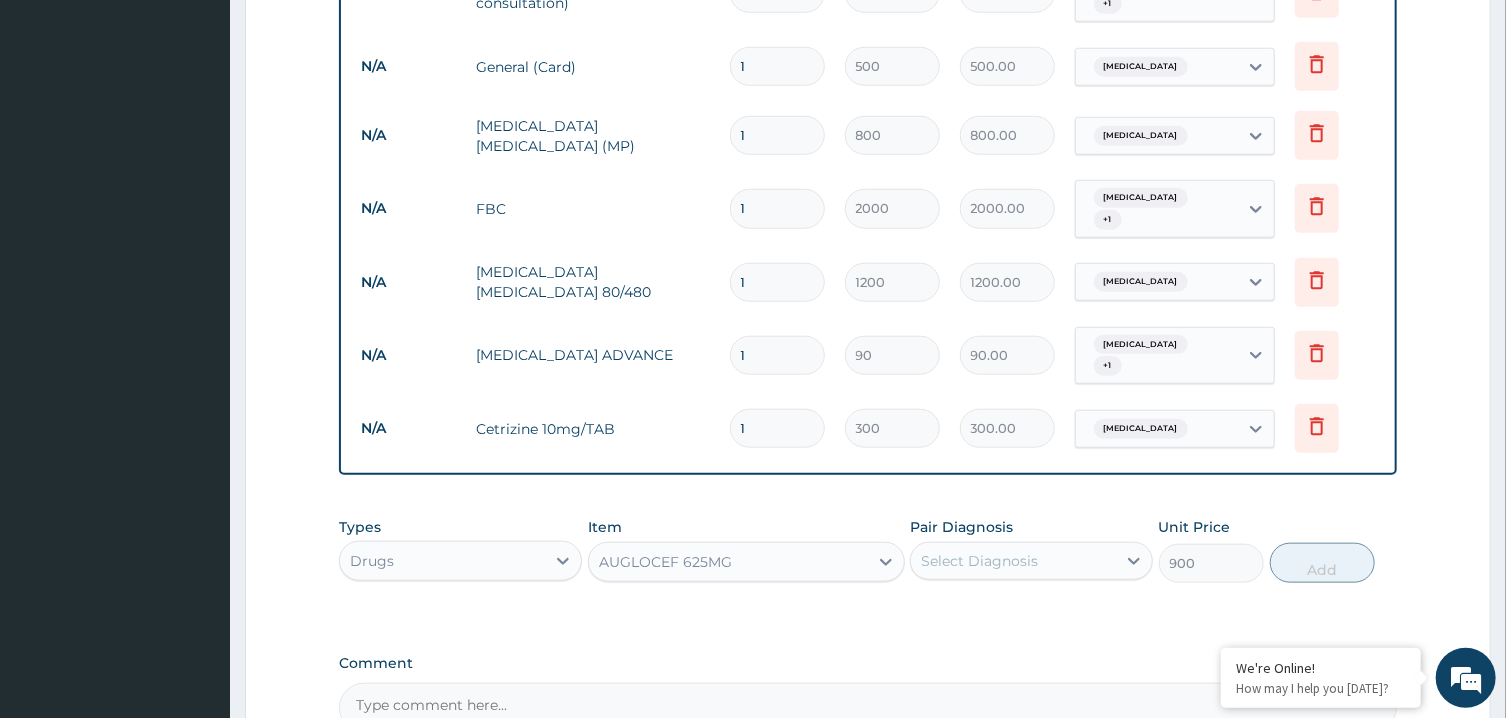 click on "Select Diagnosis" at bounding box center [979, 561] 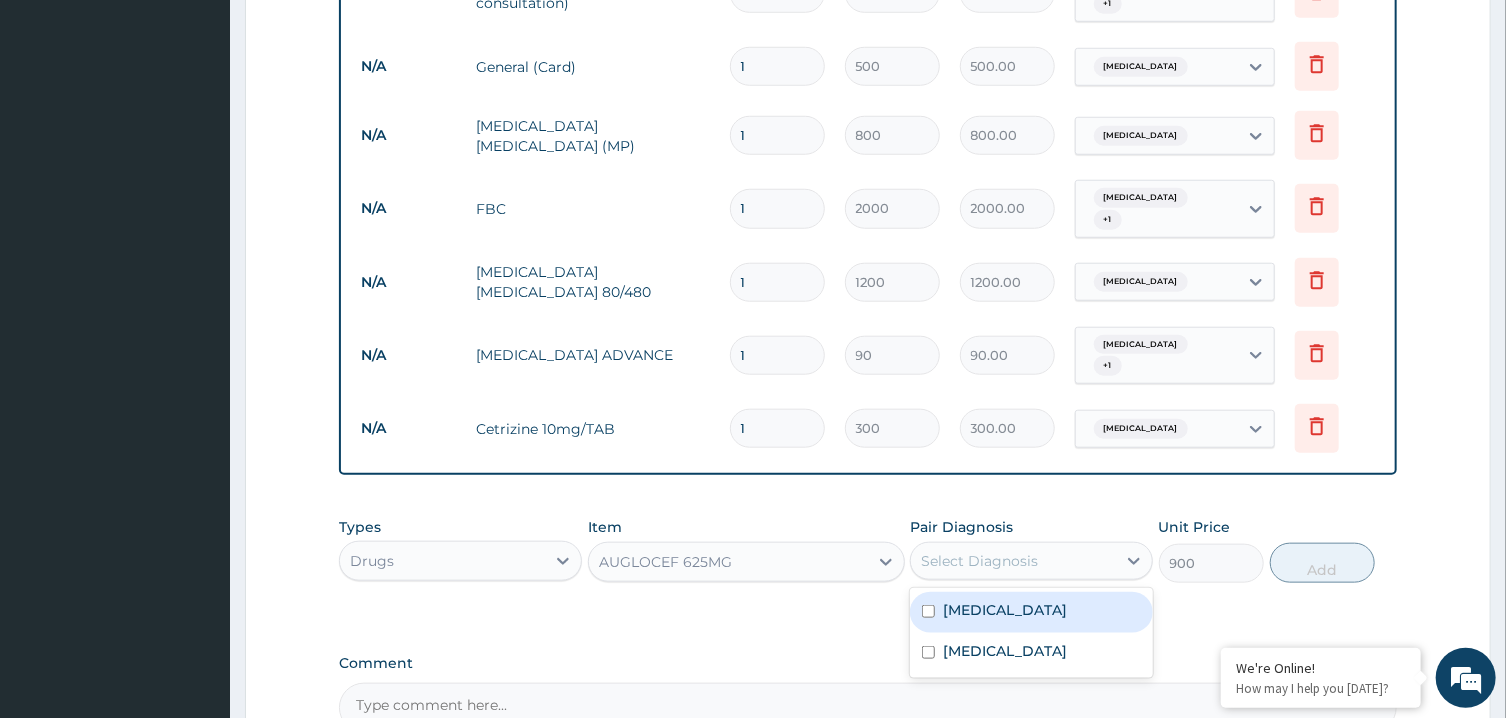 click on "Upper respiratory infection" at bounding box center (1005, 610) 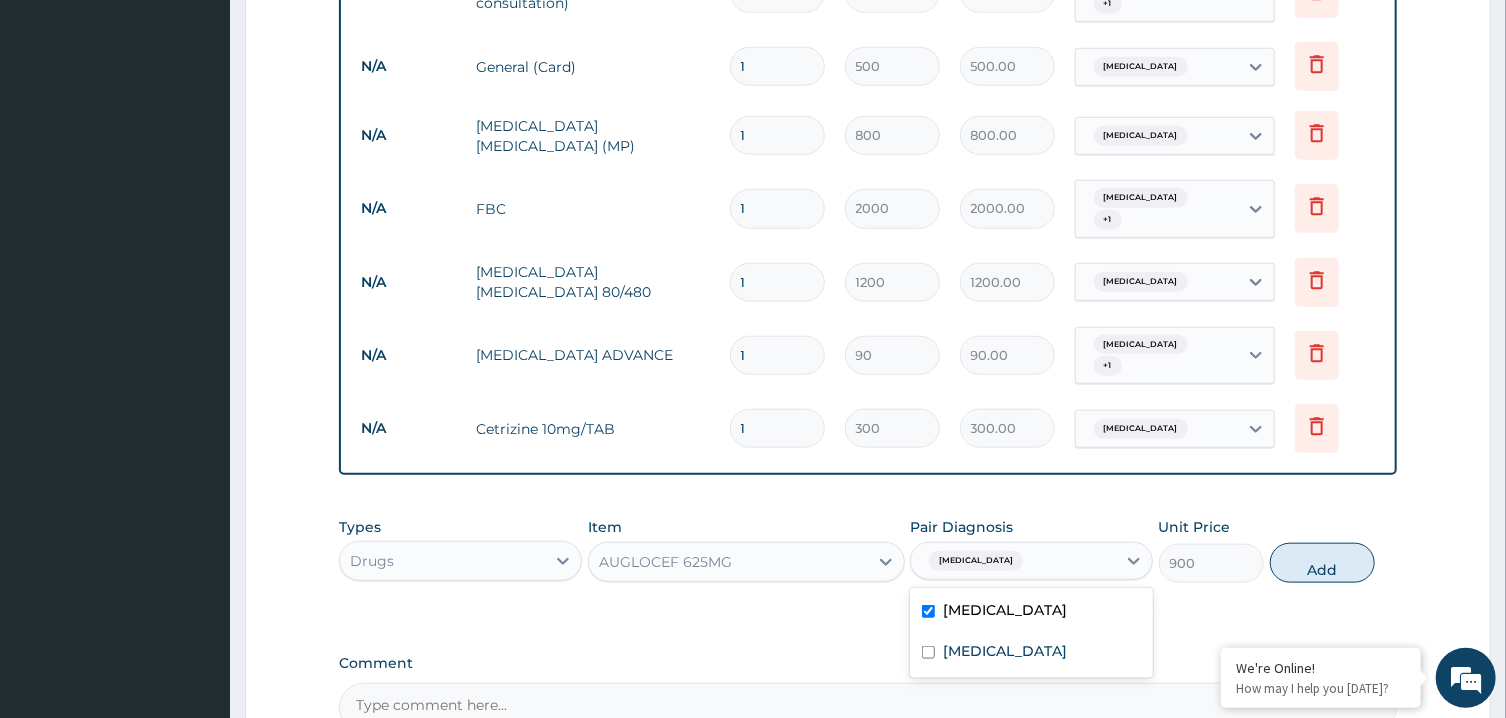 checkbox on "true" 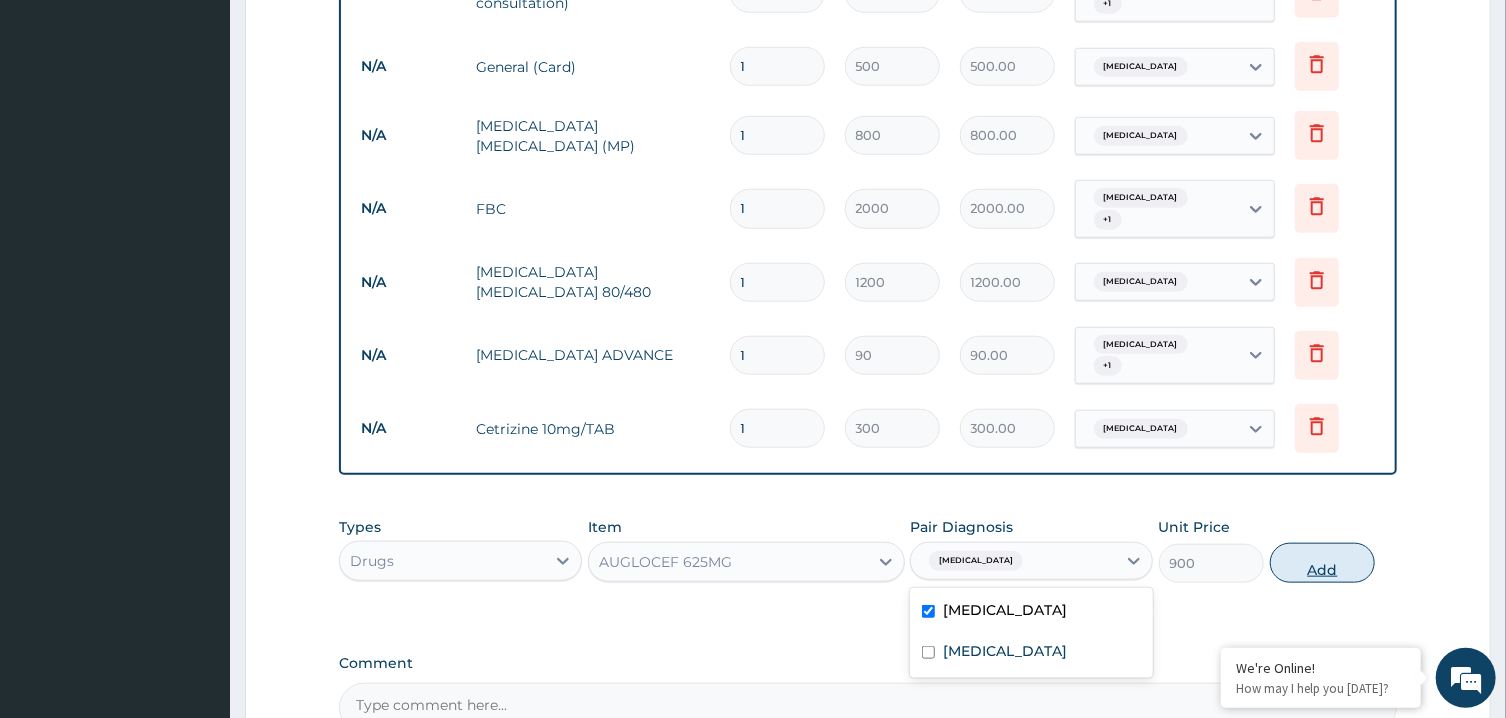 click on "Add" at bounding box center (1323, 563) 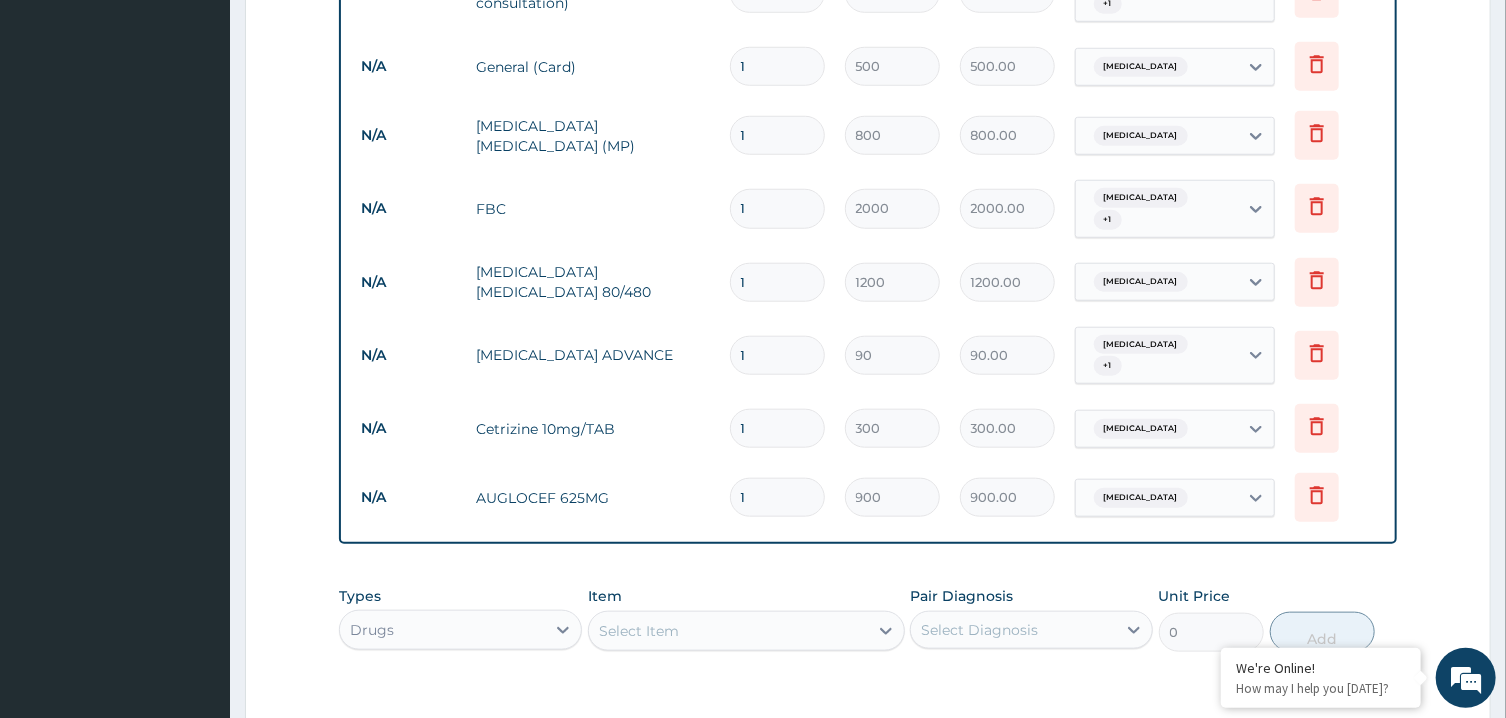 click on "Select Item" at bounding box center [728, 631] 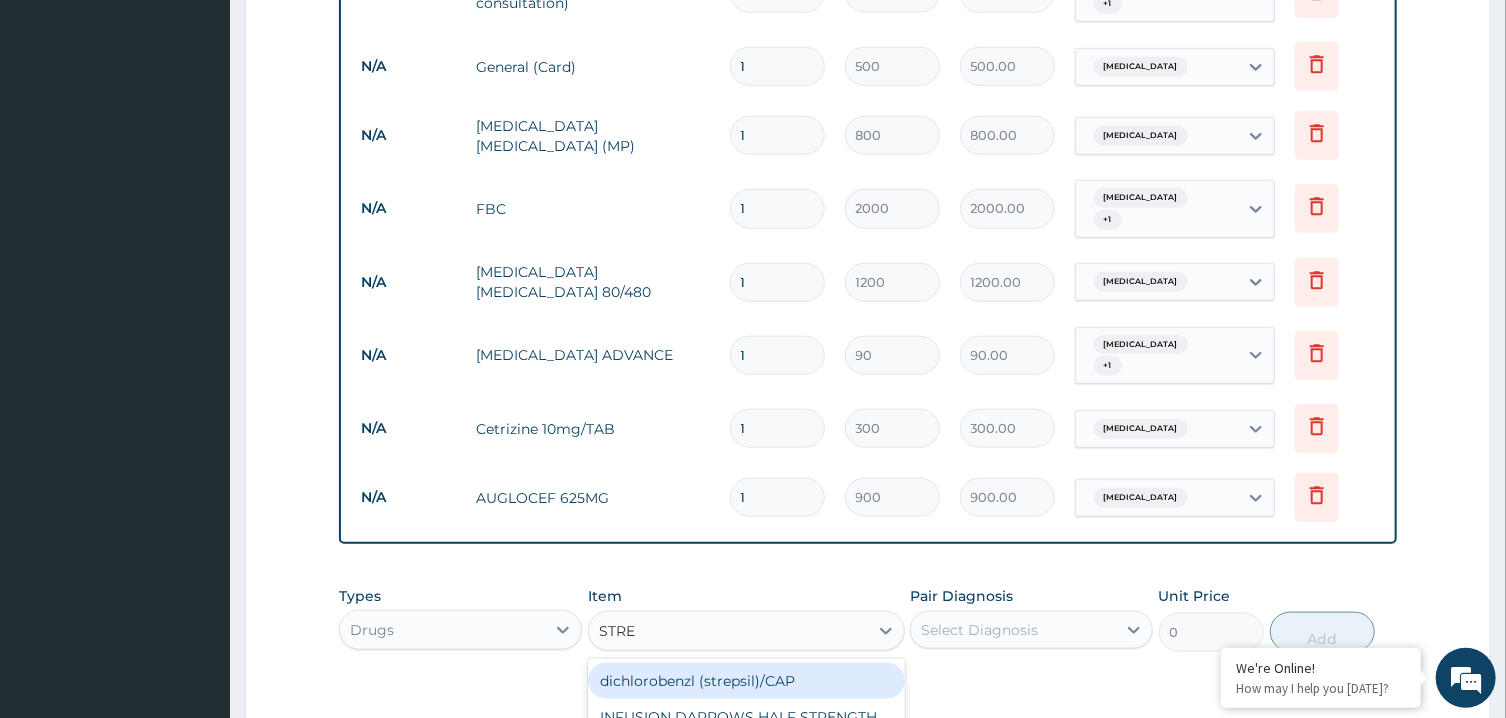 type on "STREP" 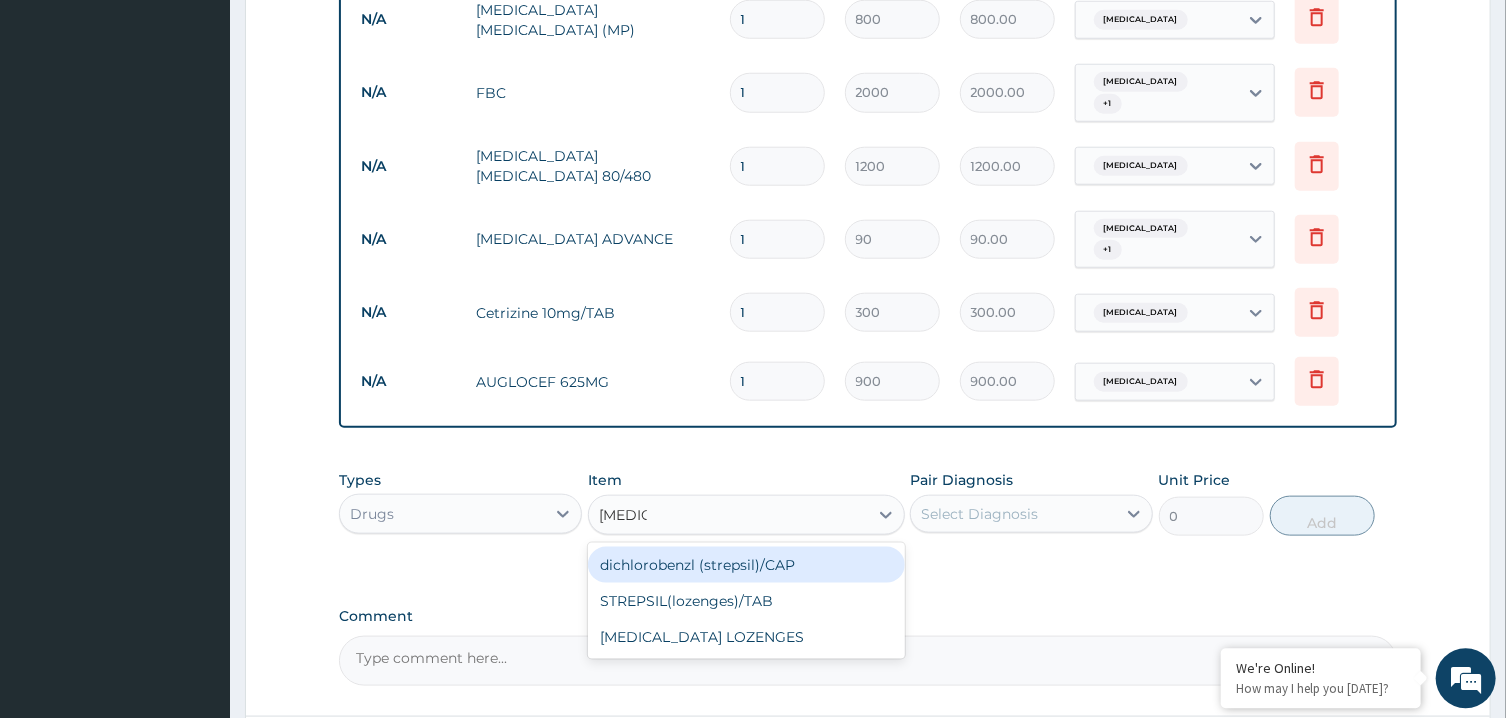 scroll, scrollTop: 983, scrollLeft: 0, axis: vertical 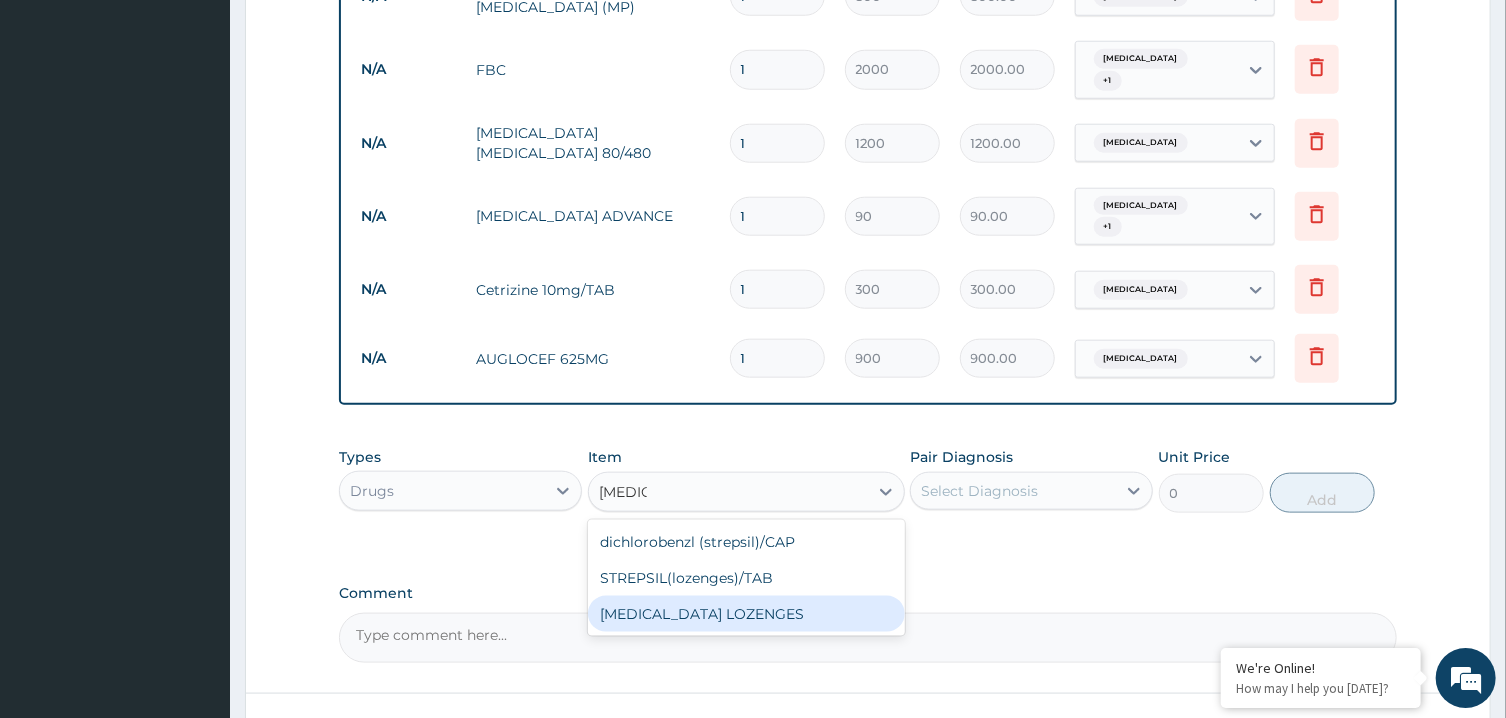 click on "[MEDICAL_DATA] LOZENGES" at bounding box center [746, 613] 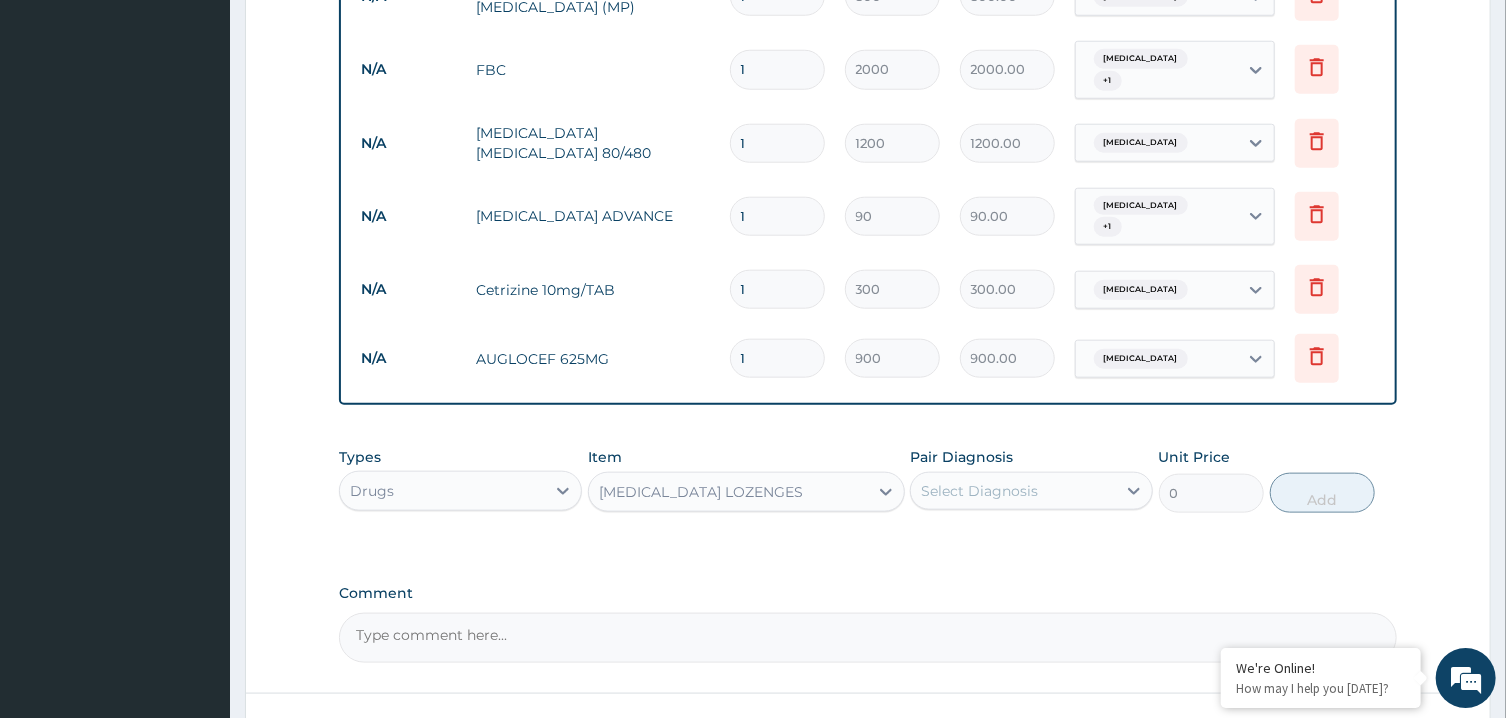 type 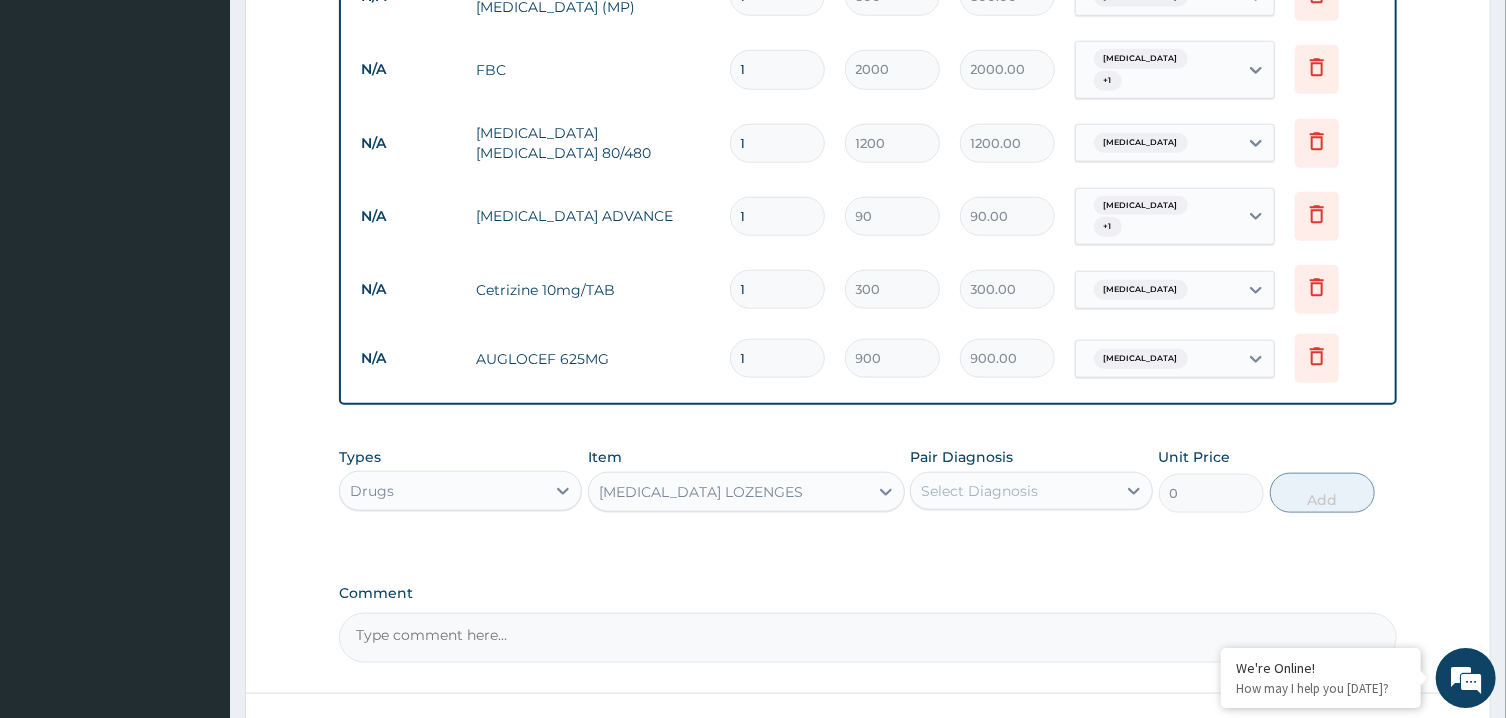type on "90" 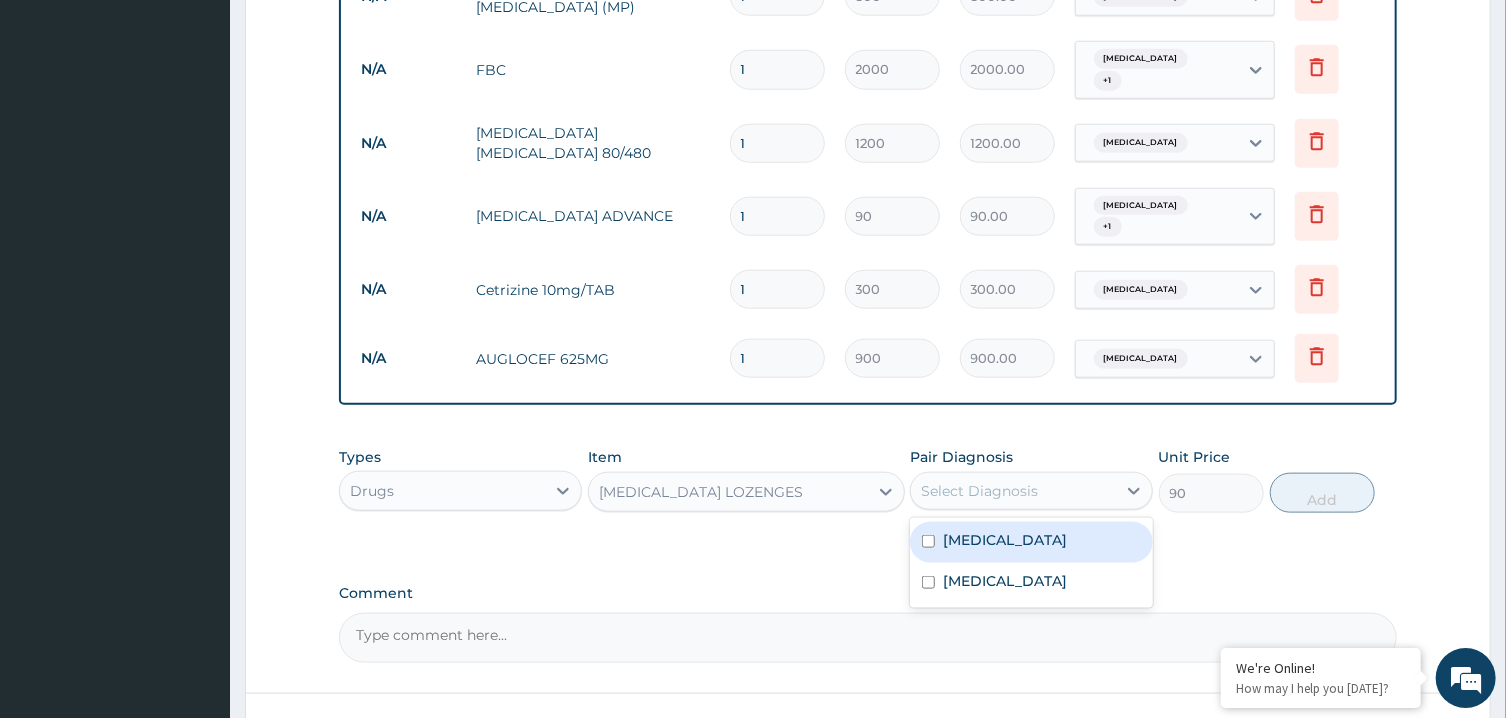 click on "Select Diagnosis" at bounding box center [979, 490] 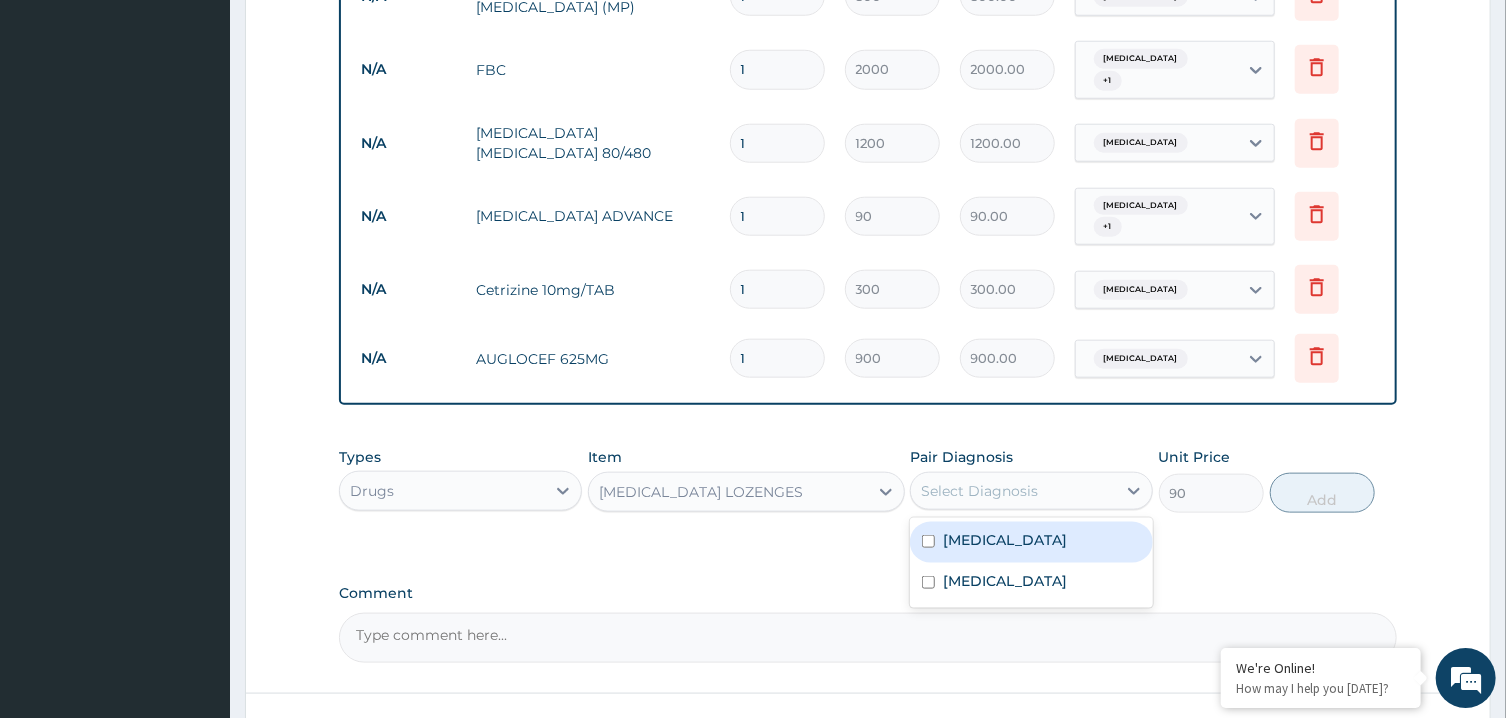 click on "Upper respiratory infection" at bounding box center [1005, 539] 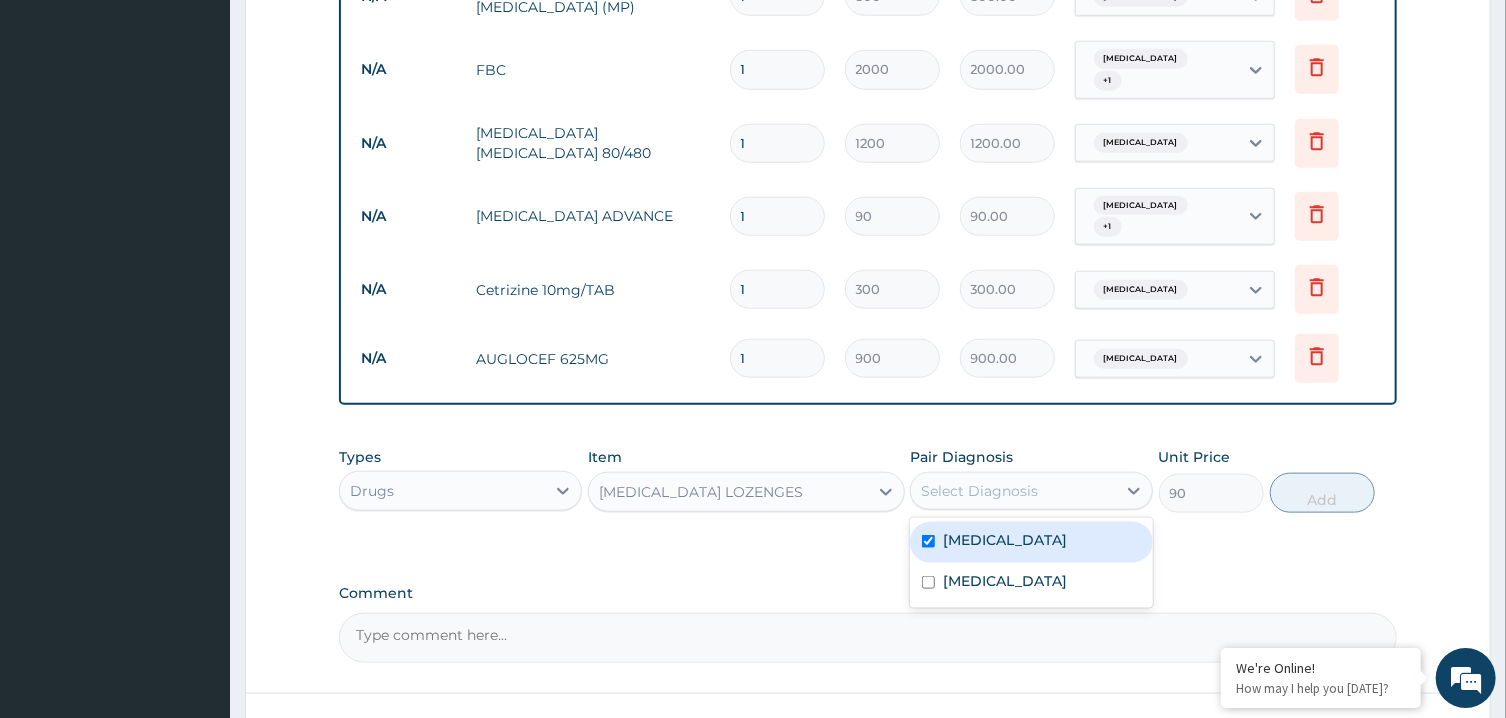 checkbox on "true" 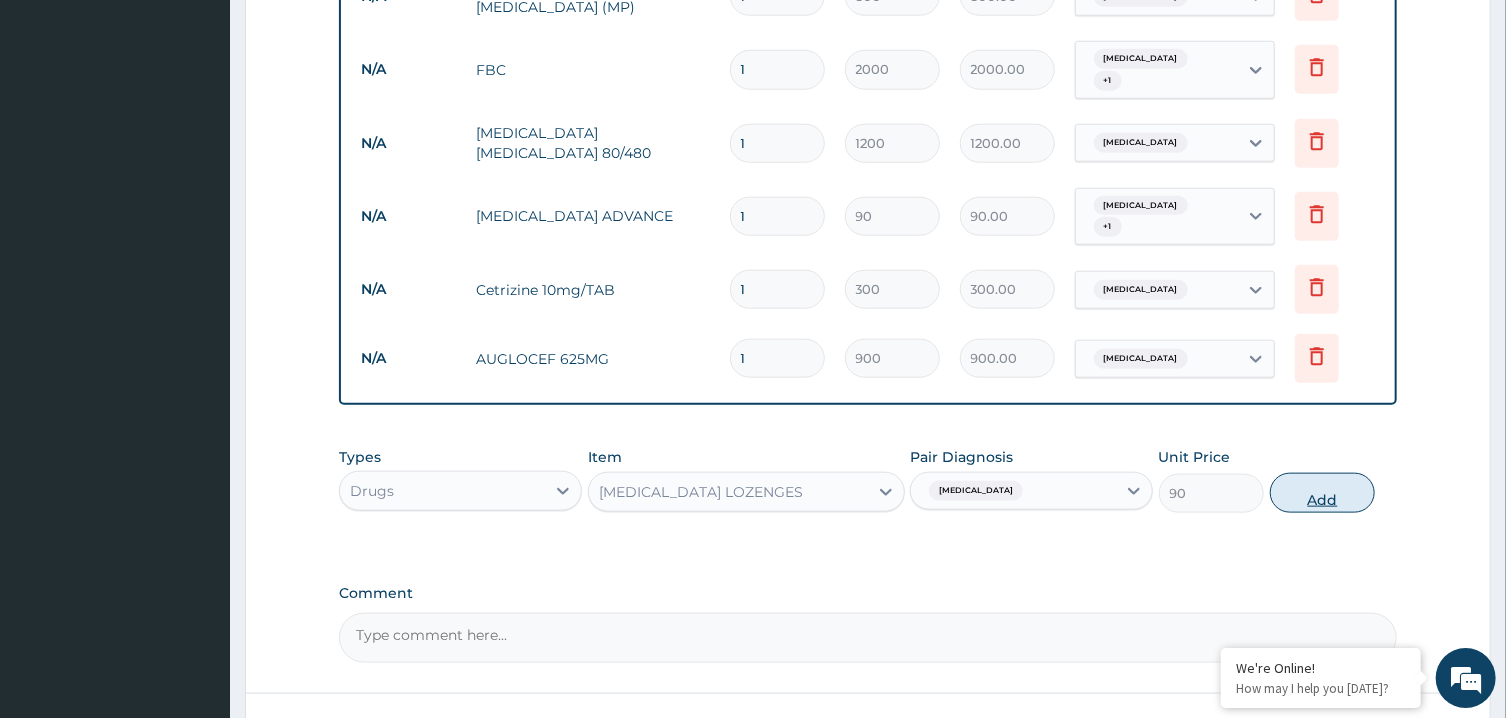 click on "Add" at bounding box center [1323, 492] 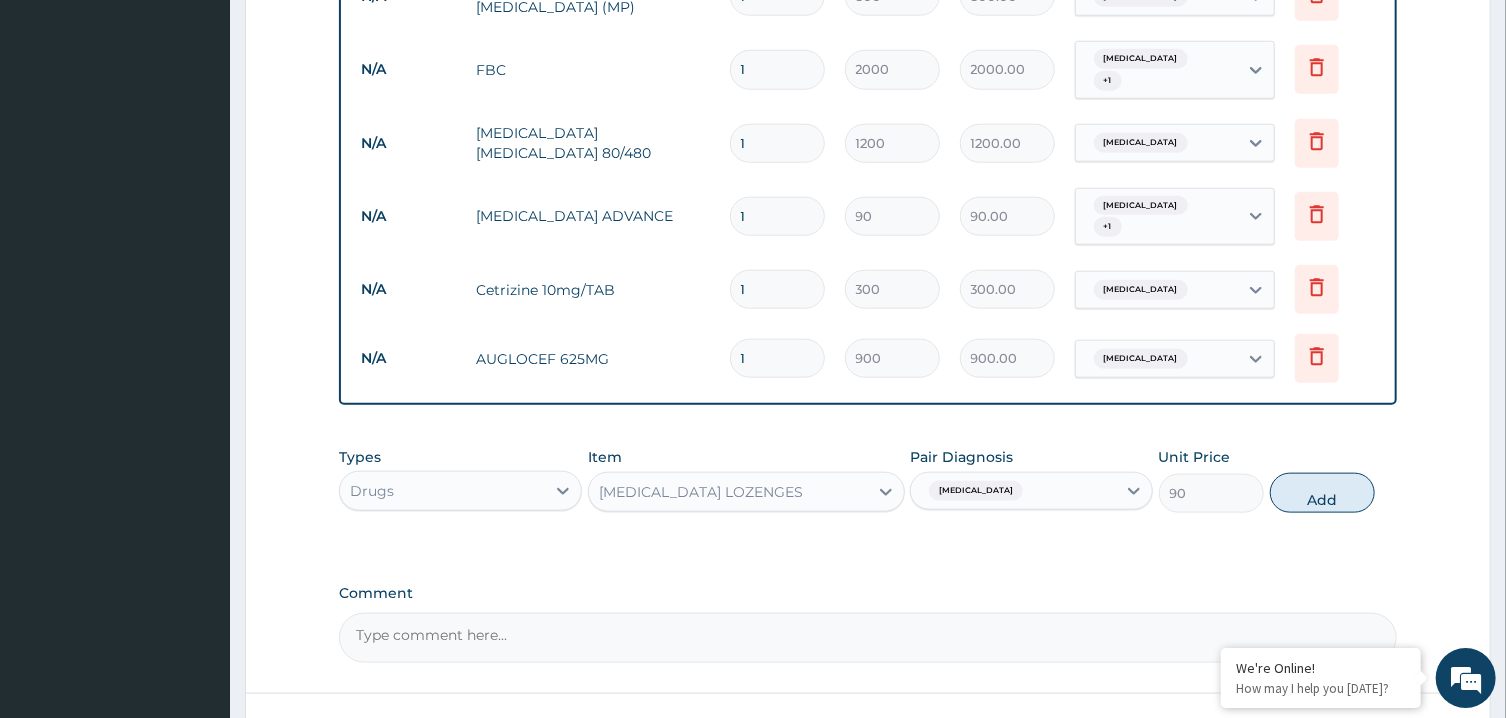type on "0" 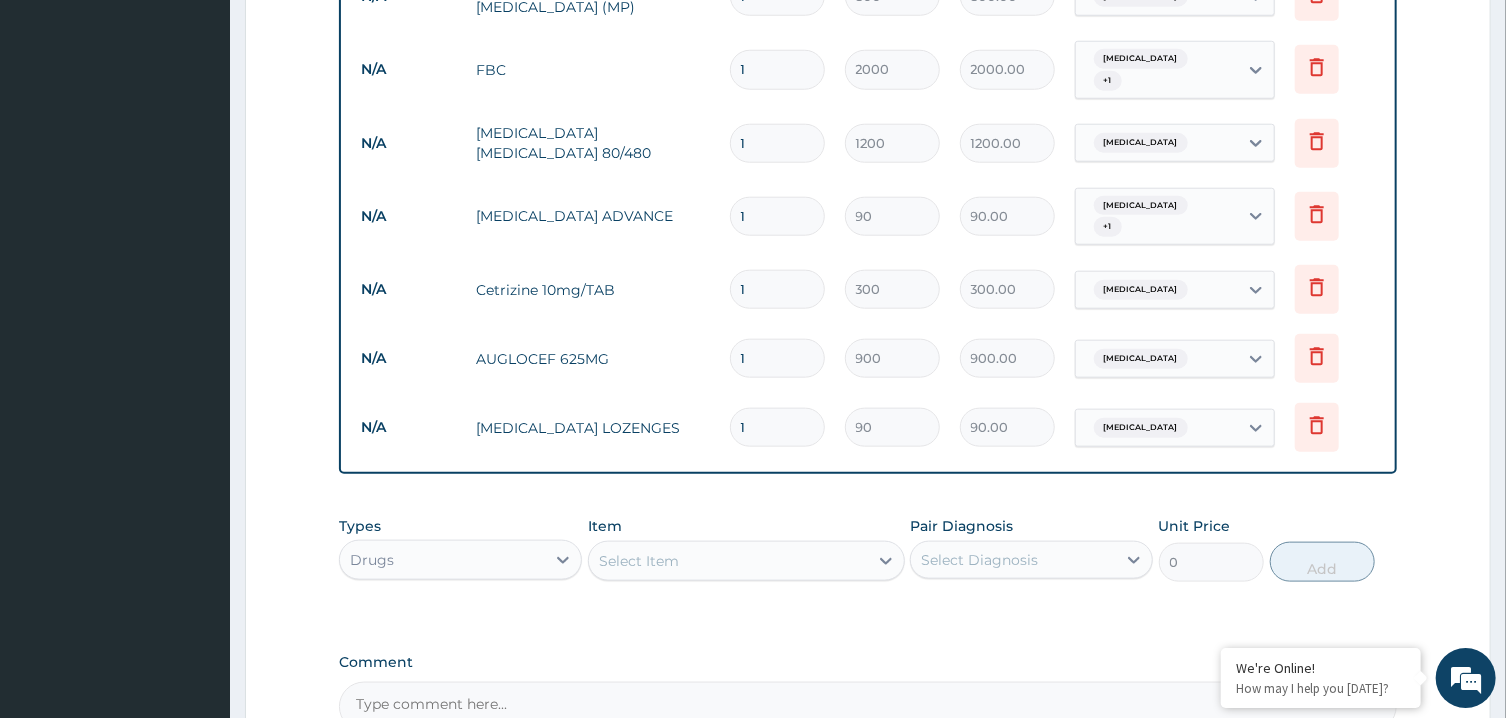 click on "Select Item" at bounding box center (728, 560) 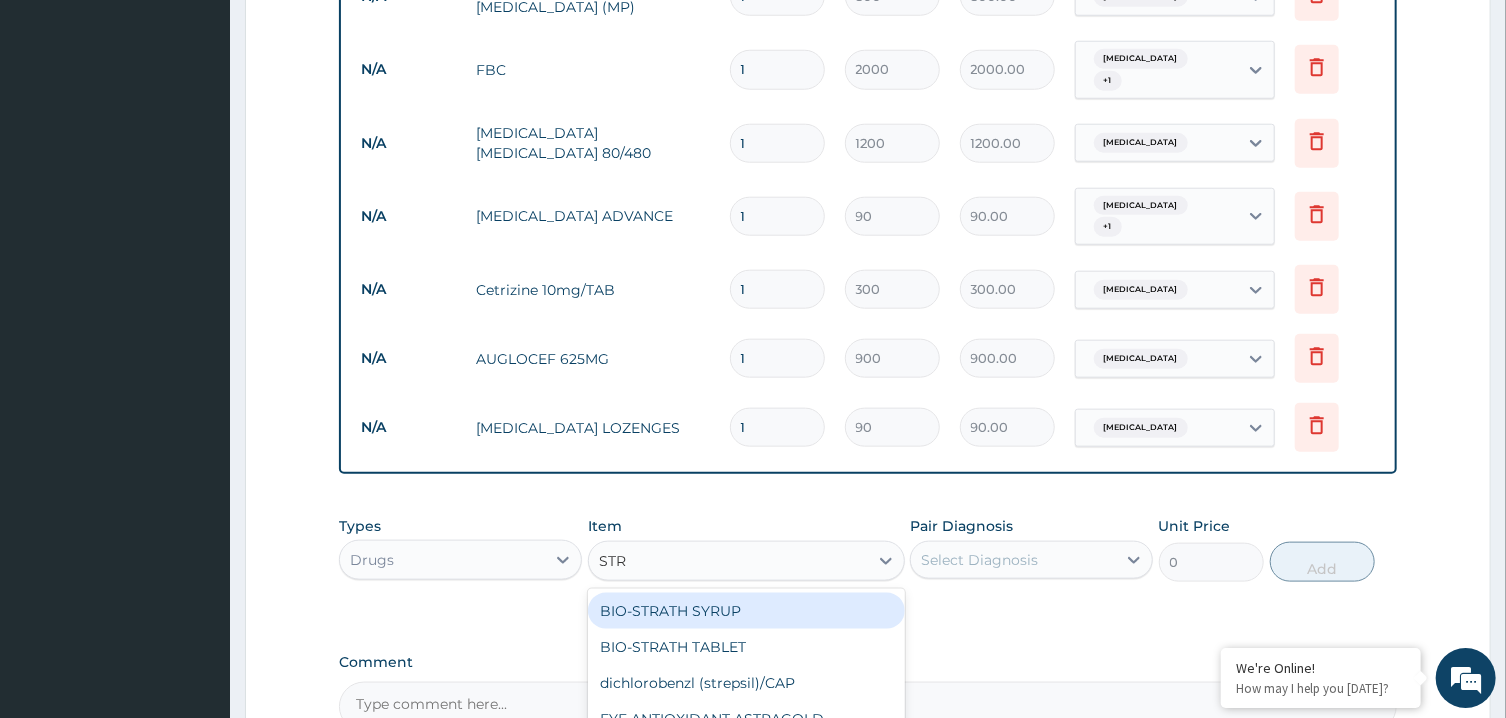 type on "STRE" 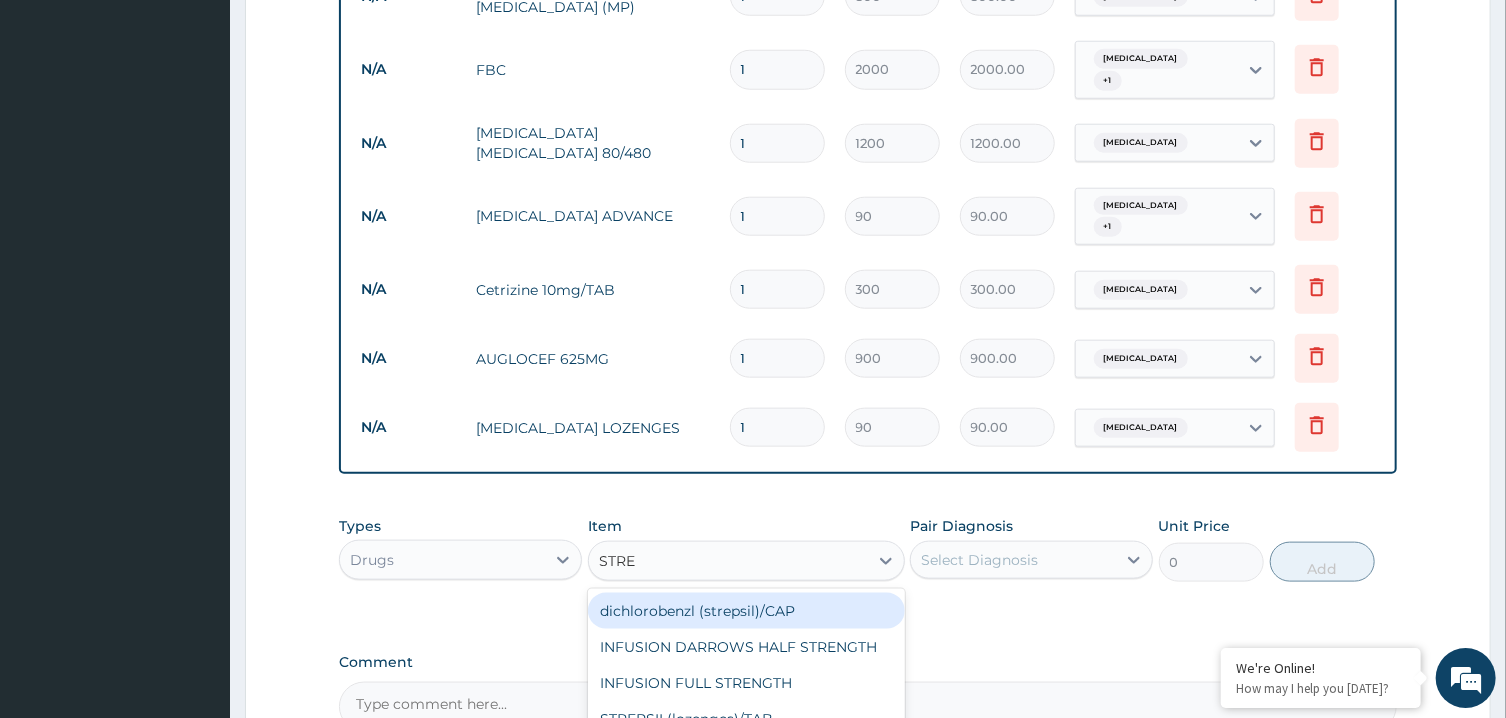 click on "dichlorobenzl (strepsil)/CAP" at bounding box center (746, 610) 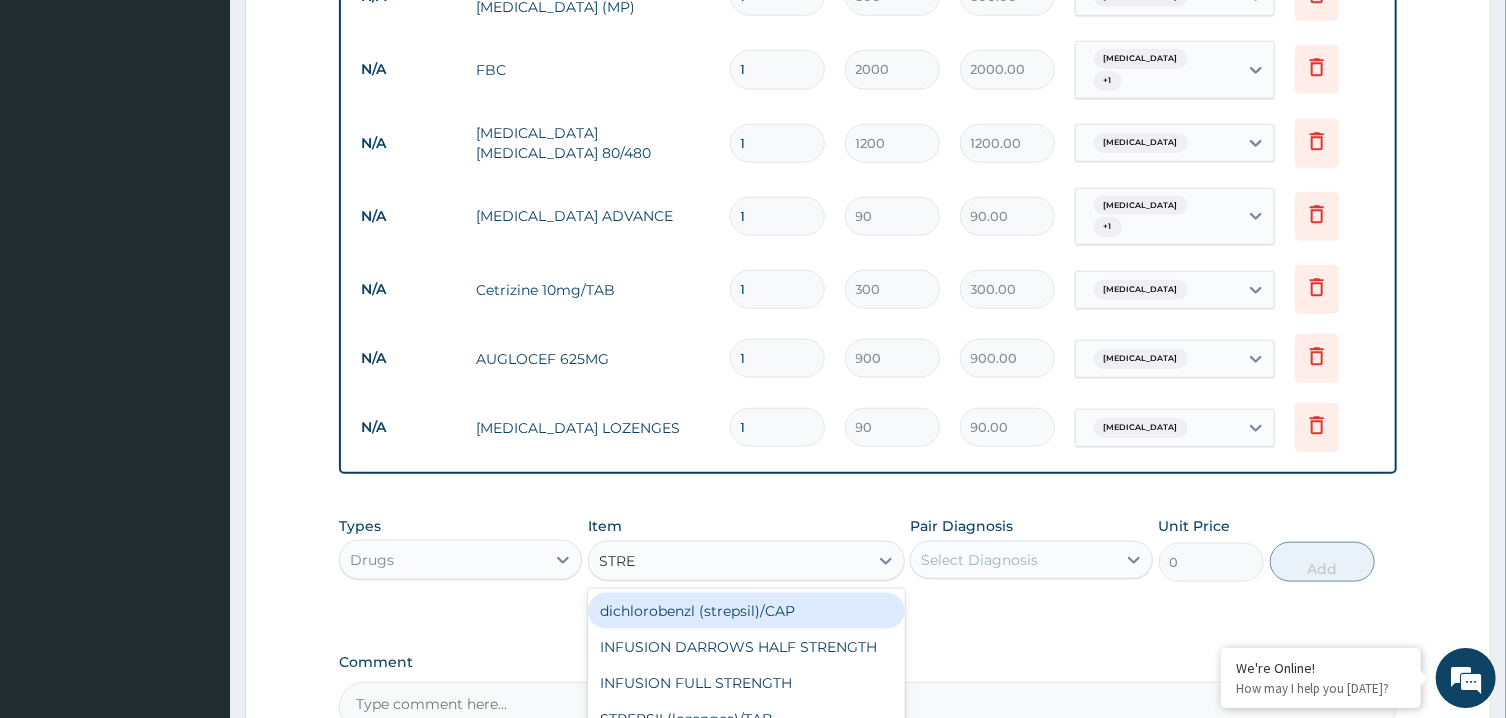 type 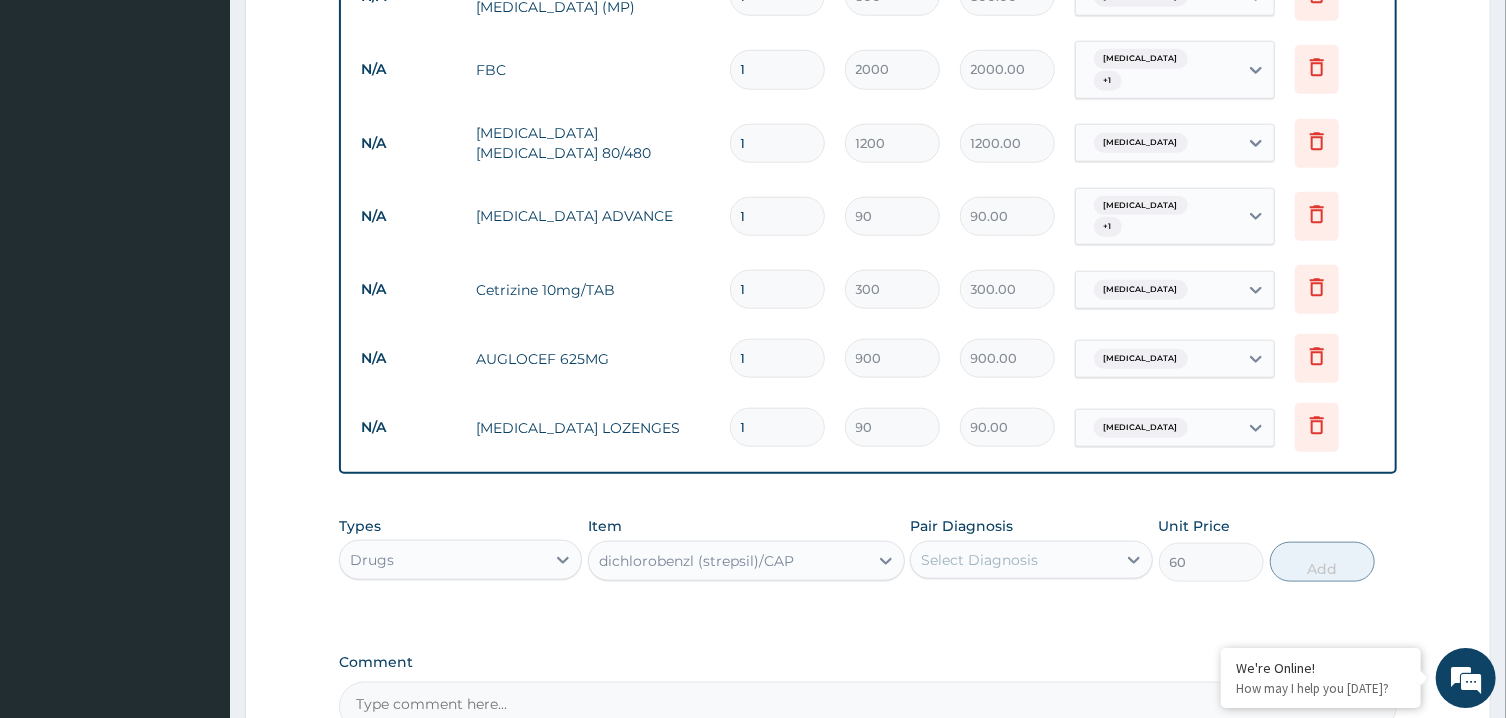 click on "dichlorobenzl (strepsil)/CAP" at bounding box center (696, 560) 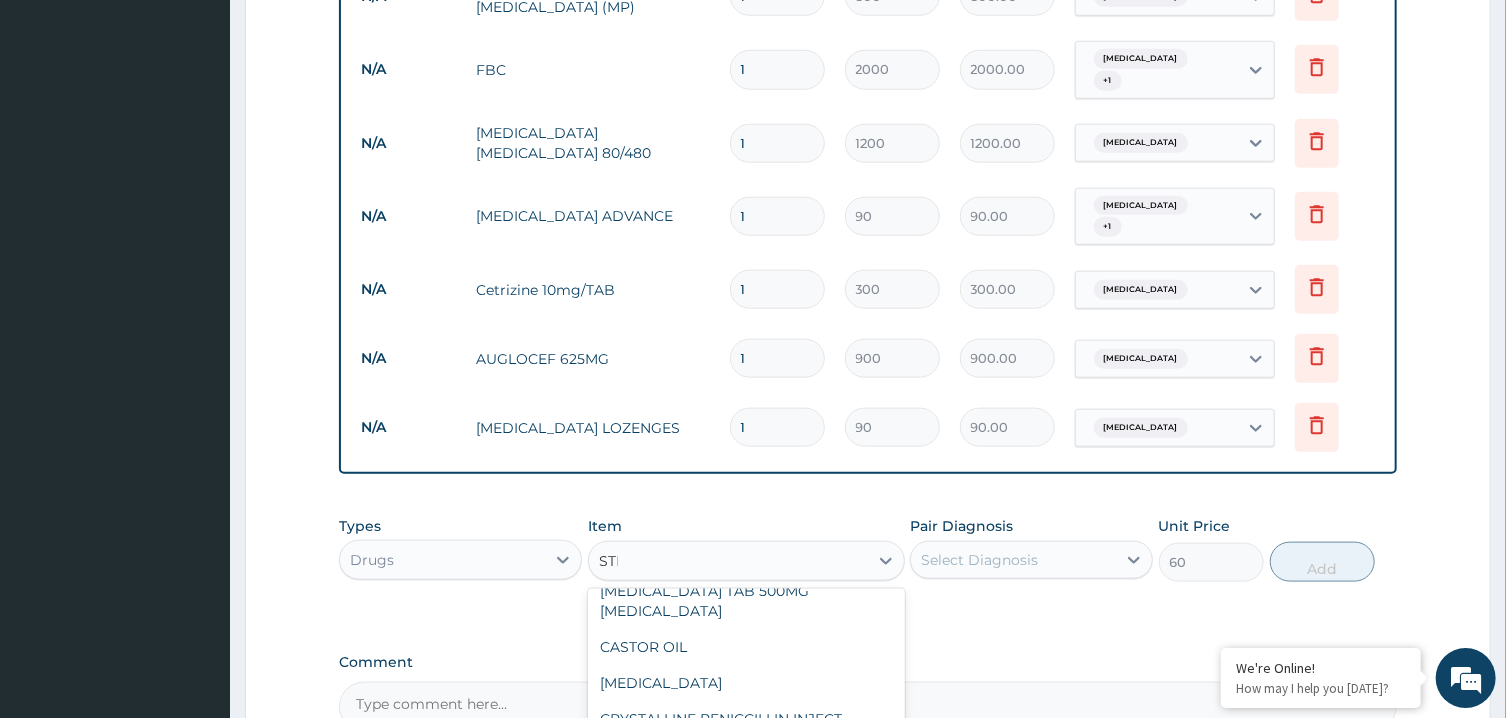 scroll, scrollTop: 0, scrollLeft: 0, axis: both 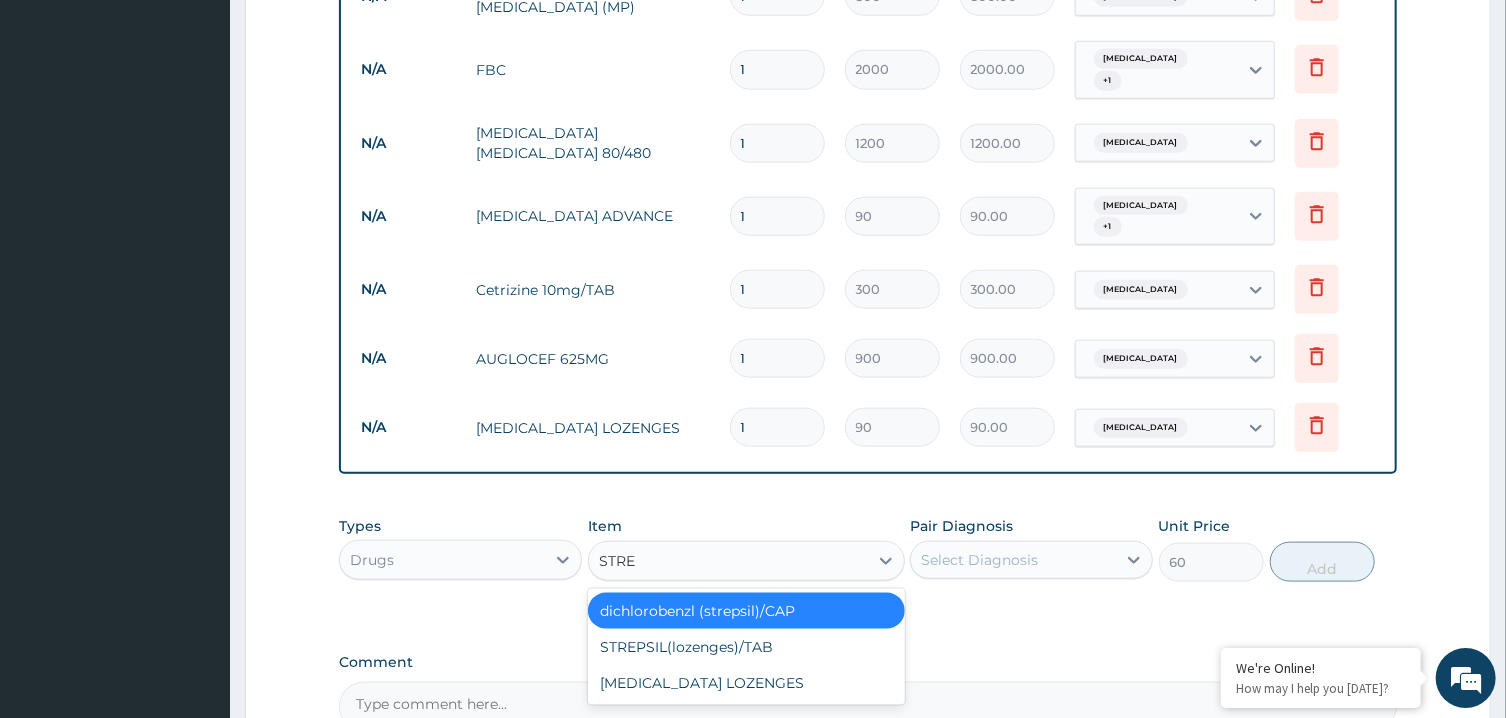 type on "STREP" 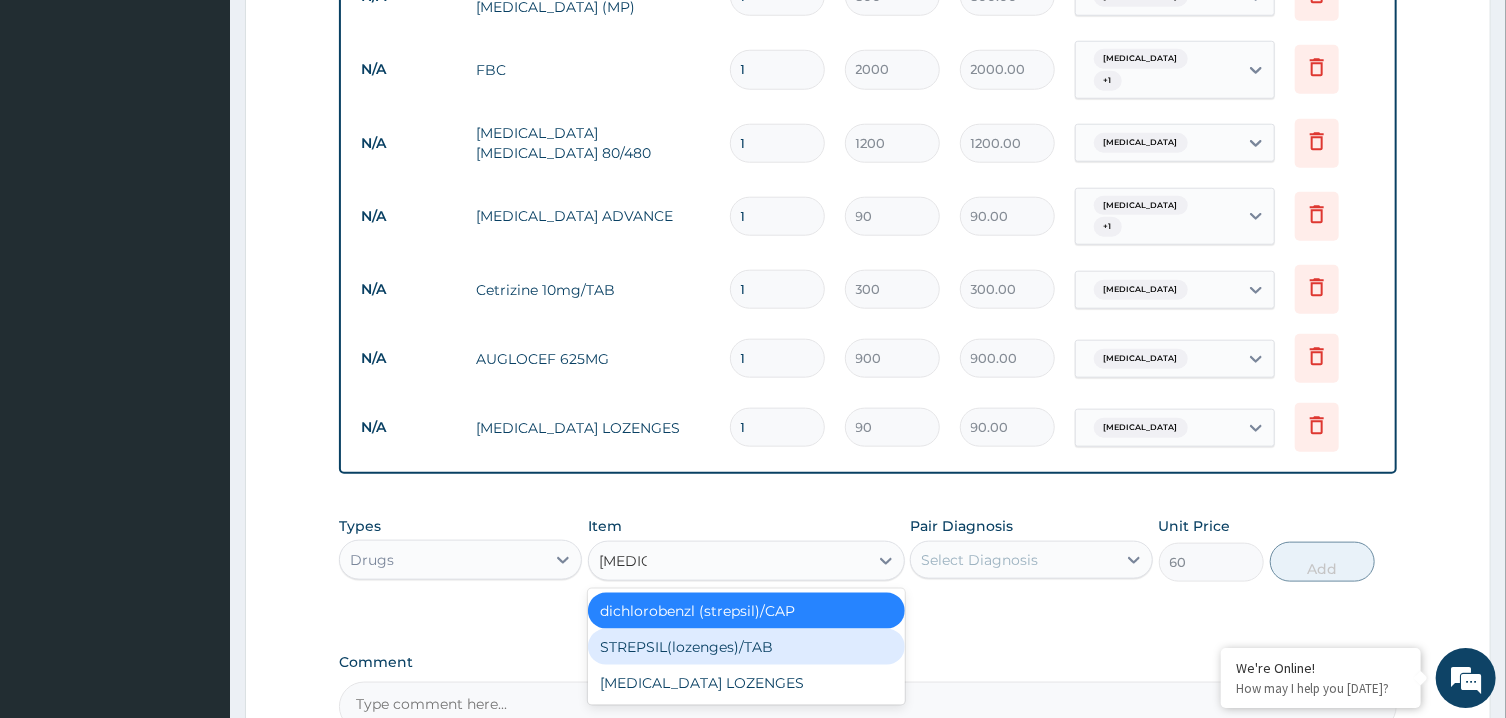 click on "STREPSIL(lozenges)/TAB" at bounding box center (746, 646) 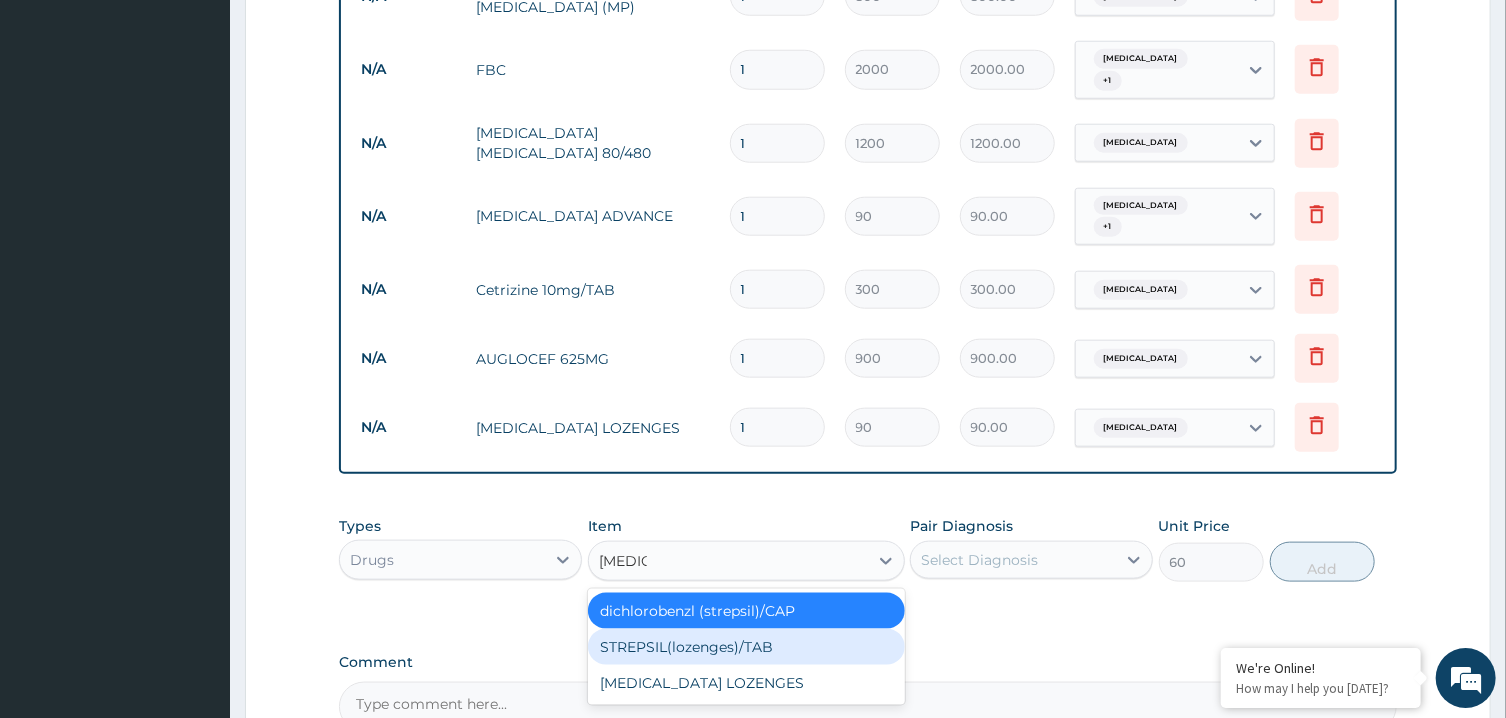 type 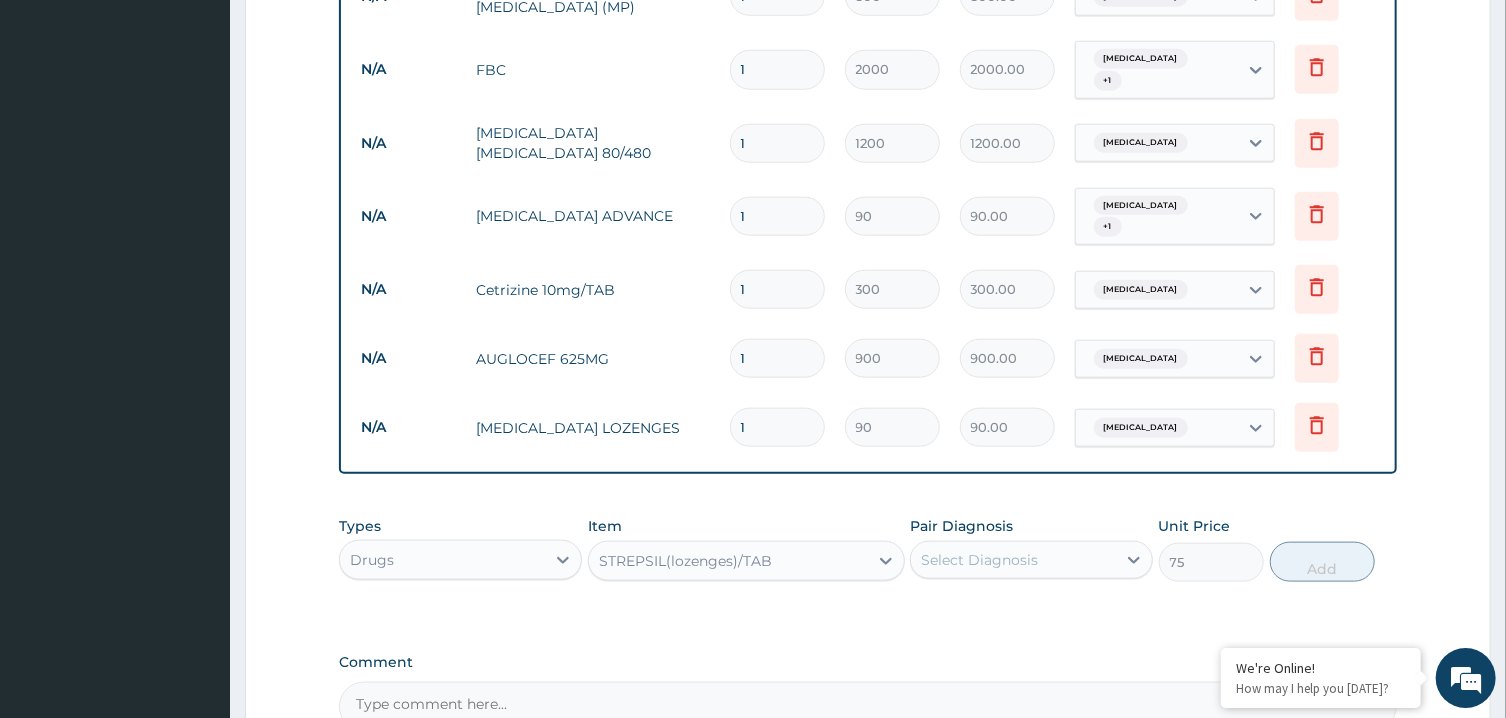 click on "1" at bounding box center [777, 426] 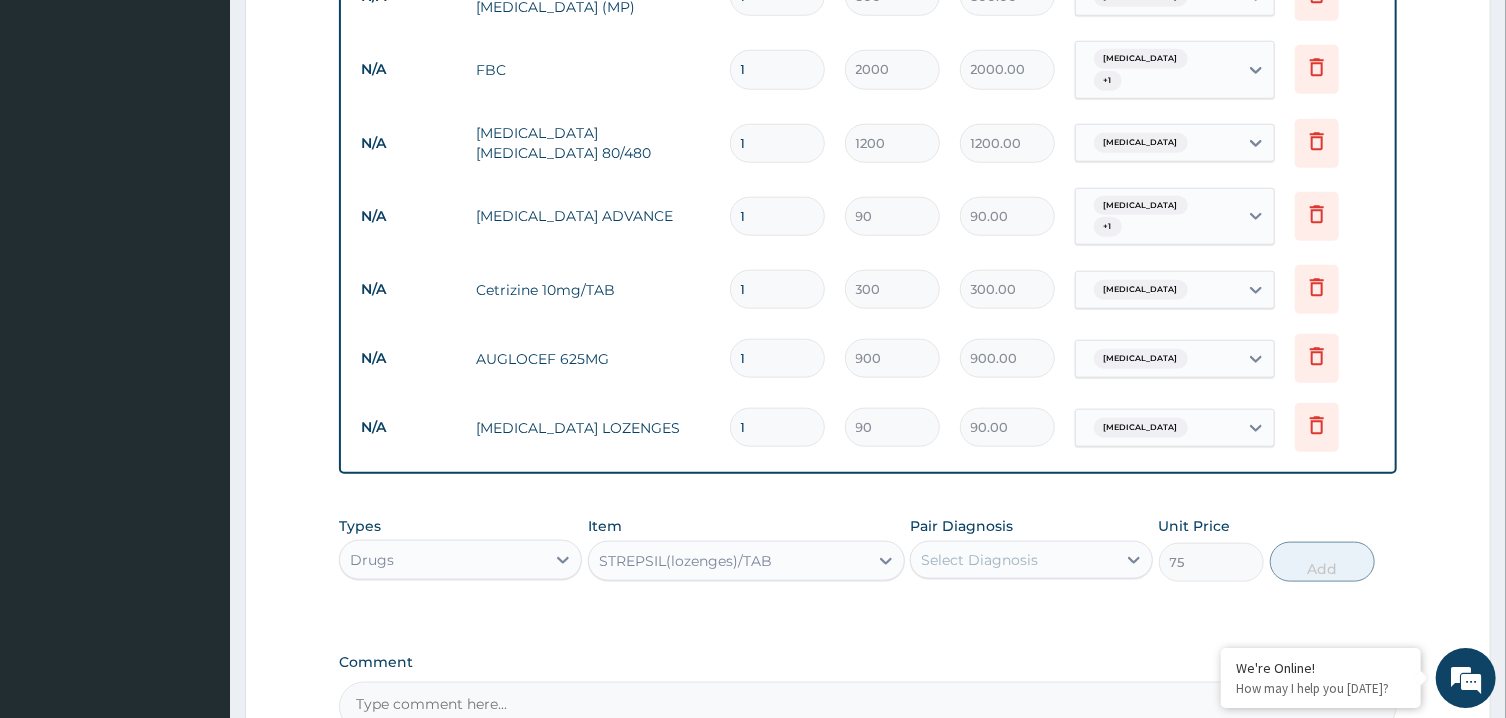 type on "12" 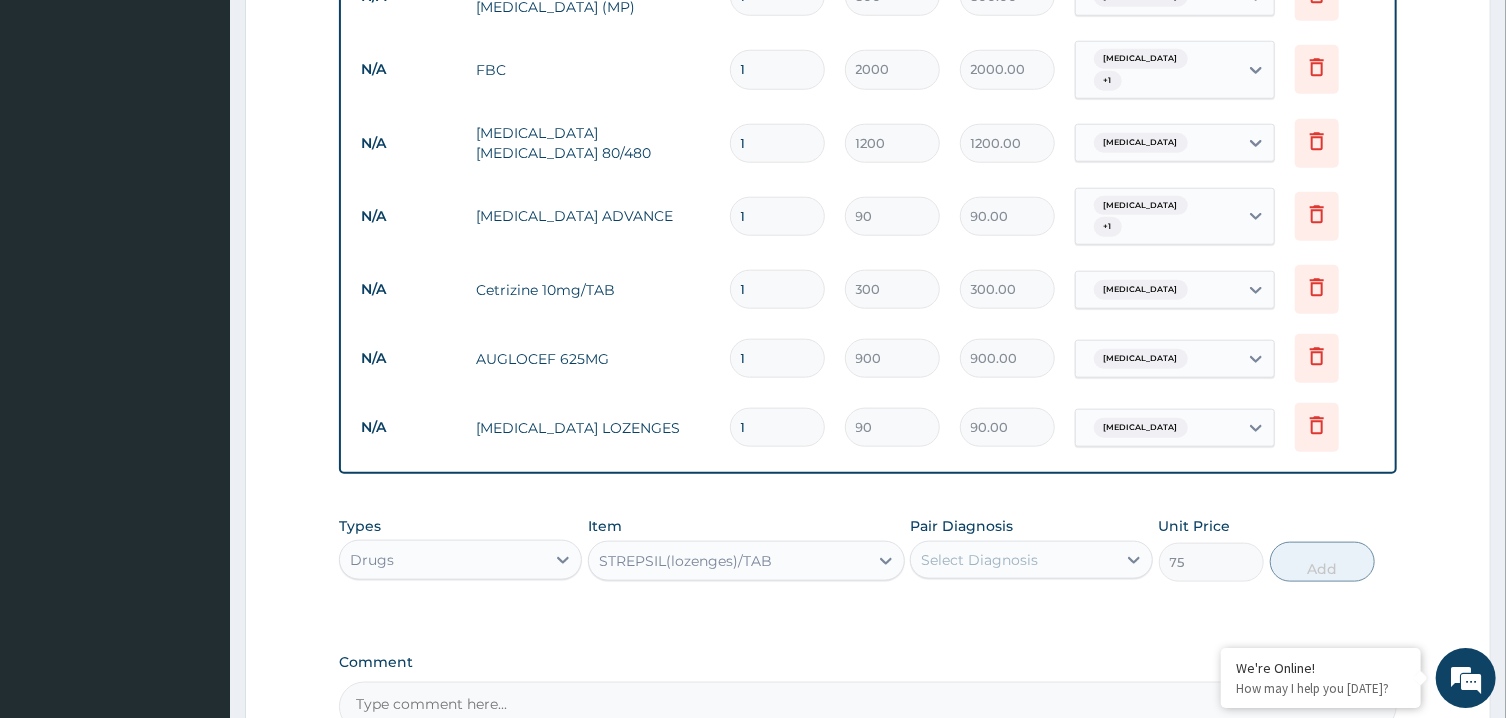type on "1080.00" 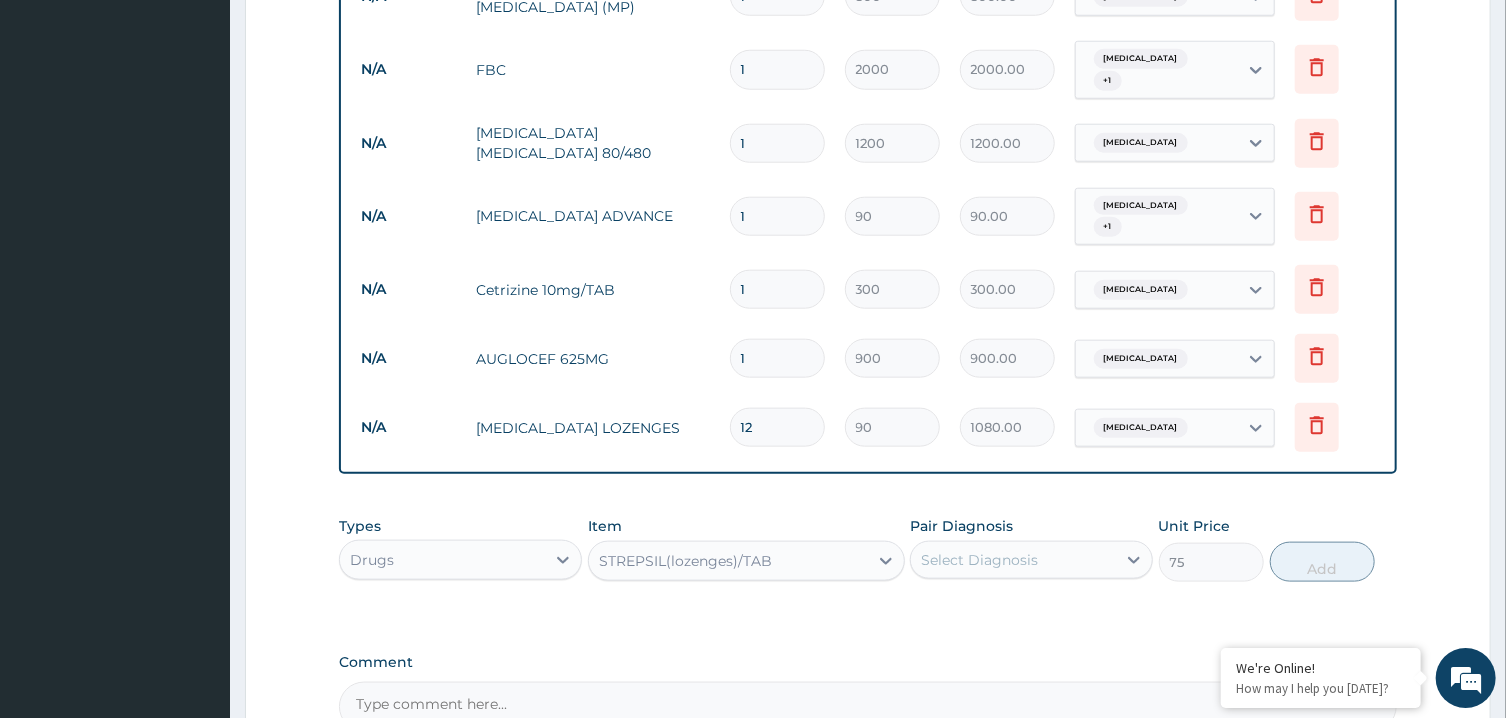 type on "12" 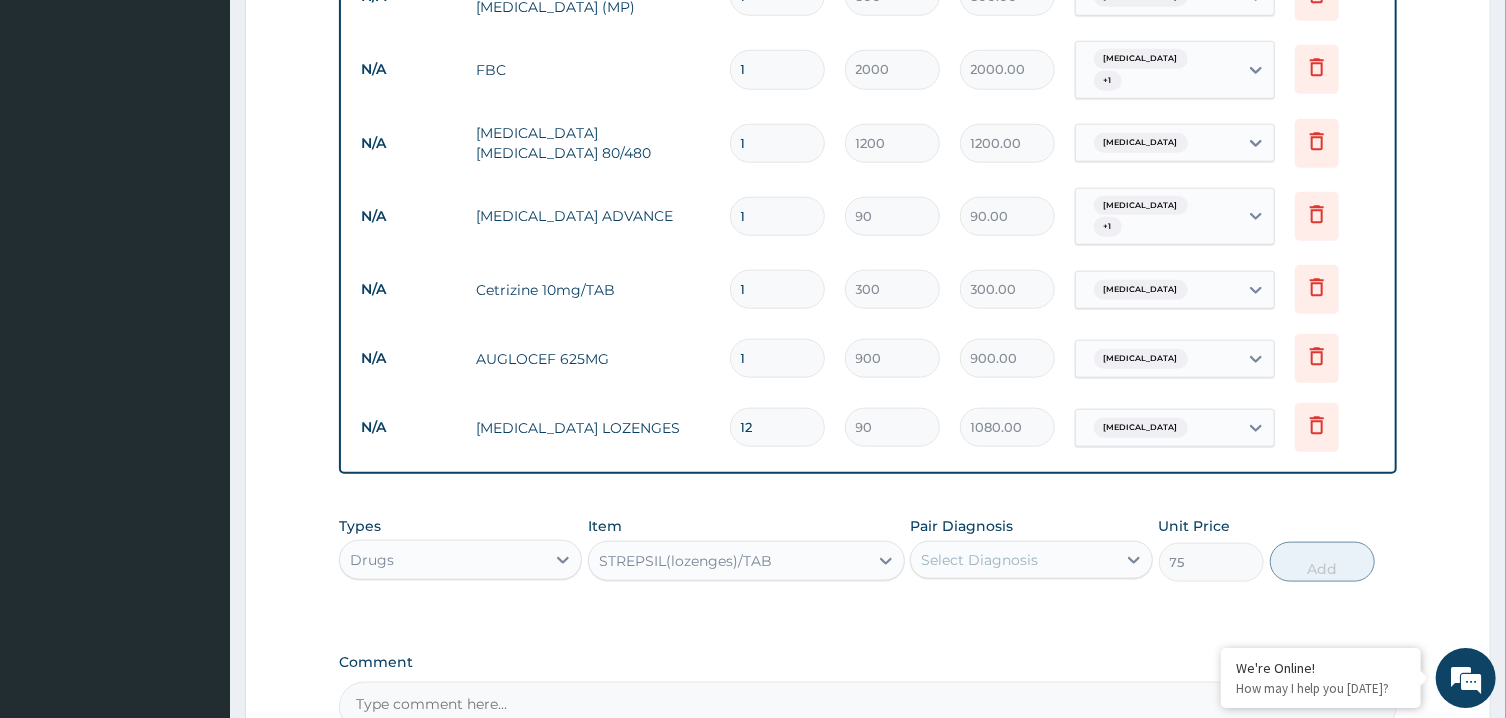 click on "1" at bounding box center [777, 357] 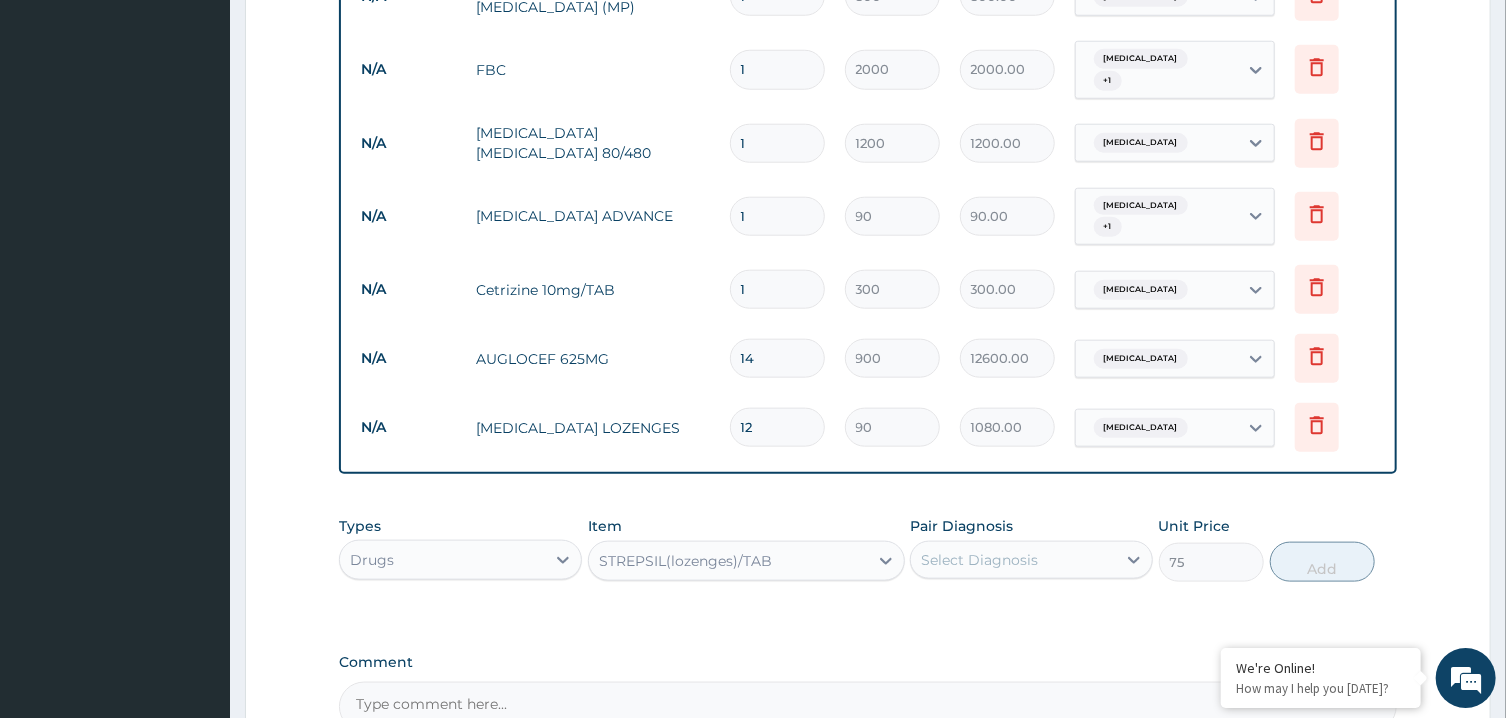 type on "140" 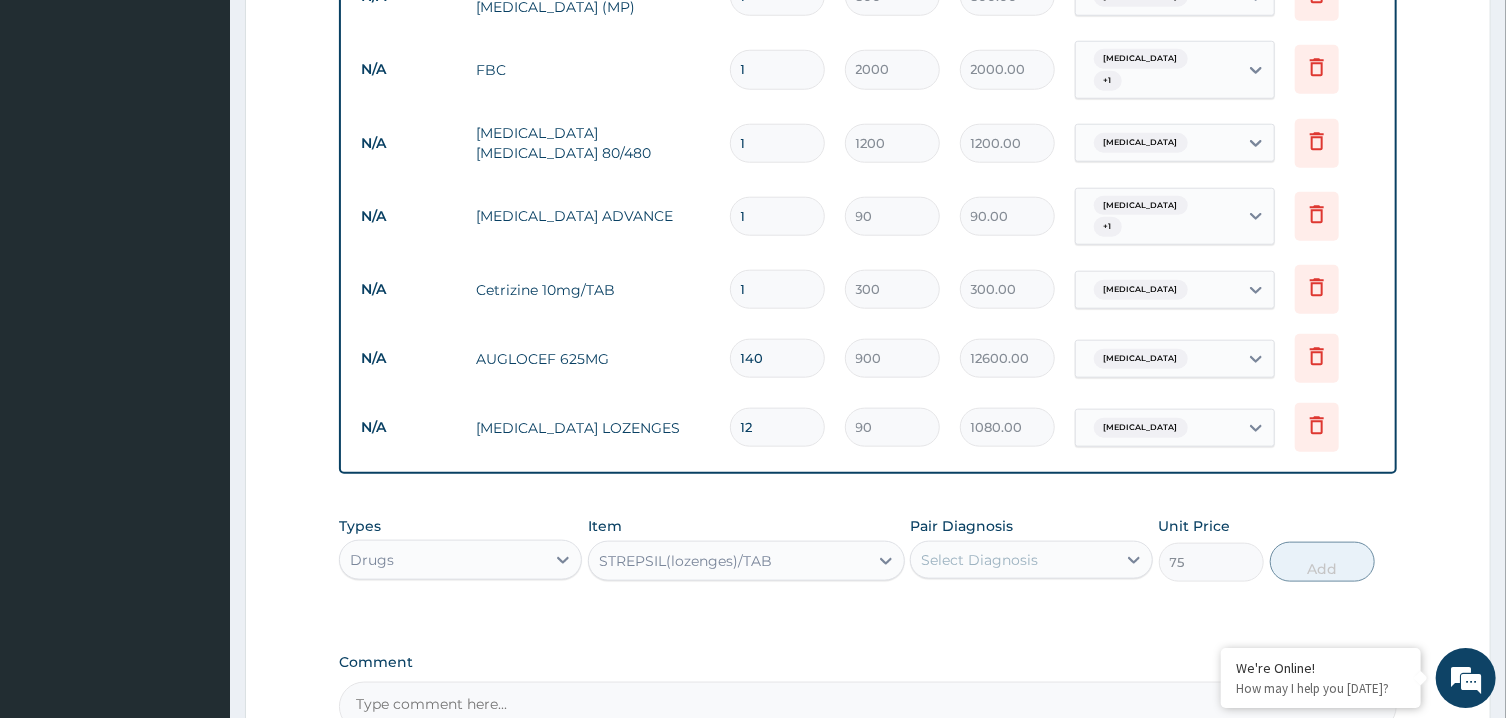 type on "126000.00" 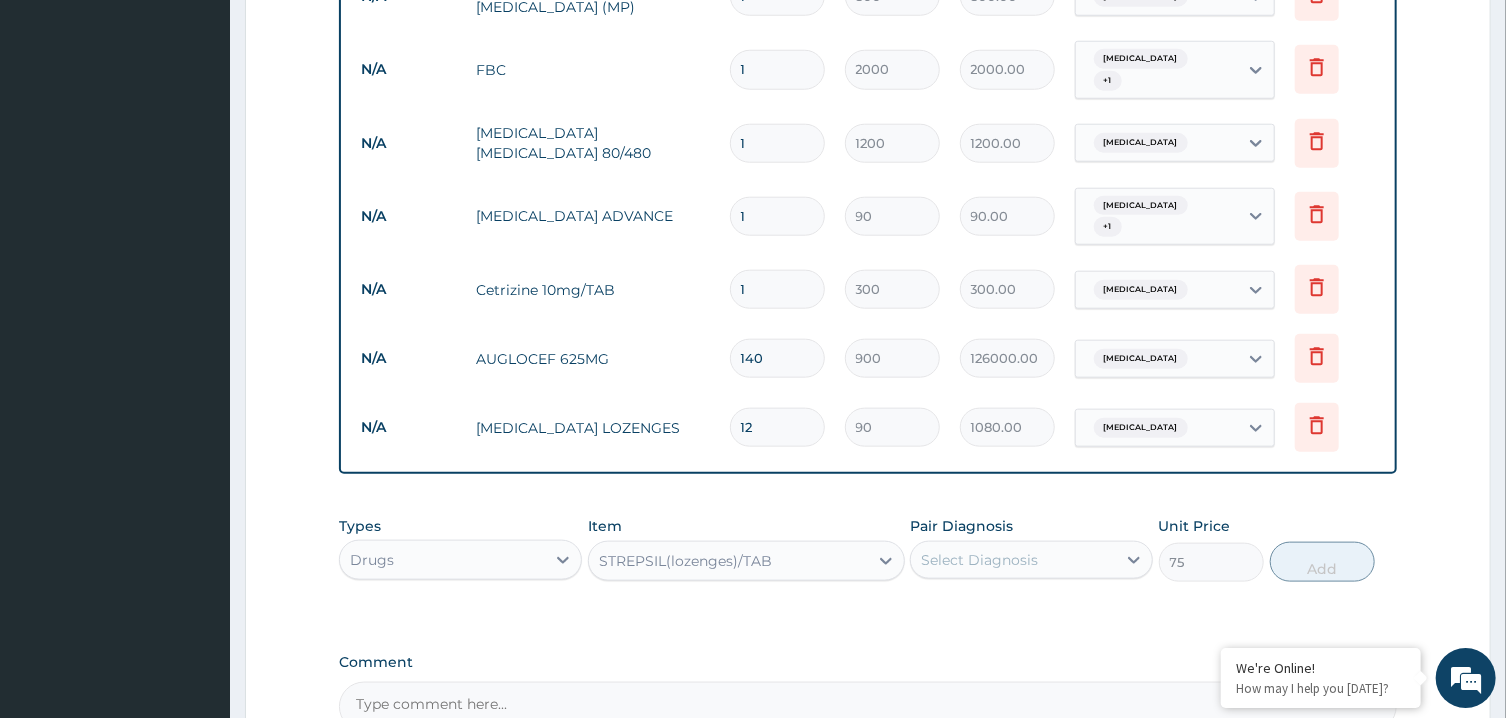 type on "14" 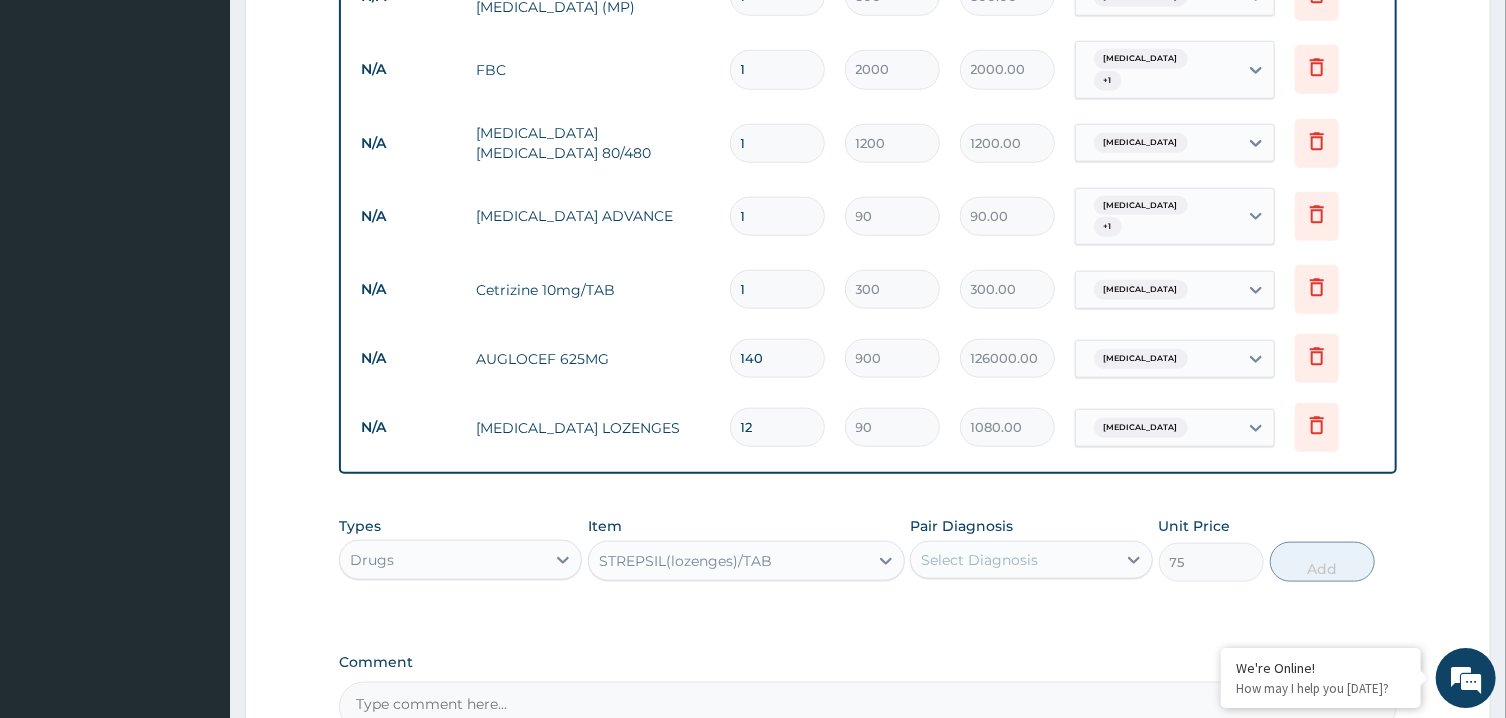 type on "12600.00" 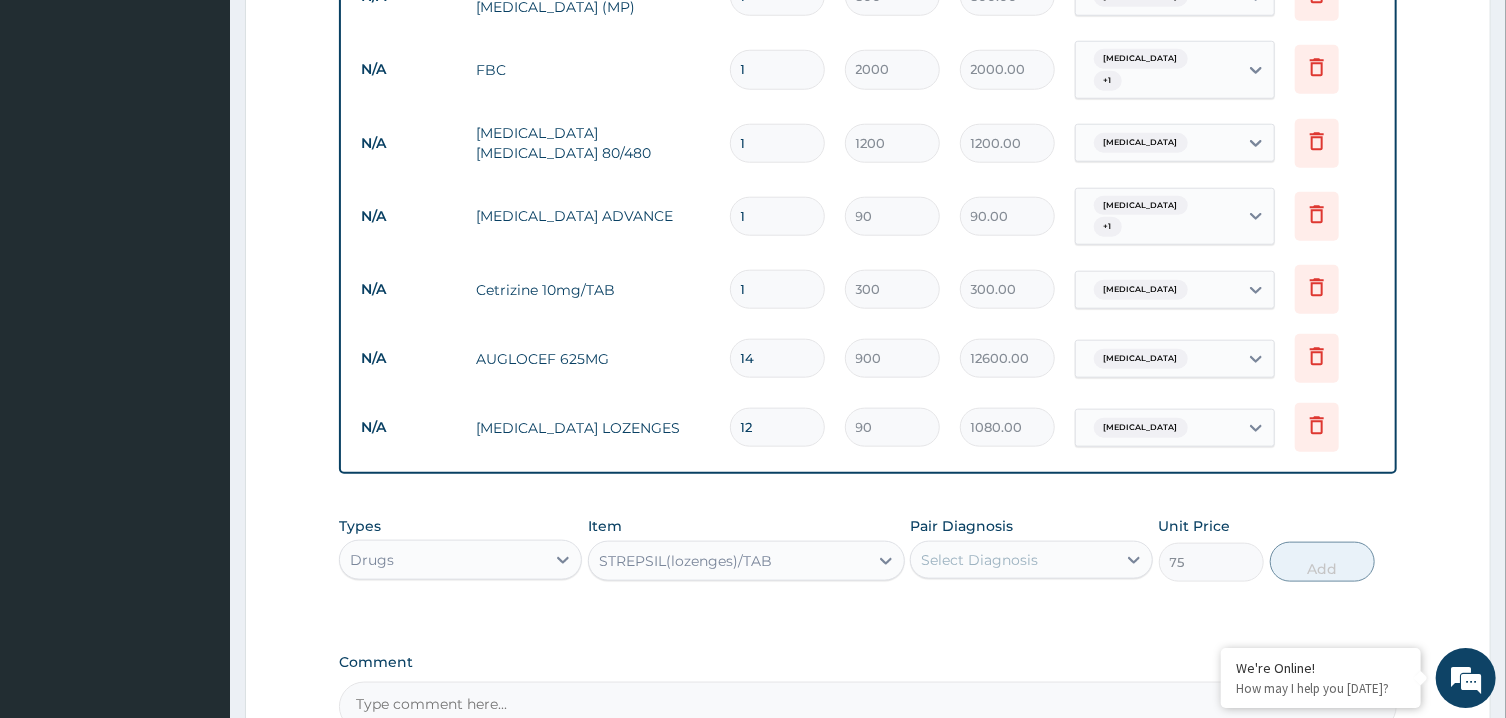 type on "14" 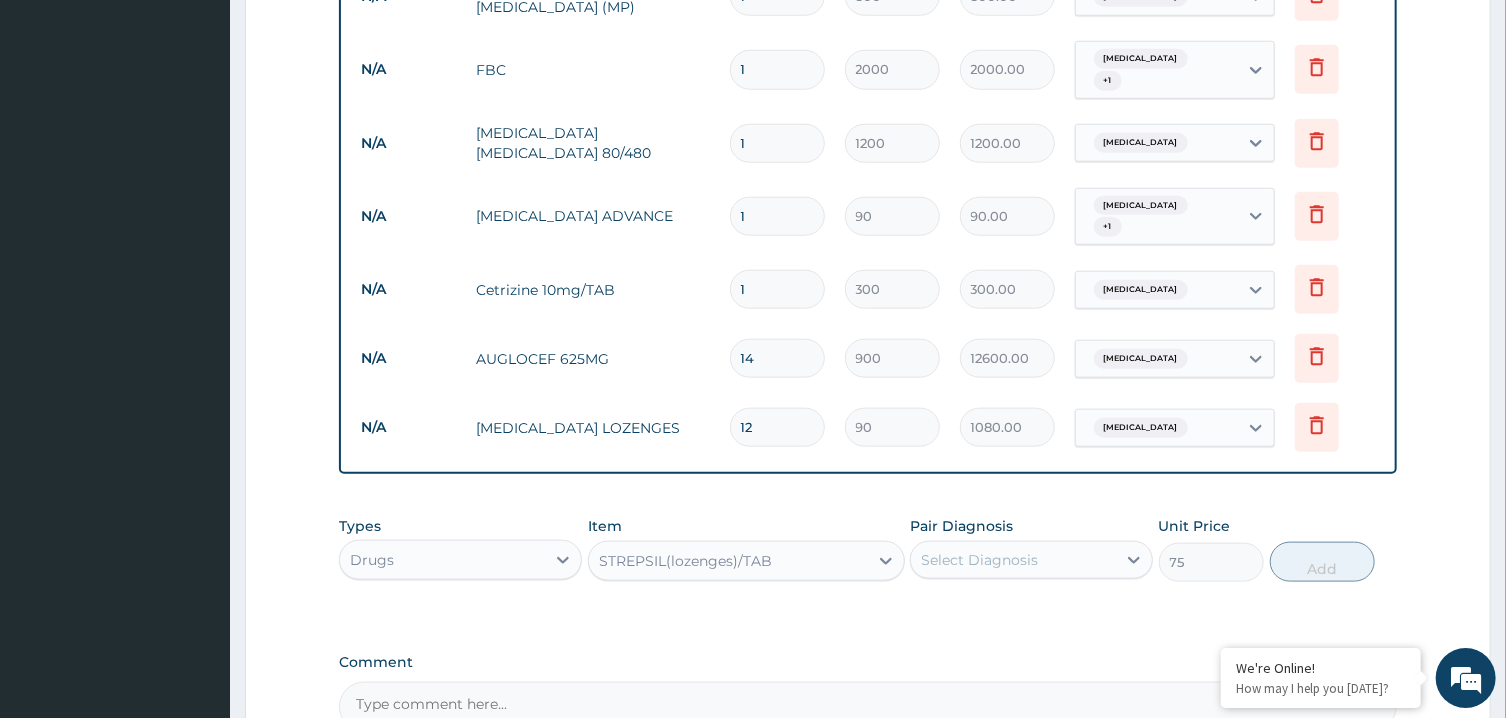 click on "1" at bounding box center (777, 288) 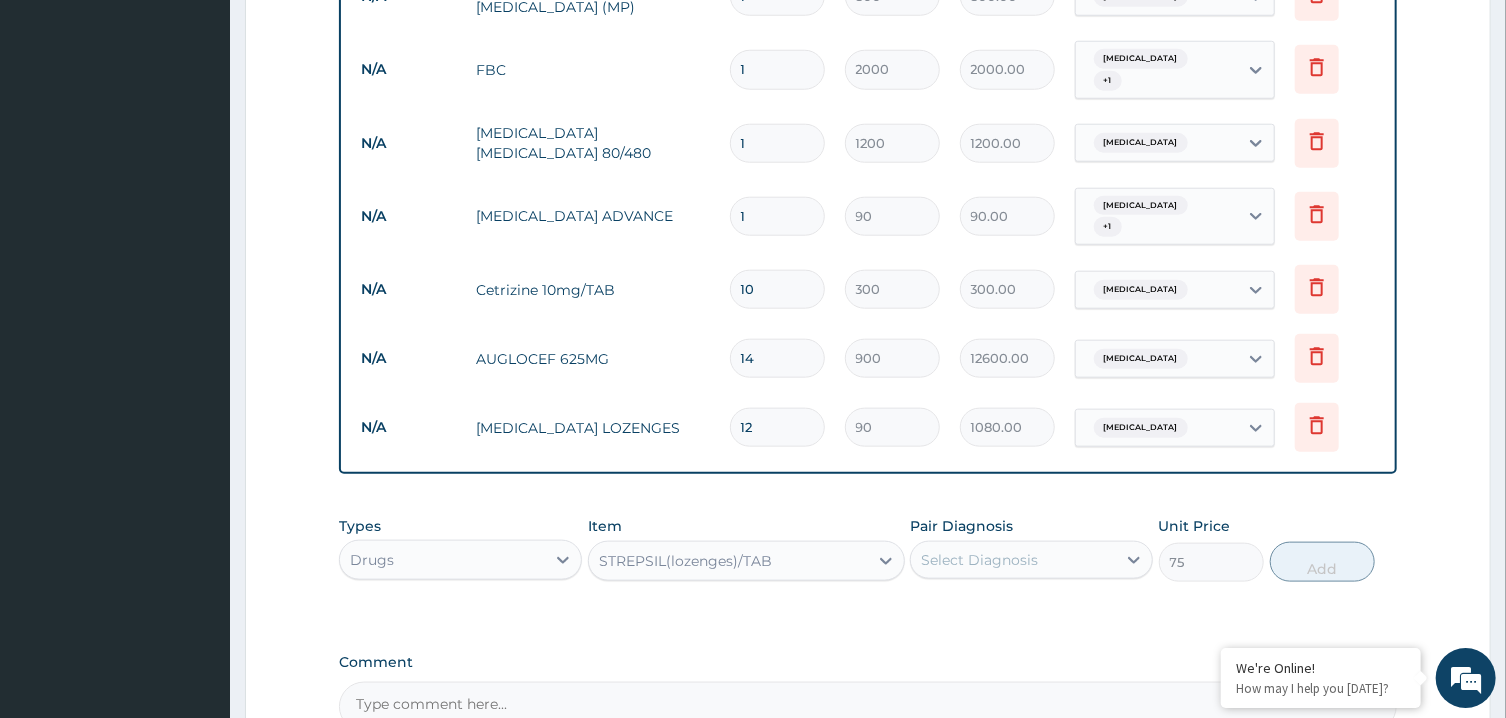 type on "3000.00" 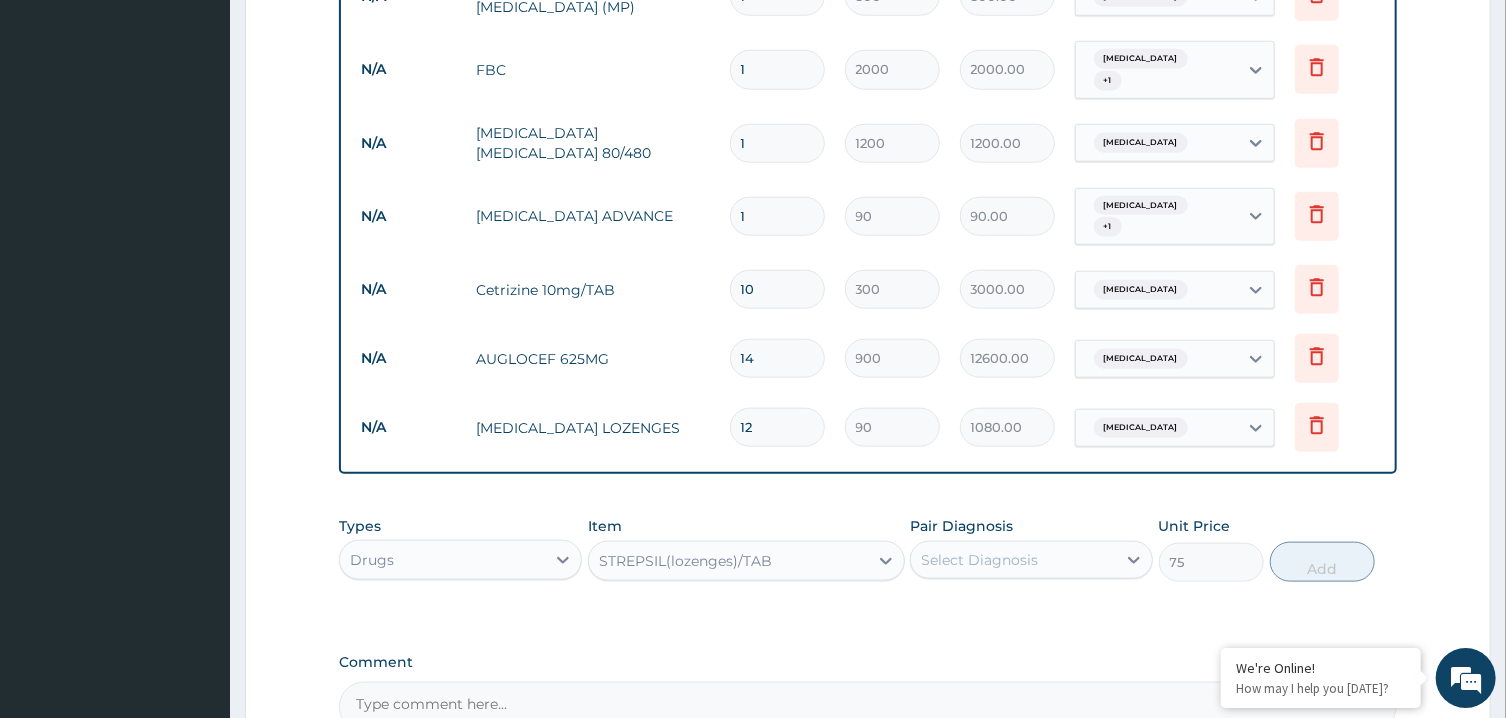 type on "10" 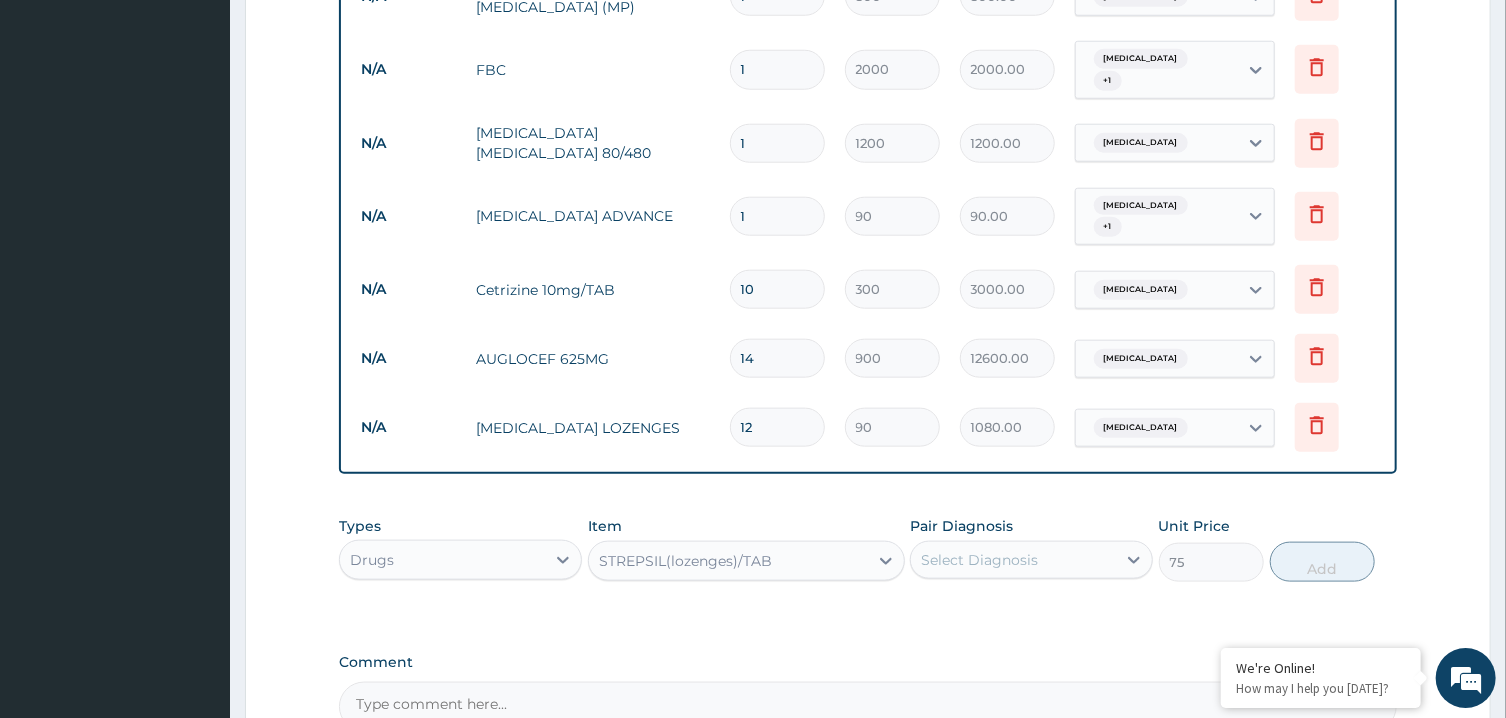 click on "1" at bounding box center (777, 215) 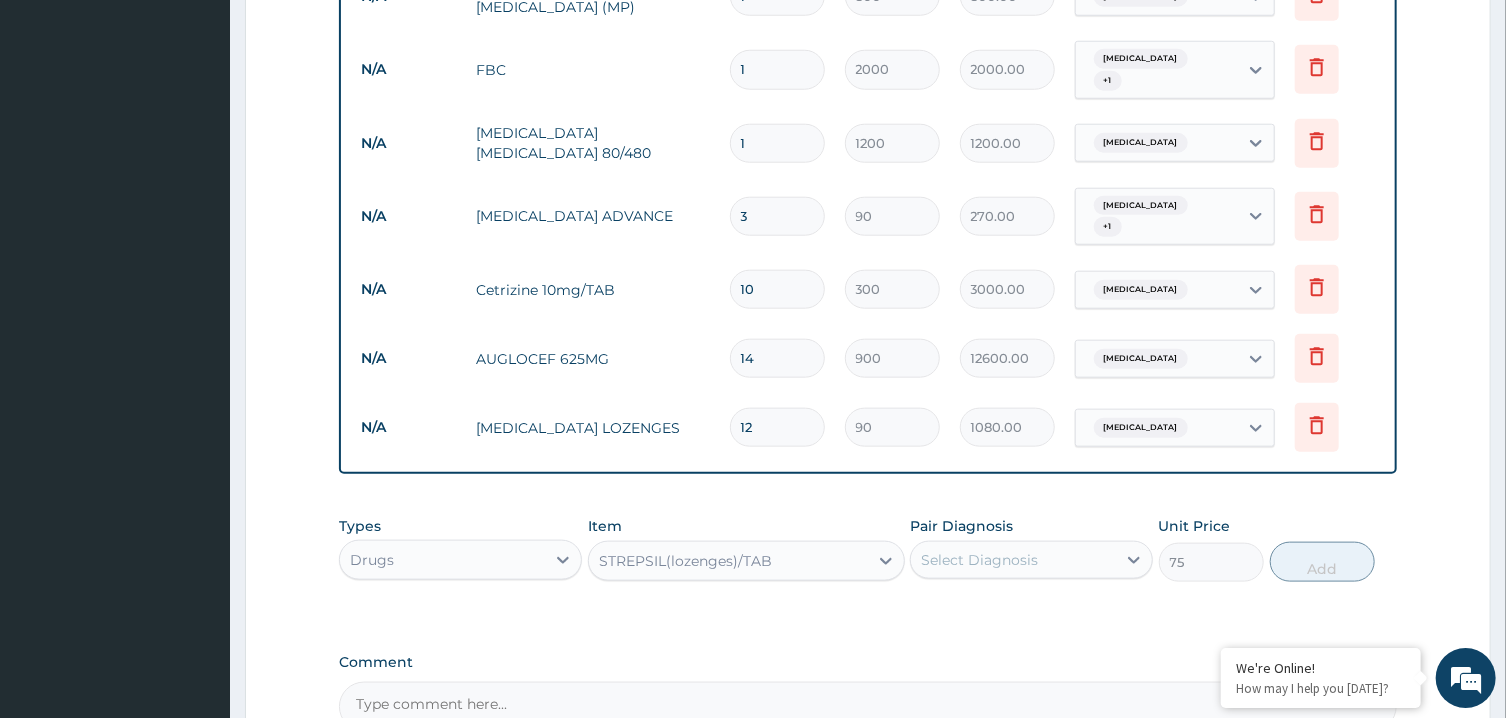 type on "30" 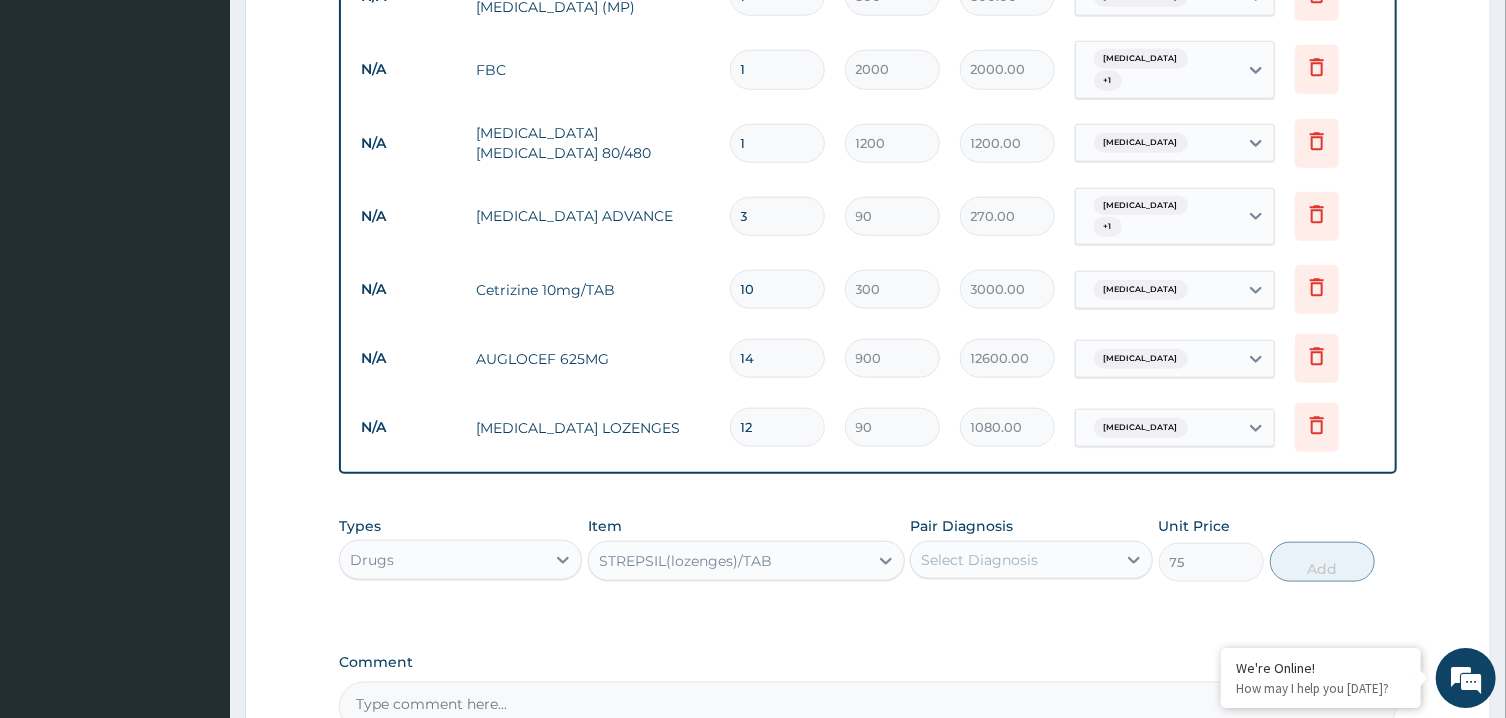 type on "2700.00" 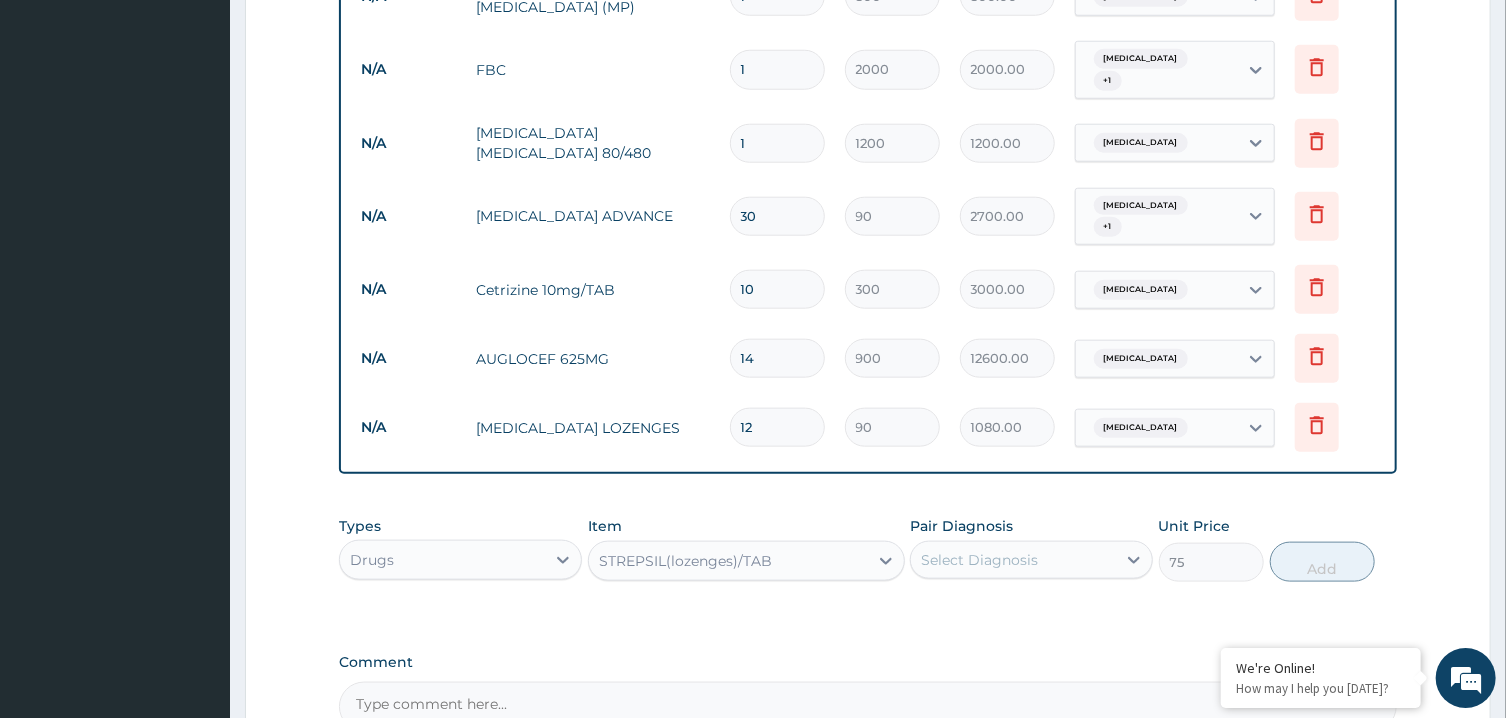 type on "30" 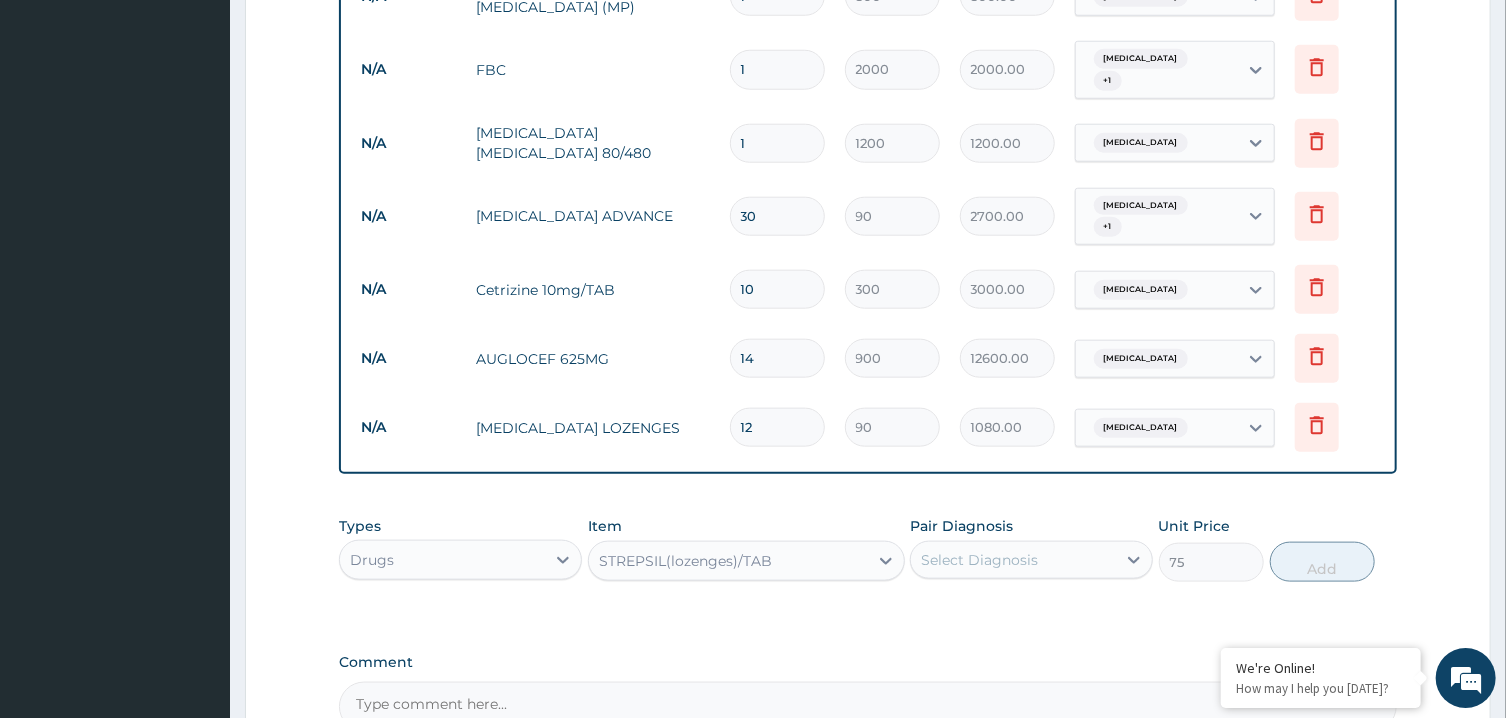 click on "1" at bounding box center [777, 142] 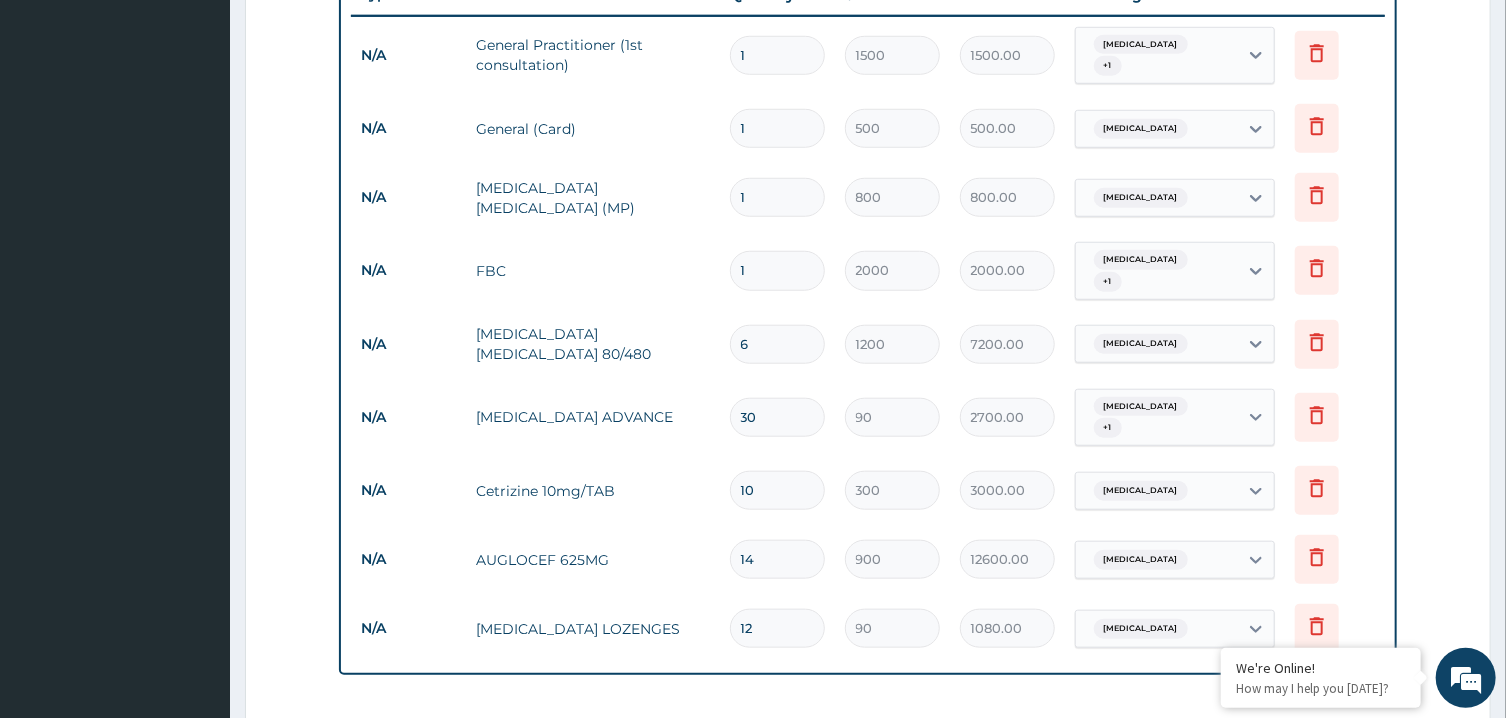 scroll, scrollTop: 1197, scrollLeft: 0, axis: vertical 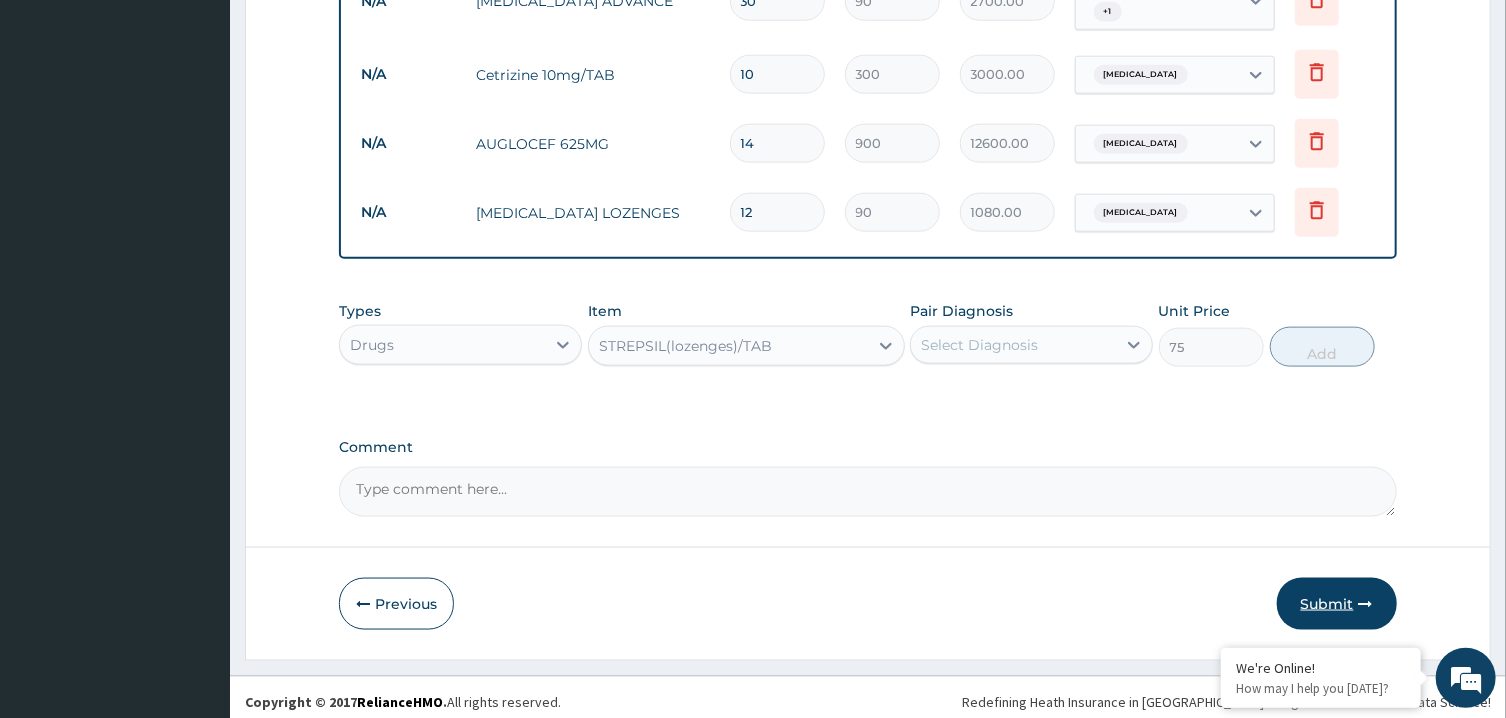 type on "6" 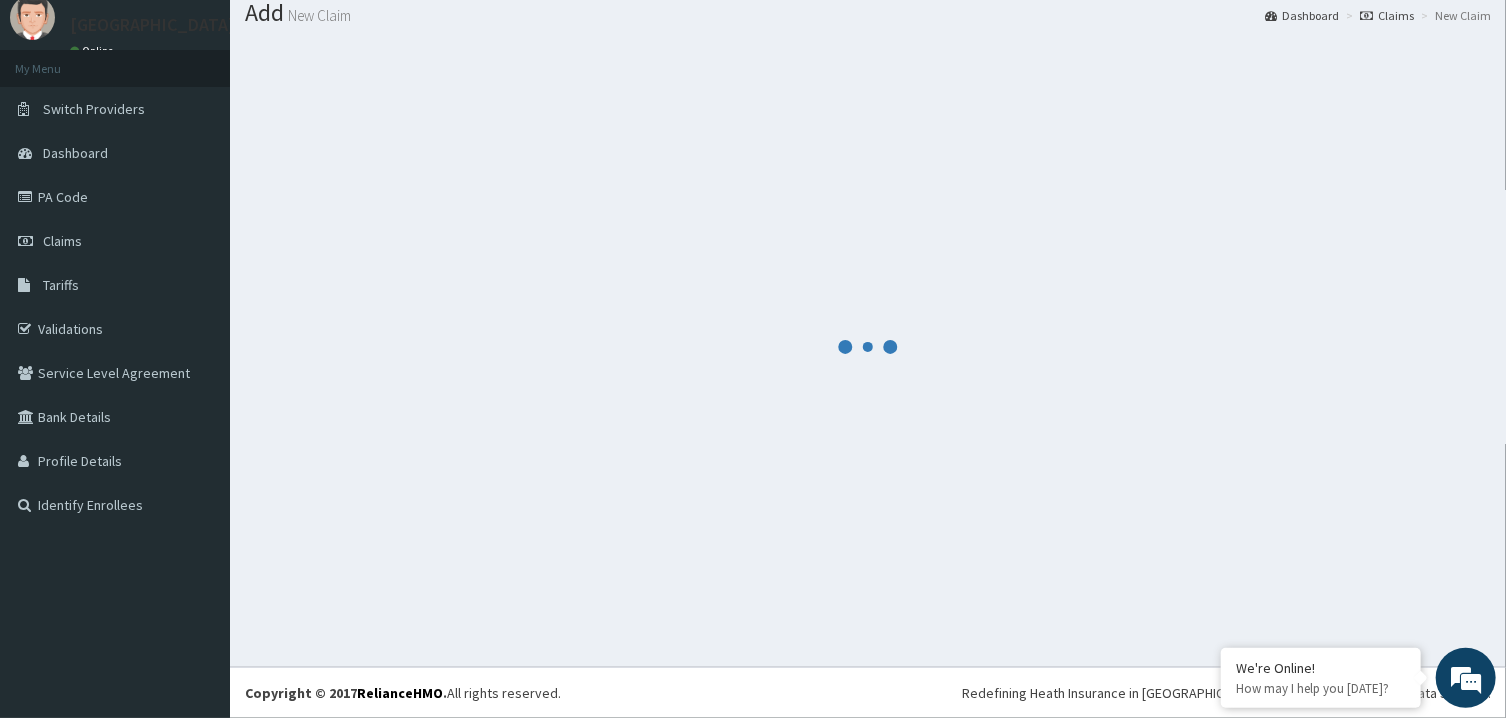 scroll, scrollTop: 64, scrollLeft: 0, axis: vertical 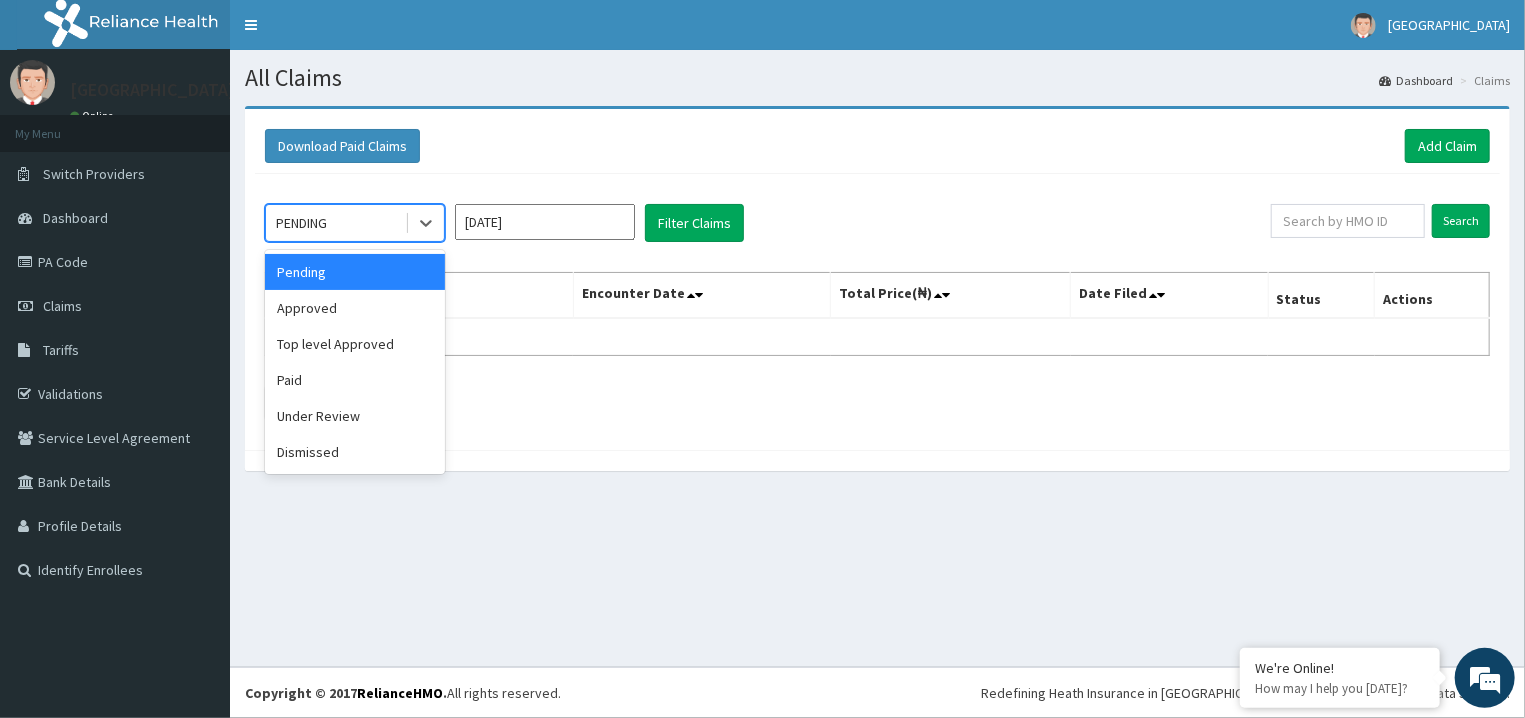 click on "PENDING" at bounding box center (335, 223) 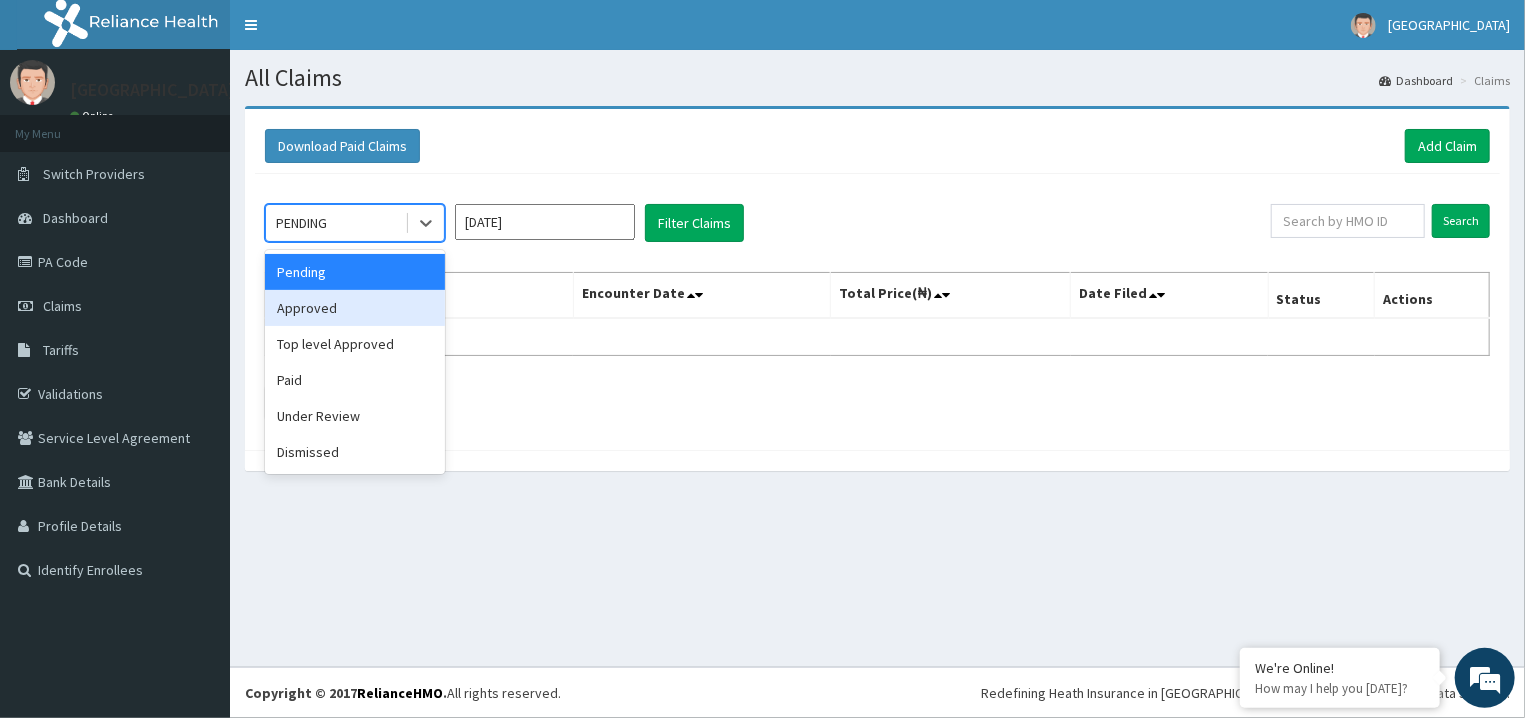click on "Approved" at bounding box center (355, 308) 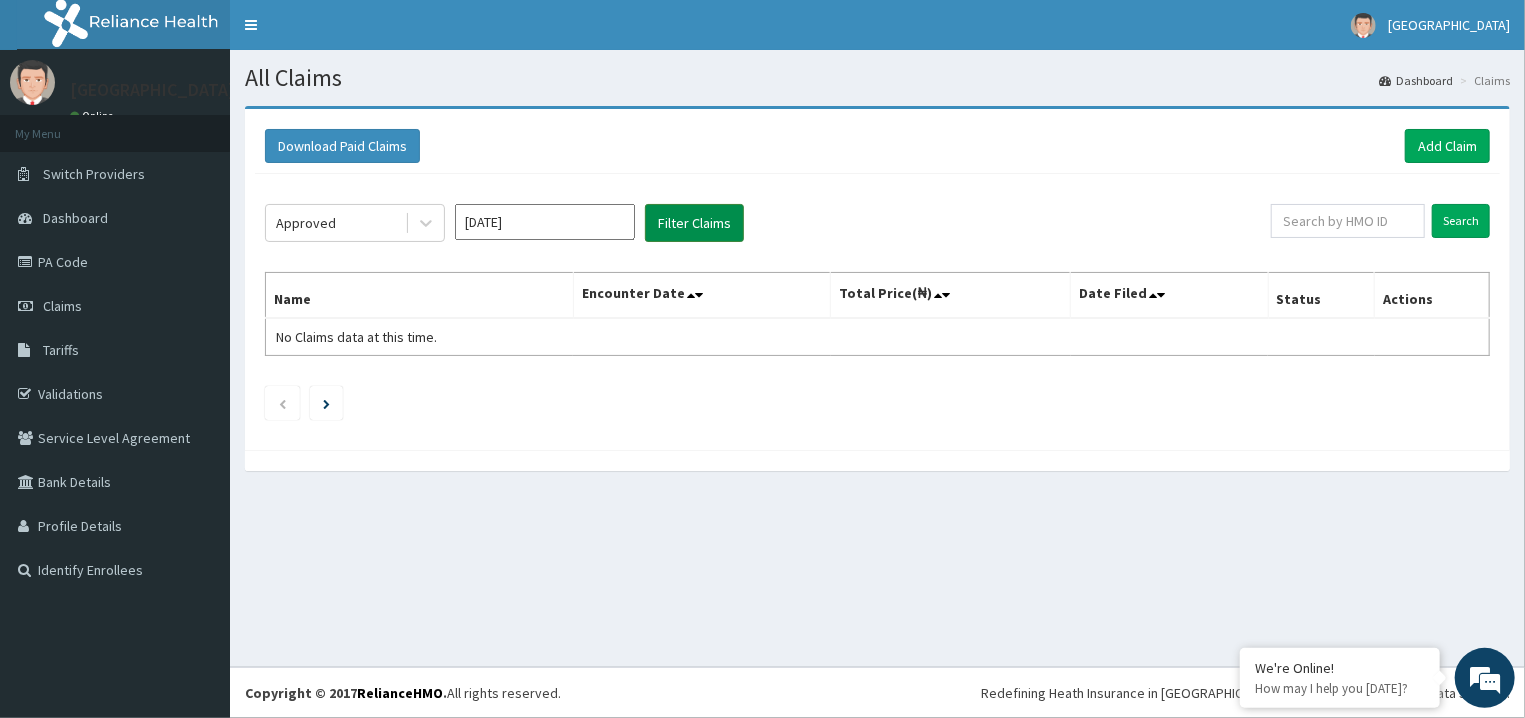 click on "Filter Claims" at bounding box center [694, 223] 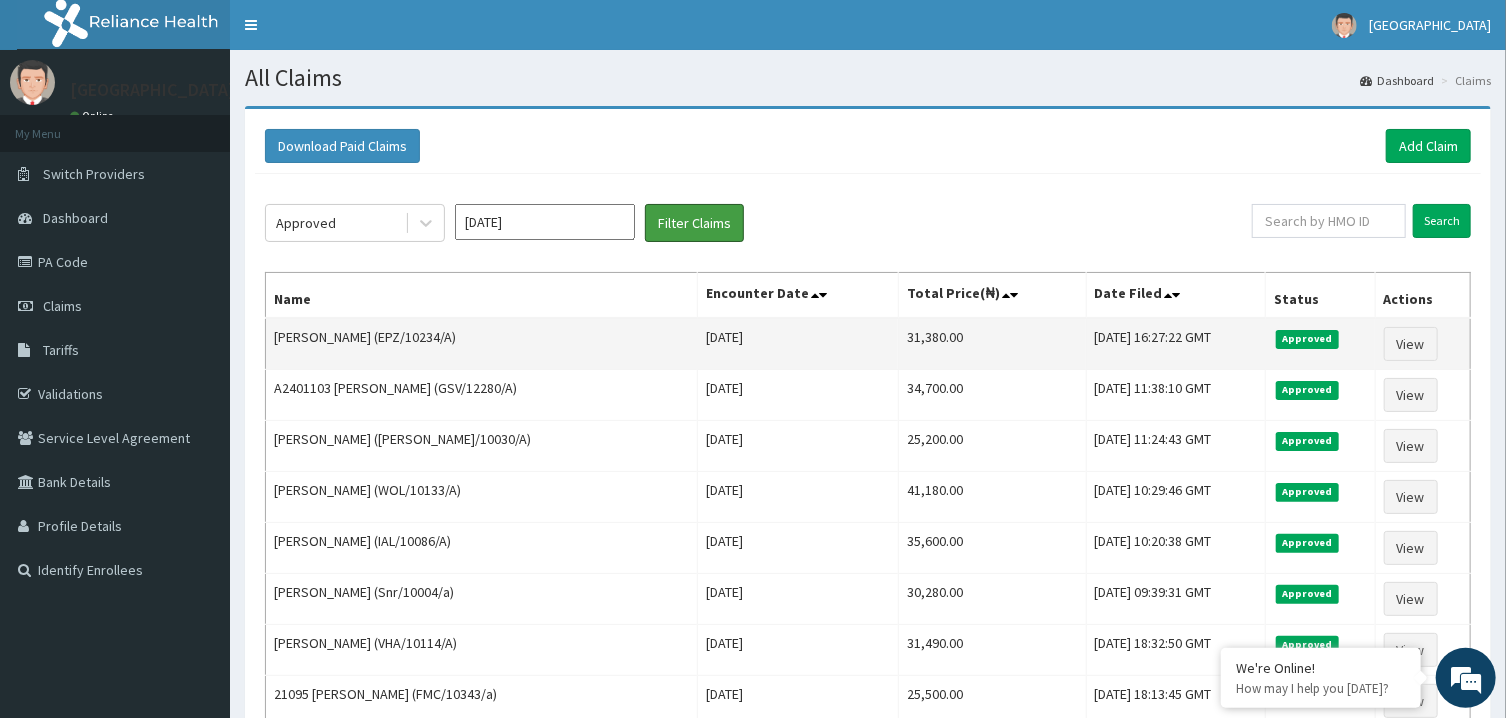 scroll, scrollTop: 0, scrollLeft: 0, axis: both 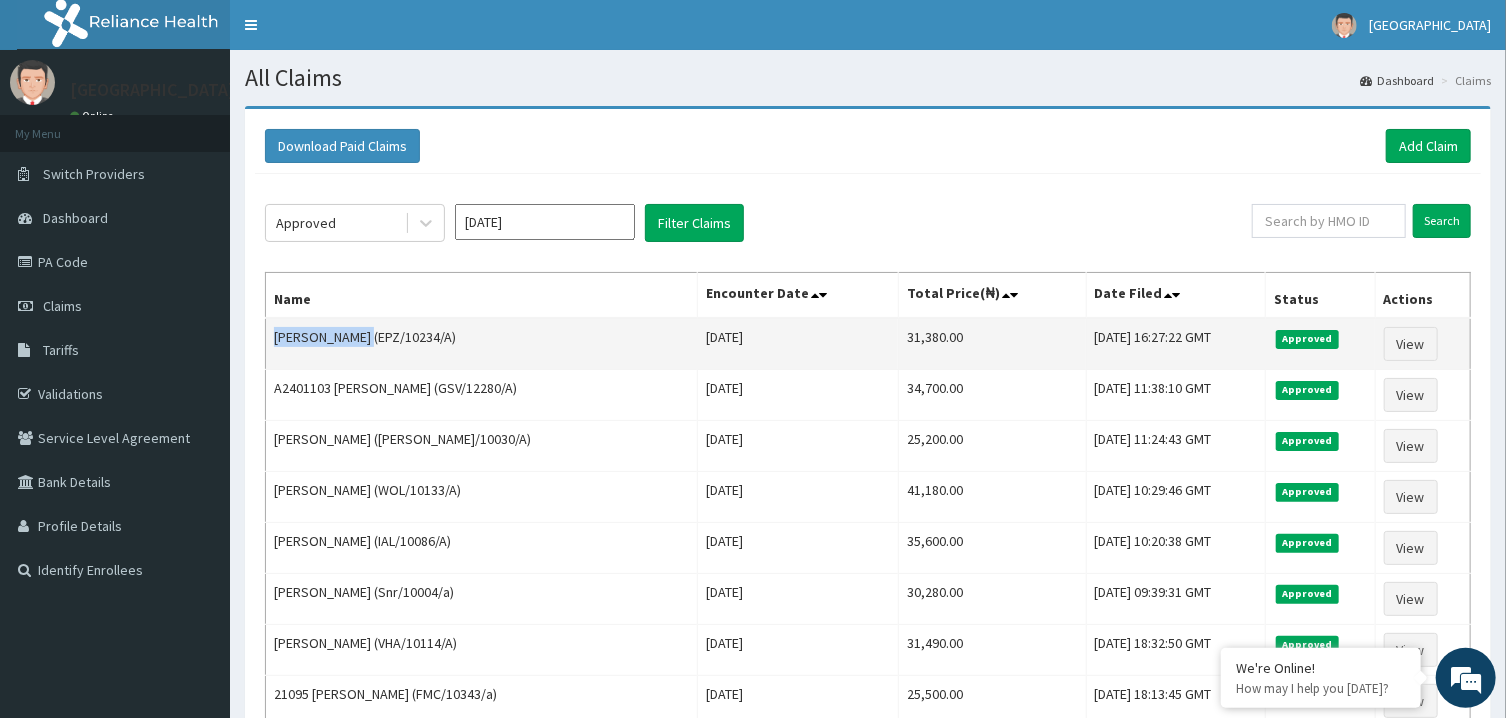 drag, startPoint x: 360, startPoint y: 337, endPoint x: 271, endPoint y: 339, distance: 89.02247 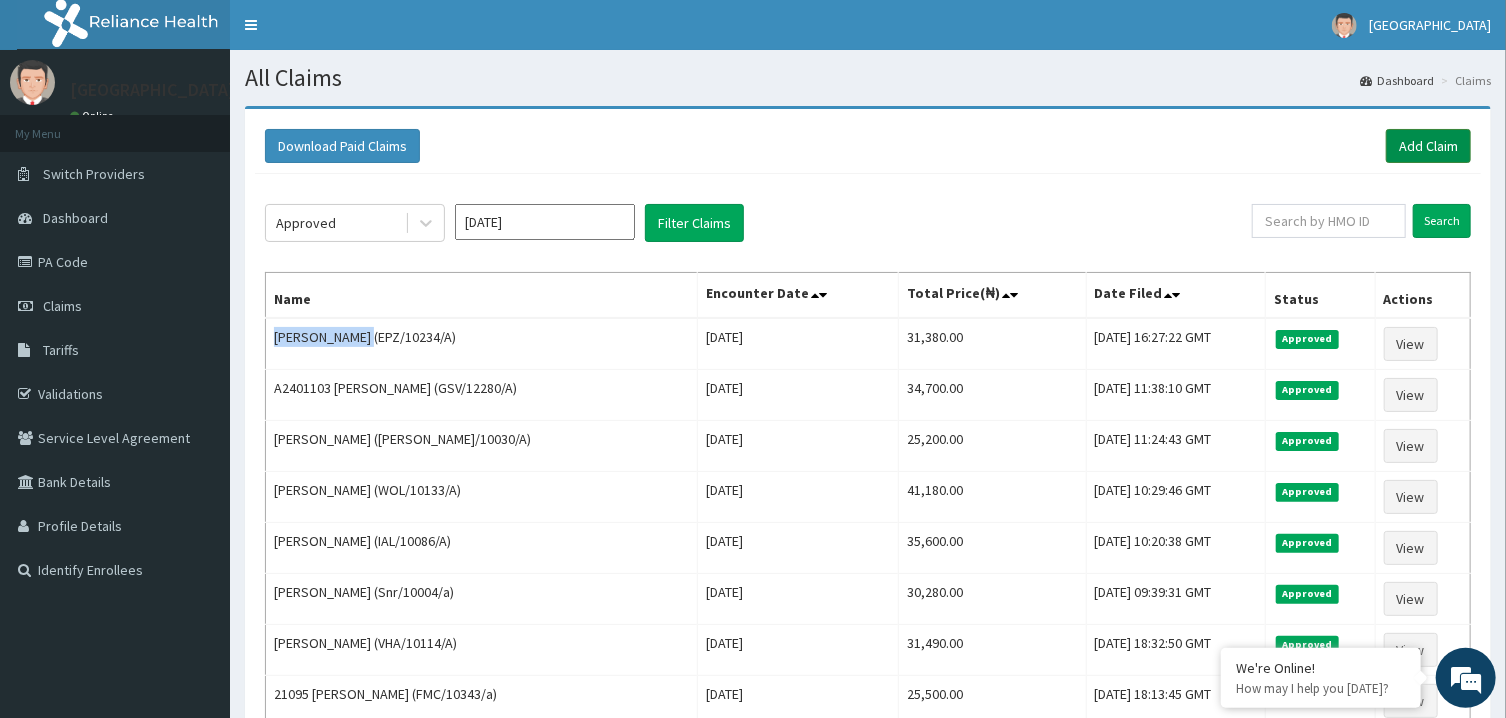 click on "Add Claim" at bounding box center [1428, 146] 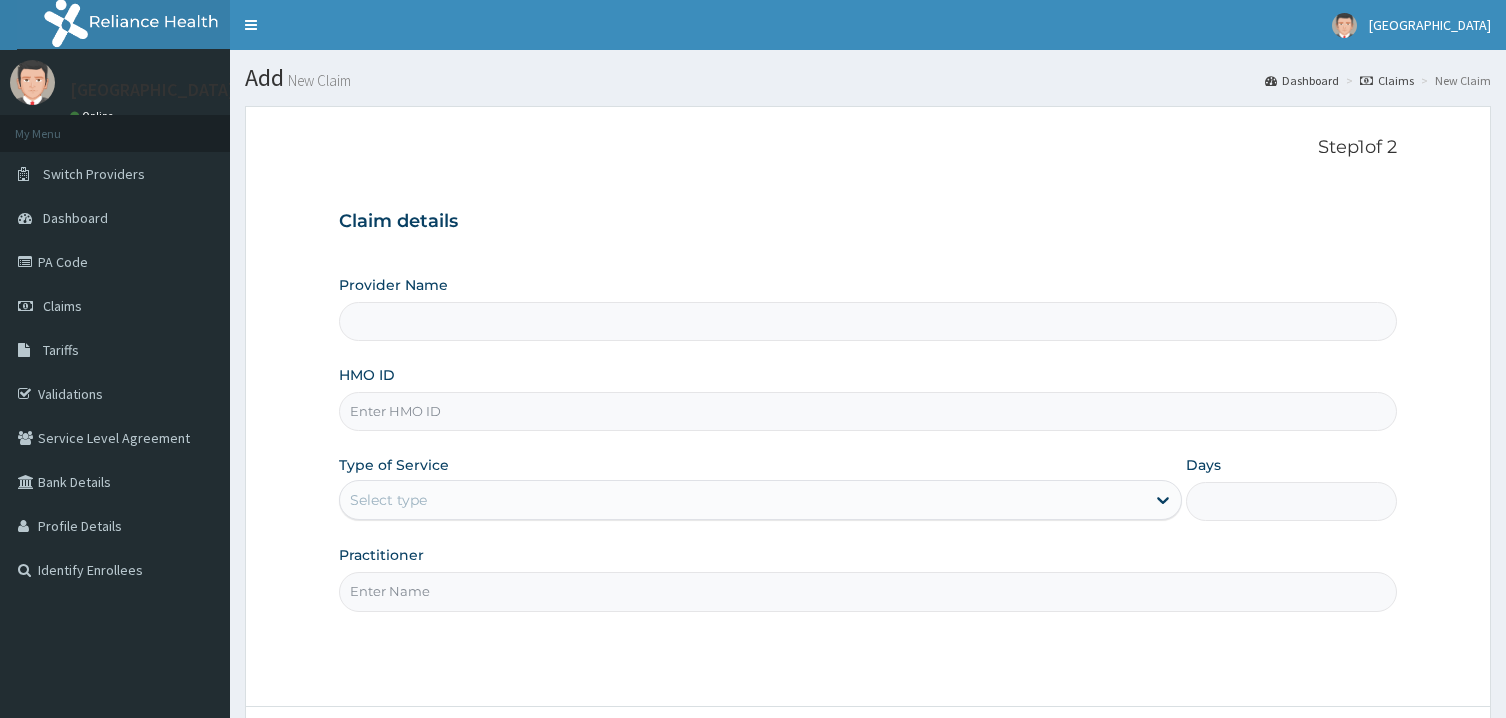 scroll, scrollTop: 0, scrollLeft: 0, axis: both 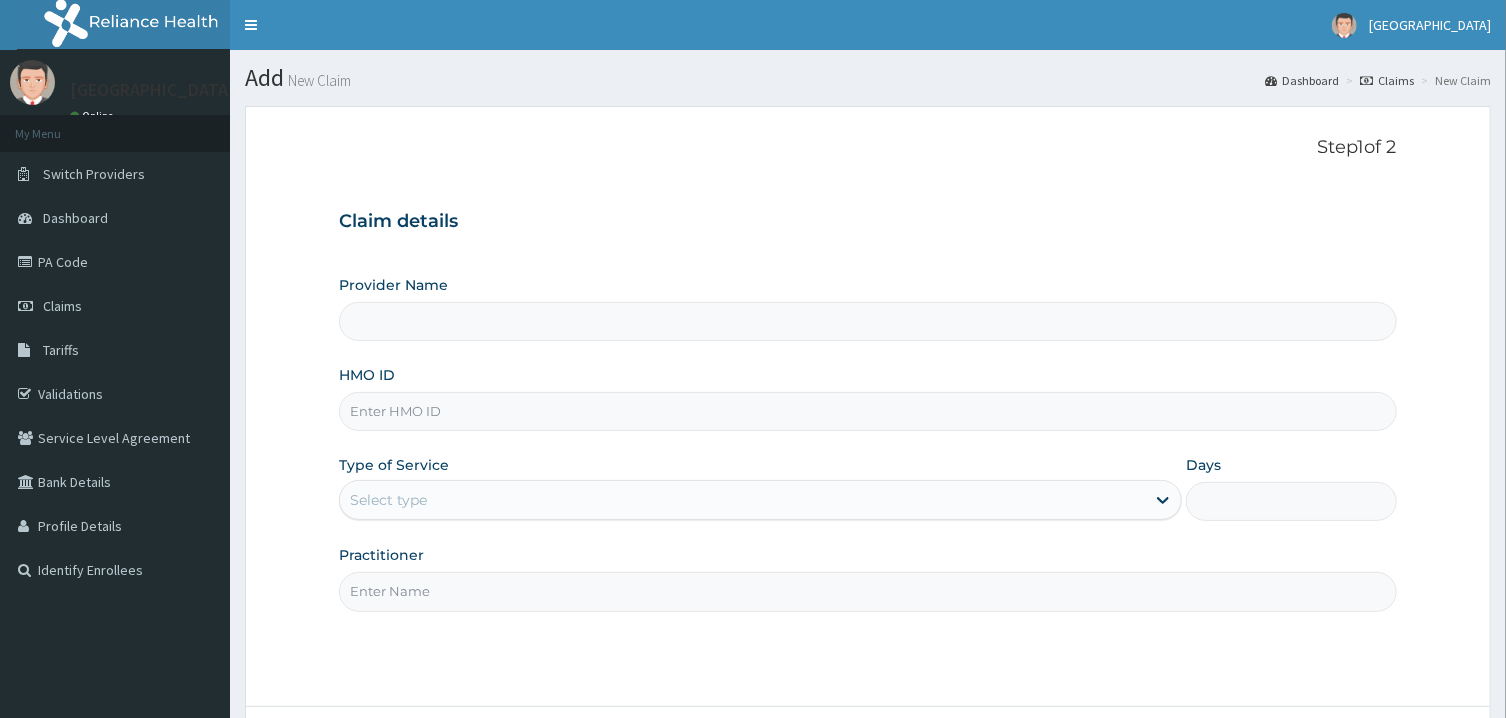 click on "HMO ID" at bounding box center (867, 411) 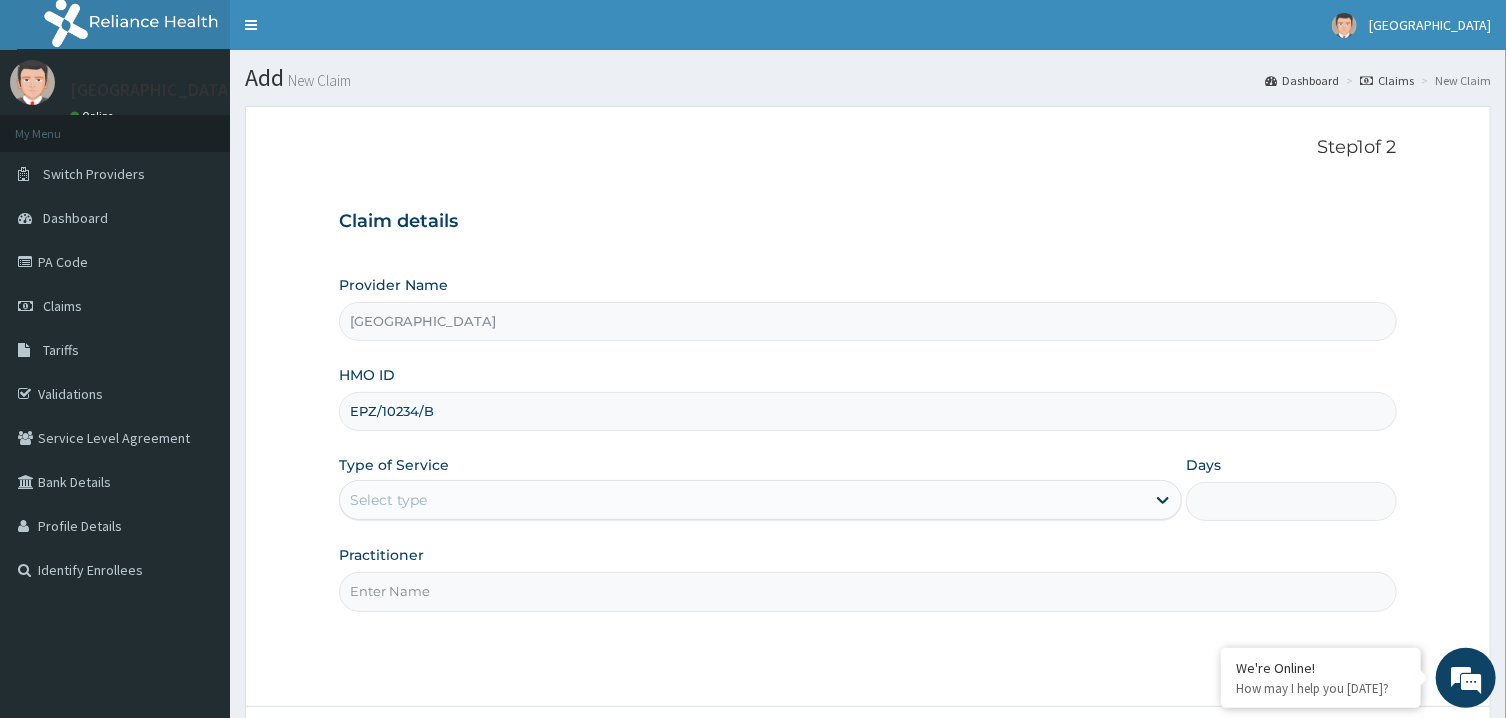 type on "EPZ/10234/B" 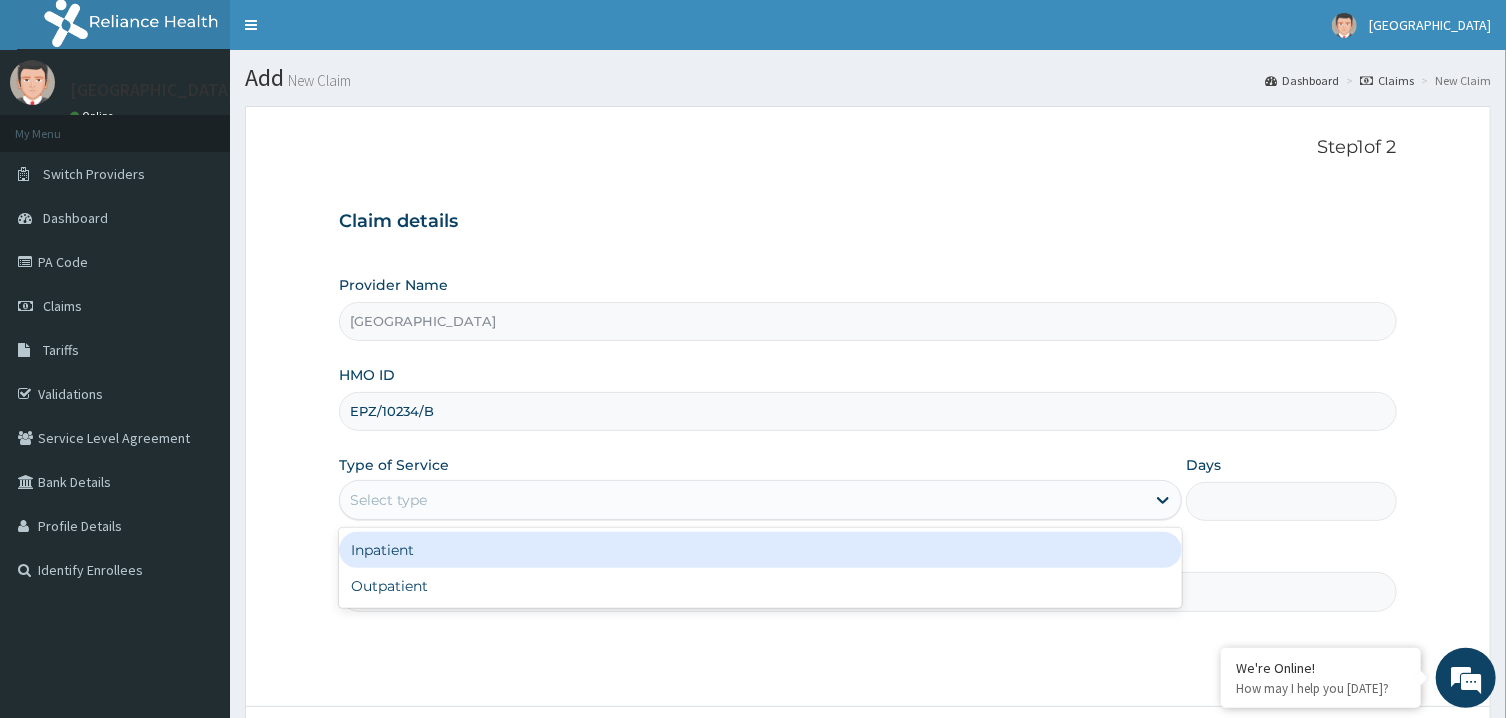 click on "Select type" at bounding box center [388, 500] 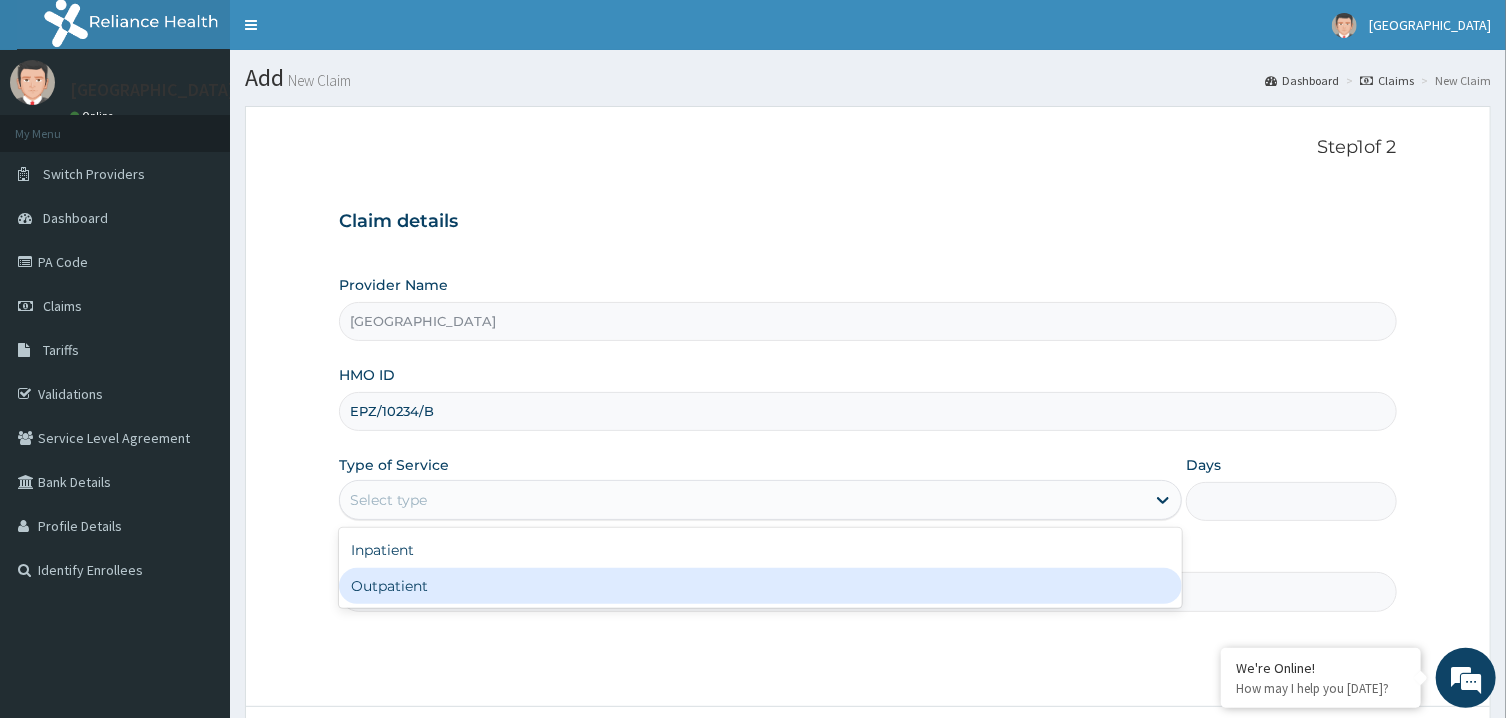 click on "Outpatient" at bounding box center (760, 586) 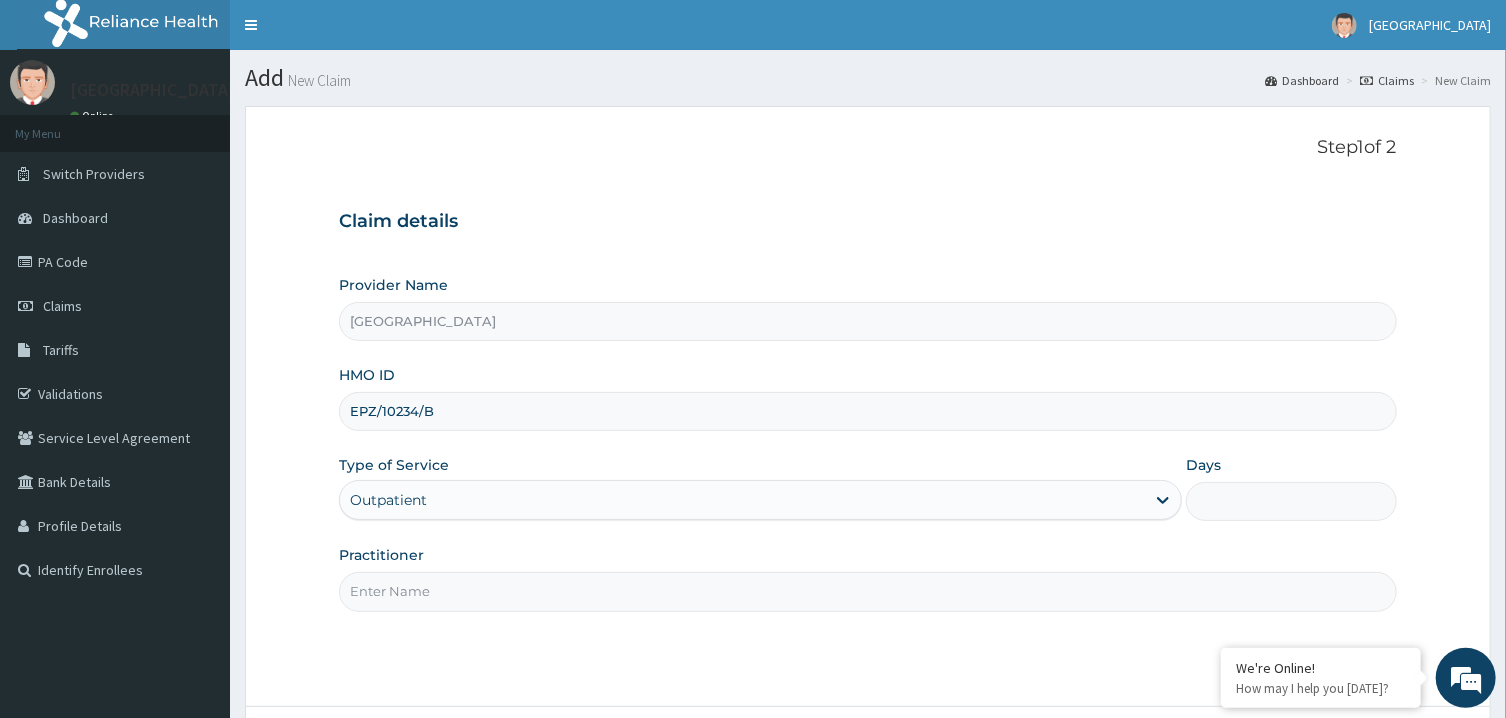 type on "1" 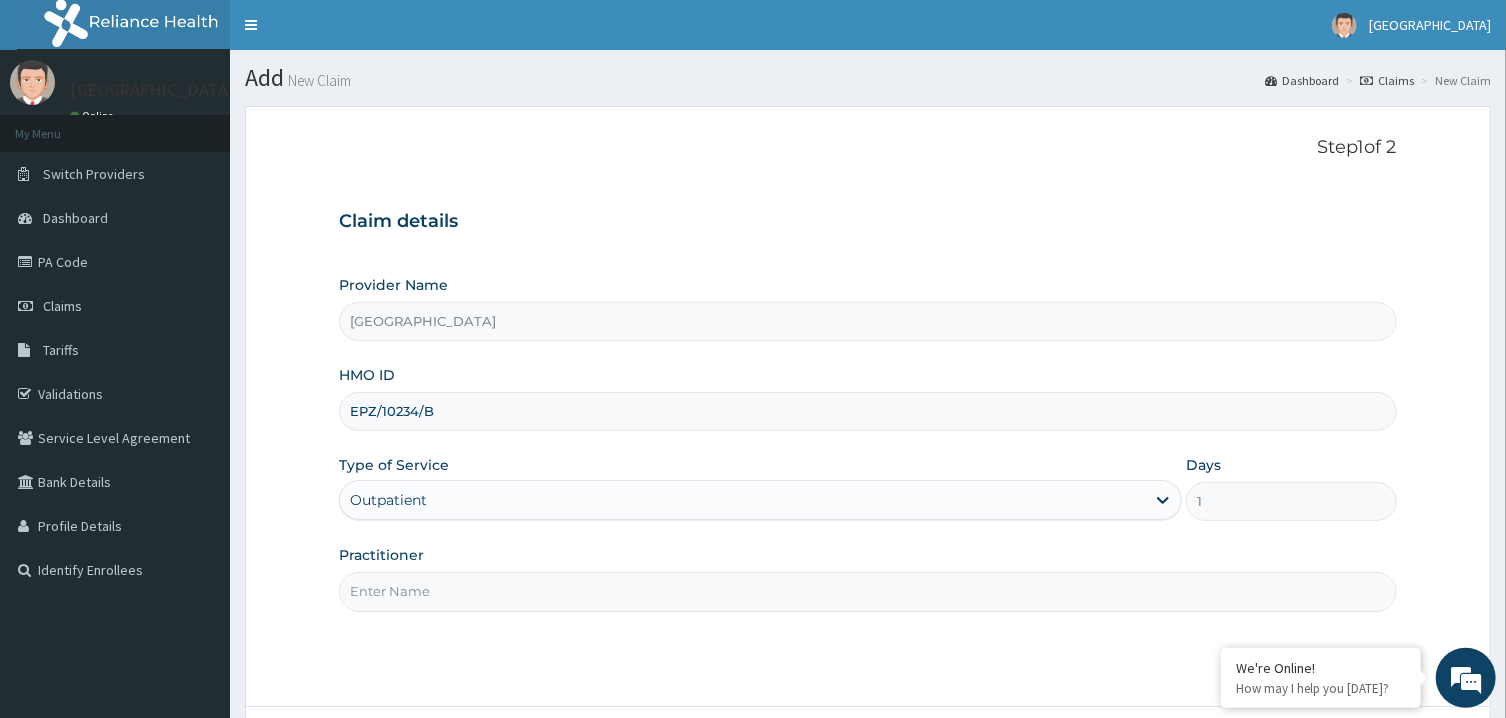 click on "Practitioner" at bounding box center (867, 591) 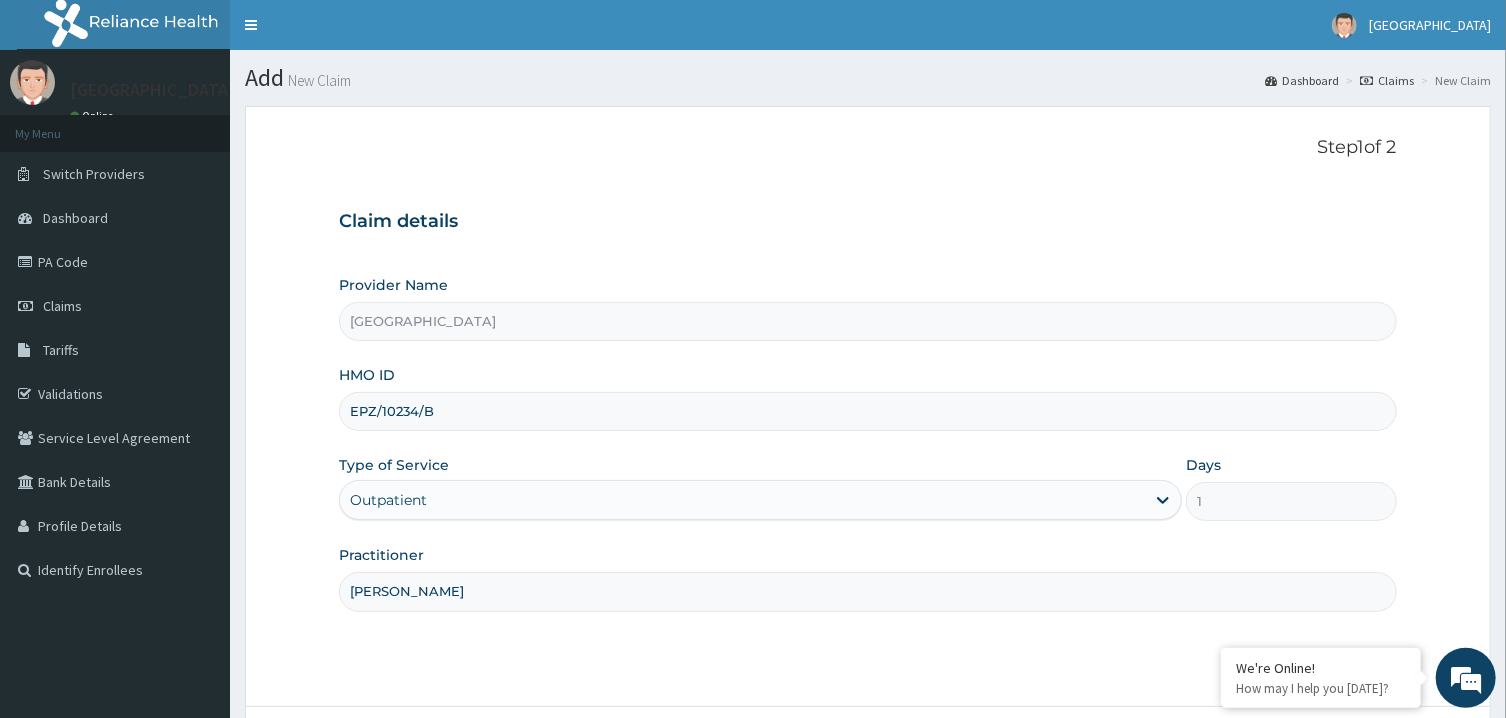 scroll, scrollTop: 168, scrollLeft: 0, axis: vertical 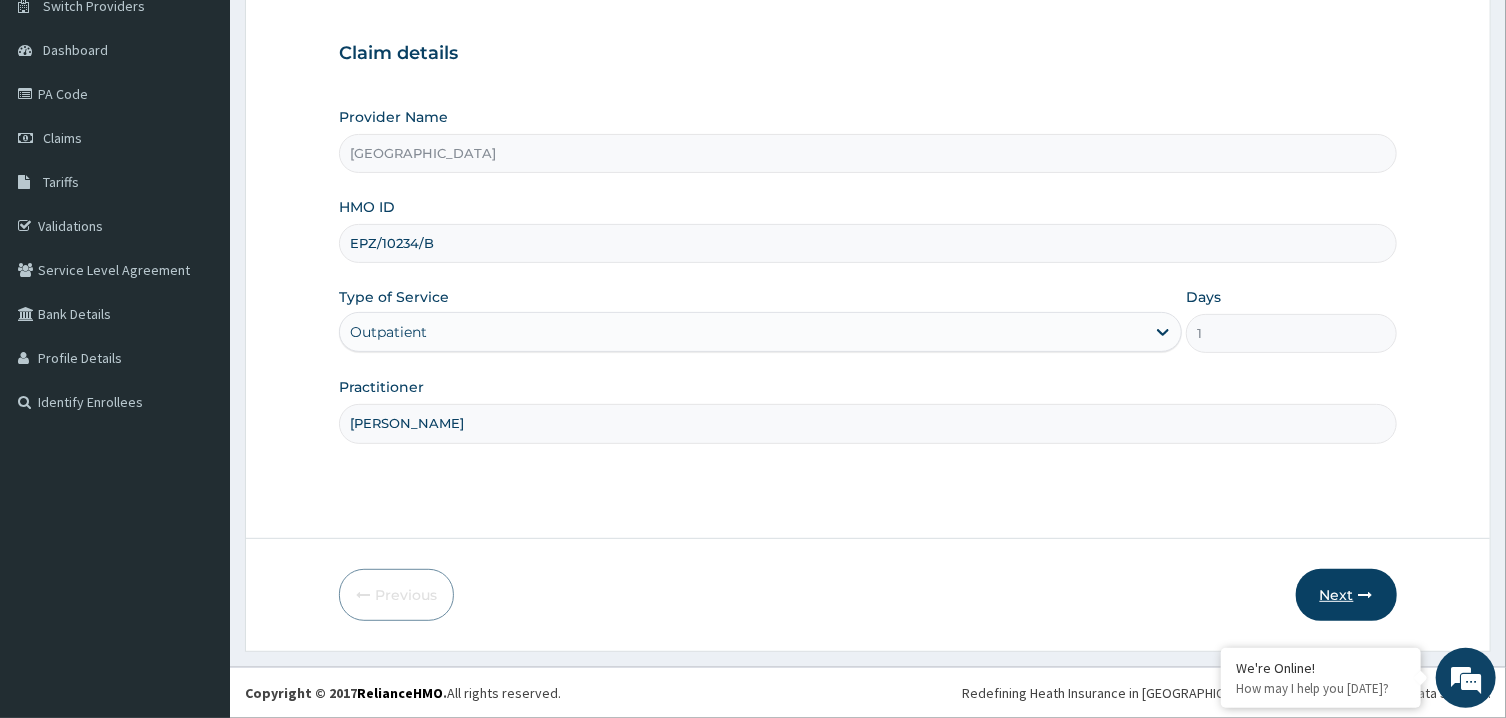 type on "PETER PRINCE" 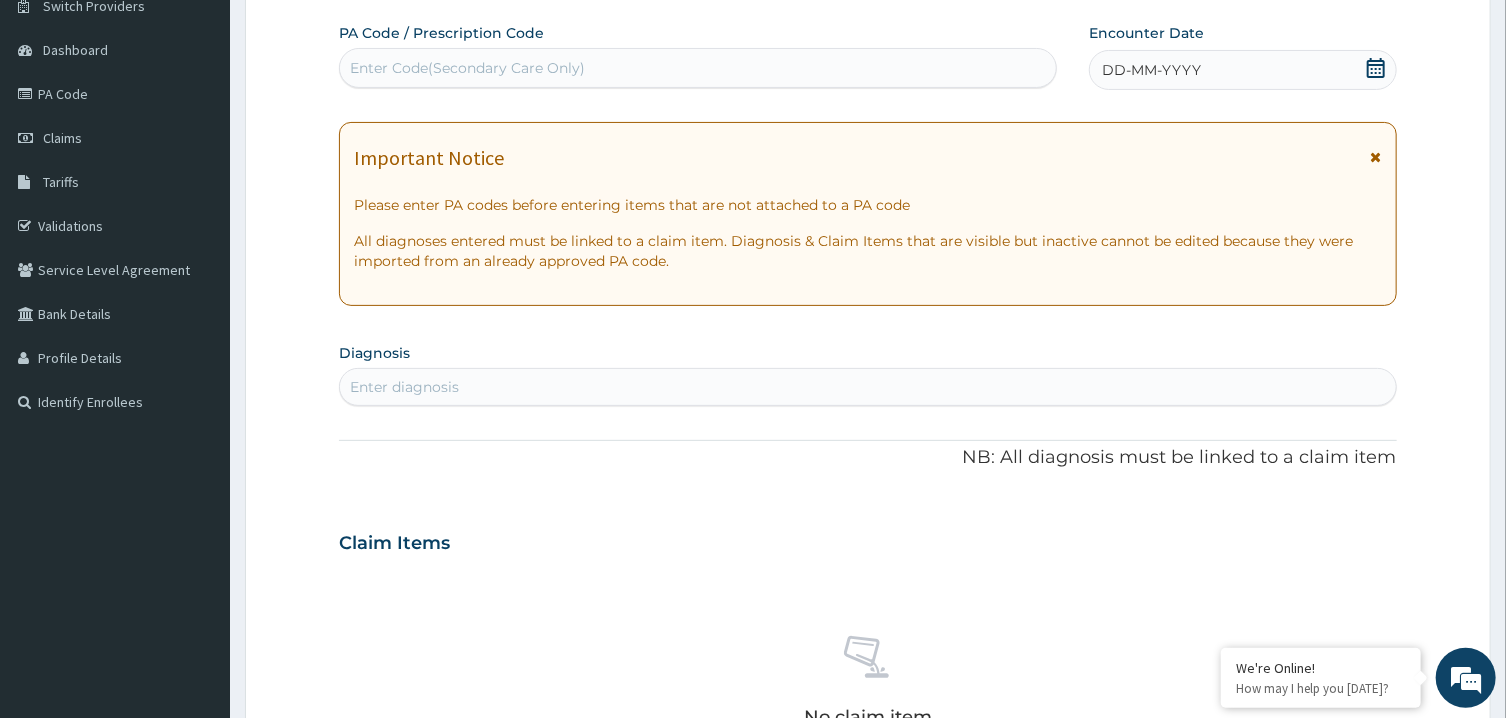 click 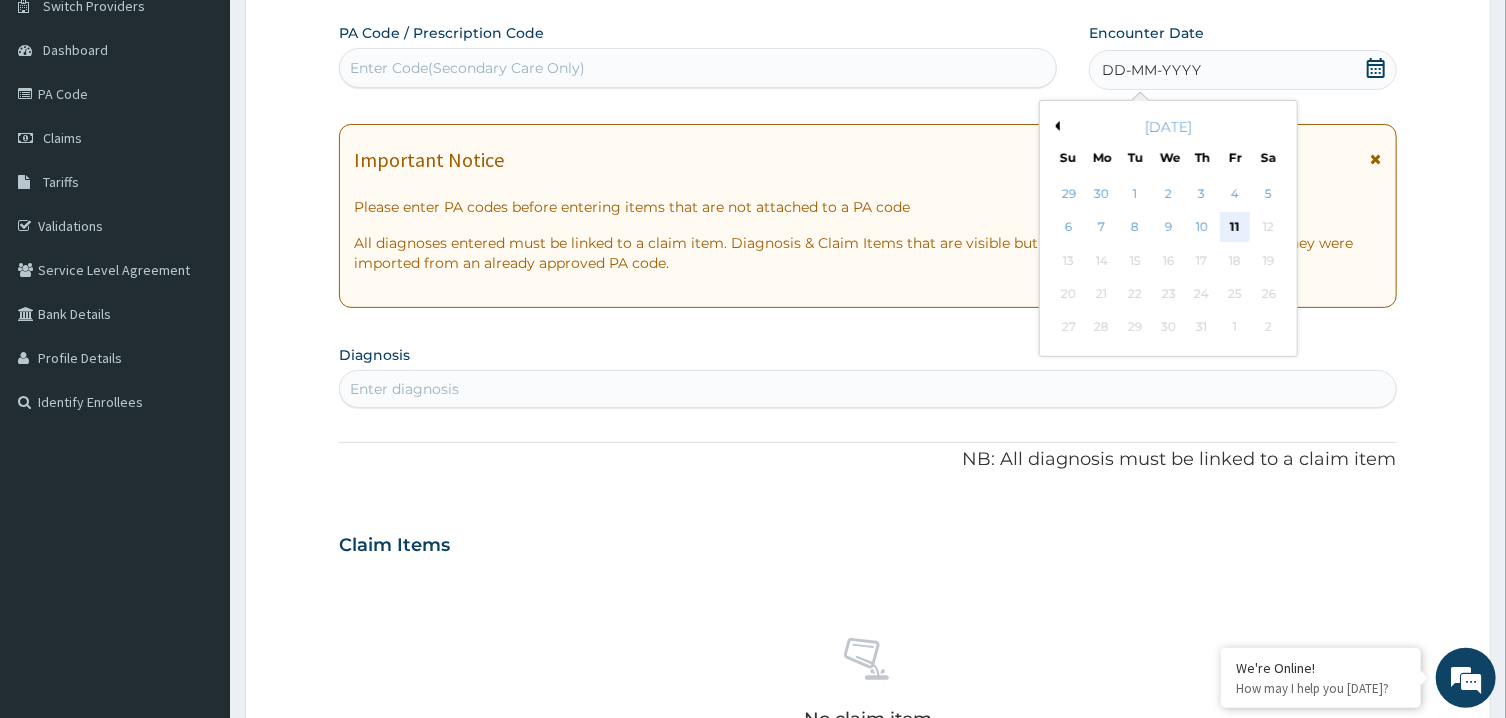 click on "11" at bounding box center (1235, 228) 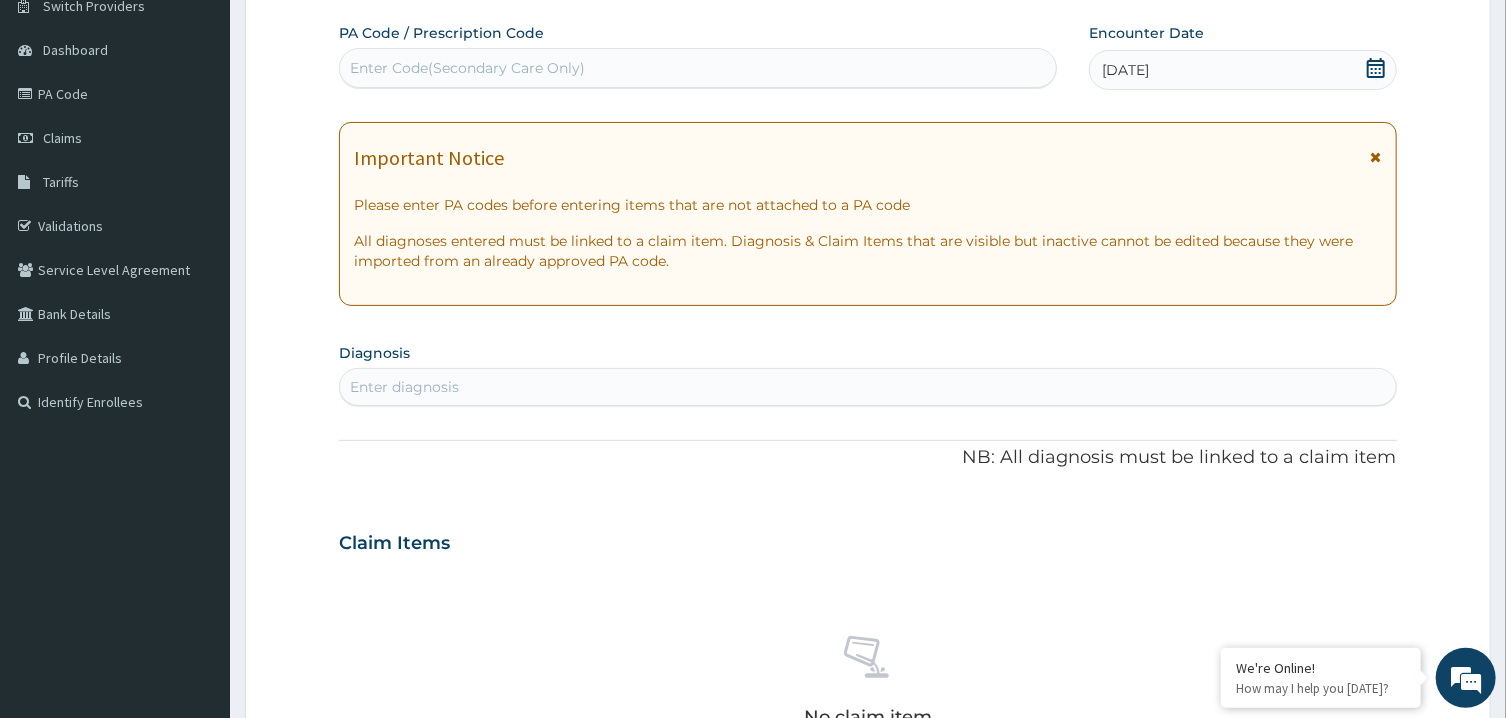 click on "Enter diagnosis" at bounding box center [867, 387] 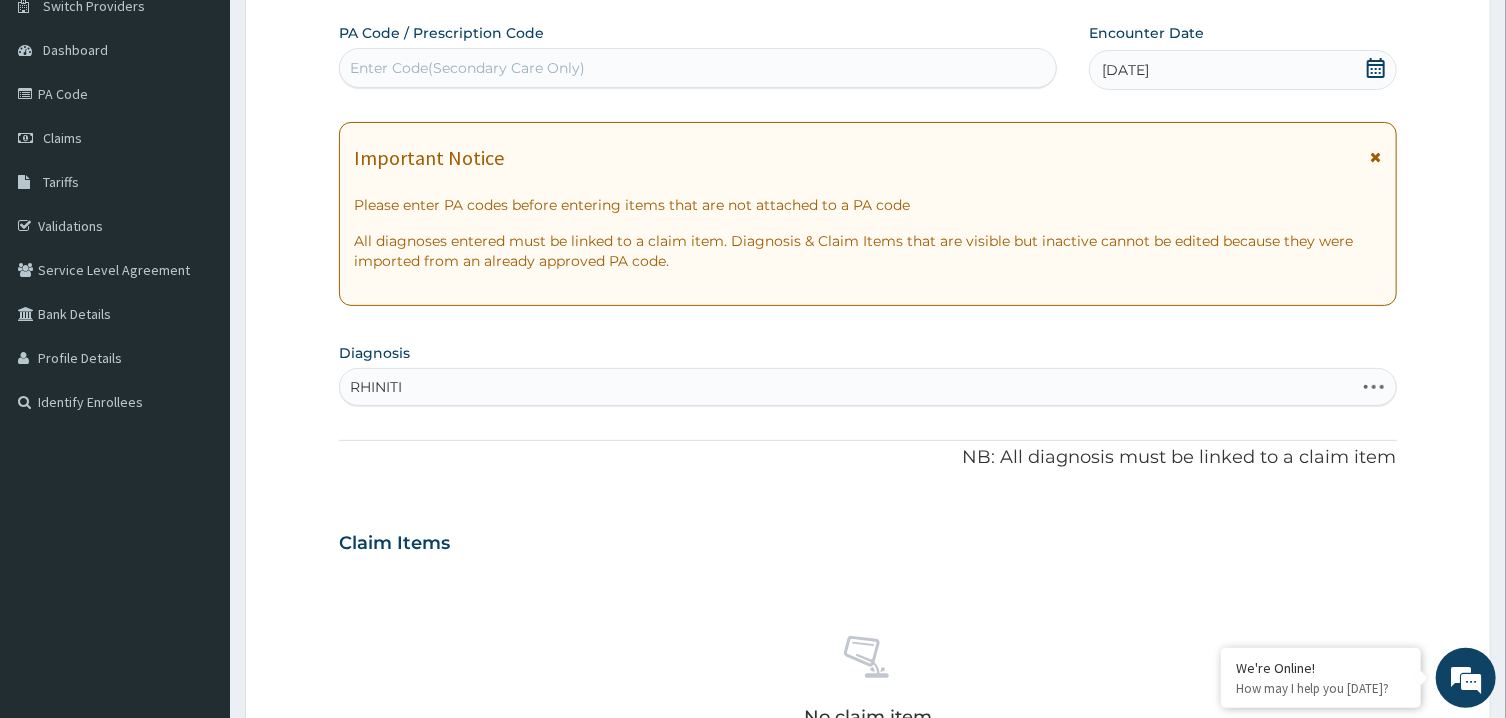 type on "RHINITIS" 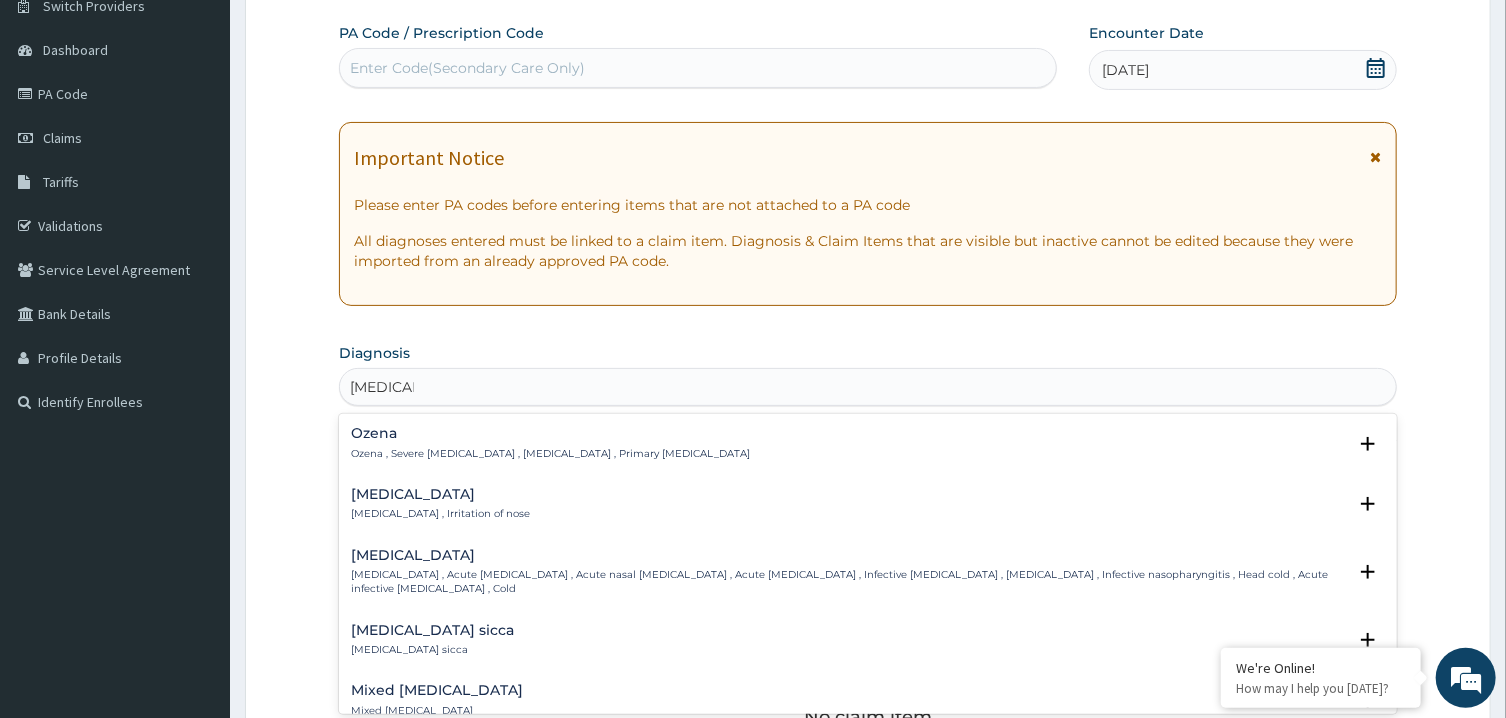 drag, startPoint x: 370, startPoint y: 527, endPoint x: 375, endPoint y: 499, distance: 28.442924 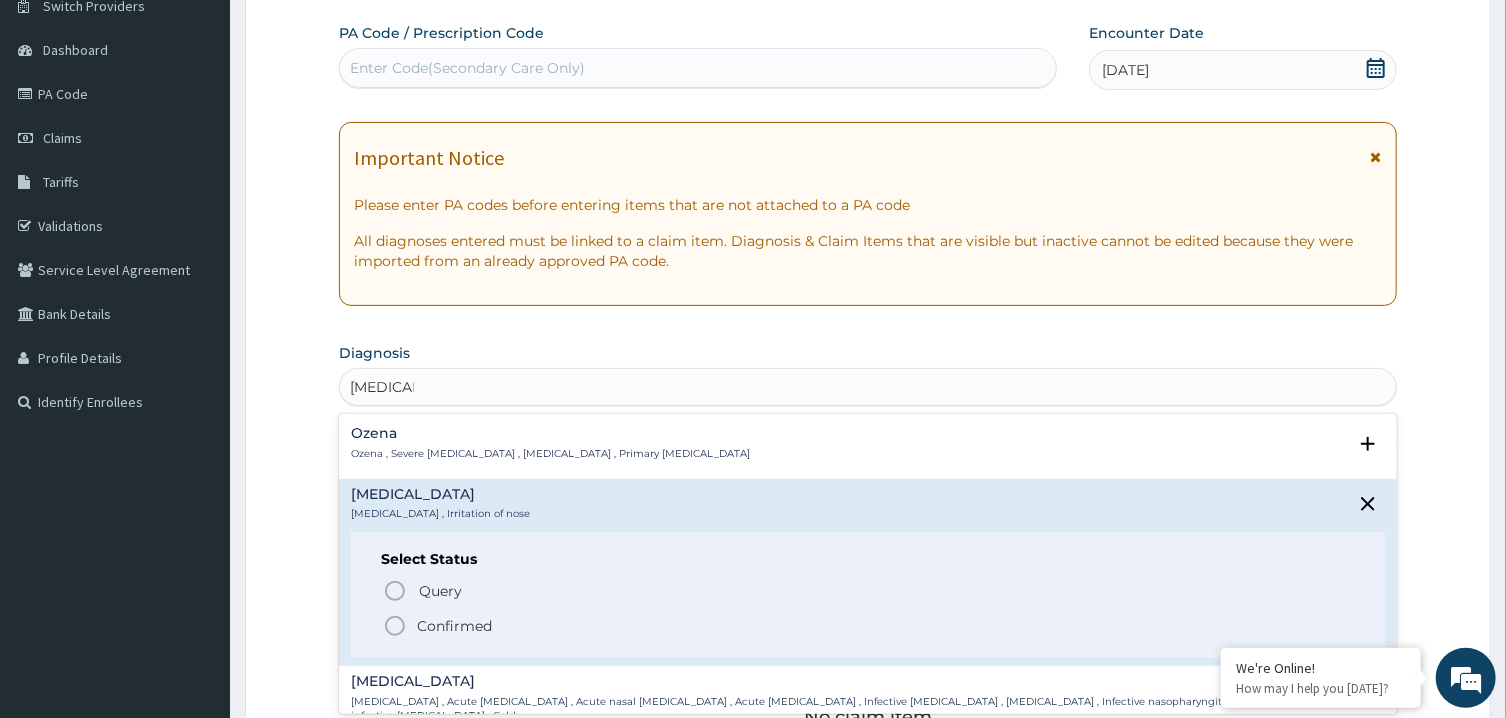 click 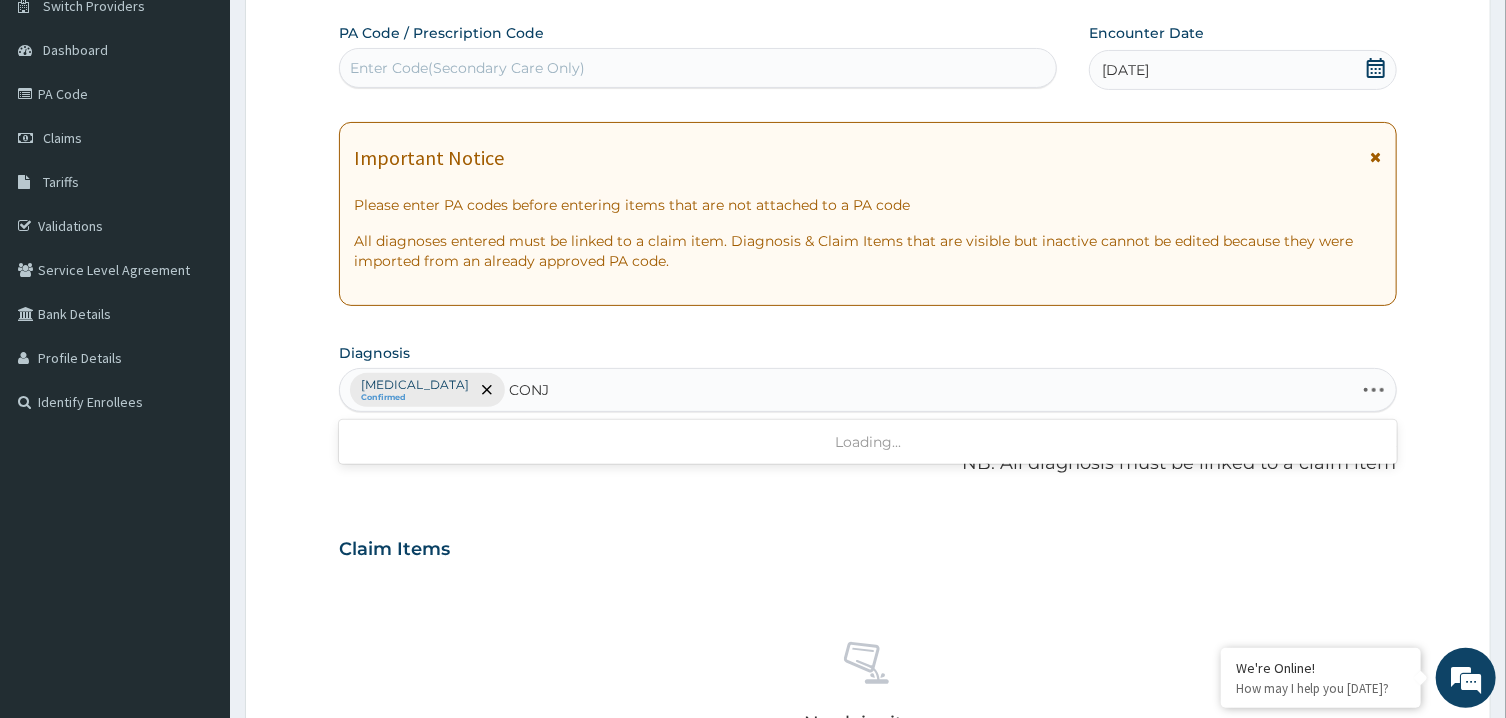 type on "CONJU" 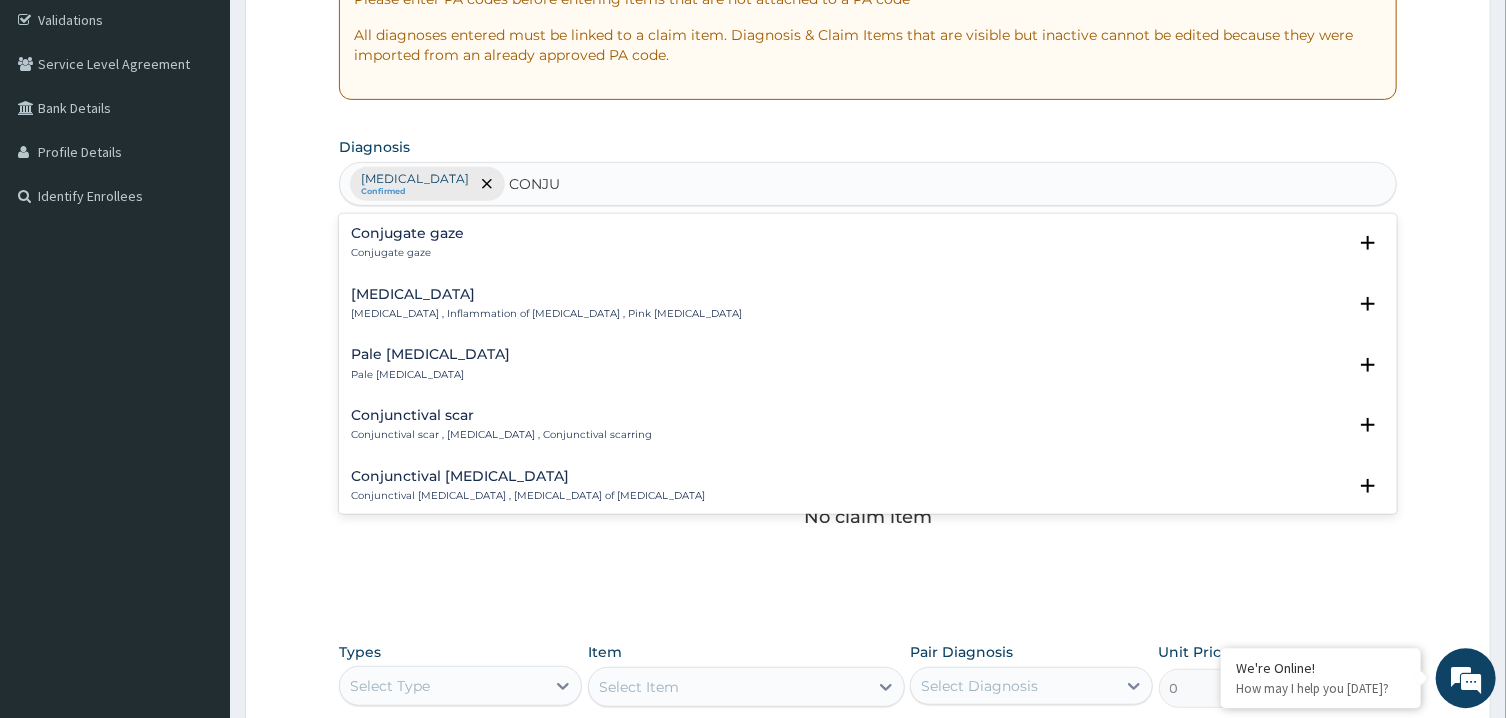 scroll, scrollTop: 419, scrollLeft: 0, axis: vertical 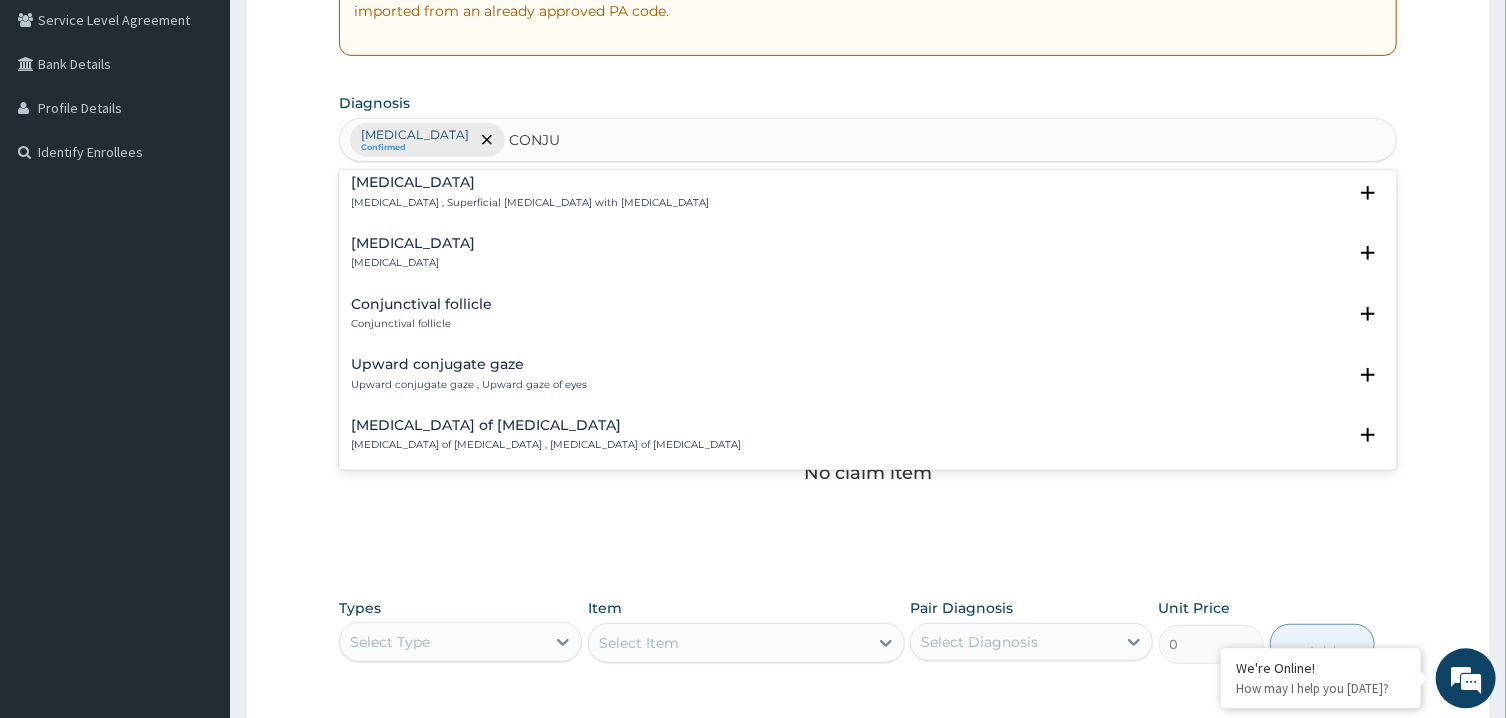 click on "Viral conjunctivitis" at bounding box center (413, 242) 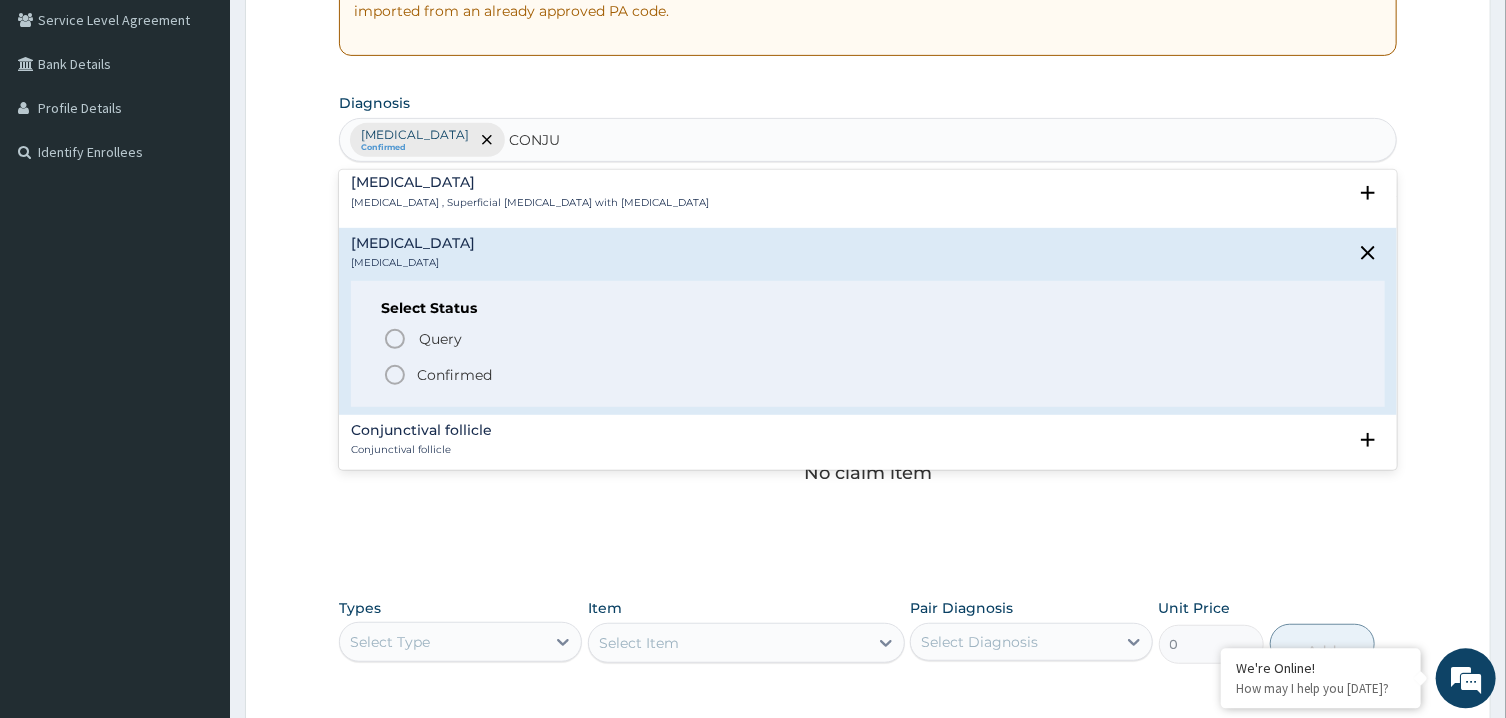 click 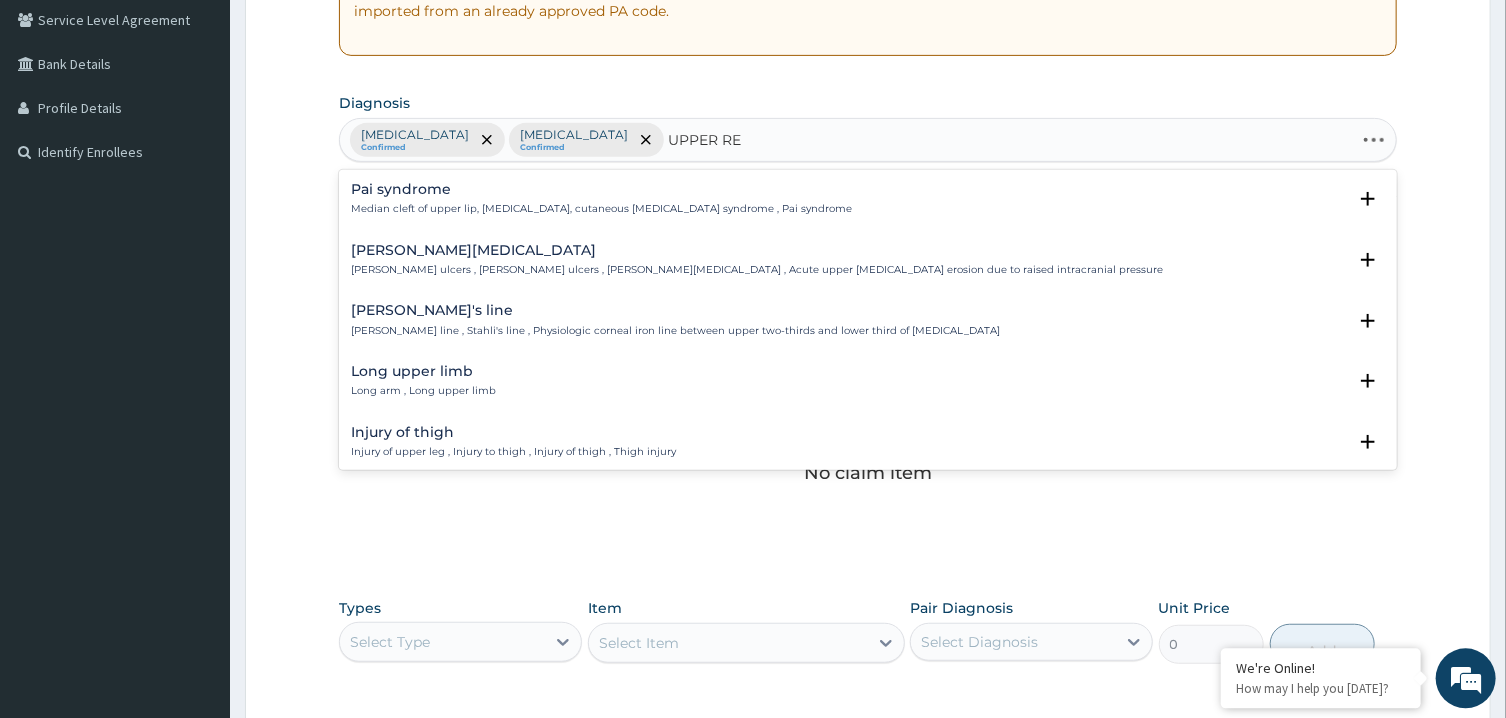 type on "UPPER RES" 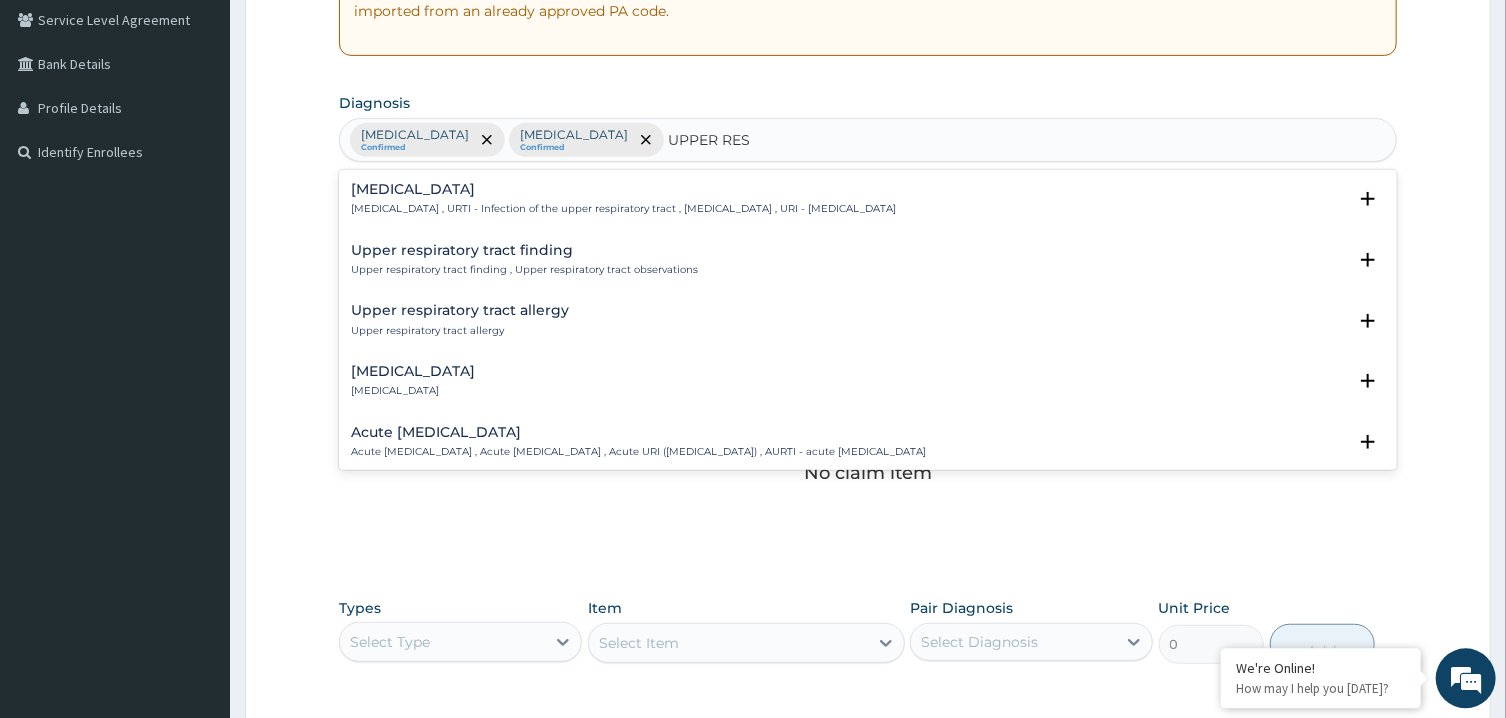 click on "Upper respiratory infection" at bounding box center (623, 188) 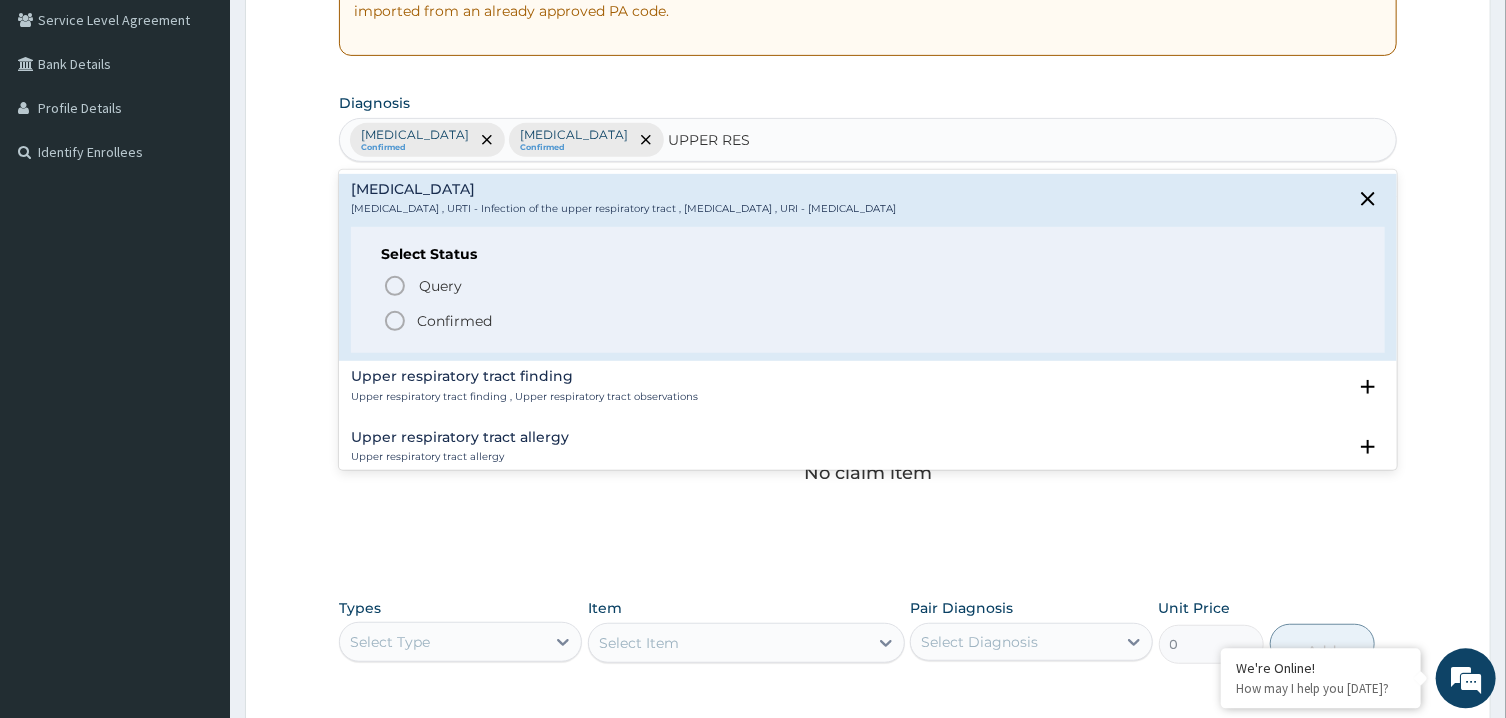 click 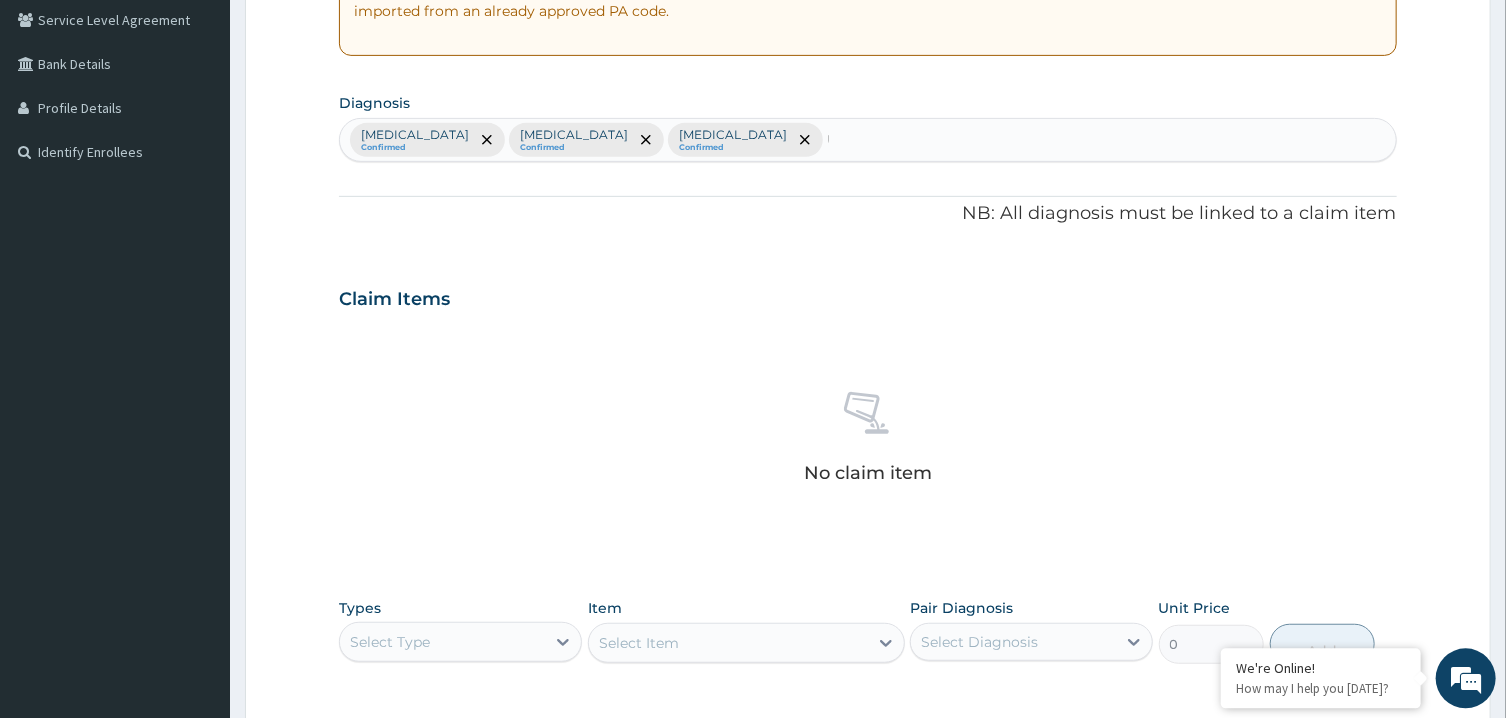 type 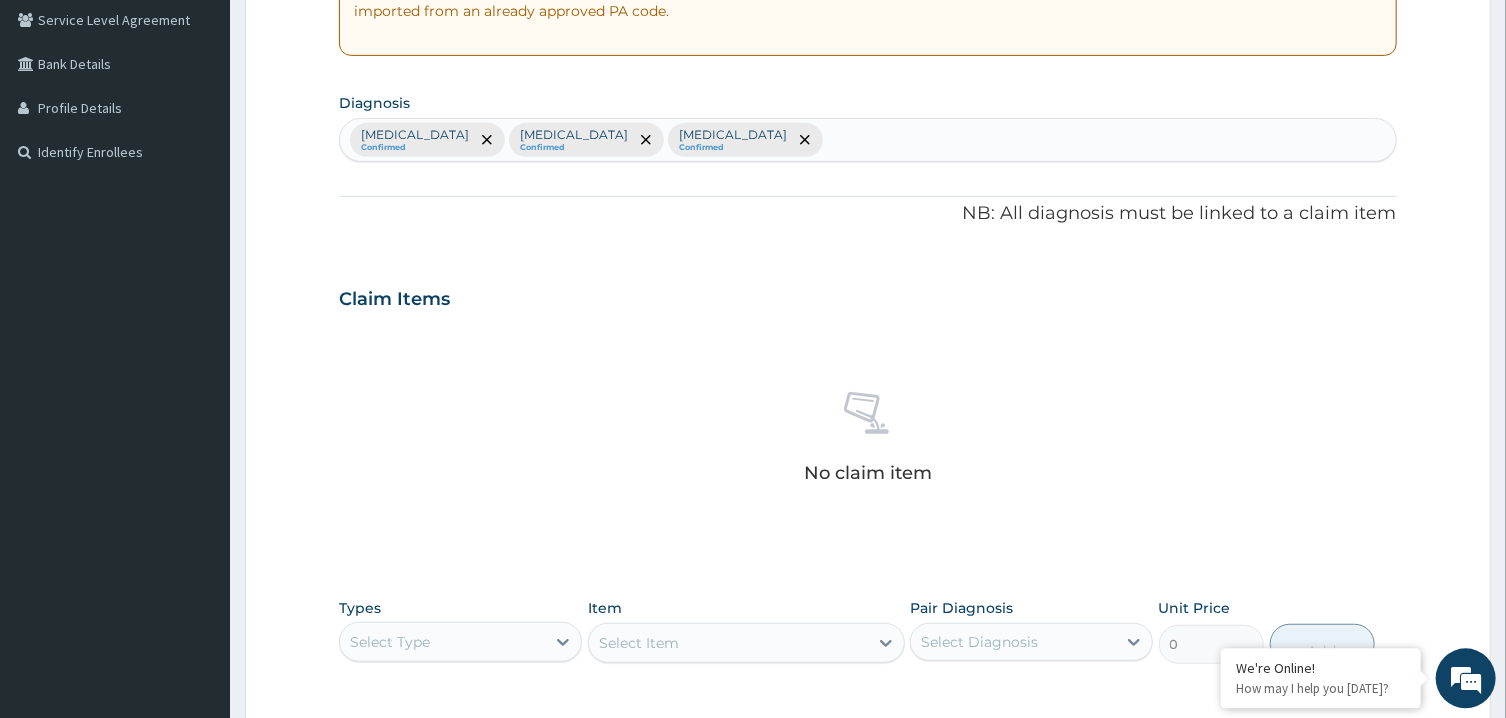scroll, scrollTop: 724, scrollLeft: 0, axis: vertical 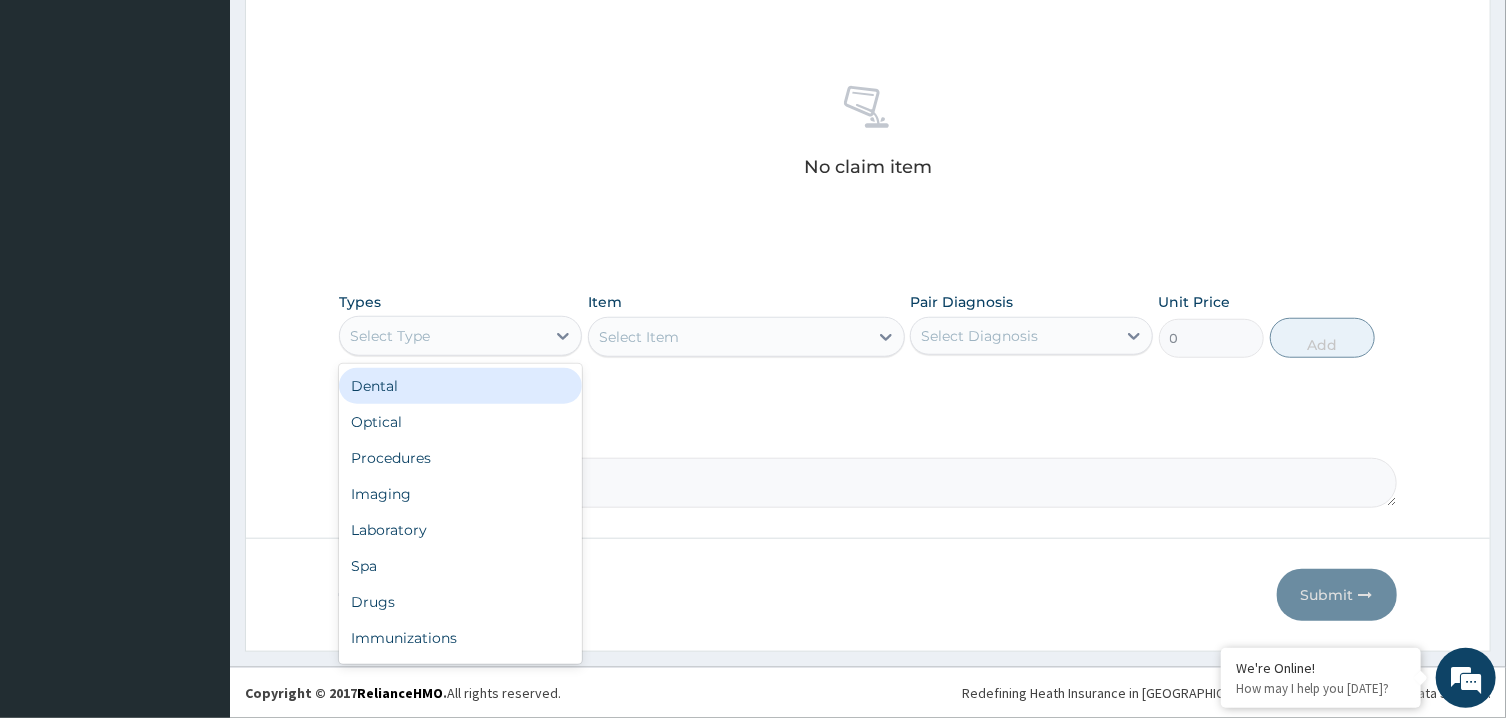 click on "Select Type" at bounding box center [442, 336] 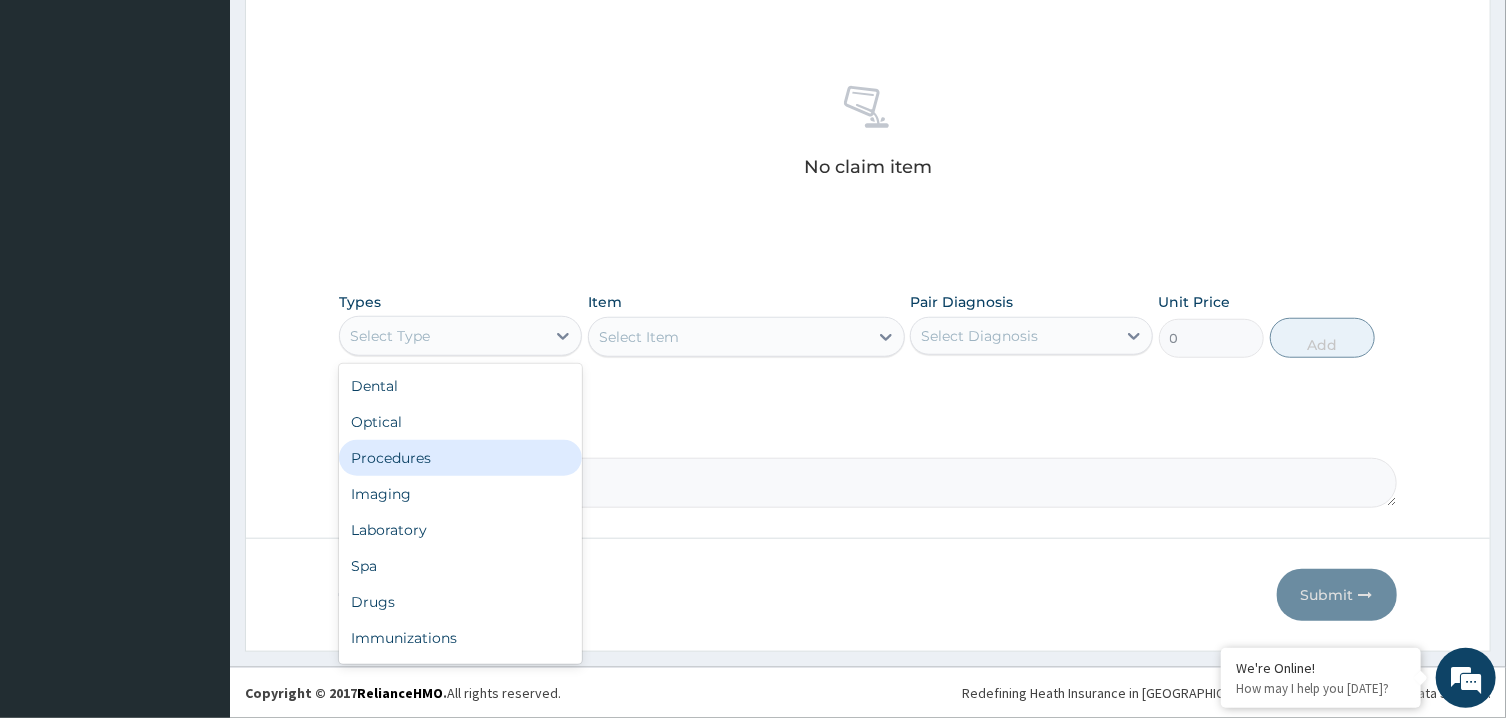 click on "Procedures" at bounding box center (460, 458) 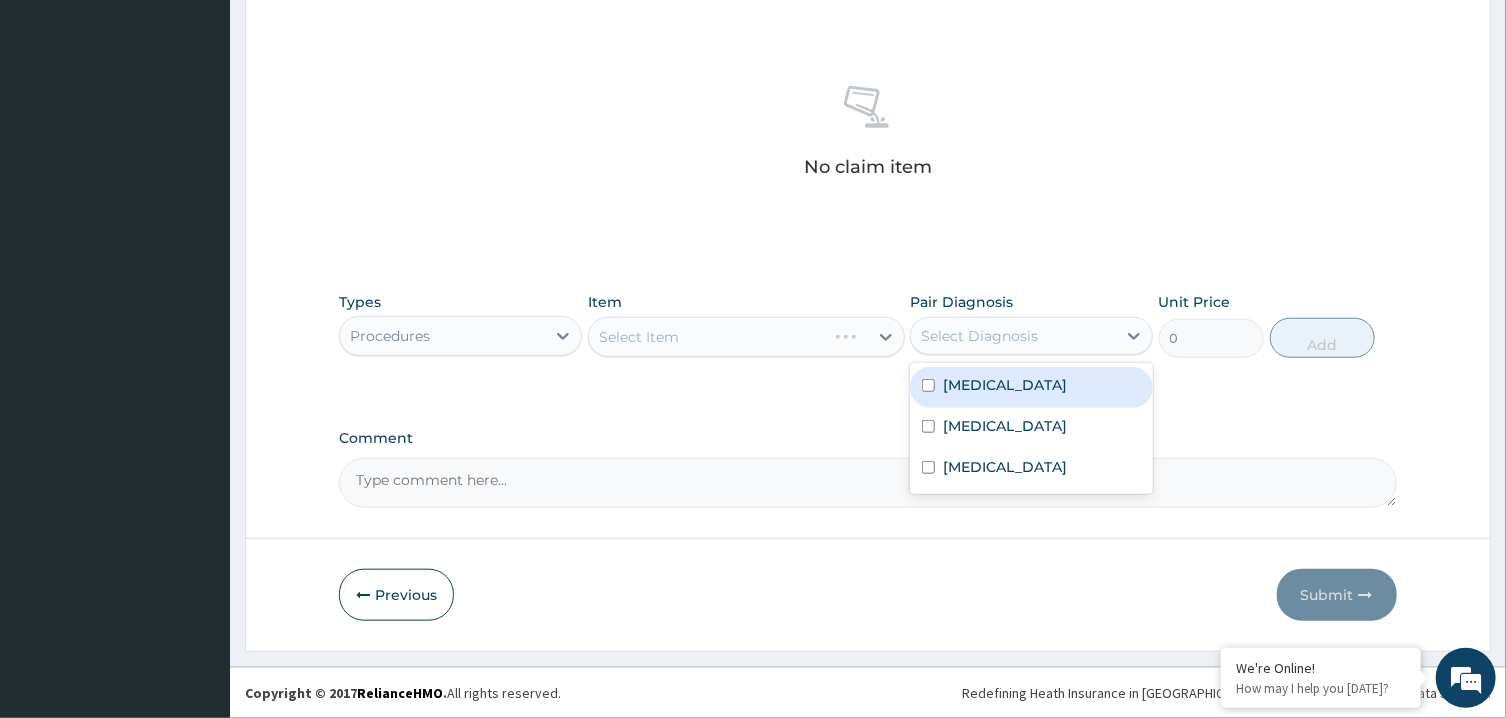 click on "Select Diagnosis" at bounding box center [1031, 336] 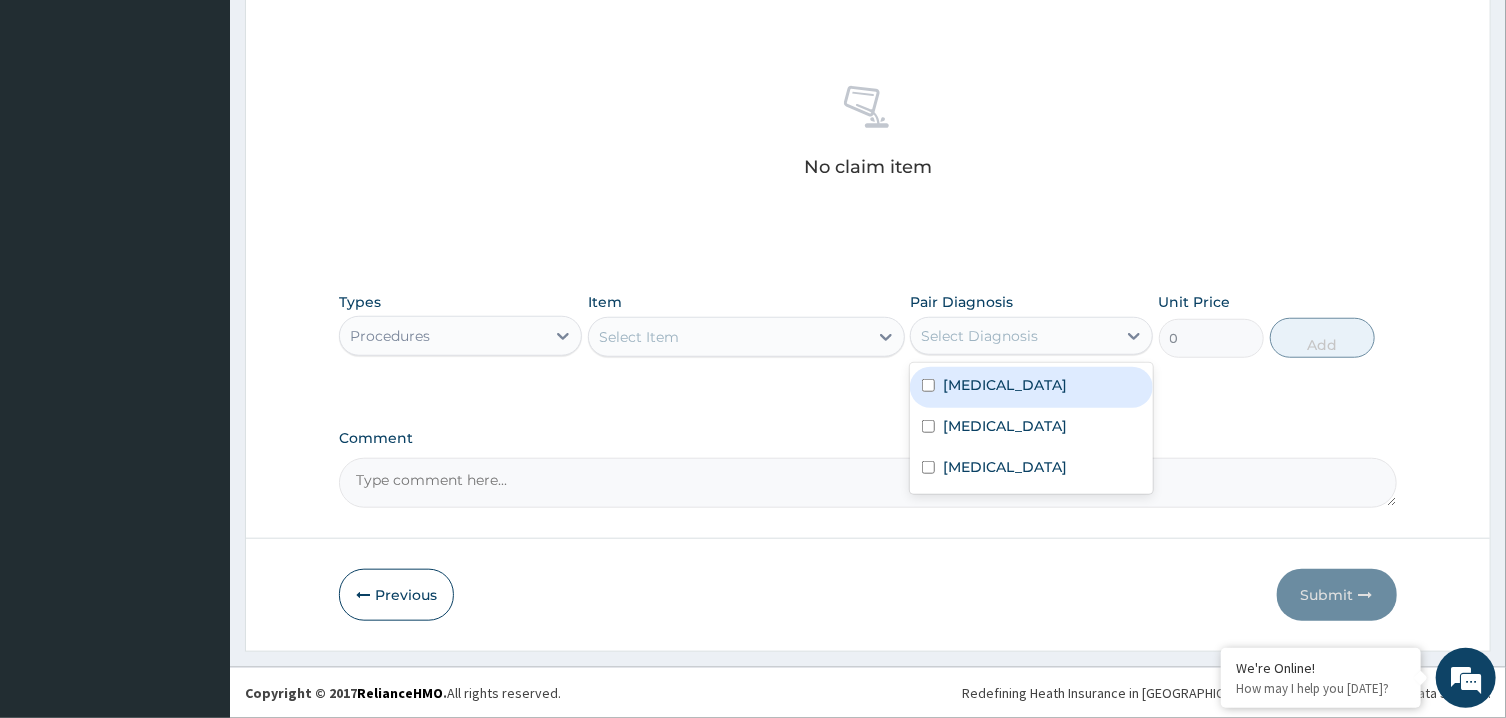click on "Rhinitis" at bounding box center [1005, 385] 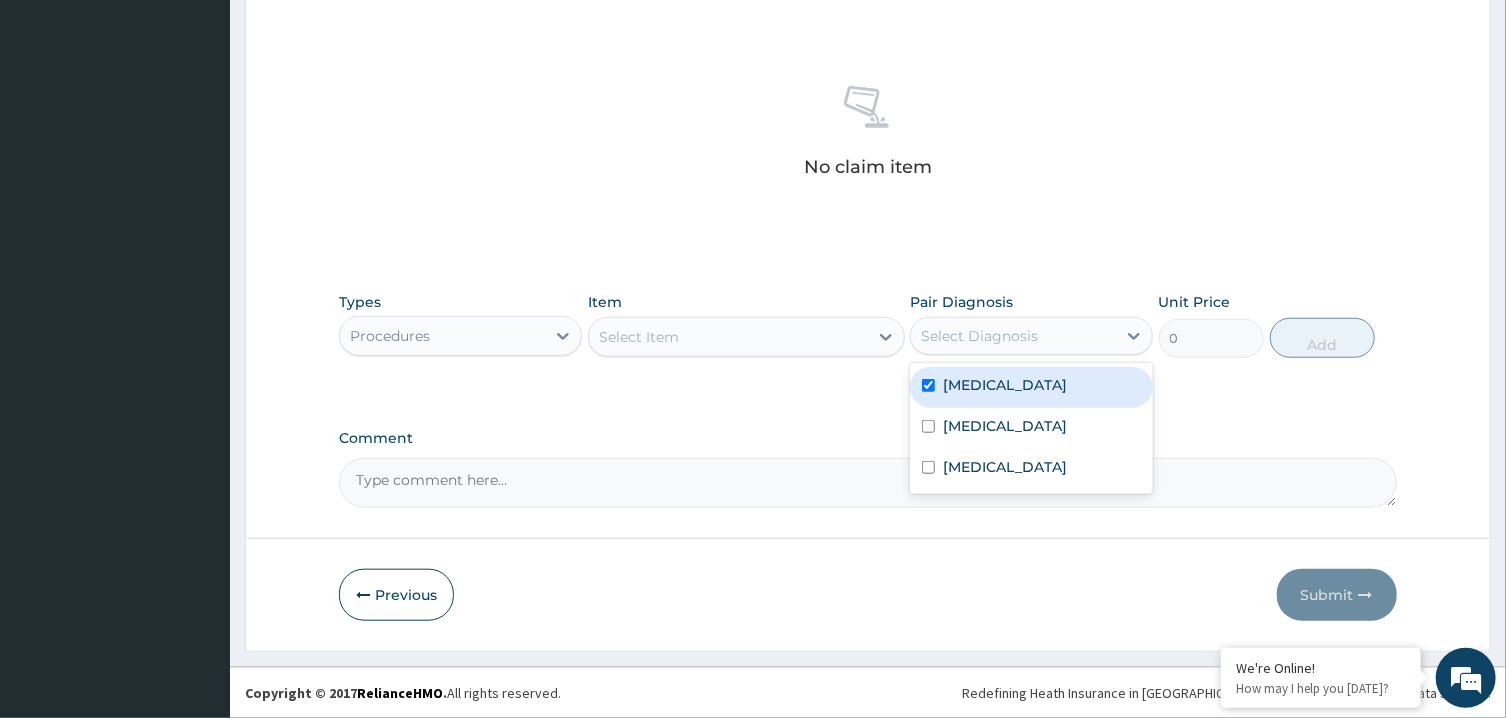 checkbox on "true" 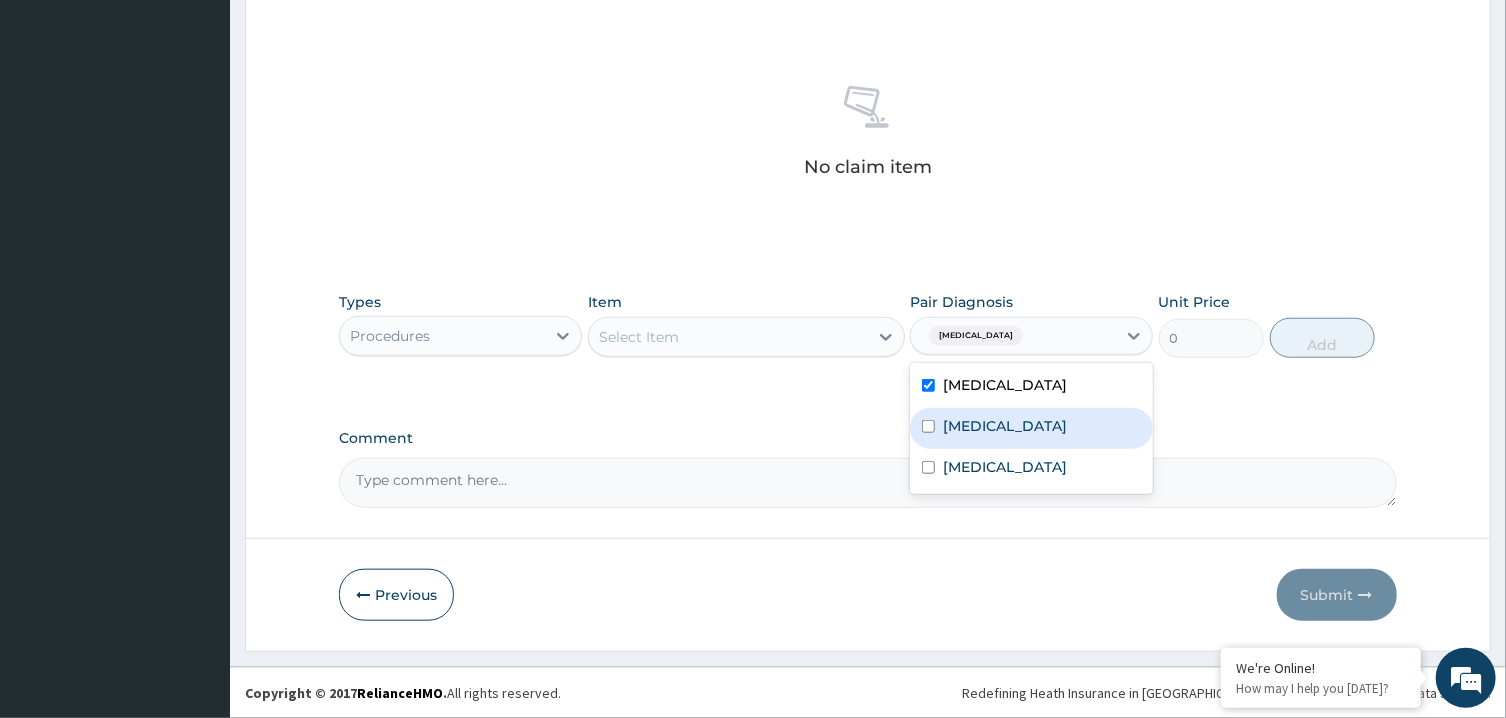 click on "Viral conjunctivitis" at bounding box center [1005, 426] 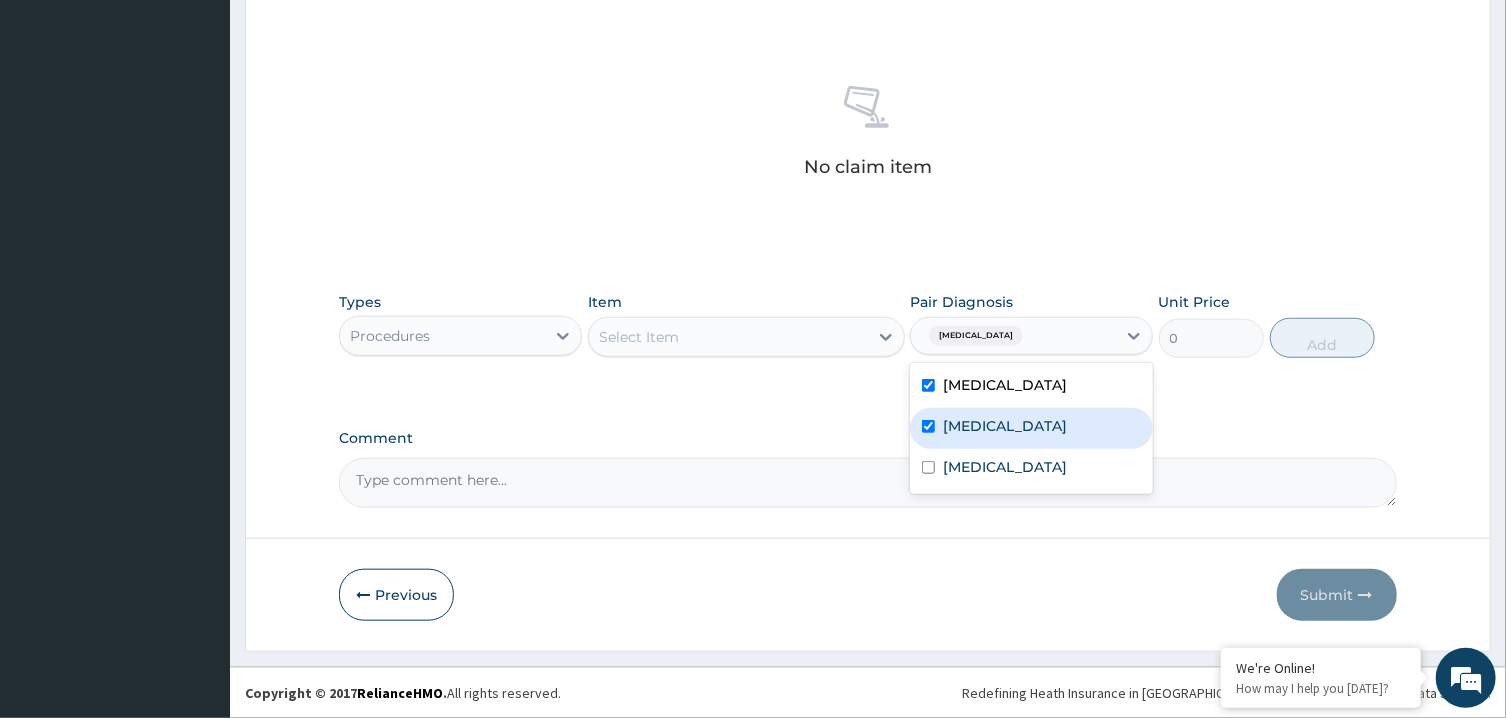 checkbox on "true" 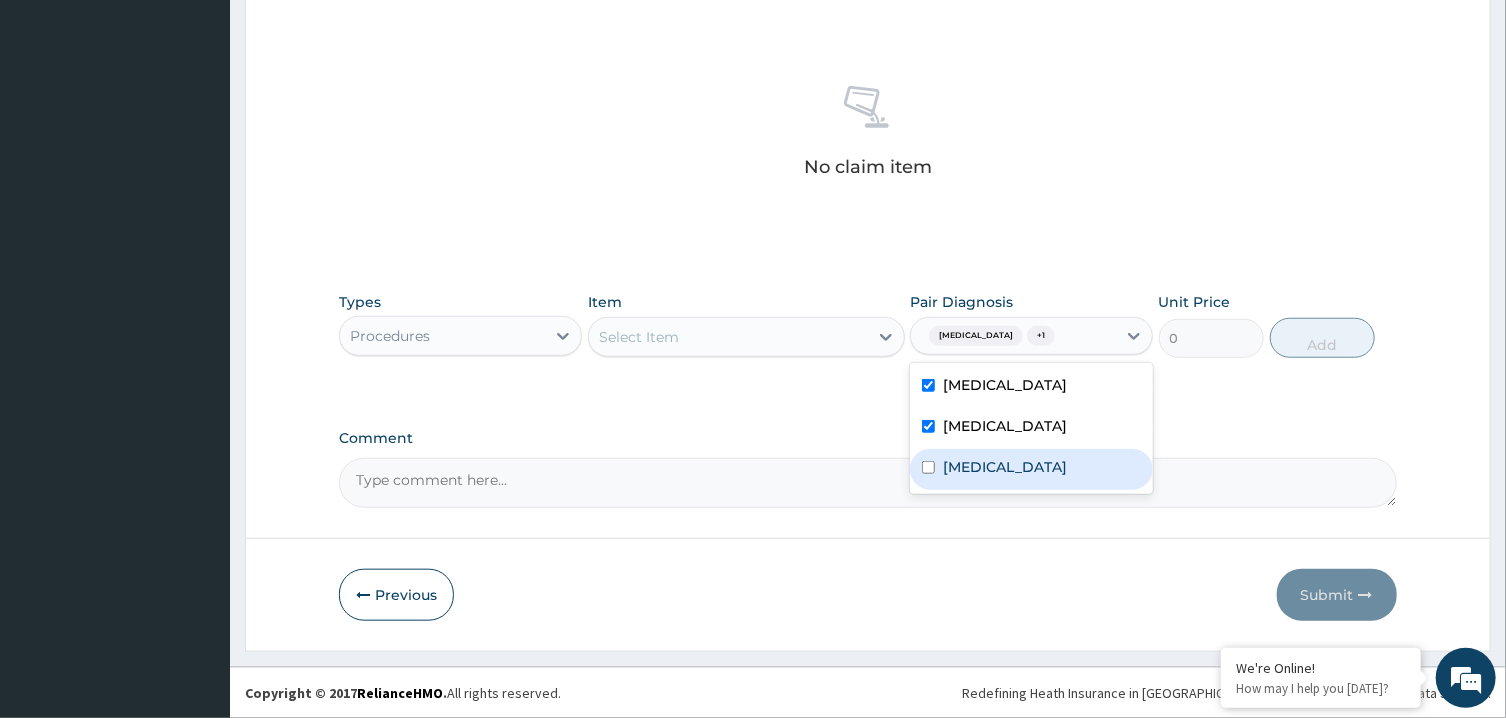 click on "Upper respiratory infection" at bounding box center (1005, 467) 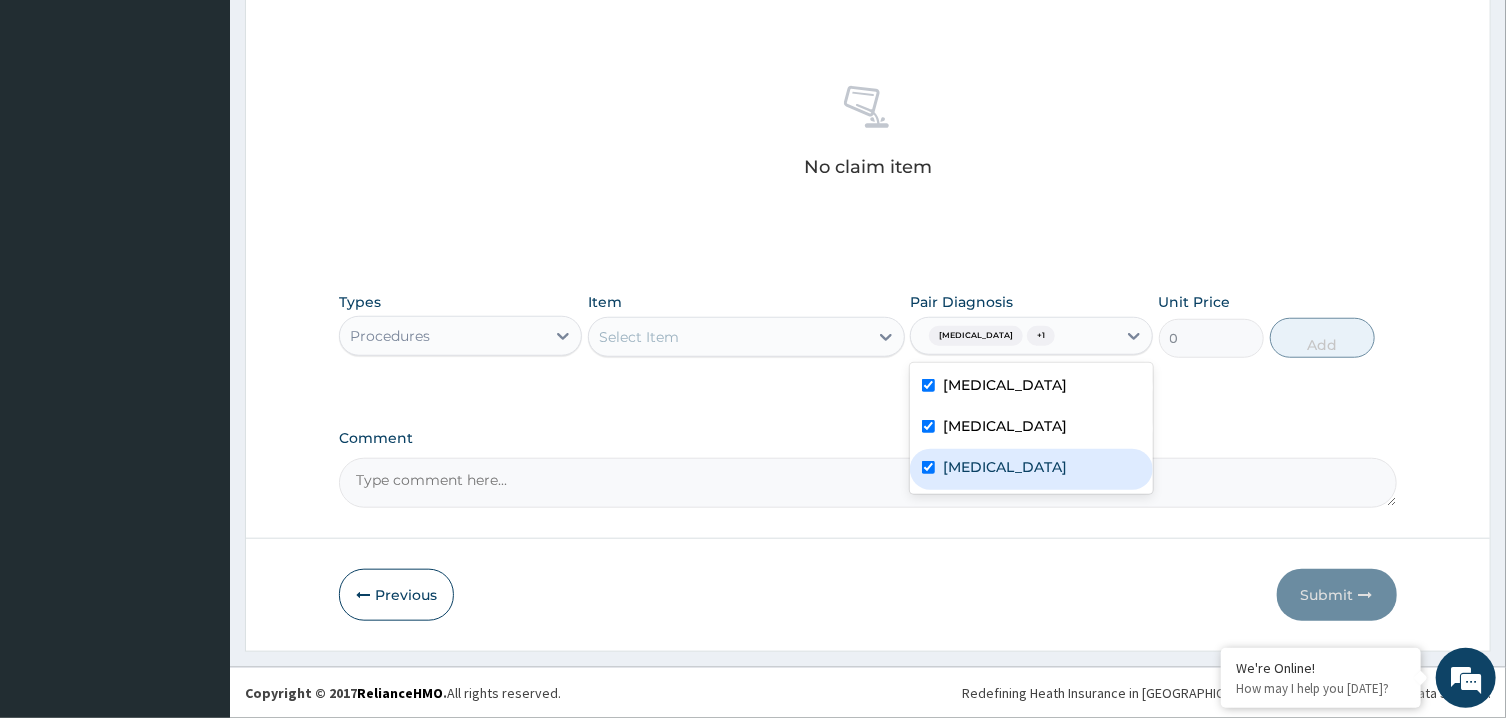 checkbox on "true" 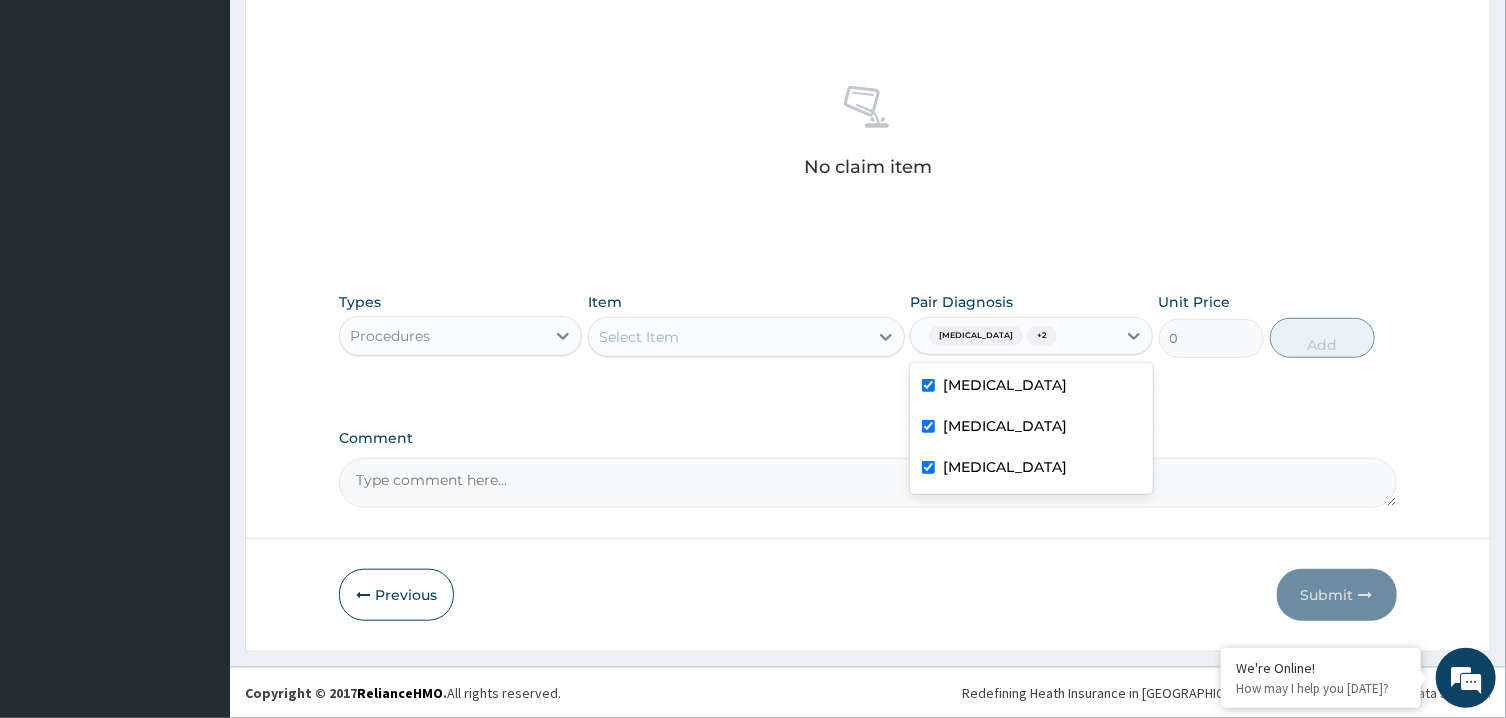 click on "Select Item" at bounding box center (728, 337) 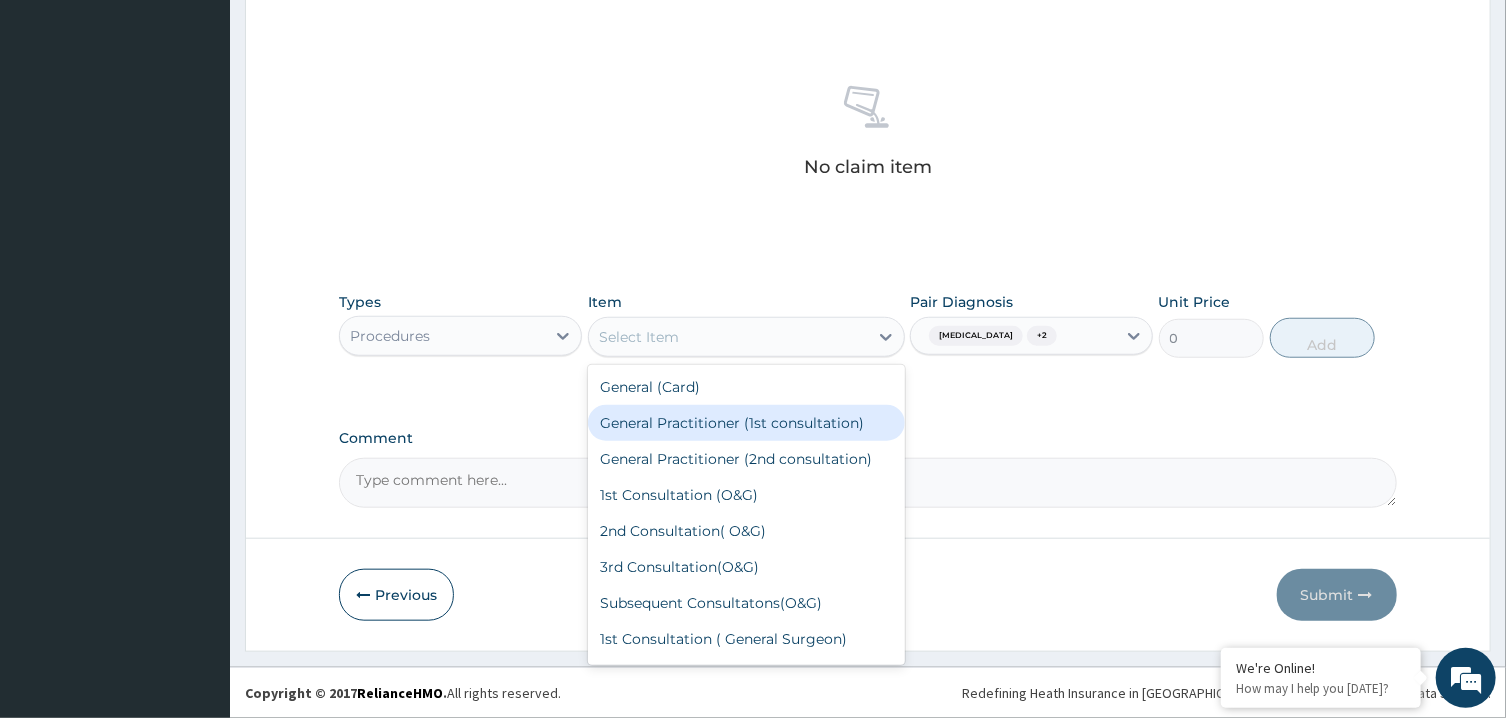 click on "General Practitioner (1st consultation)" at bounding box center [746, 423] 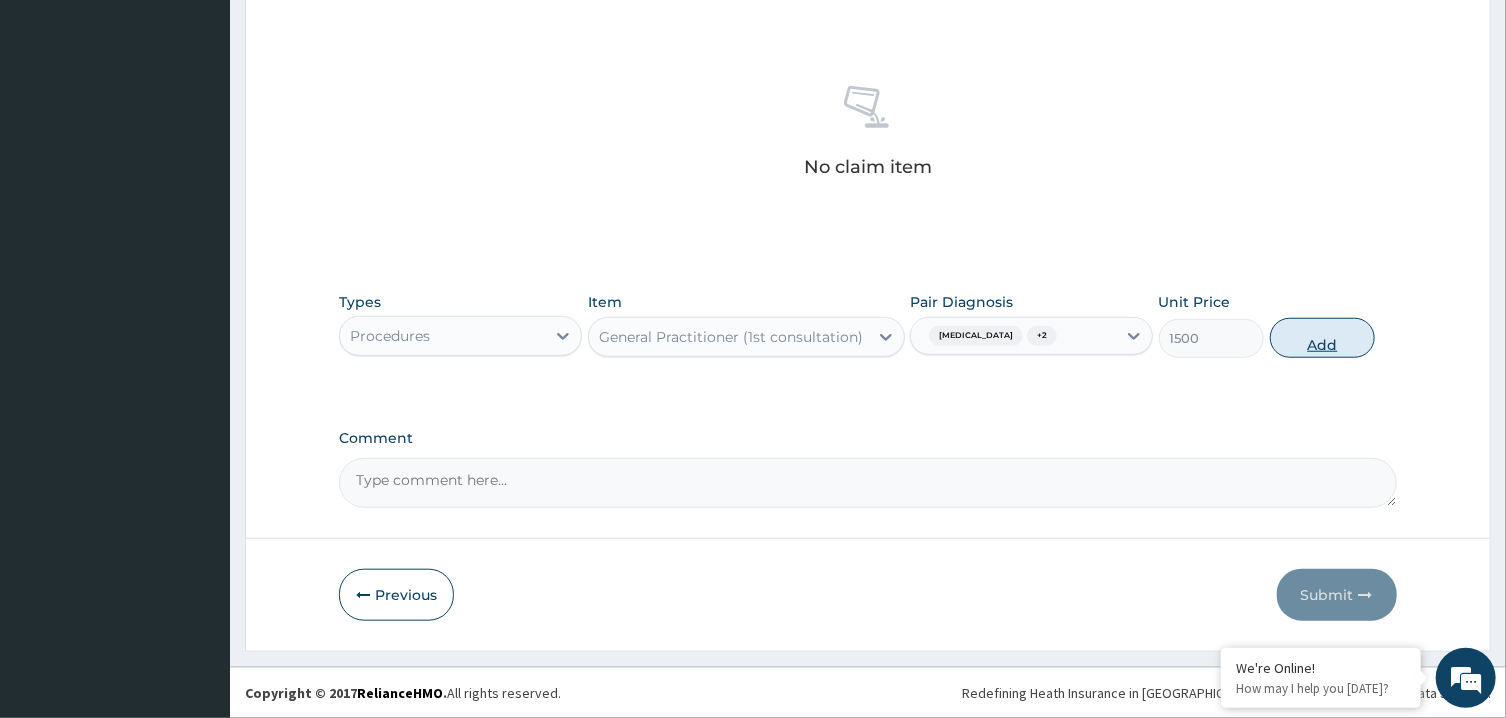 click on "Add" at bounding box center [1323, 338] 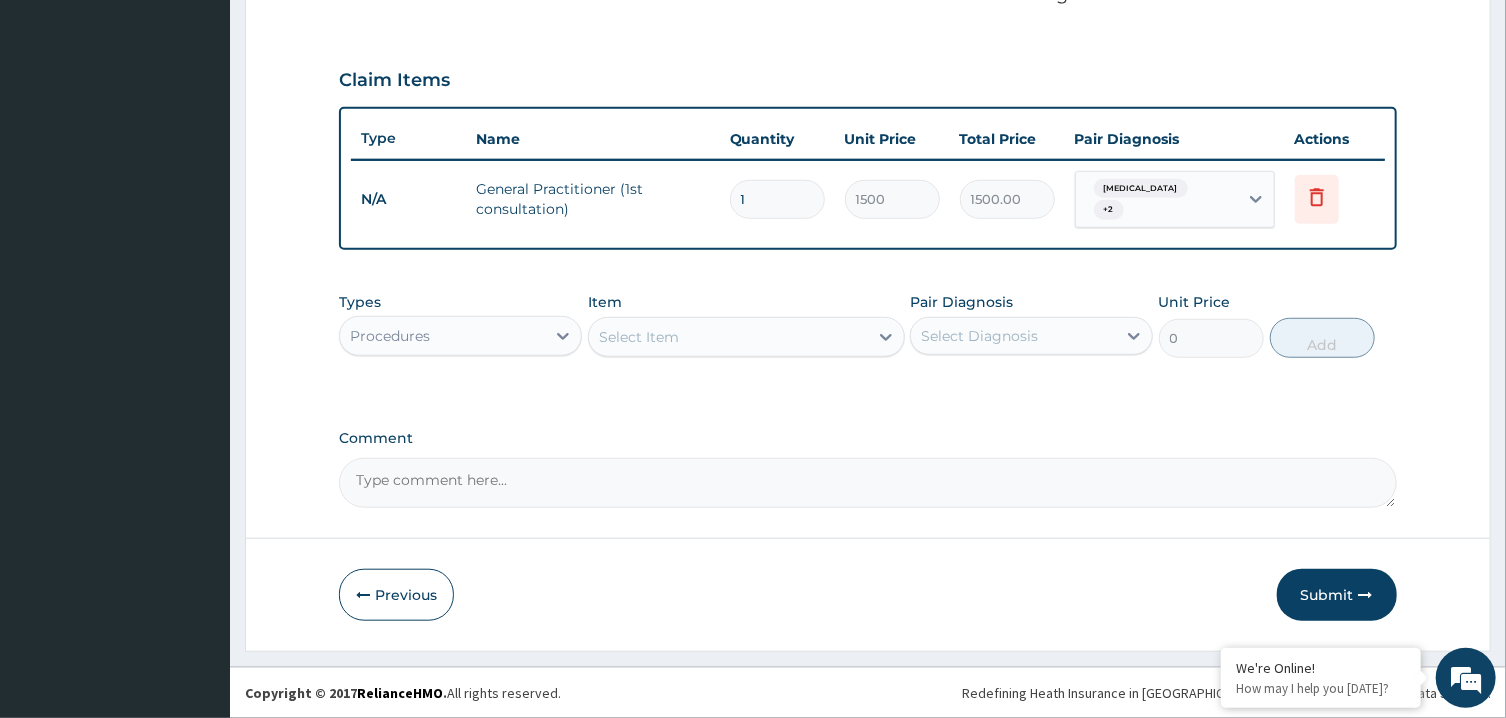 scroll, scrollTop: 627, scrollLeft: 0, axis: vertical 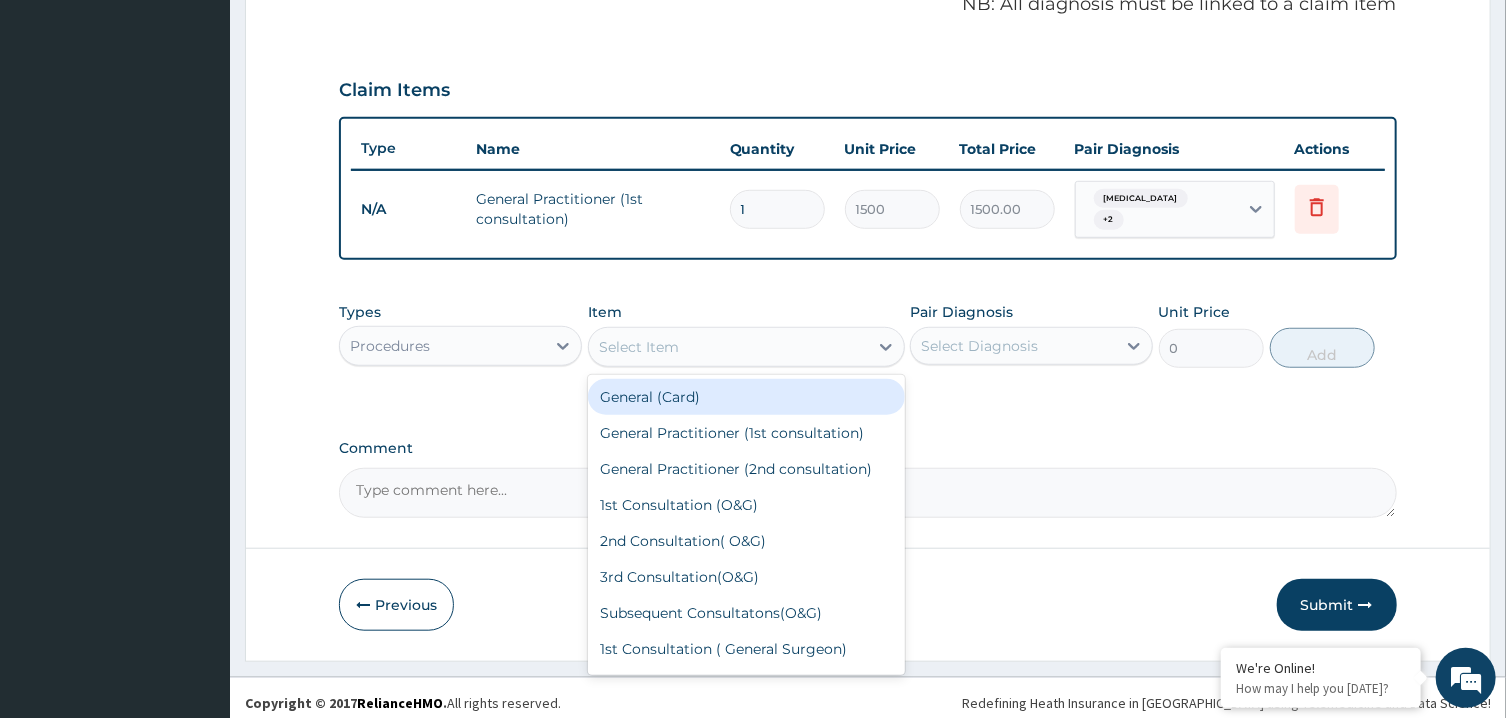 click on "Select Item" at bounding box center [728, 347] 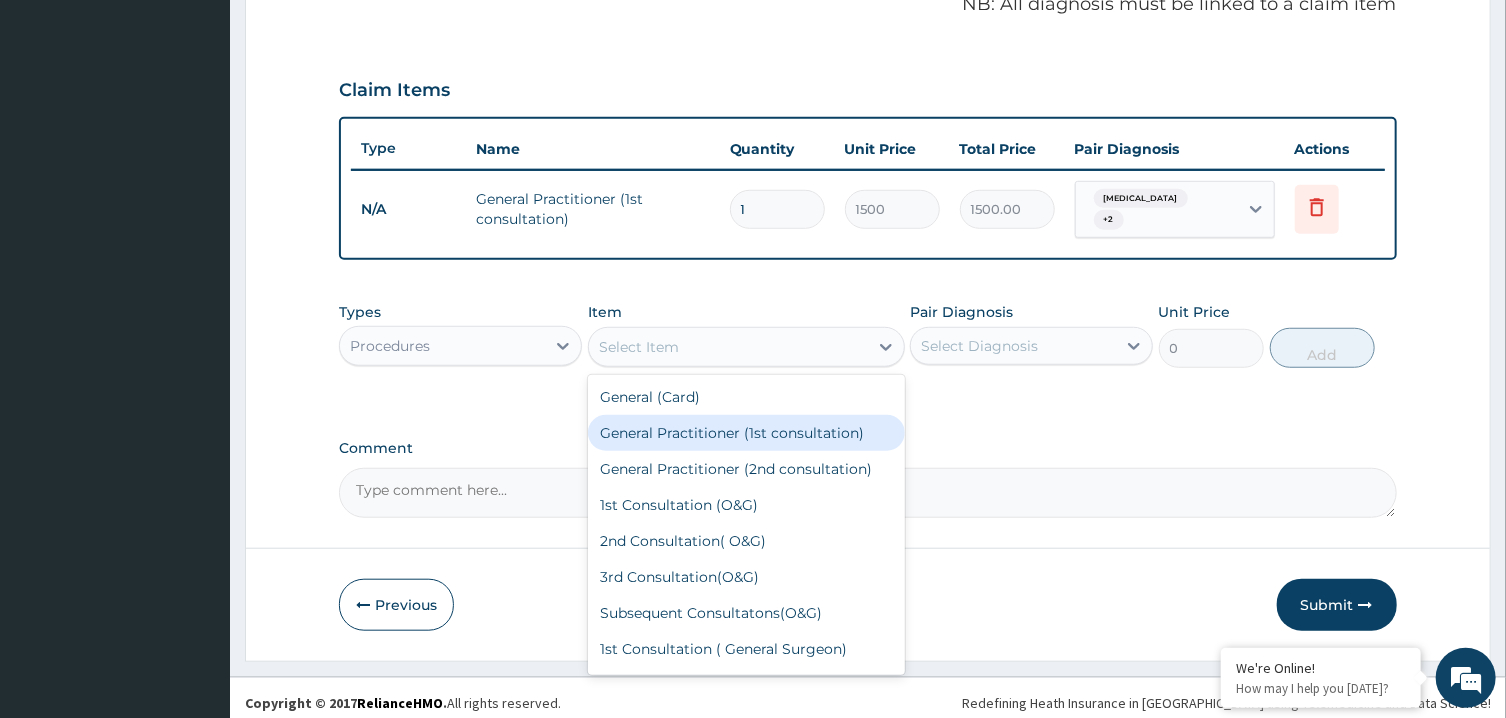 drag, startPoint x: 729, startPoint y: 403, endPoint x: 731, endPoint y: 414, distance: 11.18034 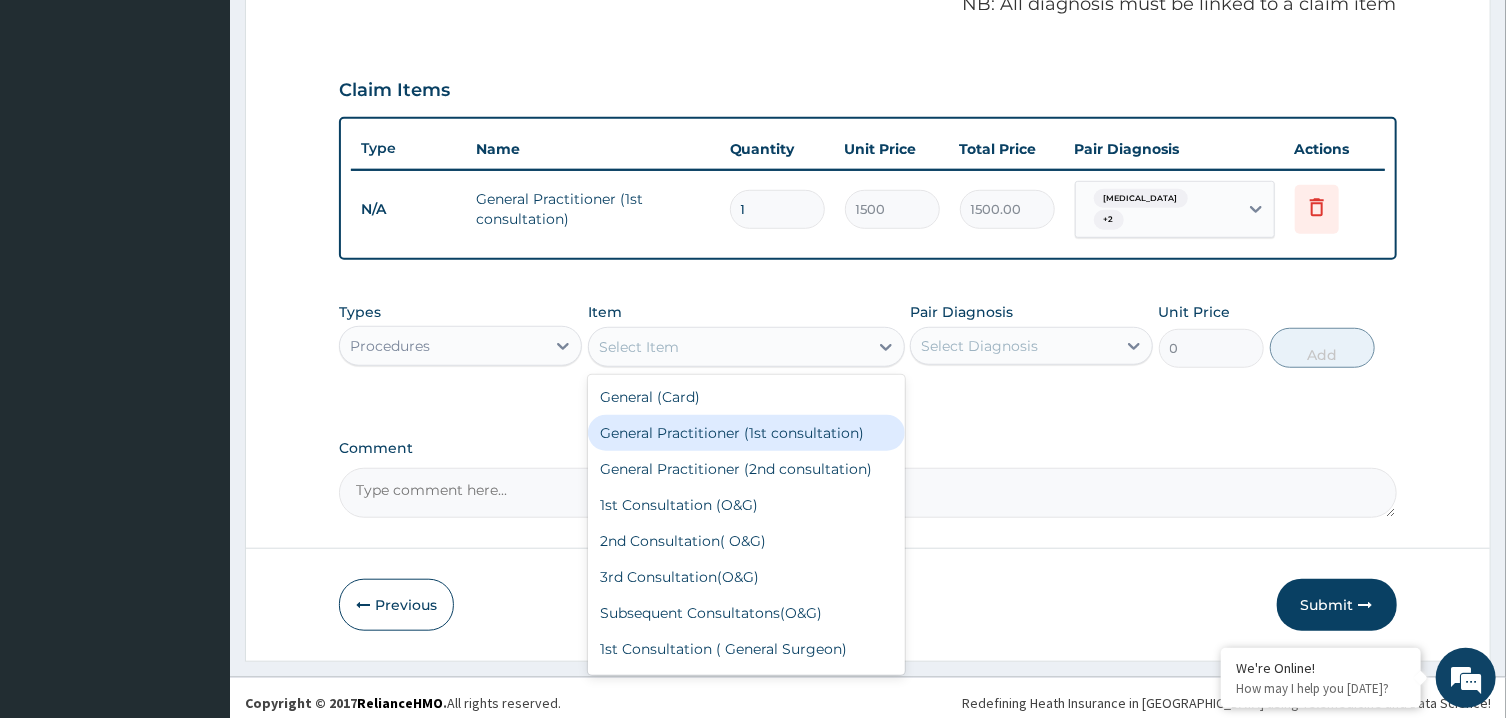 click on "General (Card) General Practitioner (1st consultation) General Practitioner (2nd consultation) 1st Consultation (O&G) 2nd Consultation( O&G) 3rd Consultation(O&G) Subsequent Consultatons(O&G) 1st Consultation ( General Surgeon) 2nd Consultation(General Surgeon) 3rd Consultation(General Surgeon) Subsequent Consultatons(General Surgeon) 1st Consultation (internal medicine) 2nd Consultation(internal medicine) 3rd Consultation(internal medicine) Subsequent Consultatons(internal medicine) 1st Consultation (Pediatric) 2nd Consultation(Pediatrics) 3rd Consultation(Pediatric) Subsequent Consultatons(Pediatrics) 1st Consultation(ENT) 2nd Consultation(ENT) 3rd Consultation(ENT) Subsequent Consultatons(ENT) 1st Consultation(Physiotherapist) 2nd Consultation(Physiotherapist) 3rd Consultation(Physiotherapist) Subsequent Consultatons(Physiotherapist) DERMATOLOGIST (1st Consultation) DERMATOLOGIST (2nd consultation) 1st Consultation(Cardiothoracic) 2nd Consultation(Cardiothoracic) 3rd Consultation(Cardiothoracic) HERNIOTOMY" at bounding box center (746, 525) 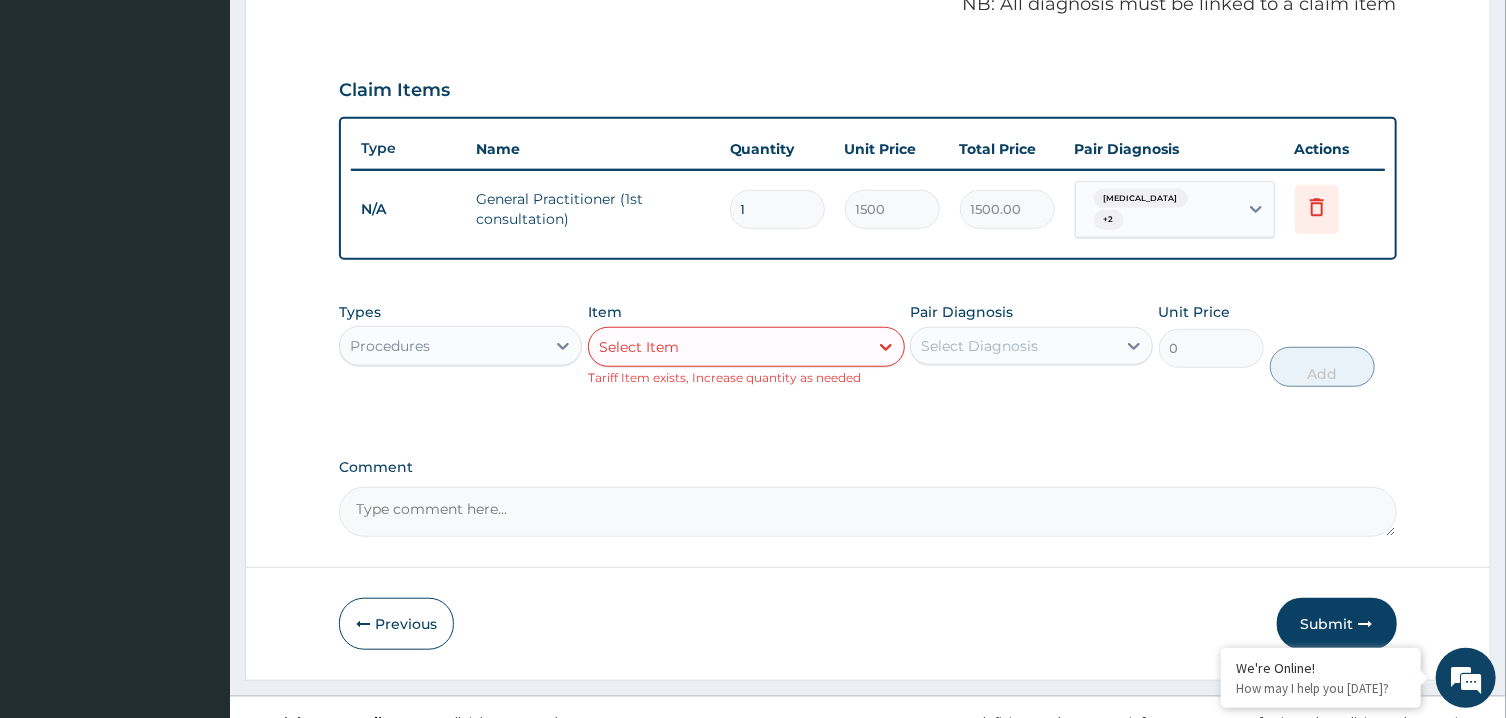 click on "Tariff Item exists, Increase quantity as needed" at bounding box center [724, 377] 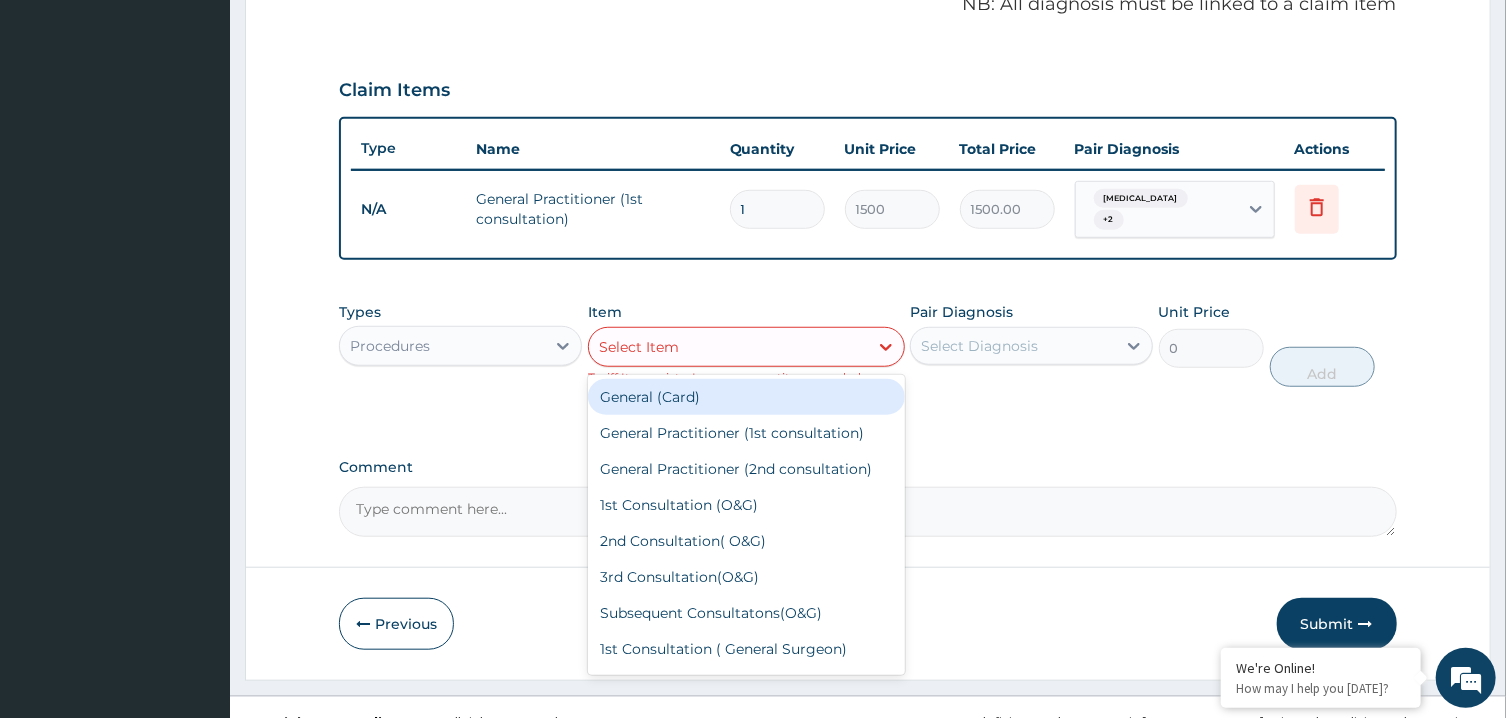 click on "Select Item" at bounding box center [728, 347] 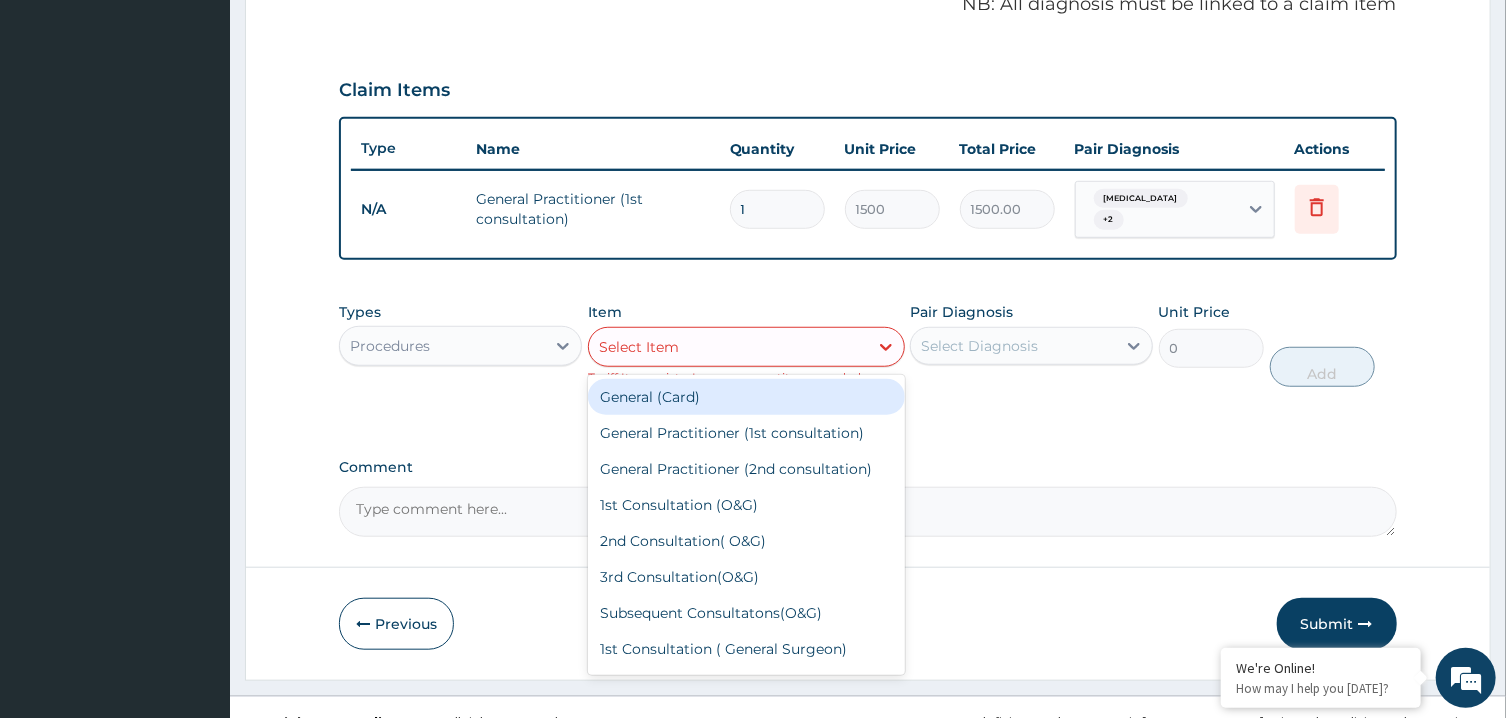 click on "General (Card)" at bounding box center [746, 397] 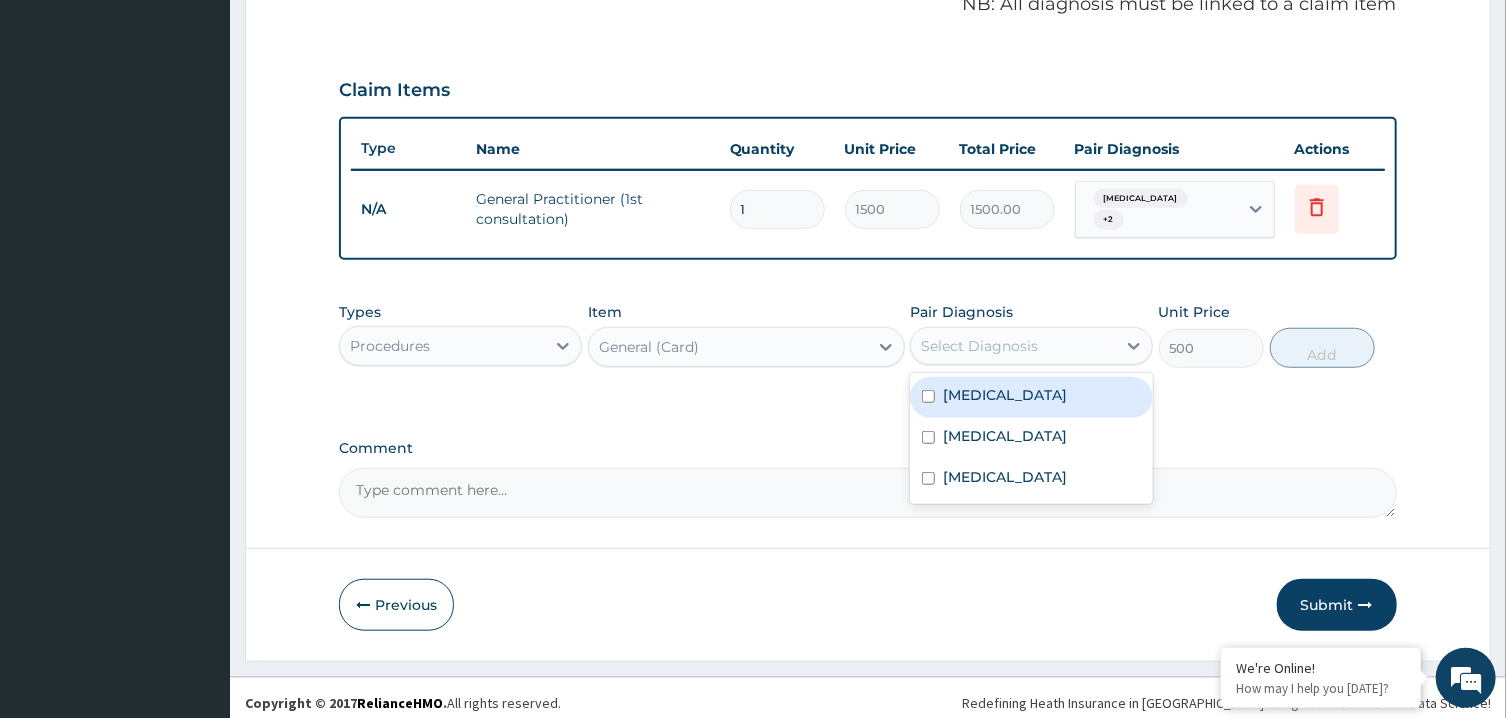 click on "Select Diagnosis" at bounding box center (1013, 346) 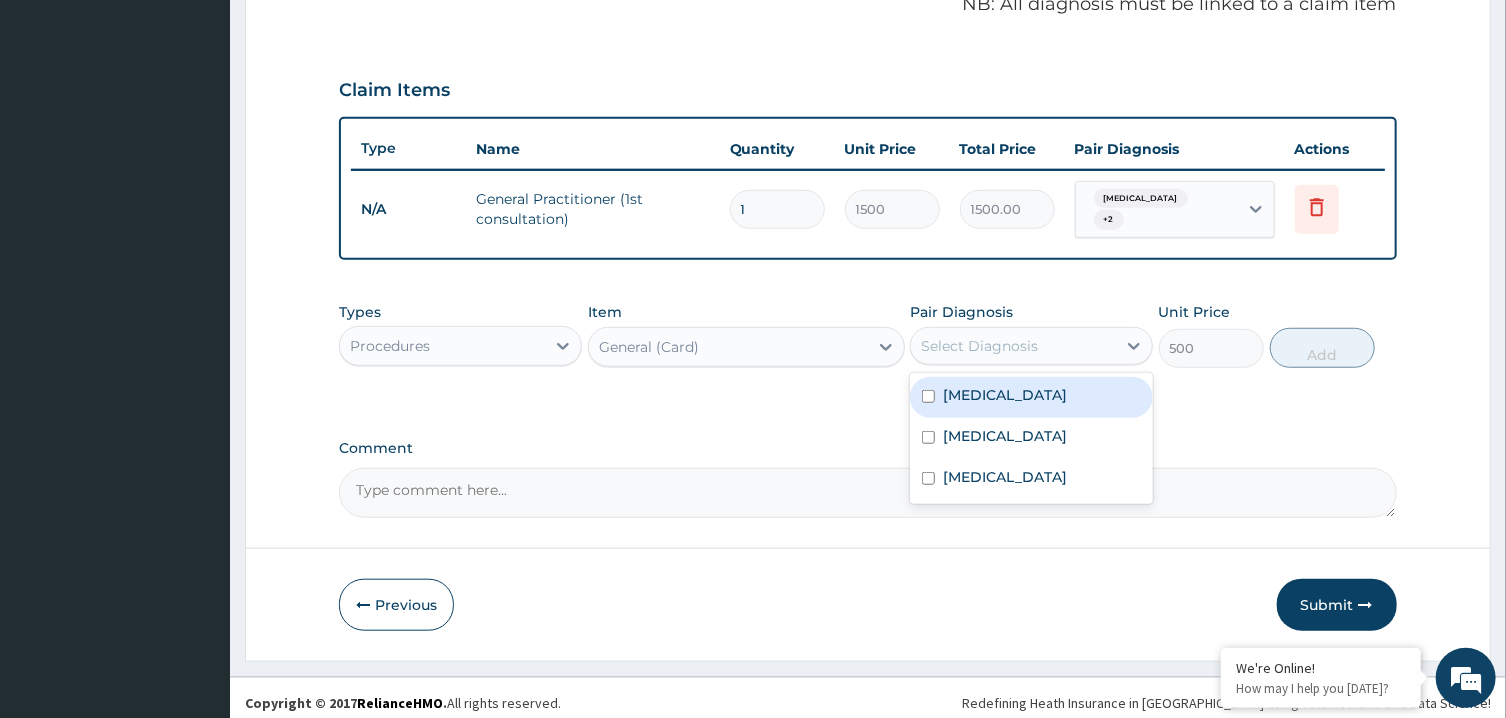 click on "Rhinitis" at bounding box center [1031, 397] 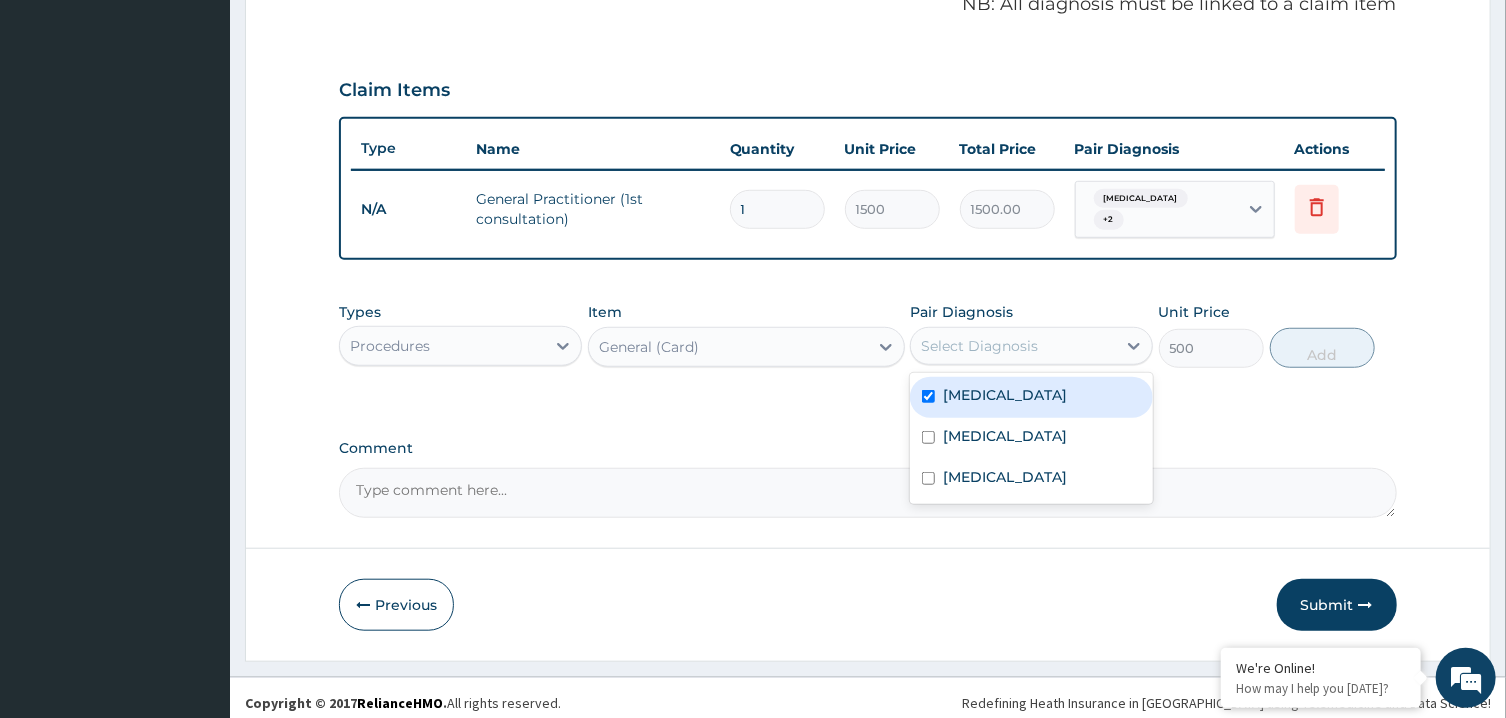 checkbox on "true" 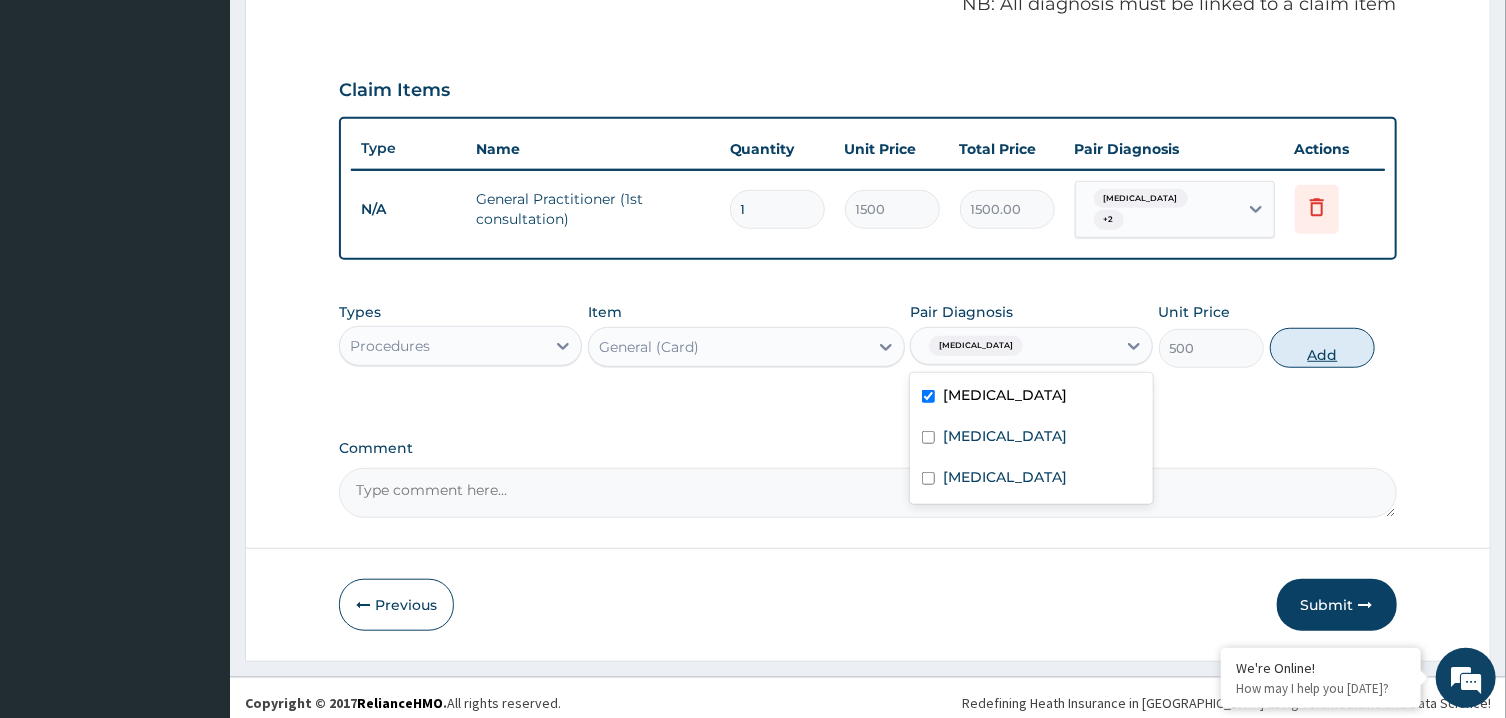 click on "Add" at bounding box center [1323, 348] 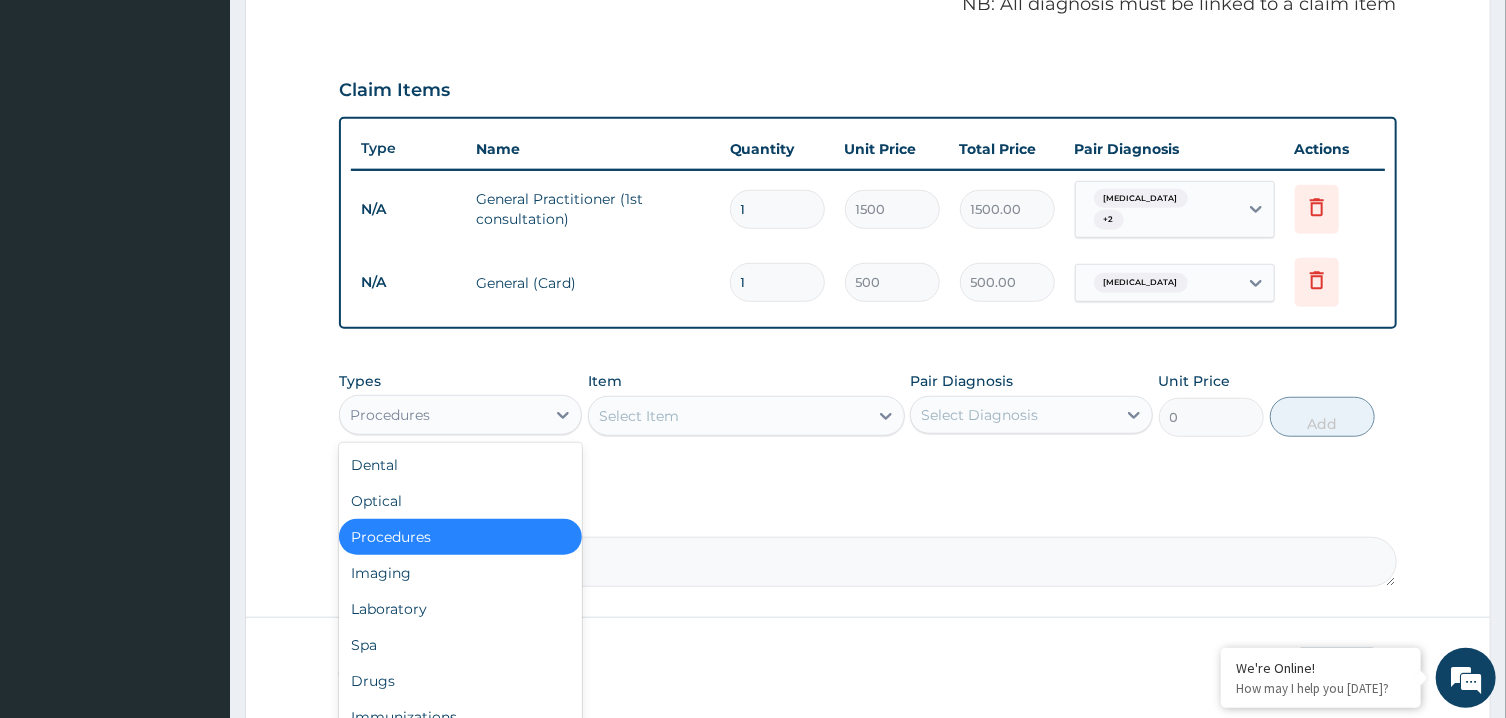 click on "Procedures" at bounding box center [460, 415] 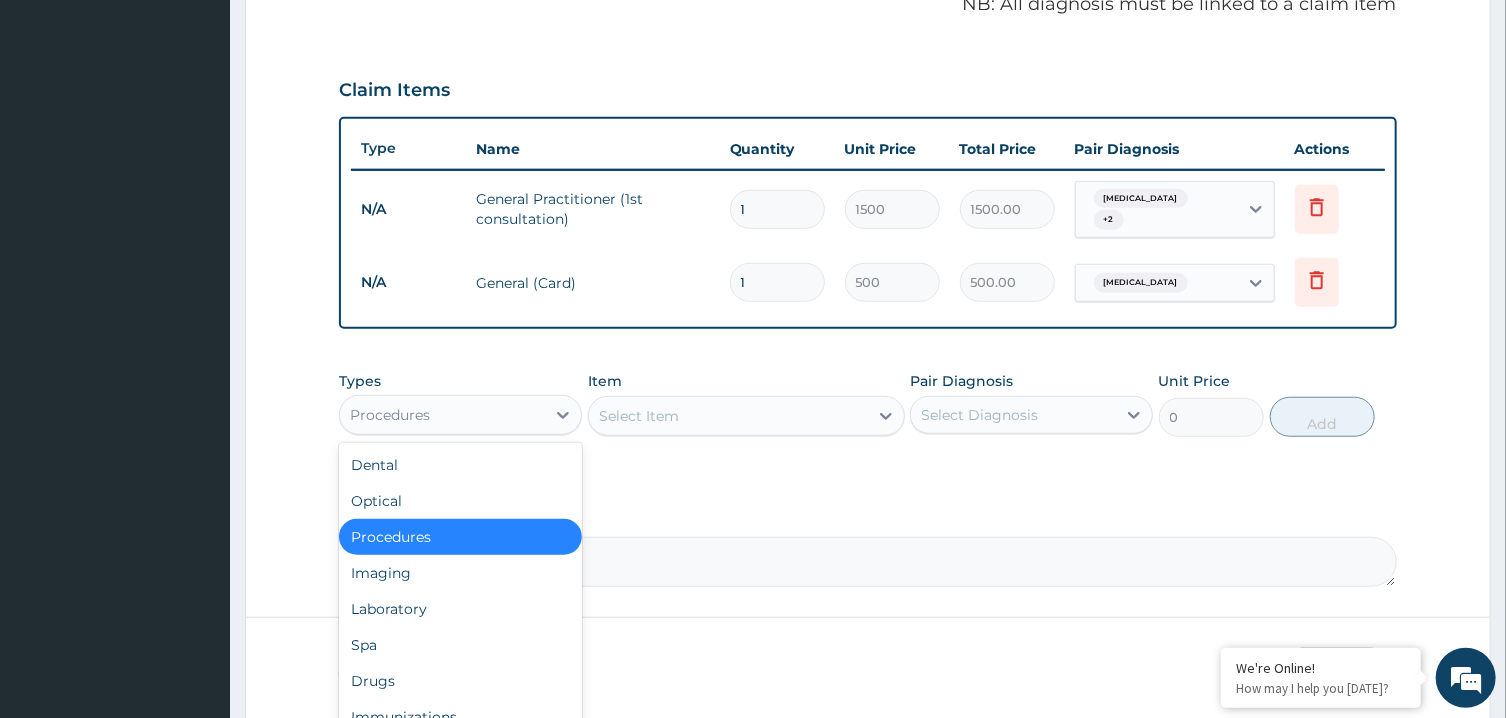 type on "L" 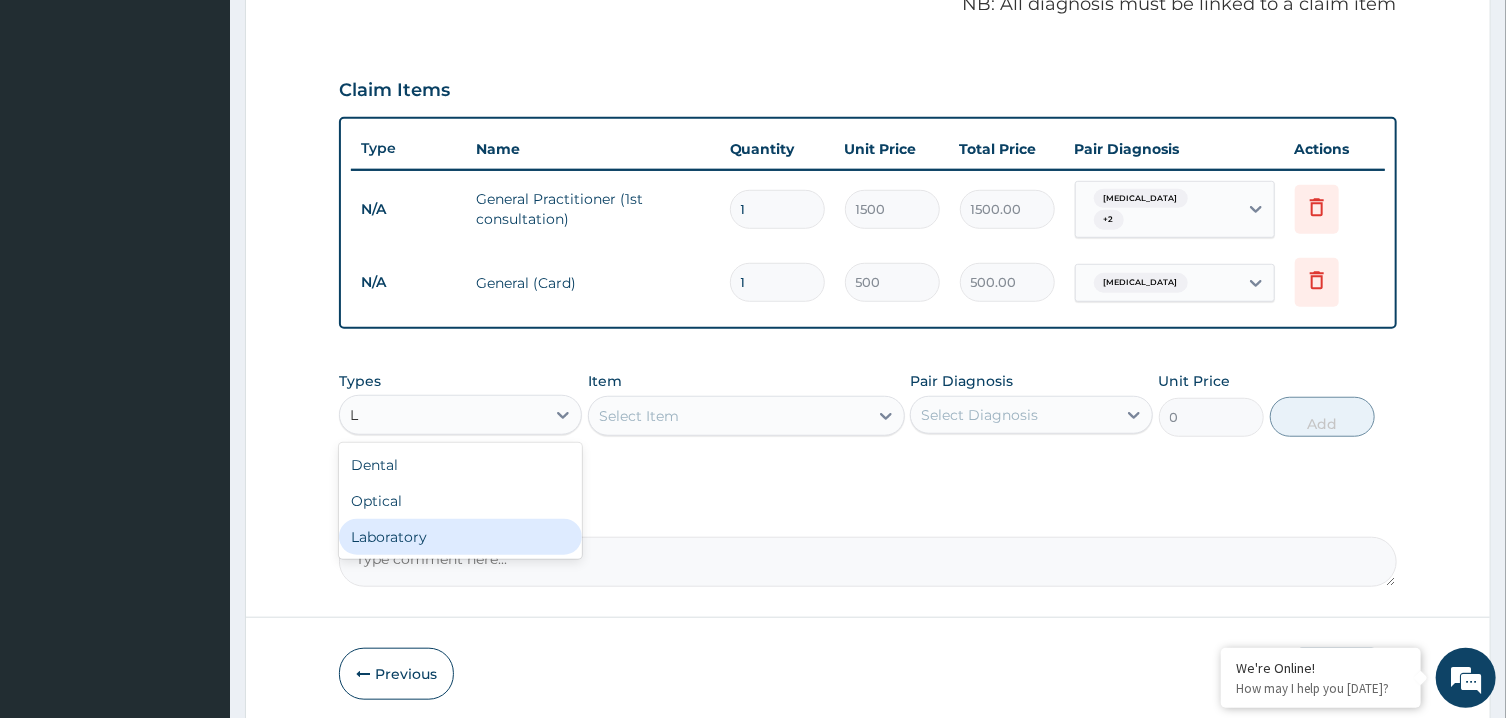 click on "Laboratory" at bounding box center [460, 537] 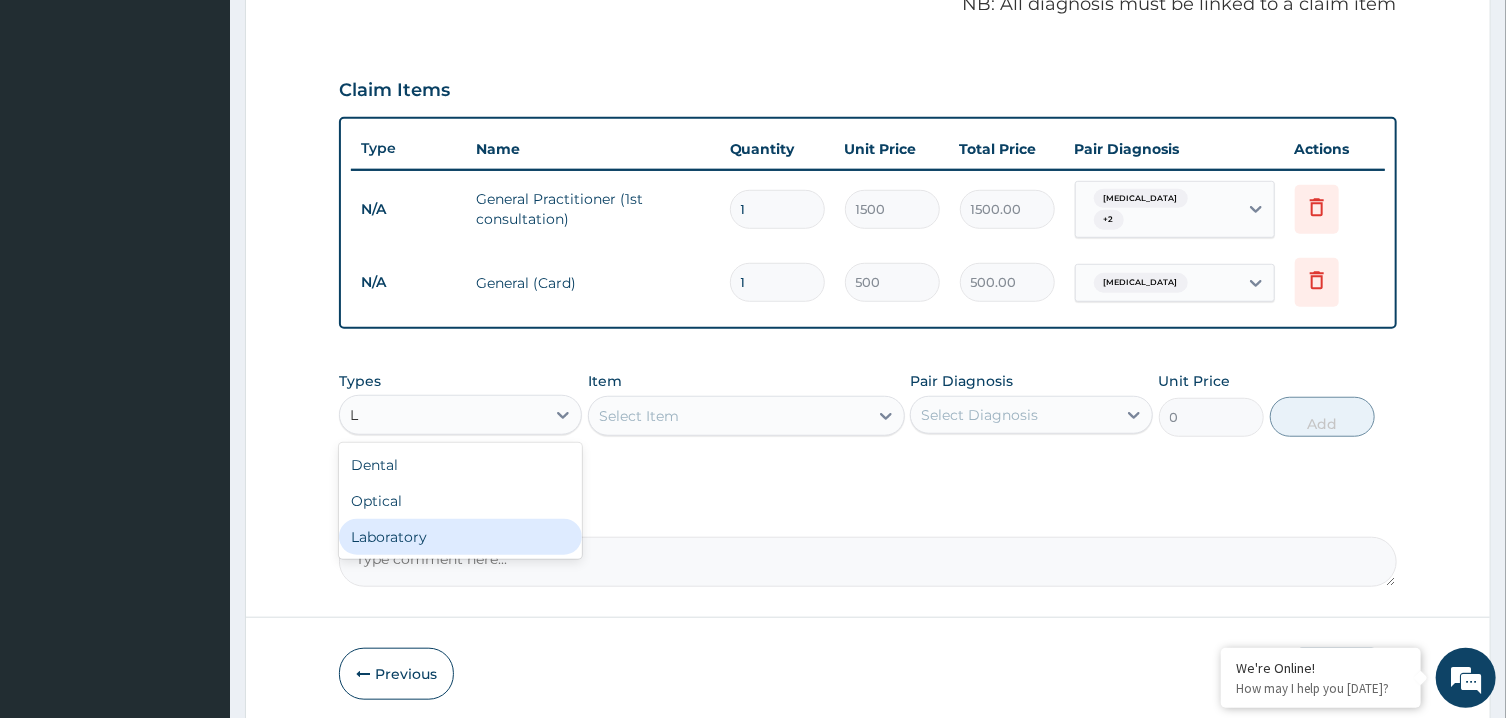 type 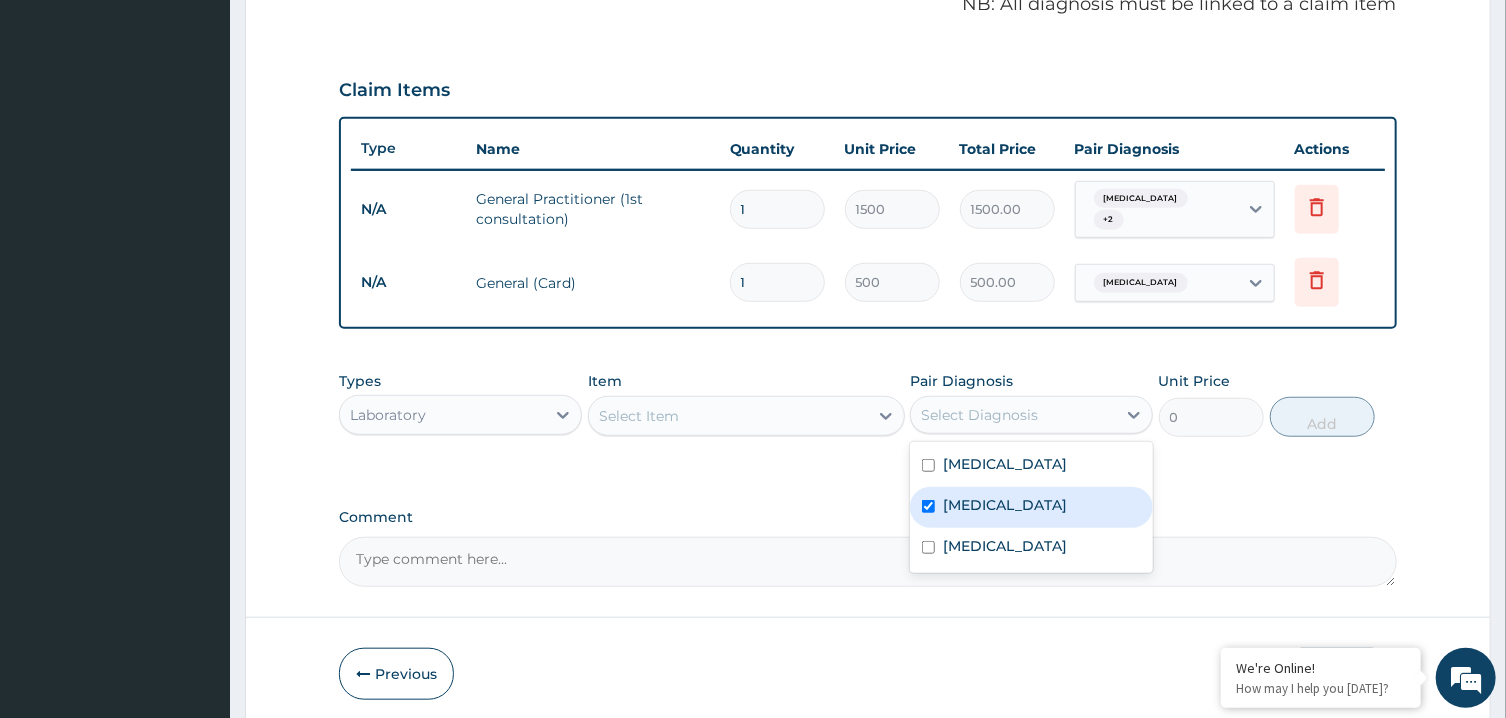 checkbox on "true" 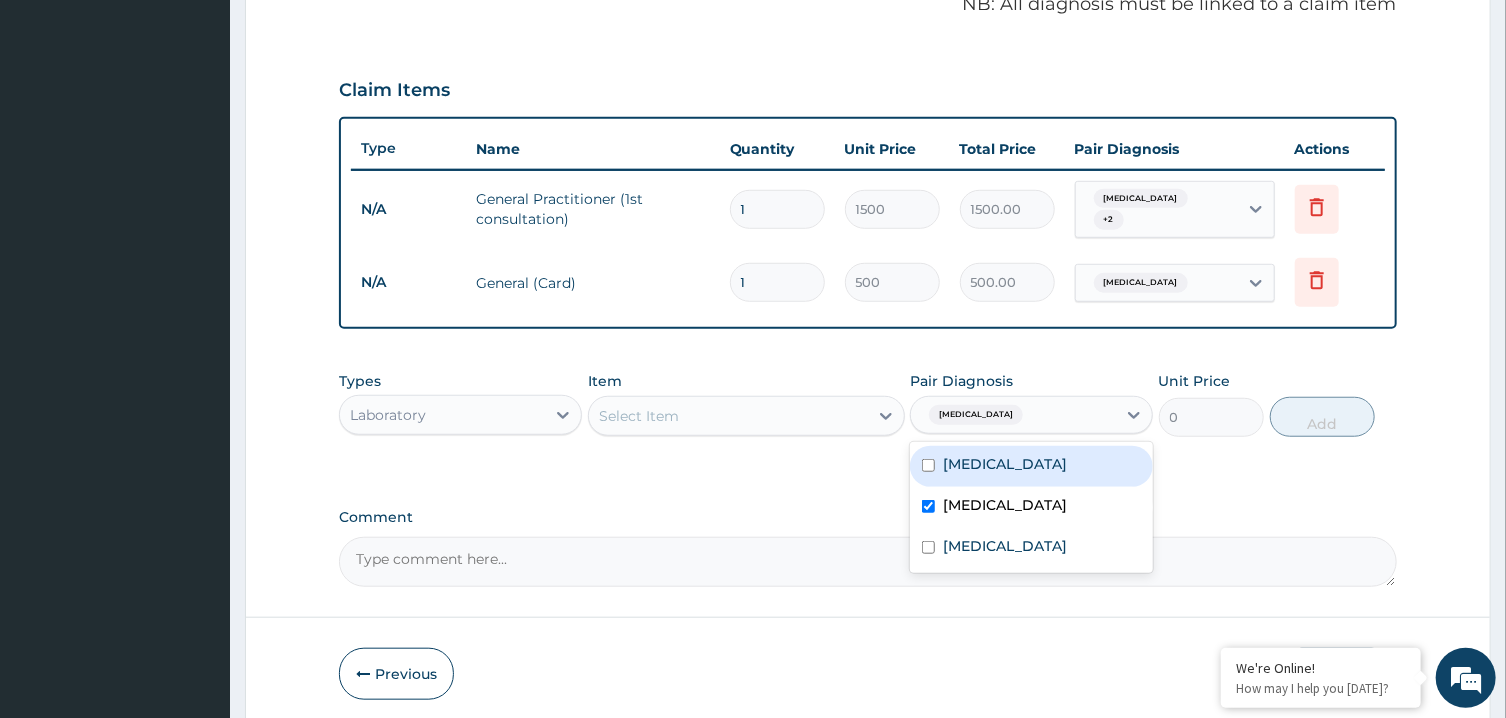 click on "Rhinitis" at bounding box center (1005, 464) 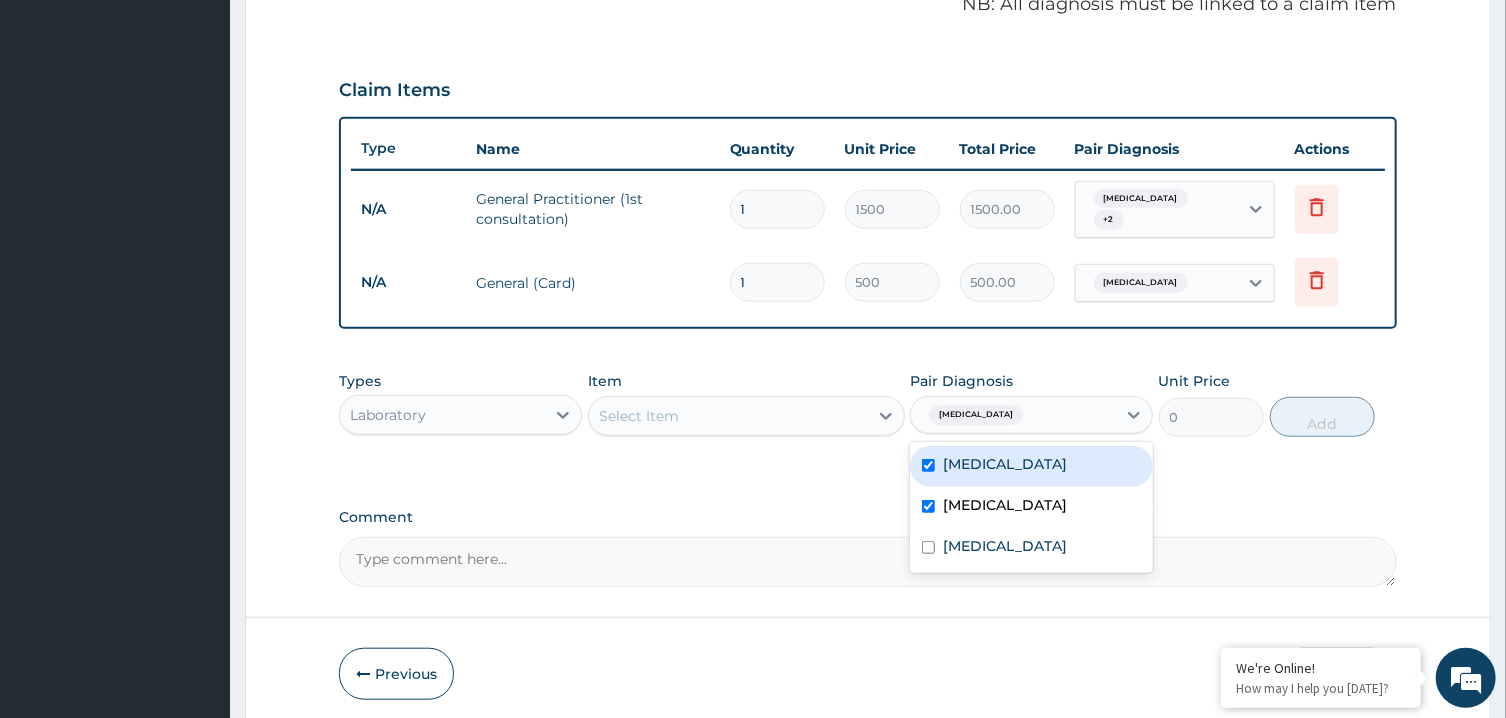 checkbox on "true" 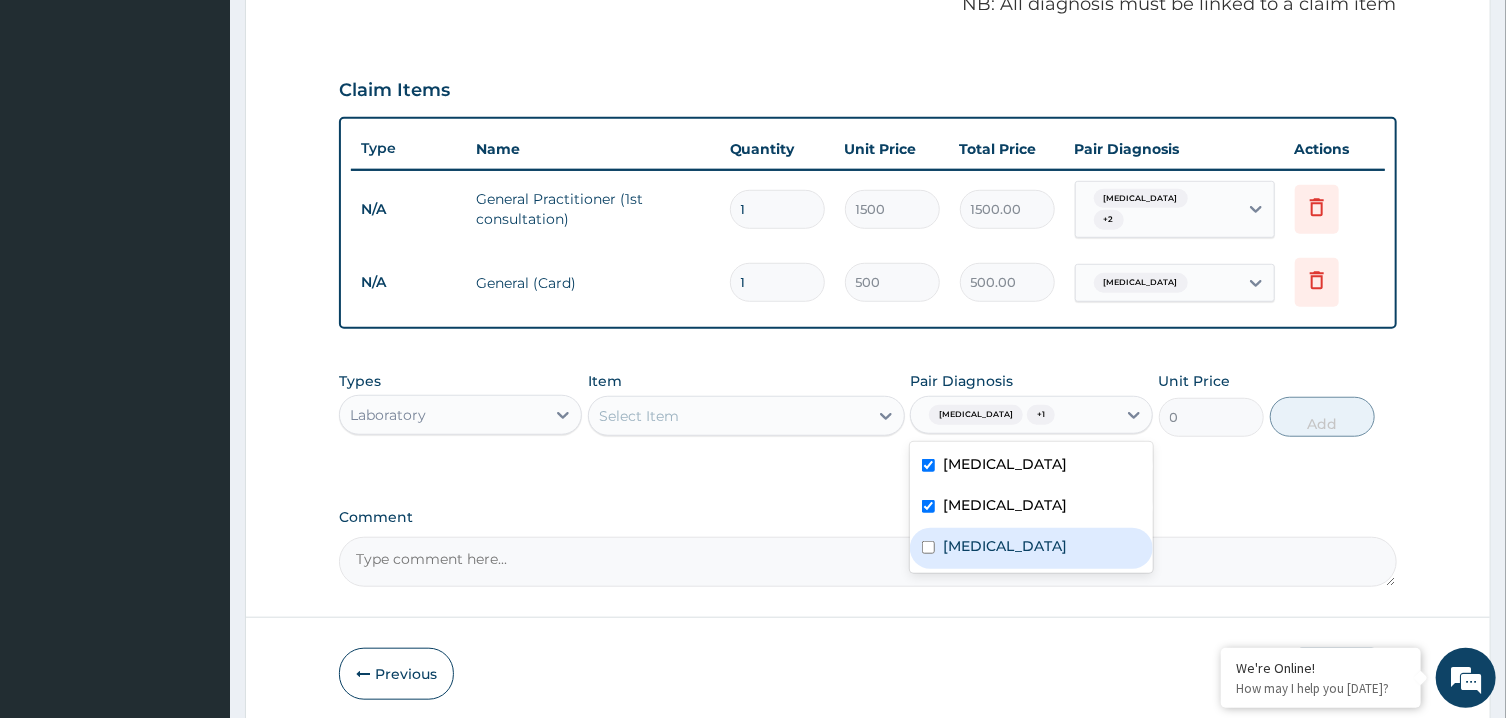 click on "Upper respiratory infection" at bounding box center (1031, 548) 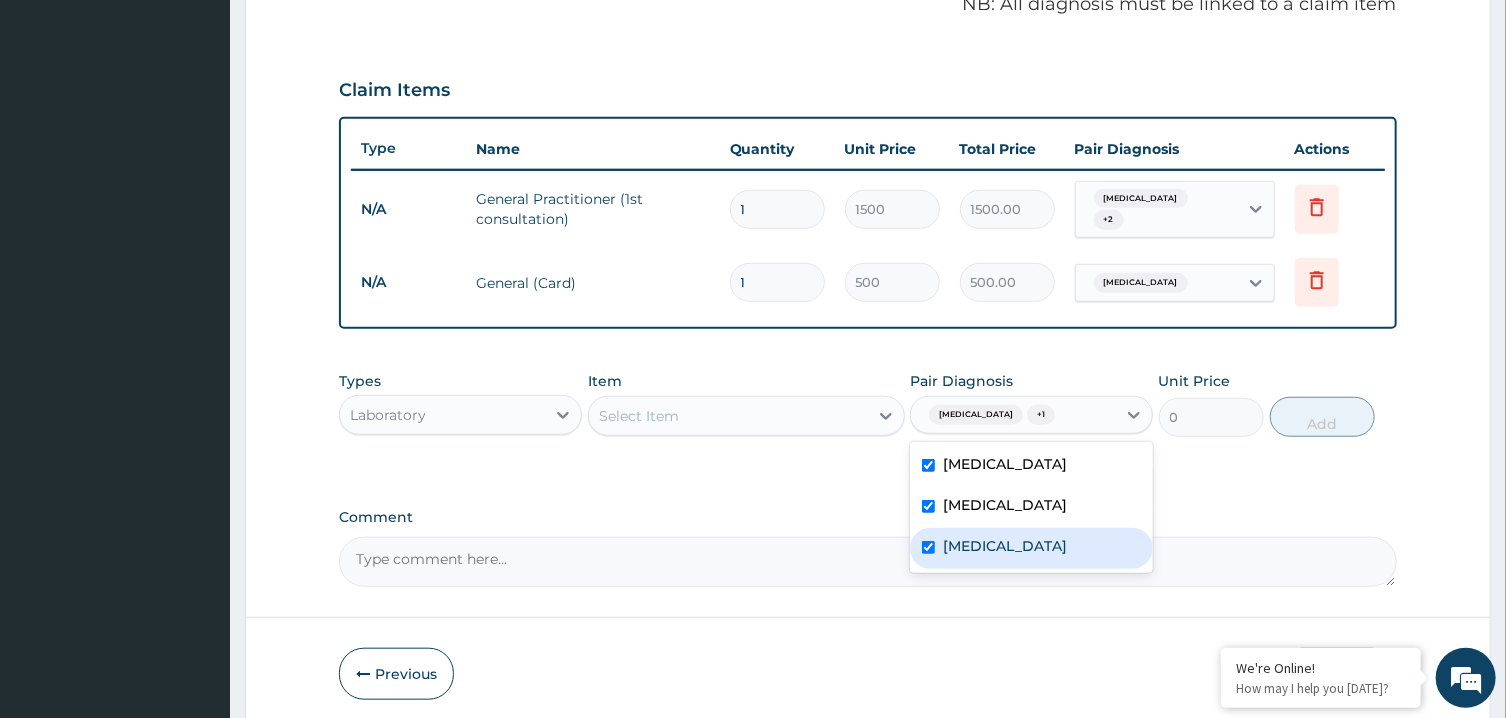 checkbox on "true" 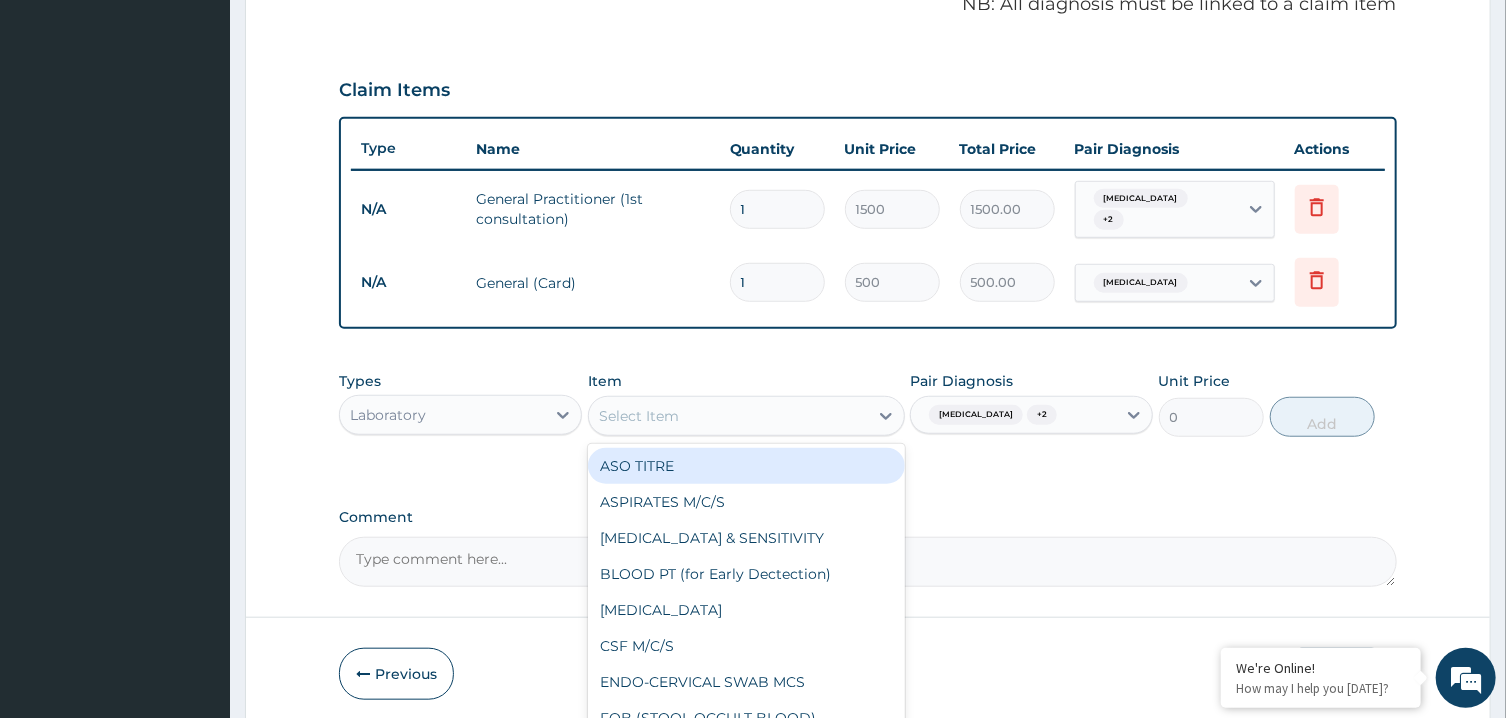 click on "Select Item" at bounding box center (728, 416) 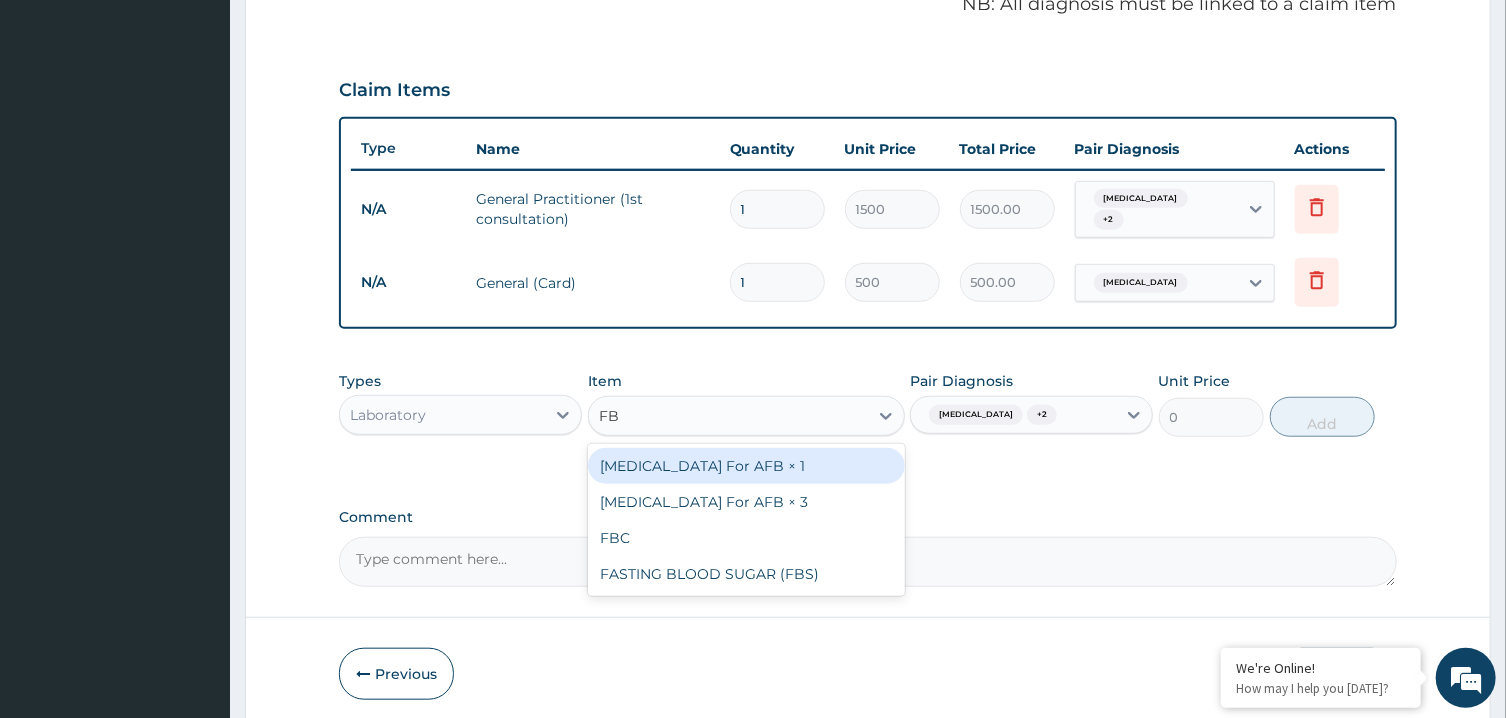 type on "FBC" 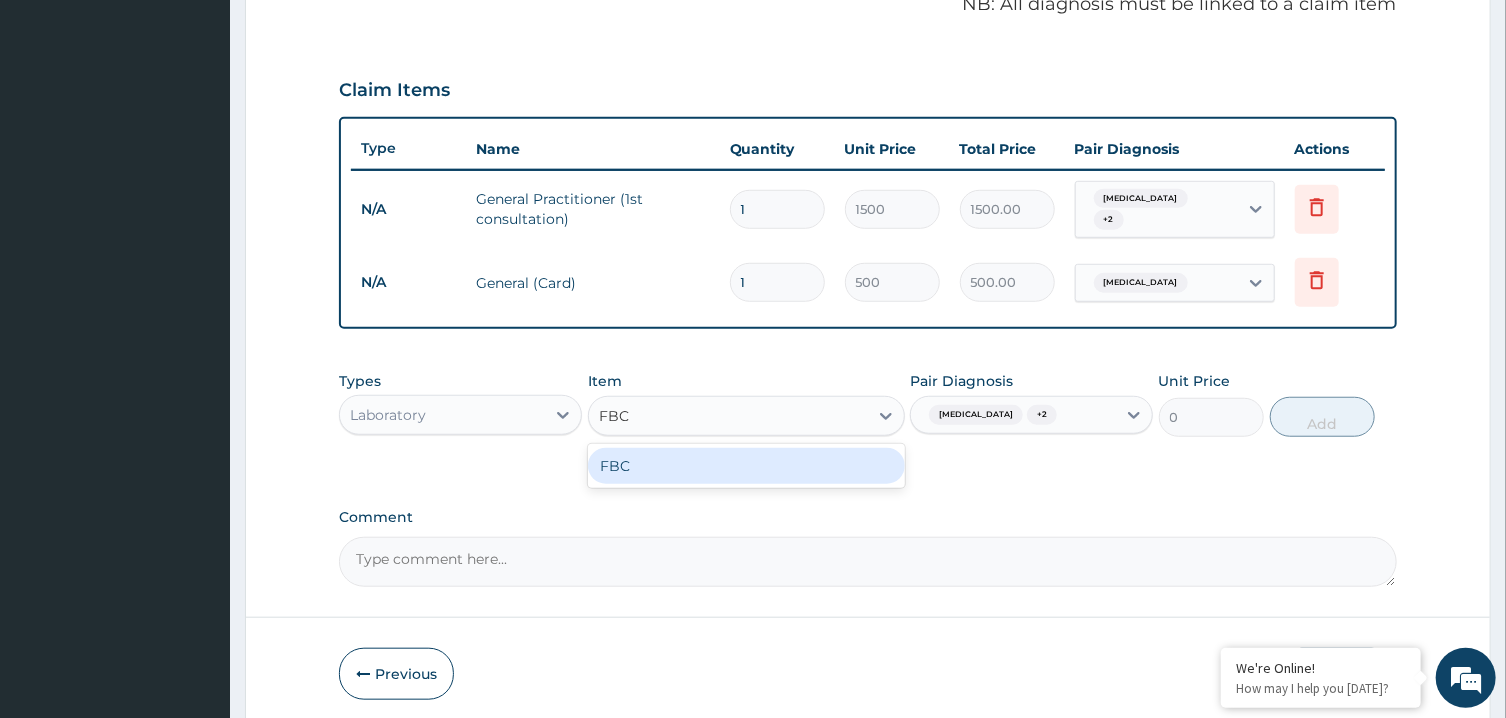 click on "FBC" at bounding box center (746, 466) 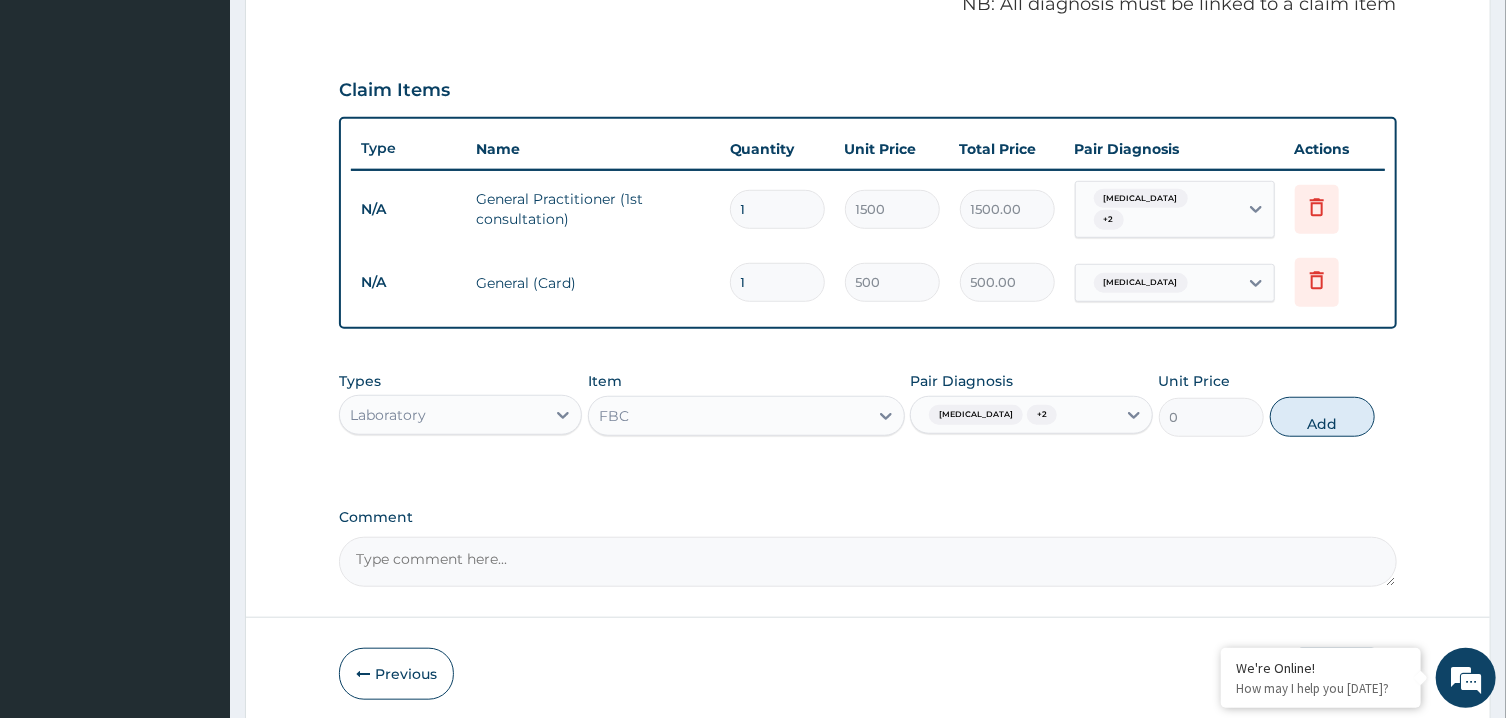 type 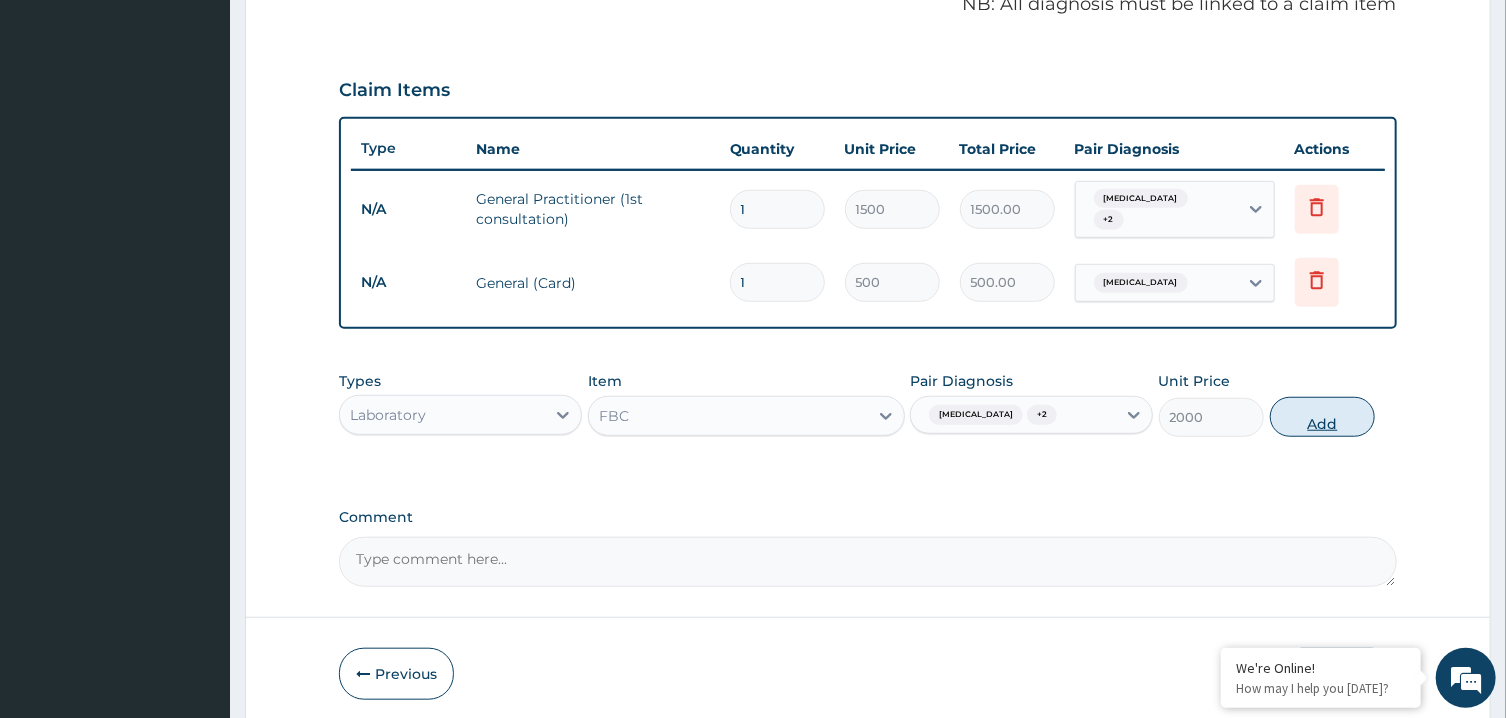 click on "Add" at bounding box center (1323, 417) 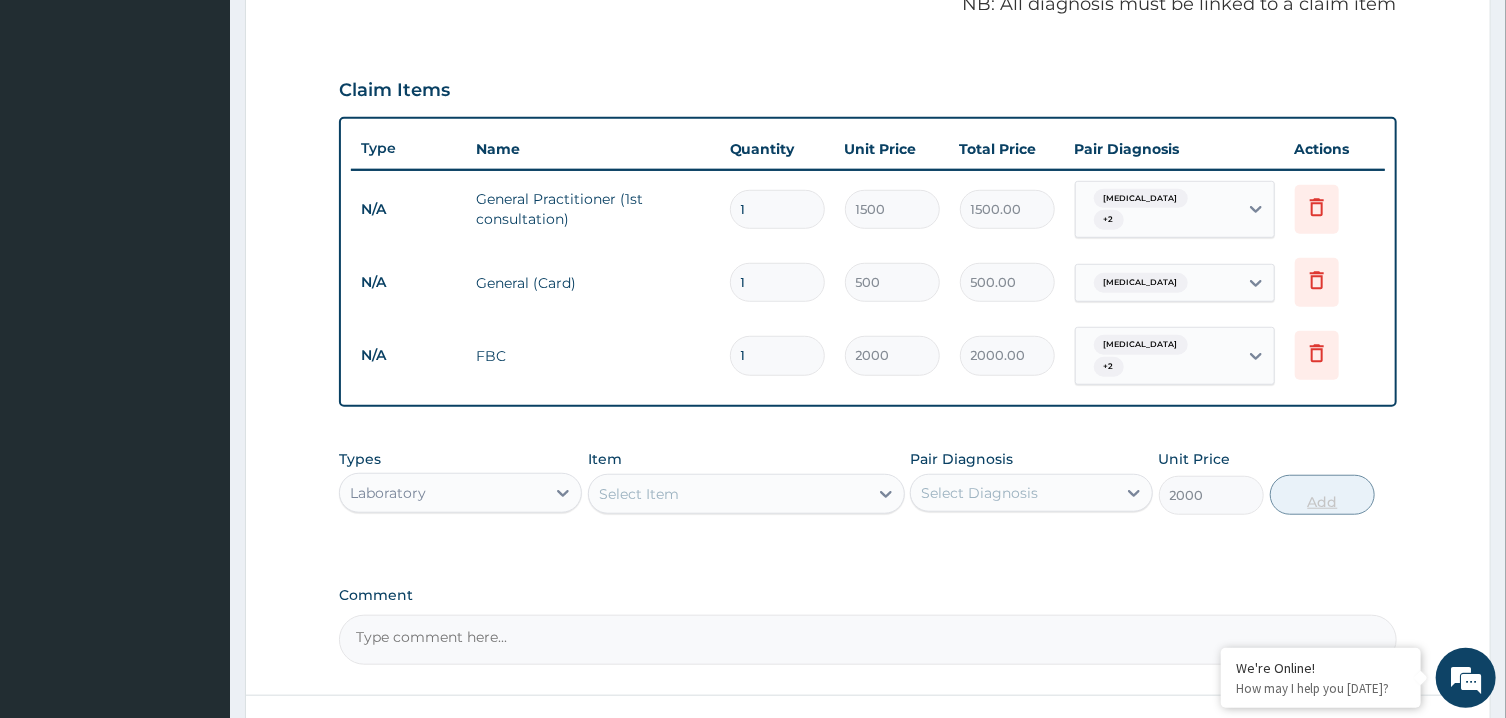 type on "0" 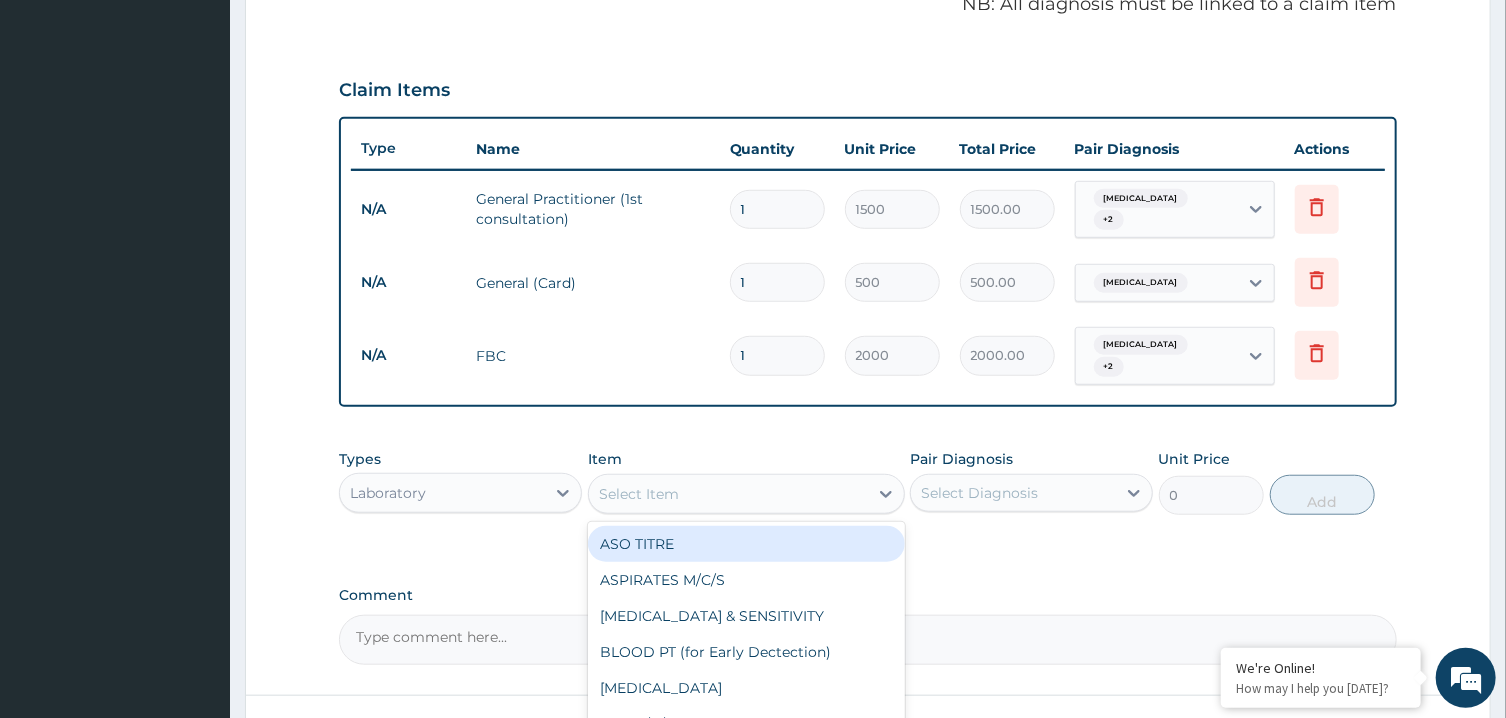 click on "Select Item" at bounding box center (728, 494) 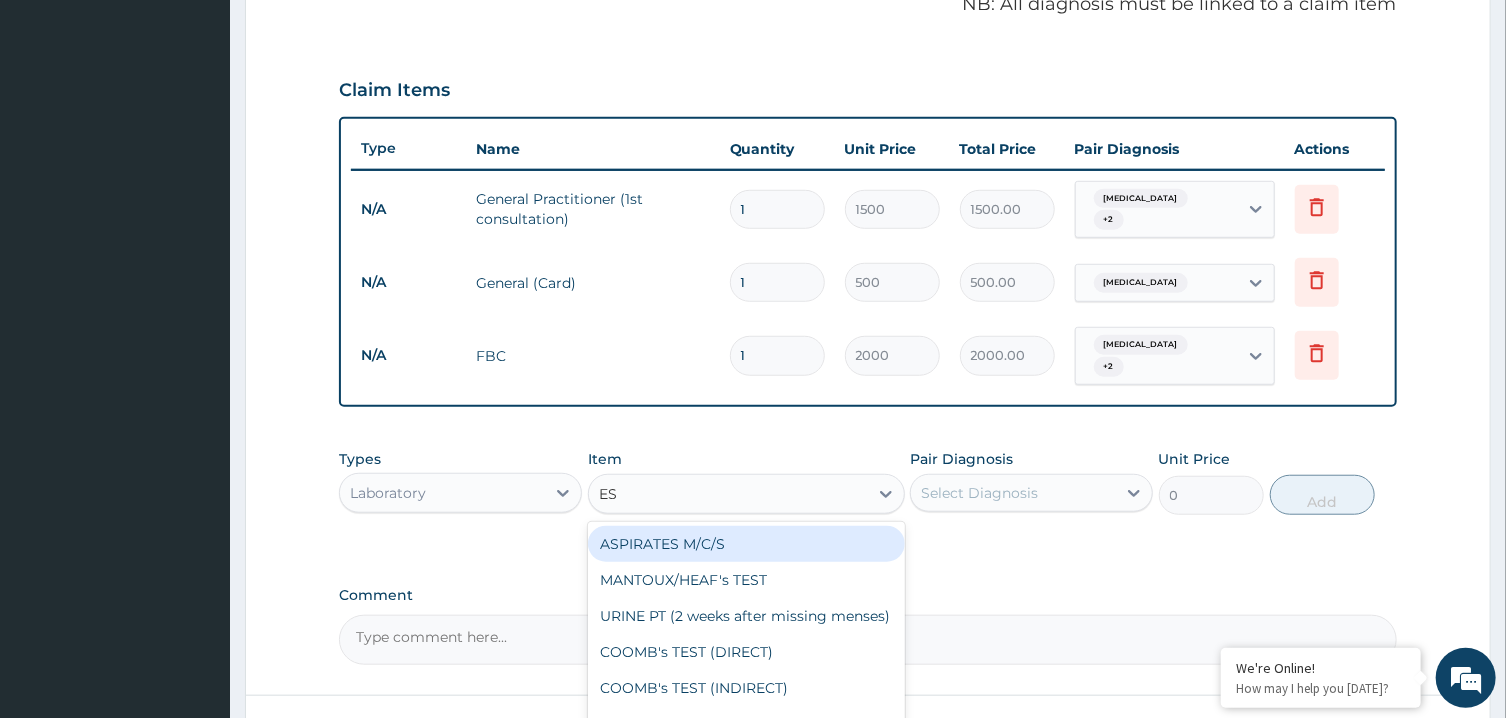 type on "ESR" 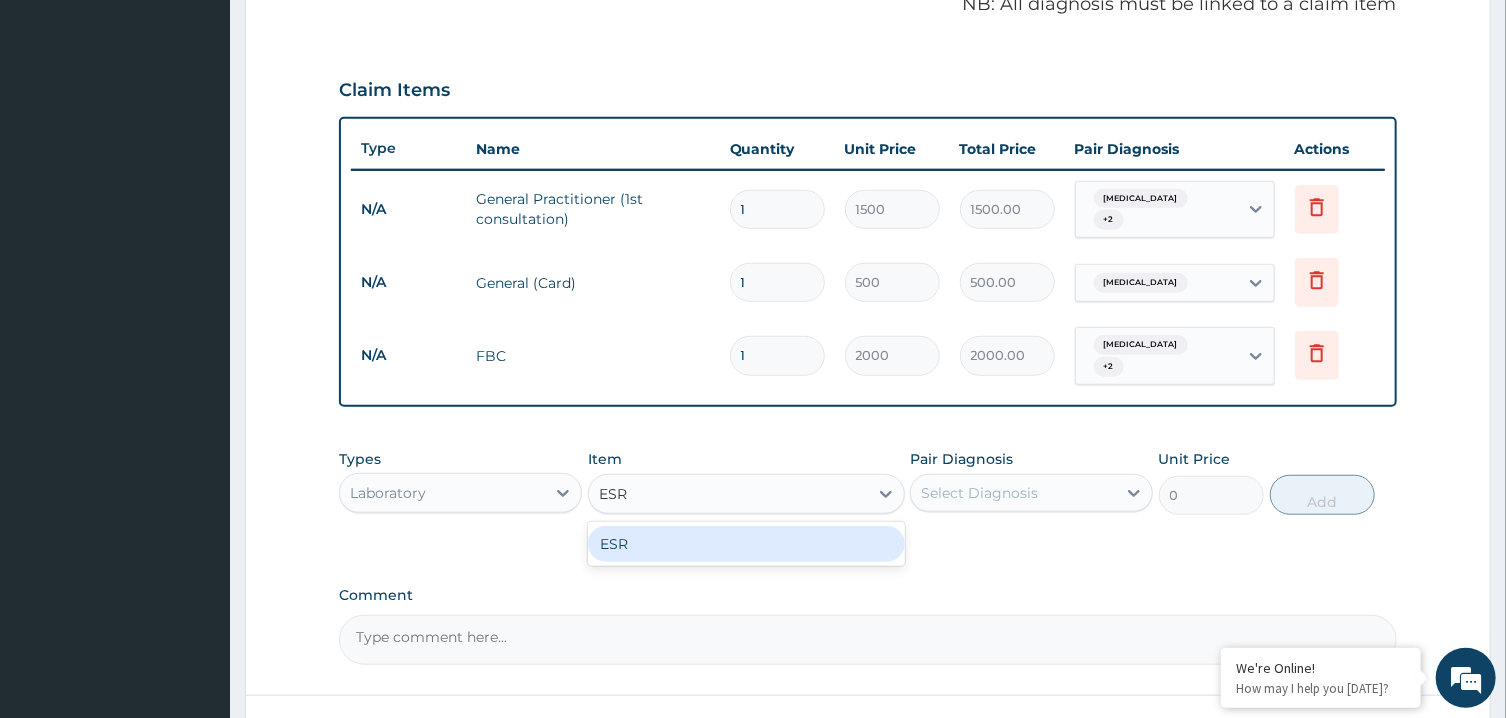 click on "ESR" at bounding box center [746, 544] 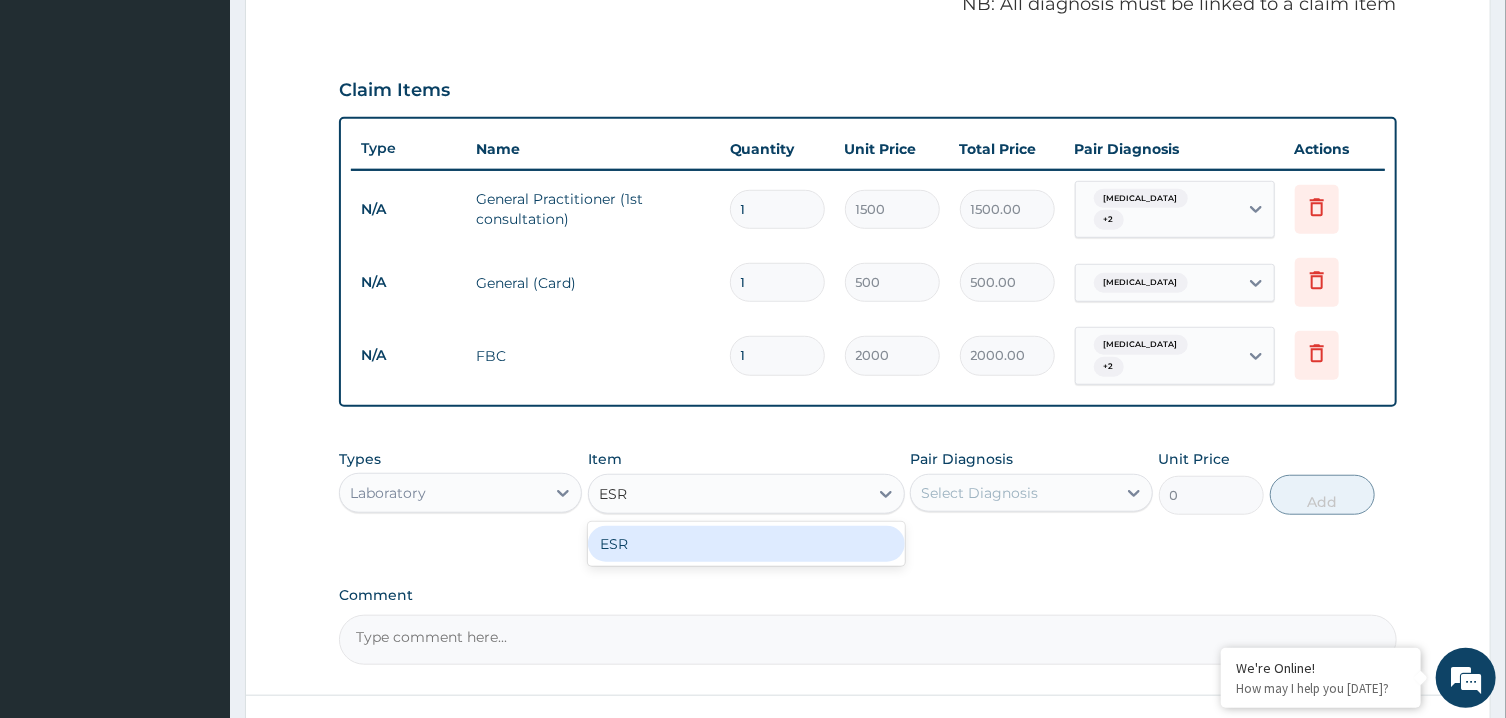 type 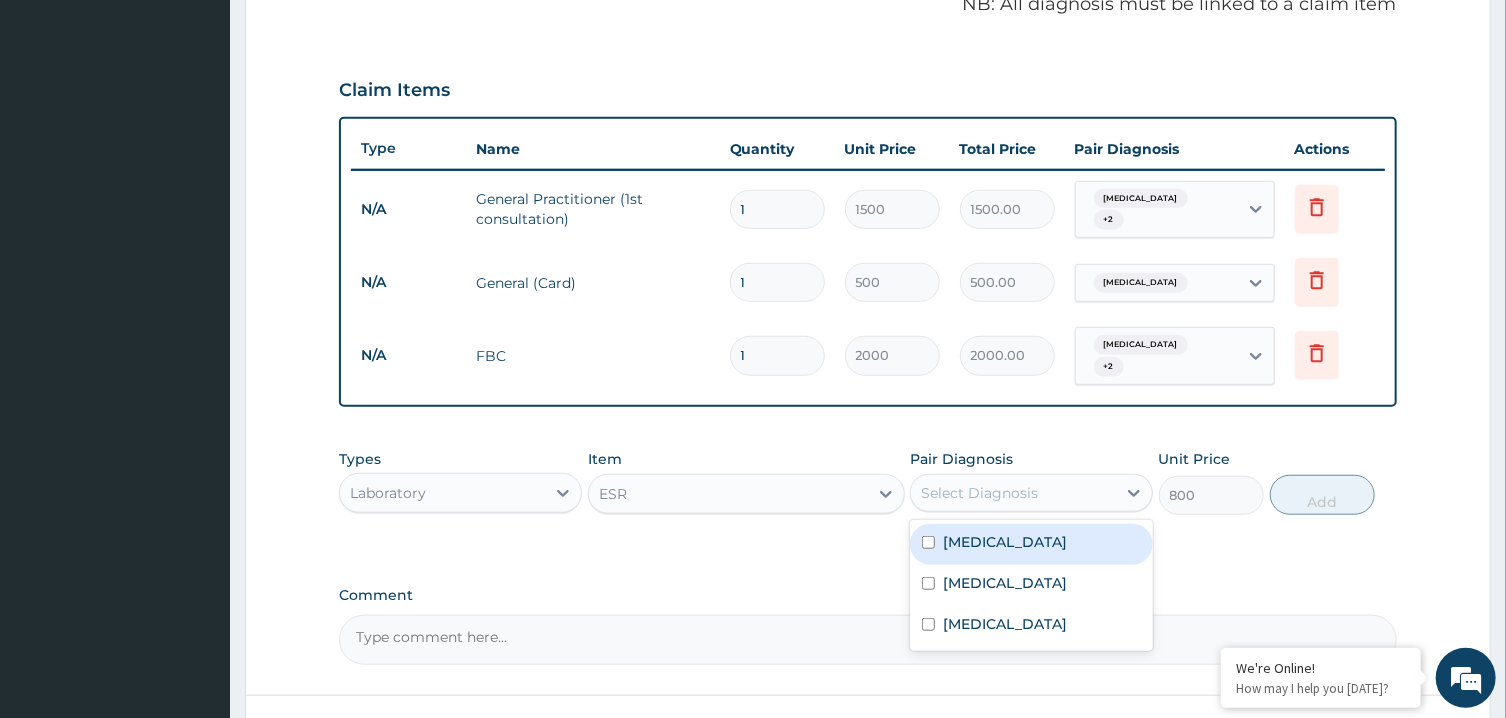 click on "Select Diagnosis" at bounding box center (979, 493) 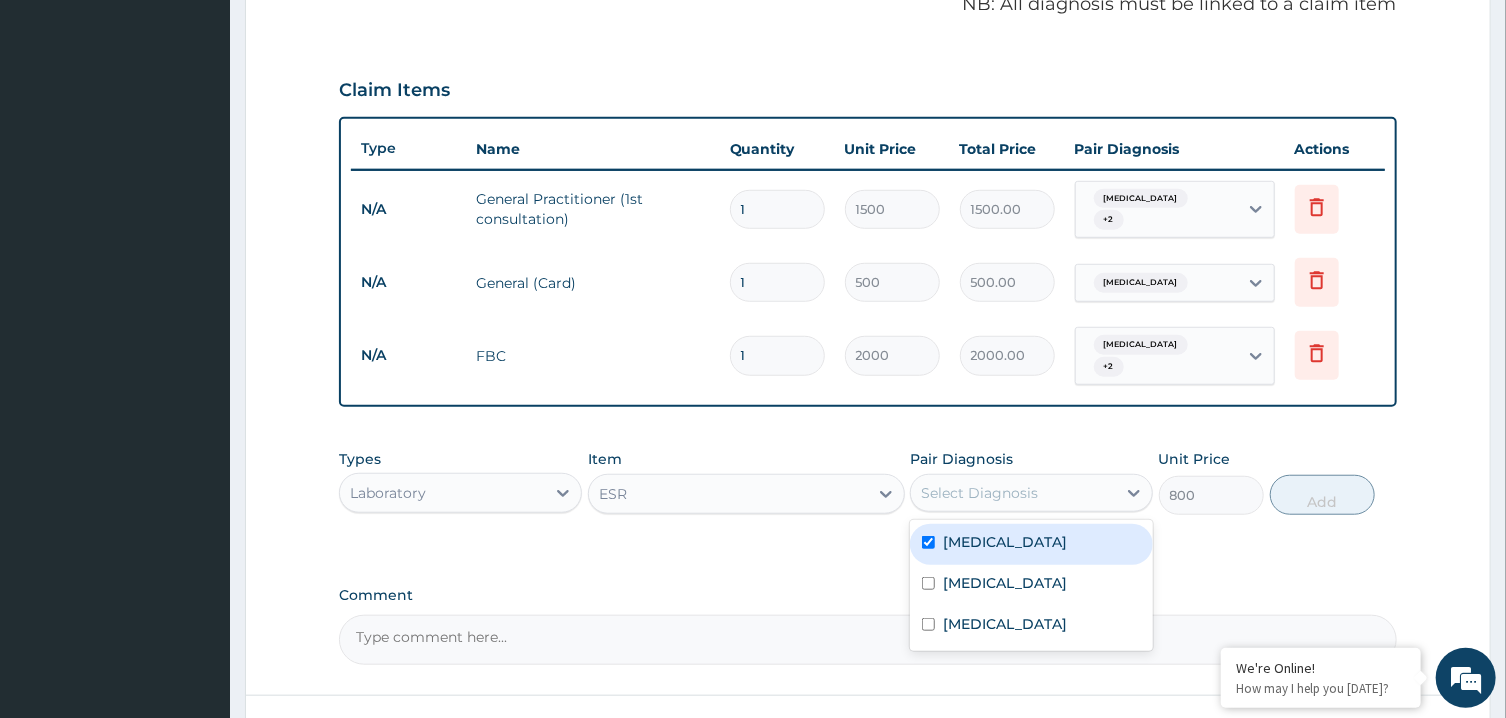 checkbox on "true" 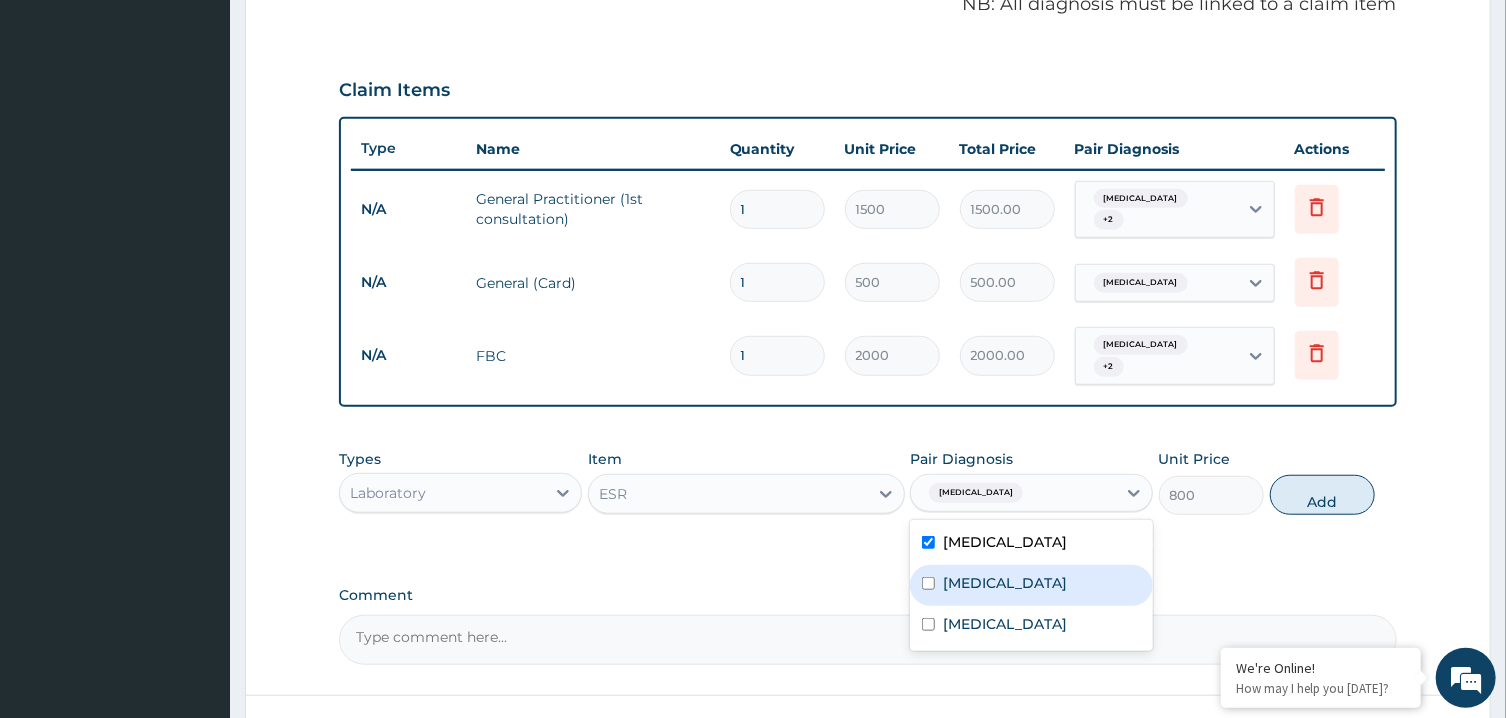 click on "Viral conjunctivitis" at bounding box center (1031, 585) 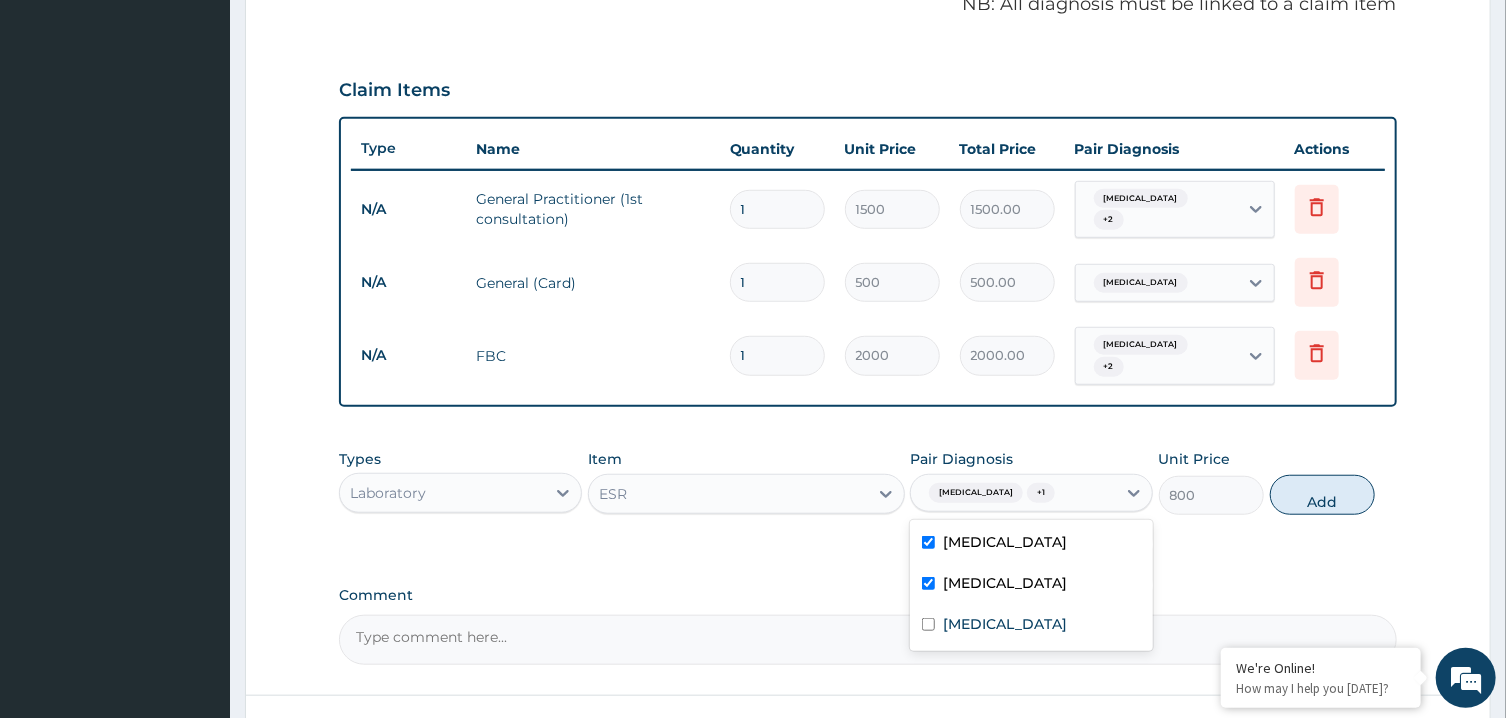 checkbox on "true" 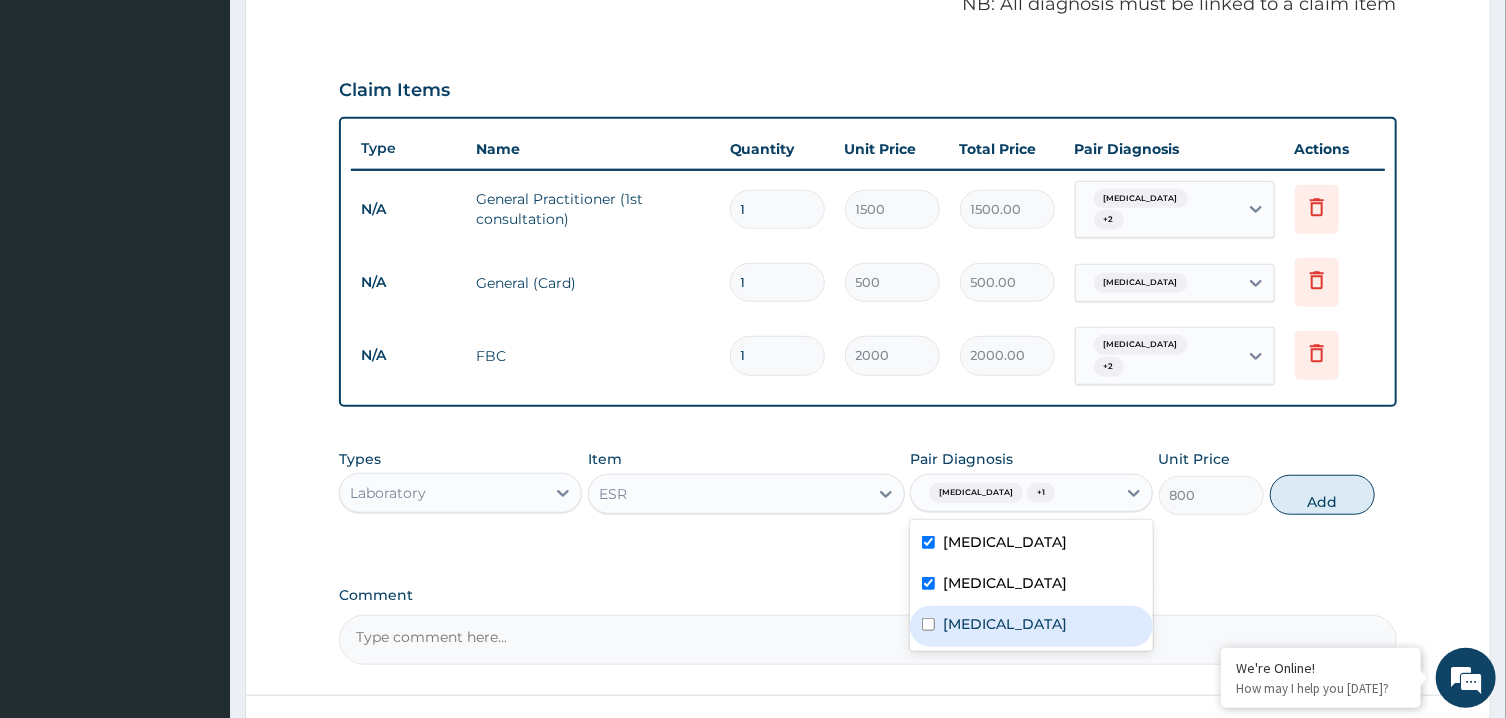 click on "Upper respiratory infection" at bounding box center [1005, 624] 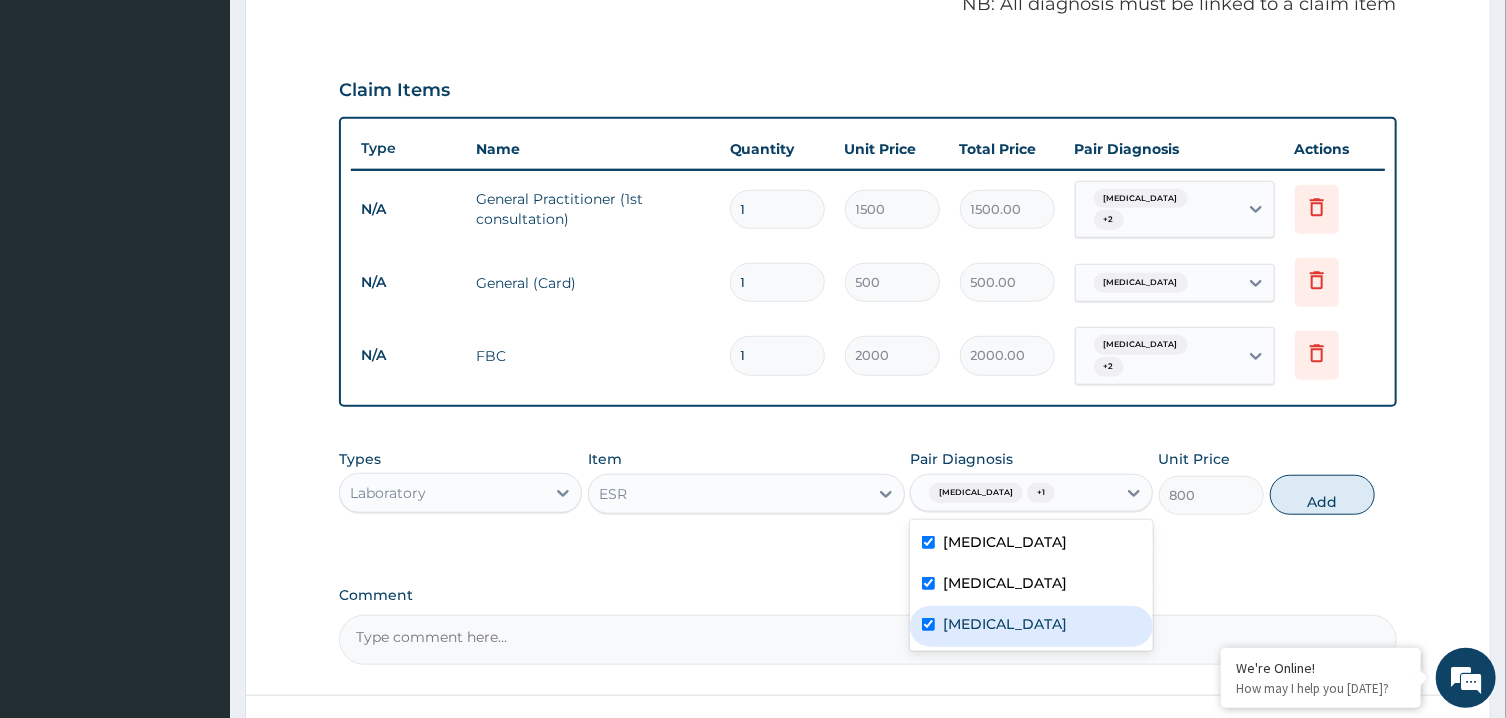 checkbox on "true" 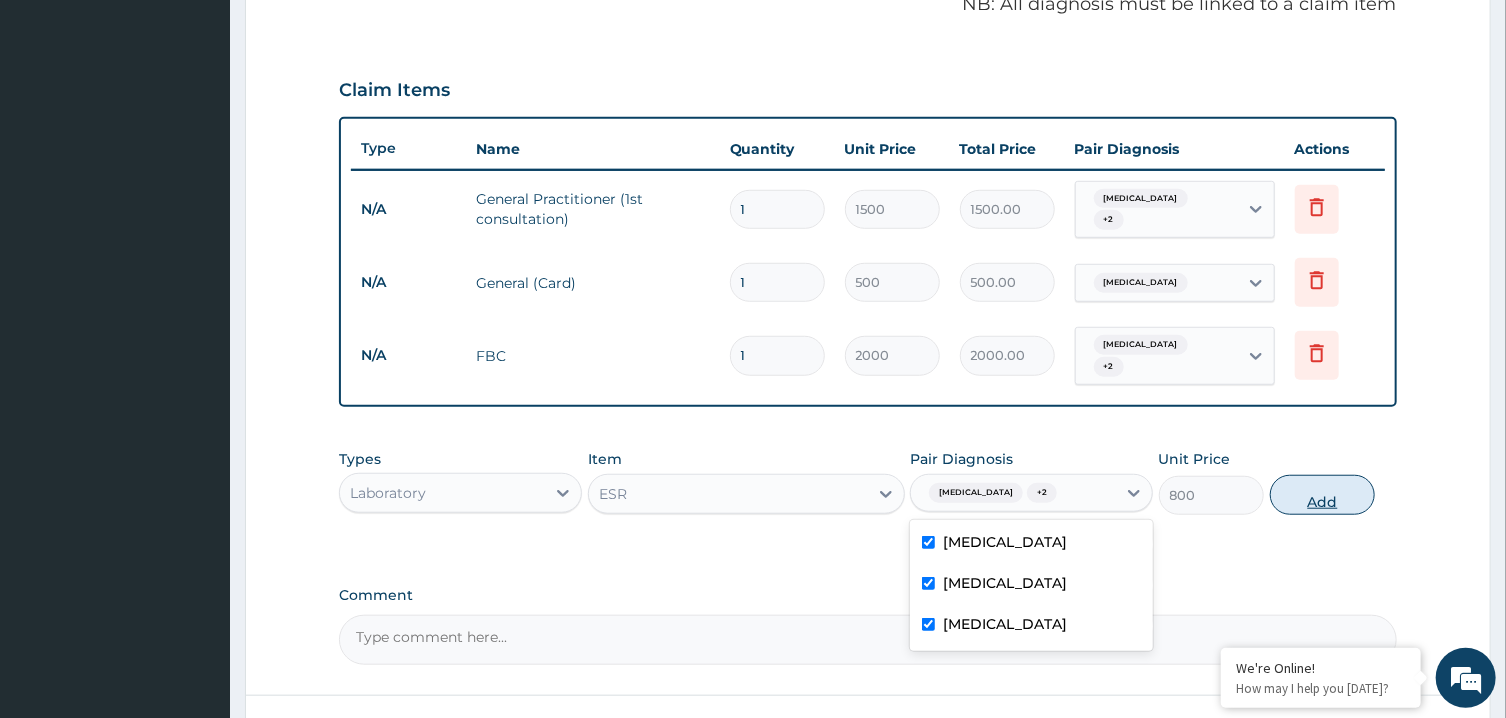 click on "Add" at bounding box center [1323, 495] 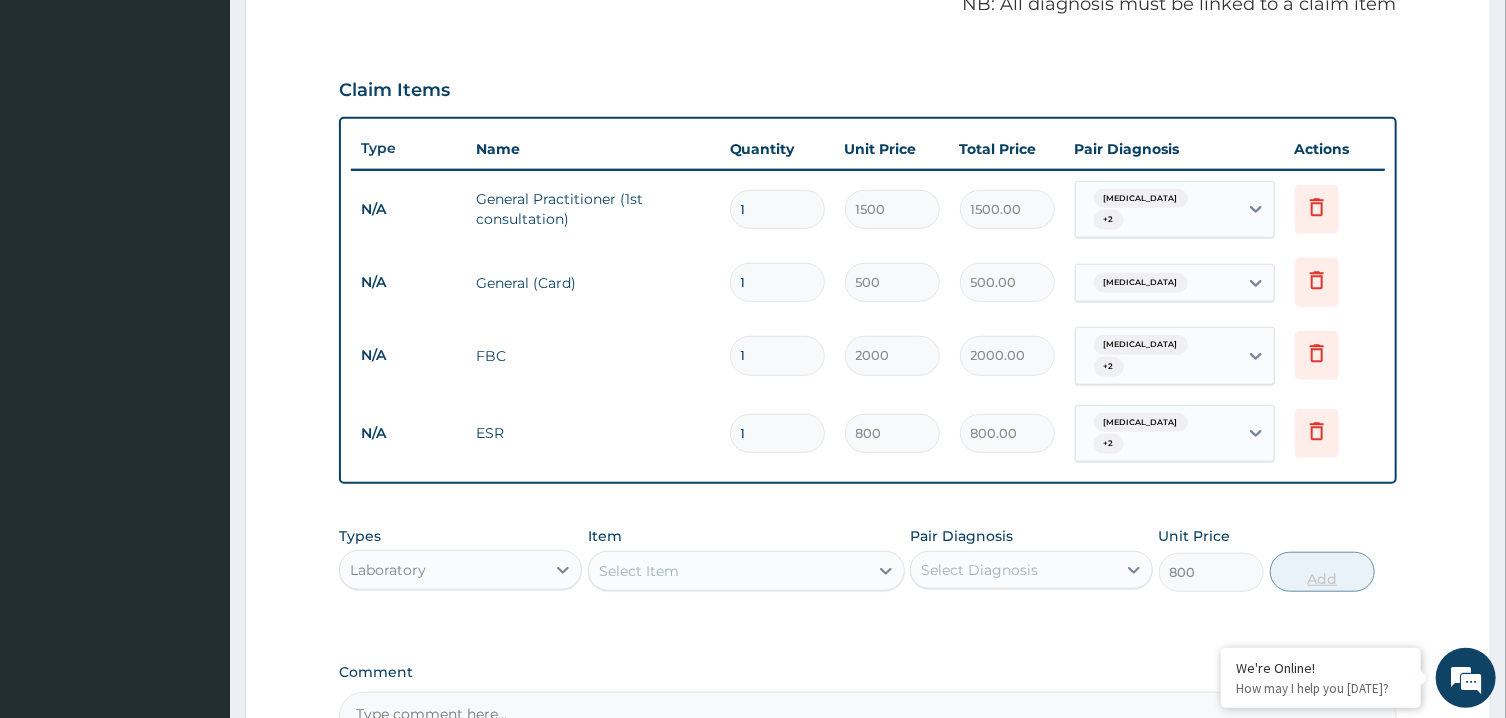 type on "0" 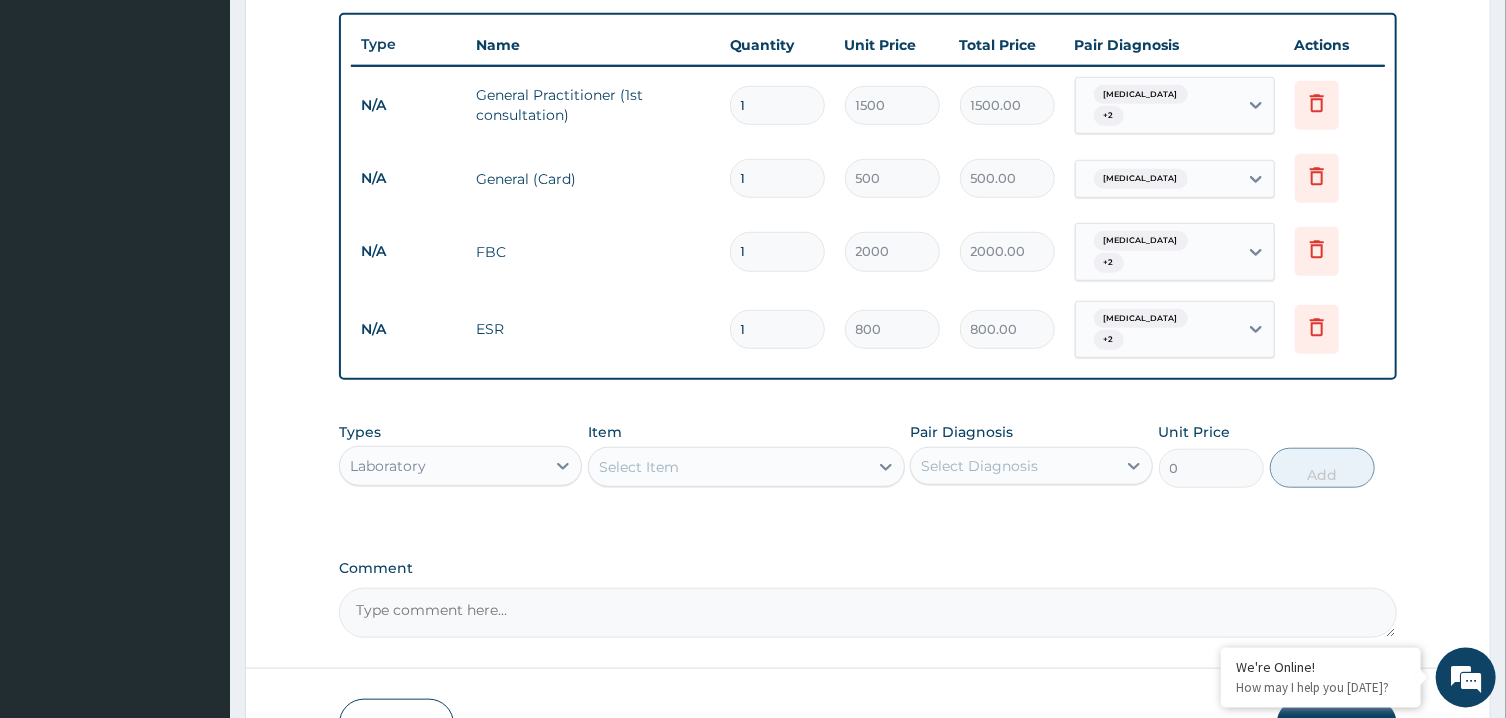 scroll, scrollTop: 818, scrollLeft: 0, axis: vertical 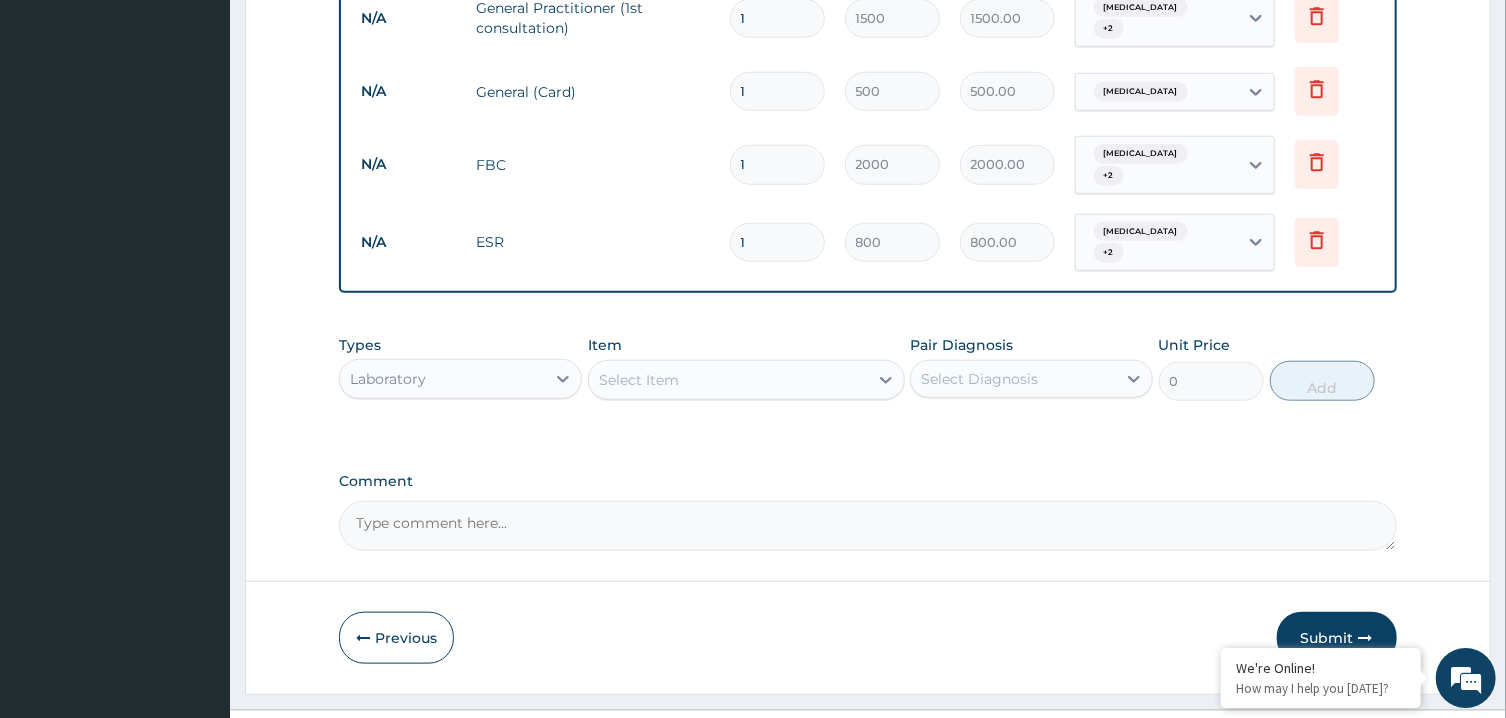 click on "Select Item" at bounding box center [728, 380] 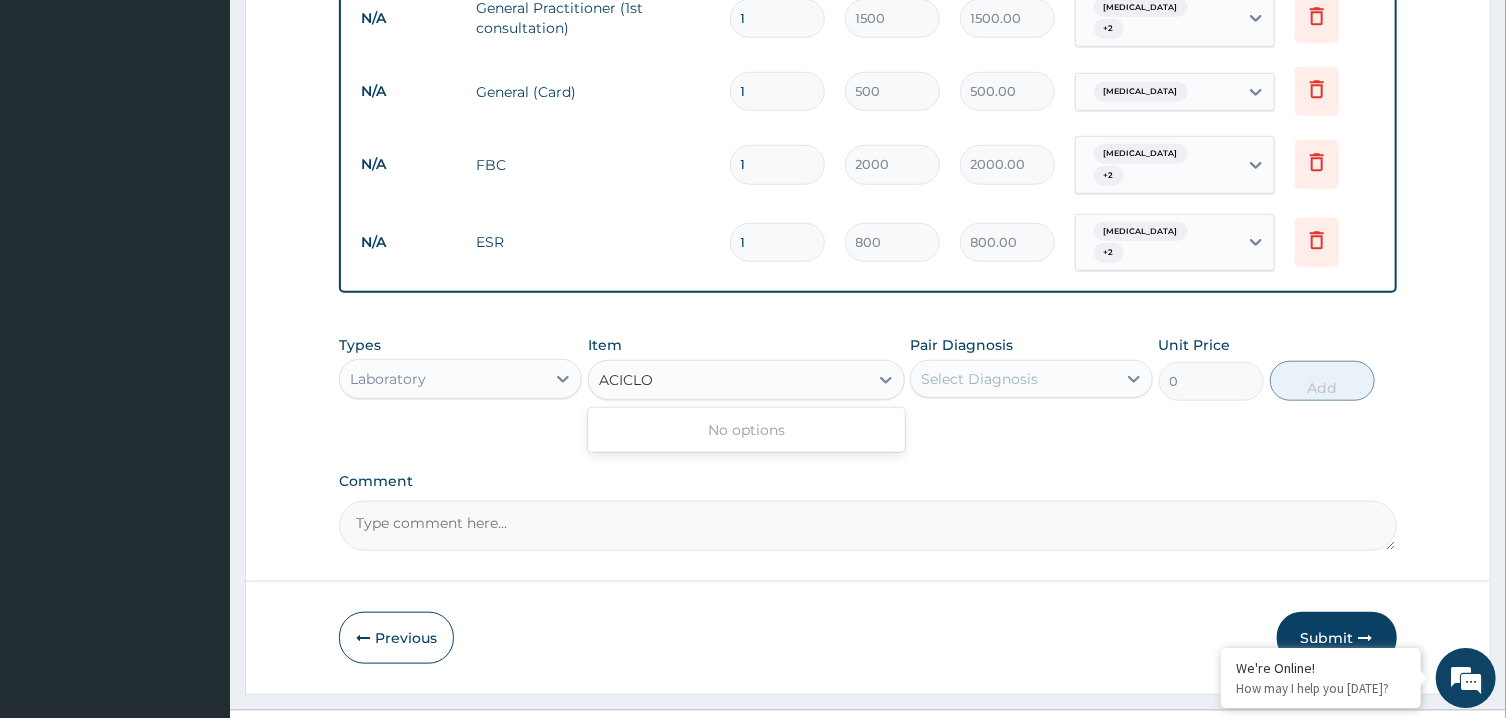 type on "ACICLO" 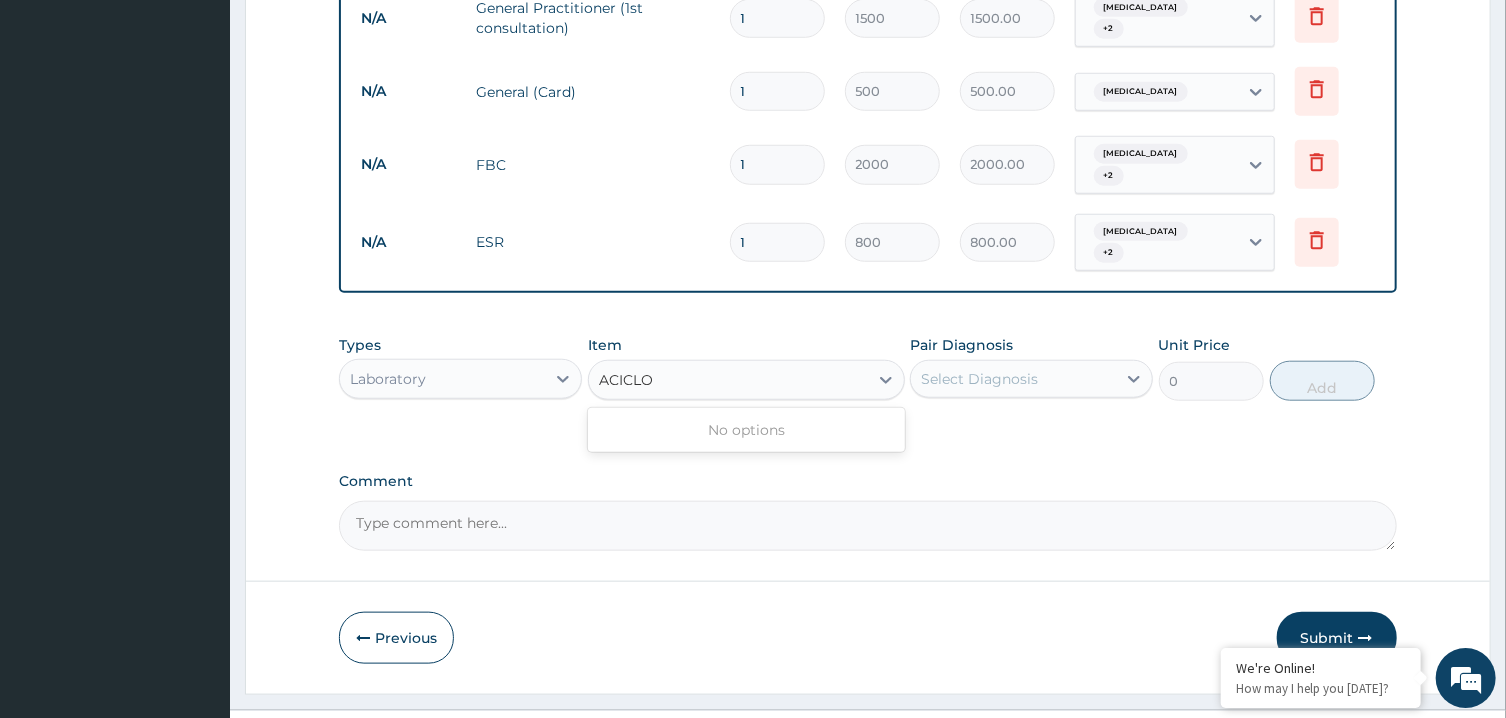 type 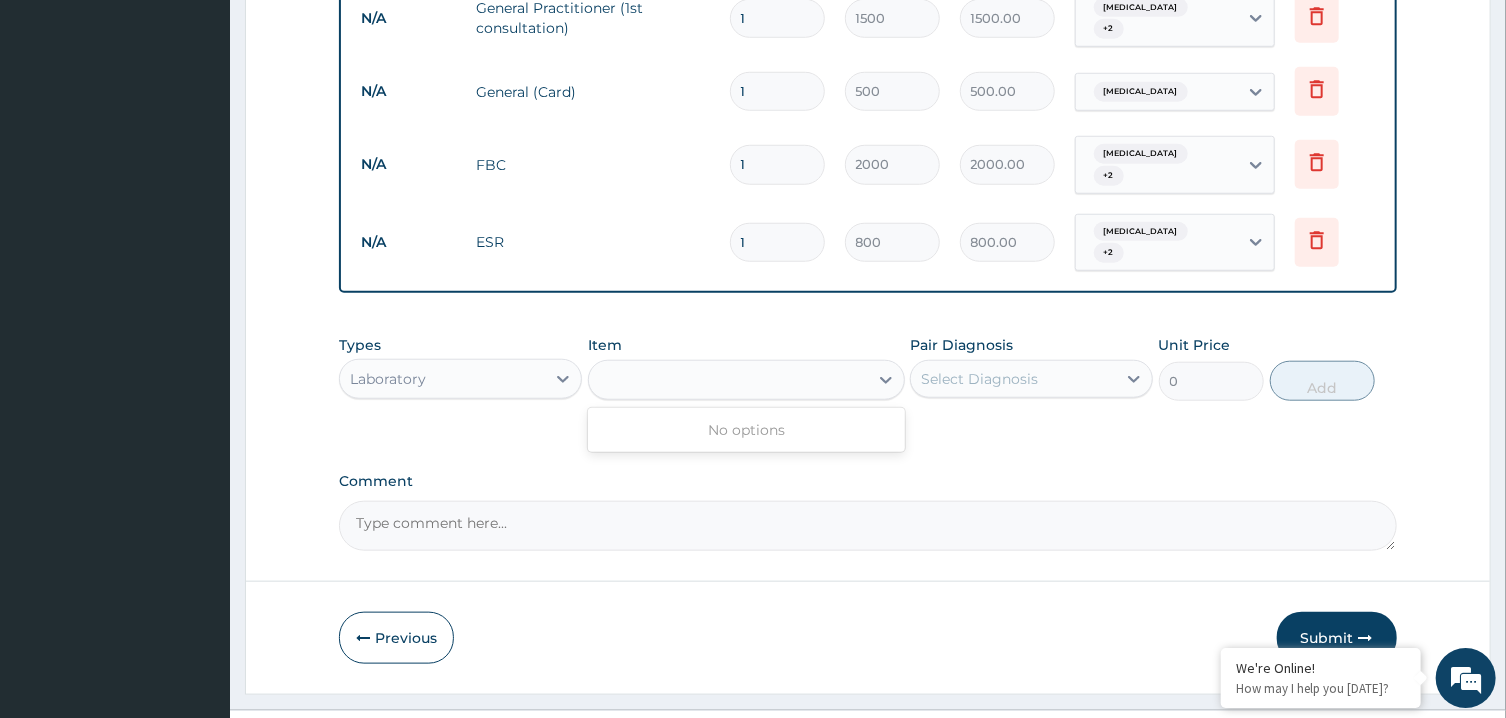 click on "Laboratory" at bounding box center [442, 379] 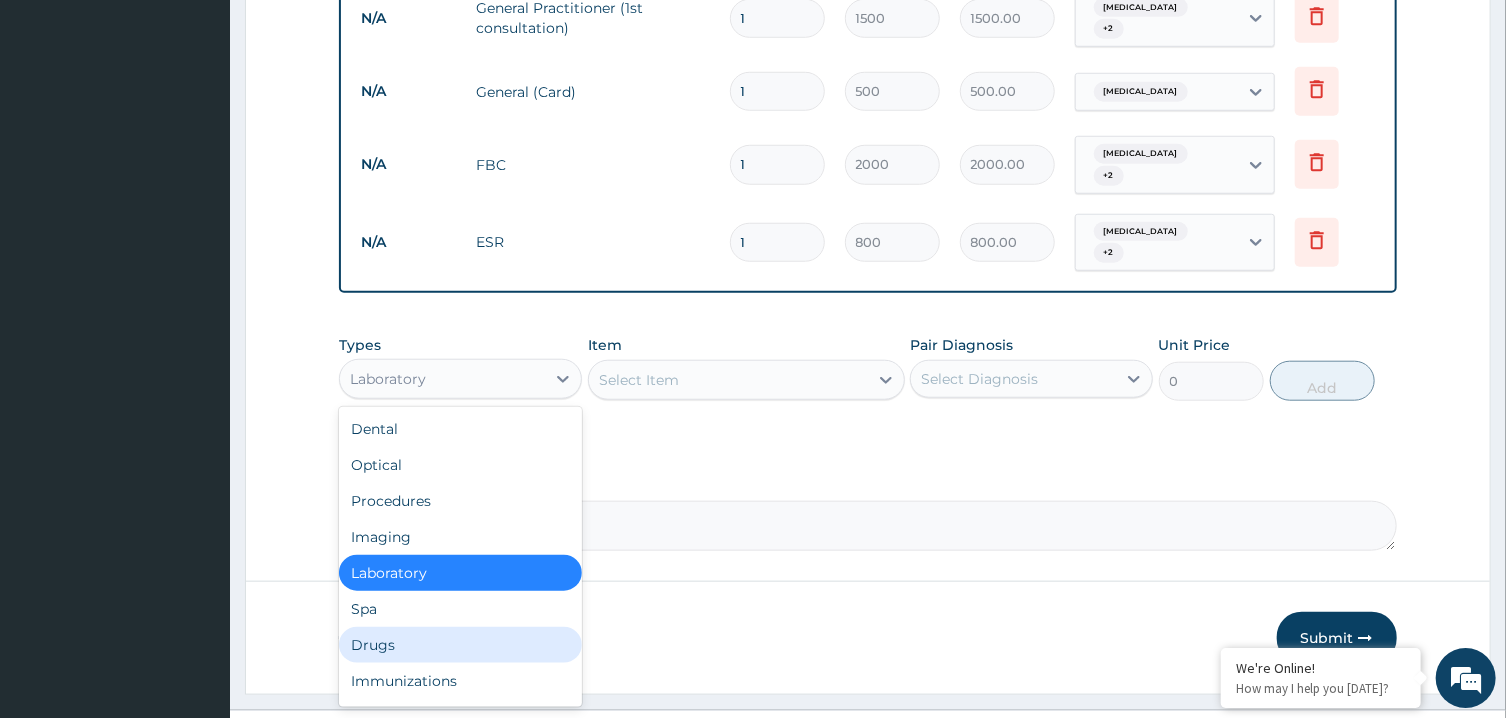 click on "Drugs" at bounding box center (460, 645) 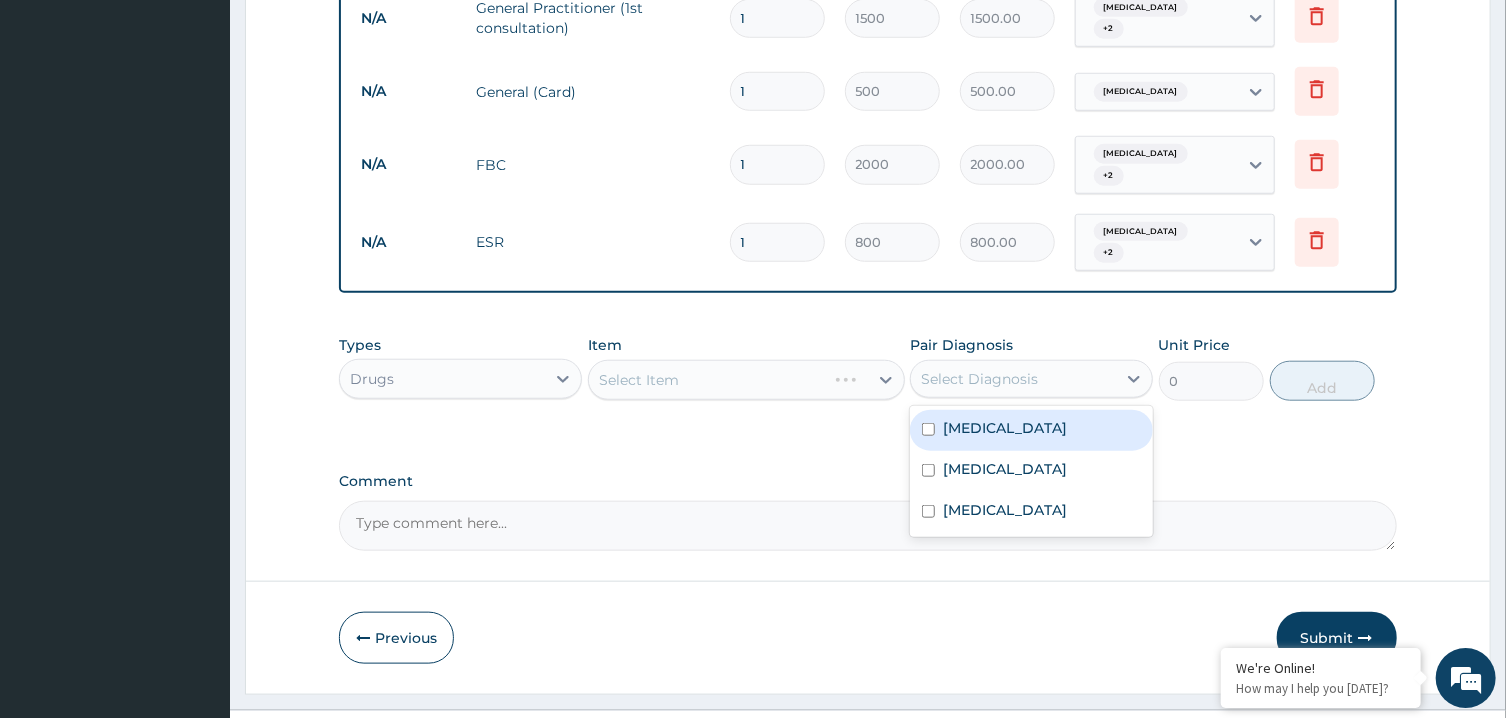 click on "Select Diagnosis" at bounding box center (1013, 379) 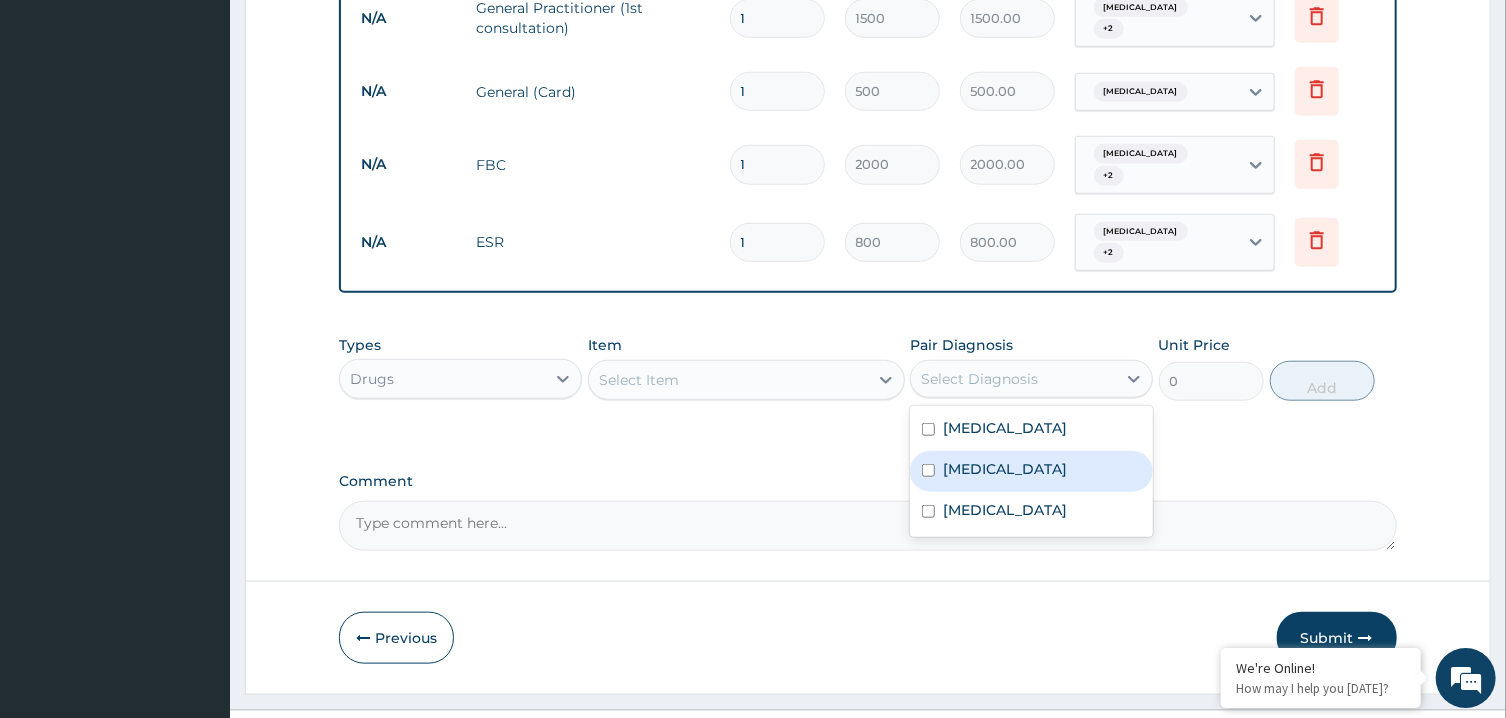click on "Viral conjunctivitis" at bounding box center [1005, 469] 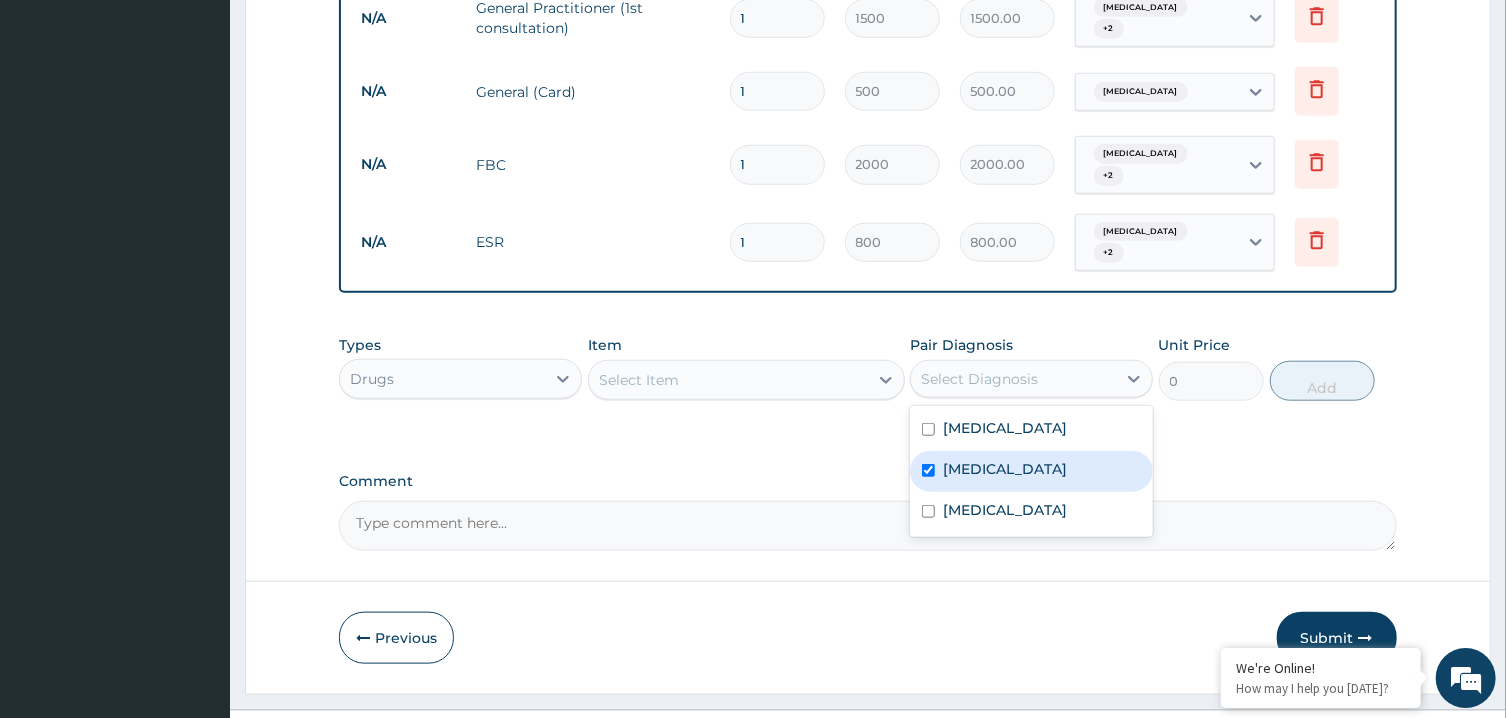 checkbox on "true" 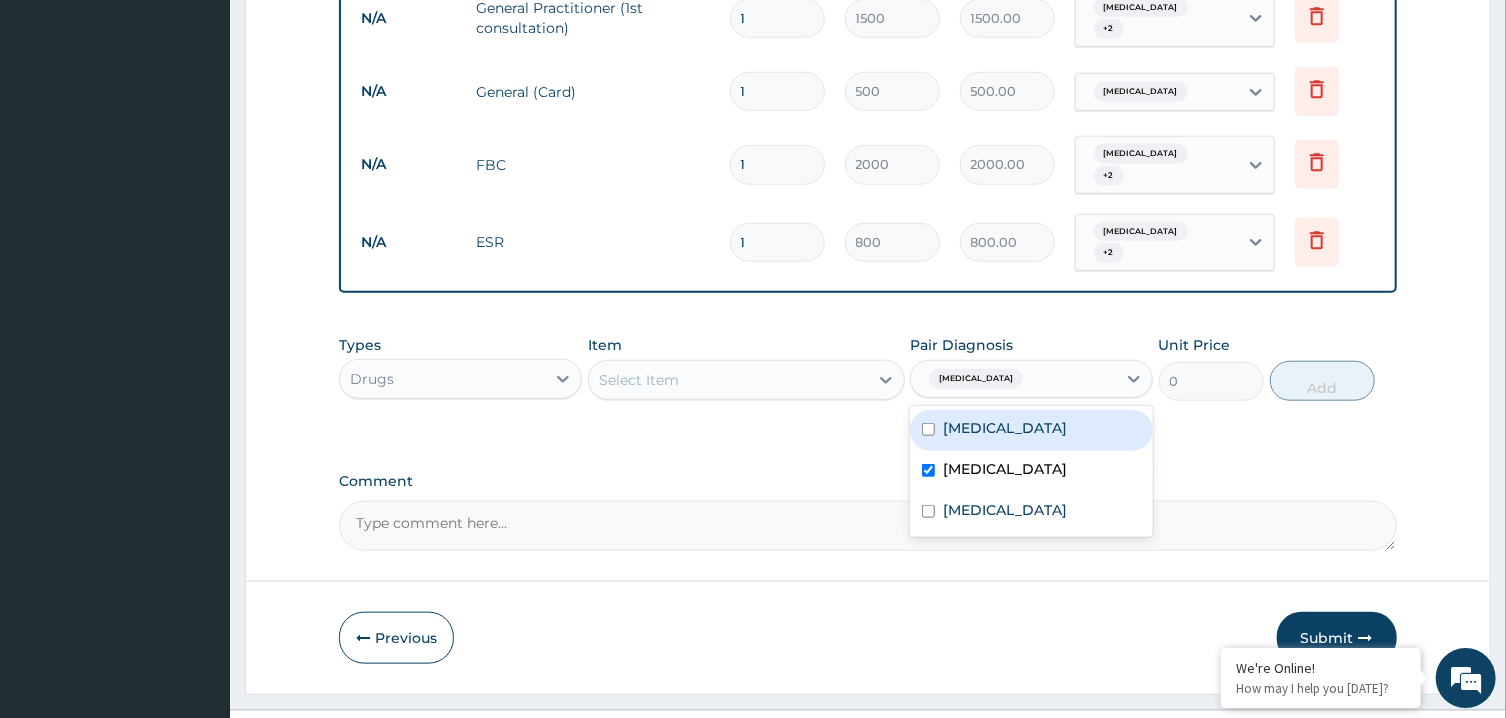 click on "Select Item" at bounding box center (728, 380) 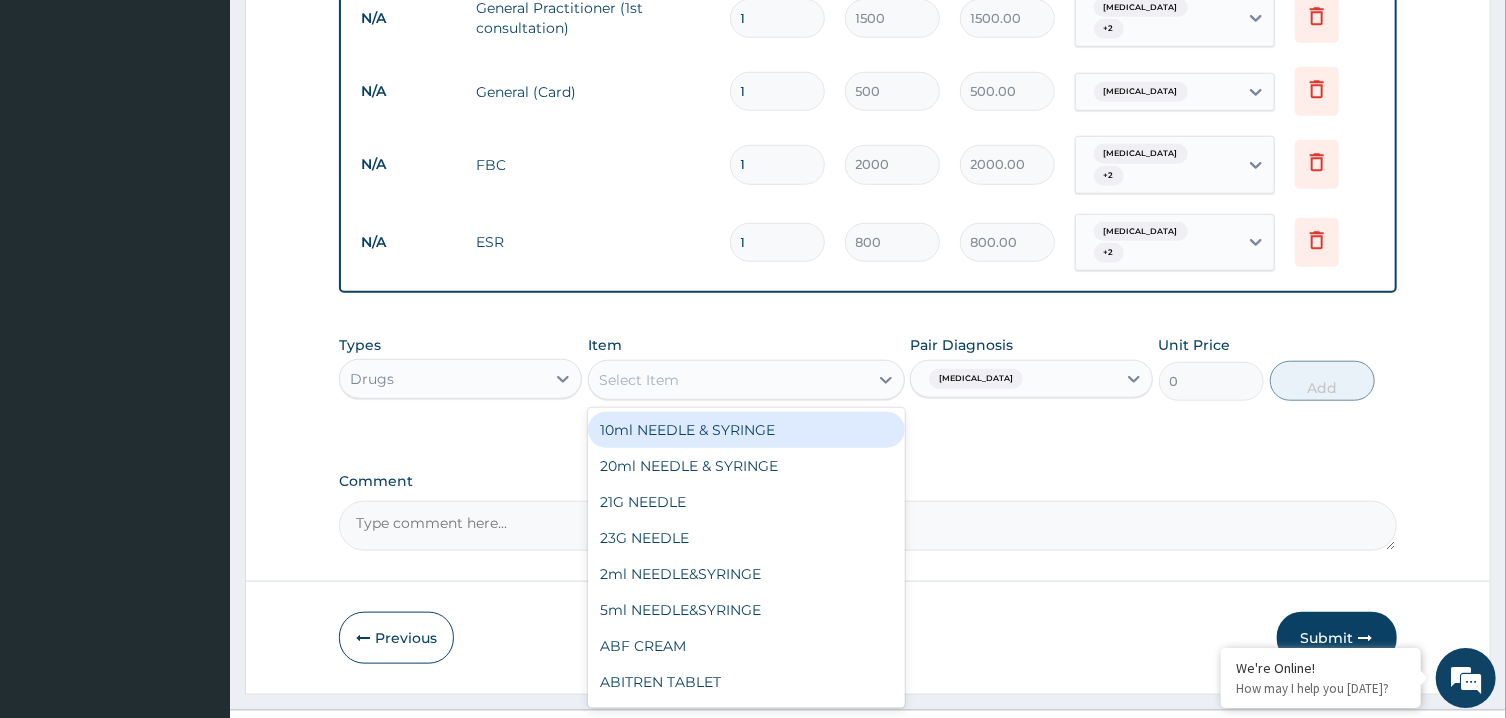 type on "S" 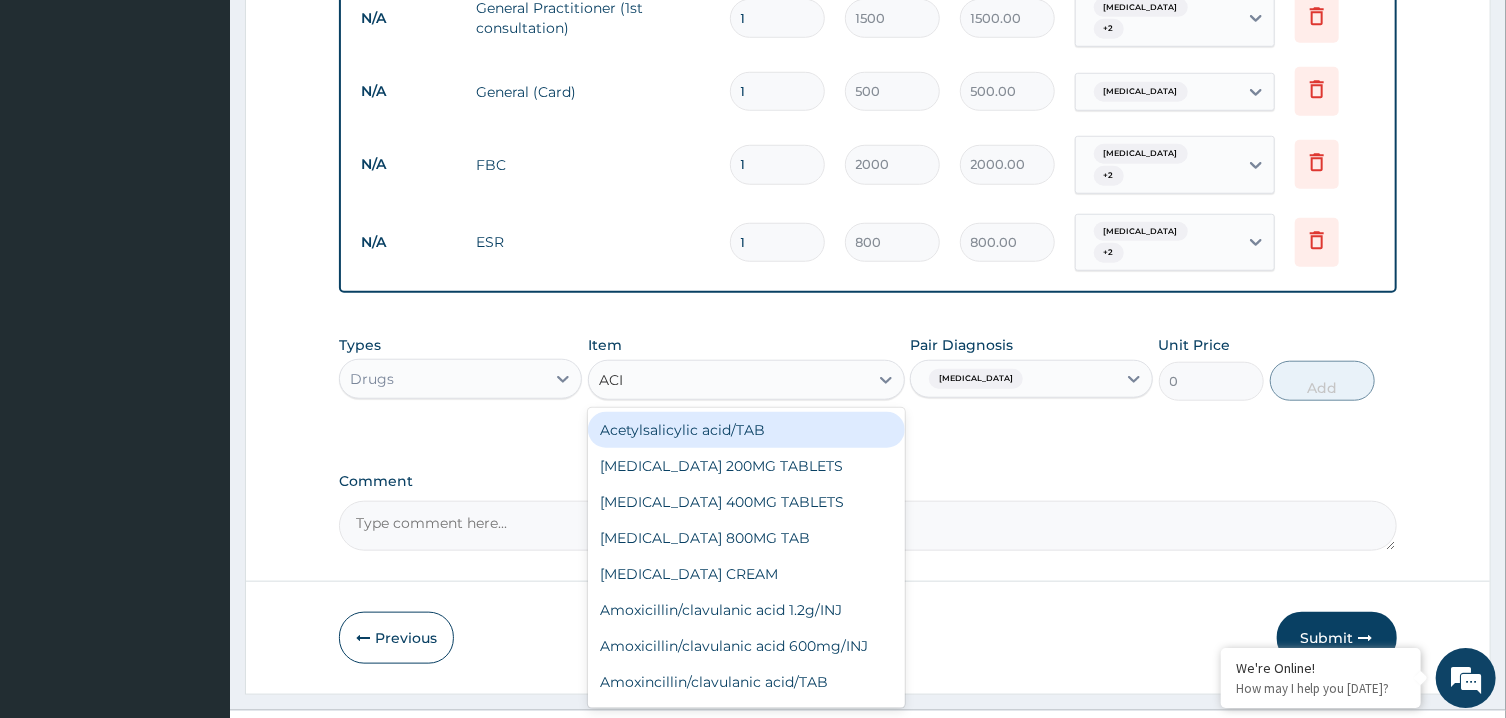 type on "ACIC" 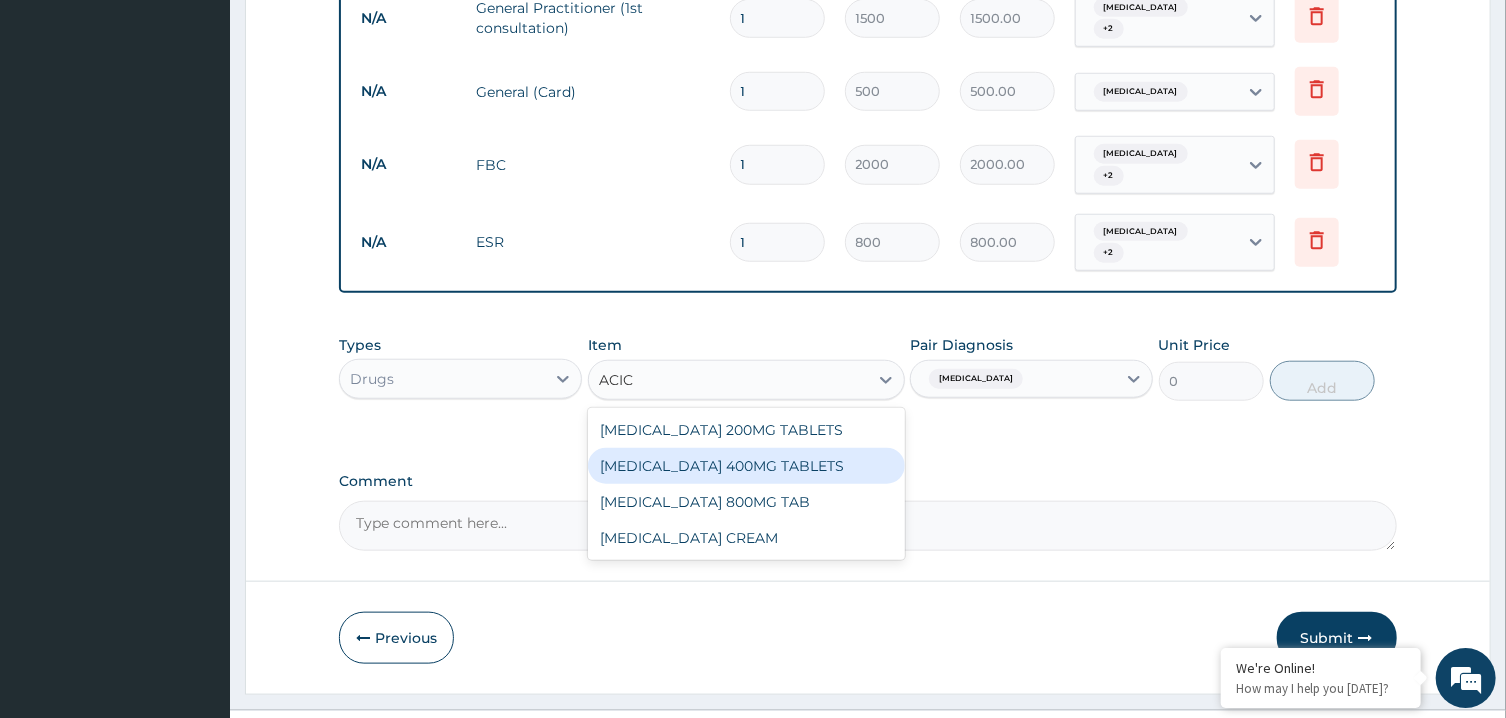 click on "[MEDICAL_DATA] 400MG TABLETS" at bounding box center [746, 466] 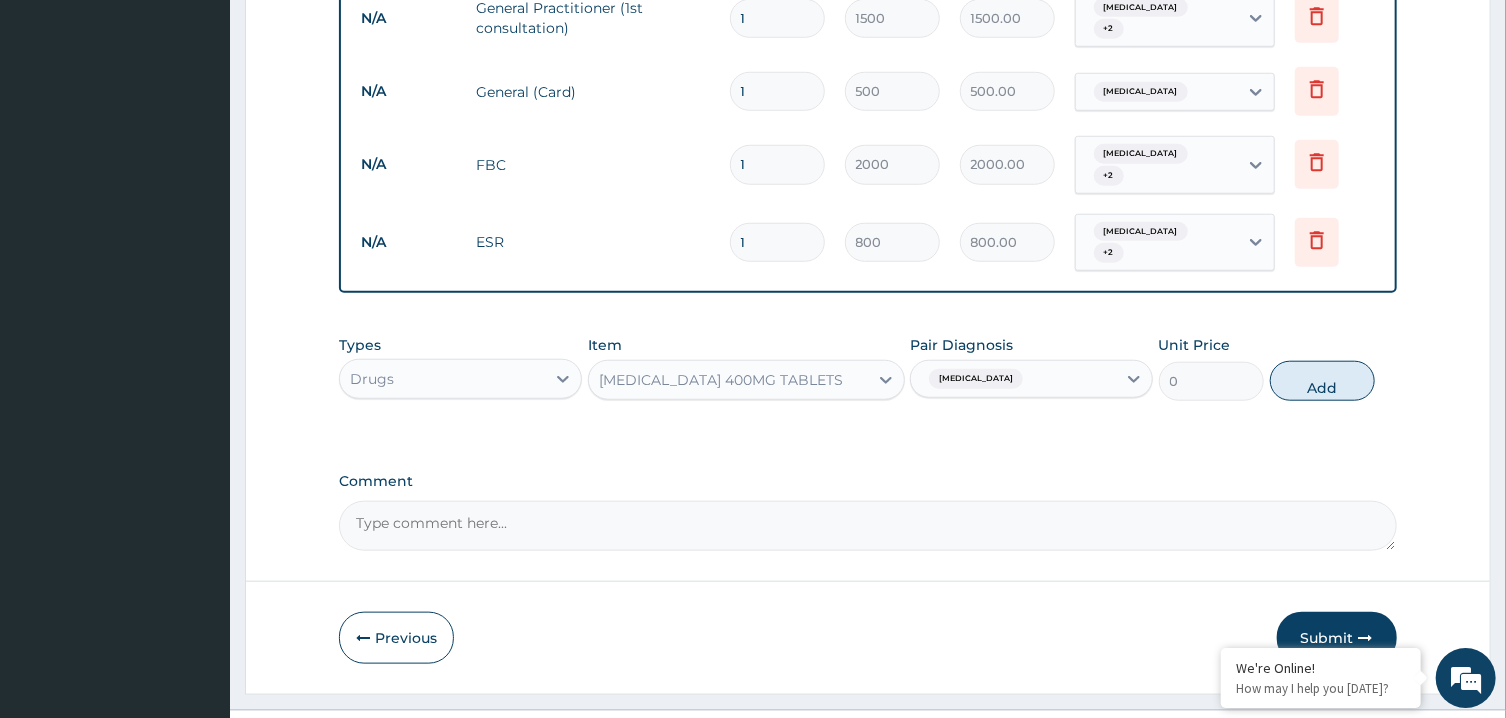 type 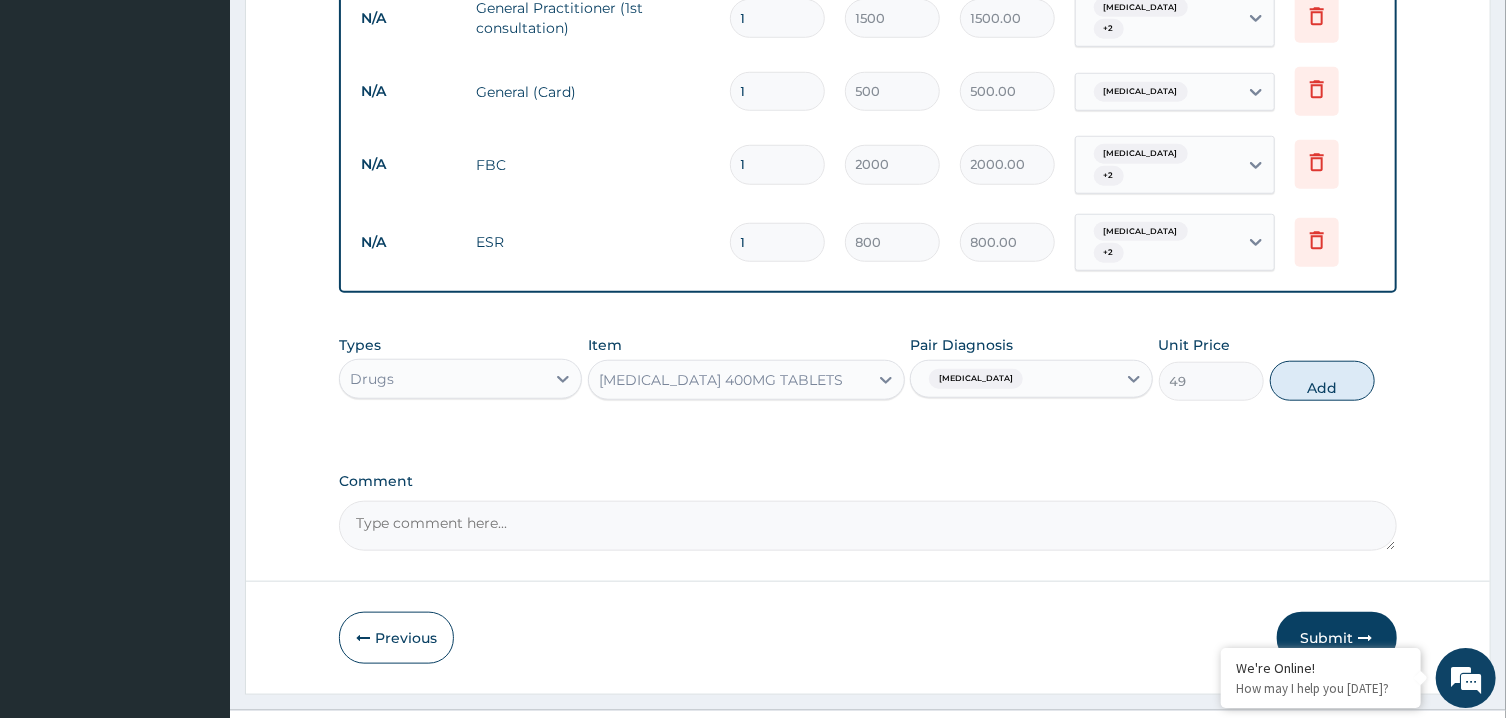click on "1" at bounding box center (777, 242) 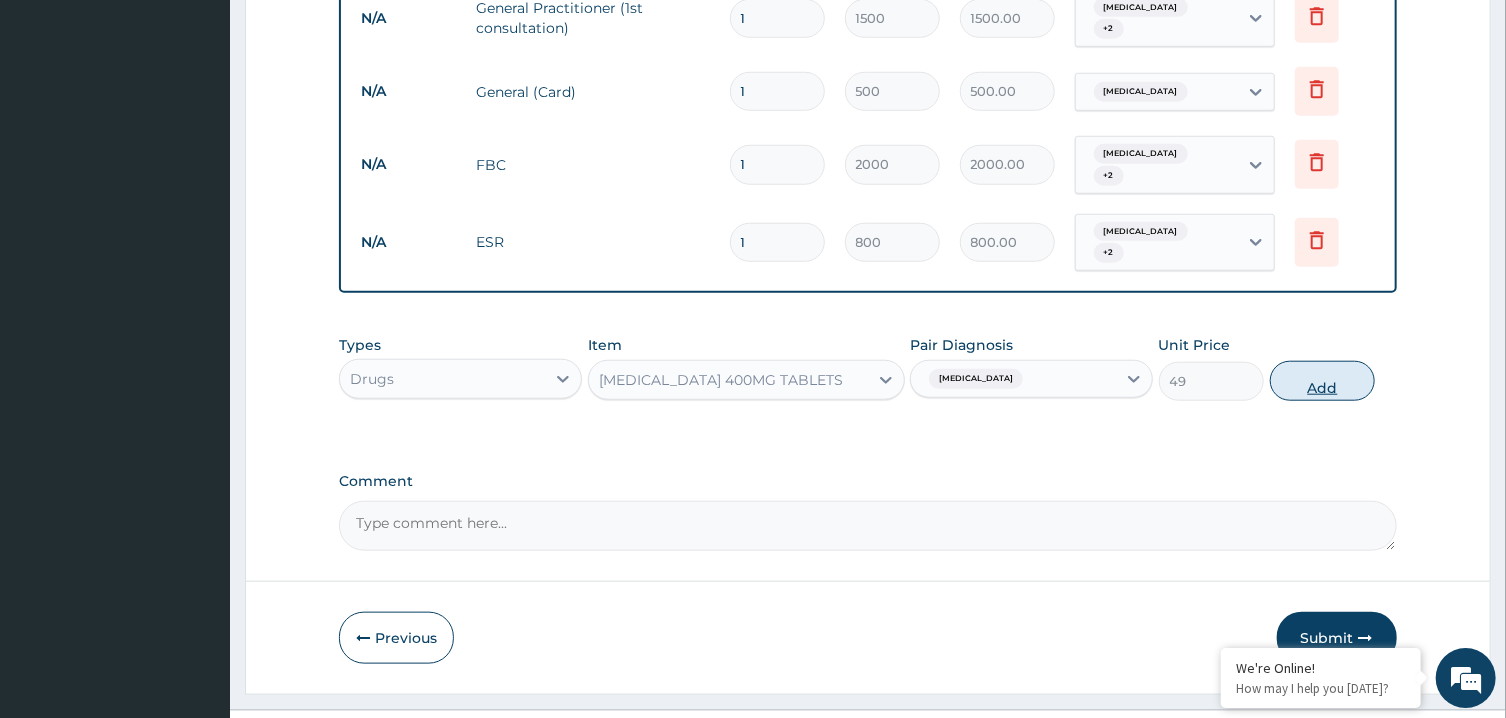 click on "Add" at bounding box center (1323, 381) 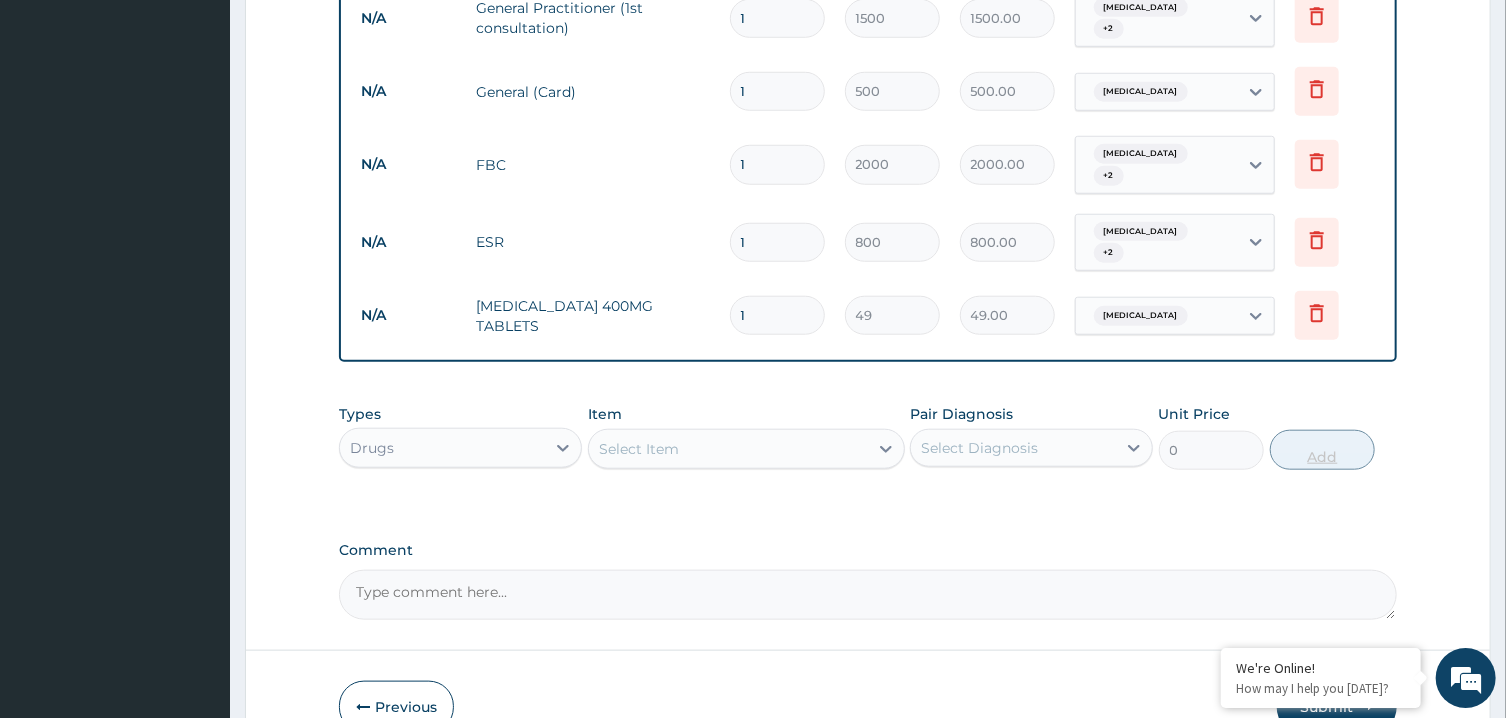 click on "PA Code / Prescription Code Enter Code(Secondary Care Only) Encounter Date 11-07-2025 Important Notice Please enter PA codes before entering items that are not attached to a PA code   All diagnoses entered must be linked to a claim item. Diagnosis & Claim Items that are visible but inactive cannot be edited because they were imported from an already approved PA code. Diagnosis Rhinitis Confirmed Viral conjunctivitis Confirmed Upper respiratory infection Confirmed NB: All diagnosis must be linked to a claim item Claim Items Type Name Quantity Unit Price Total Price Pair Diagnosis Actions N/A General Practitioner (1st consultation) 1 1500 1500.00 Rhinitis  + 2 Delete N/A General (Card) 1 500 500.00 Rhinitis Delete N/A FBC 1 2000 2000.00 Viral conjunctivitis  + 2 Delete N/A ESR 1 800 800.00 Rhinitis  + 2 Delete N/A ACICLOVIR 400MG TABLETS 1 49 49.00 Viral conjunctivitis Delete Types Drugs Item Select Item Pair Diagnosis Select Diagnosis Unit Price 0 Add Comment" at bounding box center (867, -4) 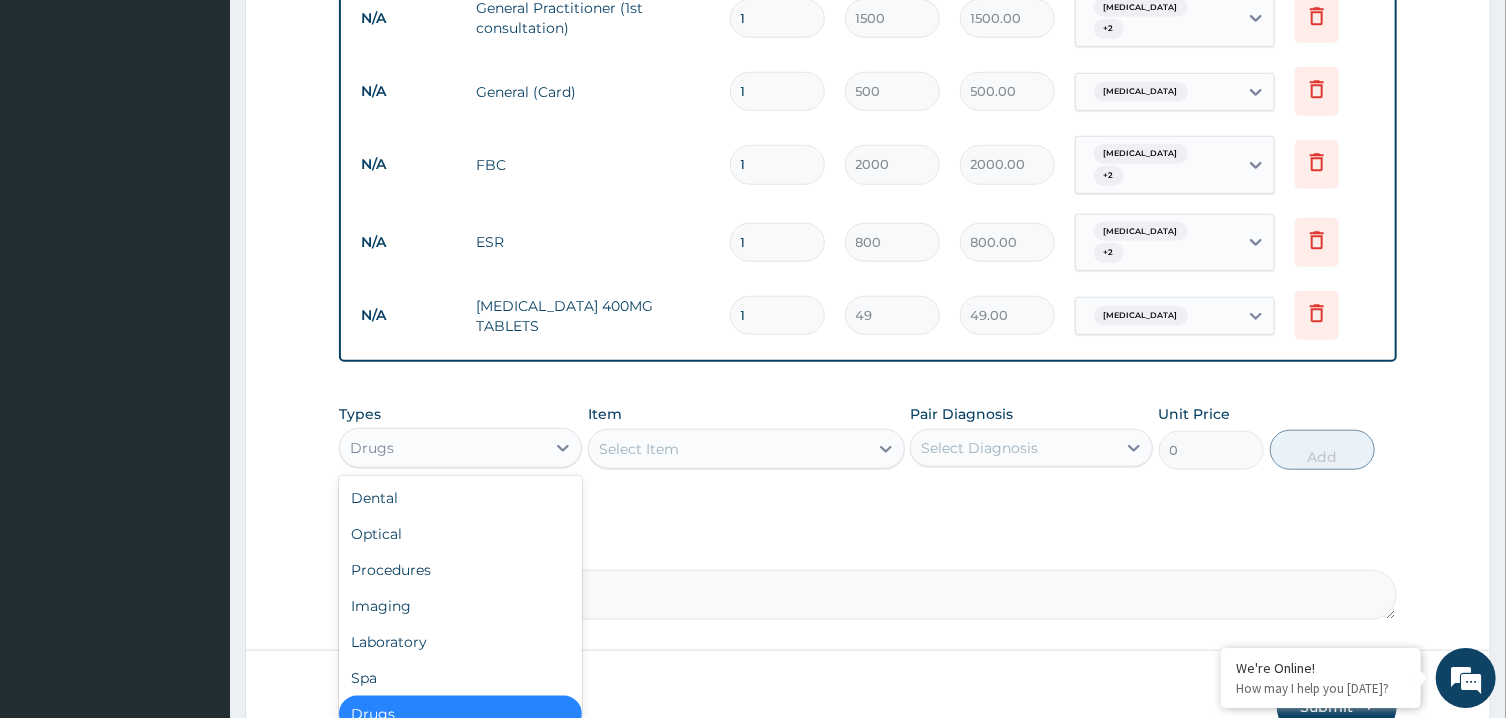 click on "Drugs" at bounding box center (442, 448) 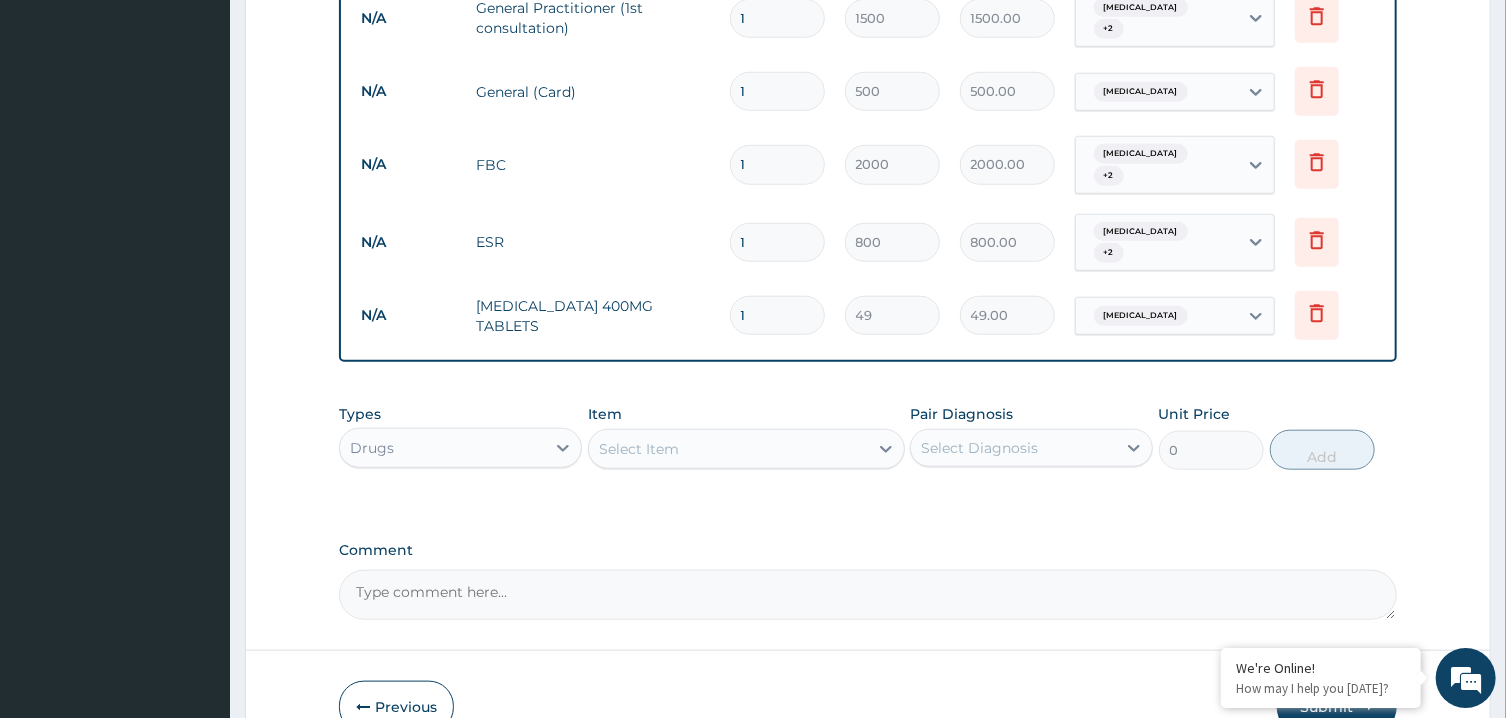 click on "Item Select Item" at bounding box center (746, 437) 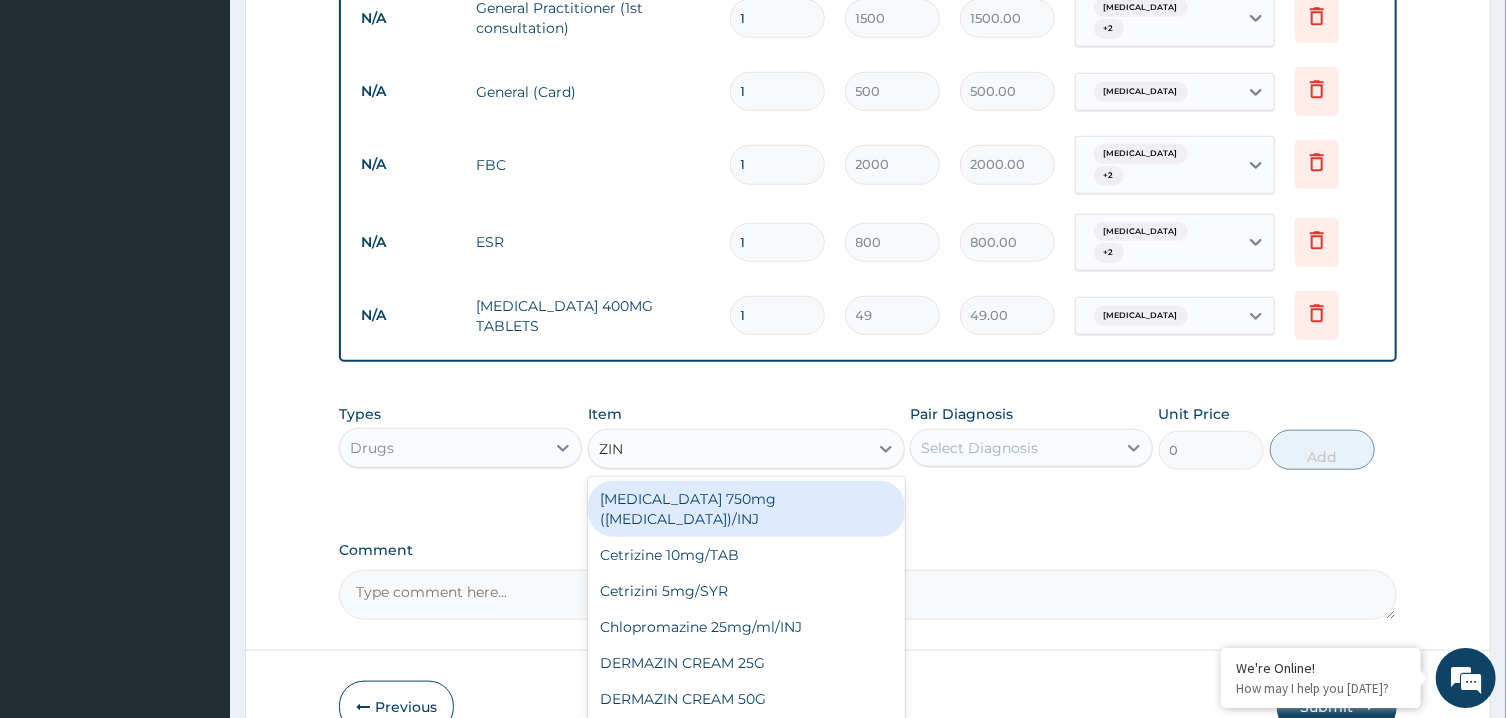 type on "ZINN" 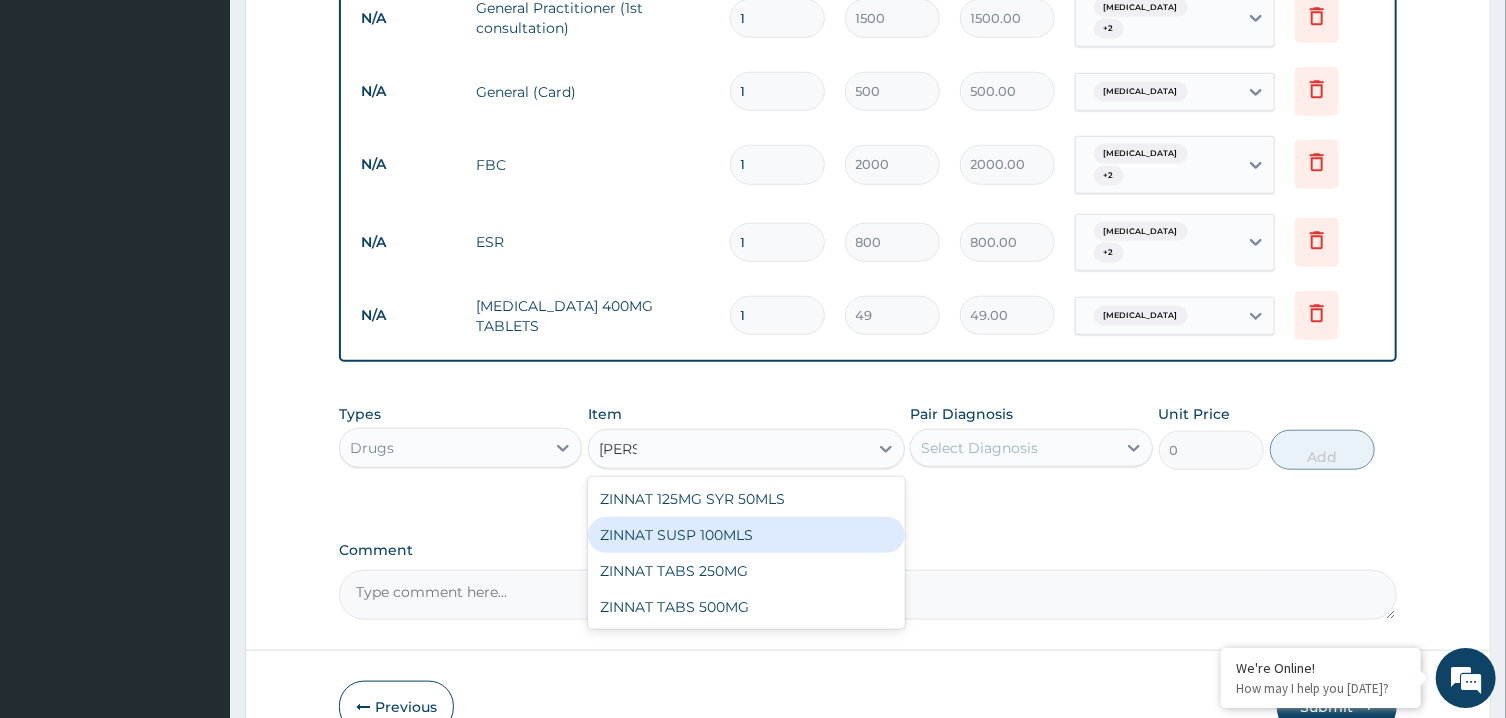 click on "ZINNAT SUSP 100MLS" at bounding box center [746, 535] 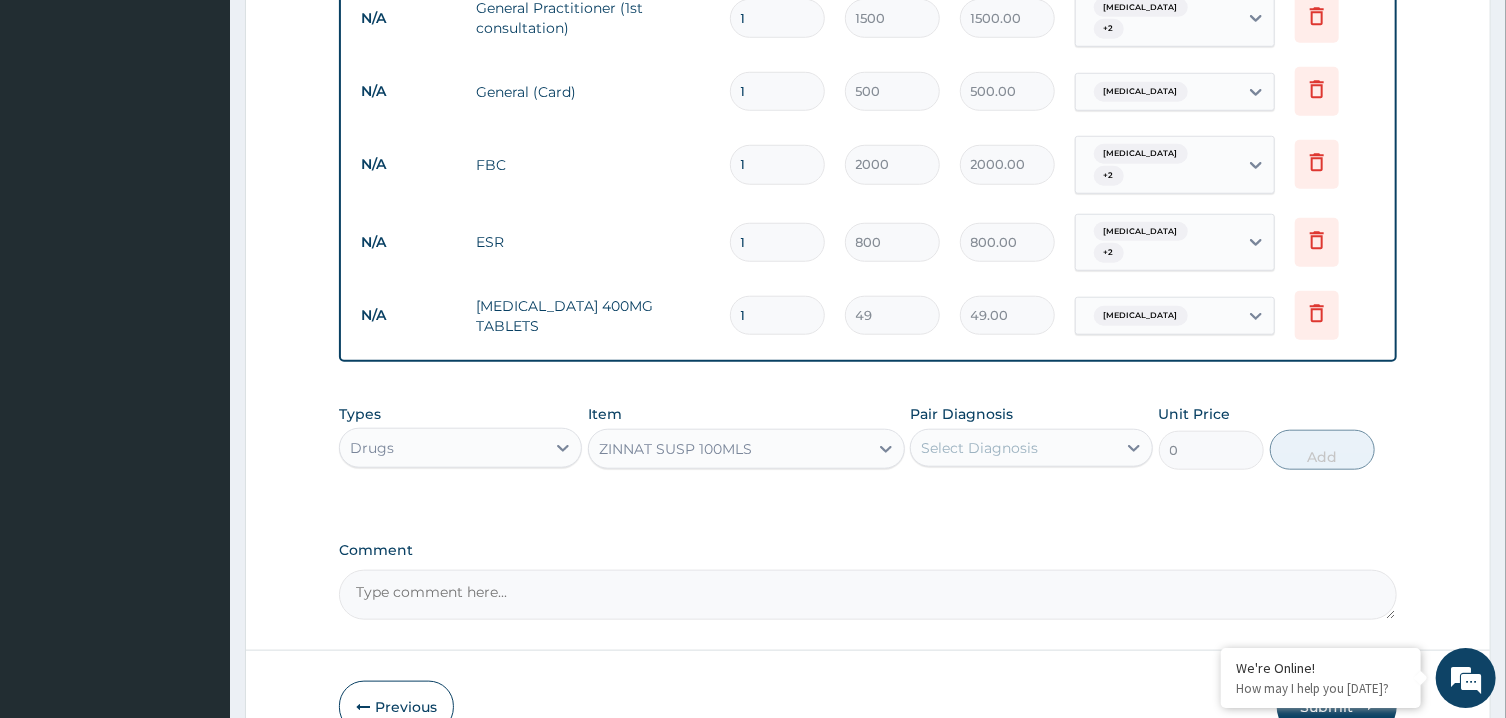 type 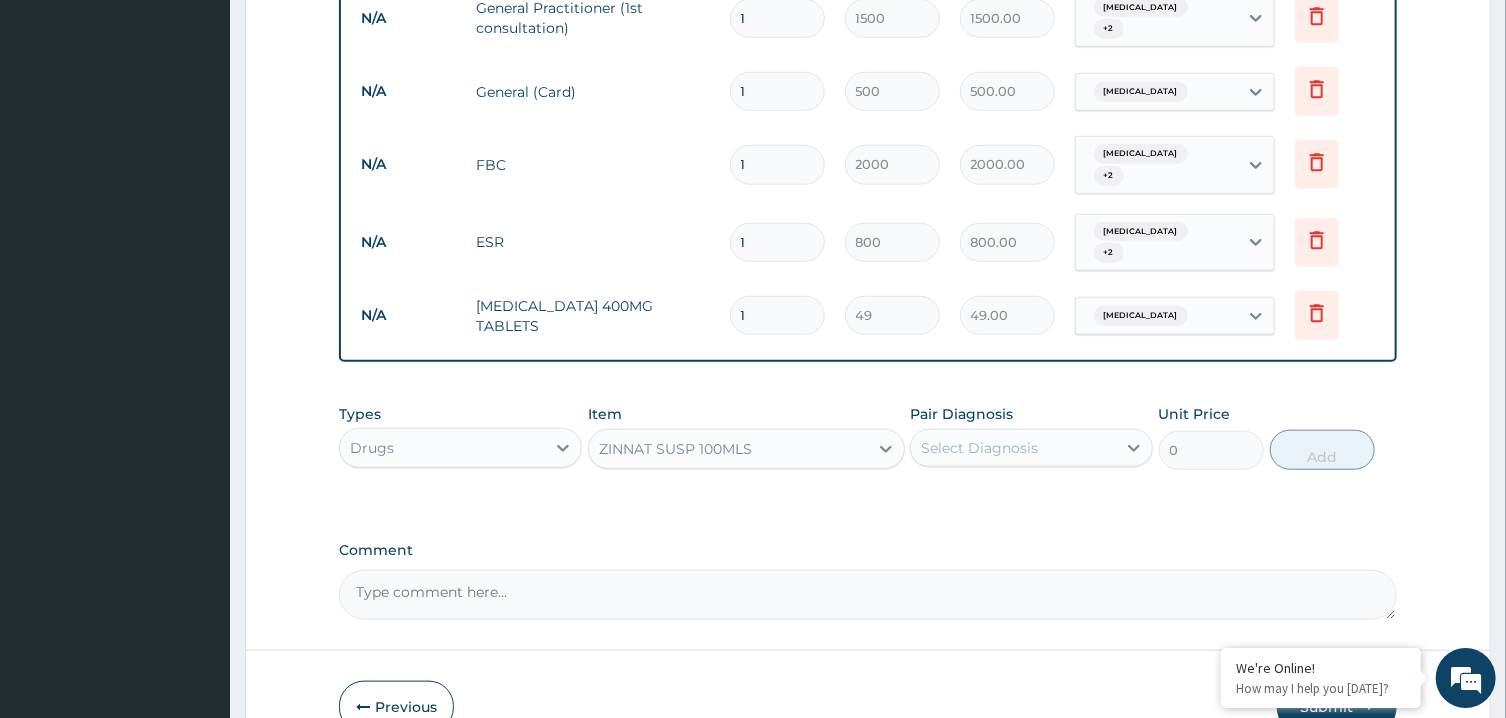 type on "2500" 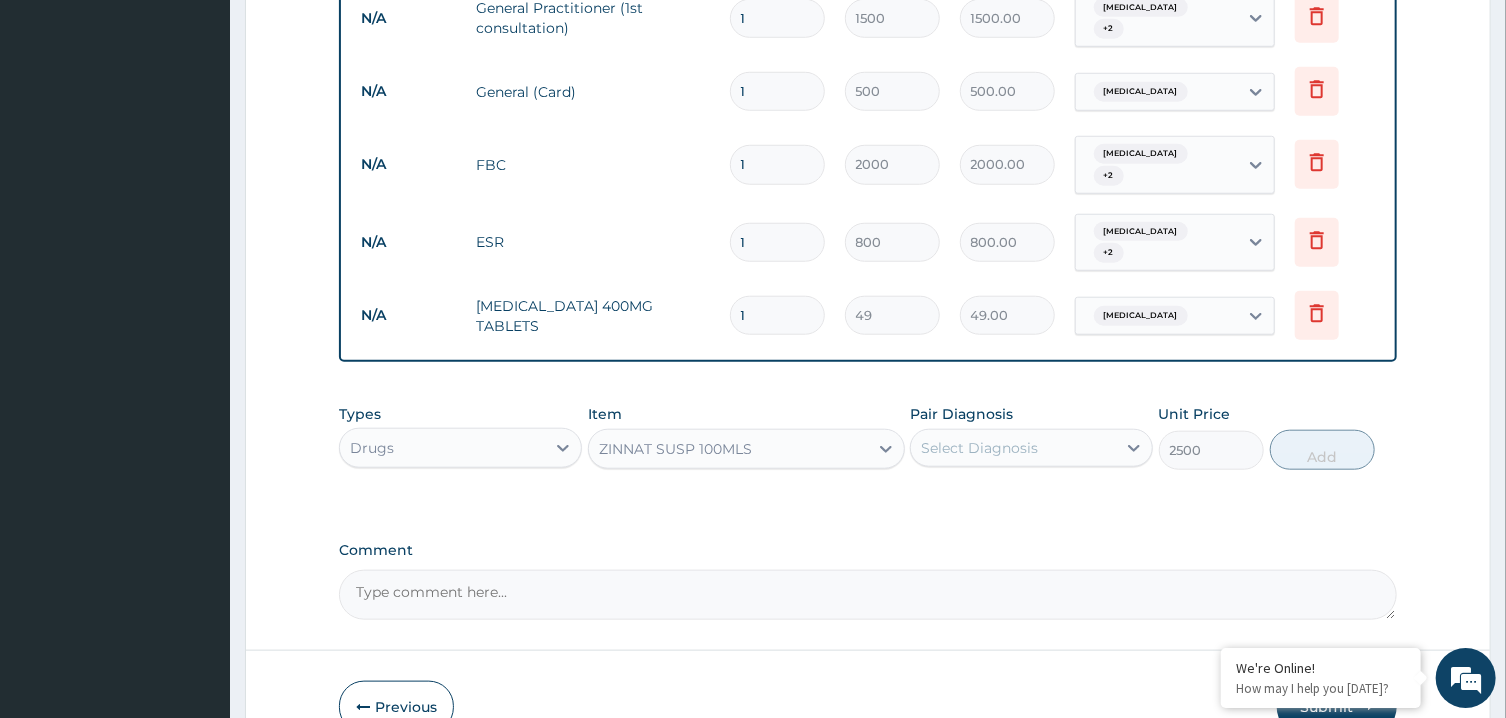 click on "Select Diagnosis" at bounding box center (1013, 448) 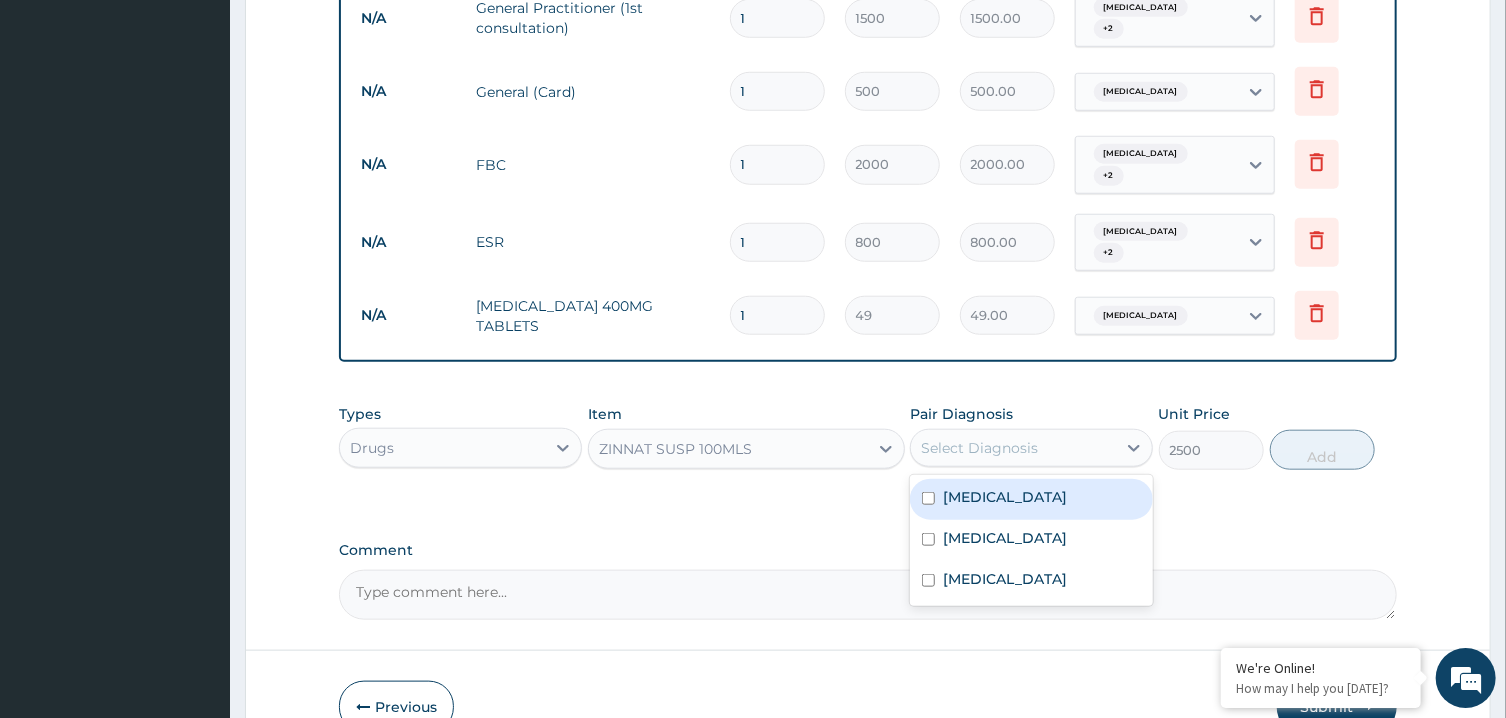 click on "Rhinitis" at bounding box center (1031, 499) 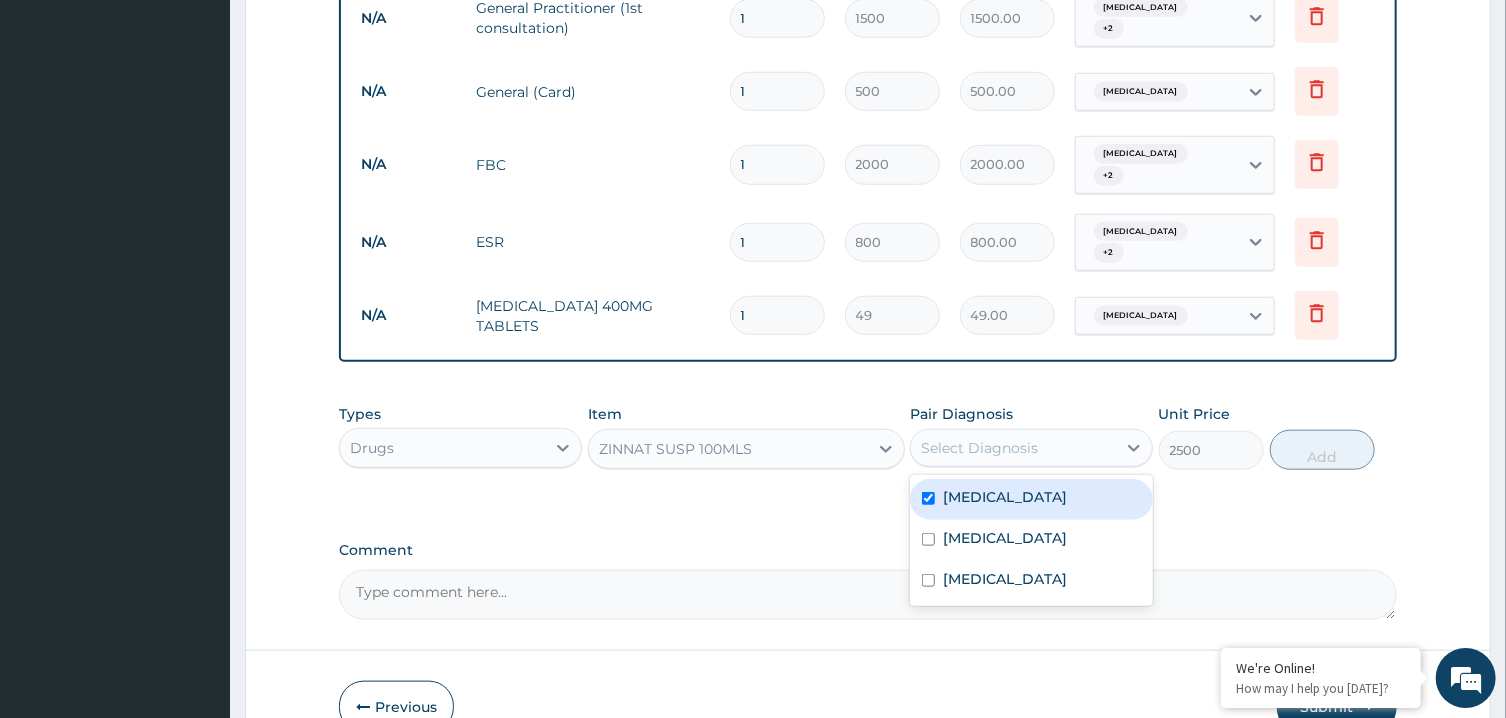 checkbox on "true" 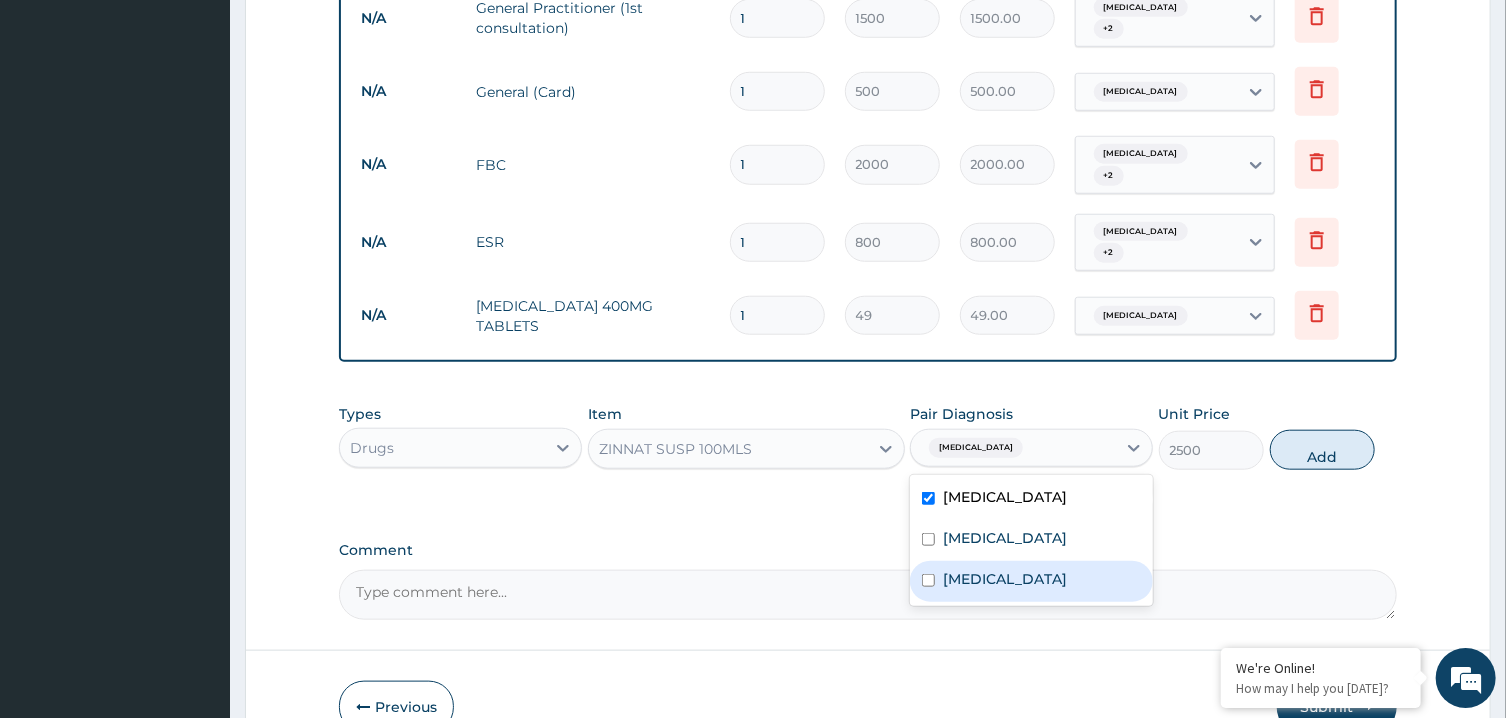 click on "Upper respiratory infection" at bounding box center (1005, 579) 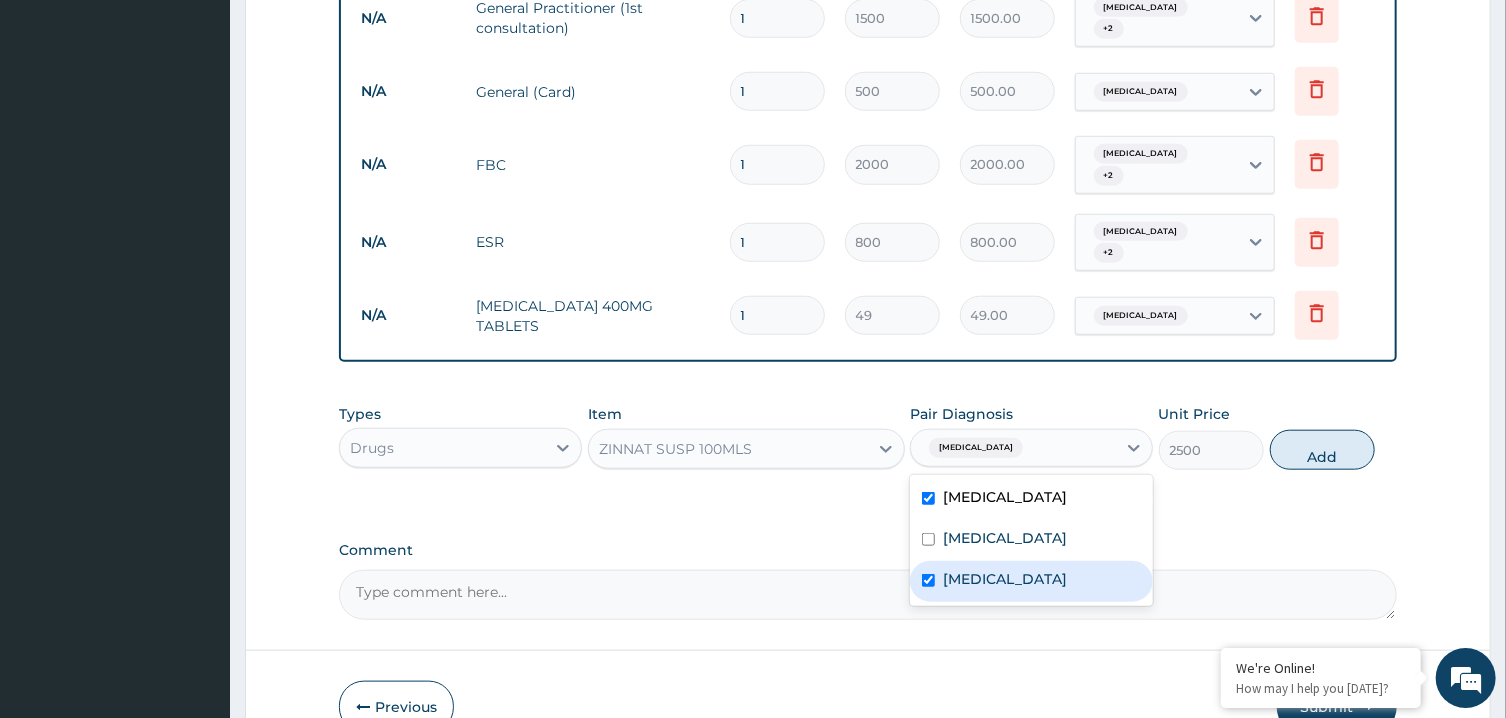 checkbox on "true" 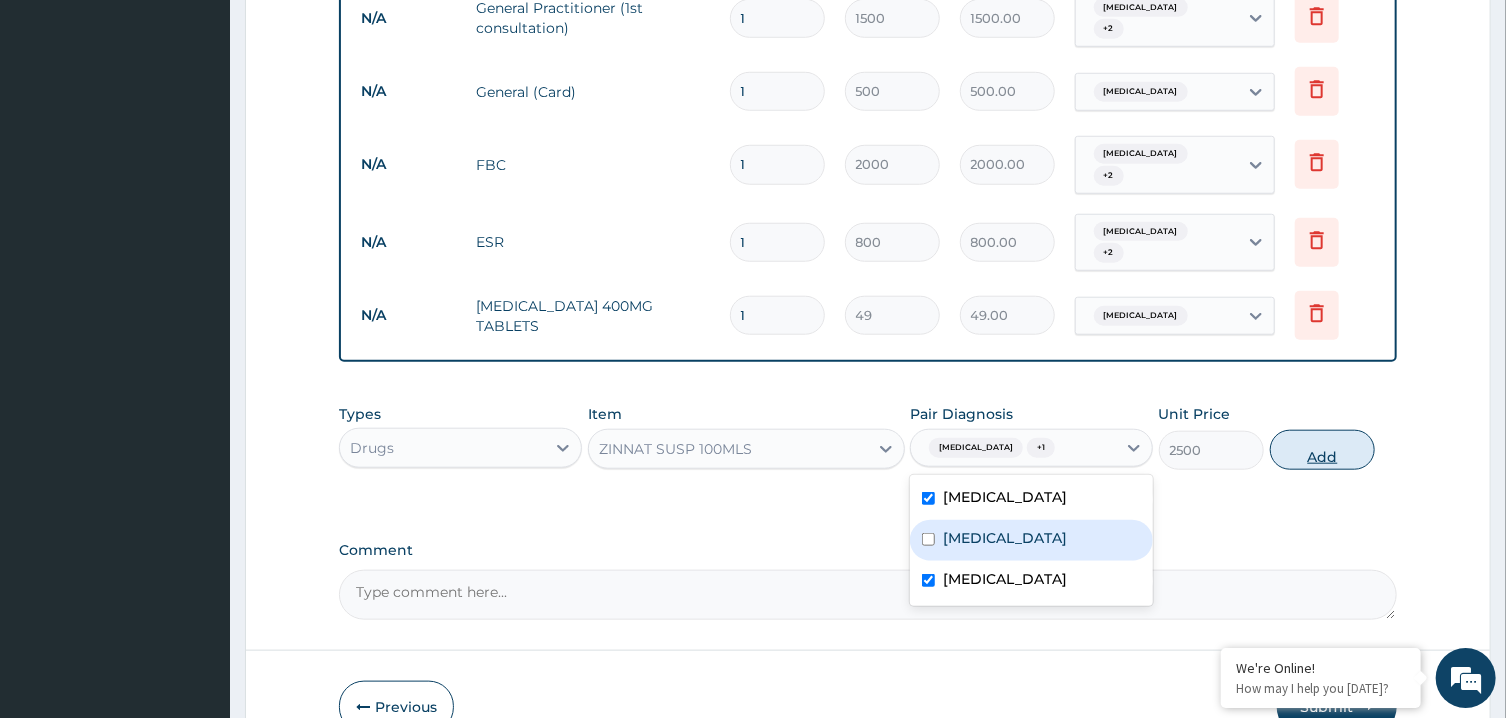 click on "Add" at bounding box center [1323, 450] 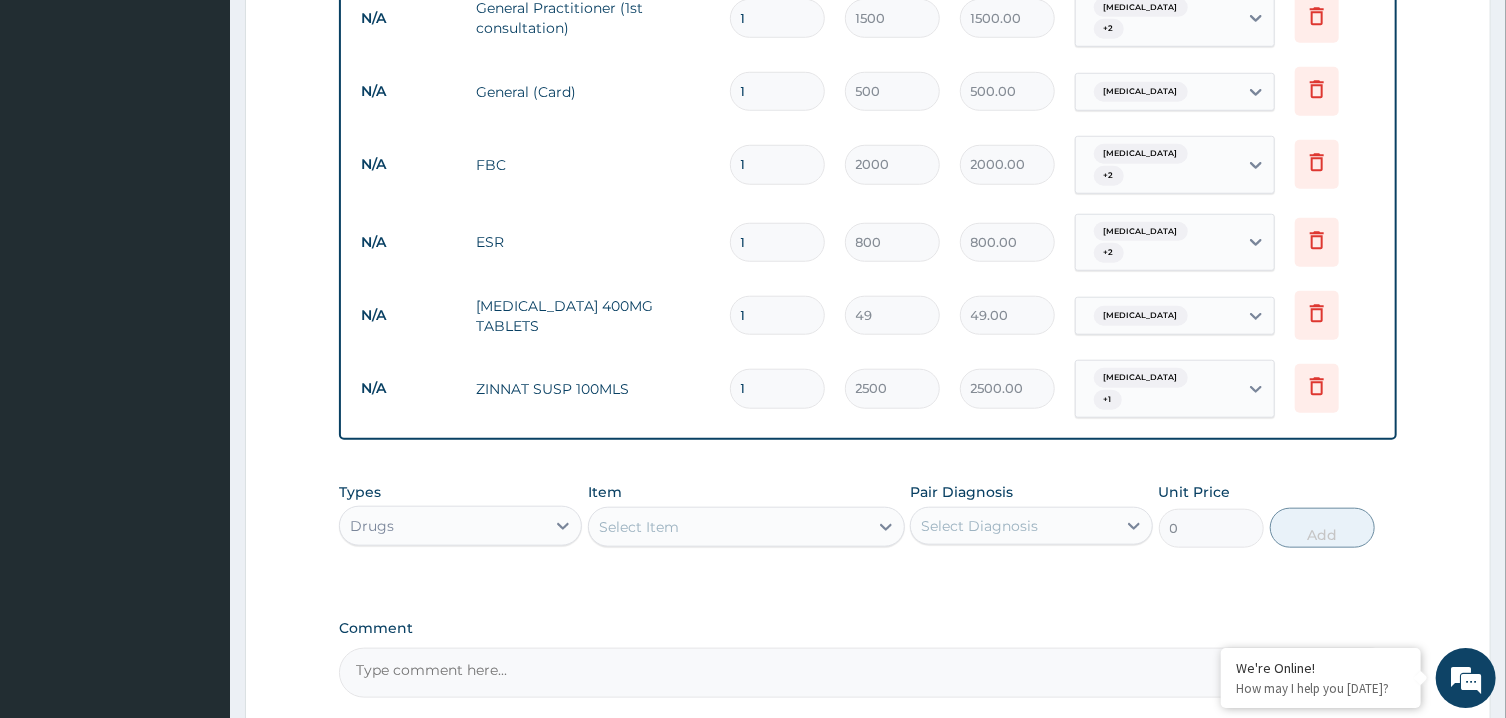 click on "Select Item" at bounding box center [639, 527] 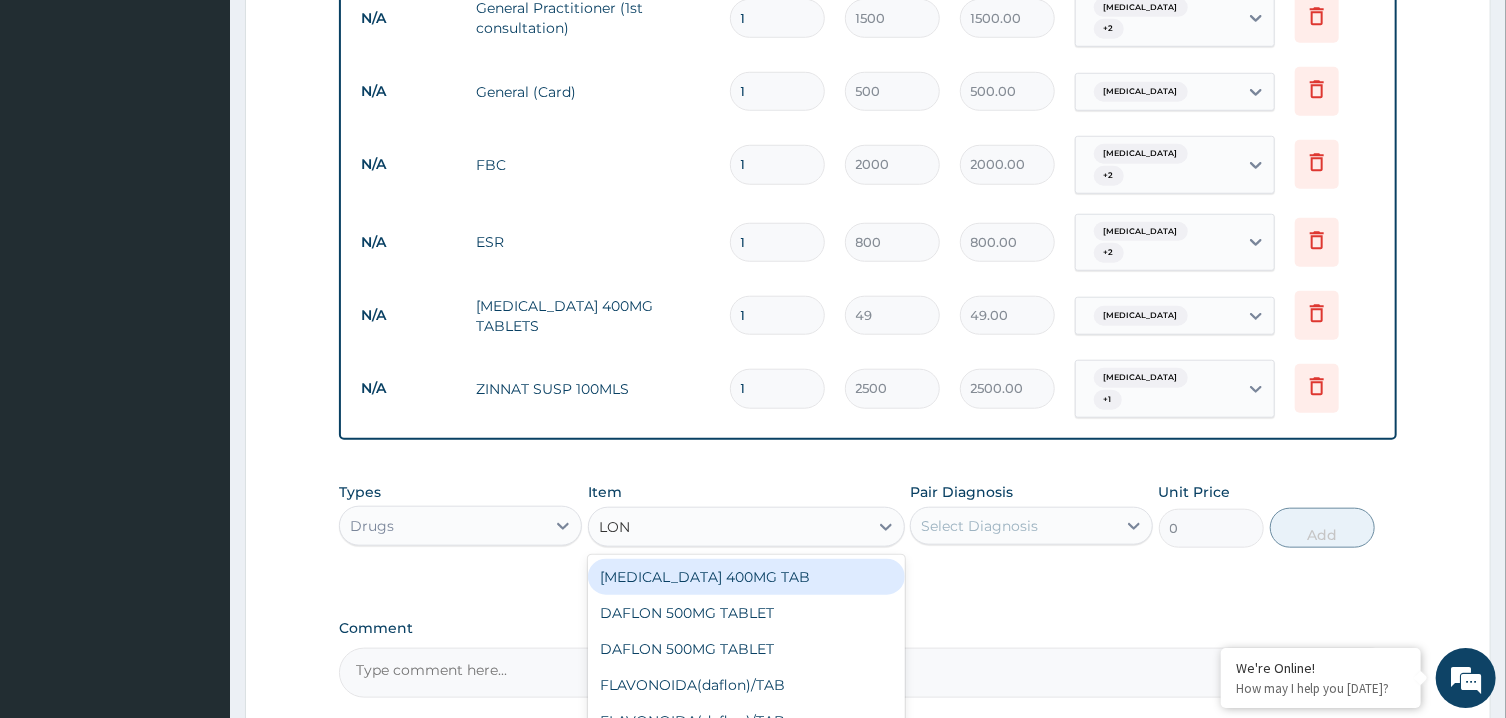 type on "LONA" 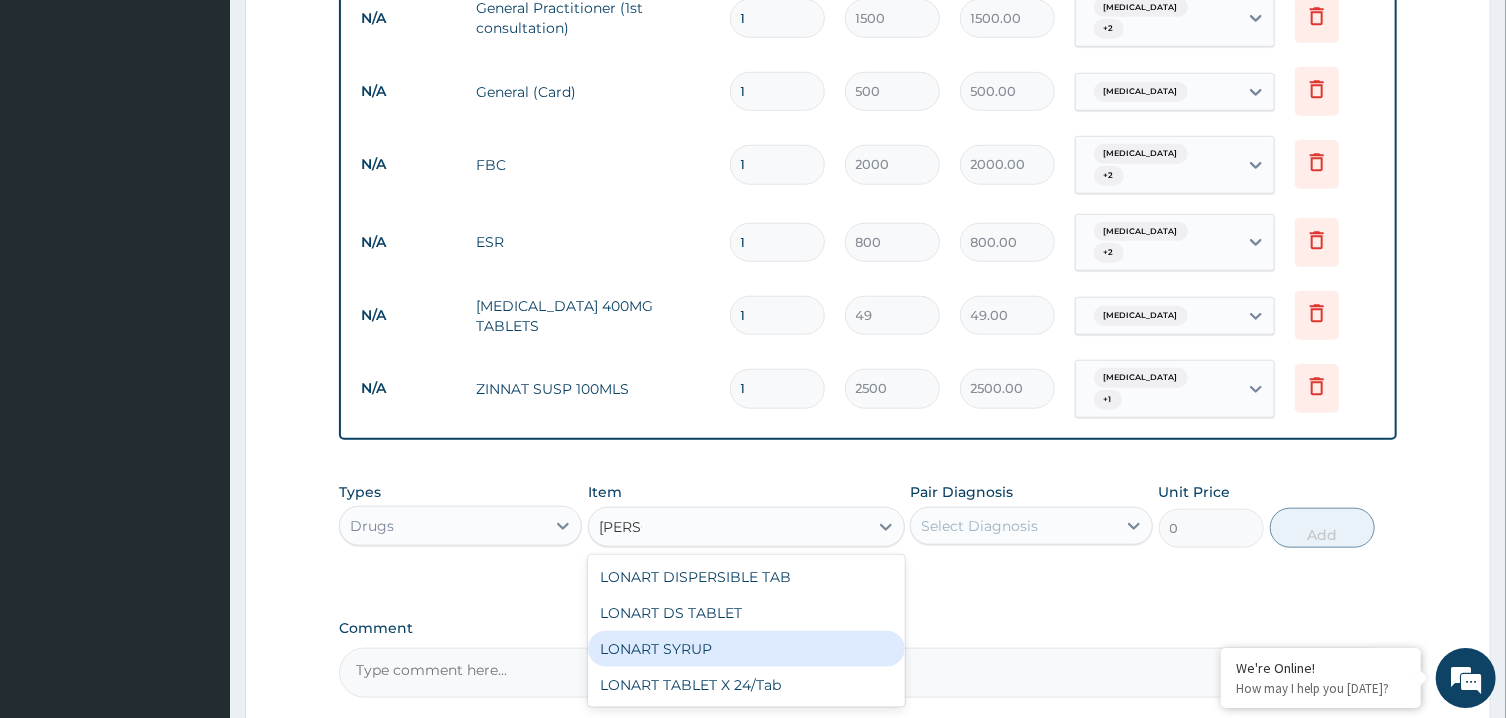 click on "LONART SYRUP" at bounding box center (746, 649) 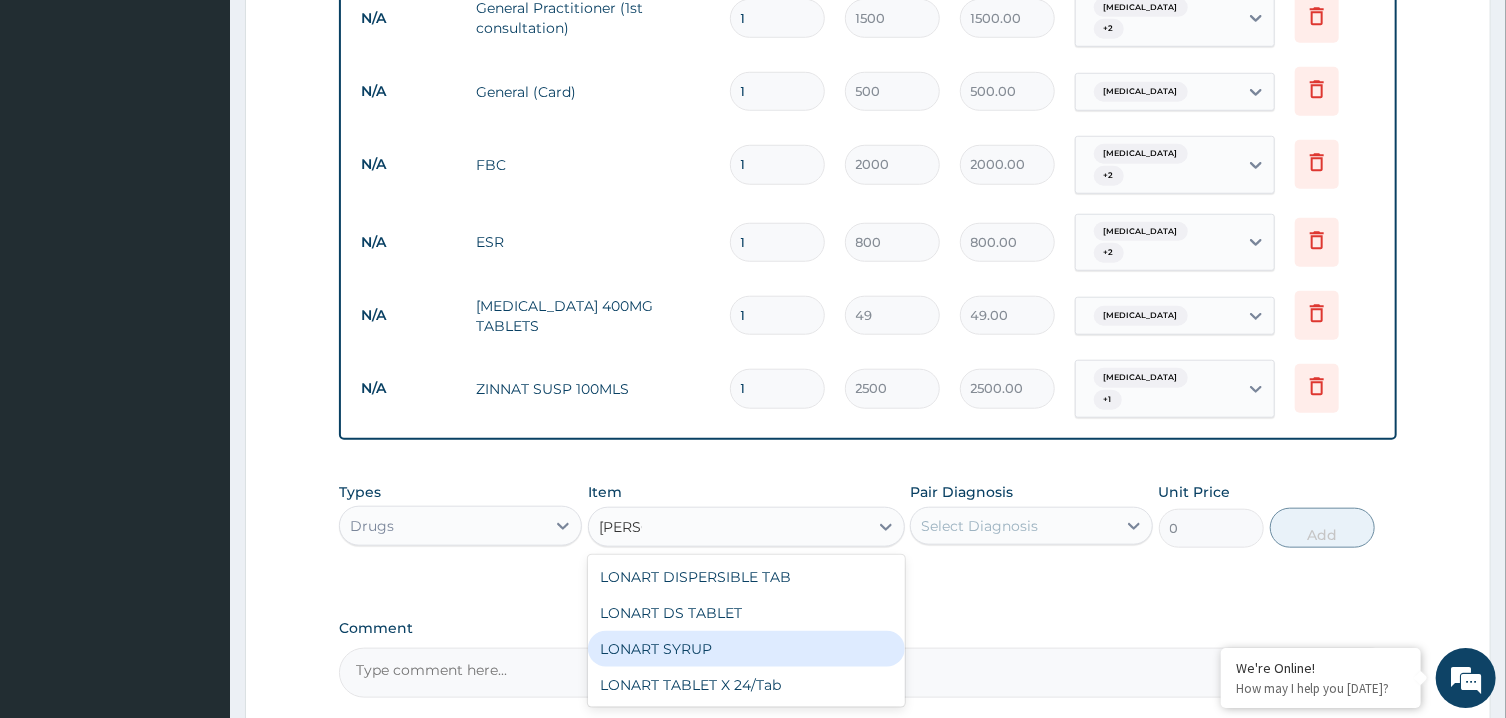 type 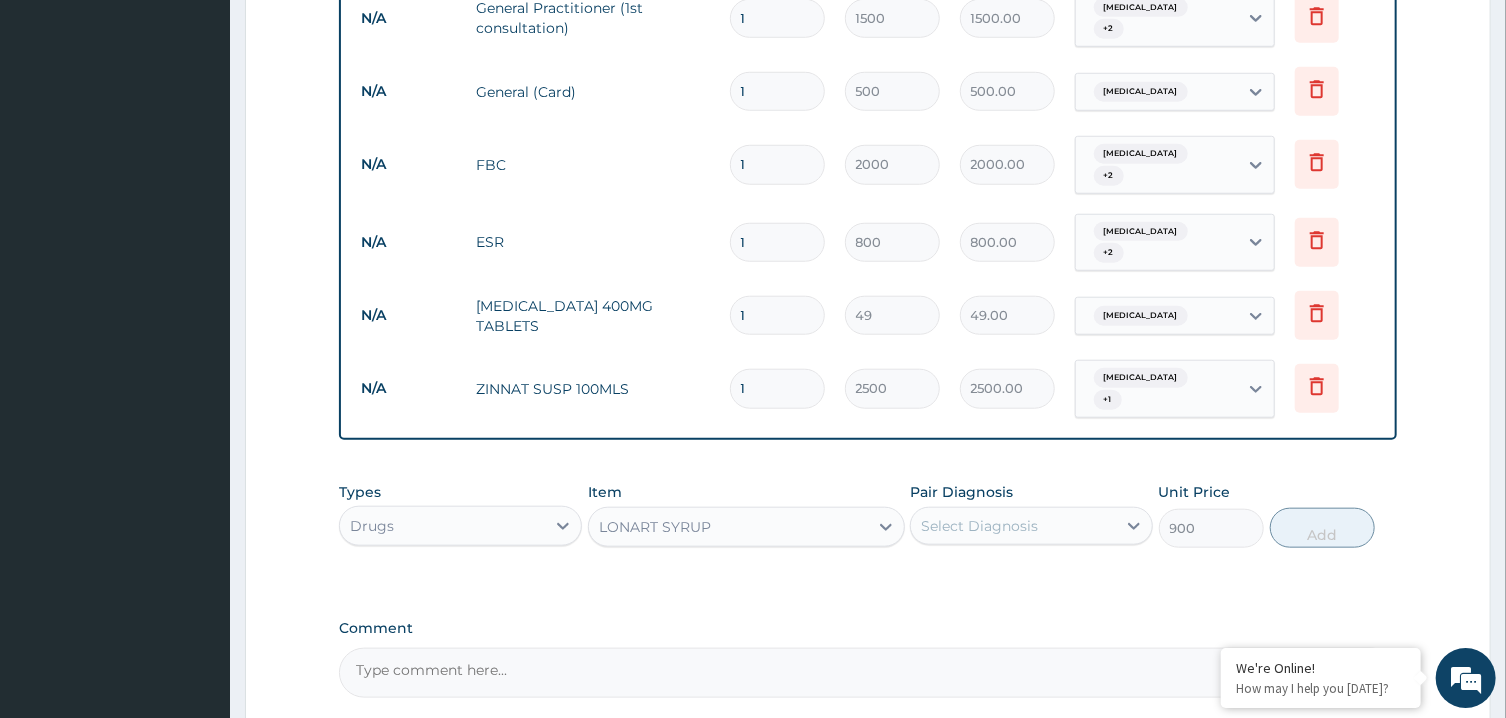 click on "LONART SYRUP" at bounding box center [728, 527] 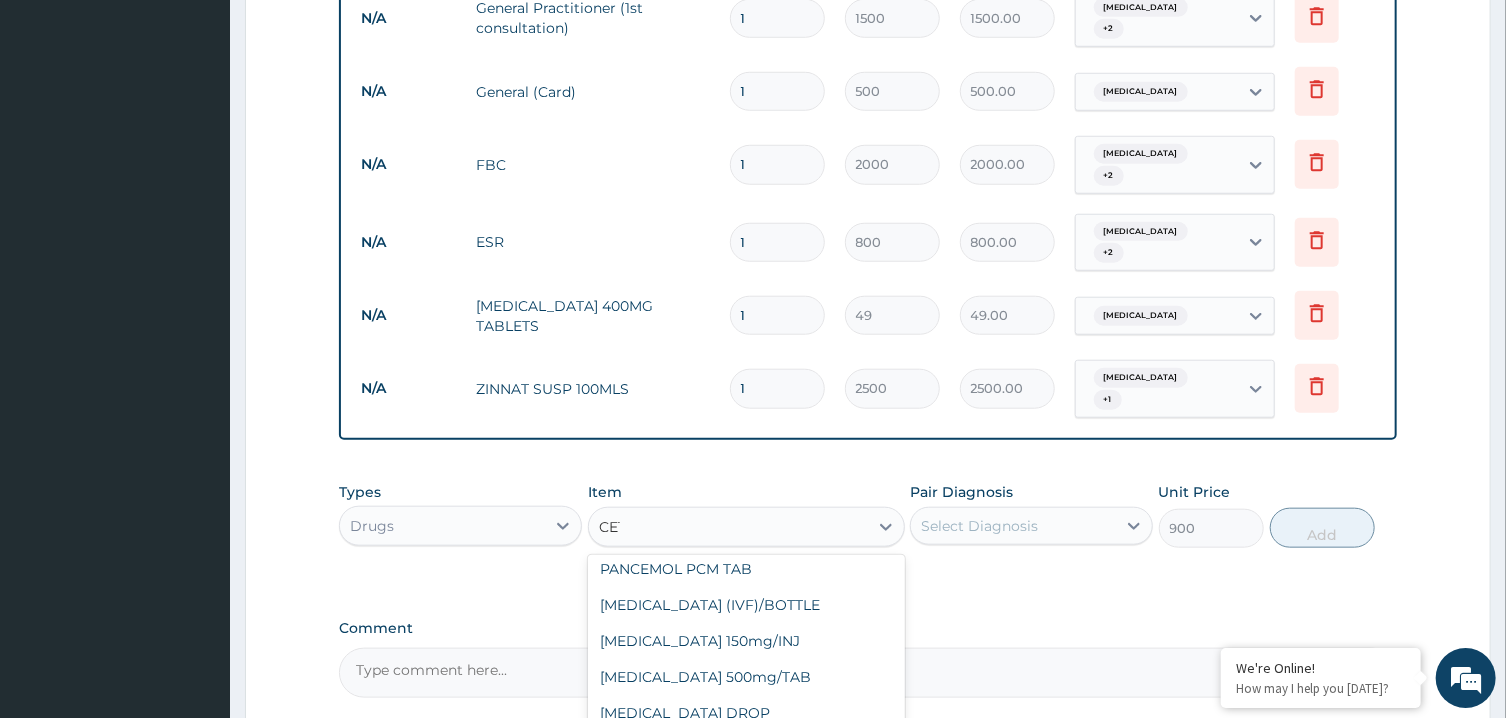 scroll, scrollTop: 249, scrollLeft: 0, axis: vertical 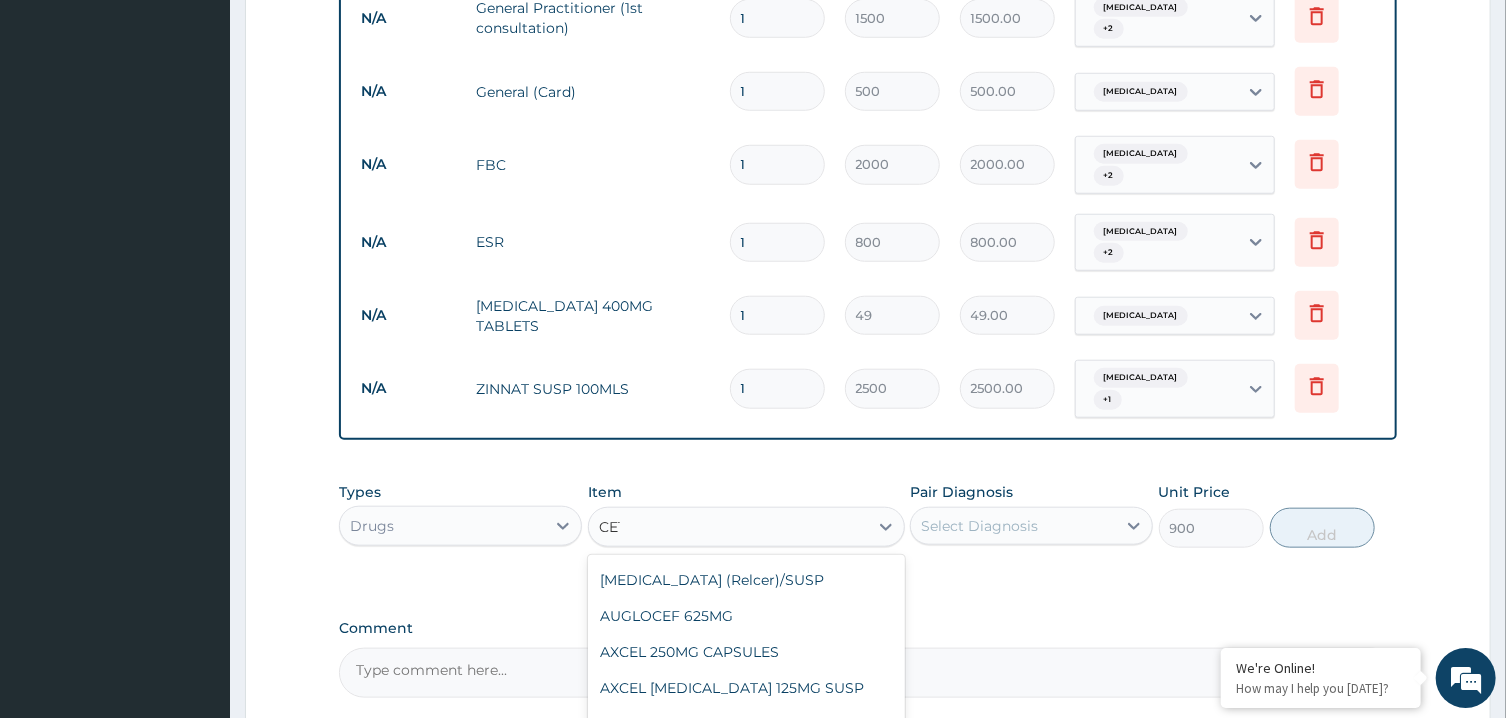 type on "CETR" 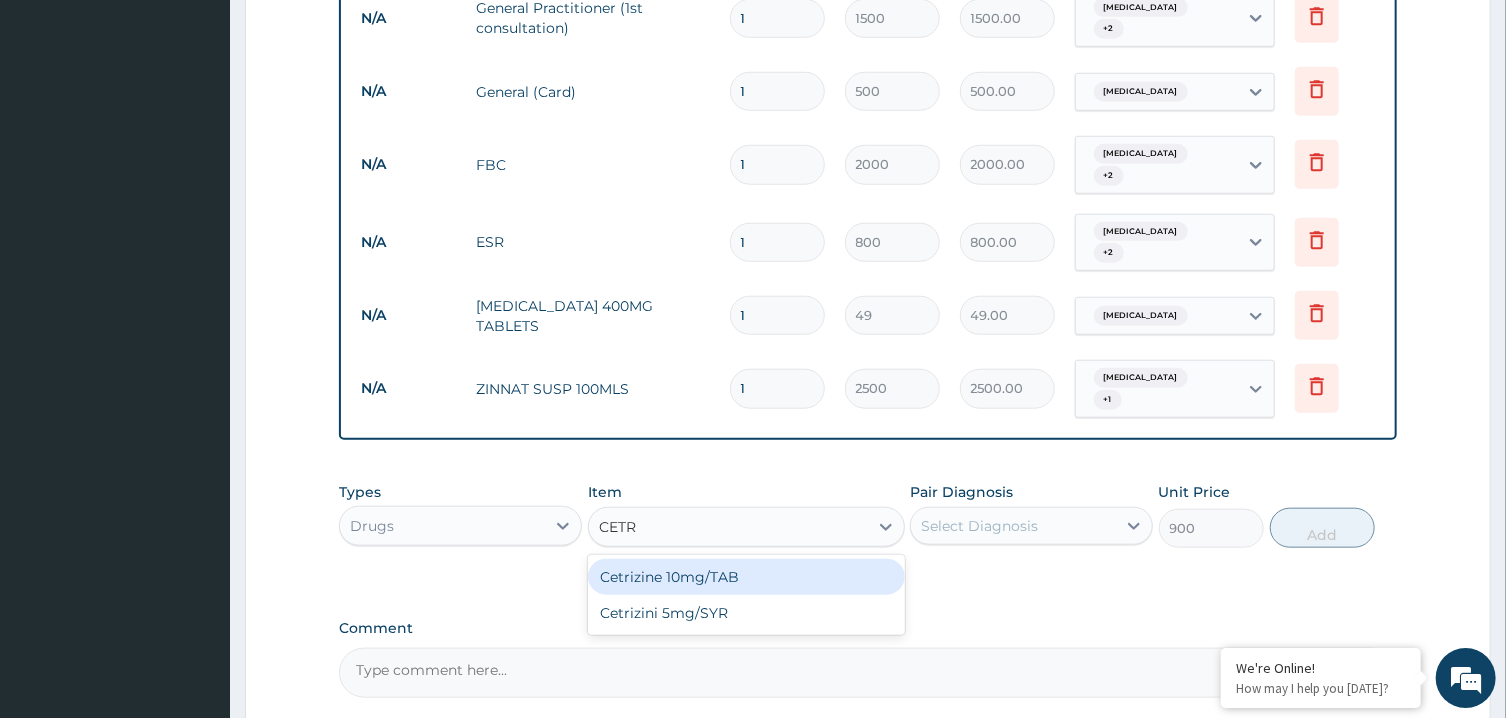 scroll, scrollTop: 0, scrollLeft: 0, axis: both 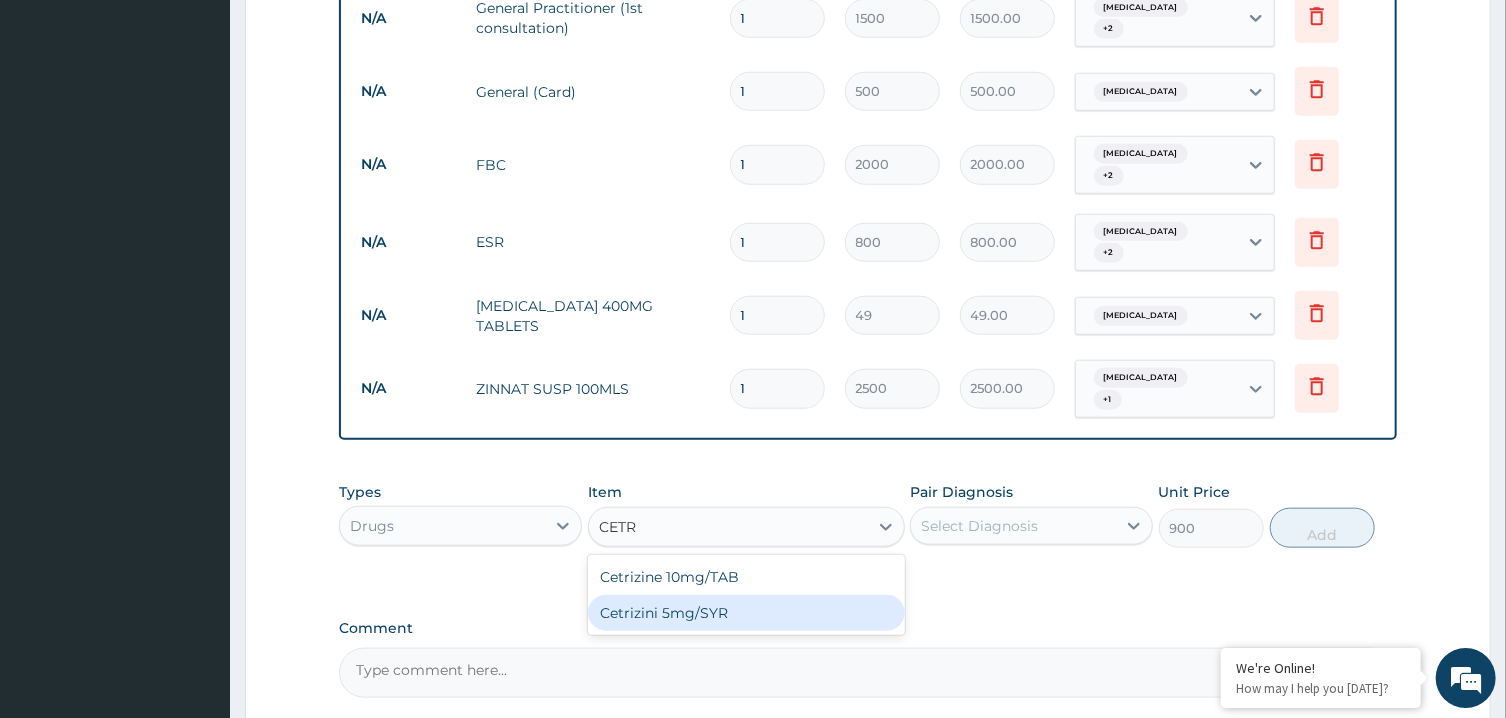click on "Cetrizini 5mg/SYR" at bounding box center [746, 613] 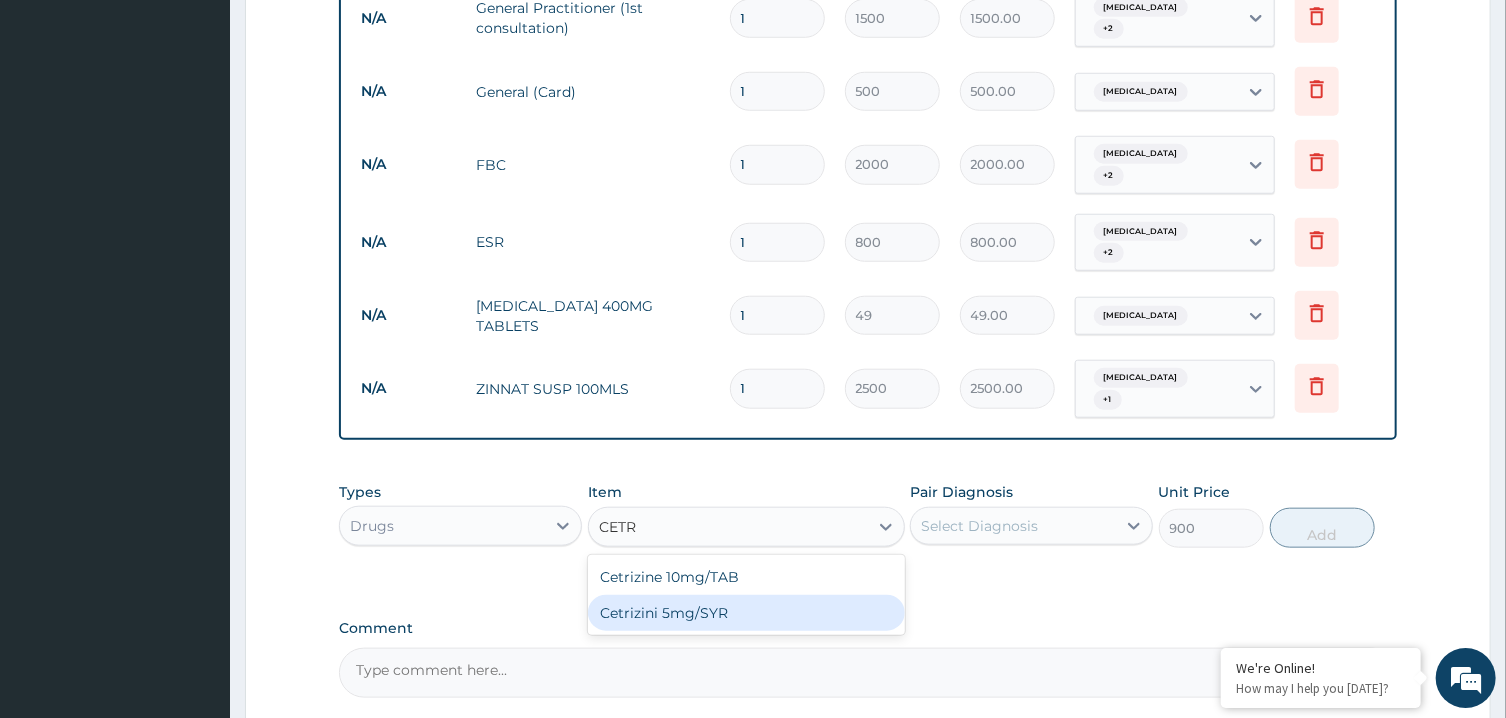 type 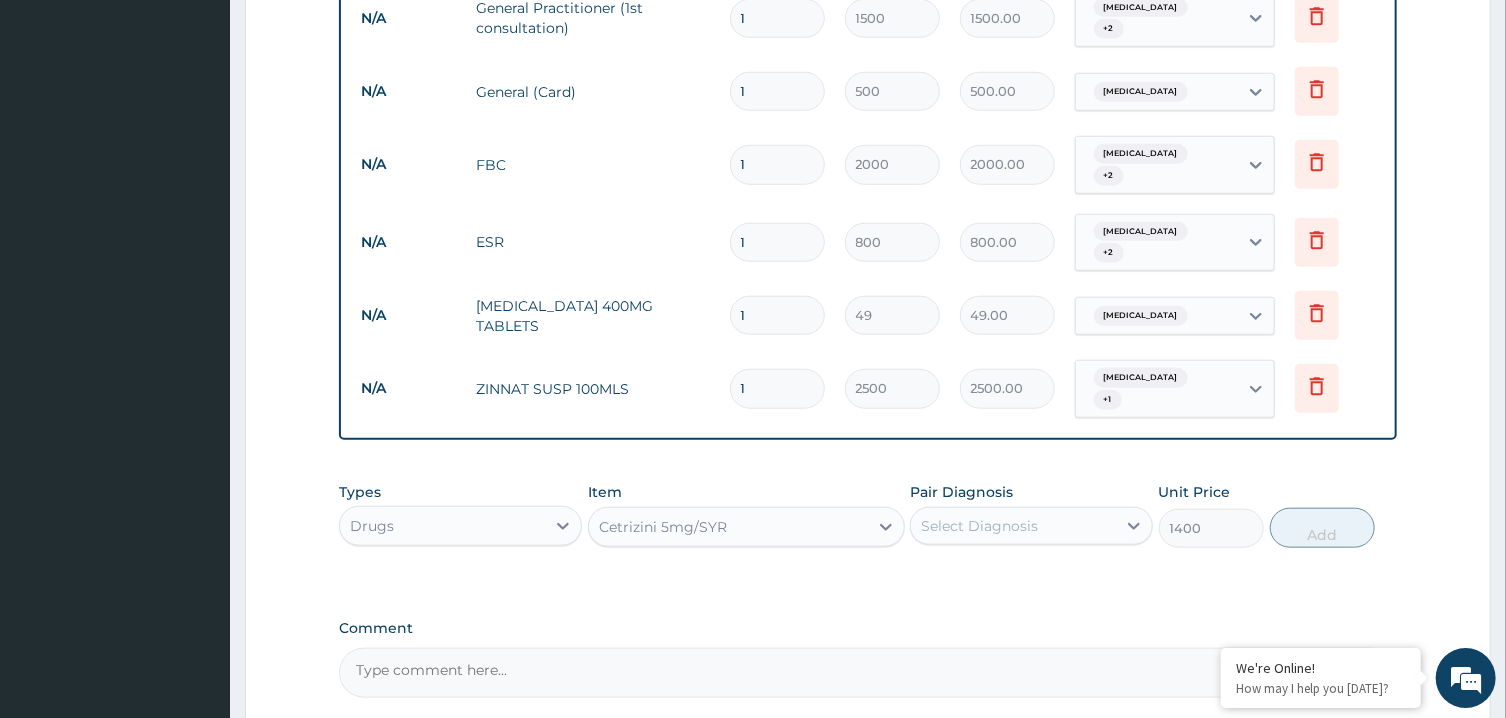 click on "Select Diagnosis" at bounding box center [1013, 526] 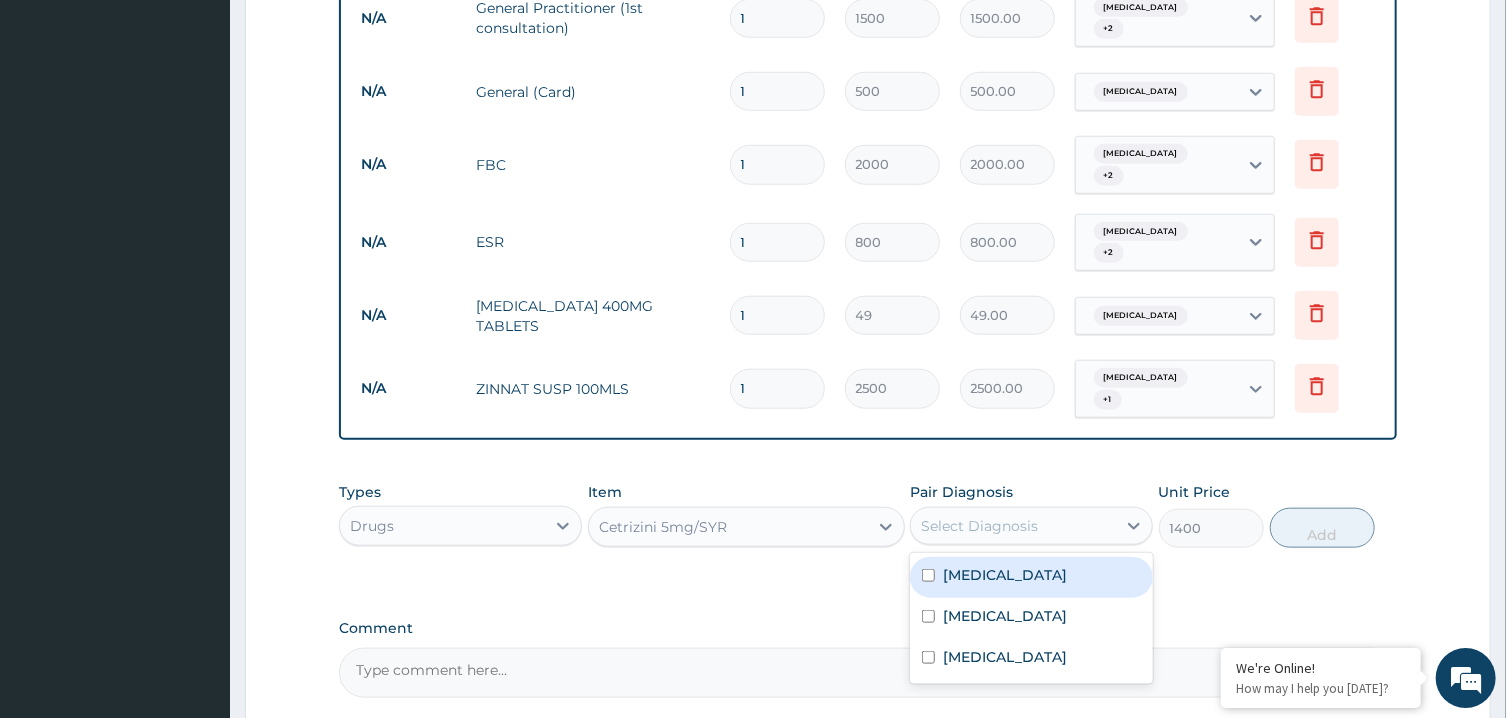 click on "Rhinitis" at bounding box center (1031, 577) 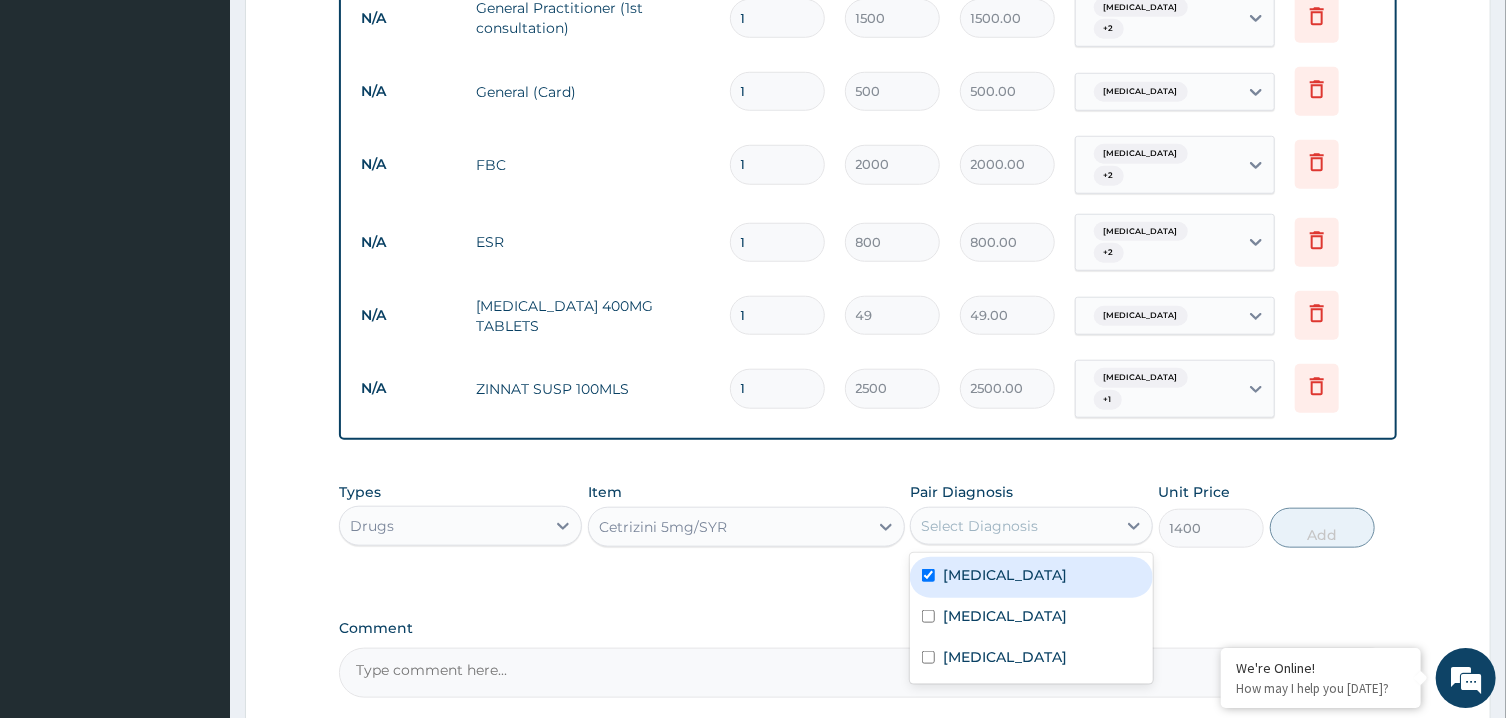 checkbox on "true" 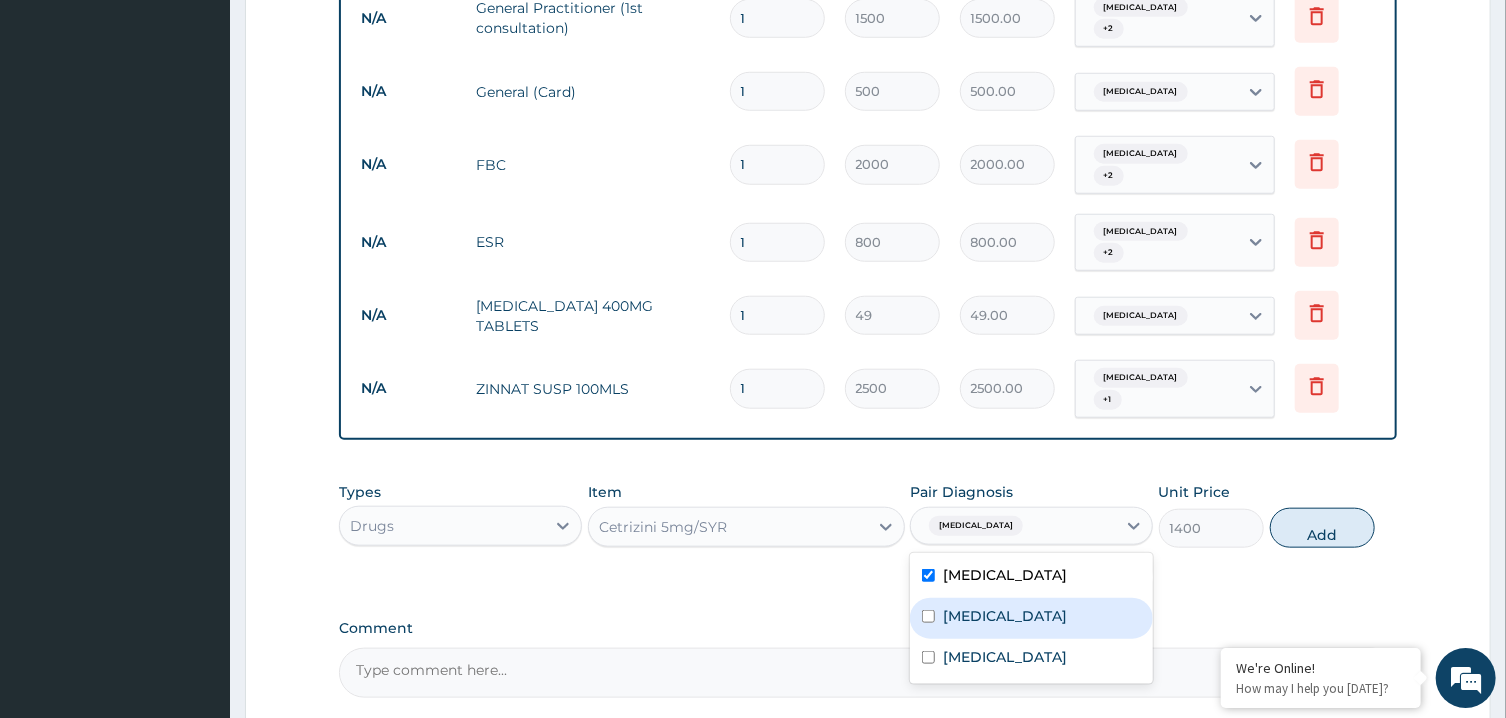 click on "Viral conjunctivitis" at bounding box center [1005, 616] 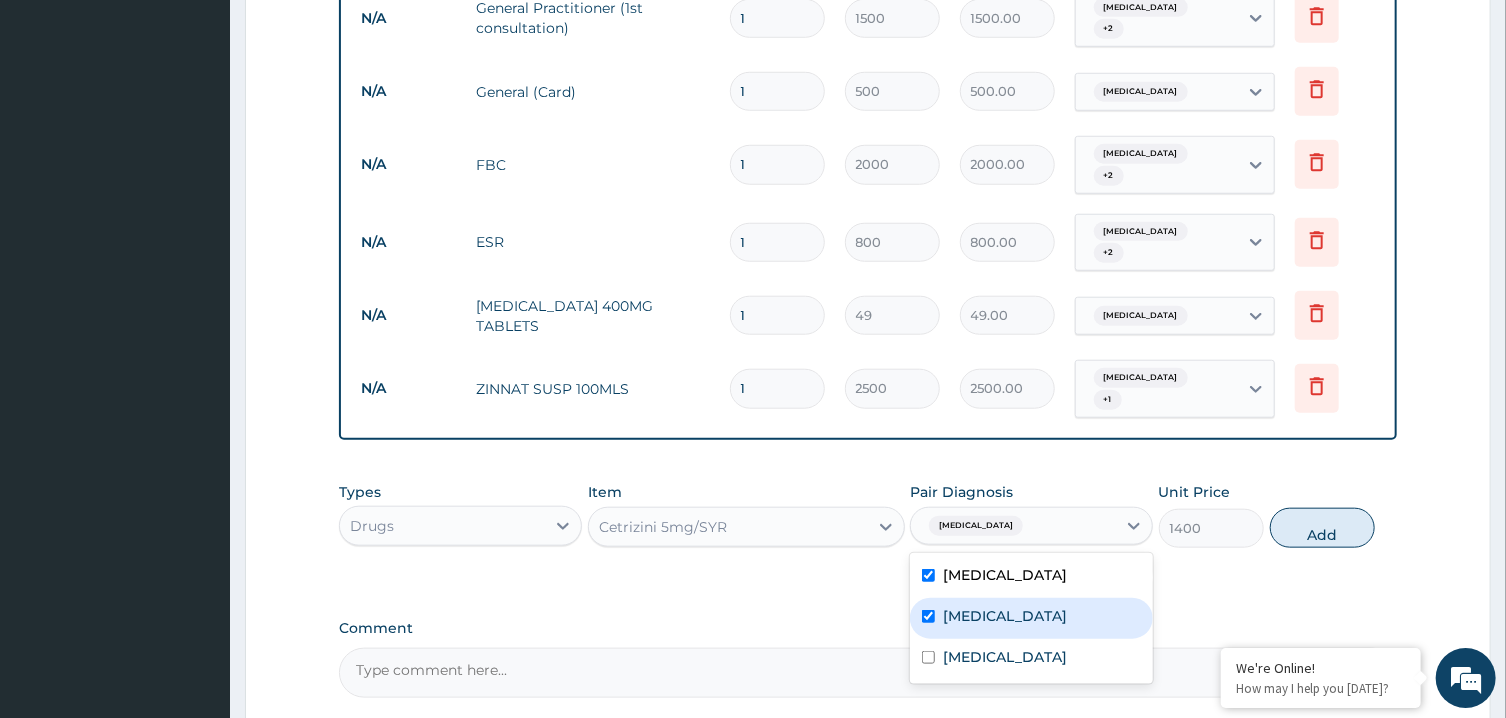 checkbox on "true" 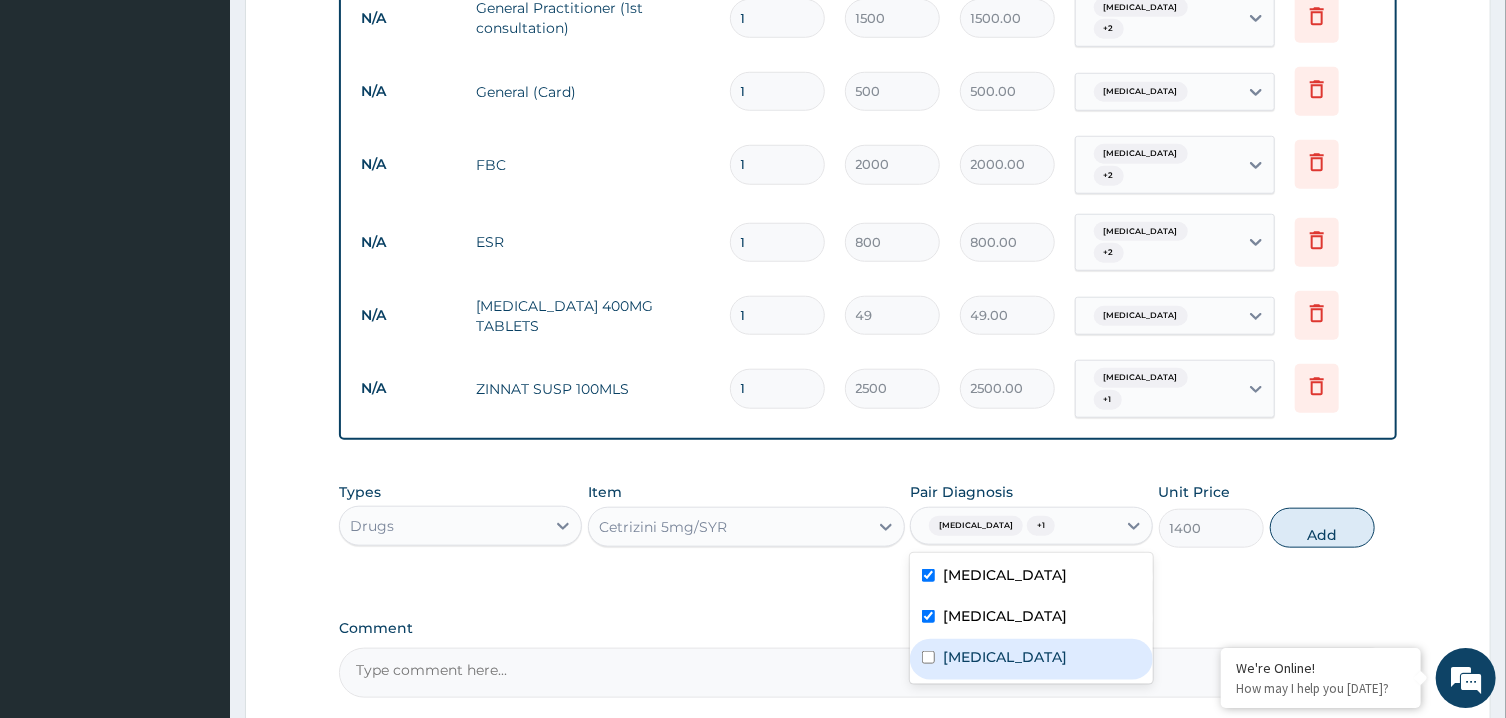 click on "Upper respiratory infection" at bounding box center (1005, 657) 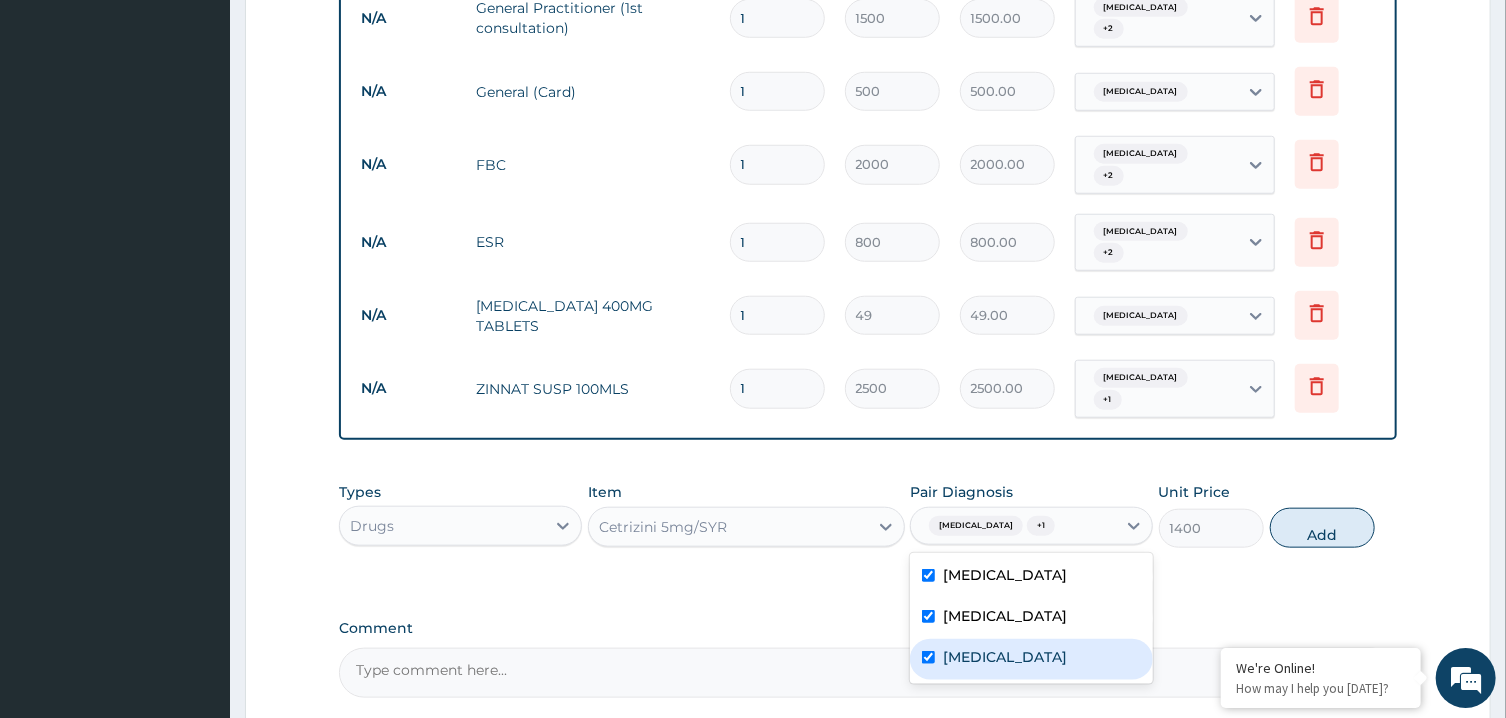 checkbox on "true" 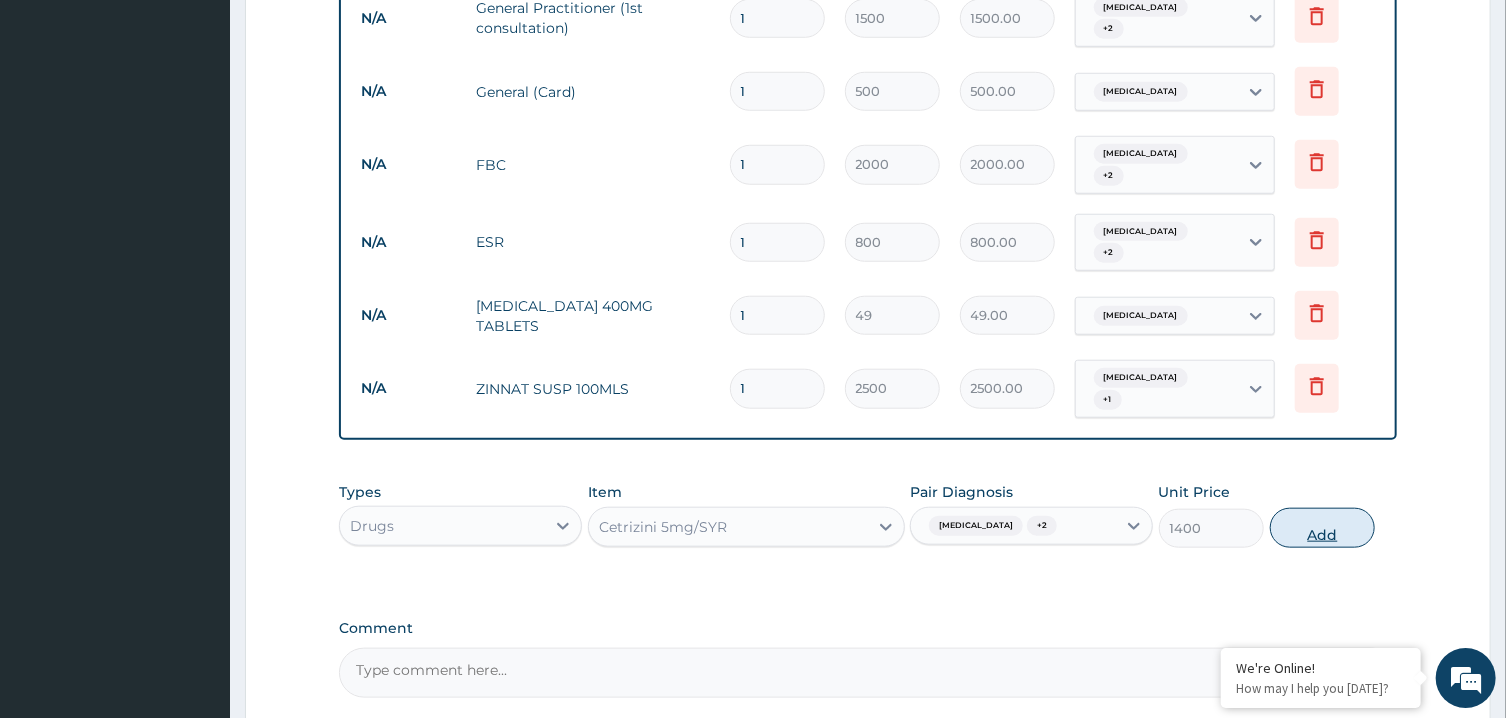 click on "Add" at bounding box center [1323, 528] 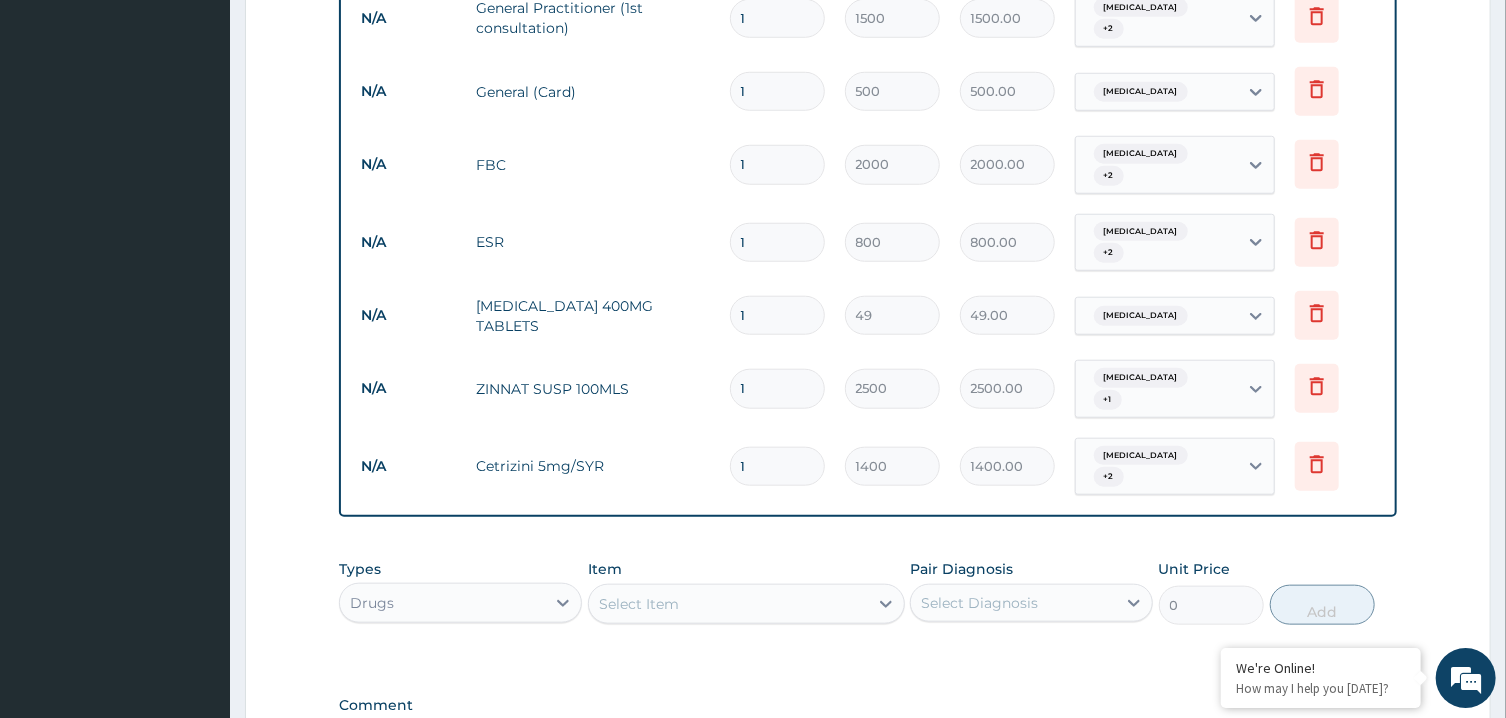 click on "Select Item" at bounding box center (728, 604) 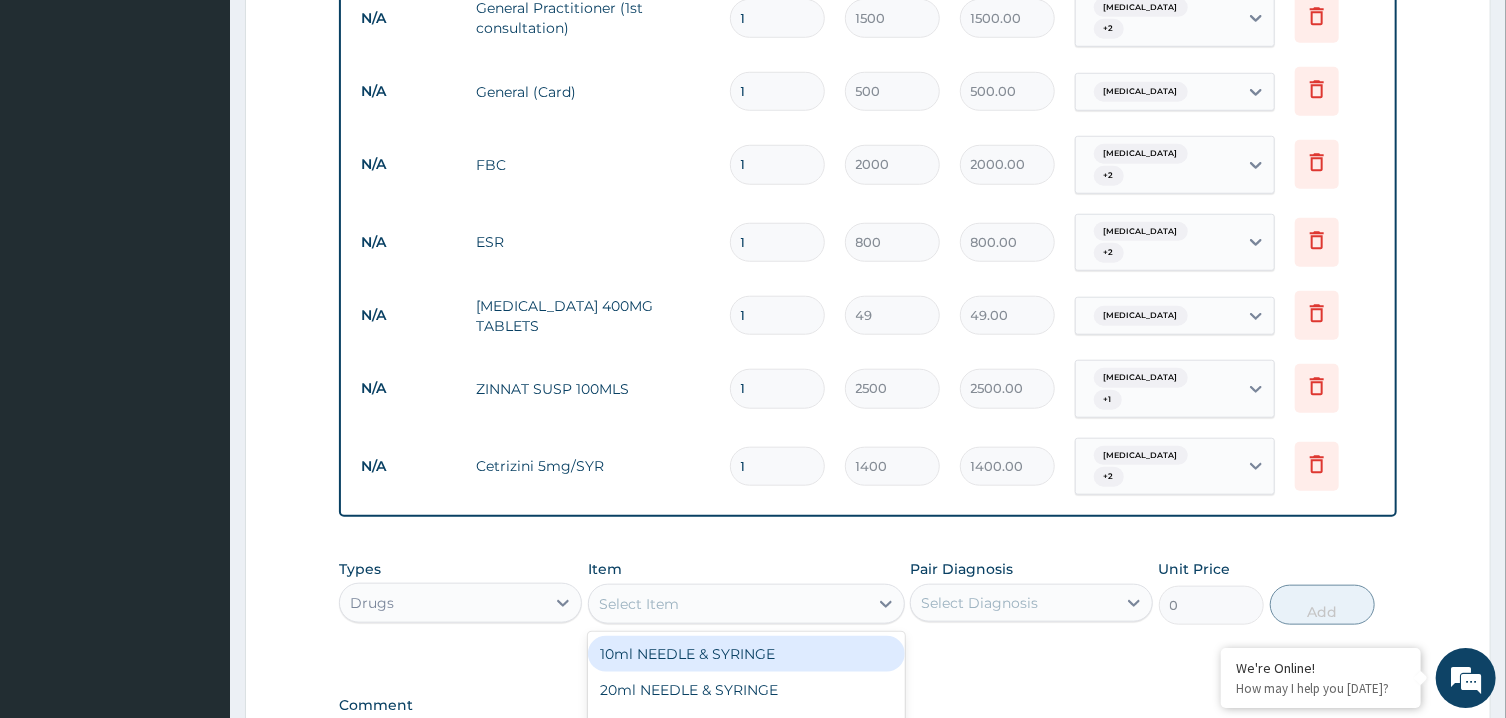 type on "E" 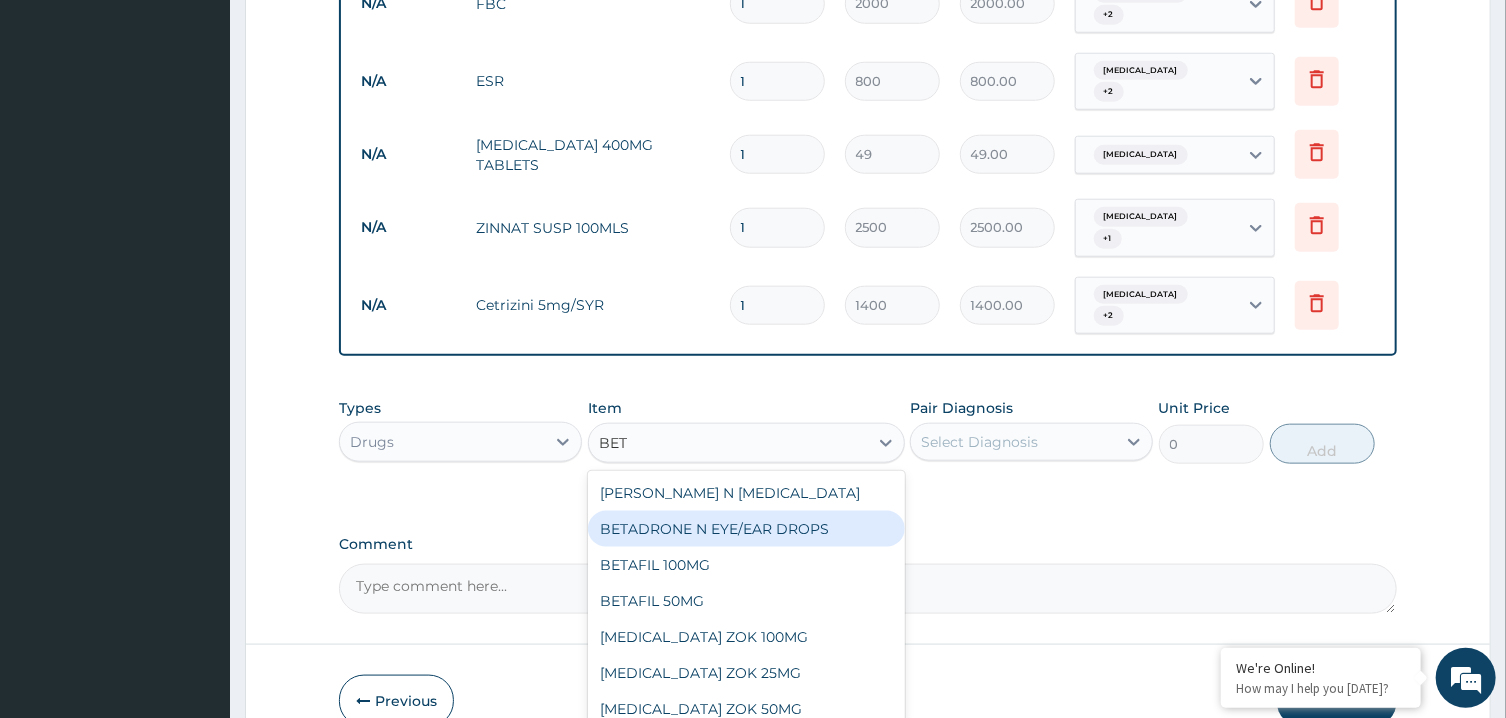 scroll, scrollTop: 1049, scrollLeft: 0, axis: vertical 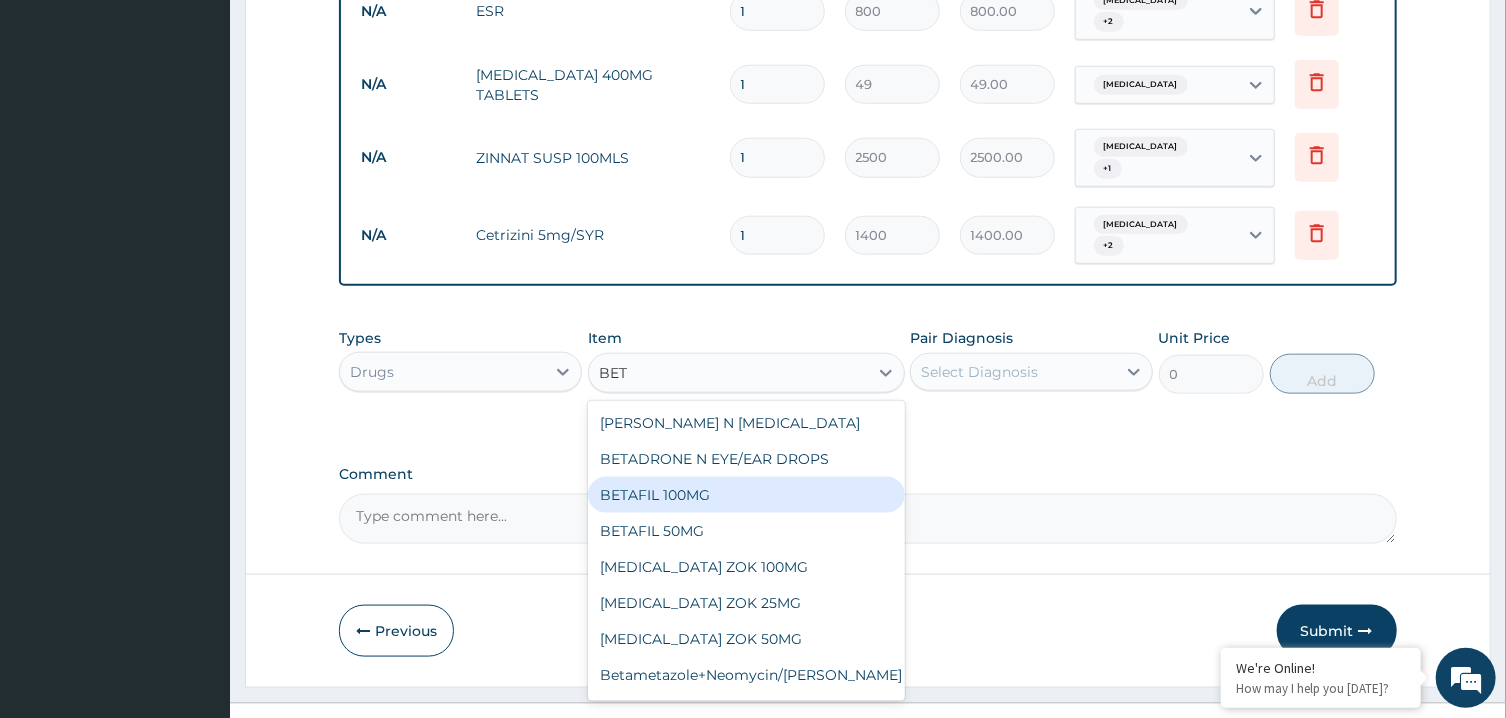 type on "BETN" 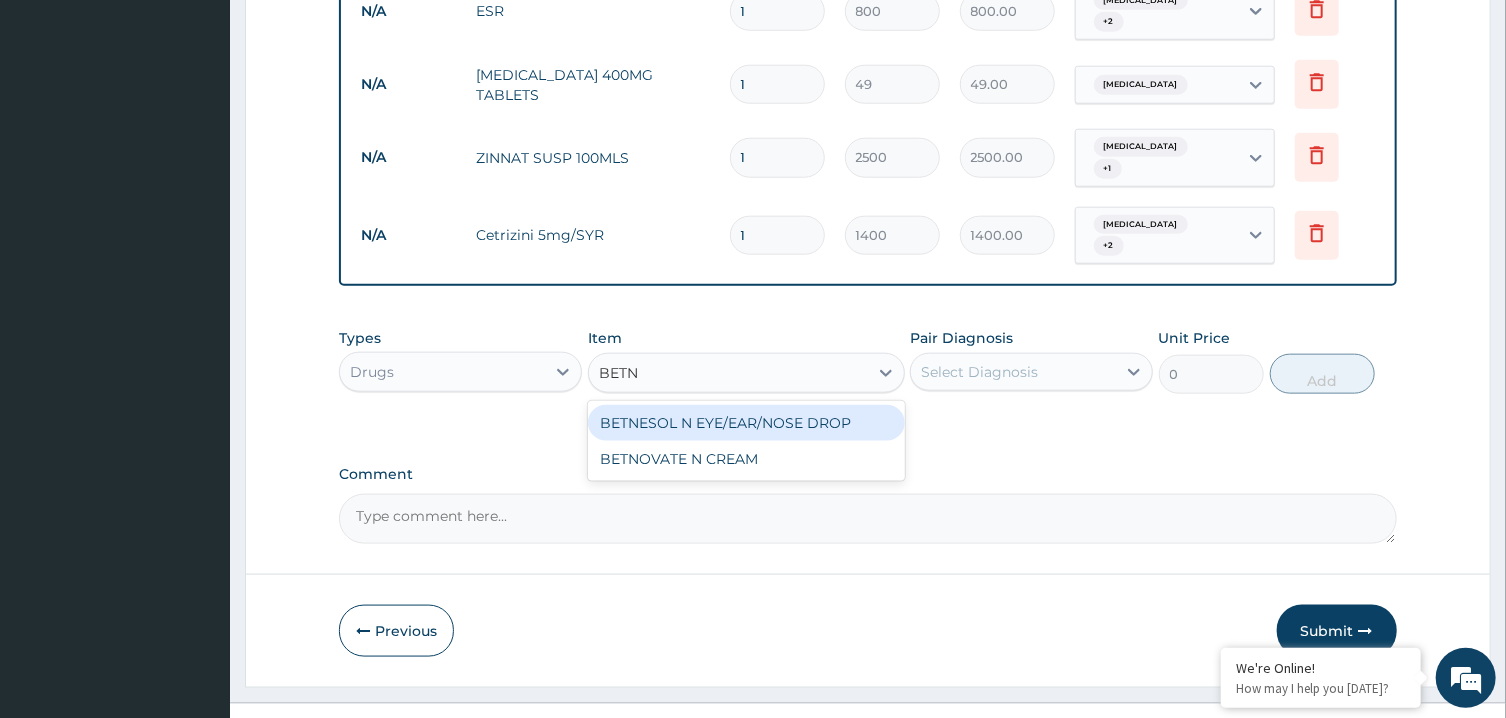 click on "BETNESOL N EYE/EAR/NOSE DROP" at bounding box center [746, 423] 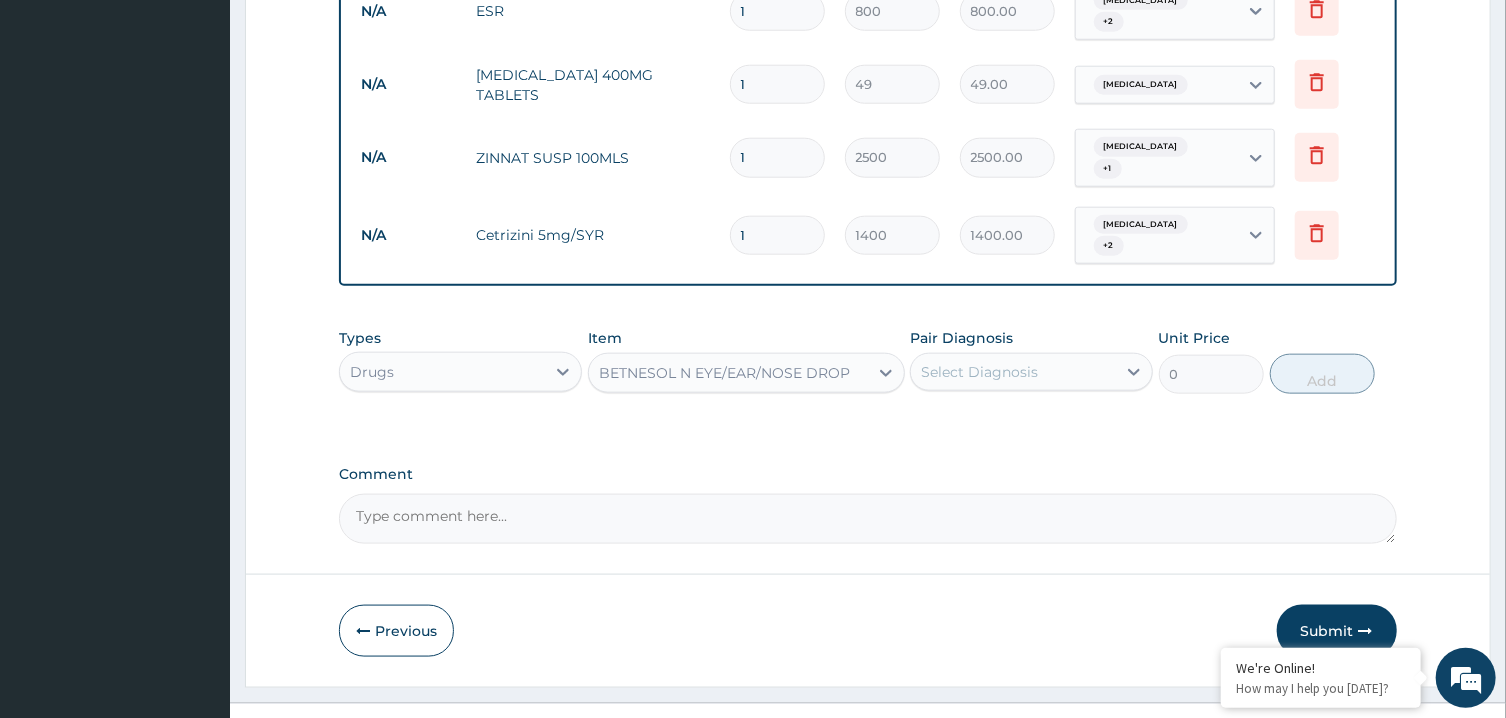 type 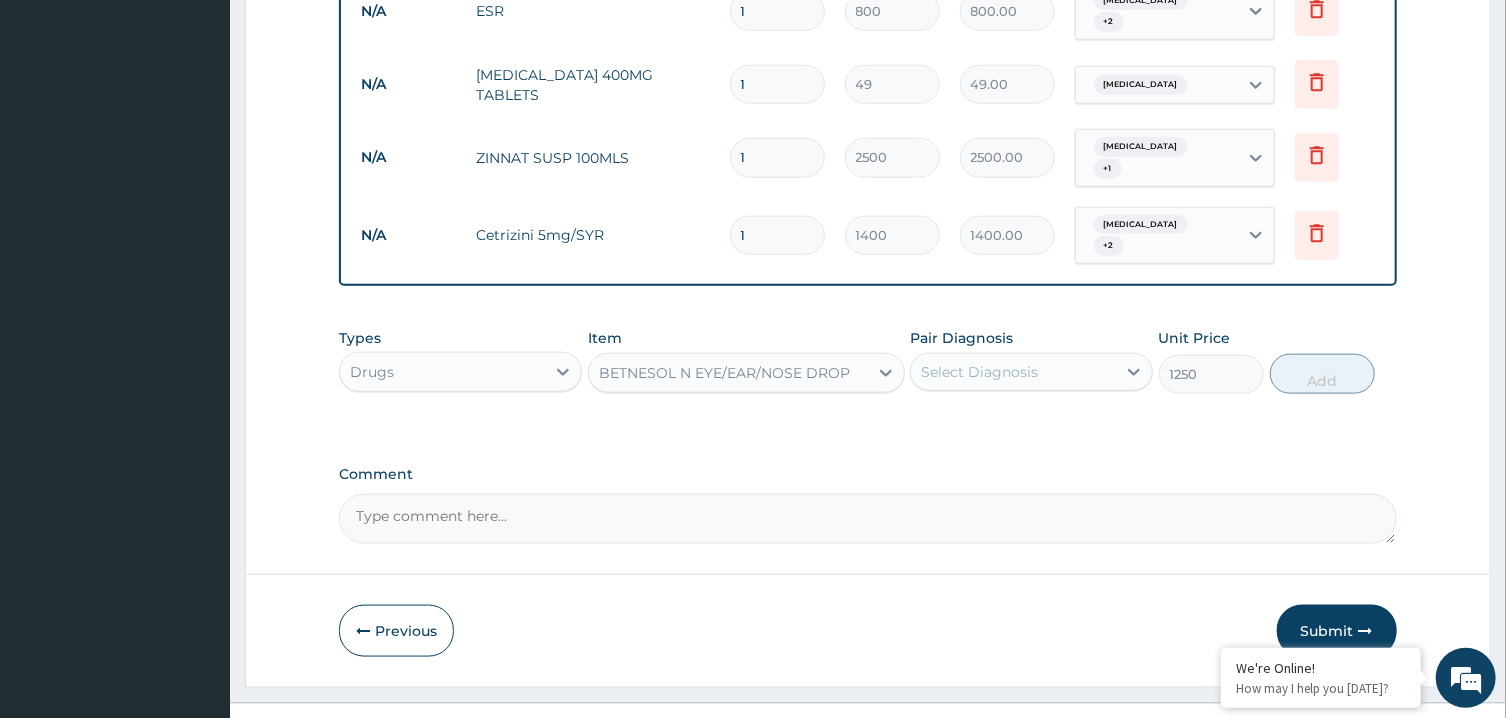 click on "Select Diagnosis" at bounding box center (1013, 372) 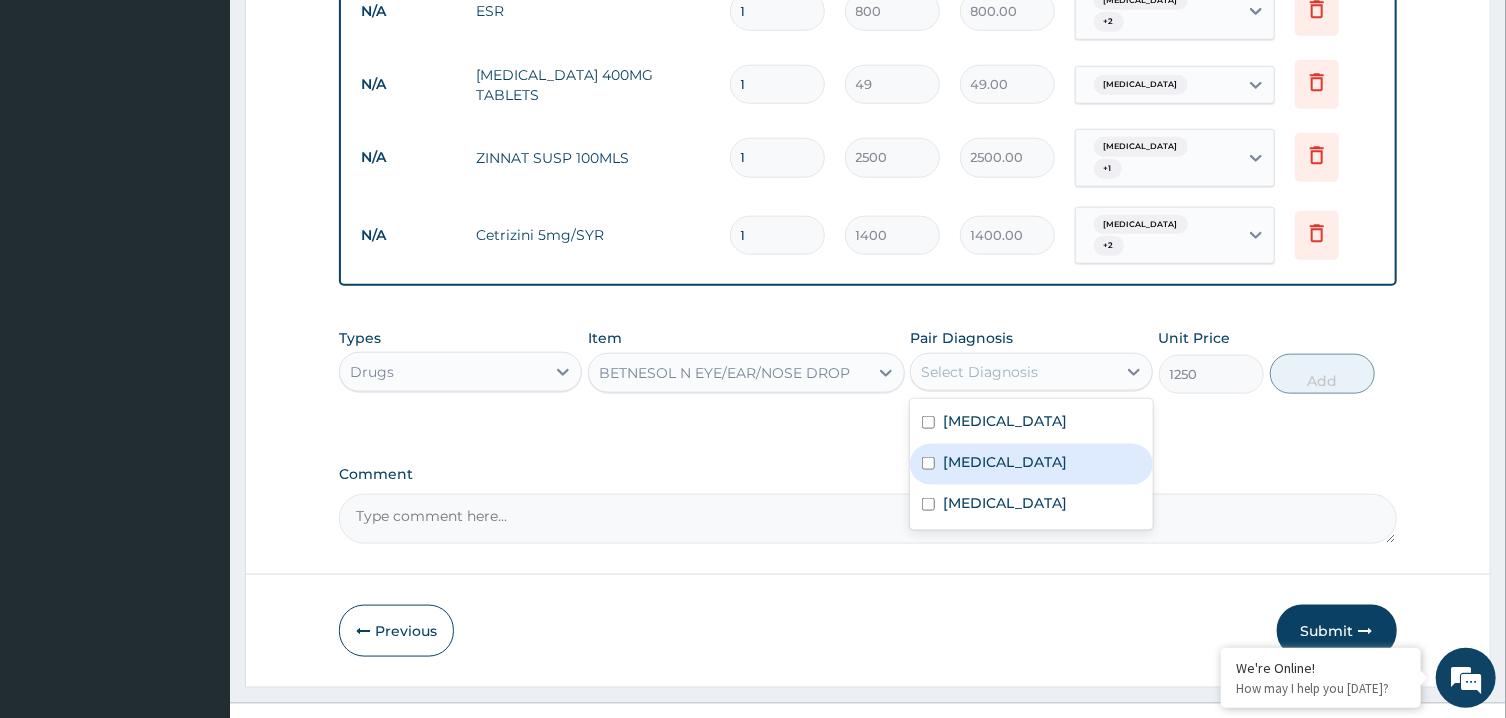 click on "Viral conjunctivitis" at bounding box center [1005, 462] 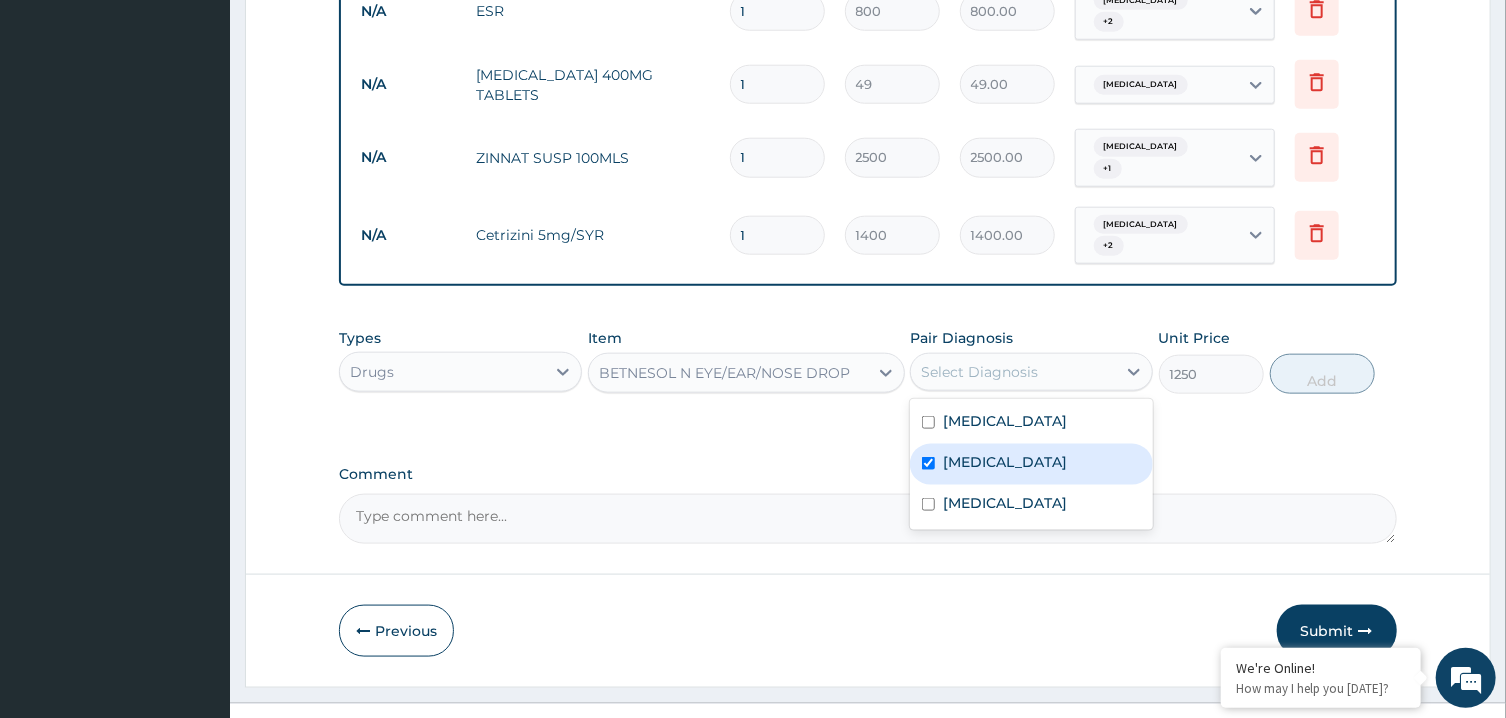 checkbox on "true" 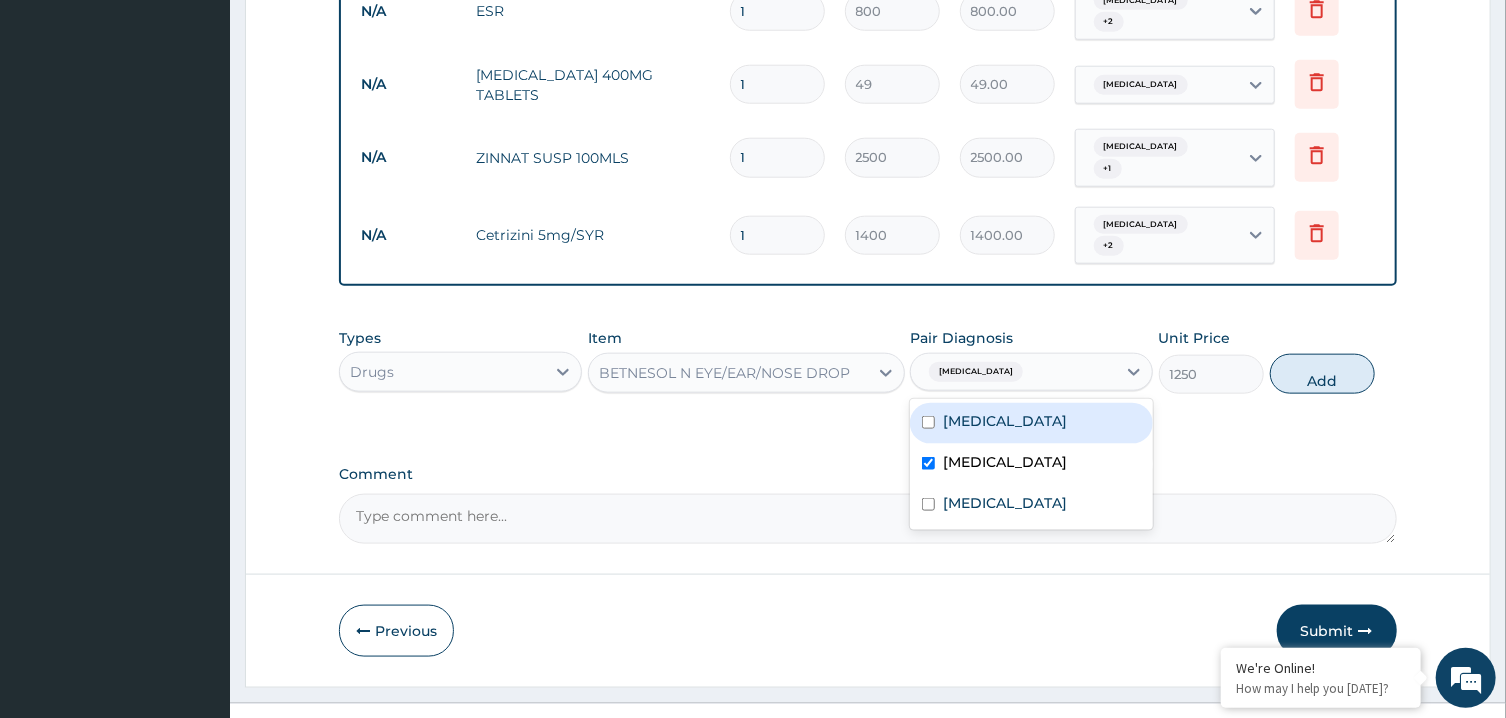 click on "Rhinitis" at bounding box center [1031, 423] 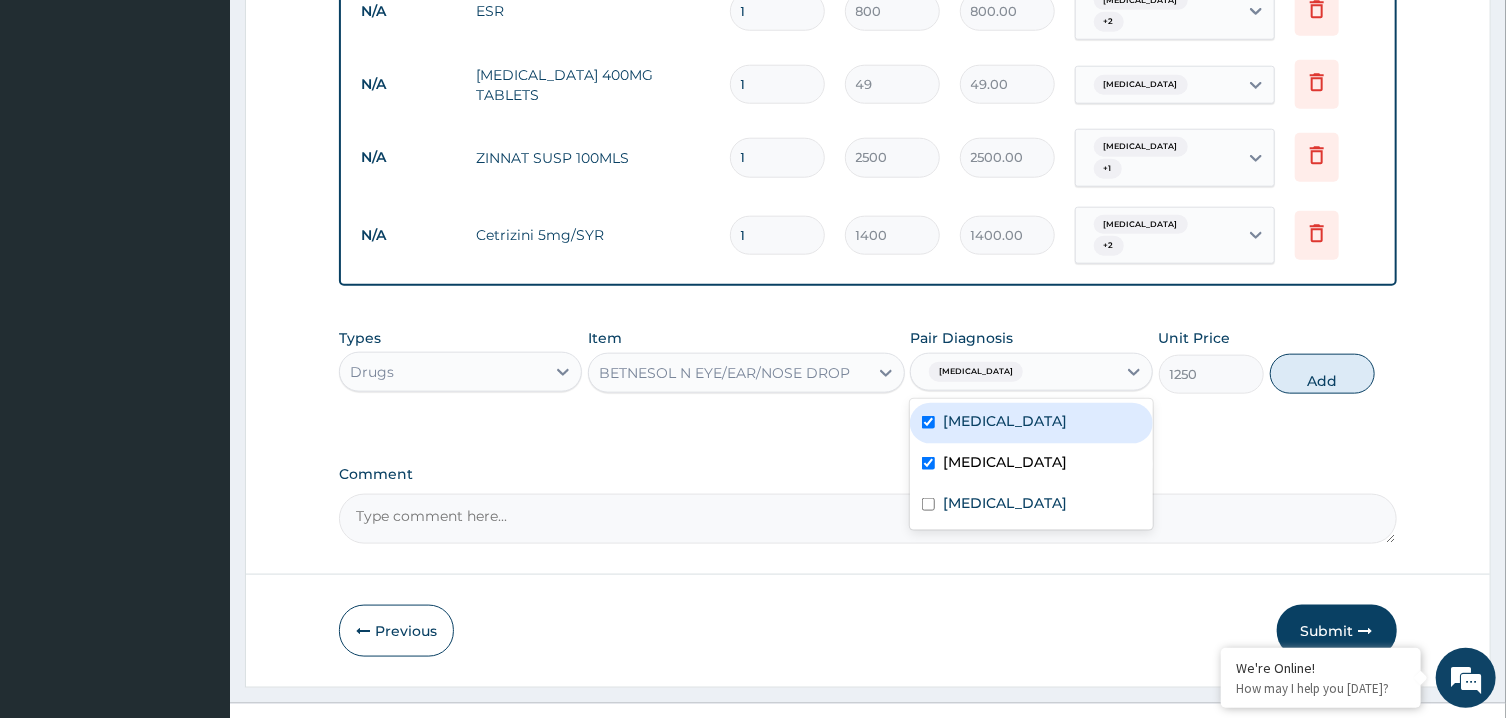 checkbox on "true" 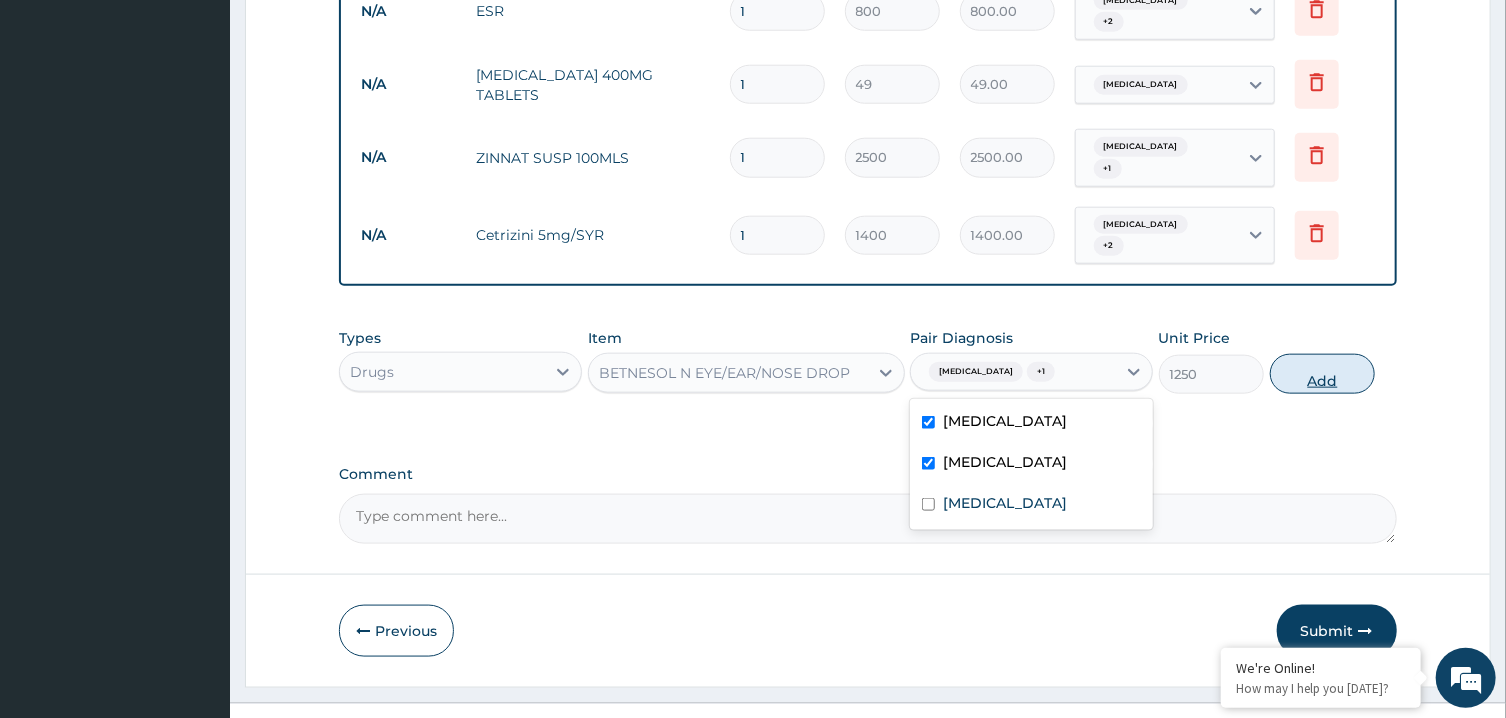 click on "Add" at bounding box center (1323, 374) 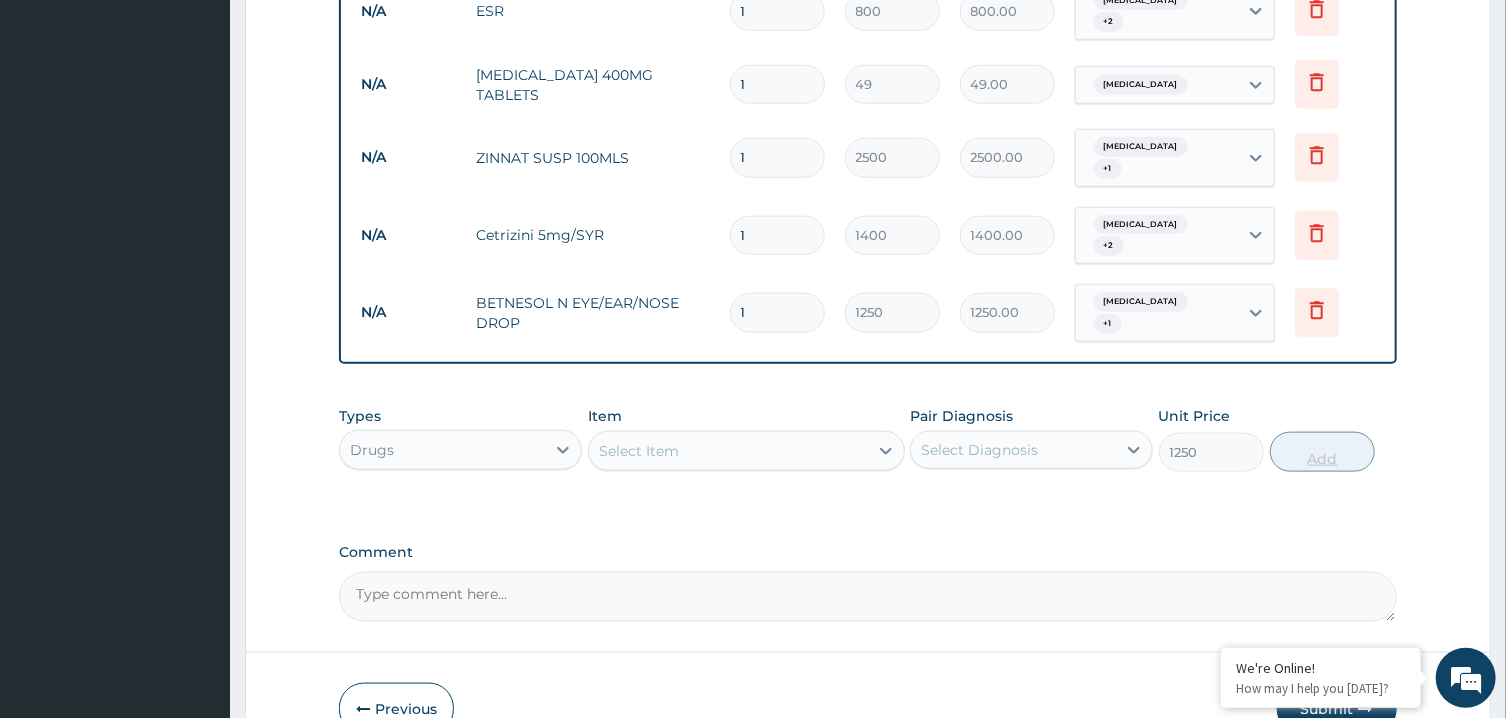 type on "0" 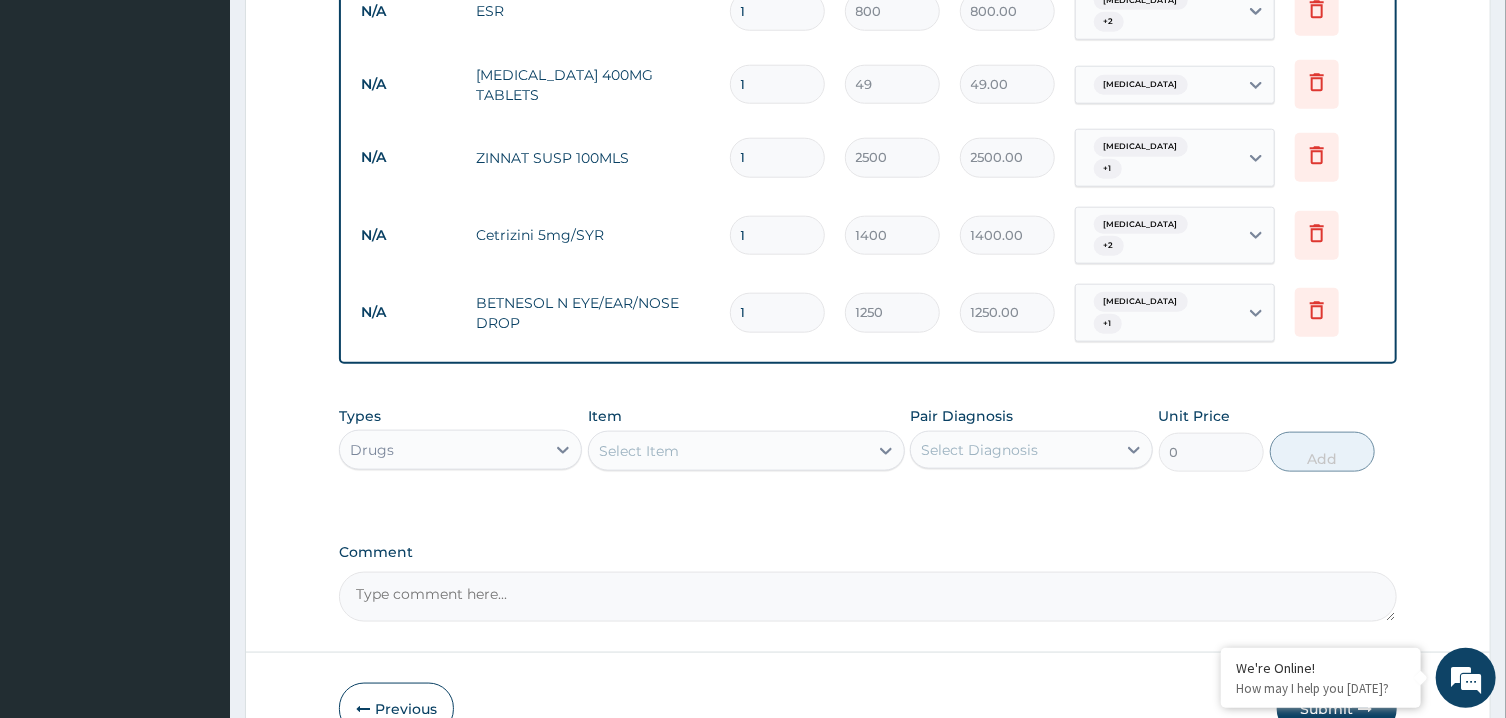 click on "Select Item" at bounding box center (639, 451) 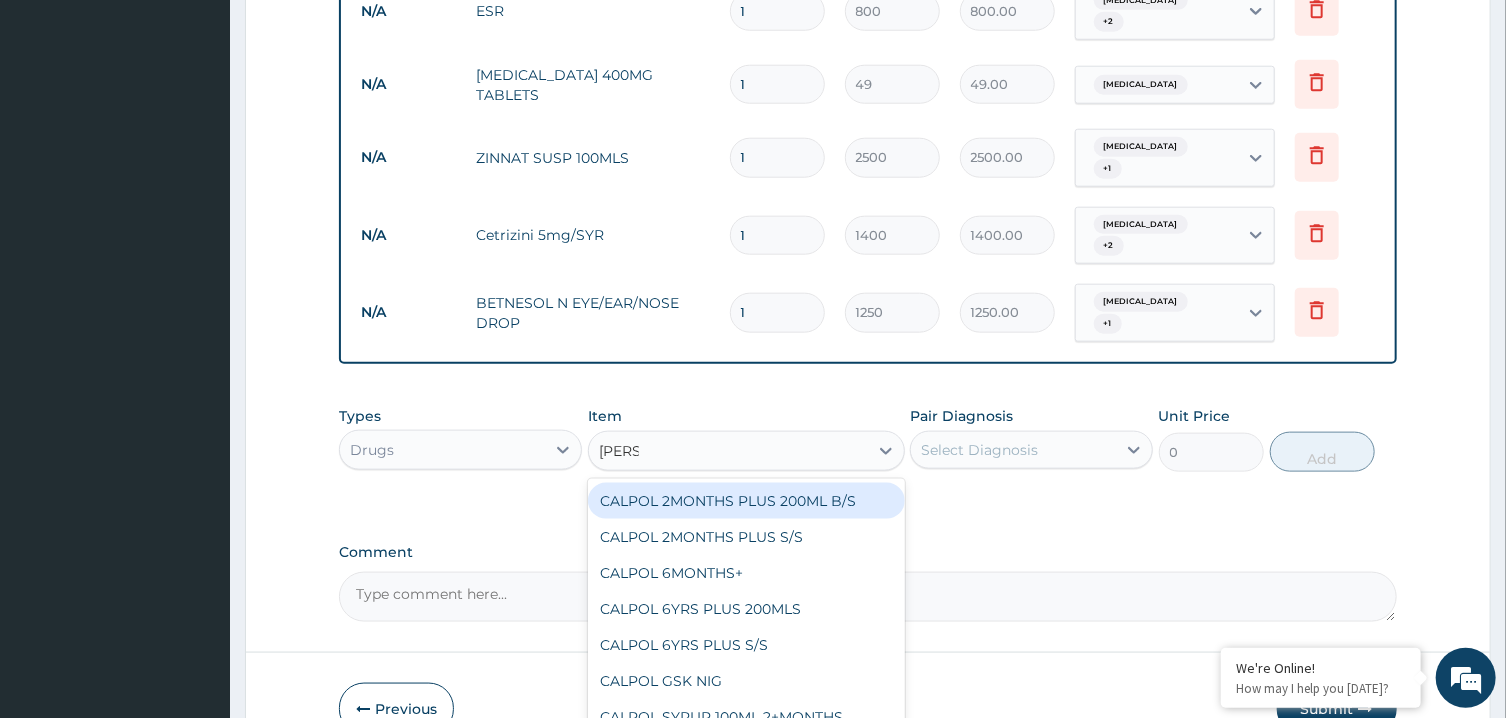 type on "CALPOL" 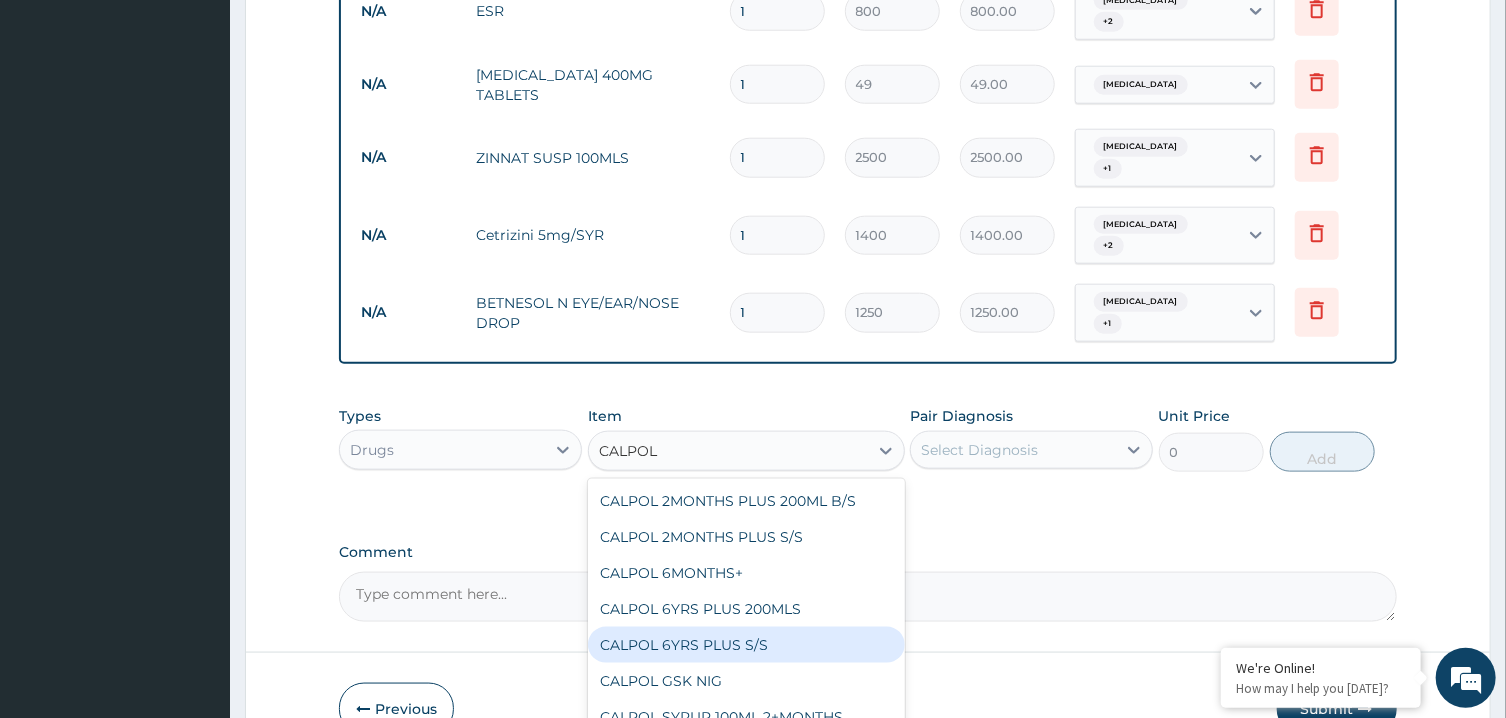 click on "CALPOL 6YRS PLUS S/S" at bounding box center [746, 645] 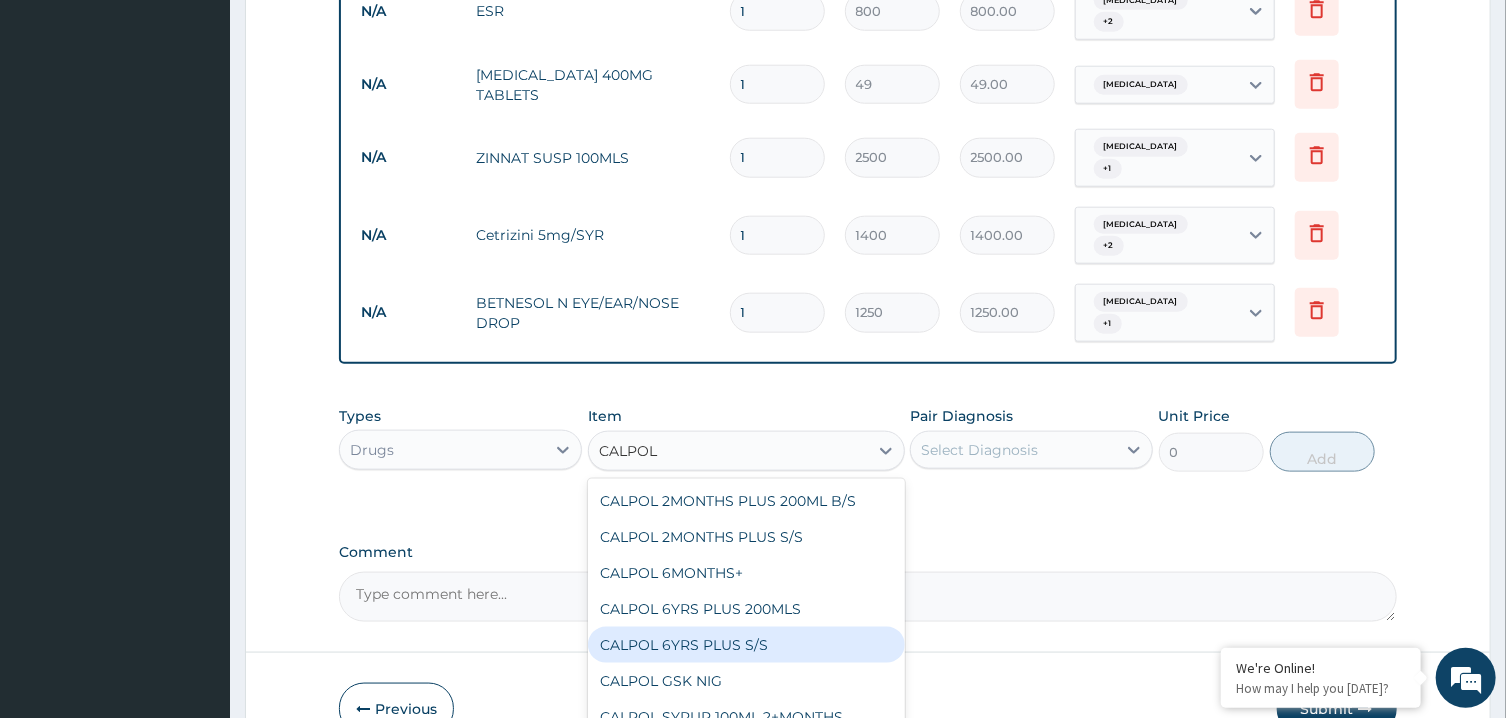 type 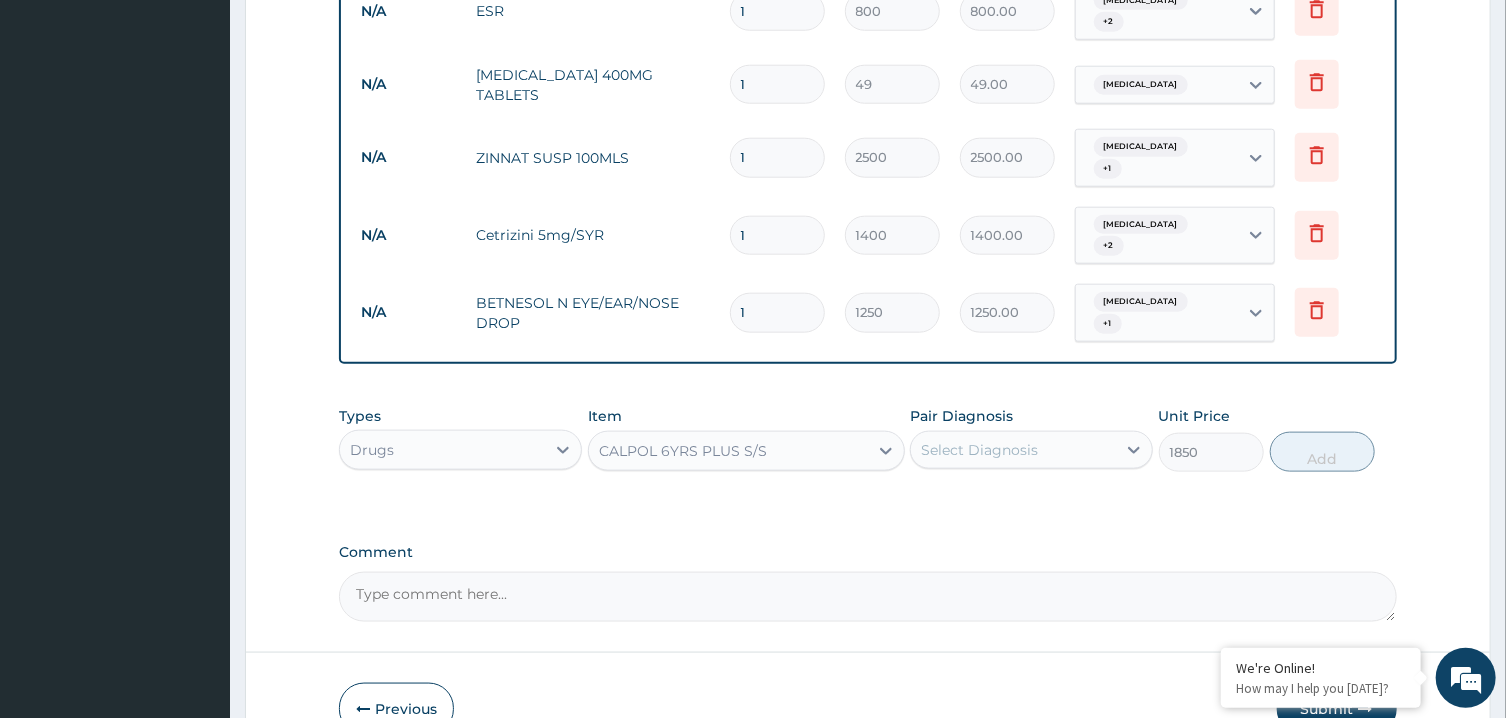 click on "Select Diagnosis" at bounding box center [1013, 450] 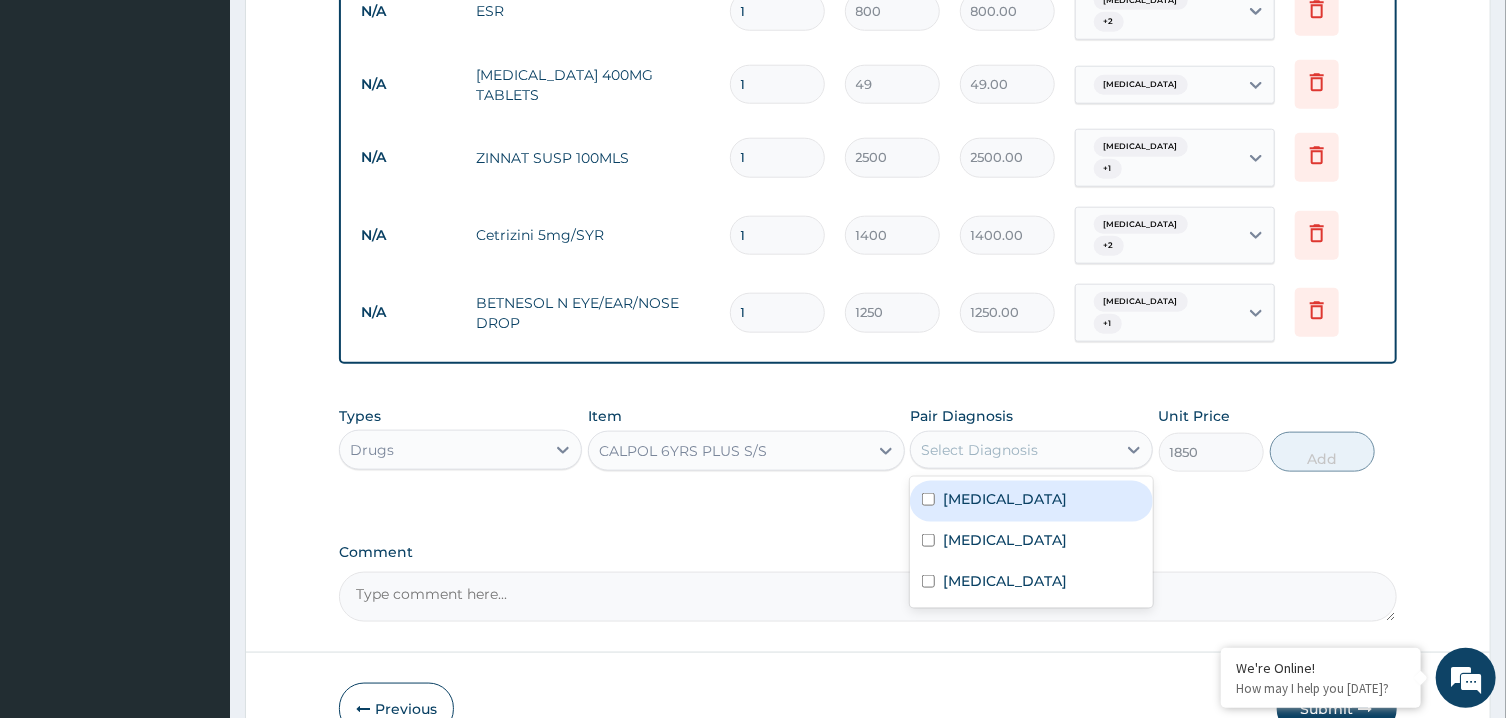 click on "CALPOL 6YRS PLUS S/S" at bounding box center (728, 451) 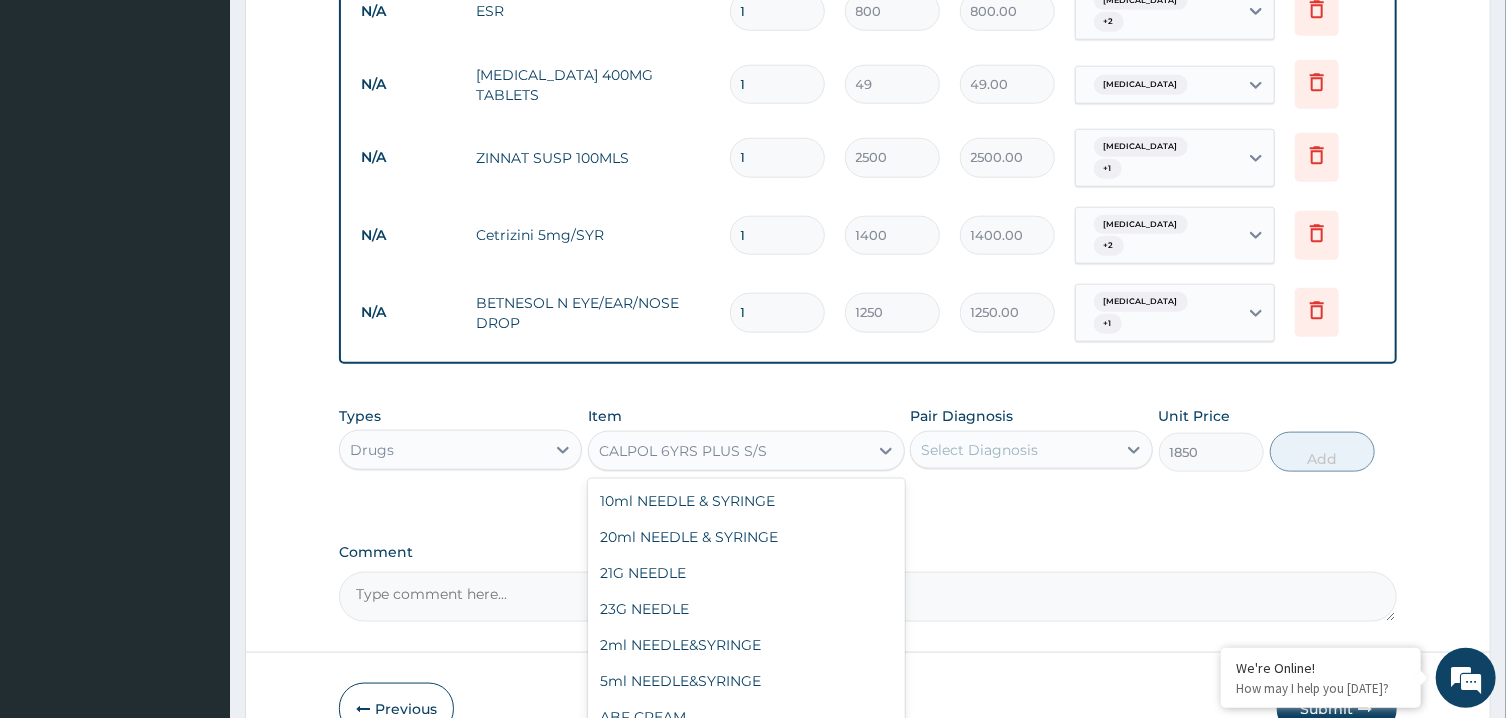 scroll, scrollTop: 12916, scrollLeft: 0, axis: vertical 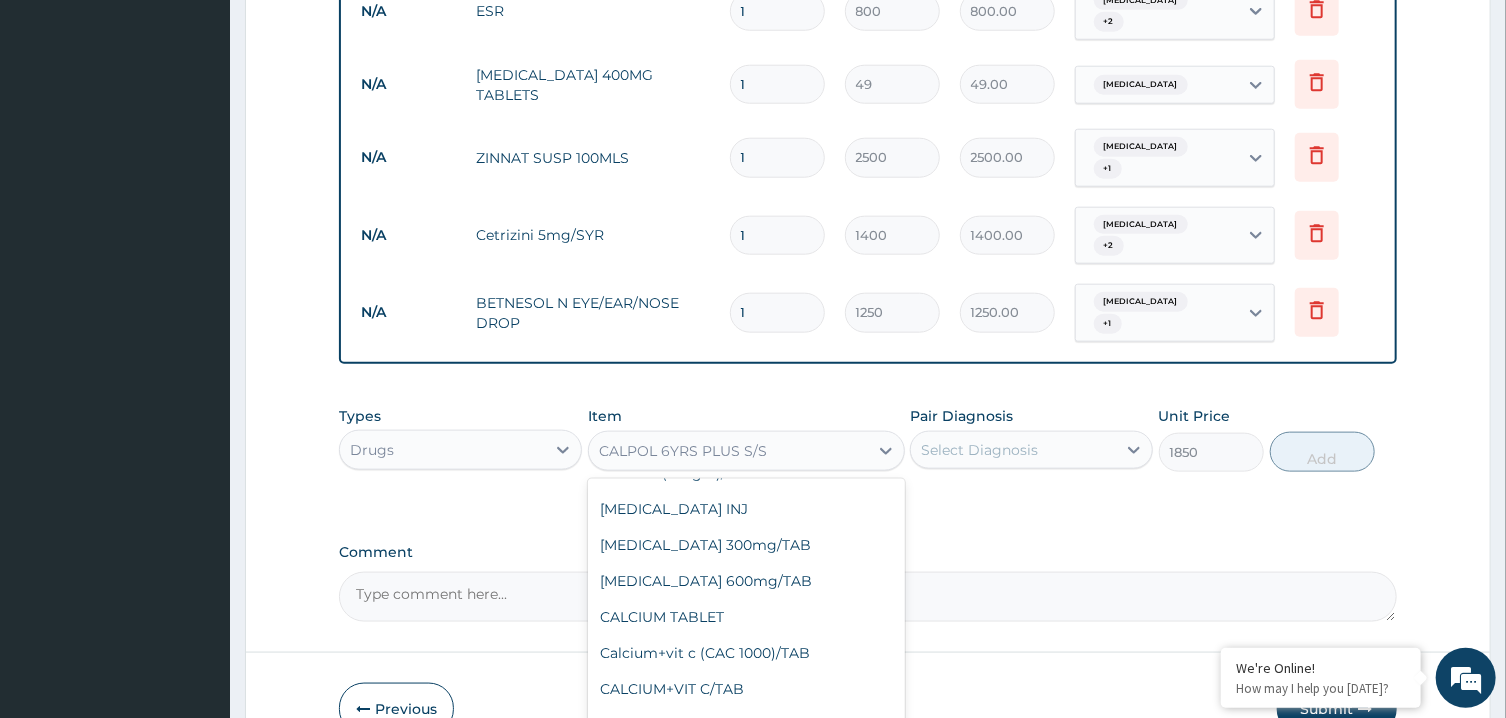 click on "CALPOL 6YRS PLUS 200MLS" at bounding box center [746, 833] 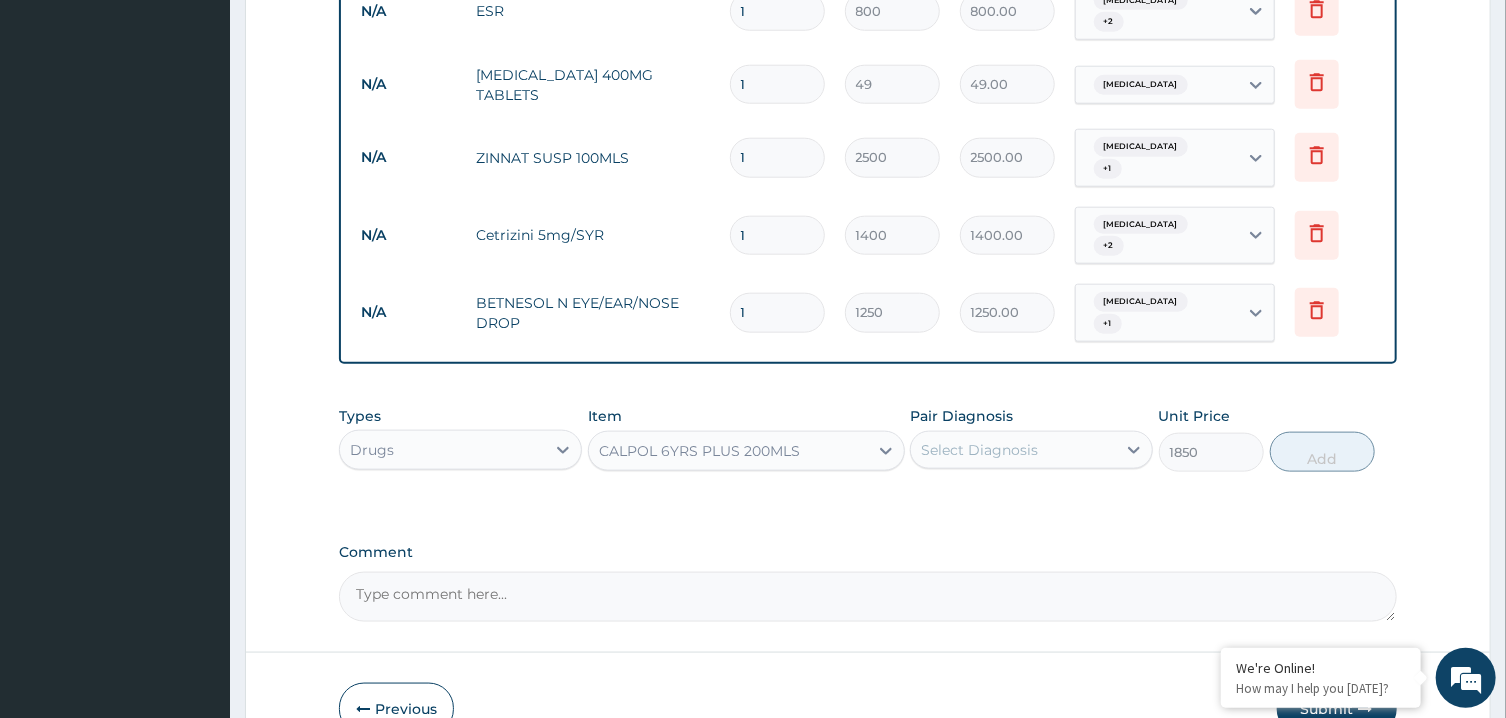 type on "3000" 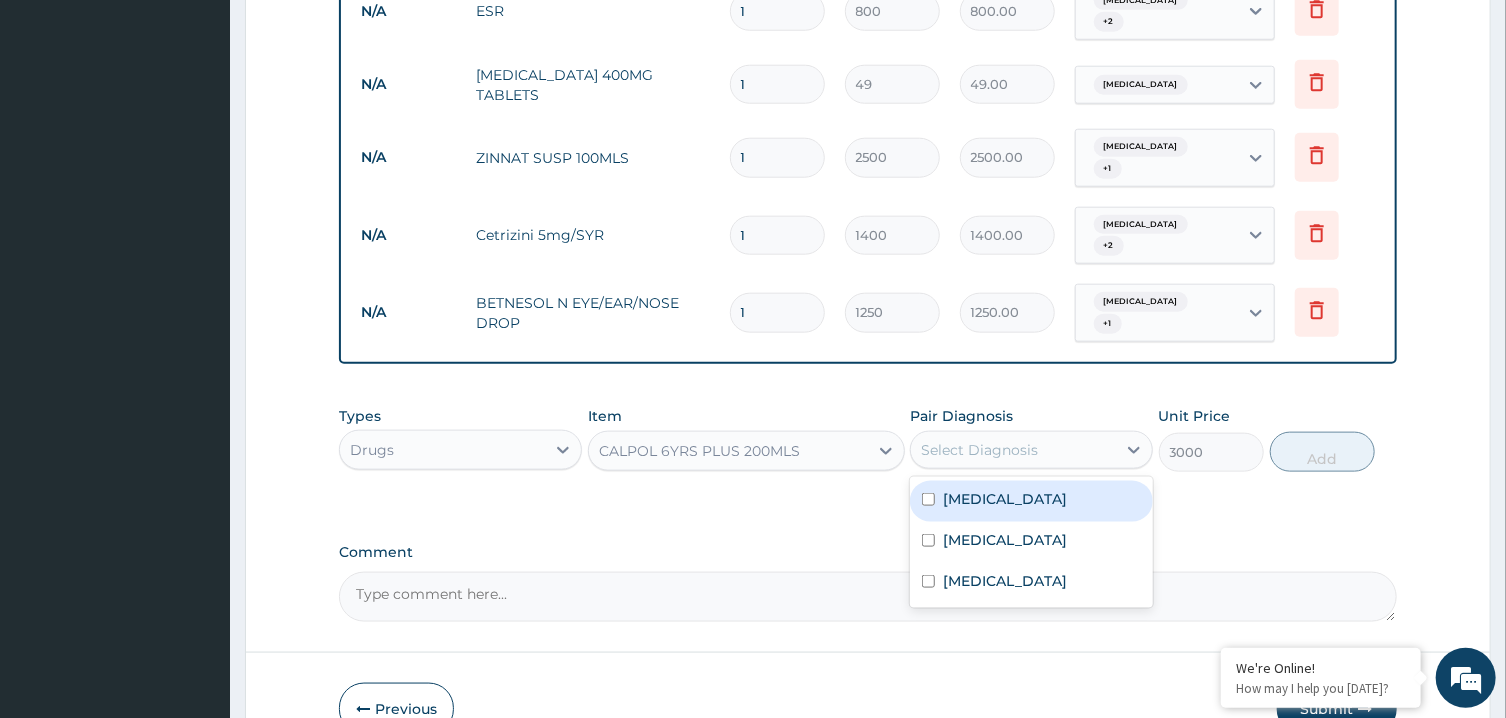 click on "Select Diagnosis" at bounding box center (1013, 450) 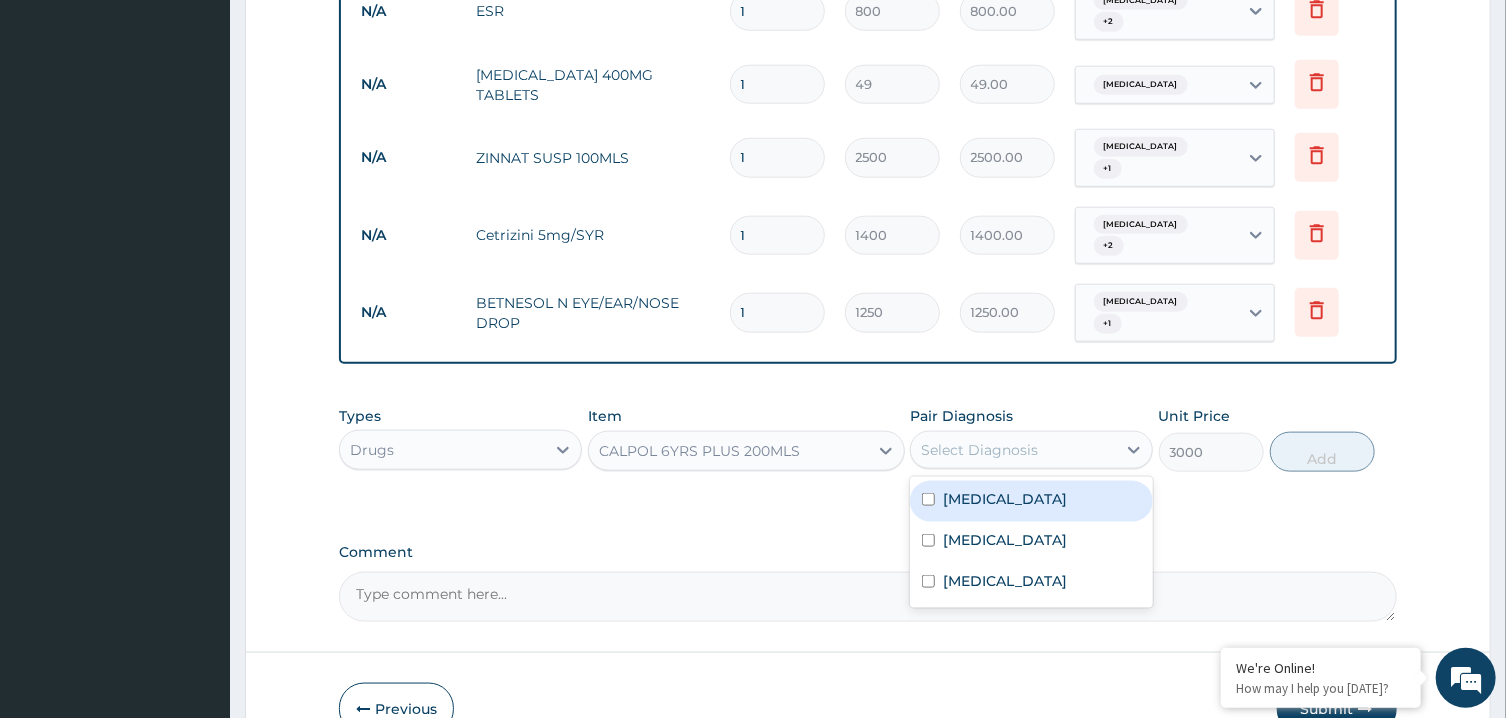 click on "Rhinitis" at bounding box center (1031, 501) 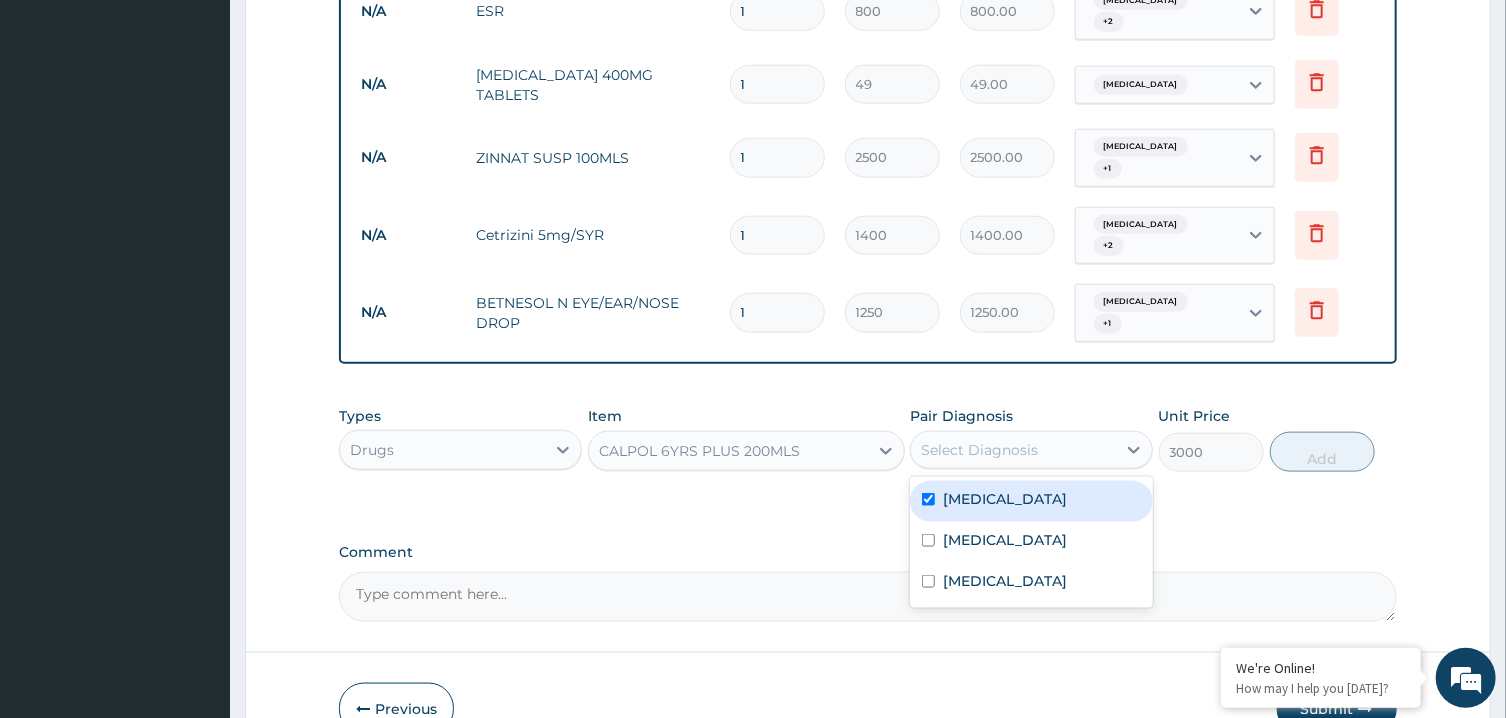 checkbox on "true" 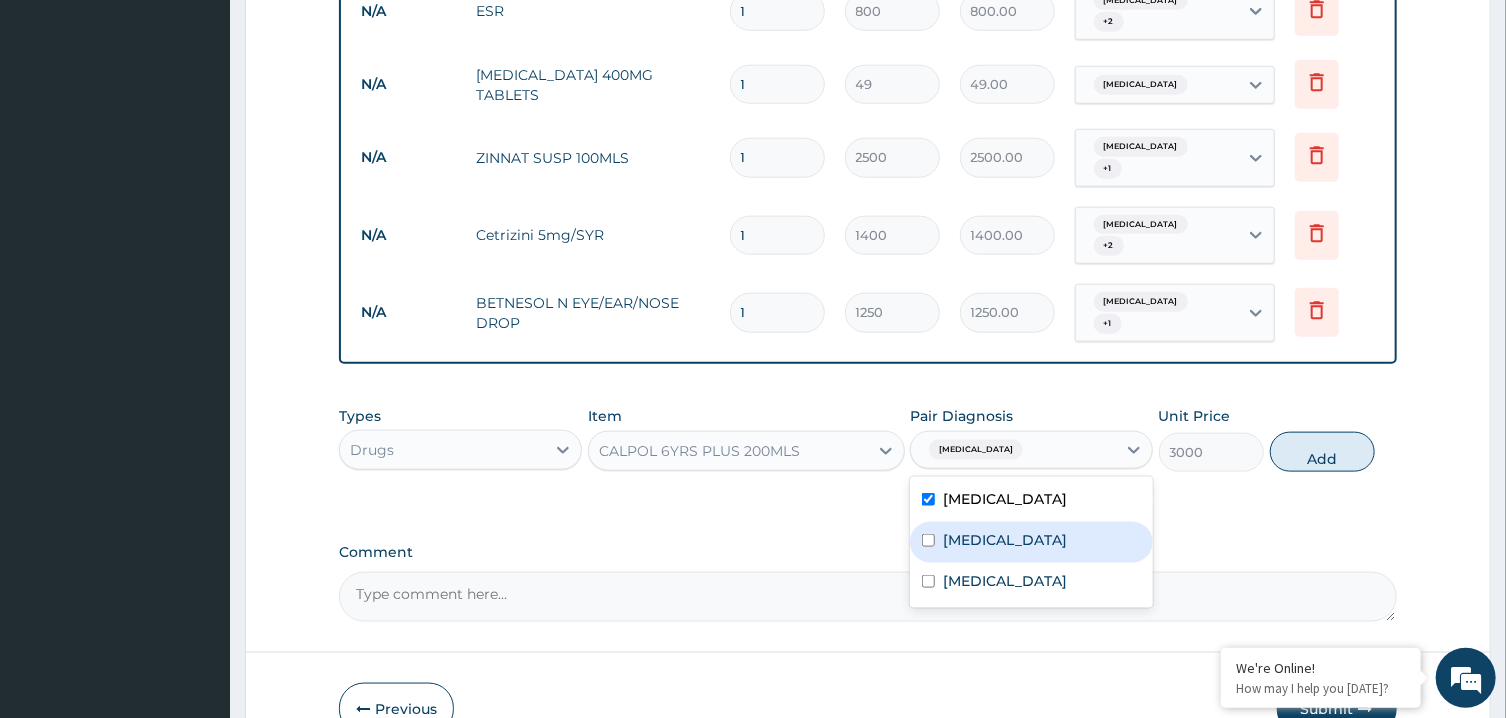 click on "Viral conjunctivitis" at bounding box center (1005, 540) 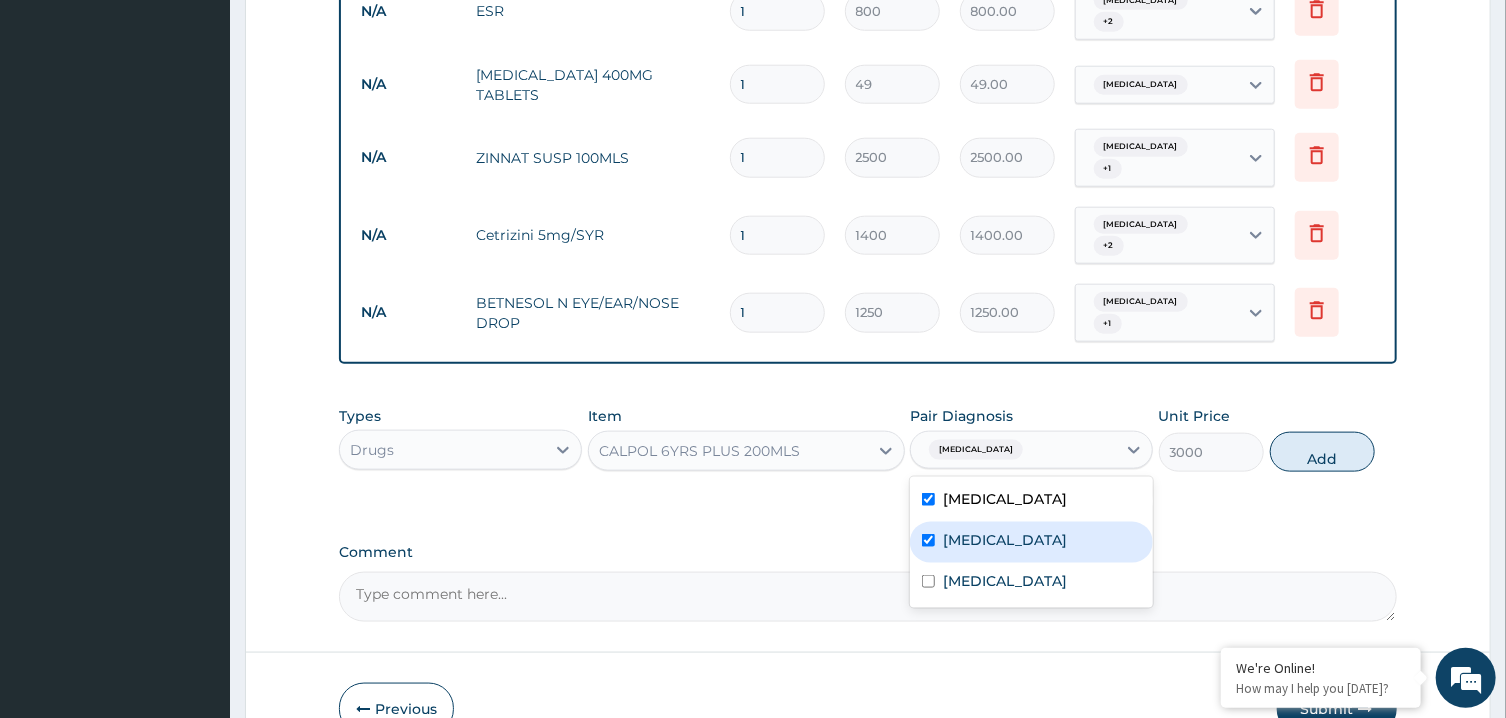 checkbox on "true" 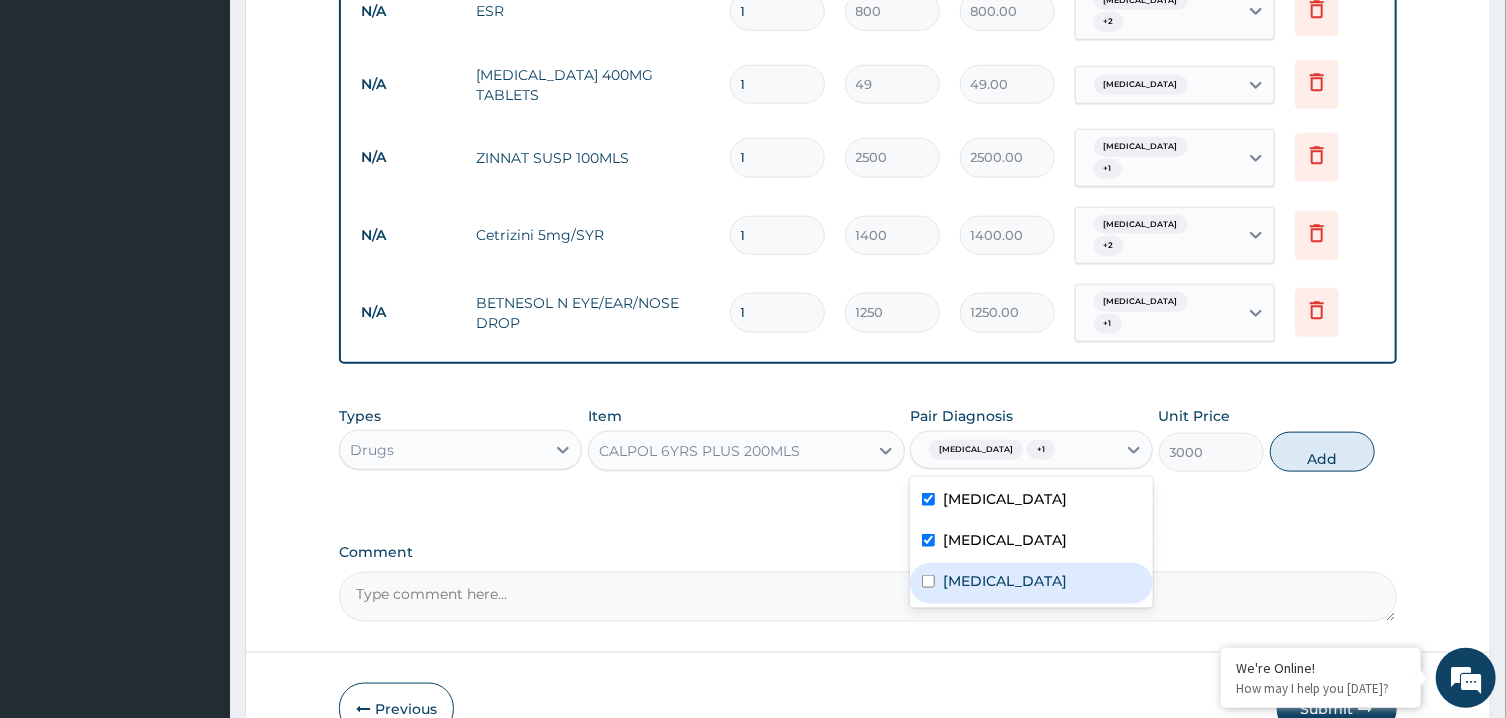 click on "Upper respiratory infection" at bounding box center [1005, 581] 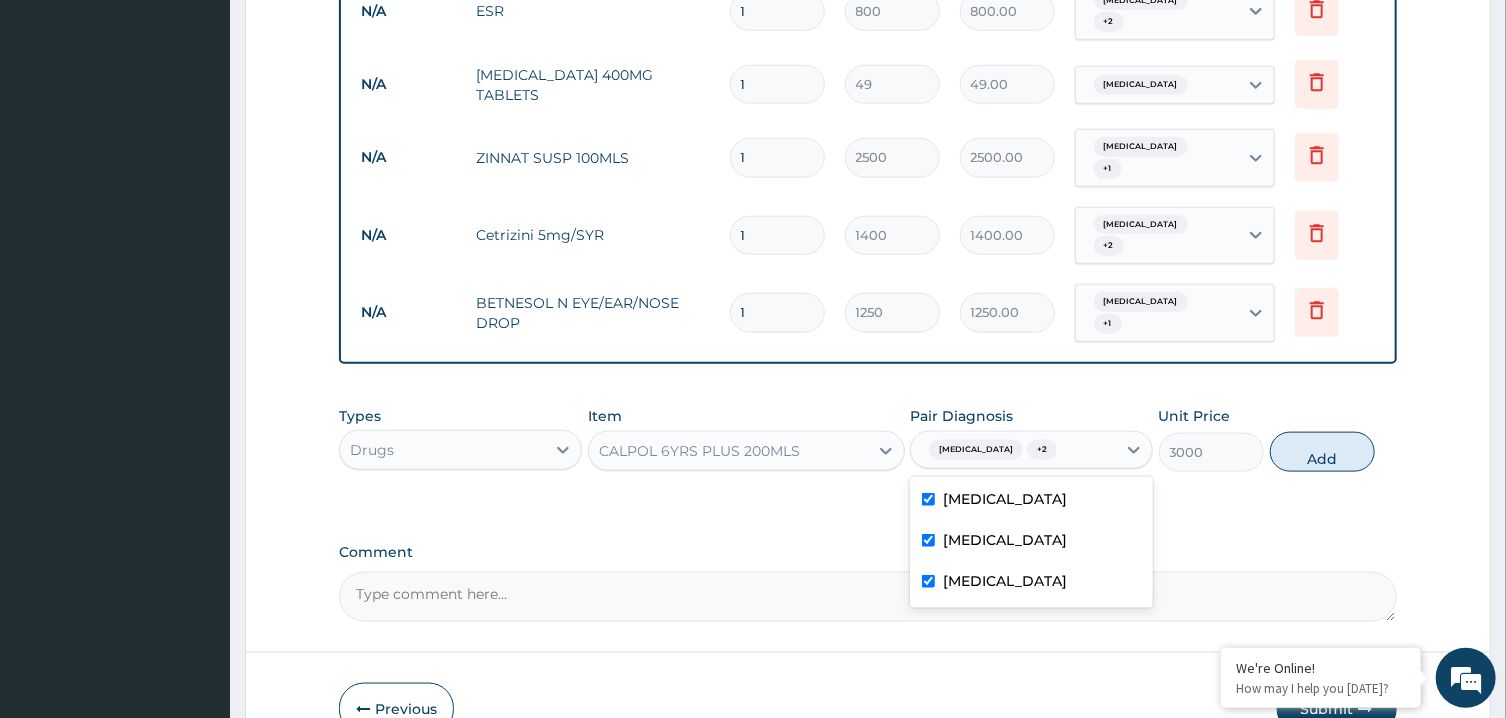 checkbox on "true" 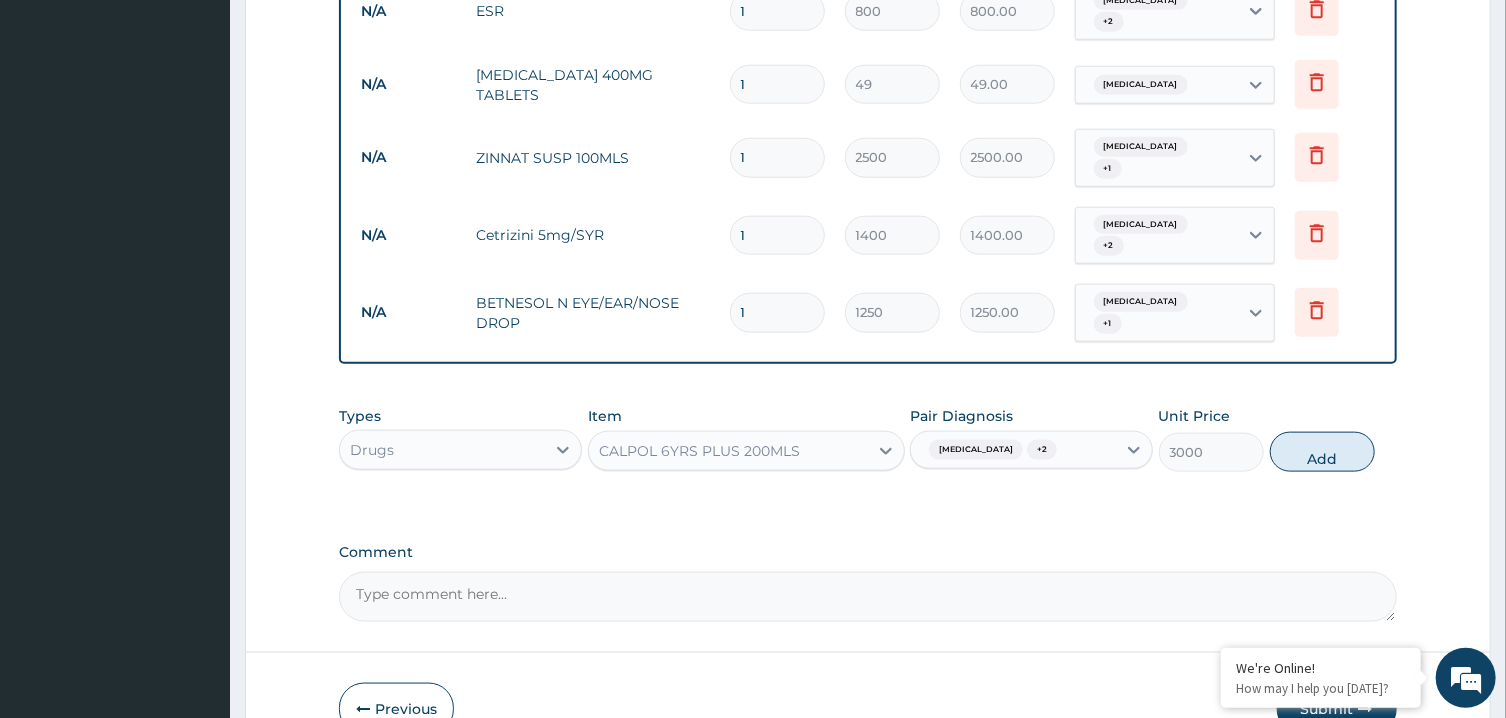 click on "Types Drugs Item CALPOL 6YRS PLUS 200MLS Pair Diagnosis Rhinitis  + 2 Unit Price 3000 Add" at bounding box center (867, 439) 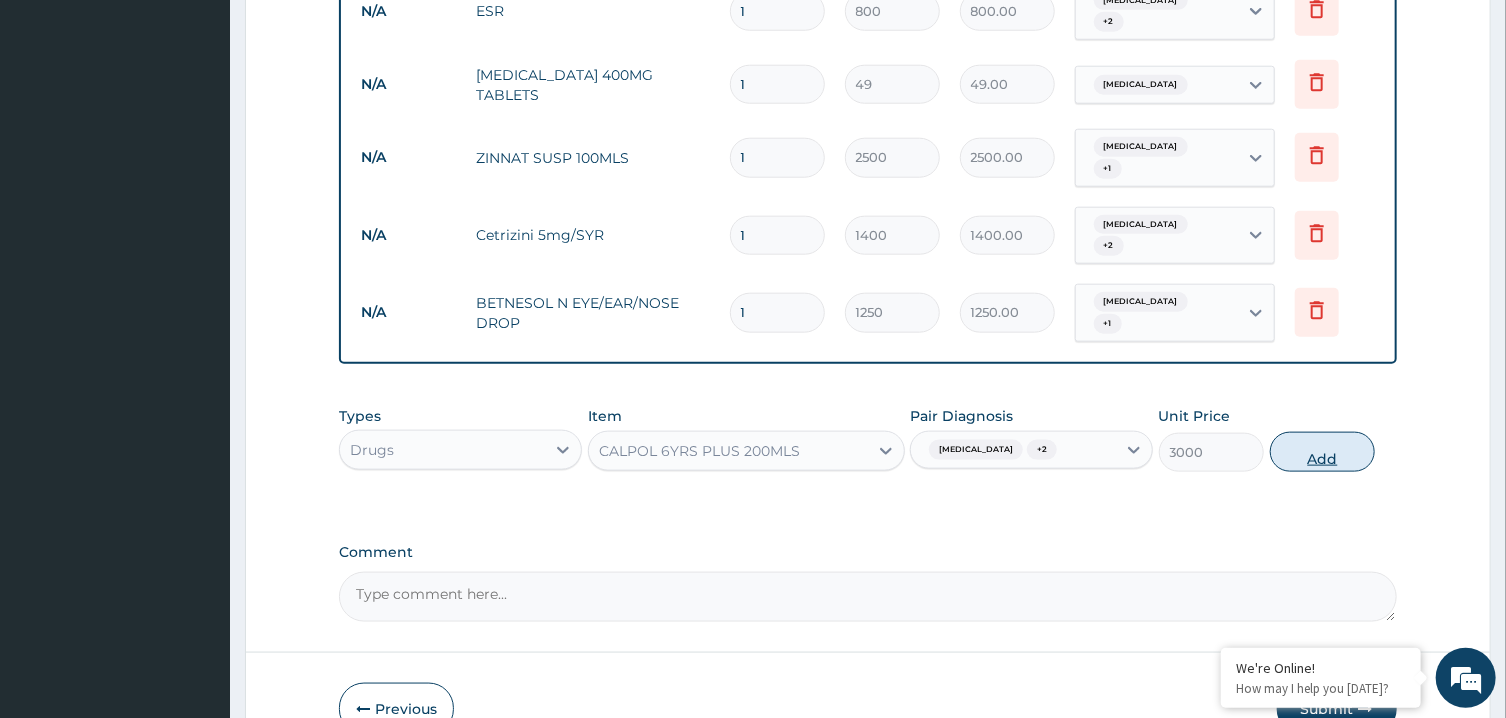 click on "Add" at bounding box center (1323, 452) 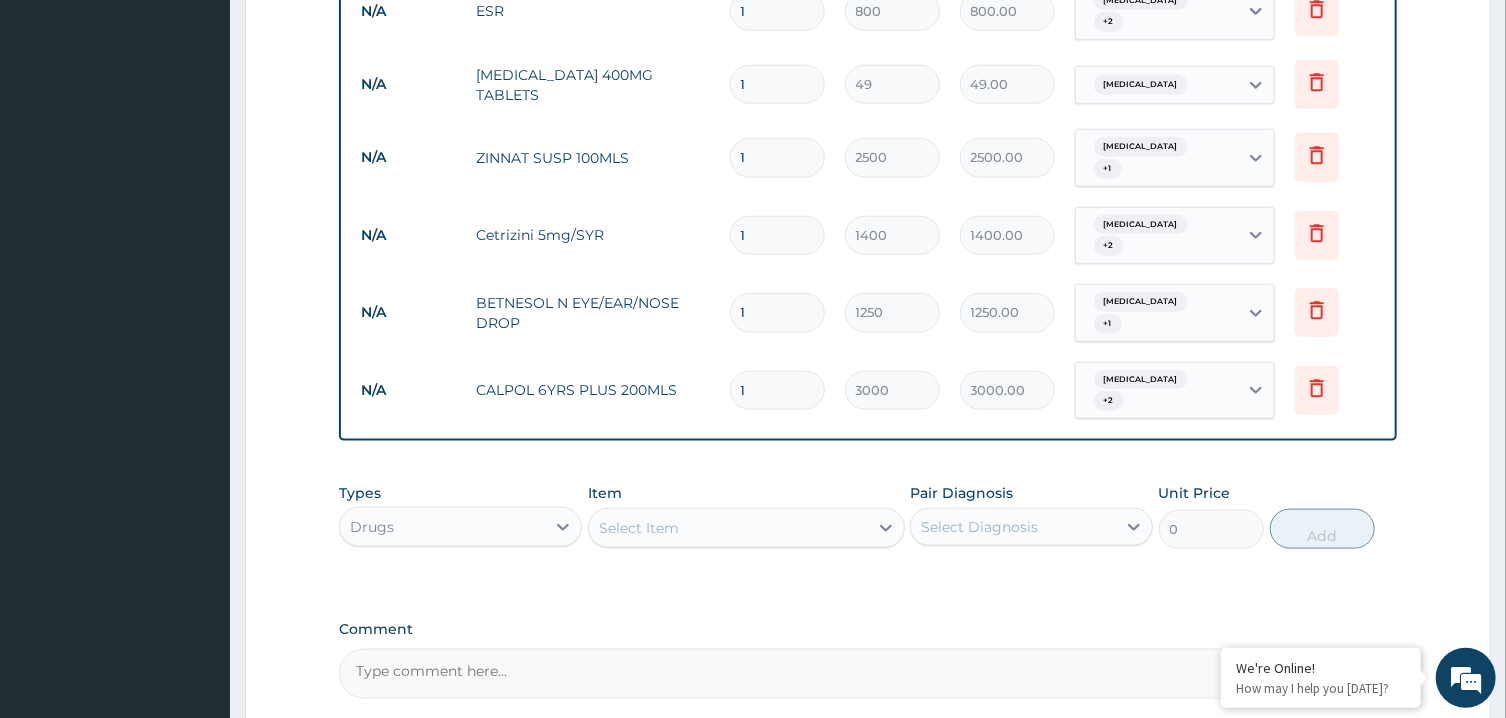 click on "Select Item" at bounding box center [728, 528] 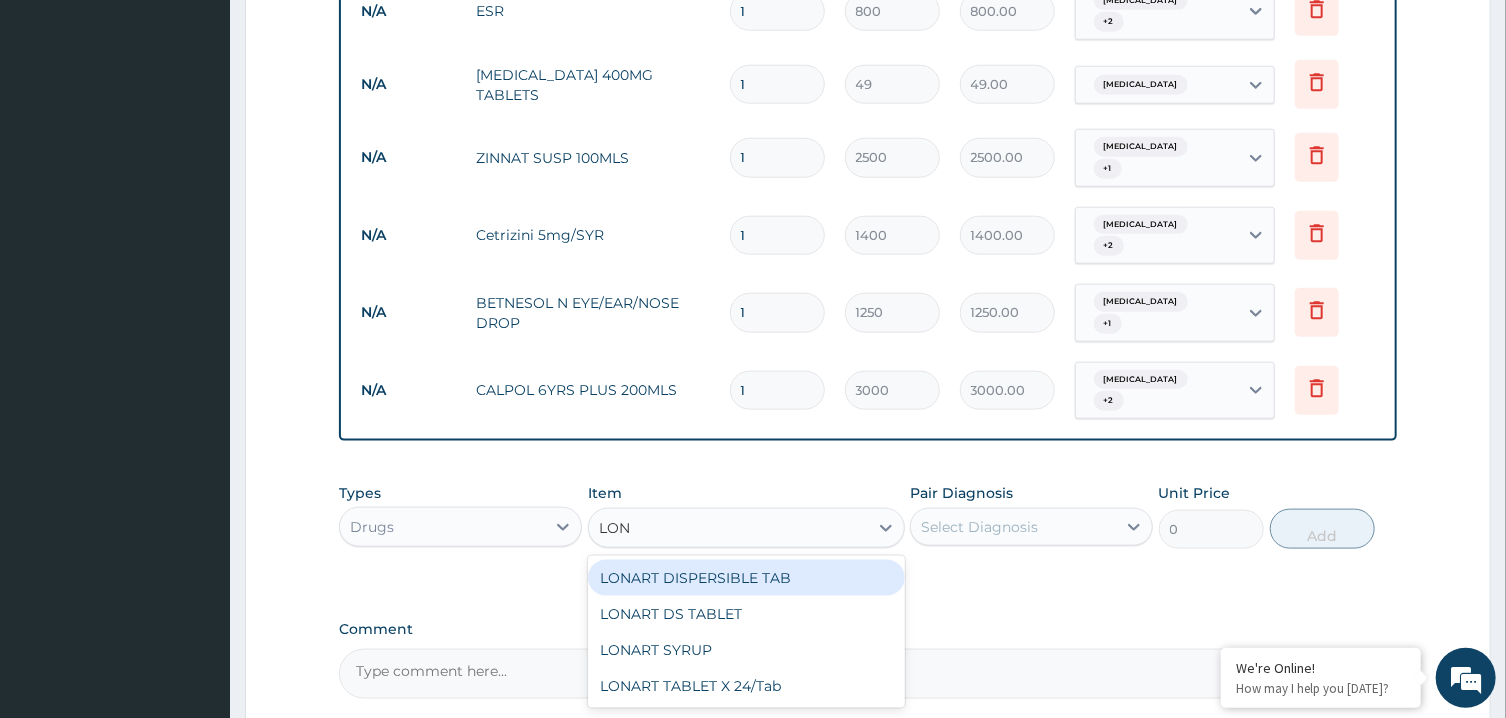 type on "LONA" 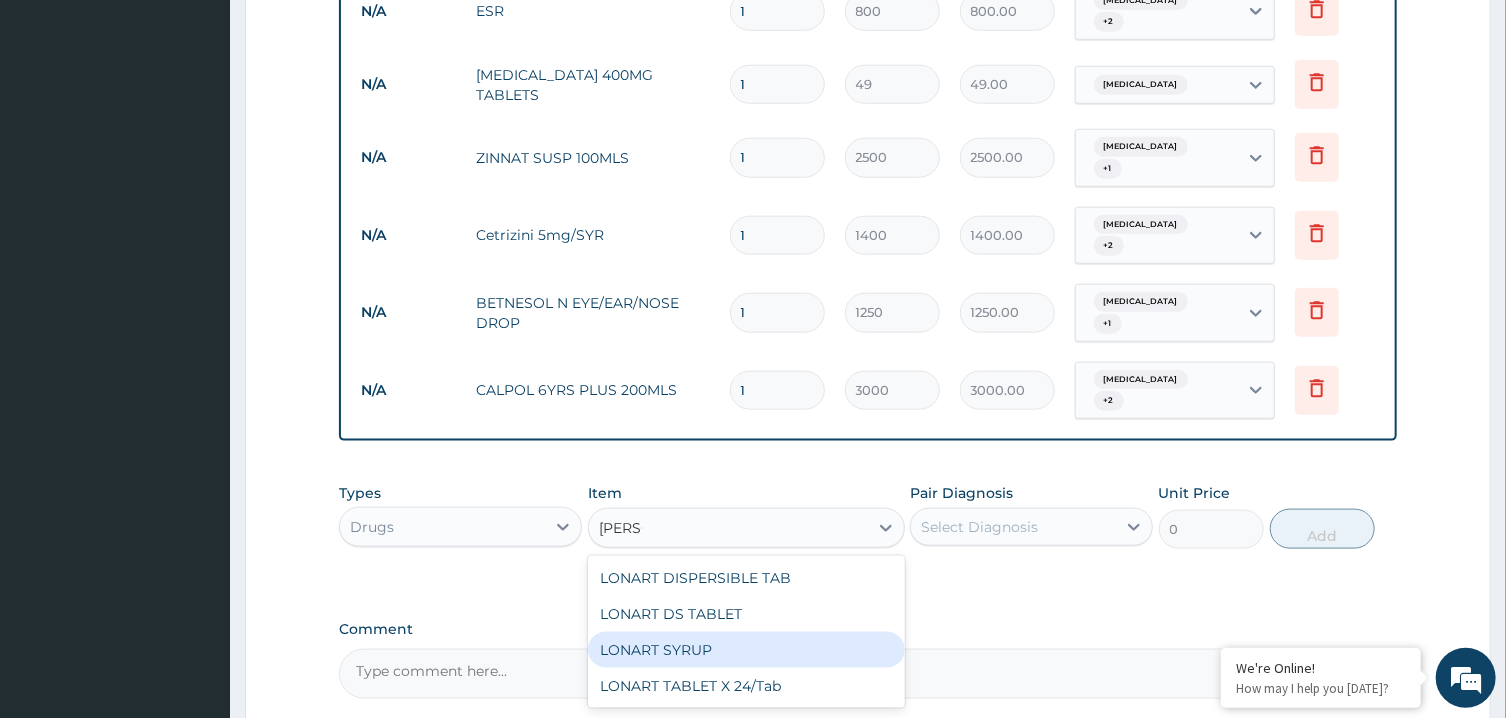 click on "LONART SYRUP" at bounding box center (746, 650) 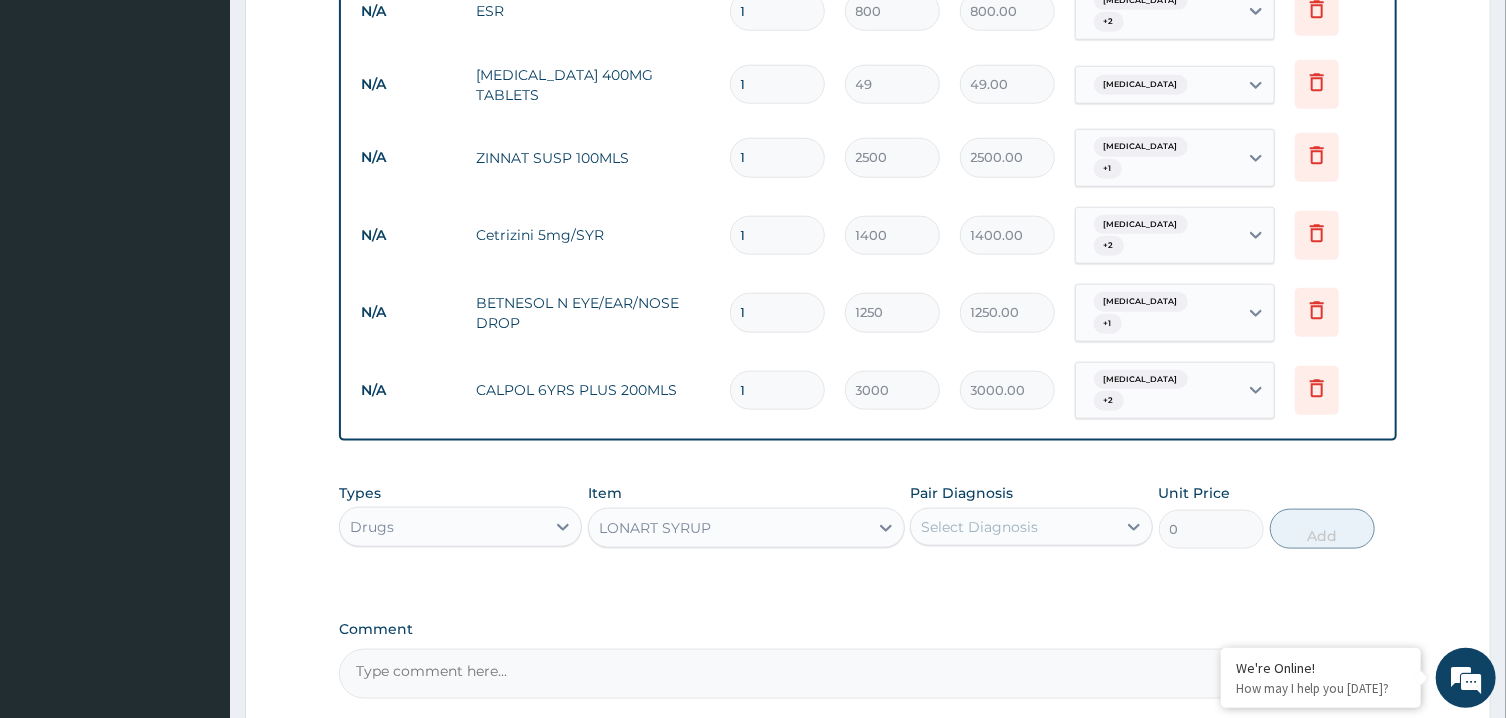 type 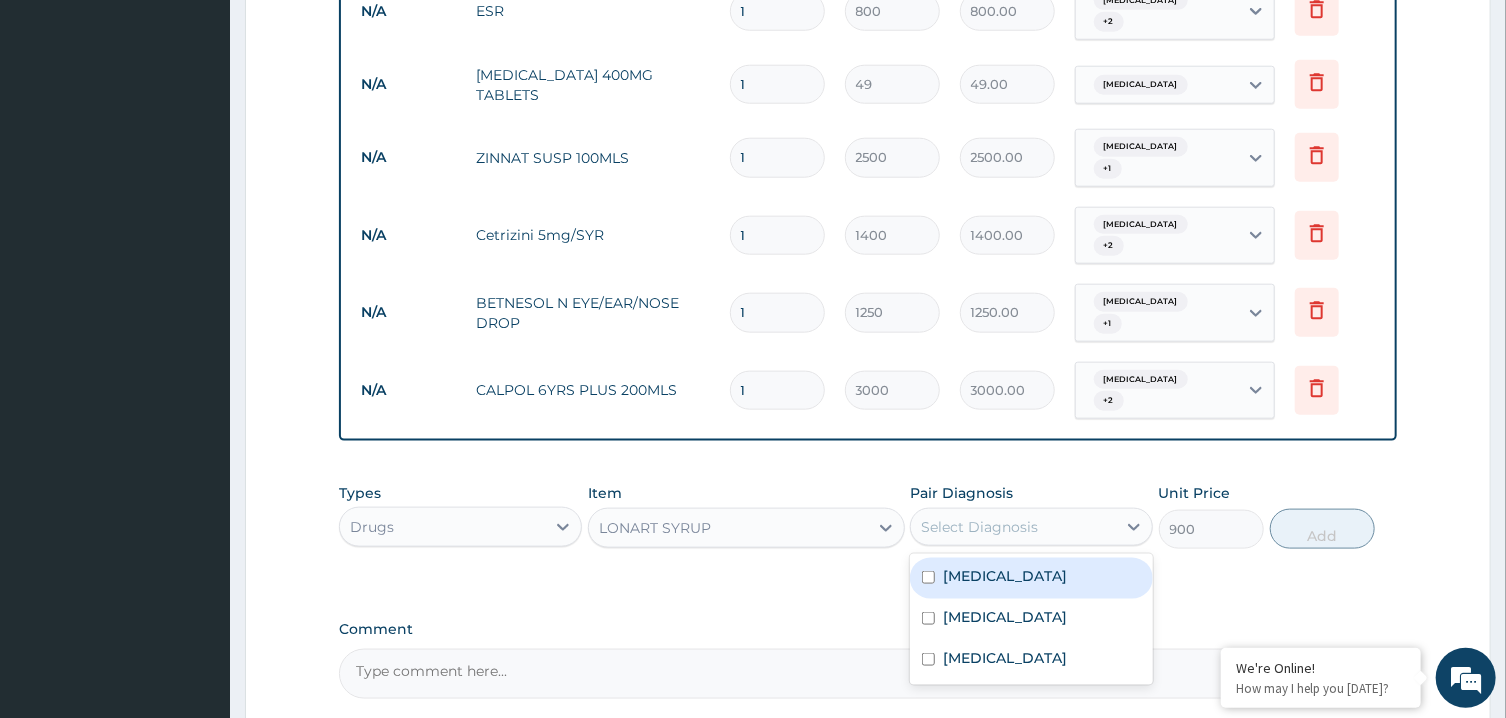 drag, startPoint x: 1005, startPoint y: 470, endPoint x: 1369, endPoint y: 458, distance: 364.19775 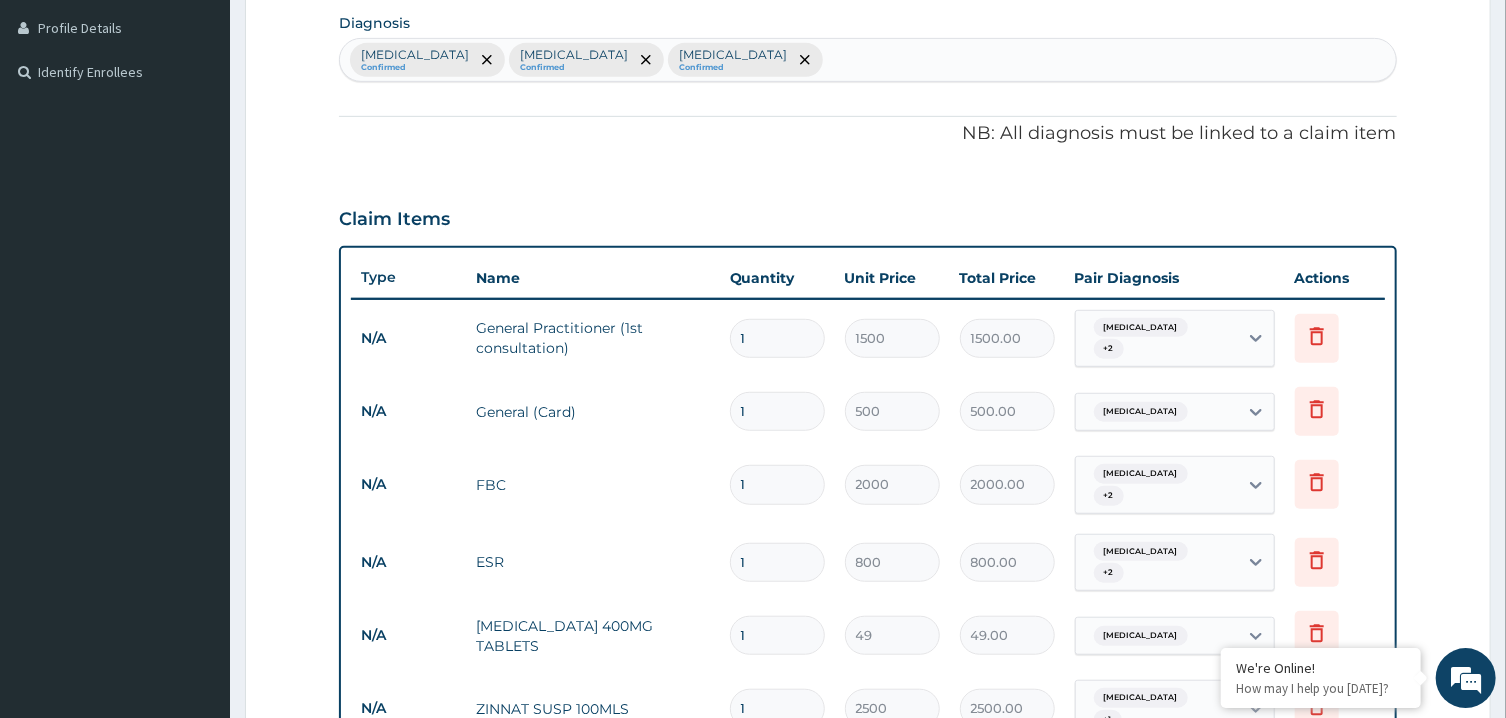 scroll, scrollTop: 494, scrollLeft: 0, axis: vertical 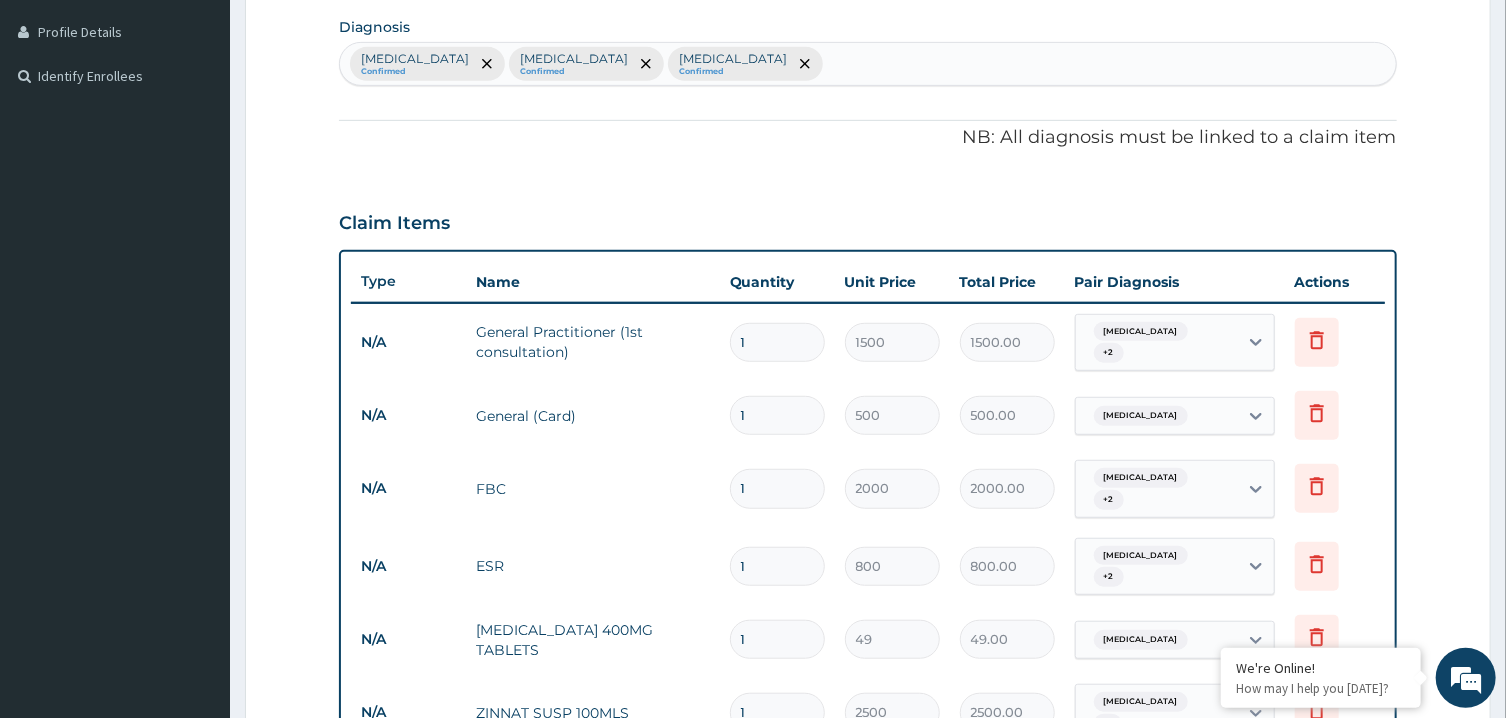 click on "Rhinitis Confirmed Viral conjunctivitis Confirmed Upper respiratory infection Confirmed" at bounding box center (867, 64) 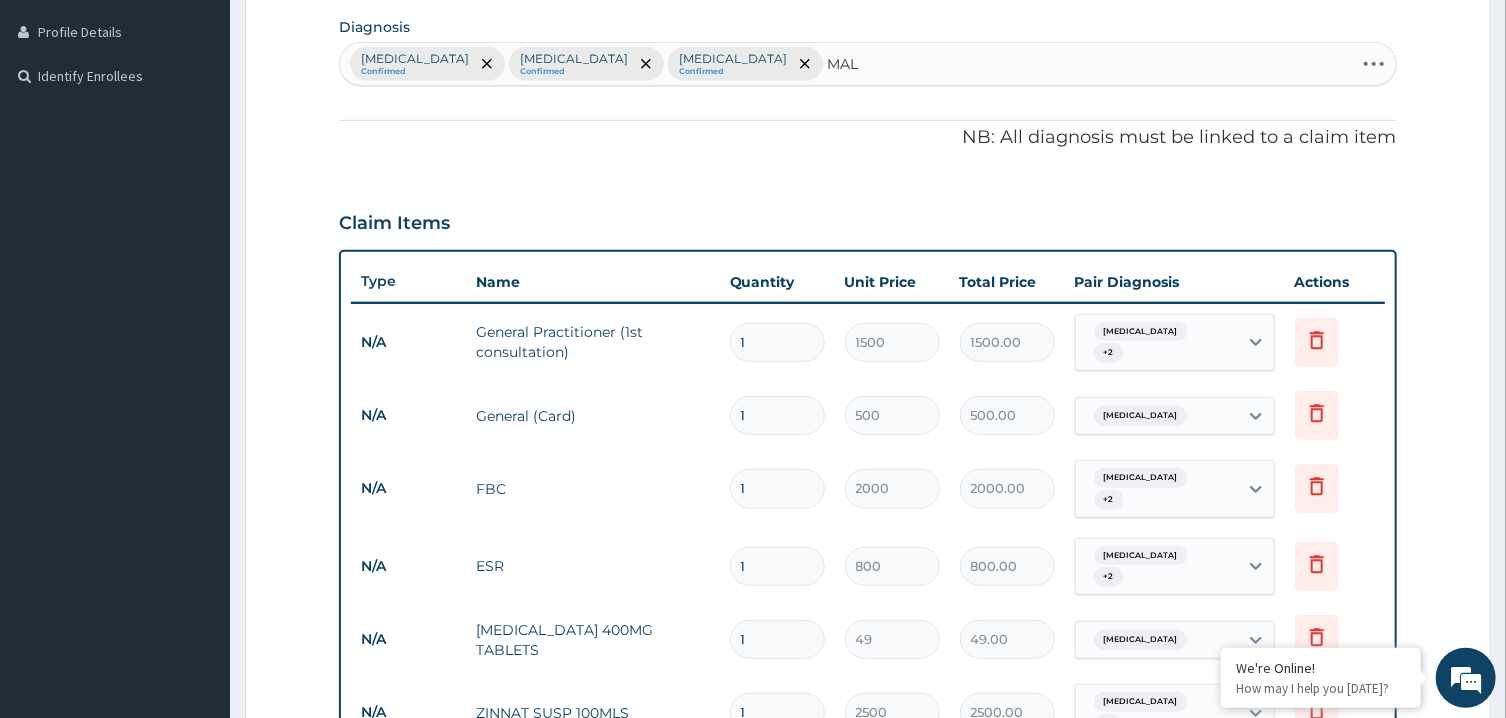 type on "MALA" 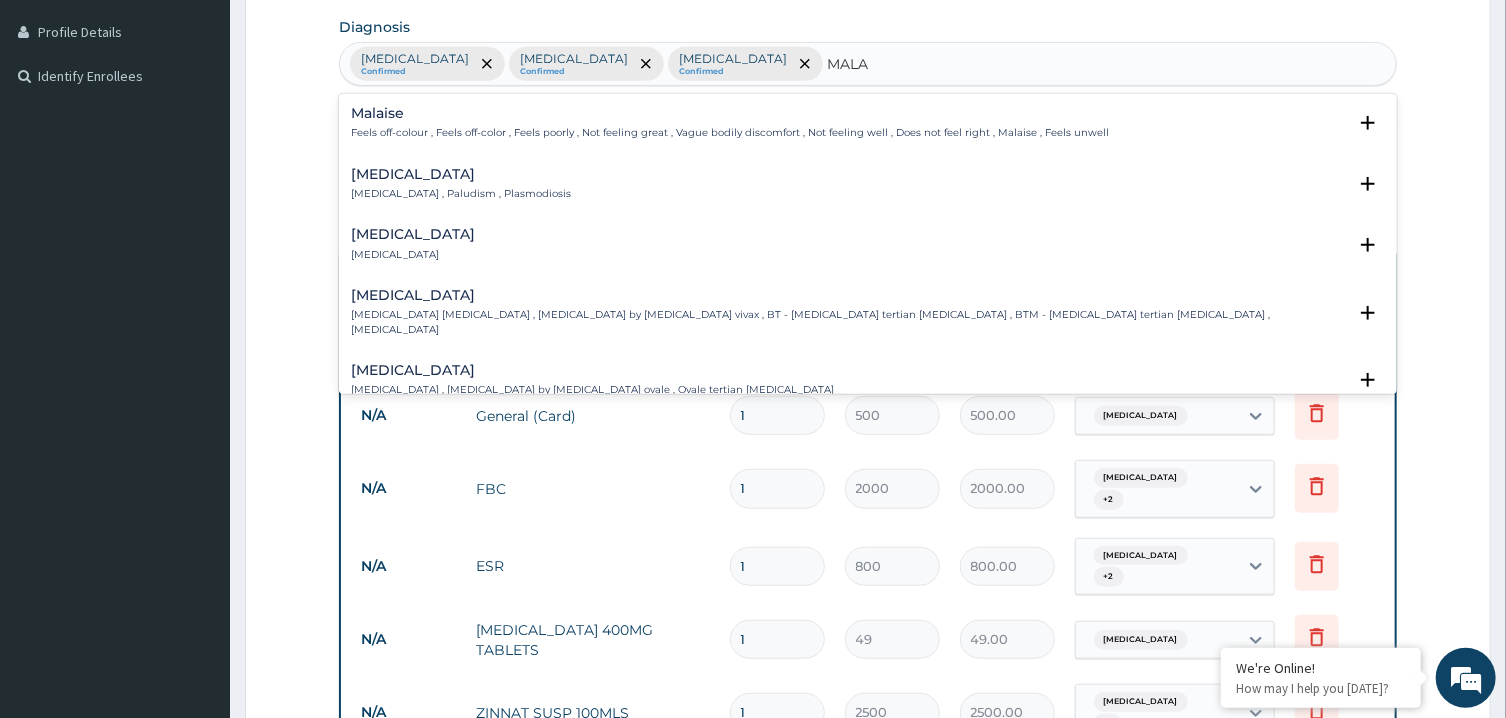 click on "Malaria" at bounding box center [461, 174] 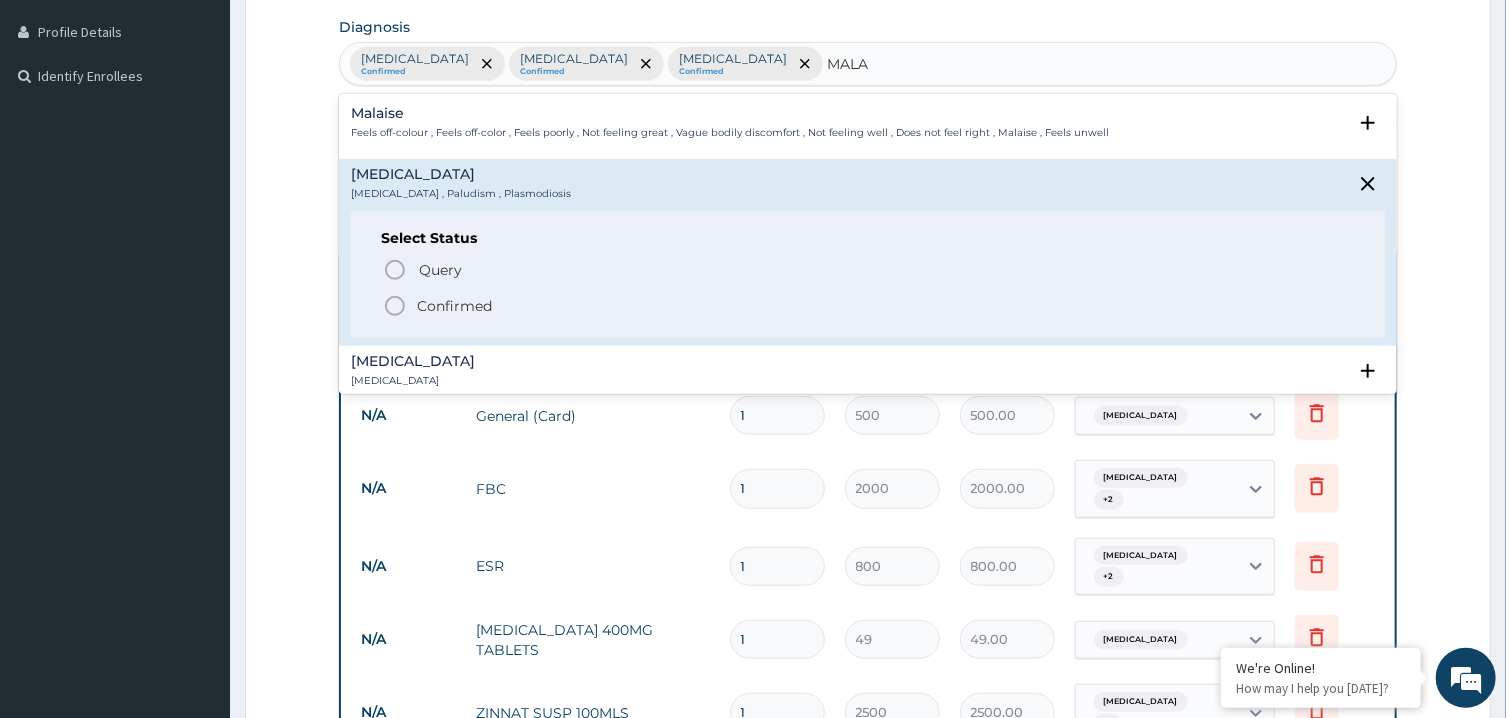 click 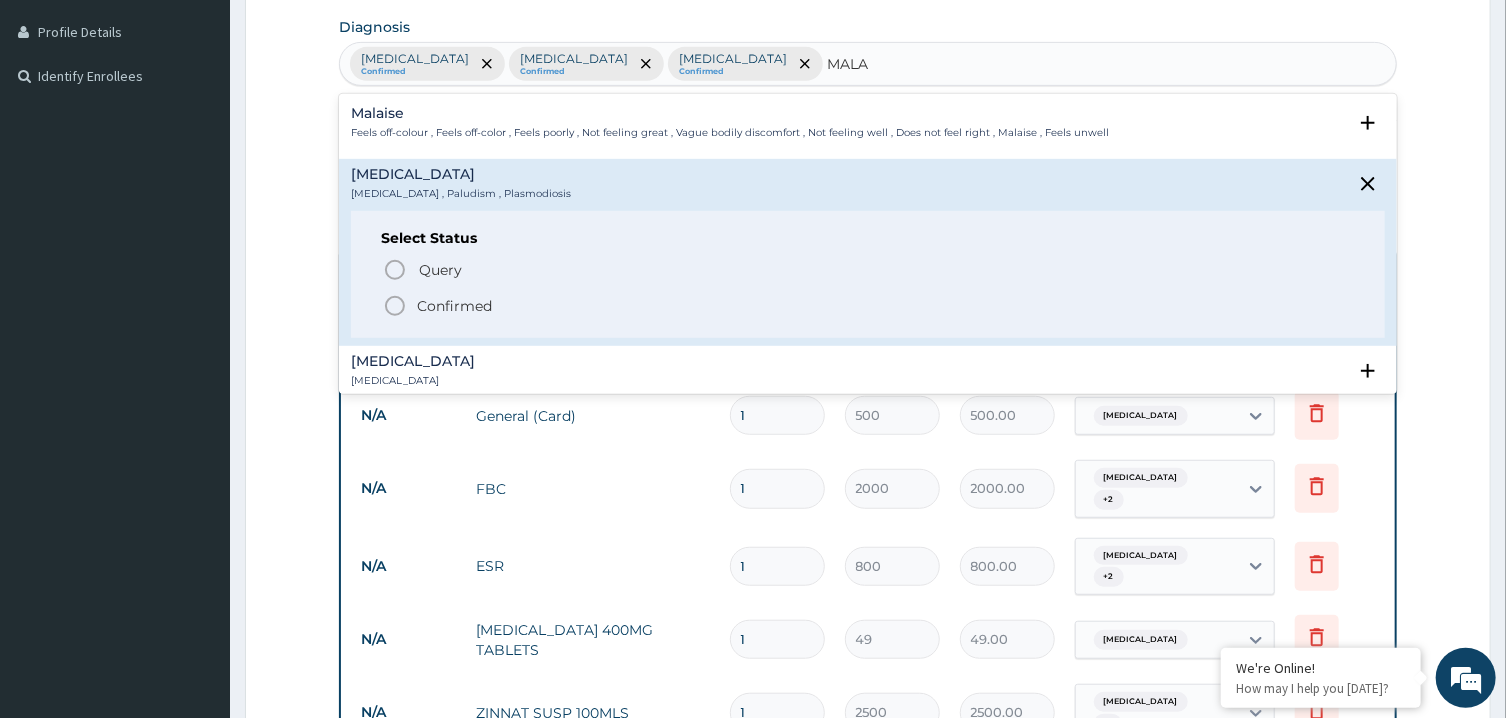 type 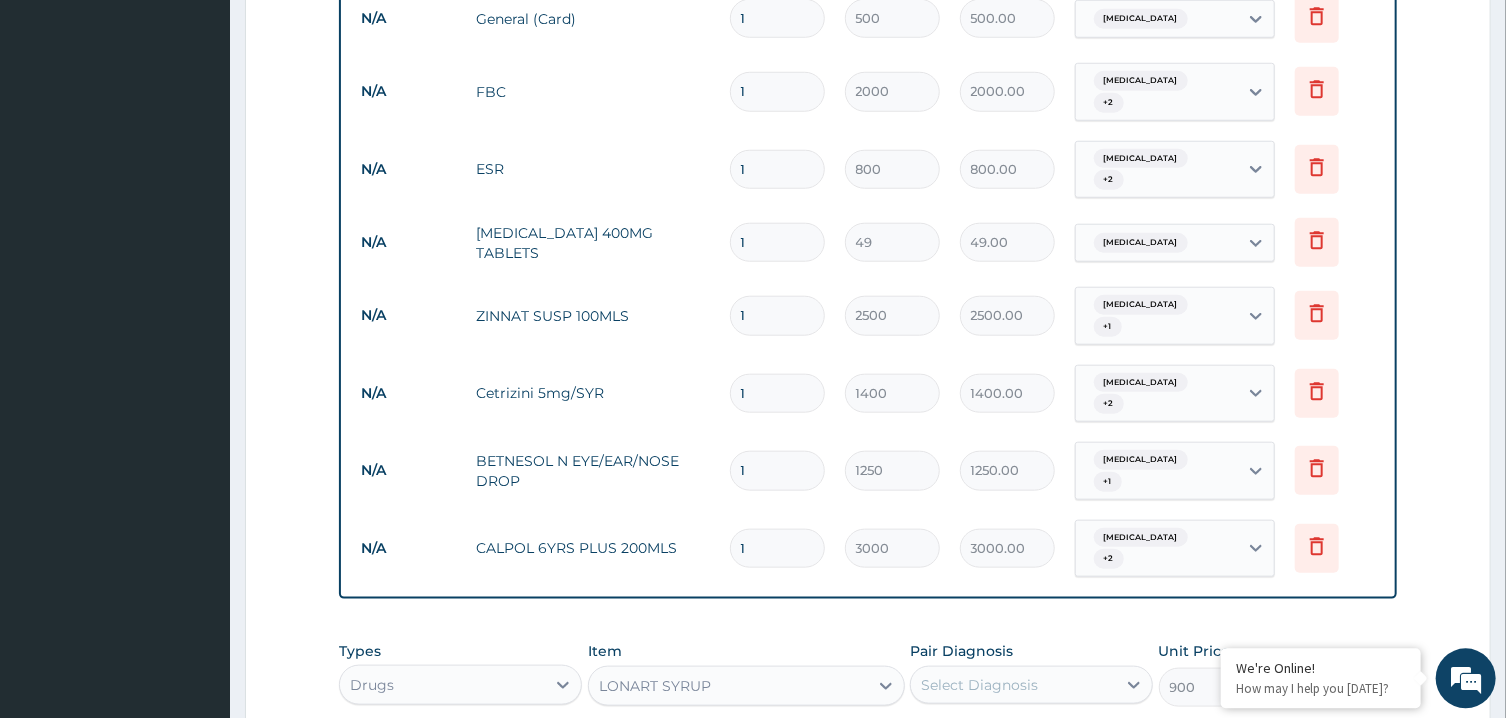 scroll, scrollTop: 971, scrollLeft: 0, axis: vertical 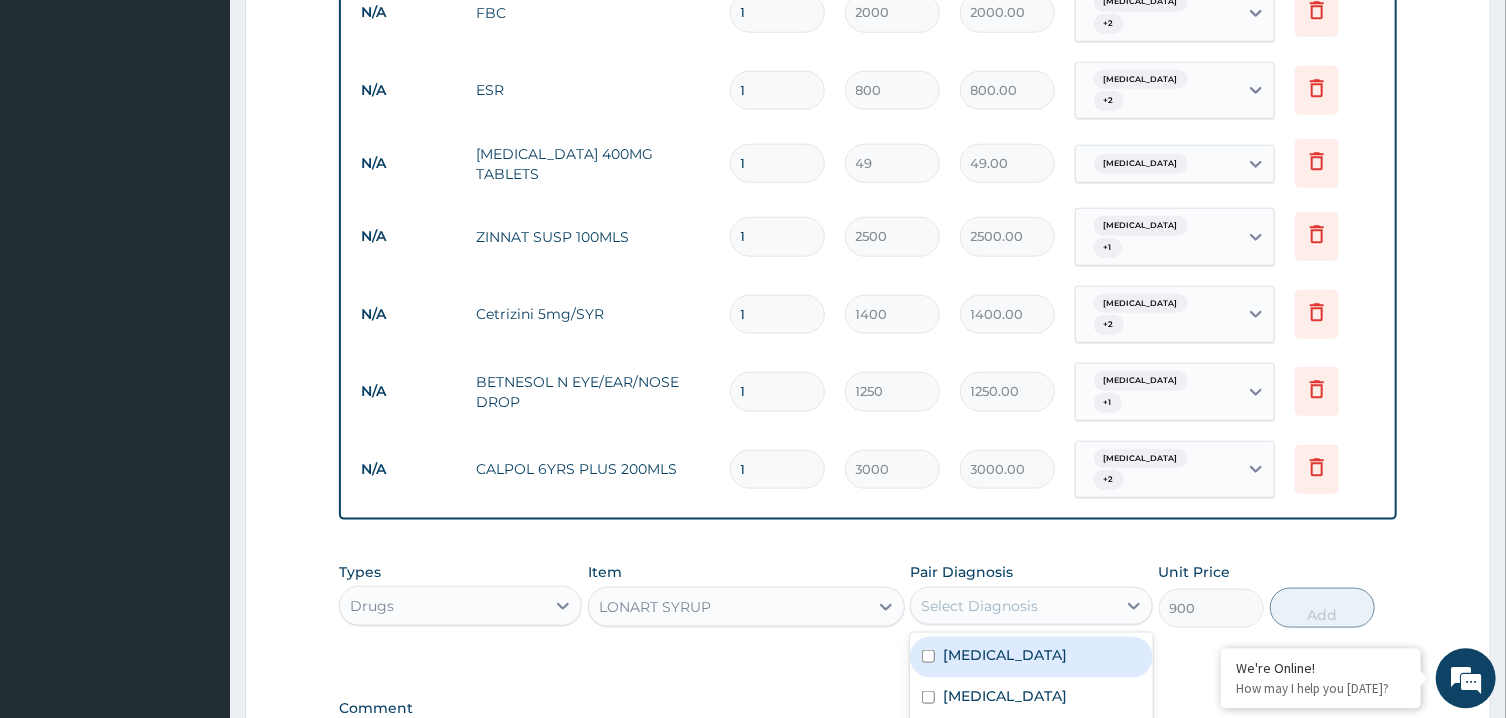 click on "Select Diagnosis" at bounding box center (1013, 605) 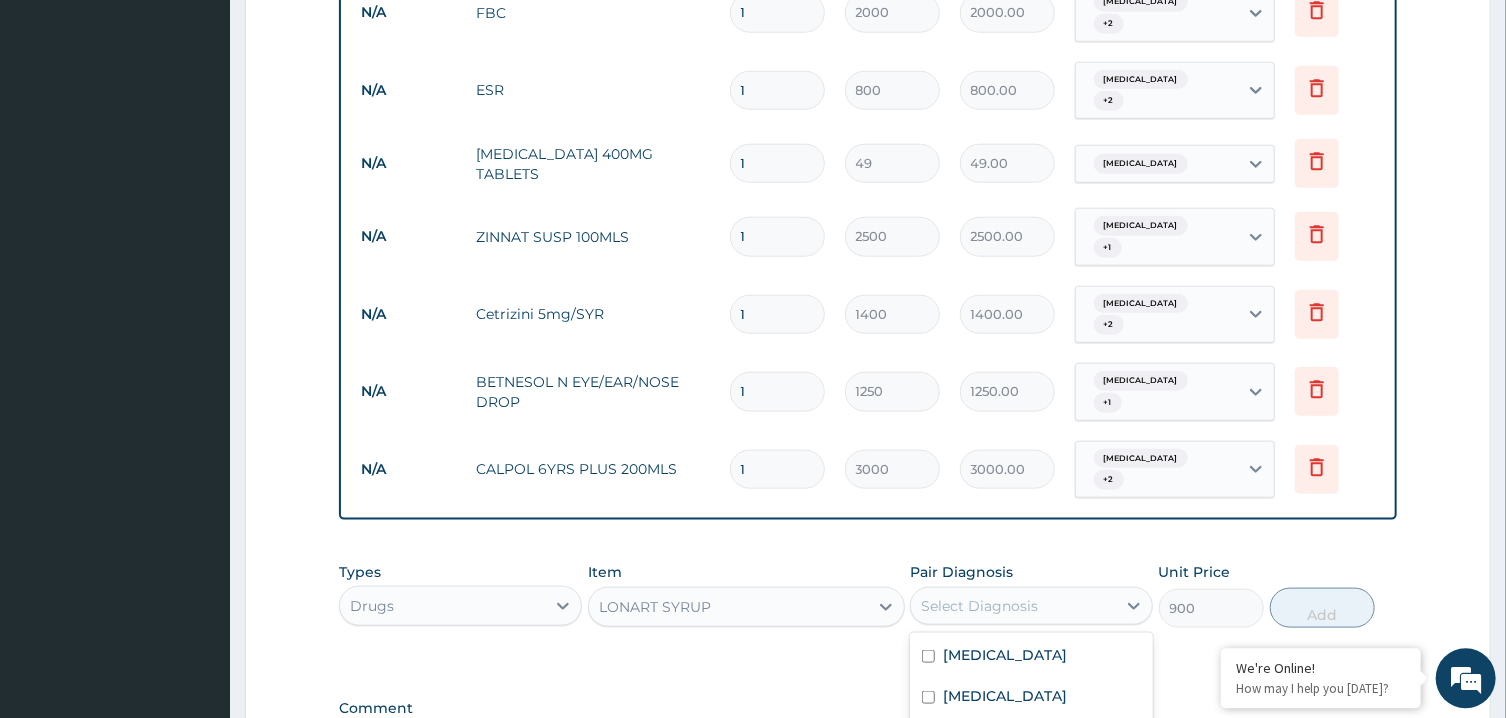 click on "Malaria" at bounding box center [1031, 779] 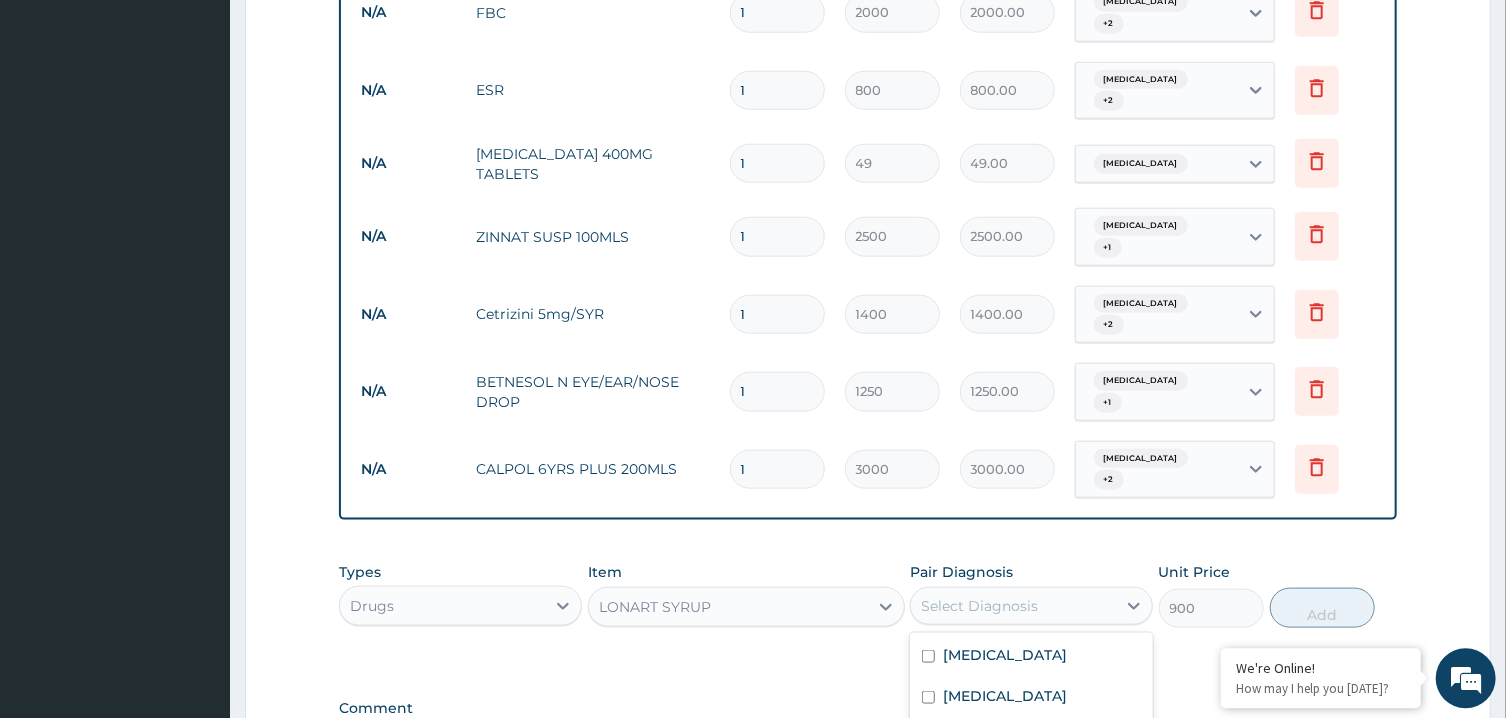 checkbox on "true" 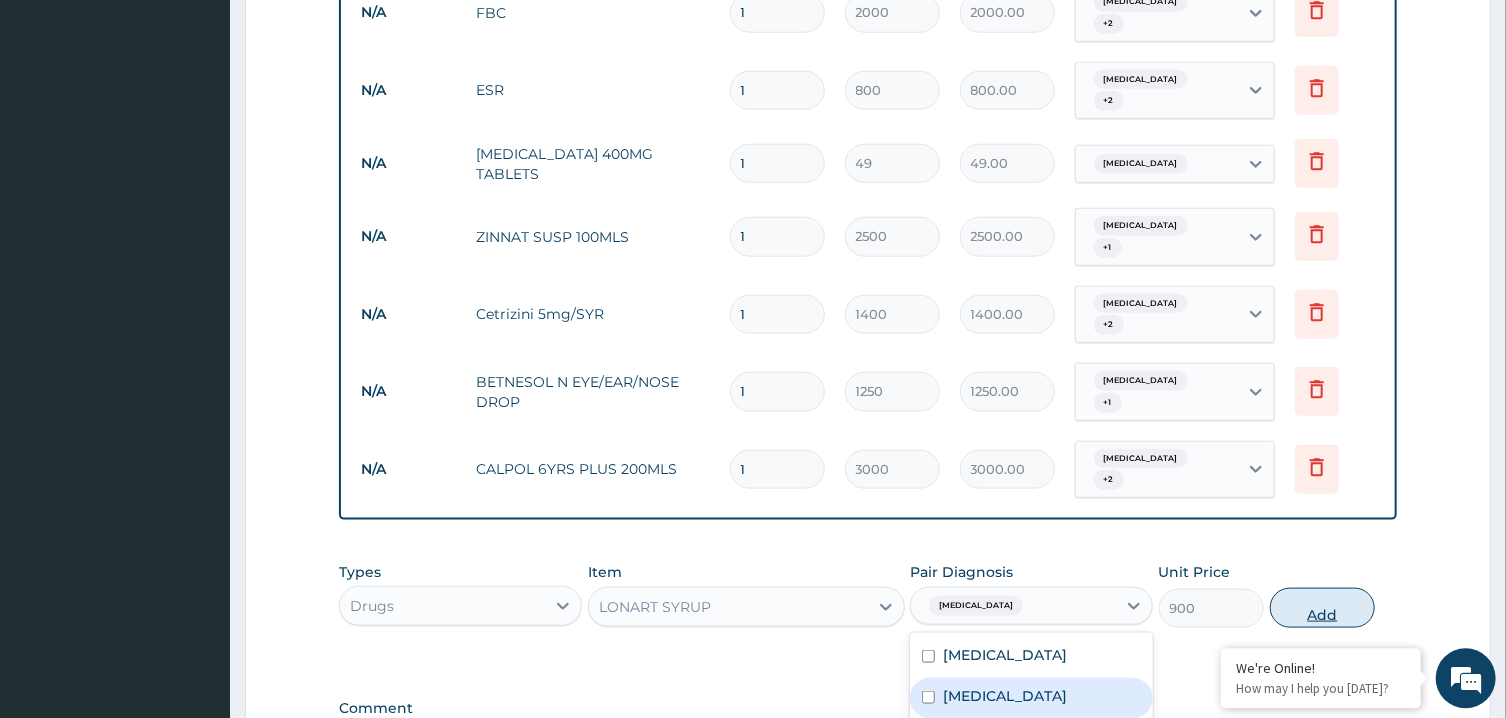 click on "Add" at bounding box center [1323, 607] 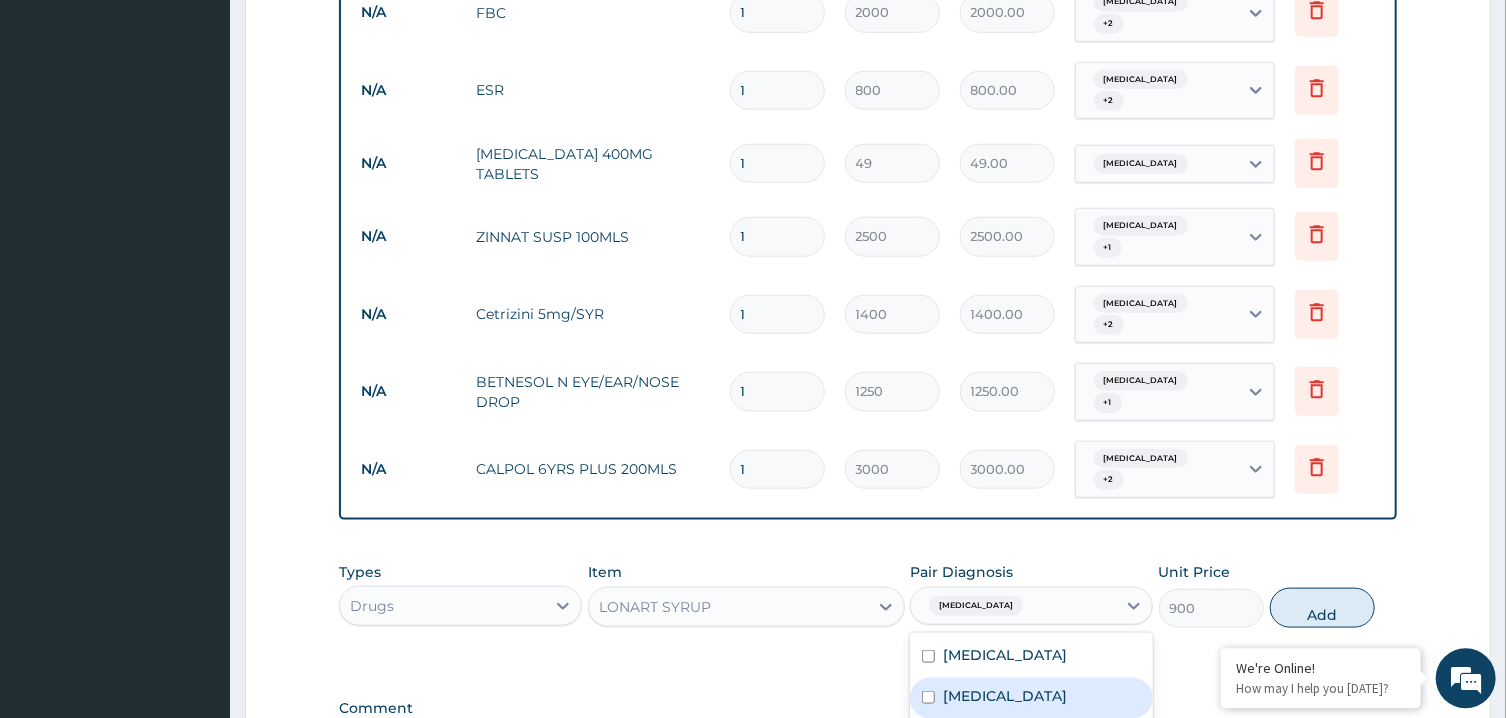 type on "0" 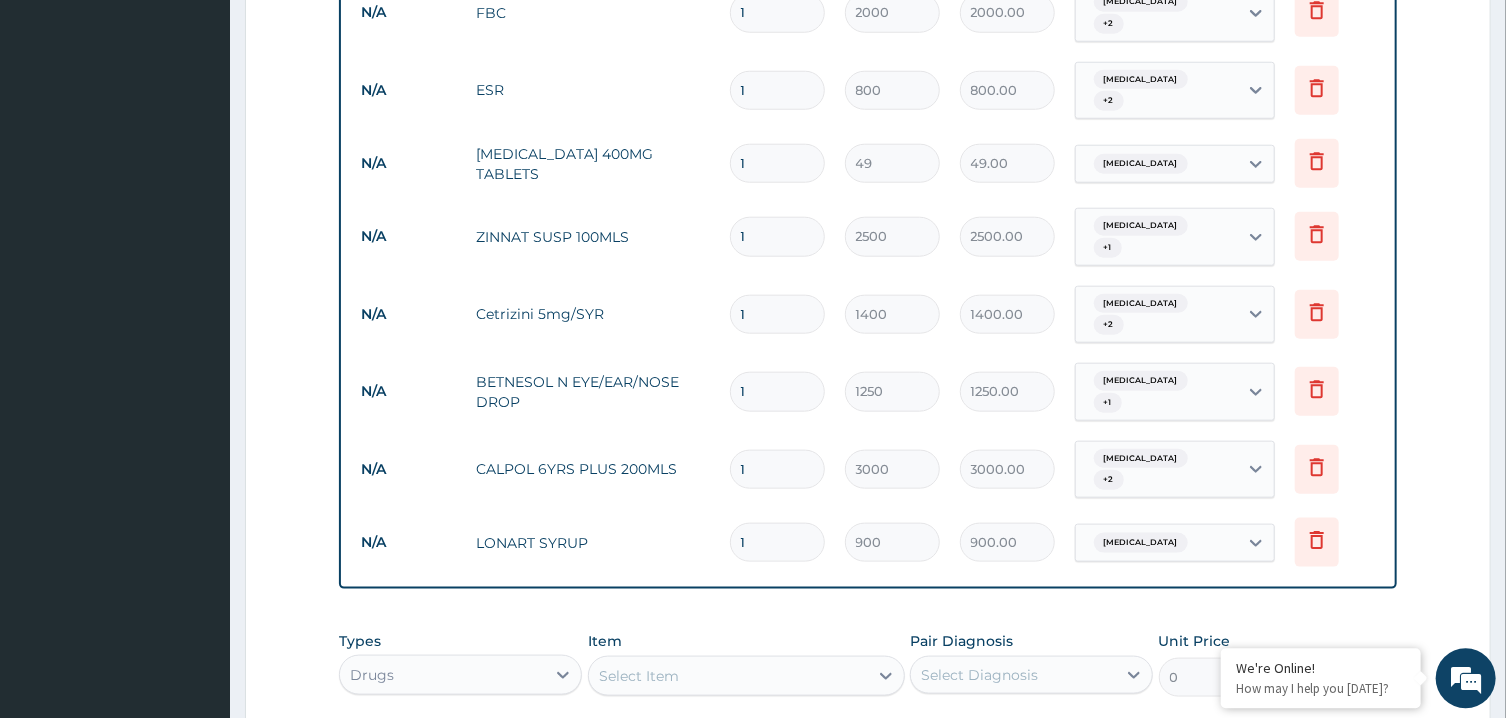 scroll, scrollTop: 1265, scrollLeft: 0, axis: vertical 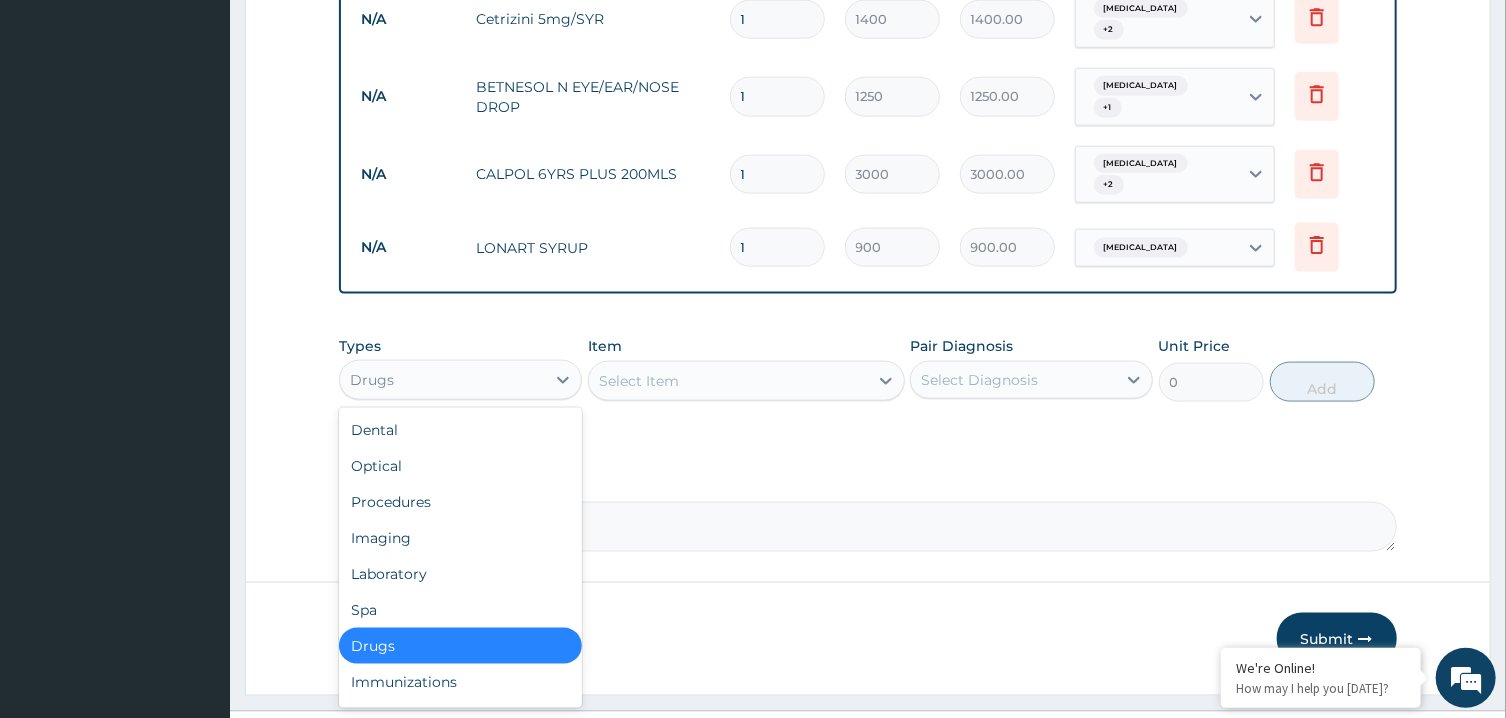 click on "Drugs" at bounding box center (442, 380) 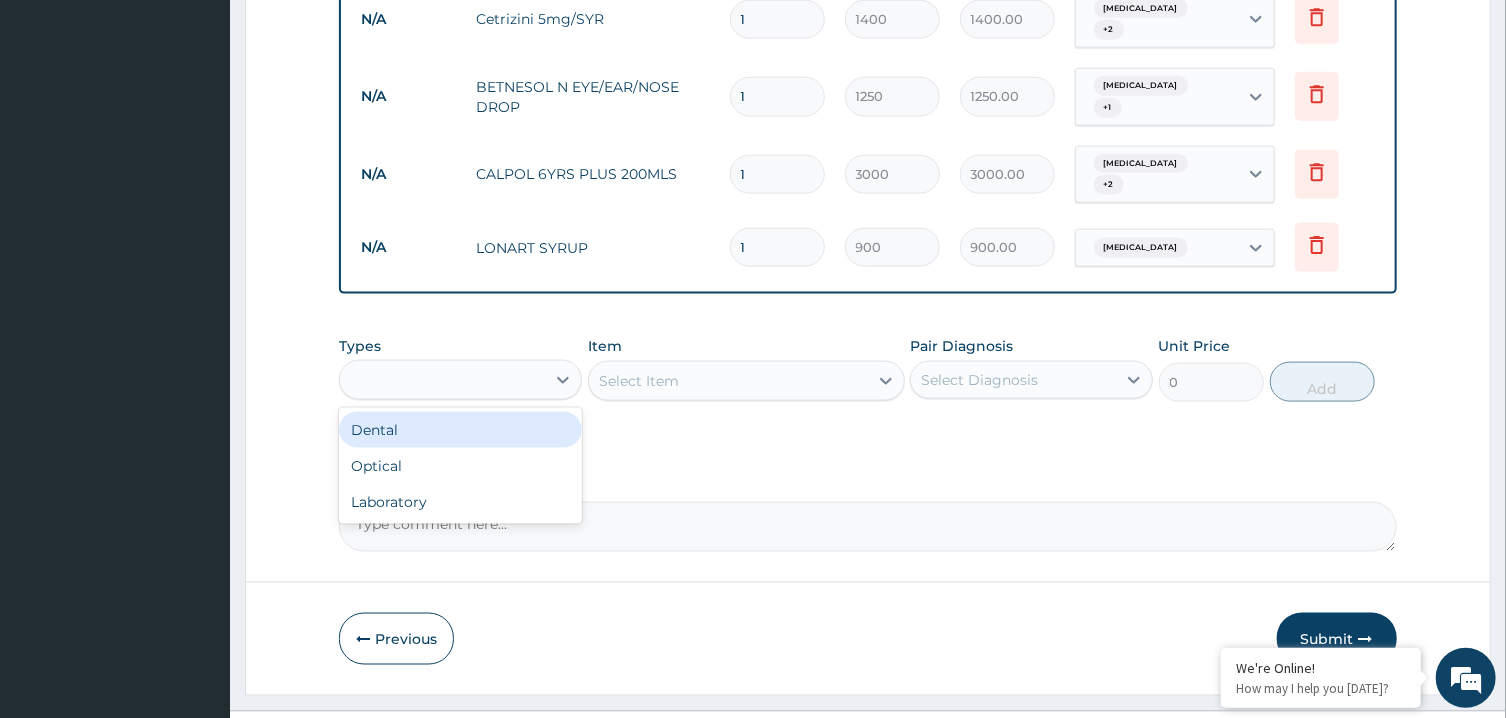type on "L" 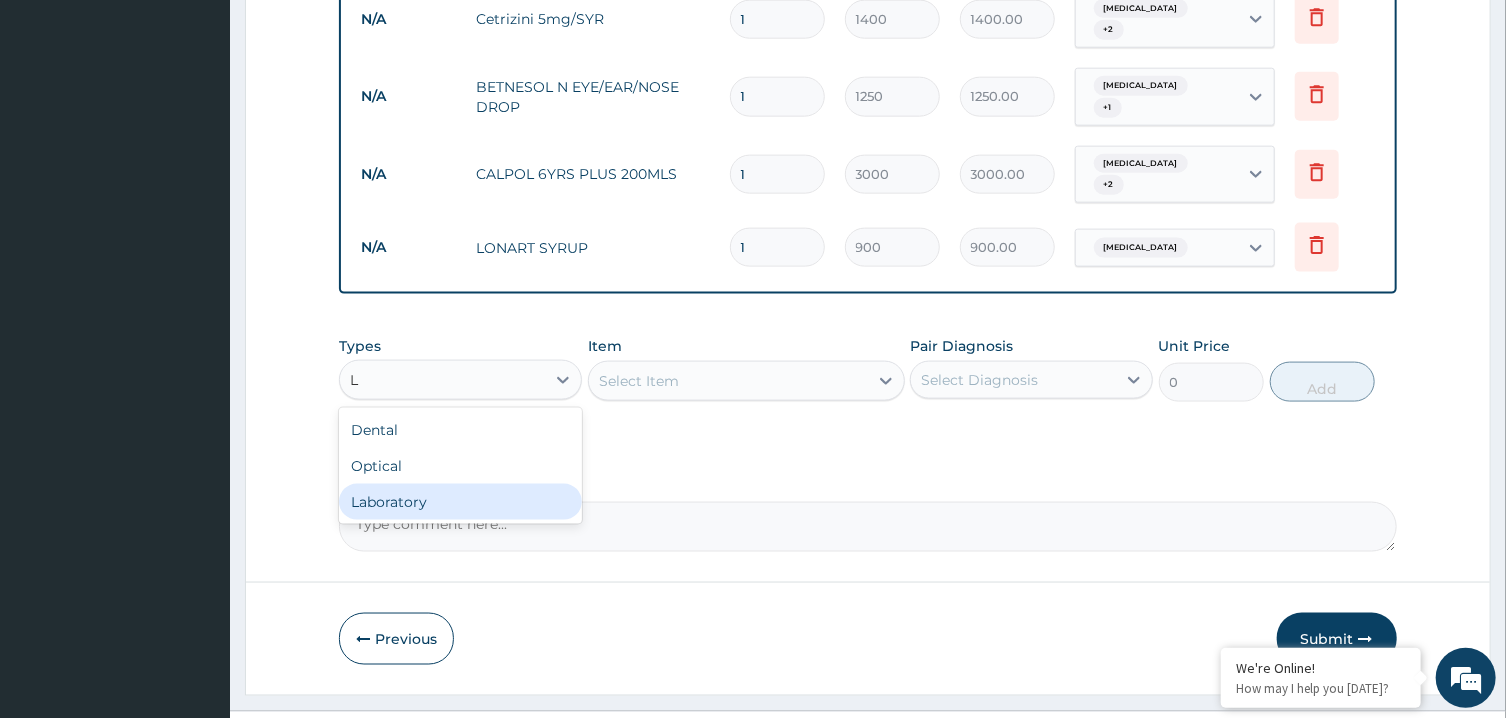 click on "Laboratory" at bounding box center (460, 502) 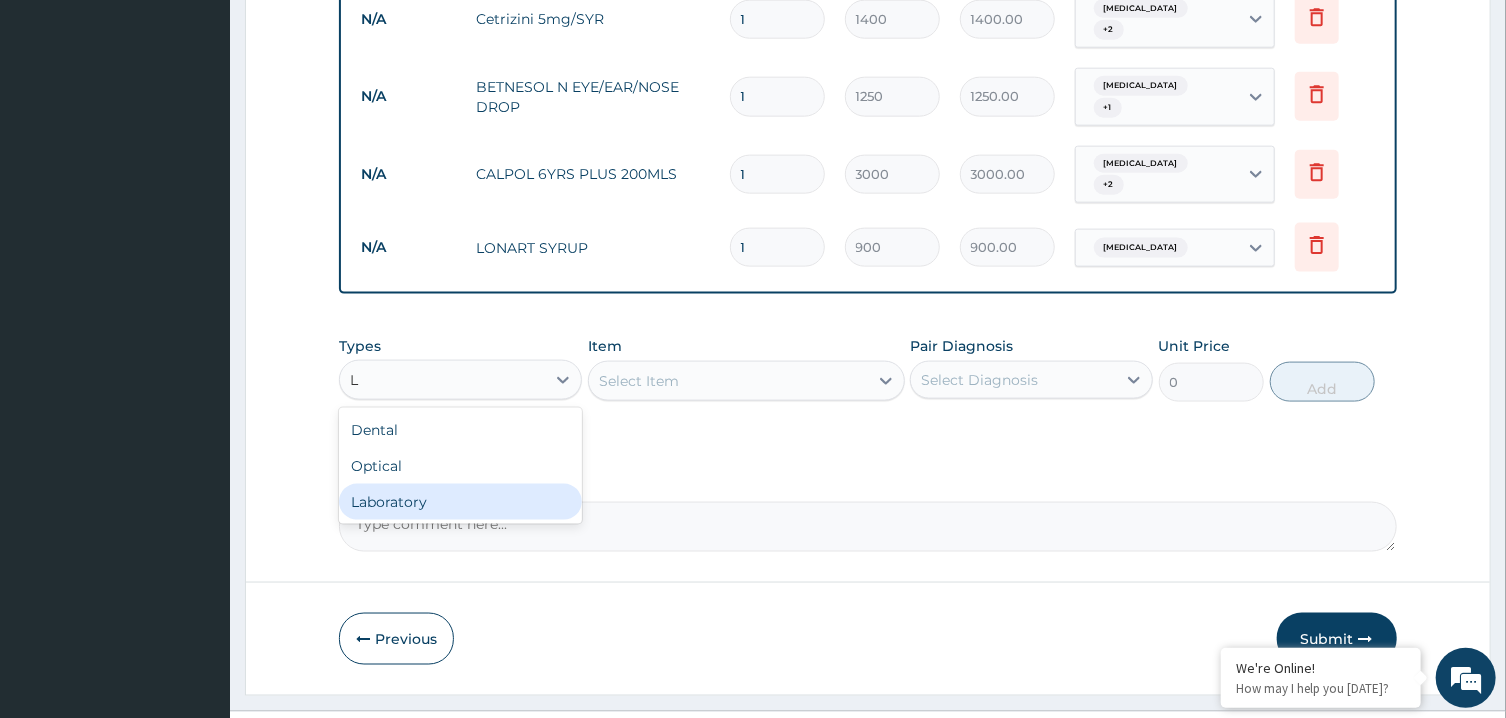type 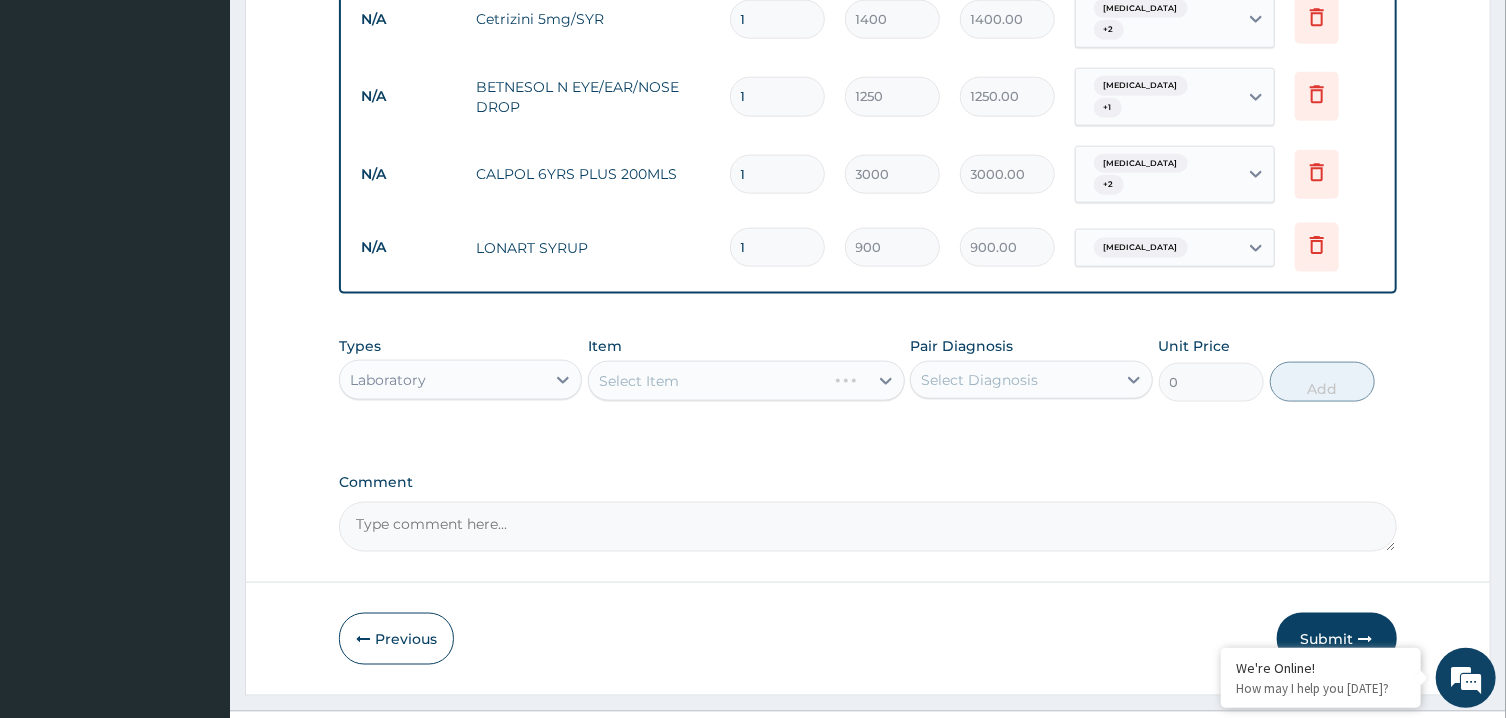 click on "Select Diagnosis" at bounding box center [979, 380] 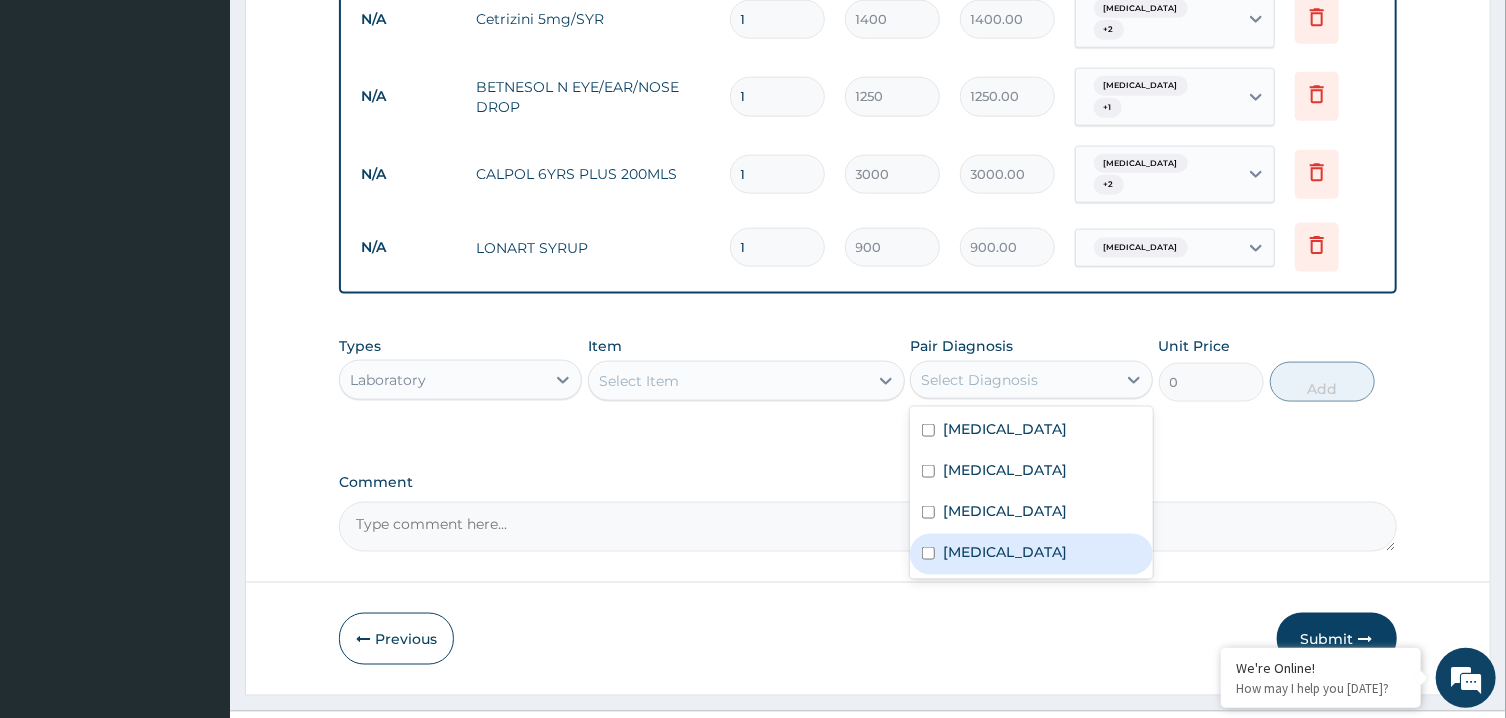click on "Malaria" at bounding box center (1005, 552) 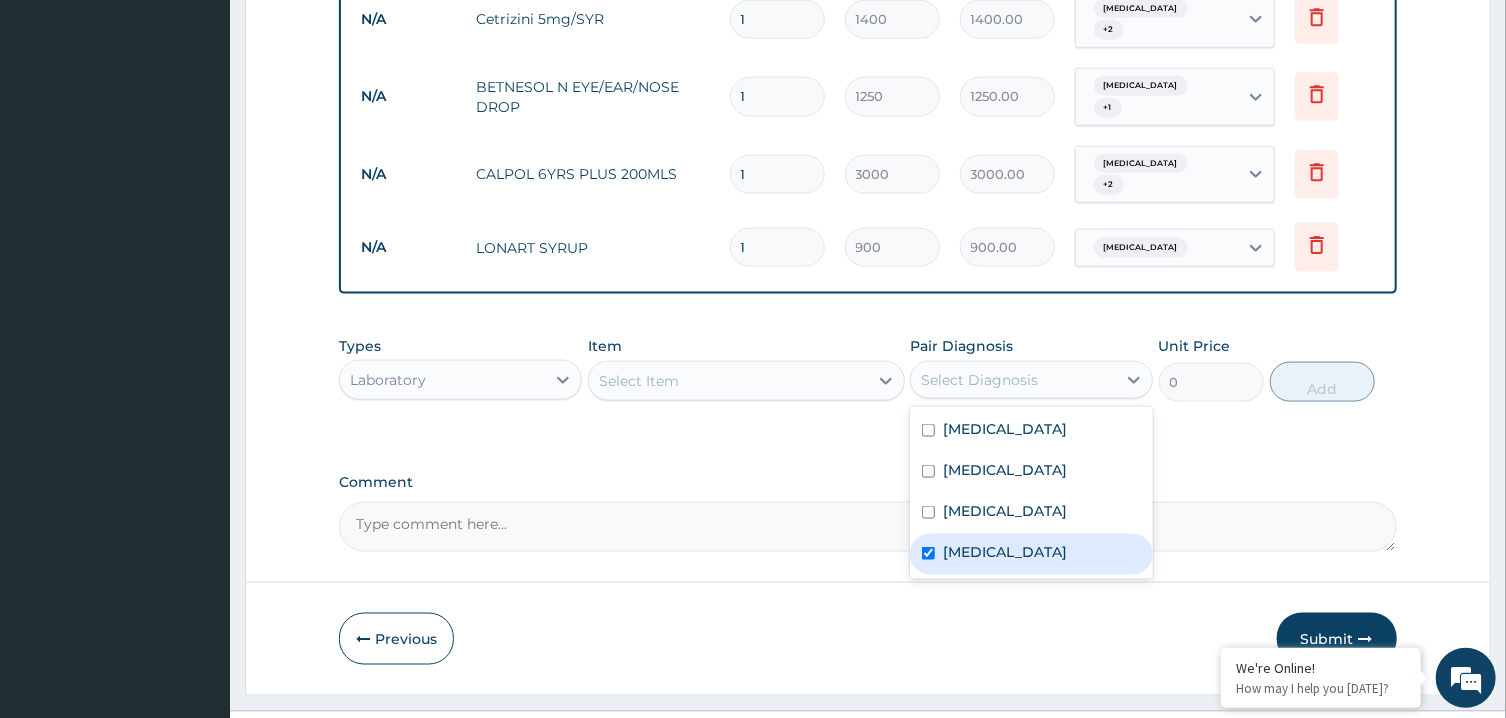 checkbox on "true" 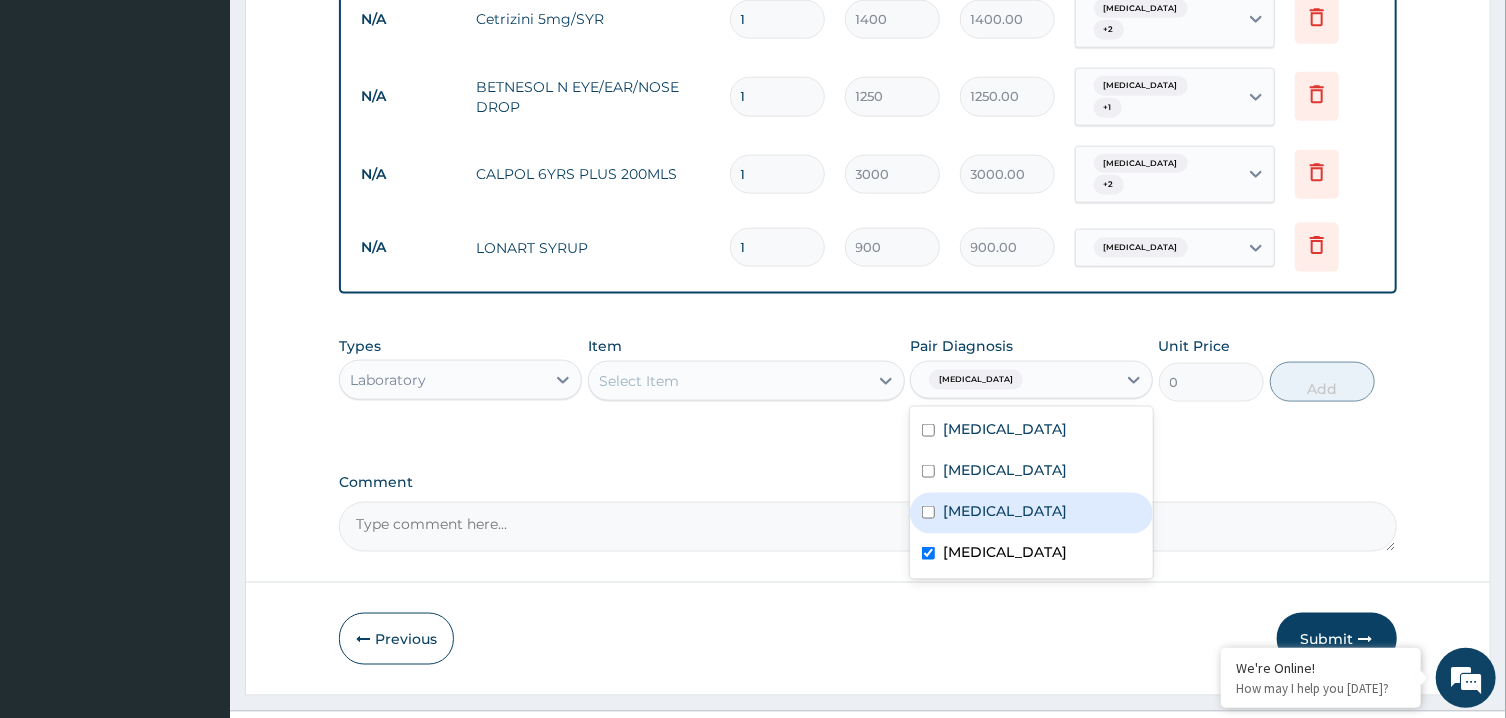 click on "Select Item" at bounding box center [728, 381] 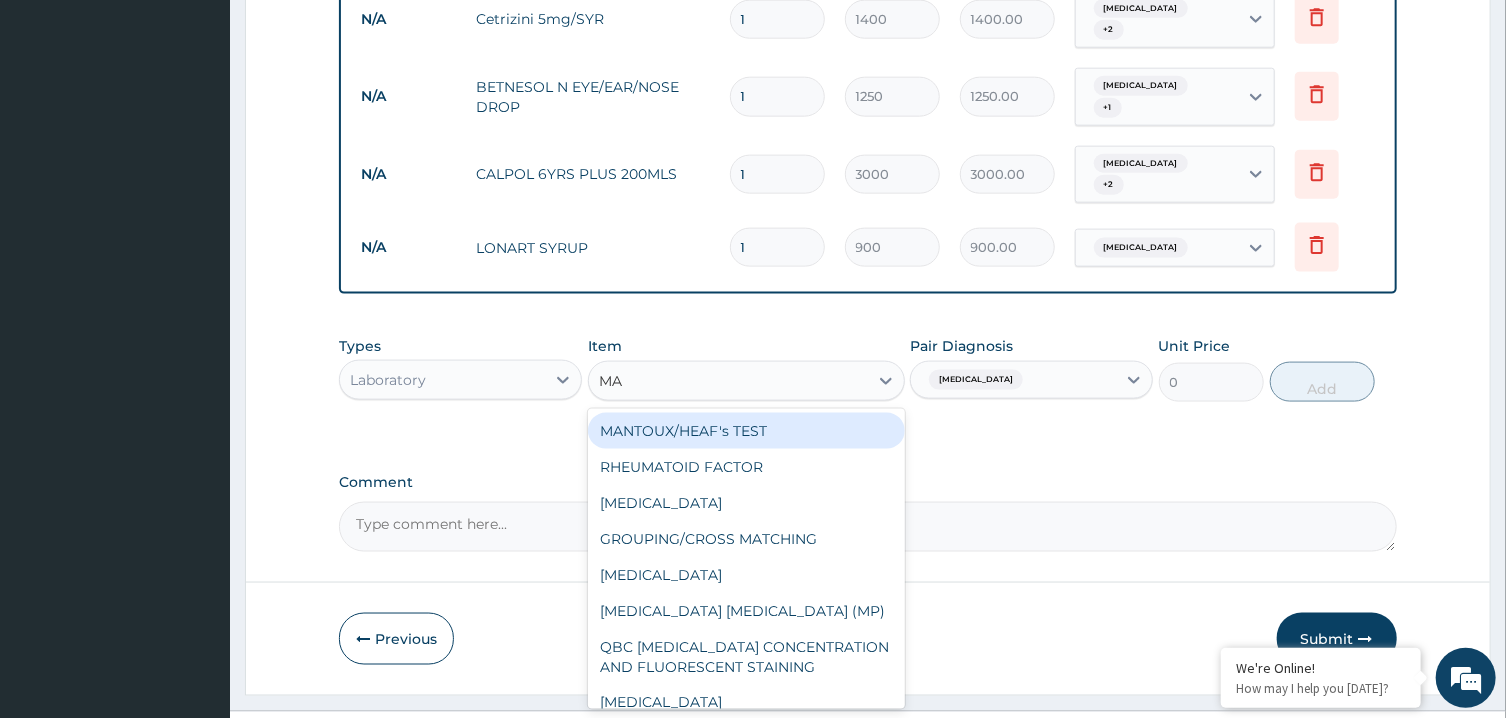 type on "MAL" 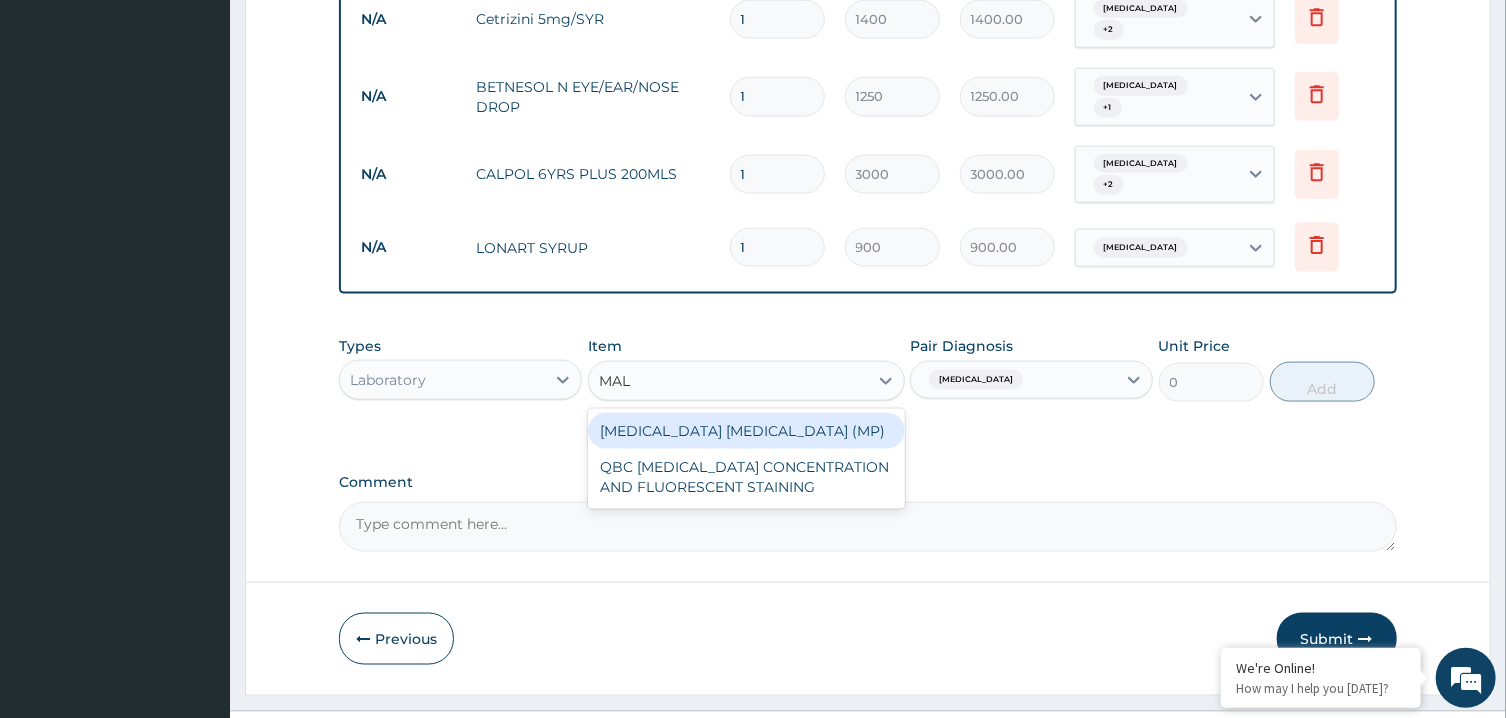 click on "MALARIA PARASITE (MP)" at bounding box center [746, 431] 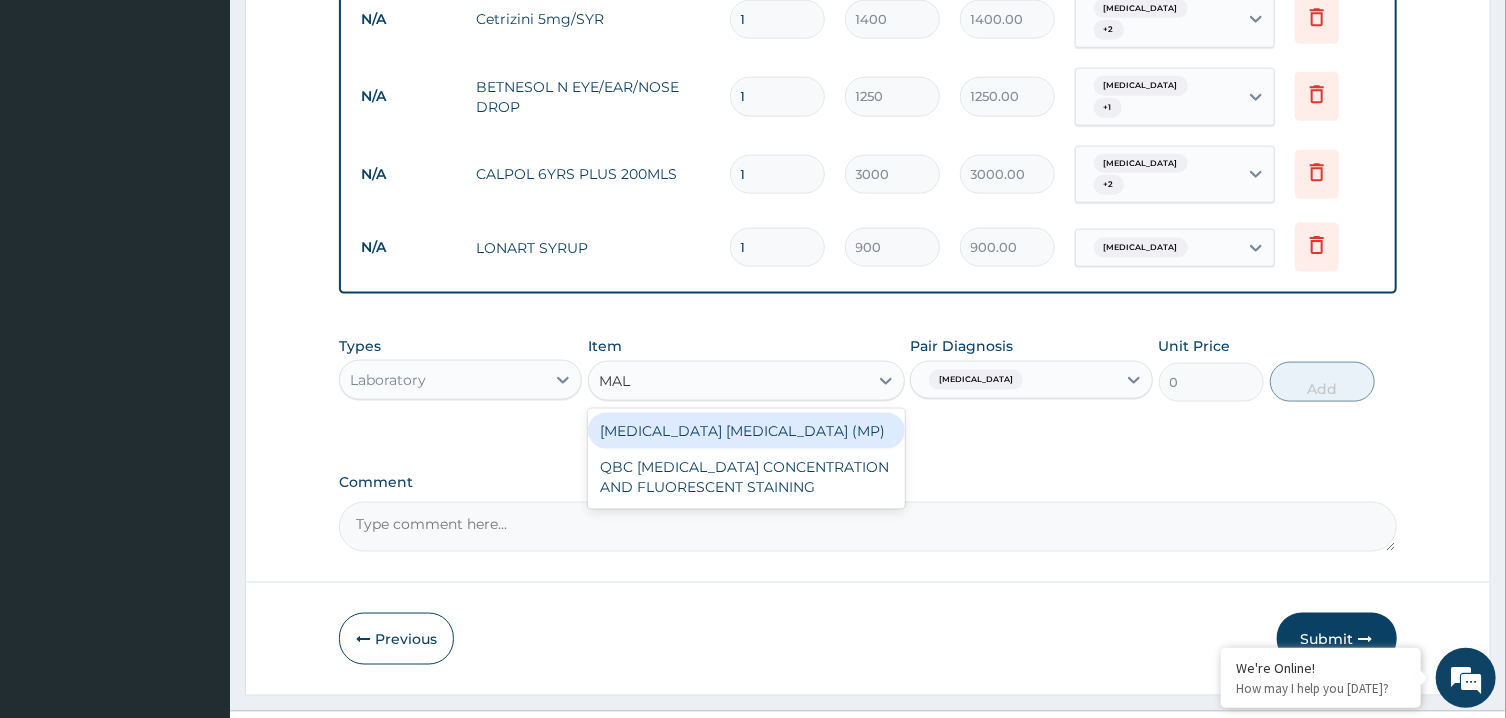 type 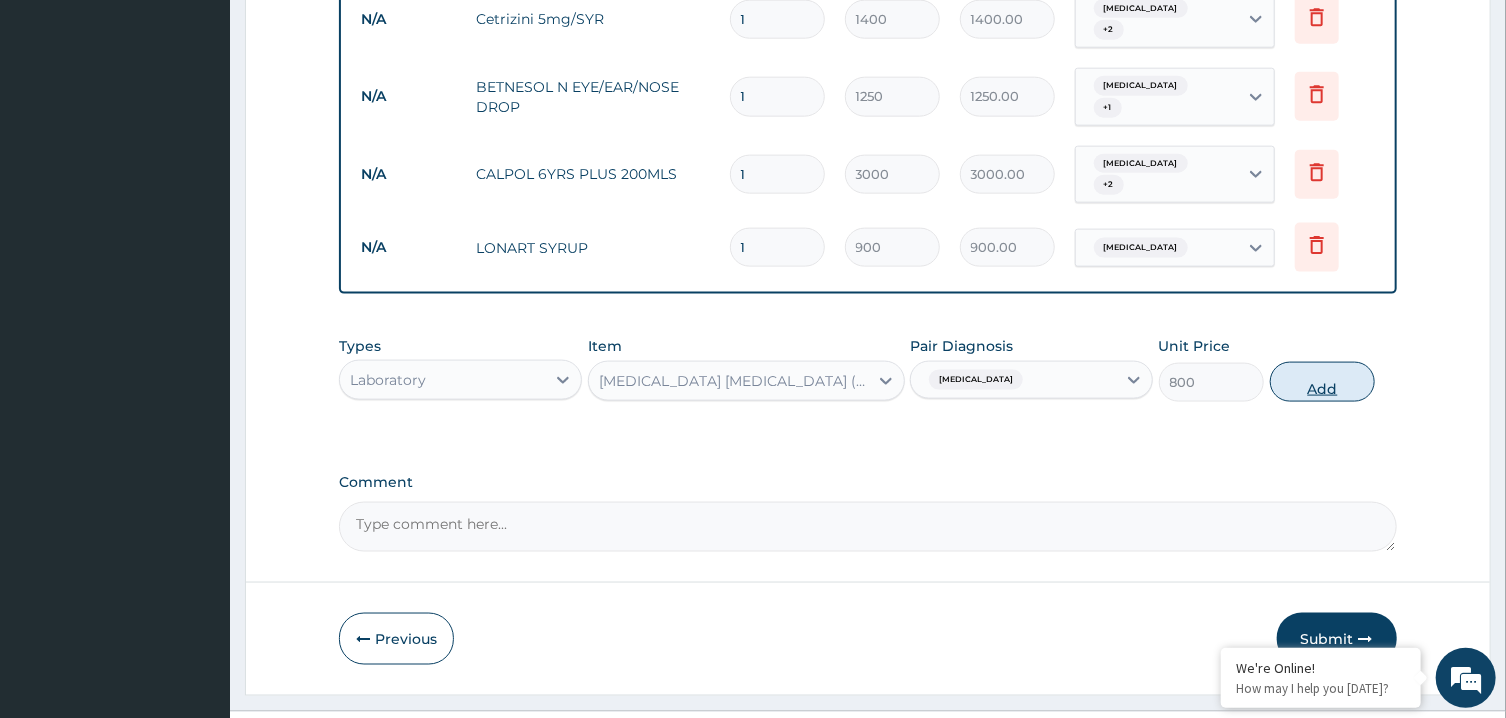 click on "Add" at bounding box center [1323, 382] 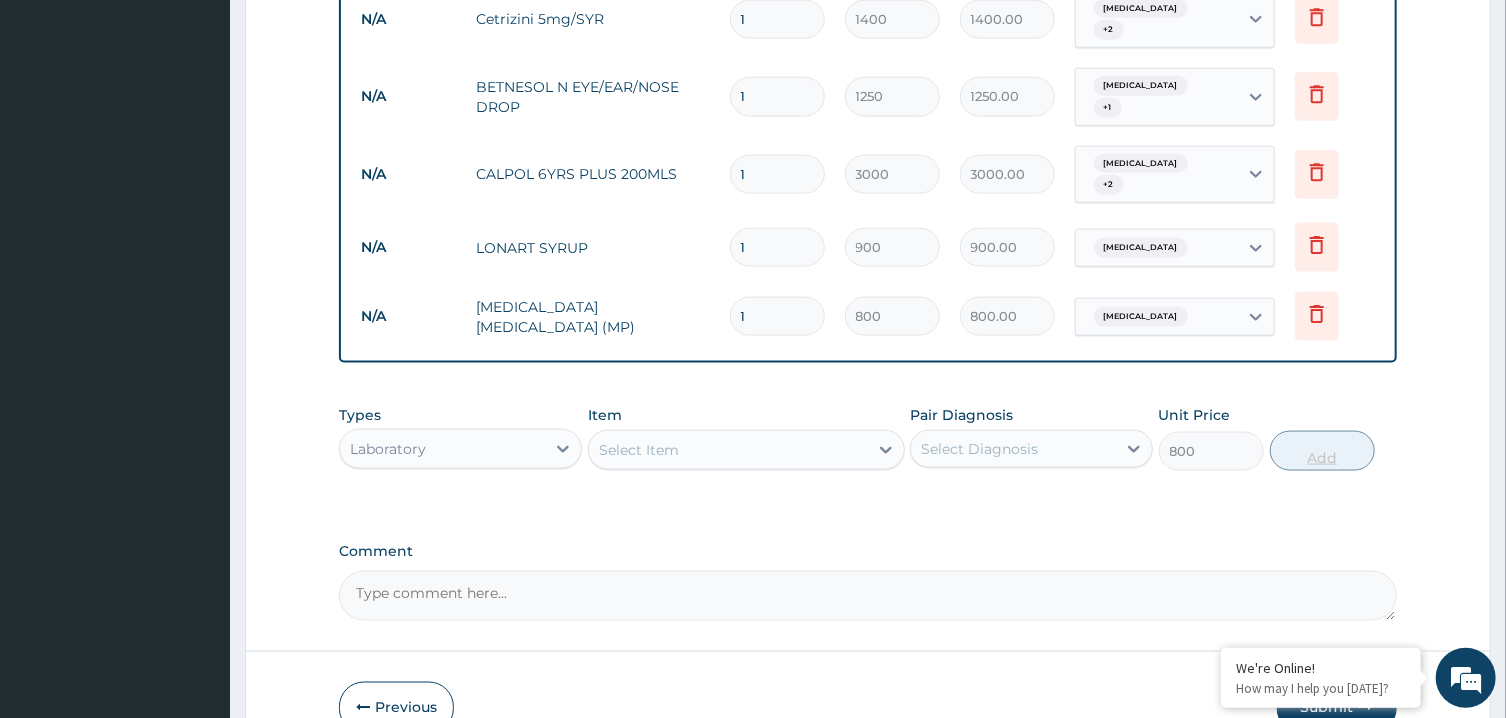 type on "0" 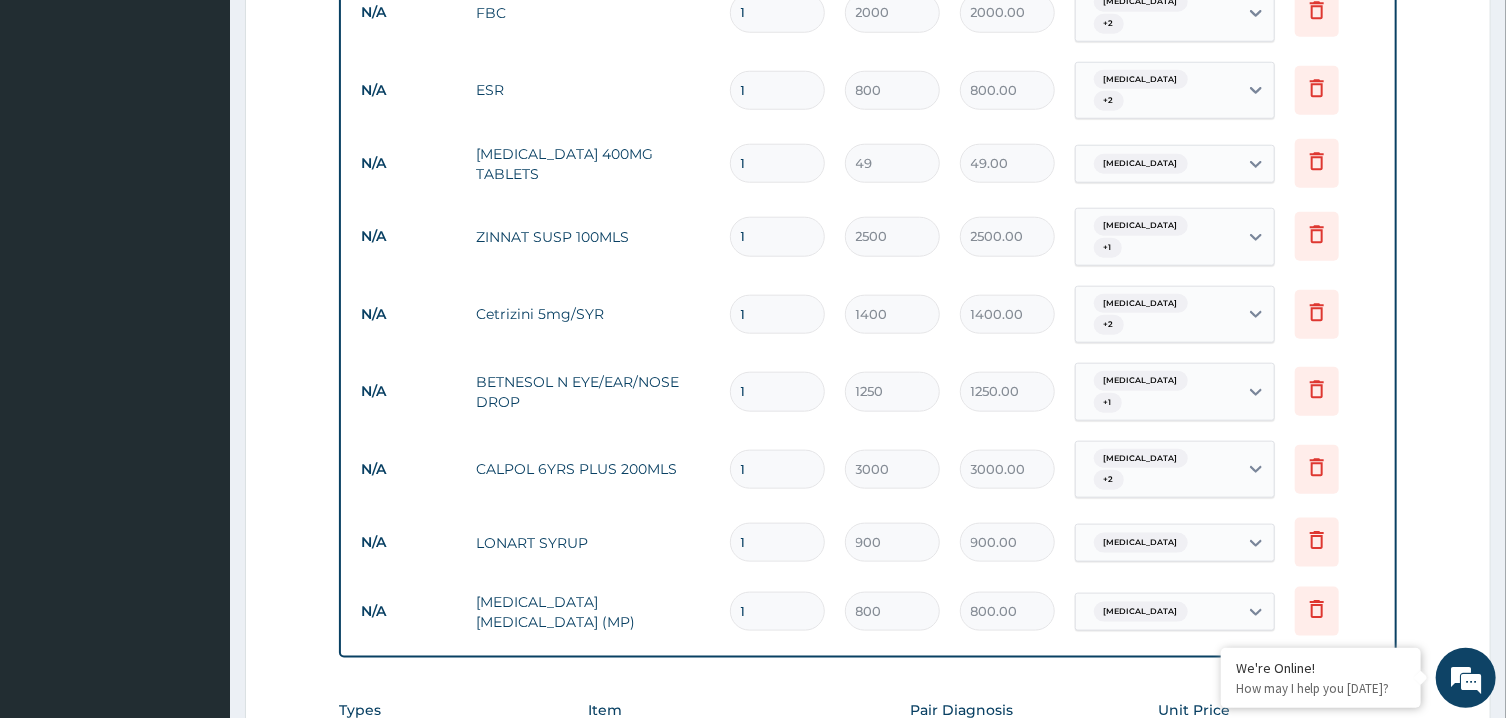 scroll, scrollTop: 897, scrollLeft: 0, axis: vertical 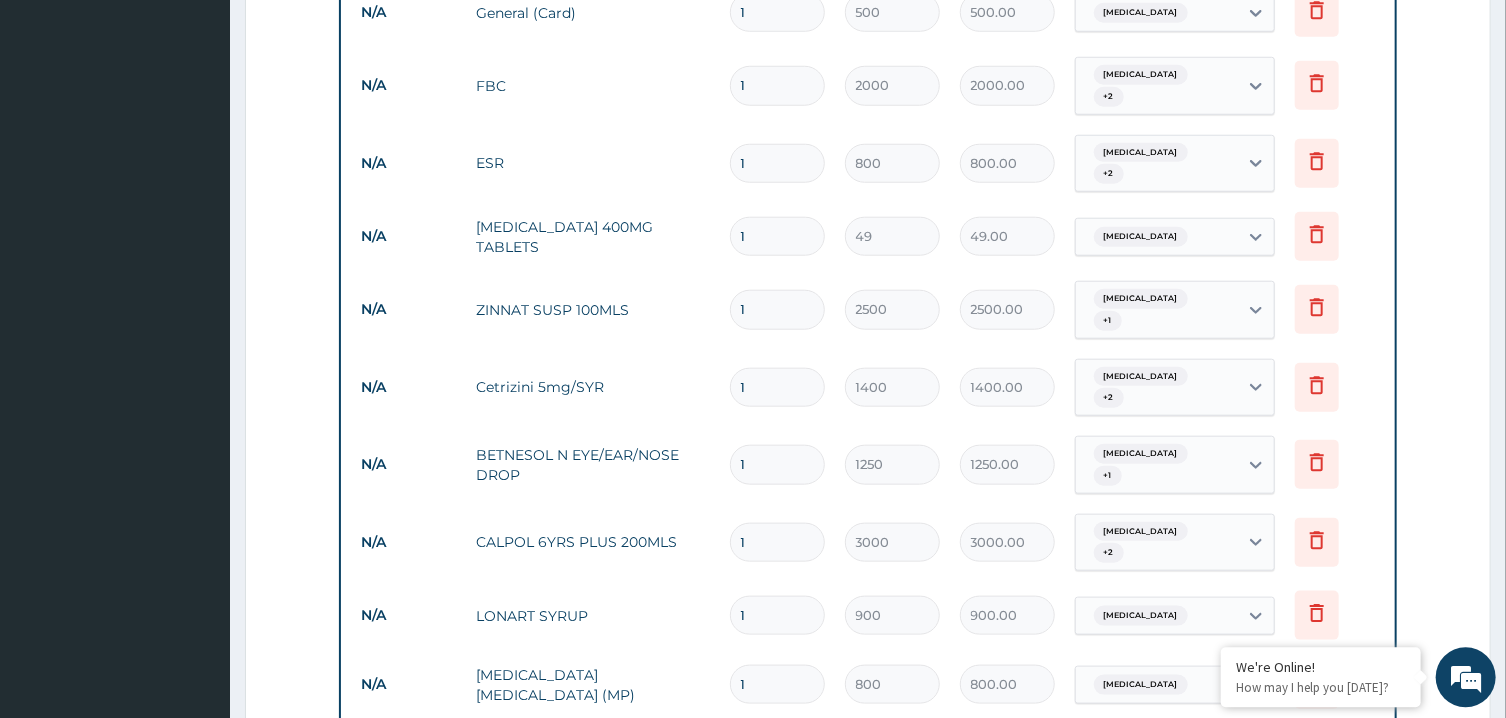 click on "1" at bounding box center [777, 236] 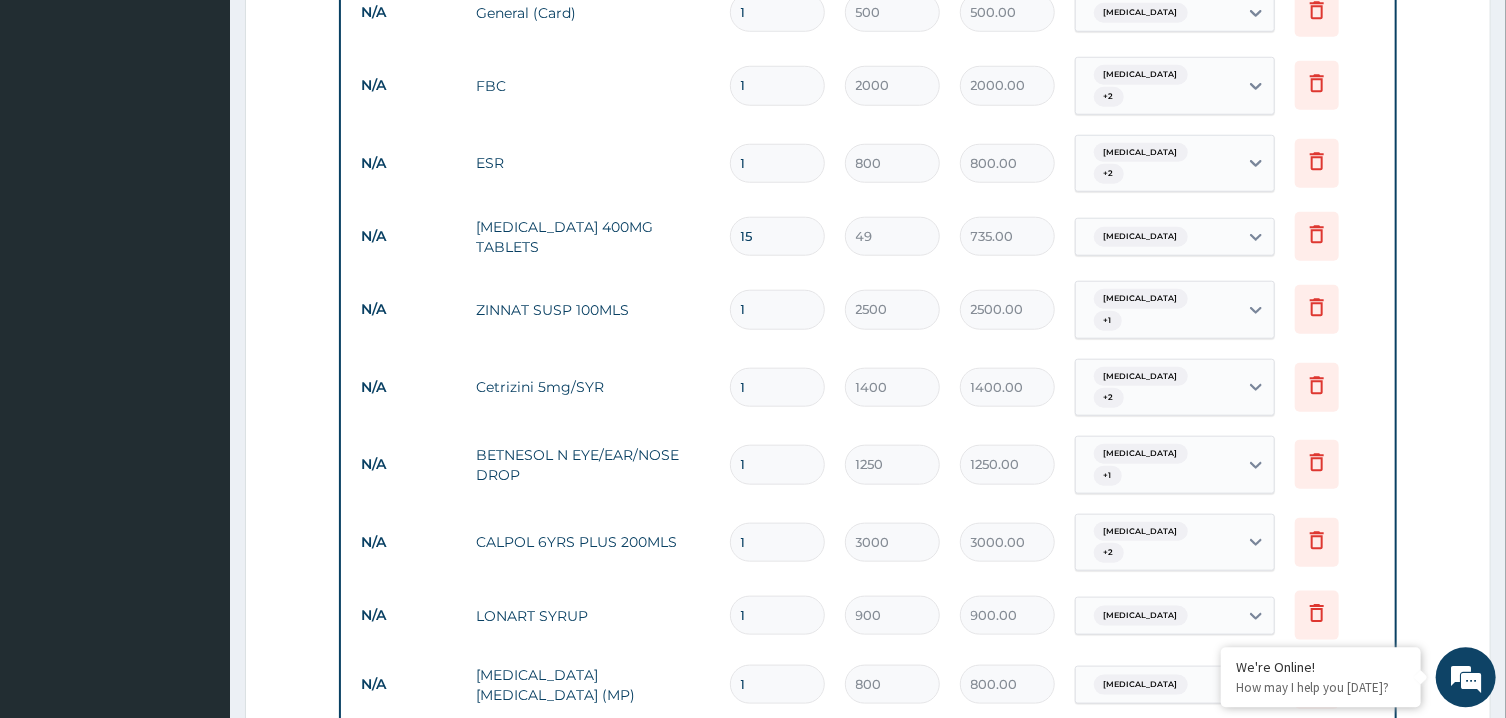 type on "15" 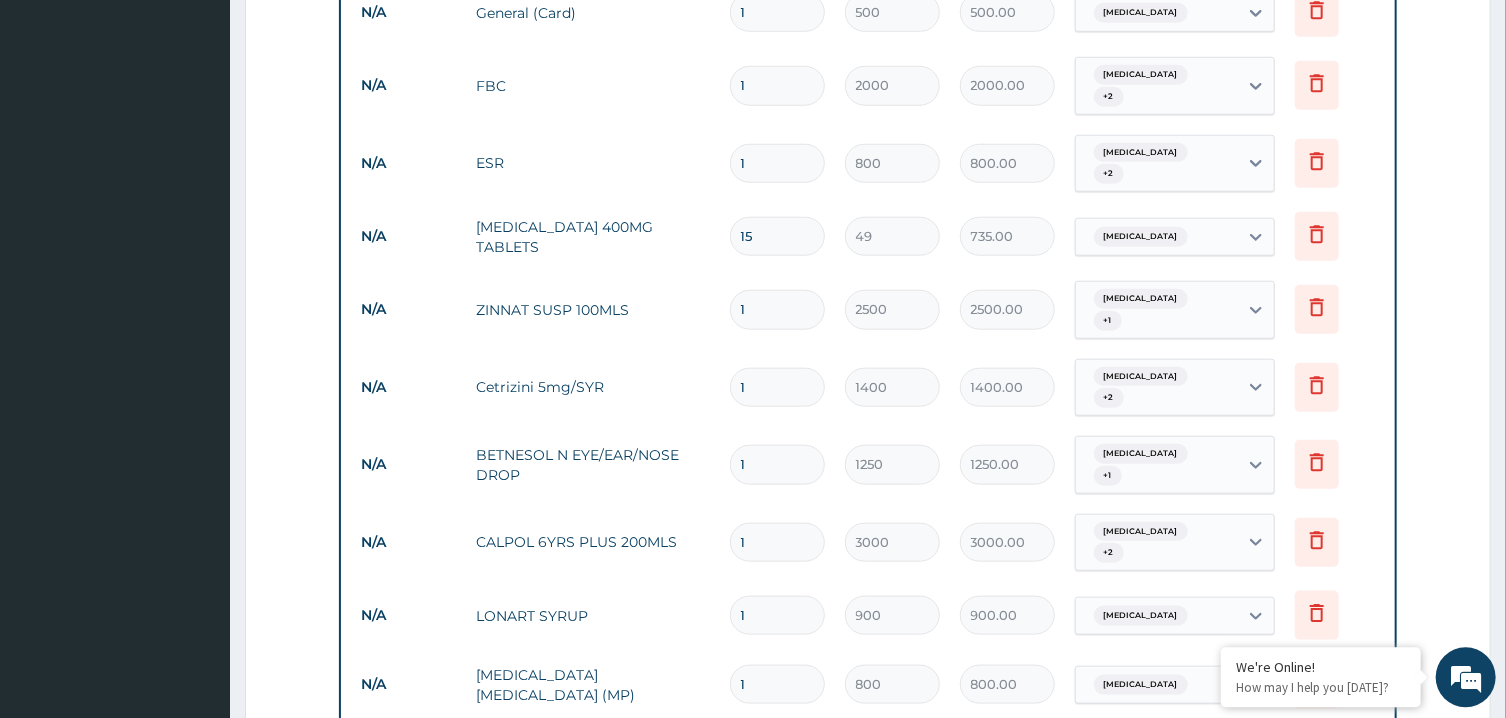click on "1" at bounding box center [777, 309] 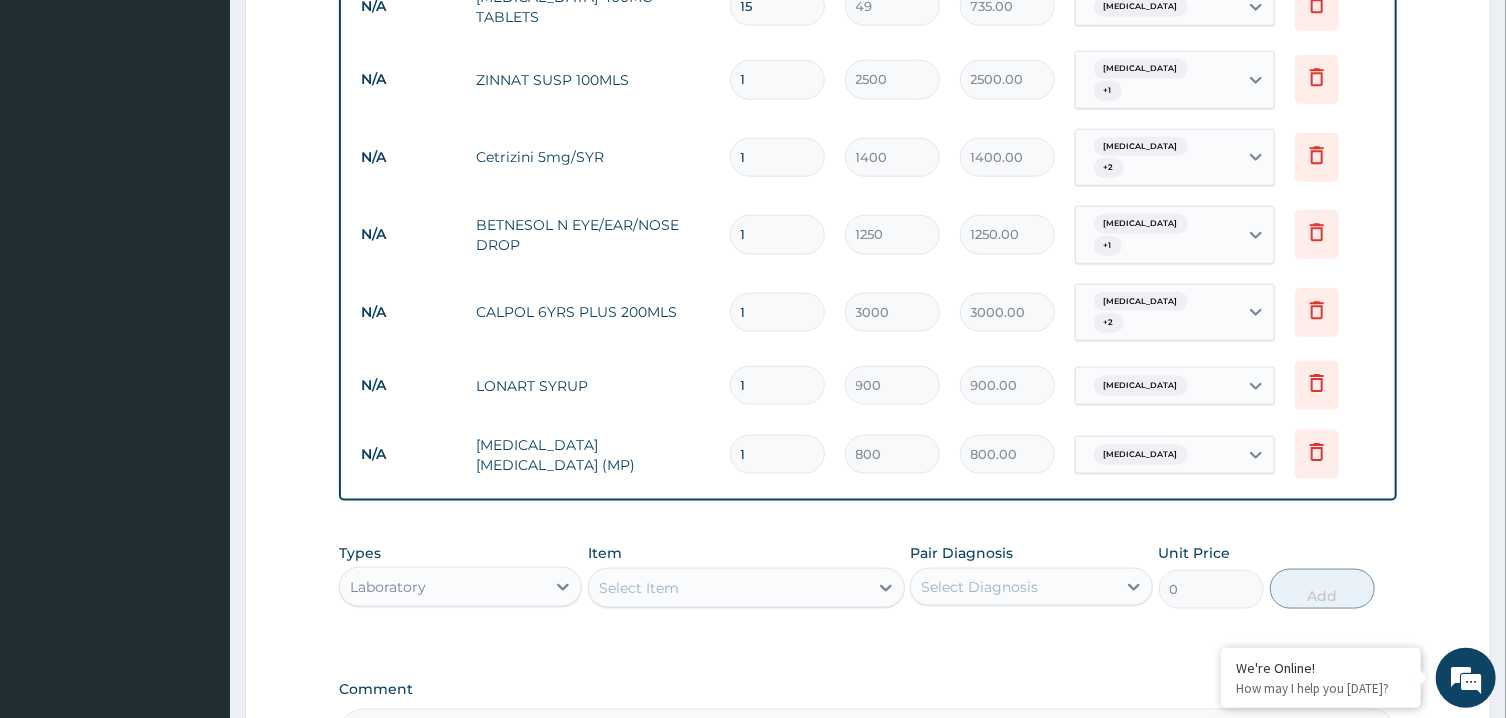 scroll, scrollTop: 1334, scrollLeft: 0, axis: vertical 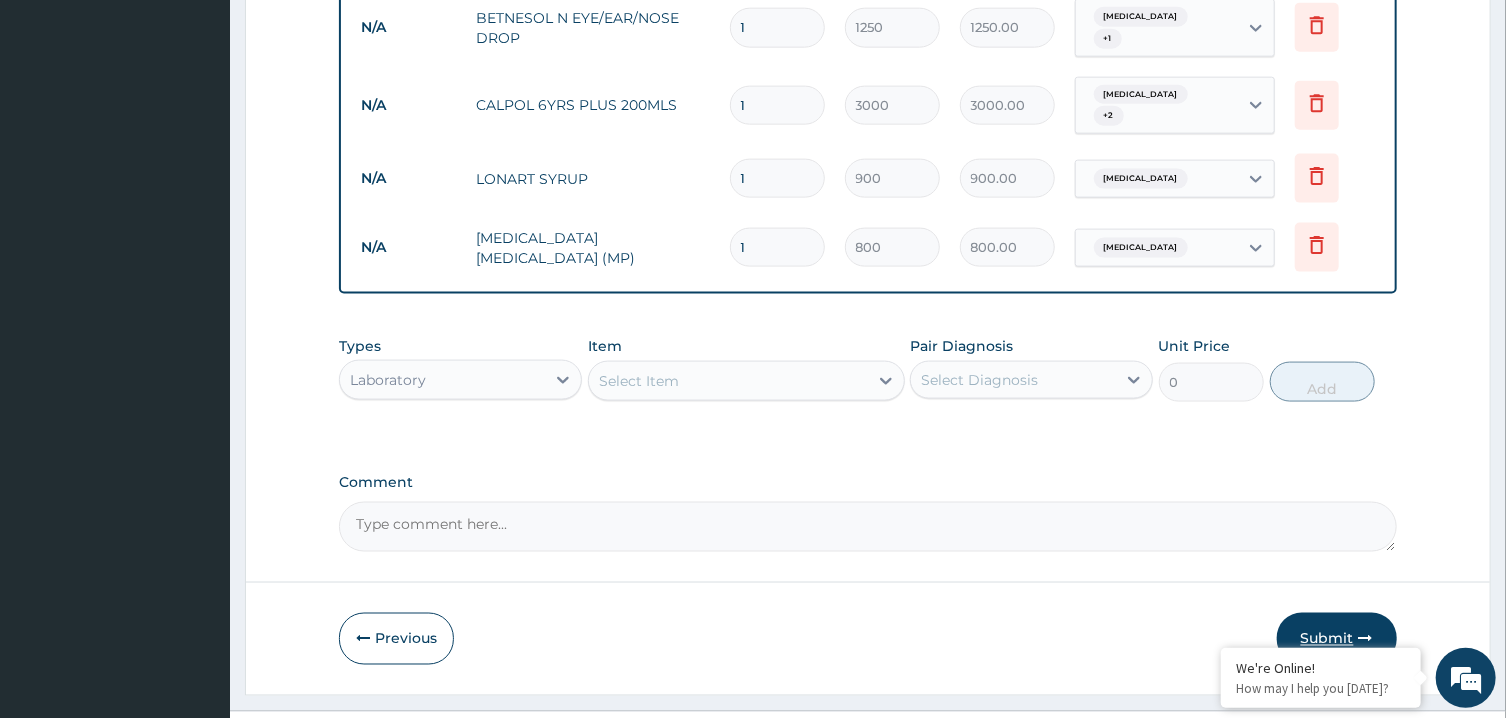 click on "Submit" at bounding box center [1337, 639] 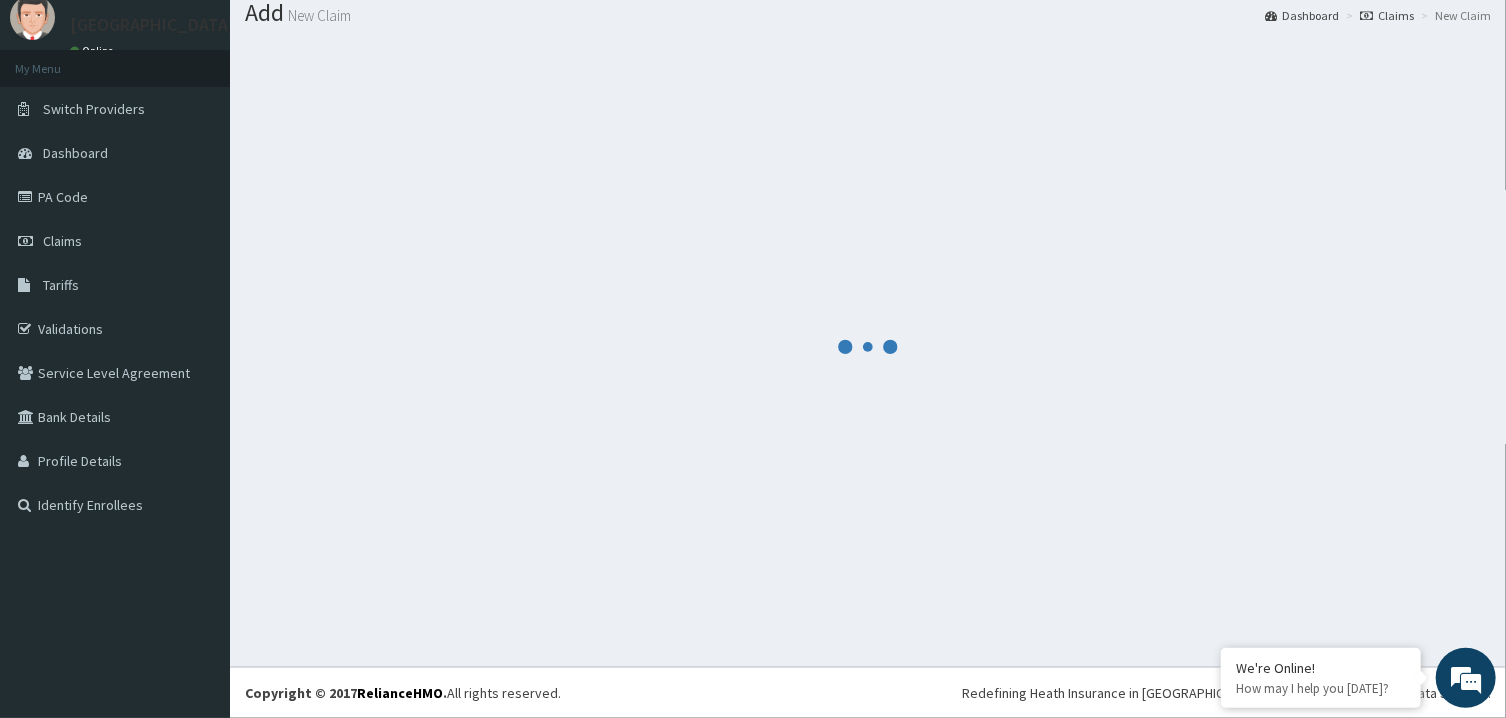 scroll, scrollTop: 64, scrollLeft: 0, axis: vertical 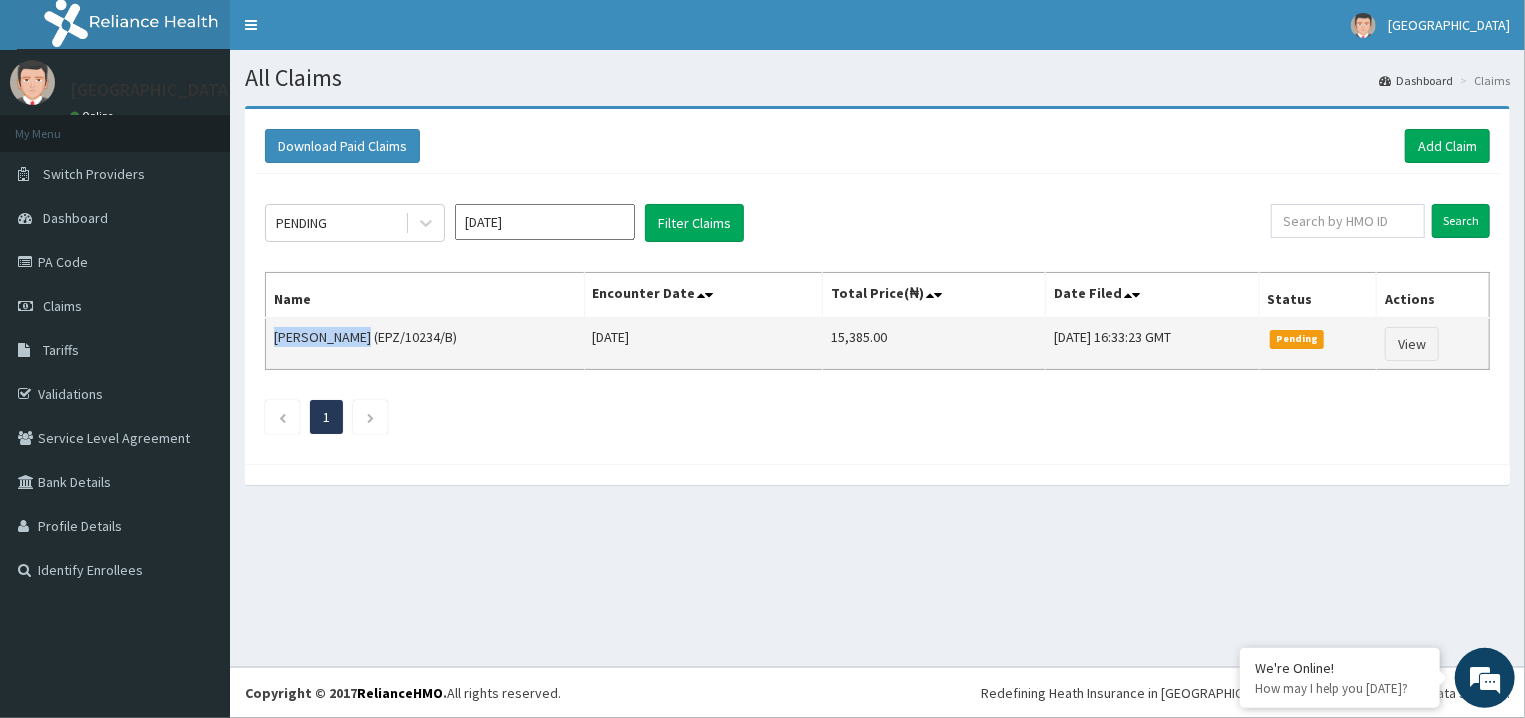 drag, startPoint x: 357, startPoint y: 336, endPoint x: 275, endPoint y: 341, distance: 82.1523 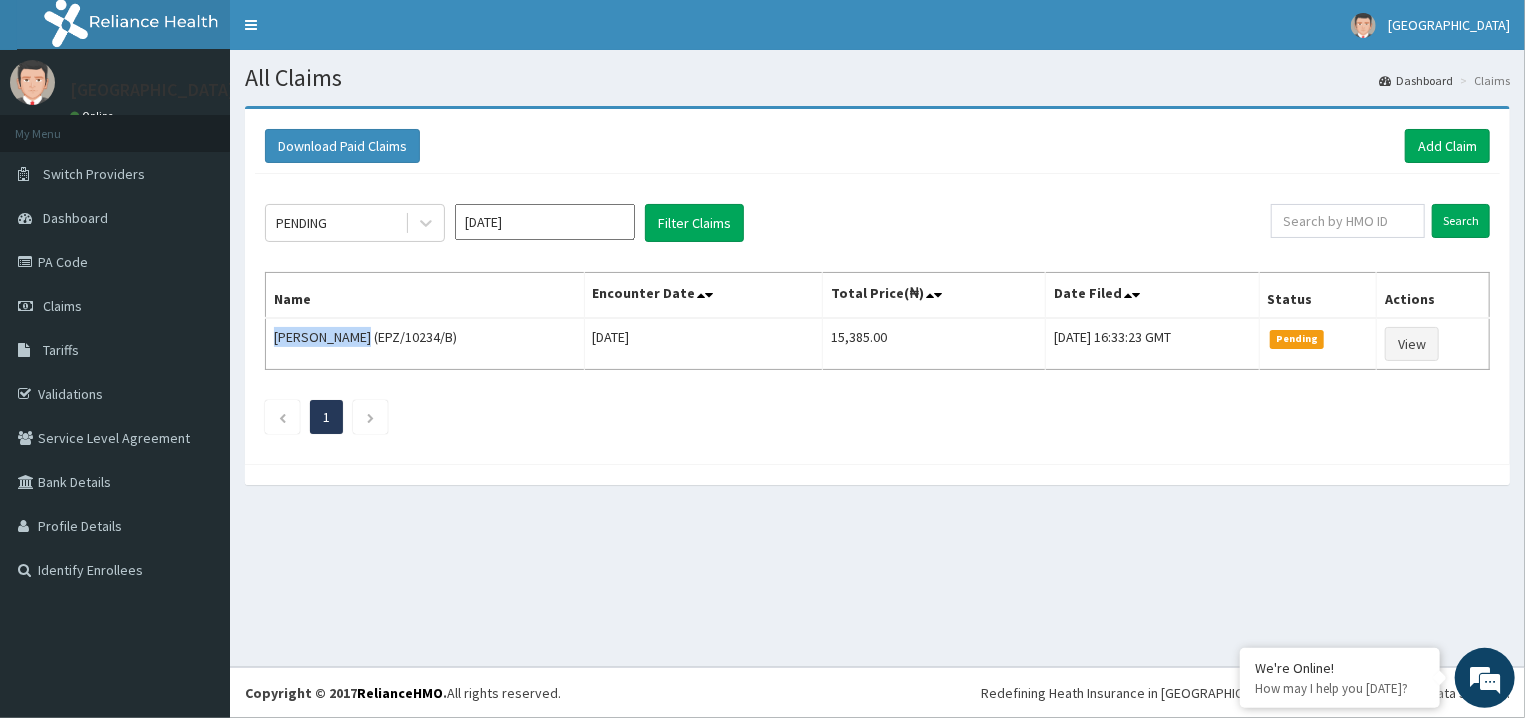 scroll, scrollTop: 0, scrollLeft: 0, axis: both 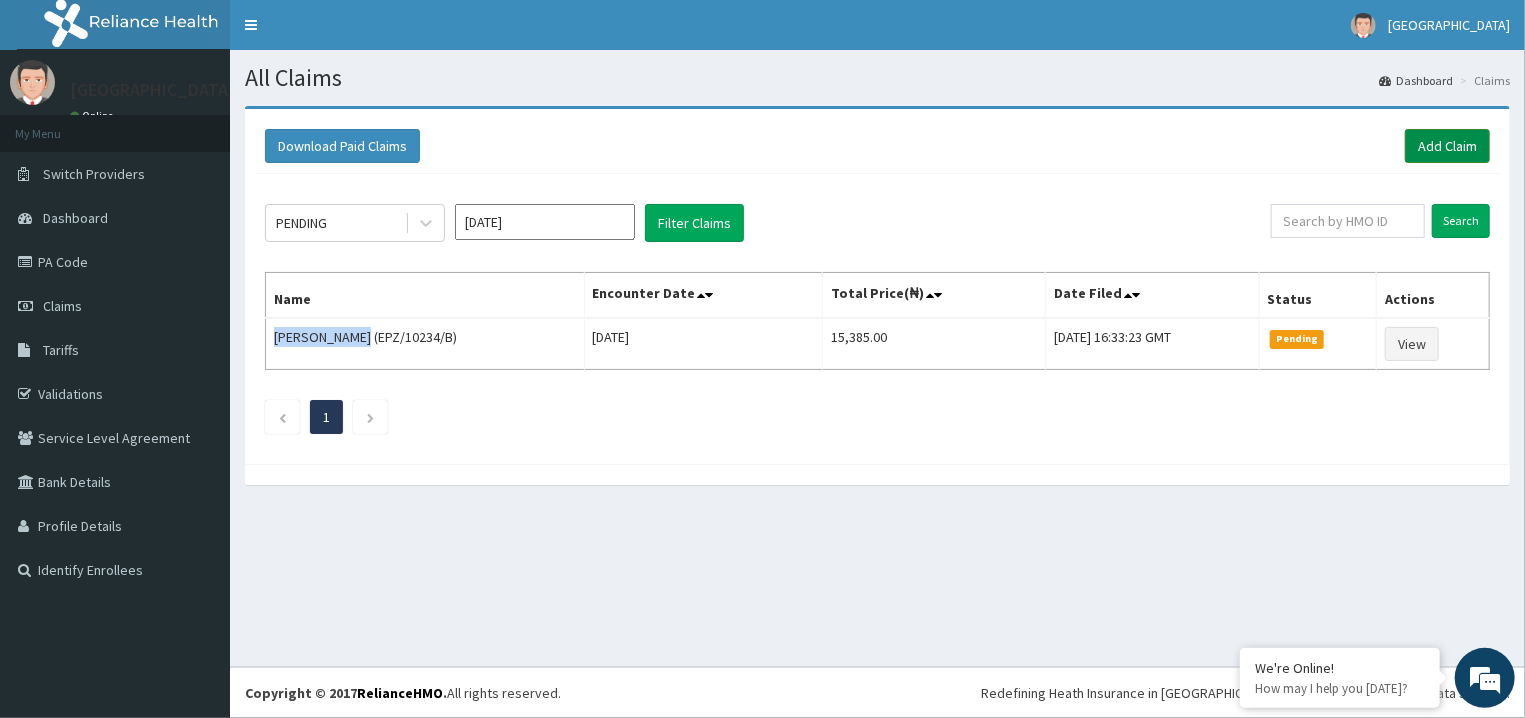 click on "Add Claim" at bounding box center [1447, 146] 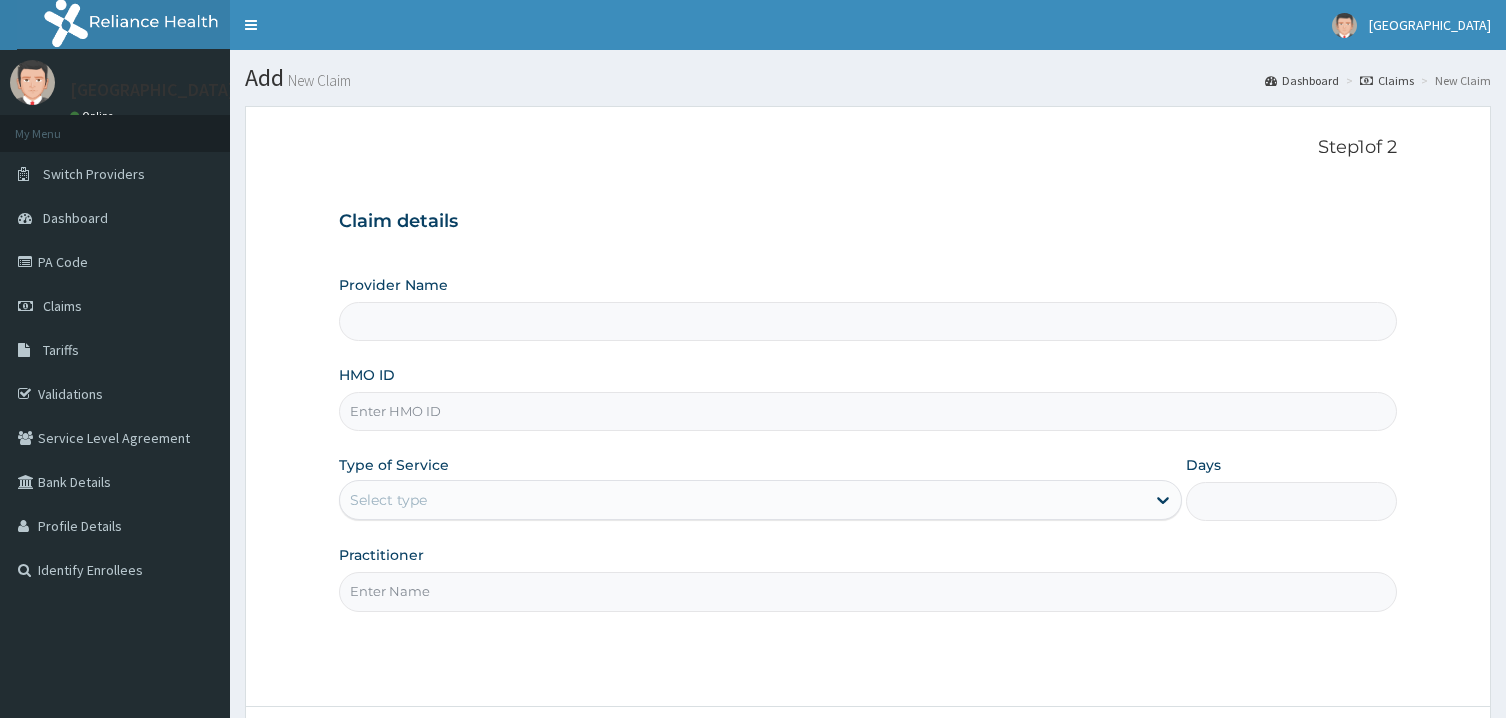 scroll, scrollTop: 0, scrollLeft: 0, axis: both 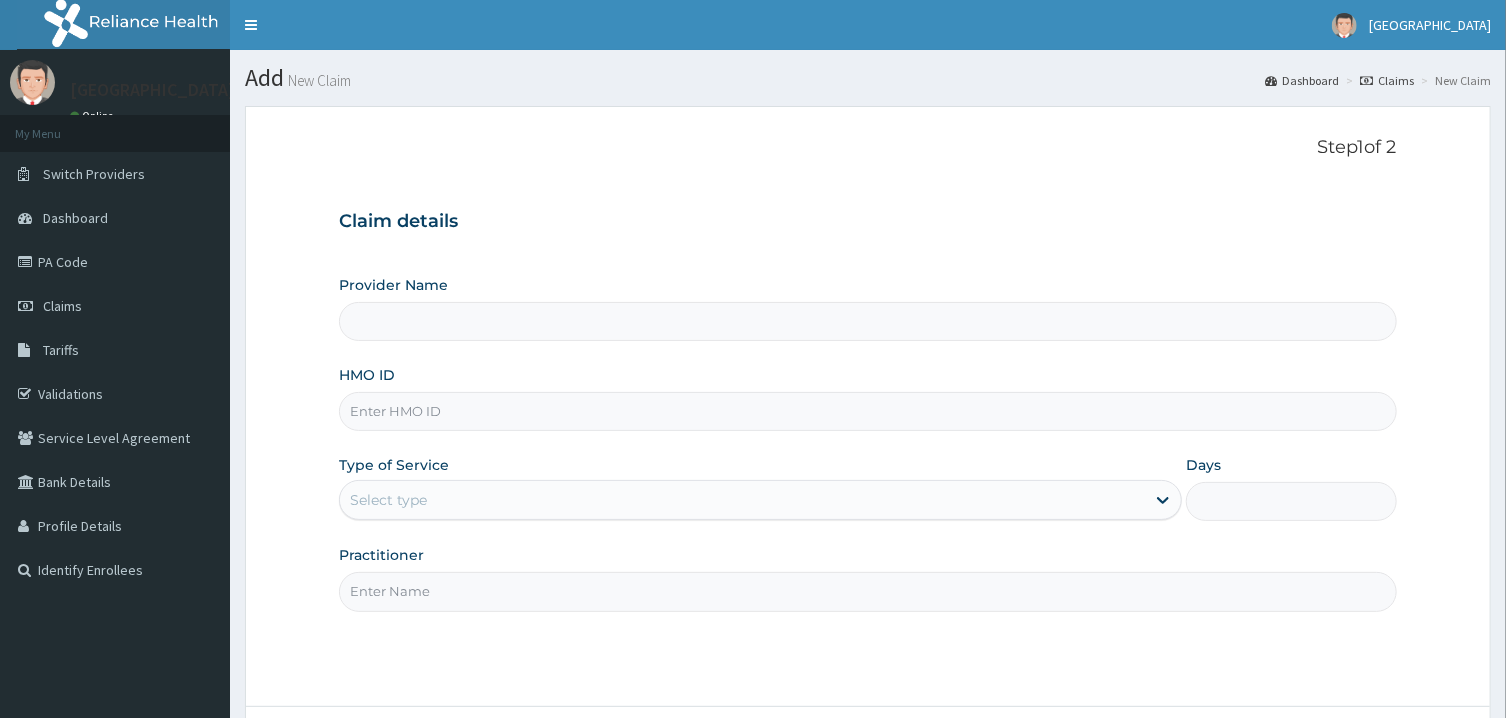 click on "HMO ID" at bounding box center (867, 411) 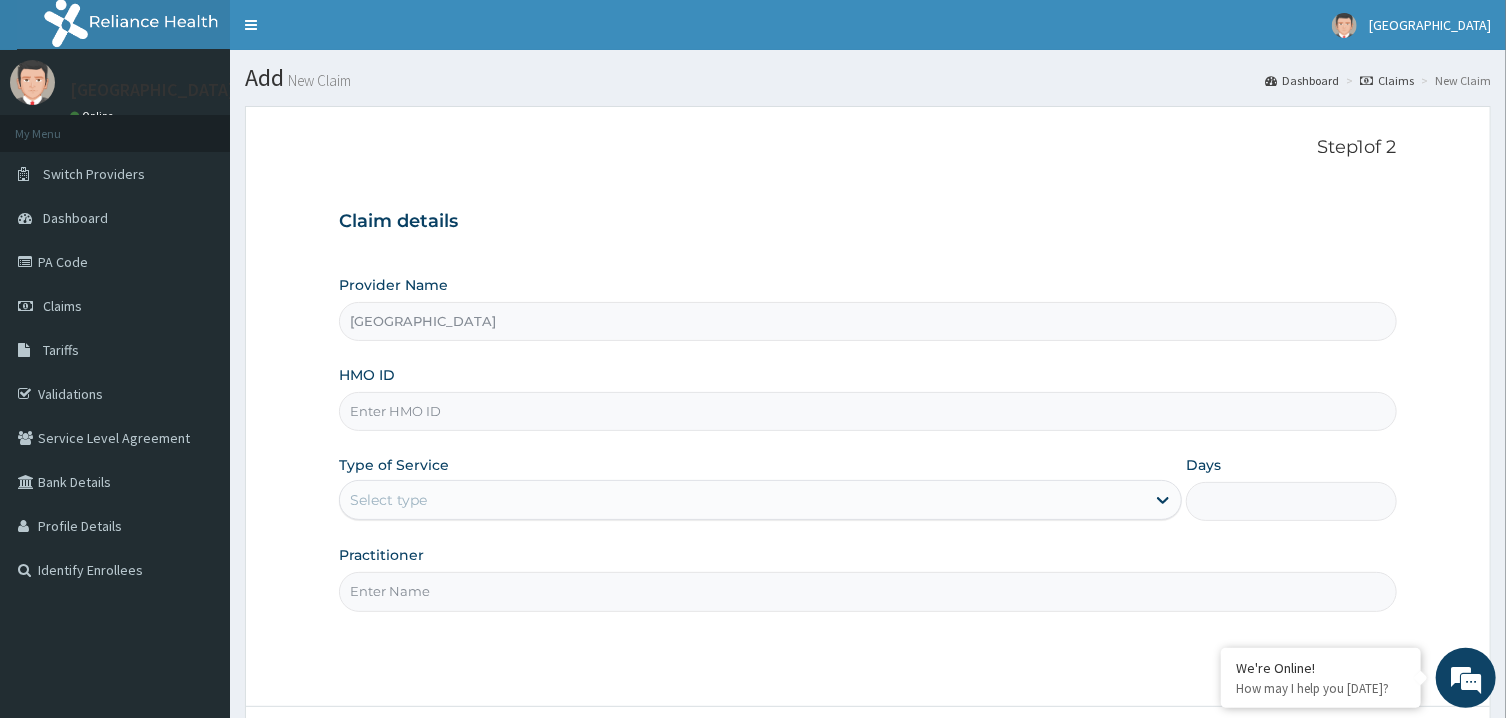 click on "HMO ID" at bounding box center [867, 411] 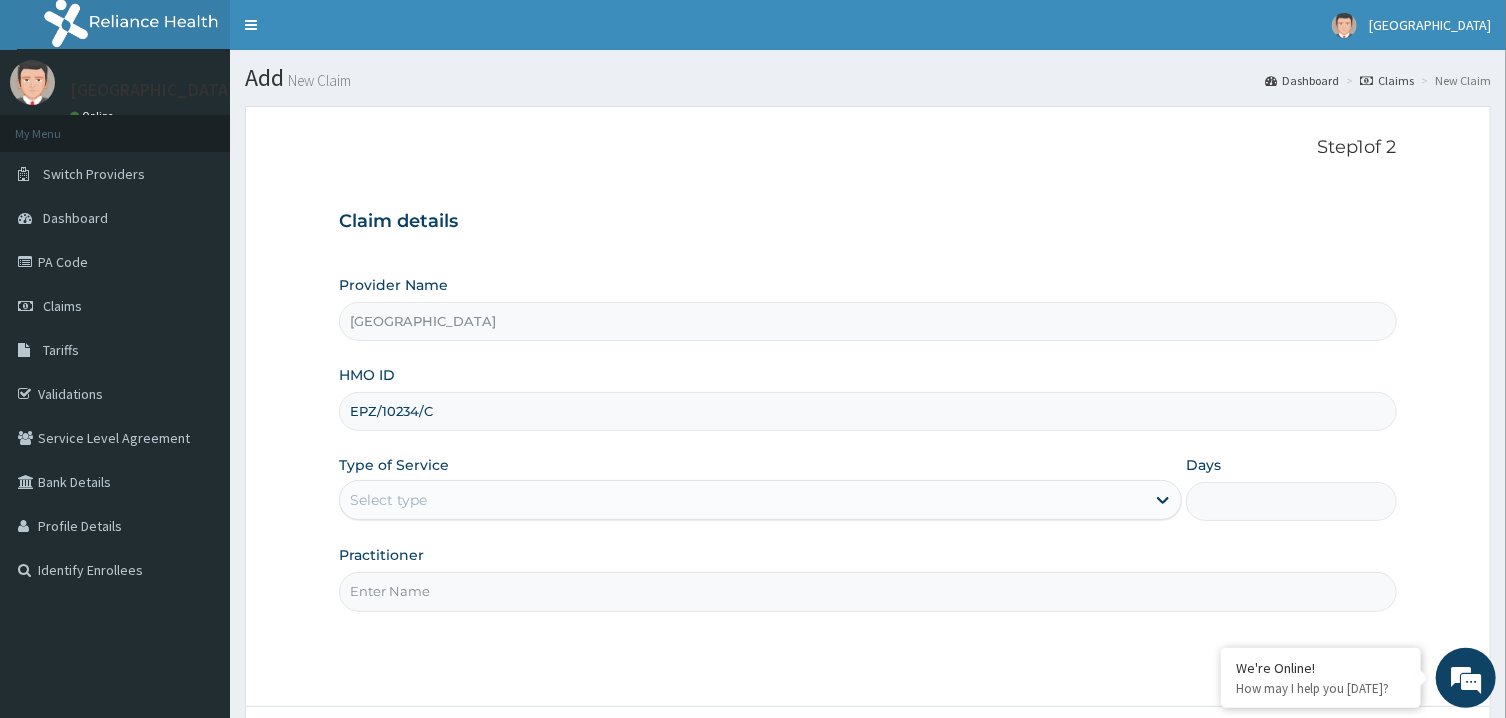 type on "EPZ/10234/C" 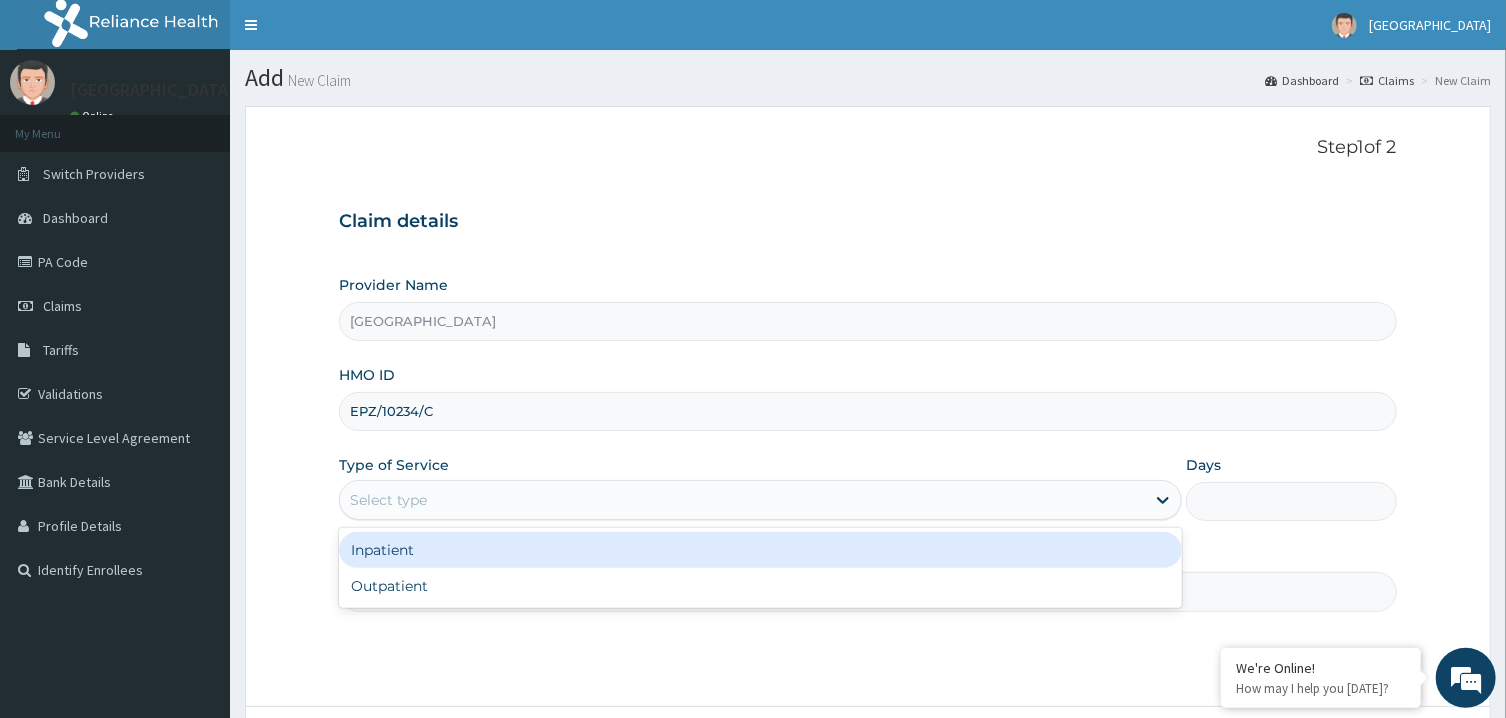 click on "Select type" at bounding box center [760, 500] 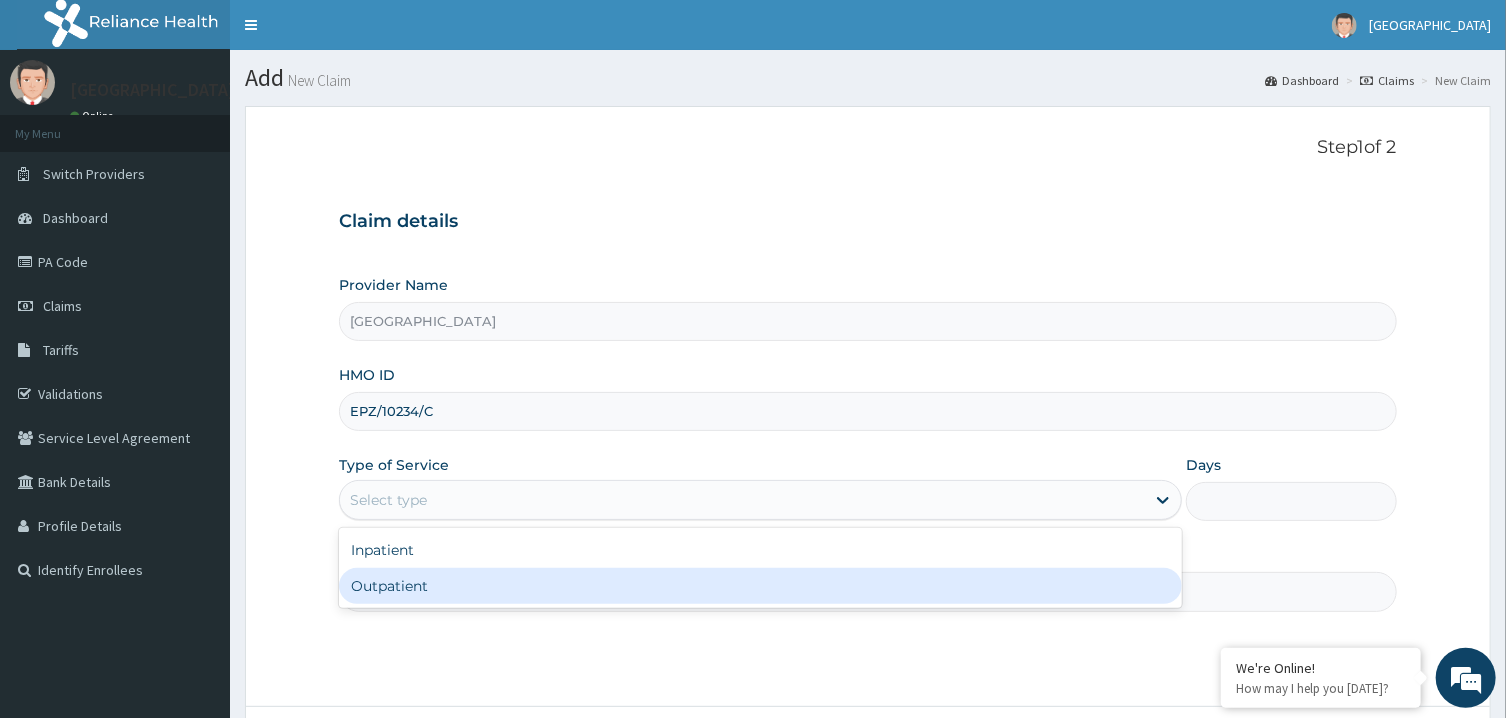 click on "Outpatient" at bounding box center (760, 586) 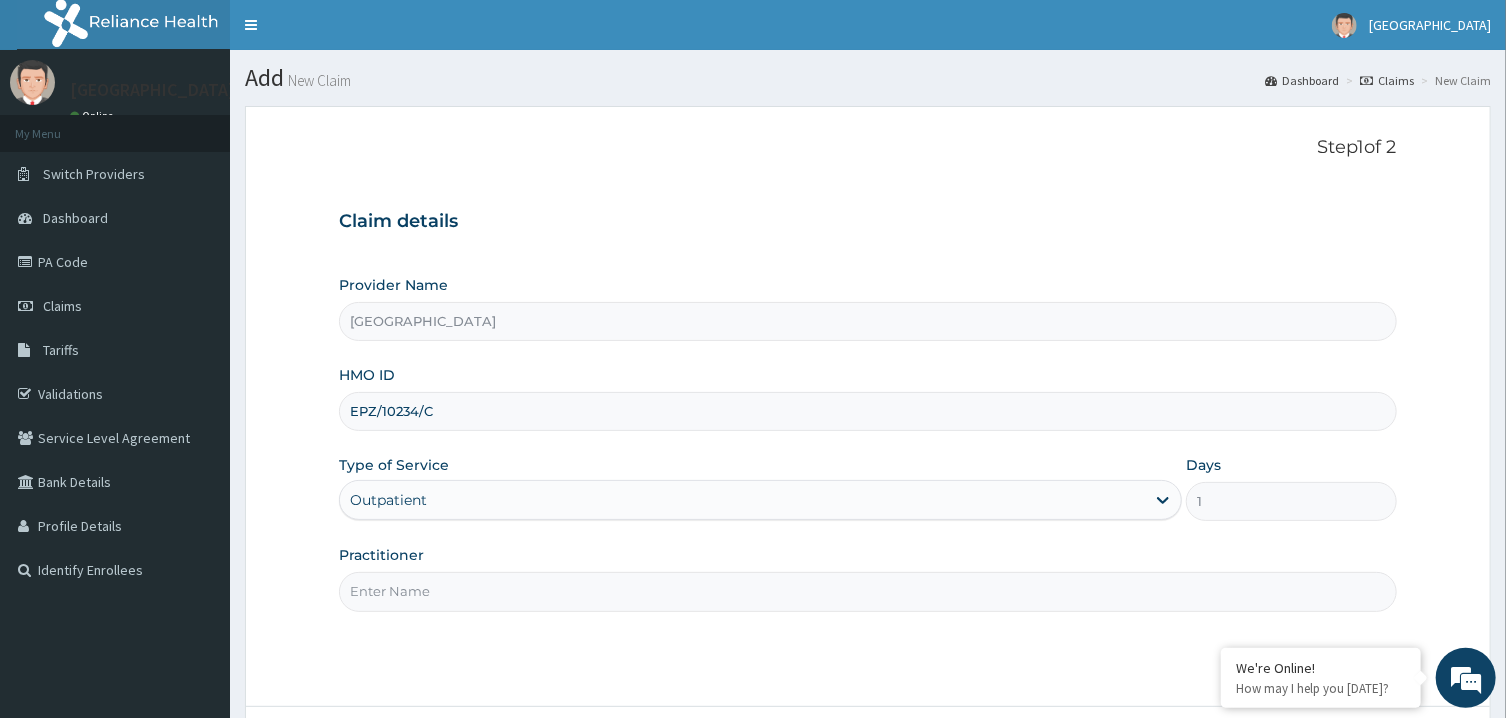 click on "Practitioner" at bounding box center (867, 591) 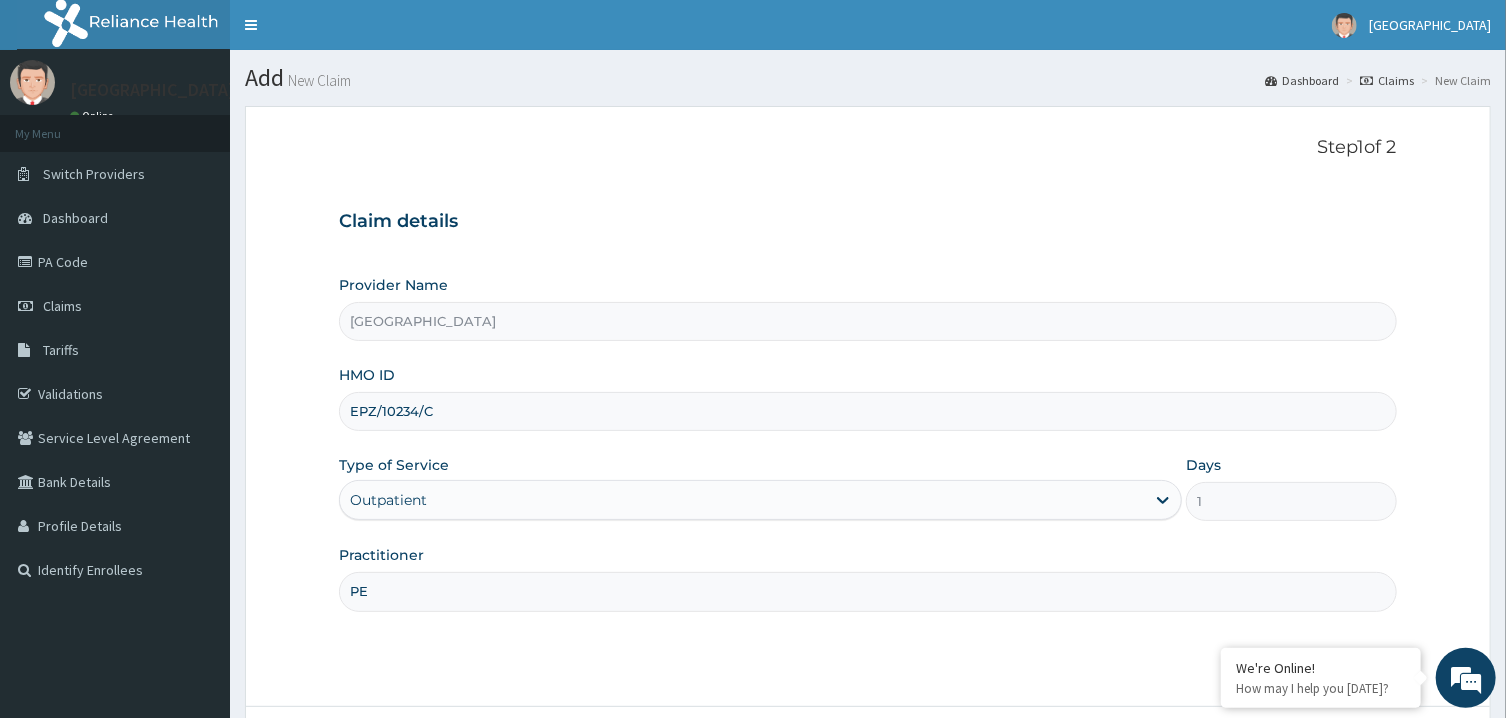 scroll, scrollTop: 0, scrollLeft: 0, axis: both 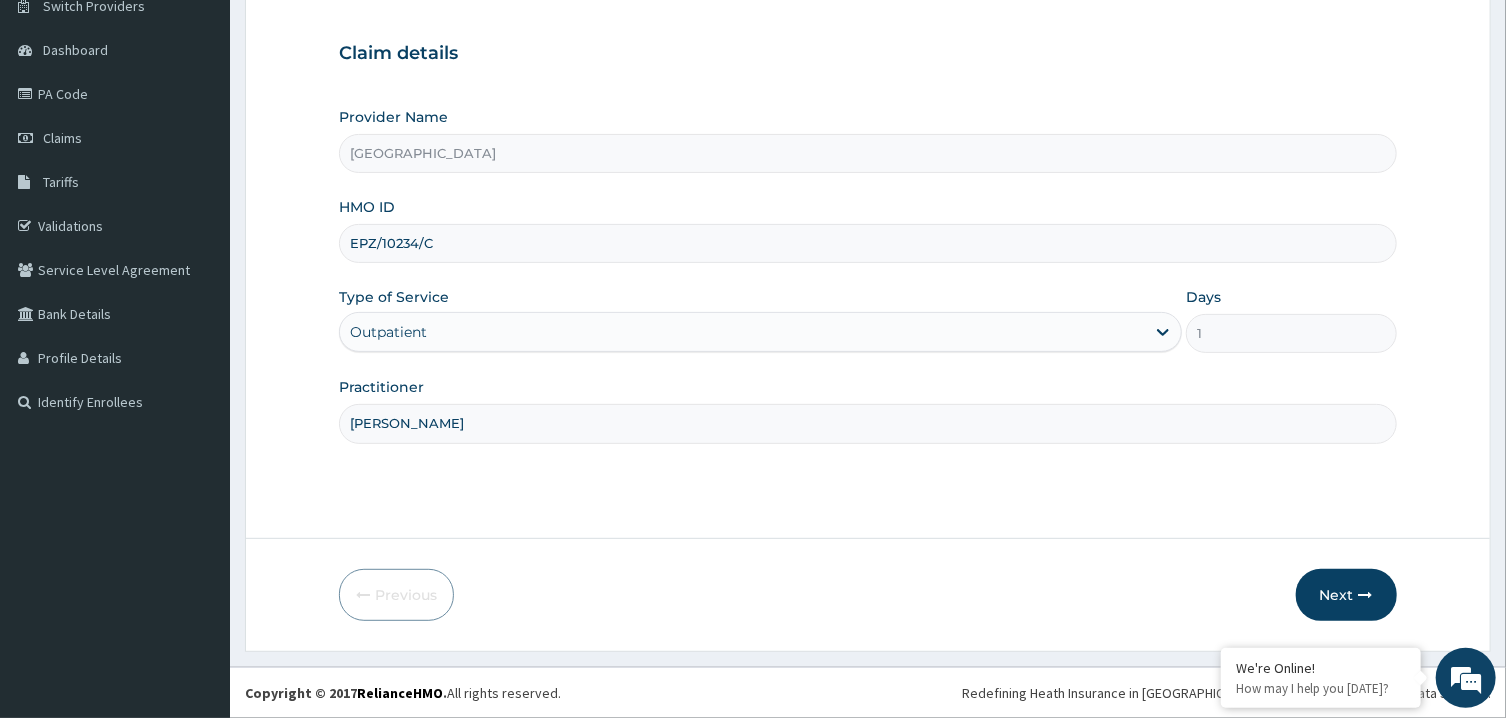 type on "PETER PRINCE" 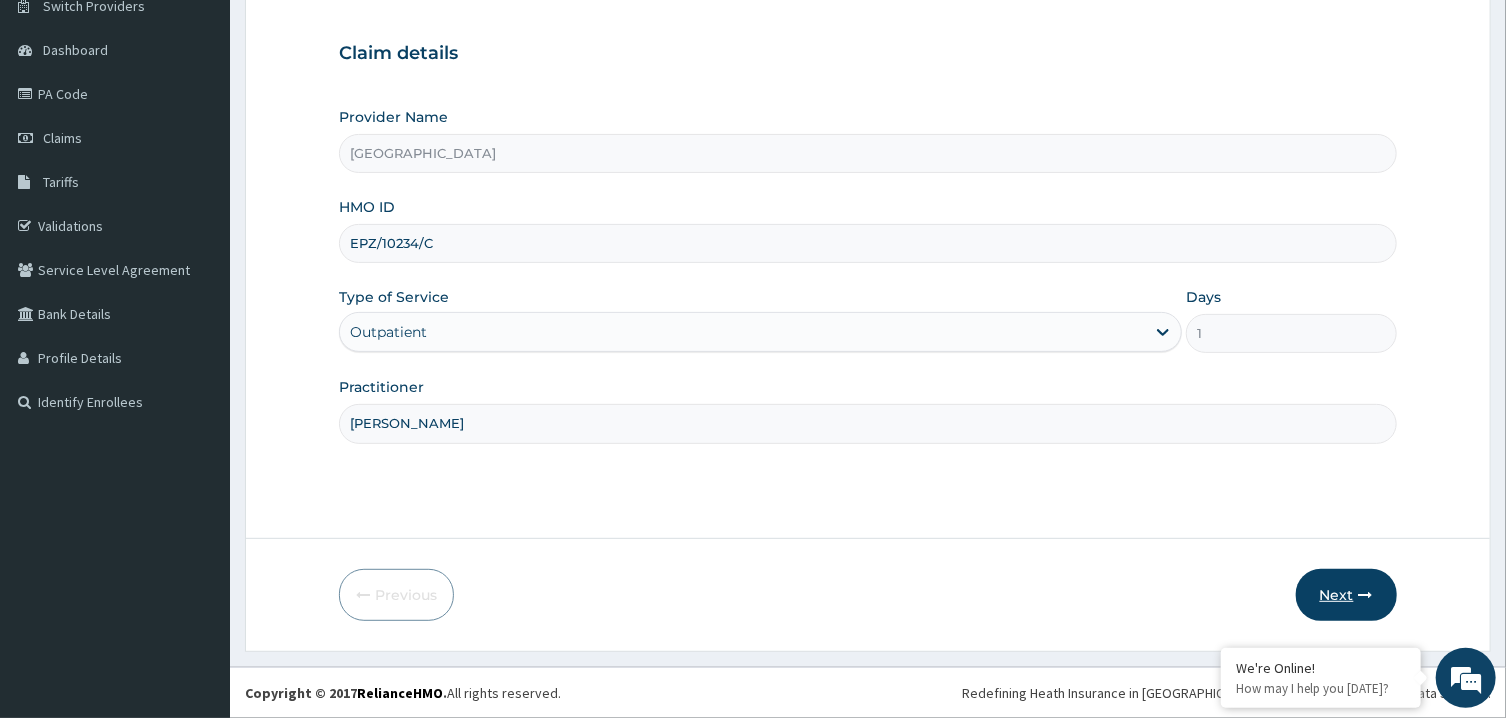 drag, startPoint x: 1397, startPoint y: 603, endPoint x: 1350, endPoint y: 599, distance: 47.169907 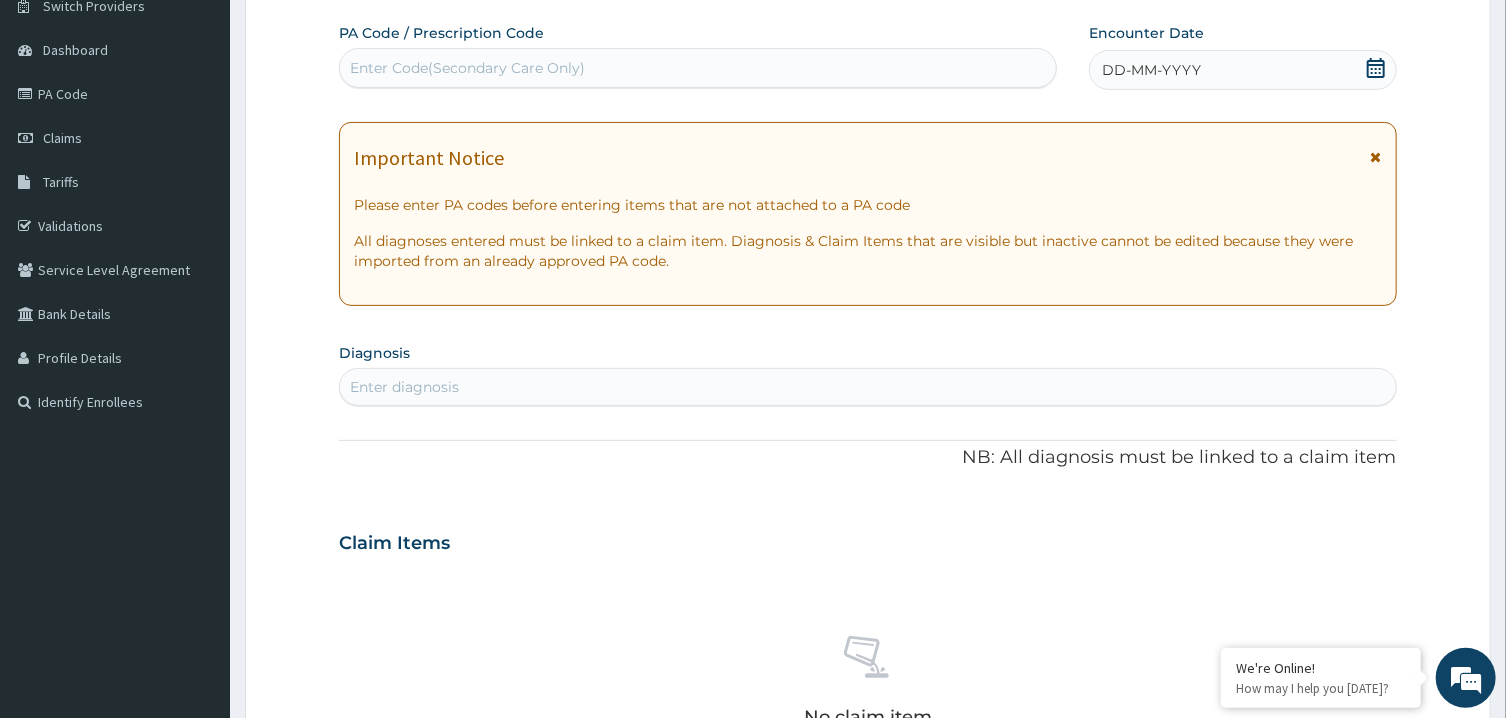 click 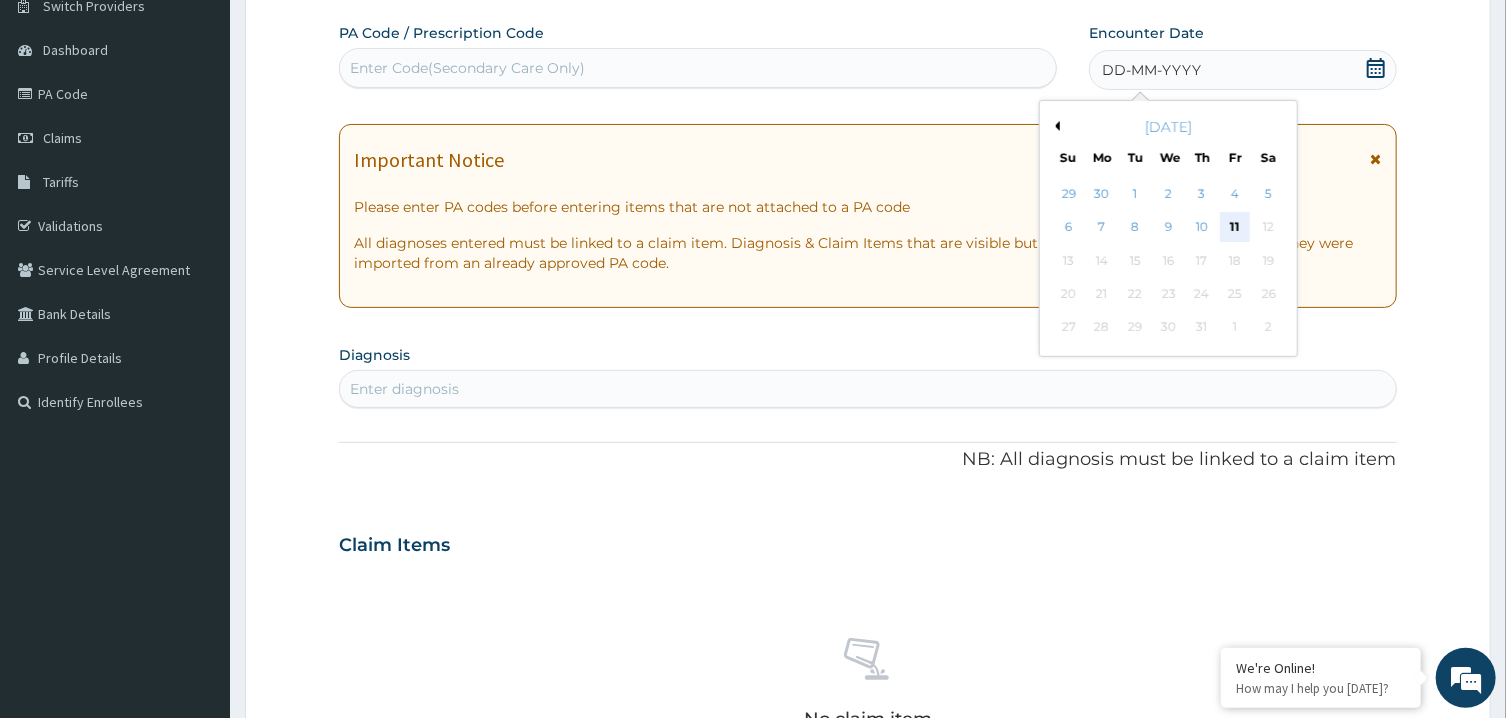 click on "11" at bounding box center [1235, 228] 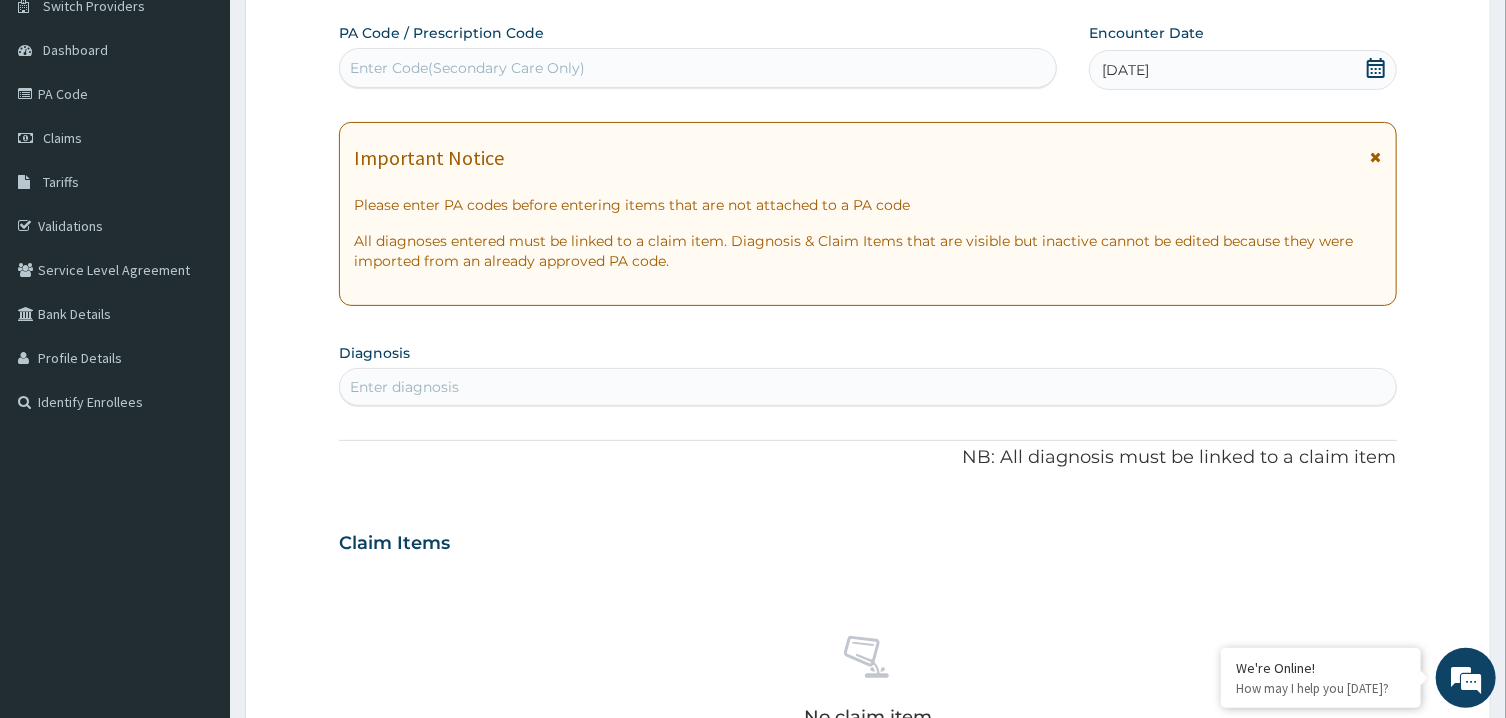 click on "Enter diagnosis" at bounding box center (404, 387) 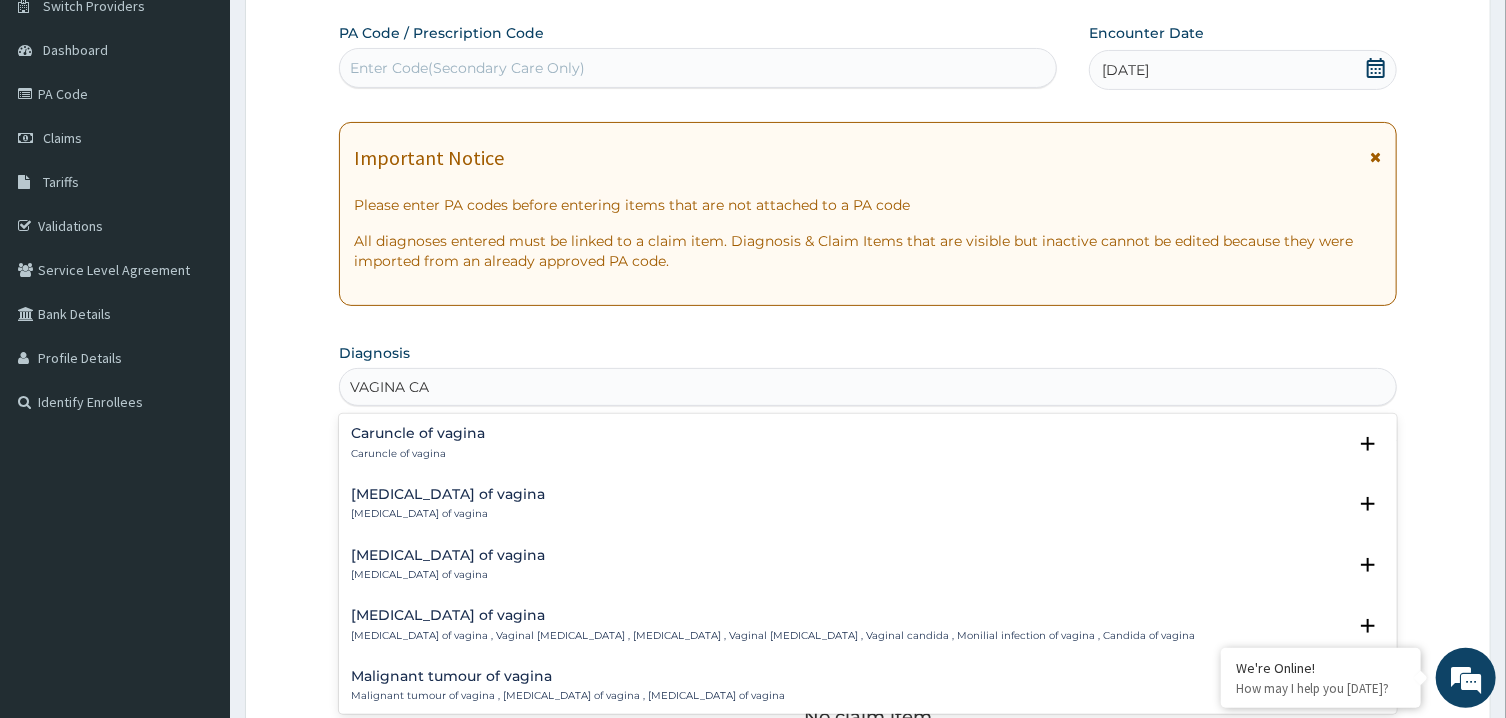 click on "Candidiasis of vagina" at bounding box center [773, 615] 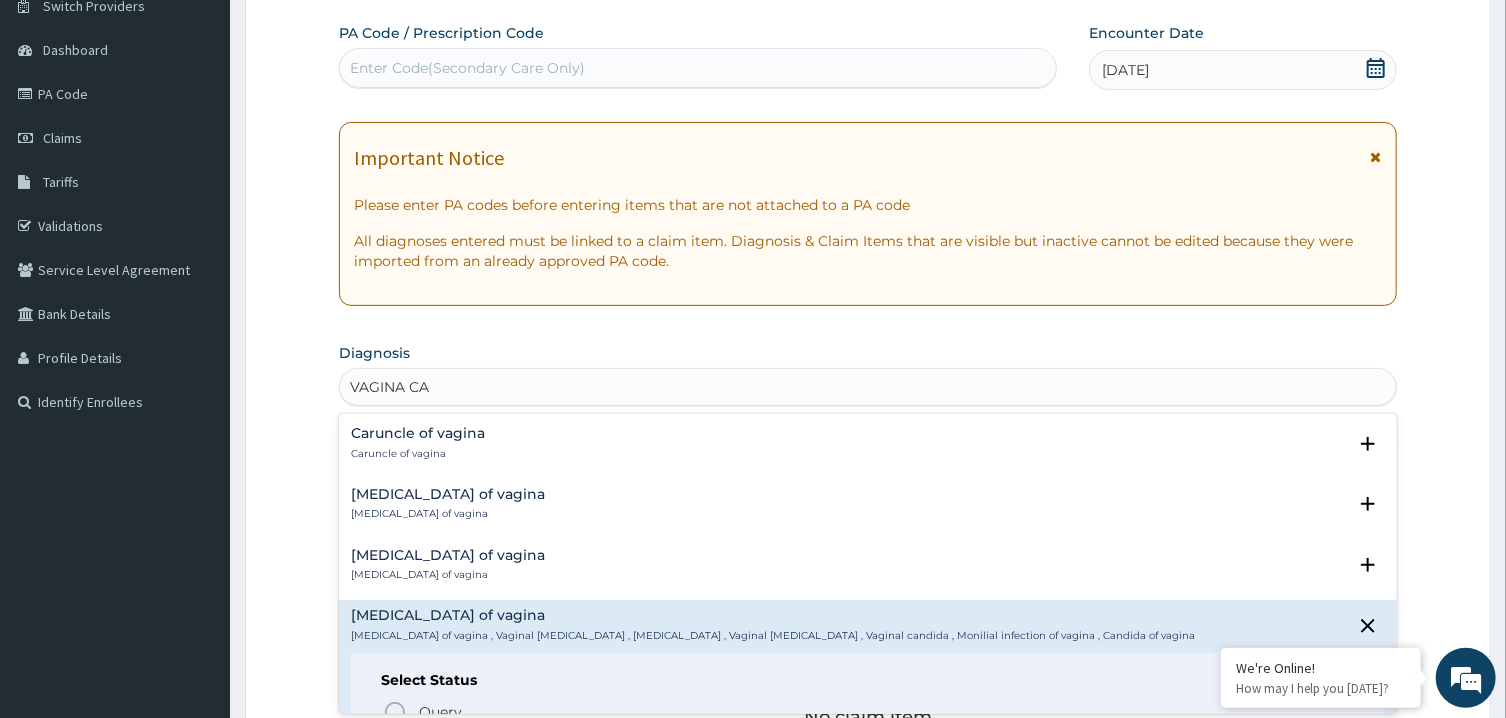 type on "VAGINA CAN" 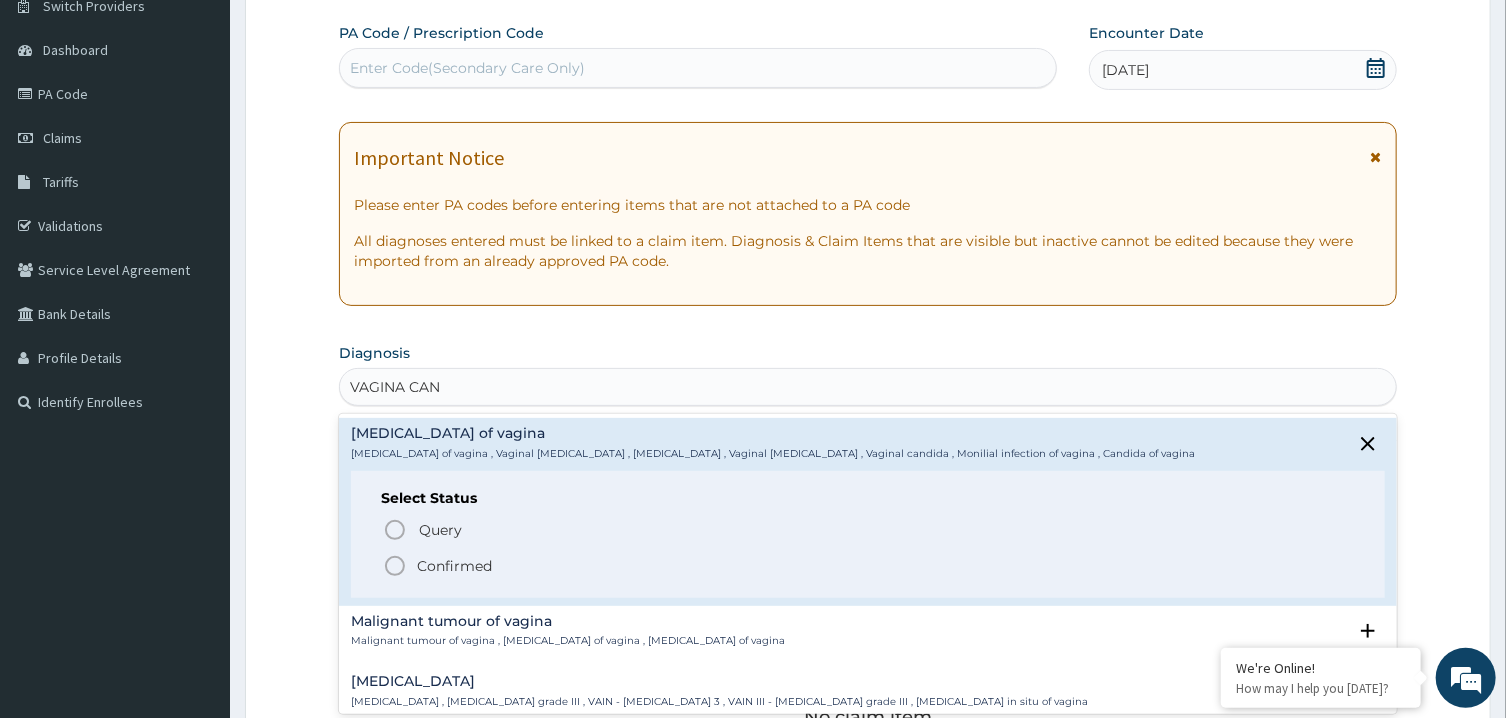 click 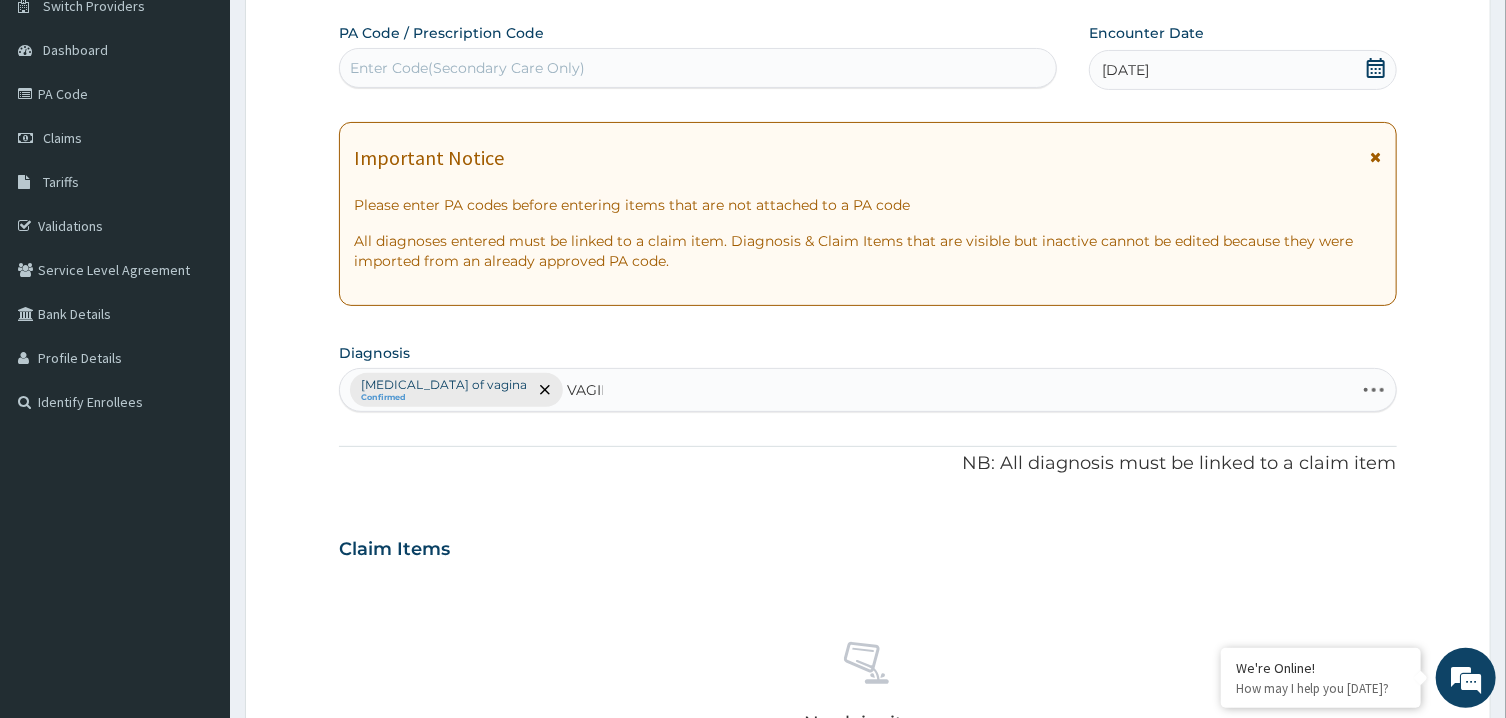 type on "VAGINI" 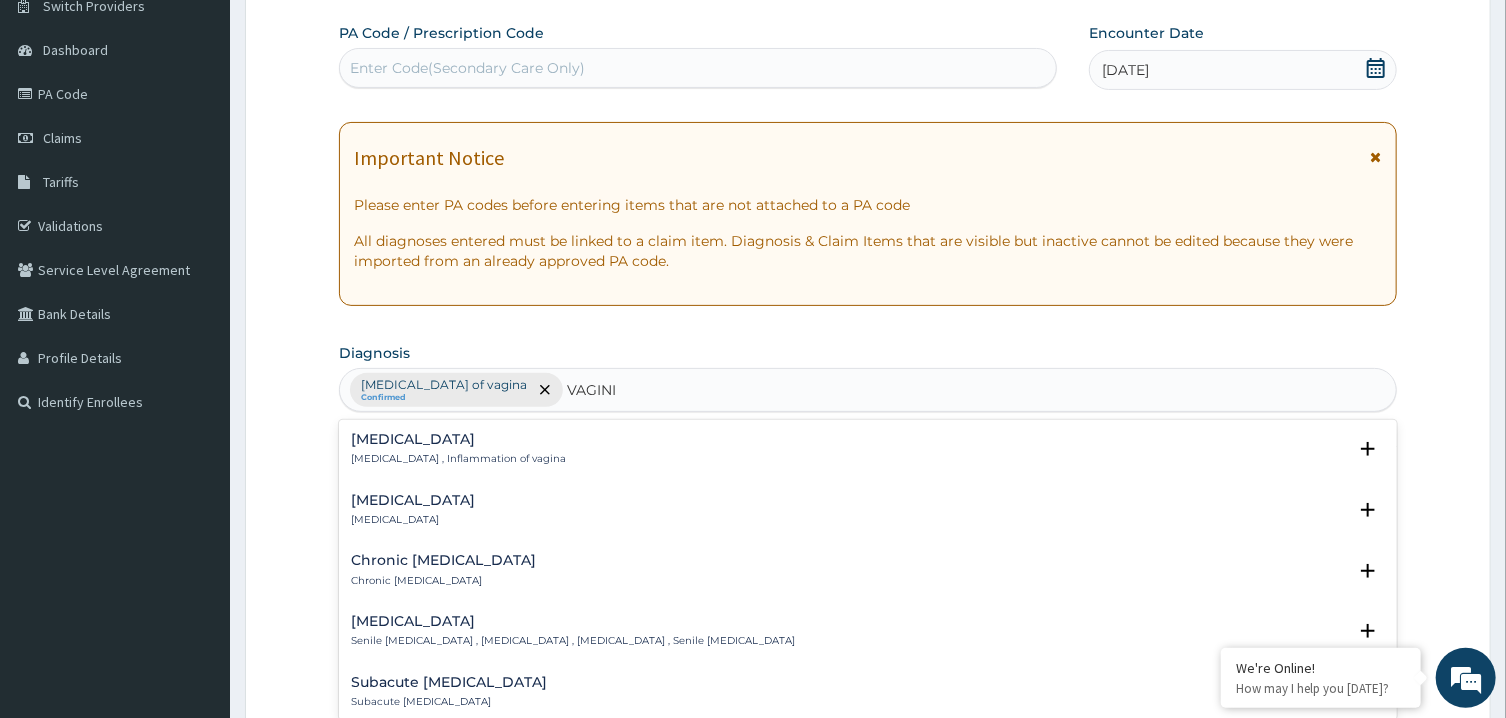 click on "Vaginitis" at bounding box center [458, 439] 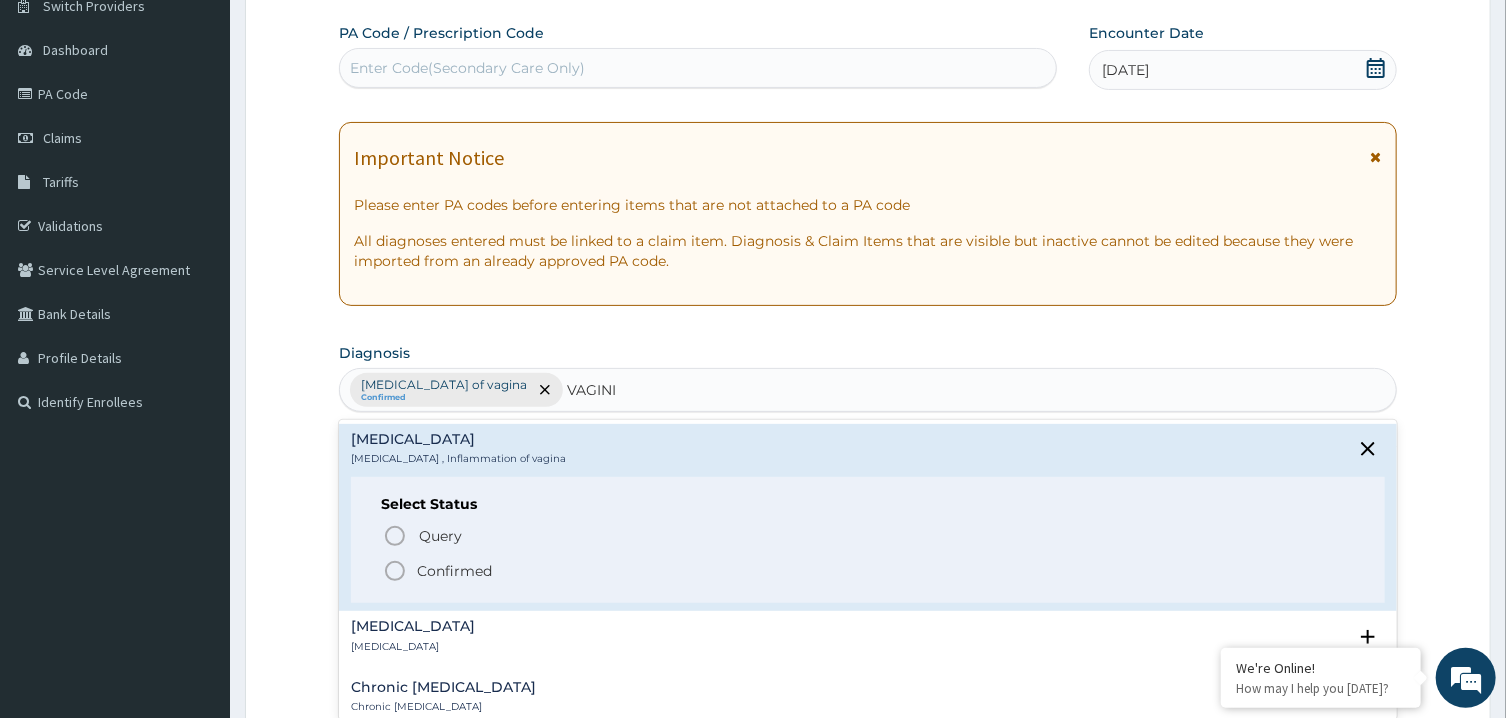 click 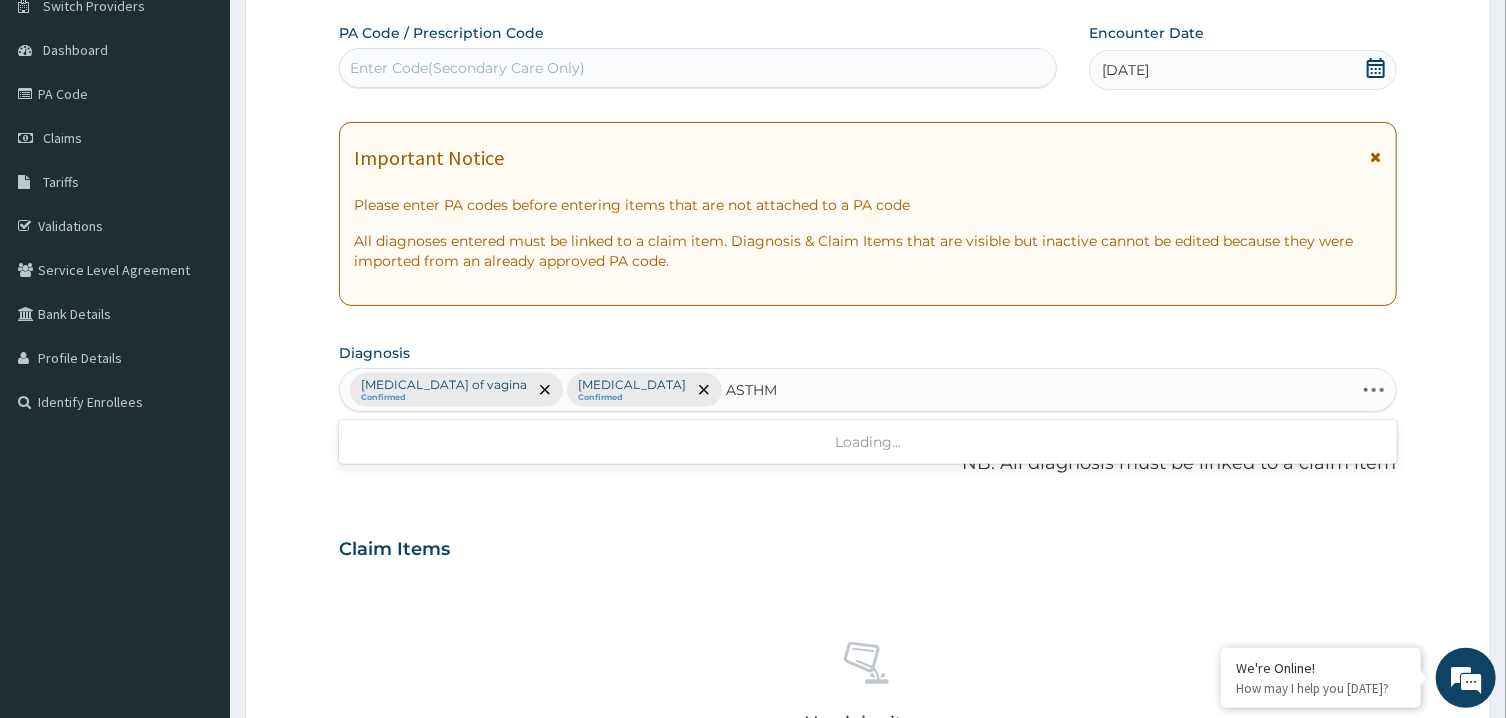 type on "ASTHMA" 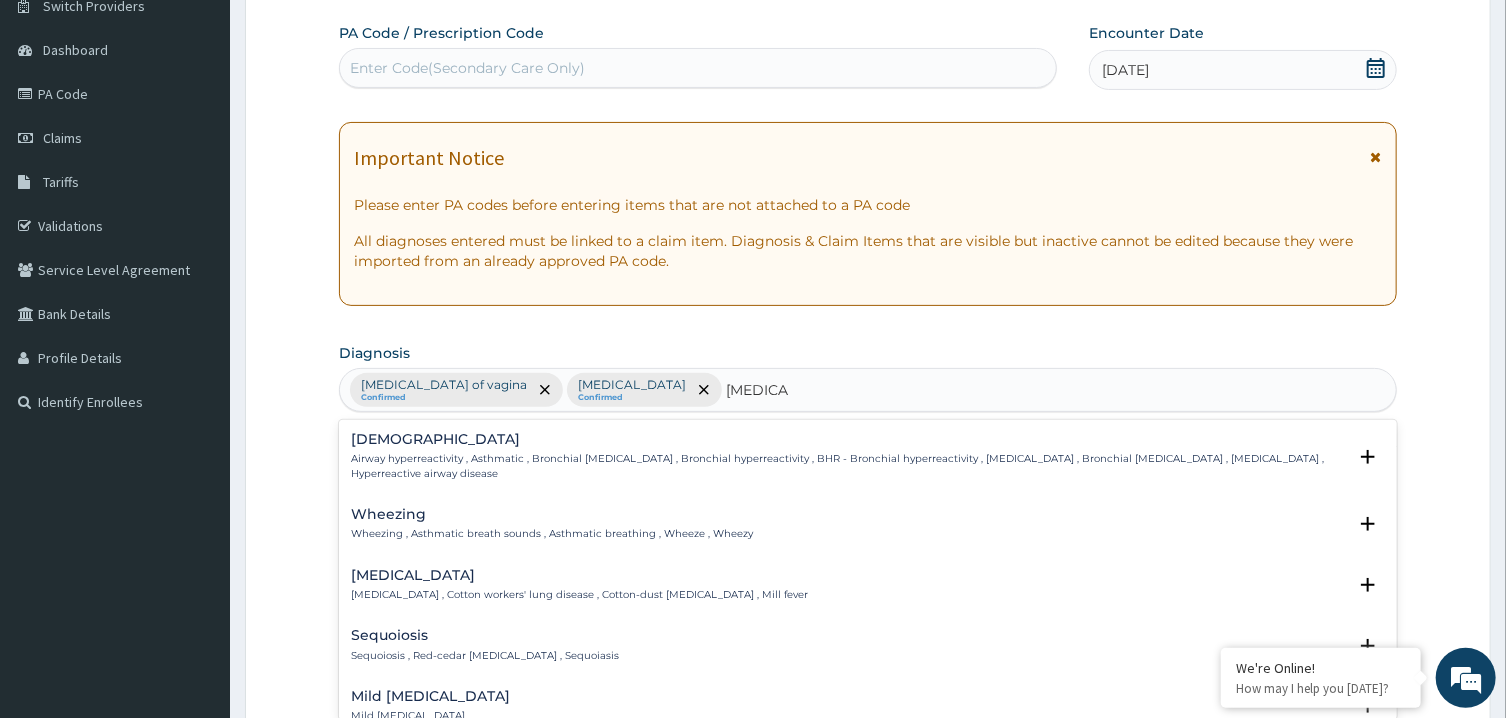 click on "Asthma Airway hyperreactivity , Asthmatic , Bronchial asthma , Bronchial hyperreactivity , BHR - Bronchial hyperreactivity , Bronchial hyperresponsiveness , Bronchial hypersensitivity , Asthma , Hyperreactive airway disease" at bounding box center (848, 456) 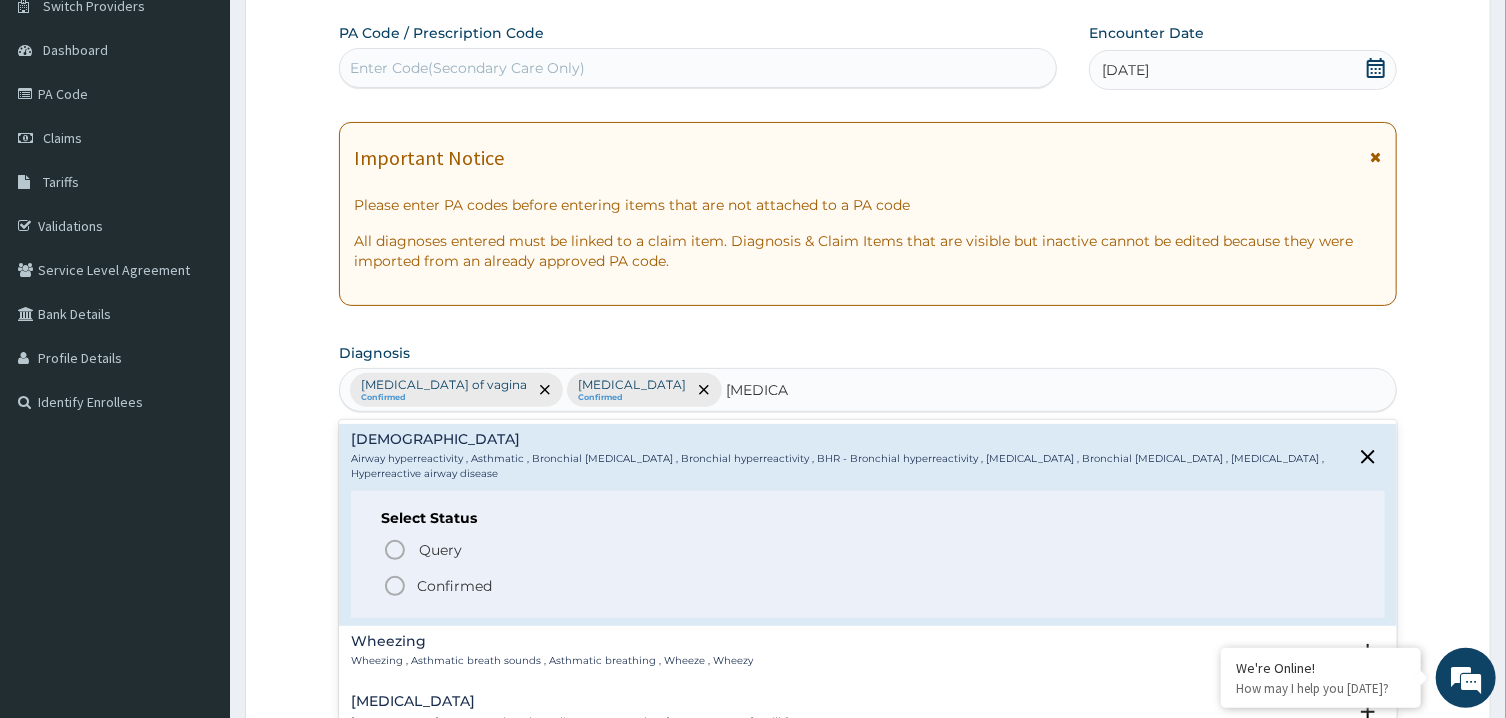 click 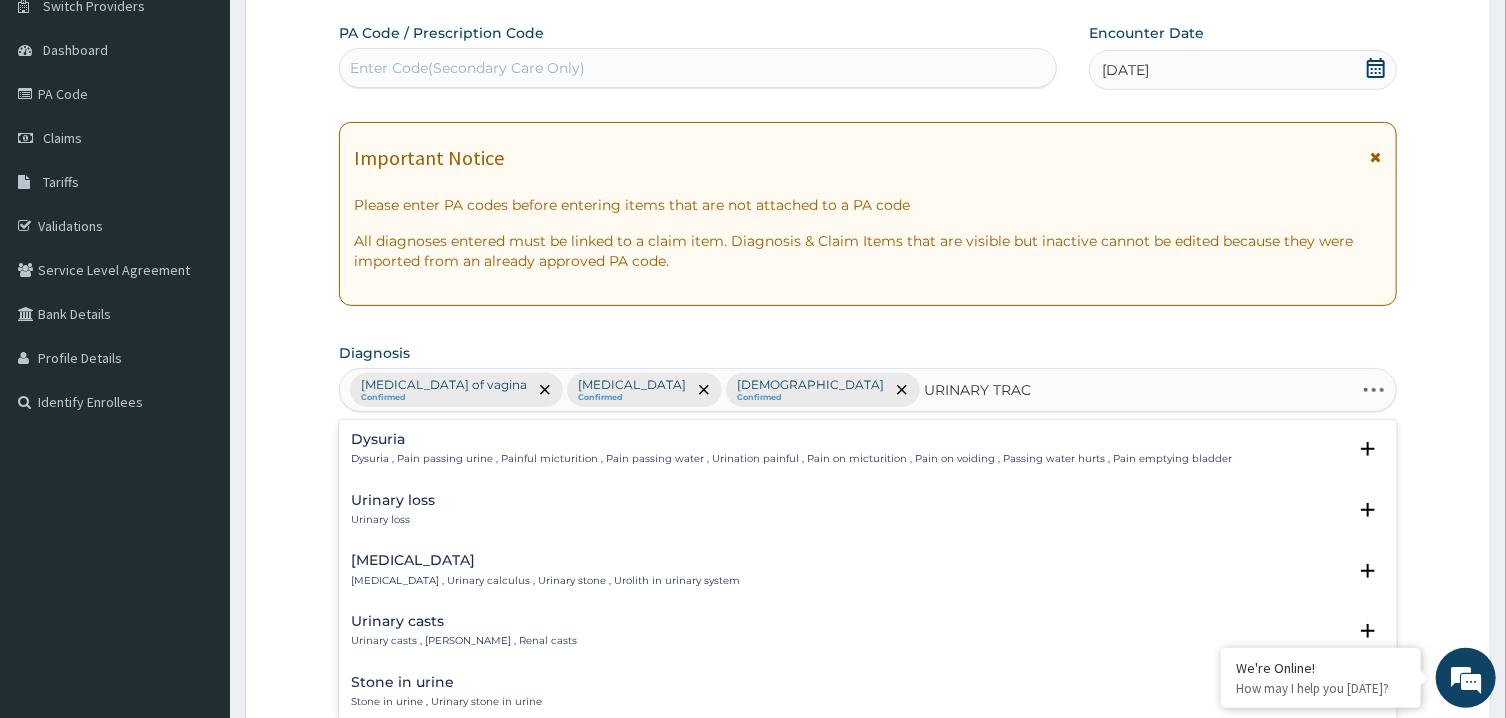 type on "URINARY TRACT" 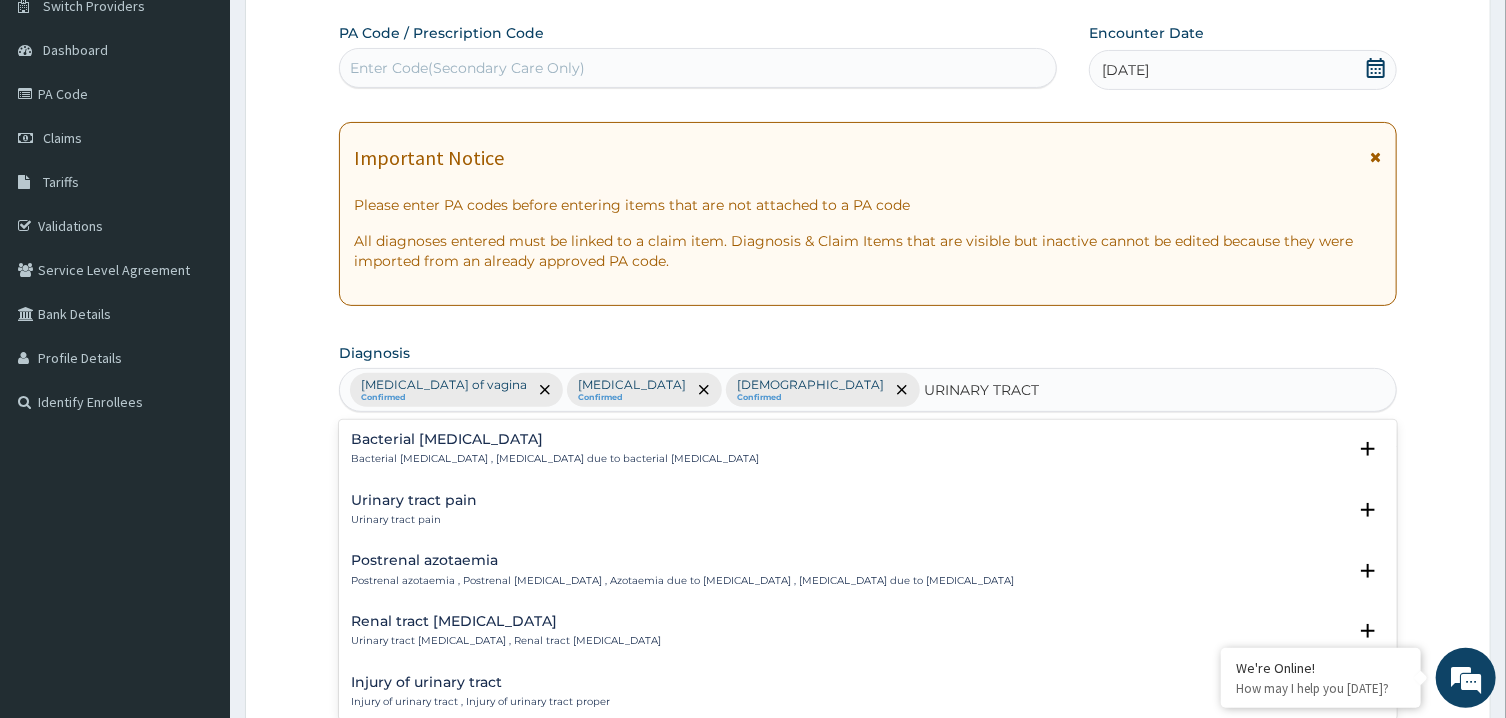 drag, startPoint x: 420, startPoint y: 456, endPoint x: 690, endPoint y: 406, distance: 274.5906 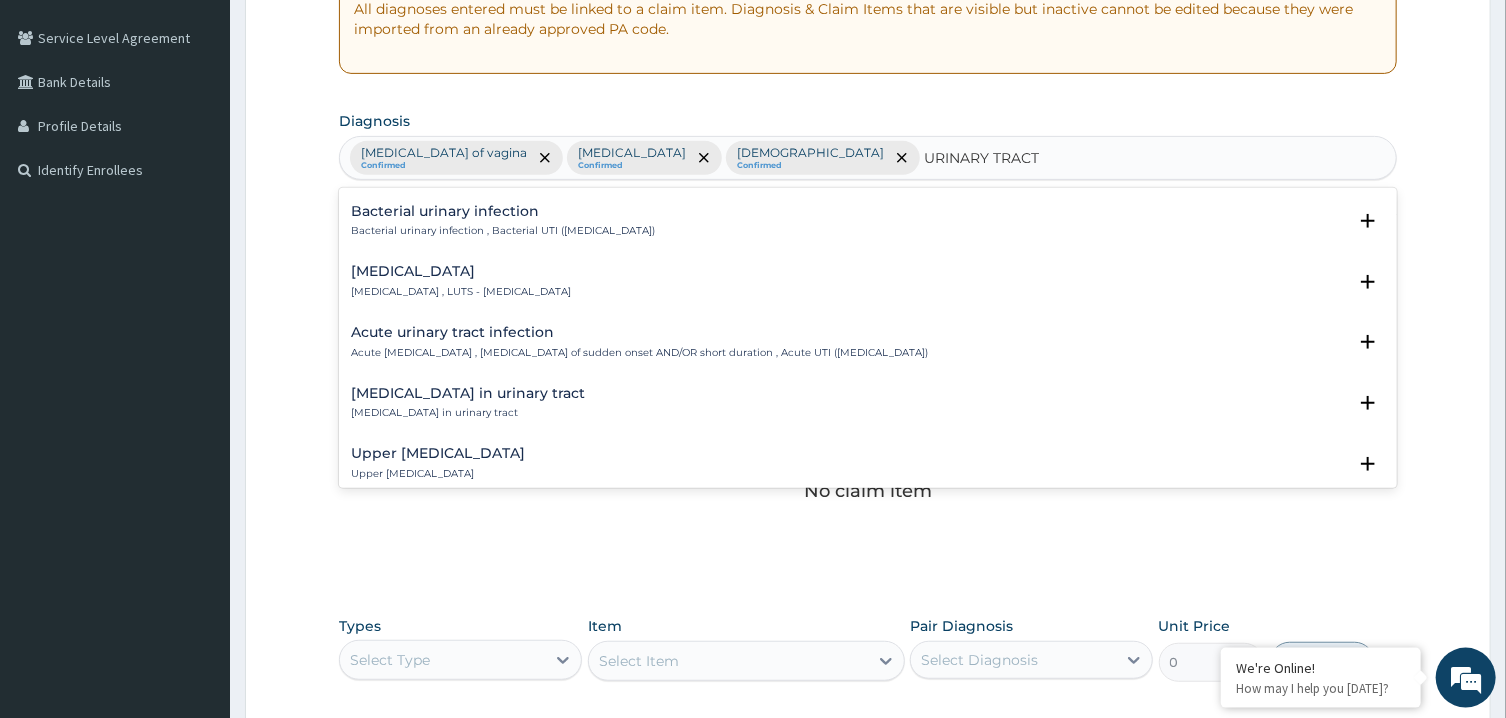 scroll, scrollTop: 653, scrollLeft: 0, axis: vertical 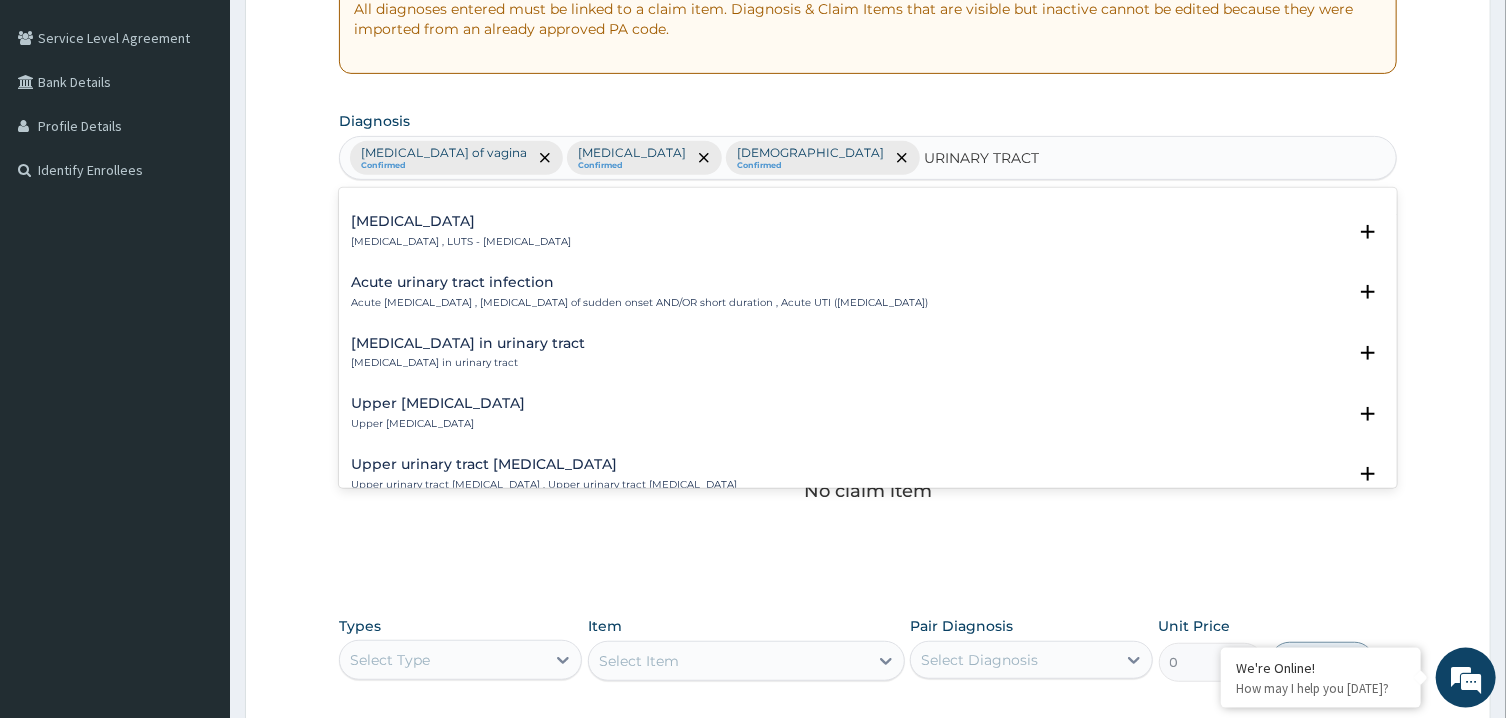 click on "Acute urinary tract infection" at bounding box center [639, 282] 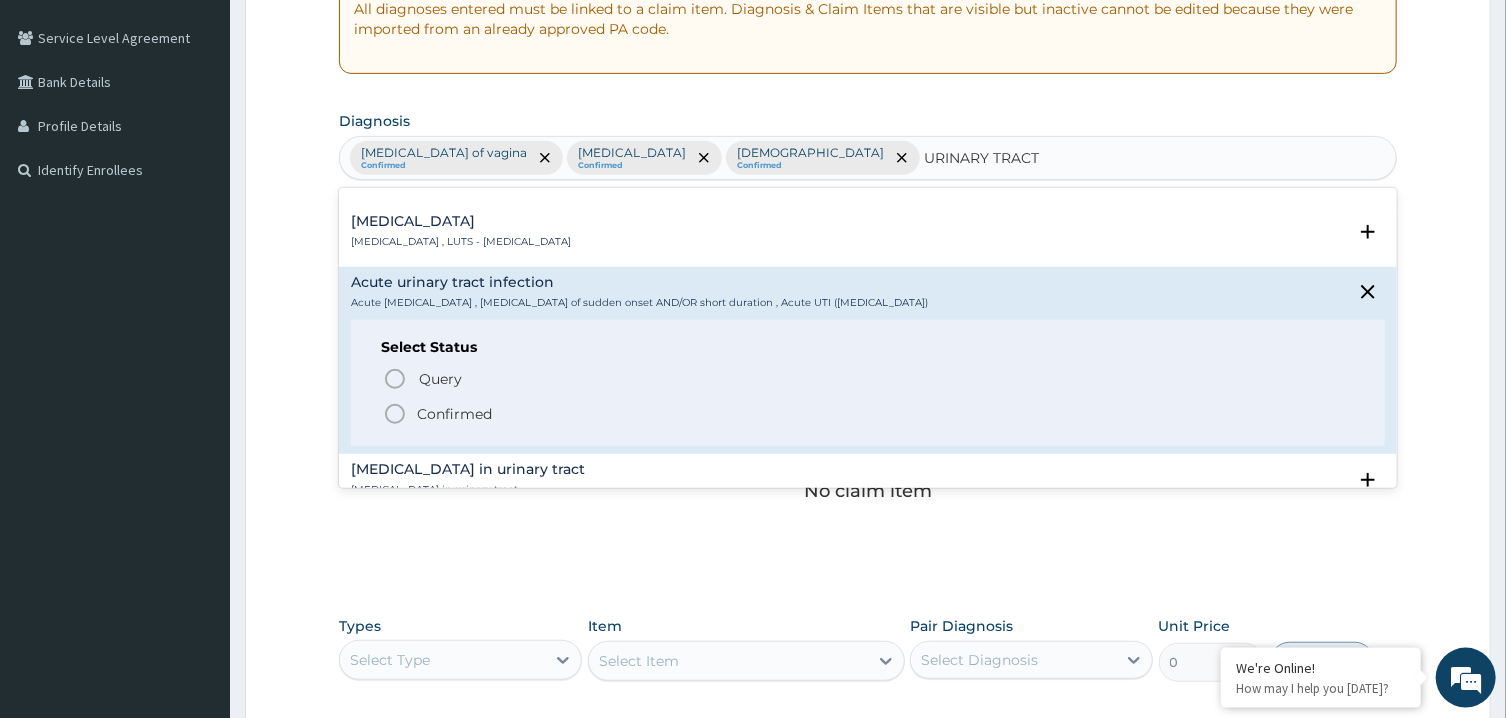 click 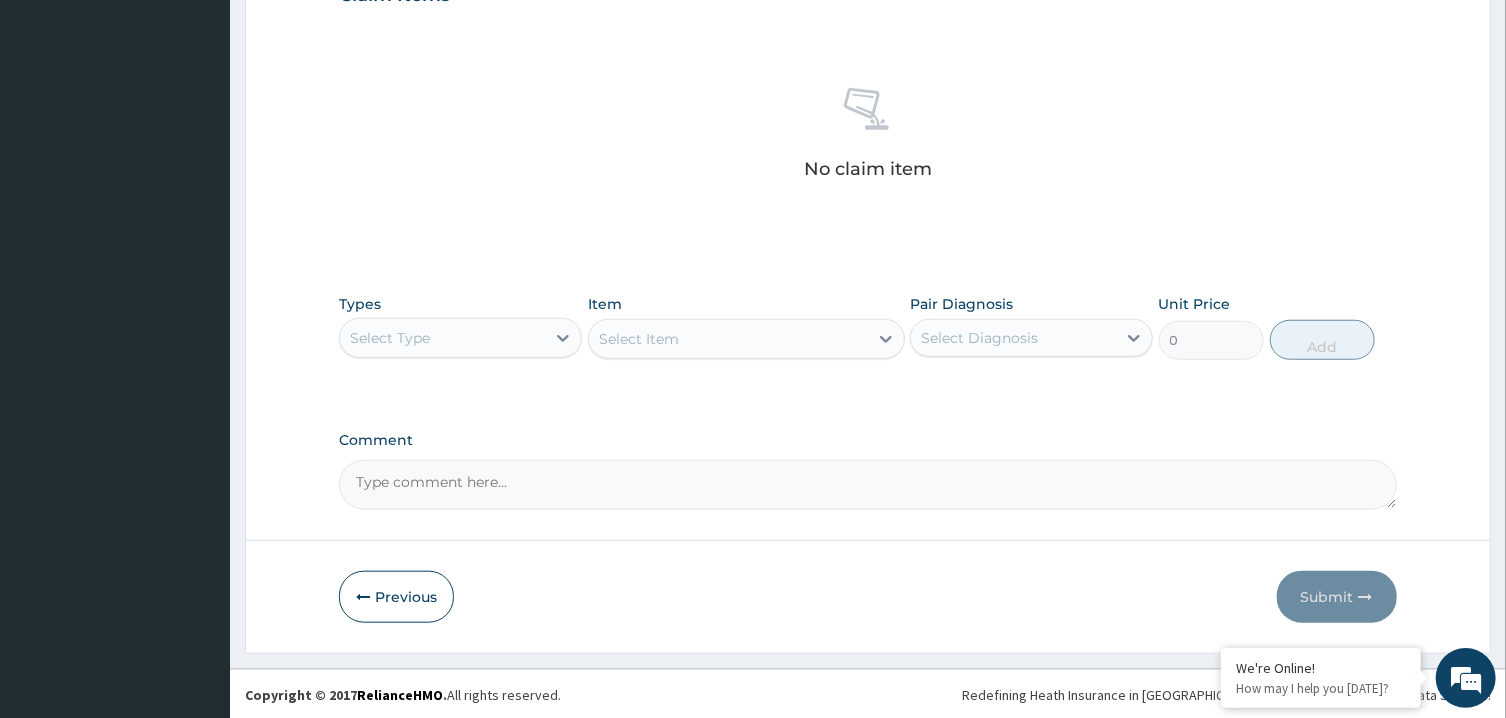scroll, scrollTop: 724, scrollLeft: 0, axis: vertical 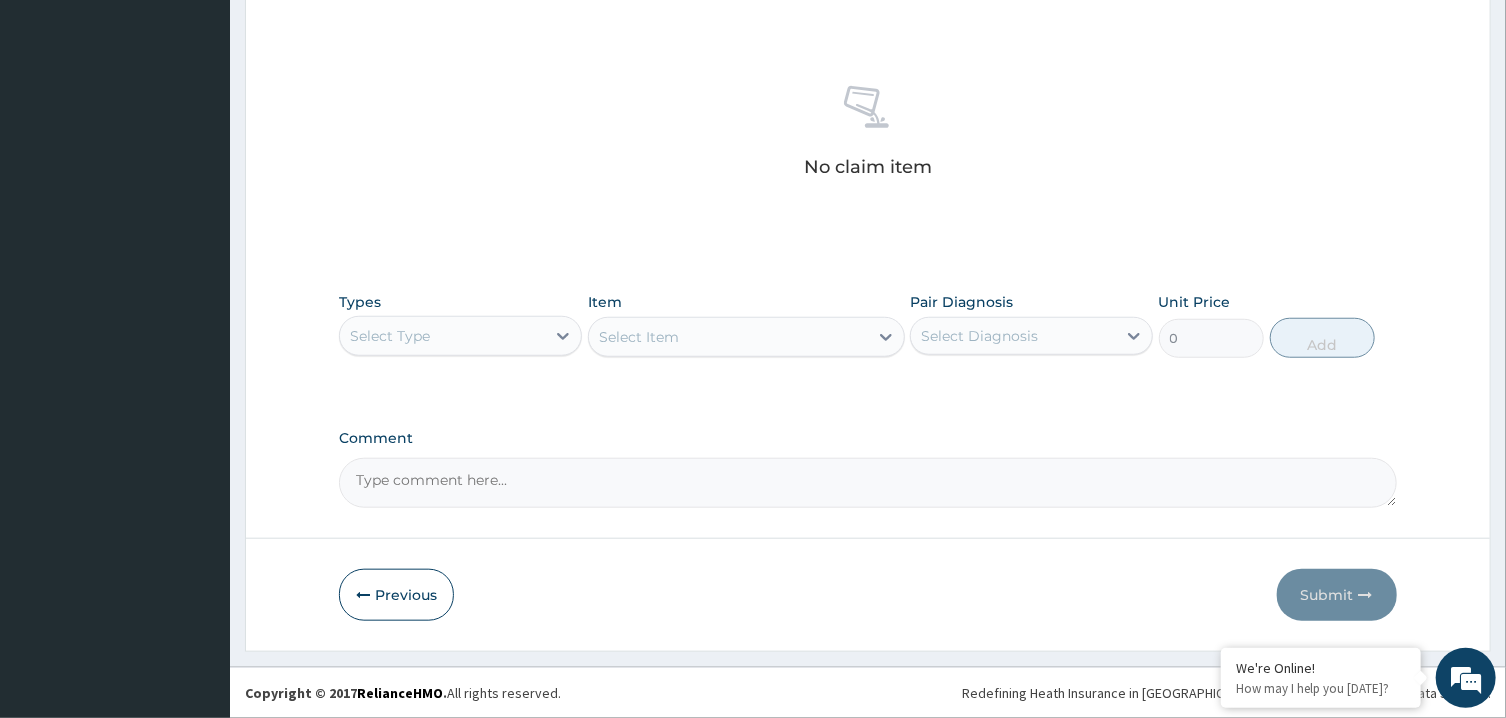 click on "Select Type" at bounding box center (442, 336) 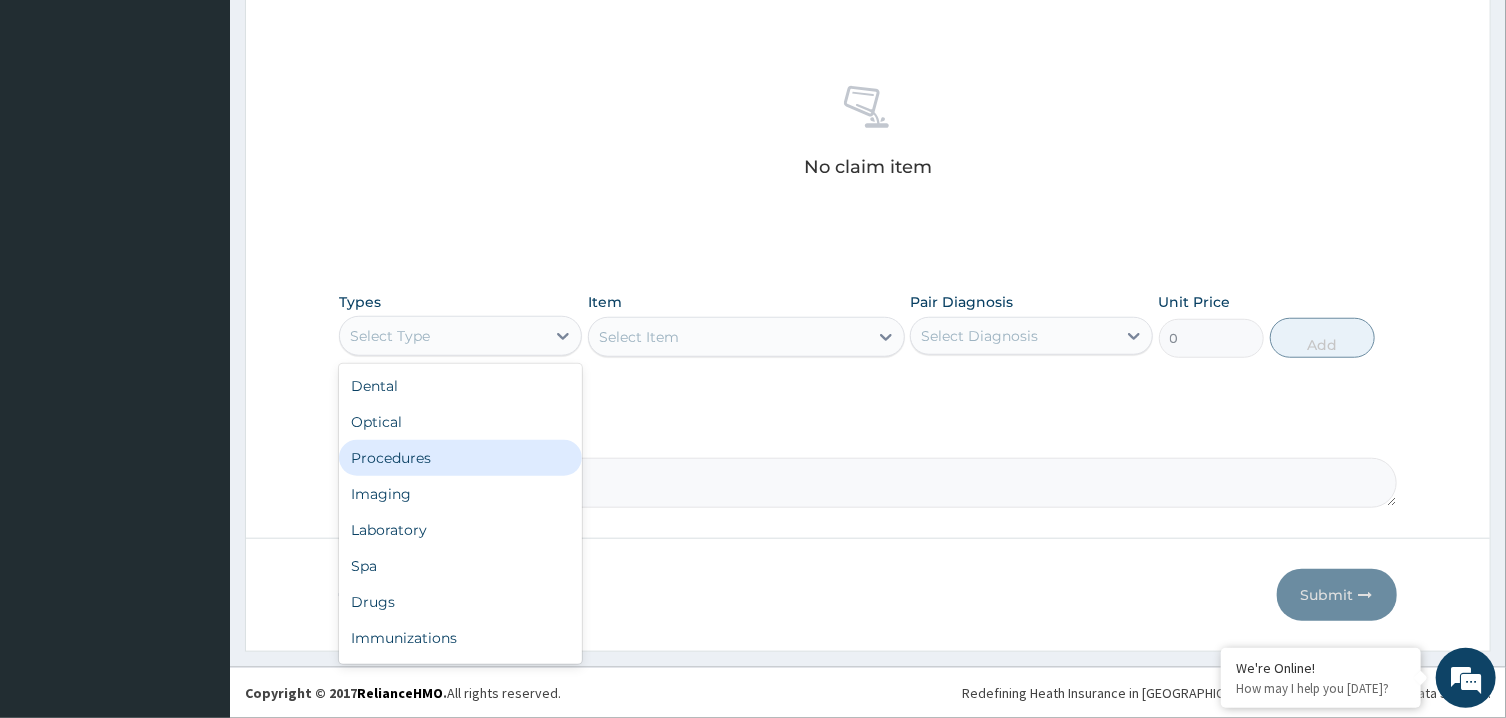 click on "Procedures" at bounding box center (460, 458) 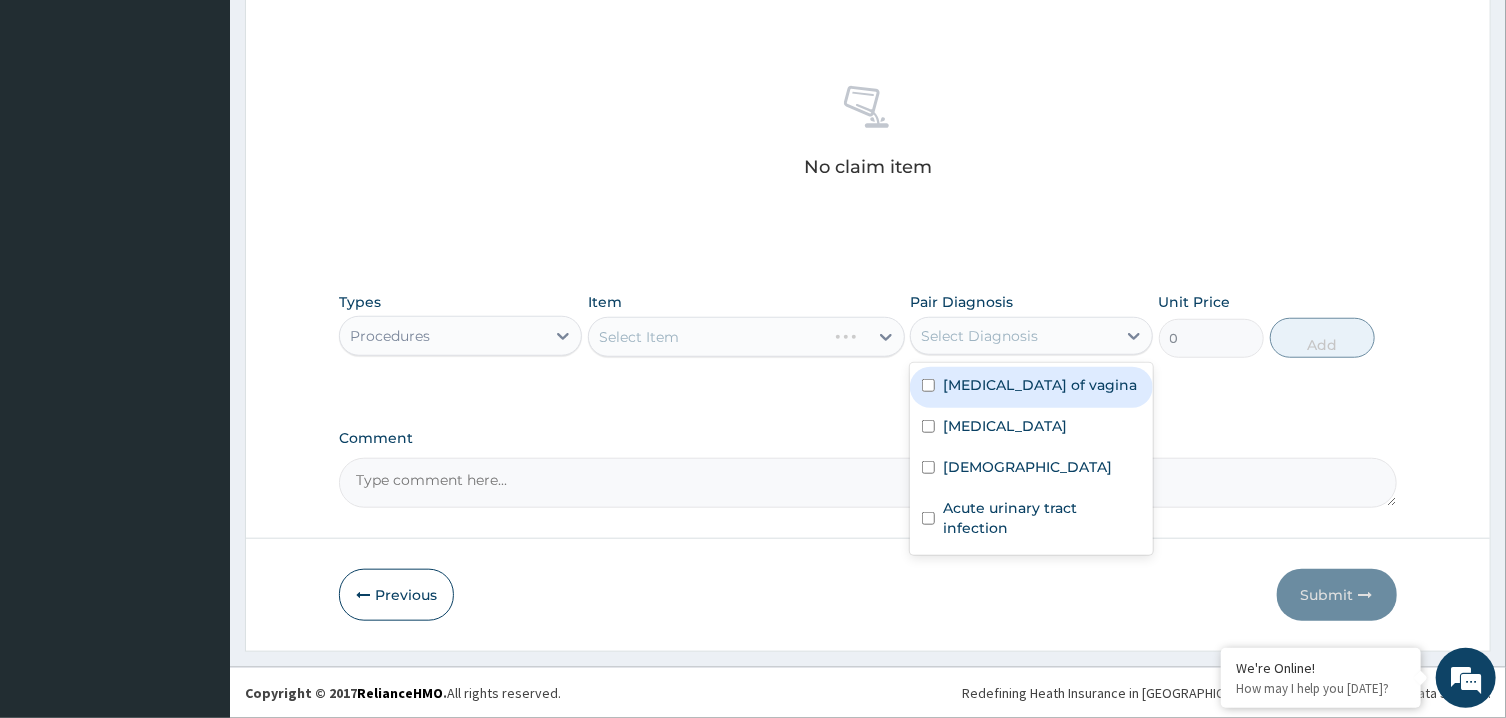 click on "Select Diagnosis" at bounding box center (1013, 336) 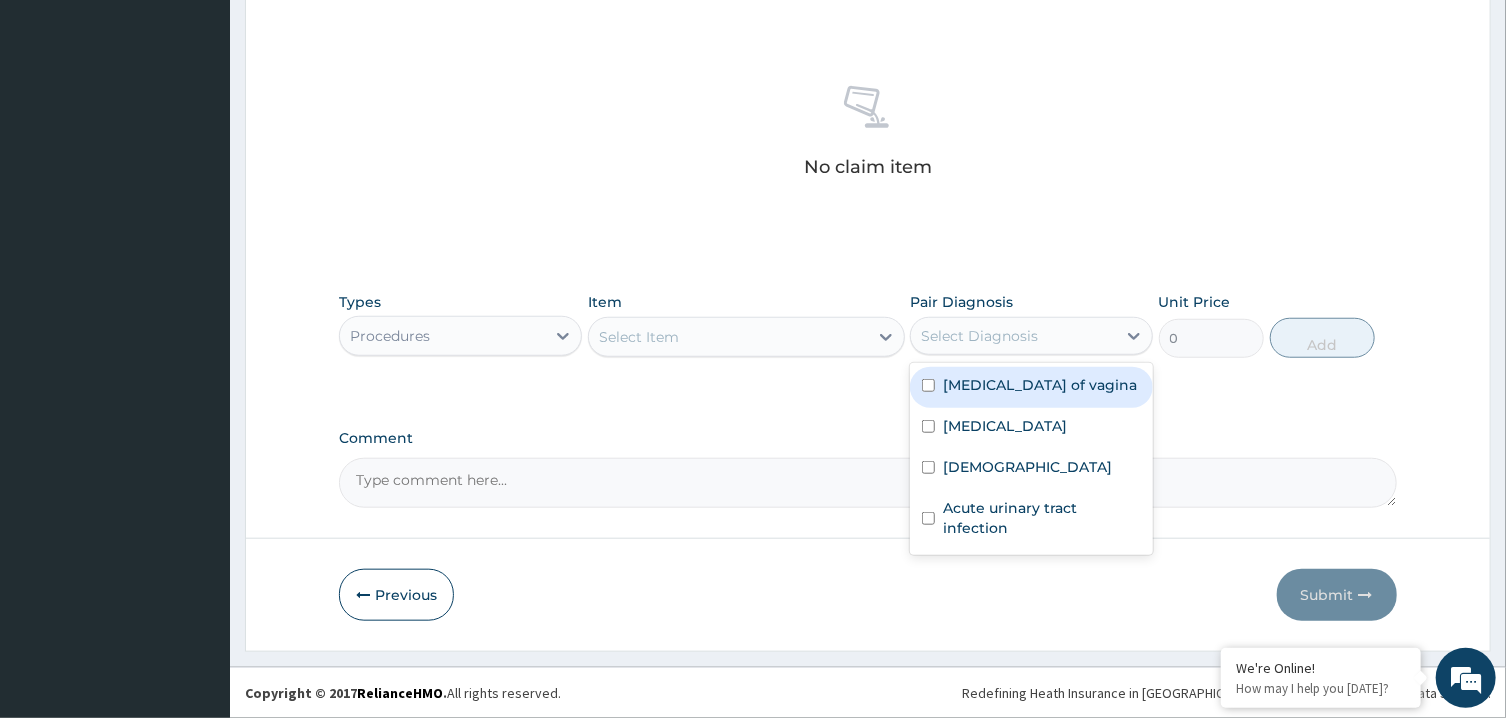 click on "Candidiasis of vagina" at bounding box center [1040, 385] 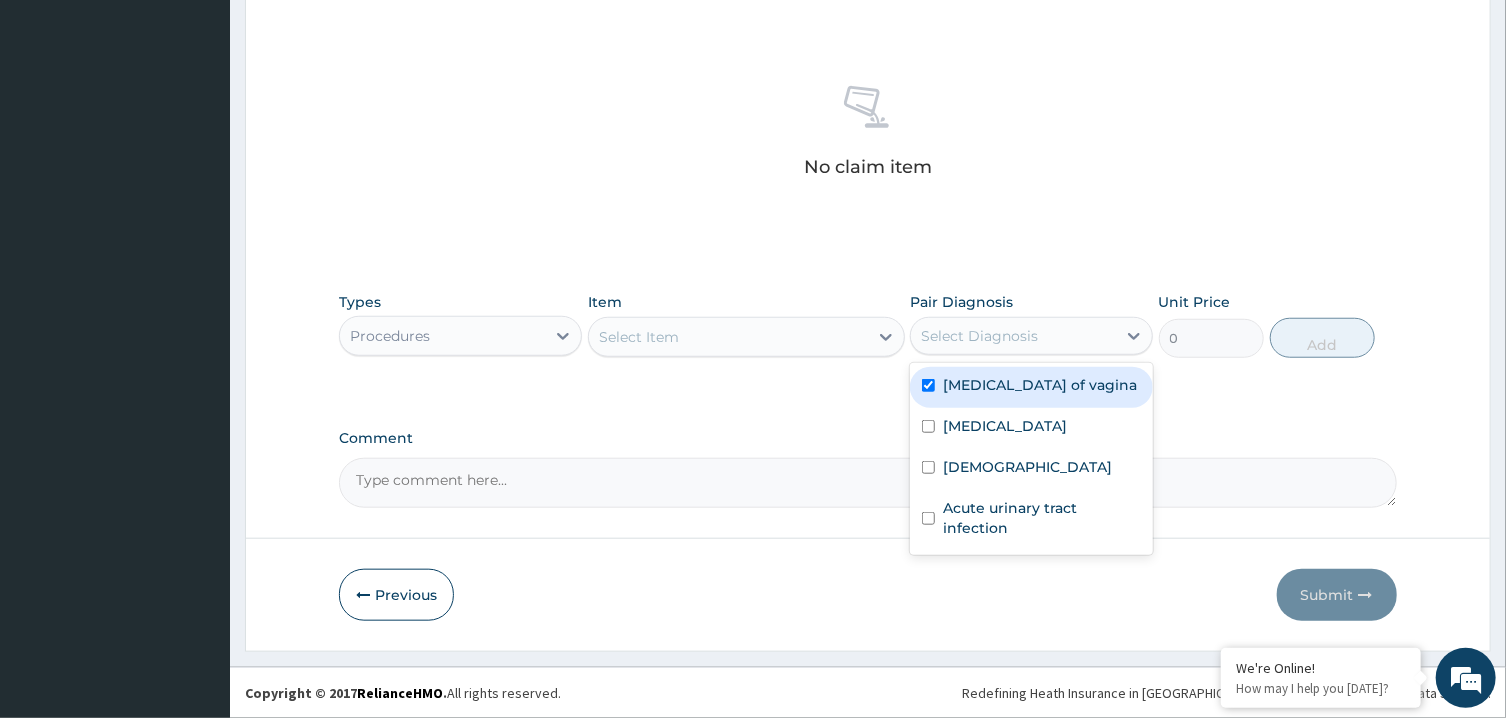 checkbox on "true" 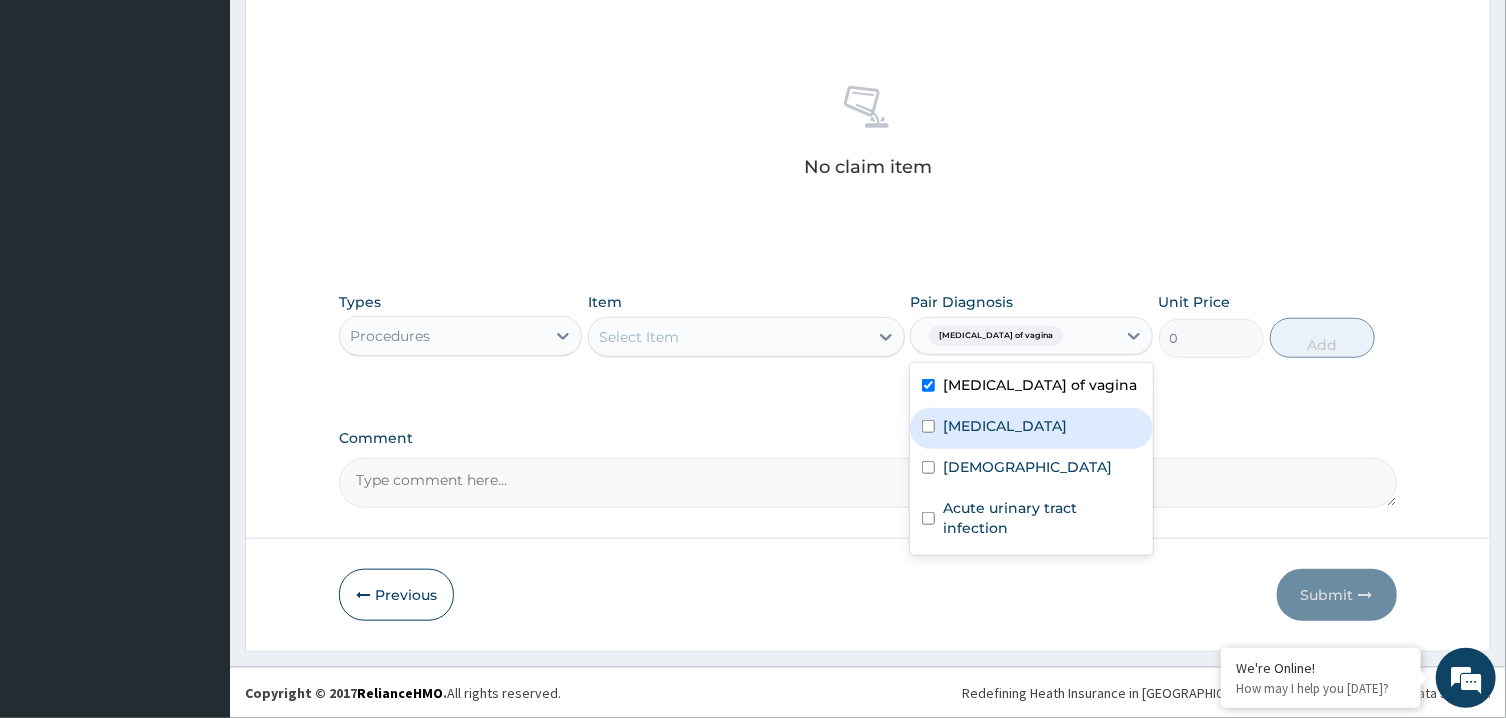 drag, startPoint x: 973, startPoint y: 425, endPoint x: 986, endPoint y: 478, distance: 54.571056 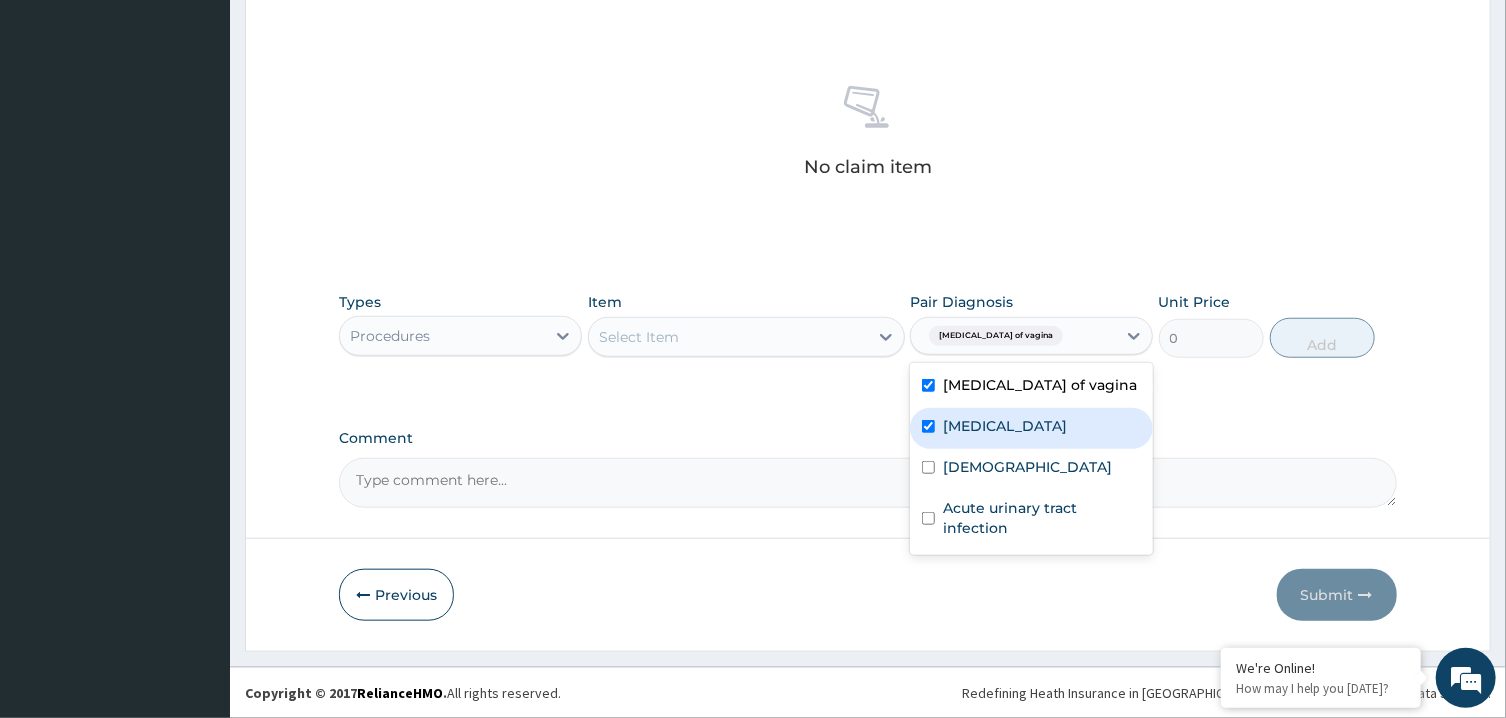 checkbox on "true" 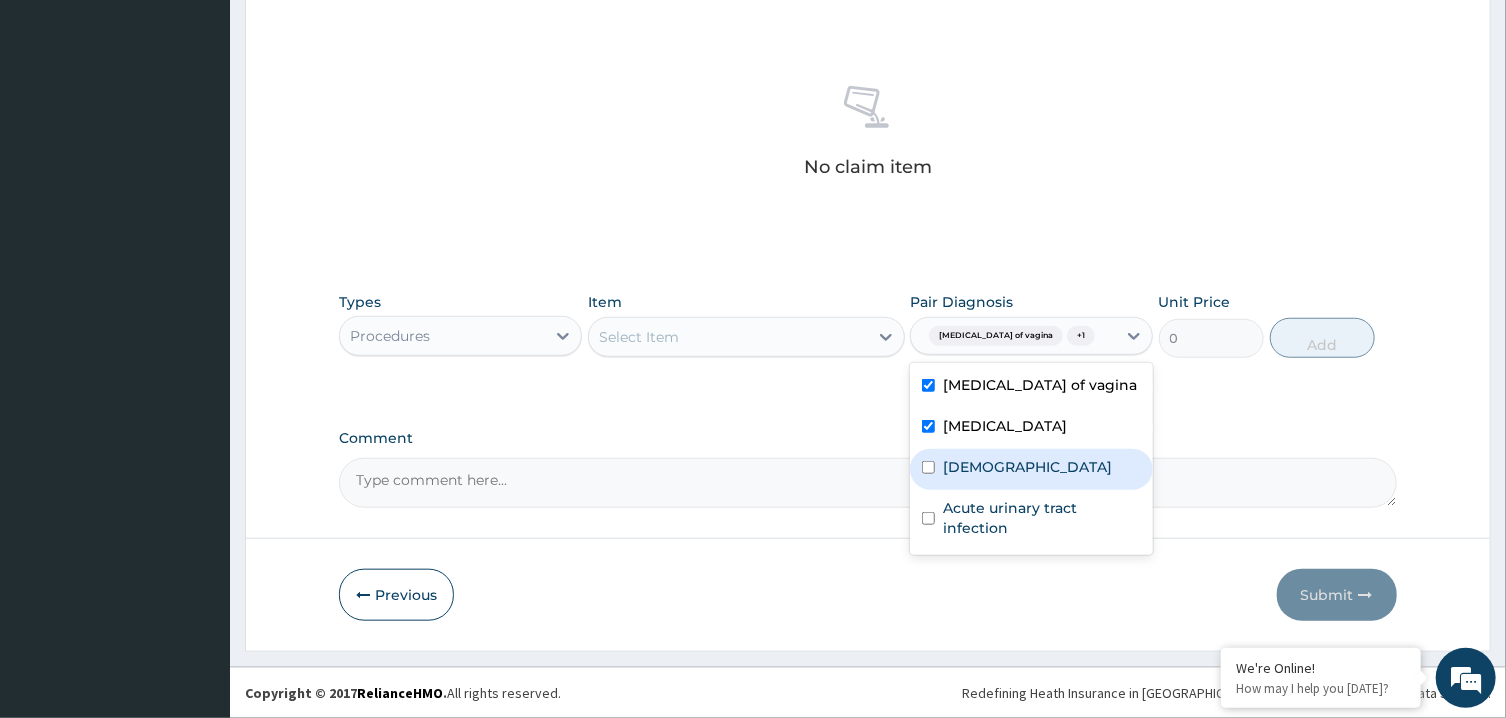 click on "Asthma" at bounding box center (1031, 469) 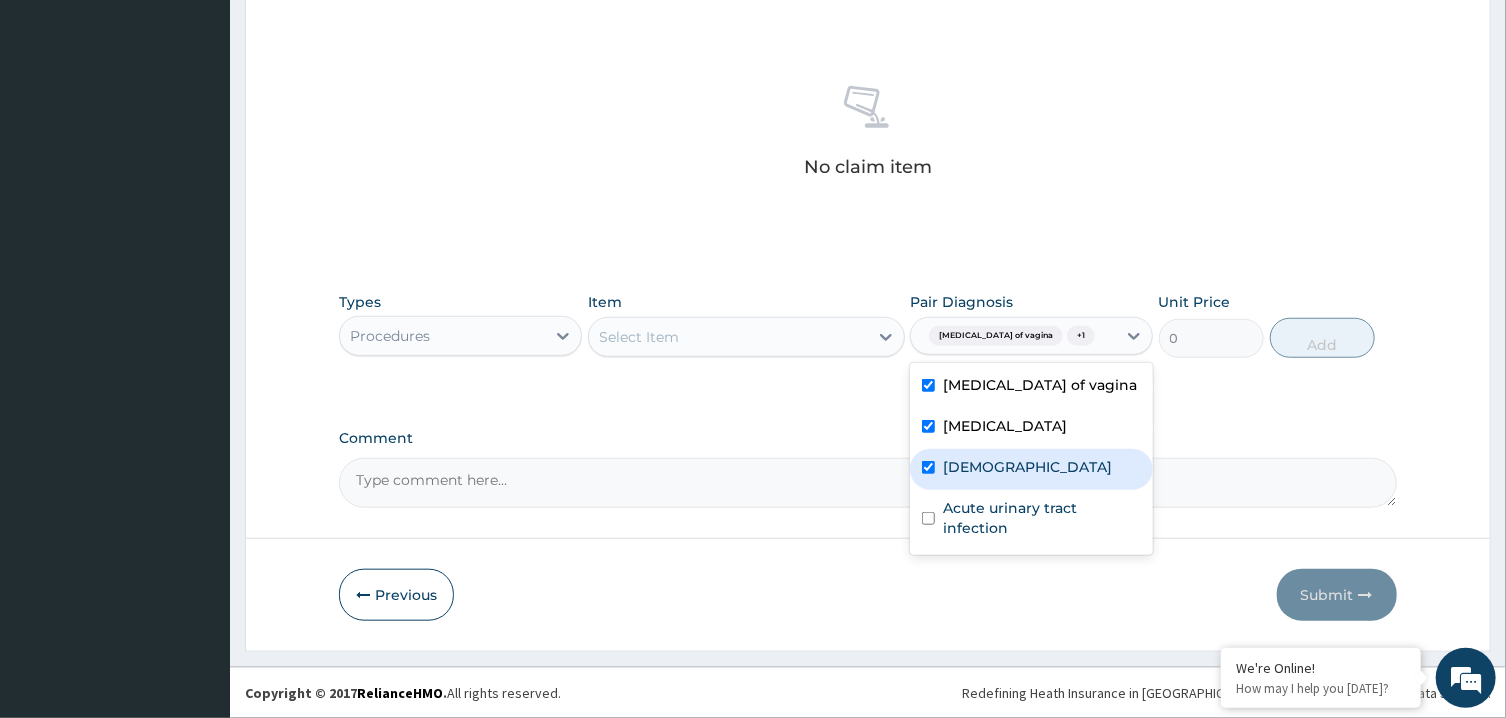 checkbox on "true" 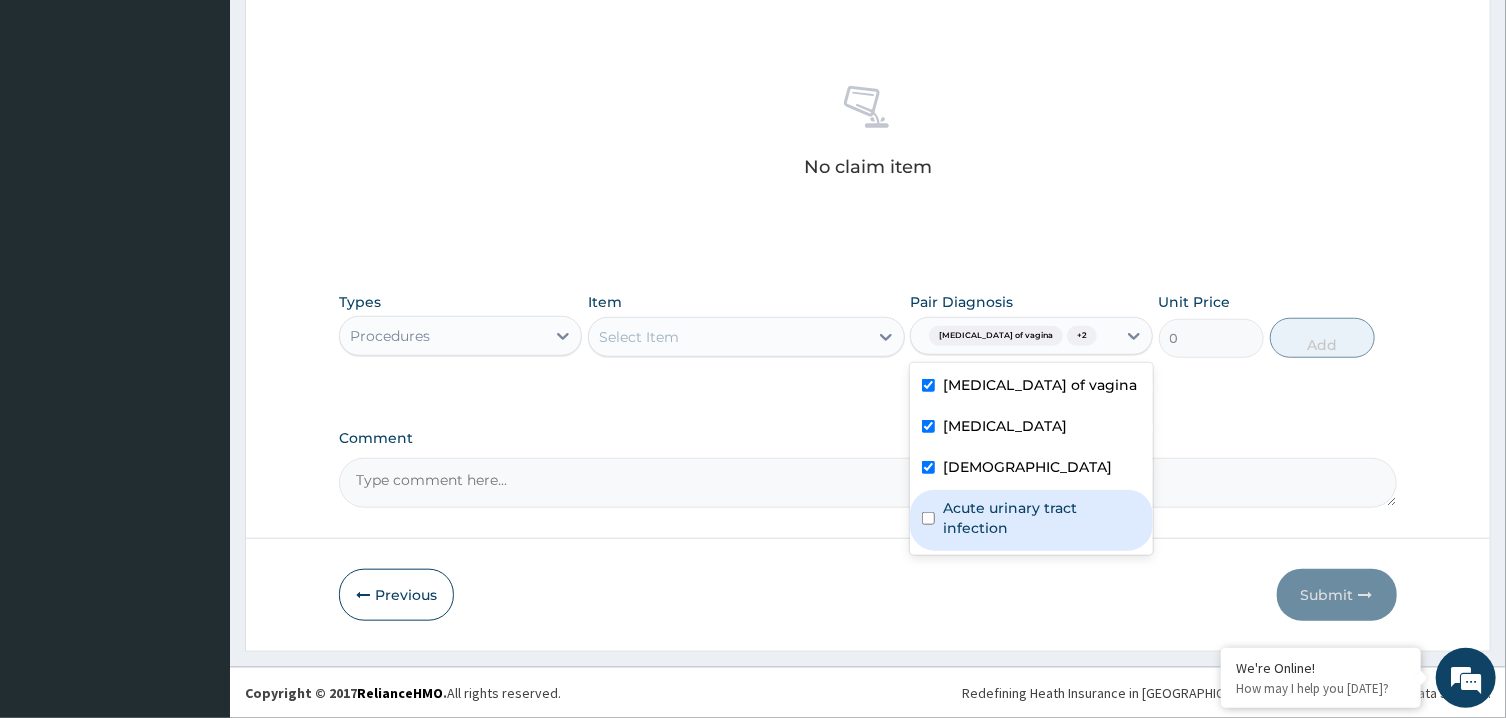 click on "Acute urinary tract infection" at bounding box center (1042, 518) 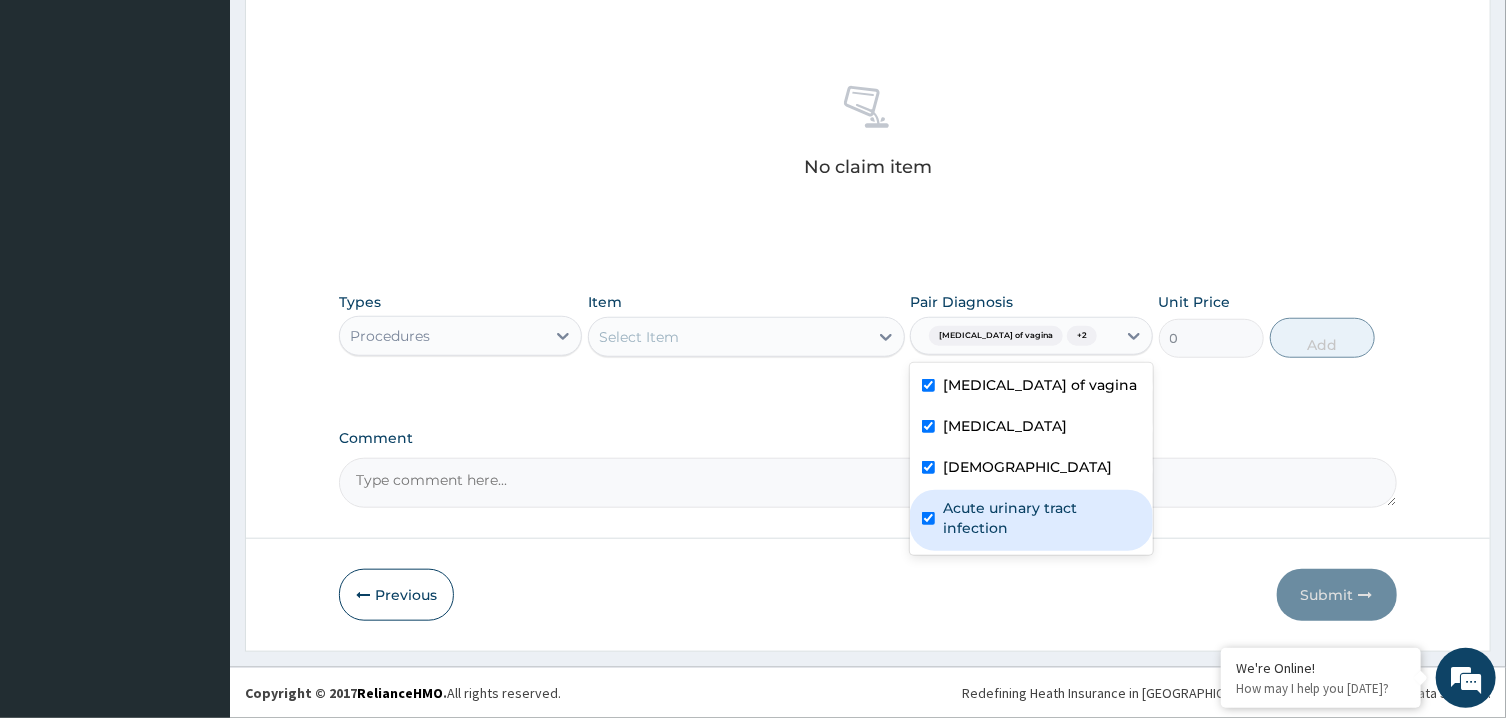 checkbox on "true" 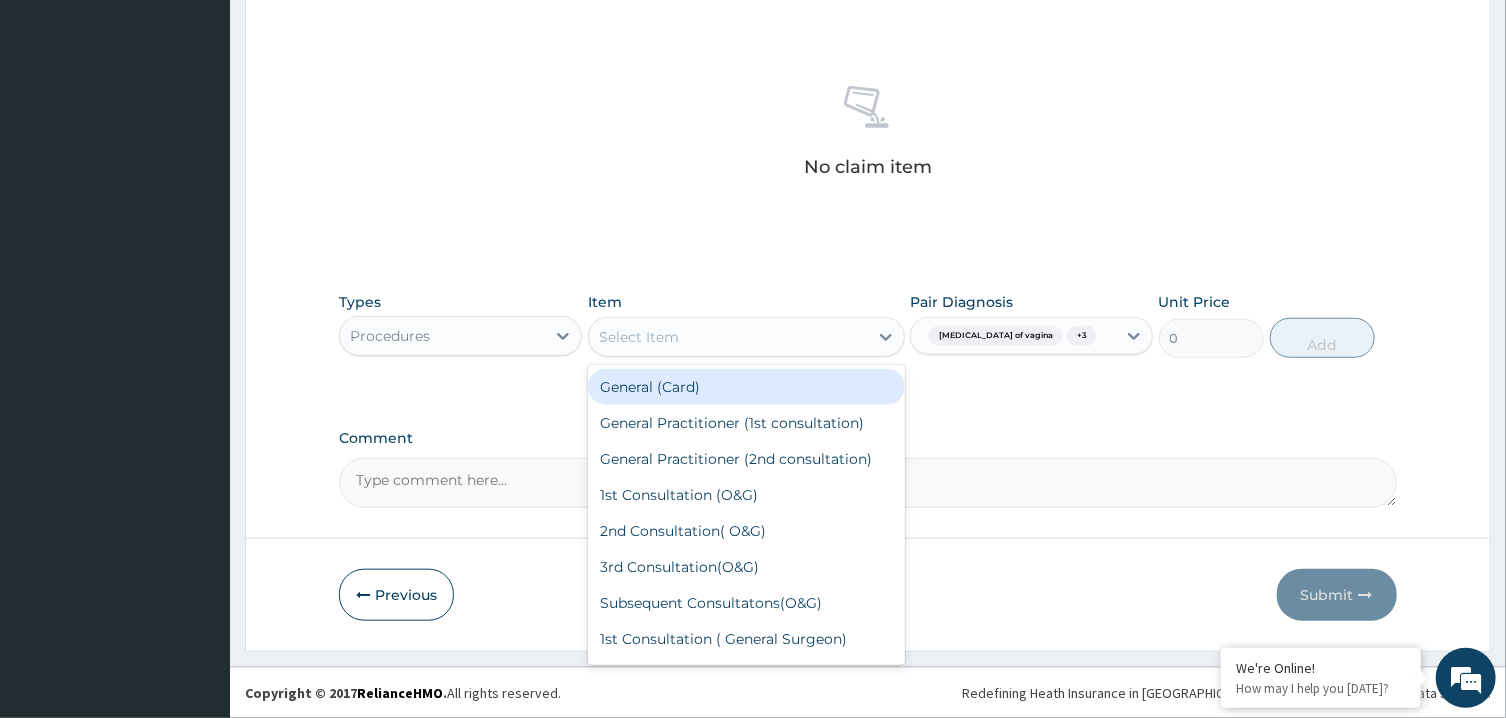 click on "Select Item" at bounding box center (728, 337) 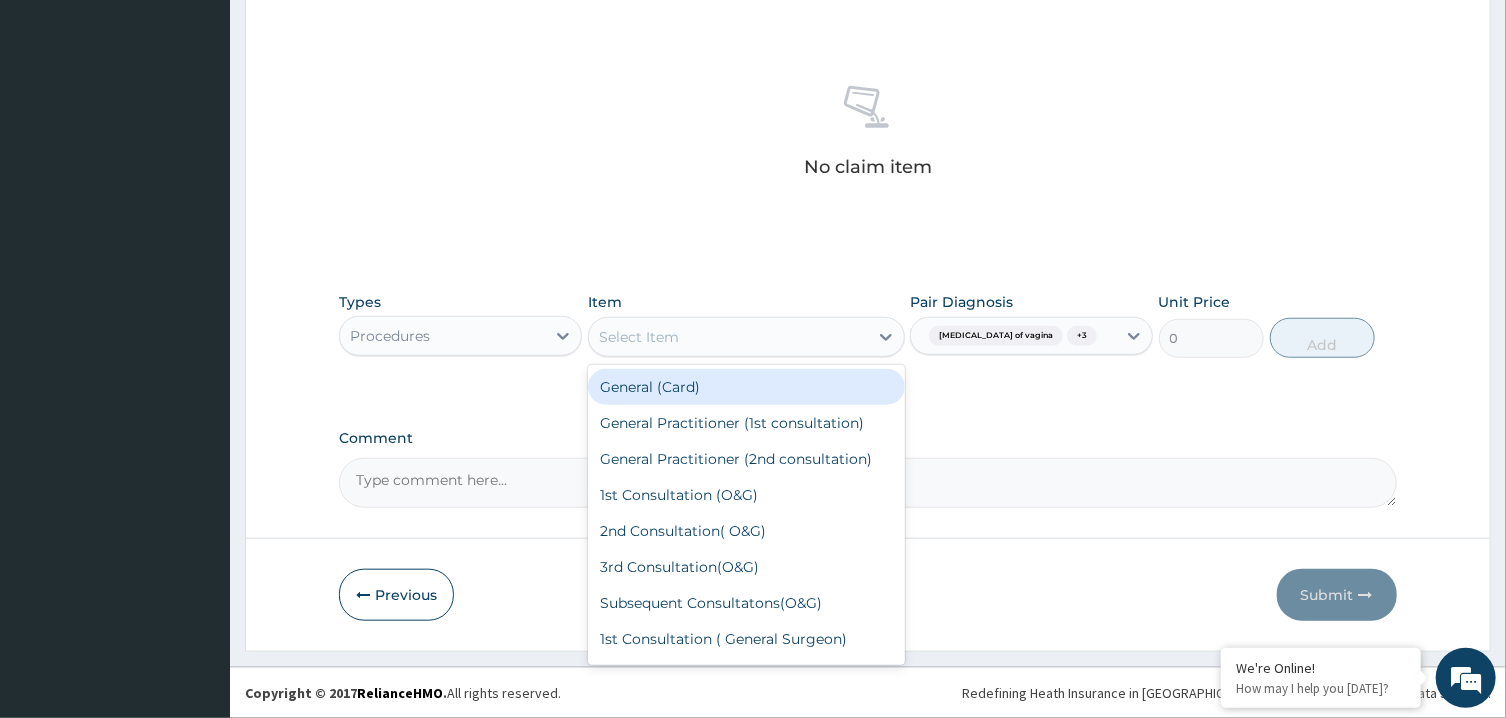 type on "P" 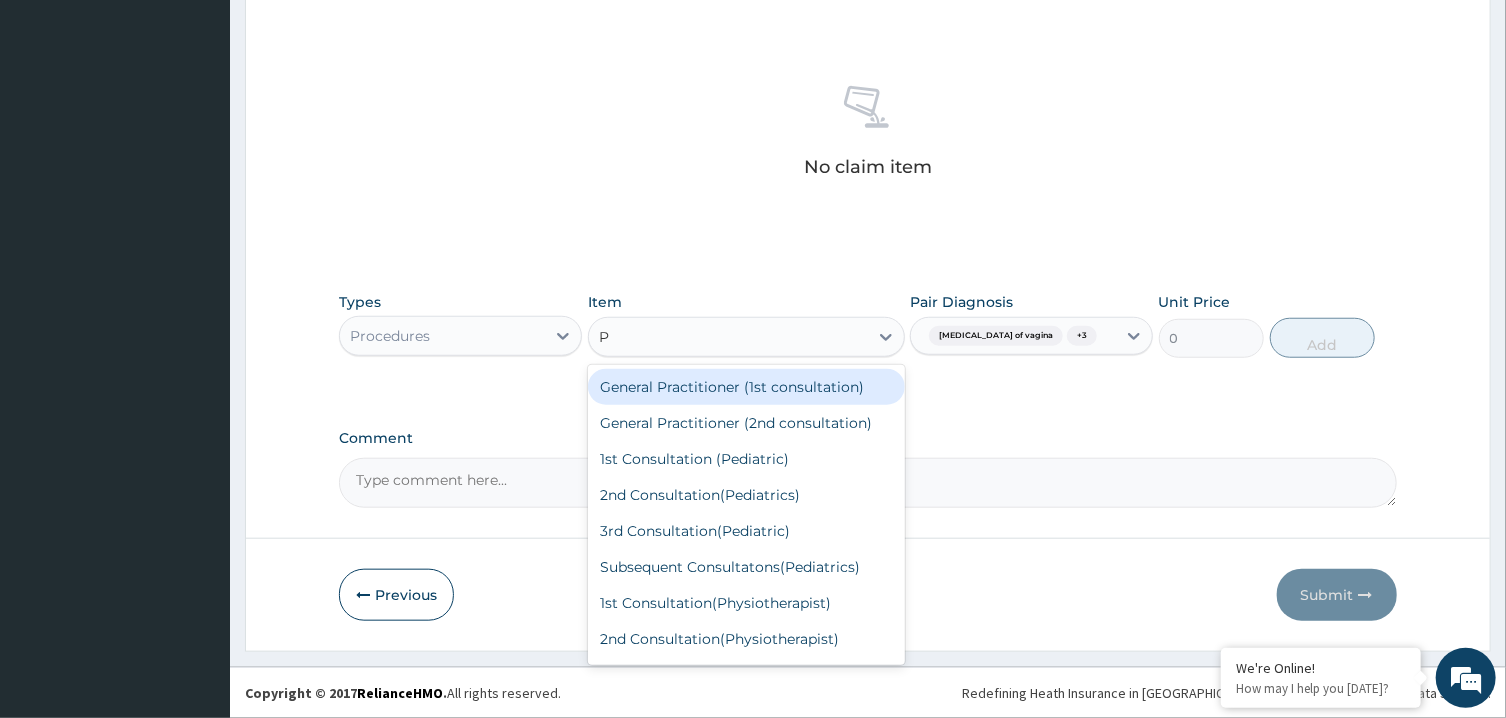 click on "General Practitioner (1st consultation)" at bounding box center (746, 387) 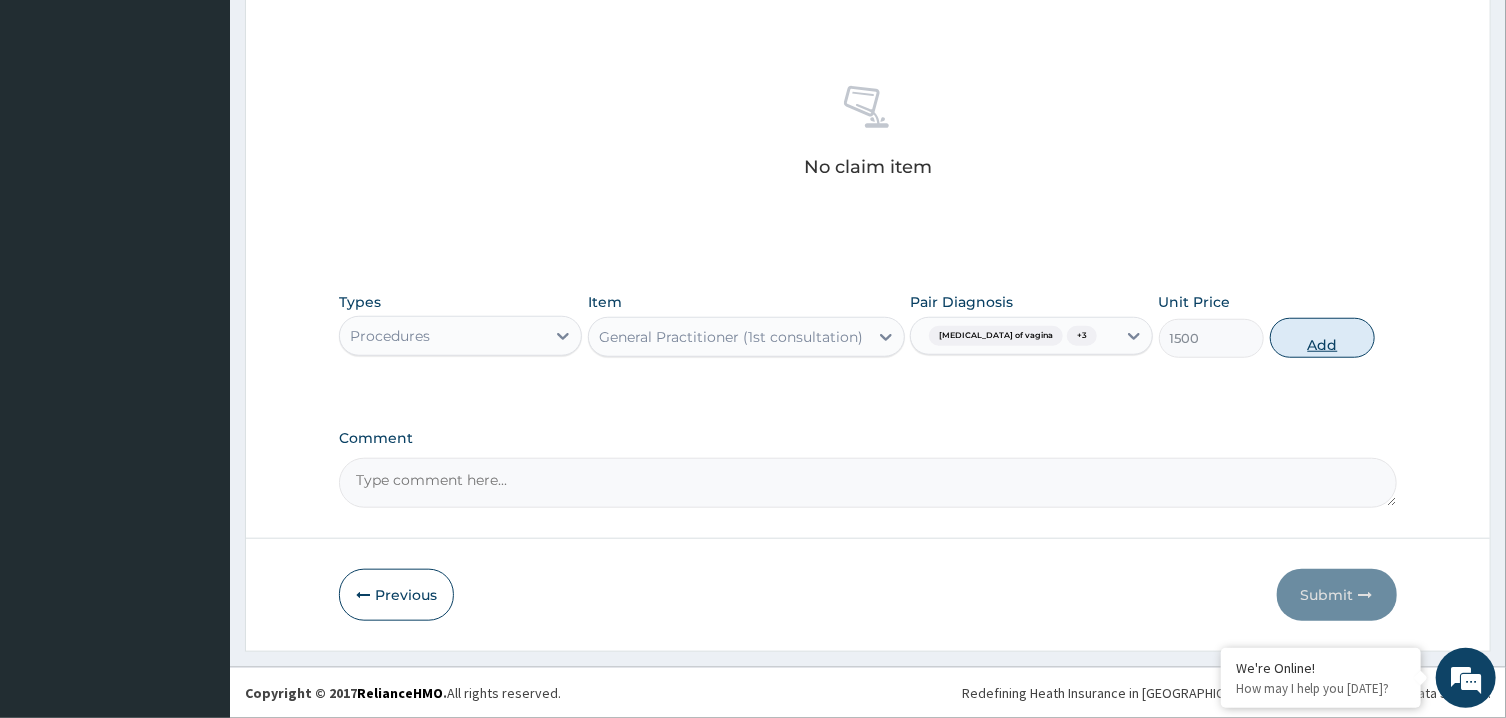 click on "Add" at bounding box center (1323, 338) 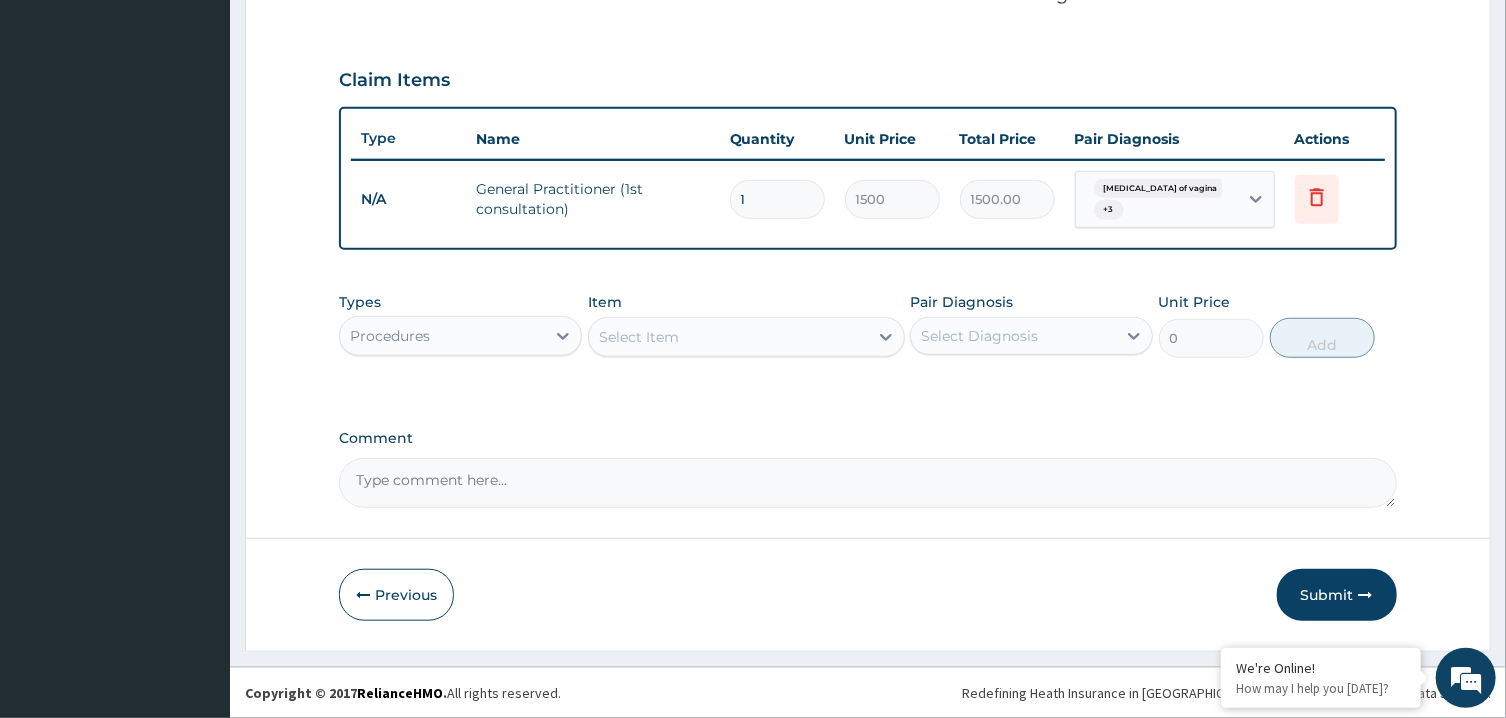 scroll, scrollTop: 636, scrollLeft: 0, axis: vertical 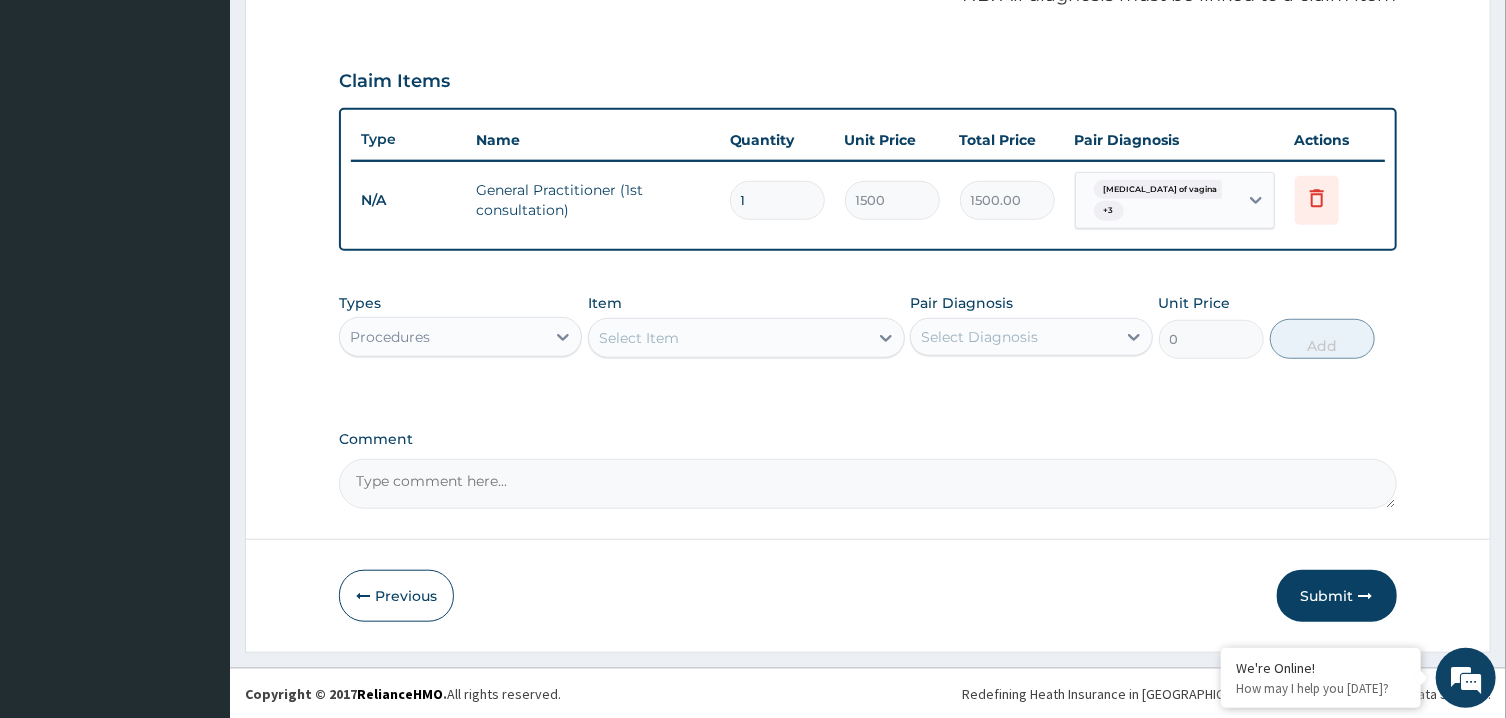 click on "Item Select Item" at bounding box center [746, 326] 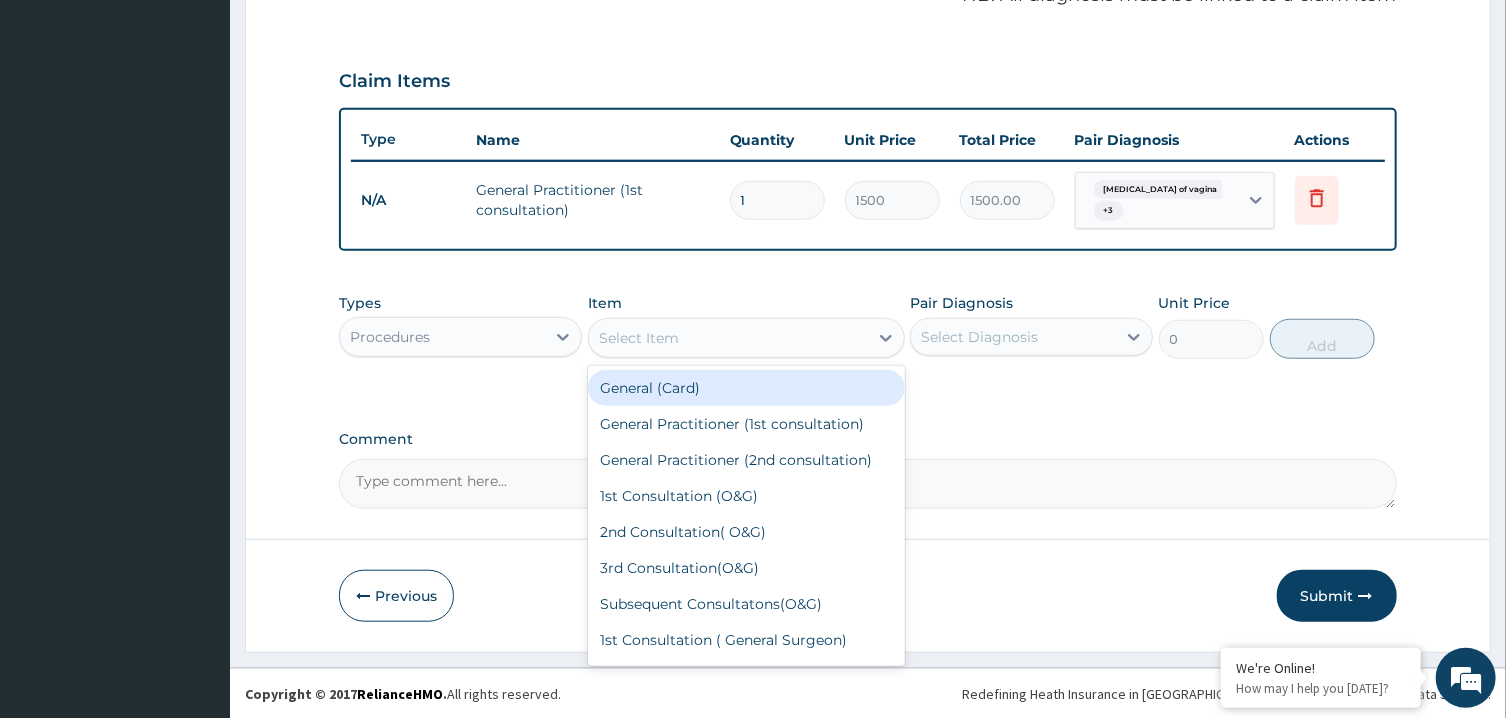 click on "General (Card)" at bounding box center [746, 388] 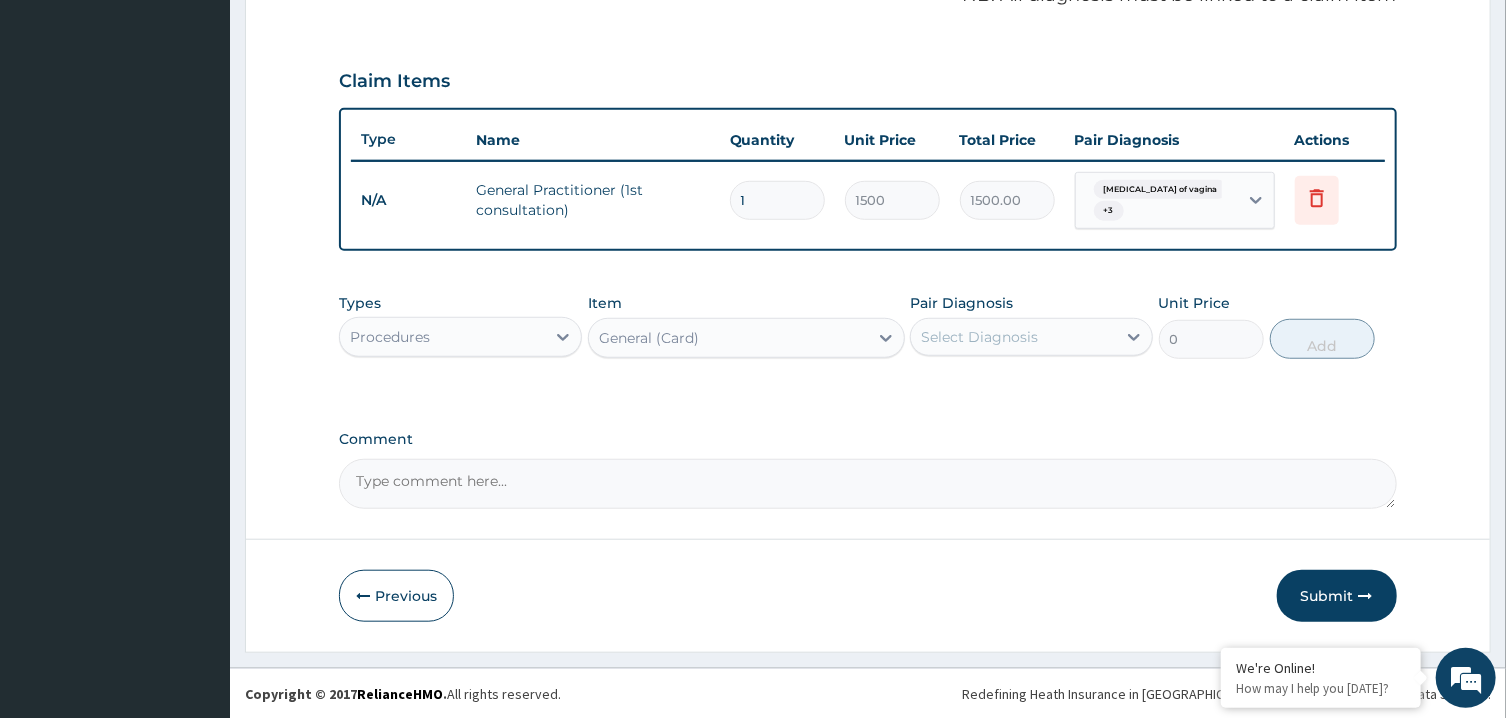 type on "500" 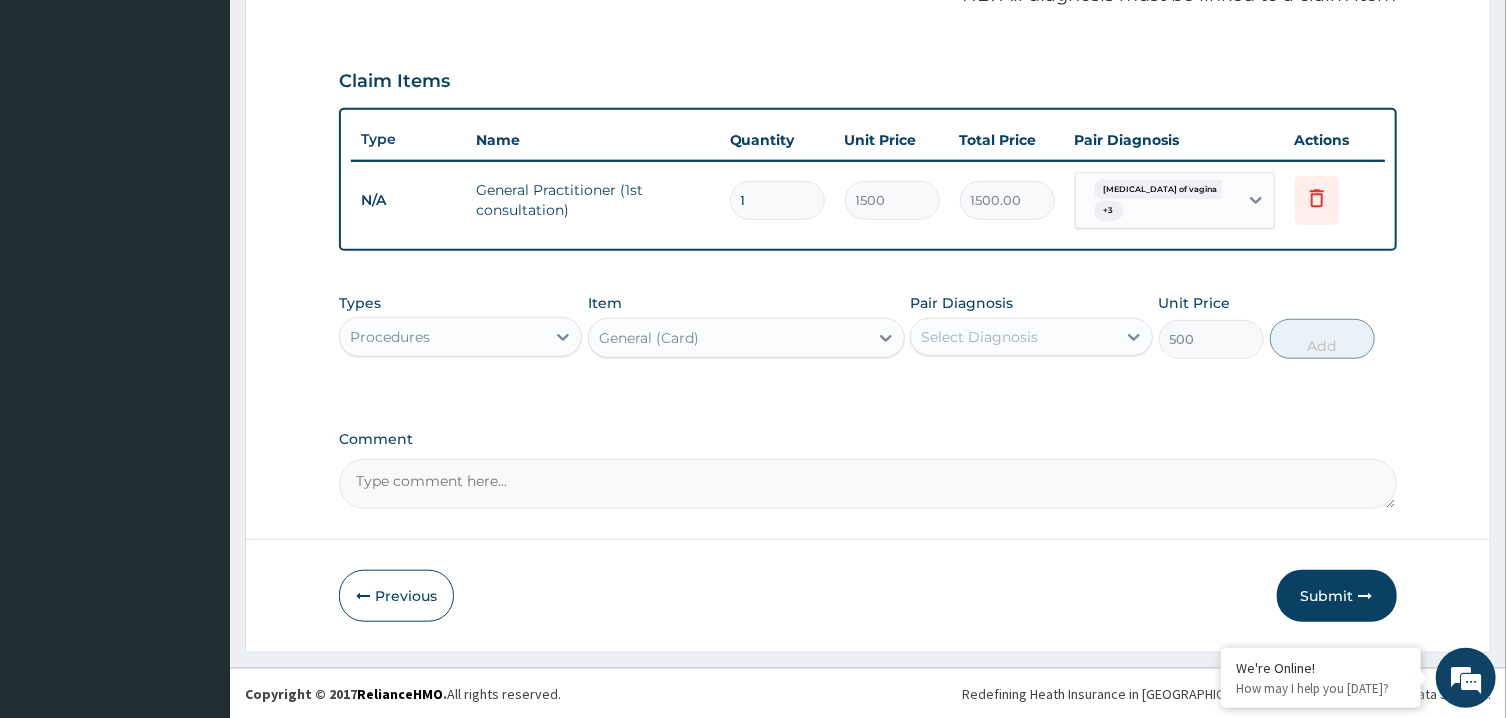 drag, startPoint x: 1008, startPoint y: 323, endPoint x: 1008, endPoint y: 343, distance: 20 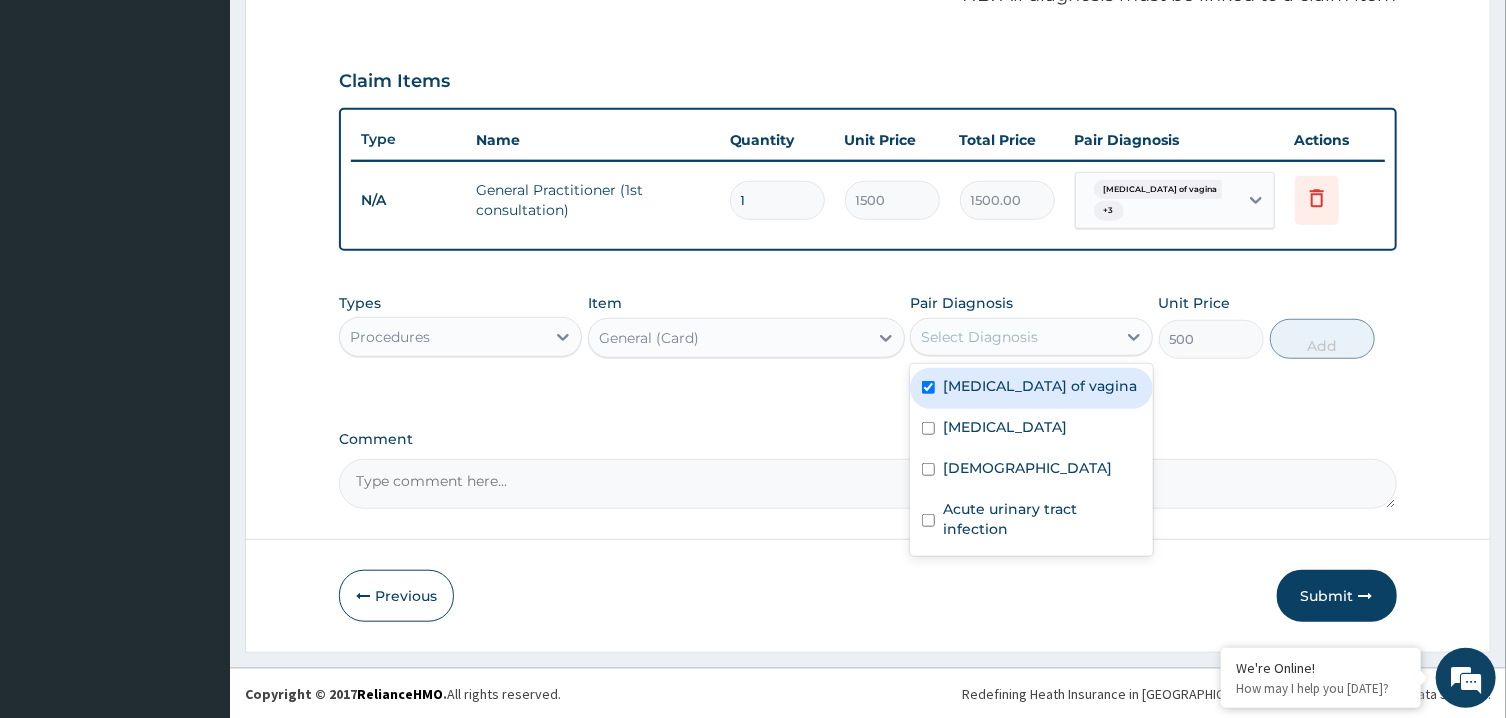 checkbox on "true" 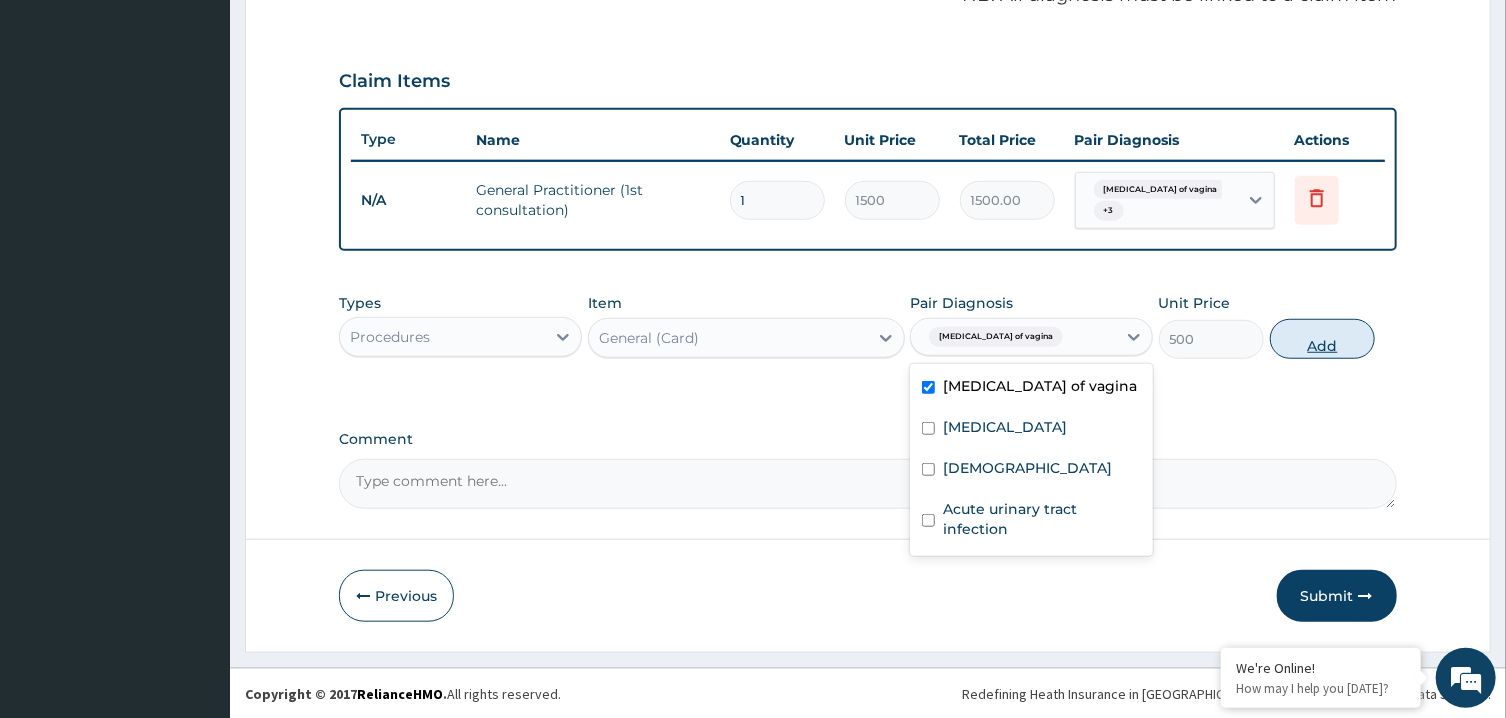 click on "Add" at bounding box center [1323, 339] 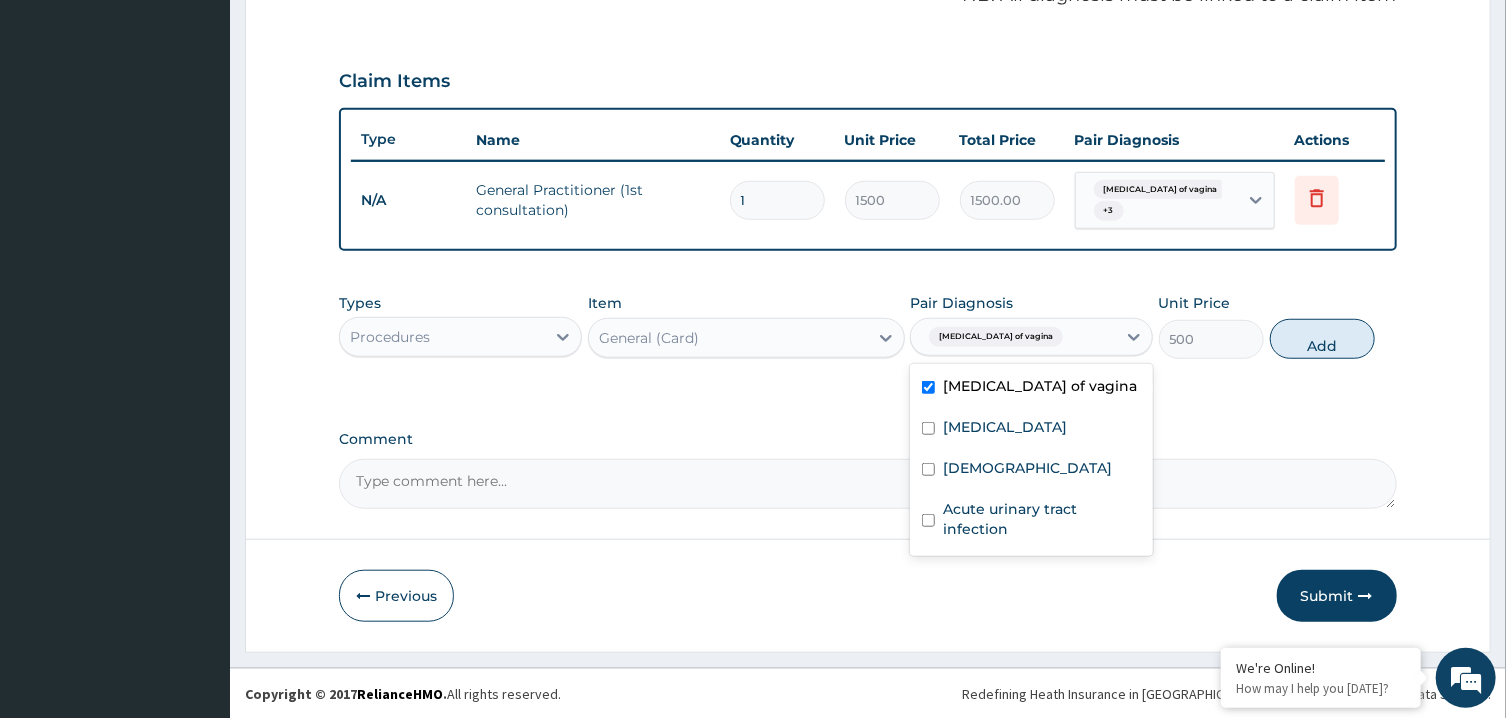 type on "0" 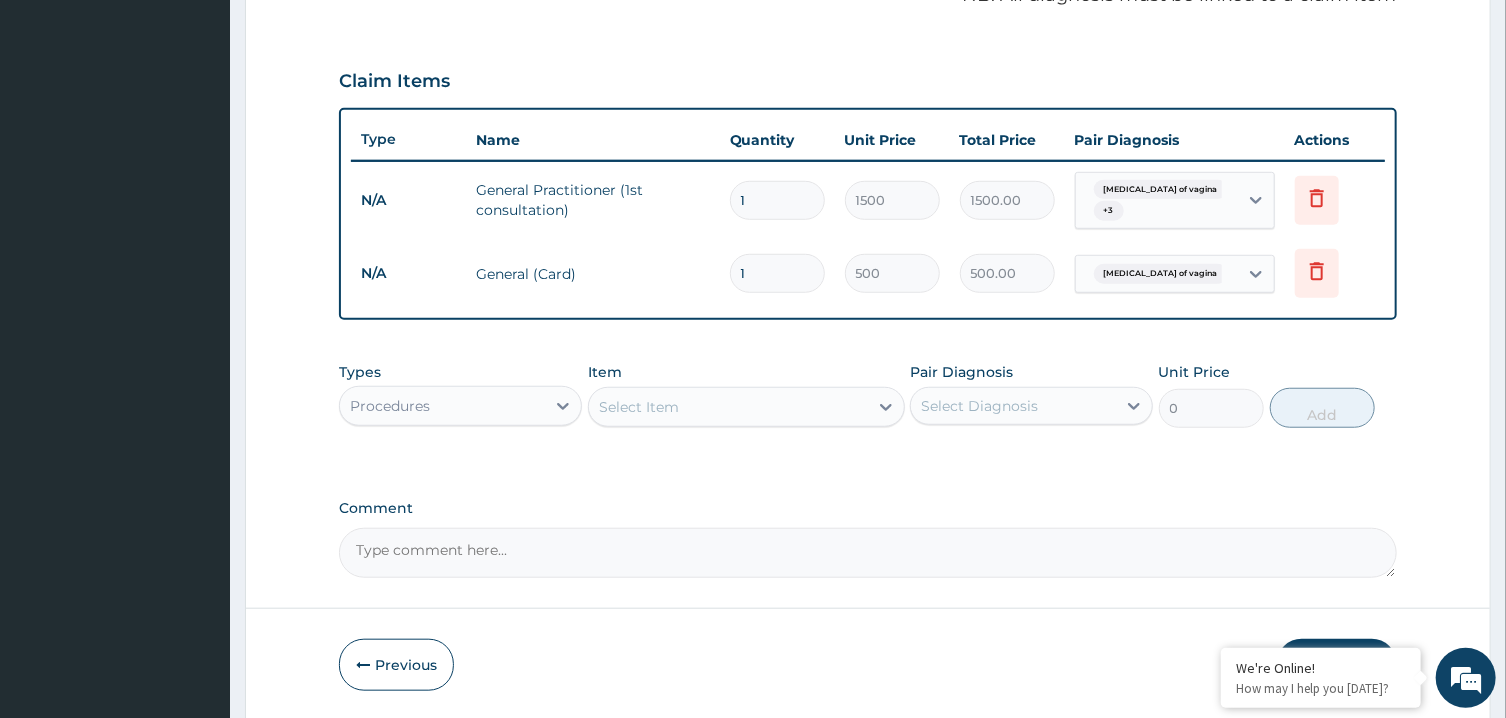 click on "Procedures" at bounding box center [442, 406] 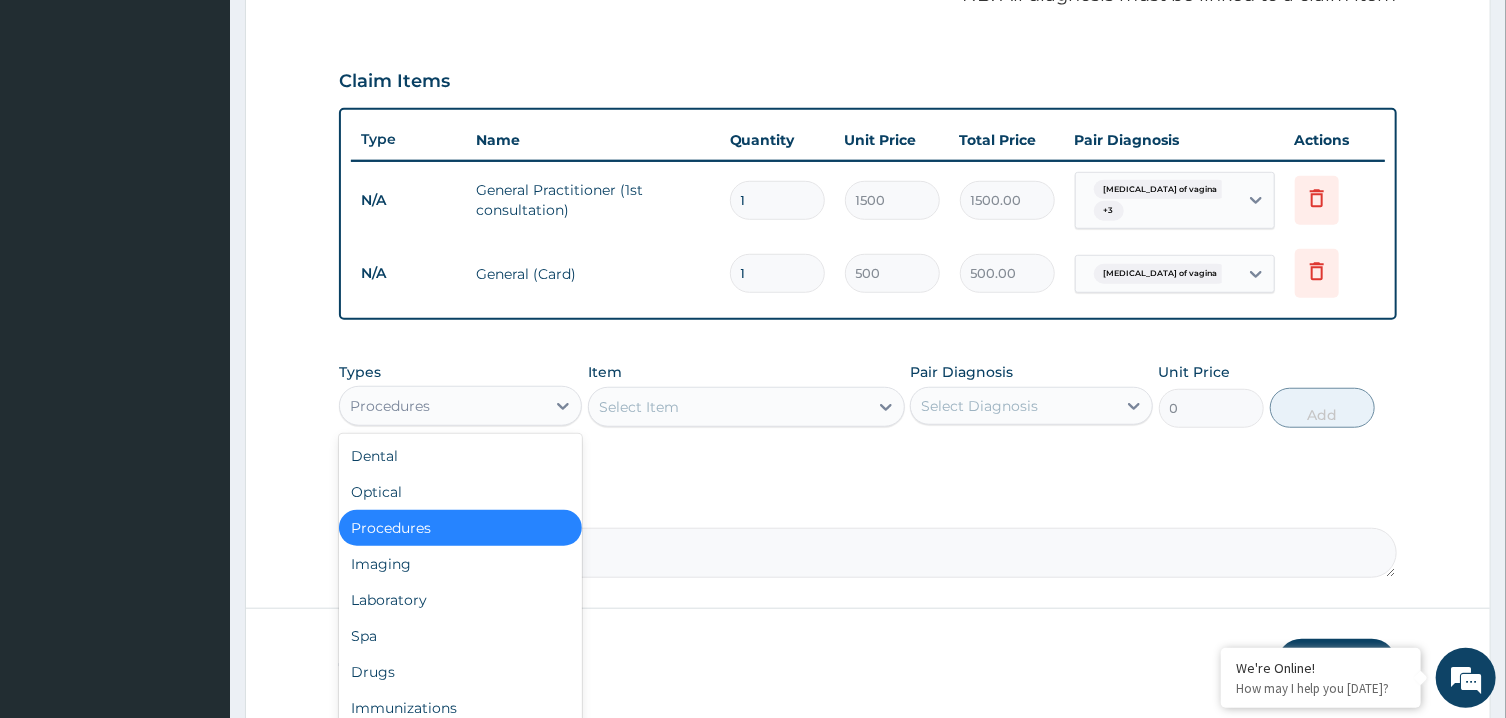 type on "L" 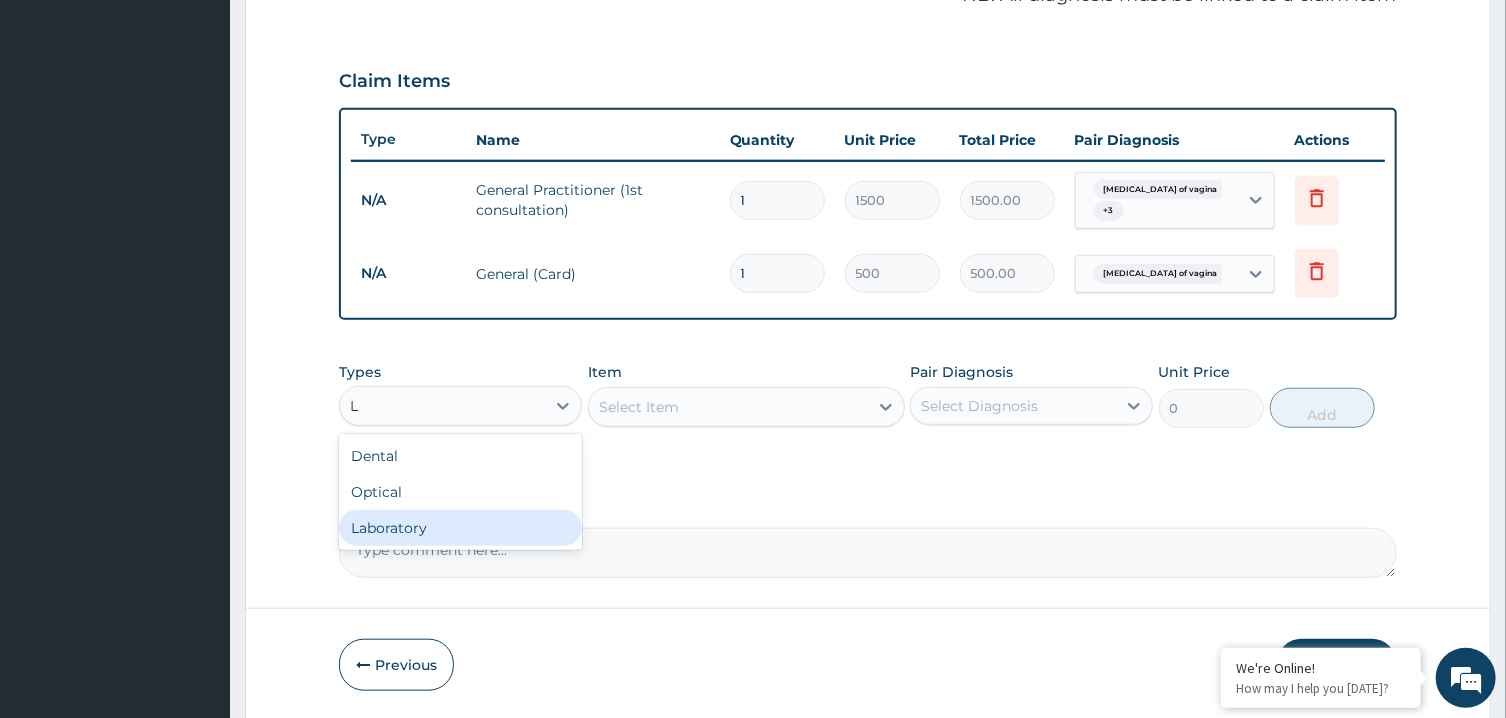 click on "Laboratory" at bounding box center [460, 528] 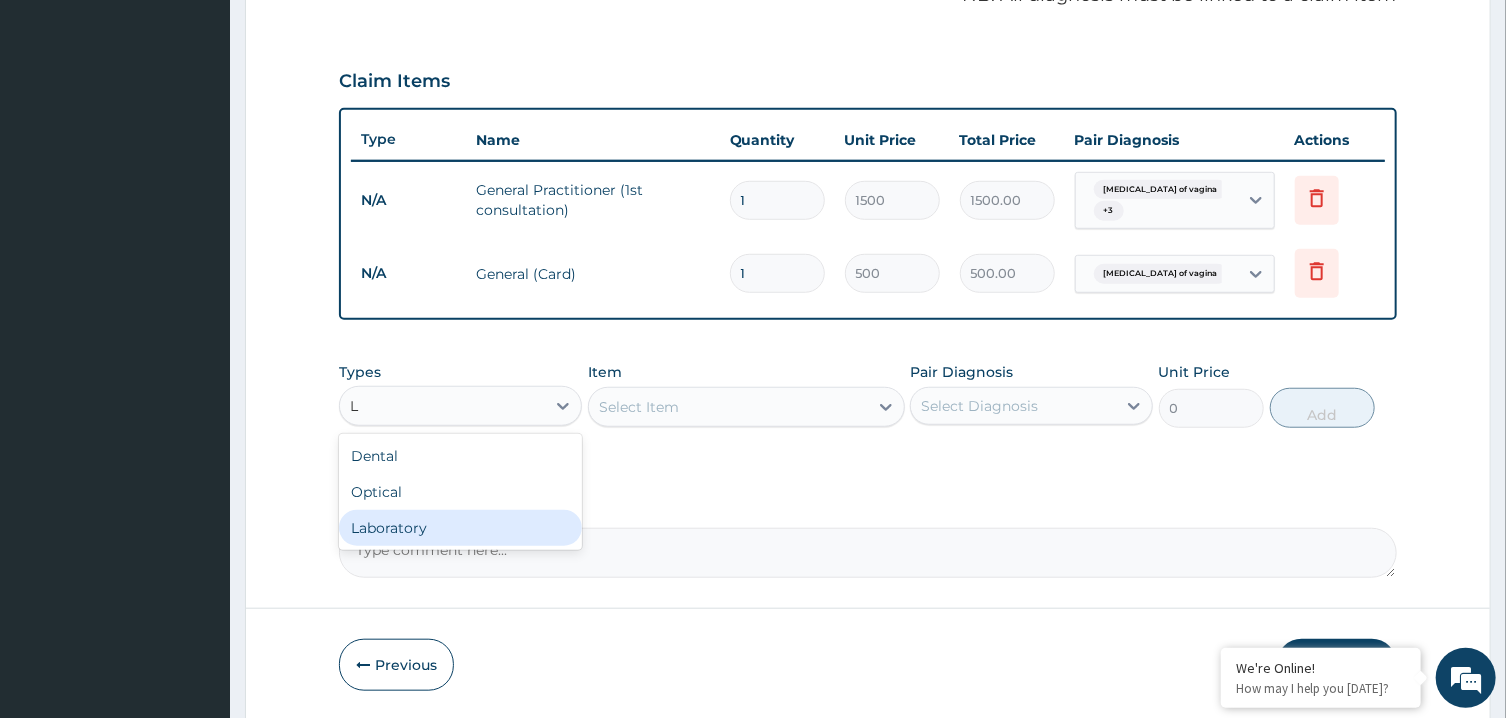 type 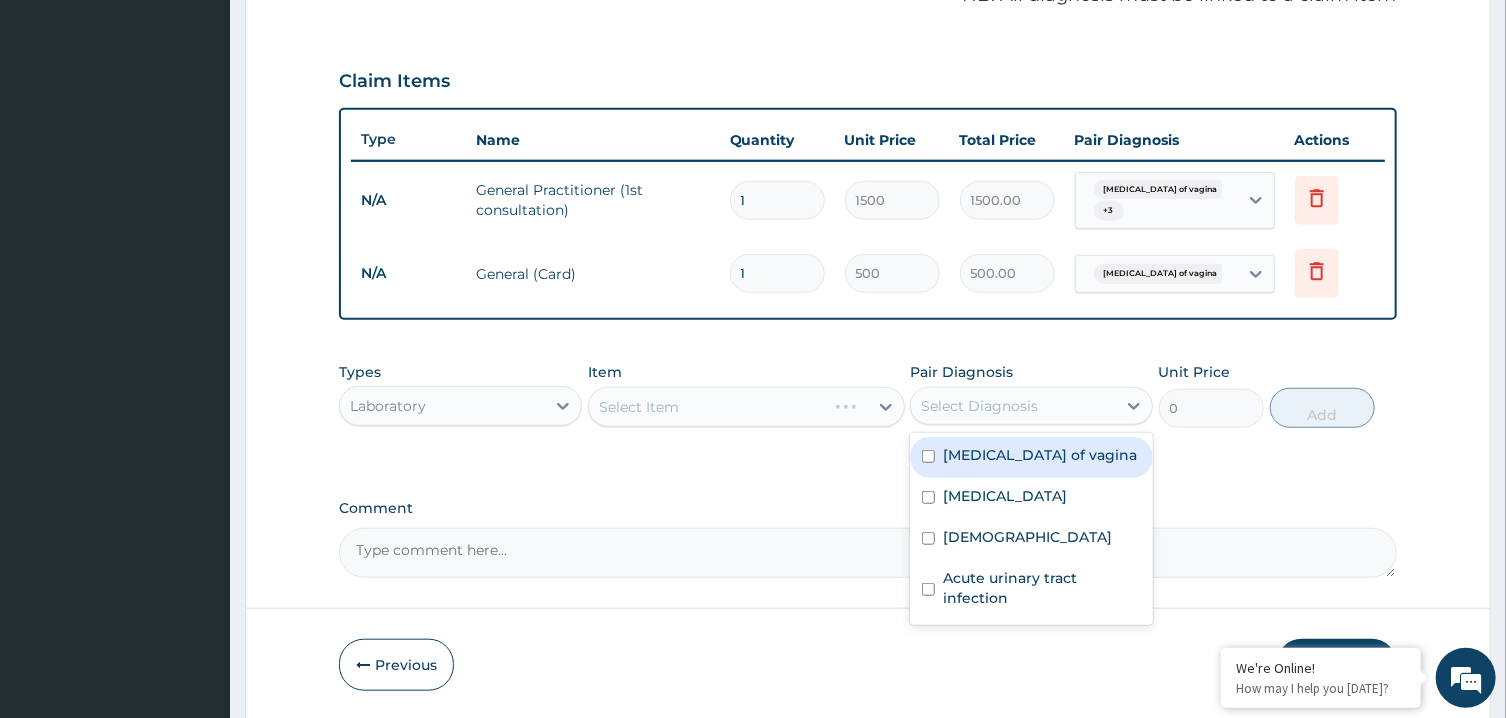 click on "Select Diagnosis" at bounding box center (979, 406) 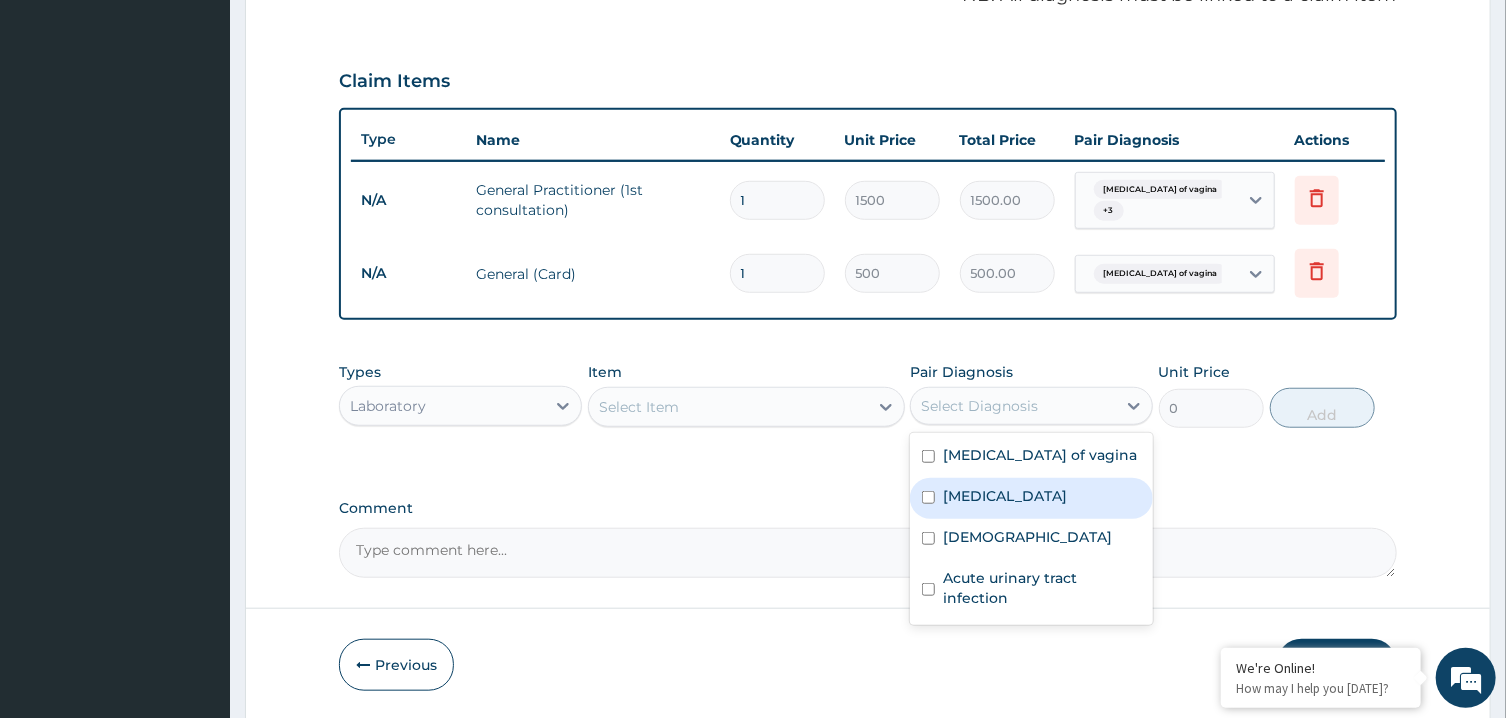 drag, startPoint x: 977, startPoint y: 491, endPoint x: 979, endPoint y: 503, distance: 12.165525 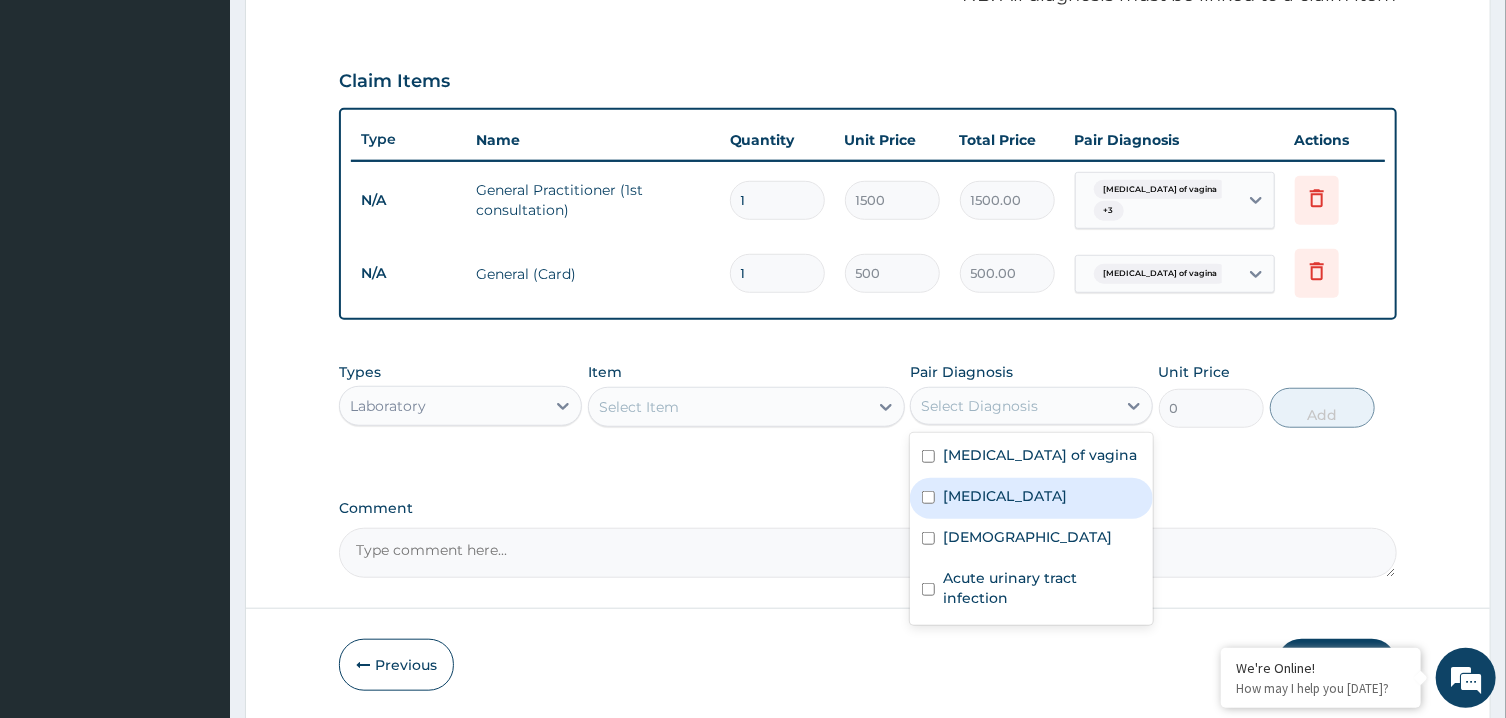 click on "Vaginitis" at bounding box center [1005, 496] 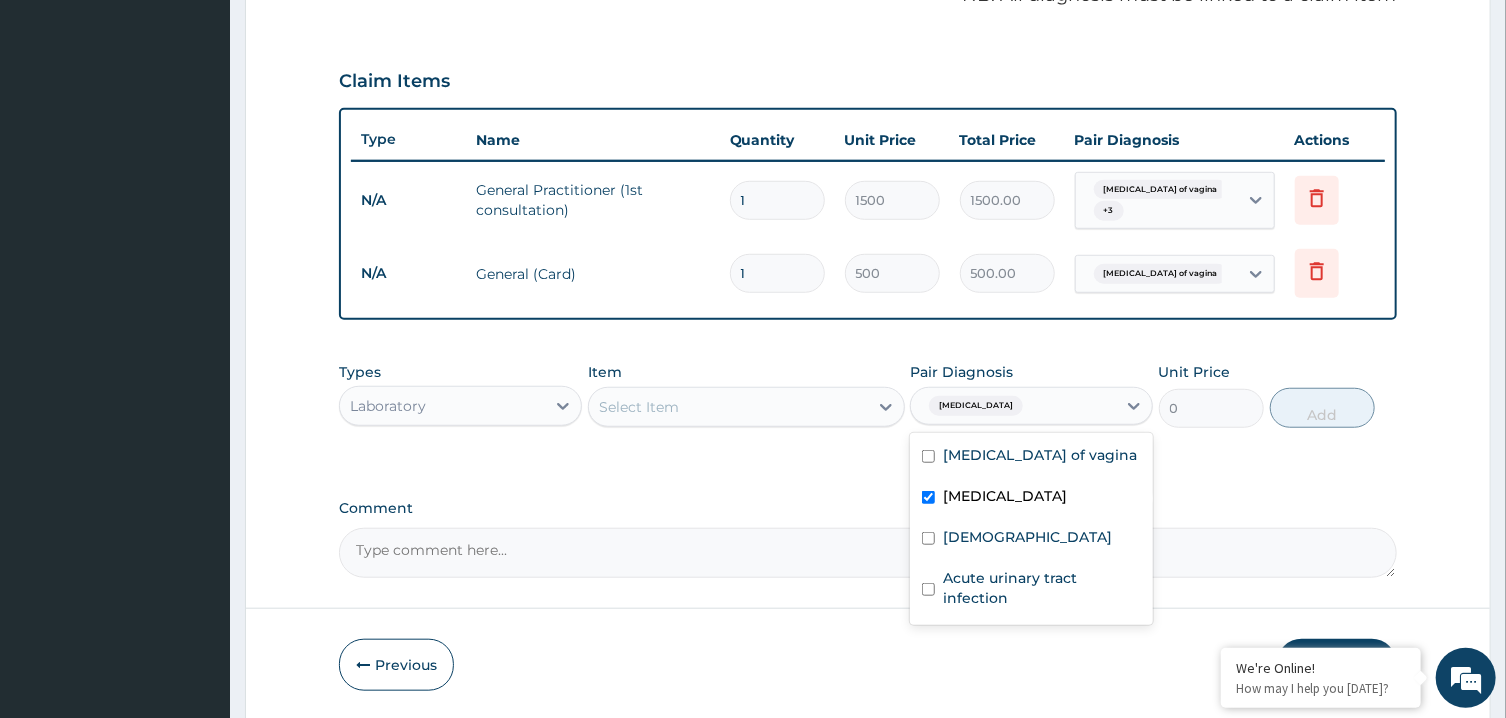 checkbox on "true" 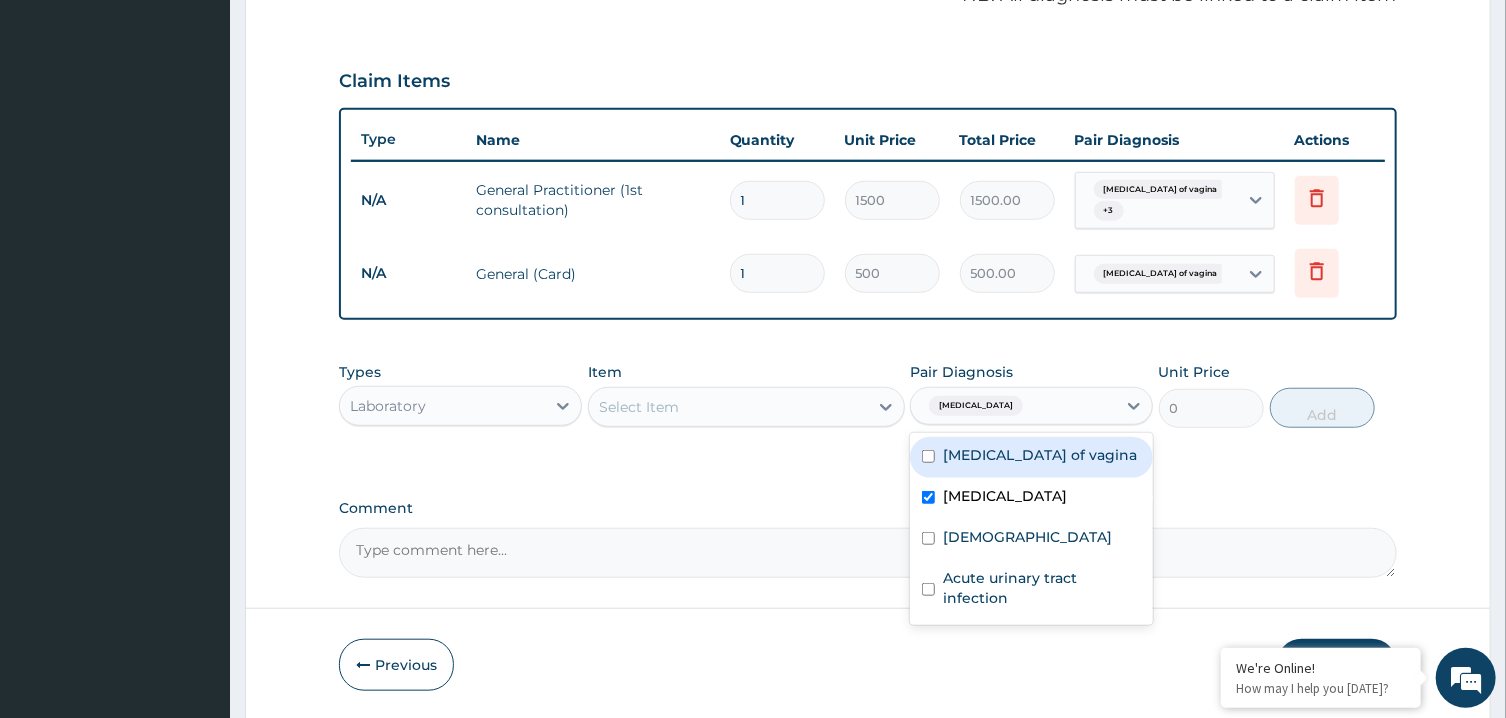 click on "Candidiasis of vagina" at bounding box center [1040, 455] 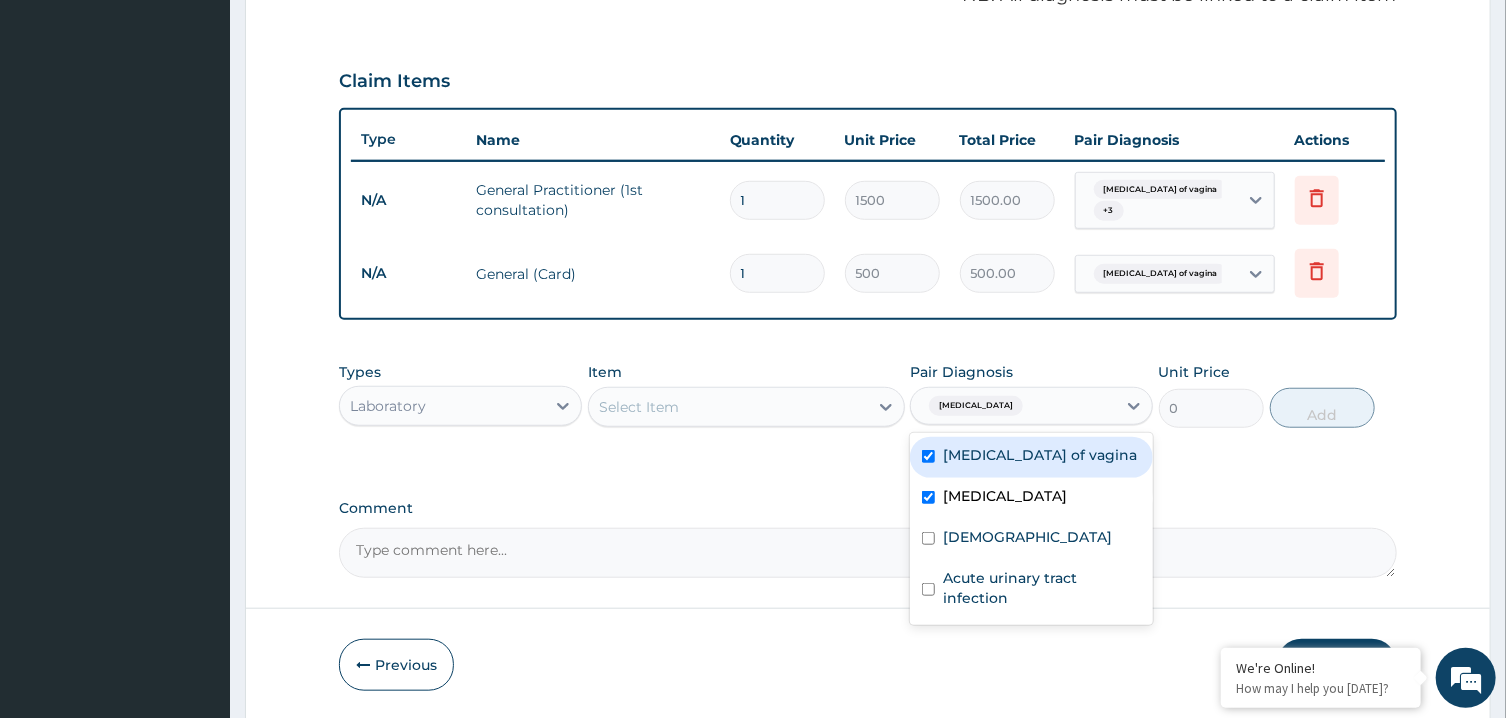 checkbox on "true" 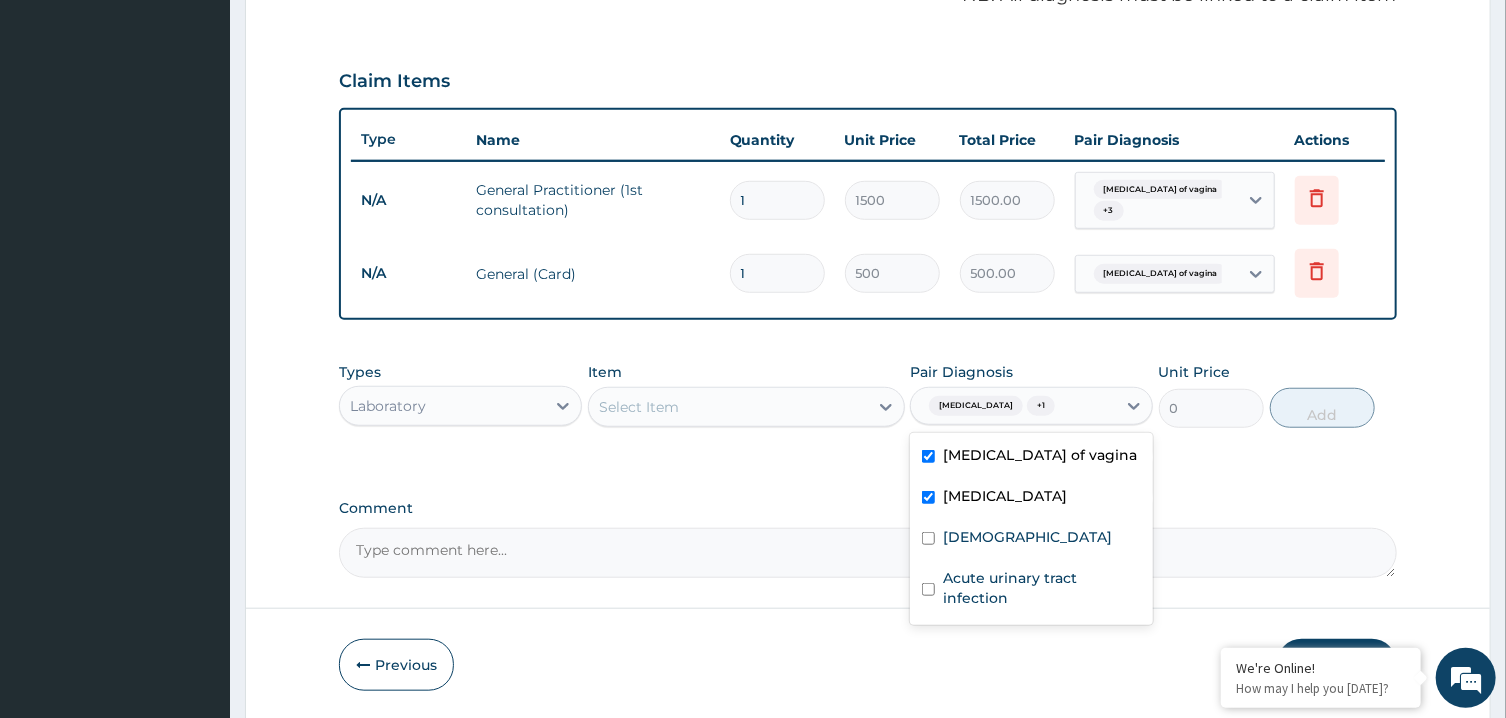 click on "Select Item" at bounding box center [728, 407] 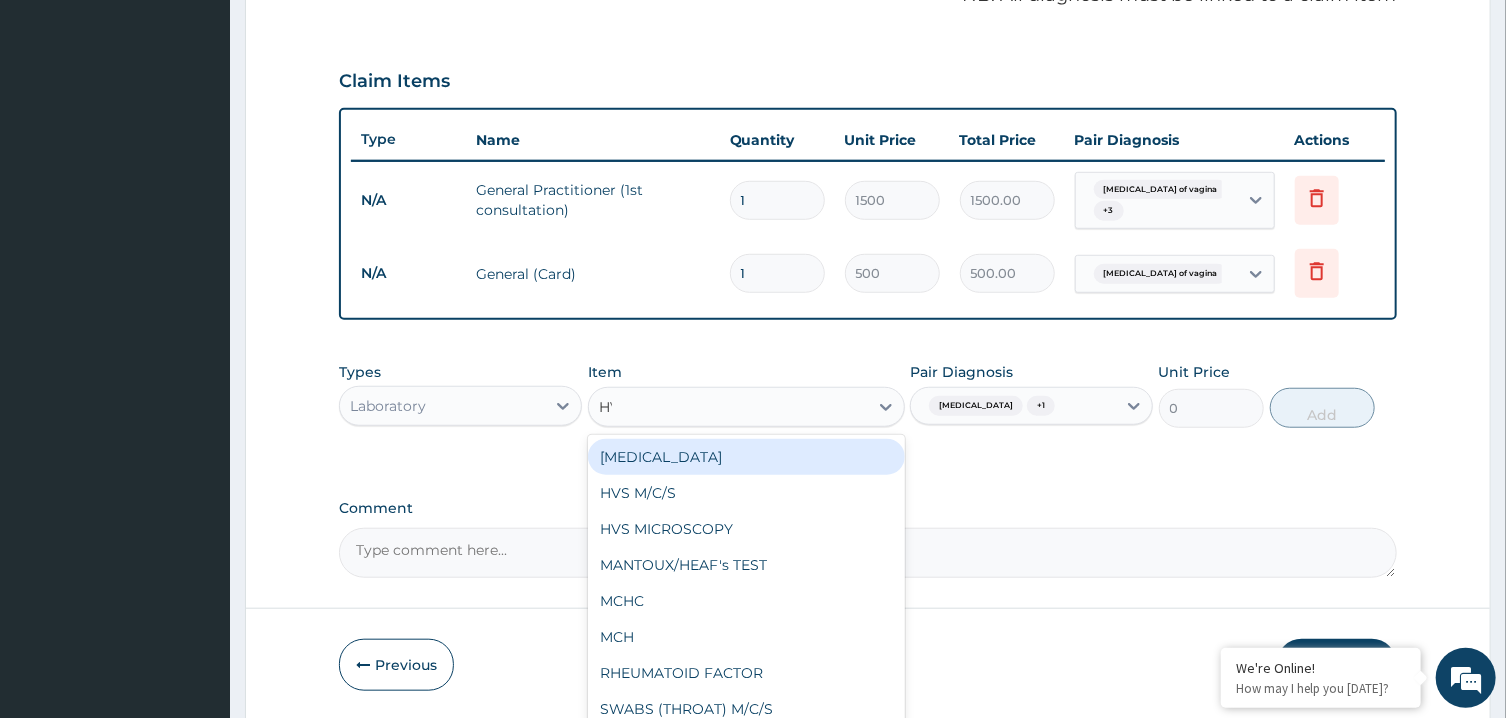 type on "HVS" 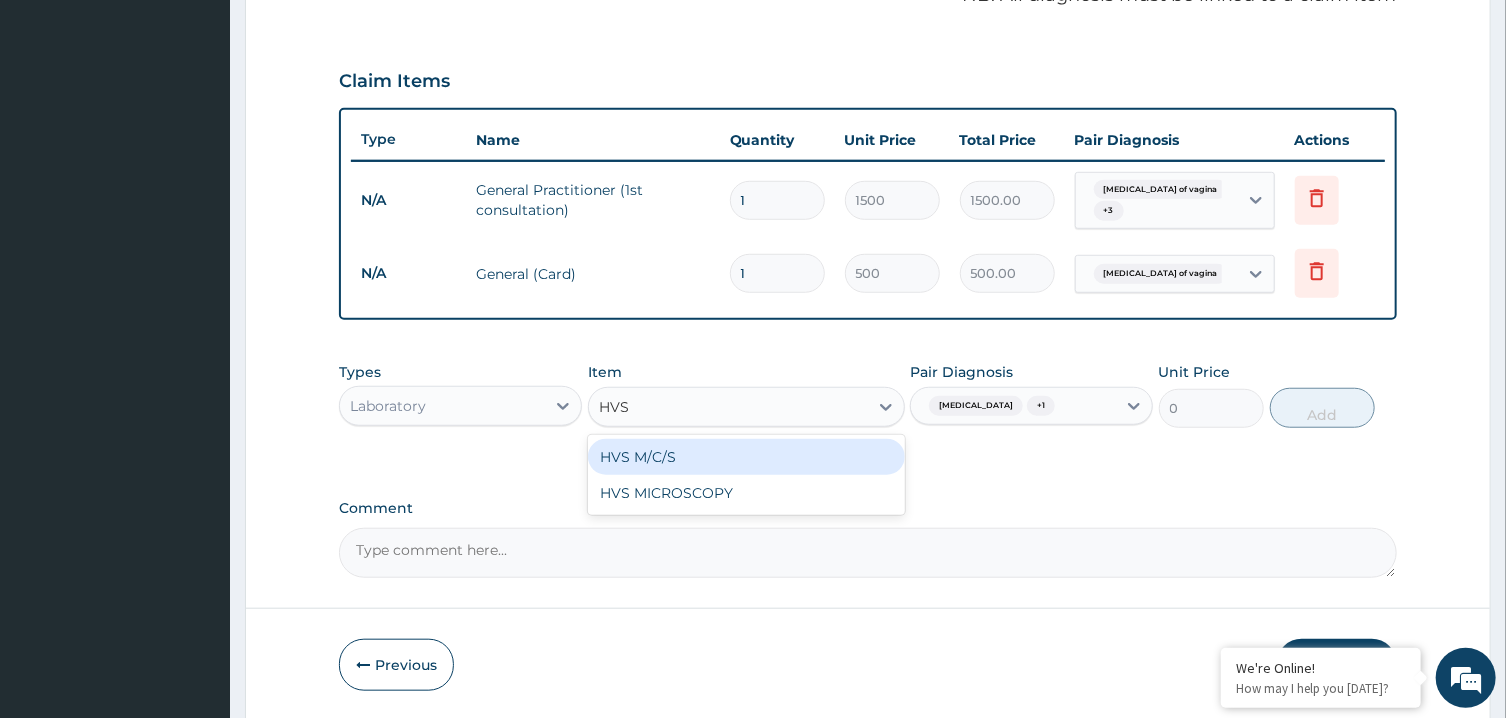 click on "HVS M/C/S" at bounding box center (746, 457) 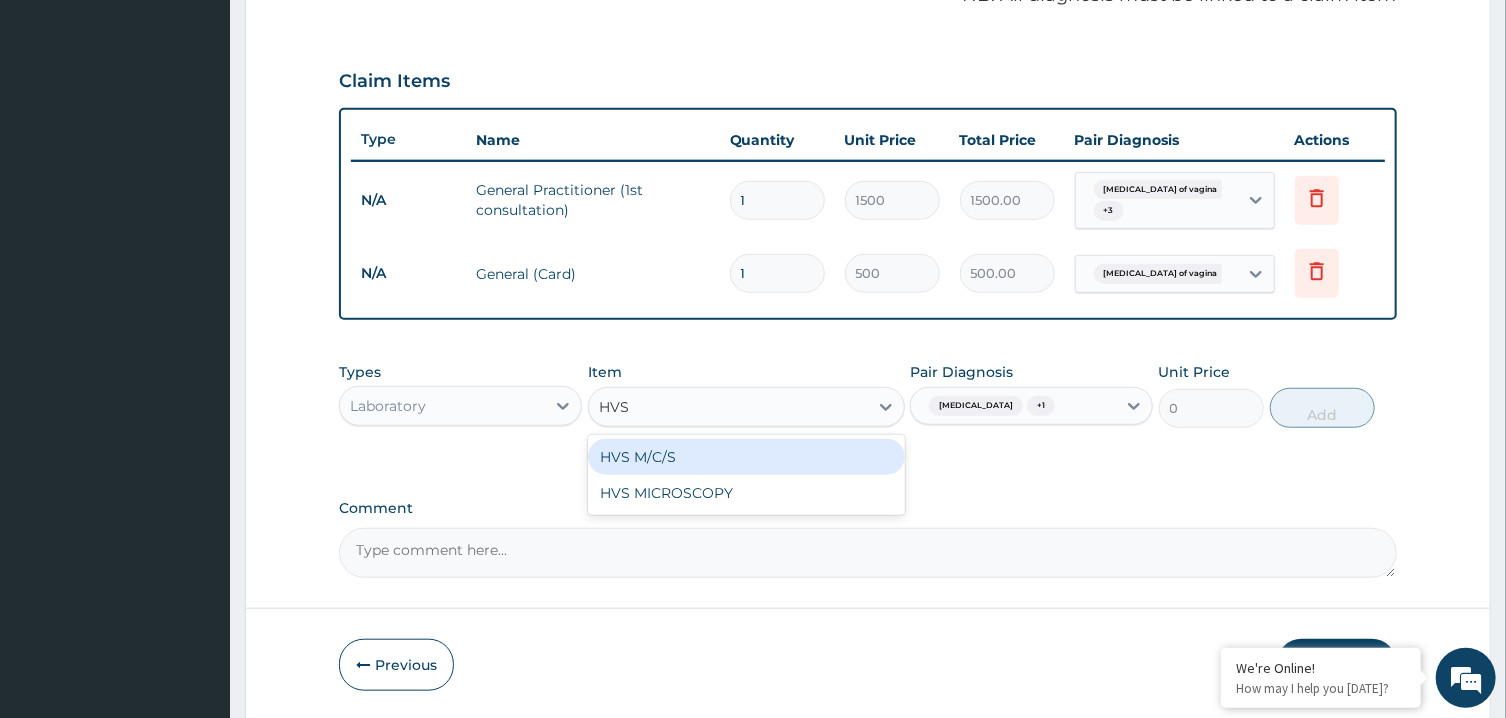 type 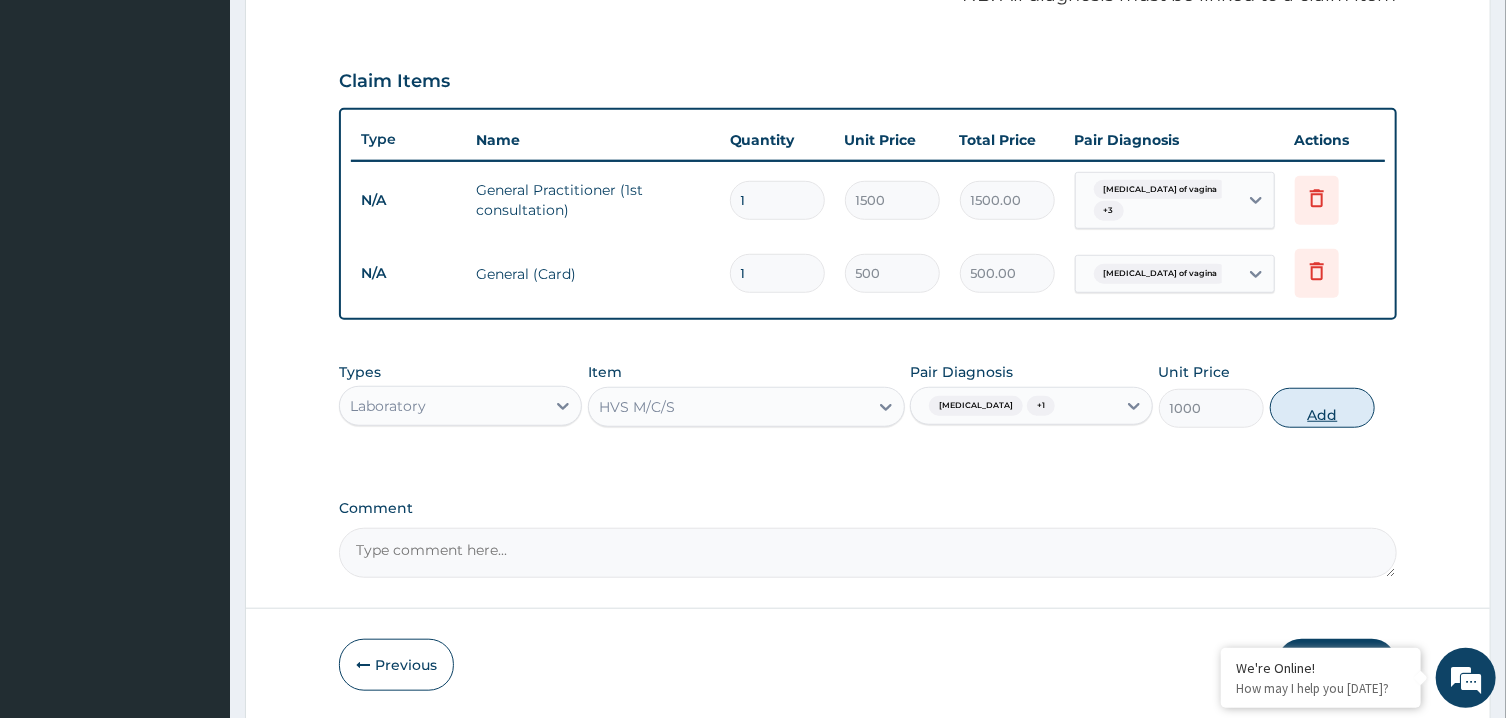 click on "Add" at bounding box center (1323, 408) 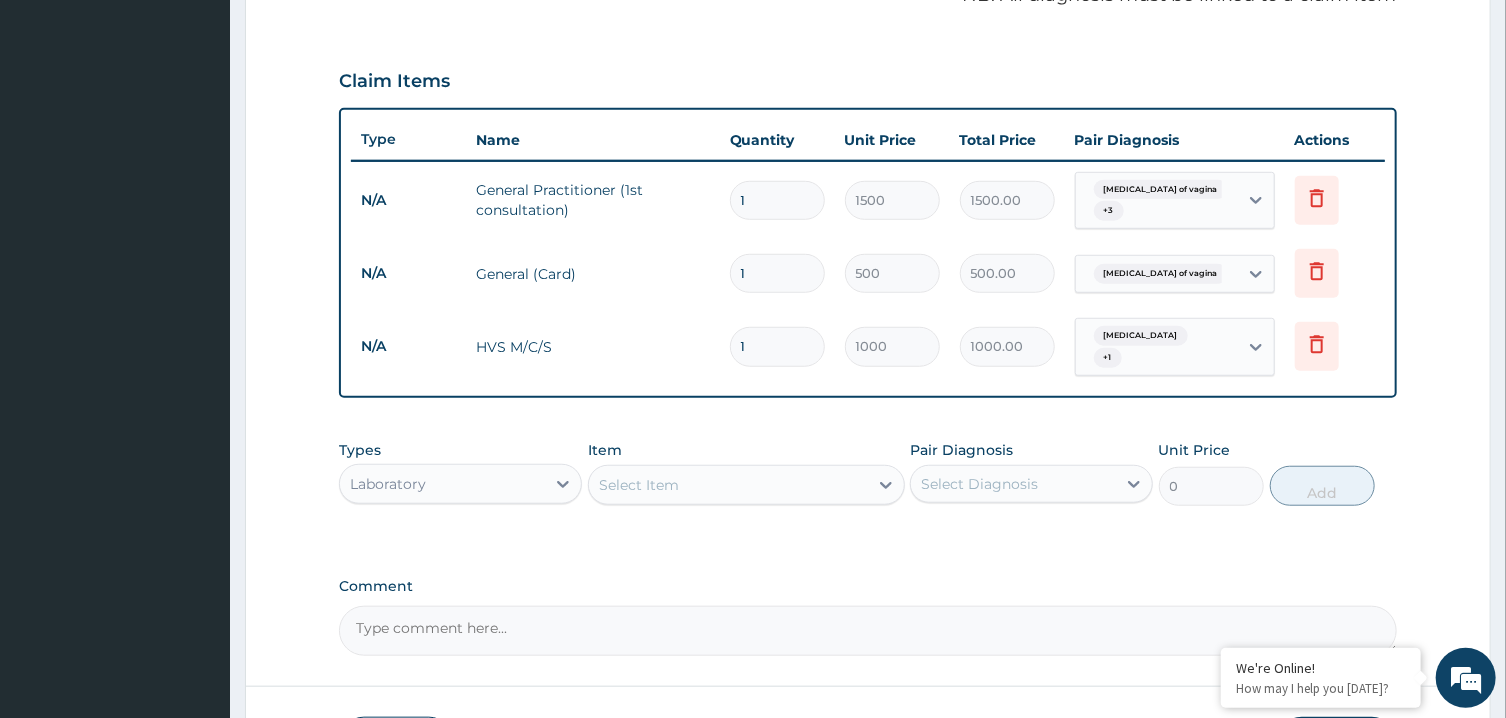 click on "Select Item" at bounding box center (728, 485) 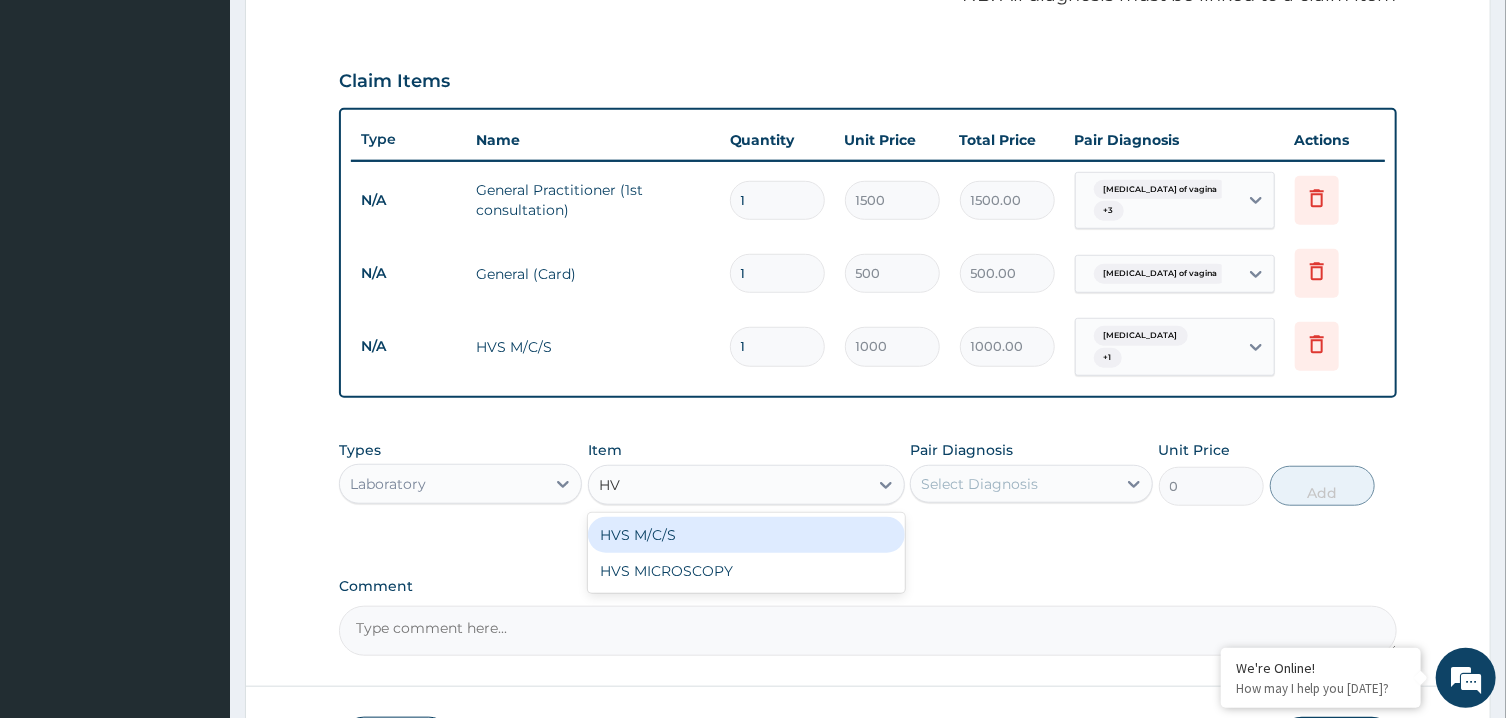 type on "HVS" 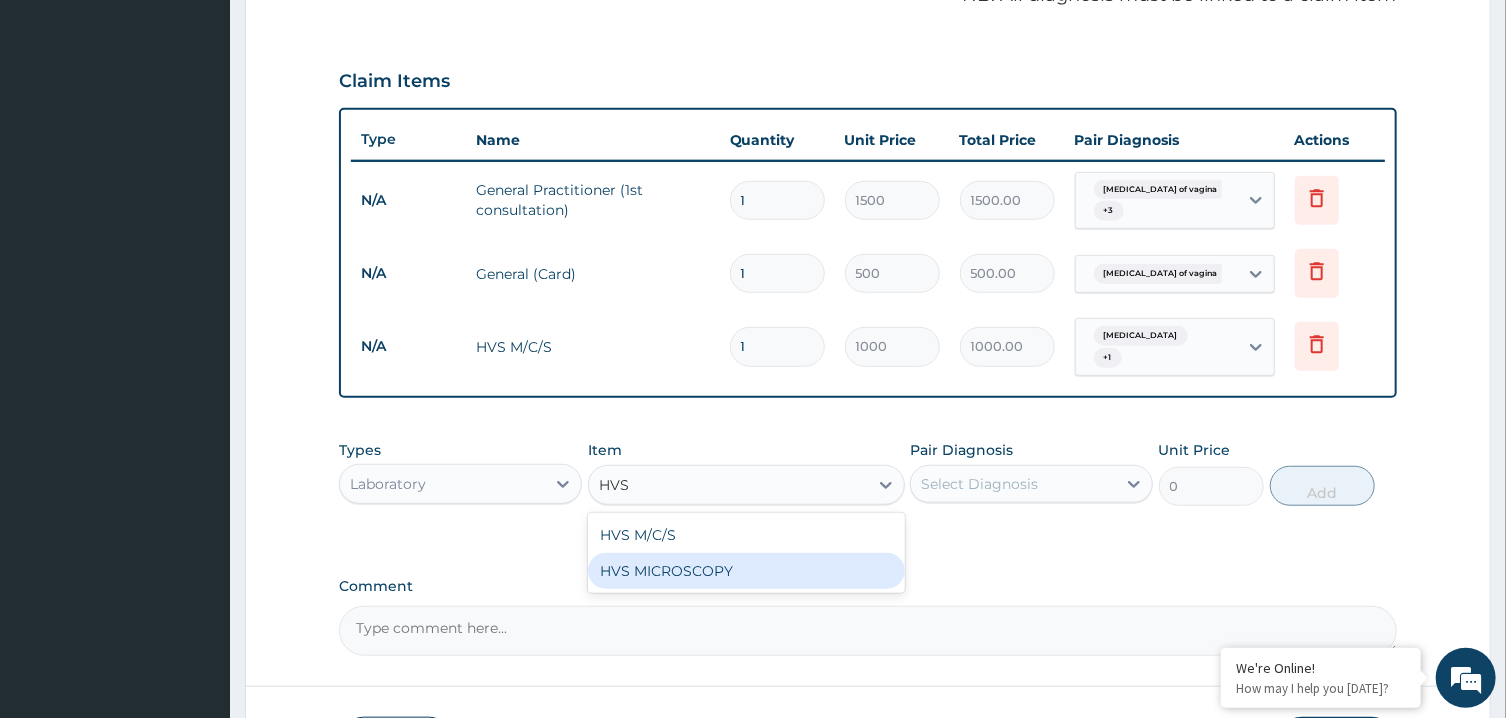 click on "HVS MICROSCOPY" at bounding box center [746, 571] 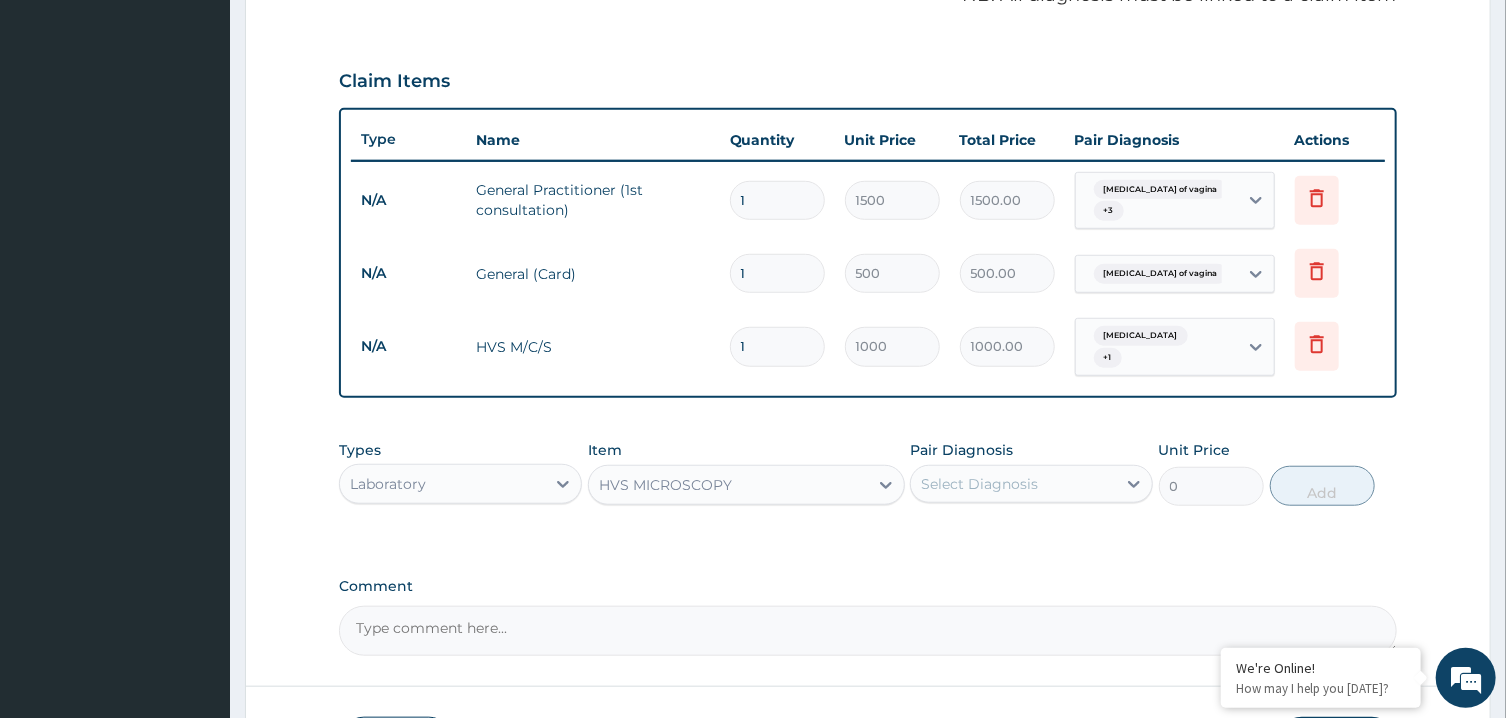type 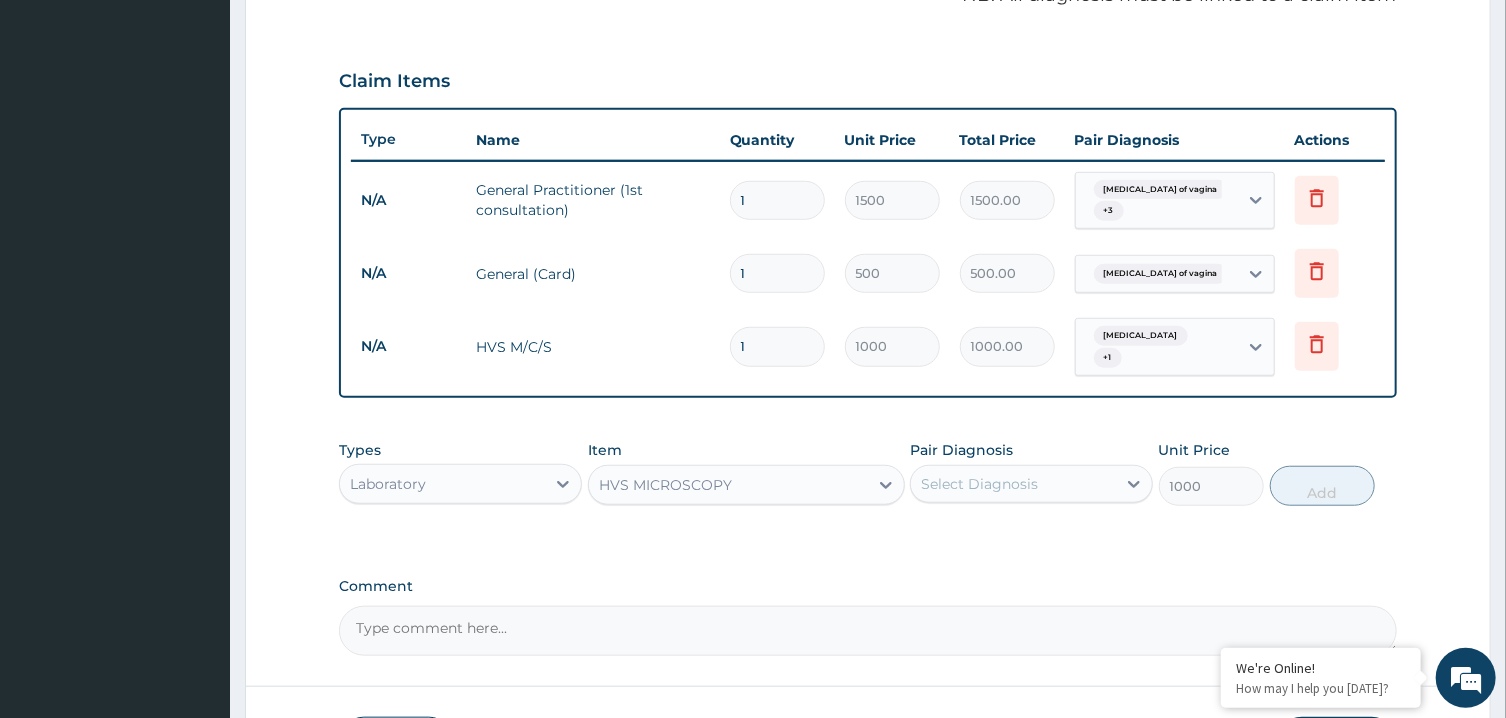 click on "Select Diagnosis" at bounding box center (979, 484) 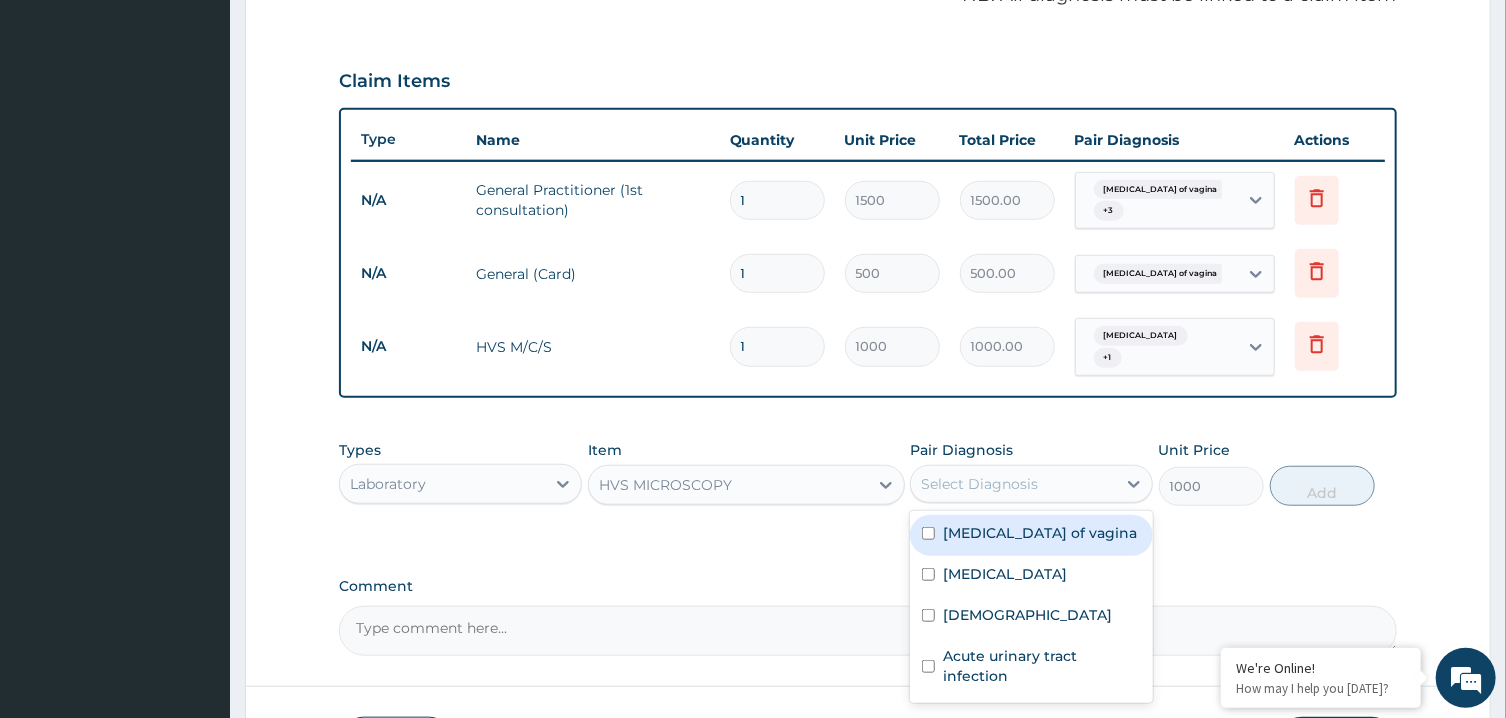click on "Candidiasis of vagina" at bounding box center (1031, 535) 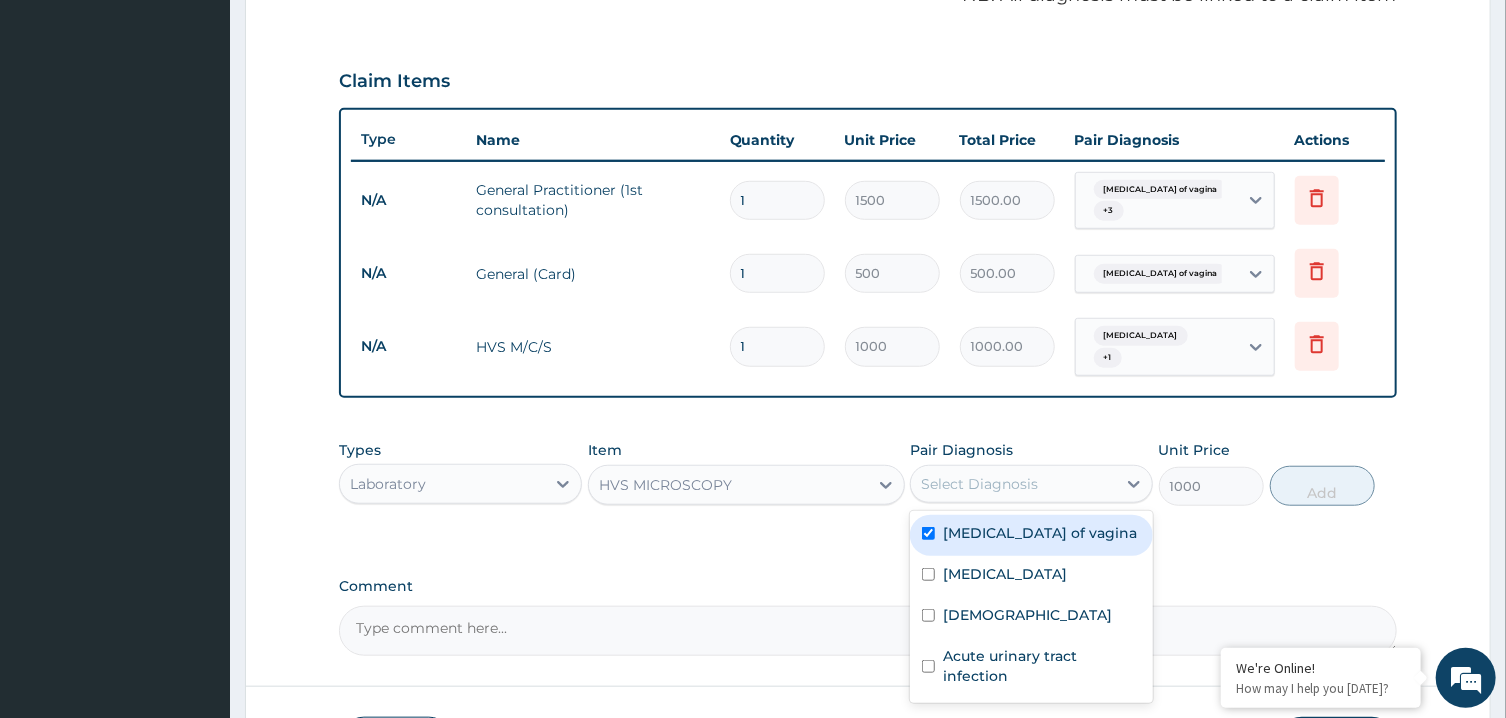 checkbox on "true" 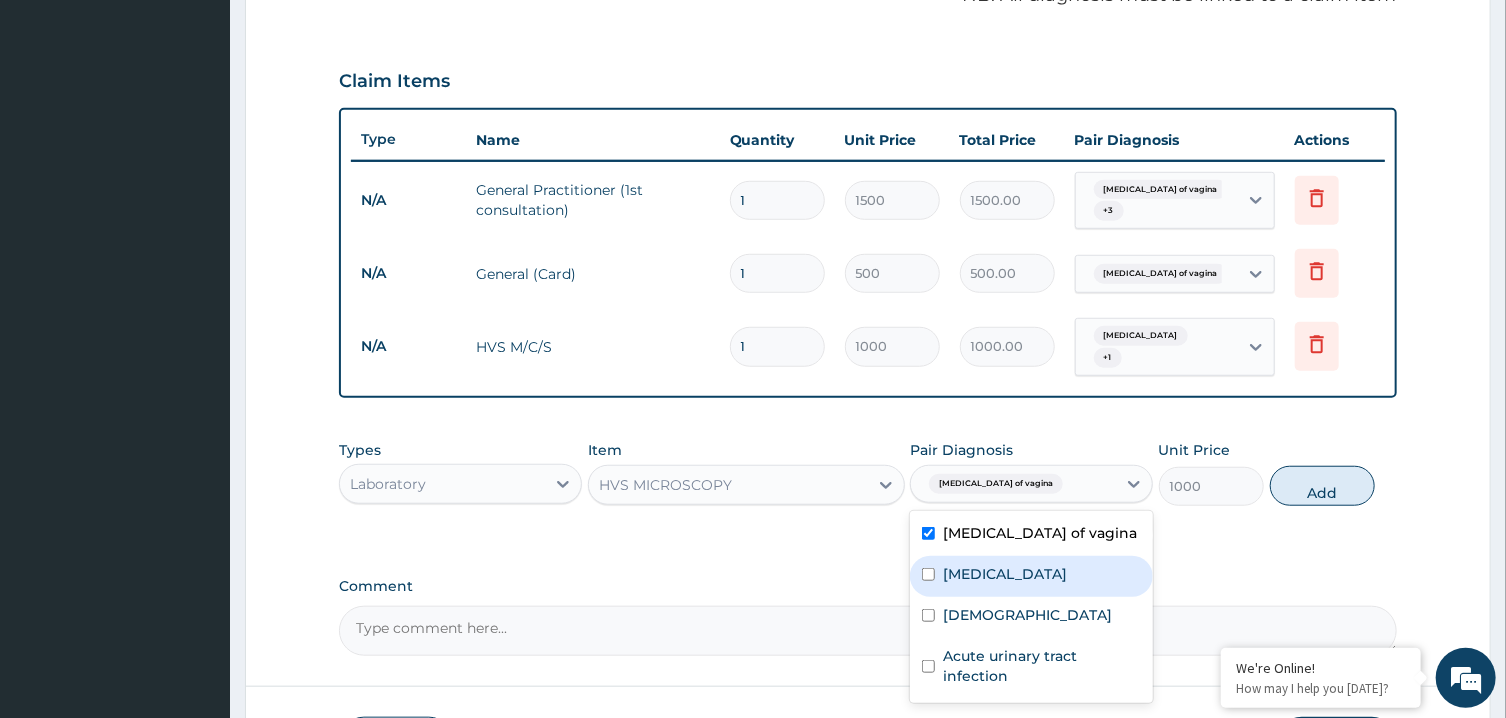 click on "Vaginitis" at bounding box center [1031, 576] 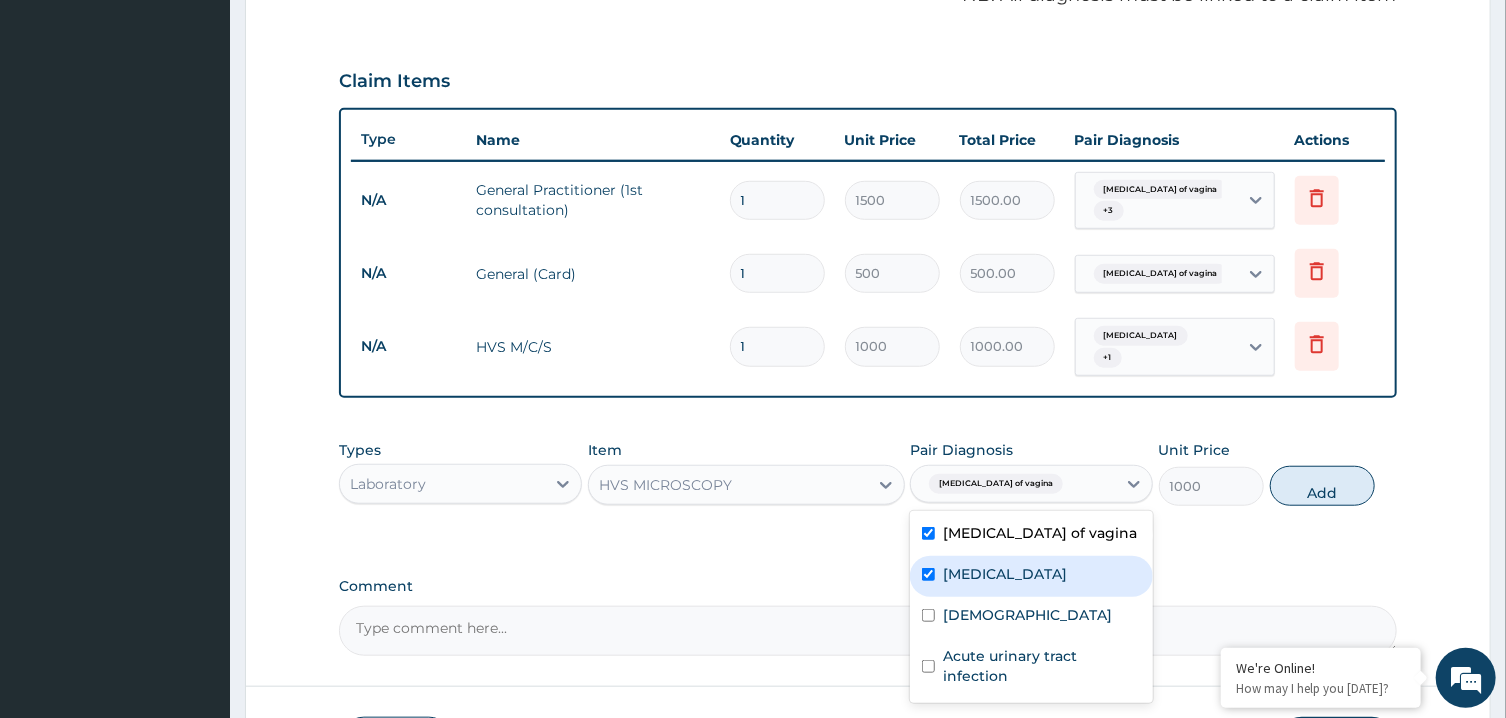 checkbox on "true" 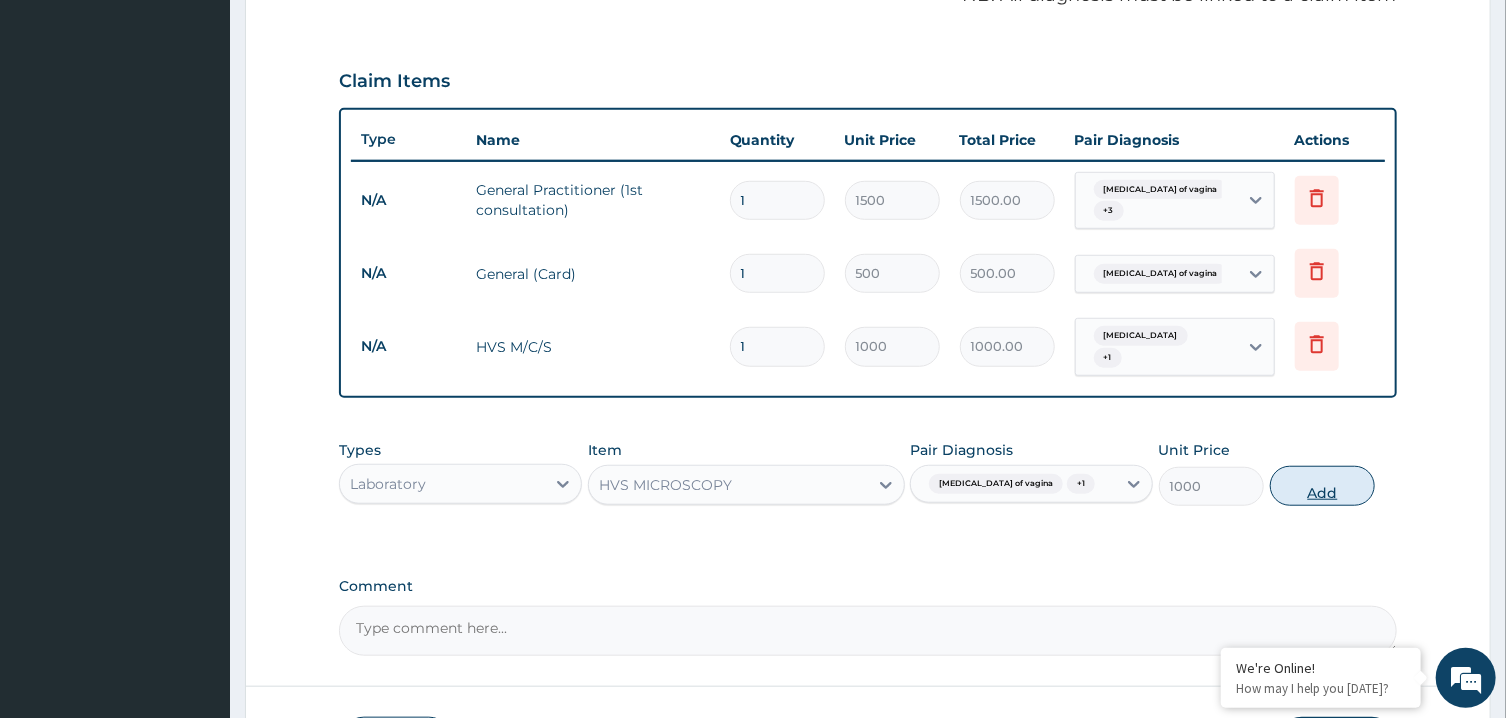click on "Add" at bounding box center (1323, 486) 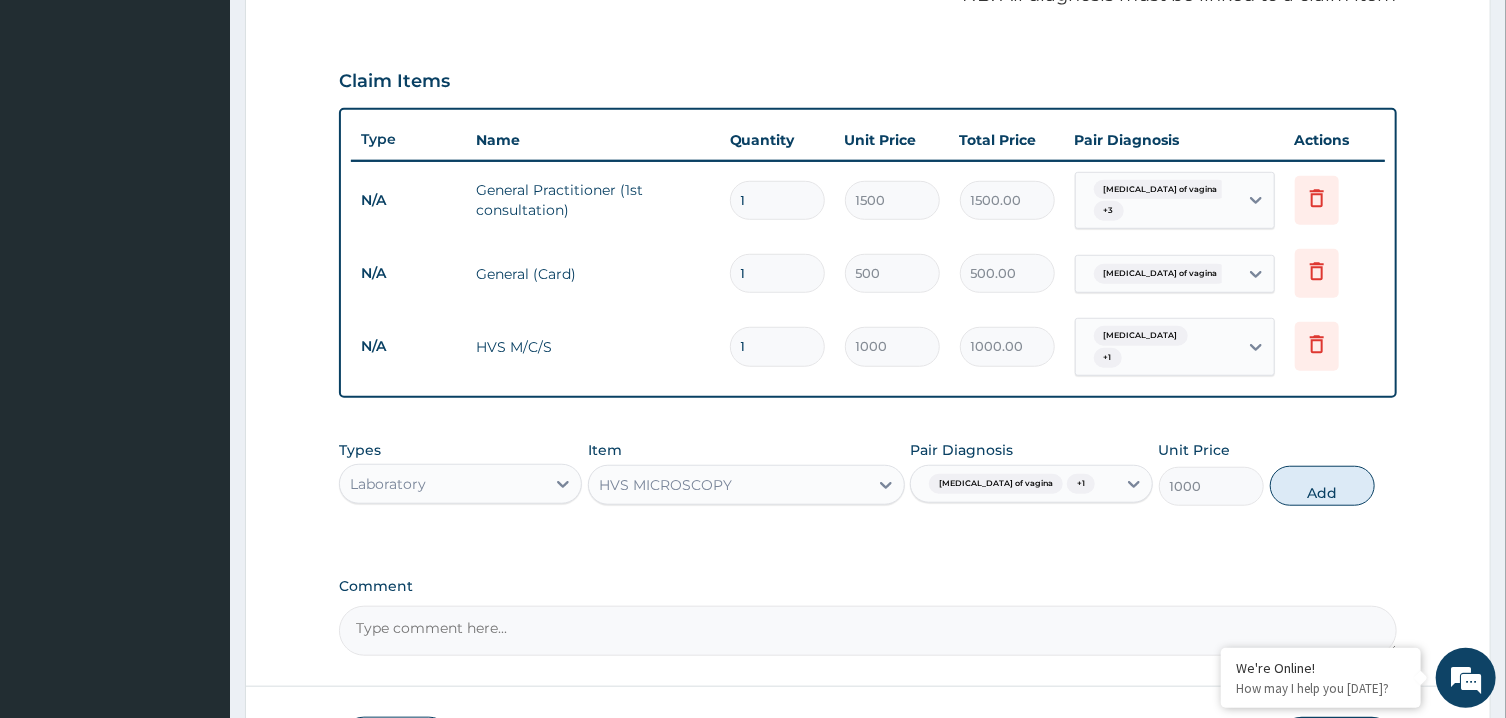 type on "0" 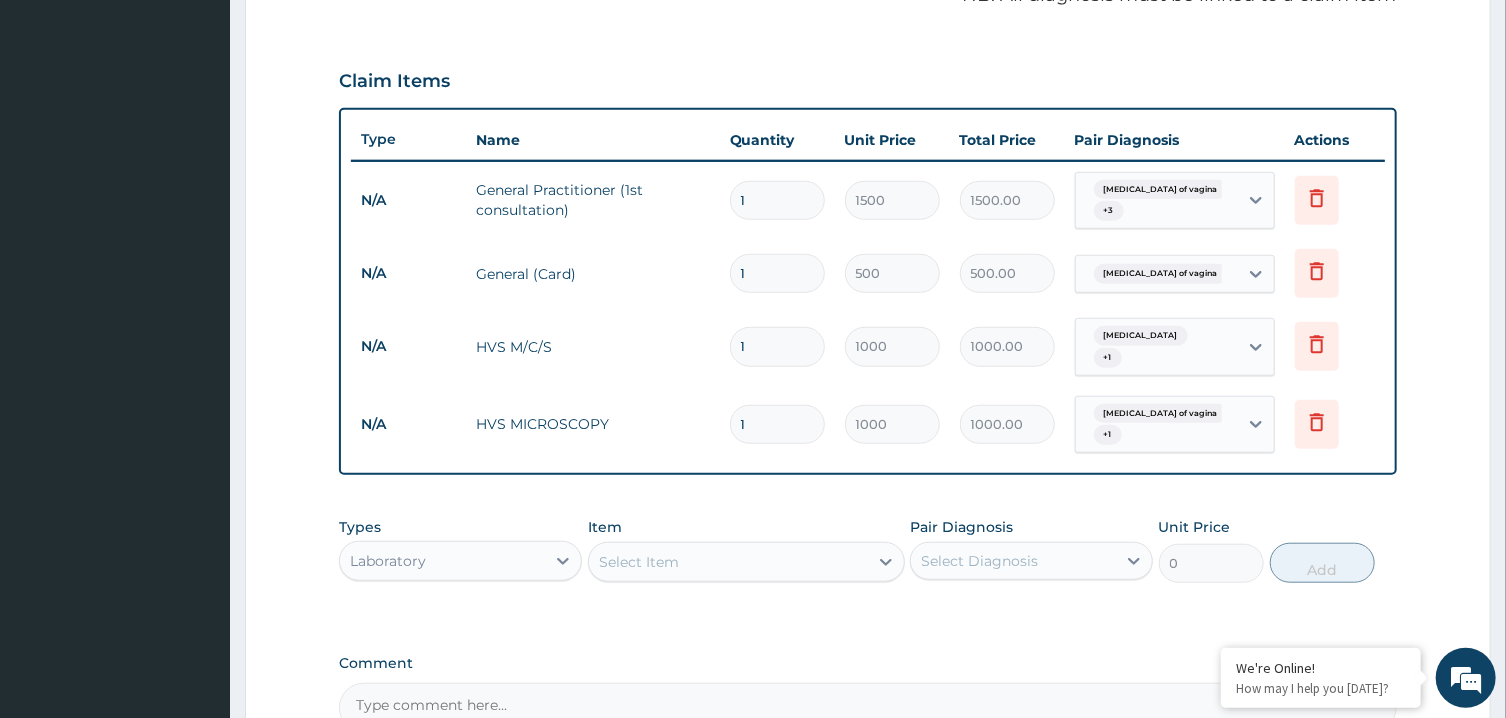 click on "Select Item" at bounding box center [728, 562] 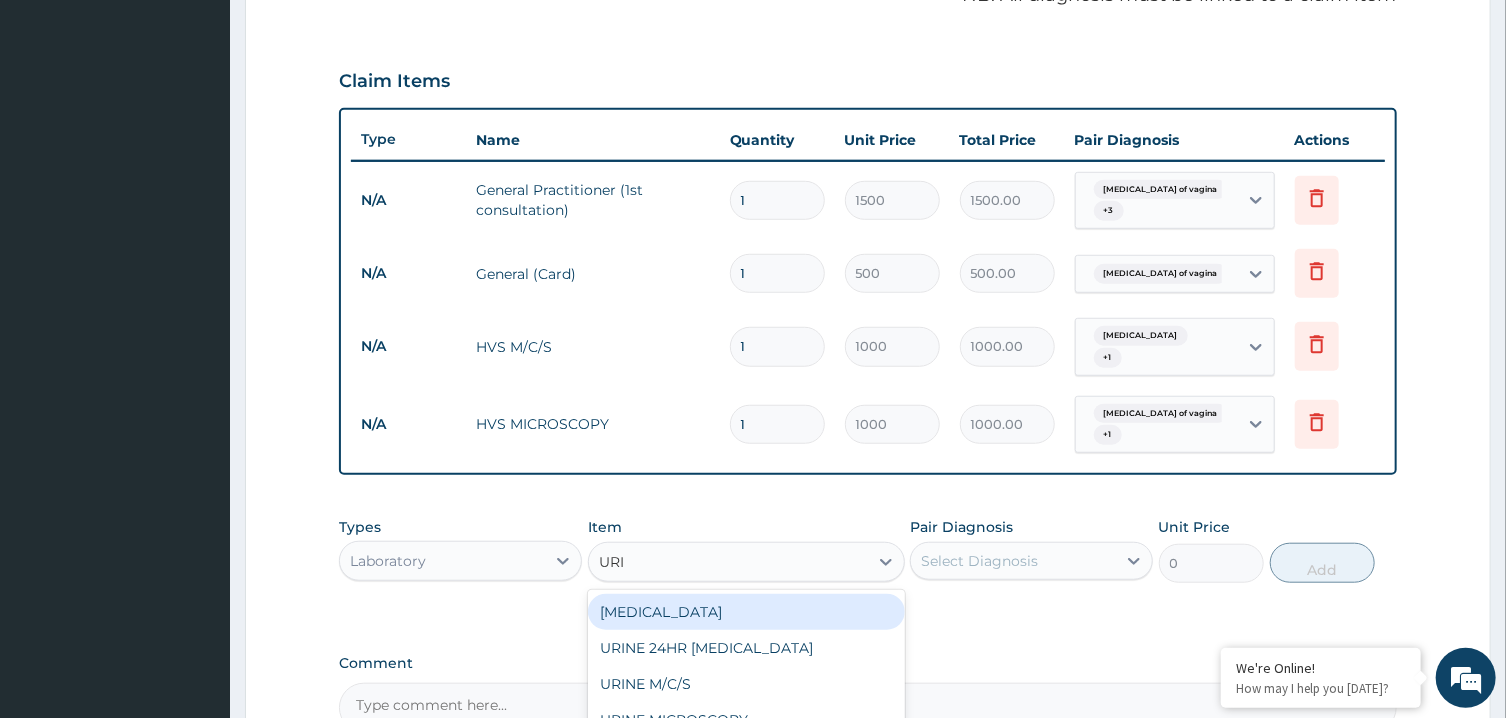 type on "URIN" 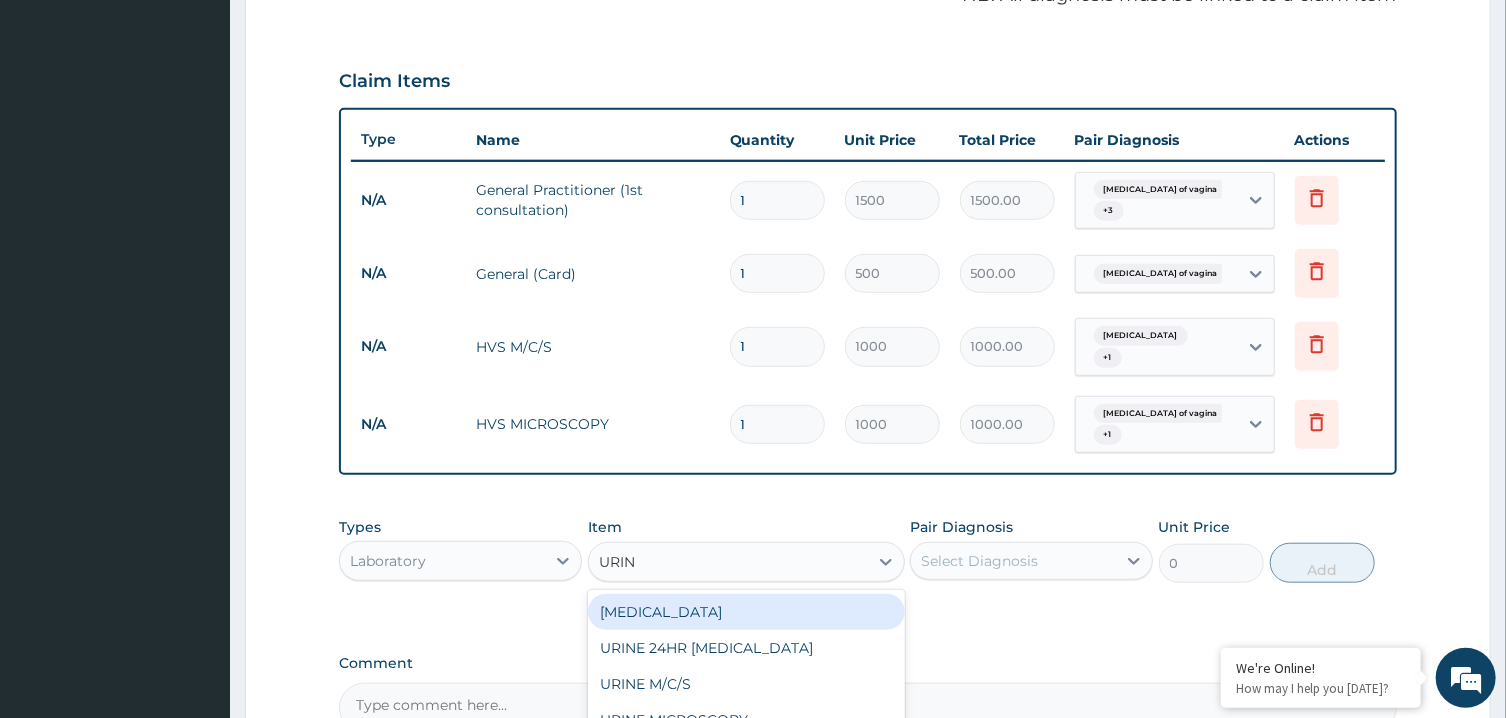 click on "[MEDICAL_DATA]" at bounding box center (746, 612) 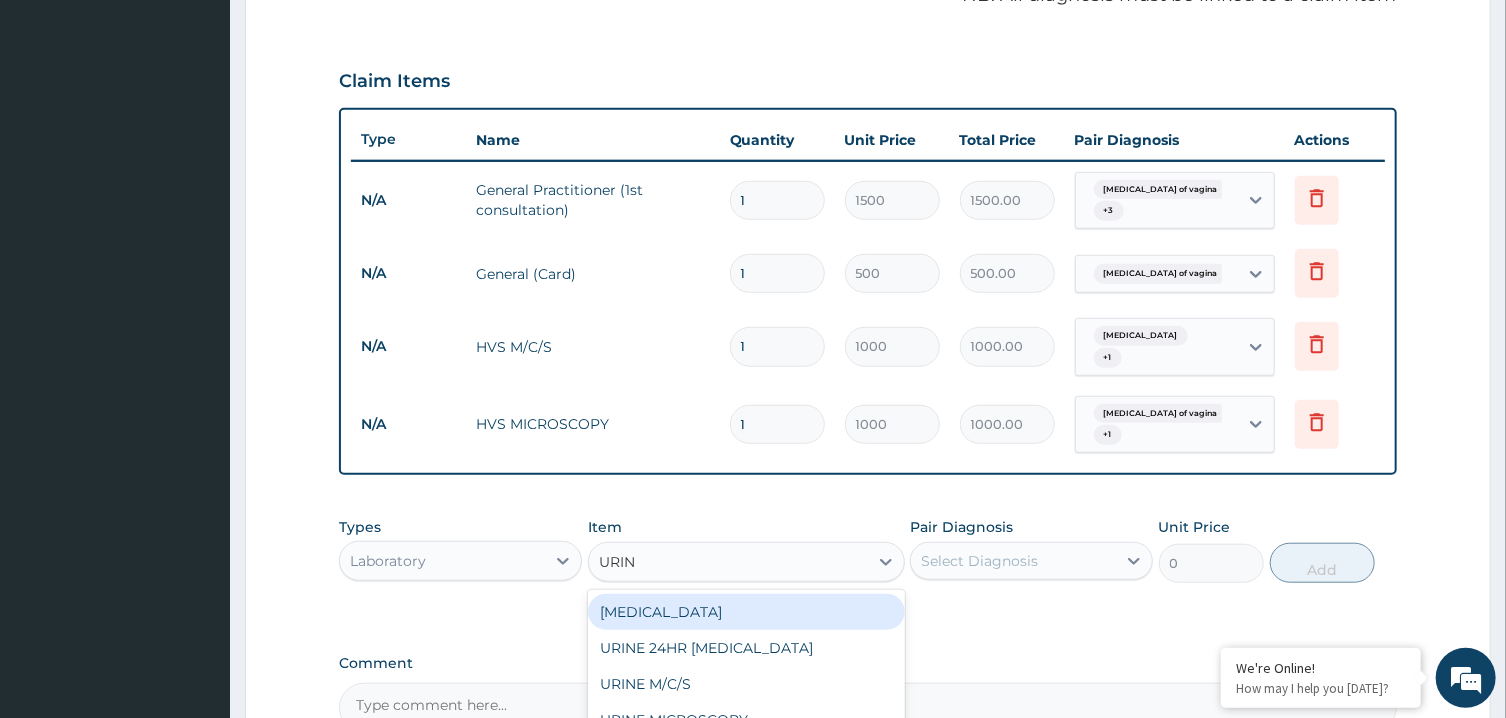 type 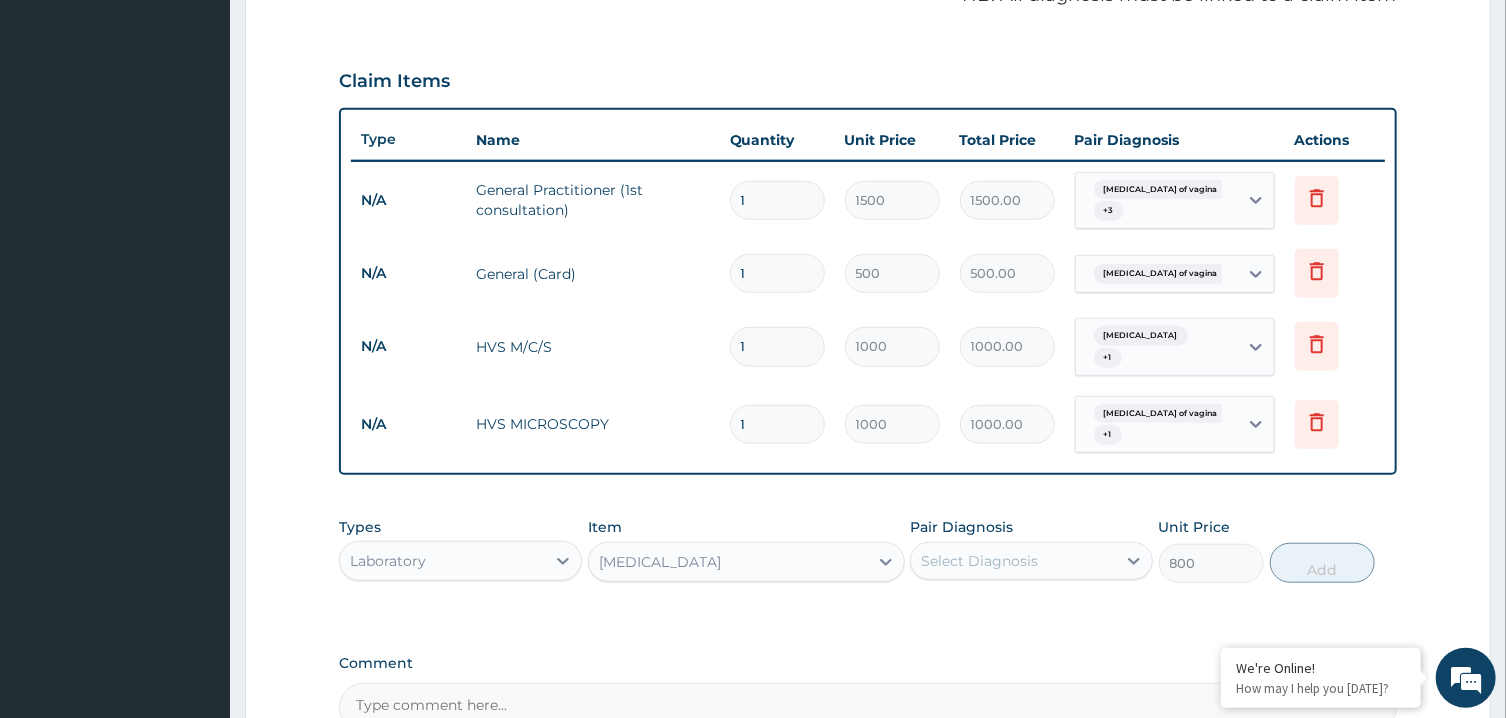 click on "Select Diagnosis" at bounding box center (1013, 561) 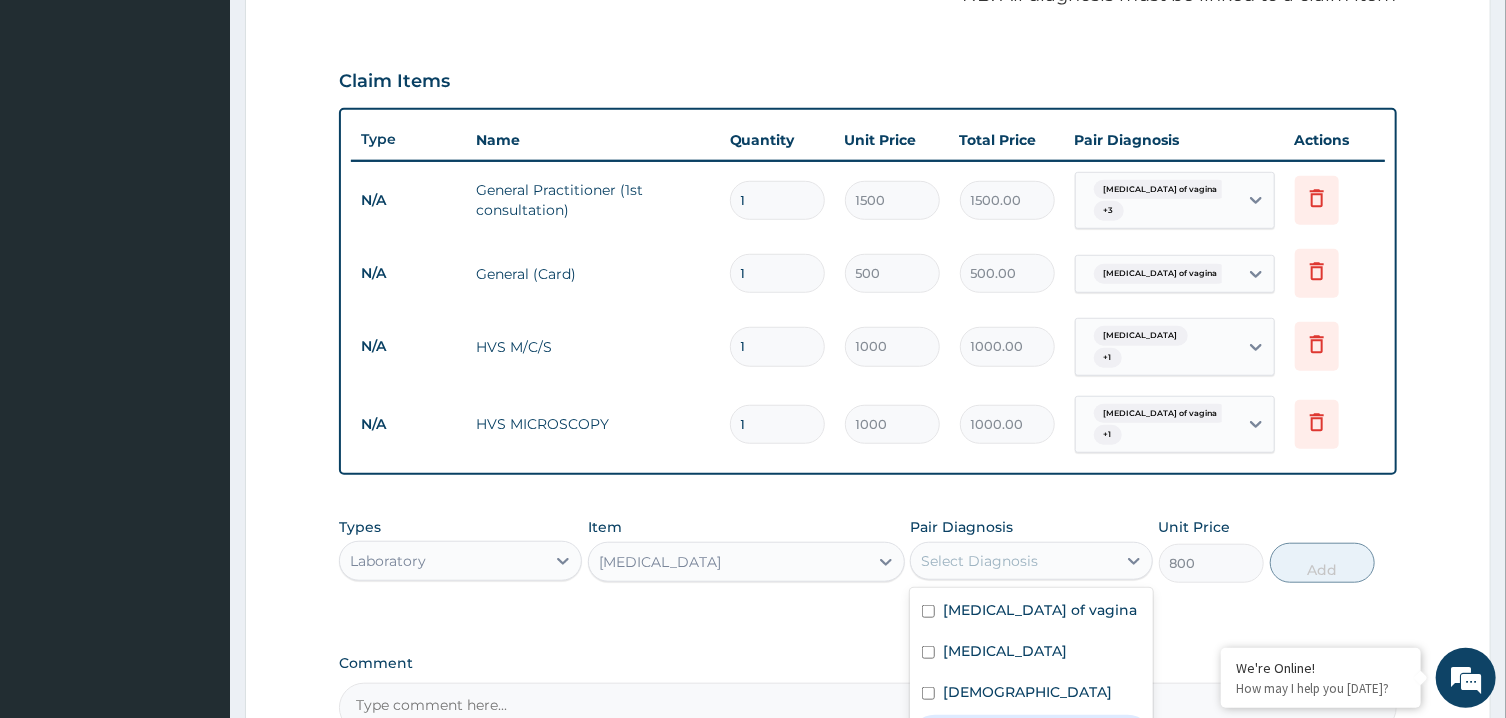 click on "Acute urinary tract infection" at bounding box center (1031, 745) 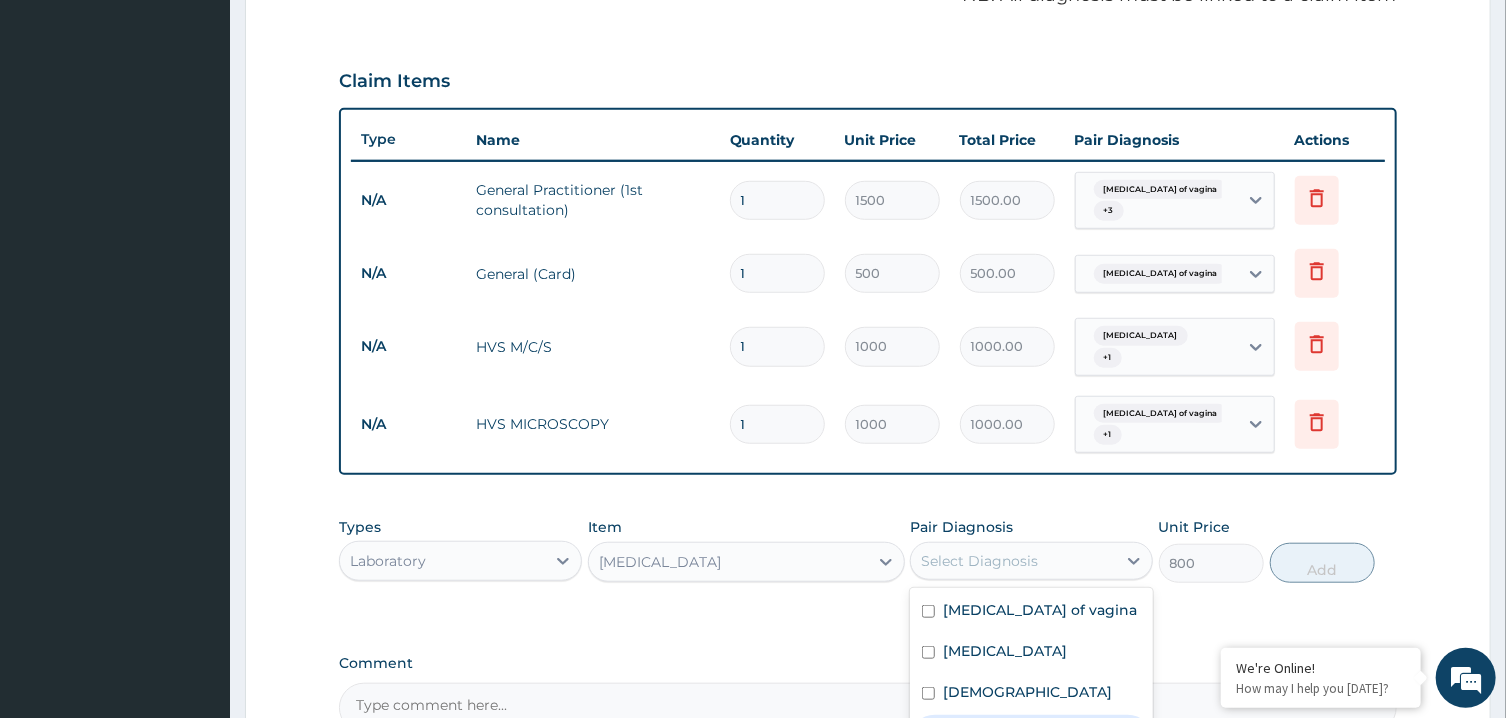 checkbox on "true" 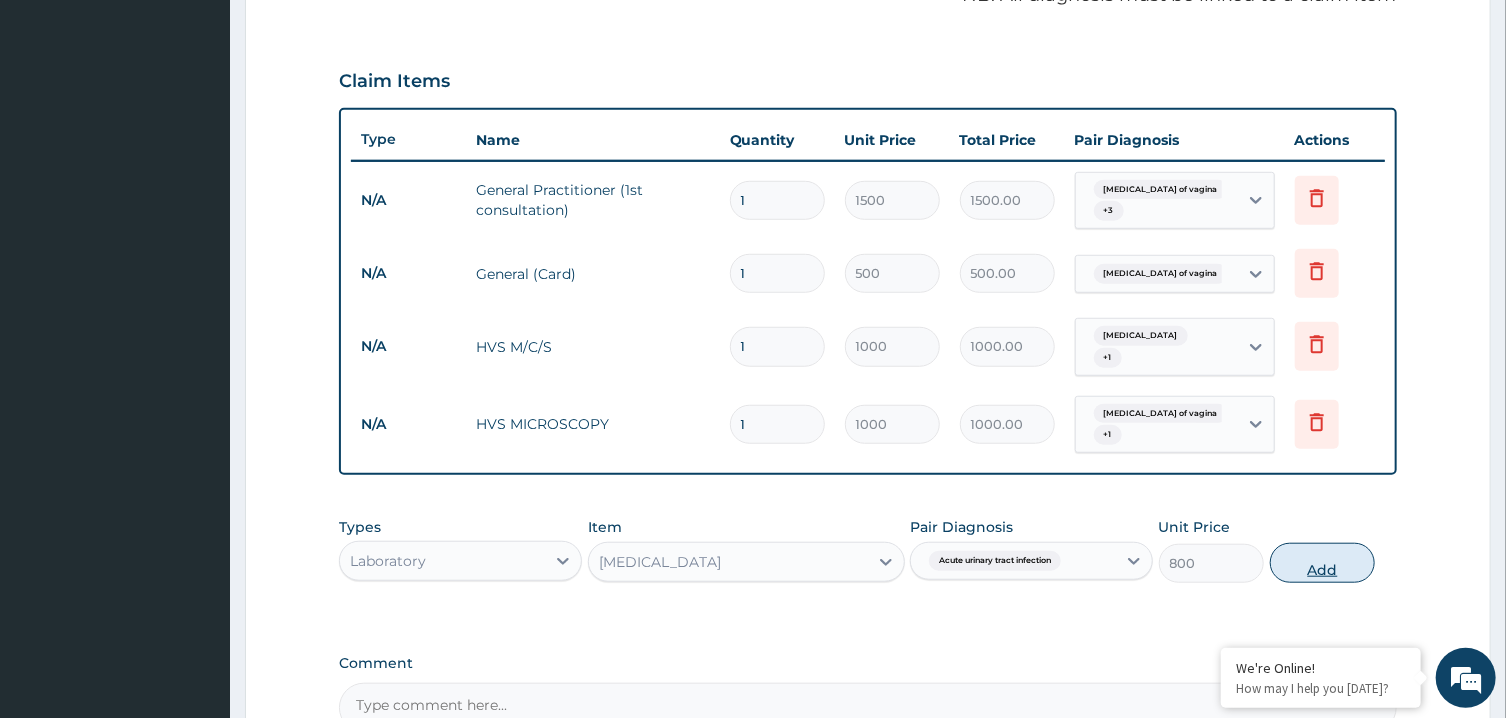 click on "Add" at bounding box center [1323, 563] 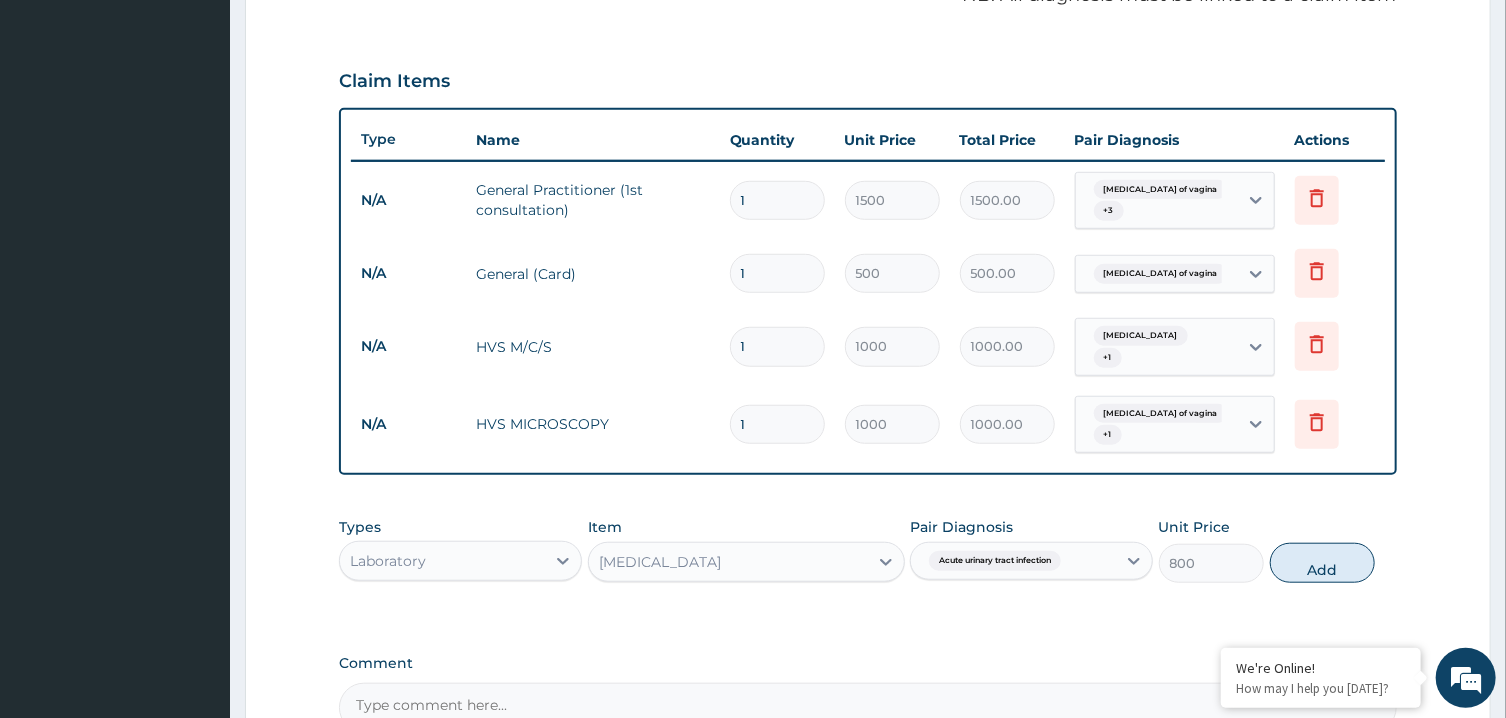 type on "0" 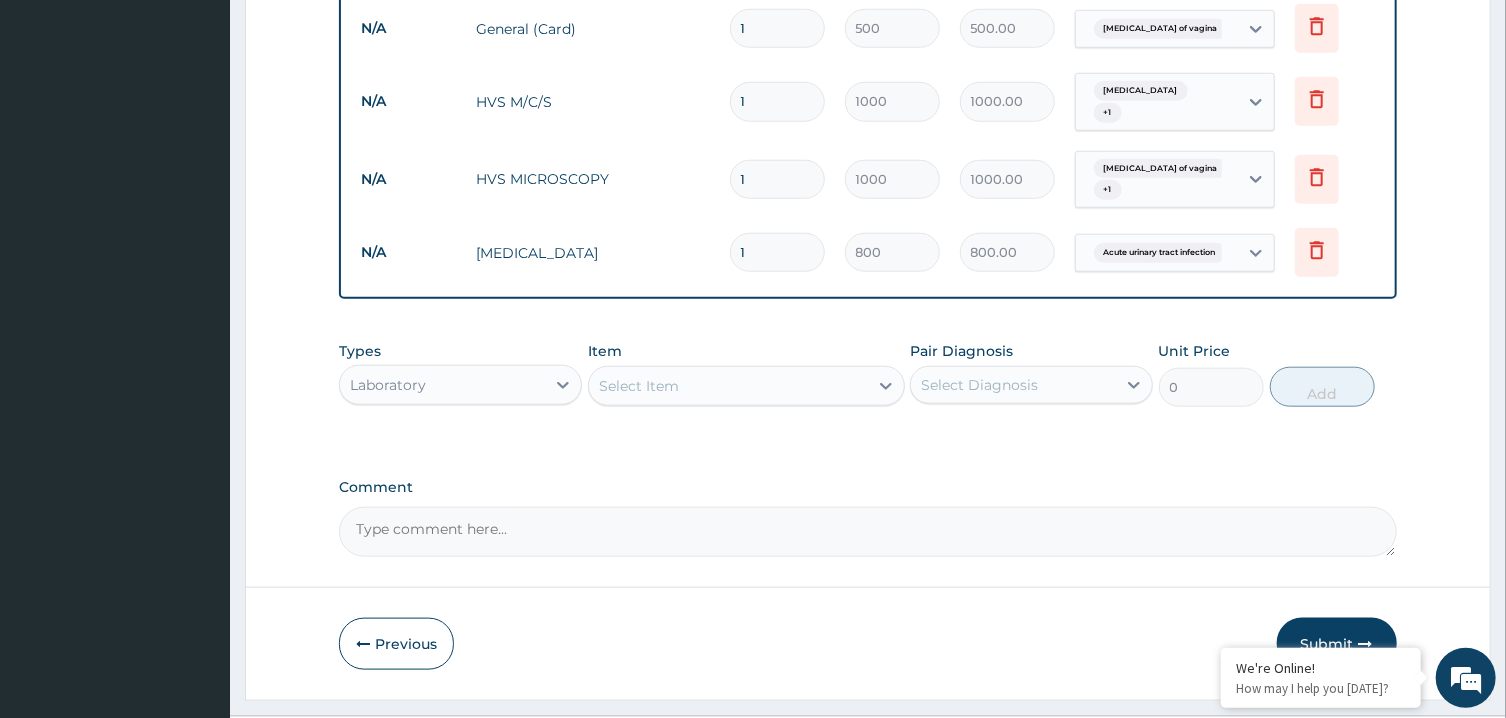 scroll, scrollTop: 920, scrollLeft: 0, axis: vertical 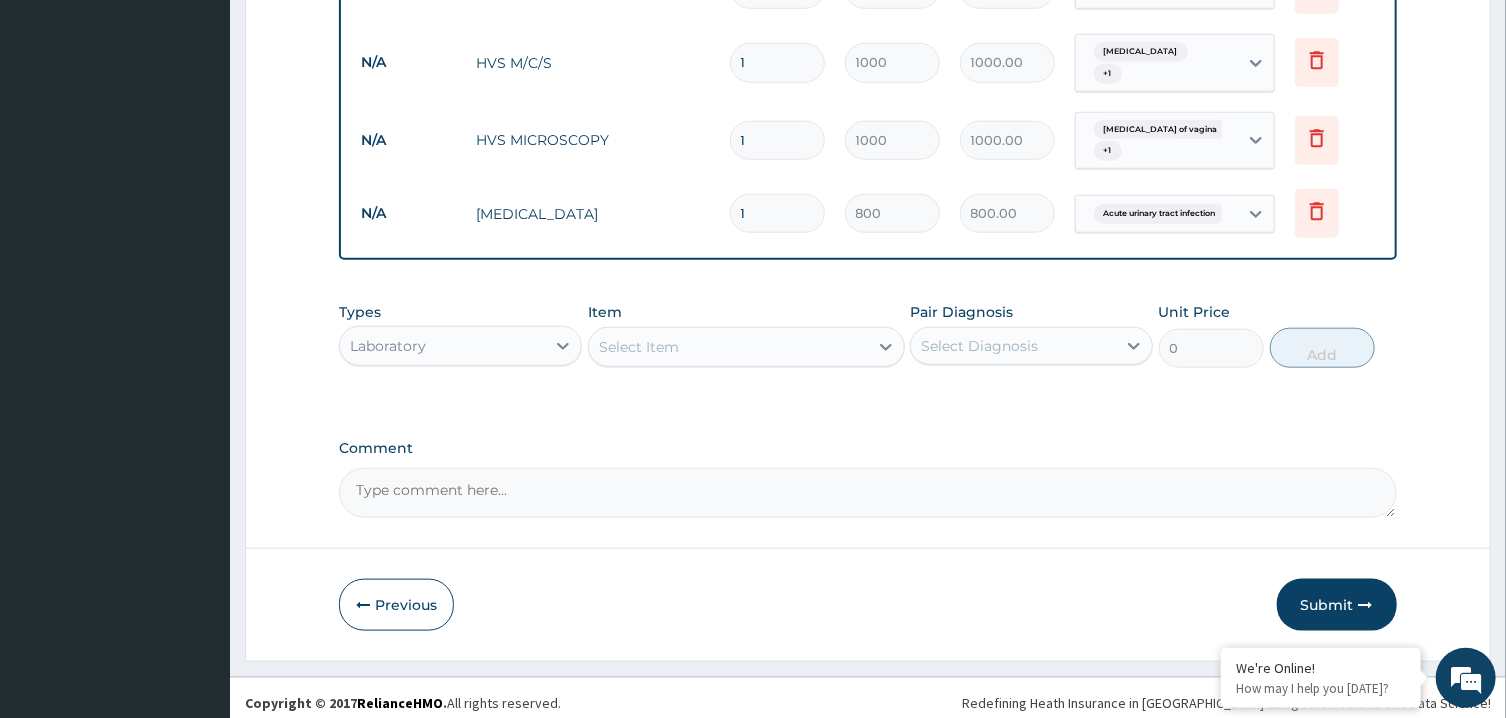 click on "Select Item" at bounding box center (728, 347) 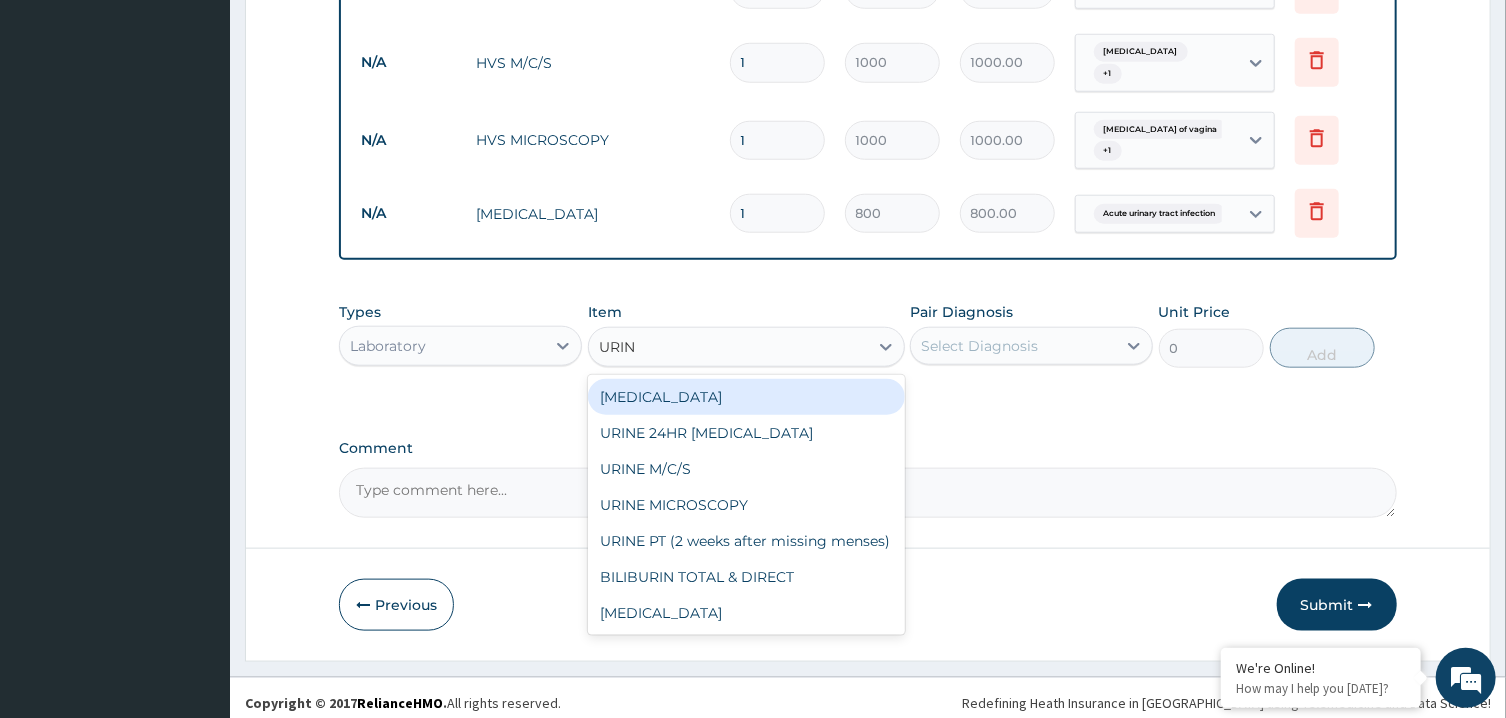 type on "URINE" 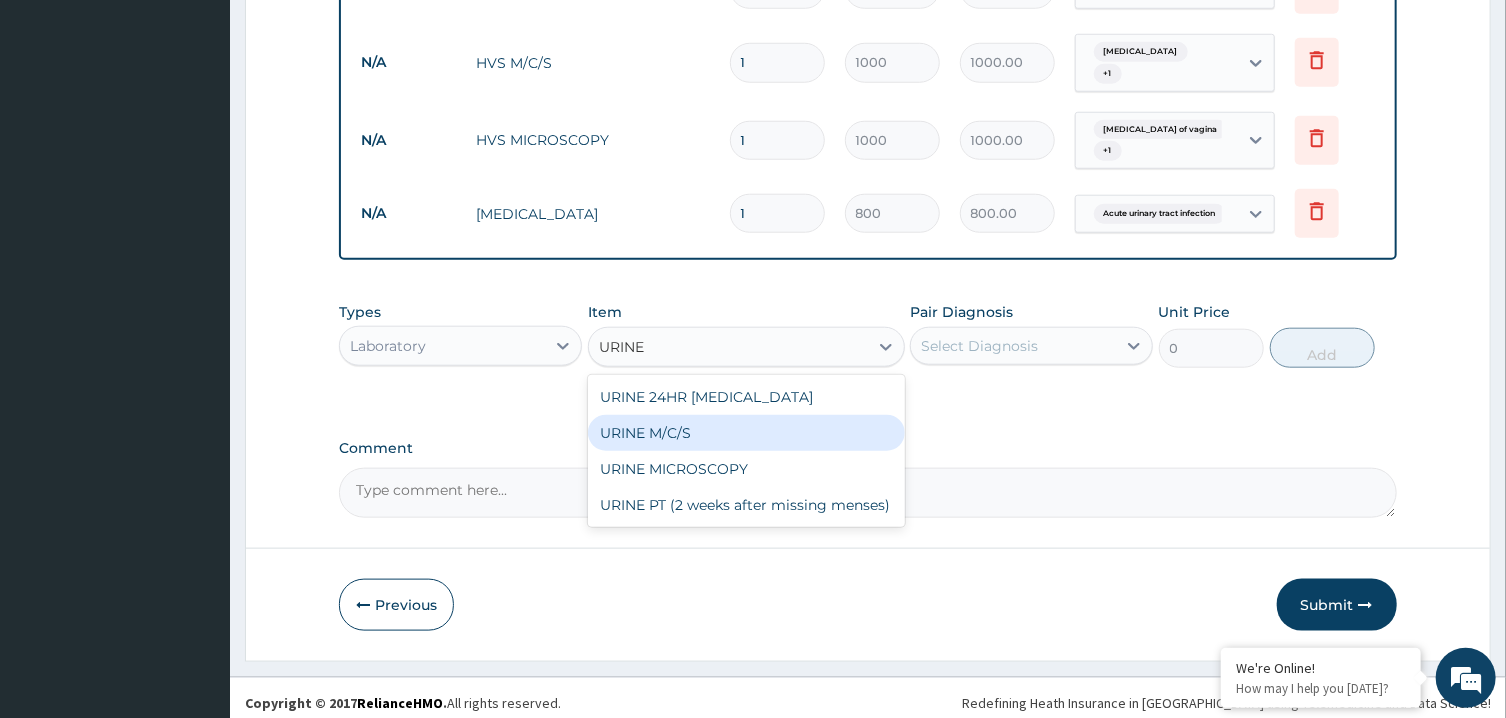click on "URINE M/C/S" at bounding box center [746, 433] 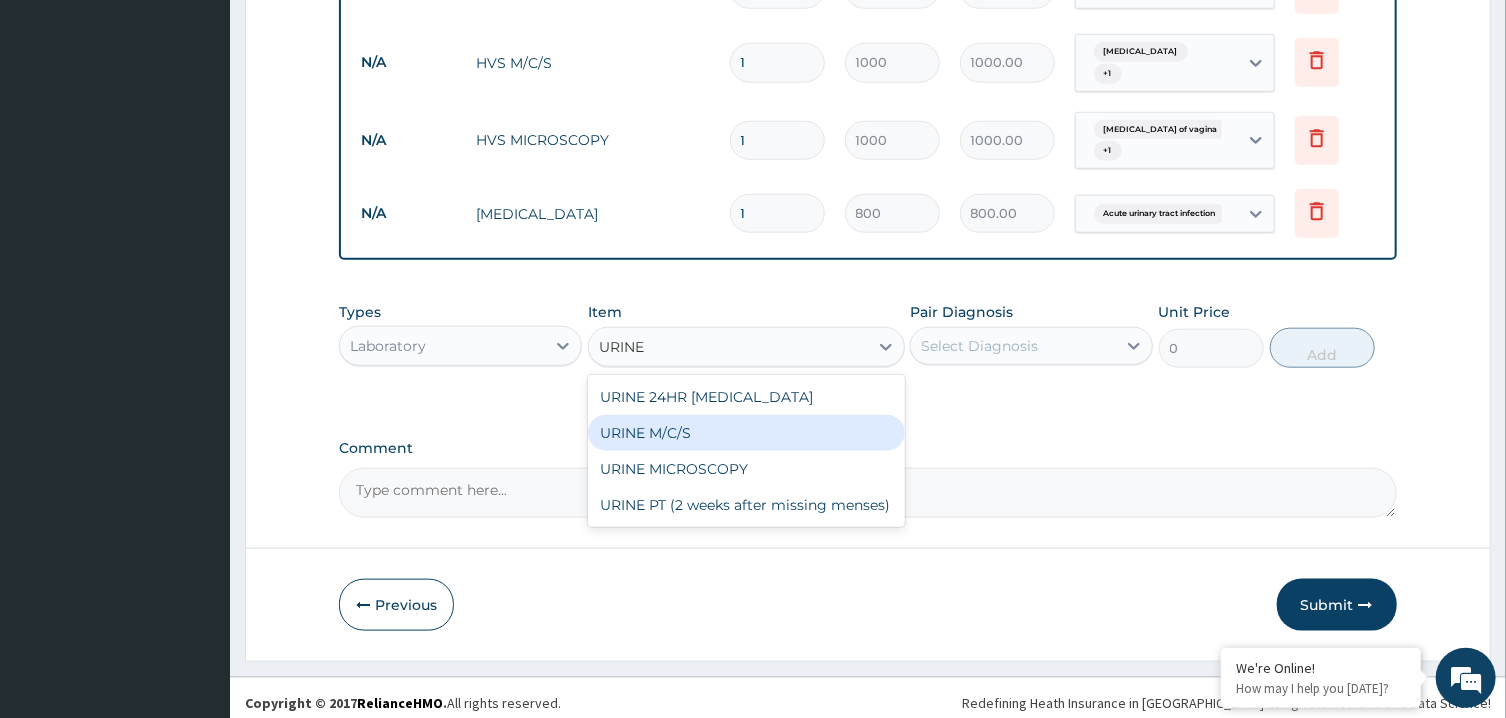 type 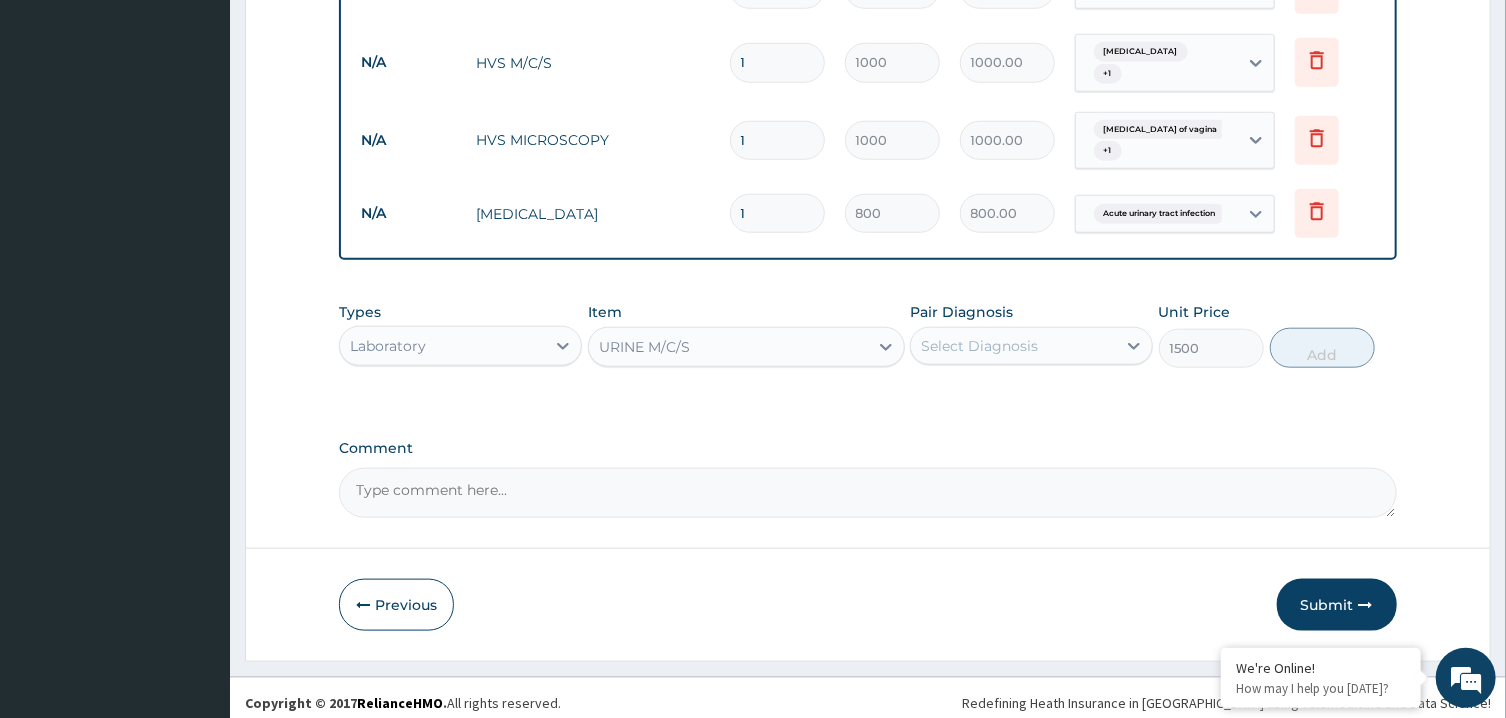 click on "Select Diagnosis" at bounding box center [979, 346] 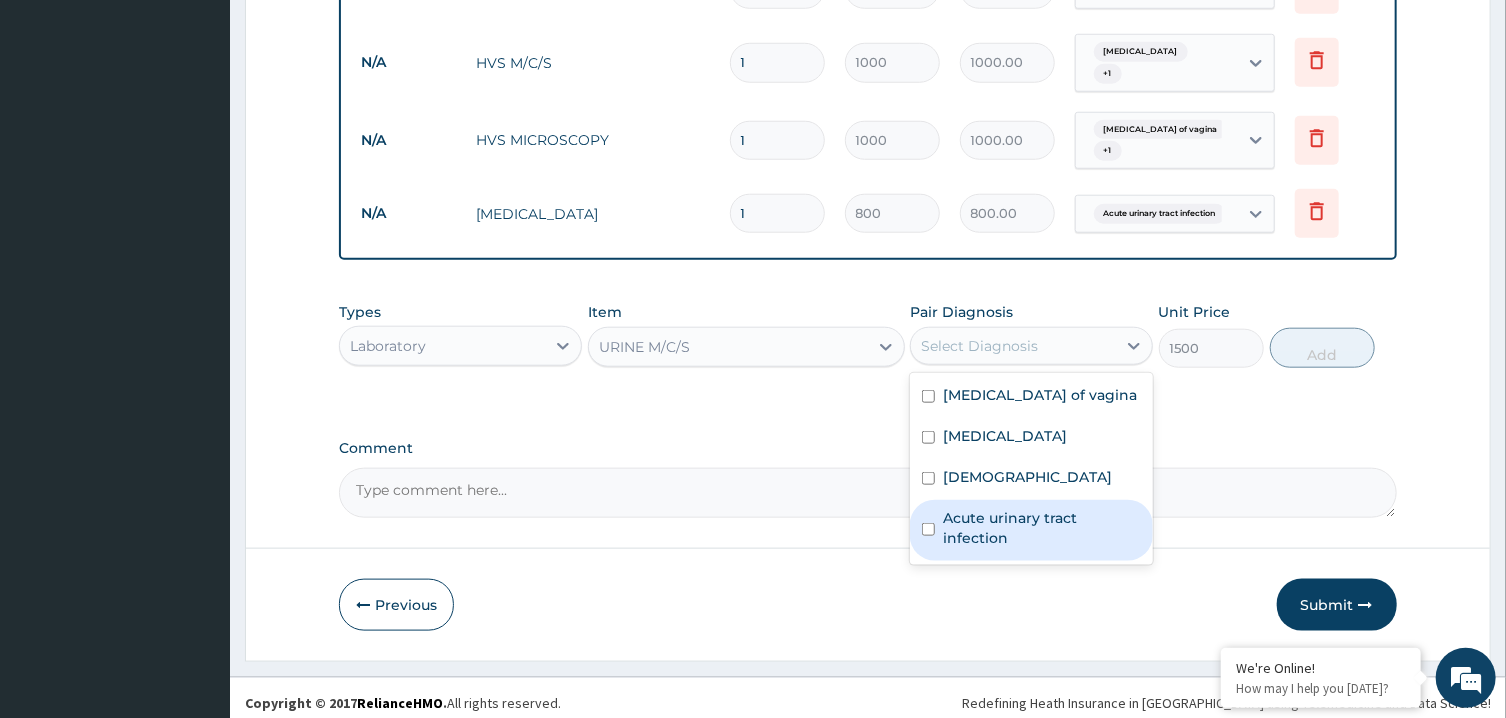 click on "Acute urinary tract infection" at bounding box center (1042, 528) 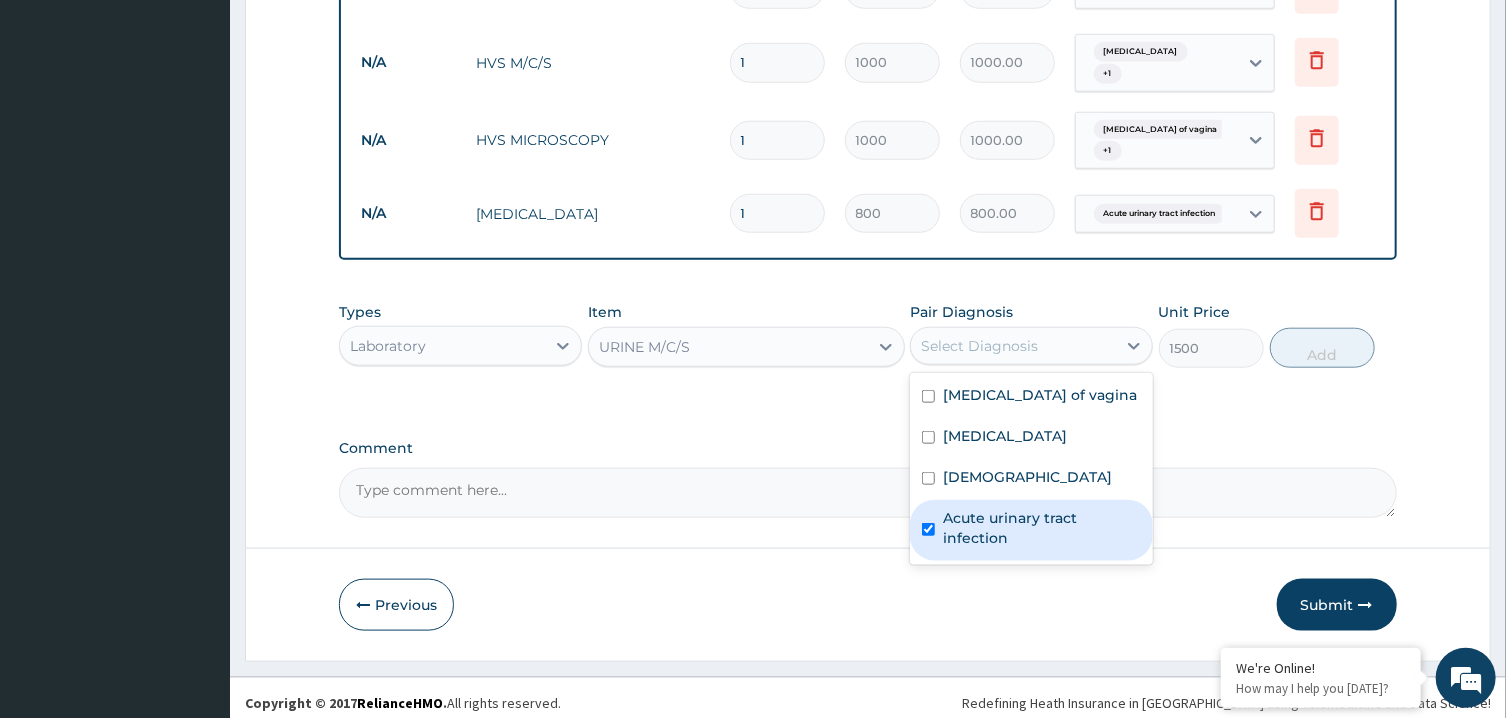 checkbox on "true" 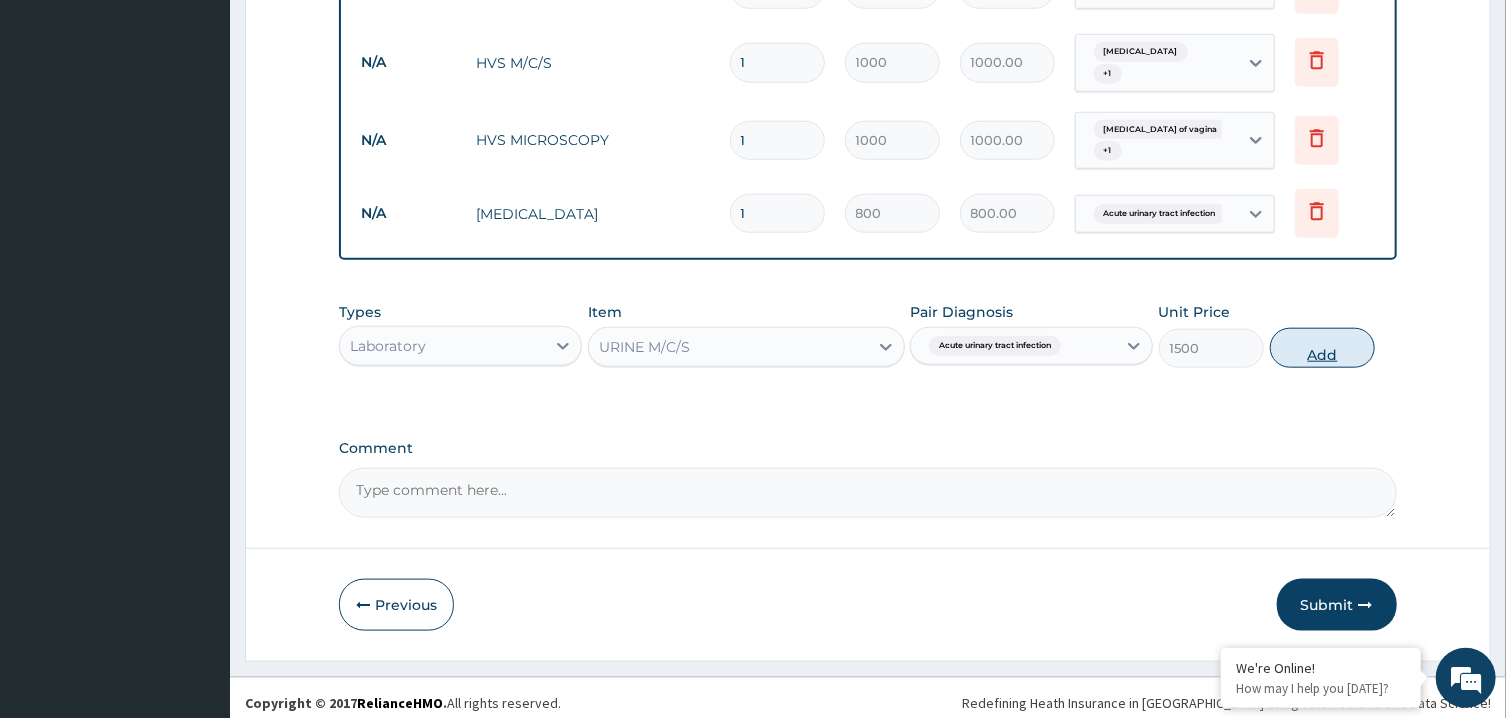 click on "Add" at bounding box center [1323, 348] 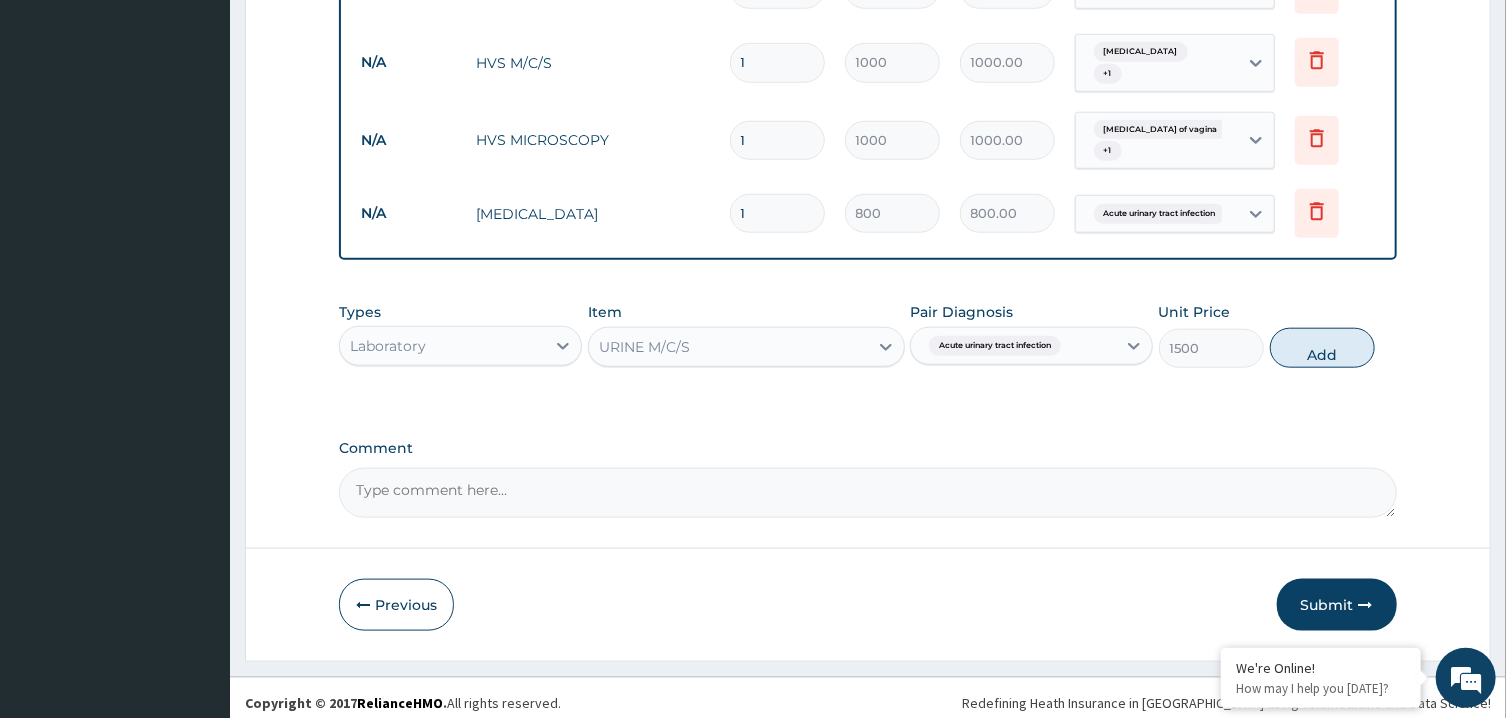 type on "0" 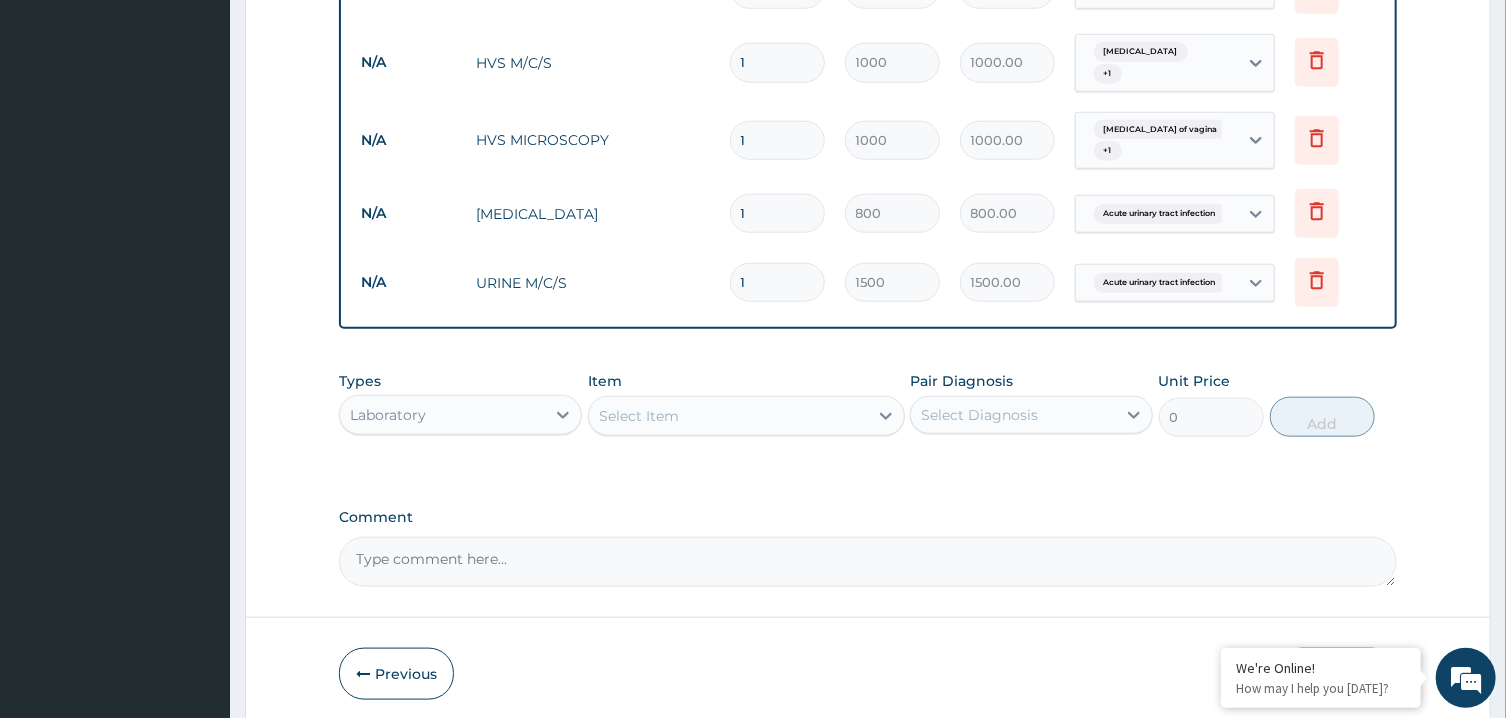 click on "Select Item" at bounding box center (728, 416) 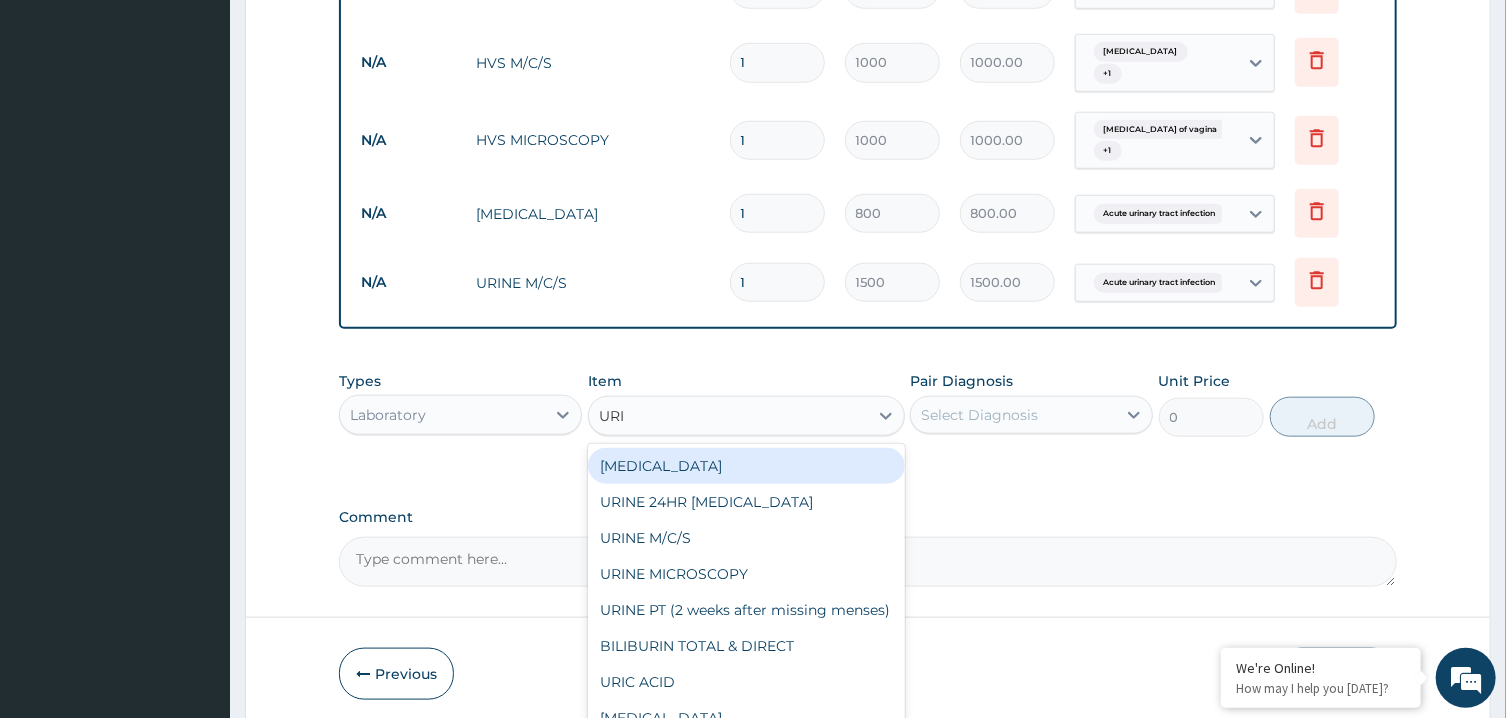 type on "URIN" 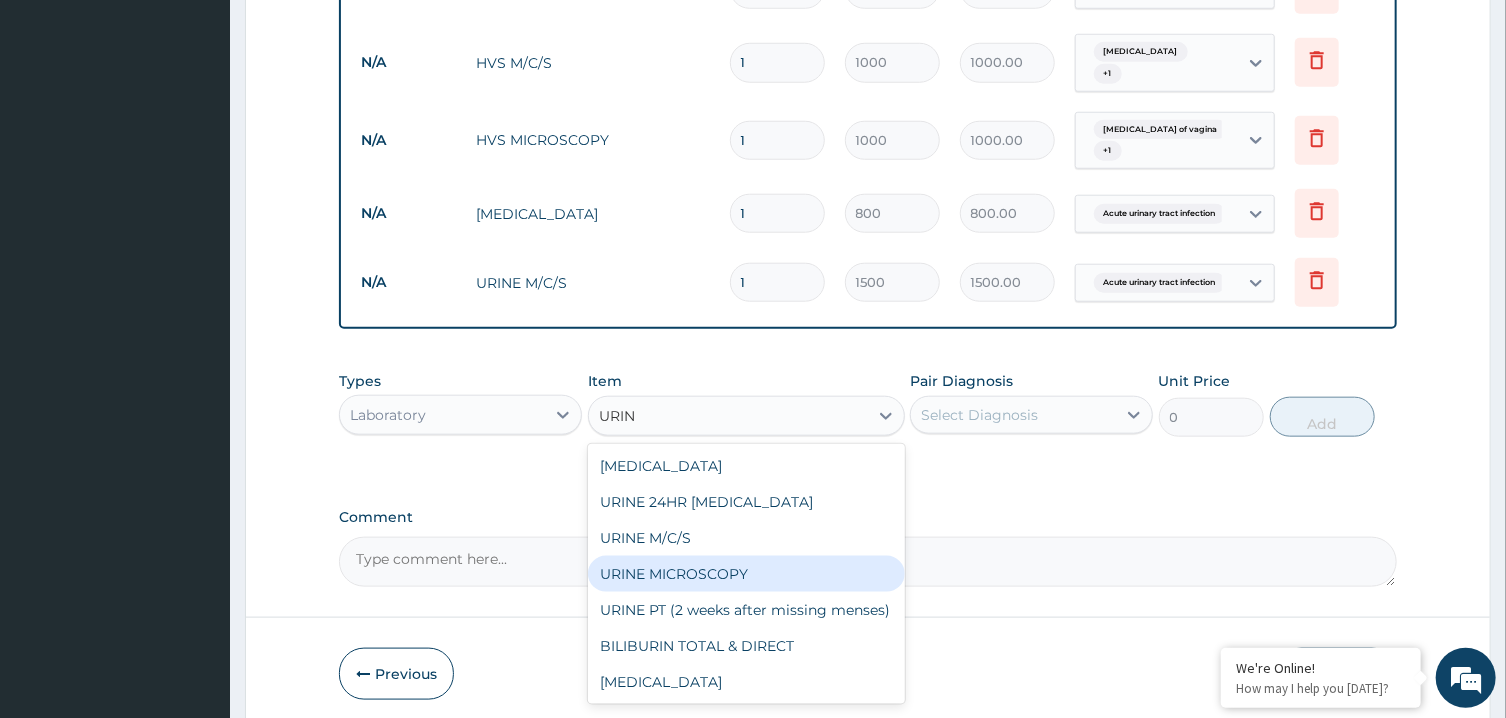 click on "URINE MICROSCOPY" at bounding box center (746, 574) 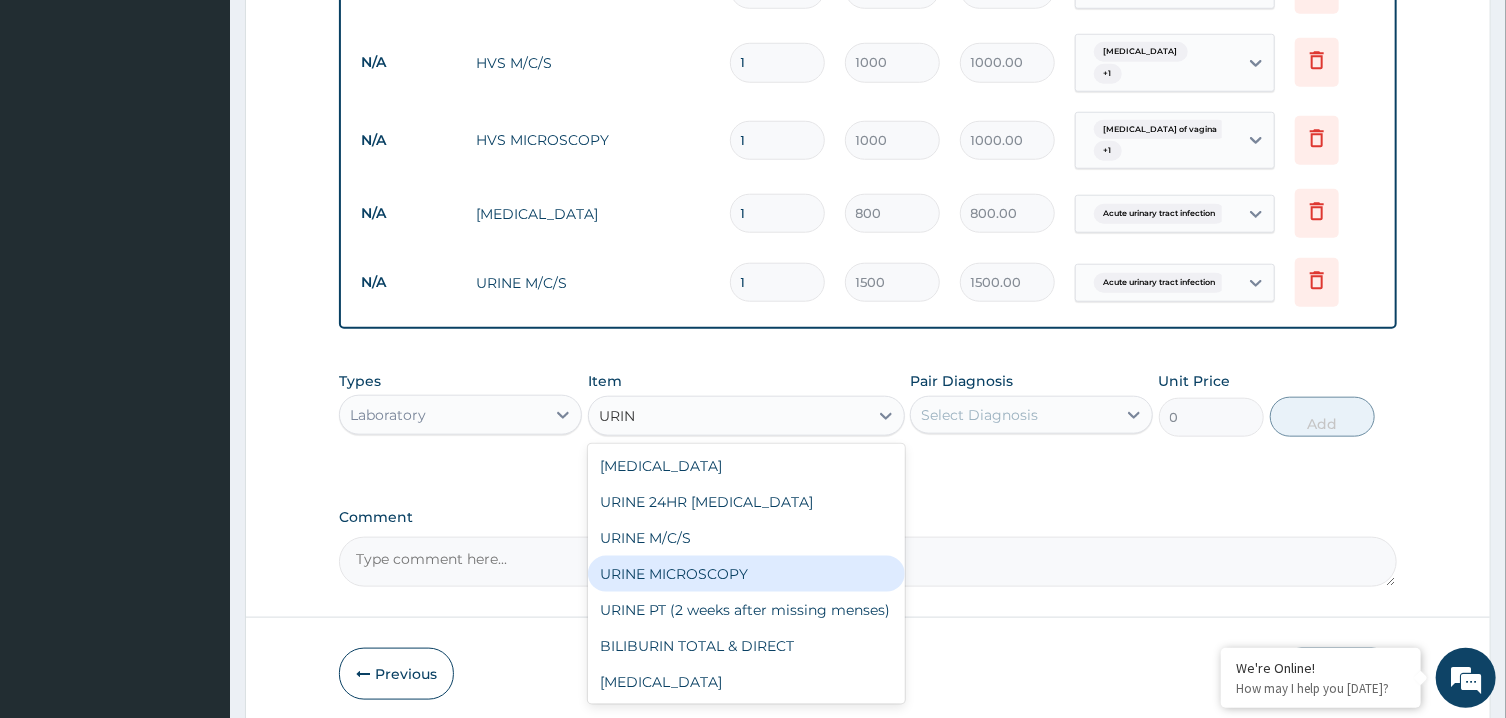 type 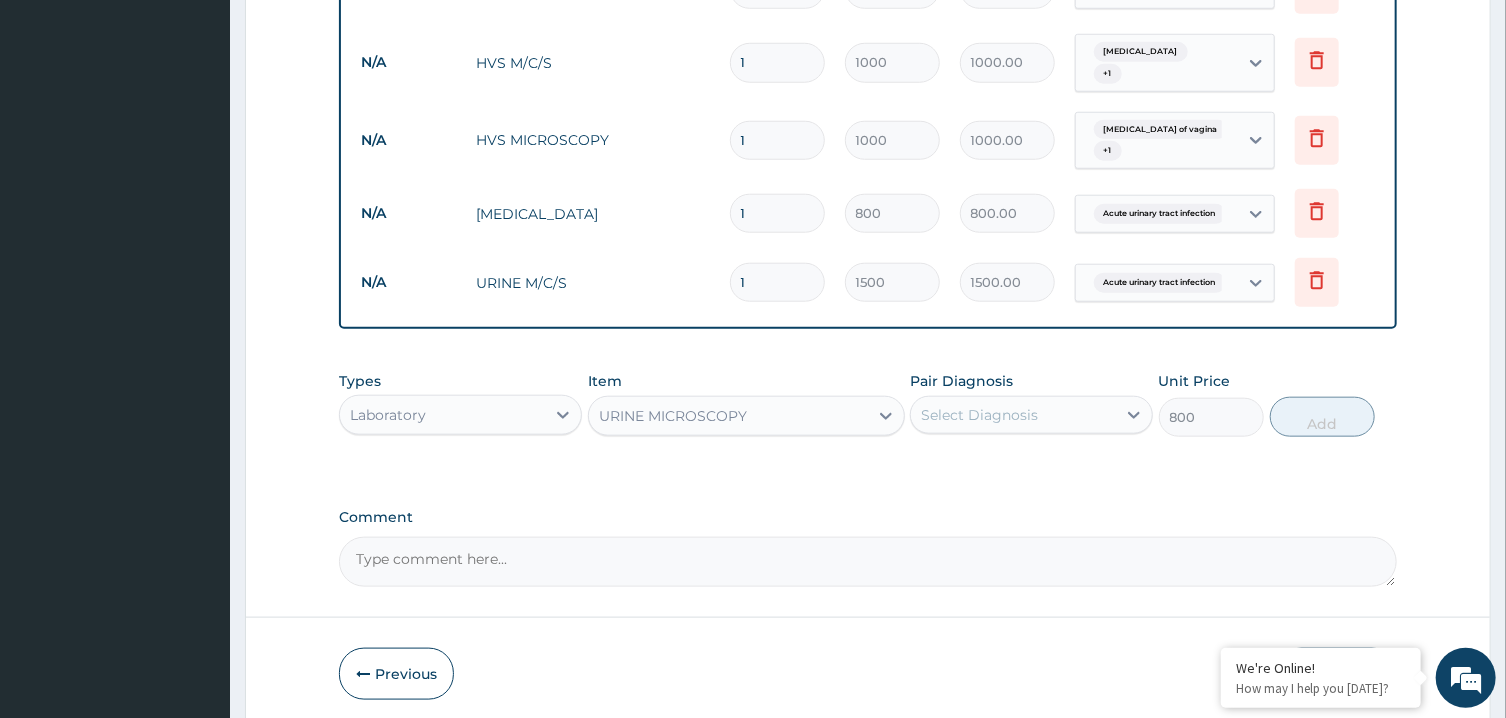 click on "Types Laboratory Item option URINE MICROSCOPY, selected.   Select is focused ,type to refine list, press Down to open the menu,  URINE MICROSCOPY Pair Diagnosis Select Diagnosis Unit Price 800 Add" at bounding box center (867, 404) 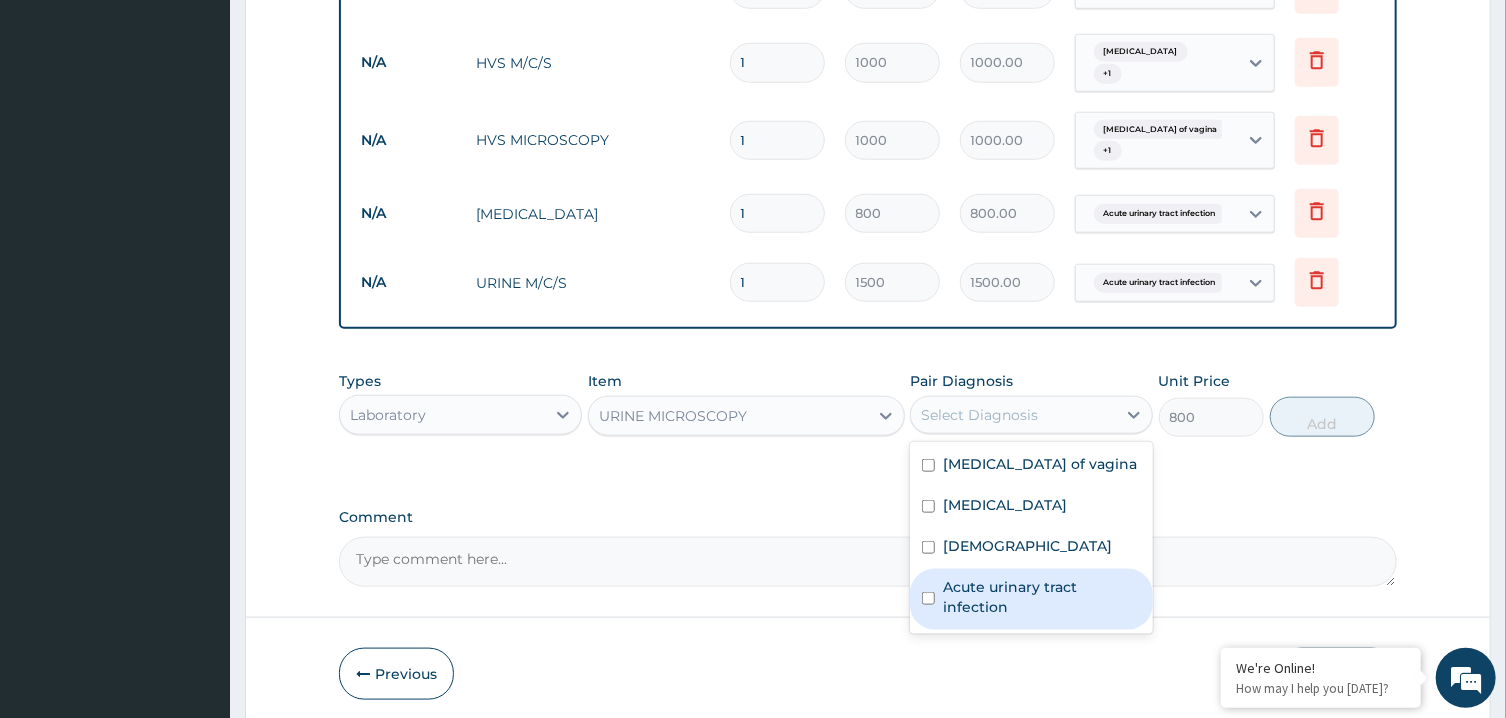 click on "Acute urinary tract infection" at bounding box center [1042, 597] 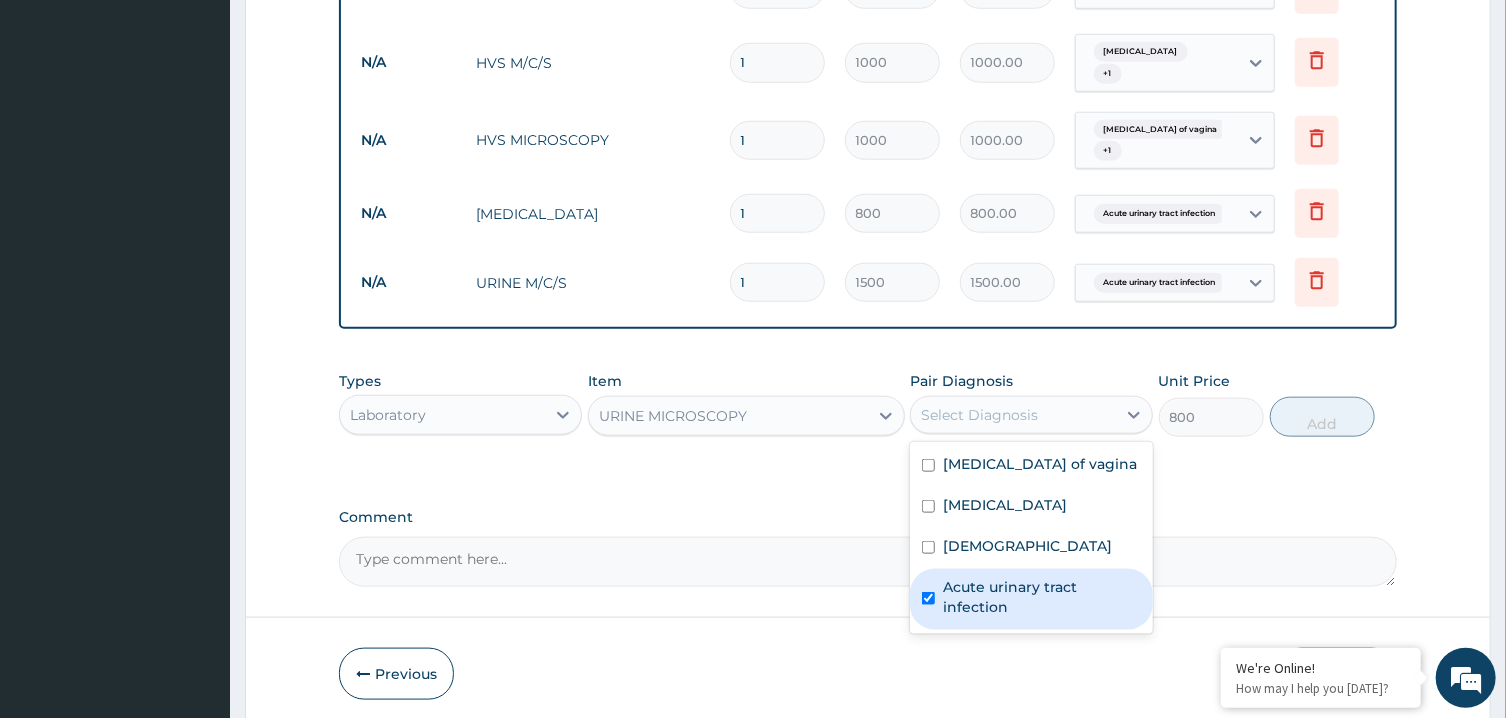 checkbox on "true" 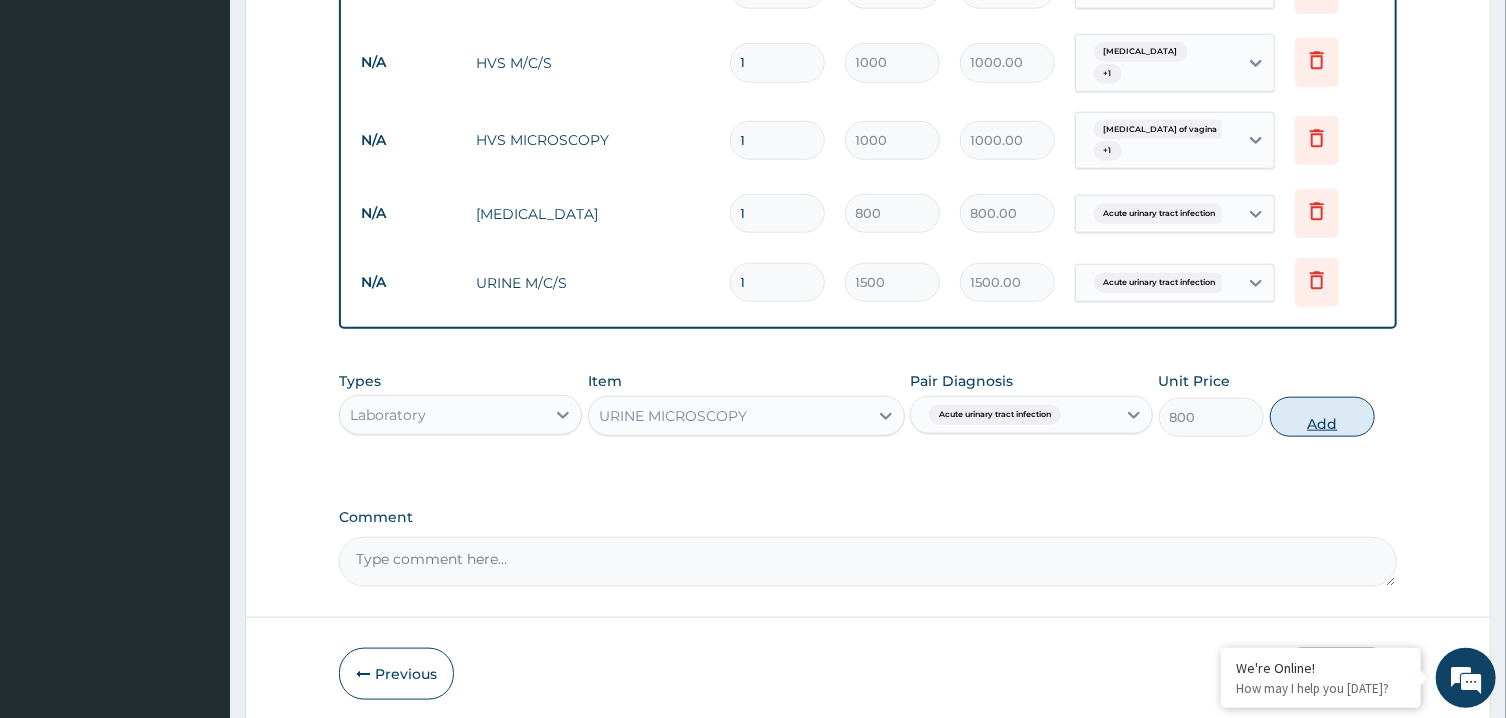 click on "Add" at bounding box center (1323, 417) 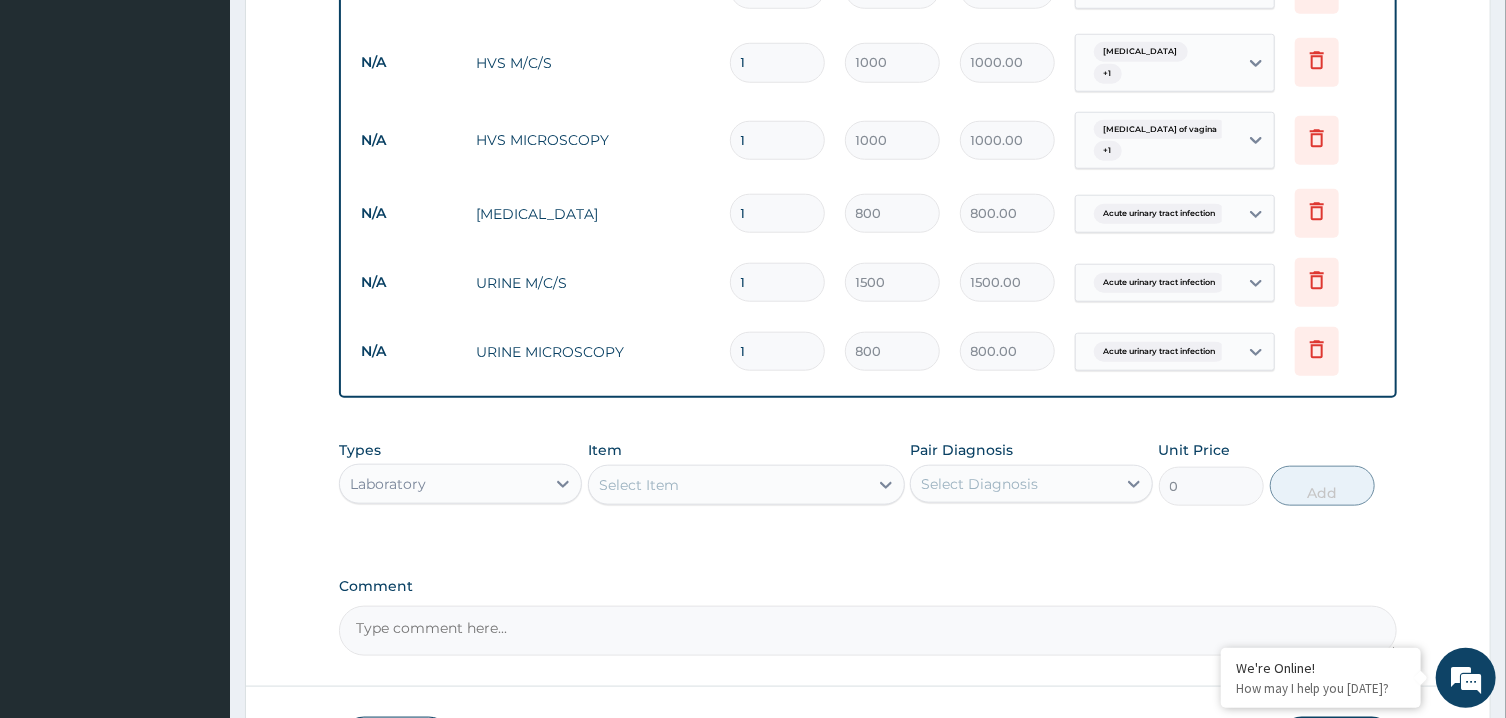 scroll, scrollTop: 1058, scrollLeft: 0, axis: vertical 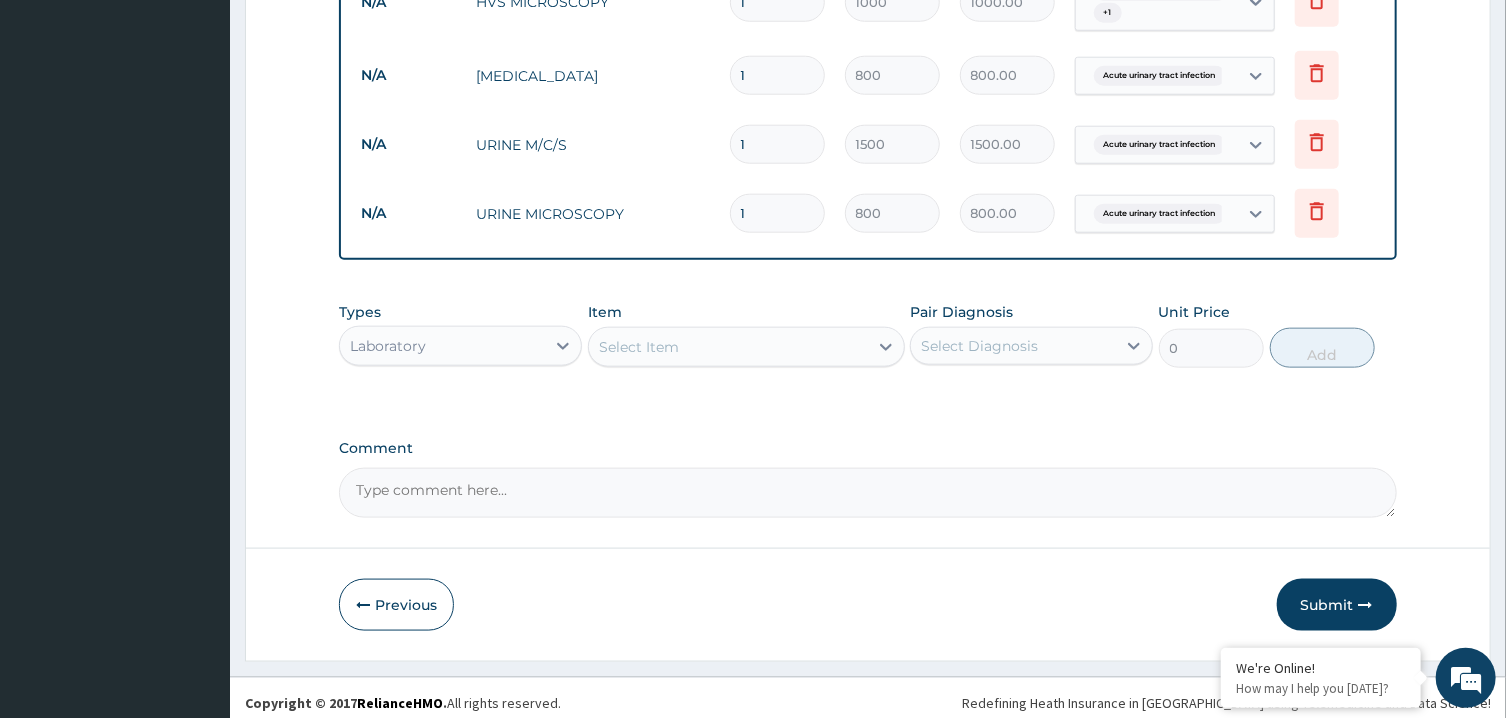 click on "Select Item" at bounding box center [728, 347] 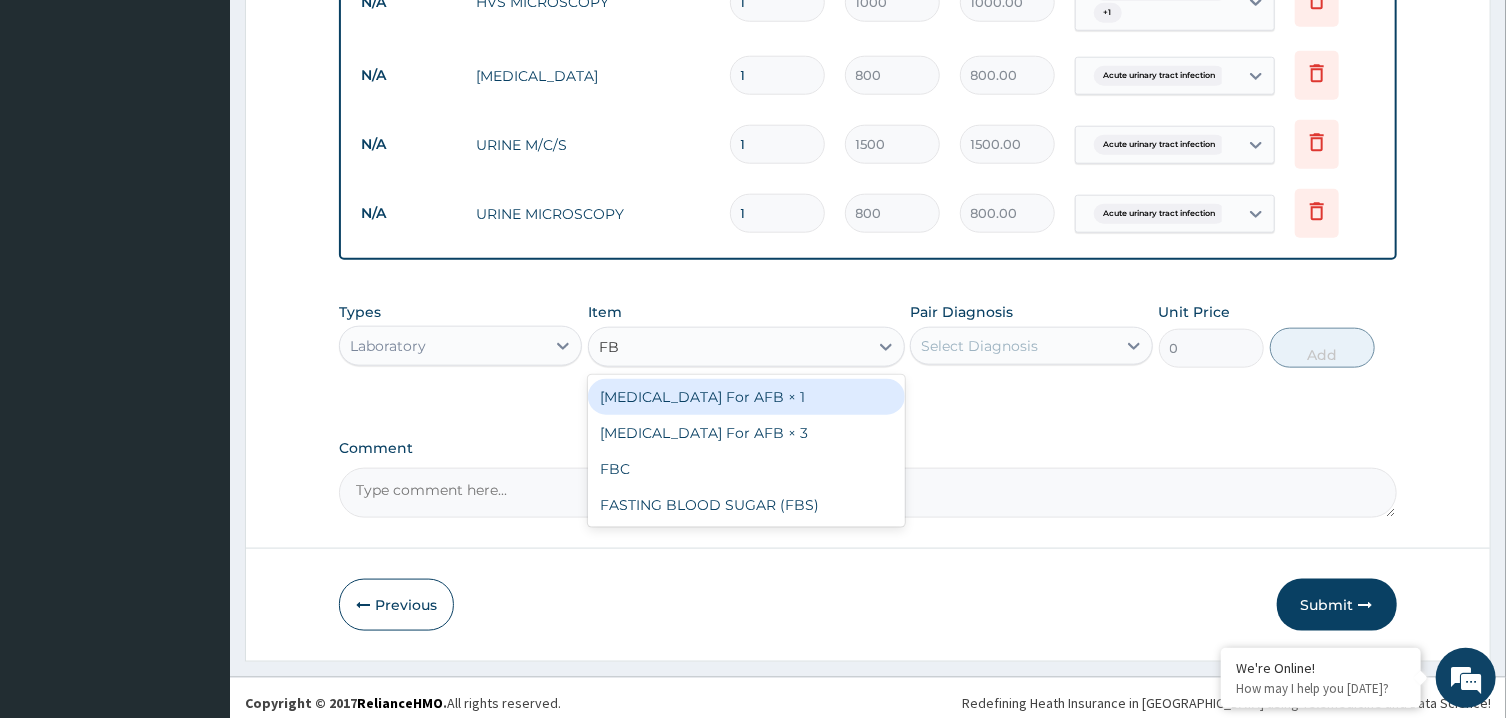 type on "FBC" 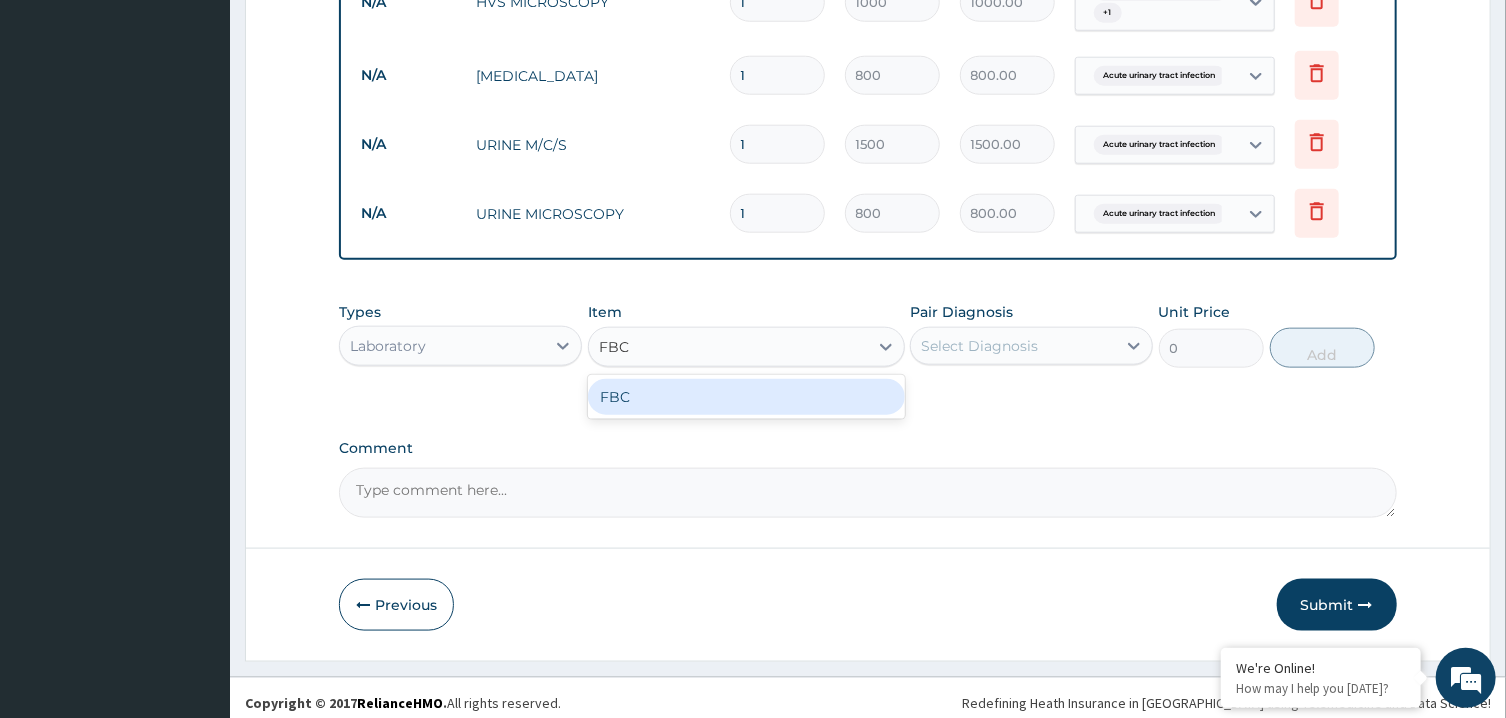 click on "FBC" at bounding box center (746, 397) 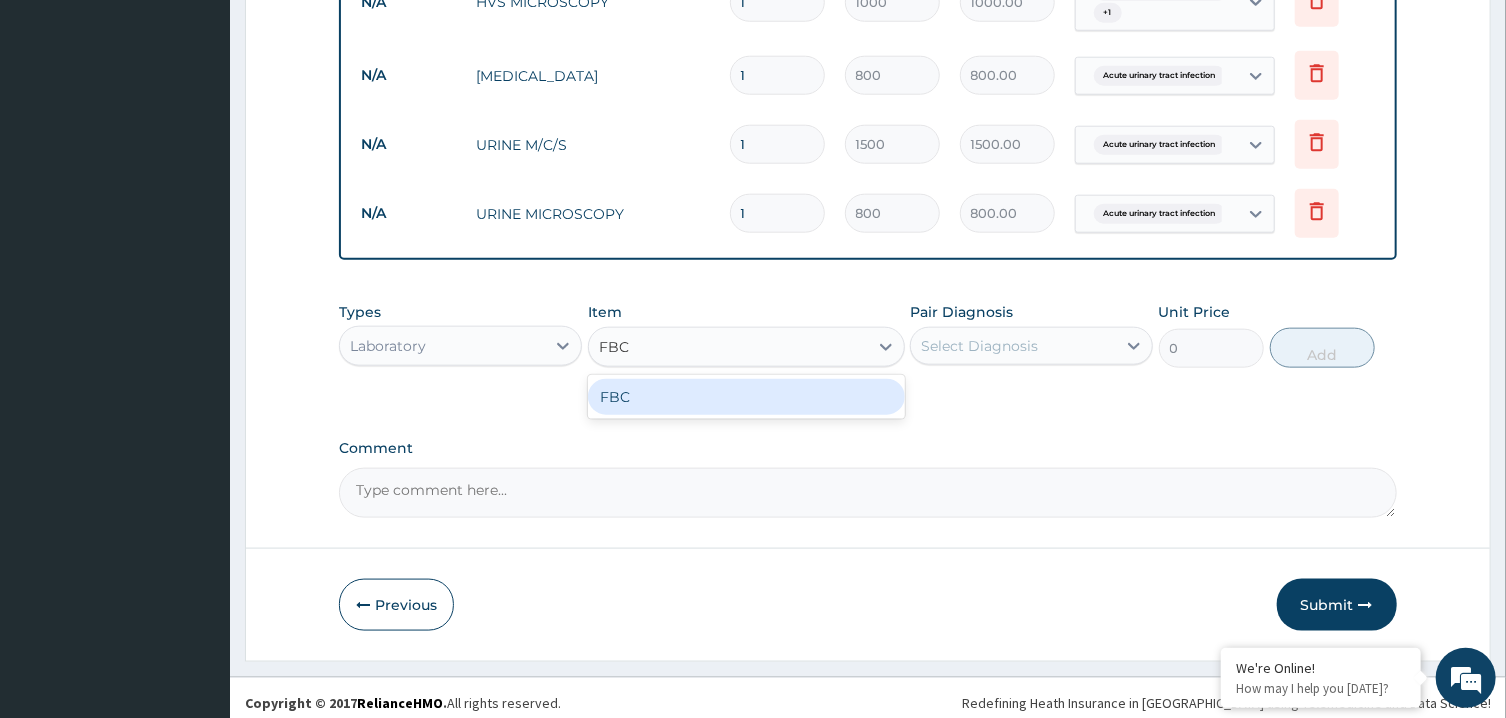 type 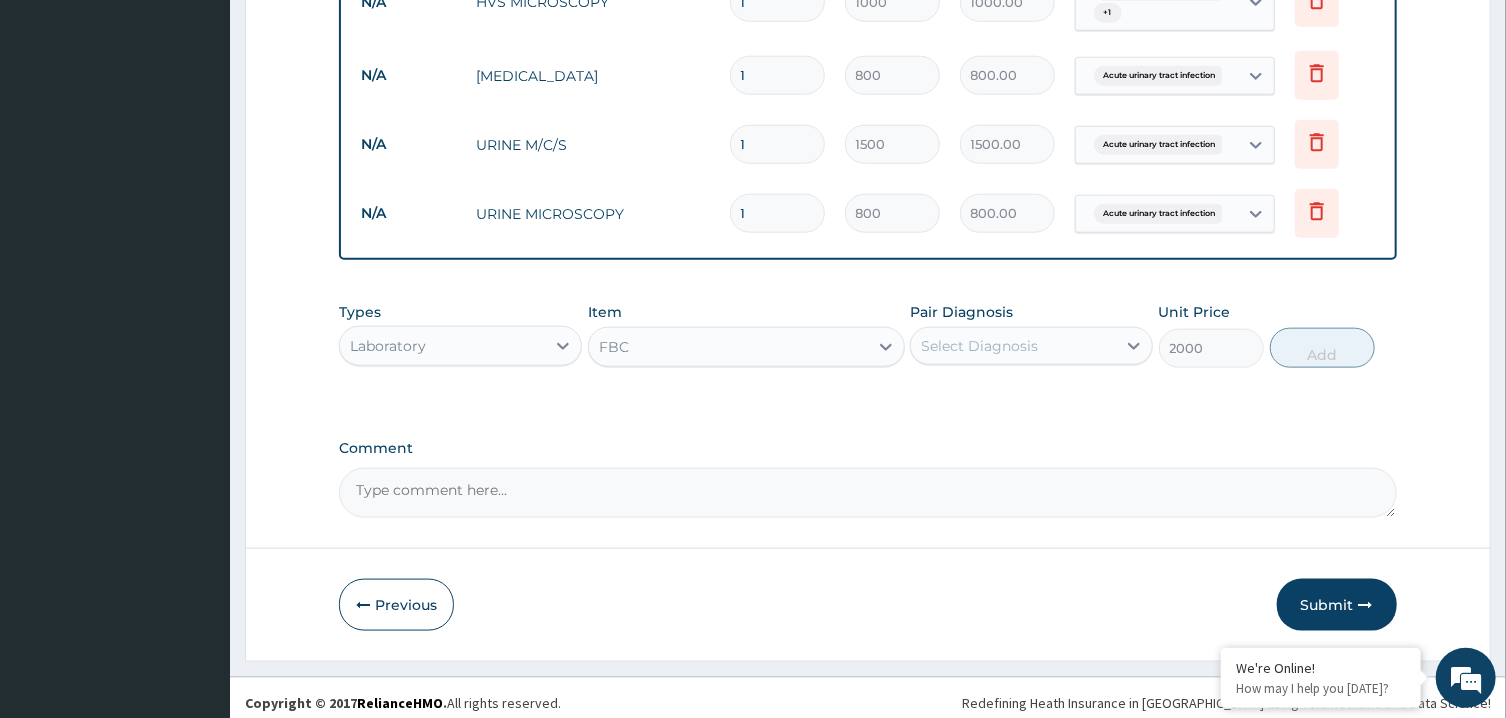 drag, startPoint x: 929, startPoint y: 362, endPoint x: 978, endPoint y: 326, distance: 60.80296 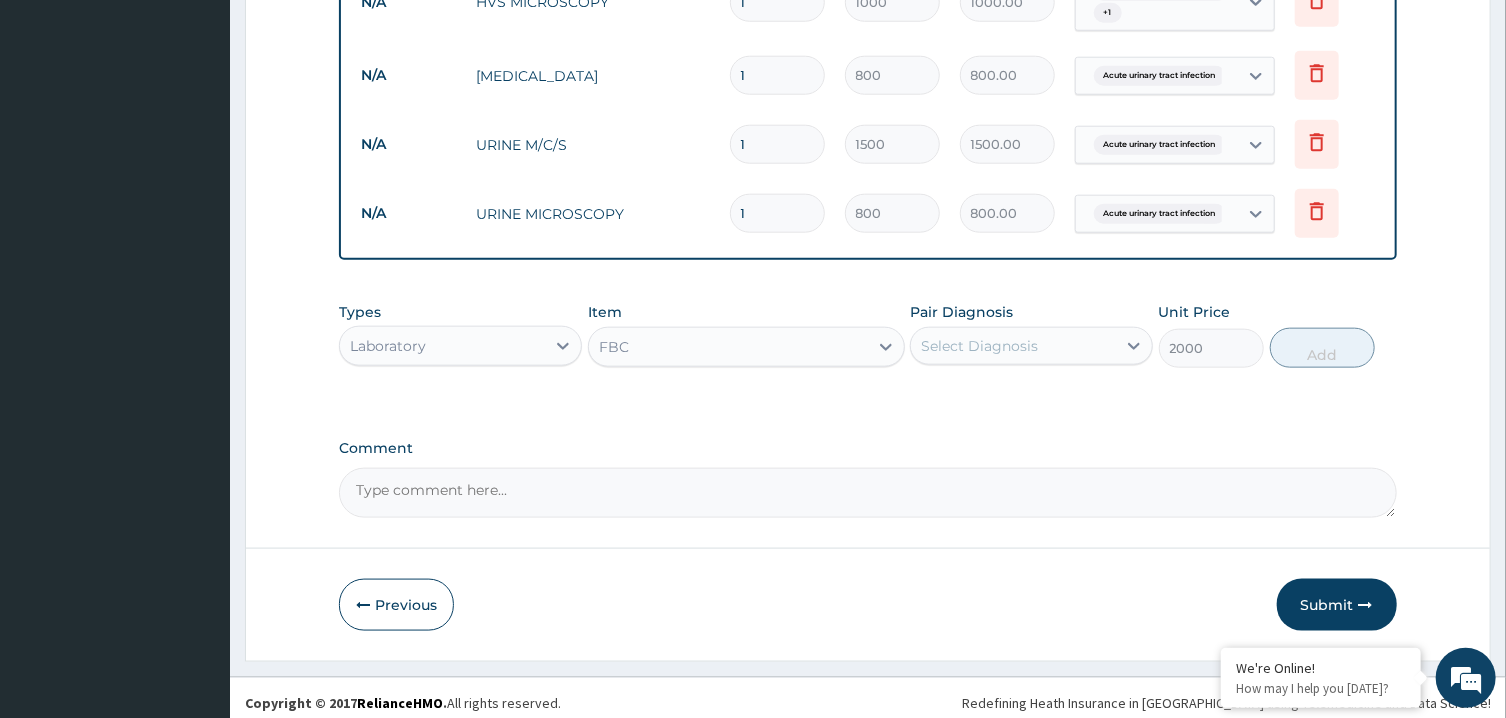 click on "Types Laboratory Item FBC Pair Diagnosis Select Diagnosis Unit Price 2000 Add" at bounding box center [867, 335] 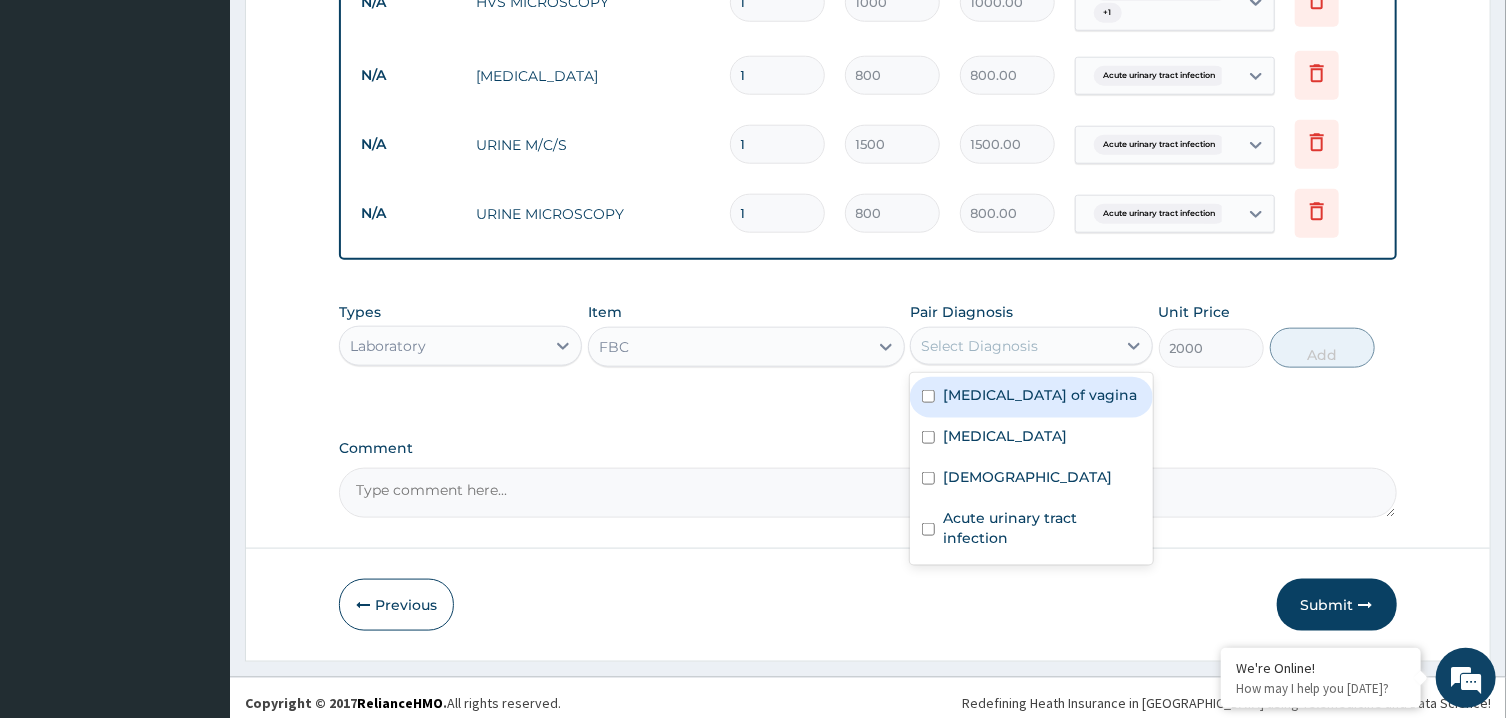 click on "Select Diagnosis" at bounding box center [1013, 346] 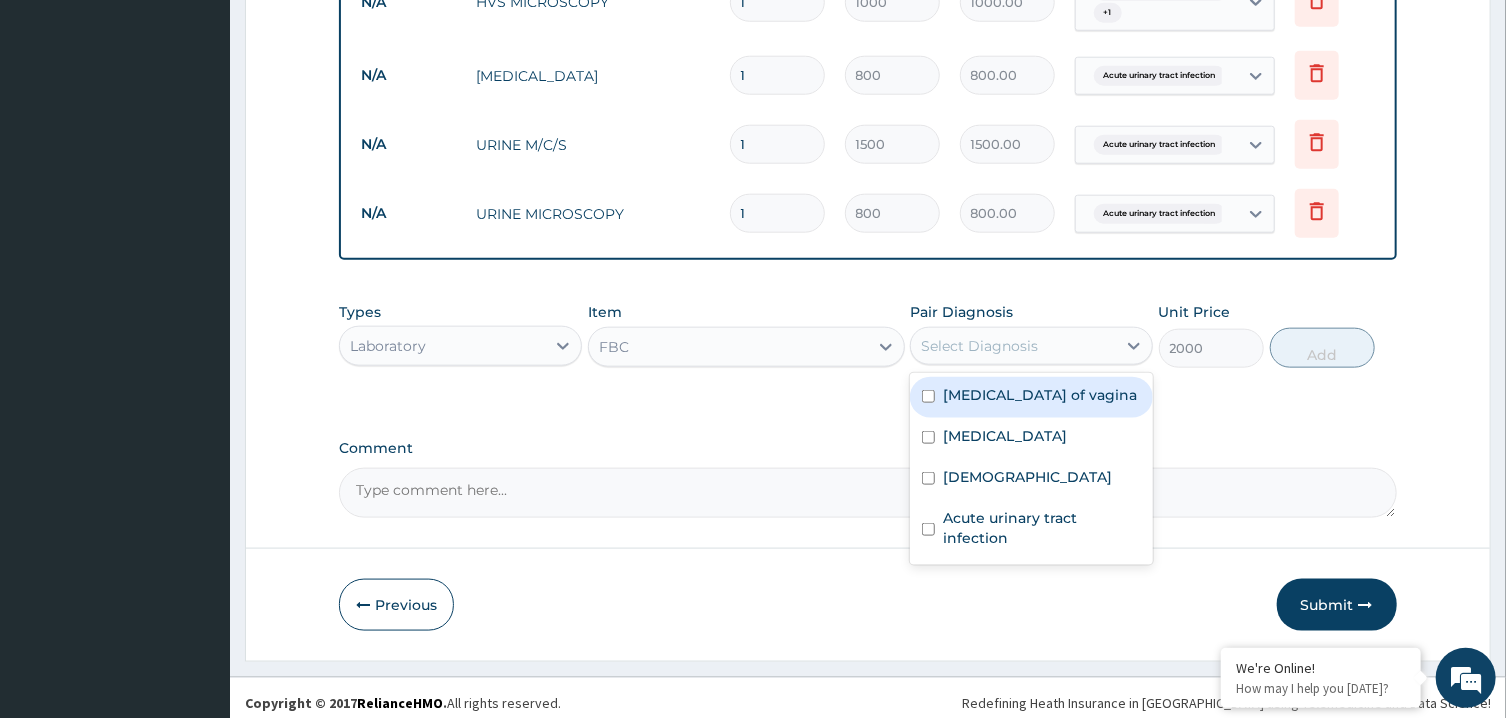 click on "Candidiasis of vagina" at bounding box center (1031, 397) 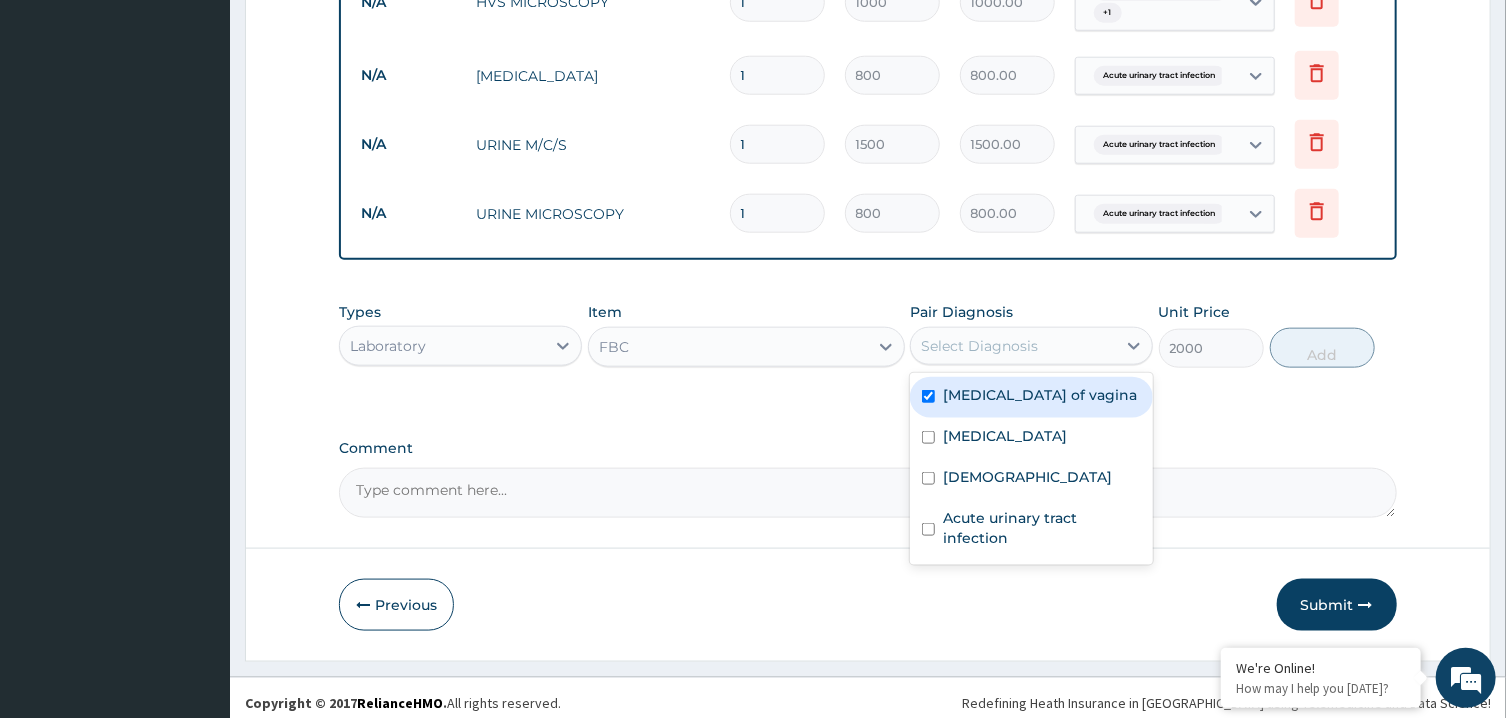 checkbox on "true" 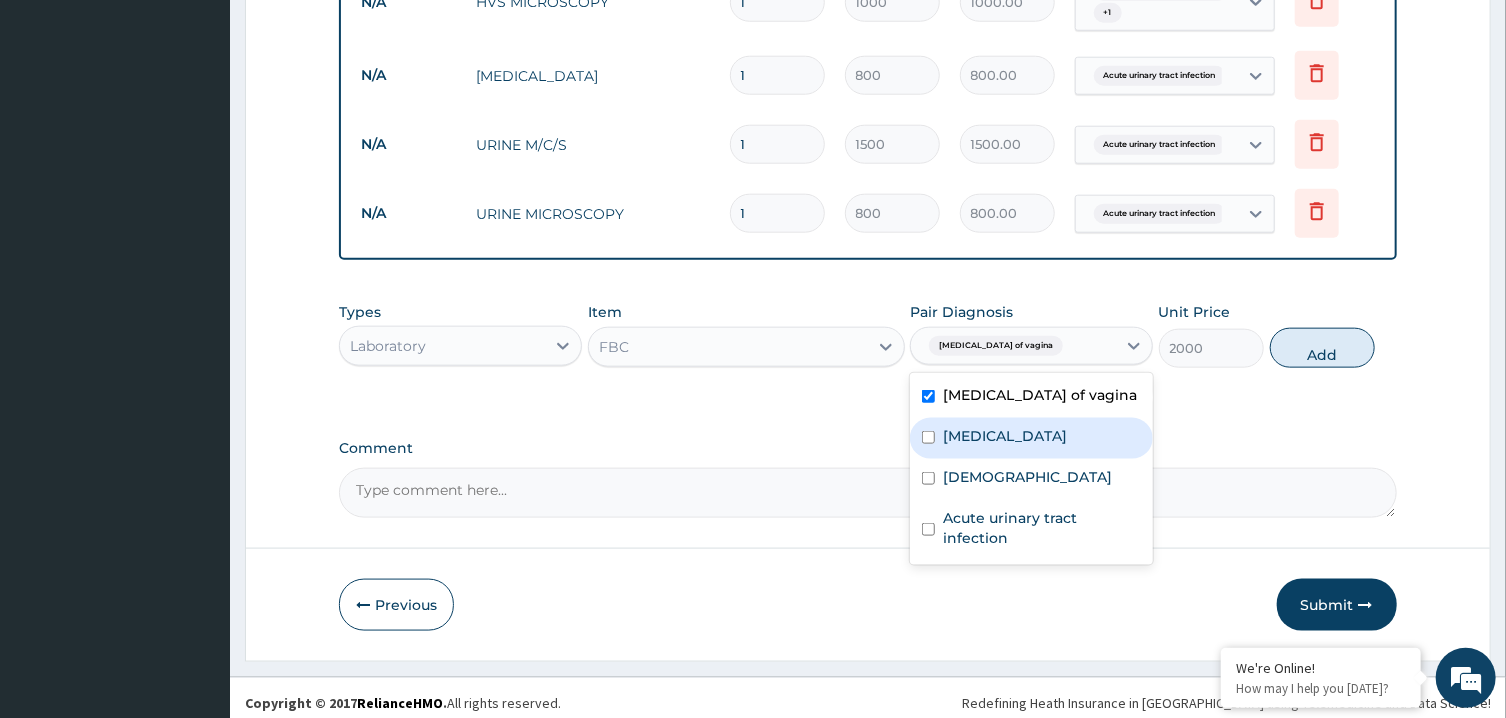 click on "Vaginitis" at bounding box center (1005, 436) 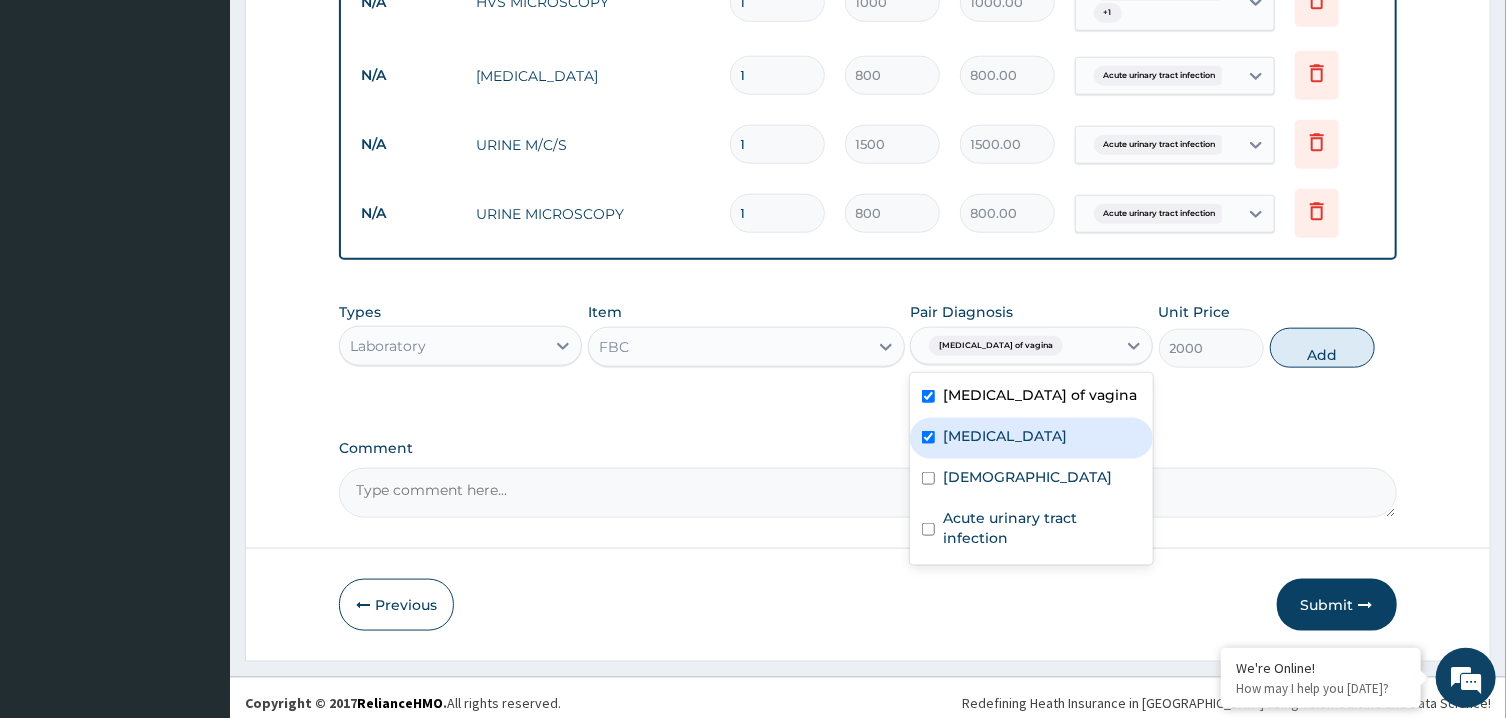 checkbox on "true" 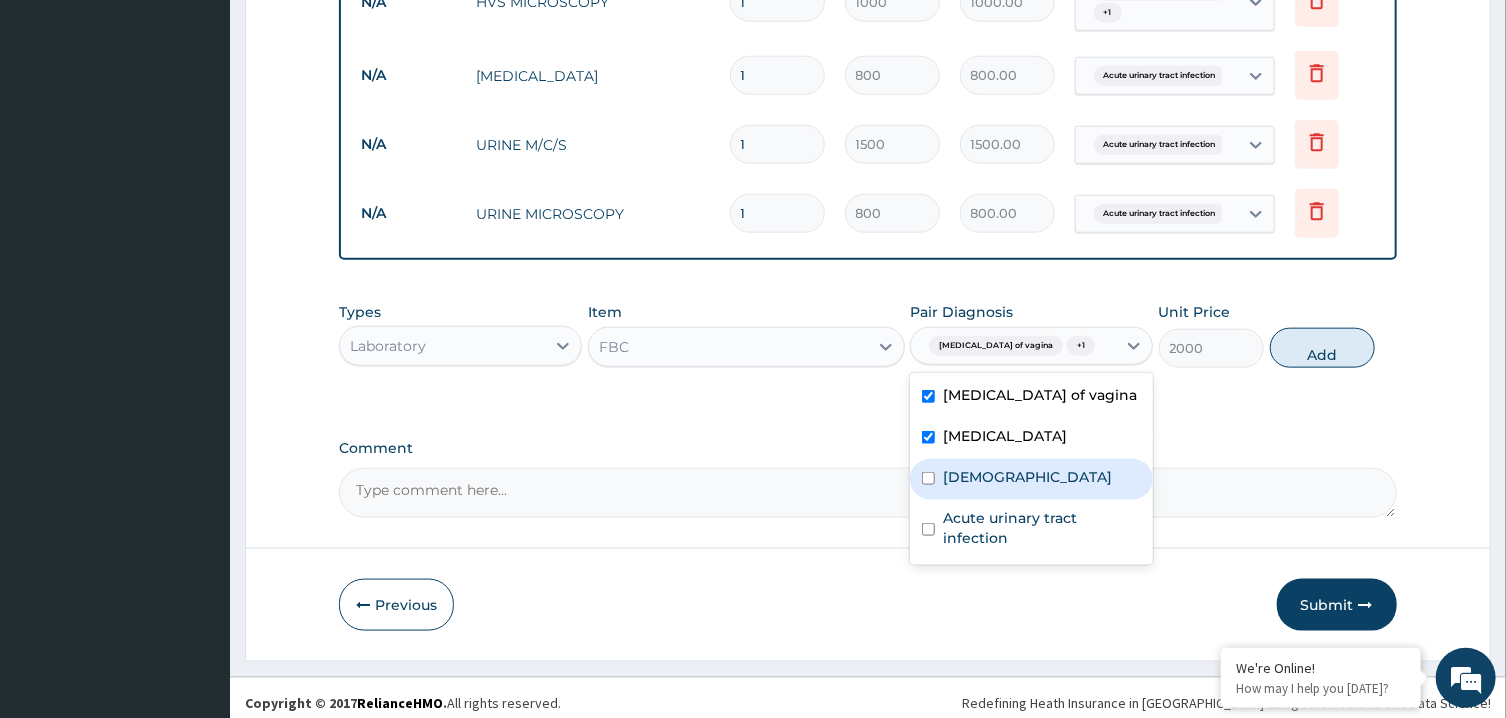 drag, startPoint x: 993, startPoint y: 461, endPoint x: 1018, endPoint y: 487, distance: 36.069378 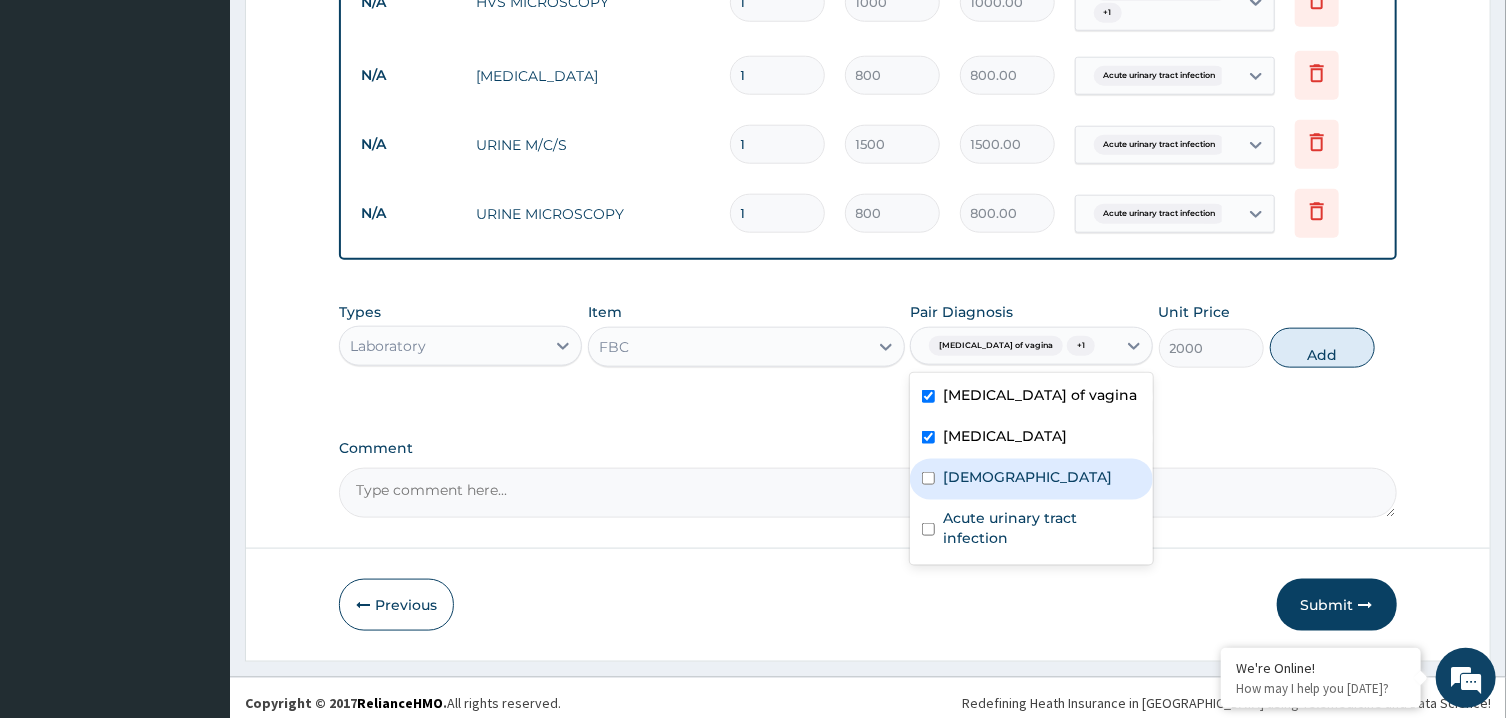 click on "Asthma" at bounding box center [1031, 479] 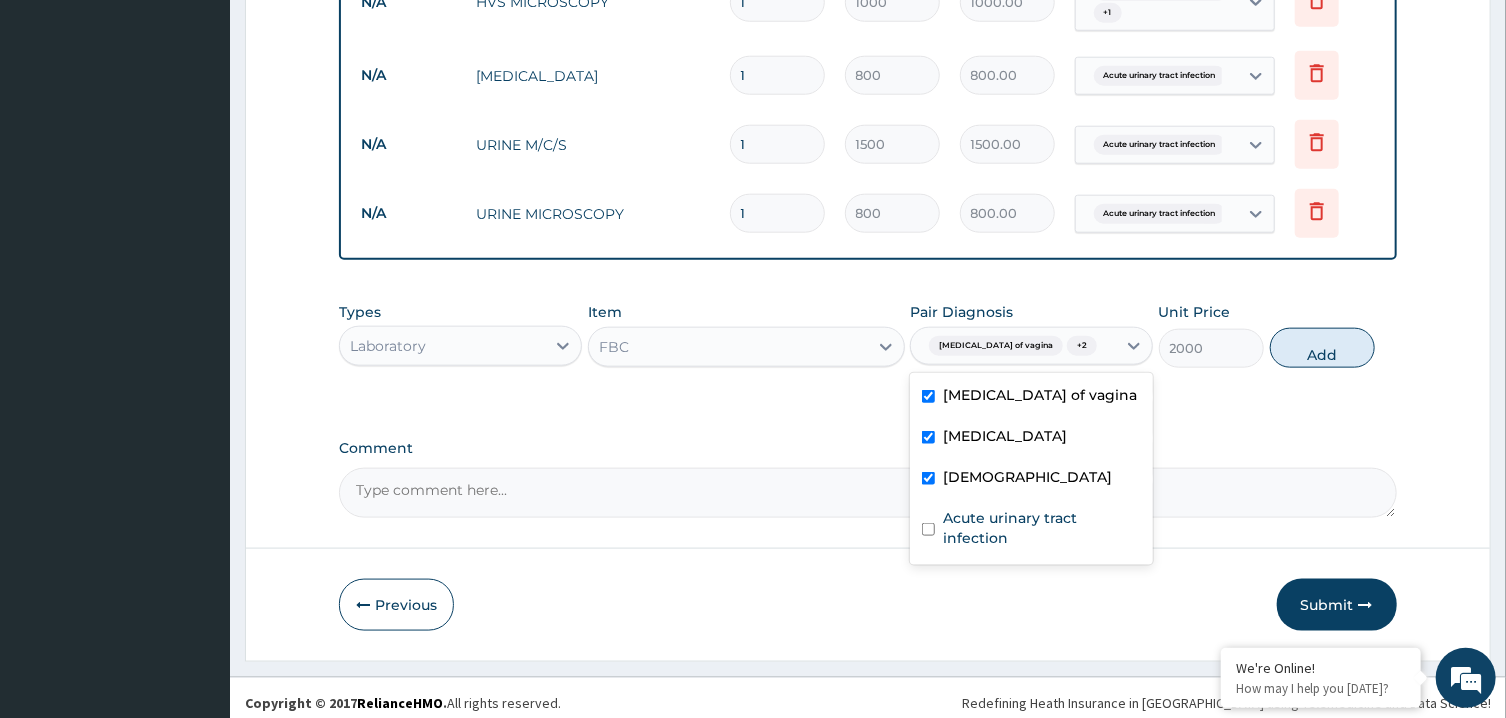 checkbox on "true" 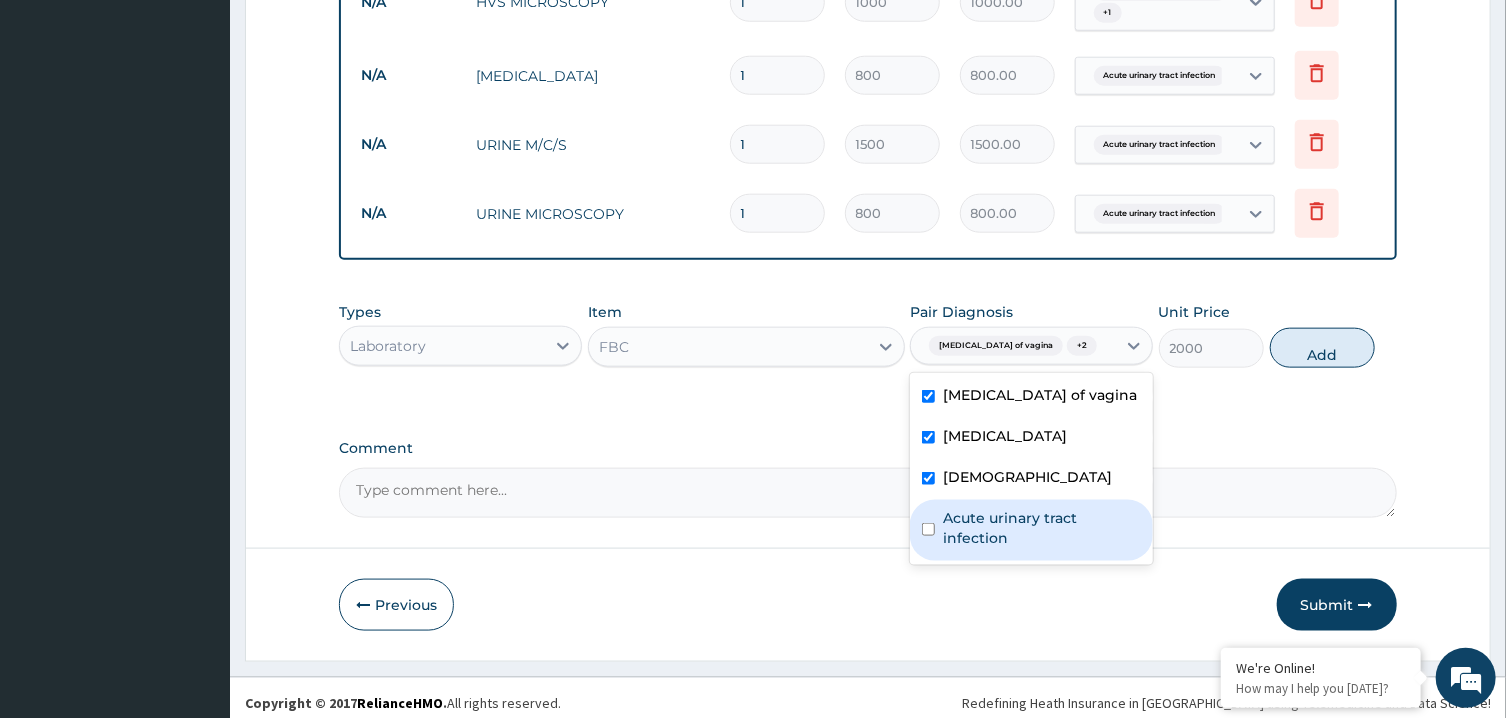 click on "Acute urinary tract infection" at bounding box center [1042, 528] 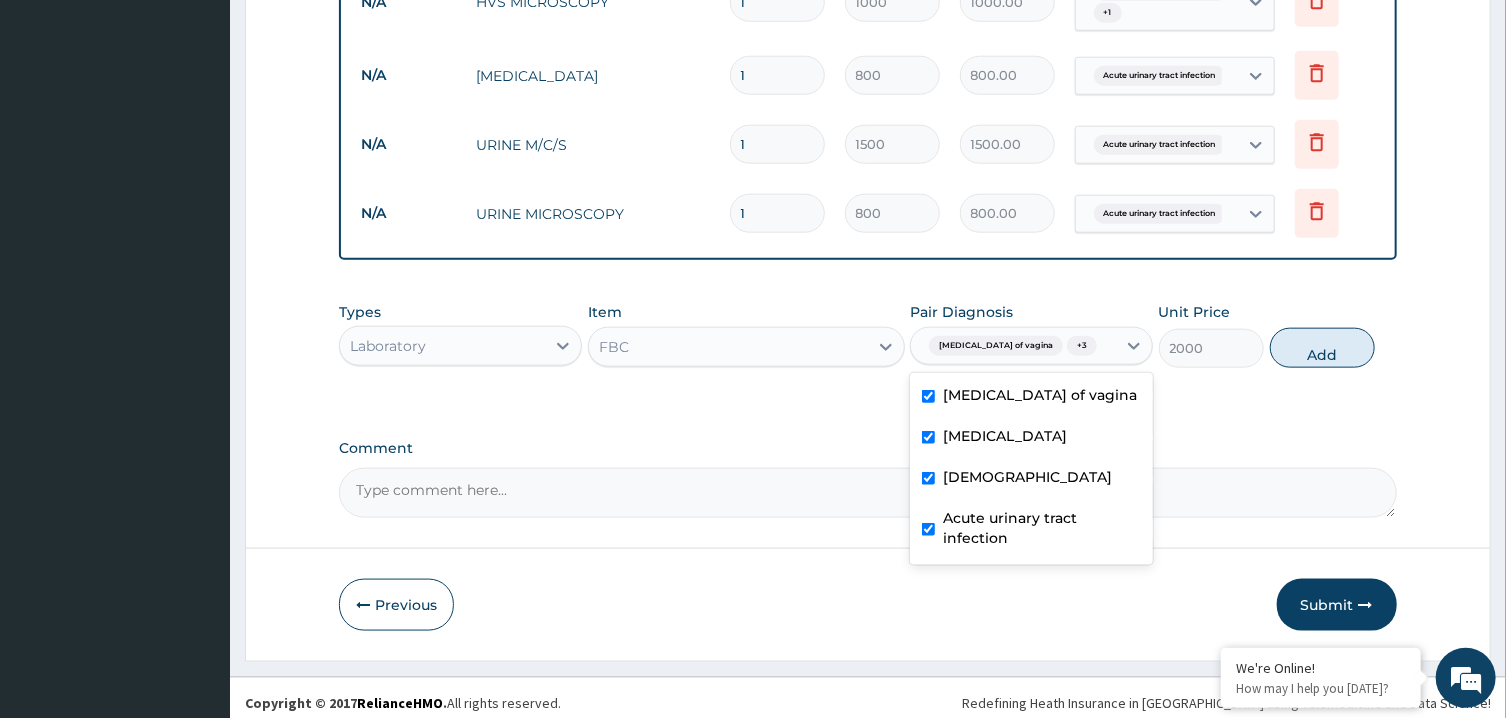 click on "Acute urinary tract infection" at bounding box center (1042, 528) 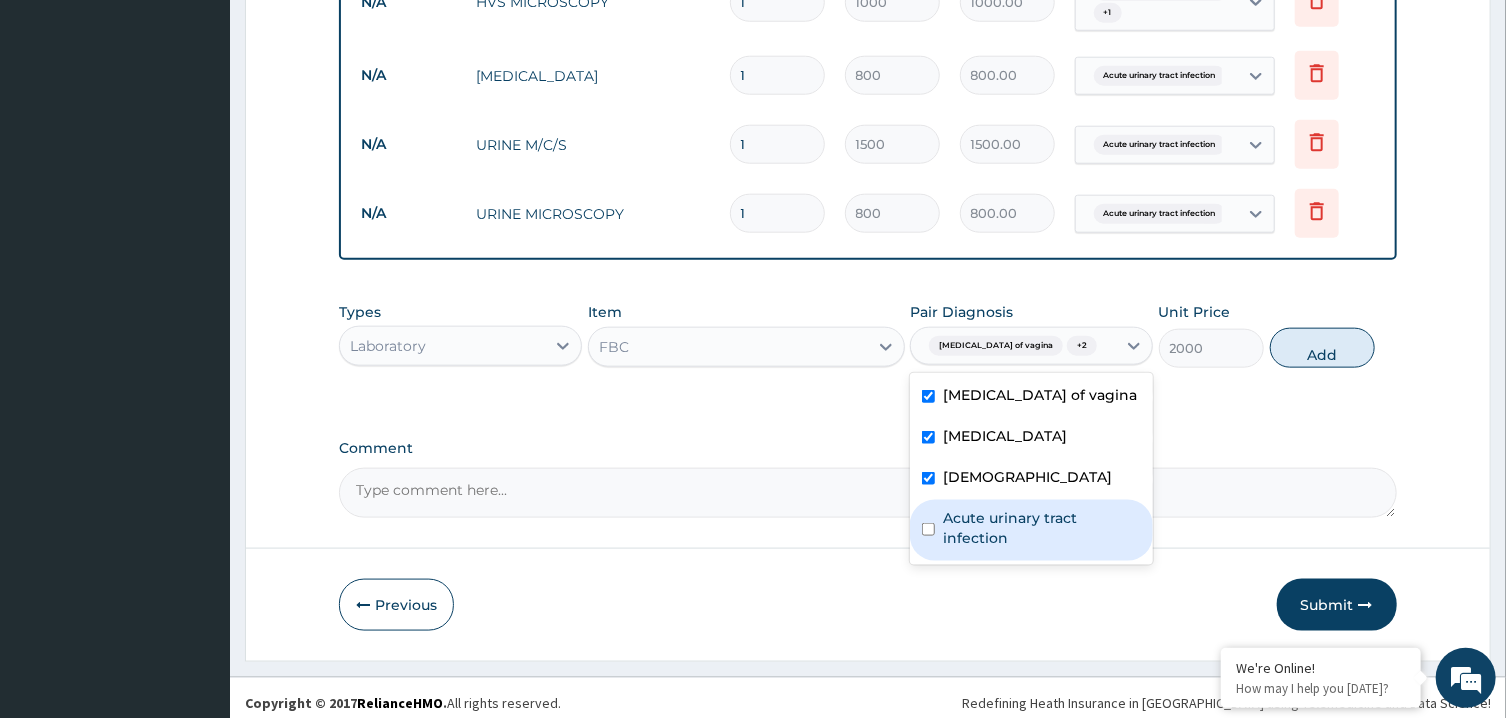 click on "Acute urinary tract infection" at bounding box center (1042, 528) 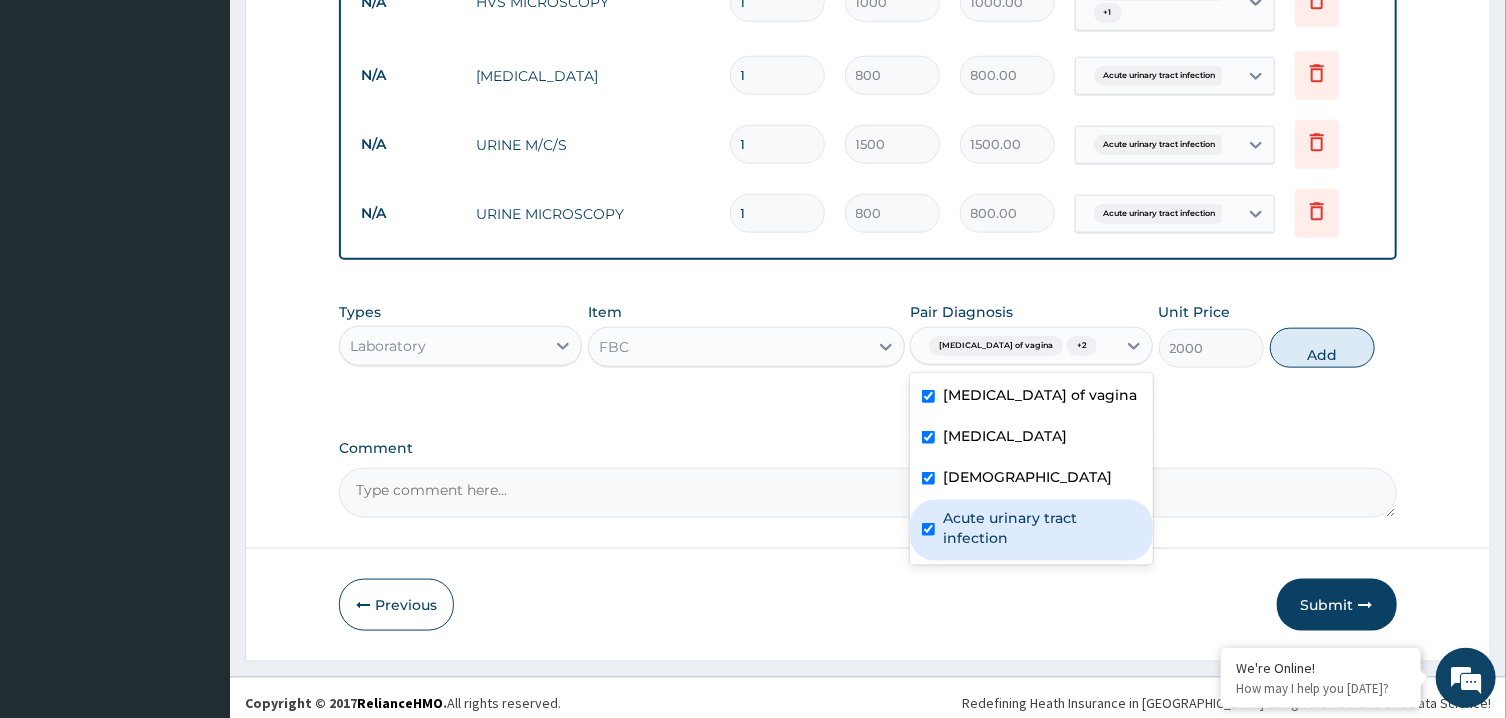 checkbox on "true" 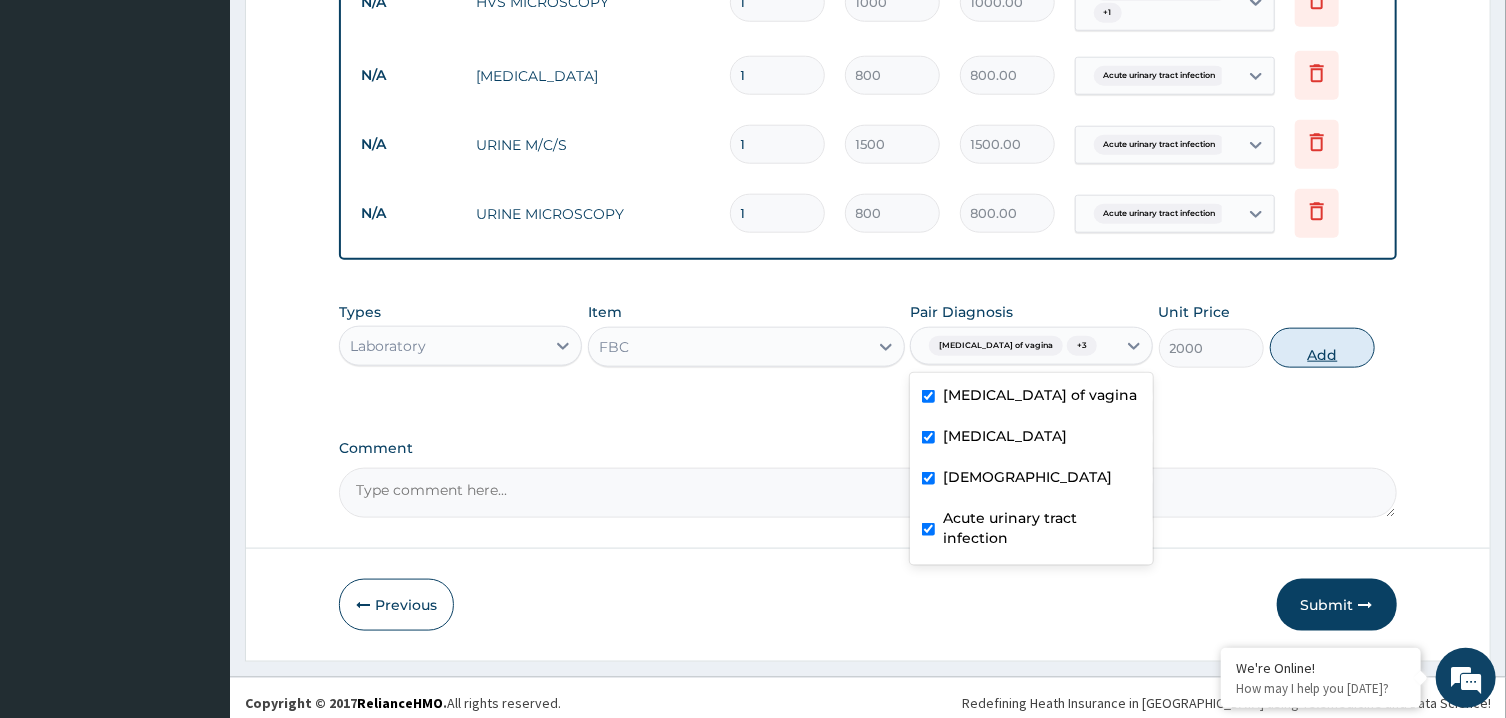 click on "Add" at bounding box center (1323, 348) 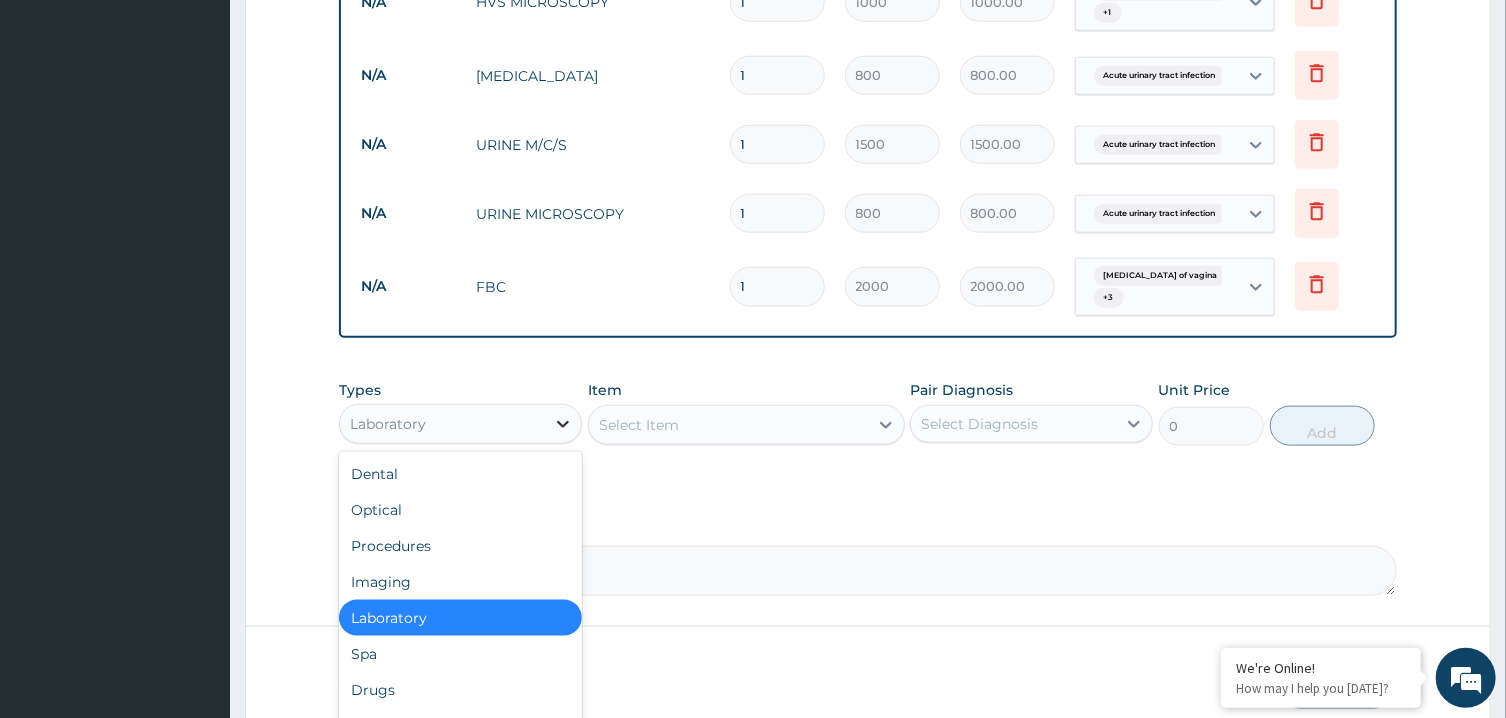 click at bounding box center (563, 424) 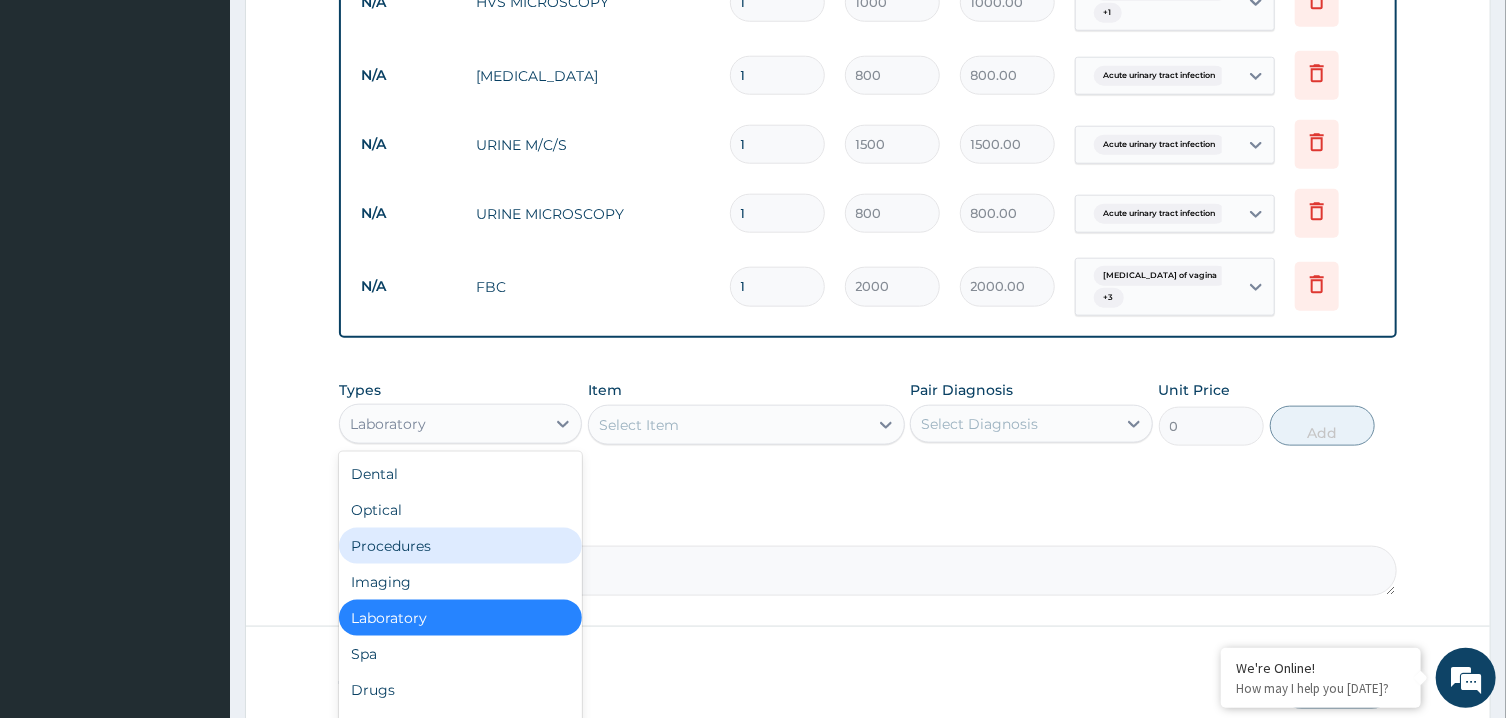 drag, startPoint x: 469, startPoint y: 556, endPoint x: 469, endPoint y: 545, distance: 11 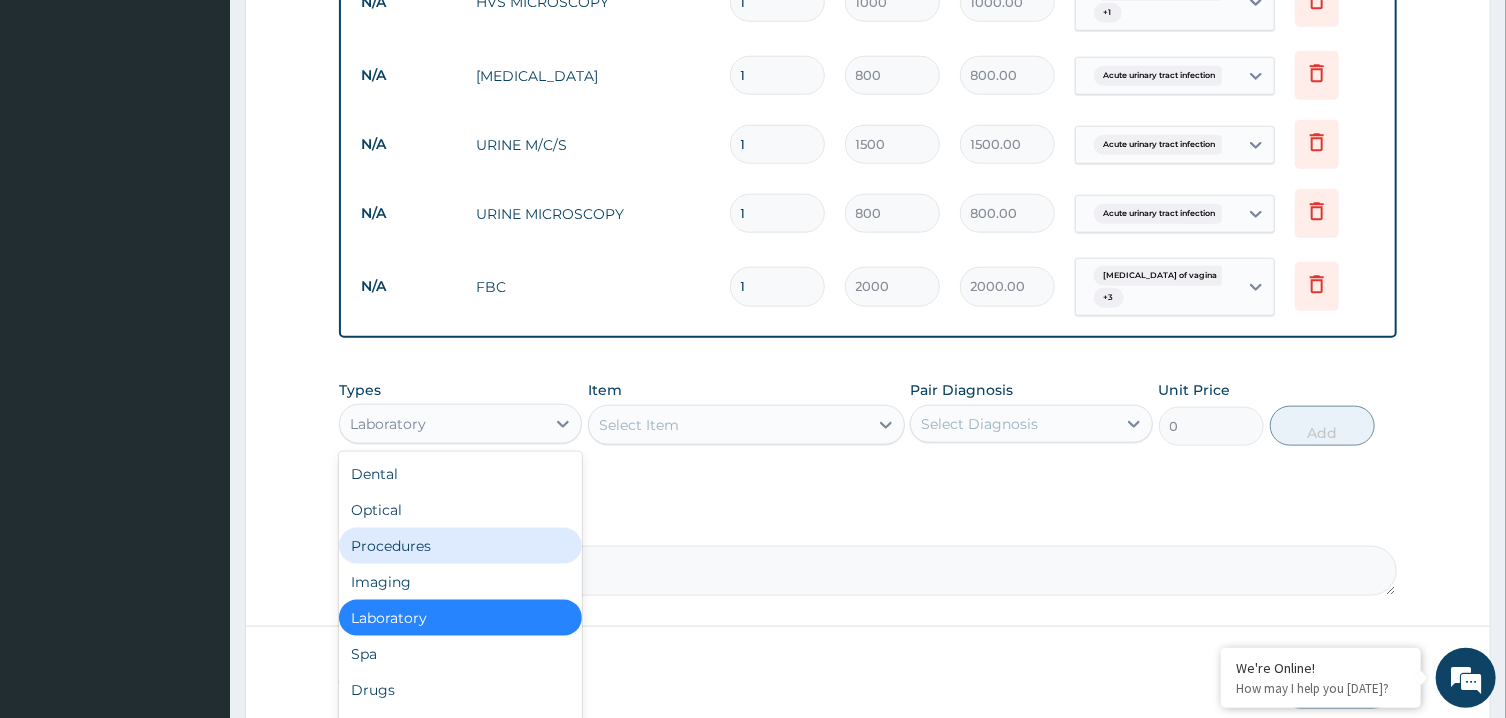 click on "Dental Optical Procedures Imaging Laboratory Spa Drugs Immunizations Others Gym" at bounding box center (460, 602) 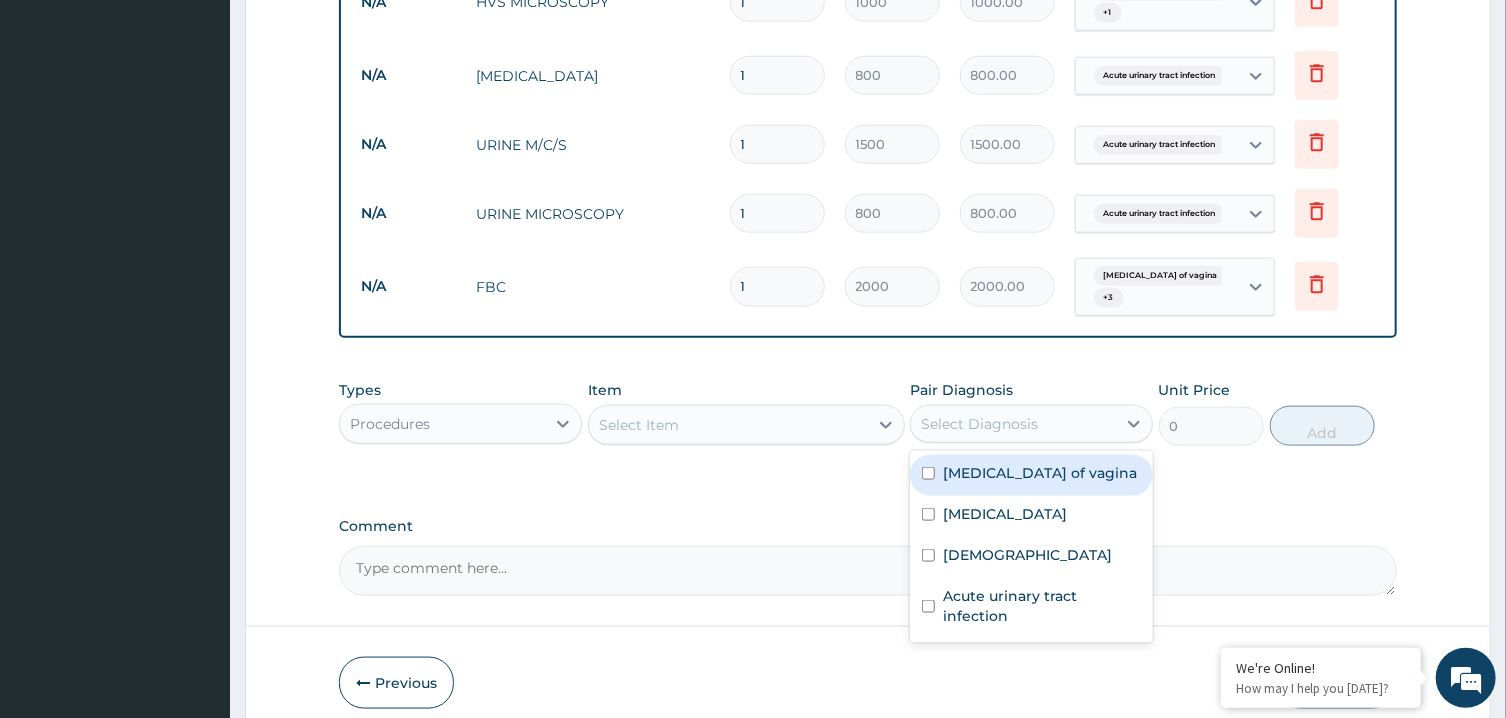 click on "Select Diagnosis" at bounding box center (979, 424) 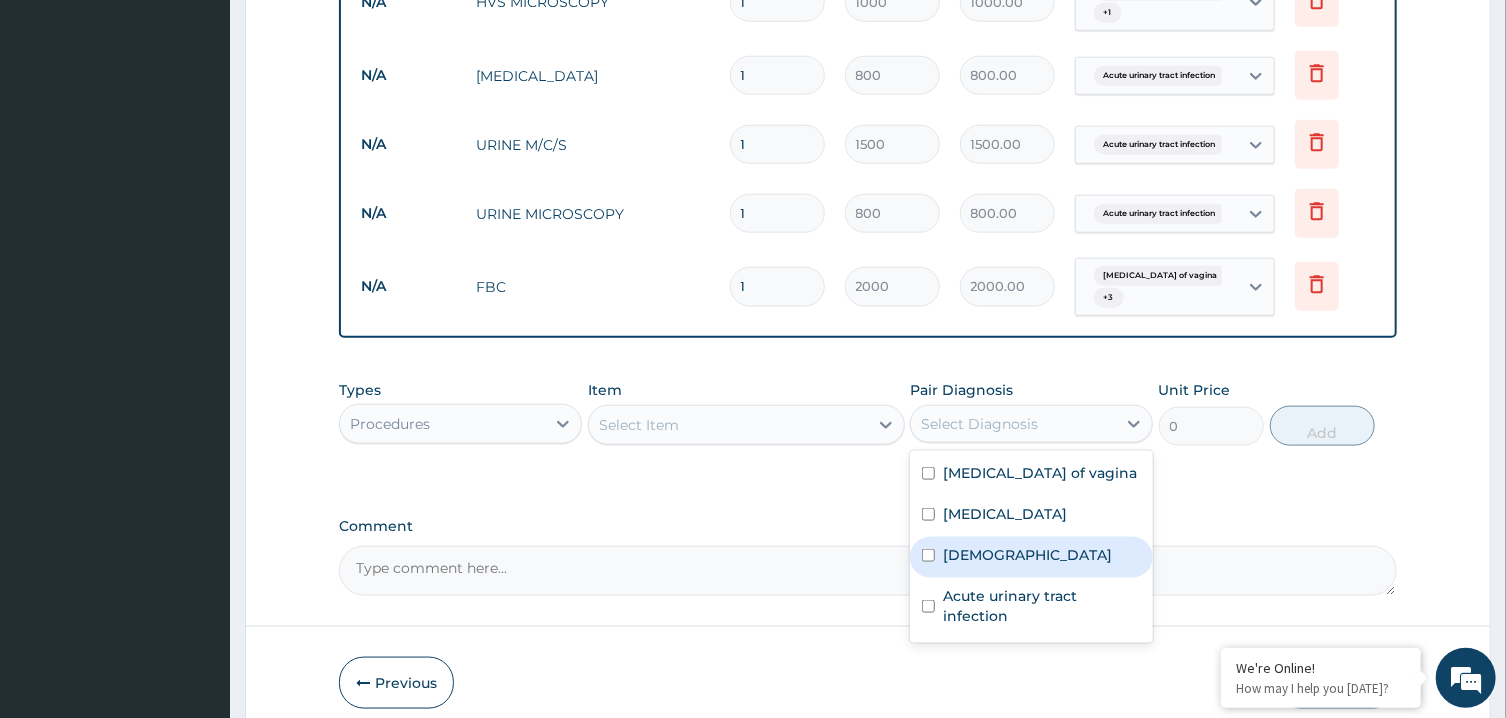 click on "Asthma" at bounding box center [1027, 555] 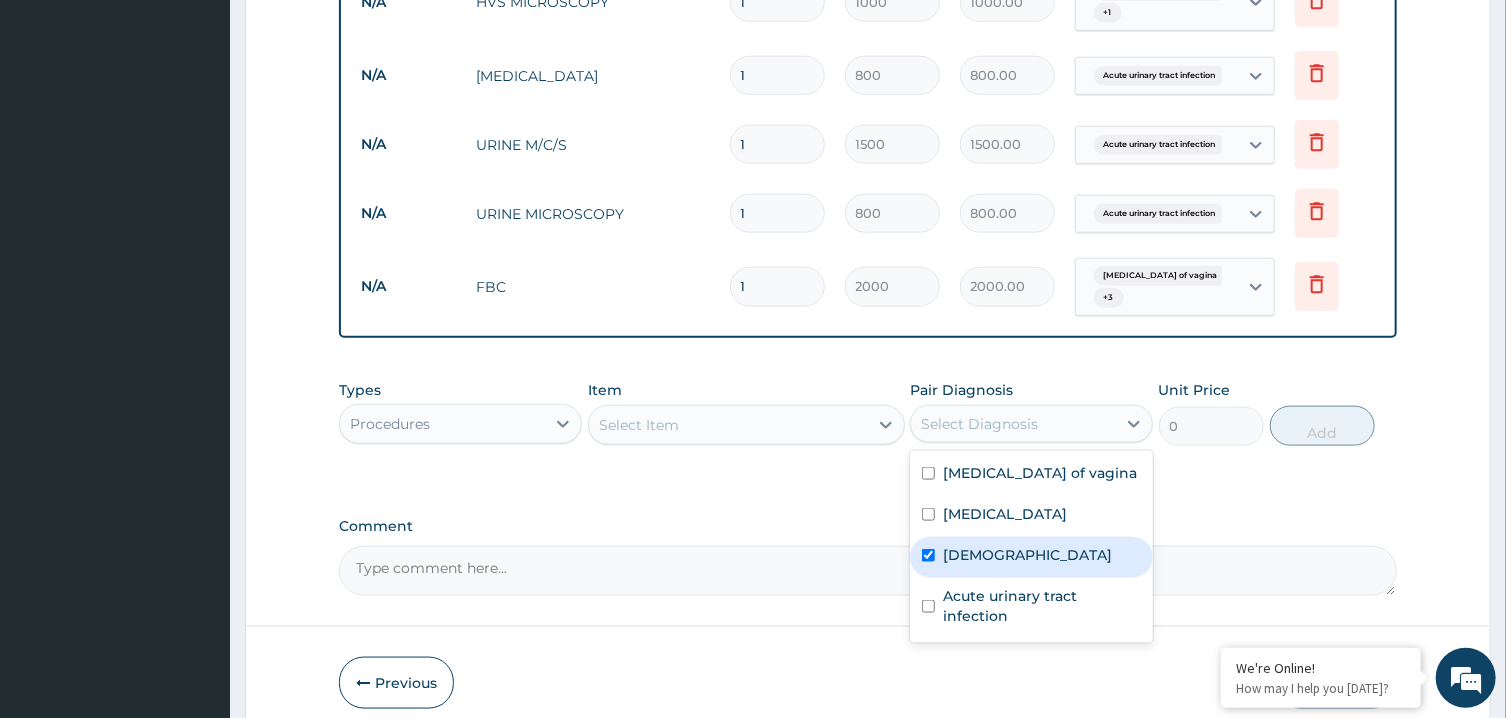 checkbox on "true" 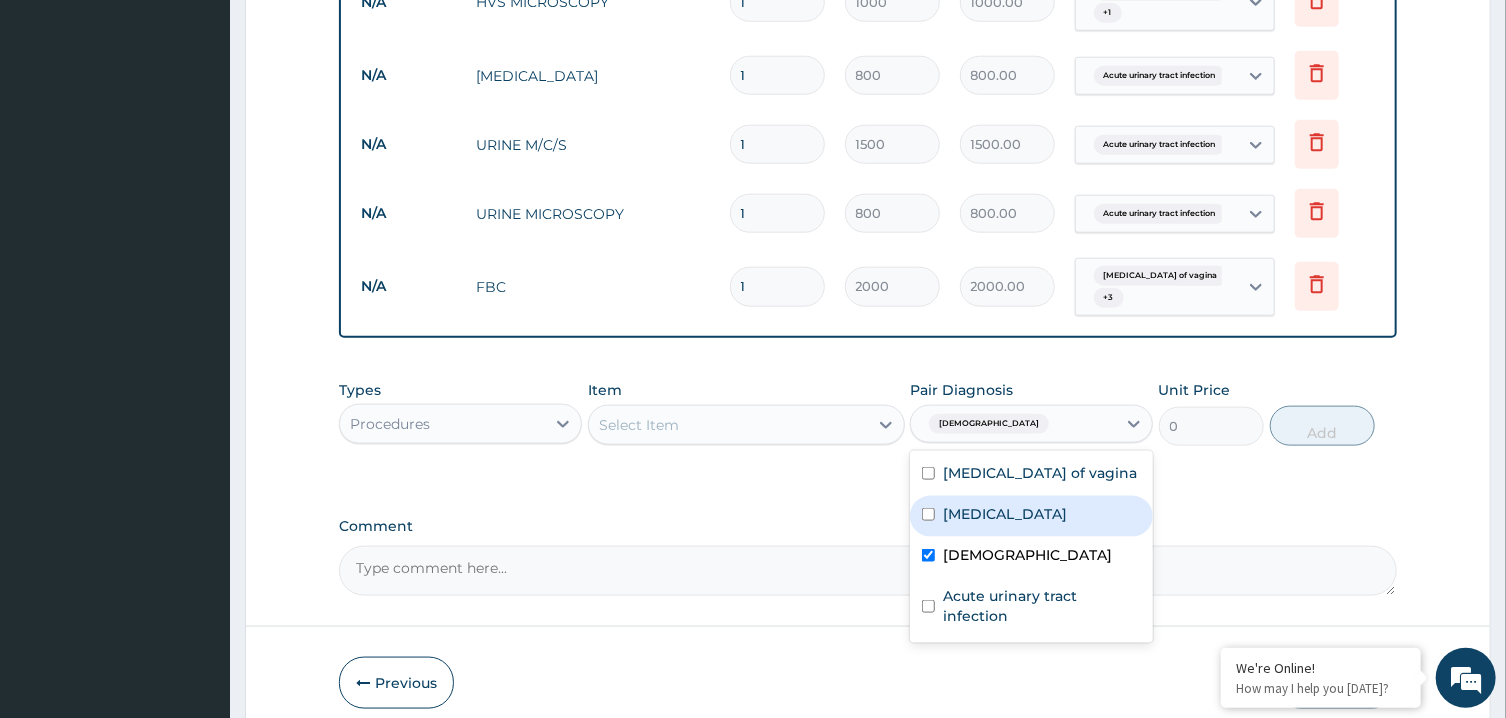 click on "Select Item" at bounding box center (728, 425) 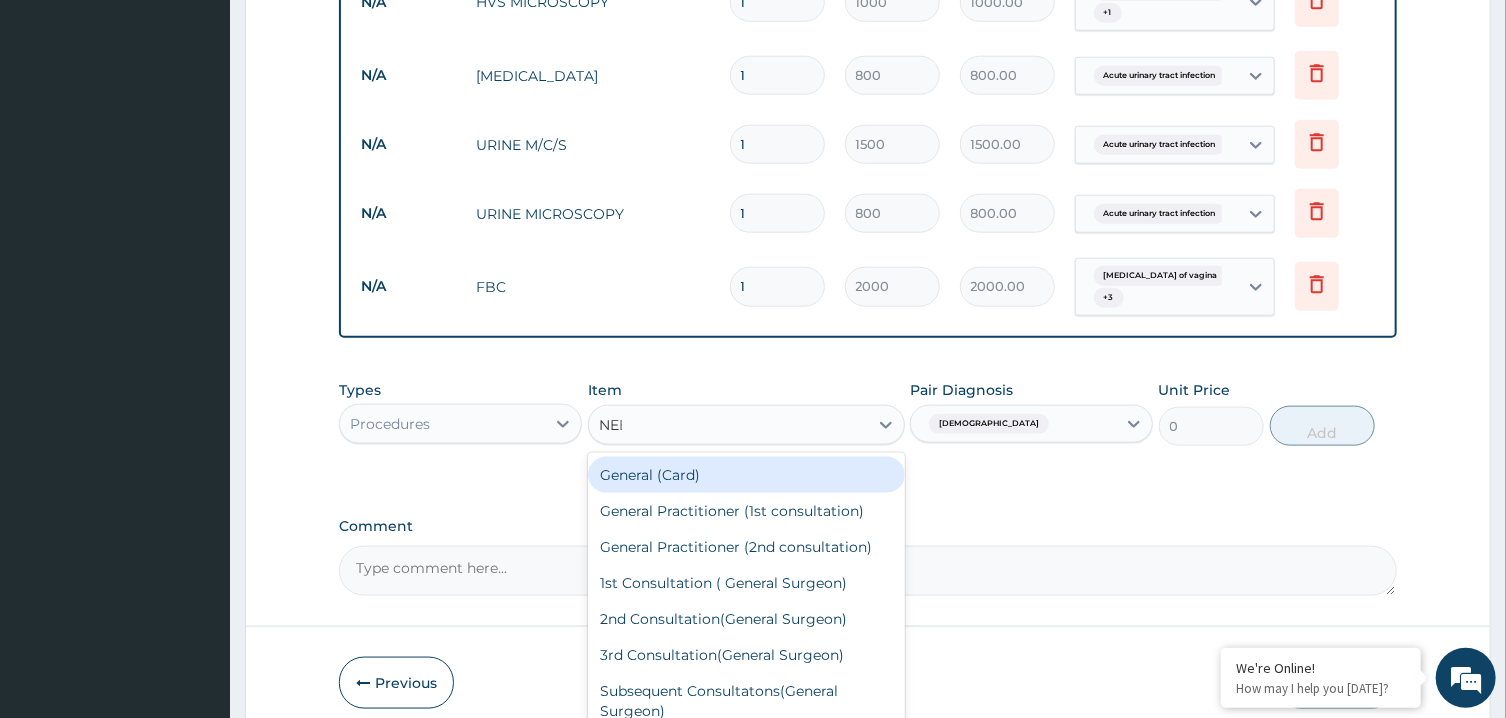type on "NEBU" 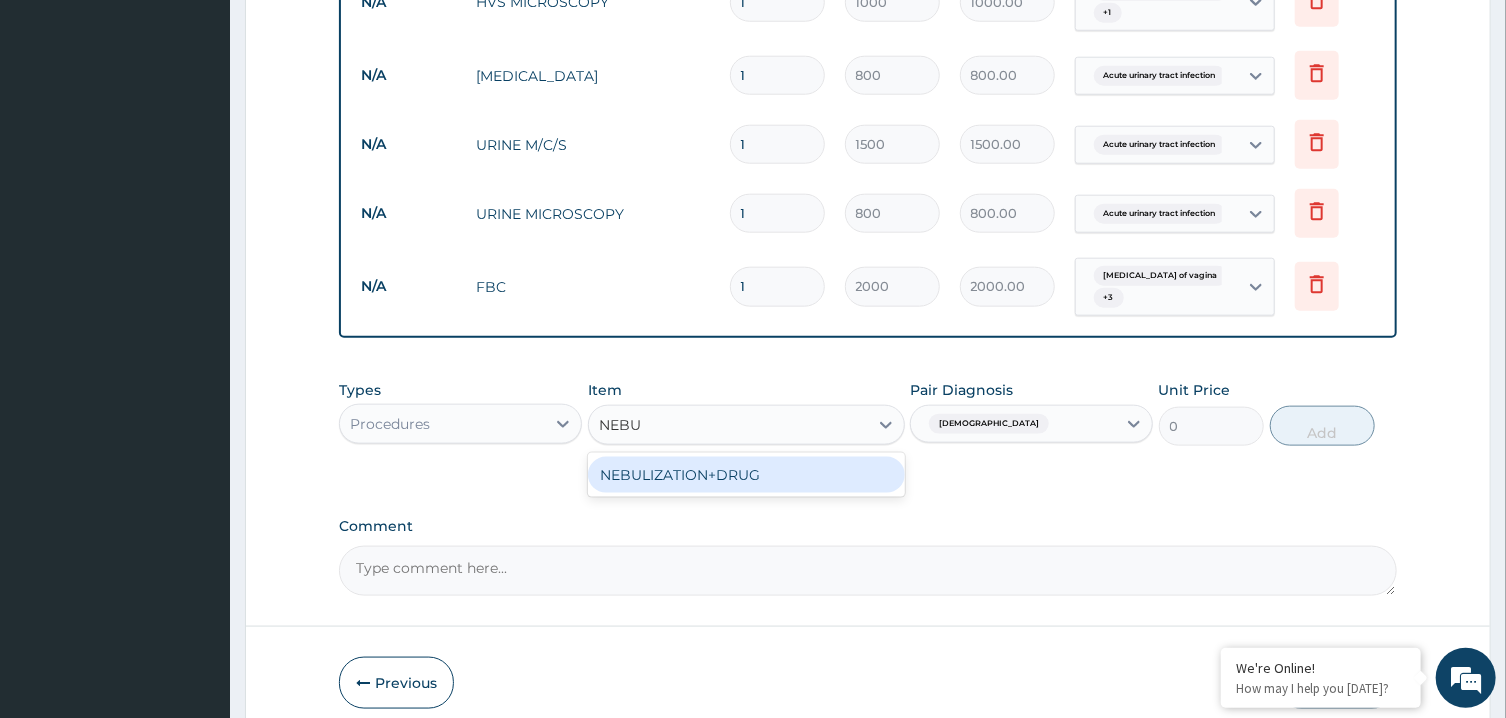 click on "NEBULIZATION+DRUG" at bounding box center [746, 475] 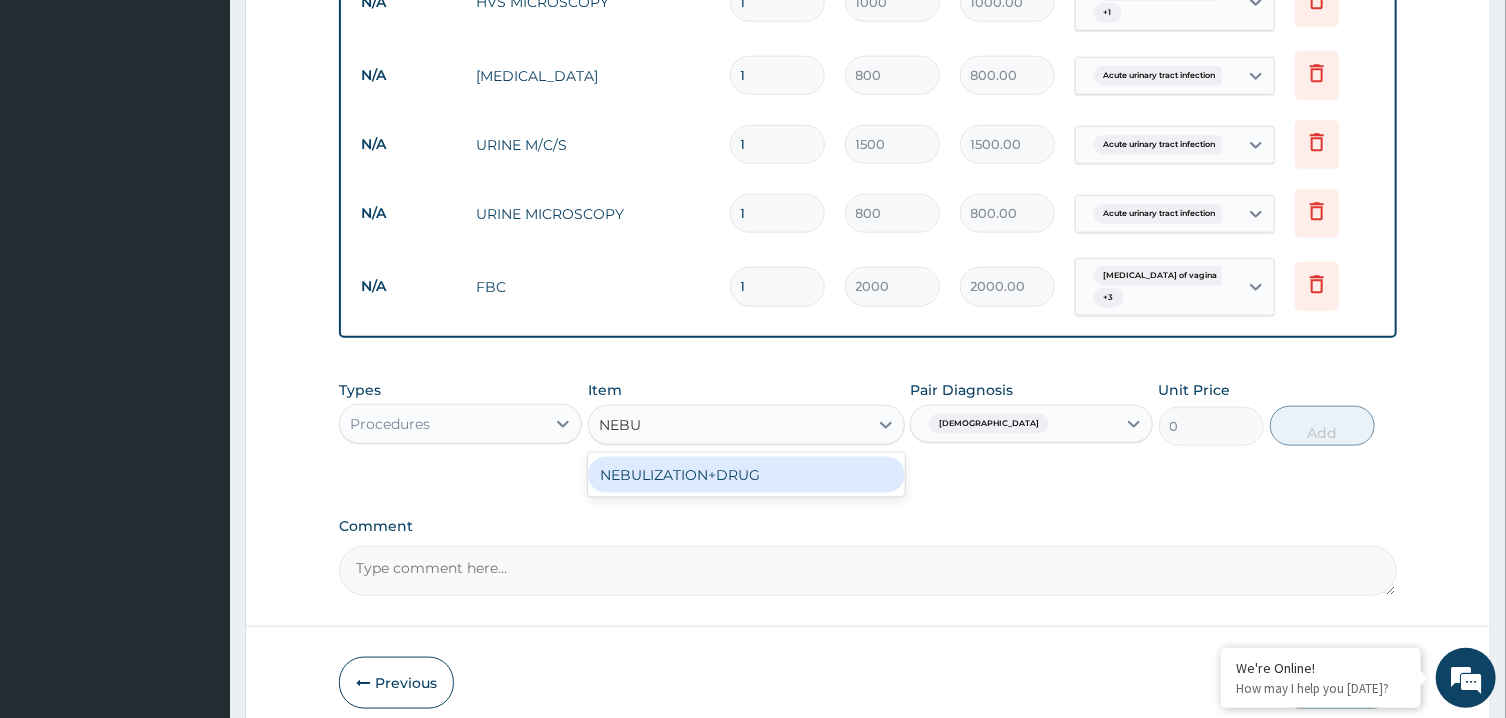 type 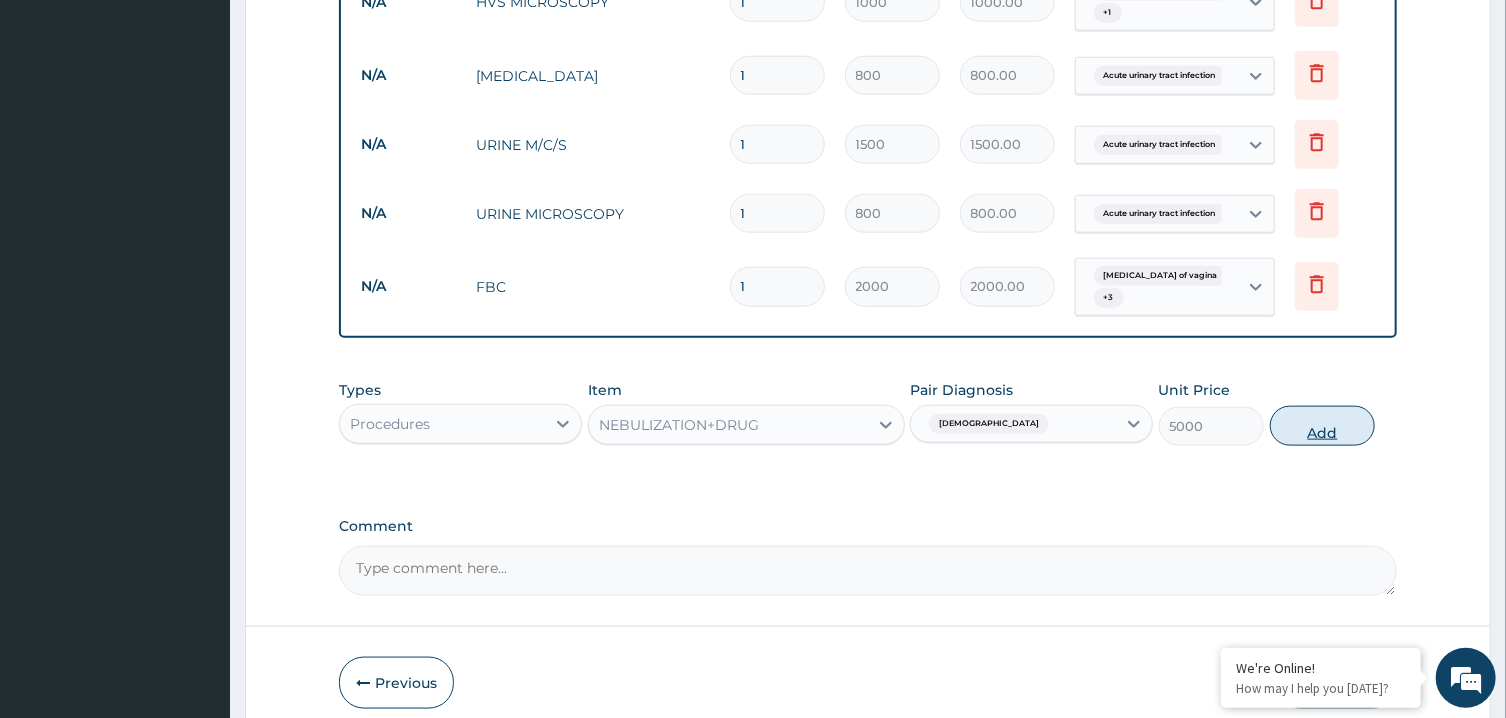 click on "Add" at bounding box center [1323, 426] 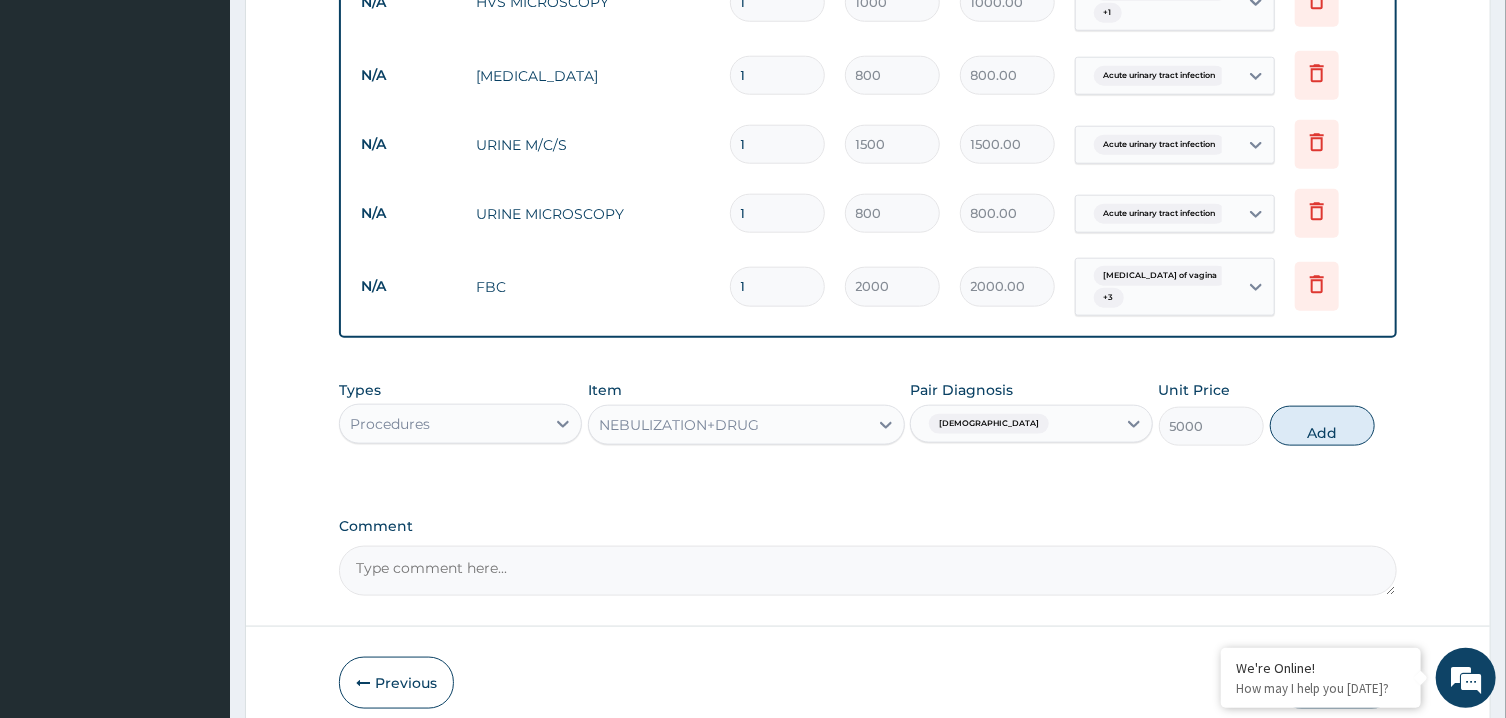 type on "0" 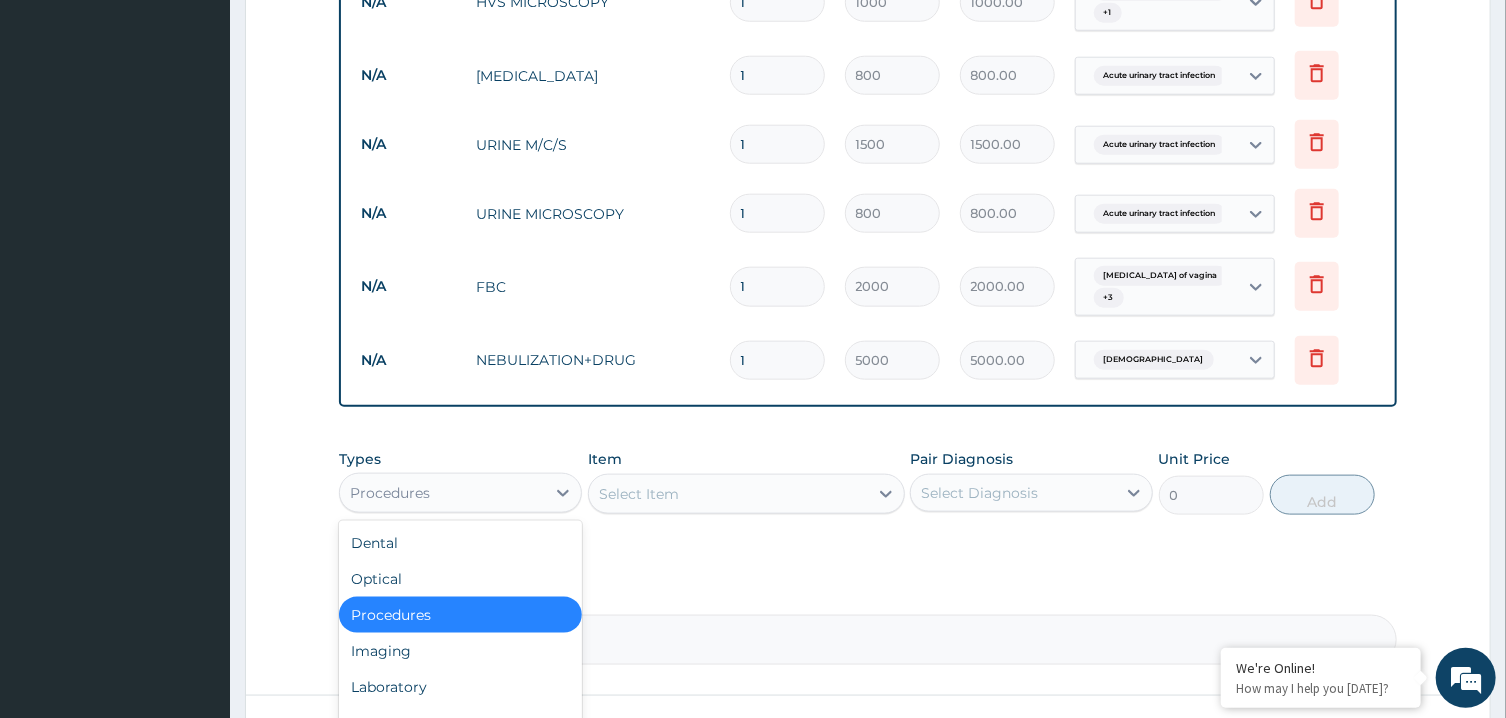 click on "Procedures" at bounding box center [442, 493] 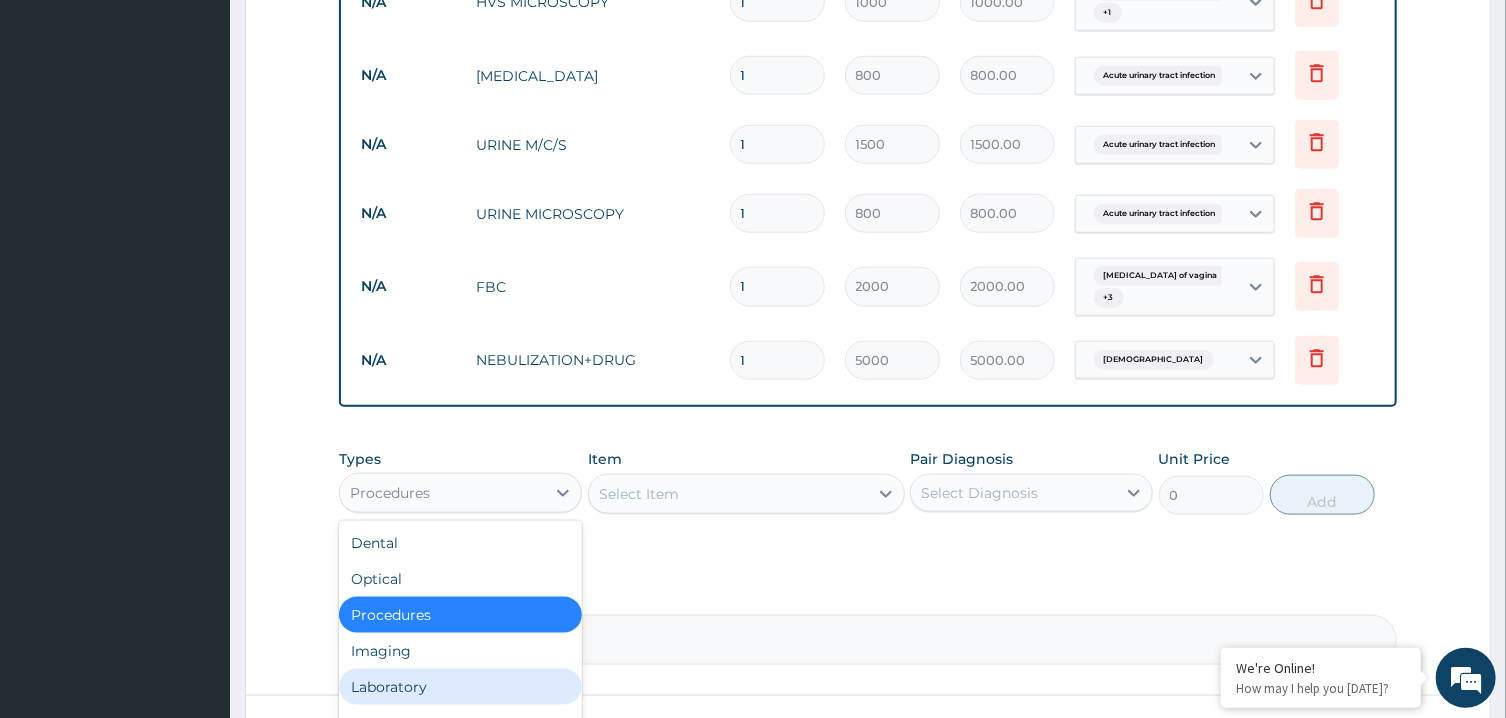 scroll, scrollTop: 1204, scrollLeft: 0, axis: vertical 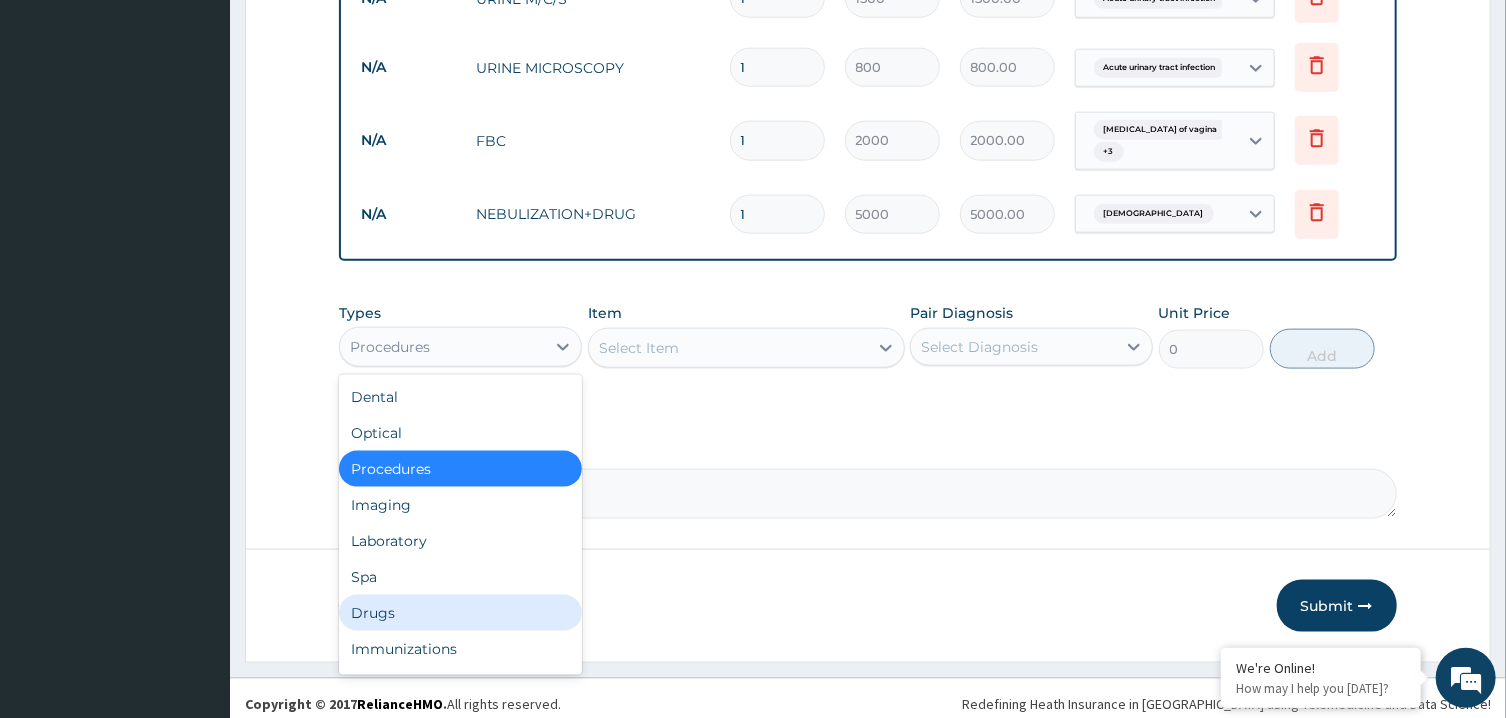 click on "Drugs" at bounding box center [460, 613] 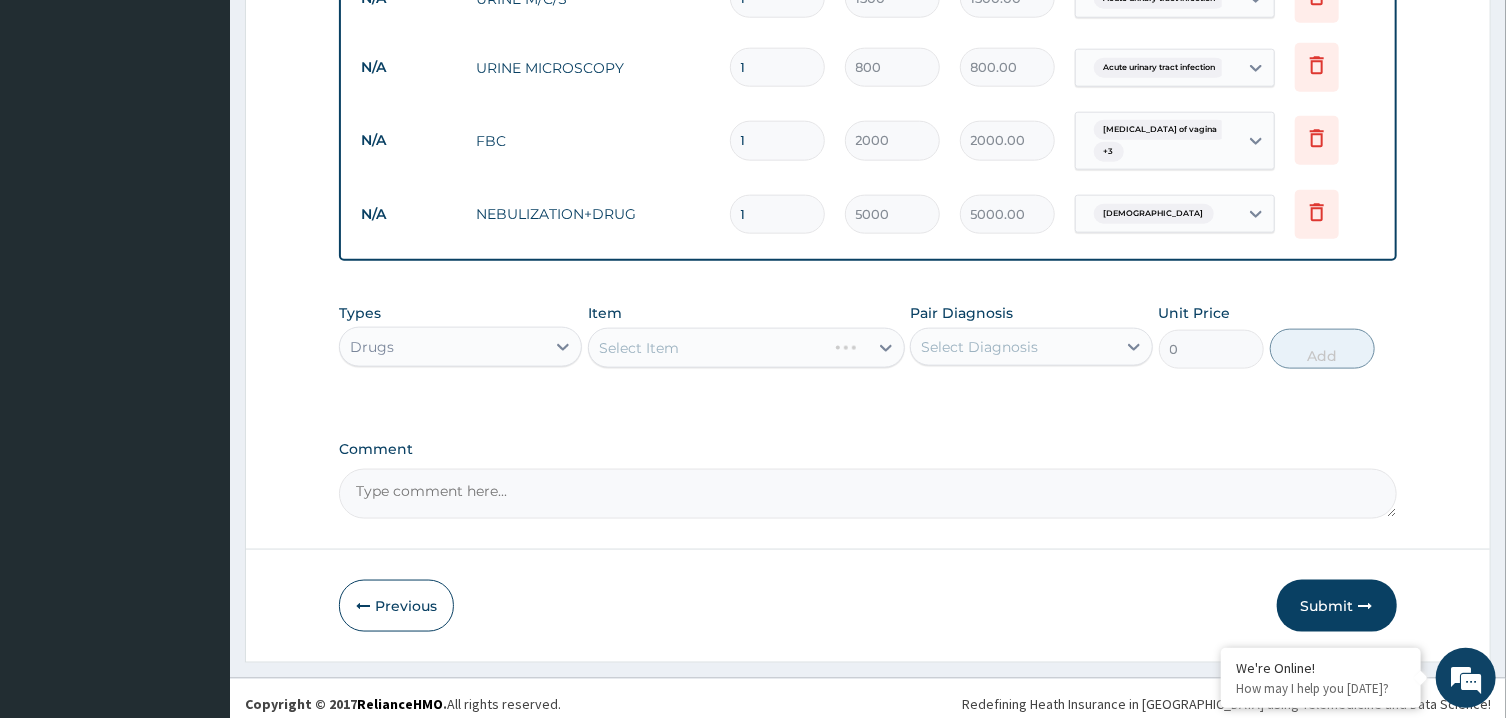 click on "Select Item" at bounding box center [746, 348] 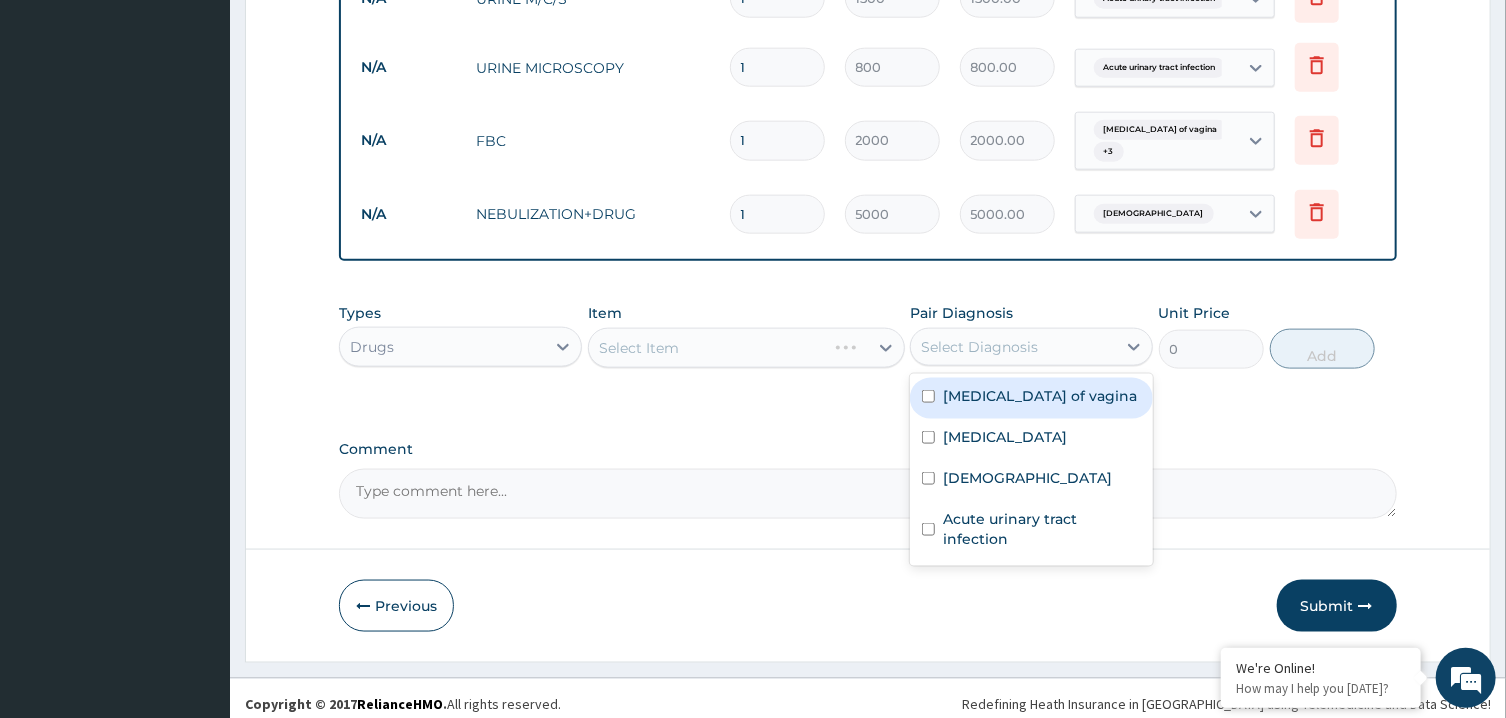 click on "Select Diagnosis" at bounding box center [1013, 347] 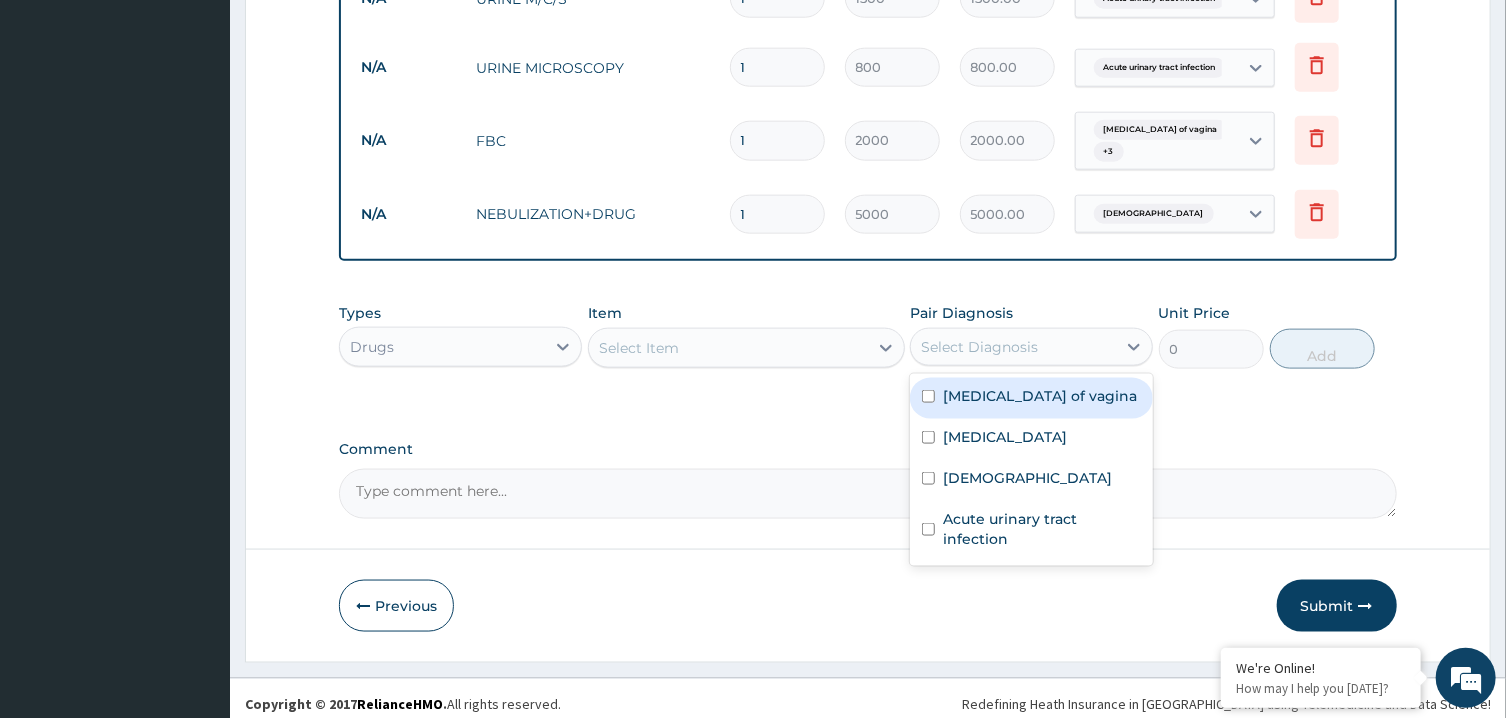 click on "Candidiasis of vagina" at bounding box center [1040, 396] 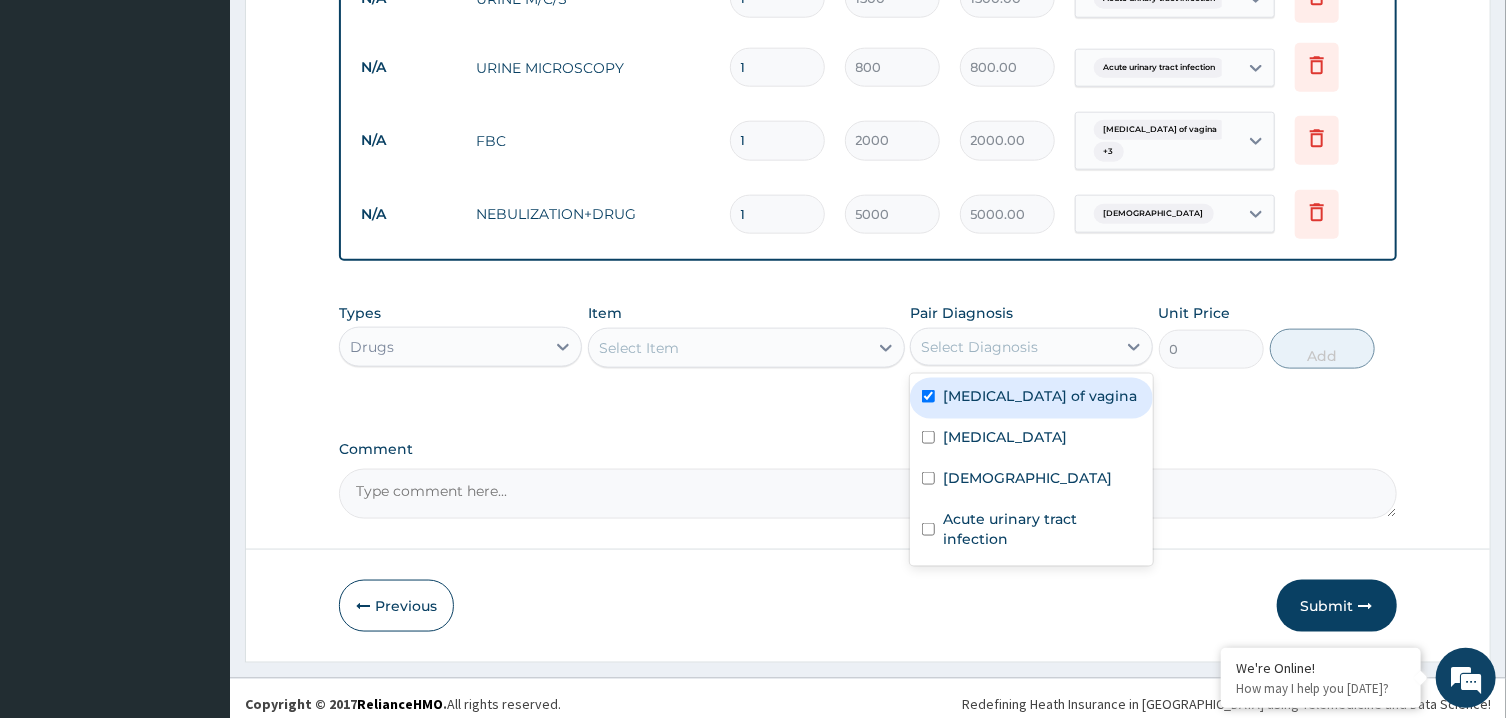 checkbox on "true" 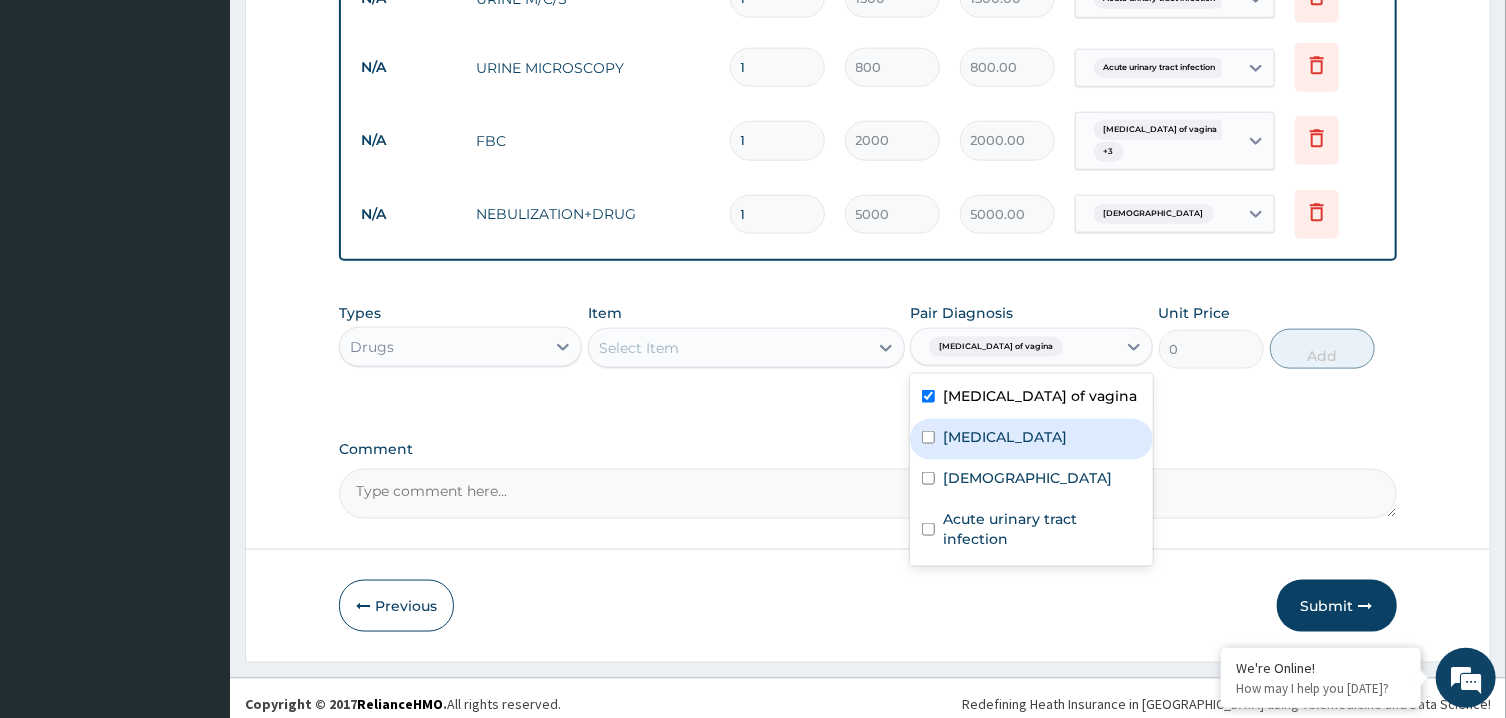 click on "Vaginitis" at bounding box center (1005, 437) 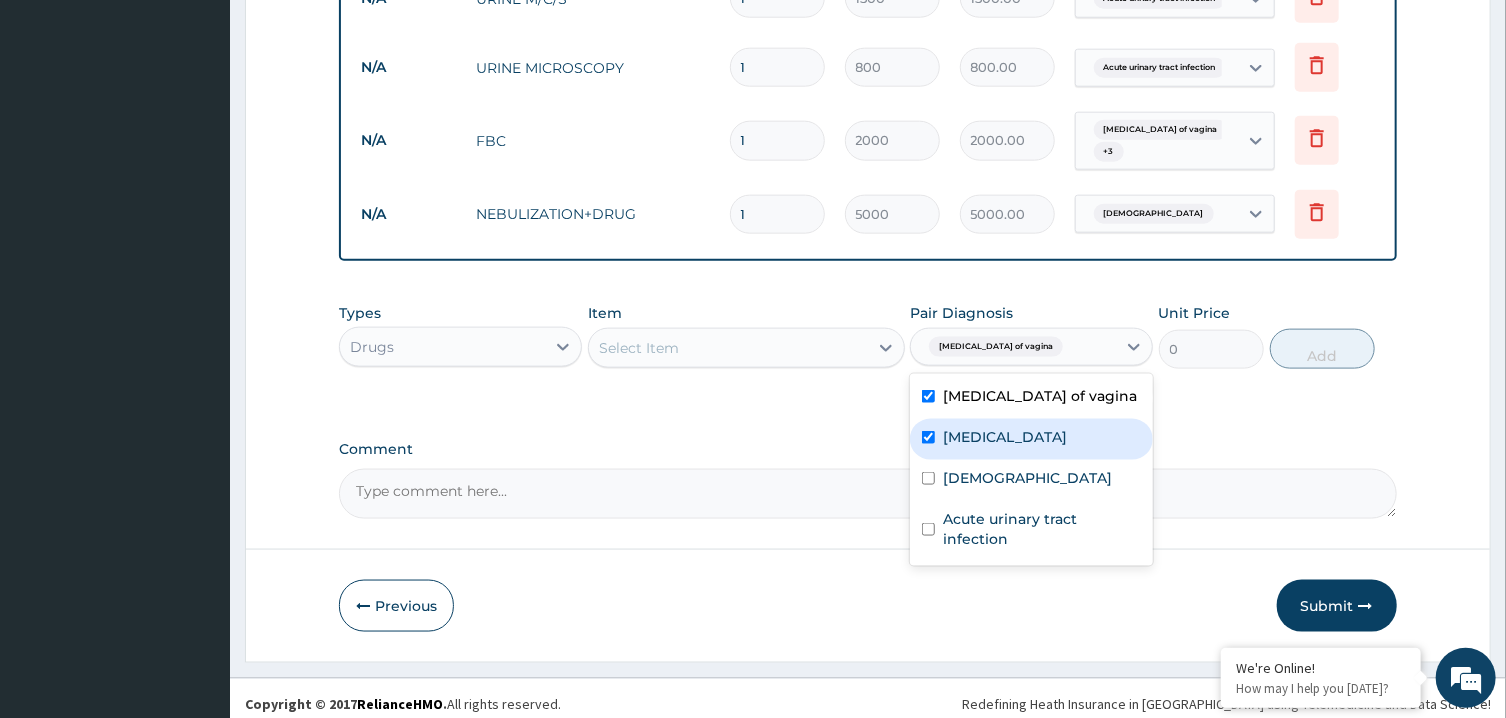 checkbox on "true" 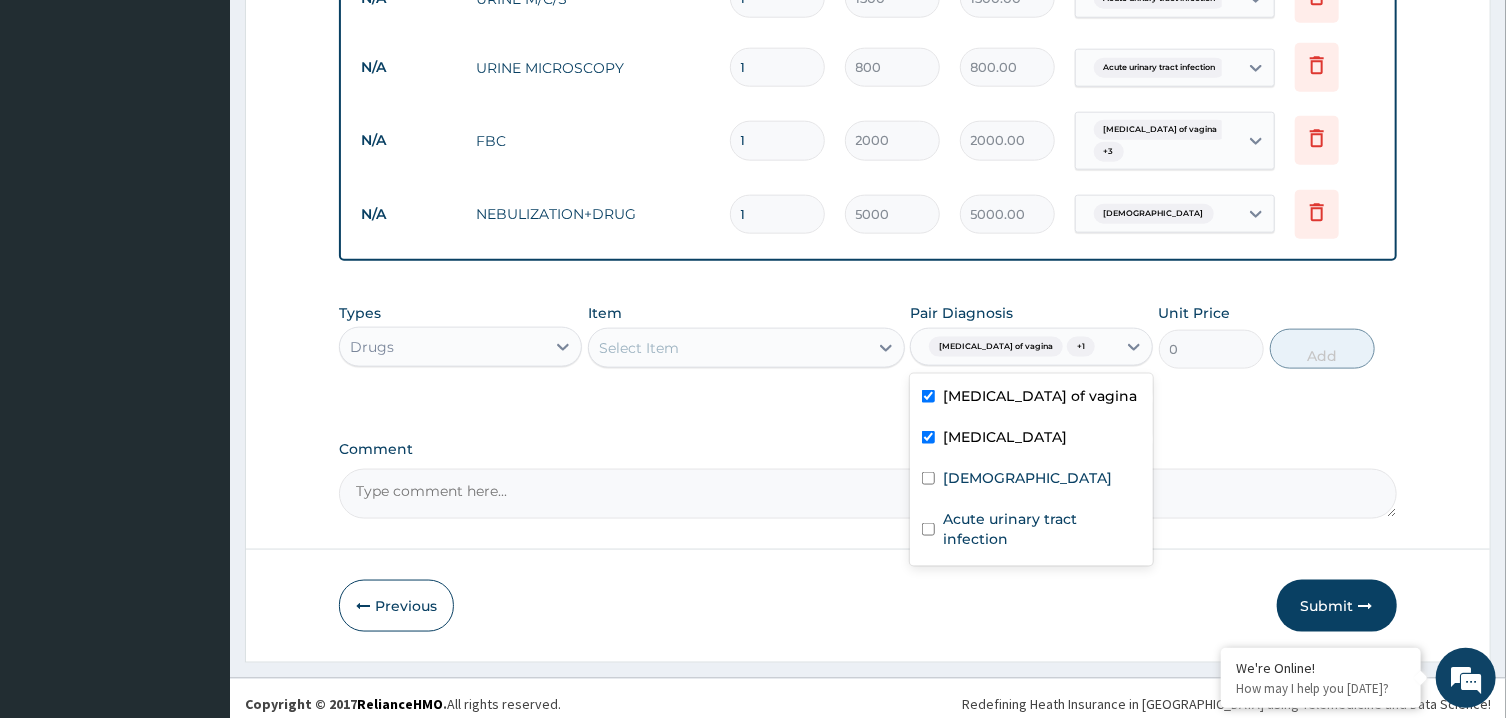 click on "Select Item" at bounding box center [728, 348] 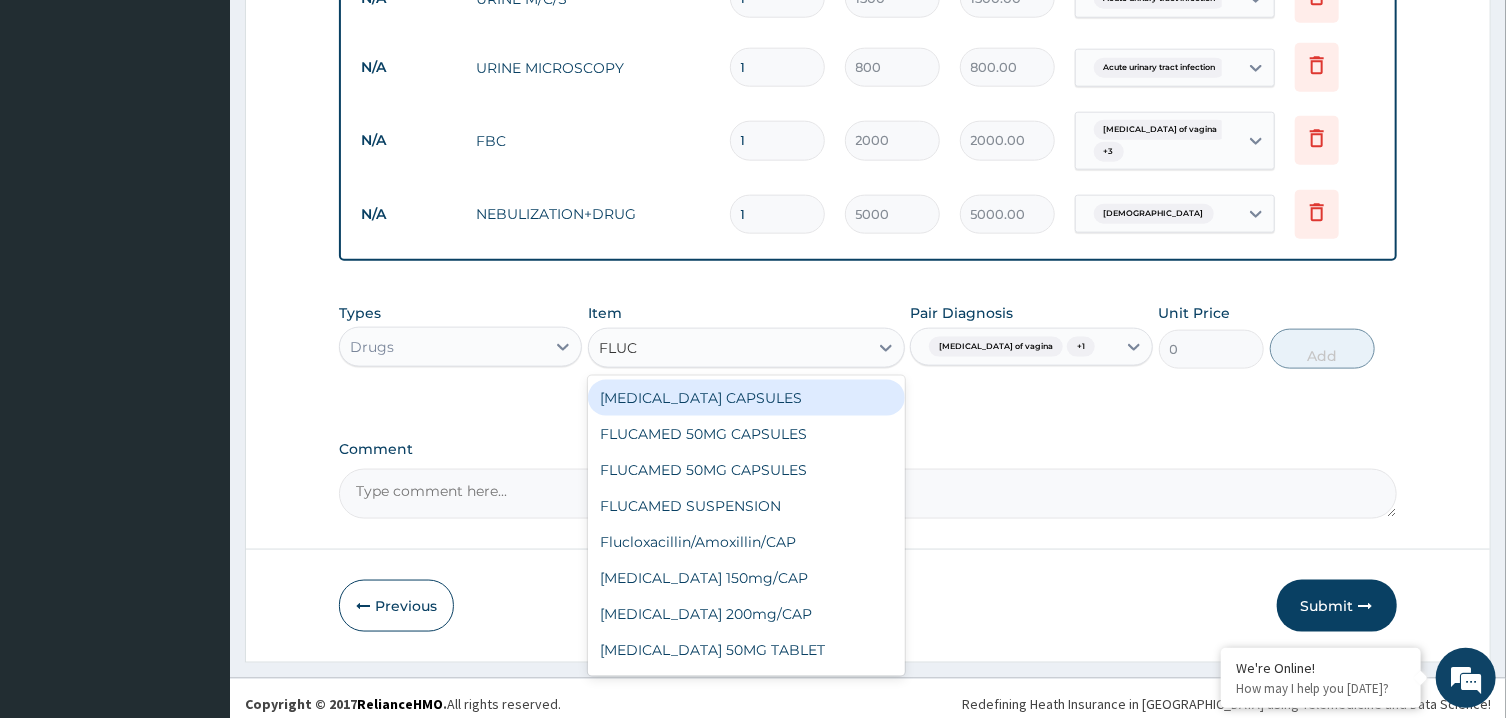type on "FLUCO" 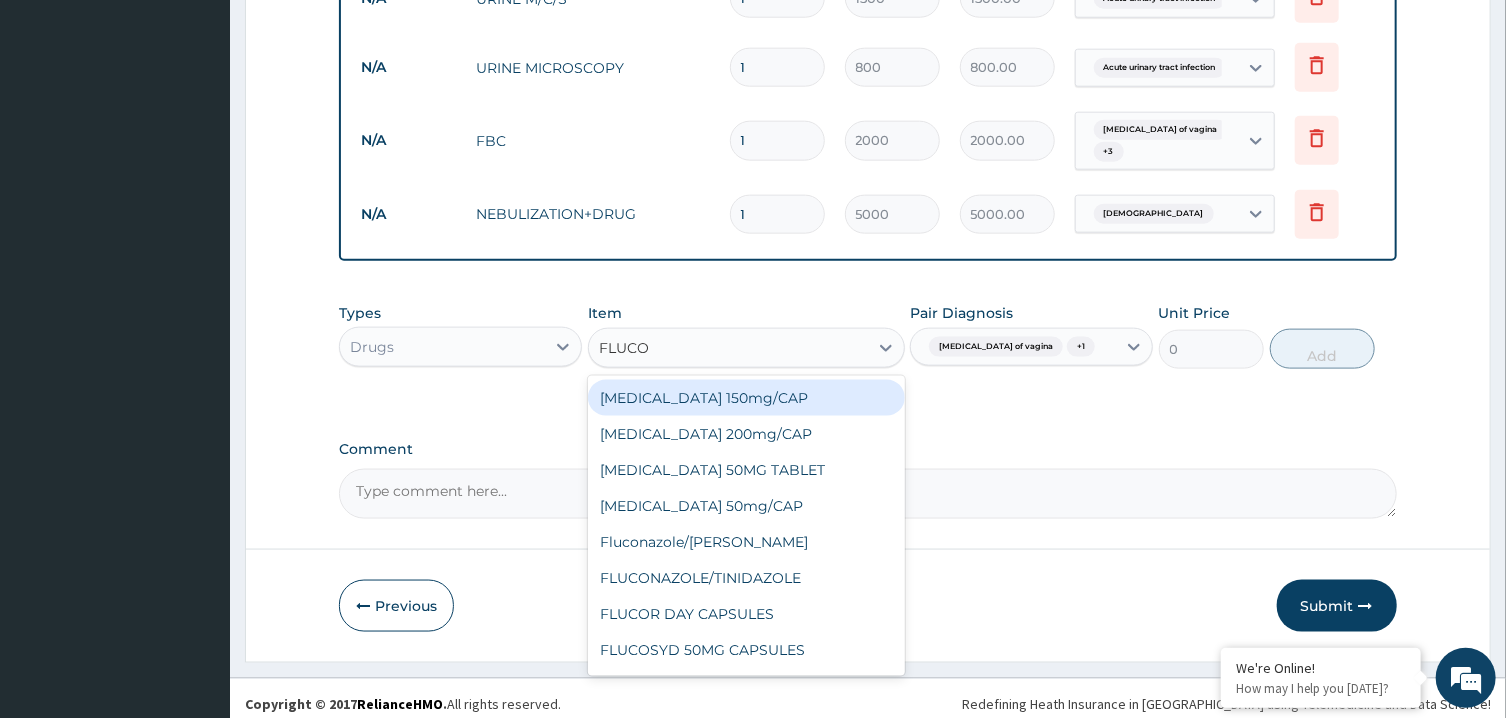 click on "Fluconazole 150mg/CAP" at bounding box center [746, 398] 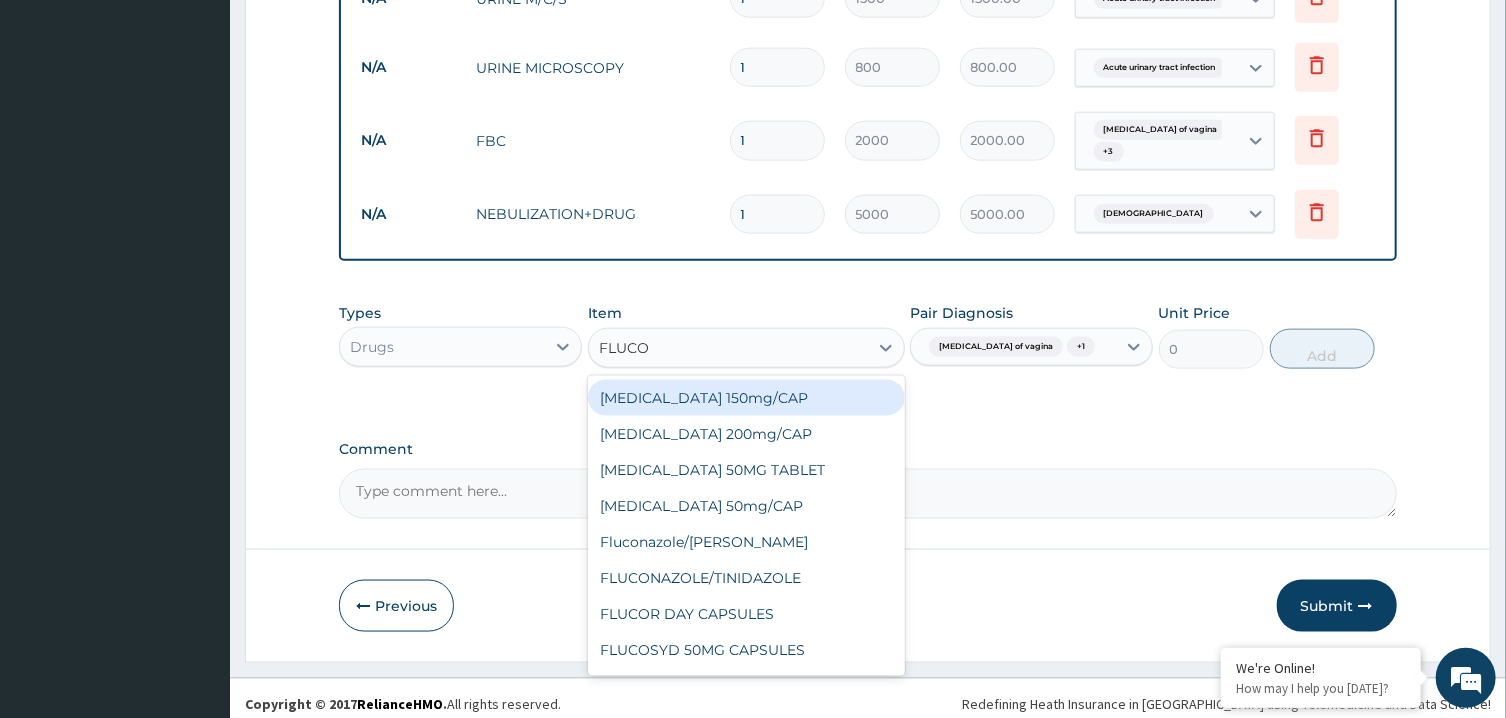 type 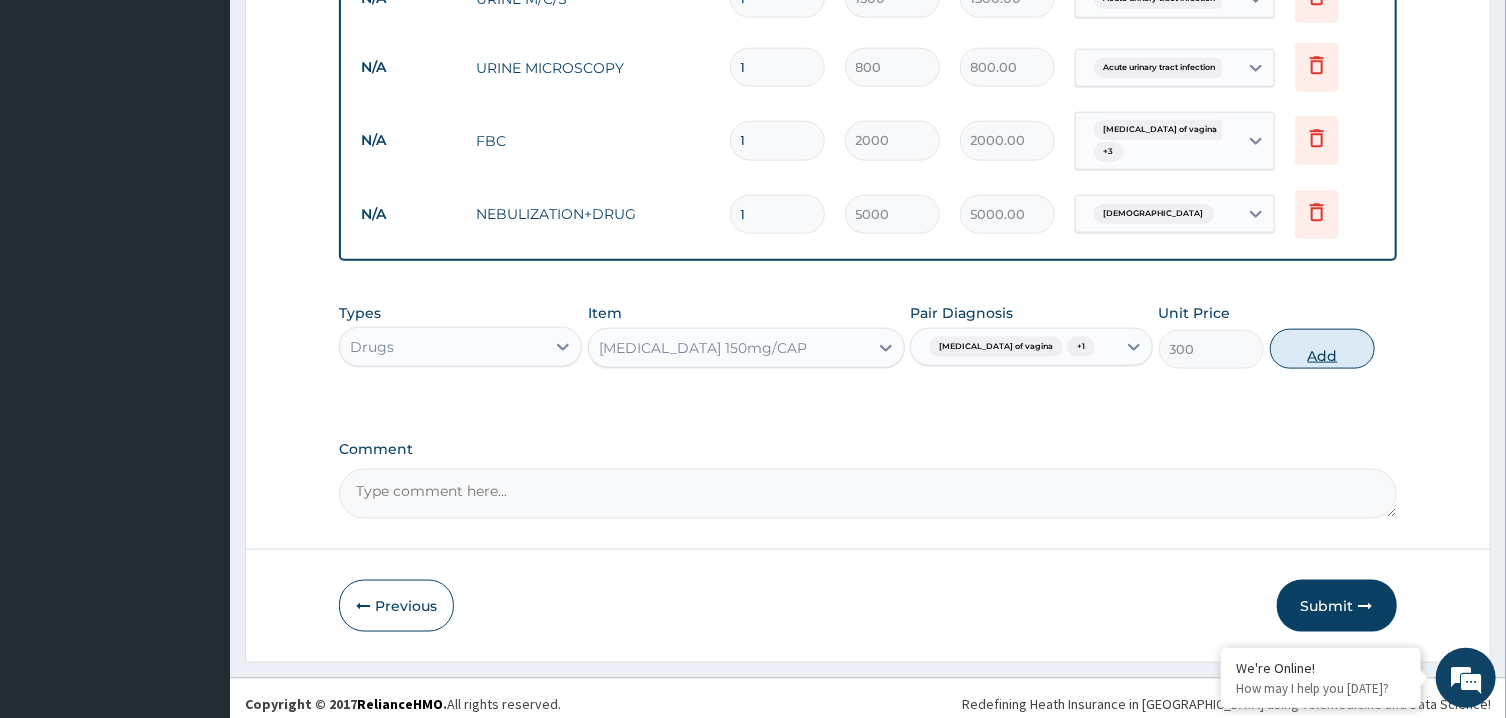 click on "Add" at bounding box center [1323, 349] 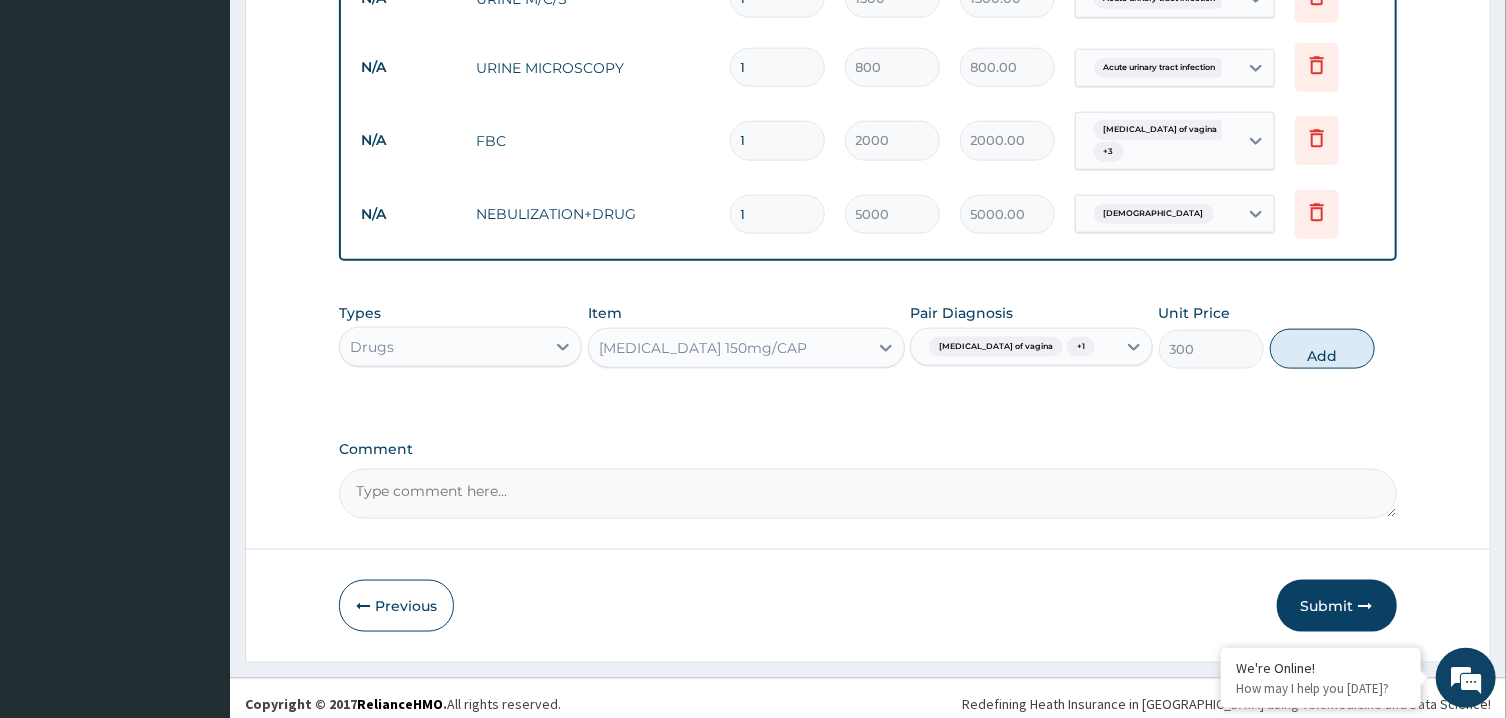 type on "0" 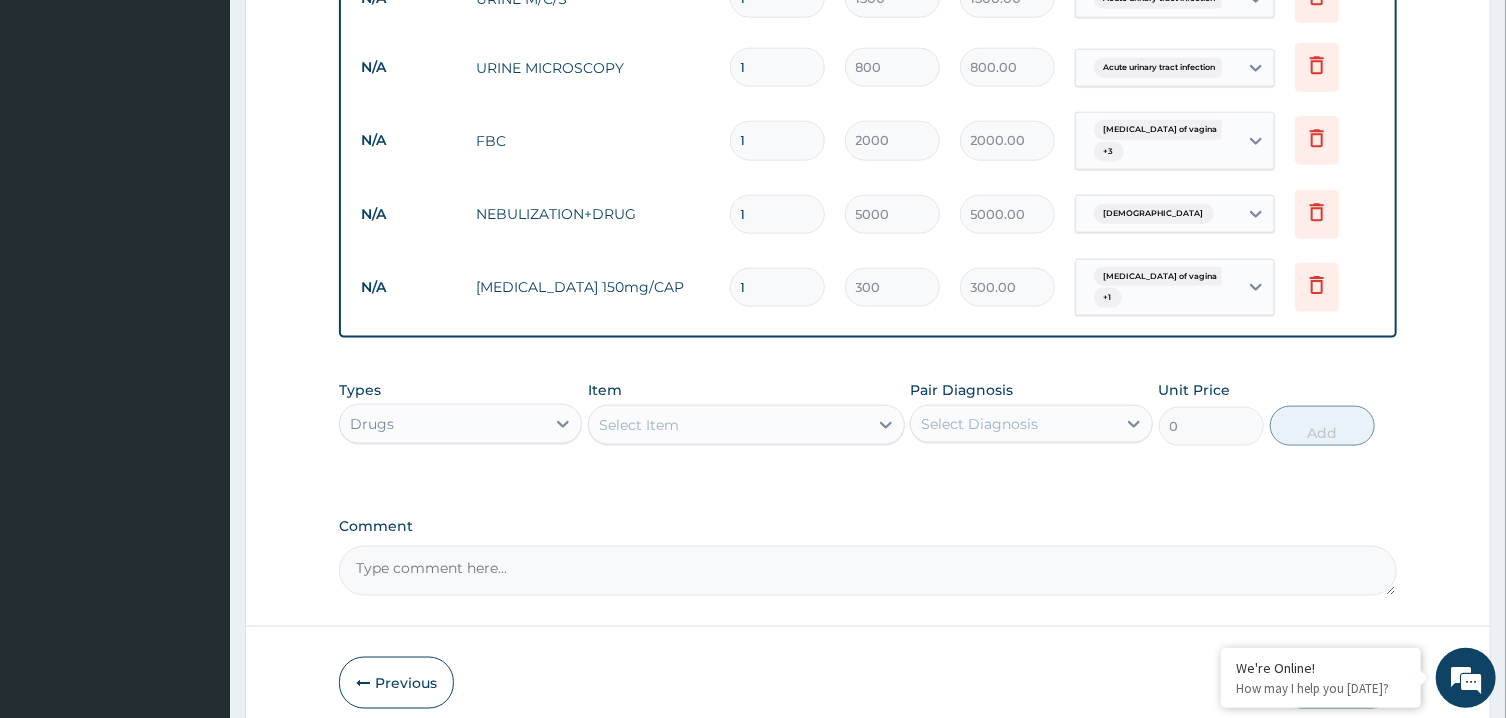 click on "Select Item" at bounding box center [639, 425] 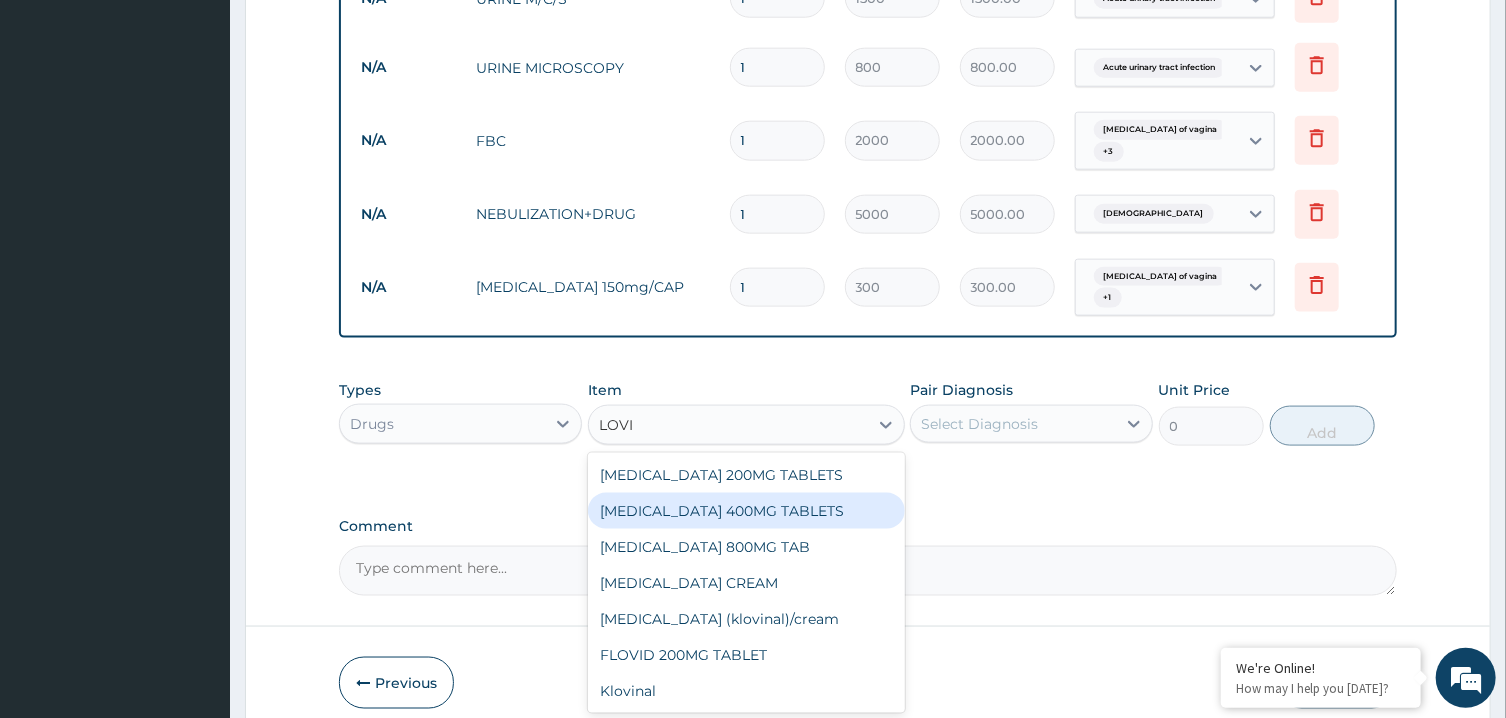 type on "LOVIN" 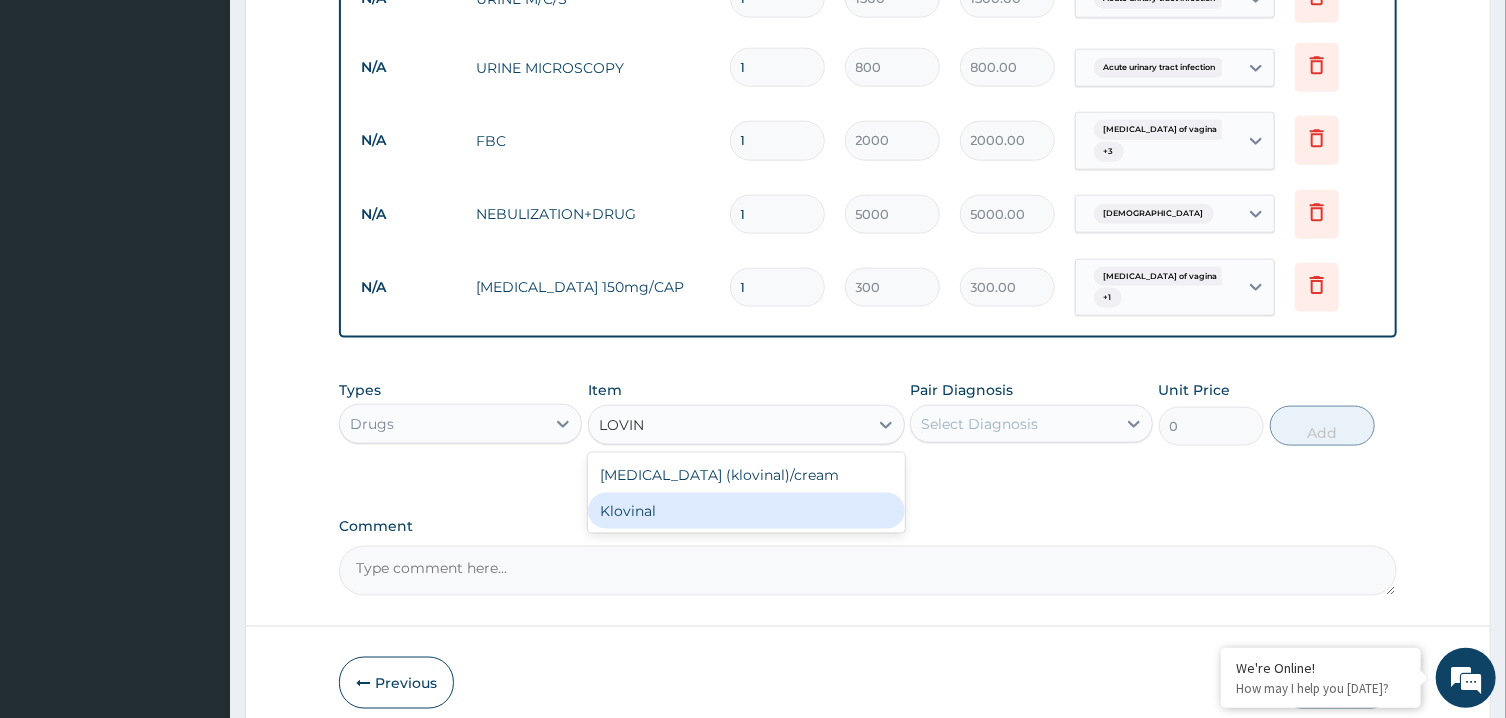 click on "Klovinal" at bounding box center (746, 511) 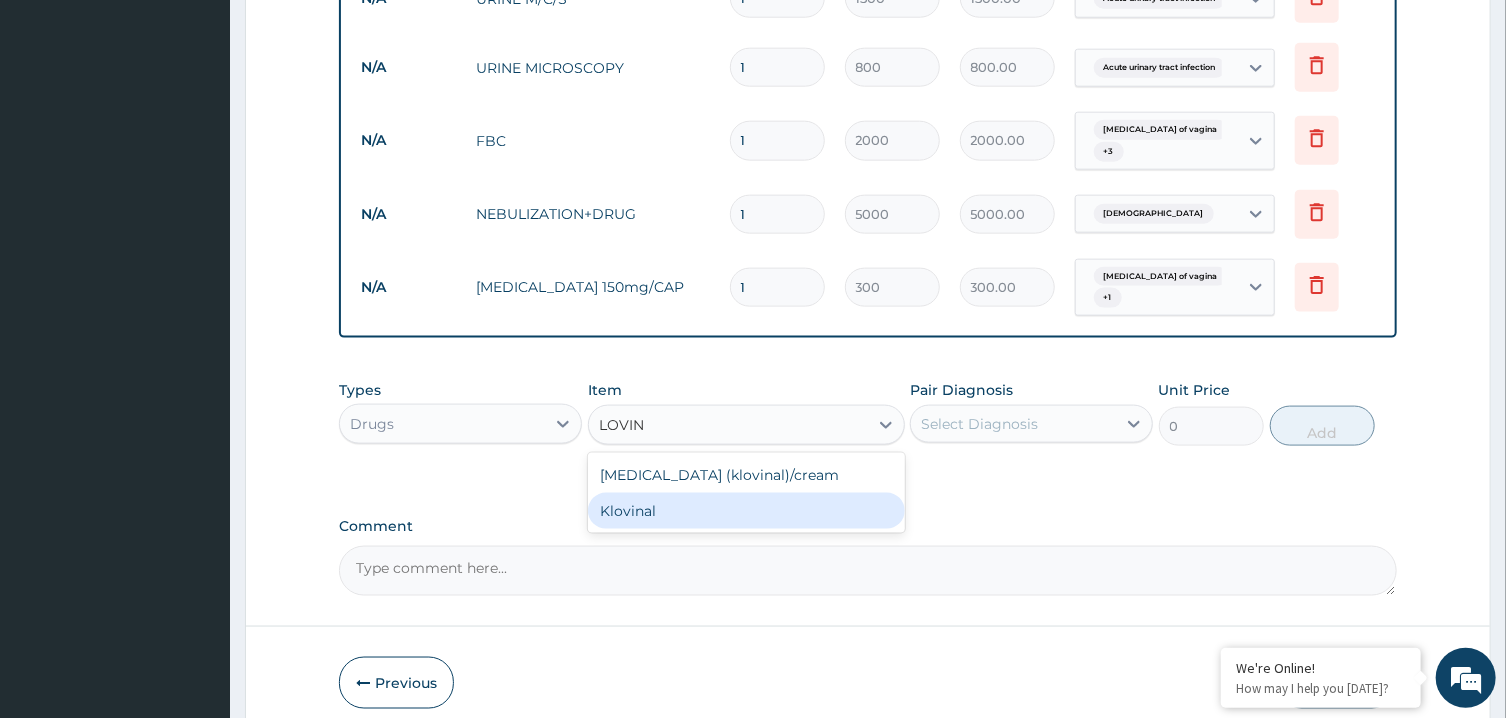 type 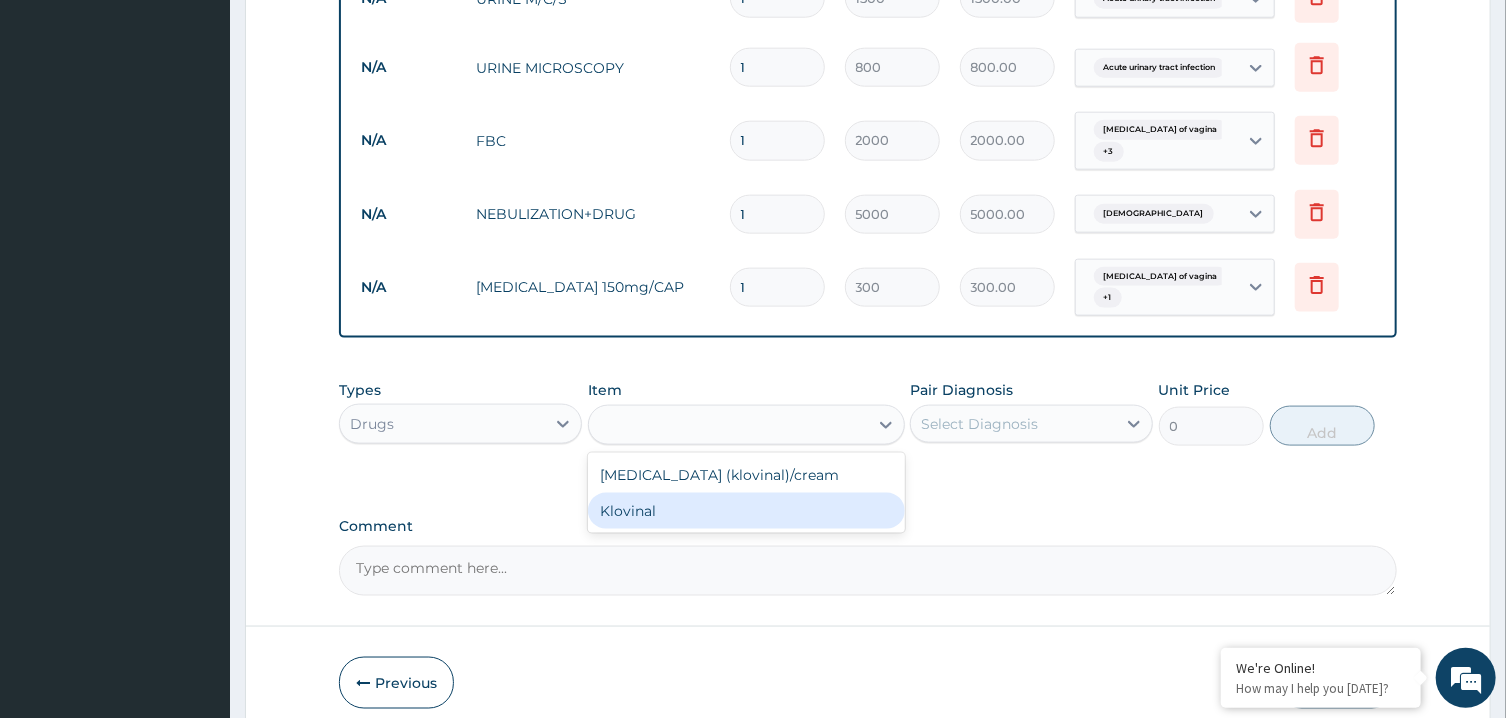 type on "650" 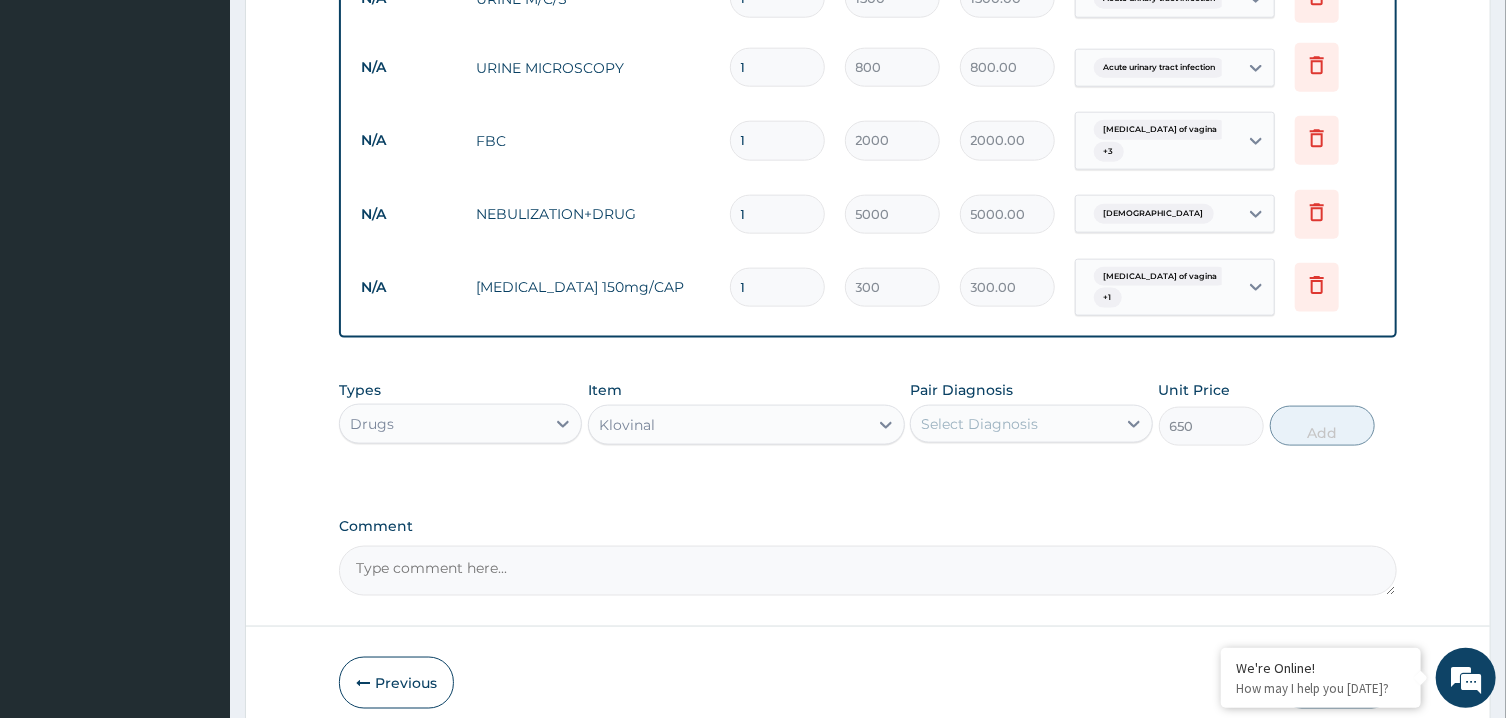 click on "Select Diagnosis" at bounding box center (1013, 424) 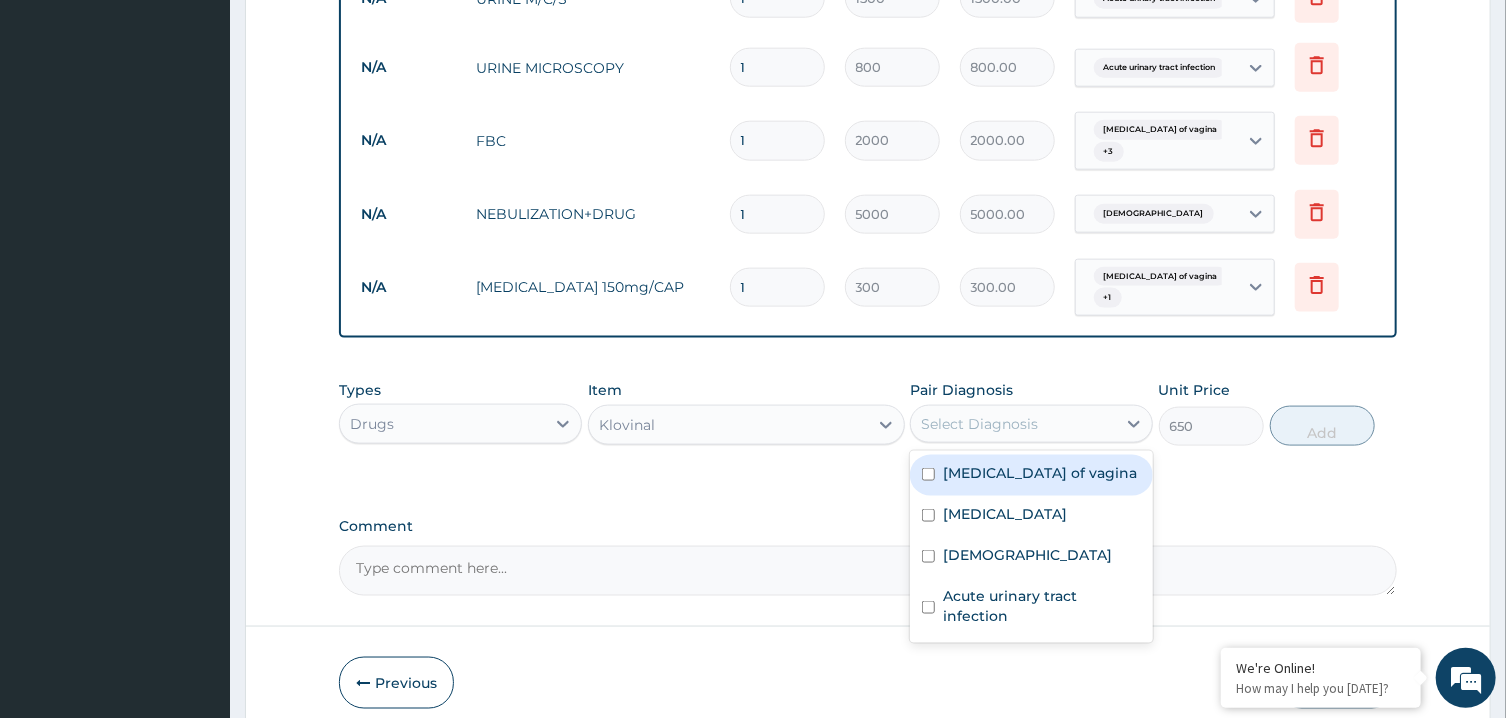 drag, startPoint x: 1084, startPoint y: 463, endPoint x: 1085, endPoint y: 490, distance: 27.018513 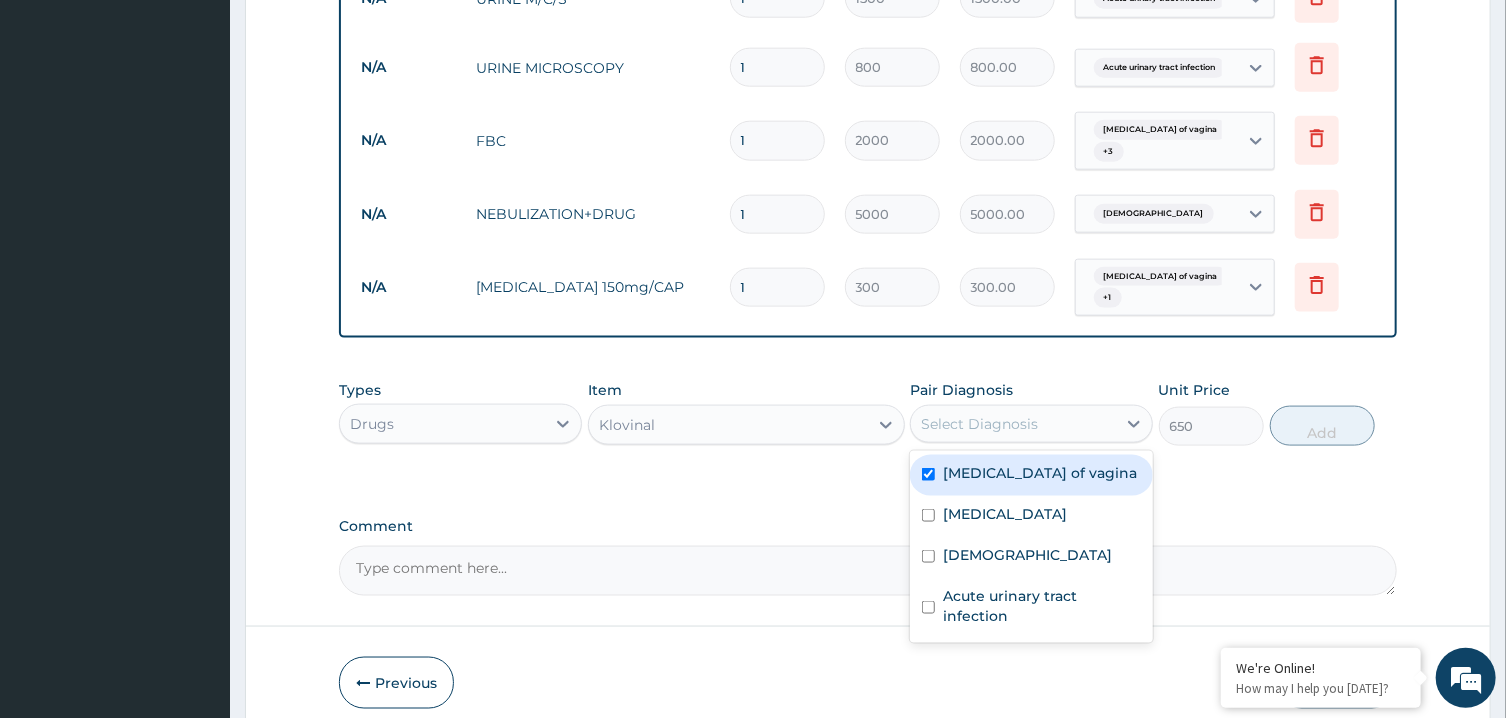 checkbox on "true" 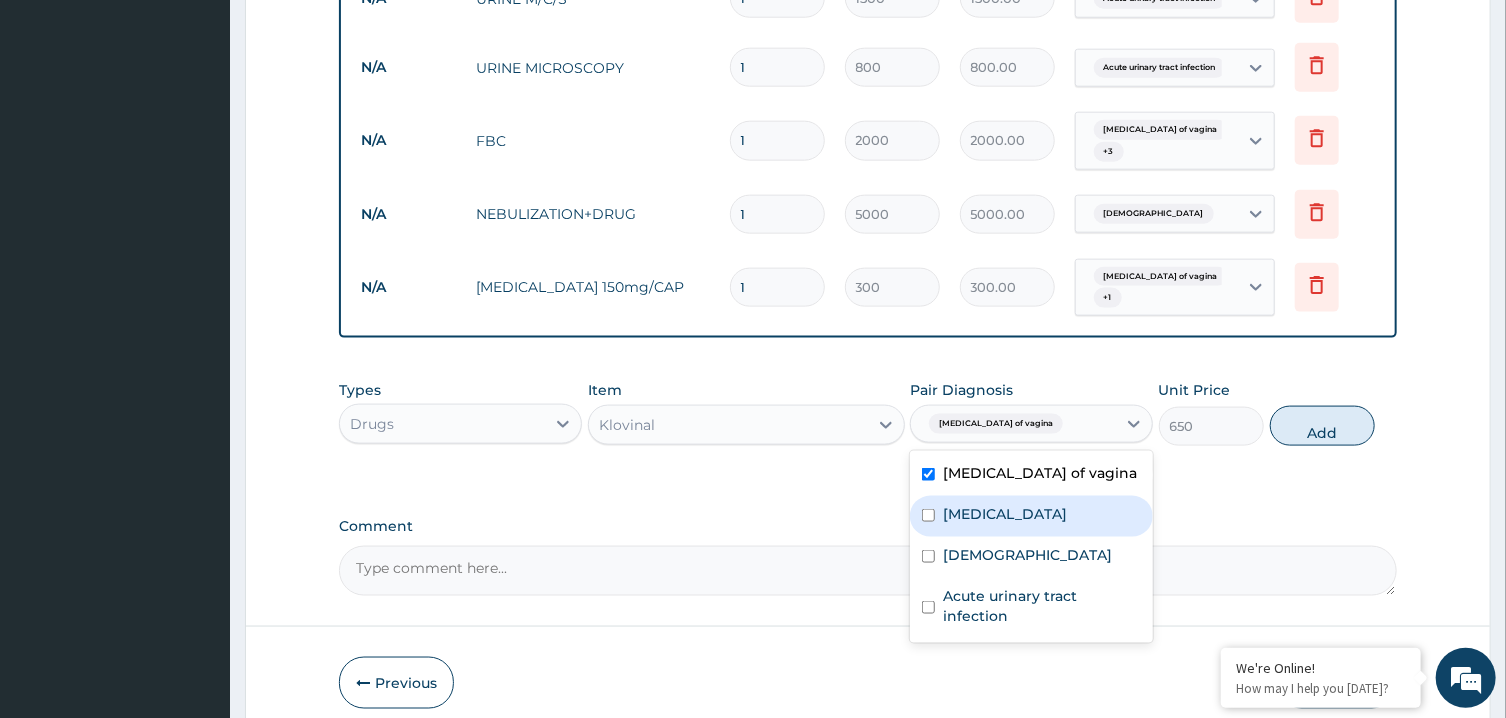 click on "Vaginitis" at bounding box center (1031, 516) 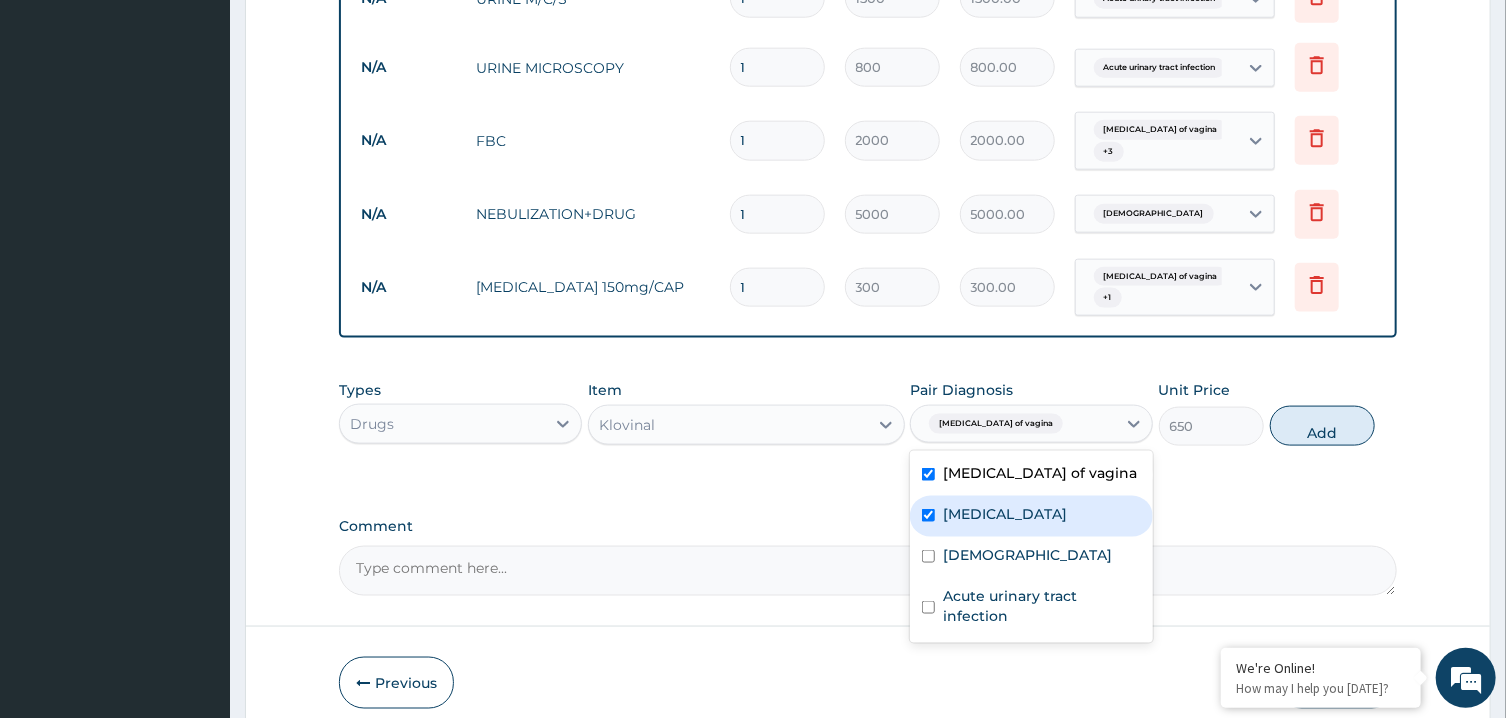 checkbox on "true" 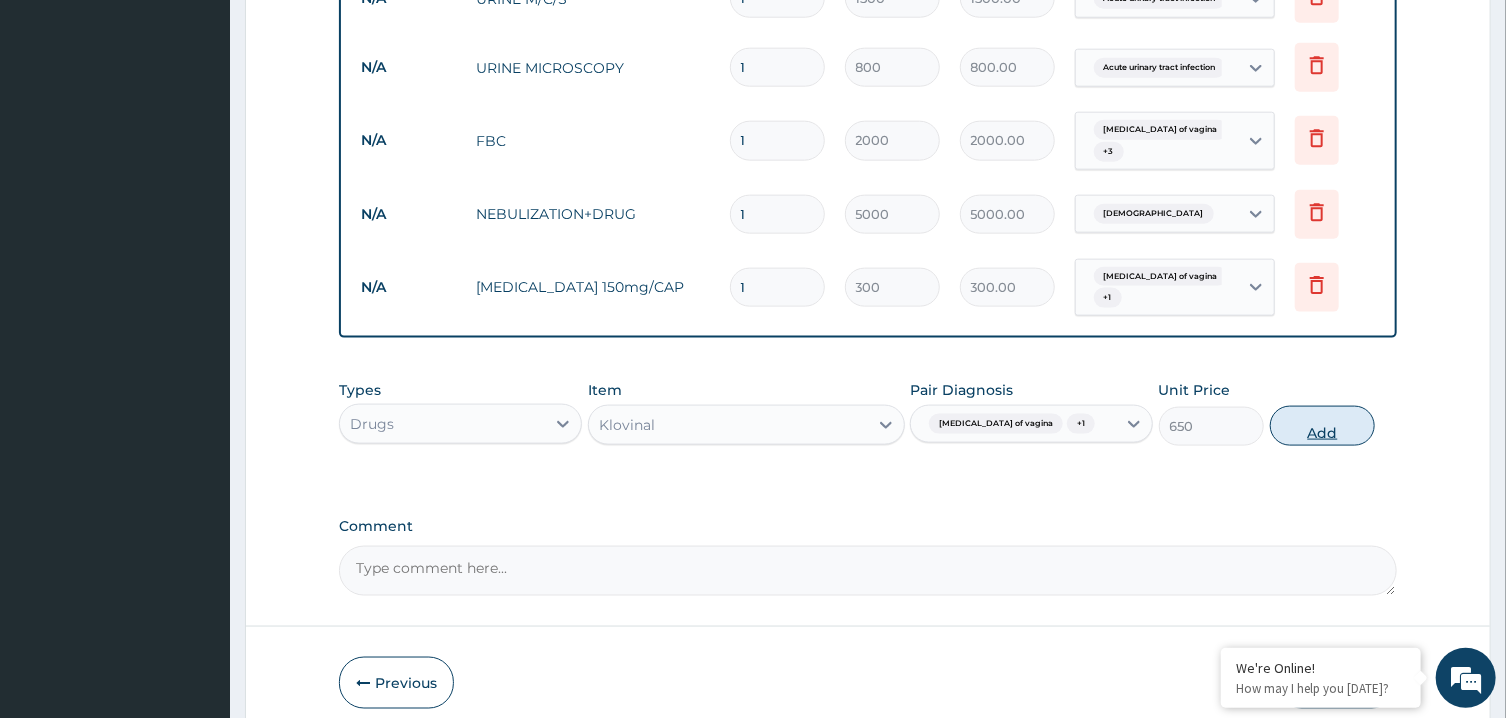 click on "Add" at bounding box center [1323, 426] 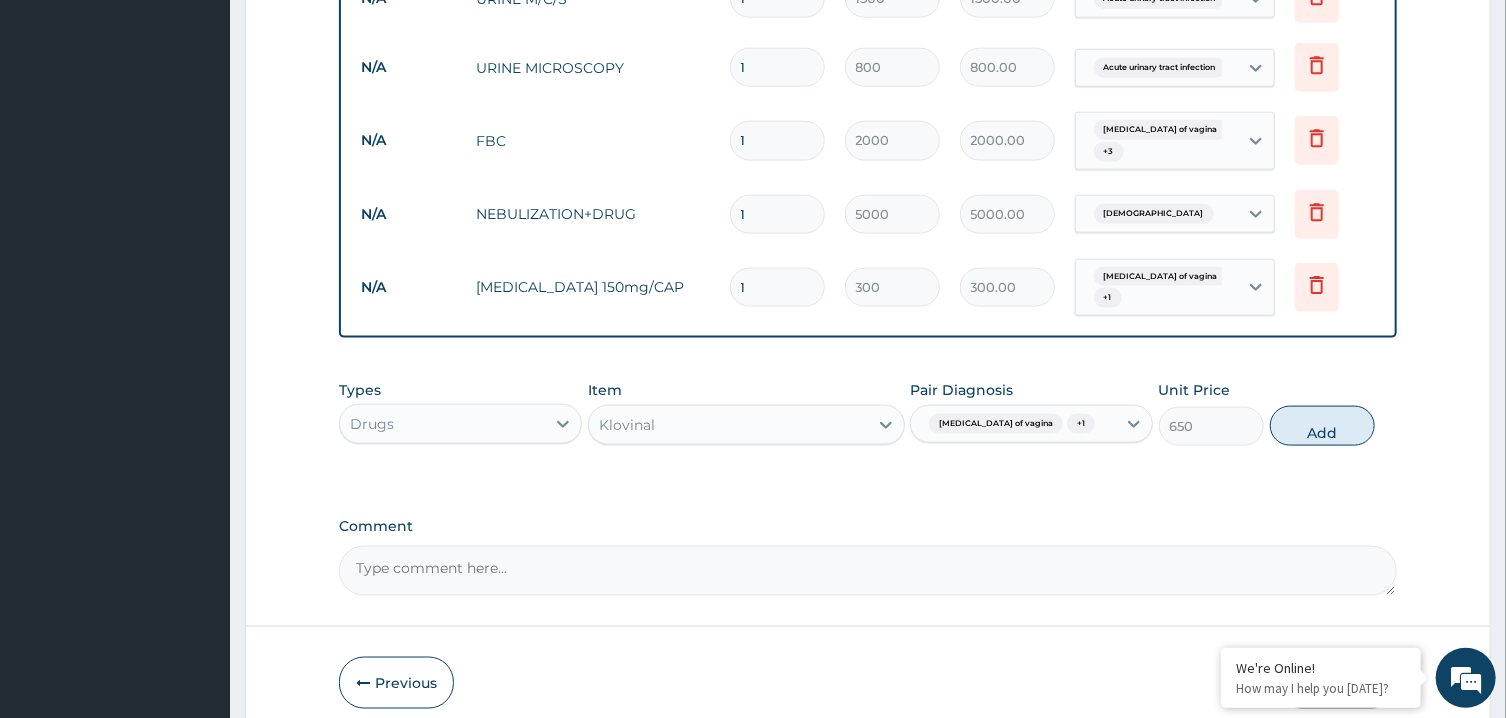 type on "0" 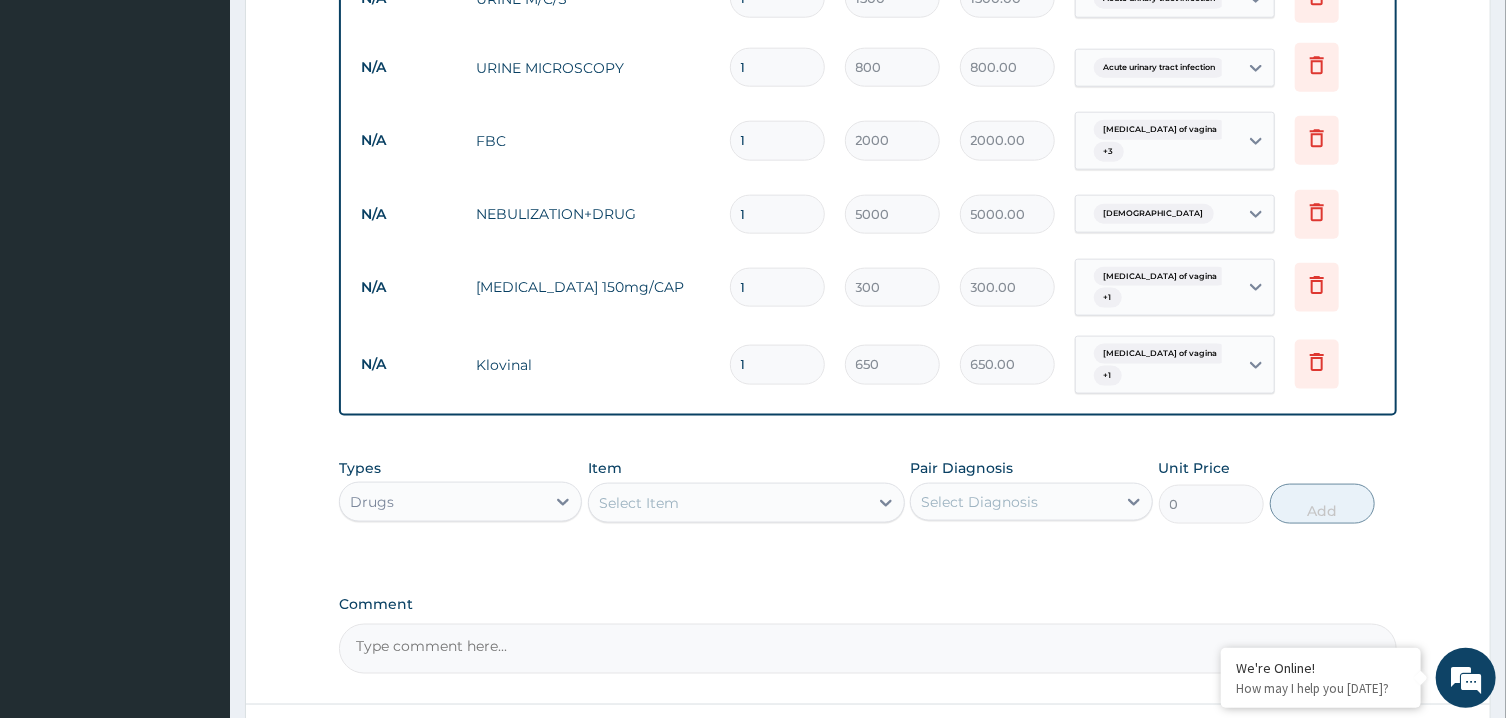 click on "Select Item" at bounding box center (639, 503) 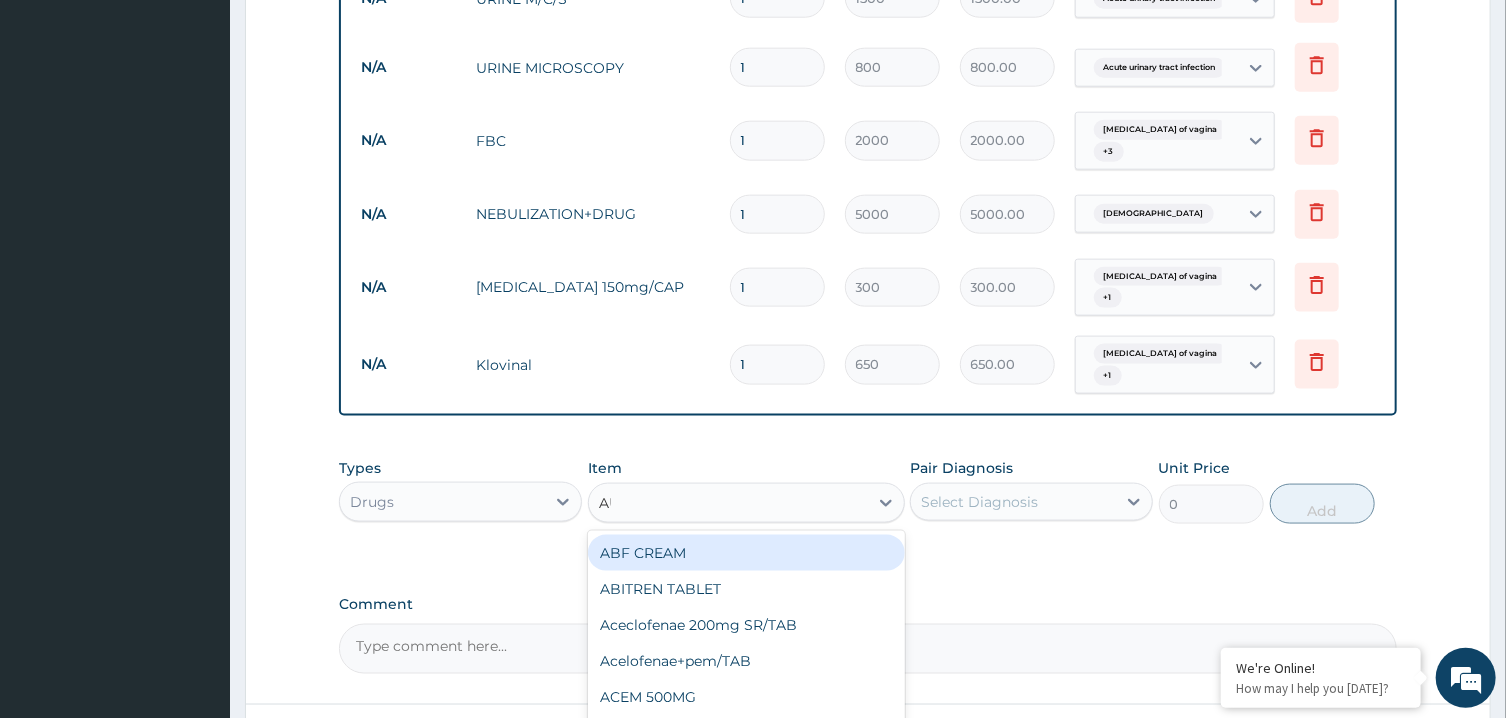 type on "AUG" 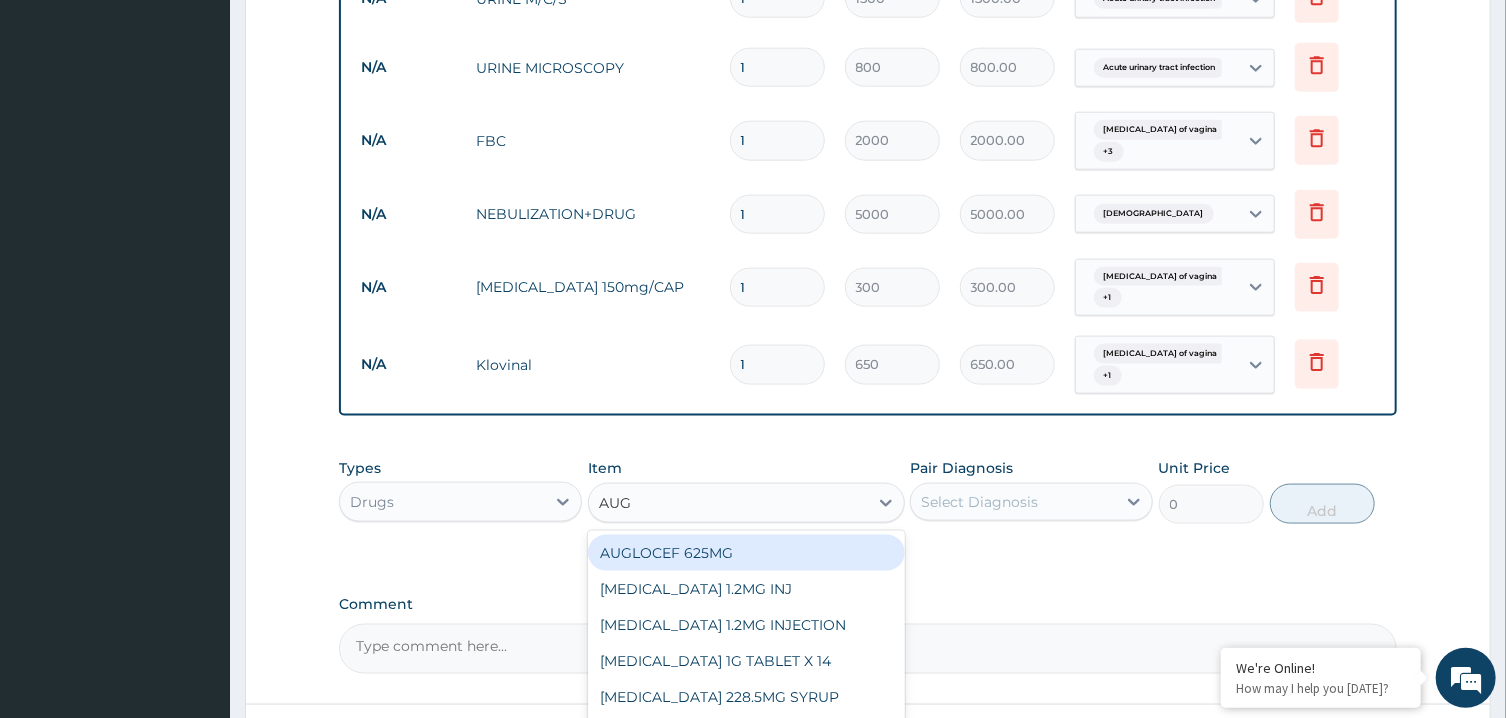 click on "AUGLOCEF 625MG" at bounding box center [746, 553] 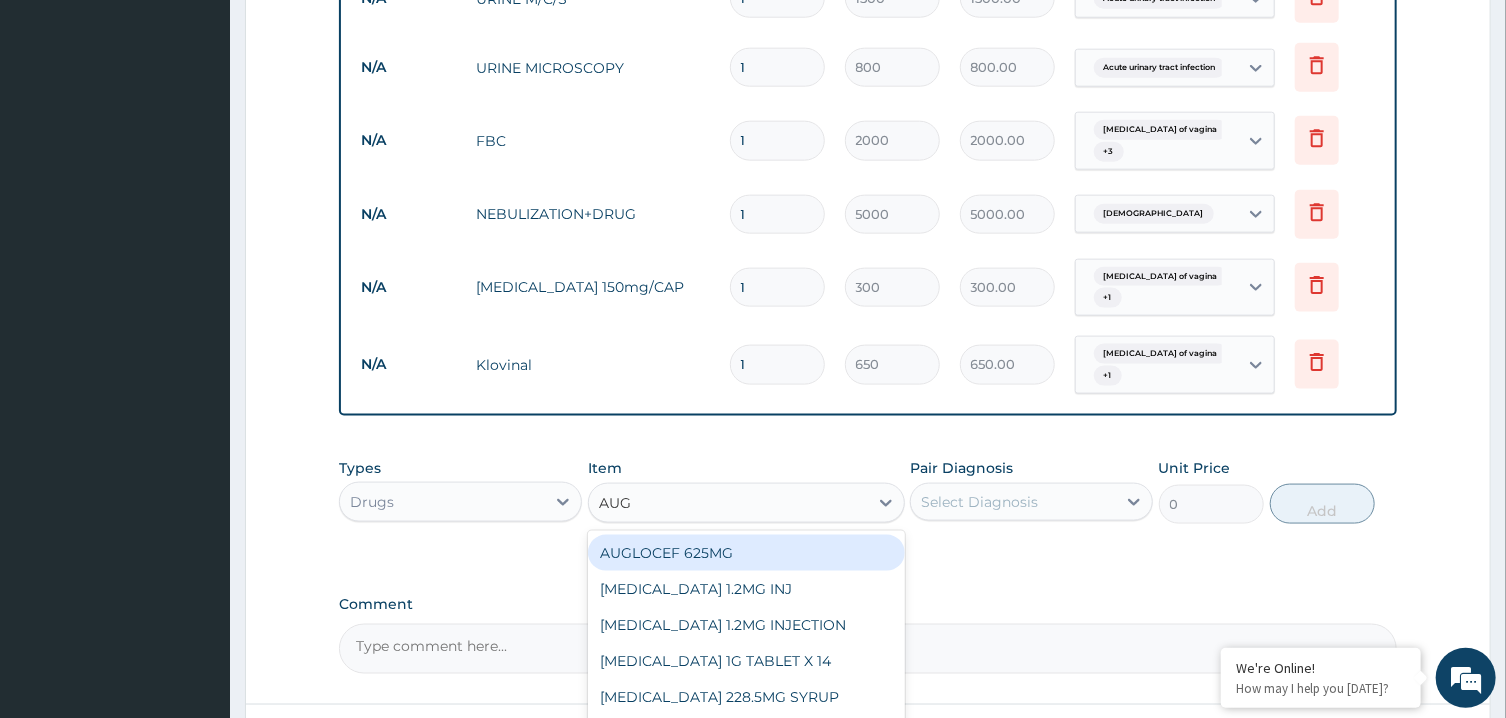 type 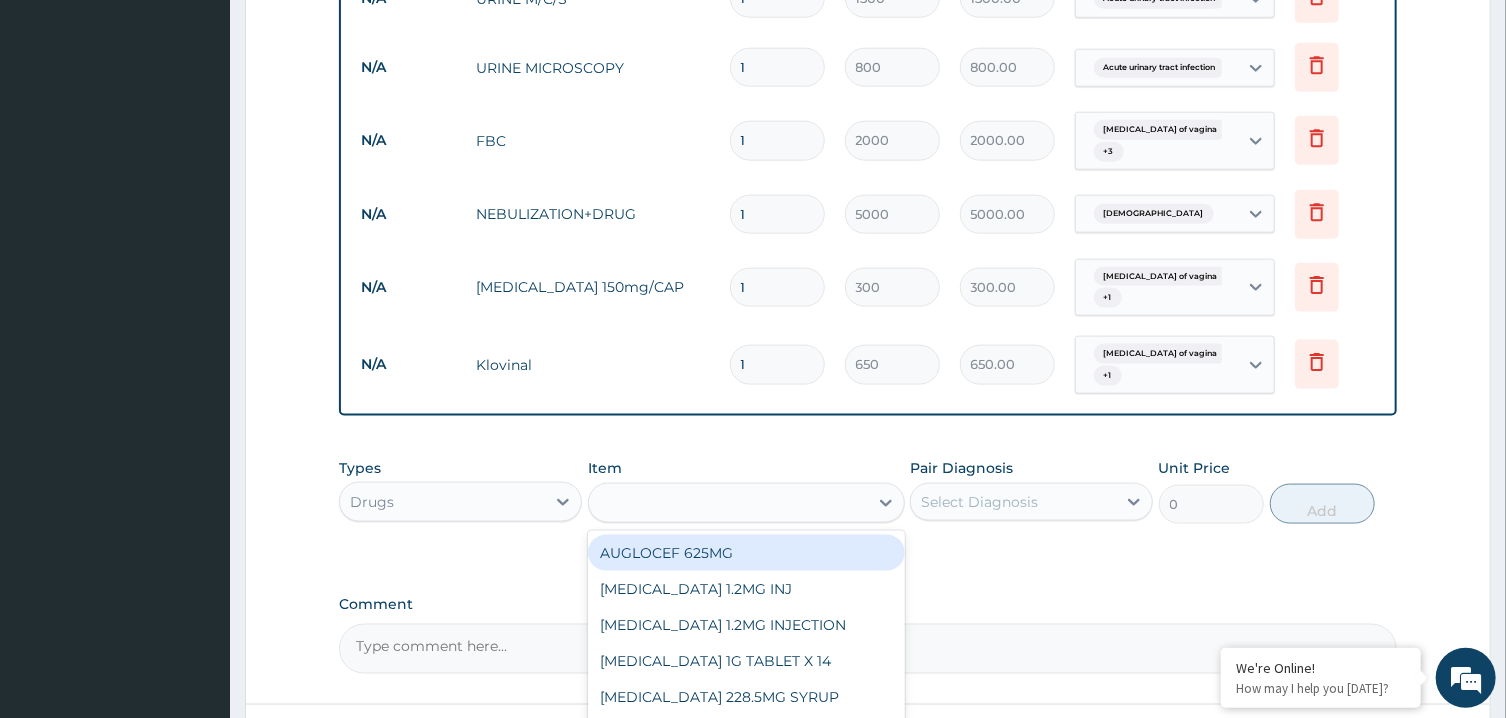 type on "900" 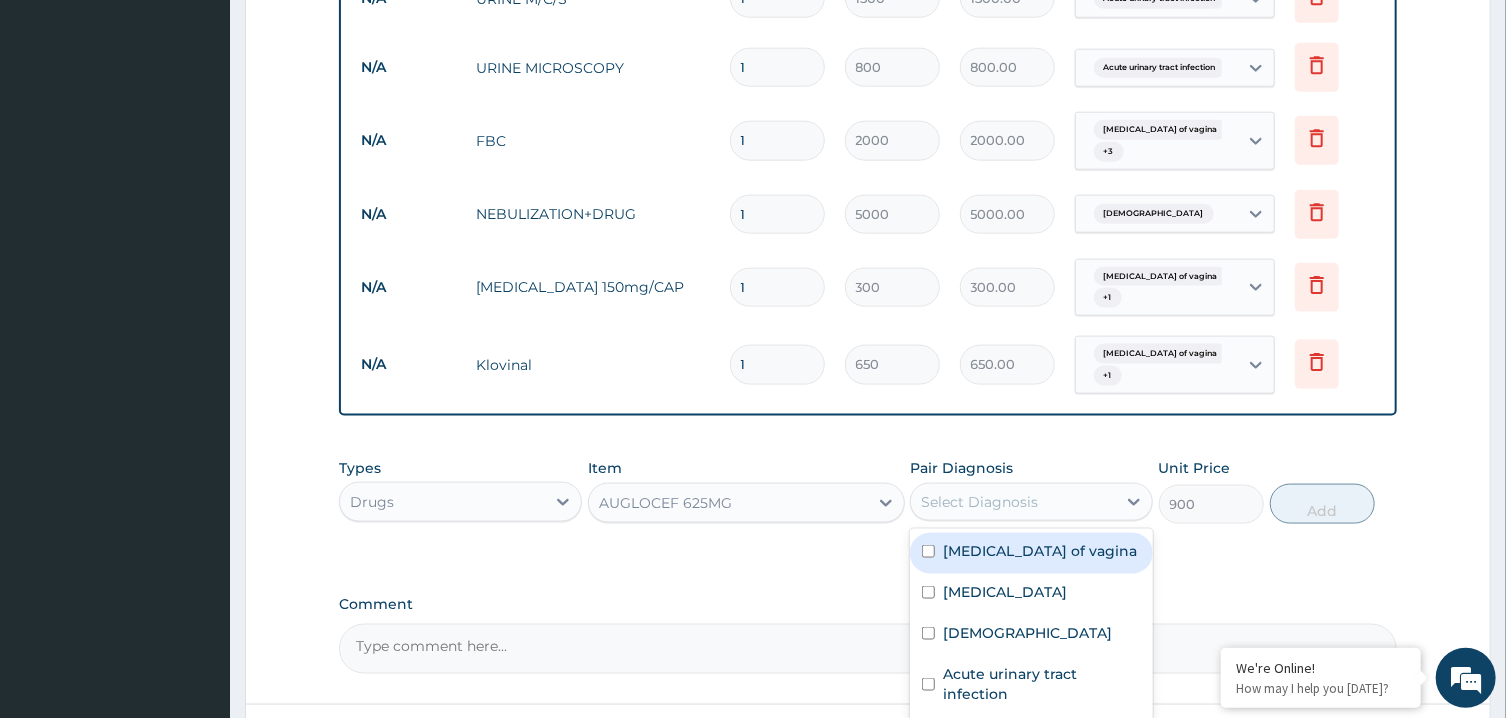 click on "Select Diagnosis" at bounding box center (1031, 502) 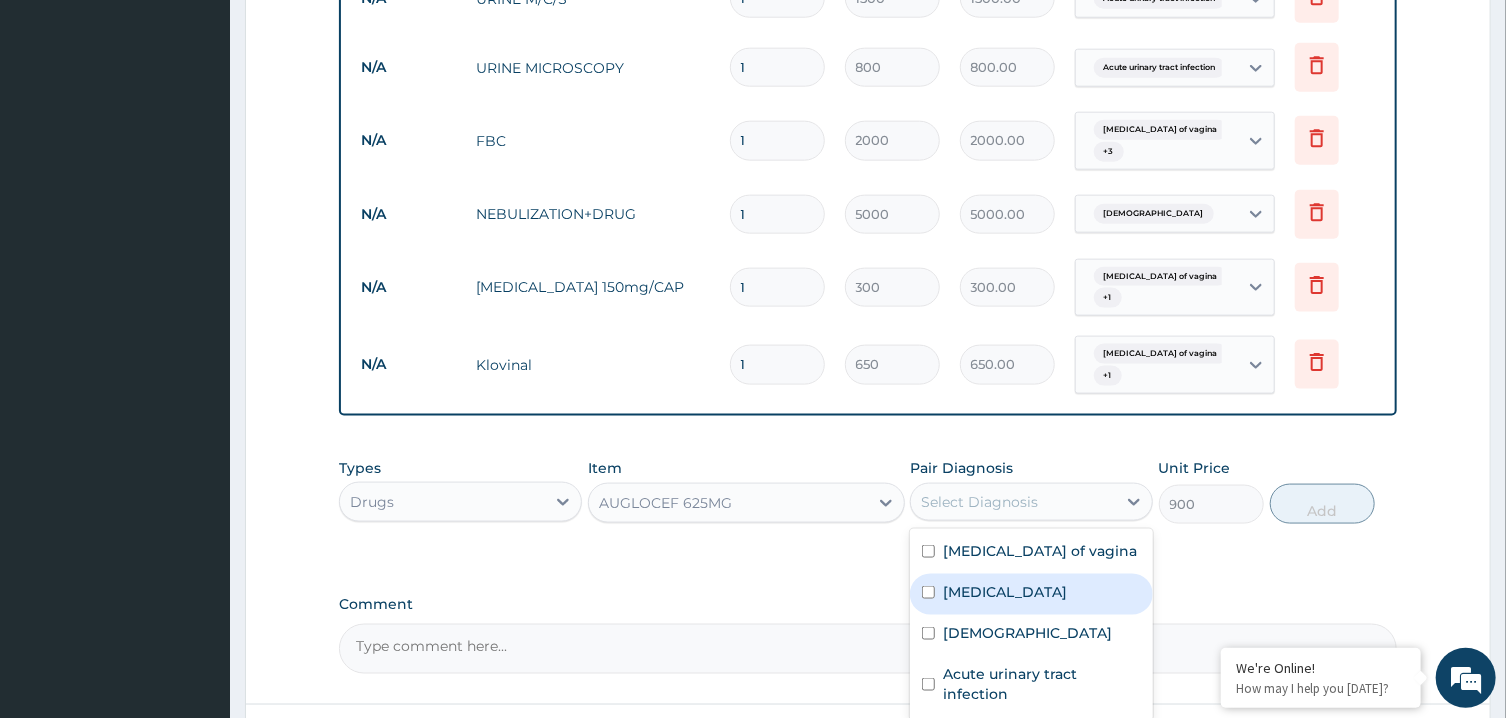 click on "Vaginitis" at bounding box center [1005, 592] 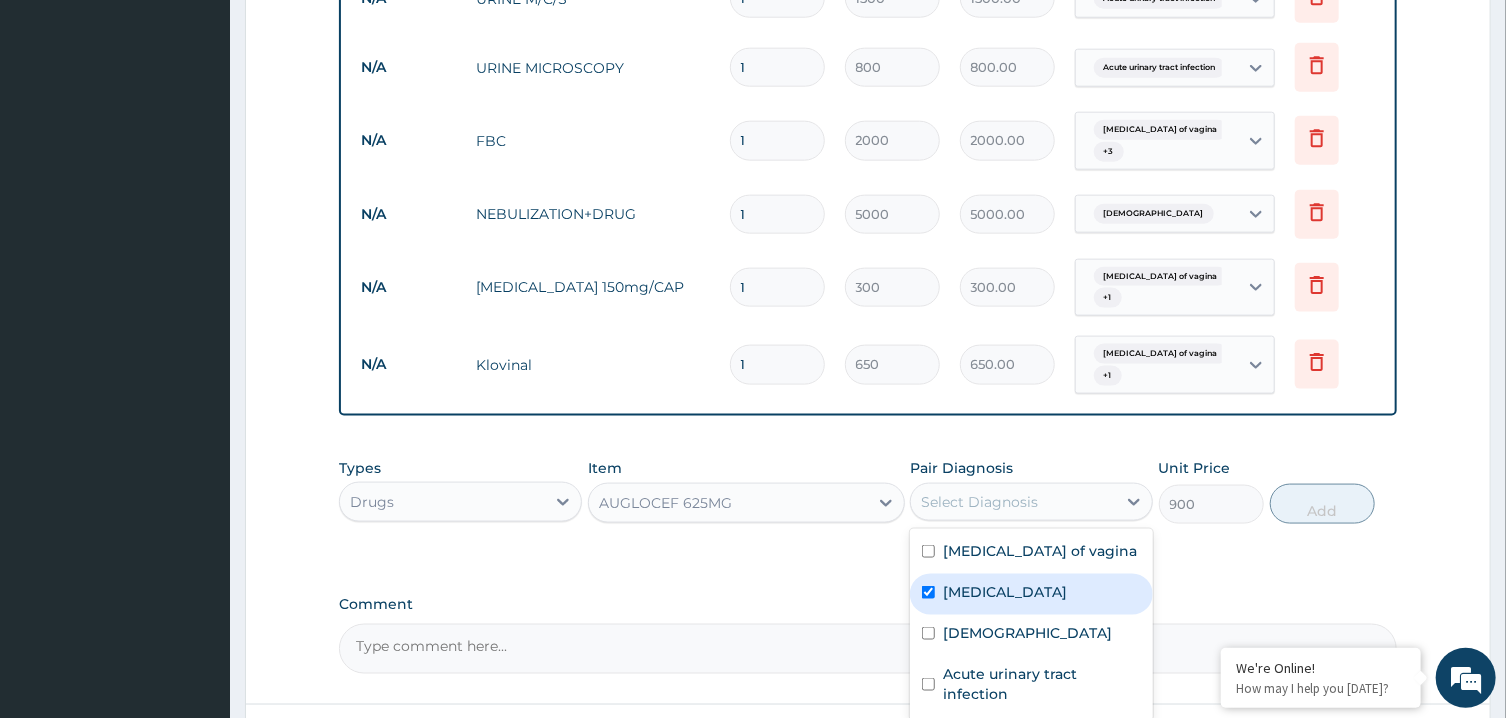 checkbox on "true" 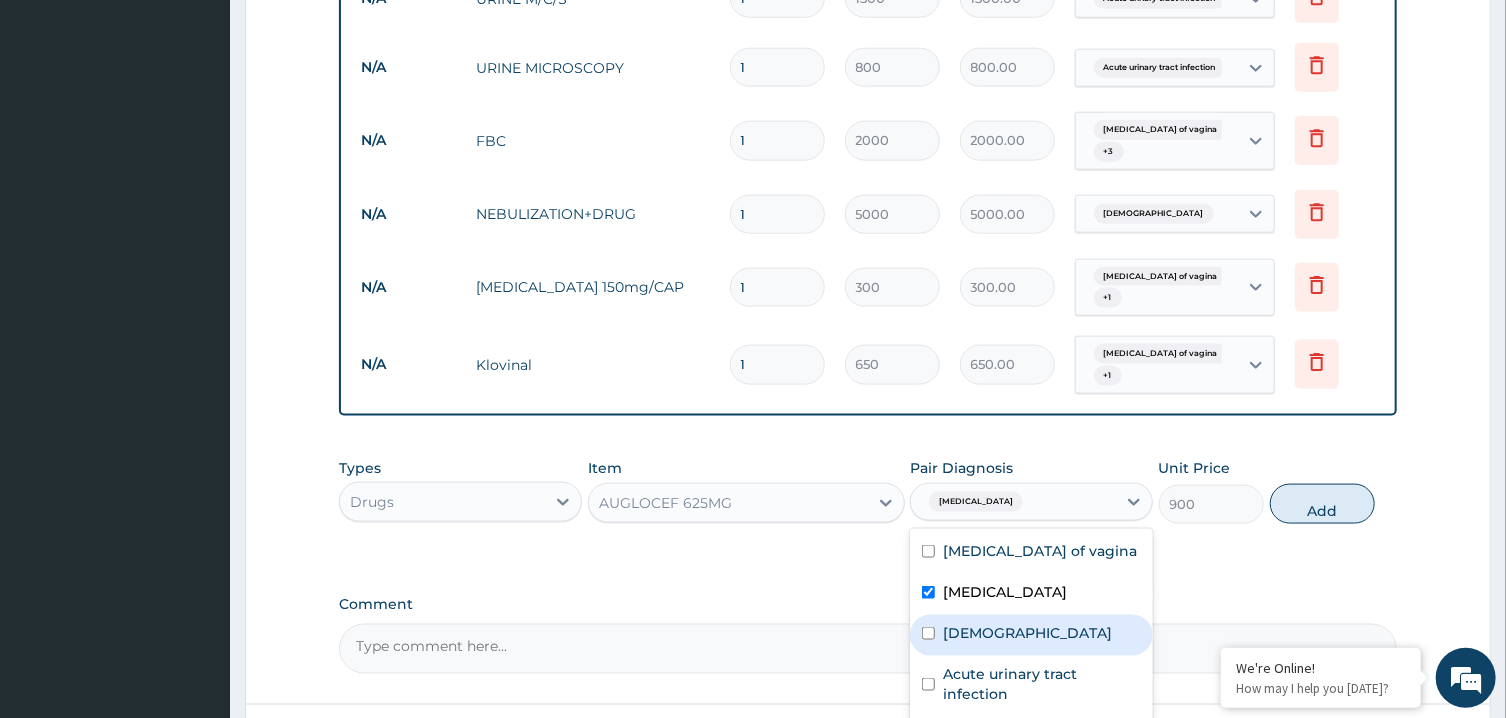 click on "Asthma" at bounding box center (1031, 635) 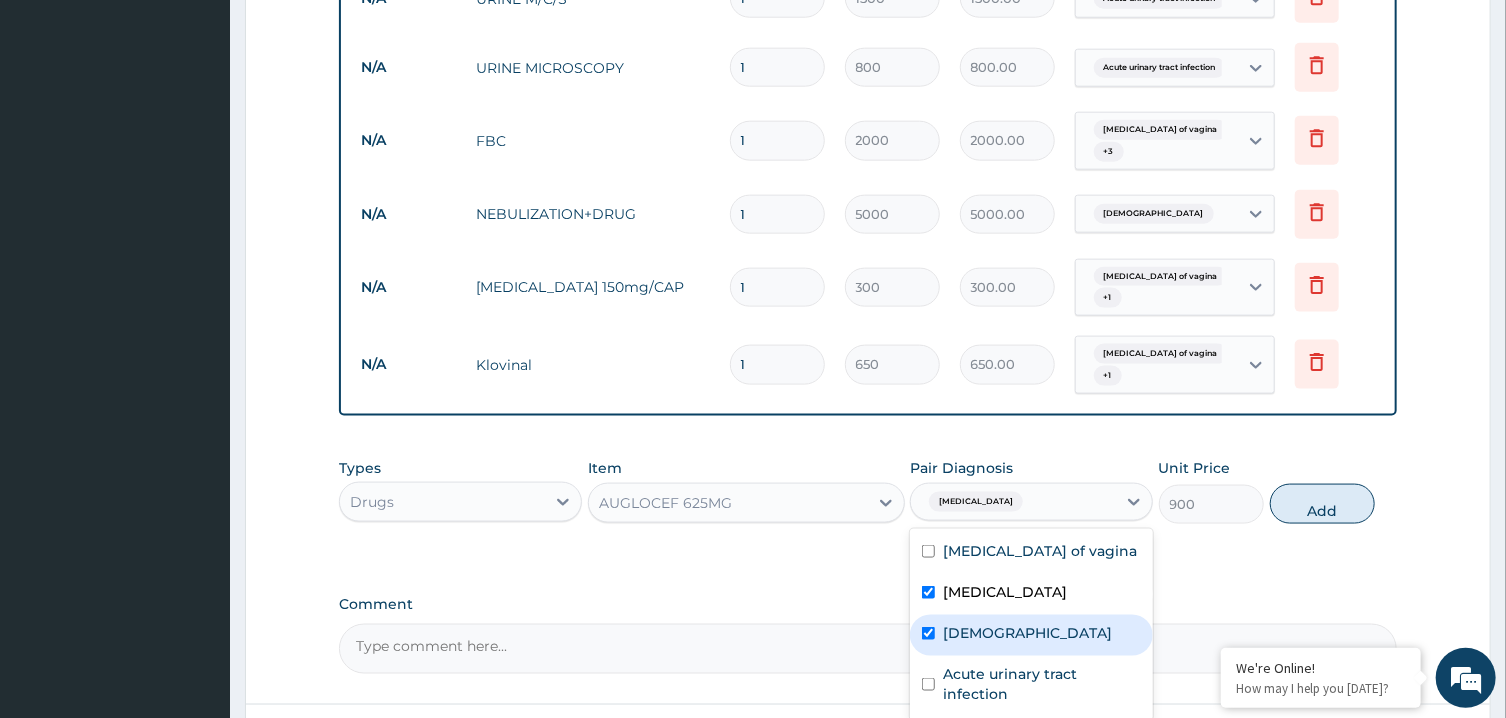 checkbox on "true" 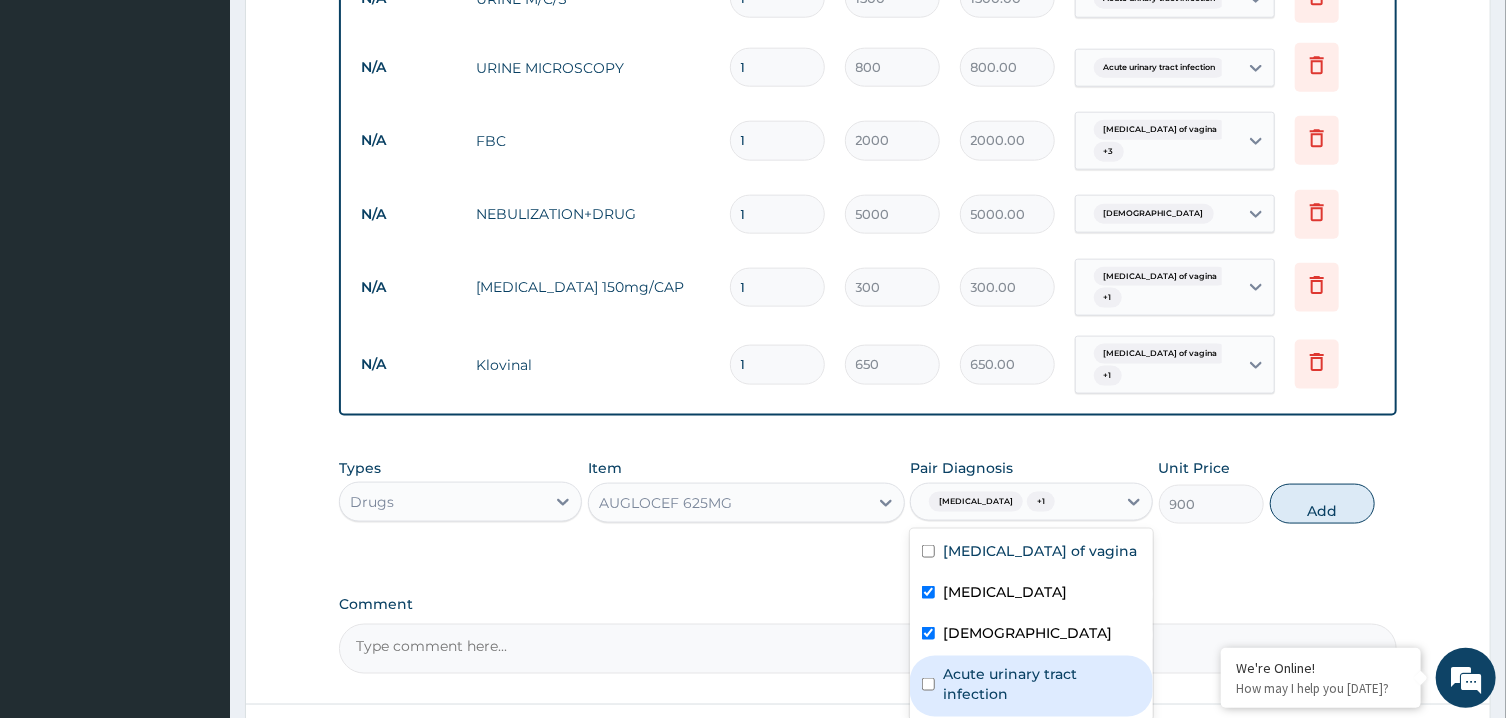 click on "Acute urinary tract infection" at bounding box center [1042, 684] 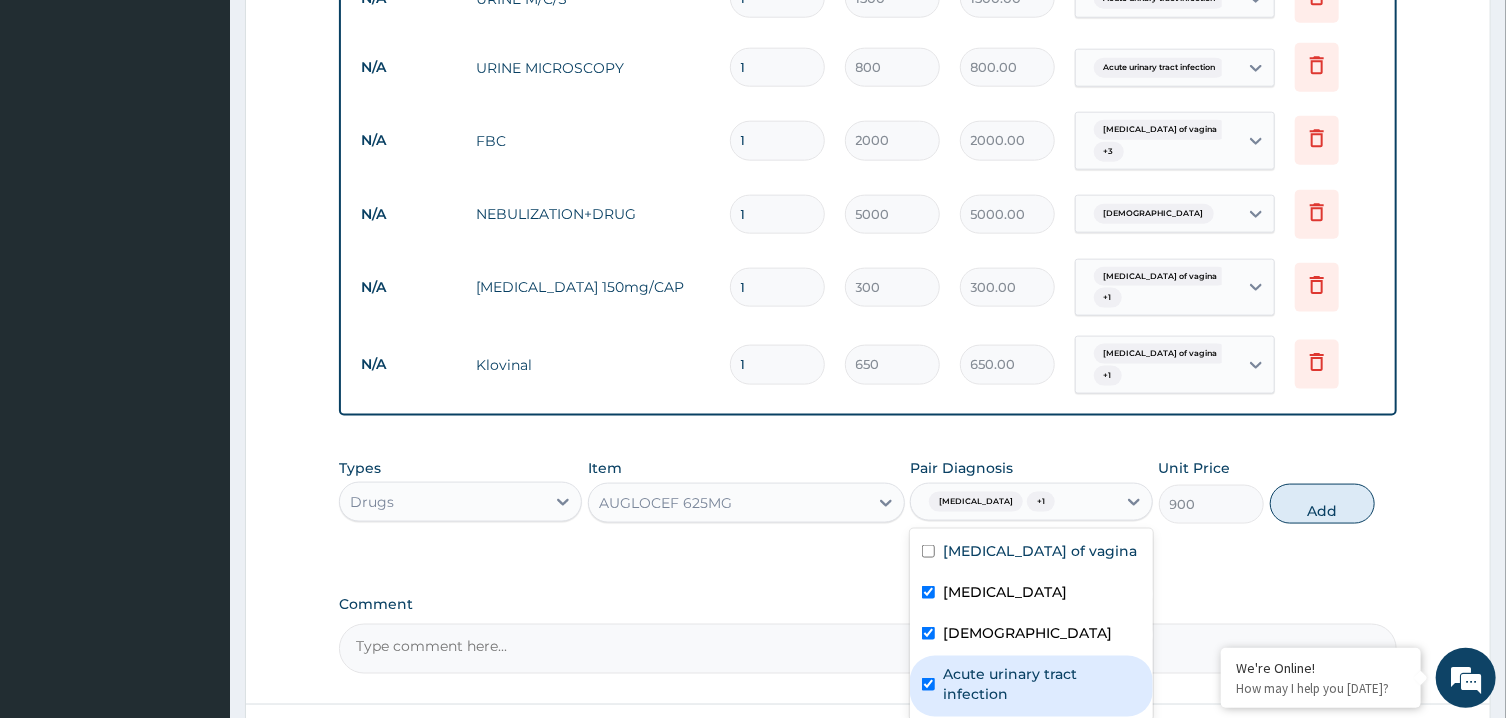 checkbox on "true" 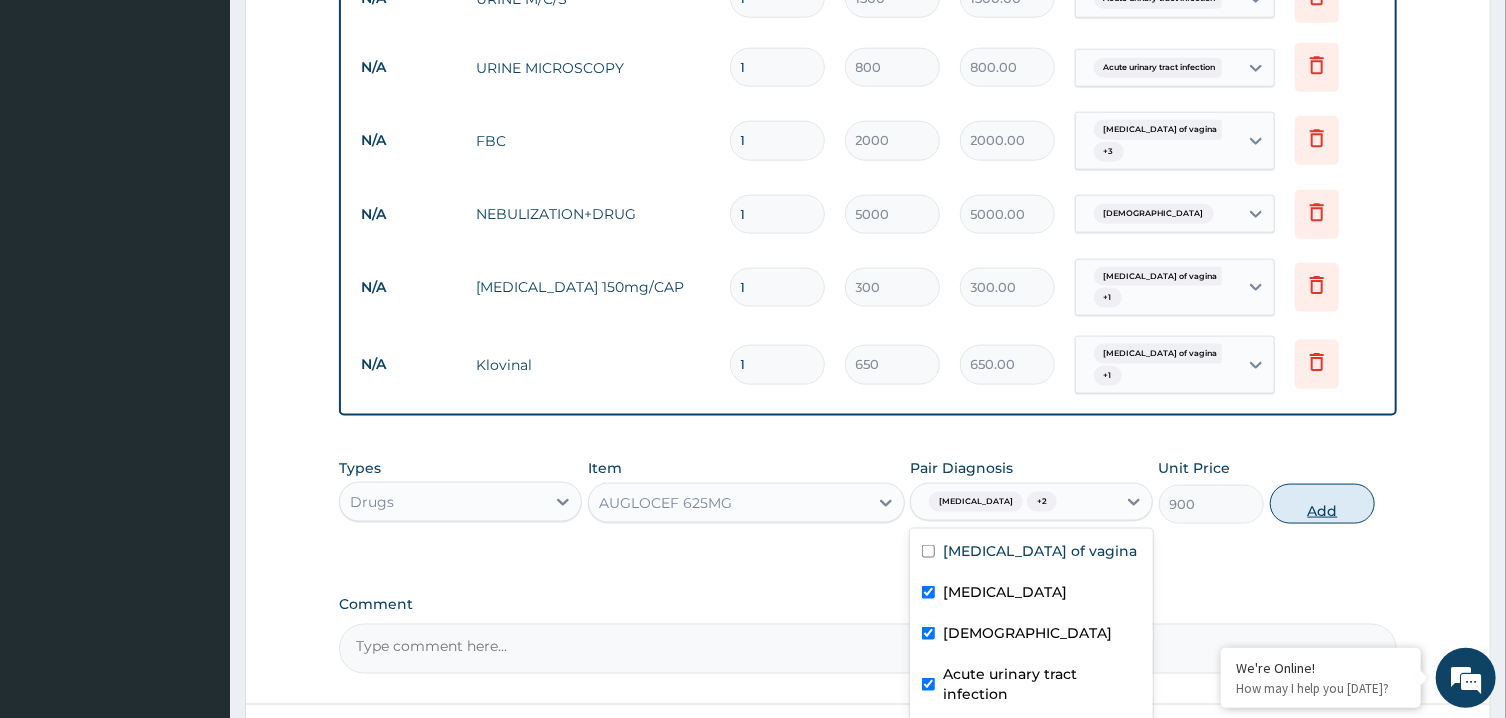 click on "Add" at bounding box center (1323, 504) 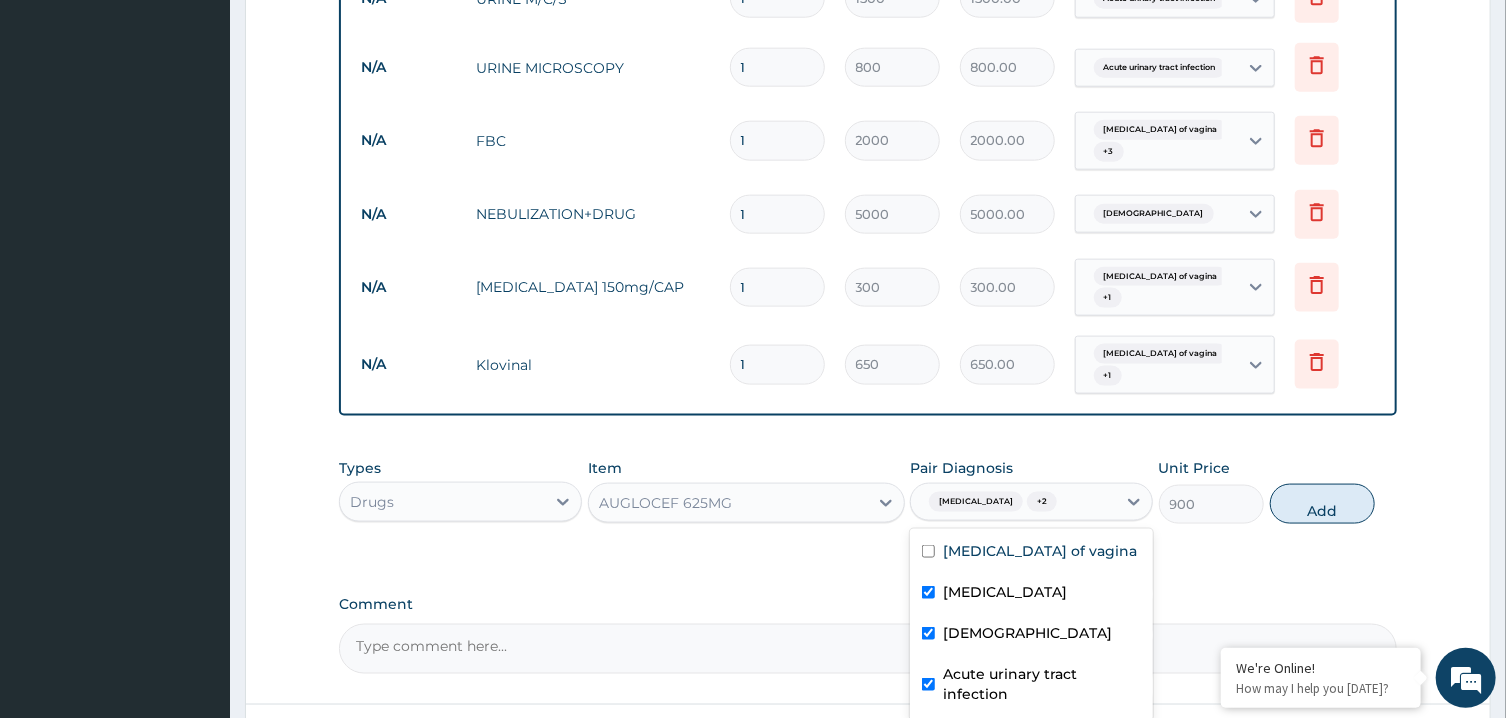 type on "0" 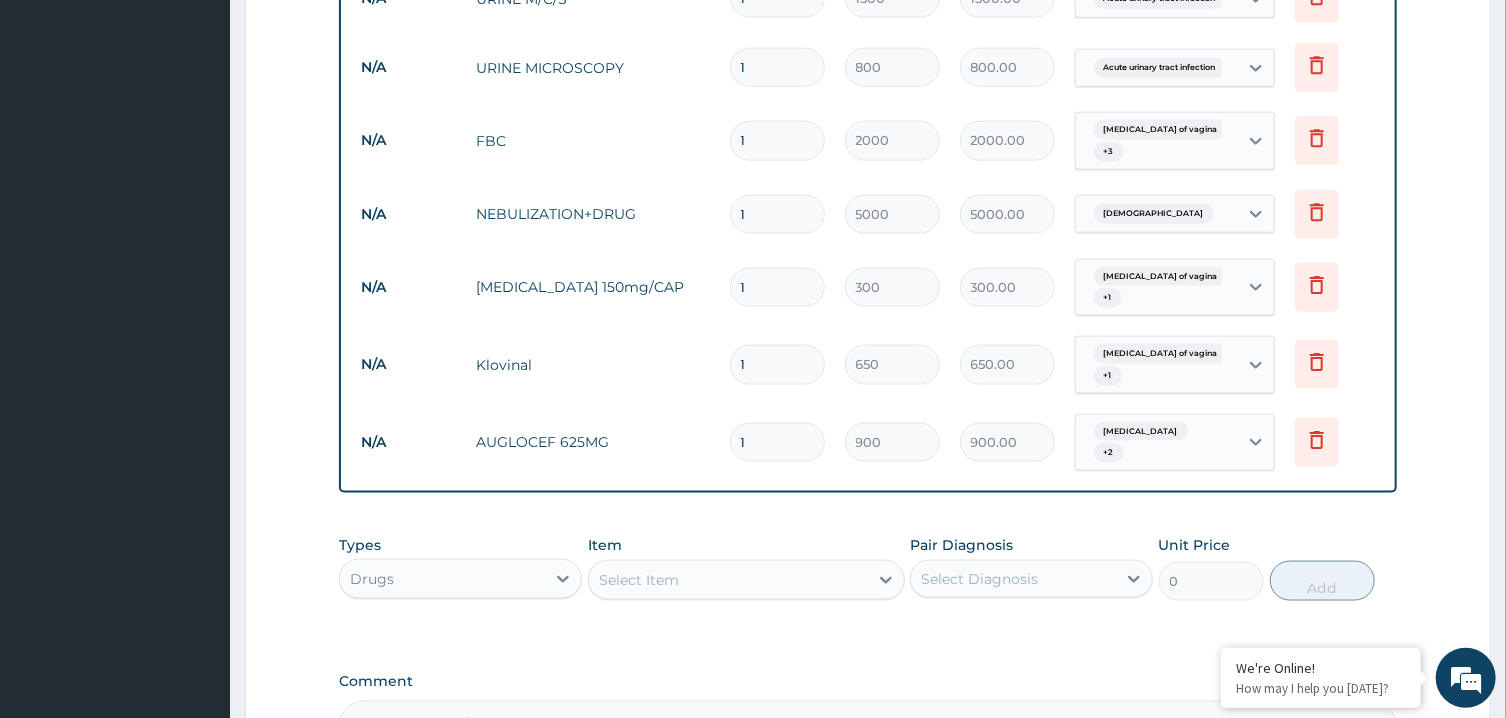 click on "Select Item" at bounding box center [746, 580] 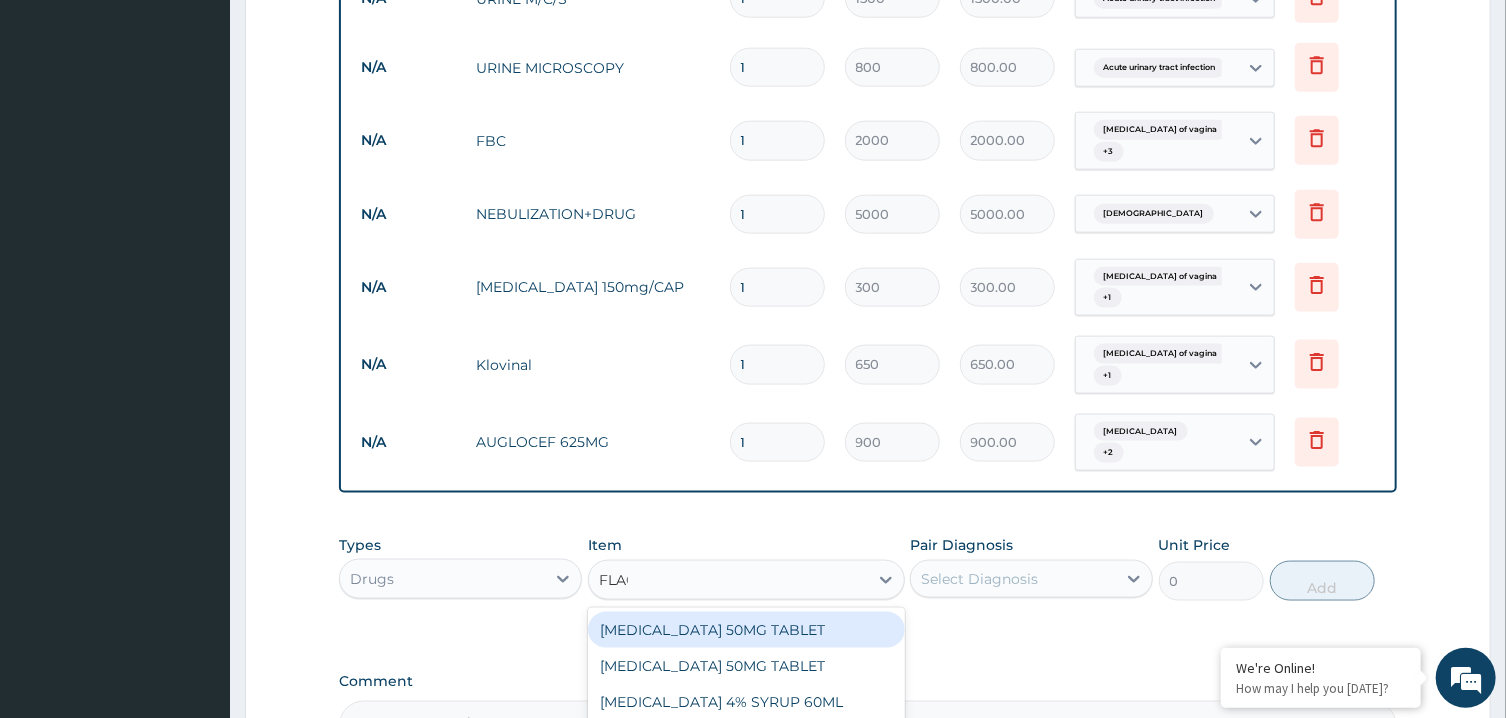 type on "FLAGY" 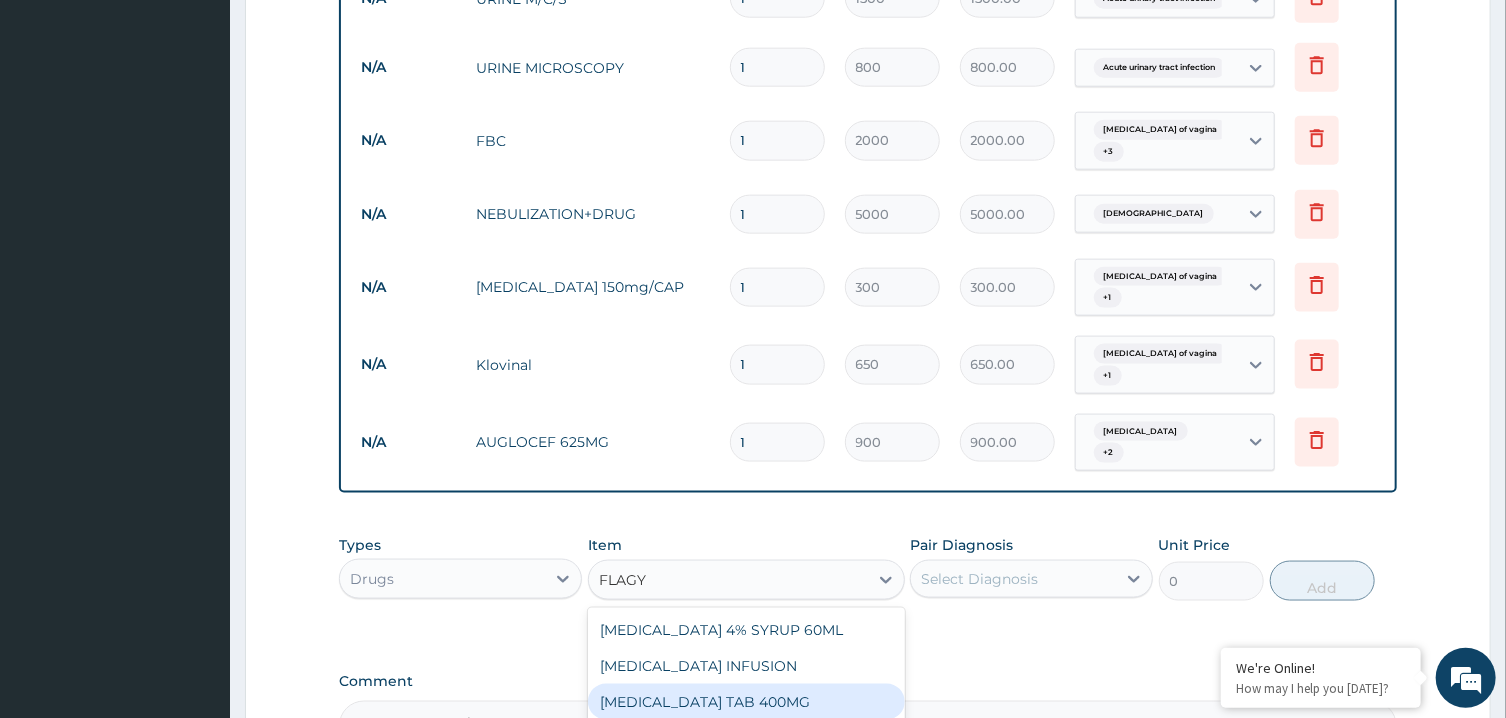 click on "[MEDICAL_DATA] TAB 400MG" at bounding box center (746, 702) 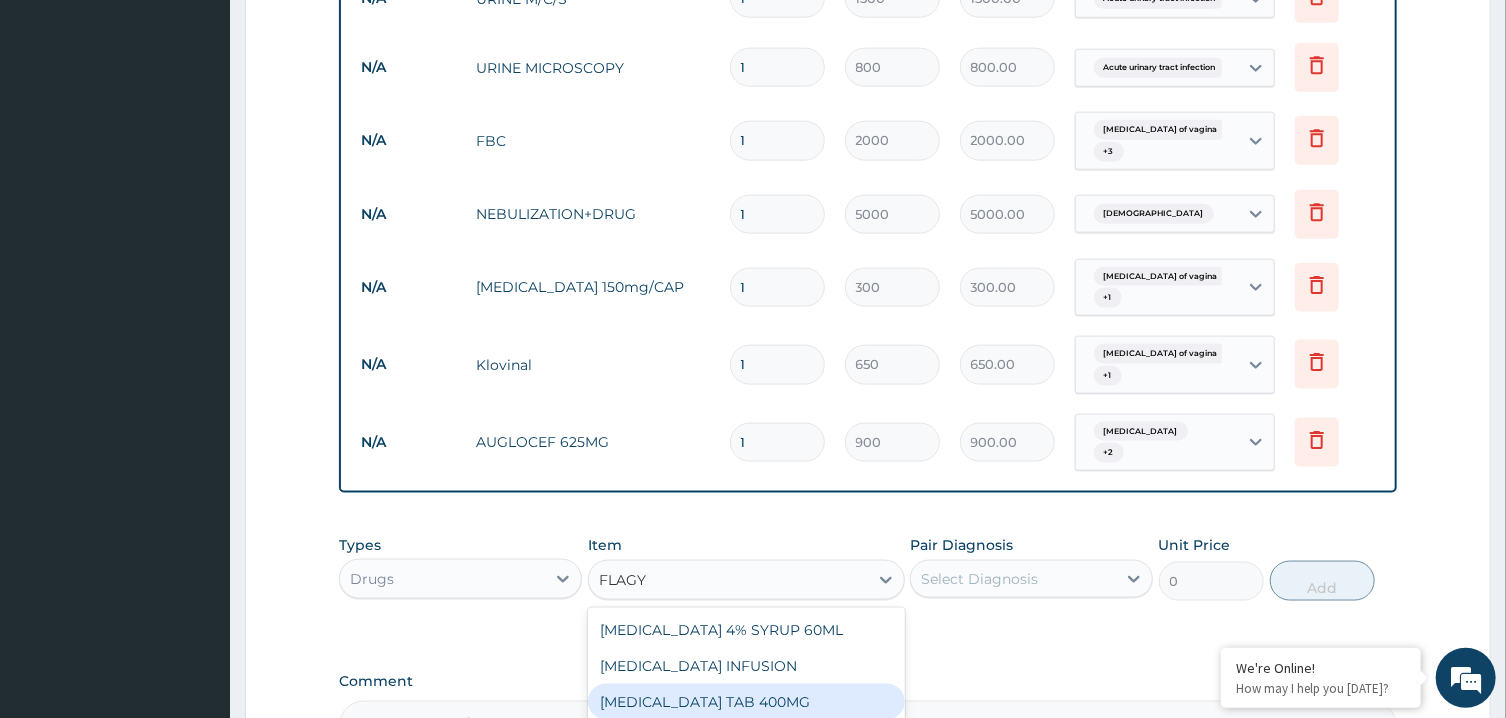 type 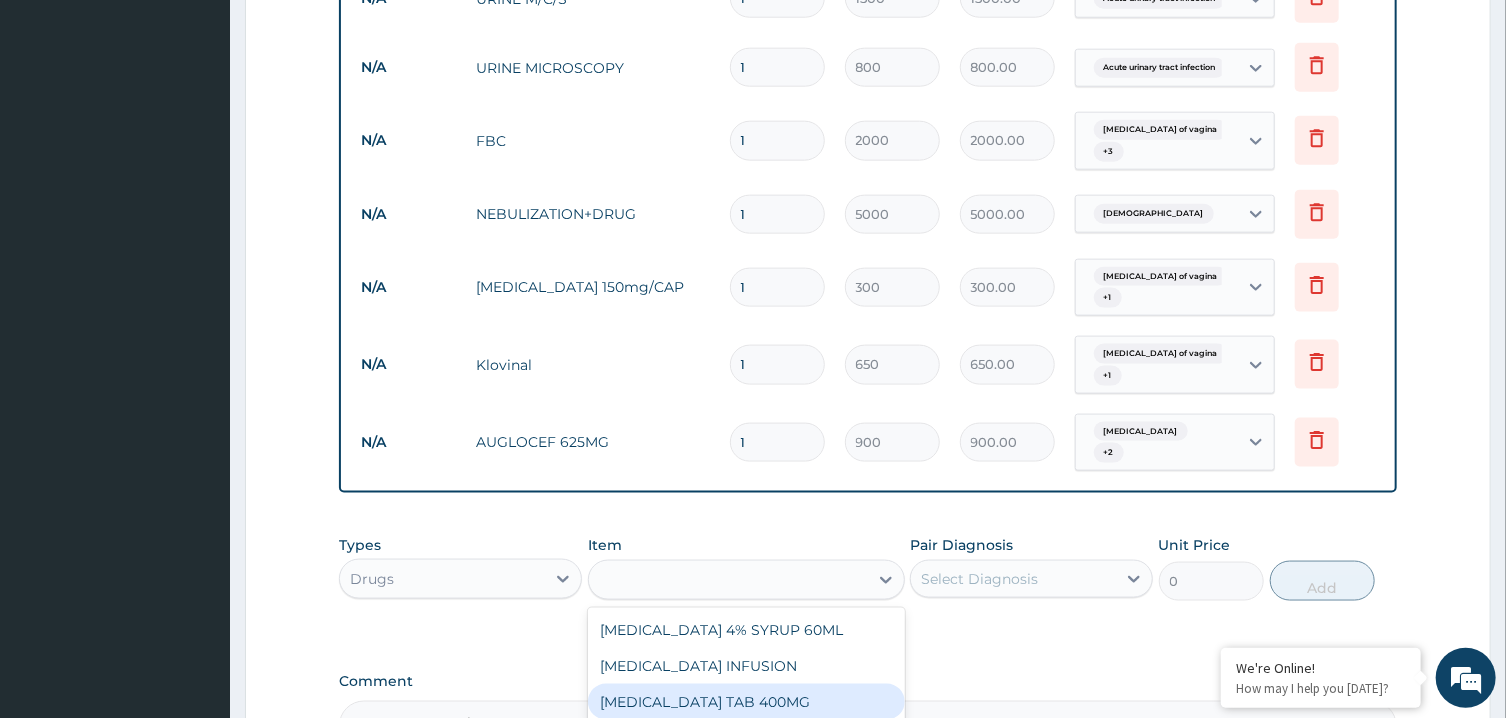 type on "60" 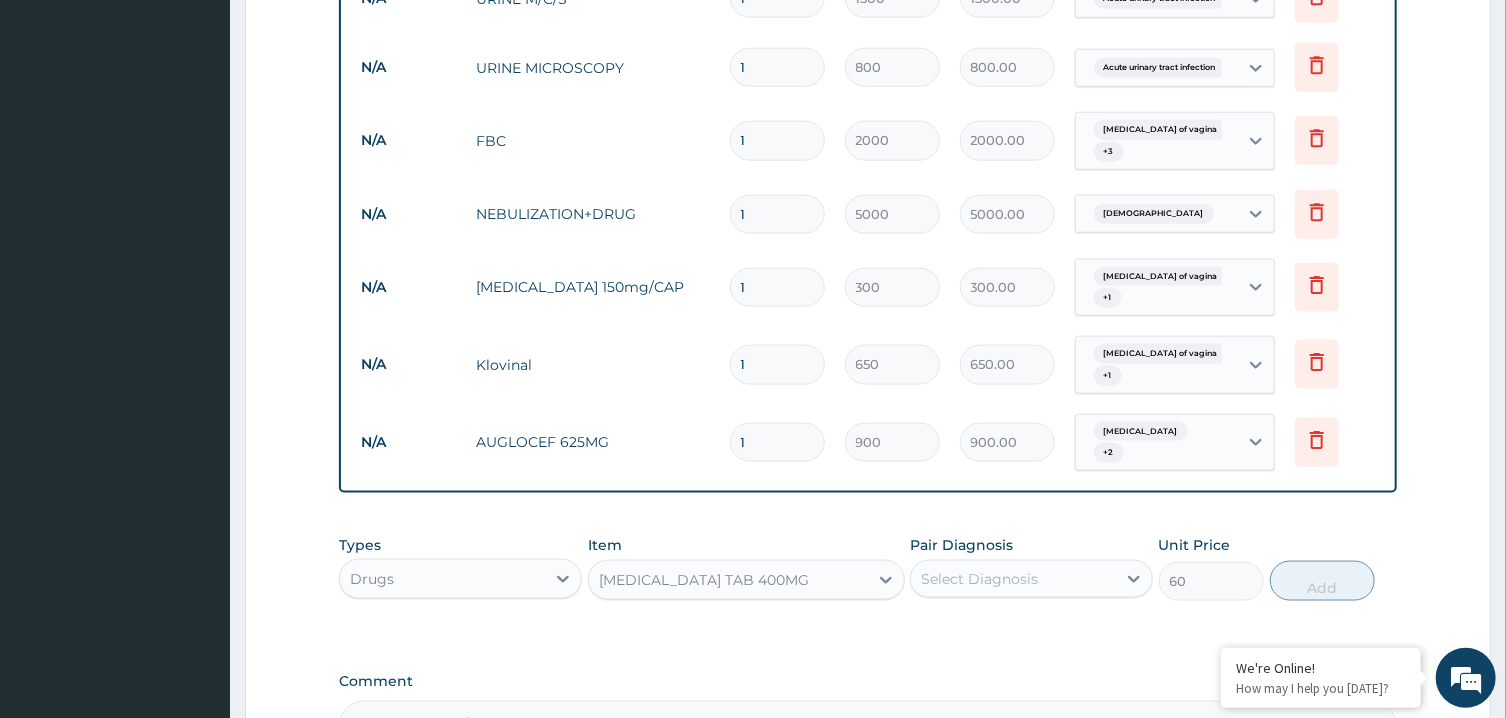 click on "Select Diagnosis" at bounding box center (979, 579) 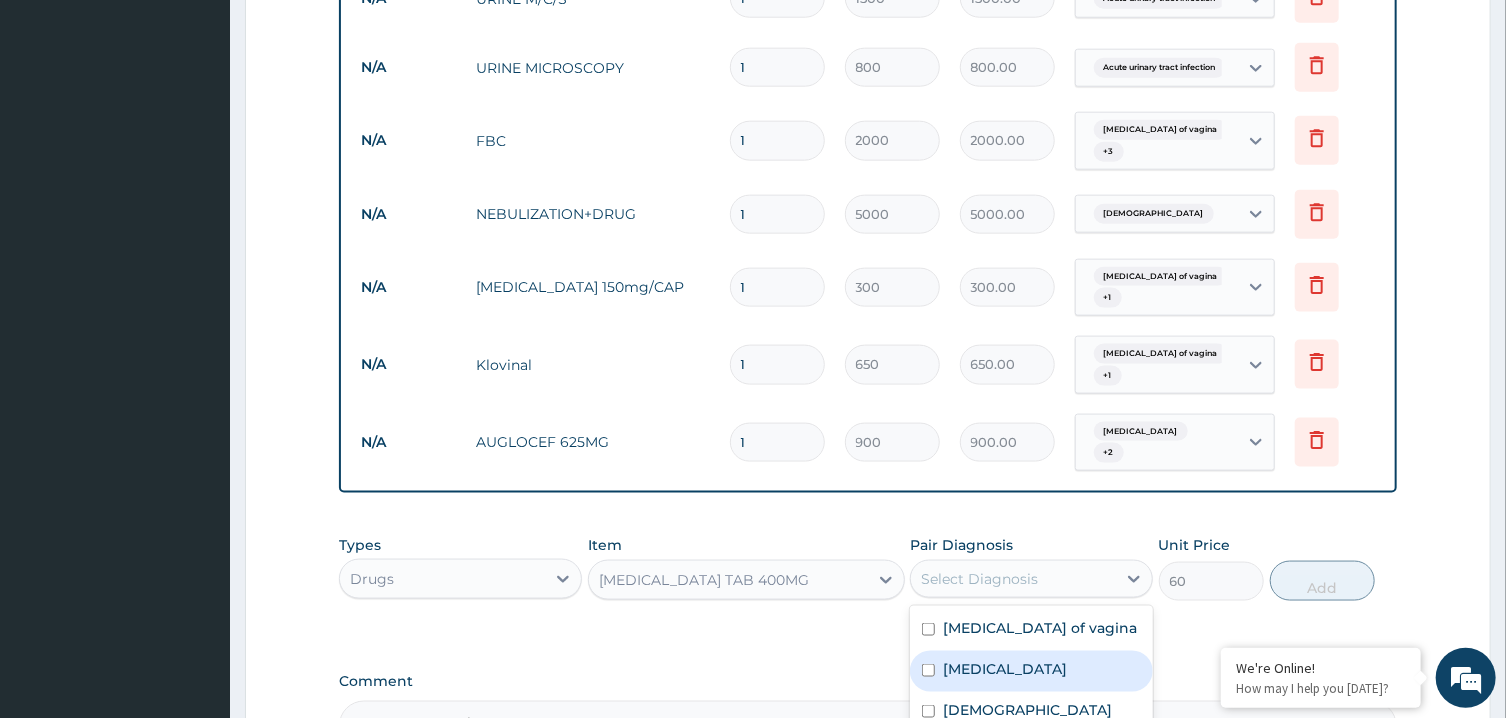 click on "Vaginitis" at bounding box center (1031, 671) 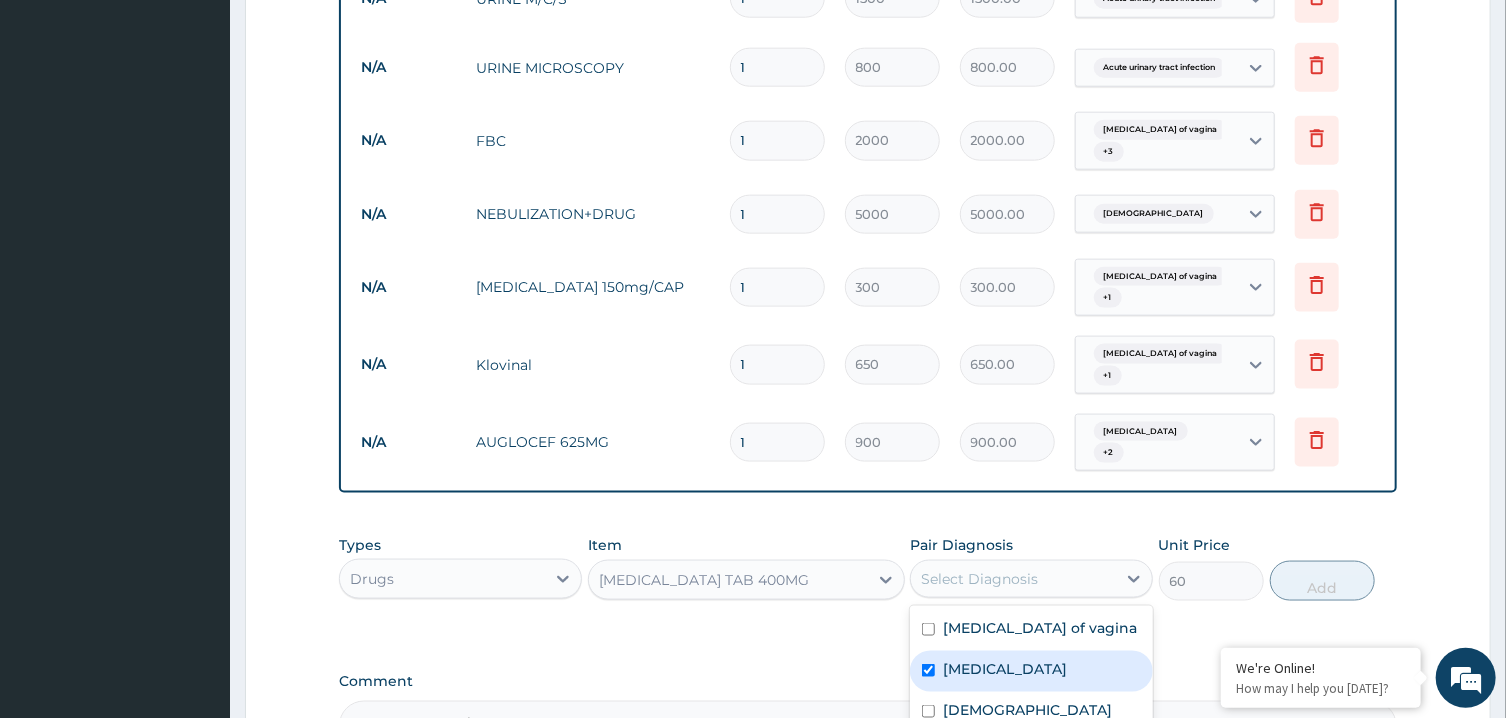 checkbox on "true" 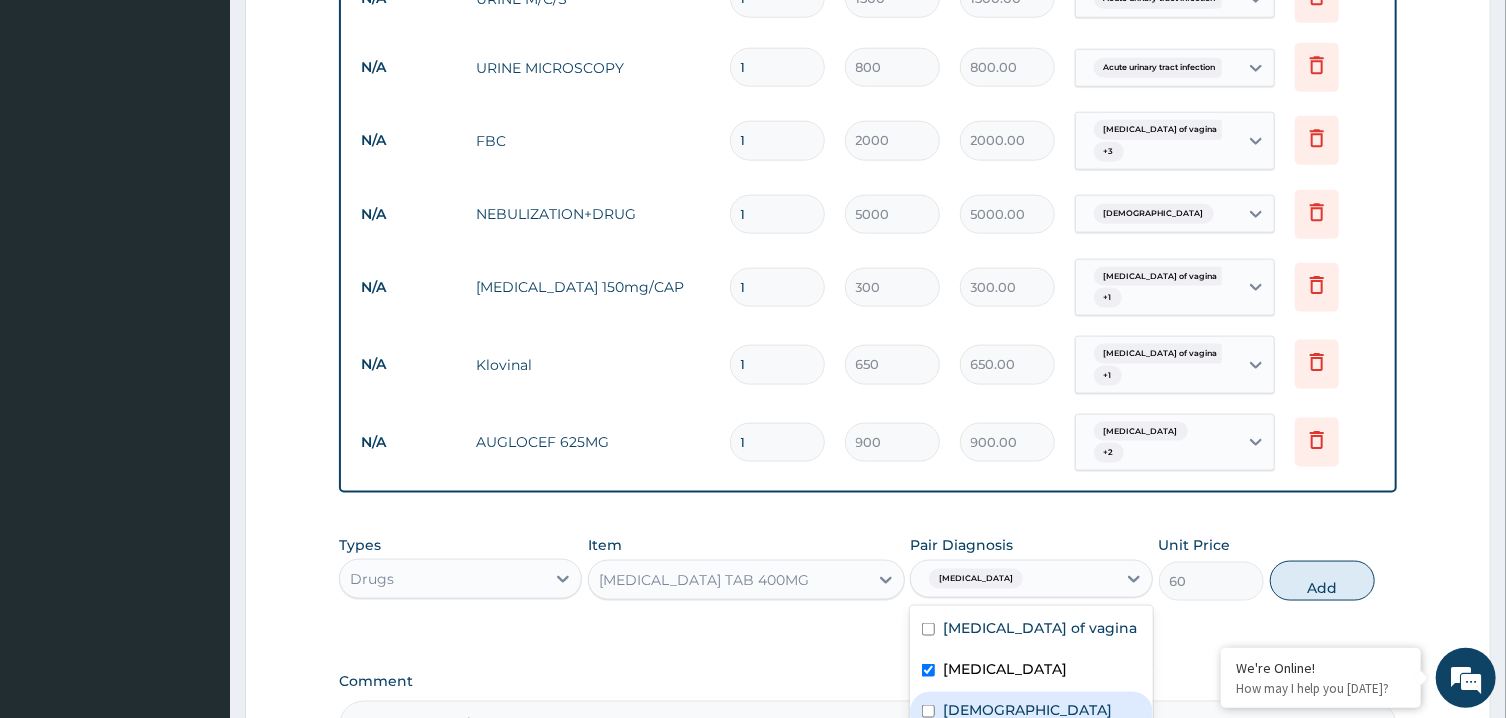 click on "Asthma" at bounding box center (1031, 712) 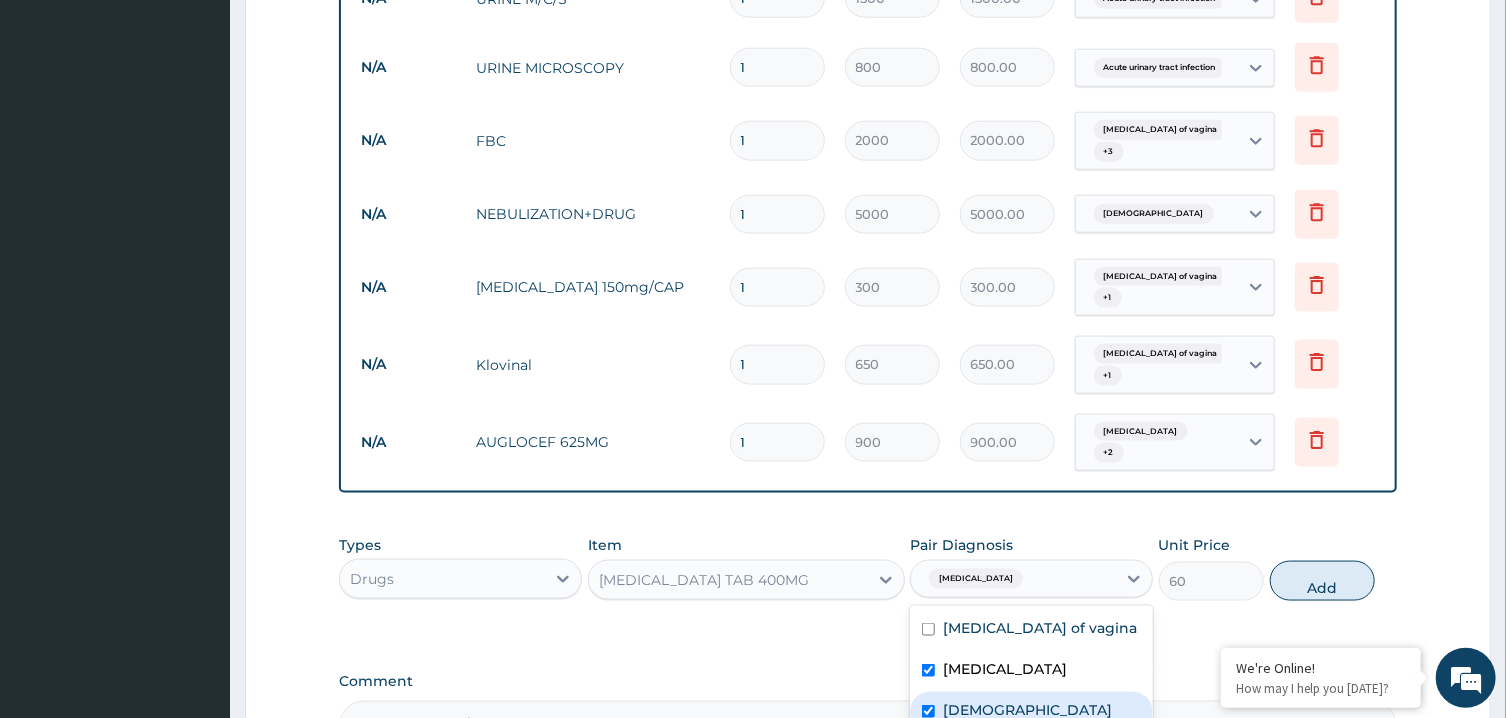checkbox on "true" 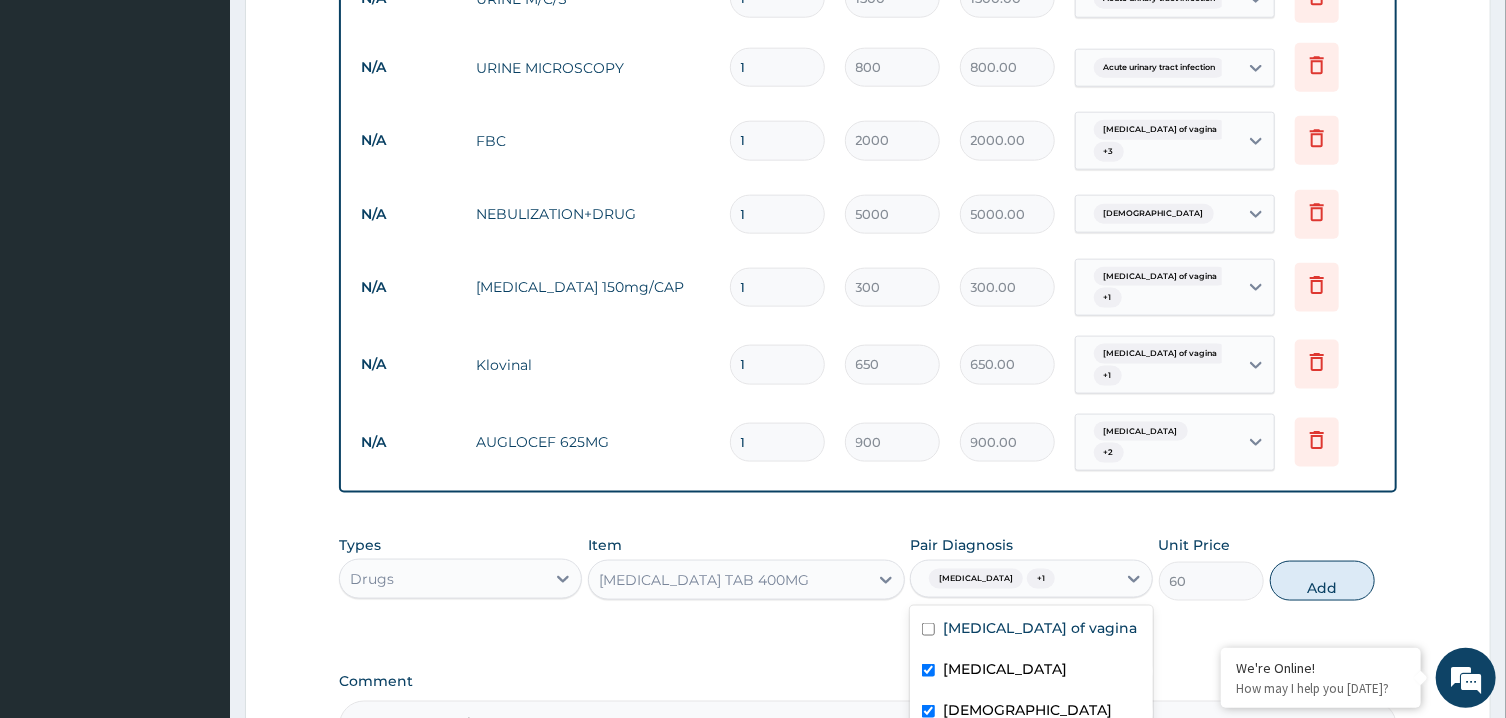 scroll, scrollTop: 1429, scrollLeft: 0, axis: vertical 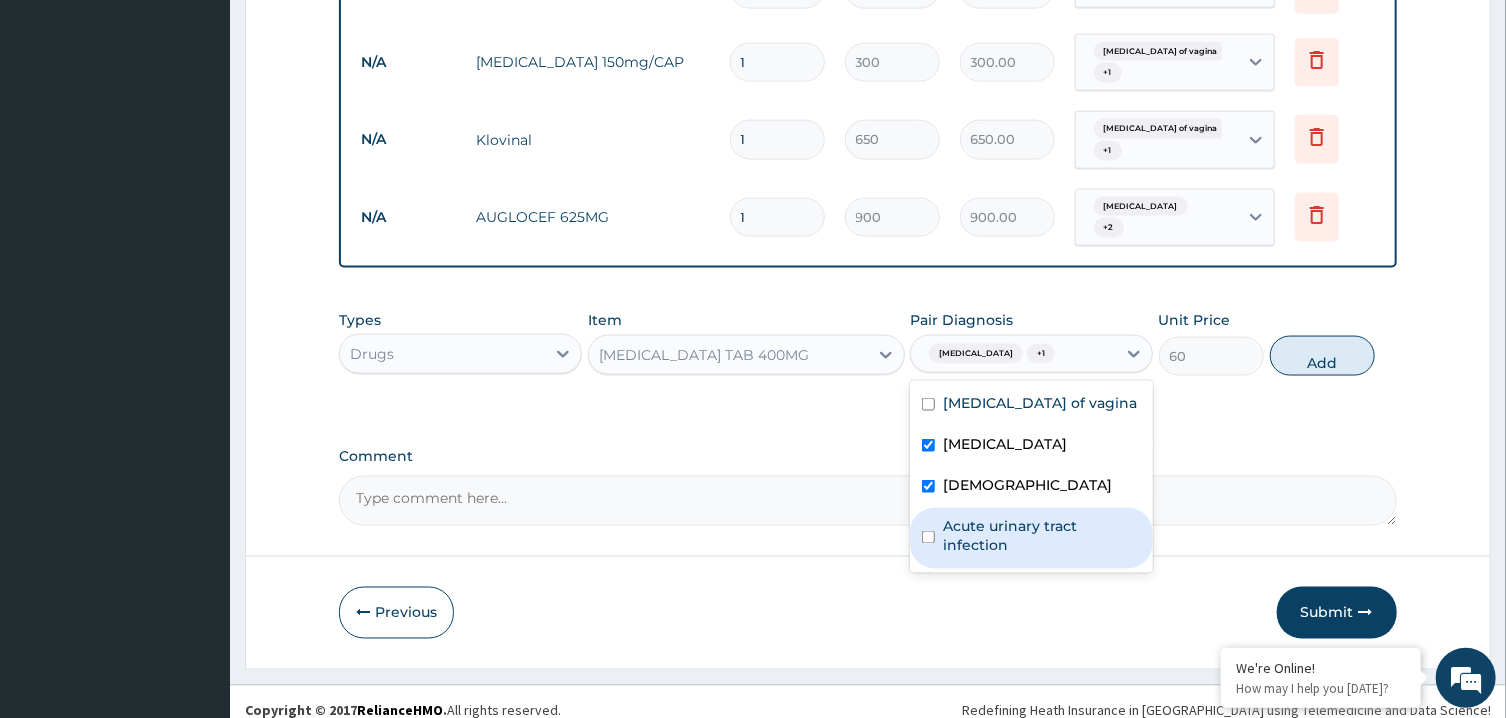 click on "Acute urinary tract infection" at bounding box center (1042, 536) 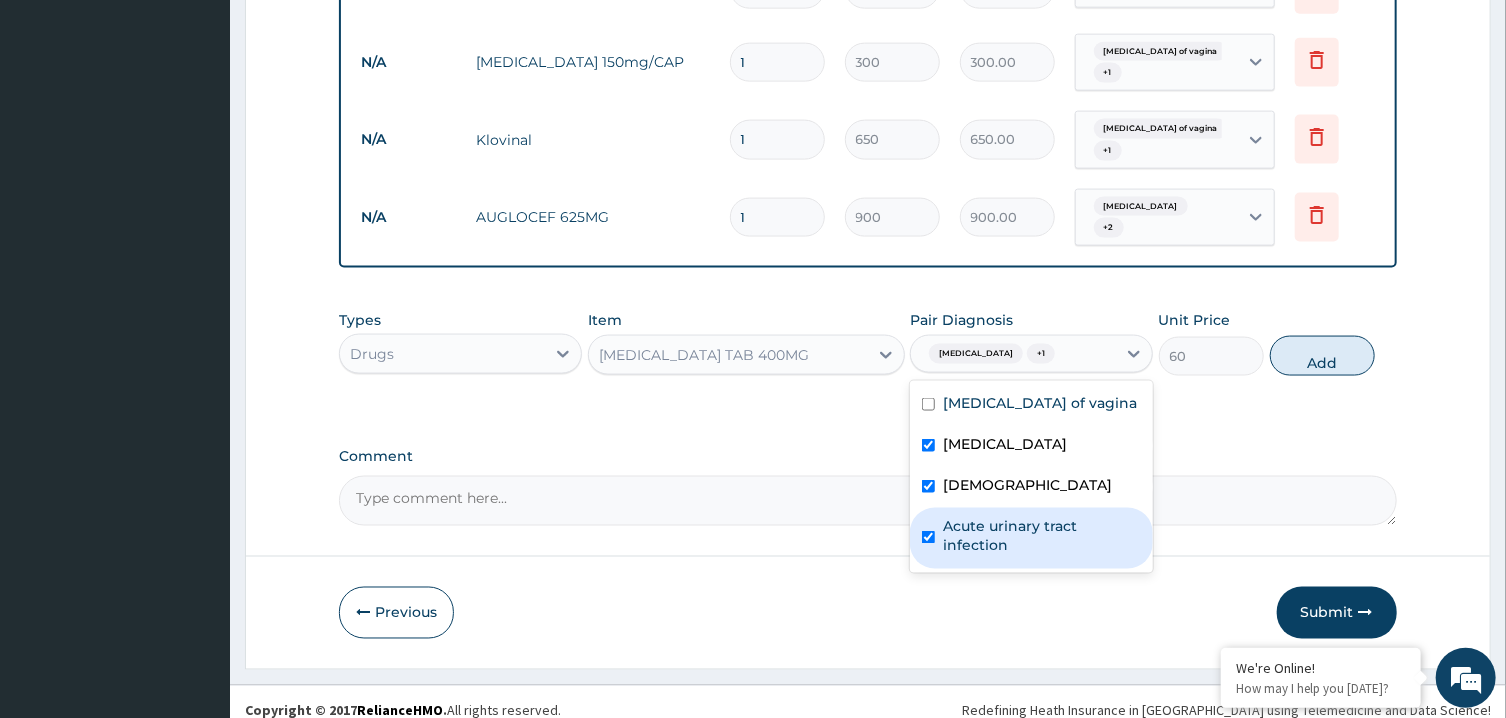 checkbox on "true" 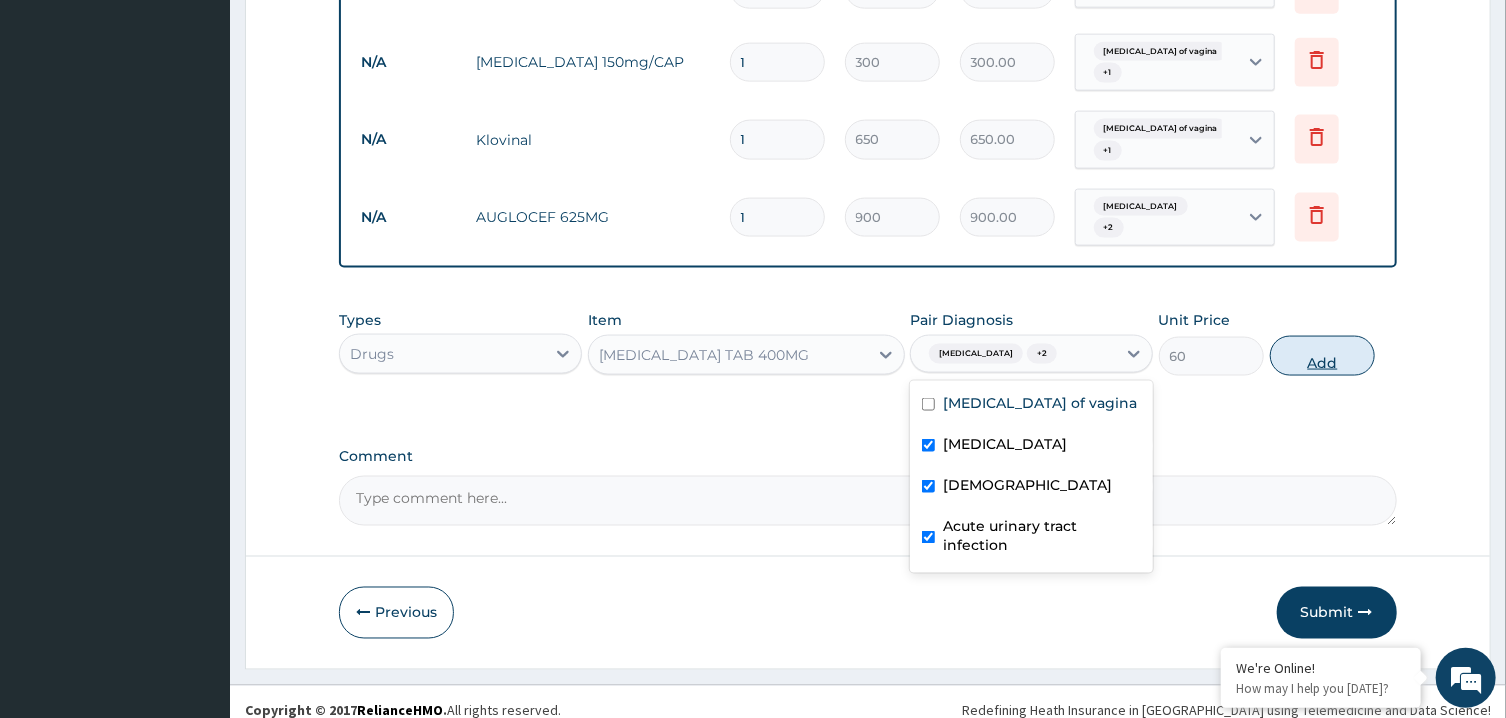 click on "Add" at bounding box center (1323, 356) 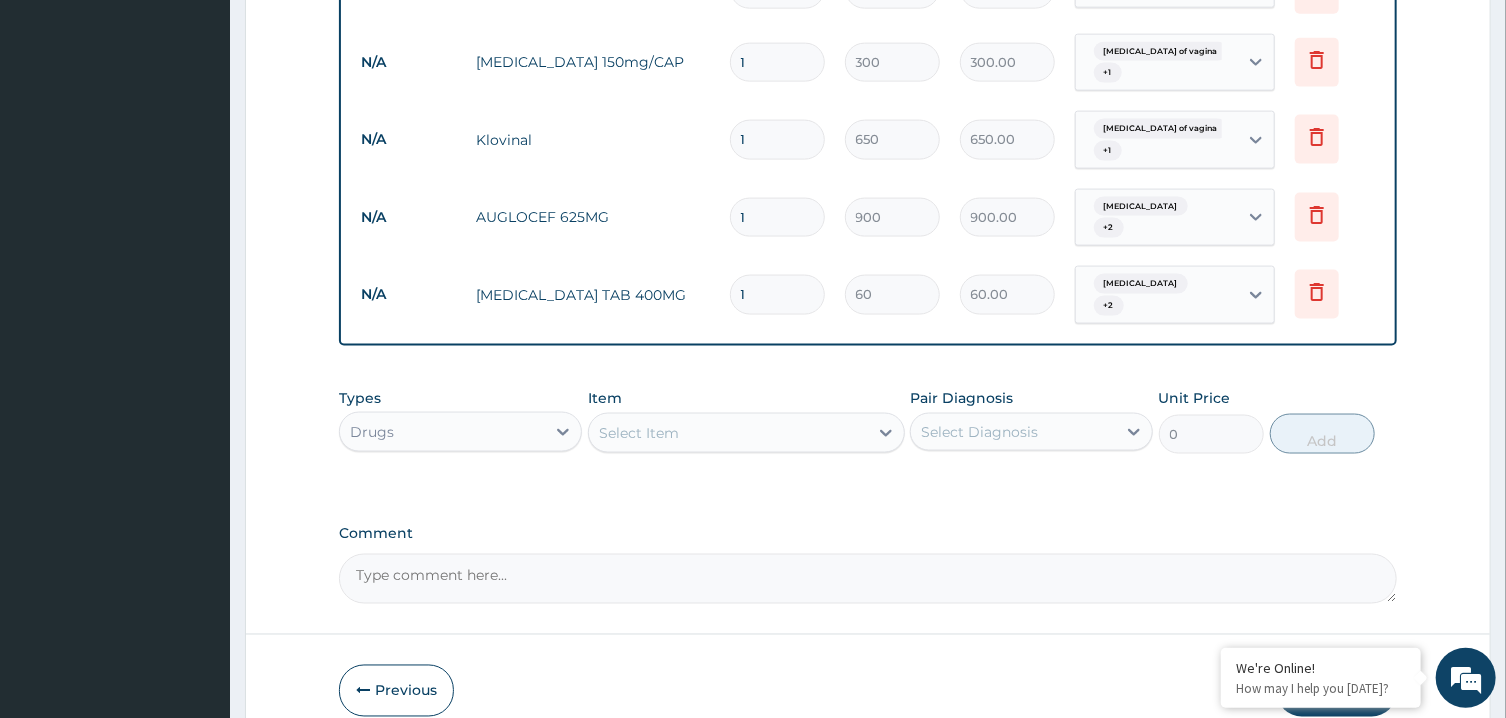 click on "Select Item" at bounding box center (728, 433) 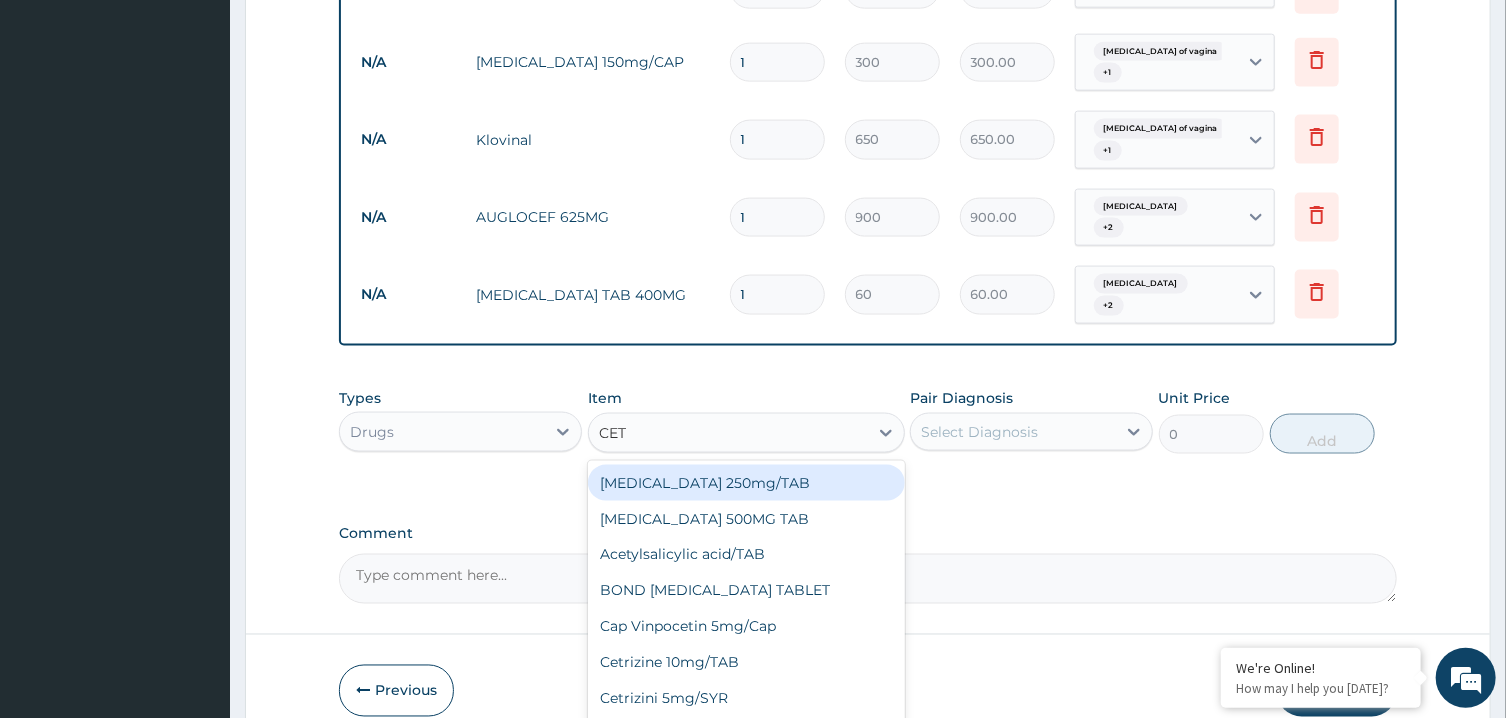 type on "CETR" 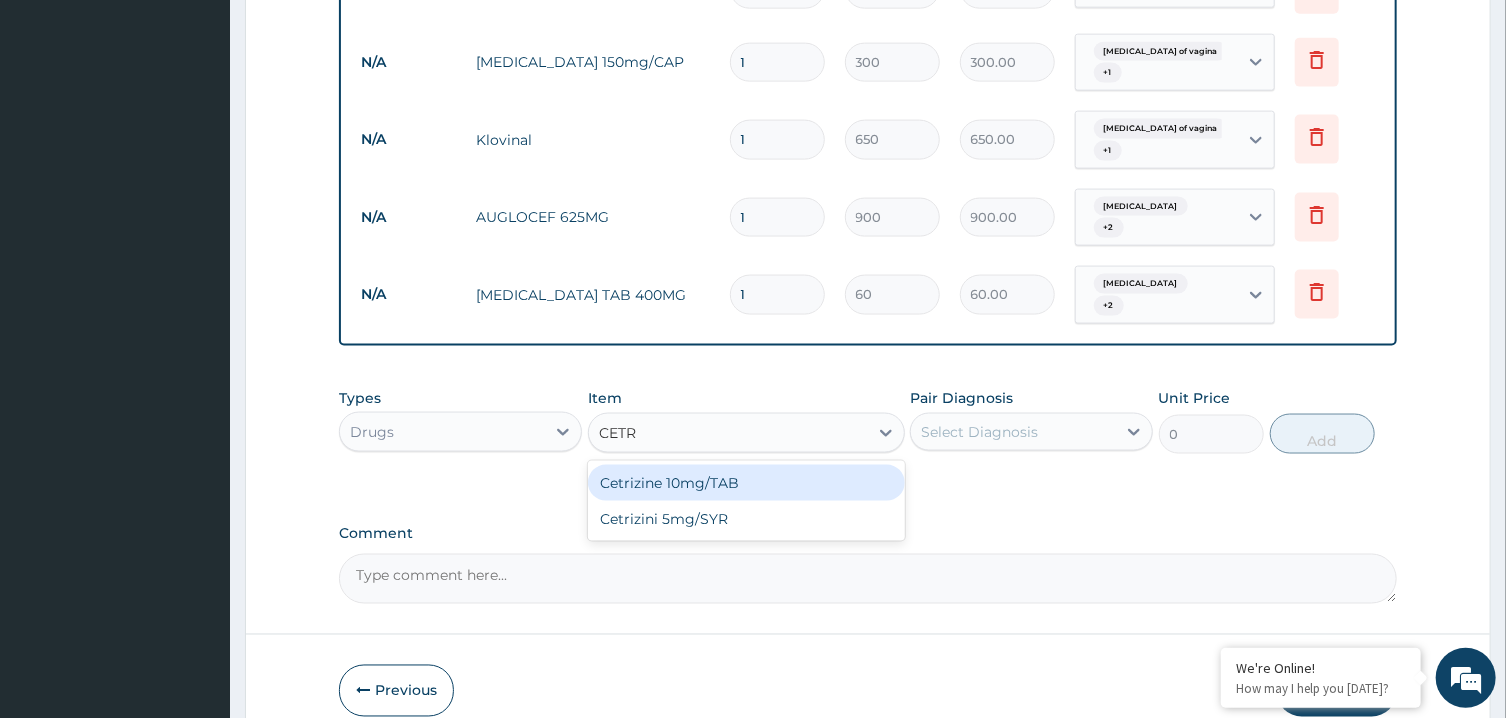 click on "Cetrizine 10mg/TAB" at bounding box center (746, 483) 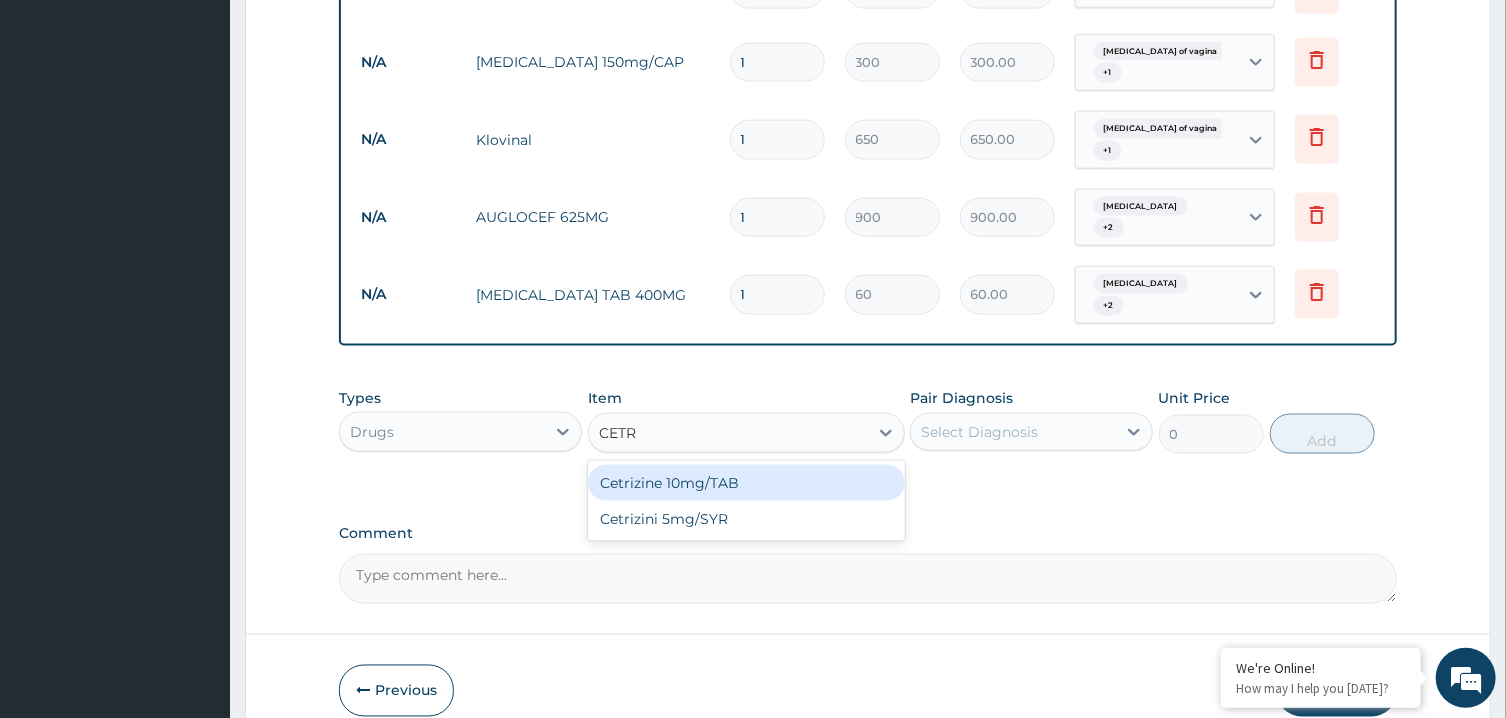 type 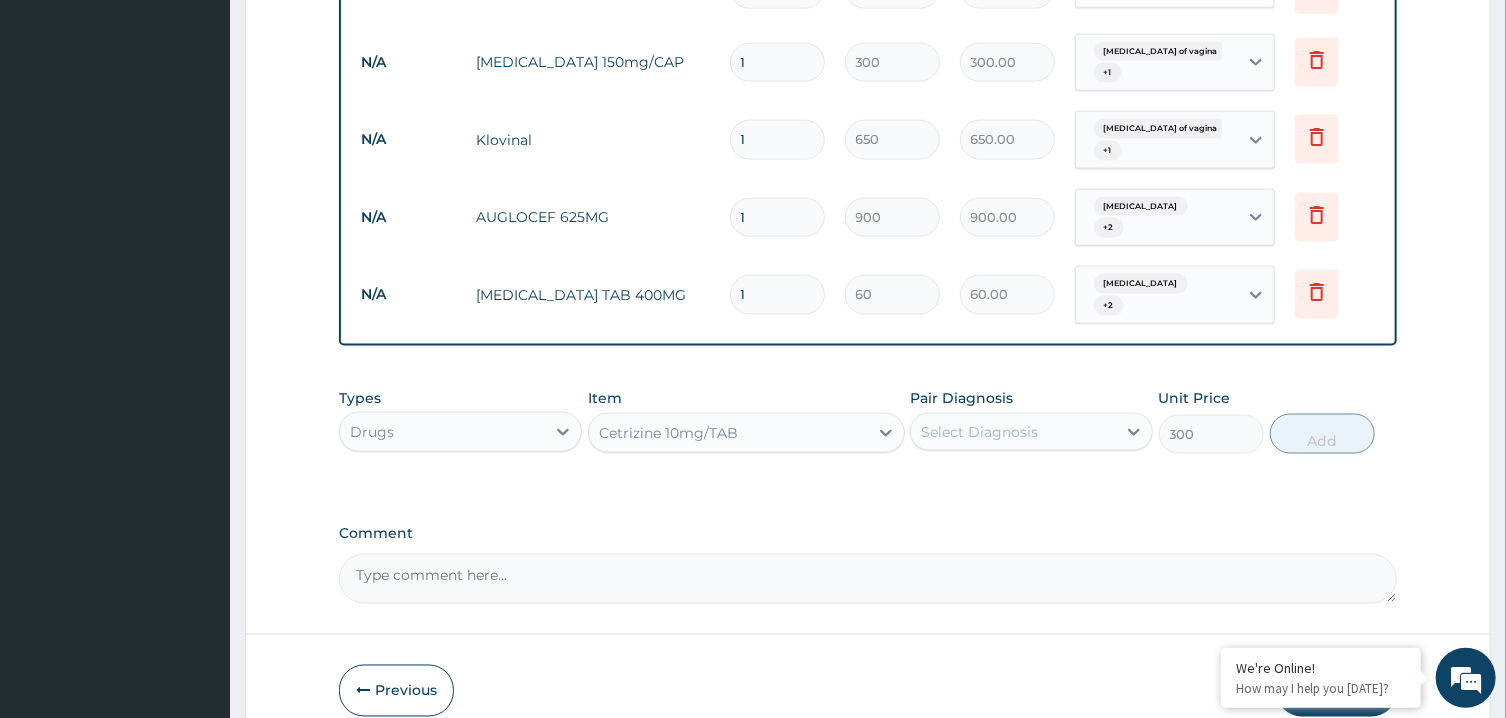 click on "Select Diagnosis" at bounding box center (979, 432) 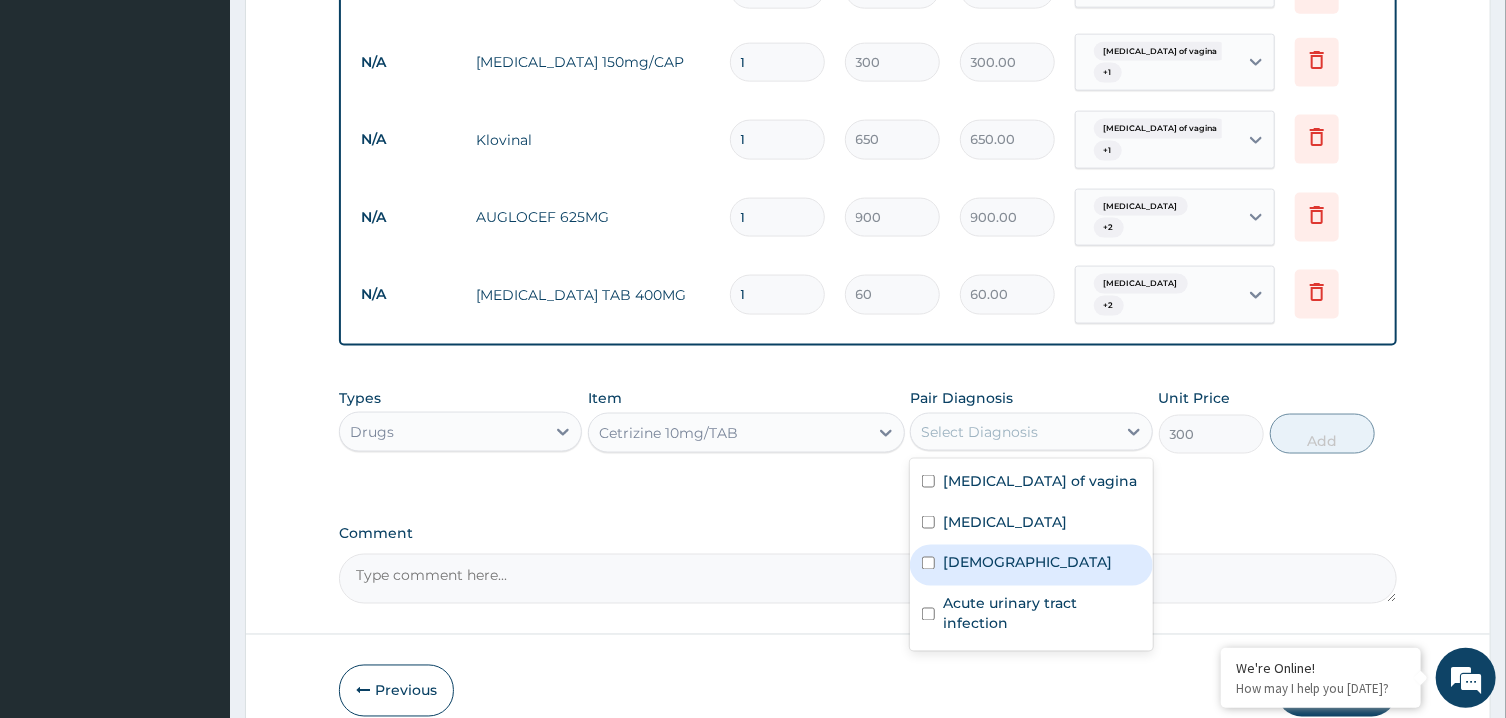click on "Asthma" at bounding box center (1031, 565) 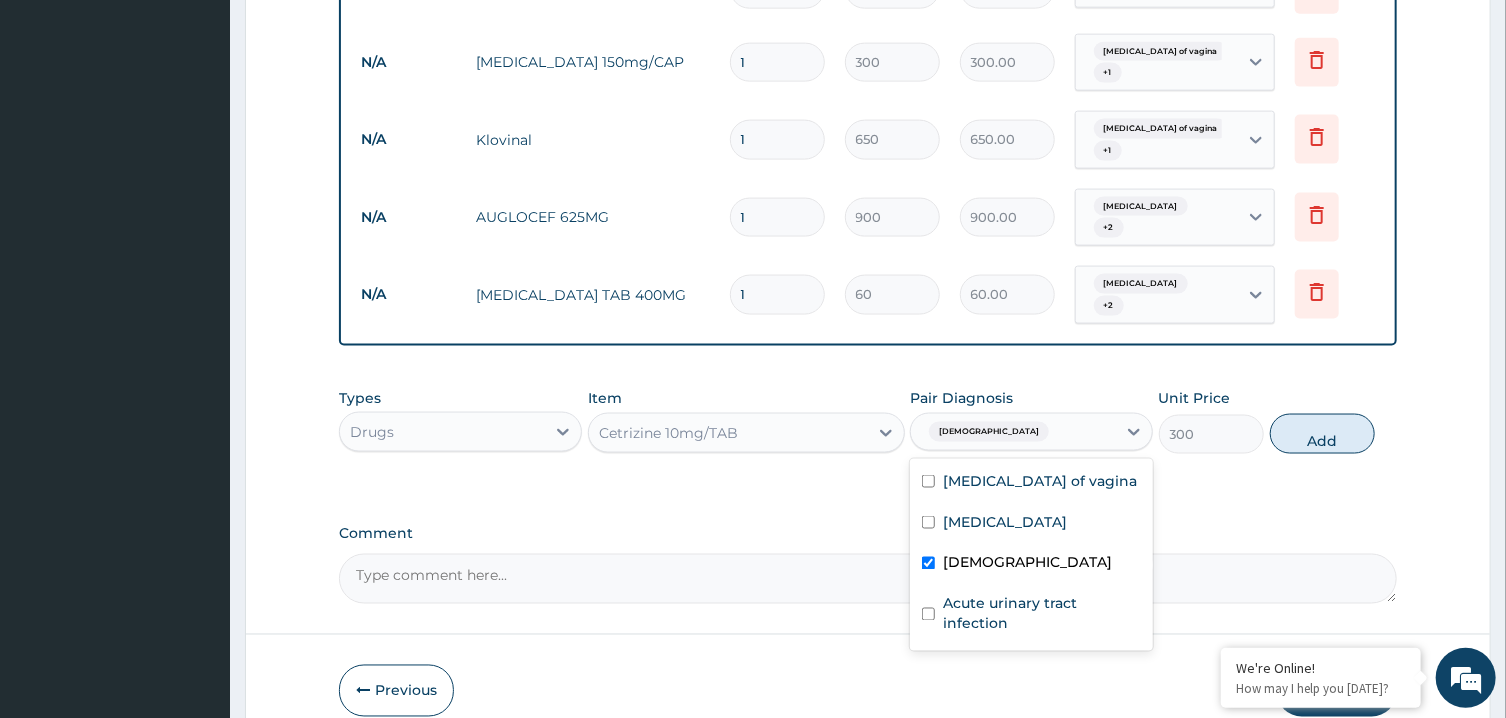 checkbox on "true" 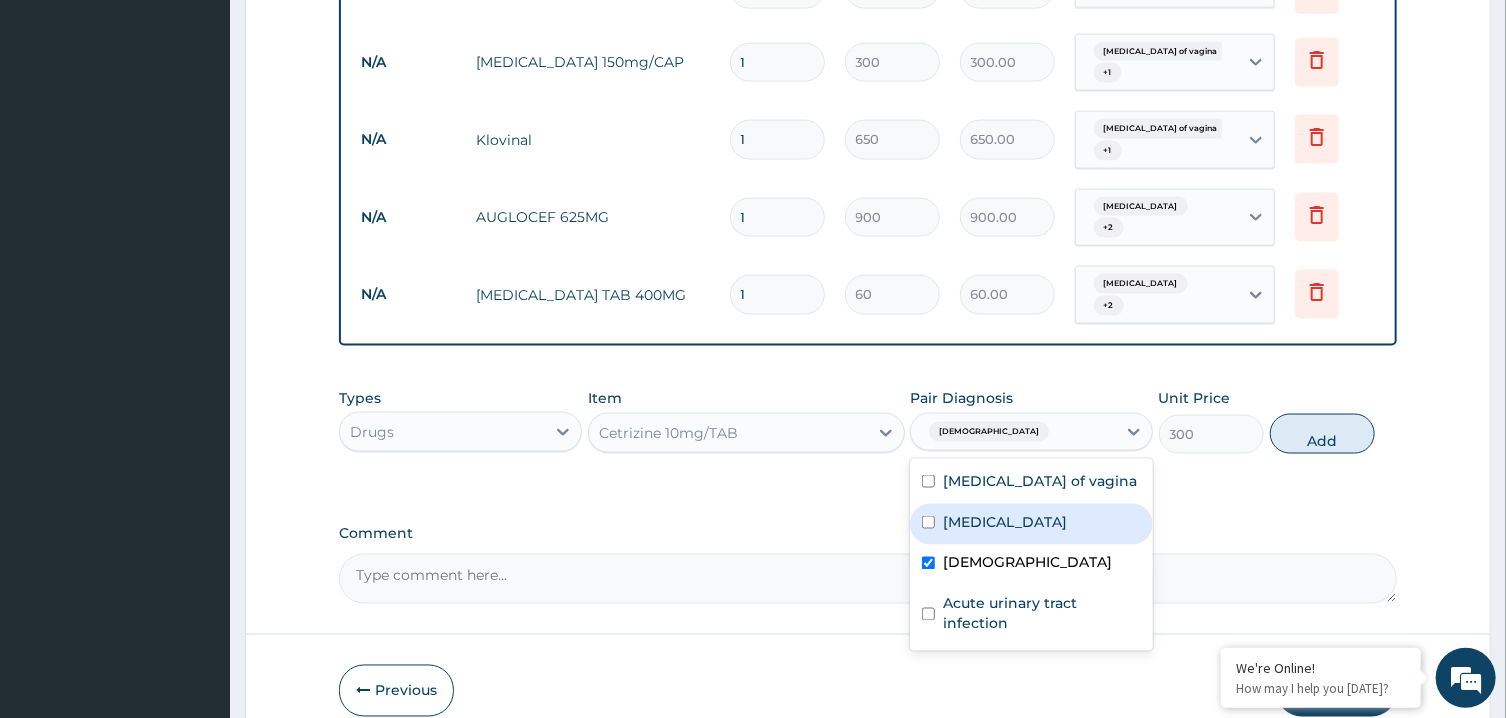 click on "Vaginitis" at bounding box center [1031, 524] 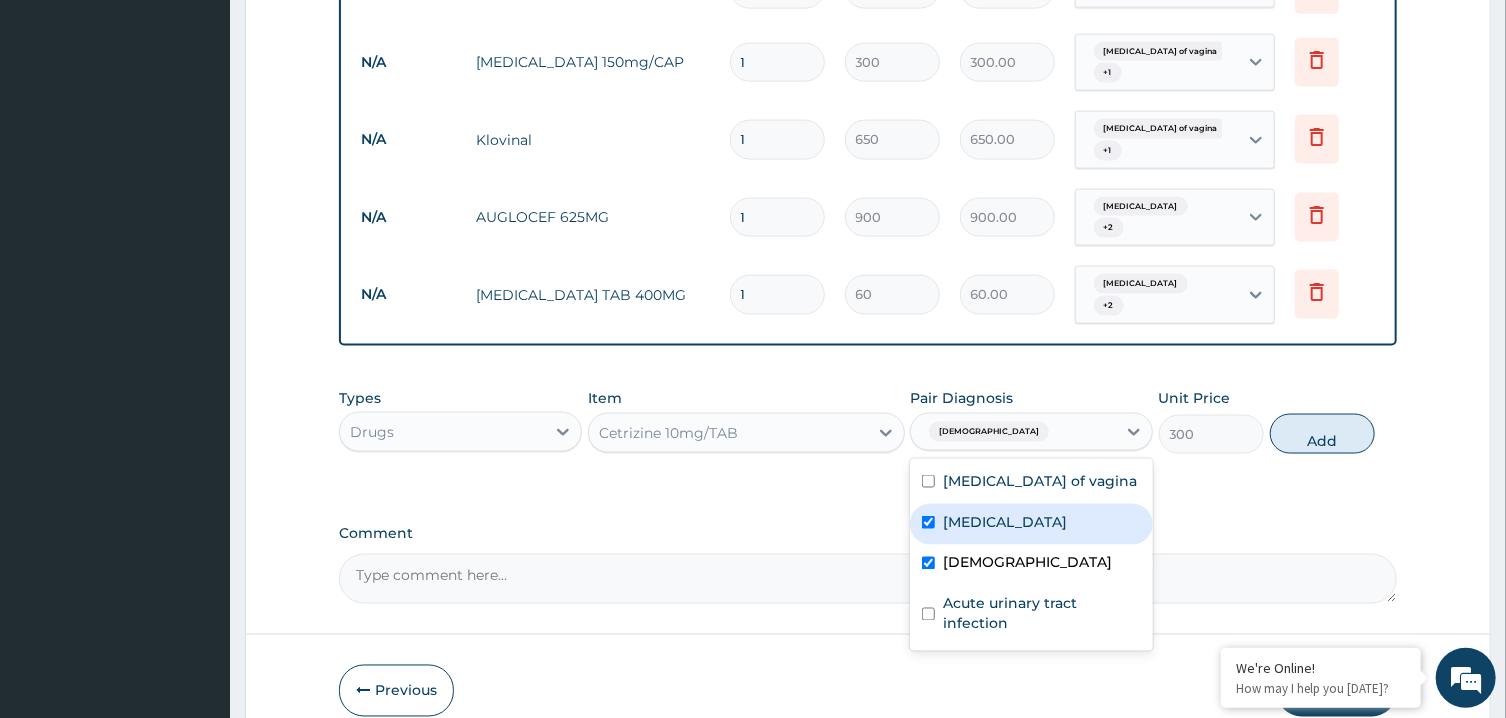 checkbox on "true" 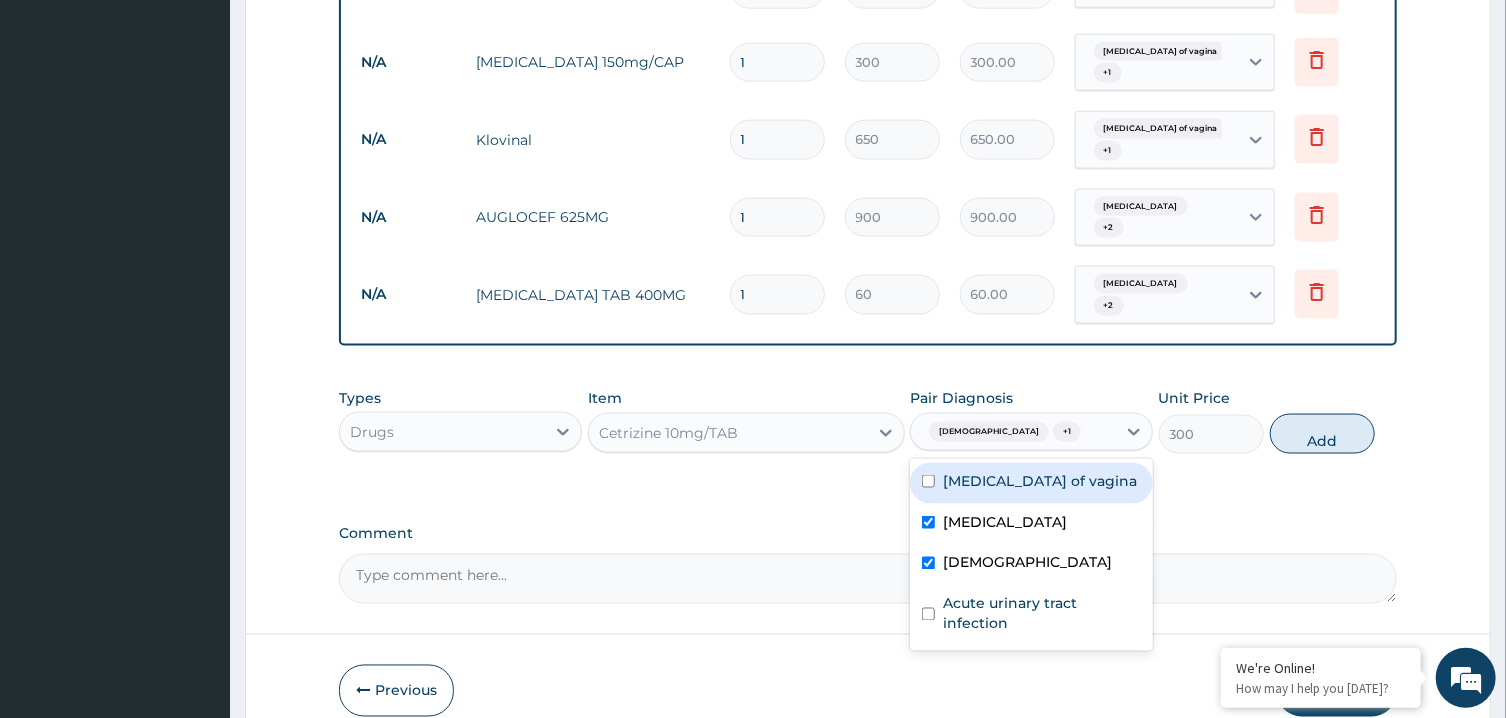 click on "Candidiasis of vagina" at bounding box center (1040, 481) 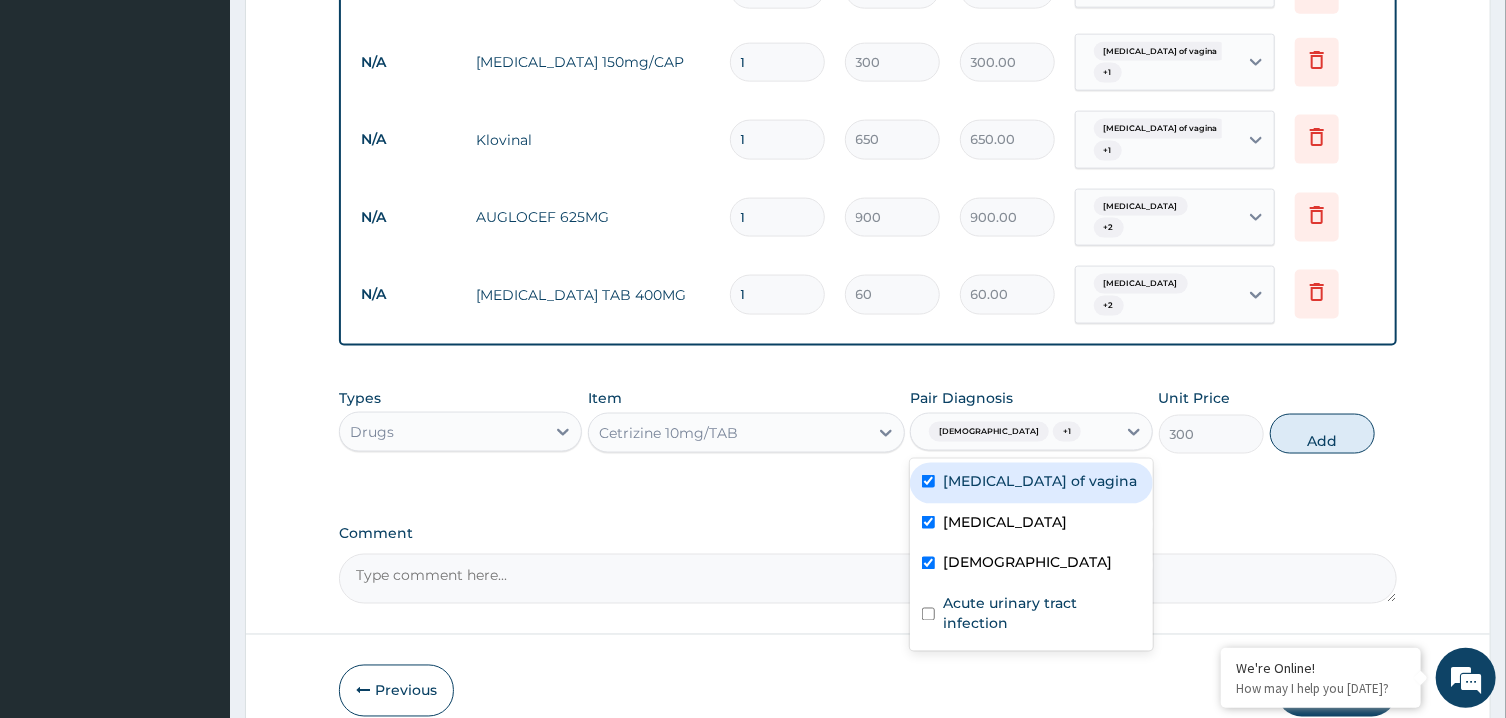 checkbox on "true" 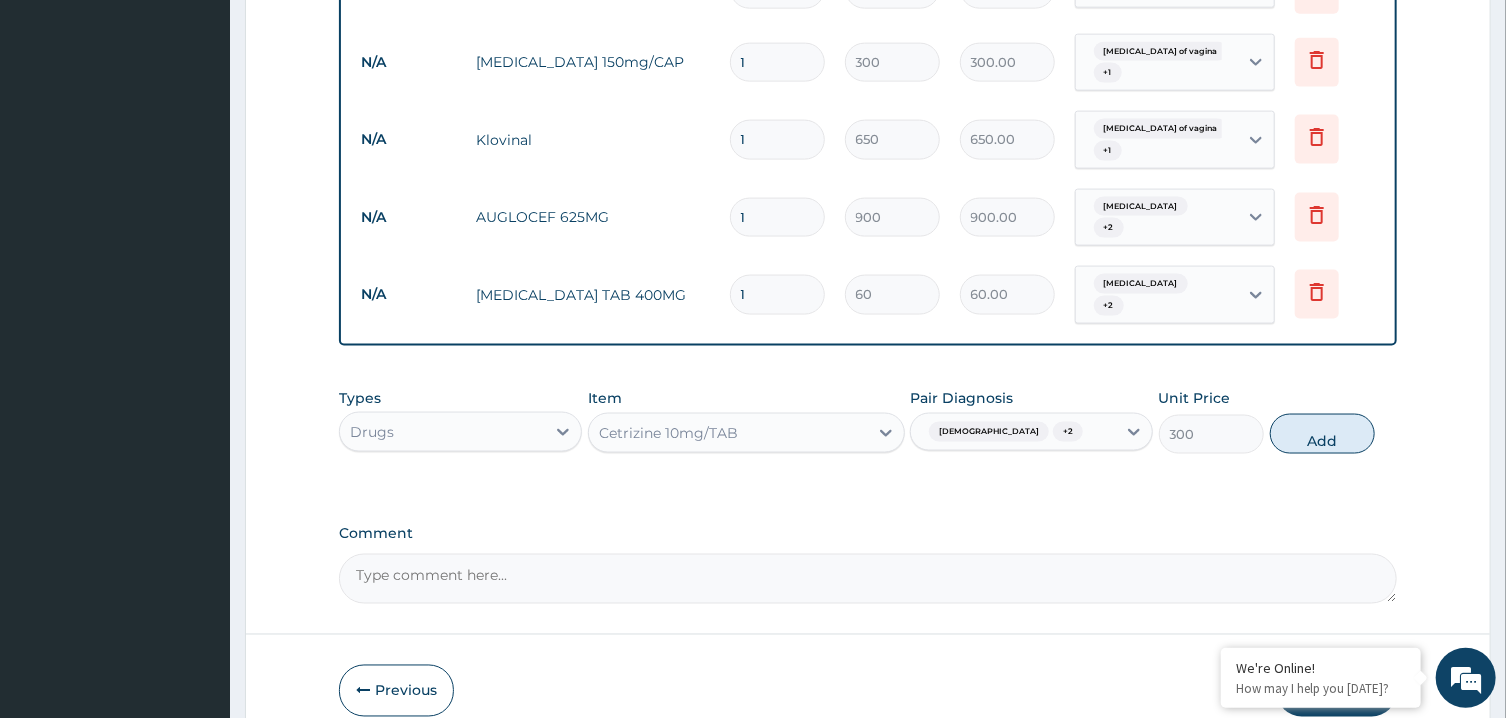 click on "Types Drugs Item Cetrizine 10mg/TAB Pair Diagnosis Asthma  + 2 Unit Price 300 Add" at bounding box center (867, 421) 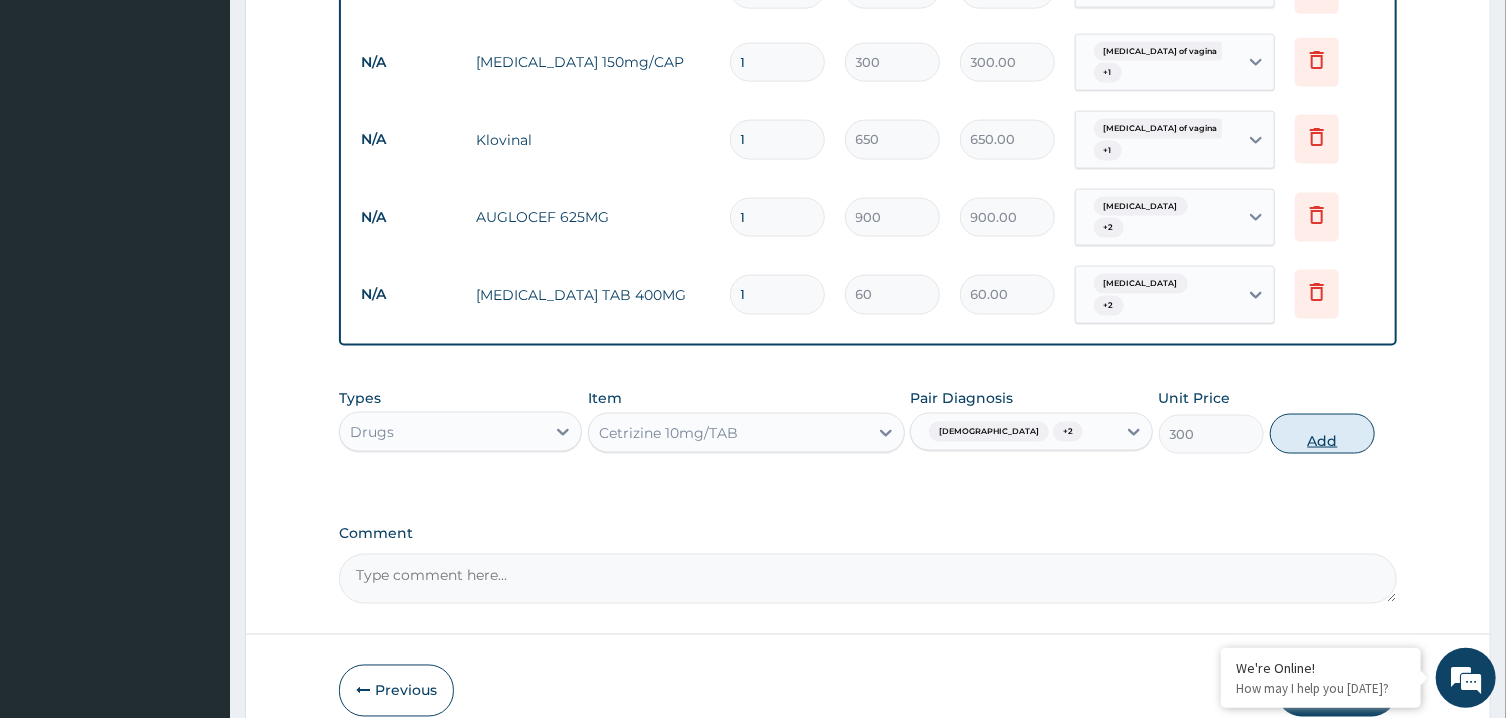 click on "Add" at bounding box center (1323, 434) 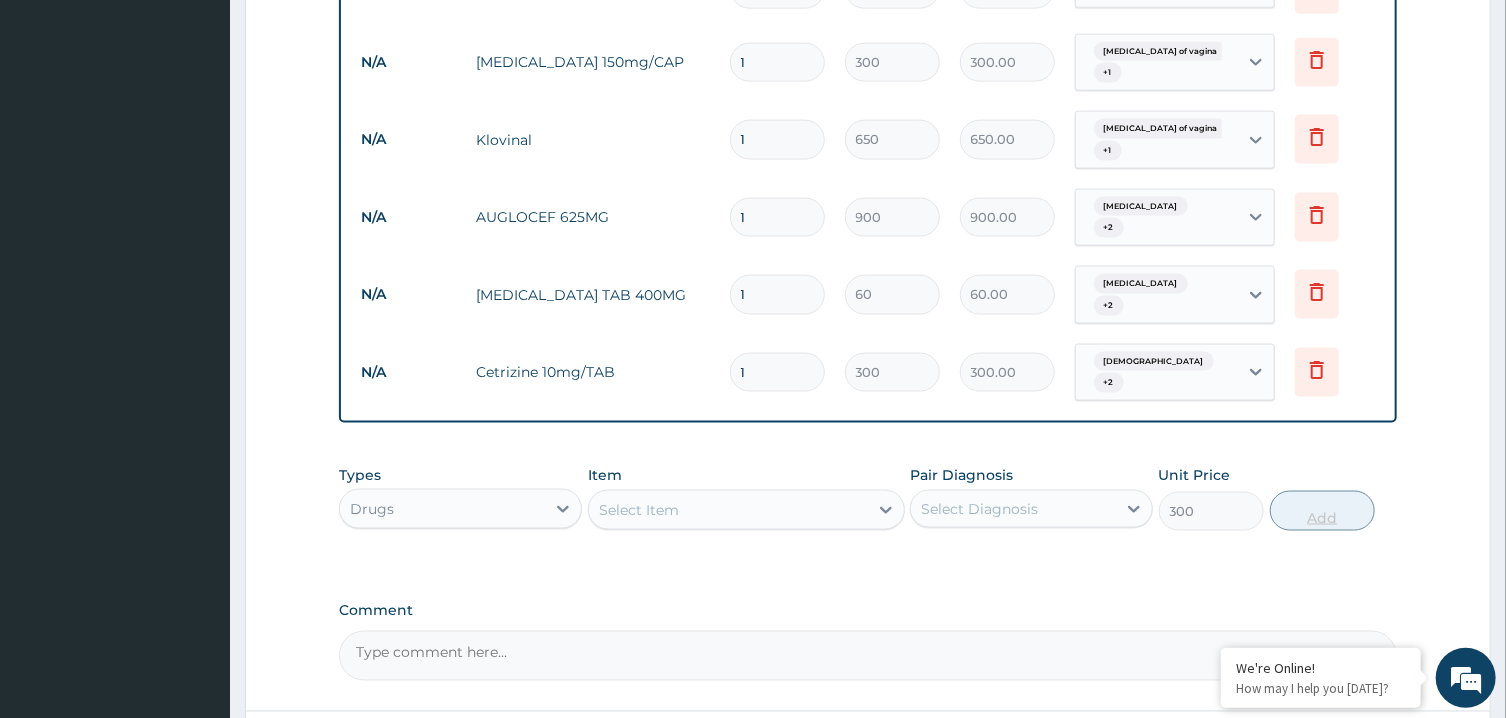 type on "0" 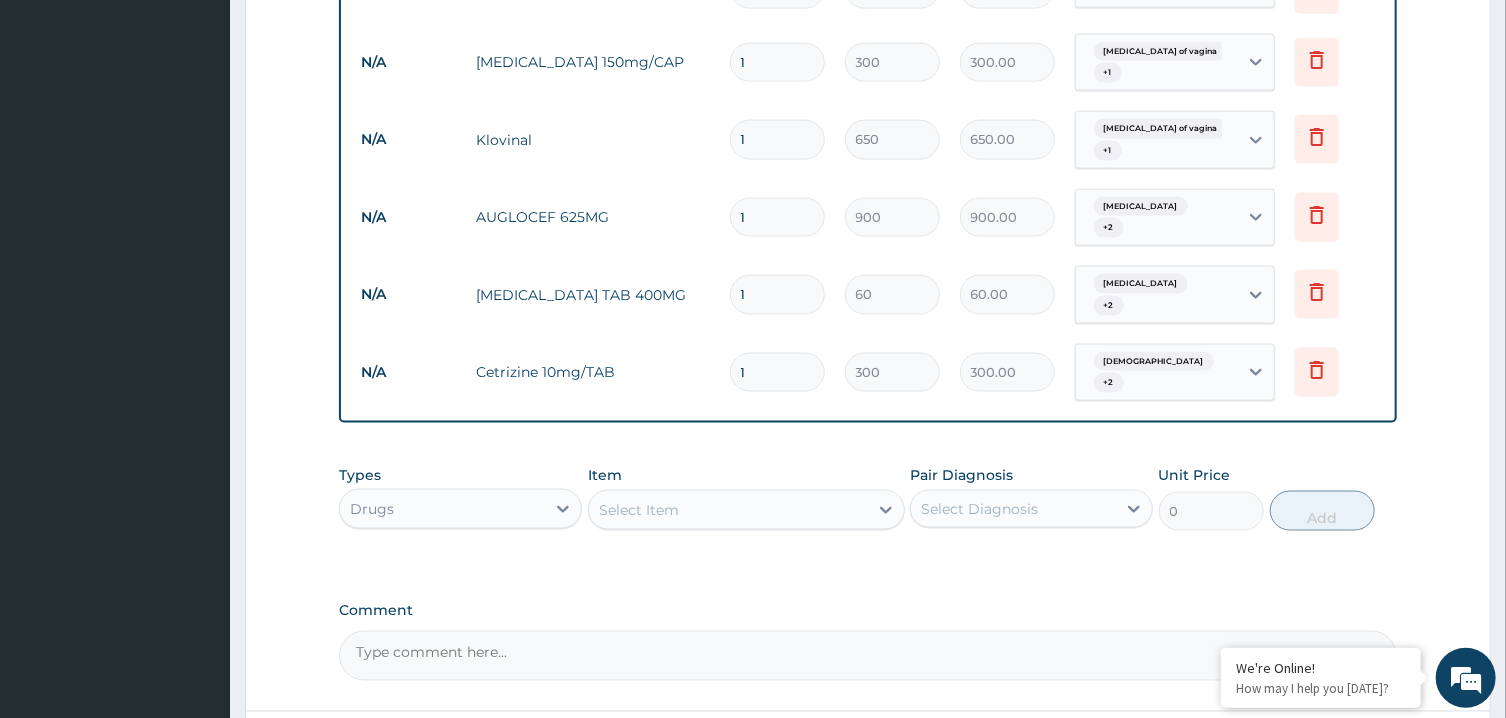 click on "Select Item" at bounding box center [728, 510] 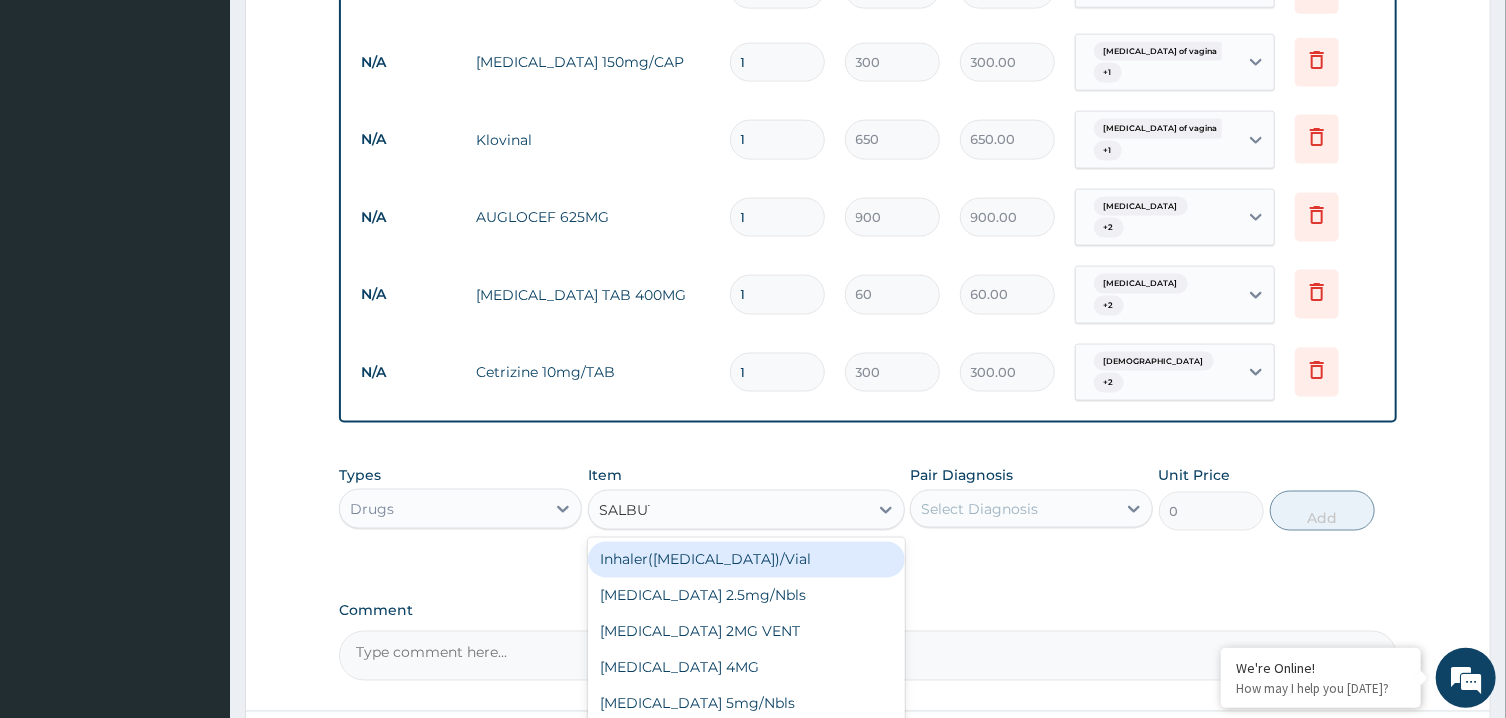 type on "SALBUTA" 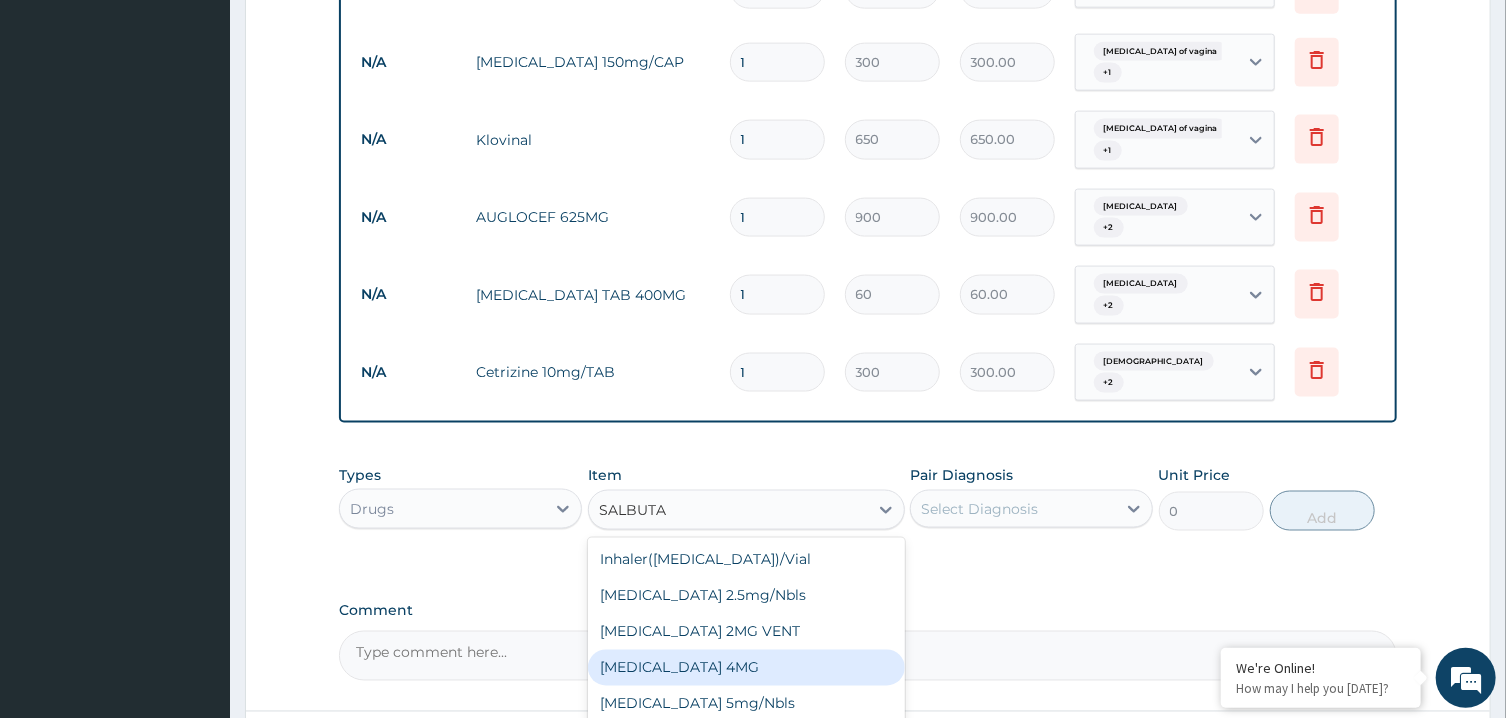 click on "[MEDICAL_DATA] 4MG" at bounding box center [746, 668] 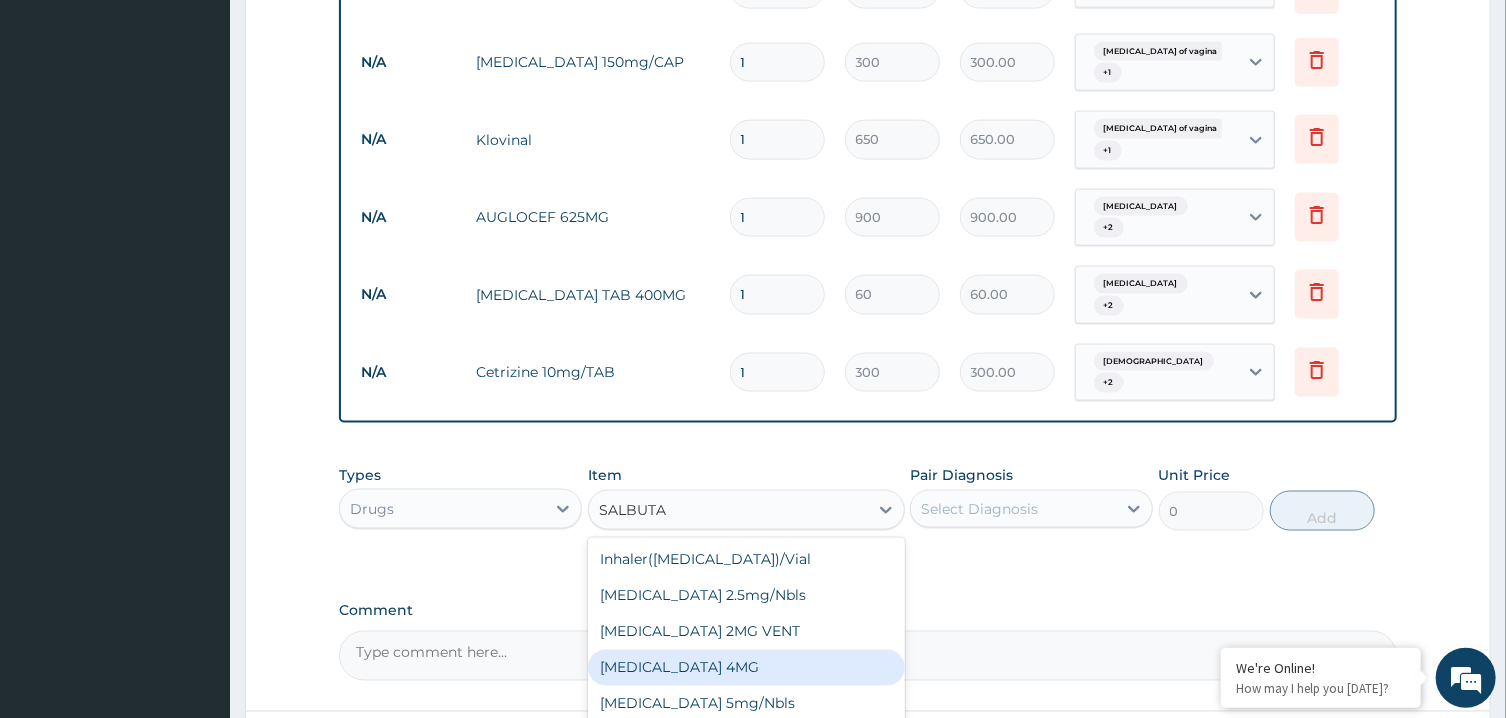 type 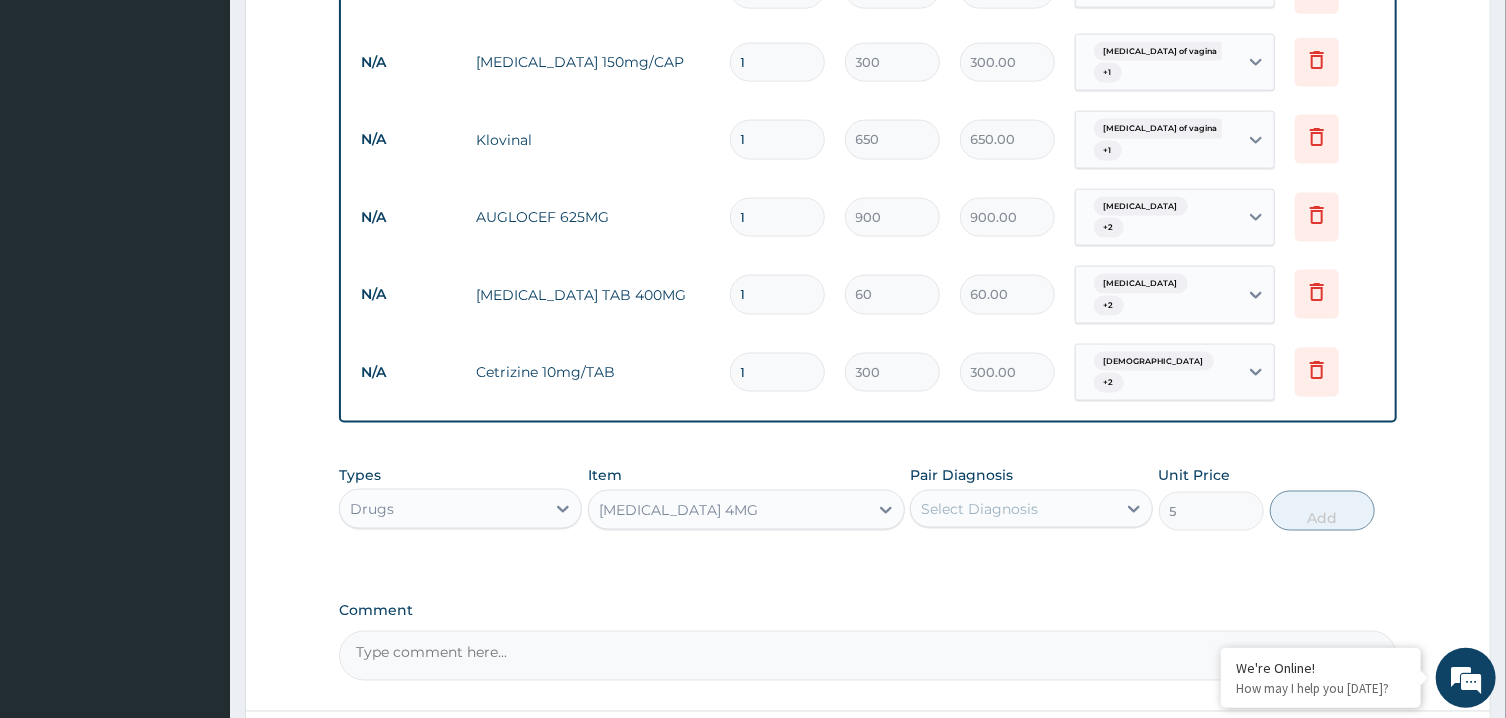 scroll, scrollTop: 1567, scrollLeft: 0, axis: vertical 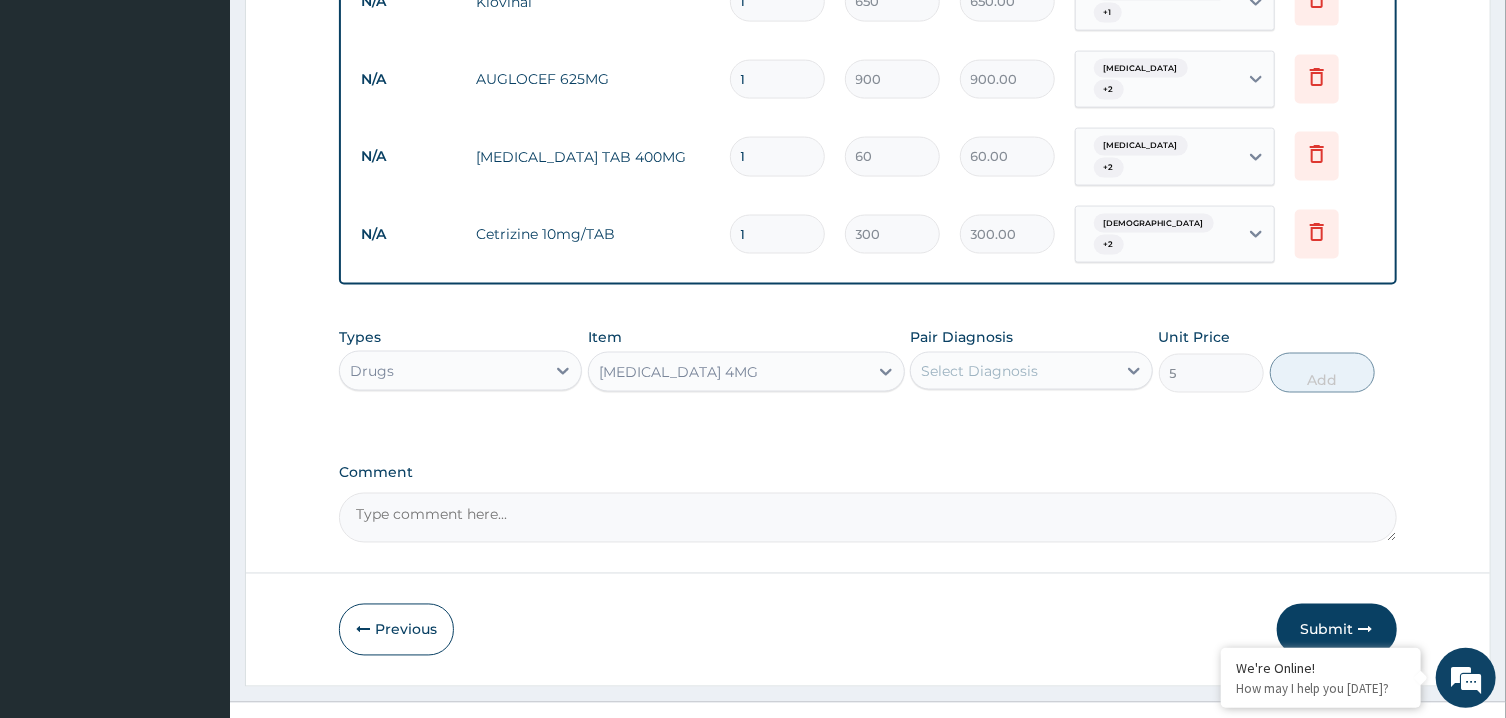 click on "[MEDICAL_DATA] 4MG" at bounding box center (728, 372) 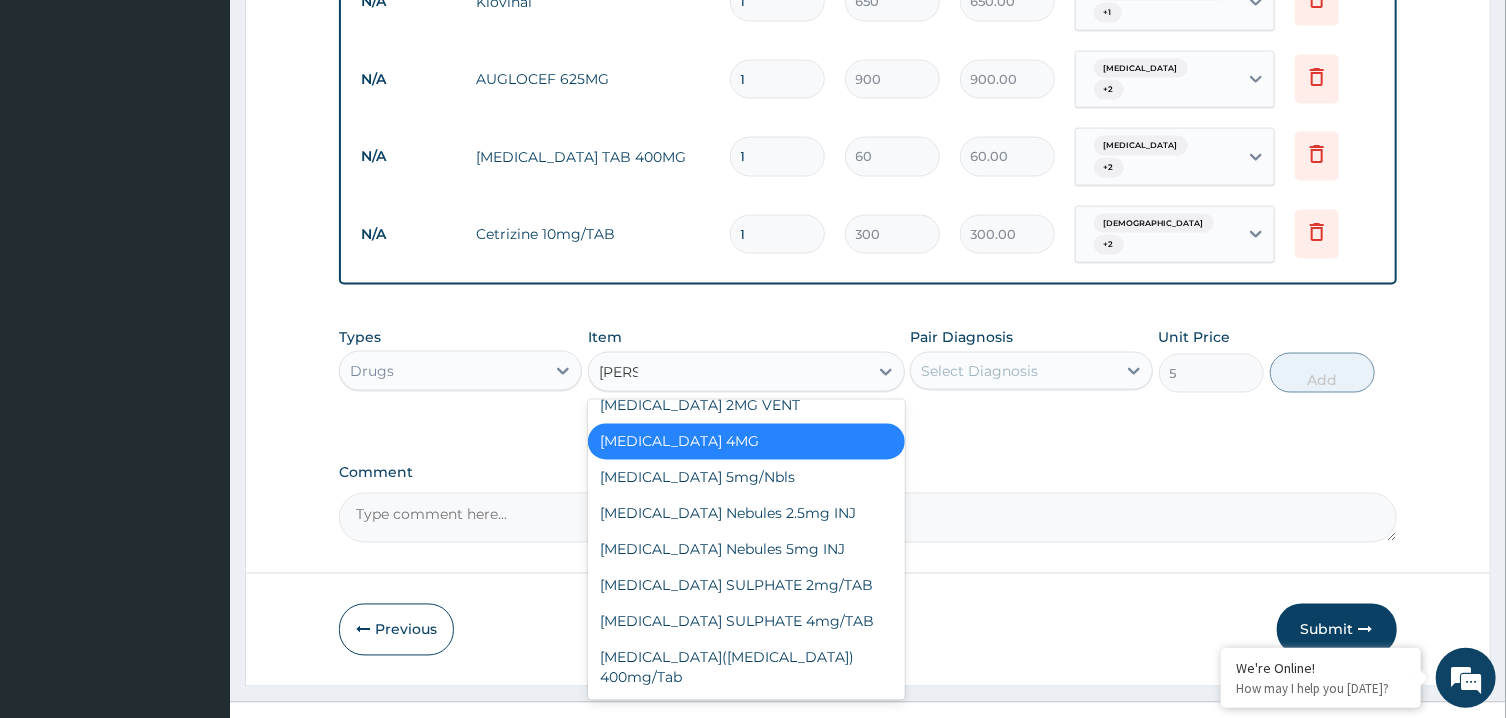 scroll, scrollTop: 0, scrollLeft: 0, axis: both 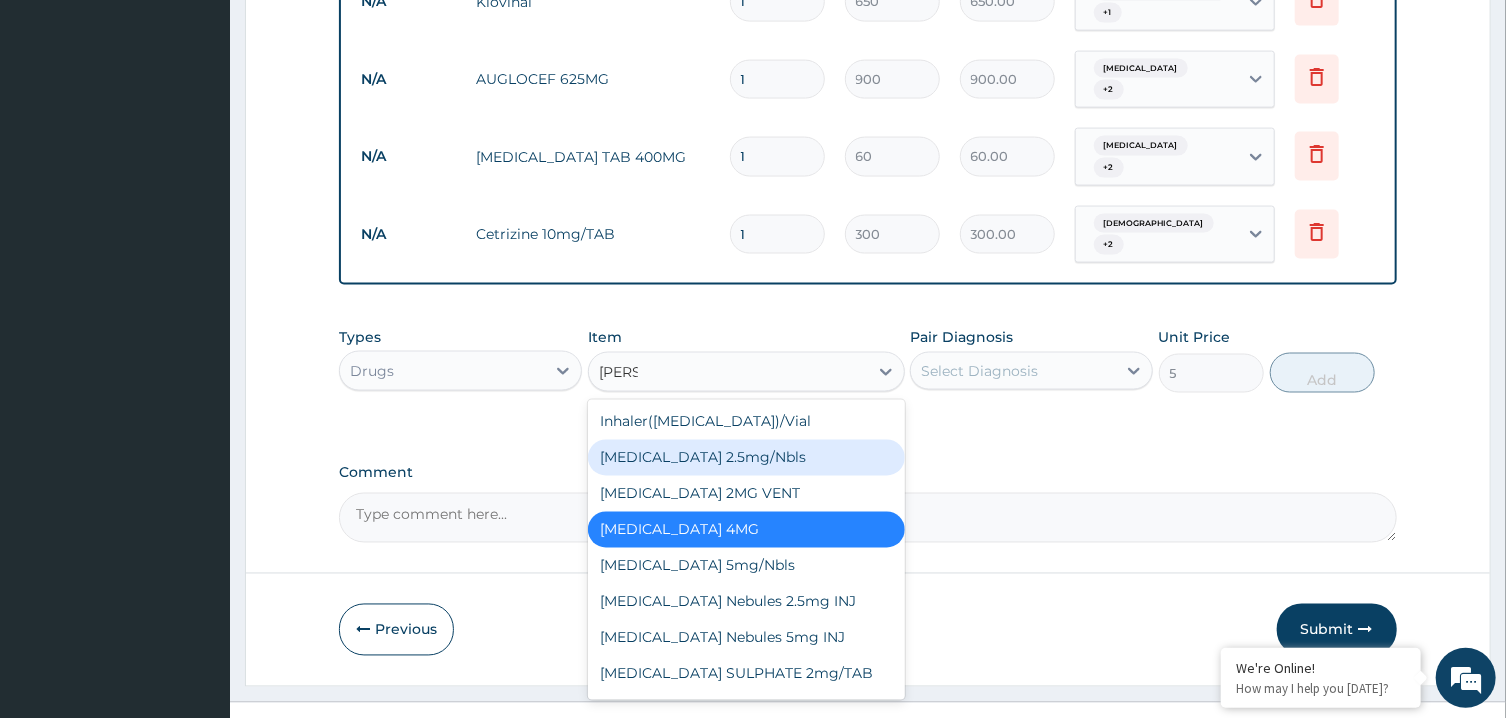 type on "SALBU" 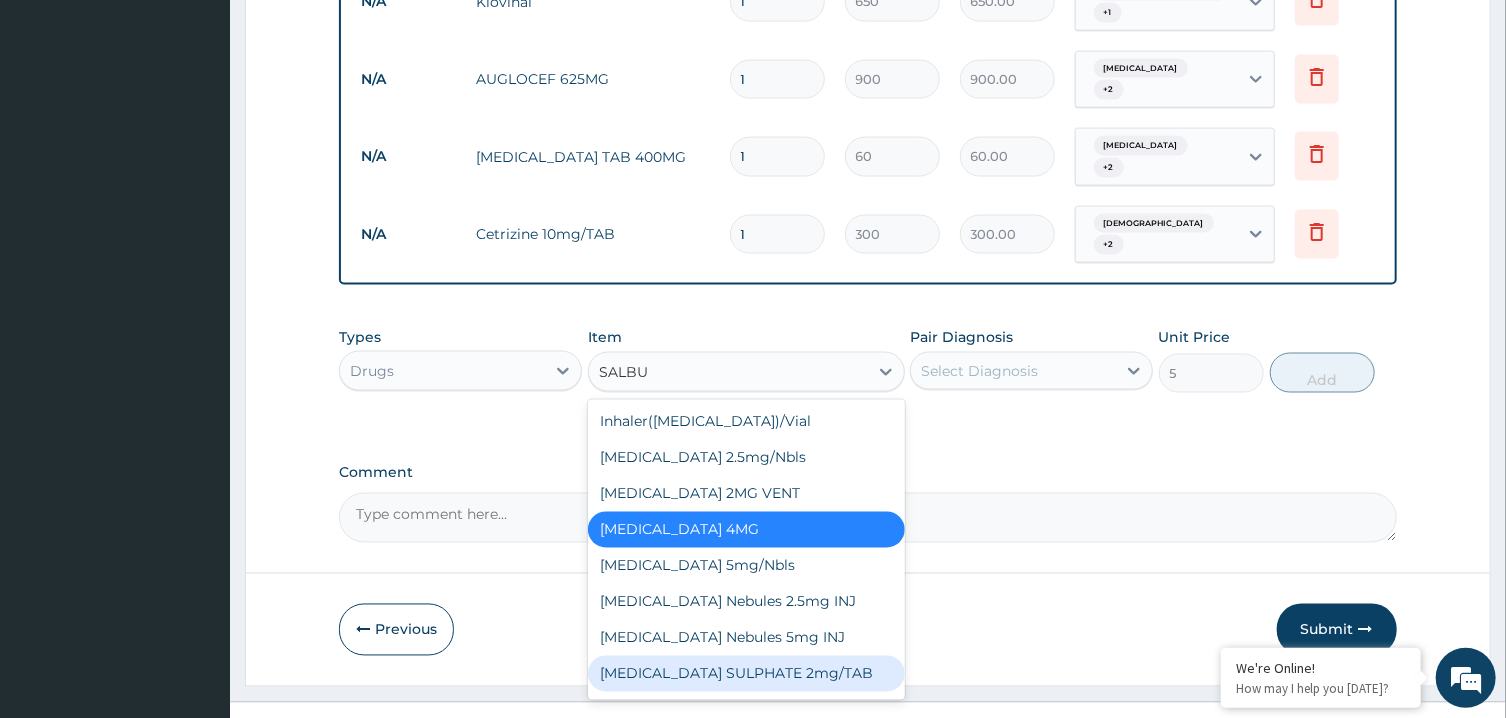 click on "[MEDICAL_DATA] SULPHATE 2mg/TAB" at bounding box center [746, 674] 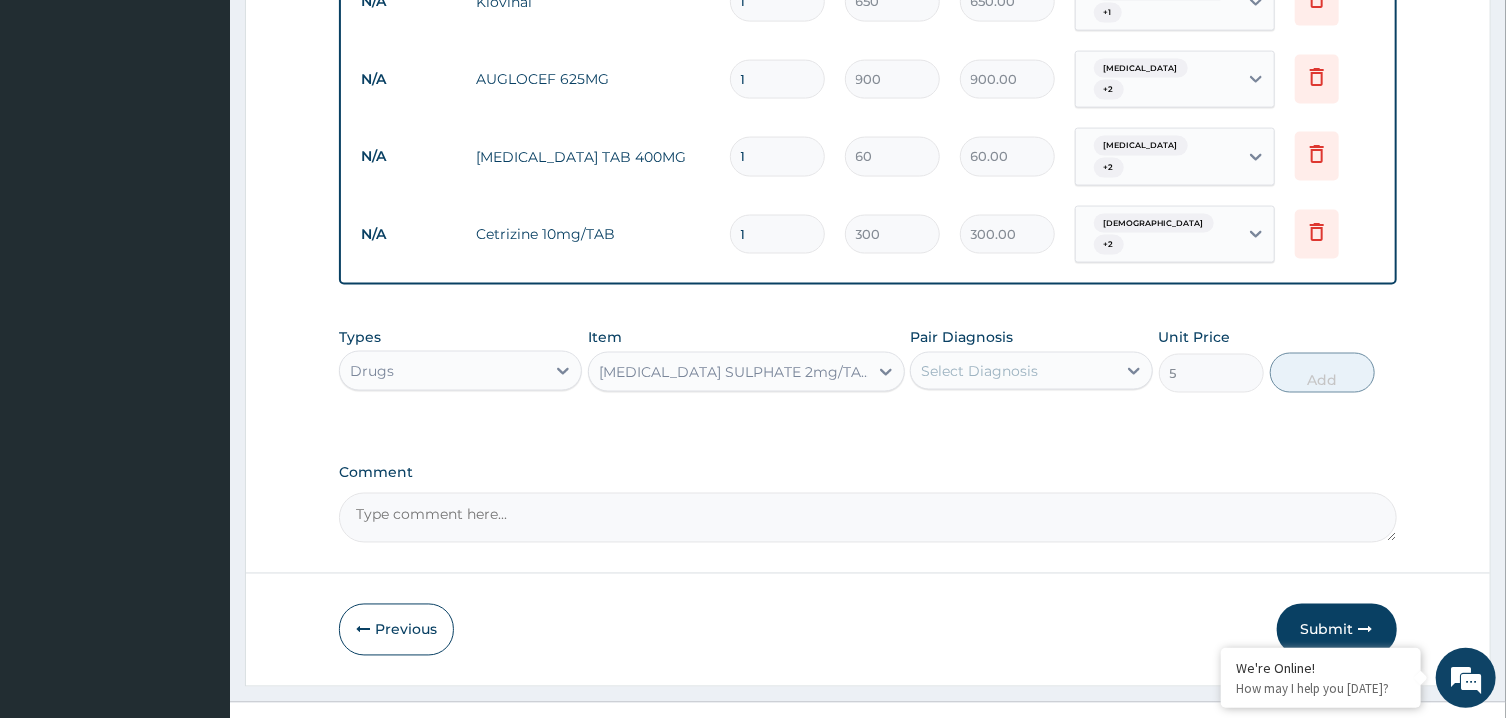 type 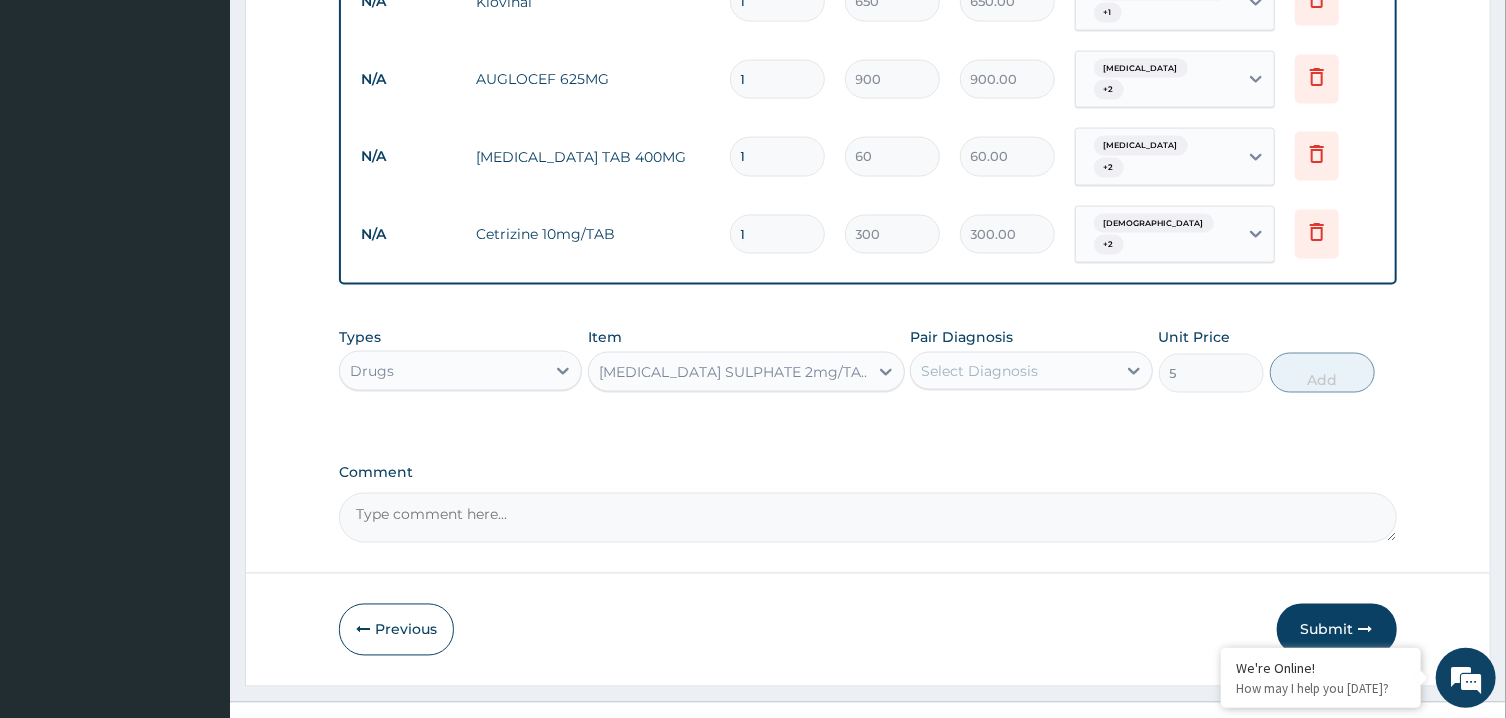 type on "30" 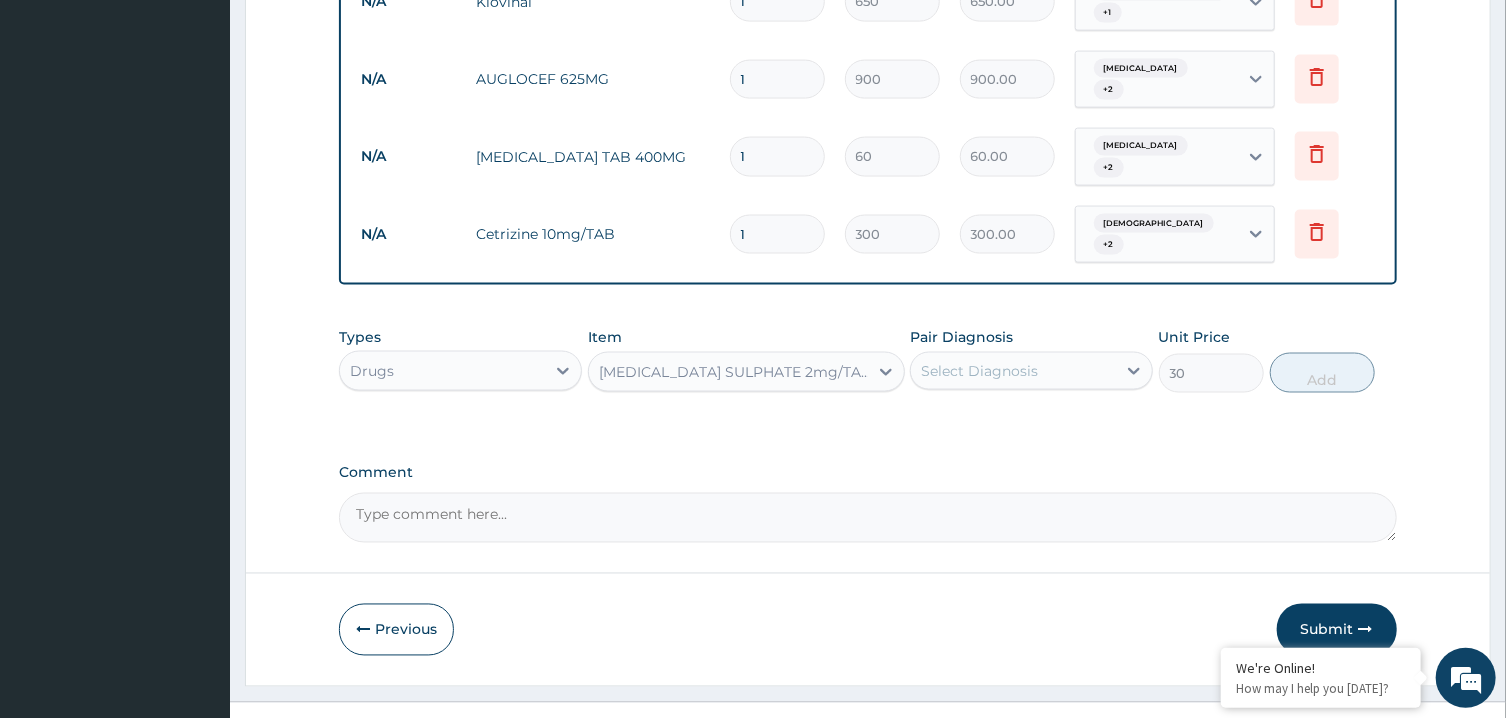 click on "Select Diagnosis" at bounding box center [979, 371] 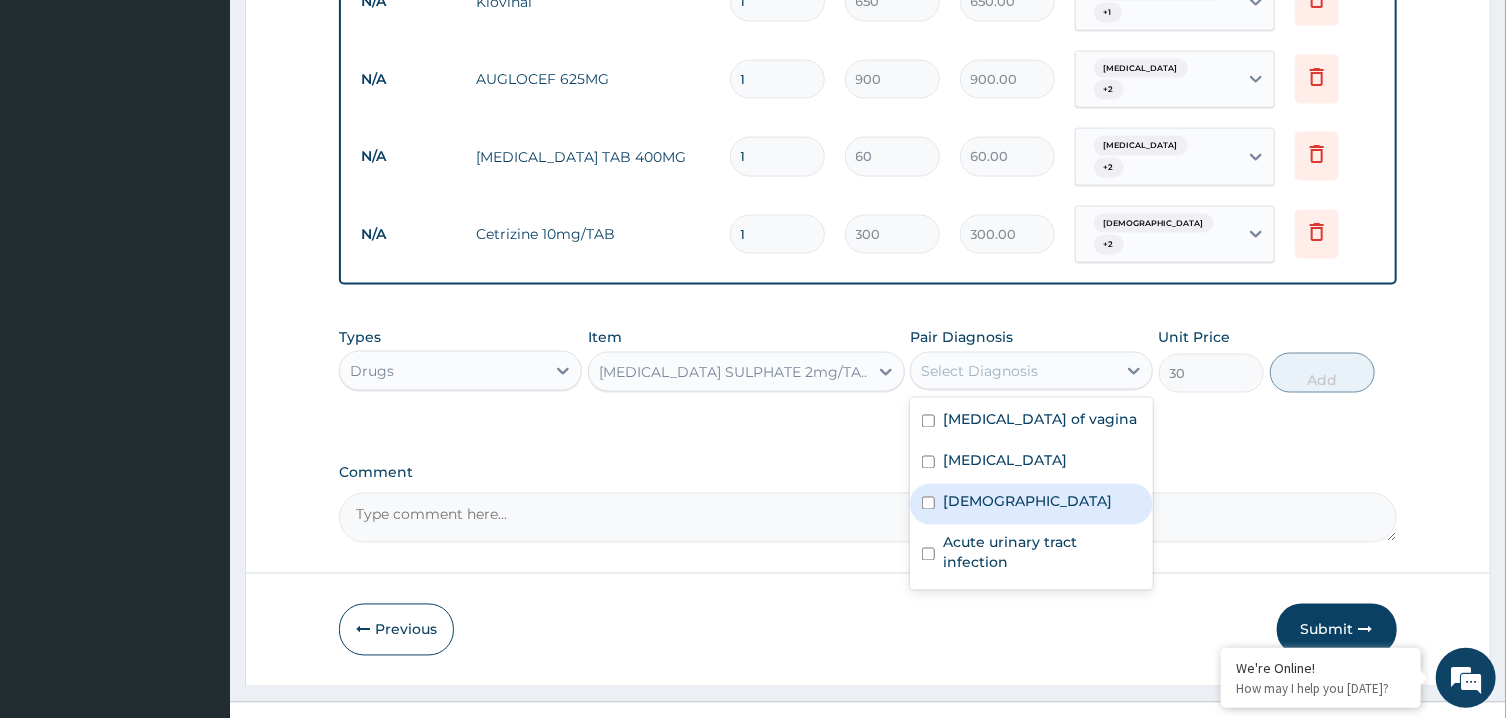 click on "Asthma" at bounding box center [1031, 504] 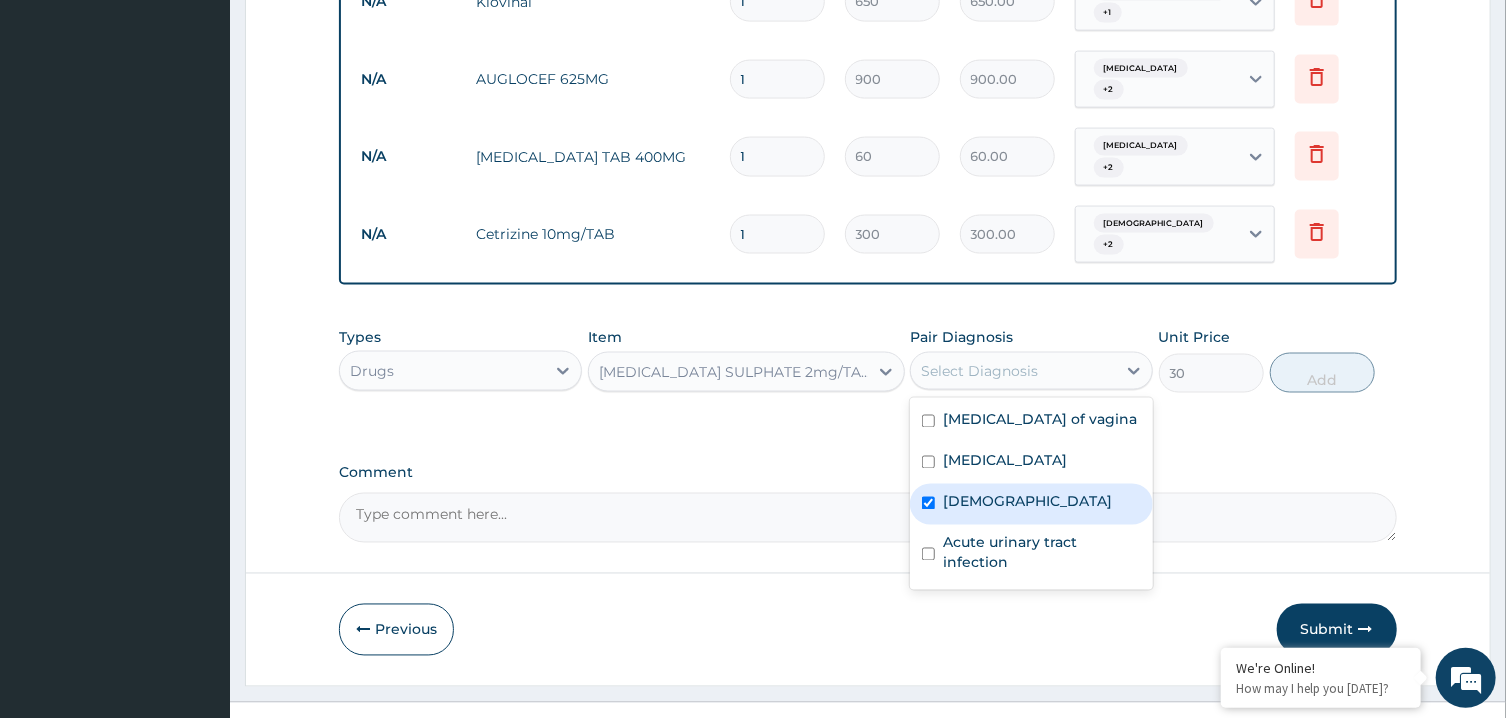 checkbox on "true" 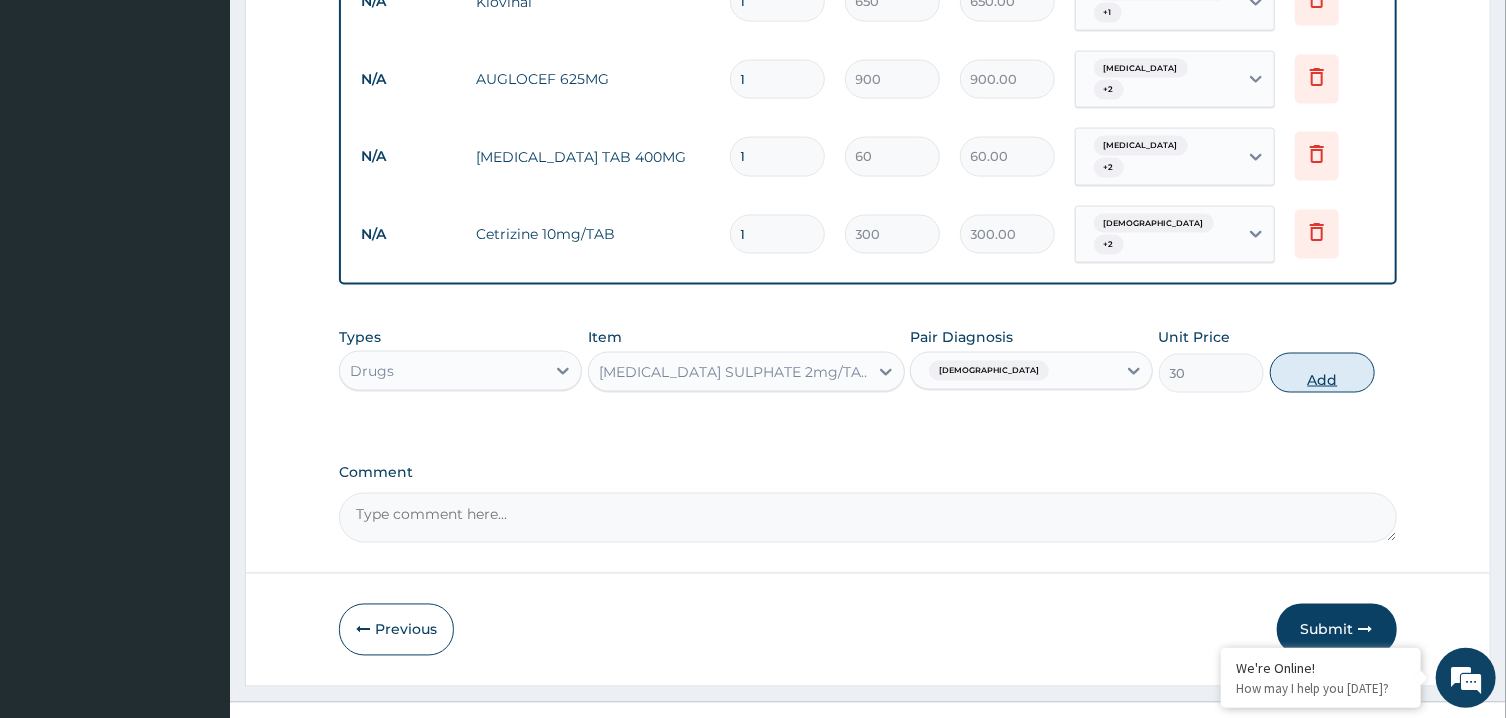 click on "Add" at bounding box center (1323, 373) 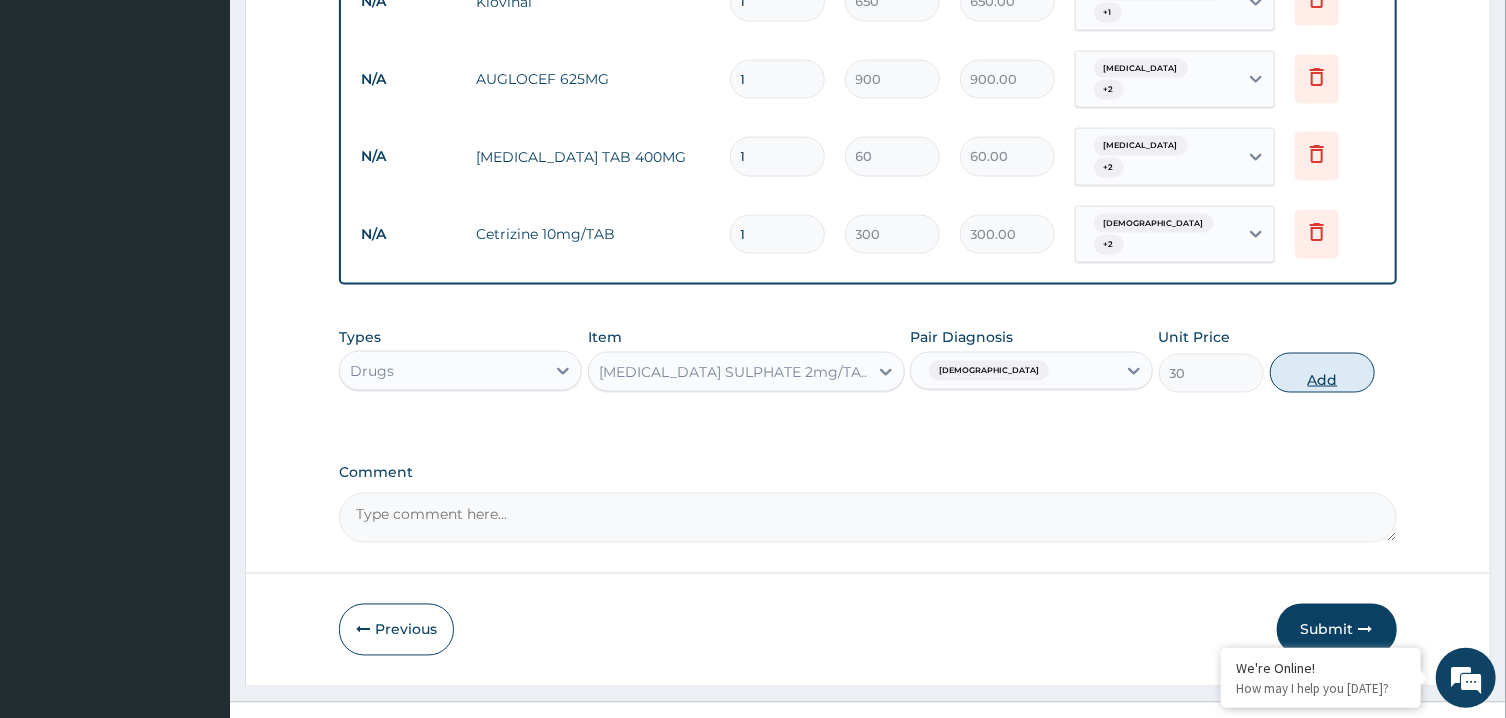 type on "0" 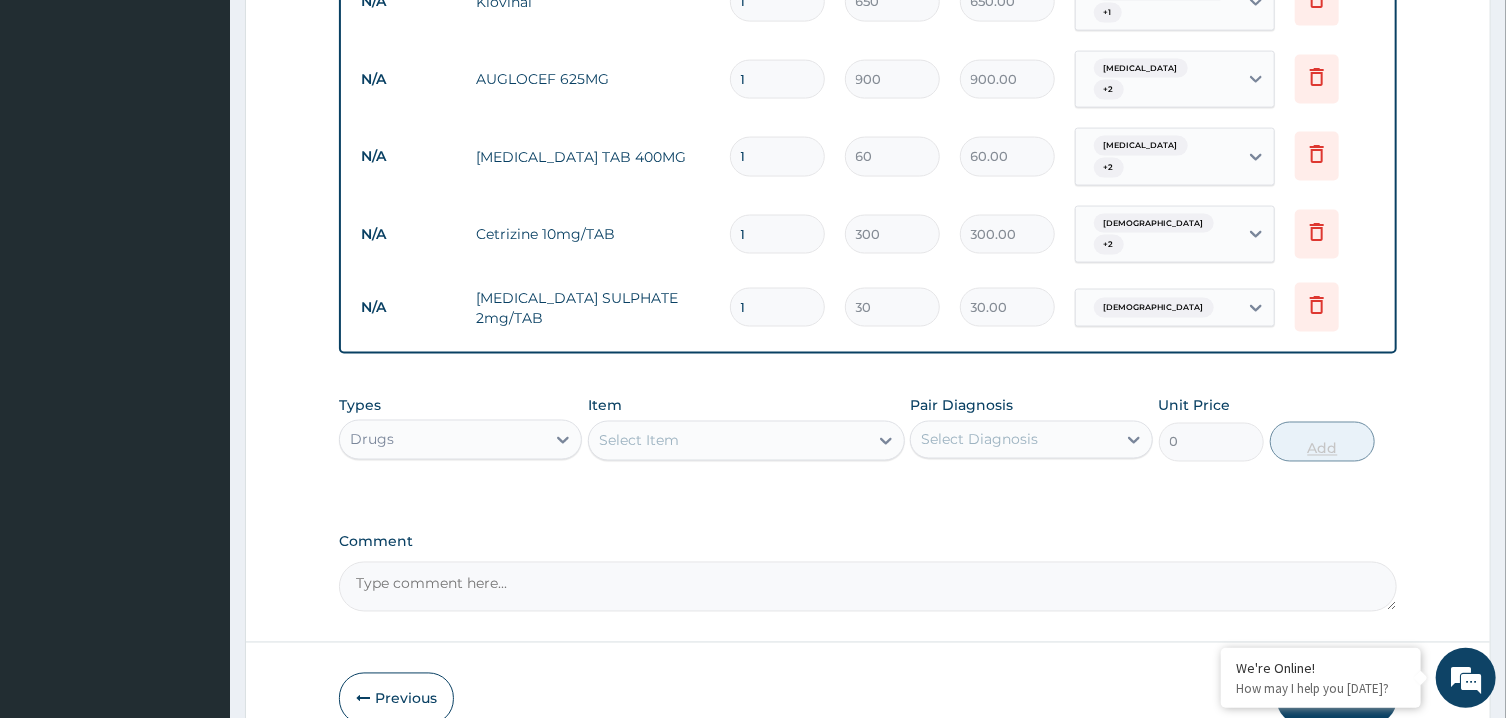 type 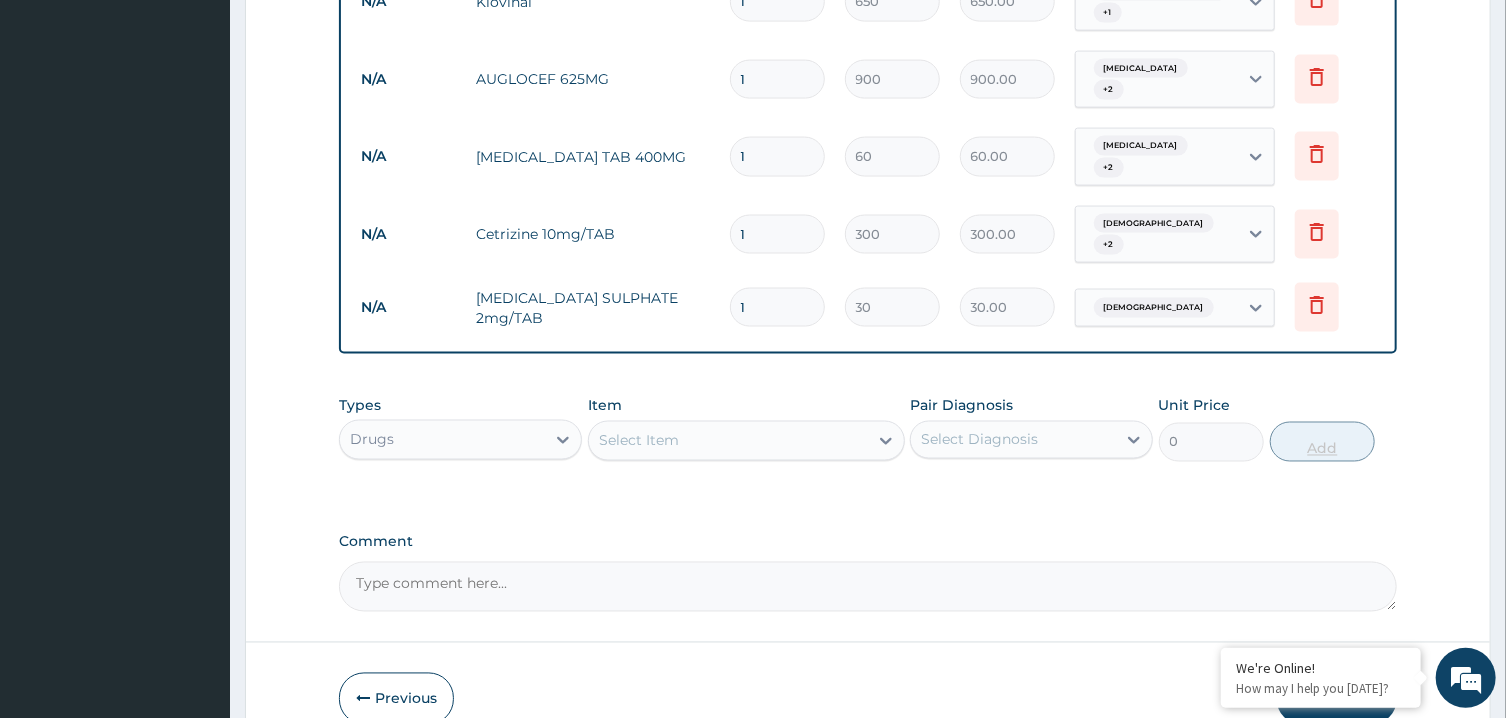 type on "0.00" 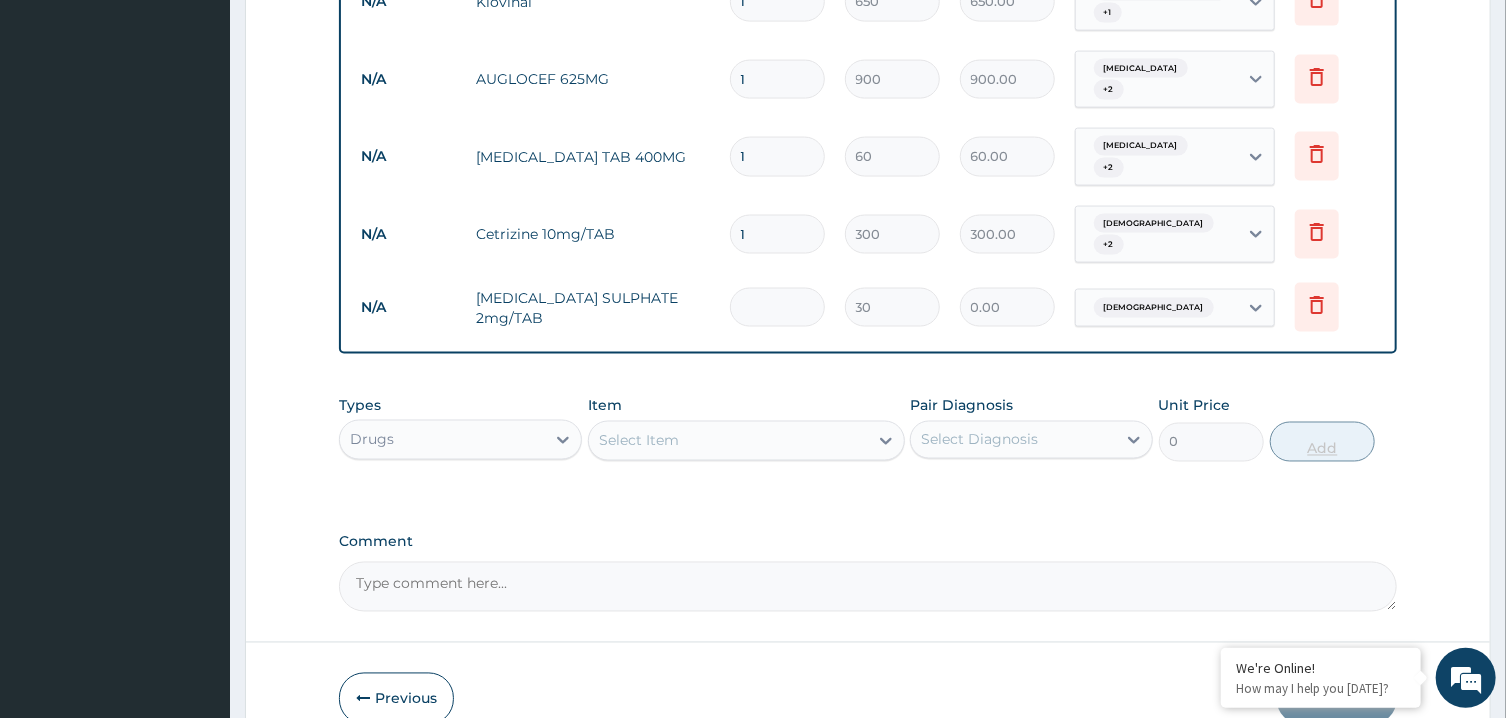 type on "2" 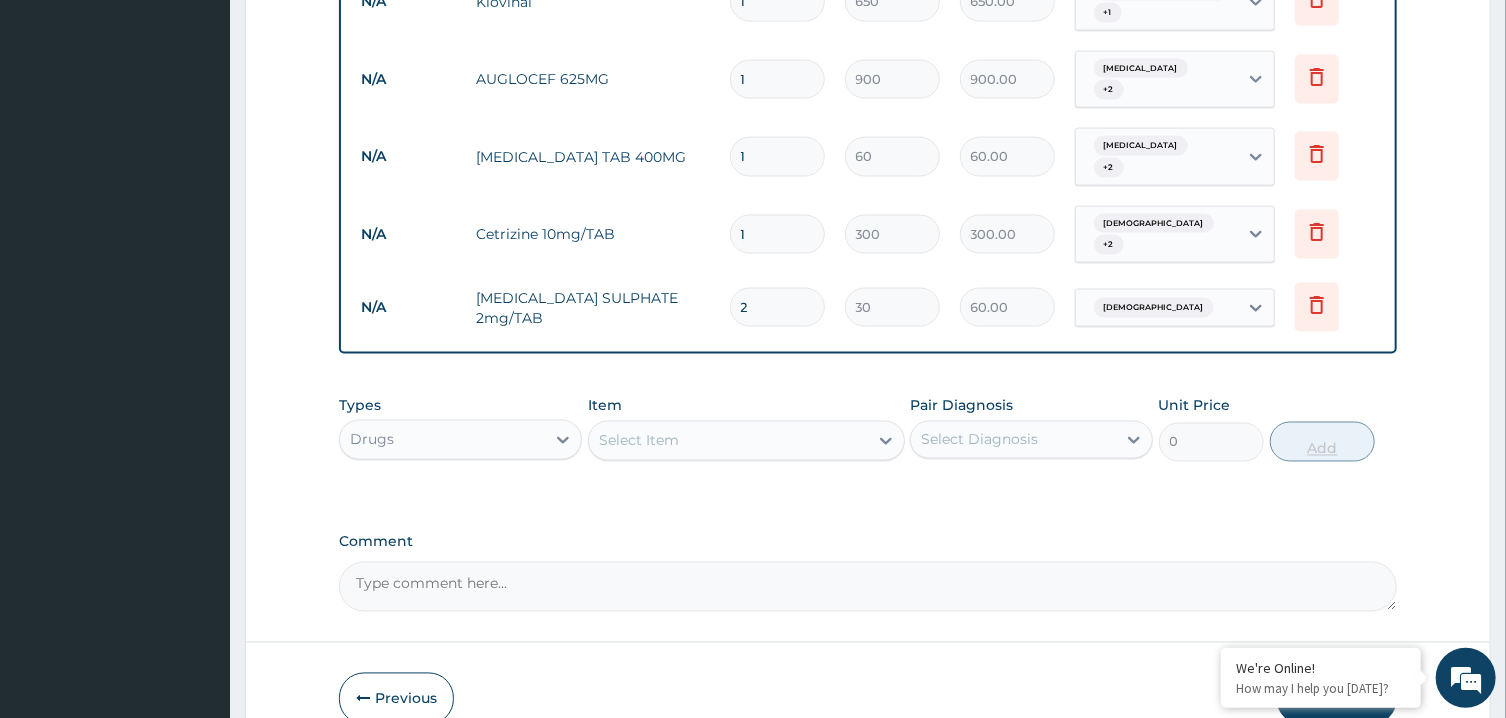 type on "20" 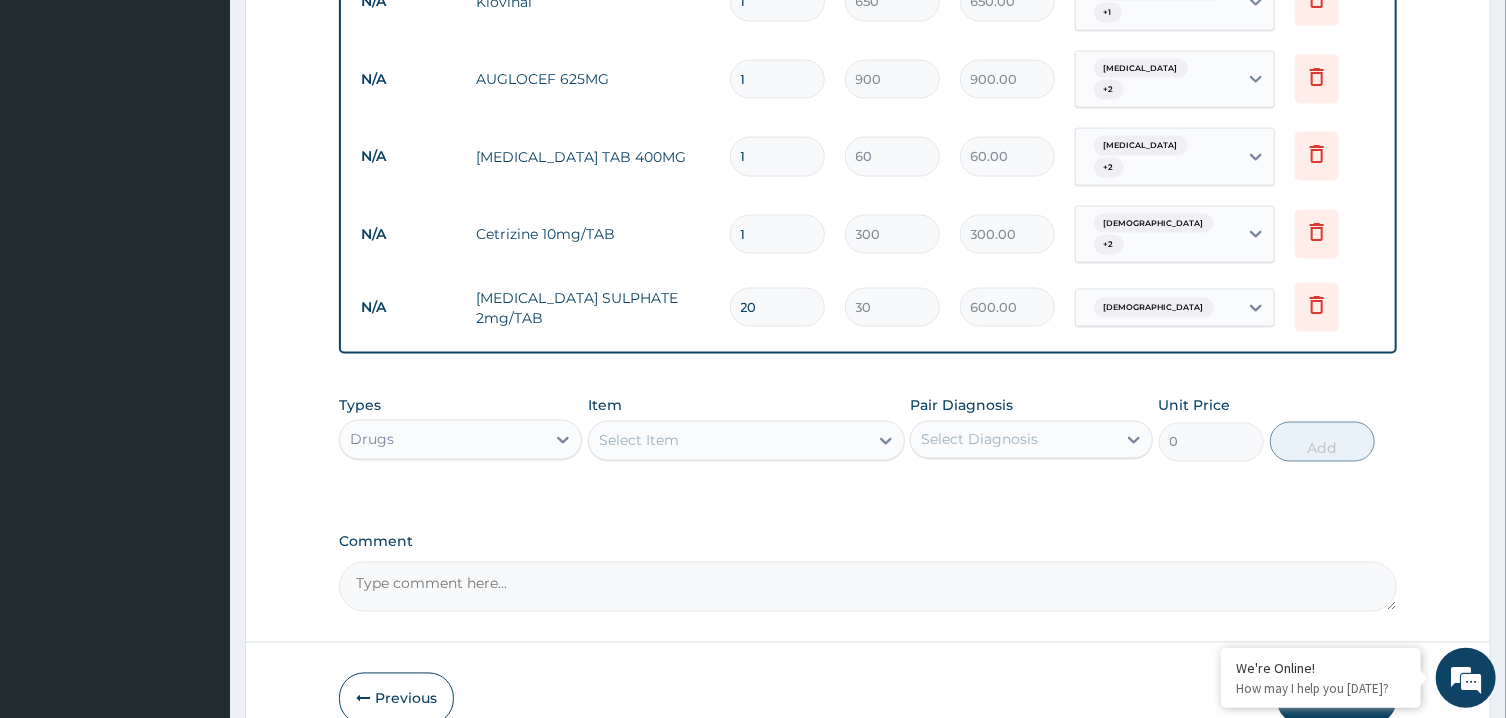 type on "20" 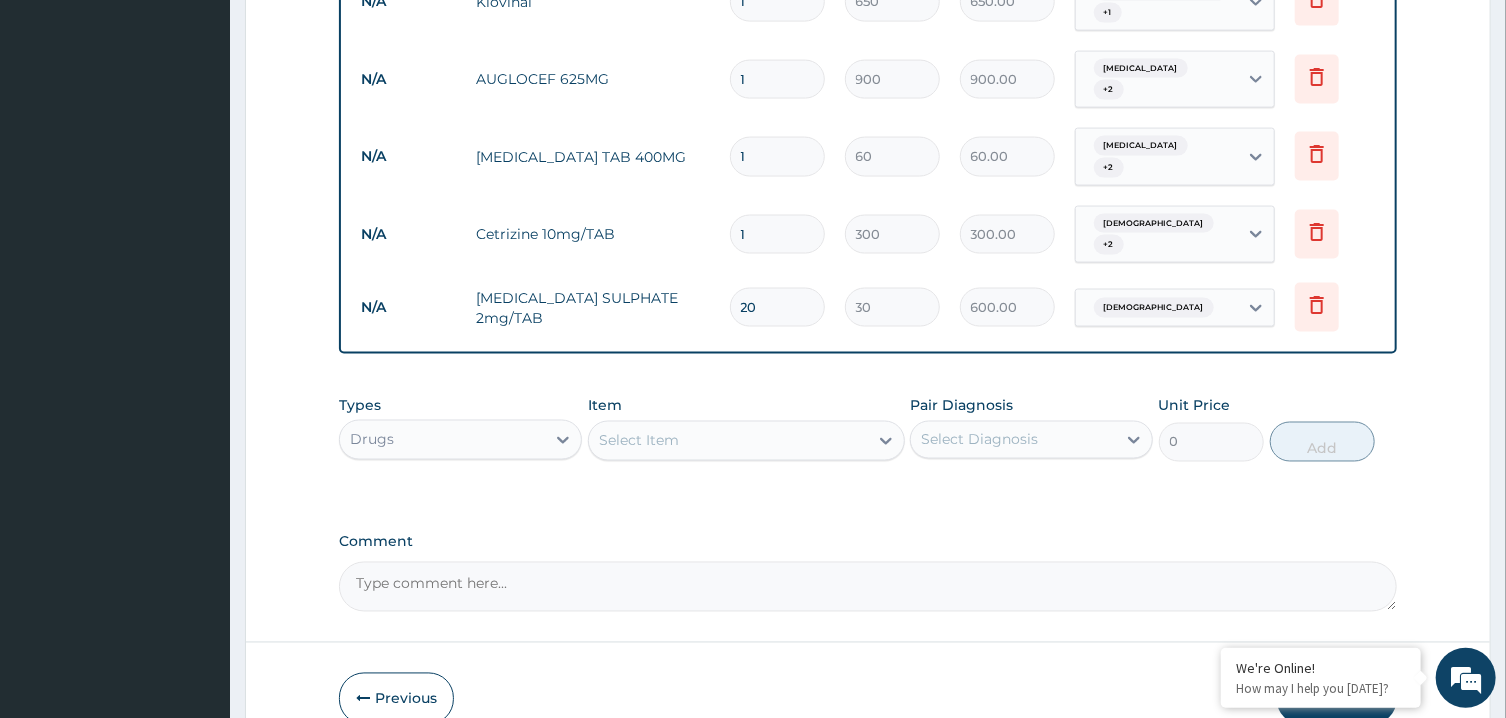 click on "1" at bounding box center [777, 234] 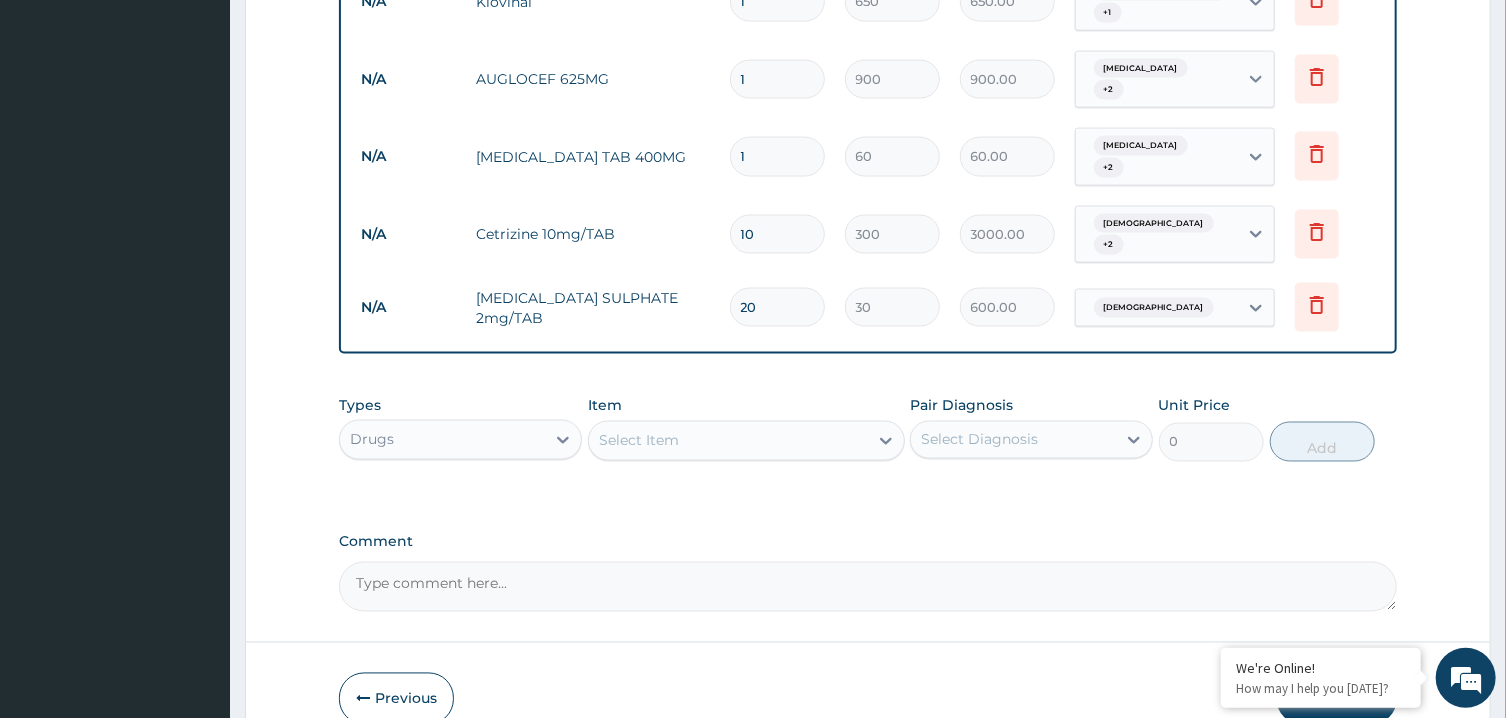 type on "10" 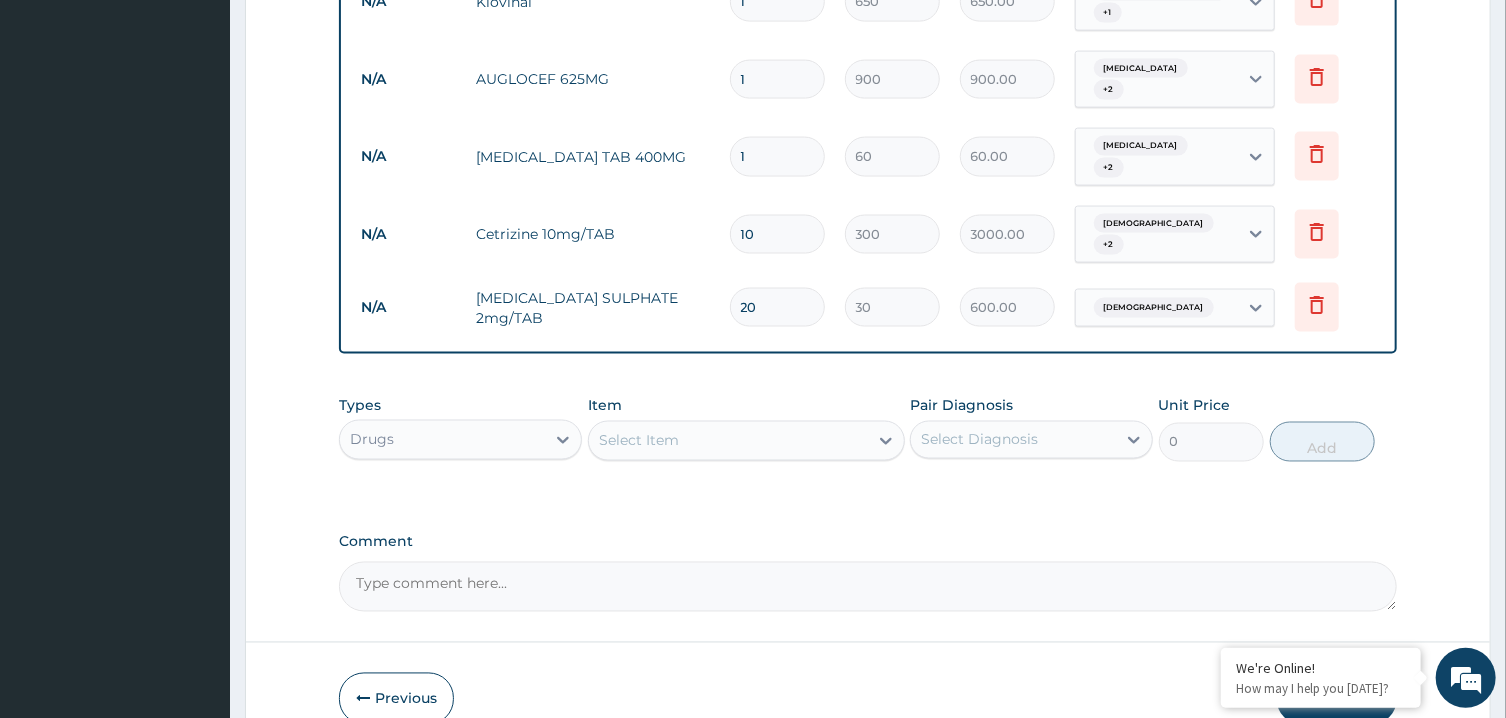 click on "1" at bounding box center [777, 156] 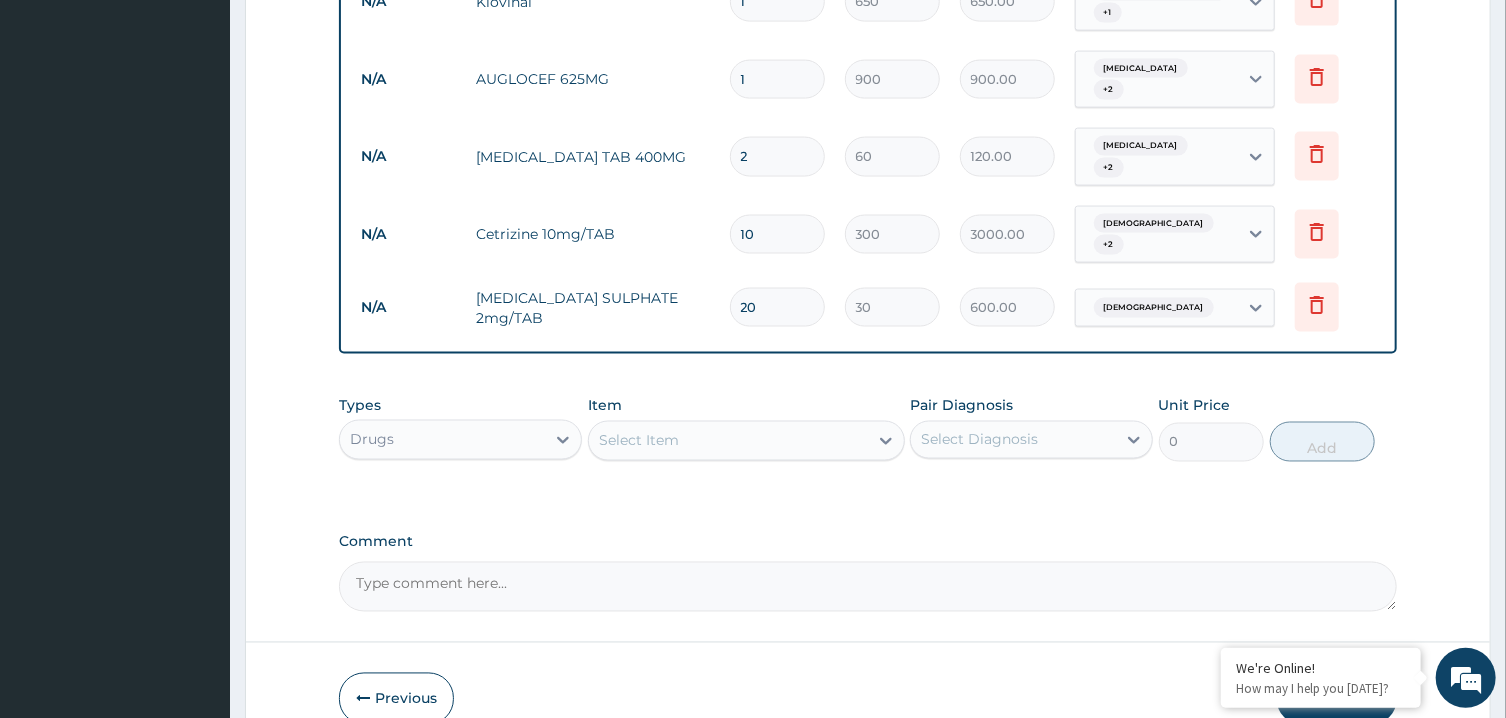 type on "21" 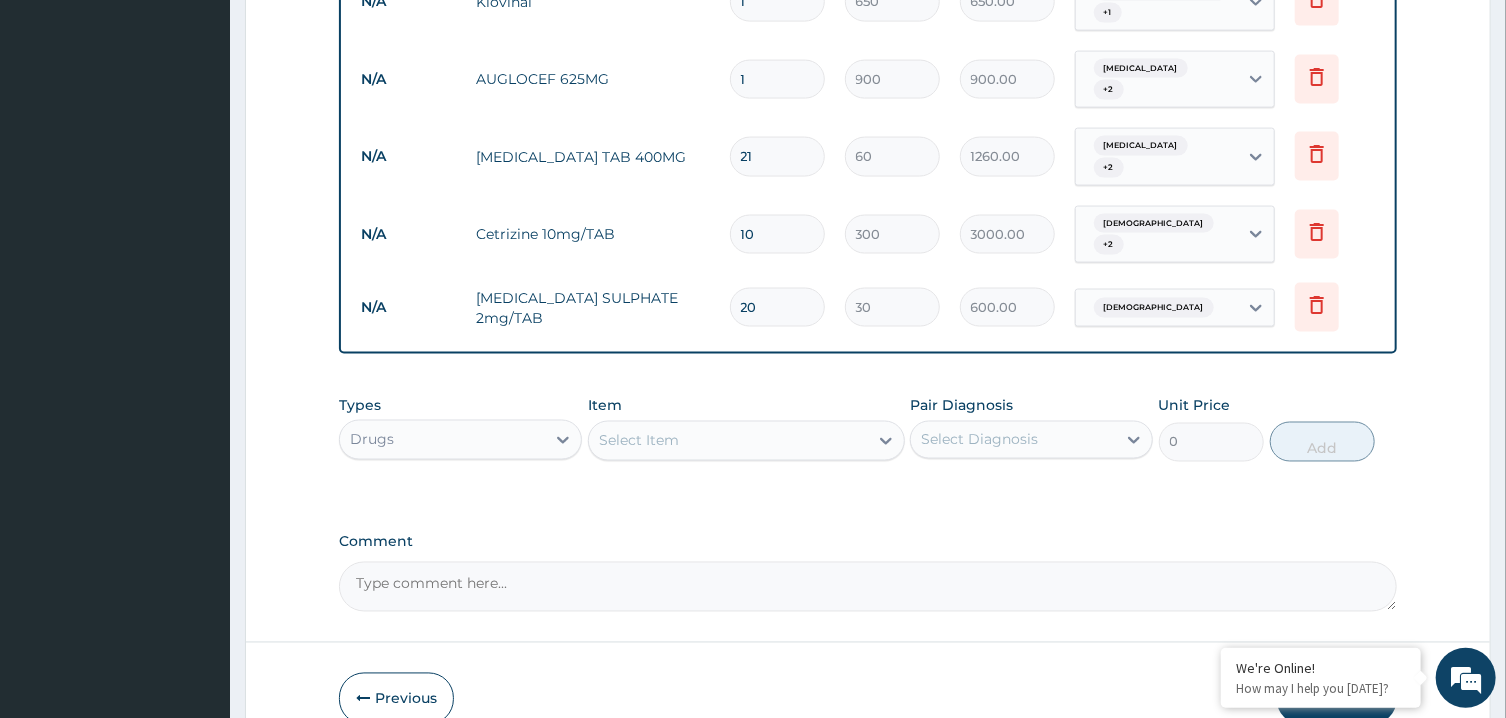 type on "21" 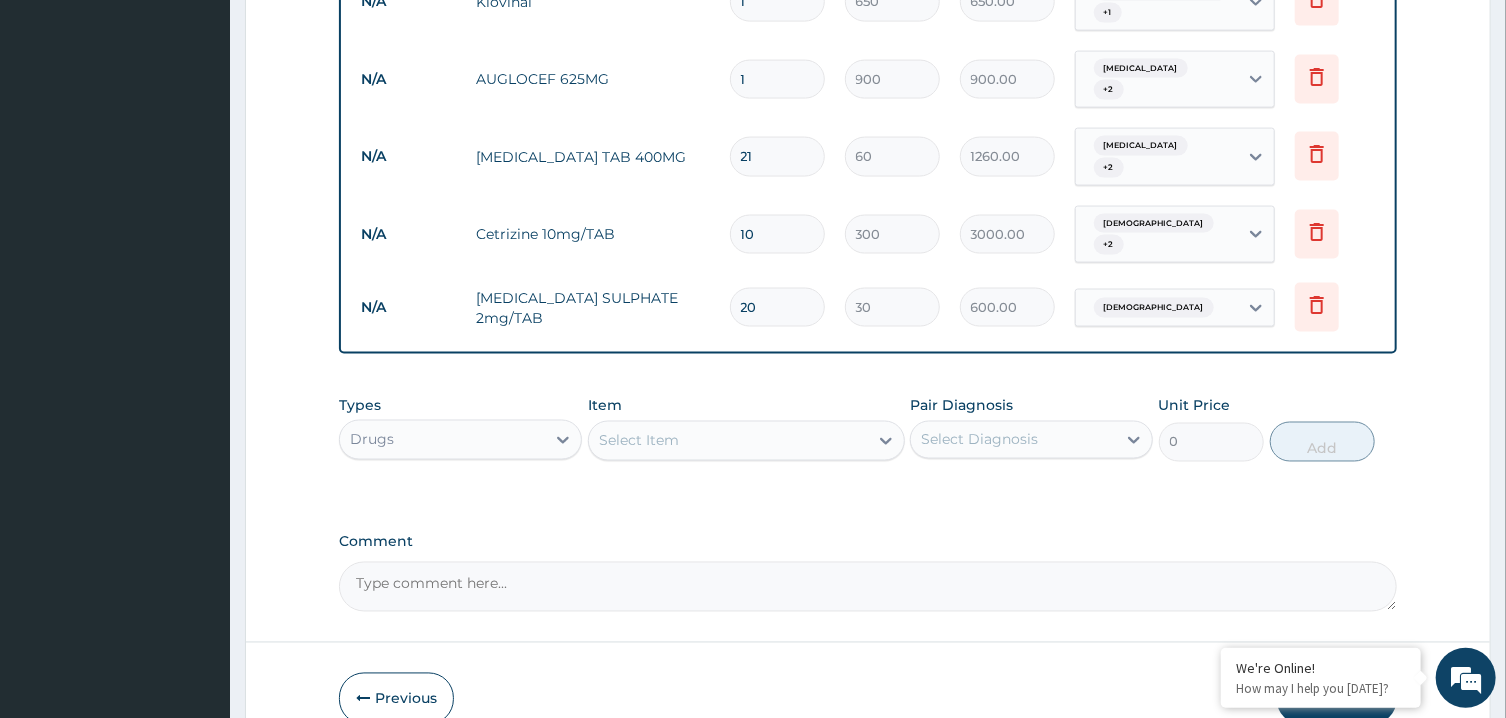click on "1" at bounding box center [777, 79] 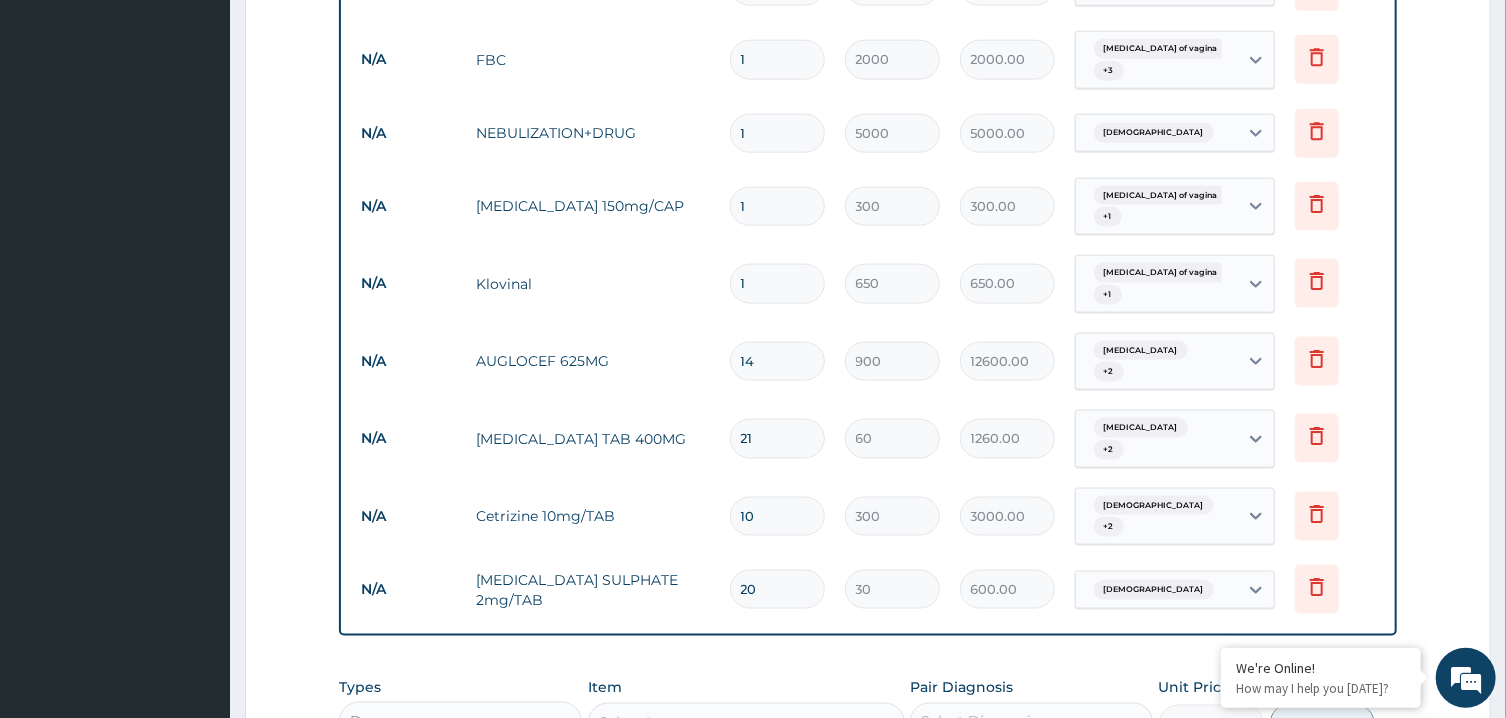 scroll, scrollTop: 1277, scrollLeft: 0, axis: vertical 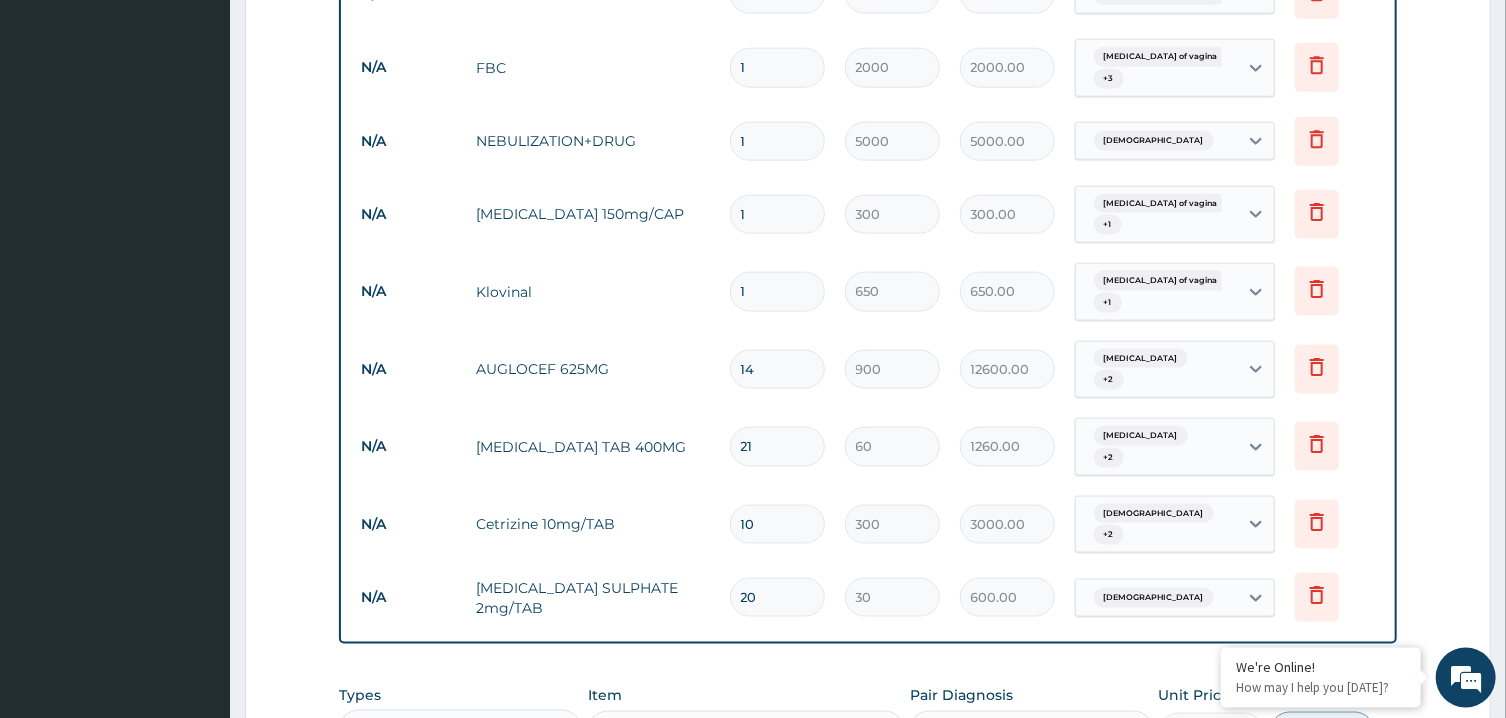 type on "14" 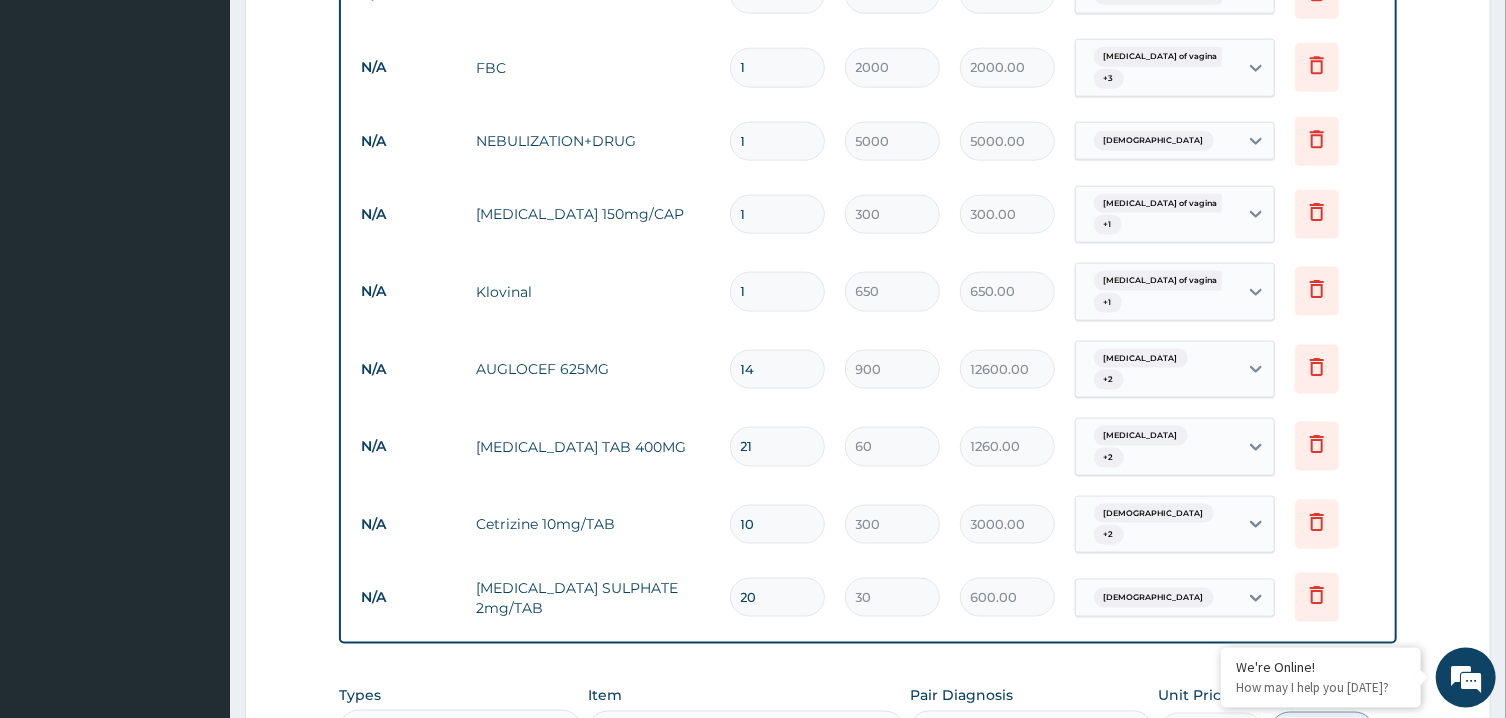 click on "1" at bounding box center [777, 291] 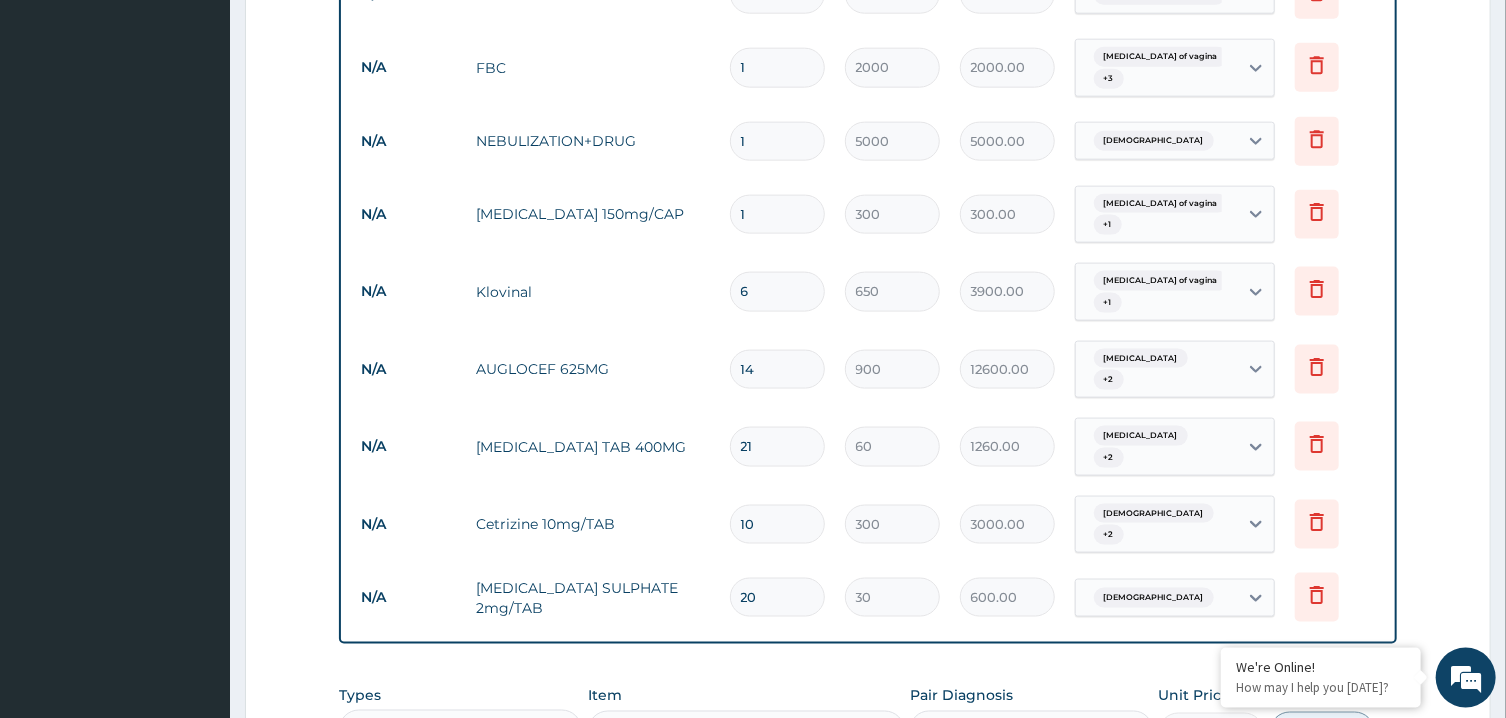 type on "6" 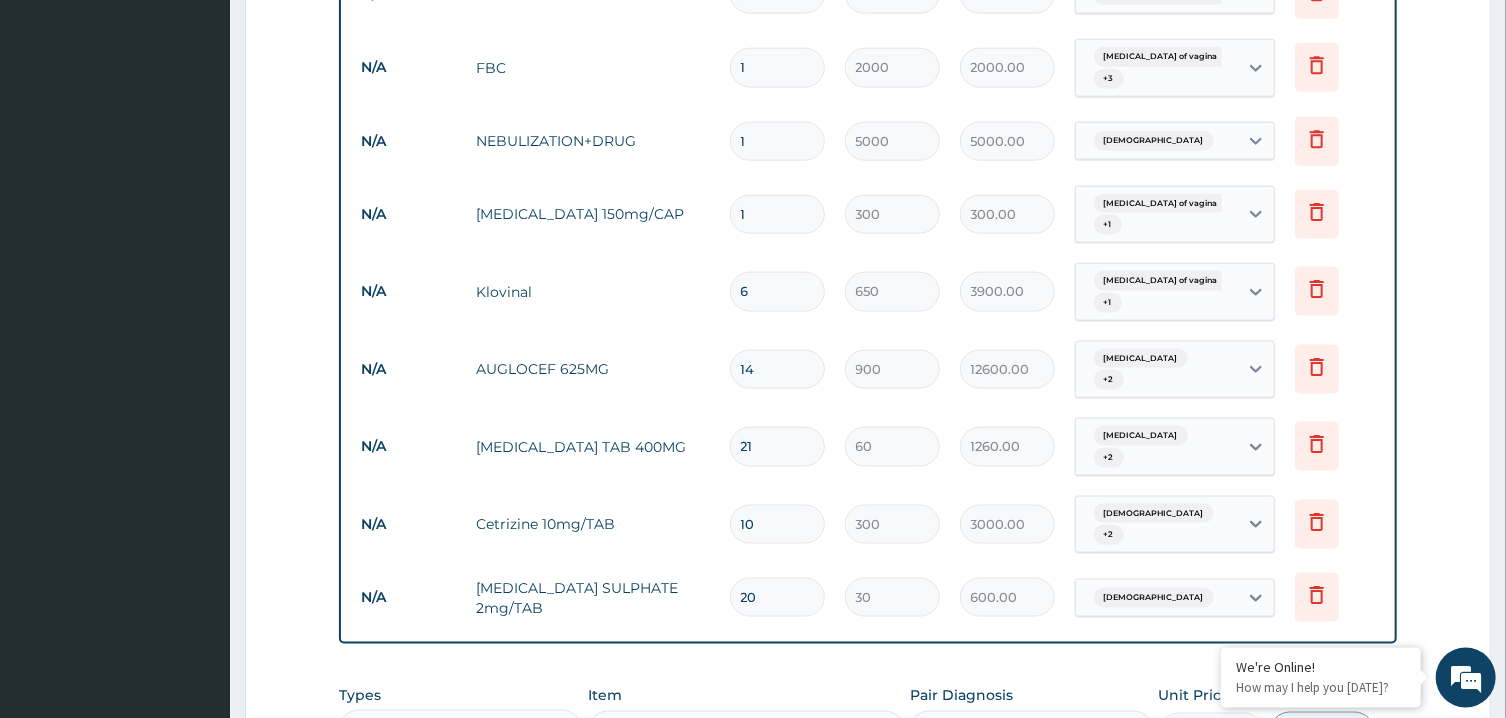 click on "1" at bounding box center [777, 214] 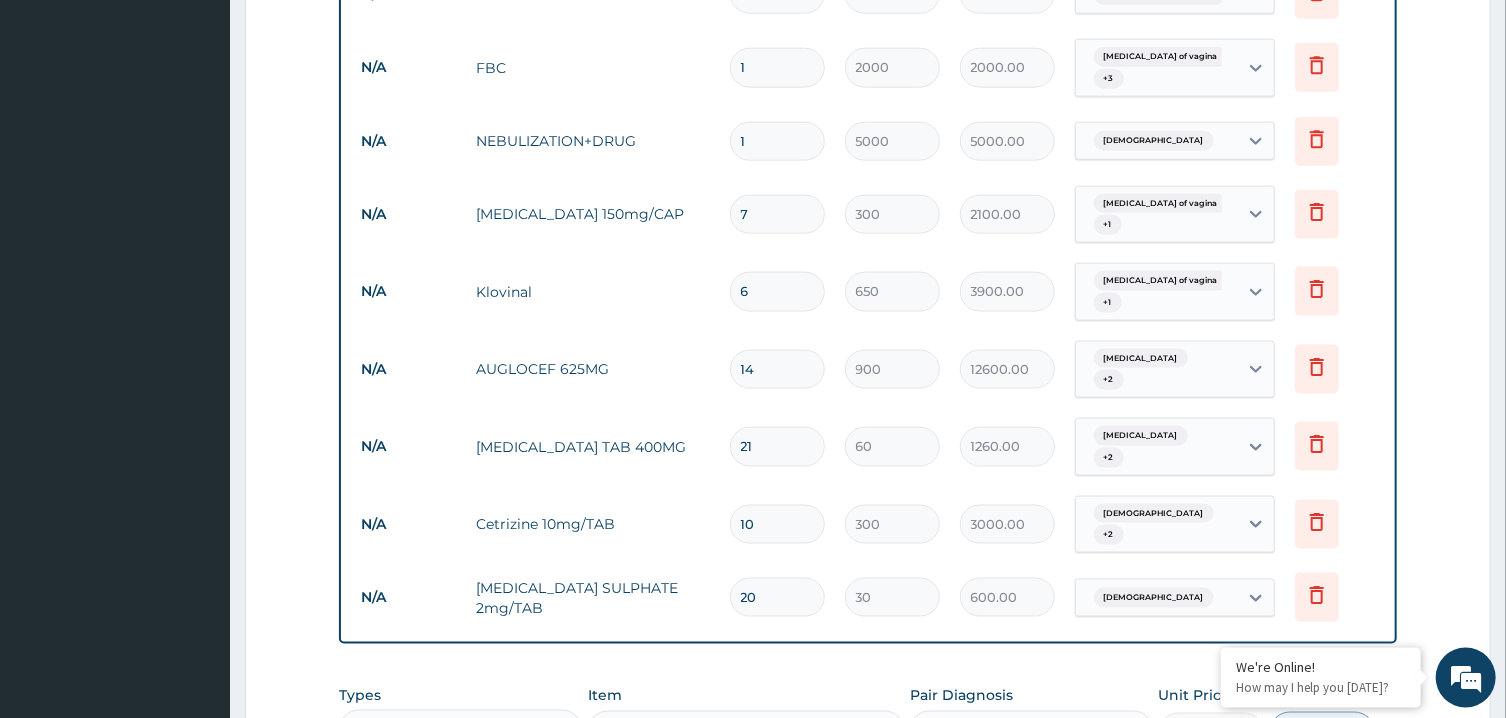 type on "7" 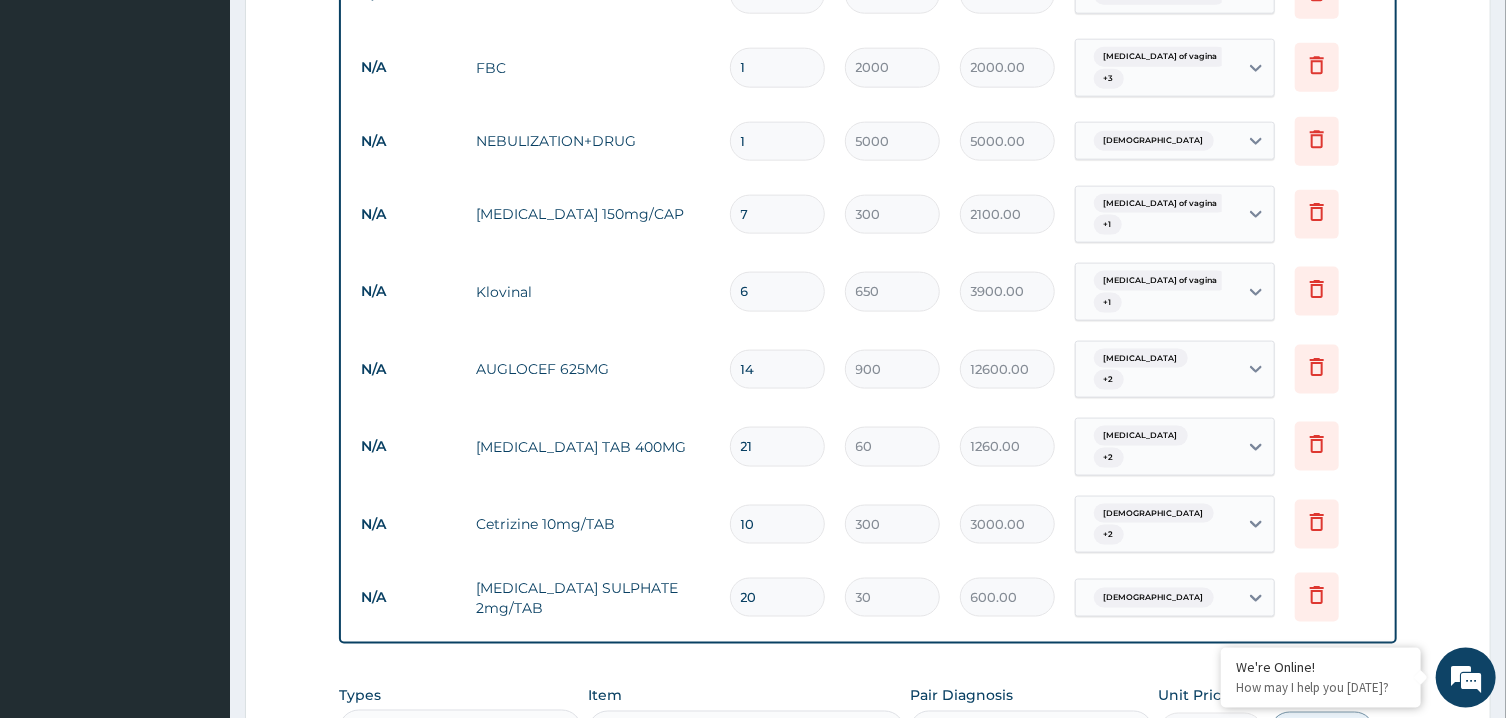 click on "1" at bounding box center (777, 141) 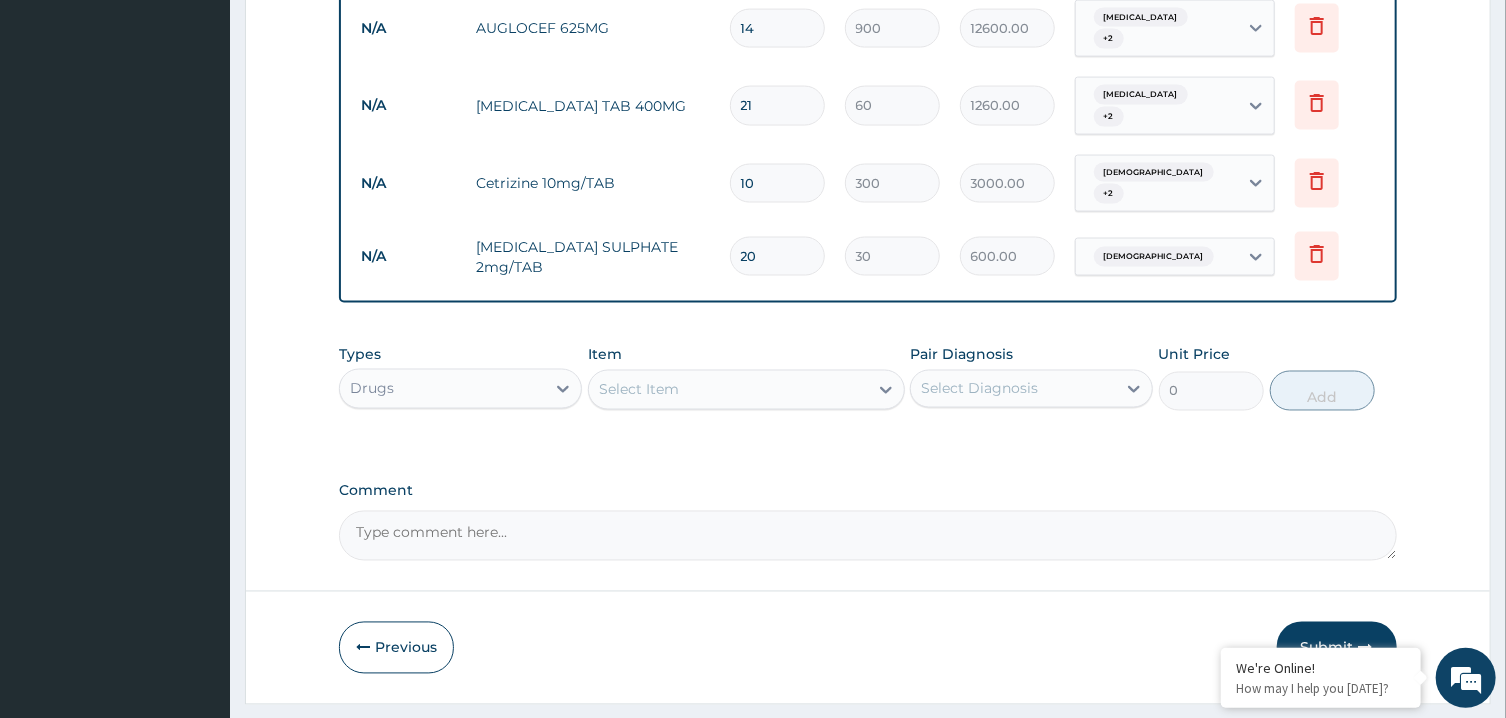 scroll, scrollTop: 1637, scrollLeft: 0, axis: vertical 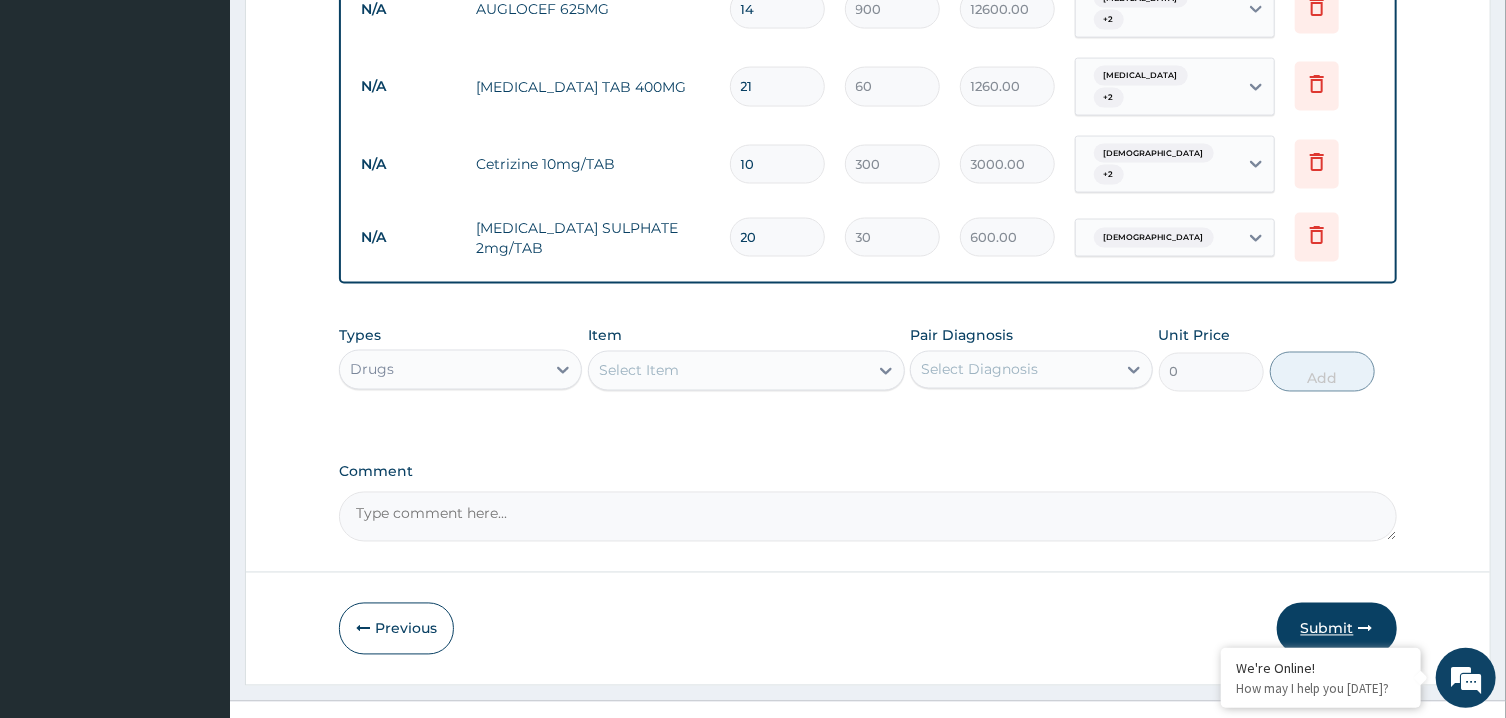 type on "2" 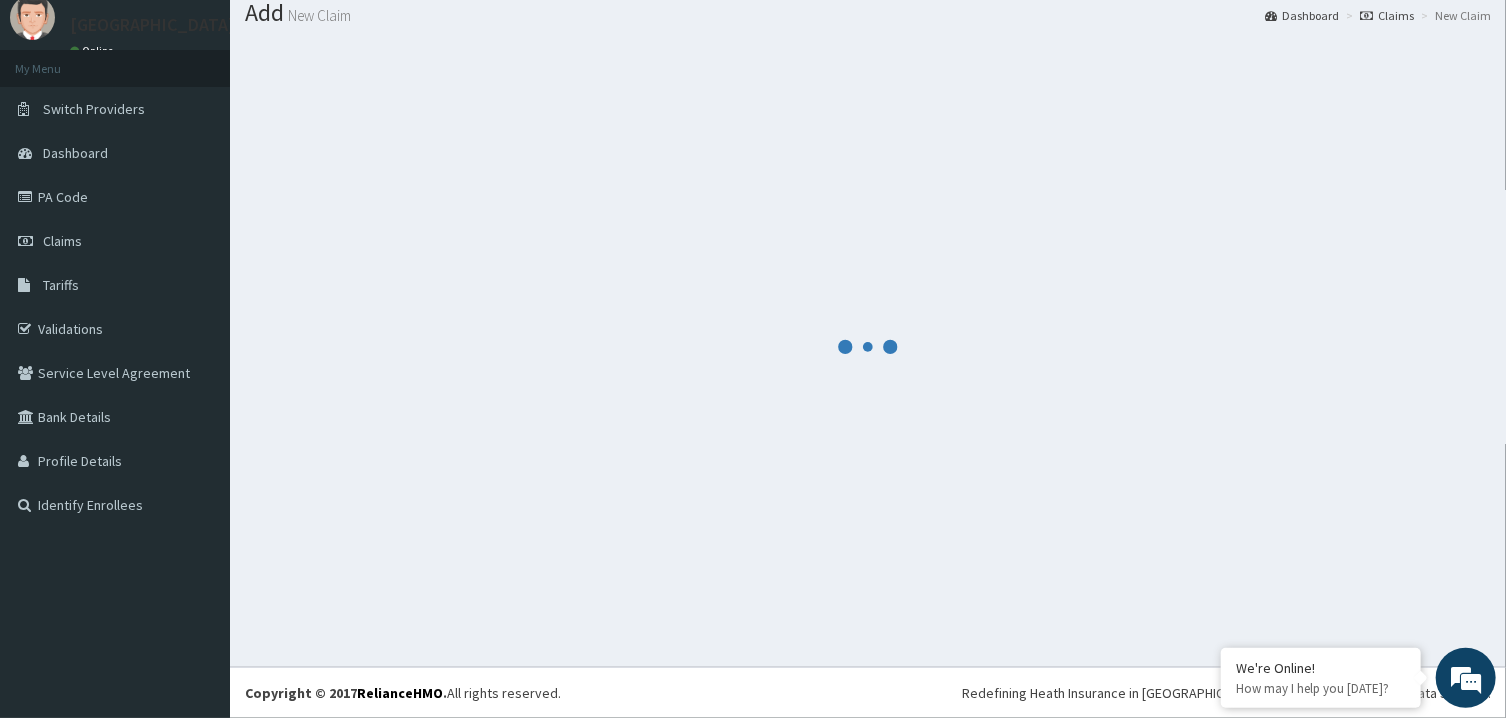 scroll, scrollTop: 64, scrollLeft: 0, axis: vertical 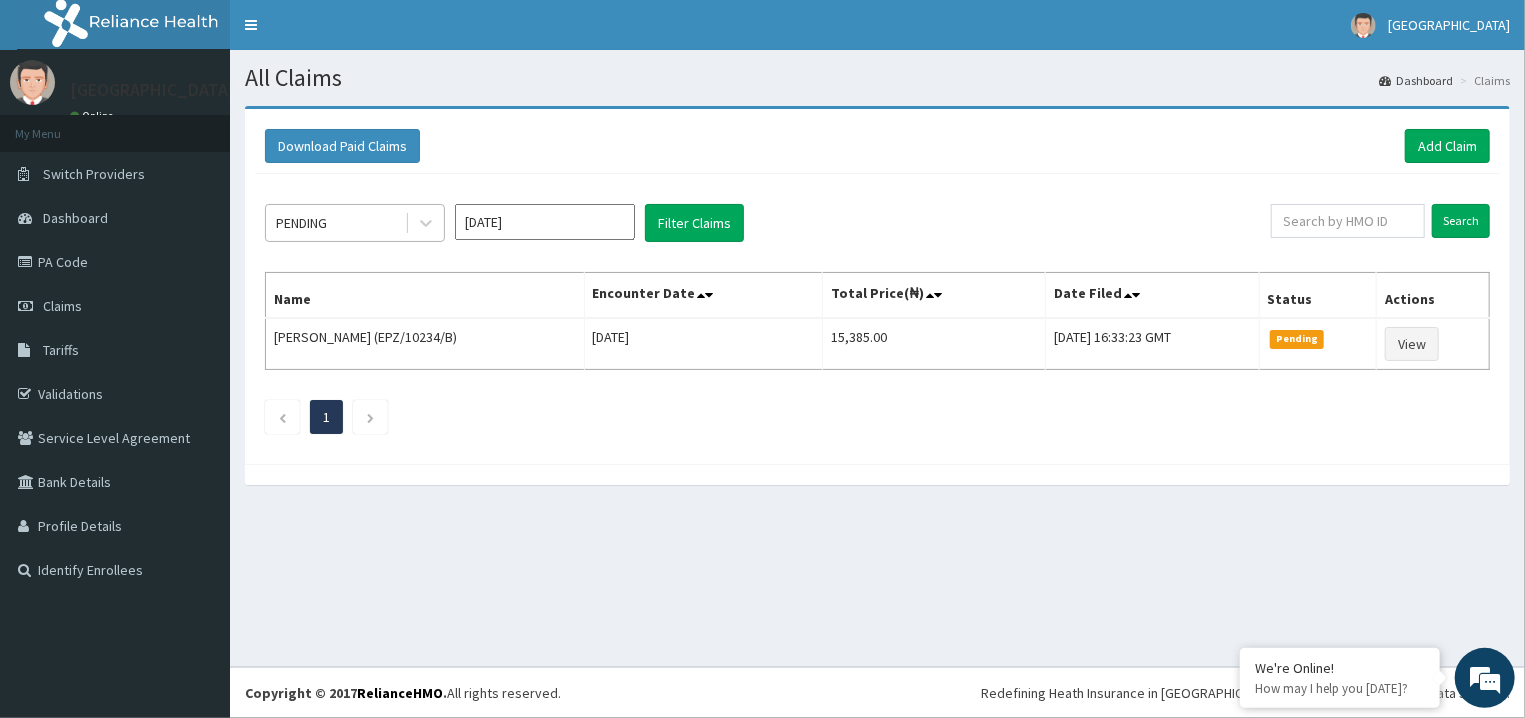 click on "PENDING" at bounding box center (335, 223) 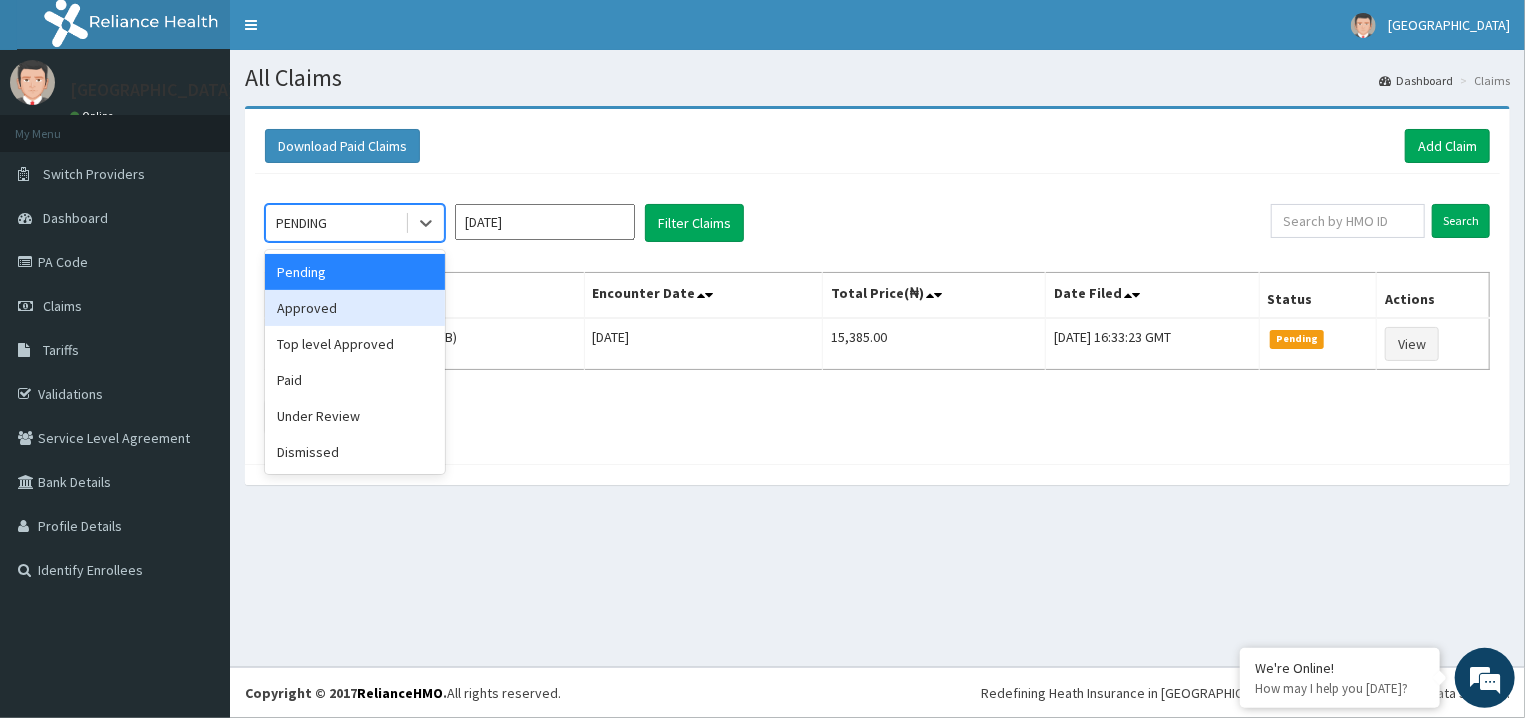 click on "Approved" at bounding box center [355, 308] 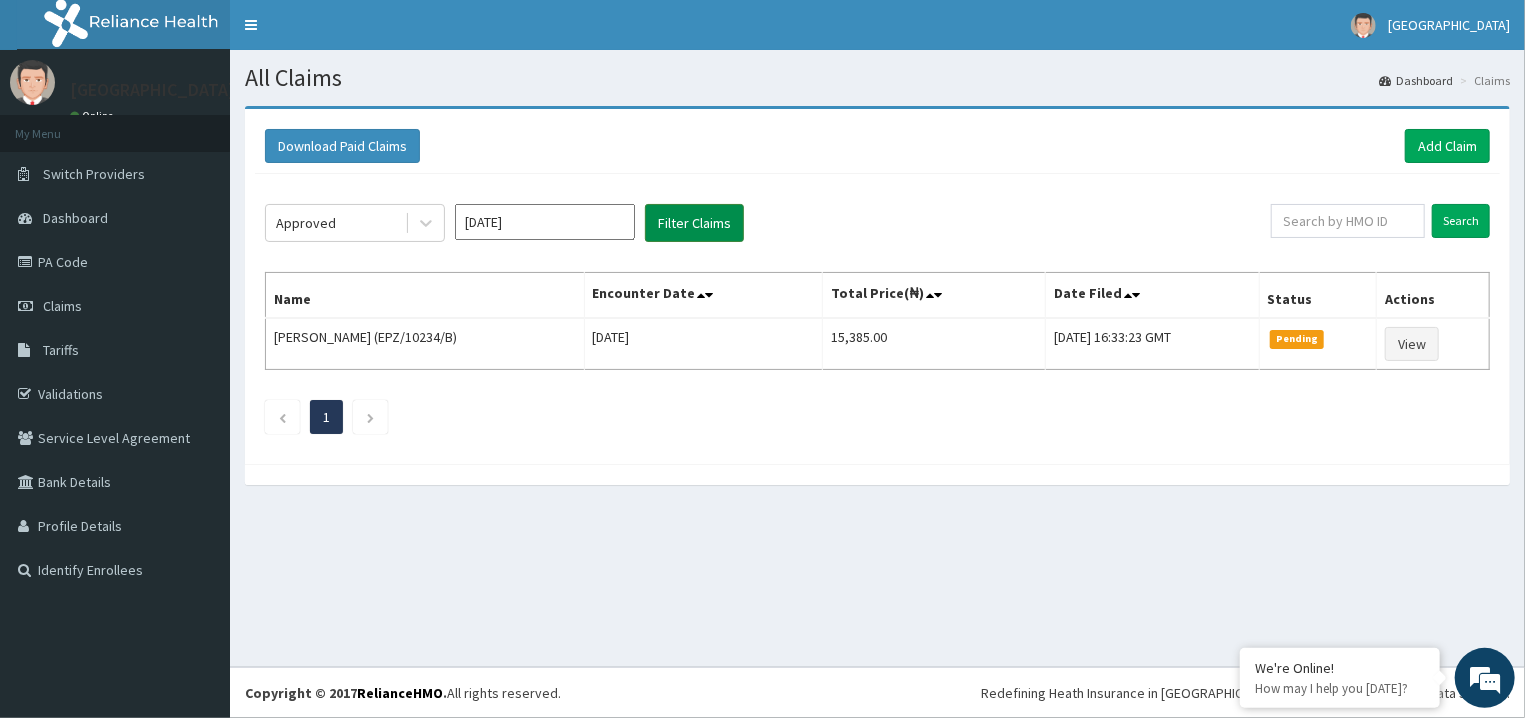 click on "Filter Claims" at bounding box center [694, 223] 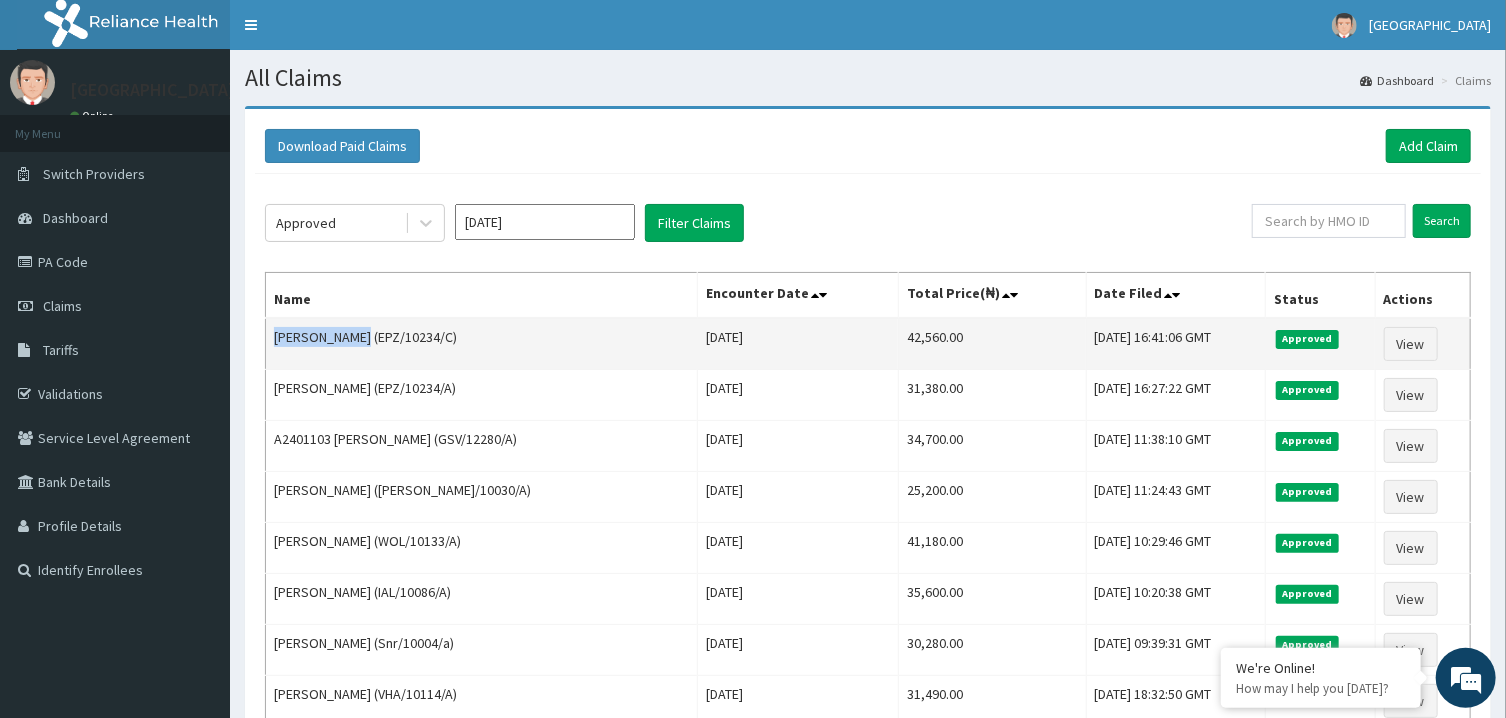 drag, startPoint x: 362, startPoint y: 336, endPoint x: 277, endPoint y: 338, distance: 85.02353 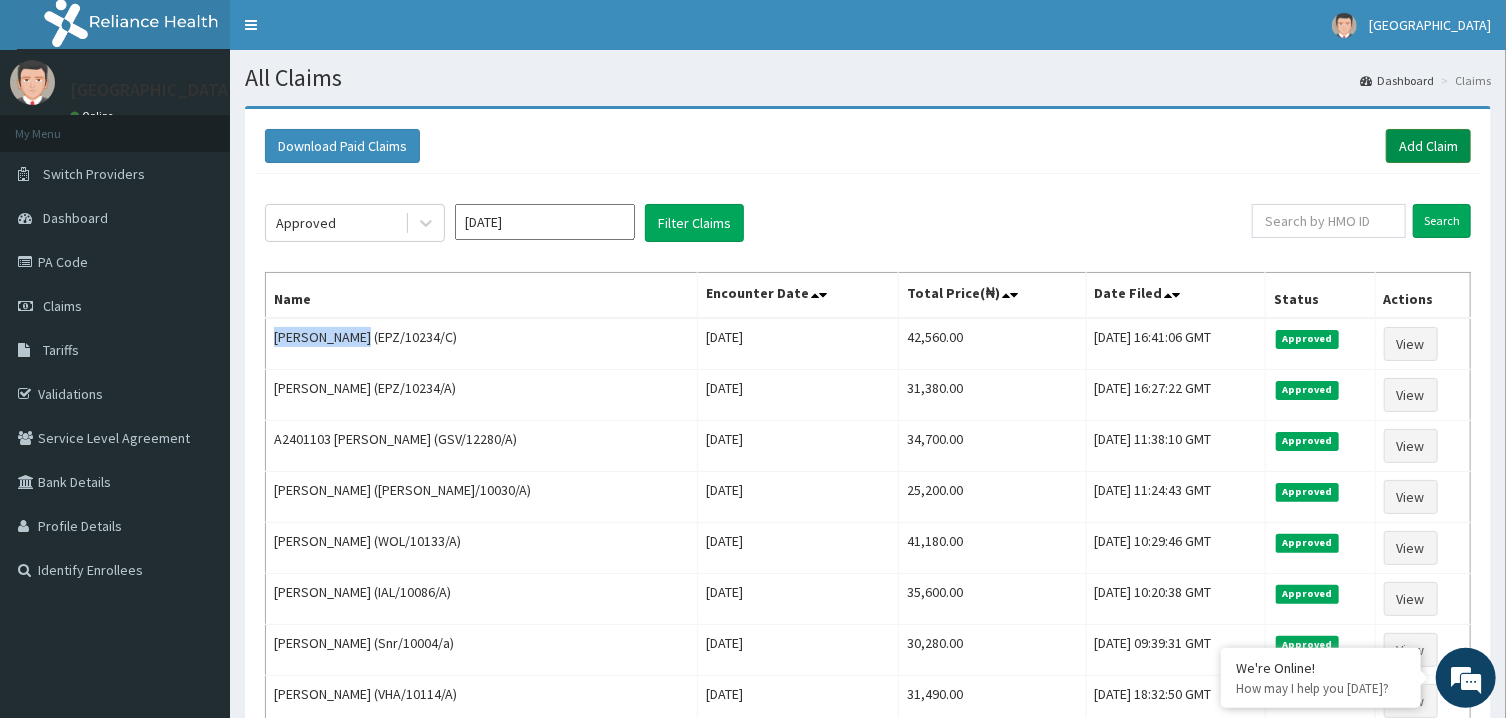 click on "Add Claim" at bounding box center [1428, 146] 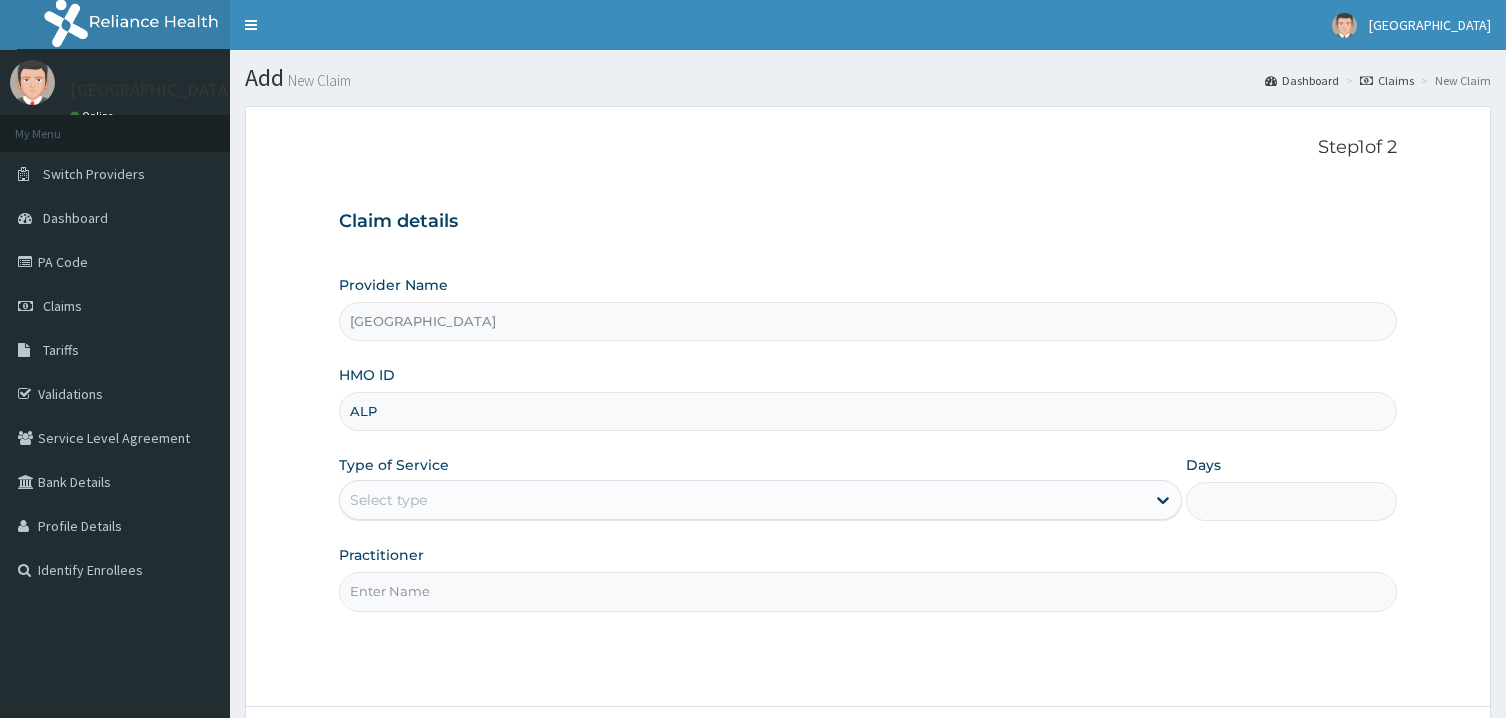 scroll, scrollTop: 0, scrollLeft: 0, axis: both 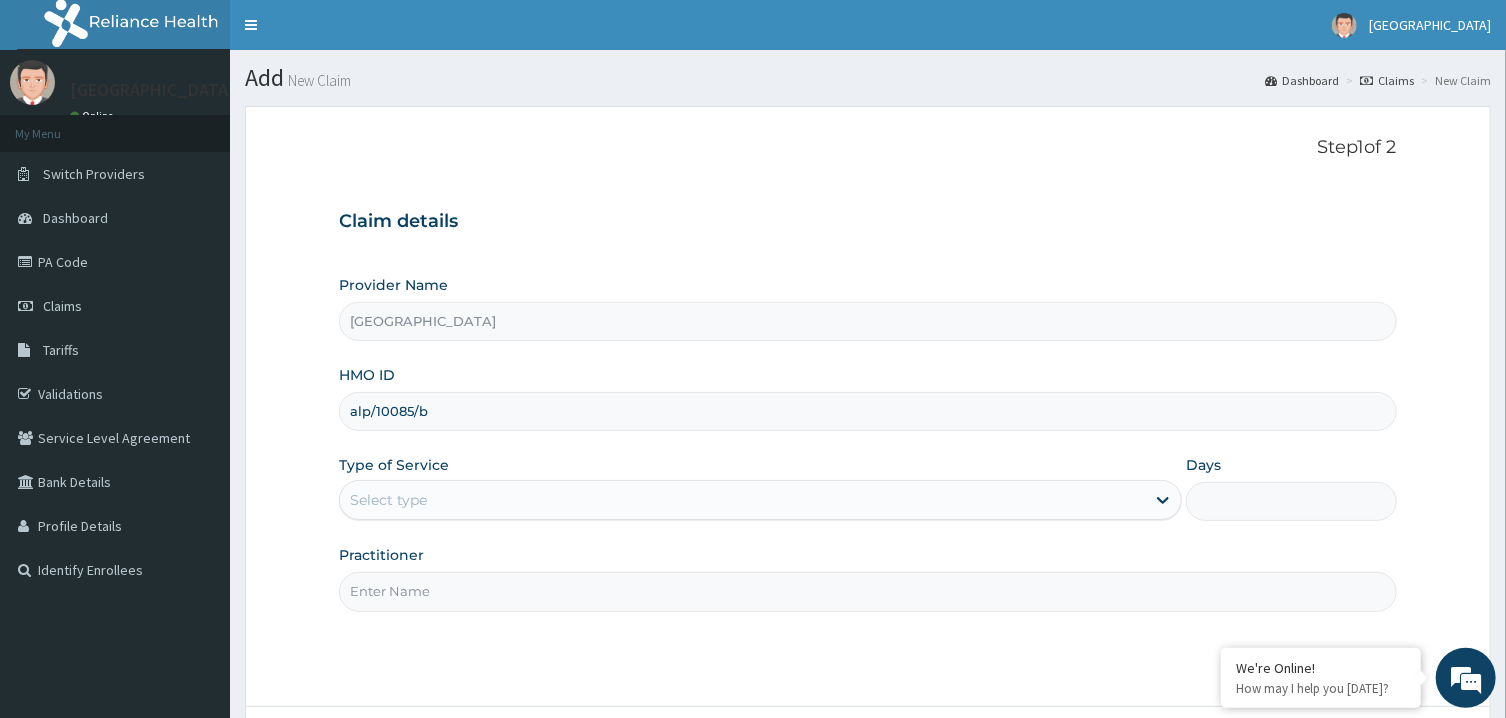 click on "alp/10085/b" at bounding box center (867, 411) 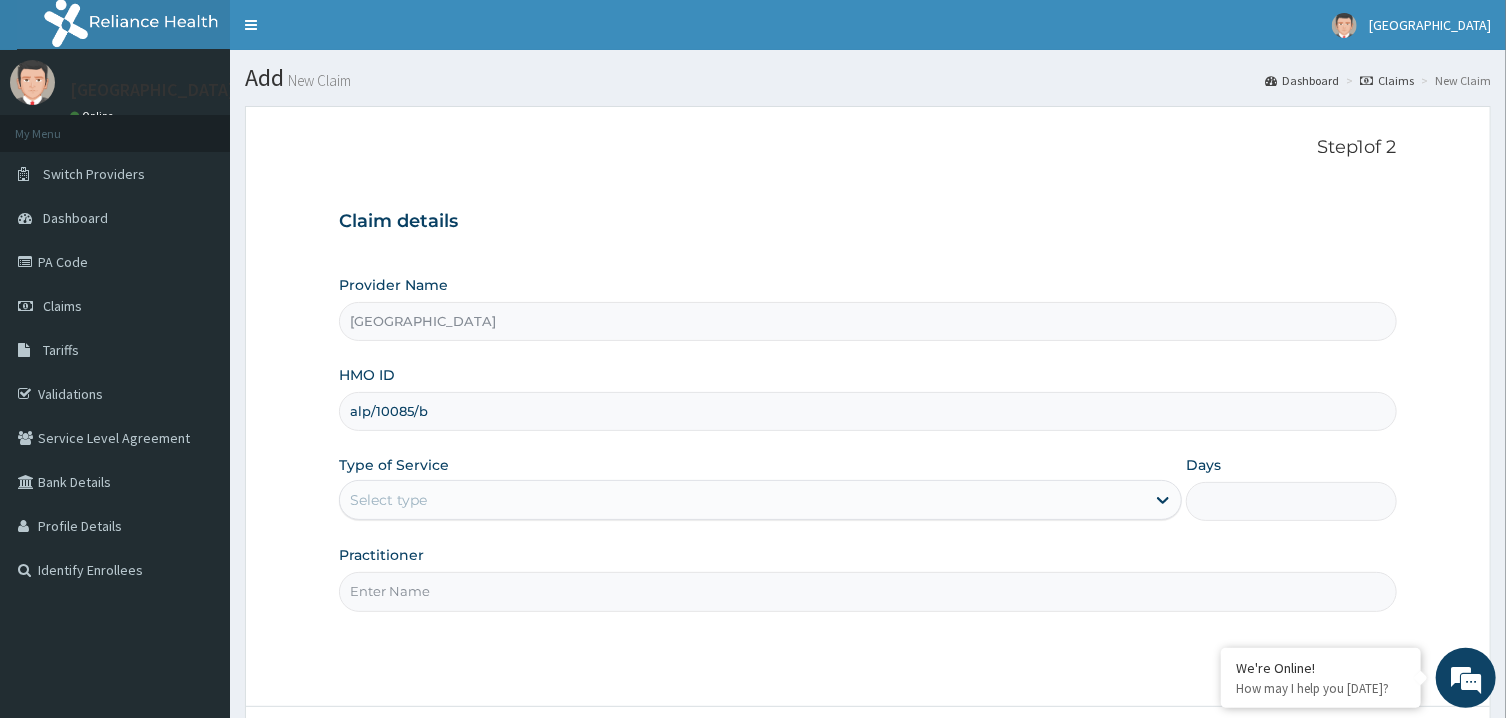 type on "alp/10085/b" 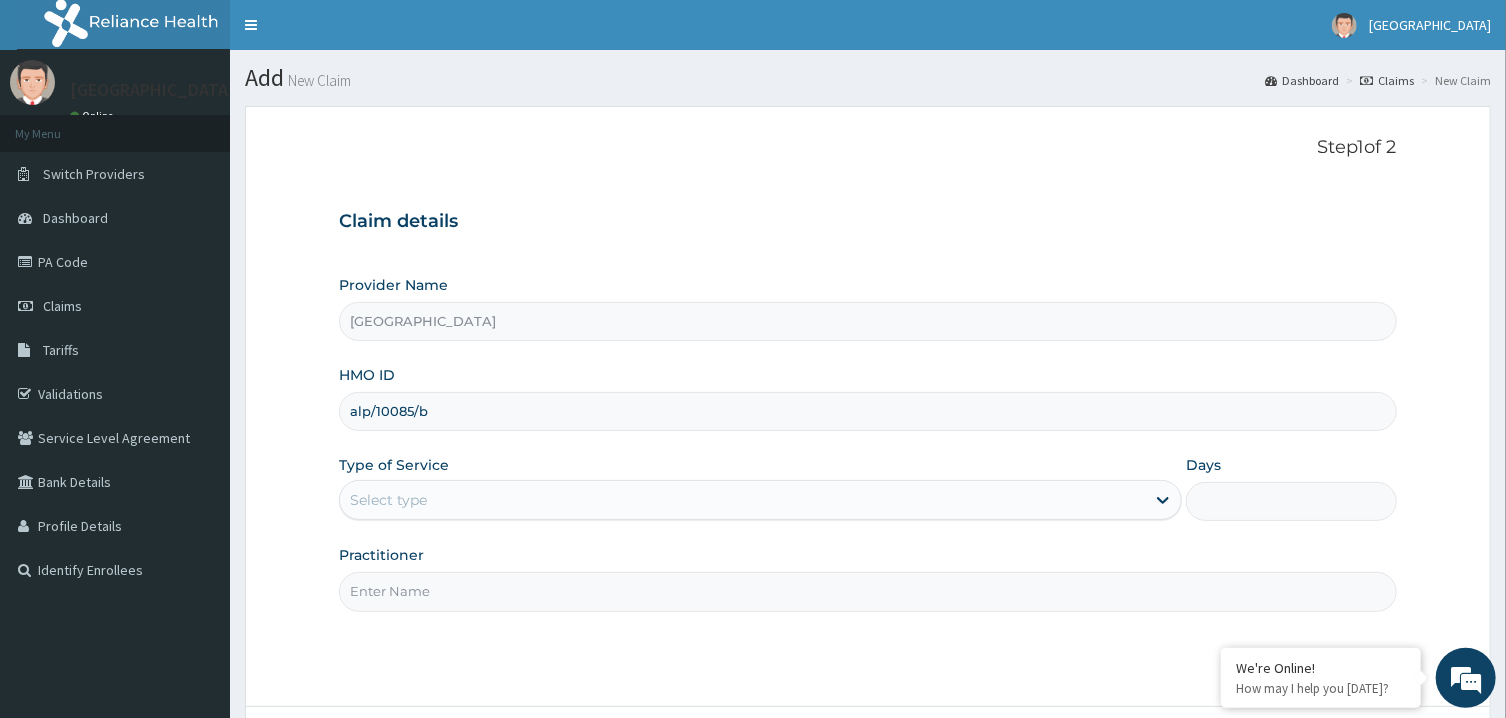 click on "Select type" at bounding box center (742, 500) 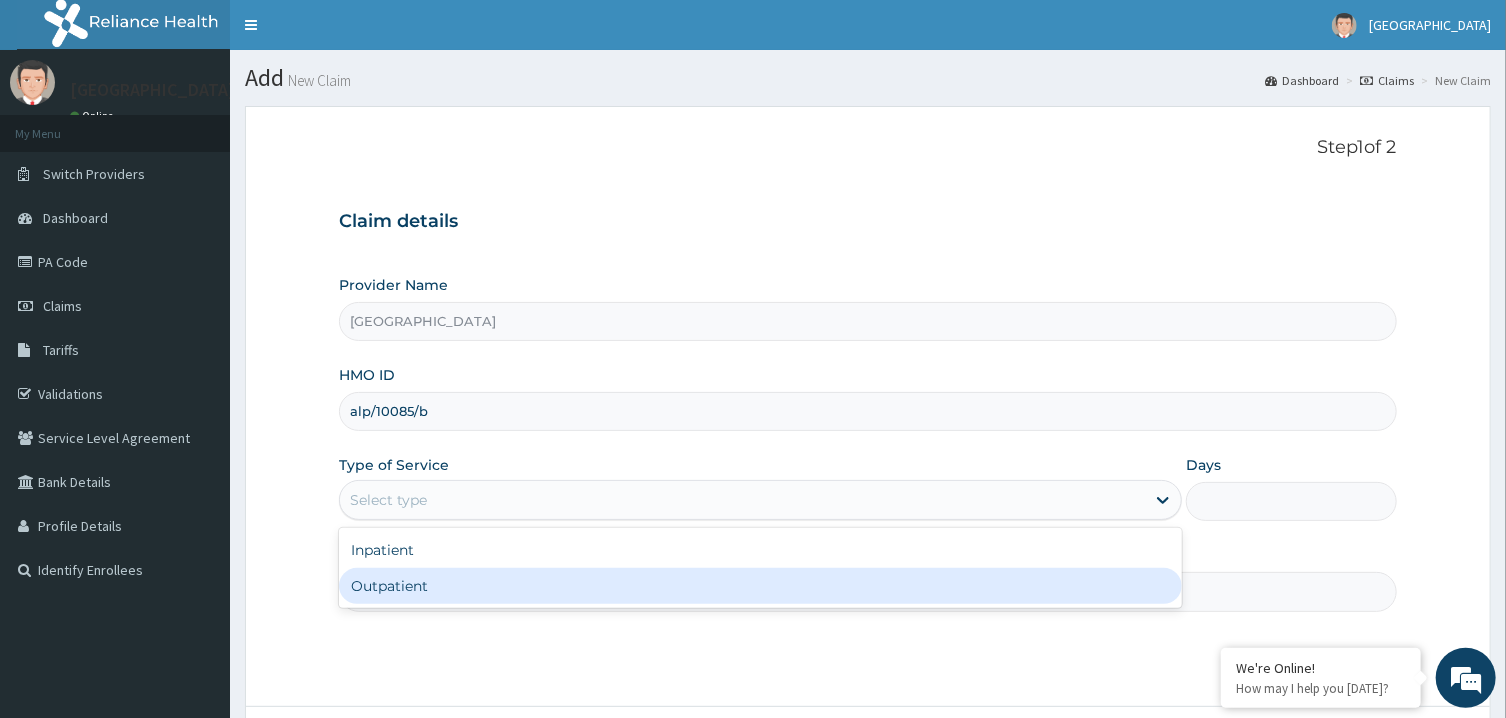 click on "Outpatient" at bounding box center (760, 586) 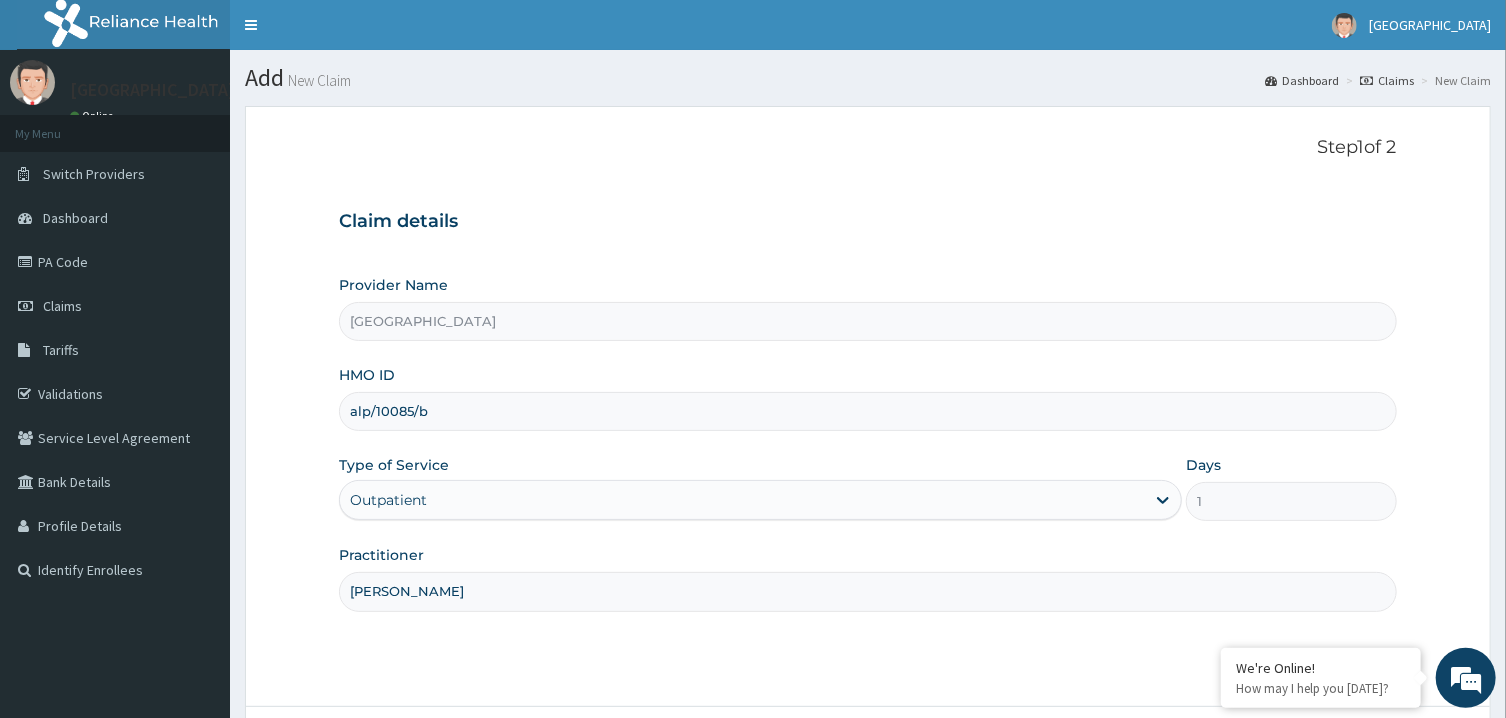 scroll, scrollTop: 168, scrollLeft: 0, axis: vertical 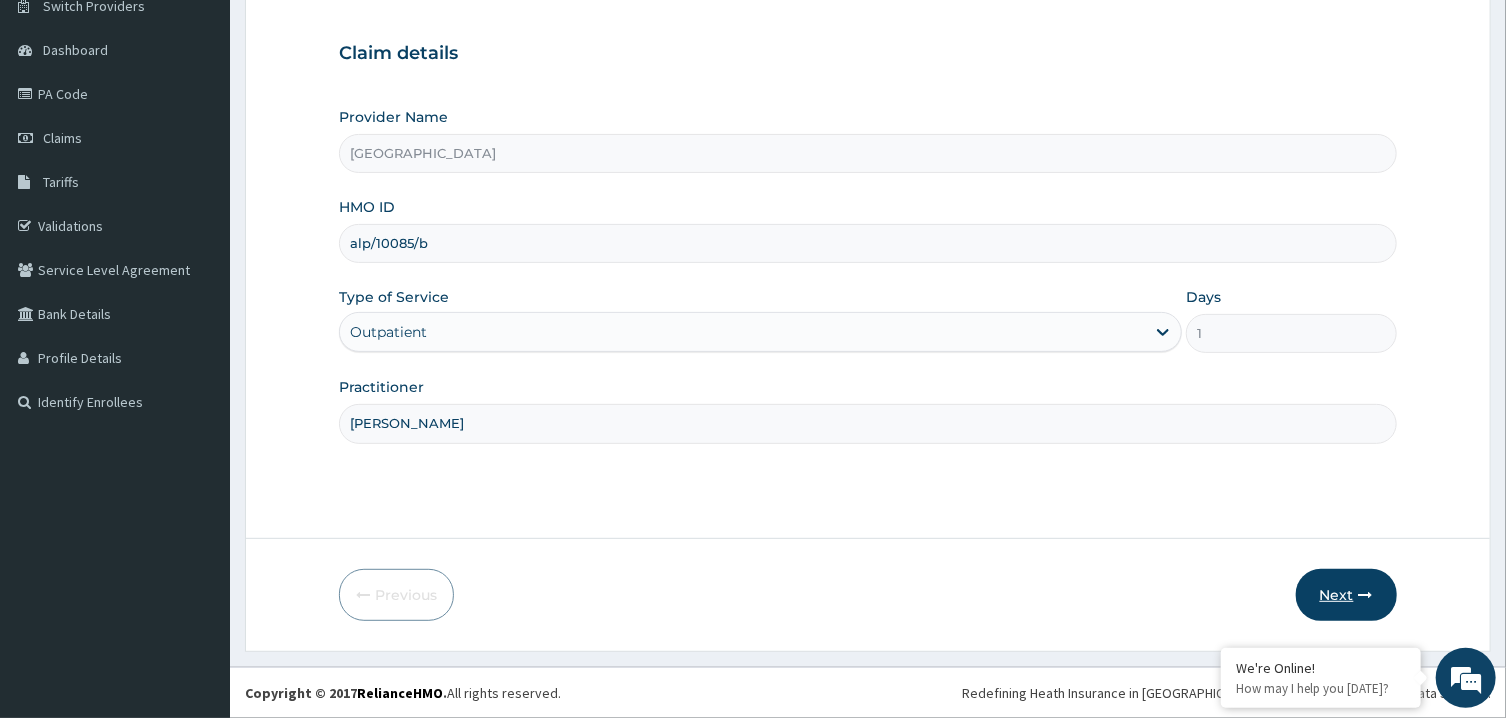 type on "[PERSON_NAME]" 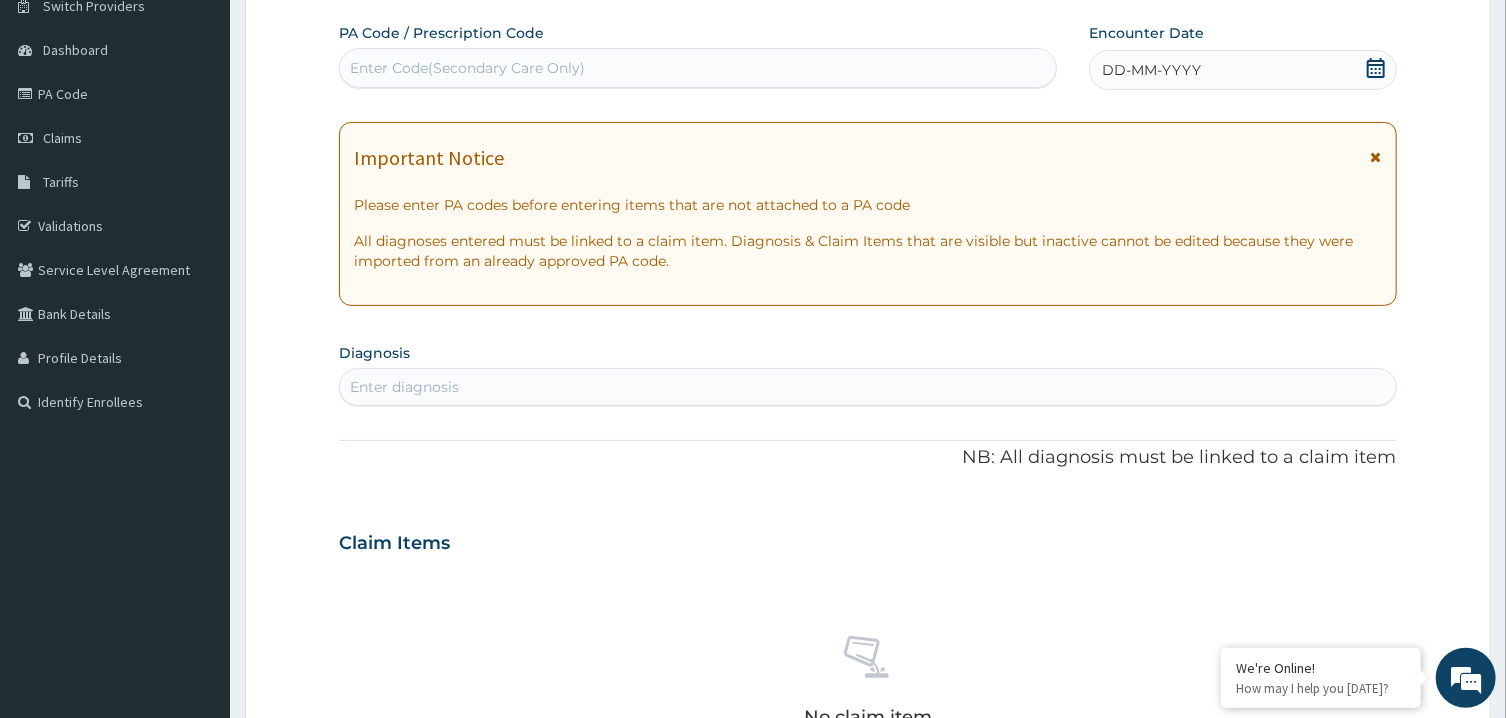 click 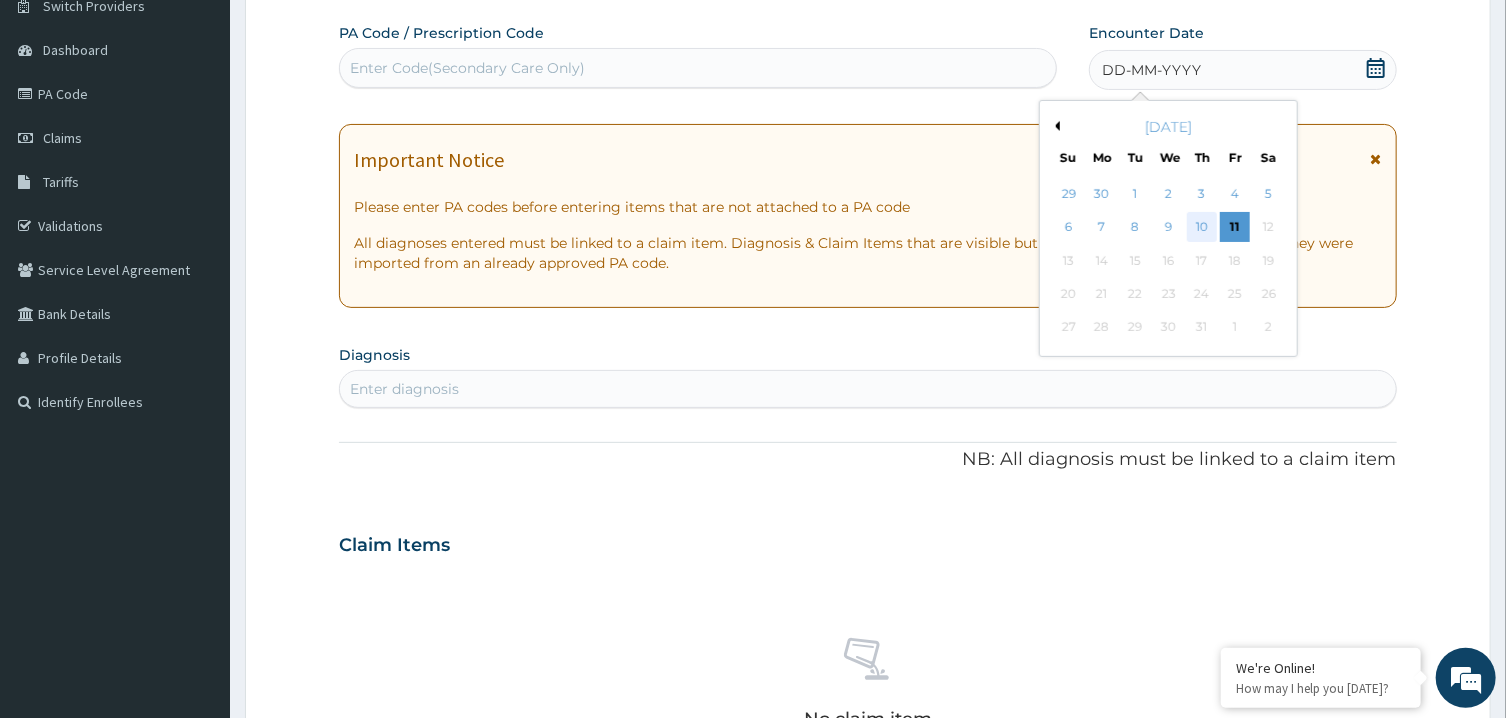 click on "10" at bounding box center [1202, 228] 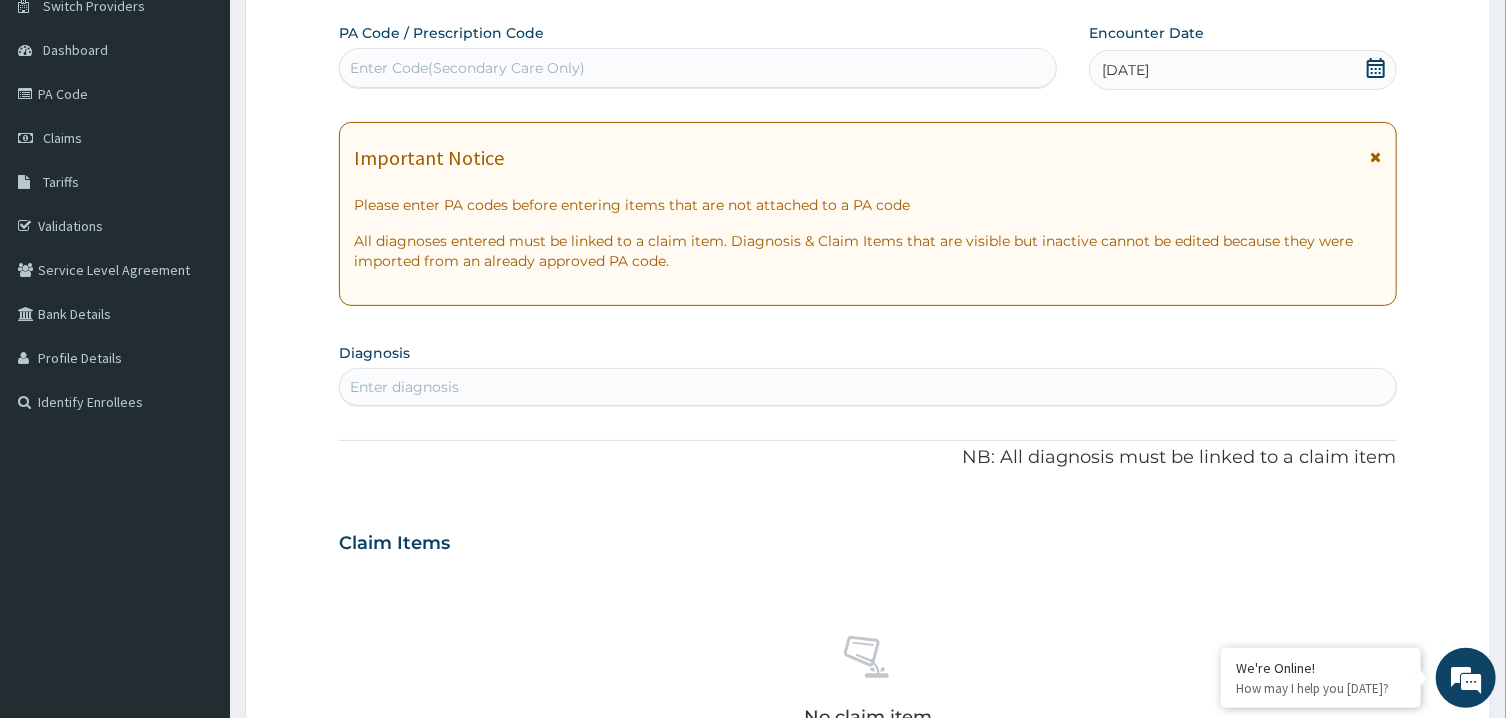 click on "Enter diagnosis" at bounding box center [867, 387] 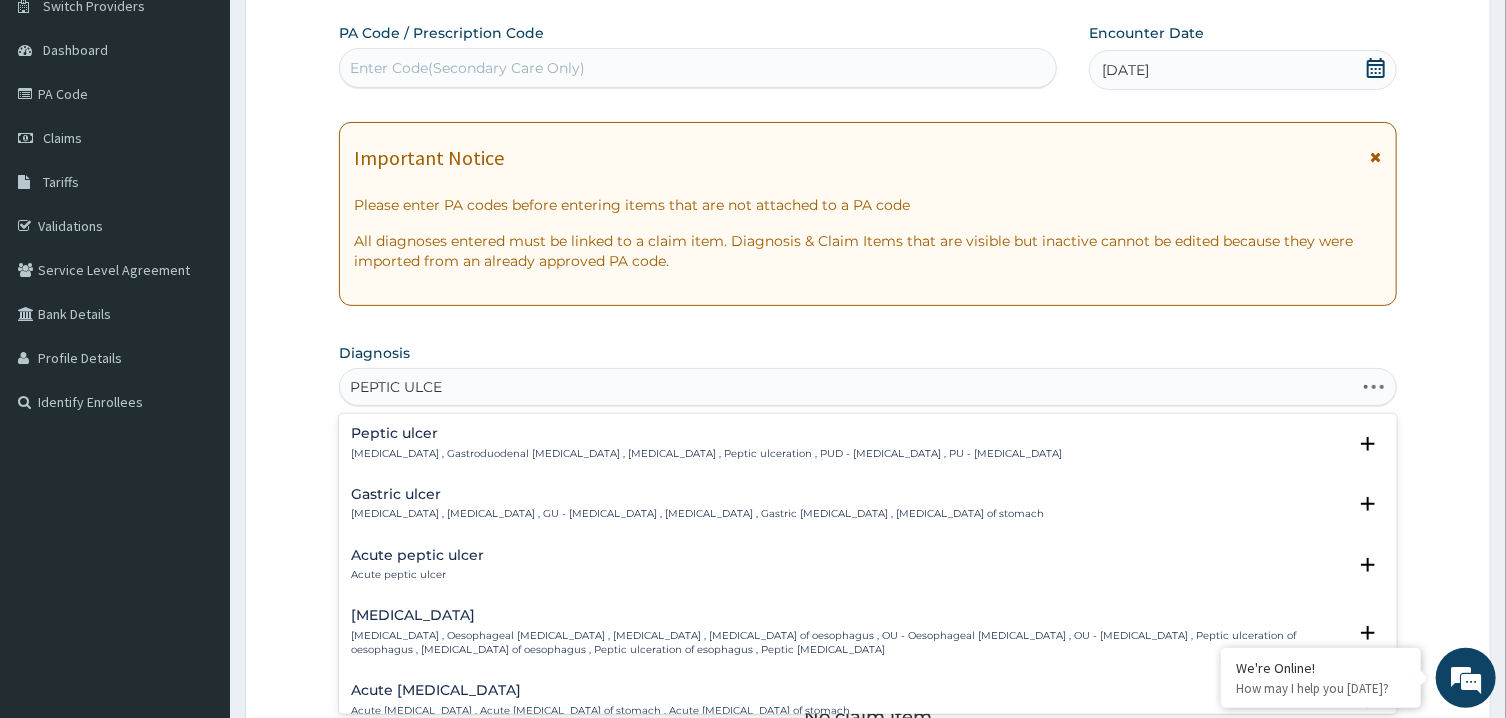 type on "[MEDICAL_DATA]" 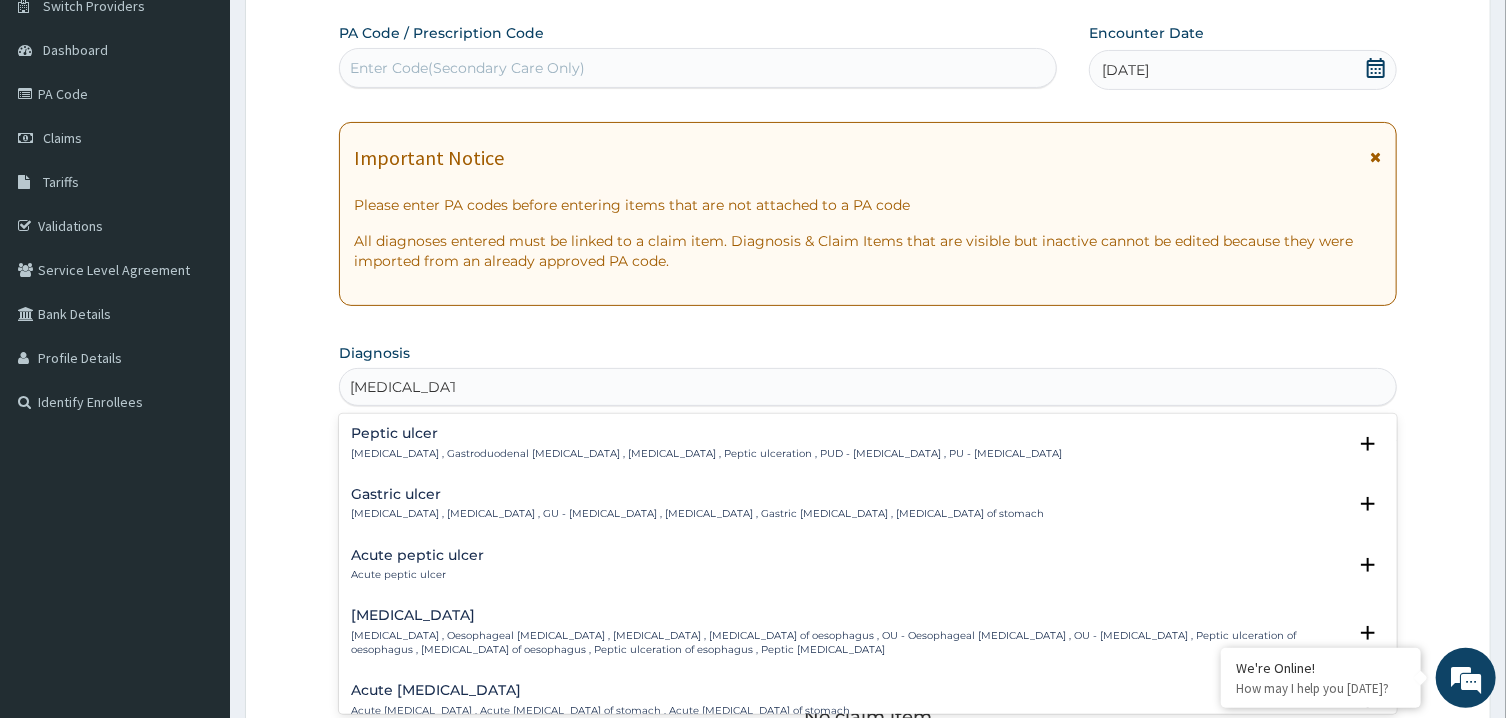 click on "Peptic ulcer" at bounding box center [706, 433] 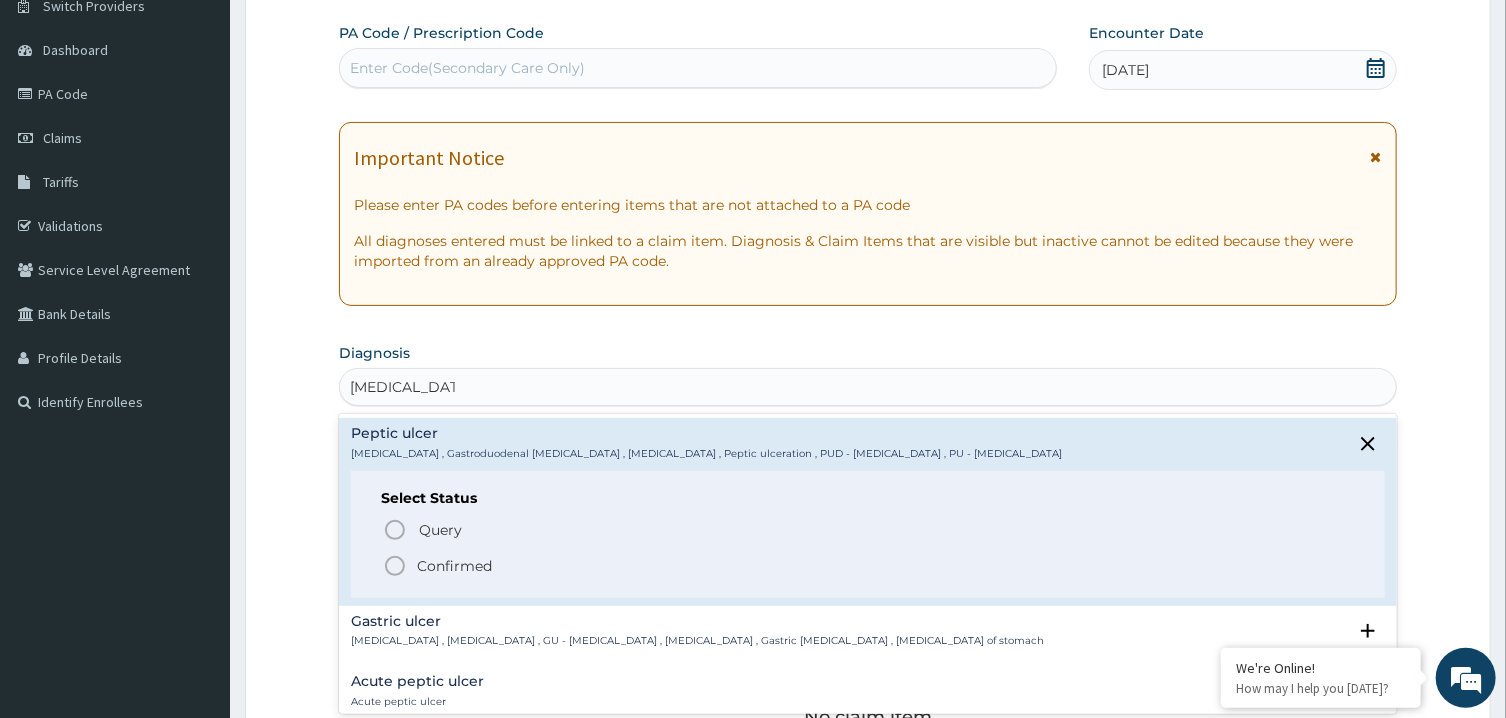 click 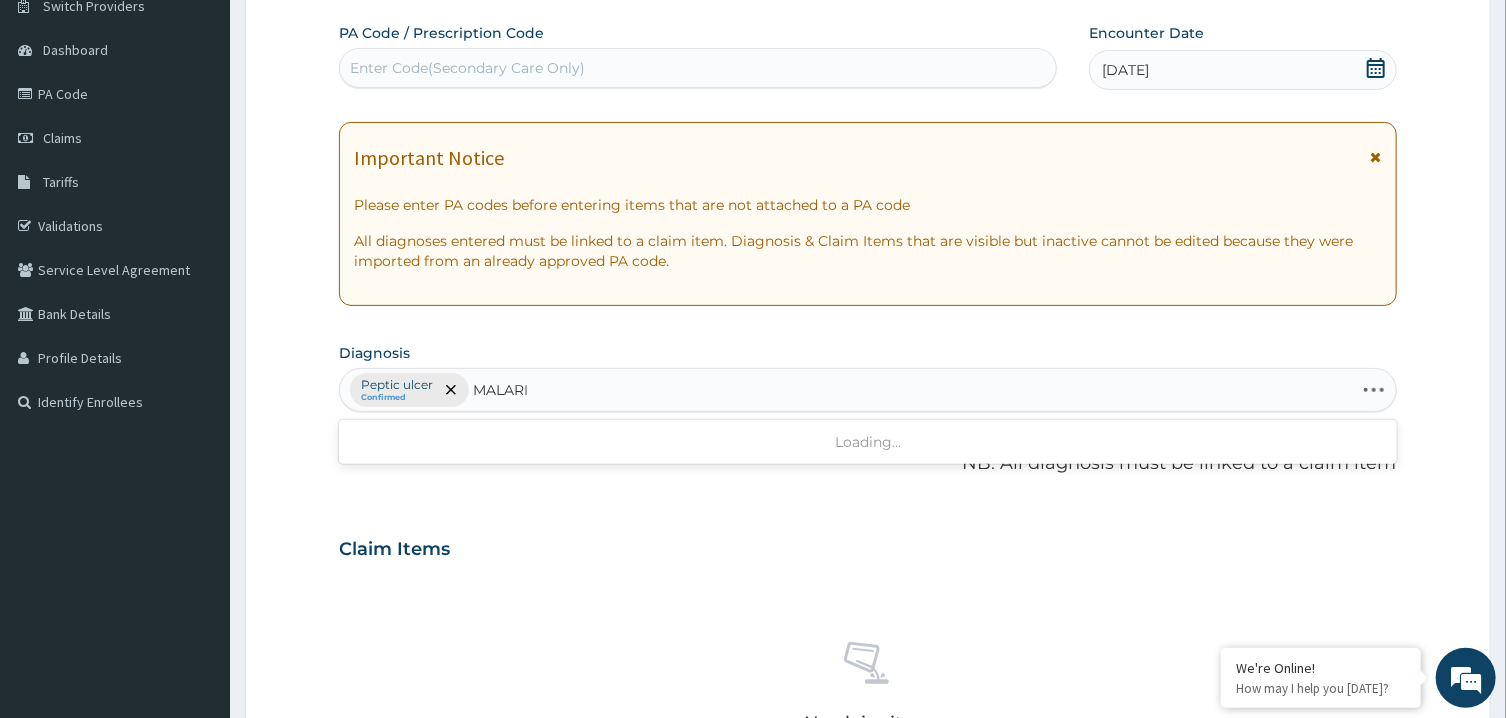 type on "[MEDICAL_DATA]" 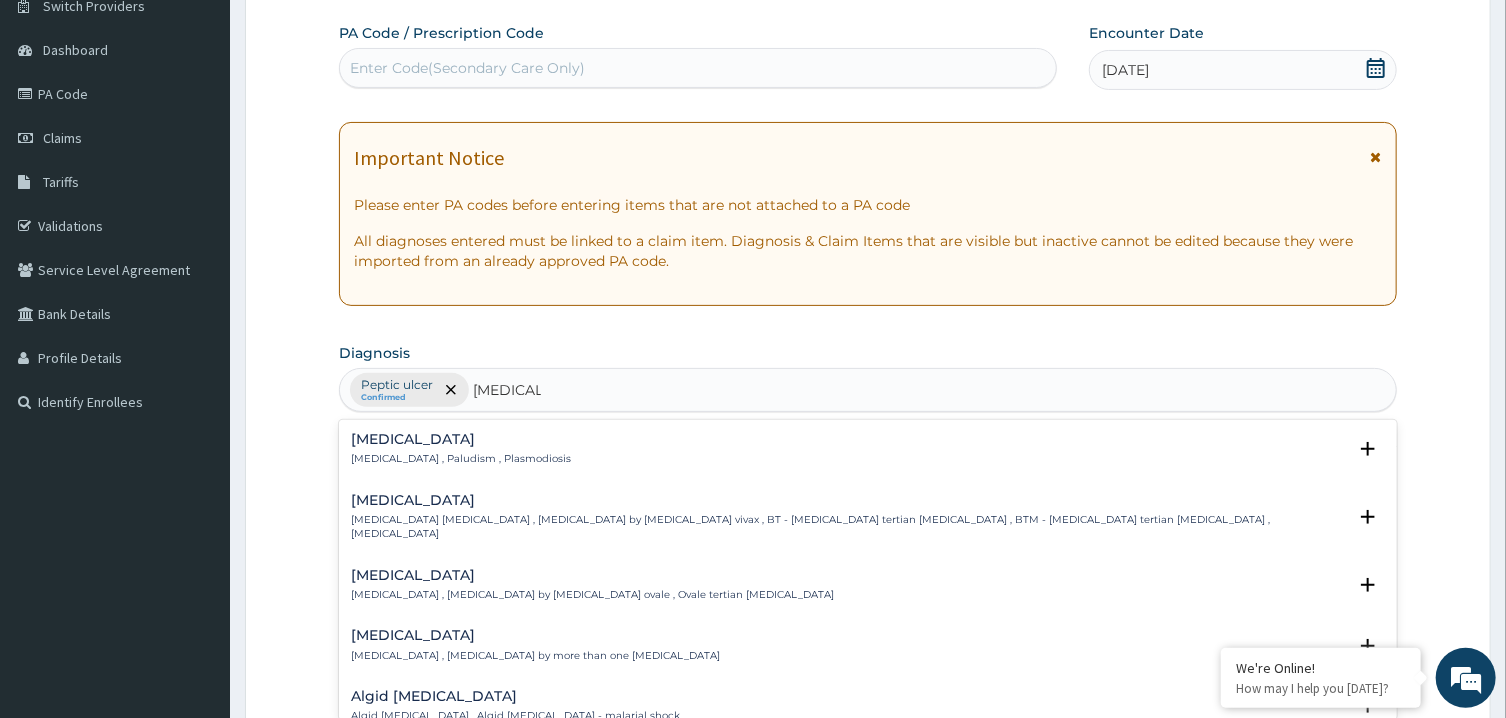 click on "[MEDICAL_DATA]" at bounding box center [461, 439] 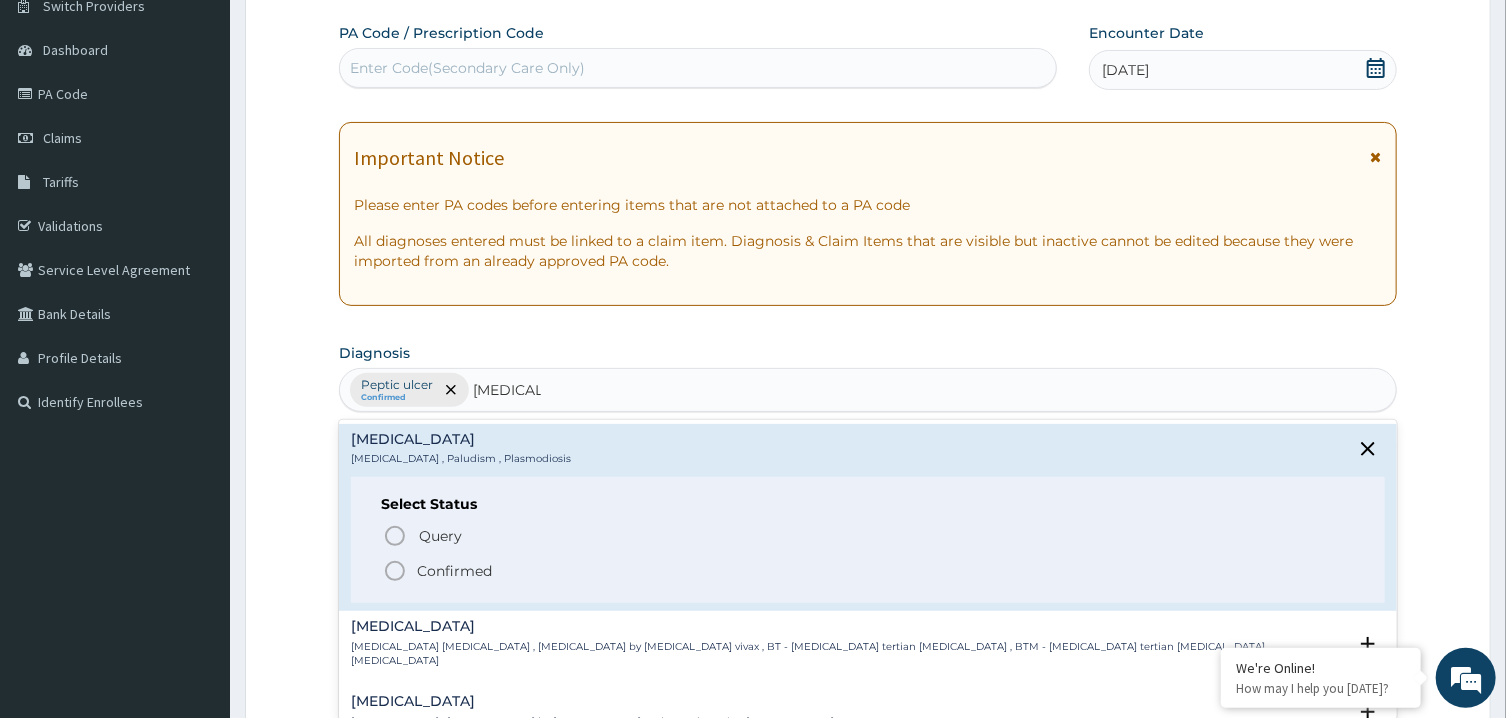 click 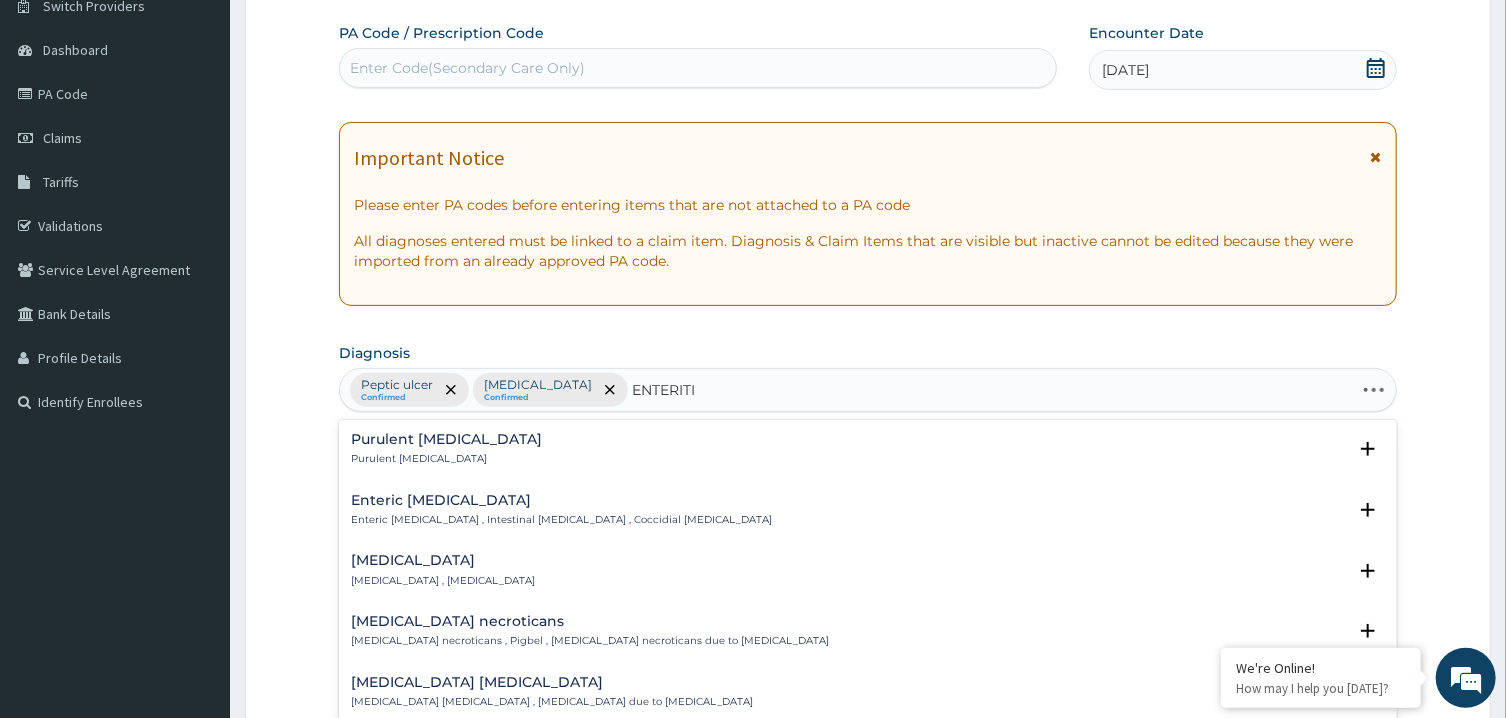 type on "[MEDICAL_DATA]" 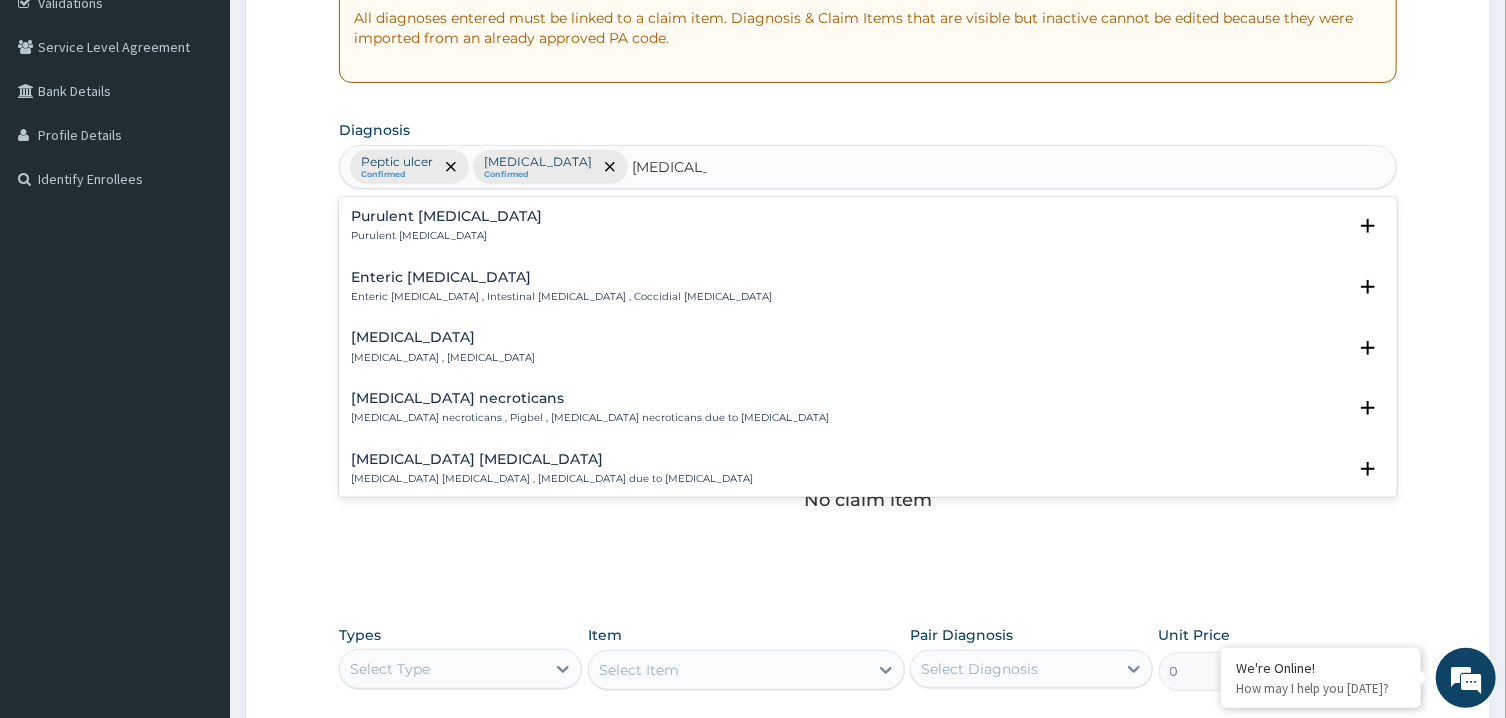 scroll, scrollTop: 437, scrollLeft: 0, axis: vertical 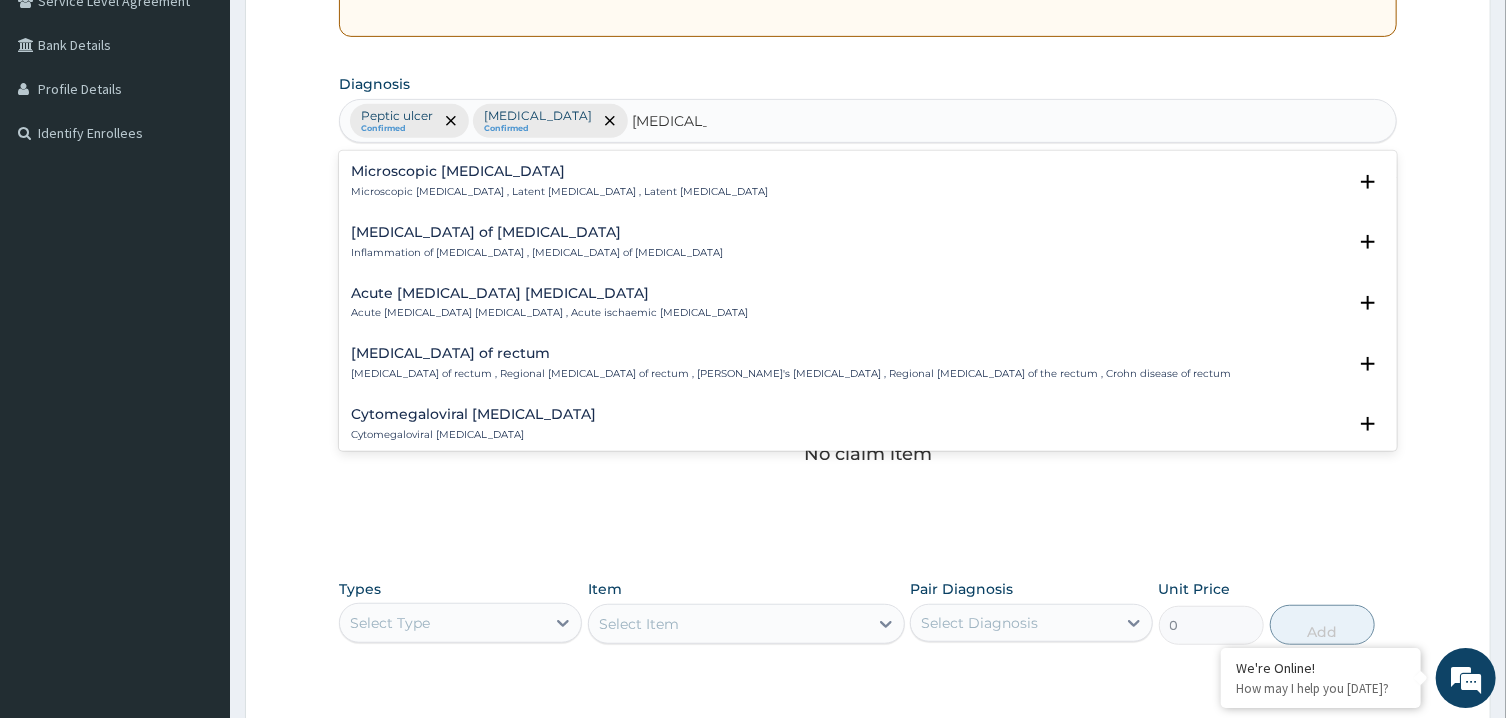 click on "[MEDICAL_DATA] of [MEDICAL_DATA]" at bounding box center (537, 232) 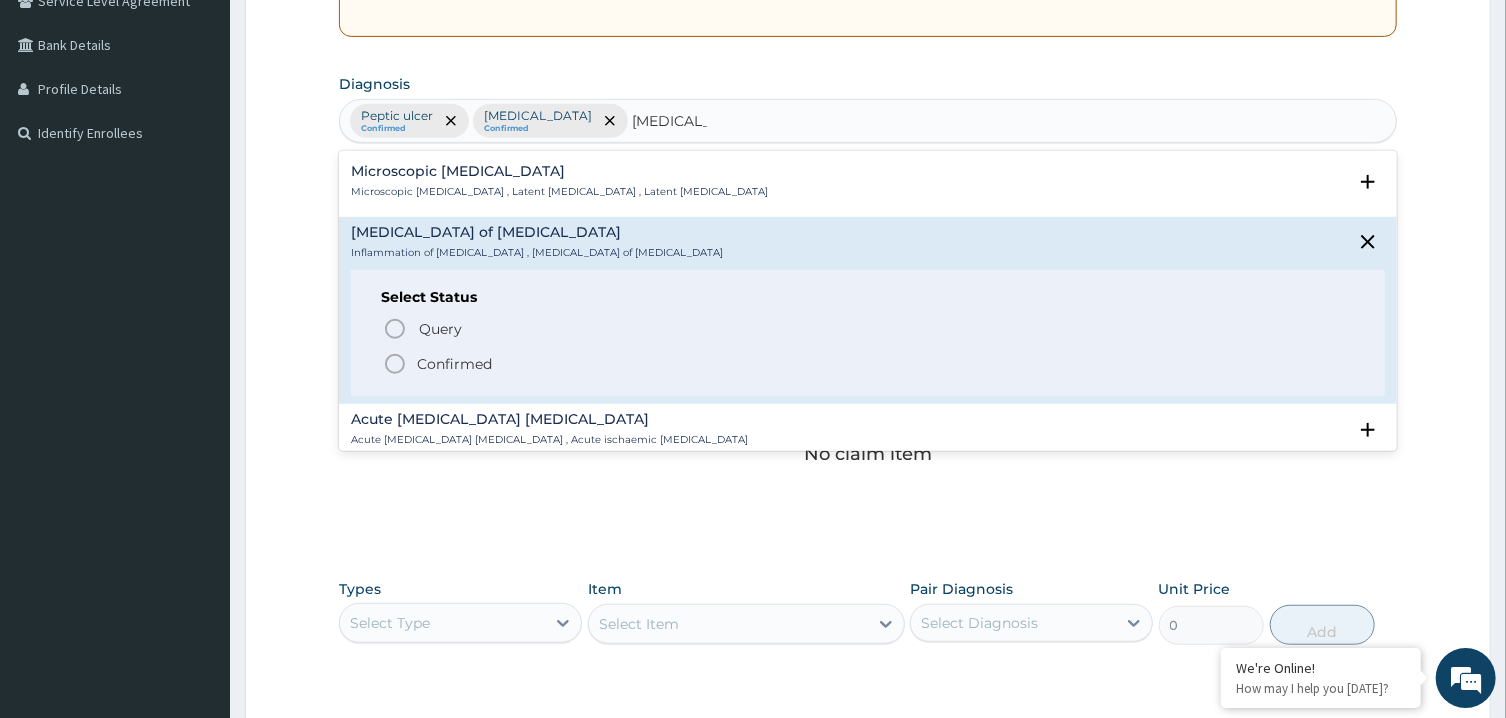 click 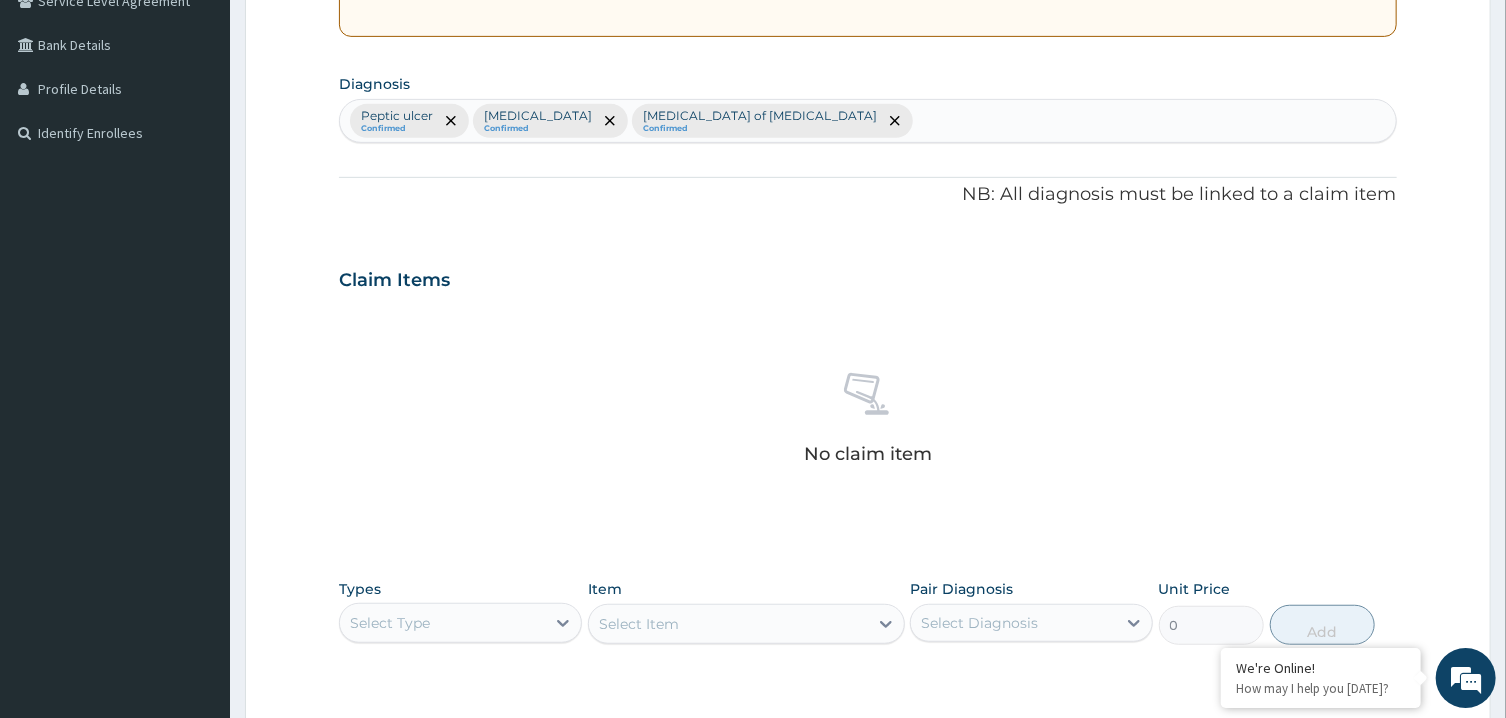 scroll, scrollTop: 724, scrollLeft: 0, axis: vertical 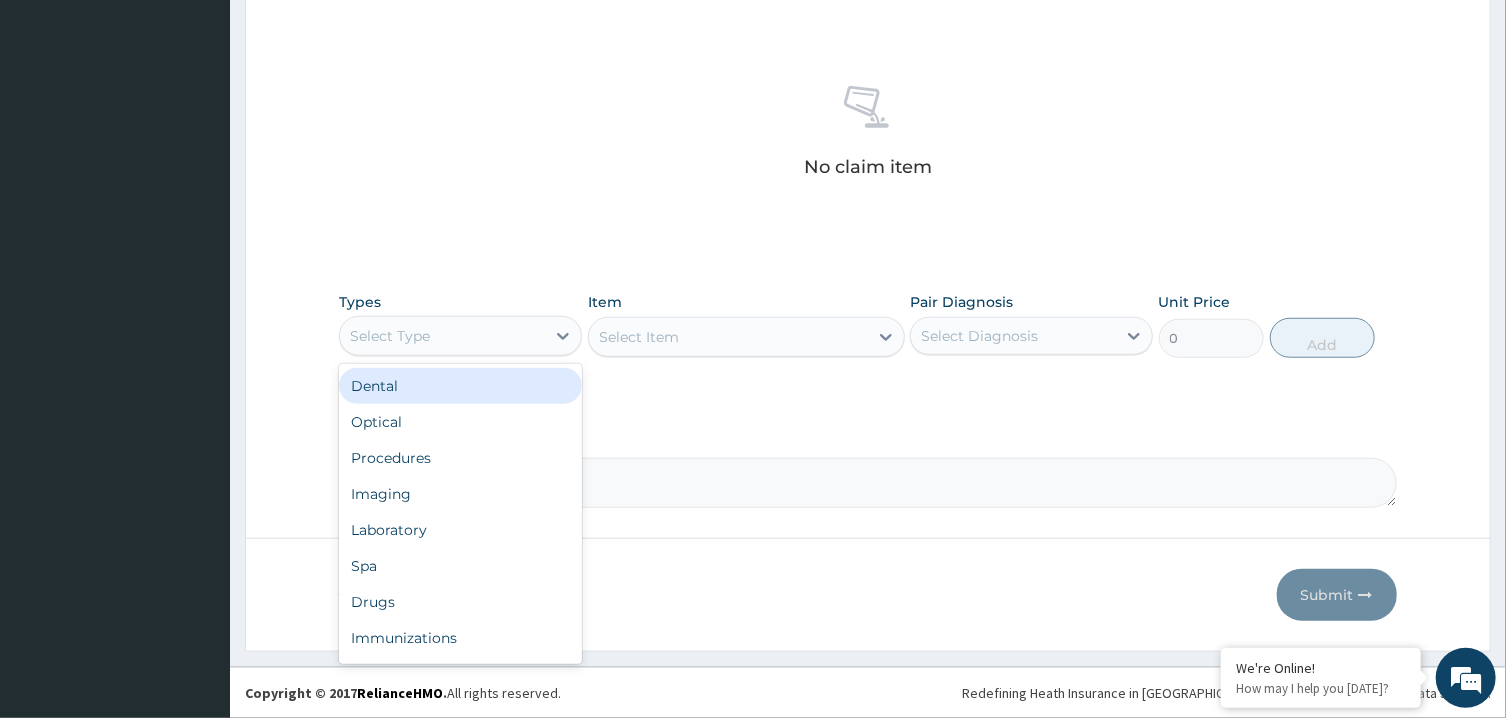 click on "Select Type" at bounding box center [442, 336] 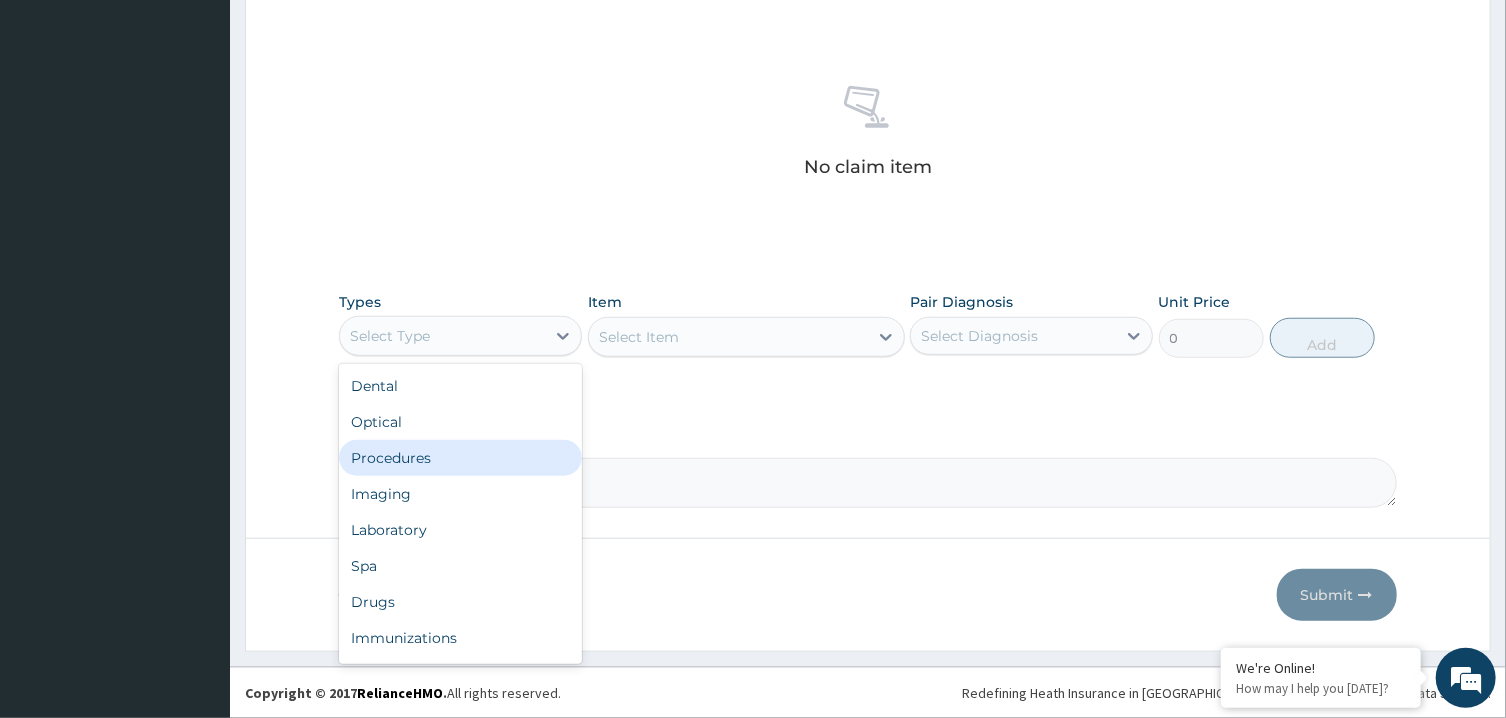 click on "Procedures" at bounding box center [460, 458] 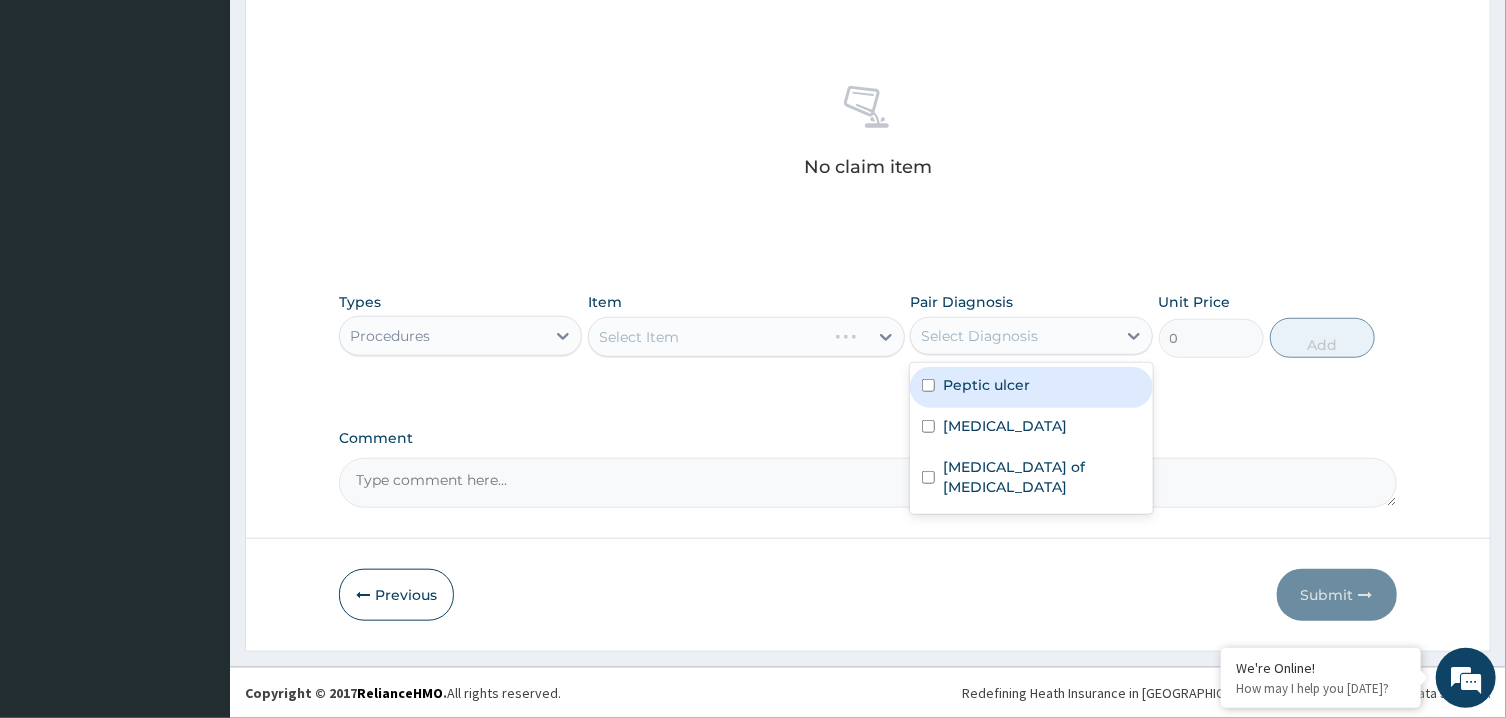 click on "Select Diagnosis" at bounding box center [979, 336] 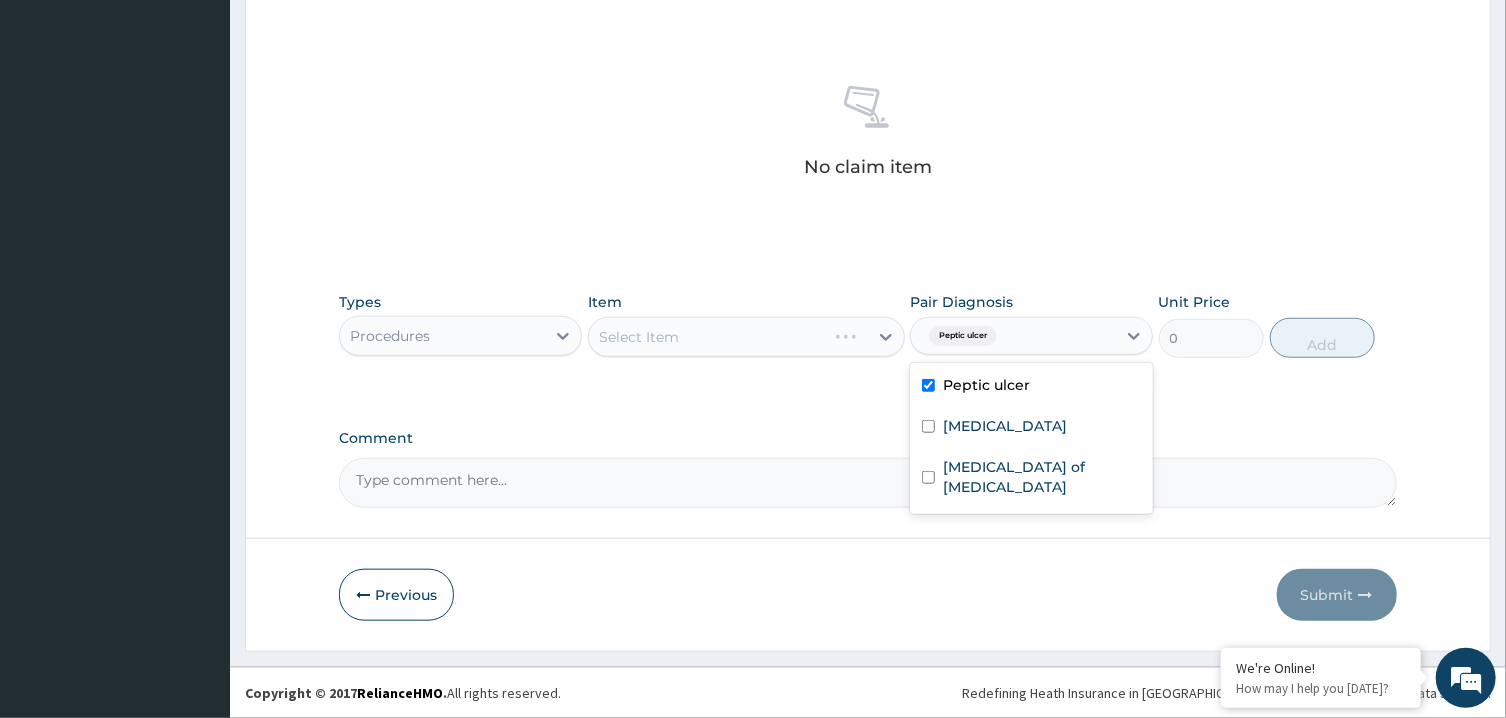 checkbox on "true" 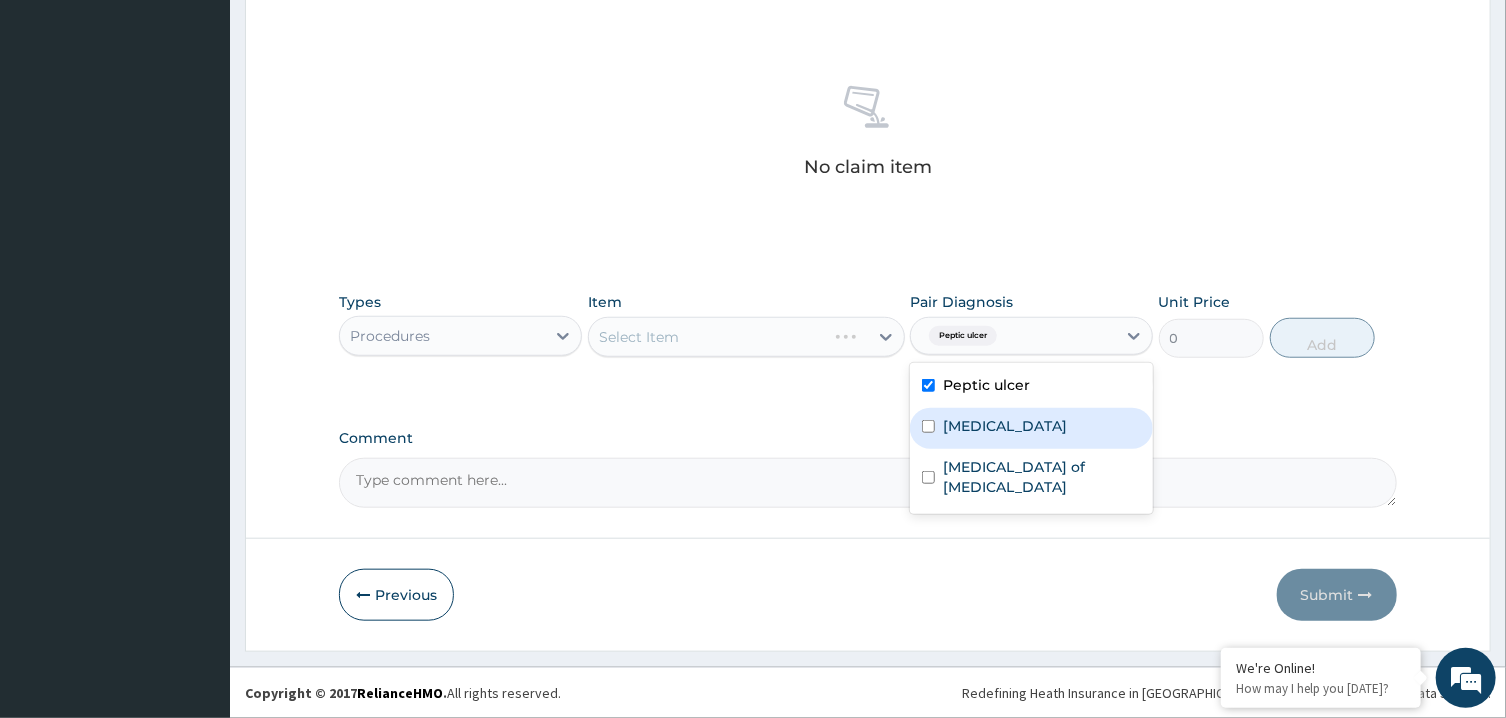 click on "Malaria" at bounding box center (1005, 426) 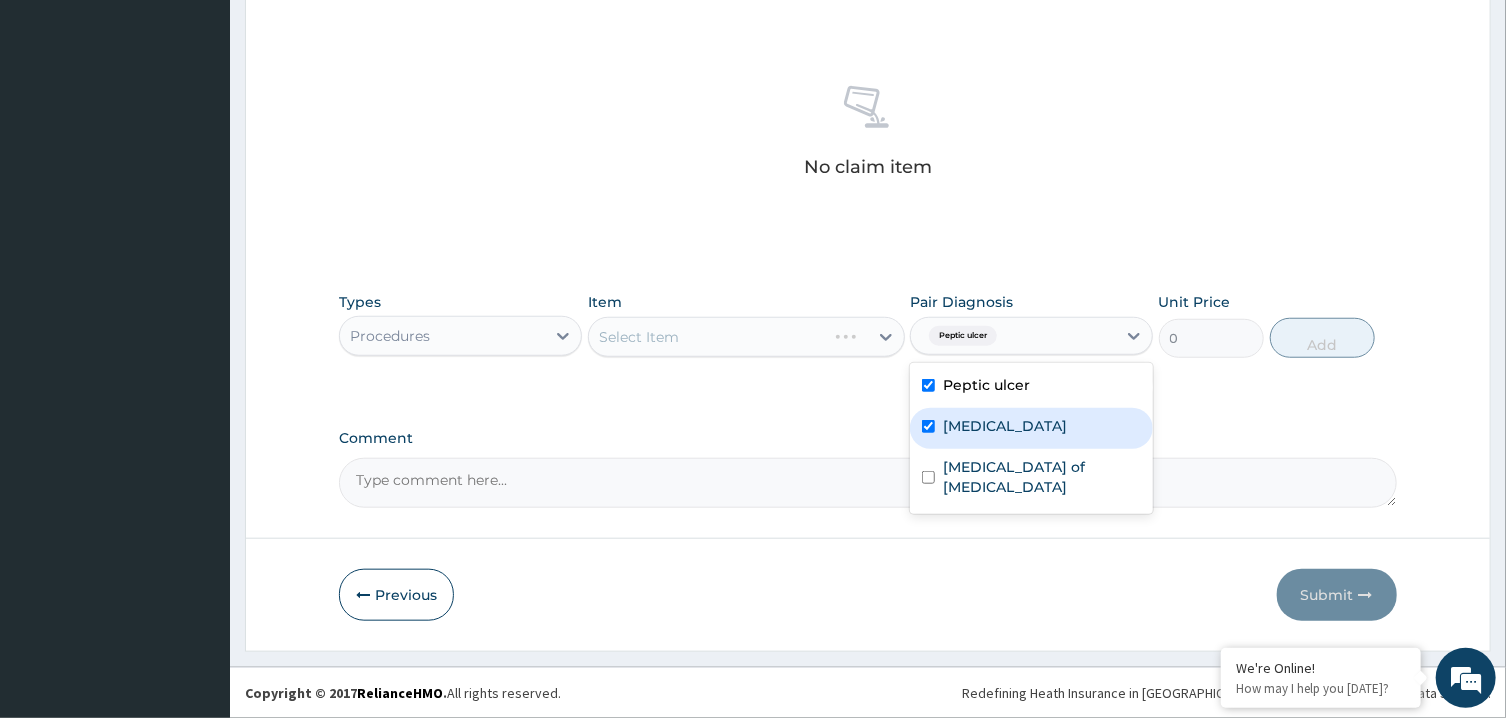 checkbox on "true" 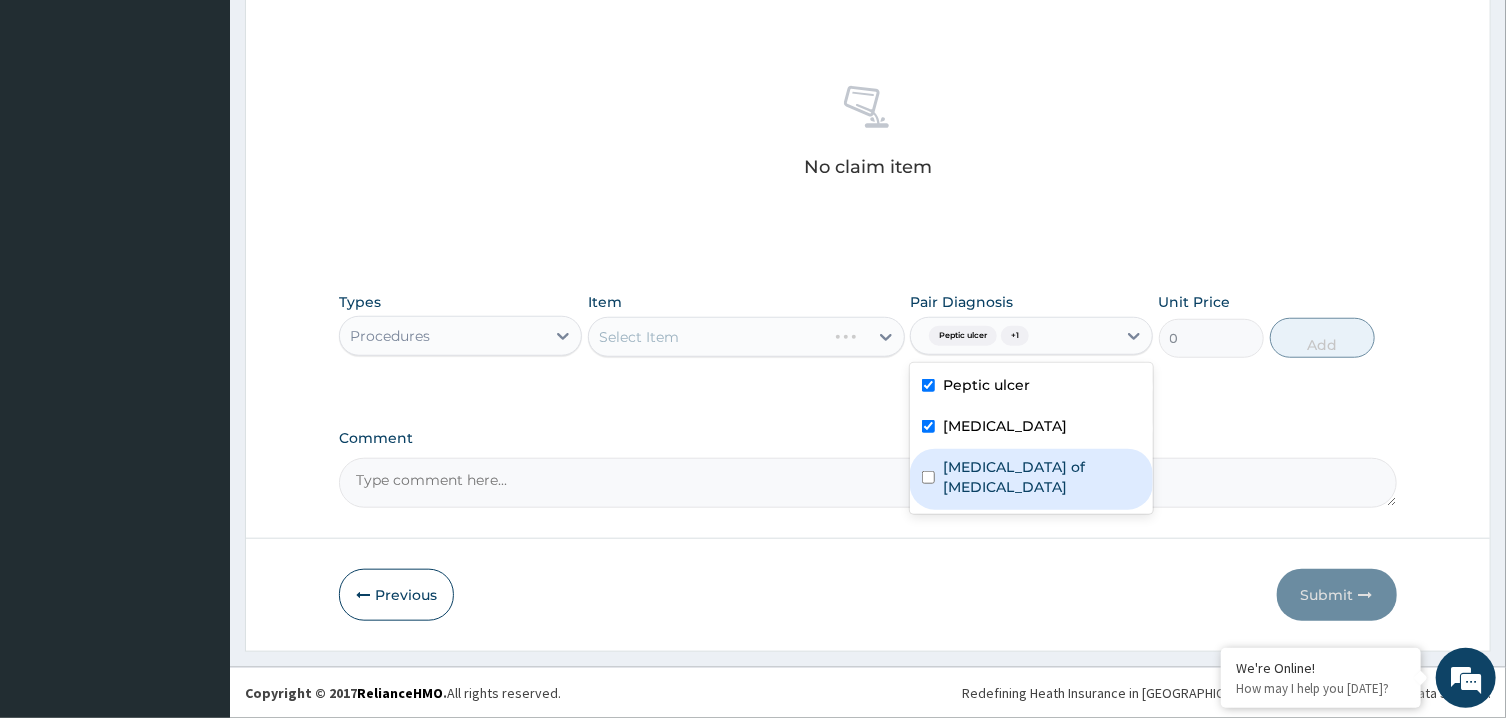 click on "Enteritis of intestine" at bounding box center [1042, 477] 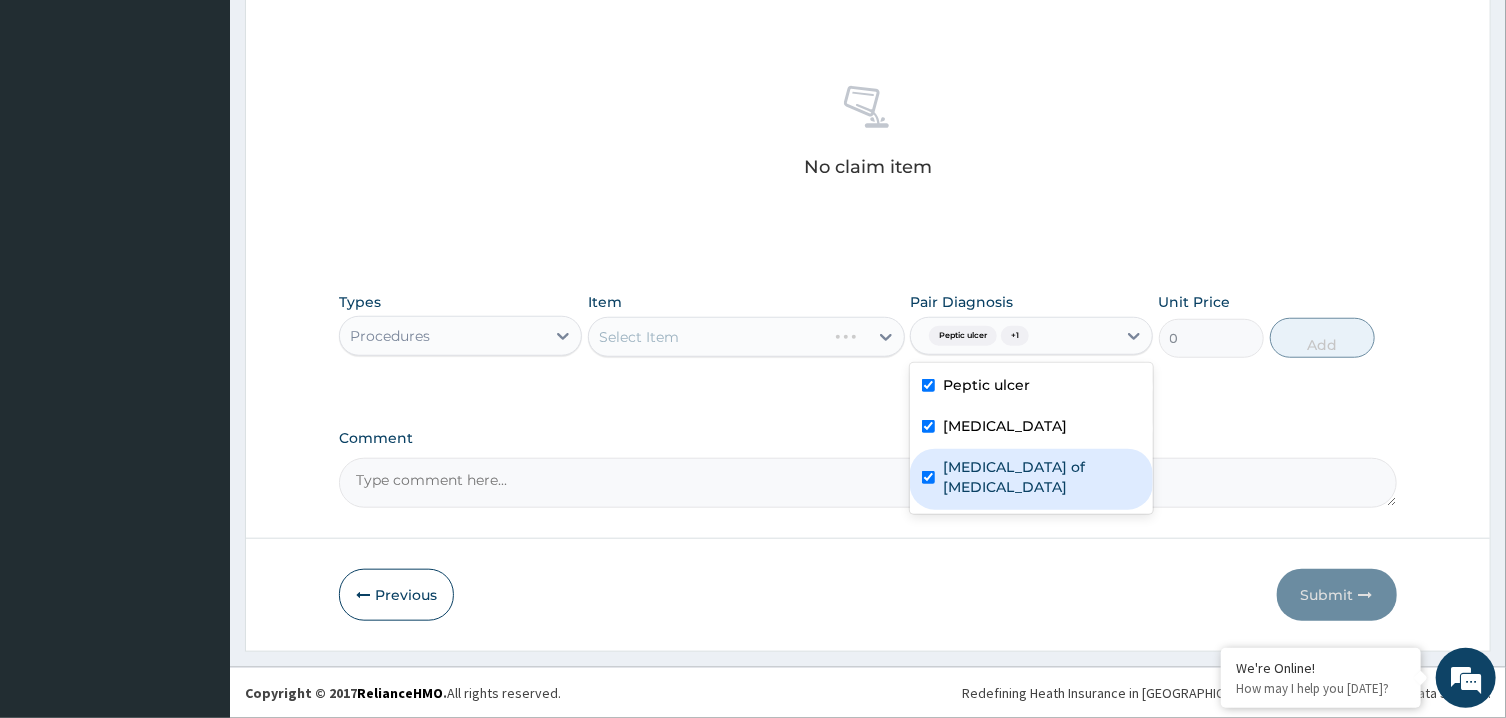 checkbox on "true" 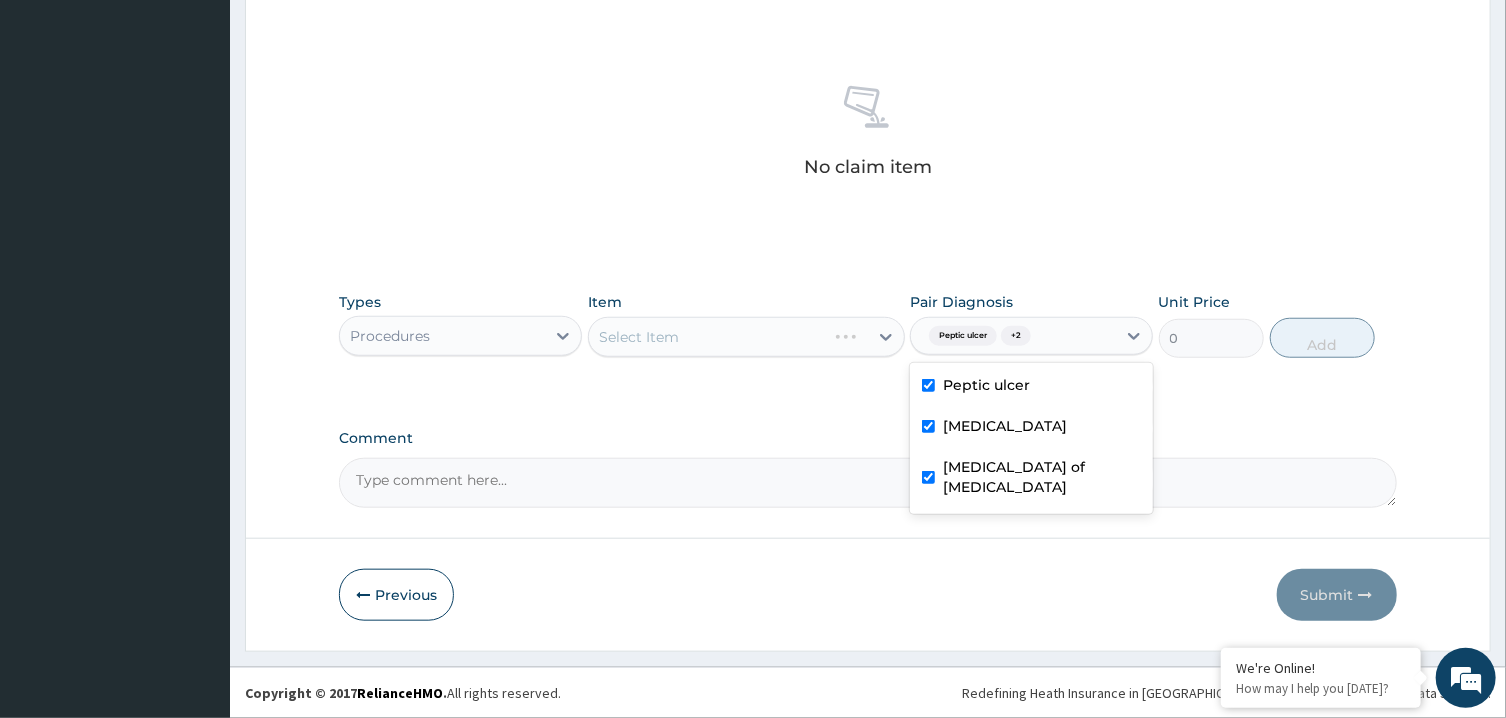 click on "Select Item" at bounding box center [746, 337] 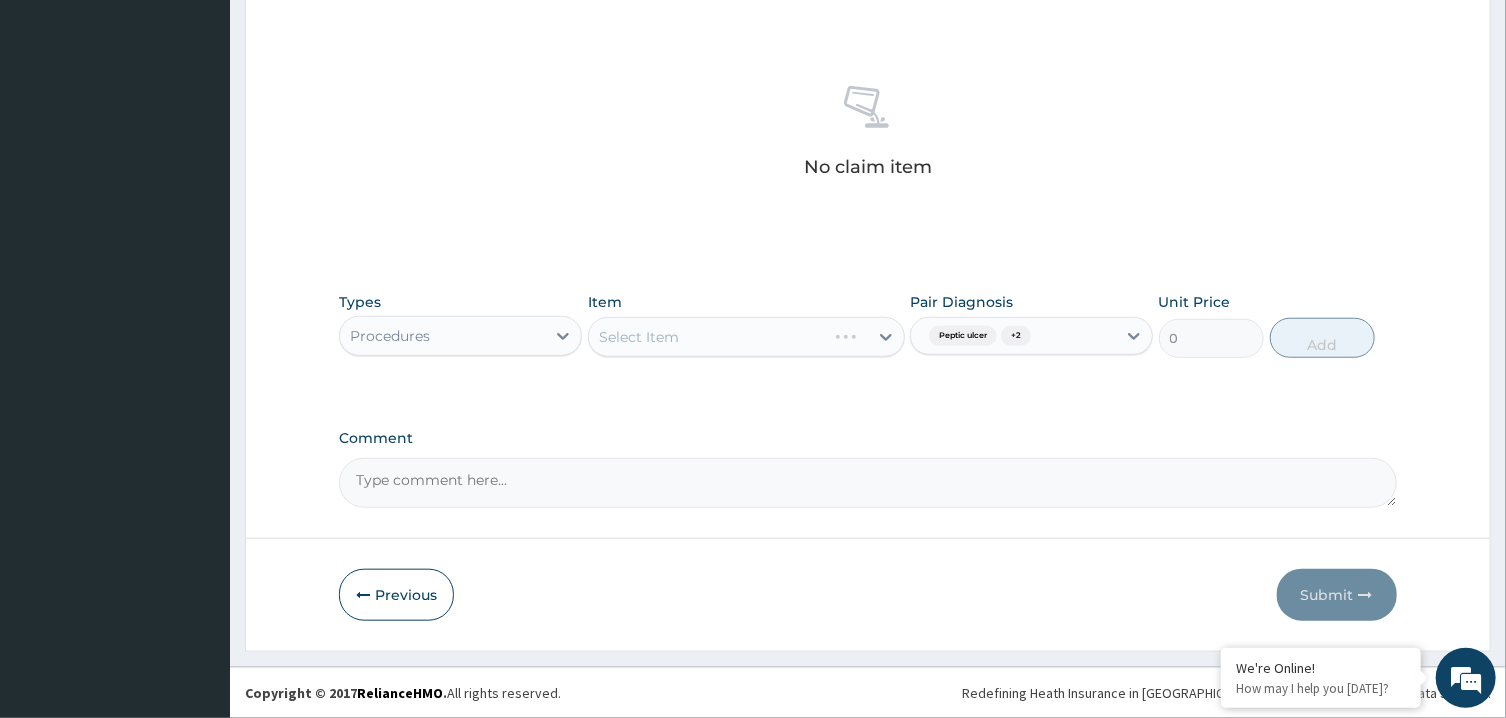 click on "Select Item" at bounding box center [746, 337] 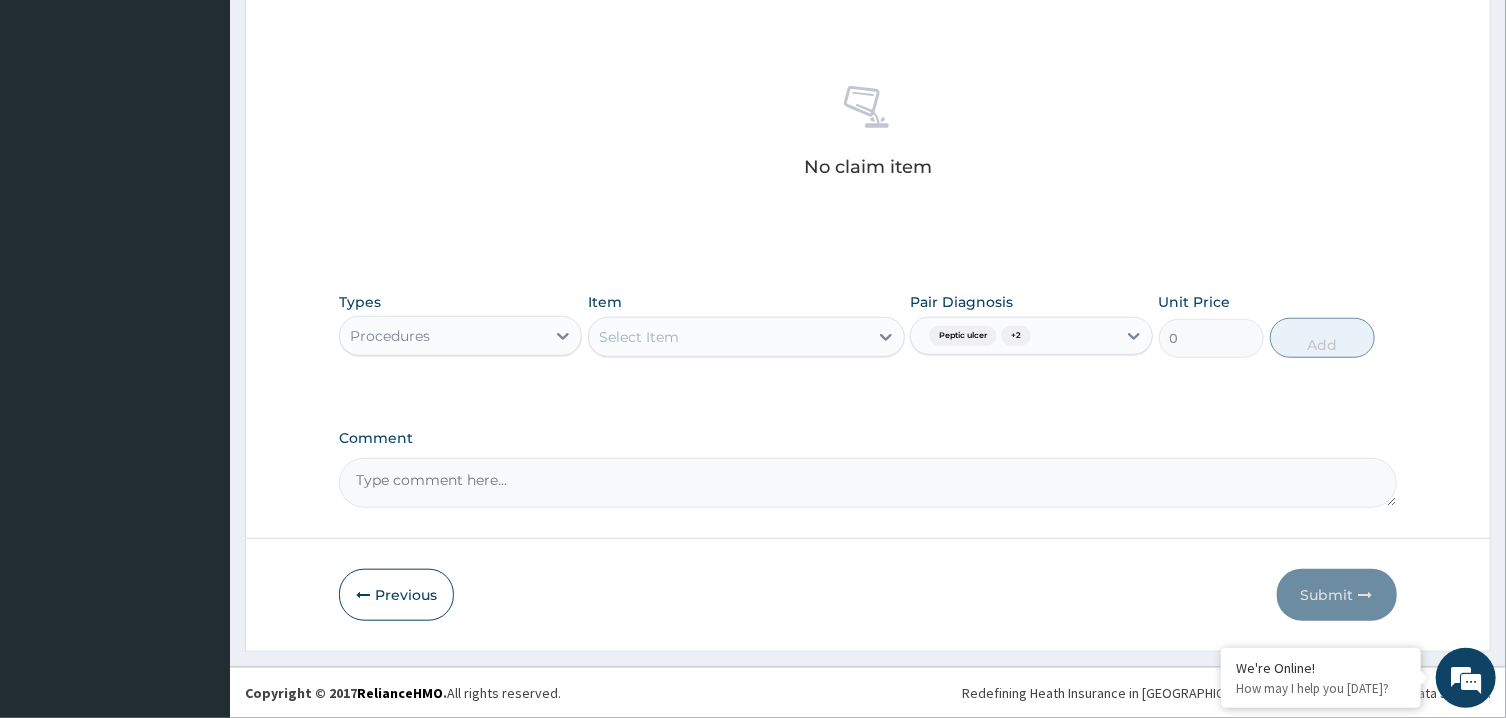 click on "Select Item" at bounding box center [728, 337] 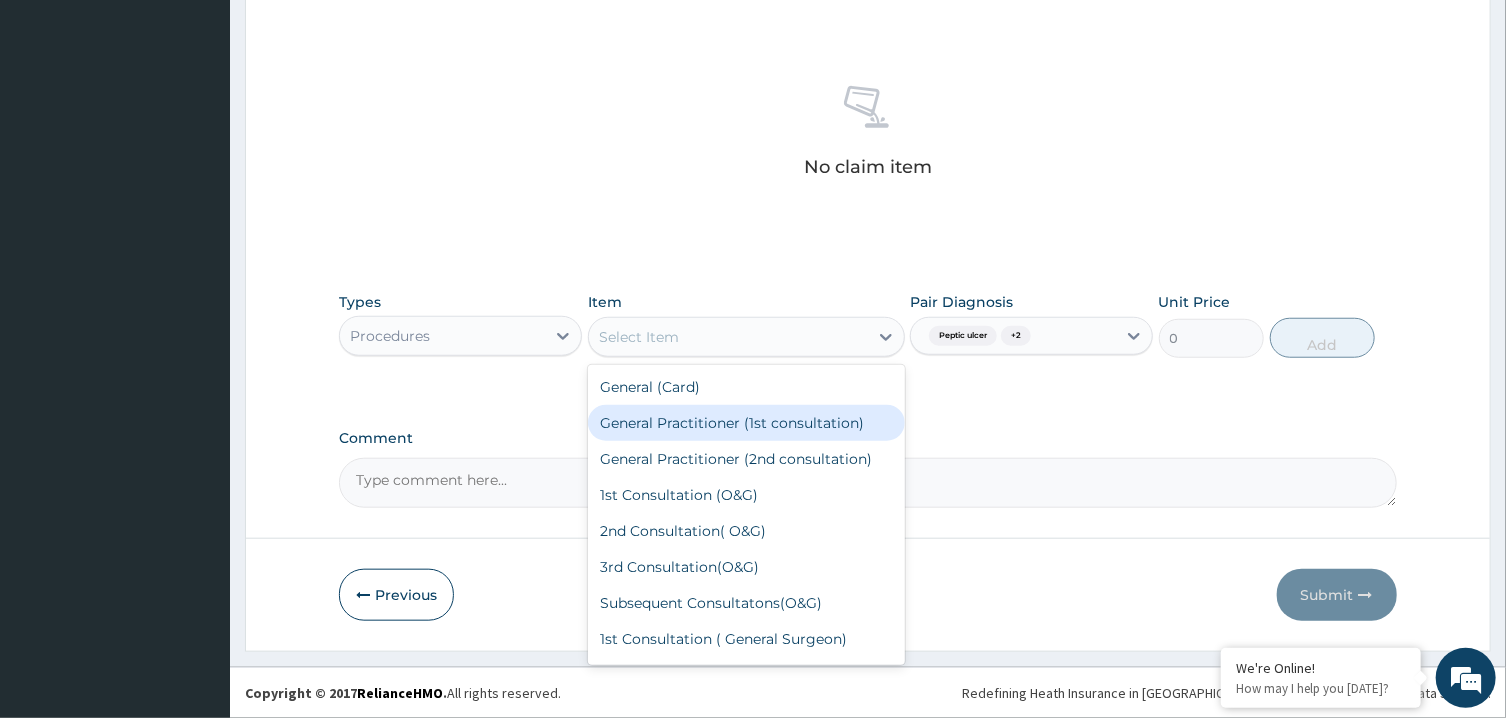 click on "General Practitioner (1st consultation)" at bounding box center (746, 423) 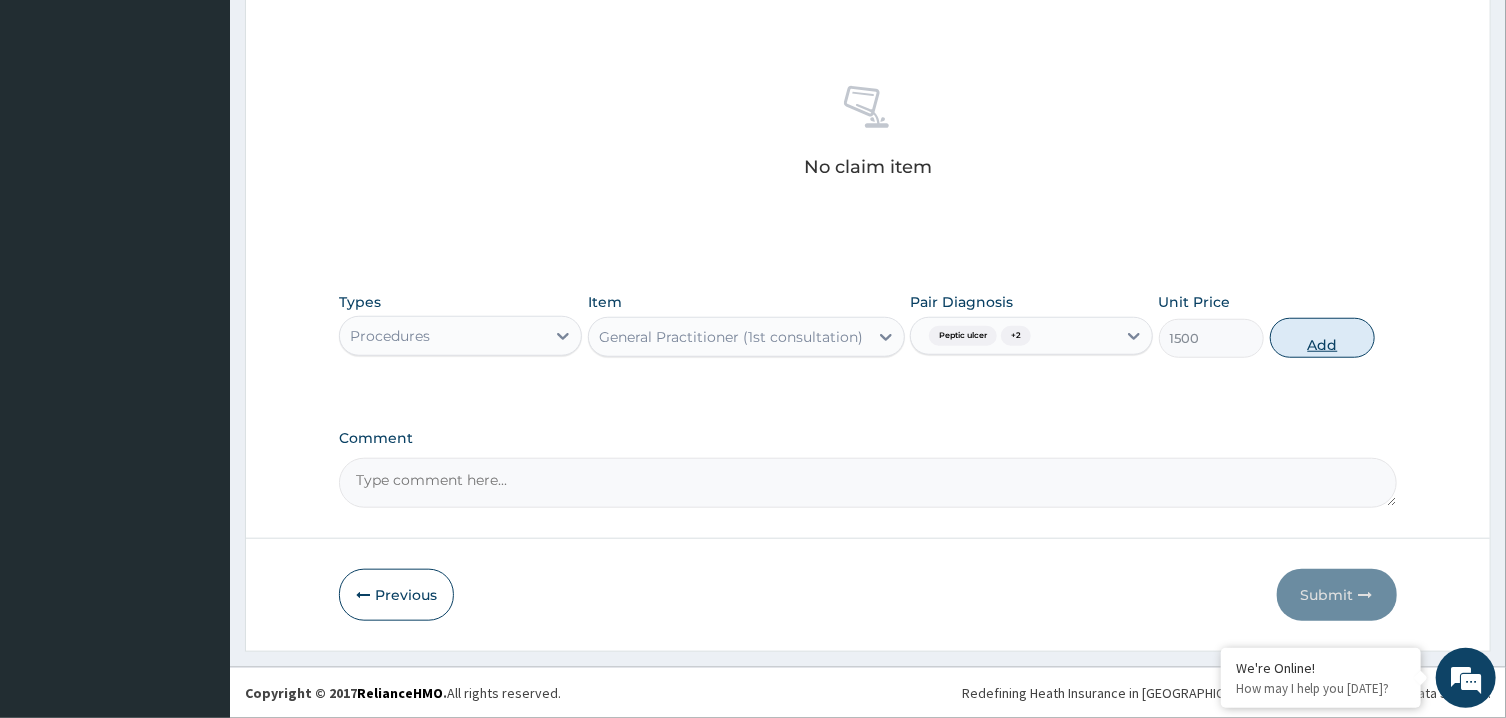 click on "Add" at bounding box center [1323, 338] 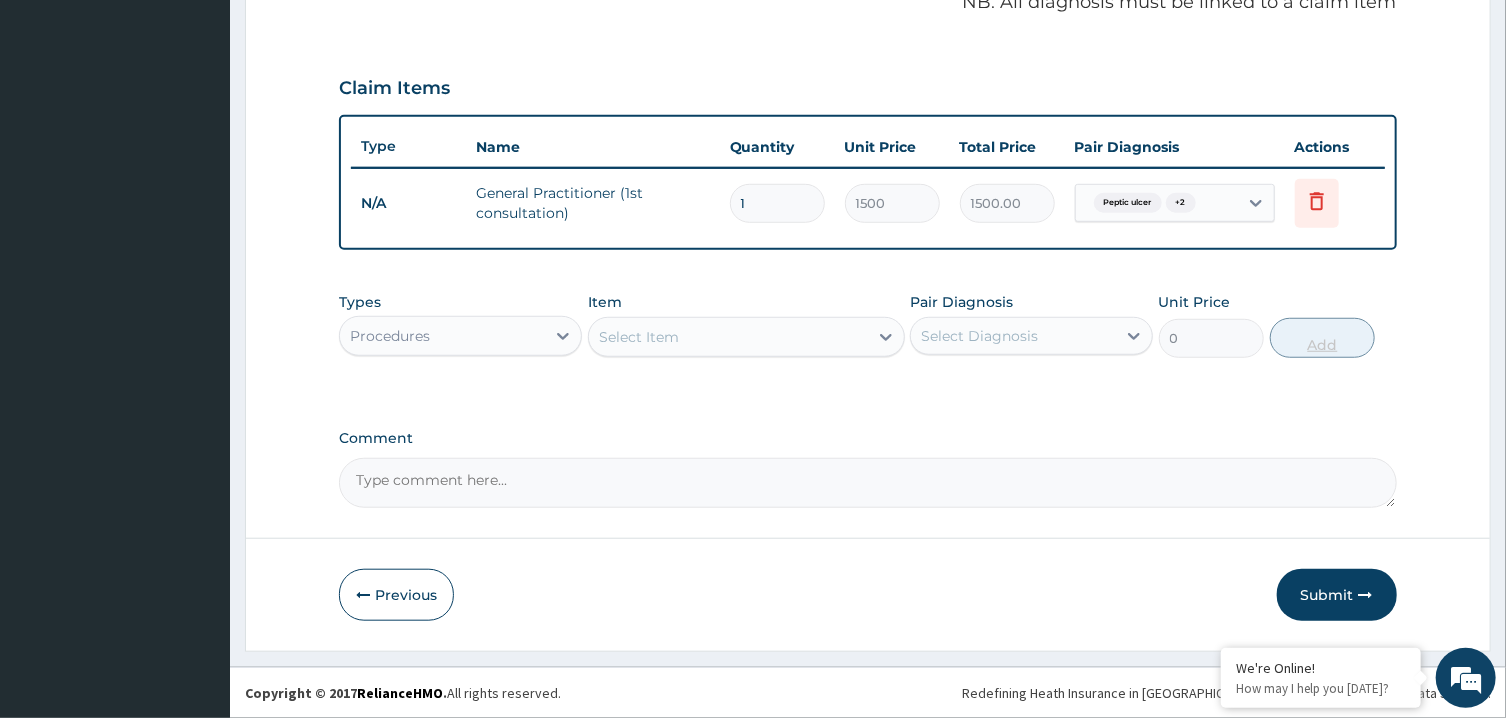 scroll, scrollTop: 627, scrollLeft: 0, axis: vertical 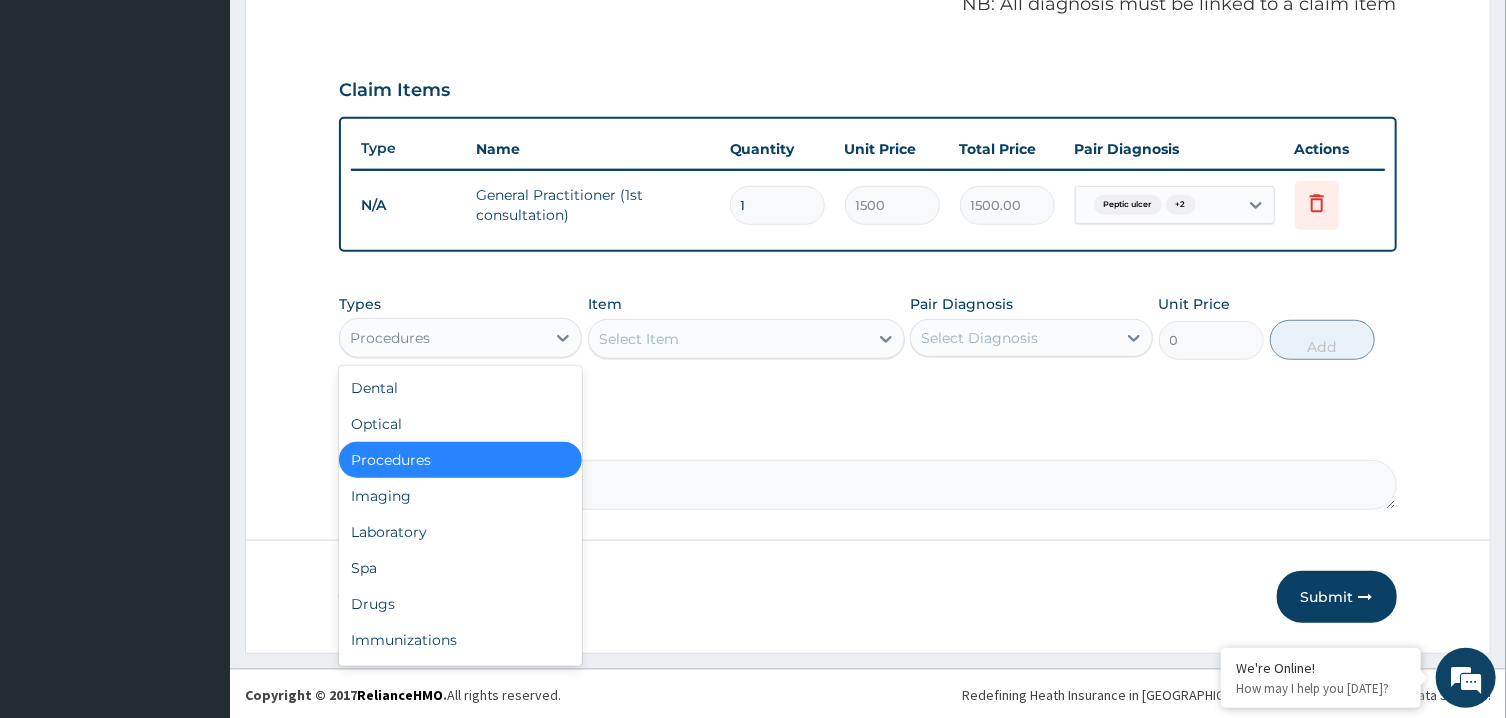 click on "Procedures" at bounding box center (442, 338) 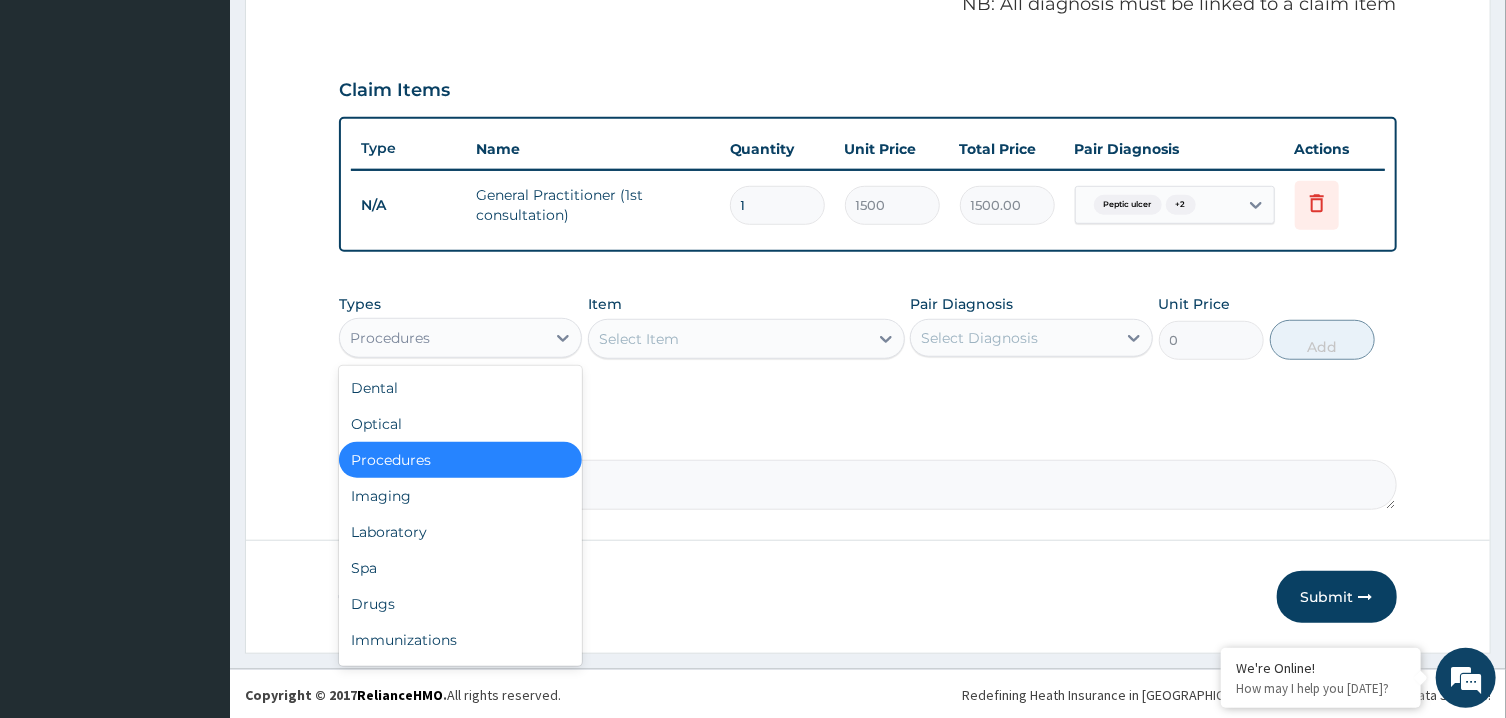type on "L" 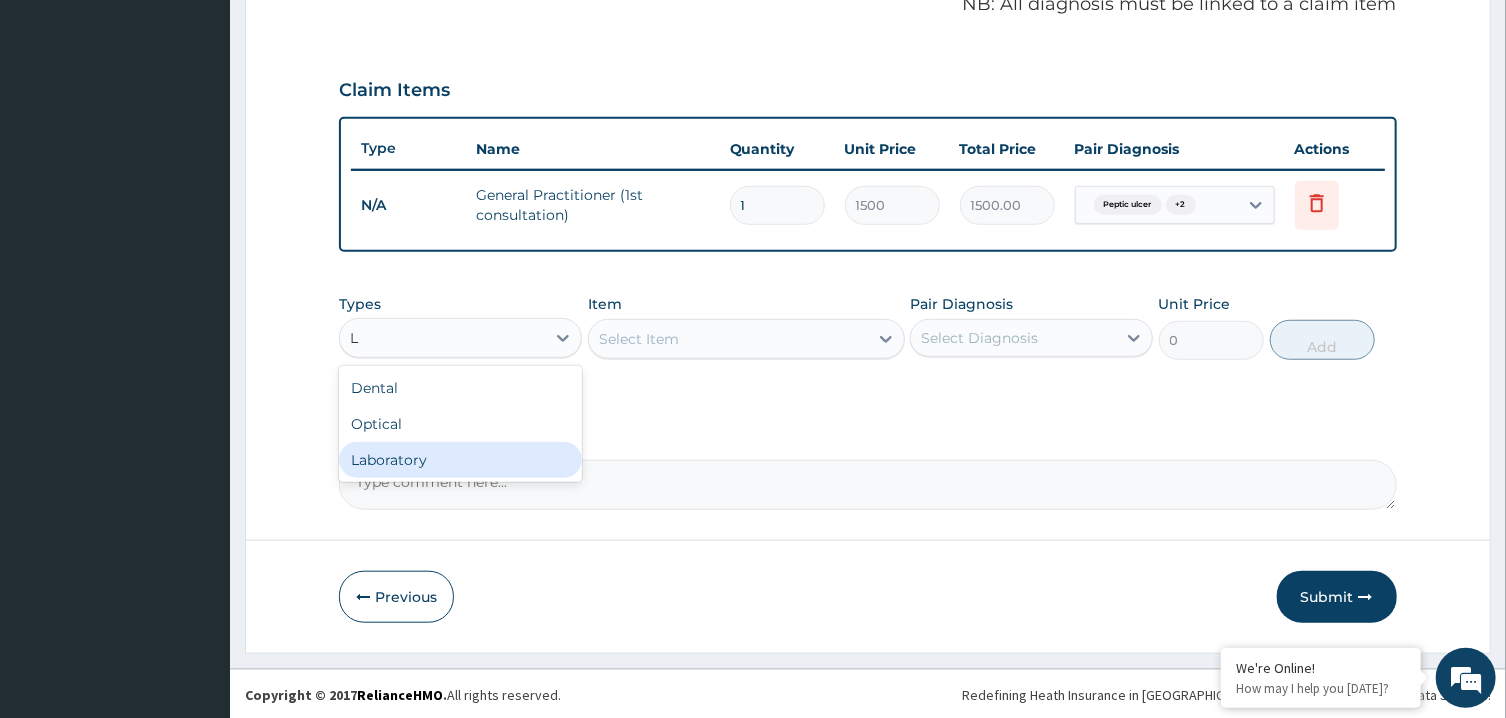 drag, startPoint x: 515, startPoint y: 438, endPoint x: 515, endPoint y: 458, distance: 20 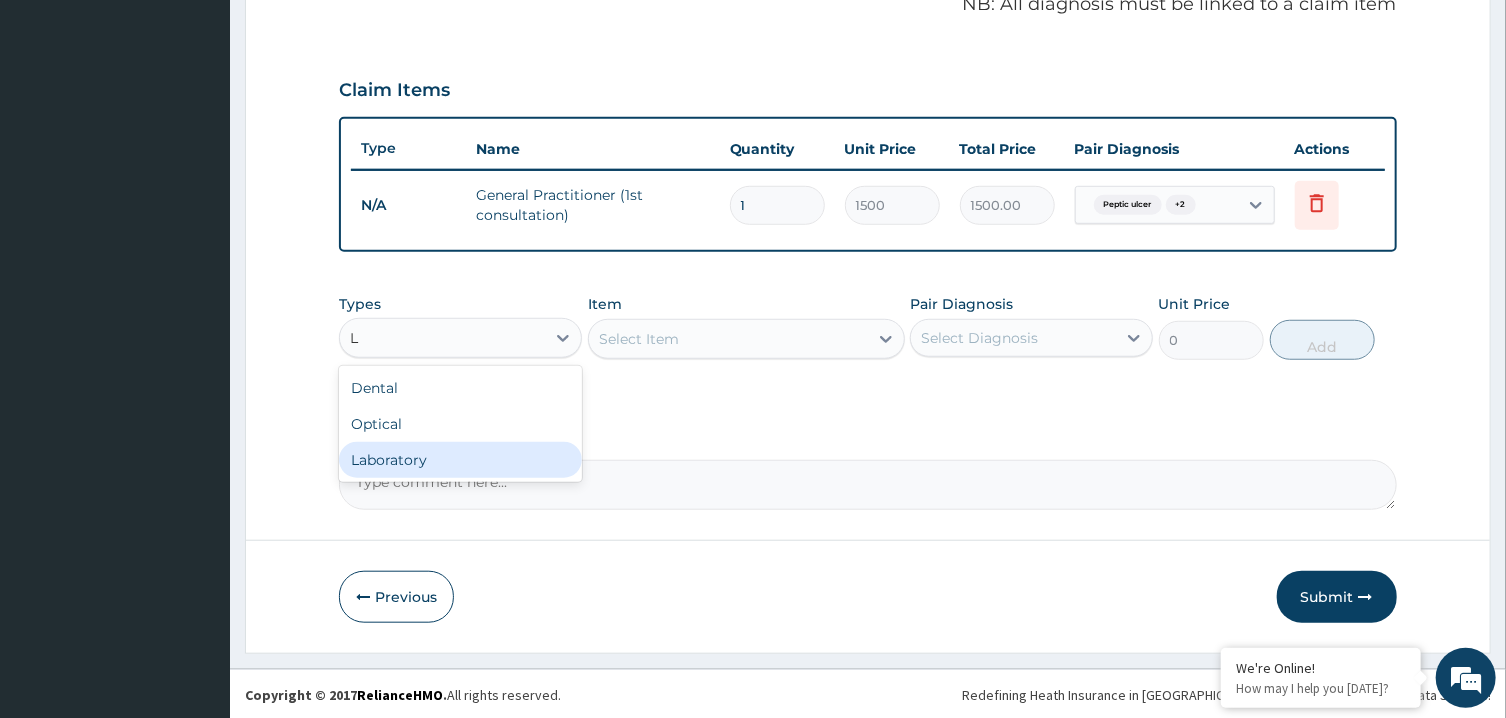 click on "Dental Optical Laboratory" at bounding box center [460, 424] 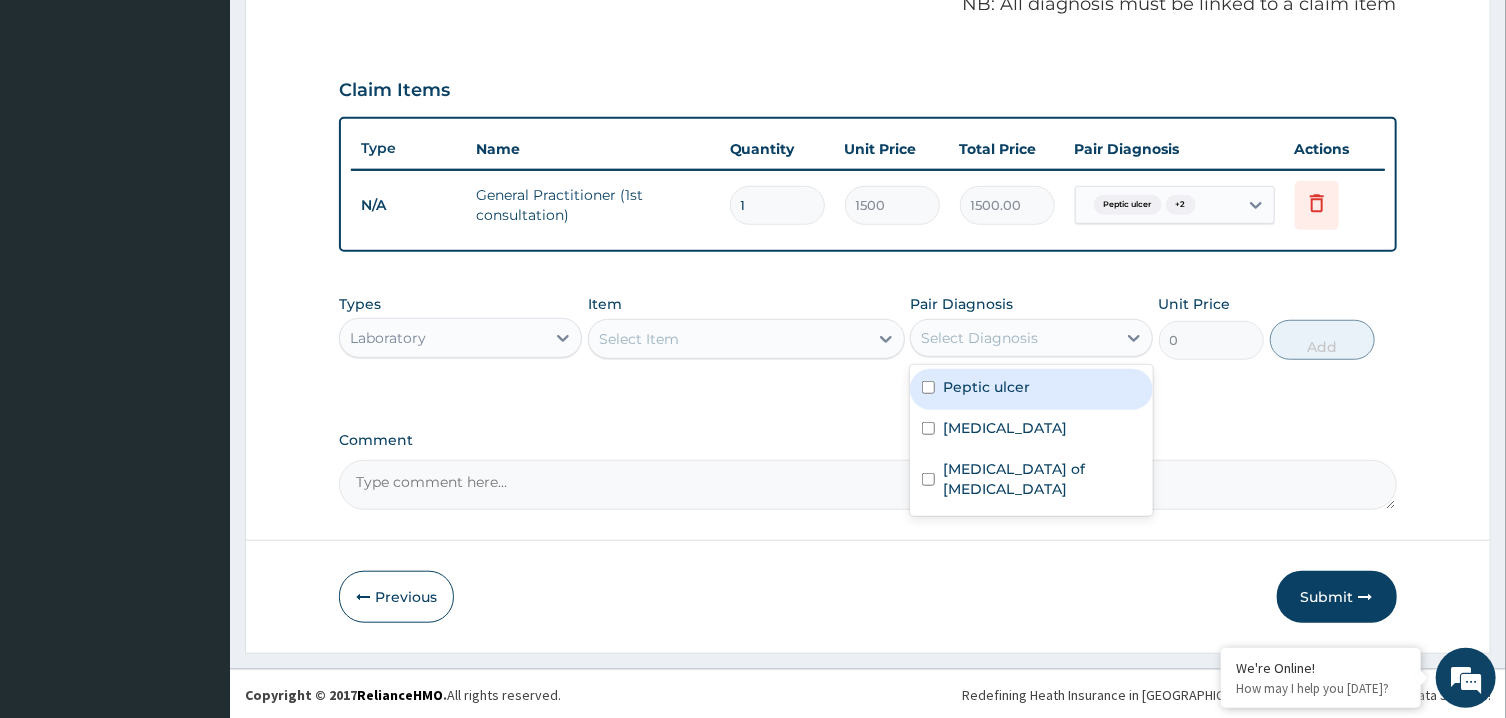click on "Select Diagnosis" at bounding box center [979, 338] 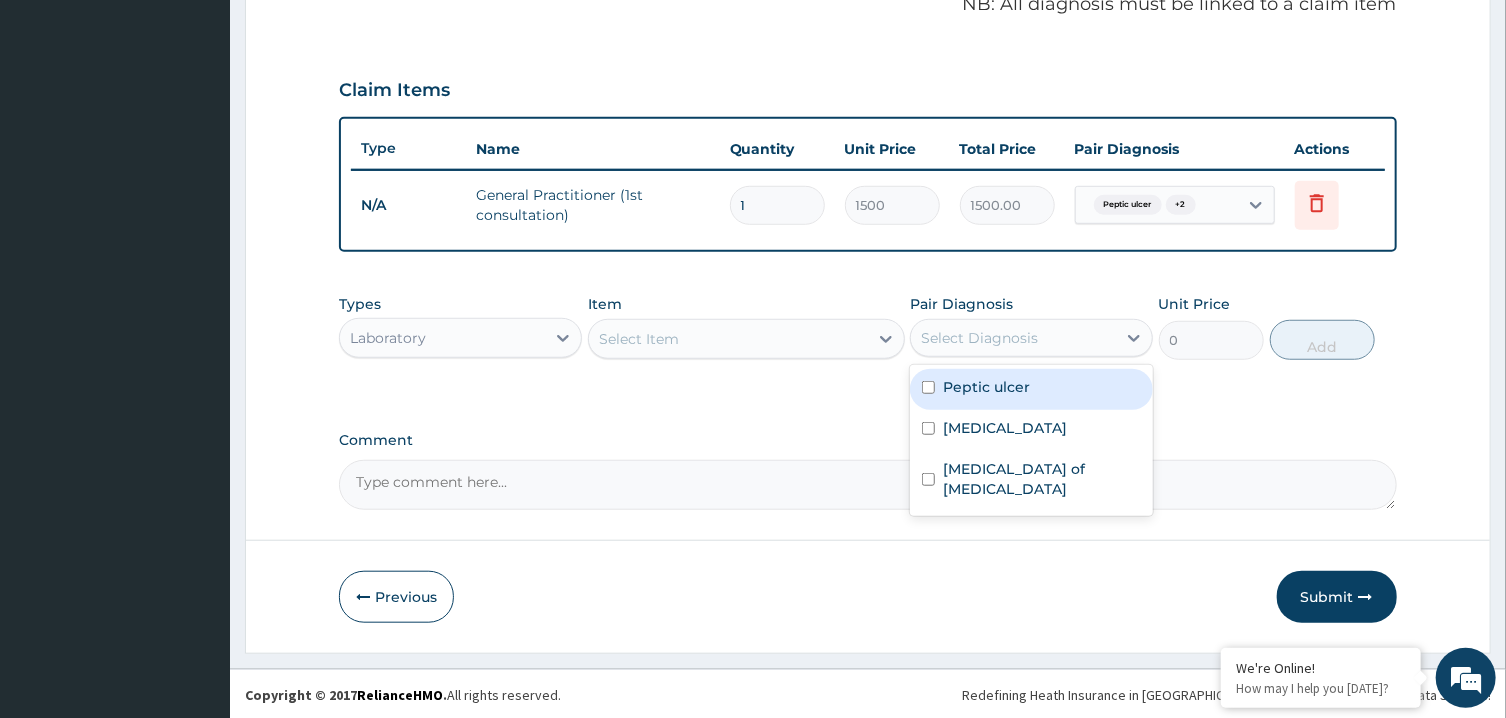 click on "Peptic ulcer" at bounding box center (986, 387) 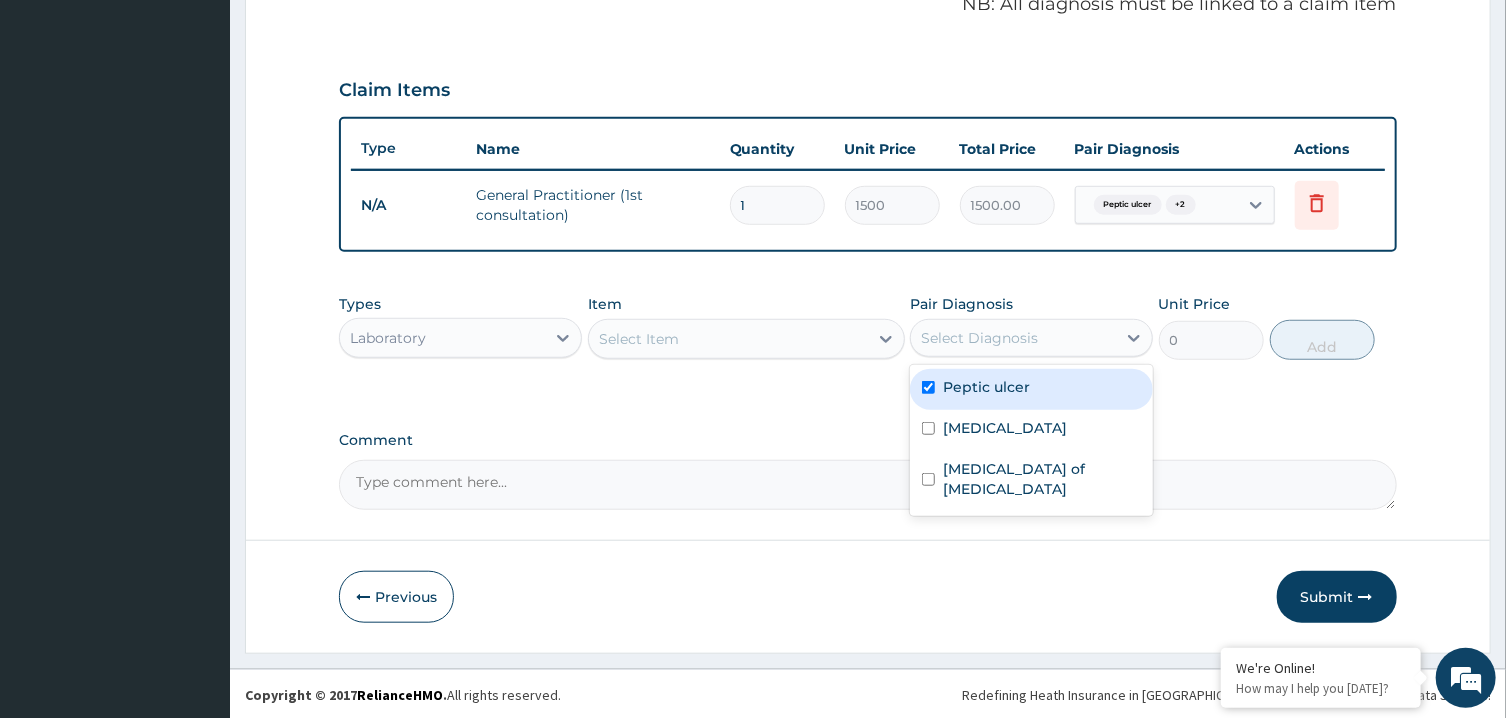 checkbox on "true" 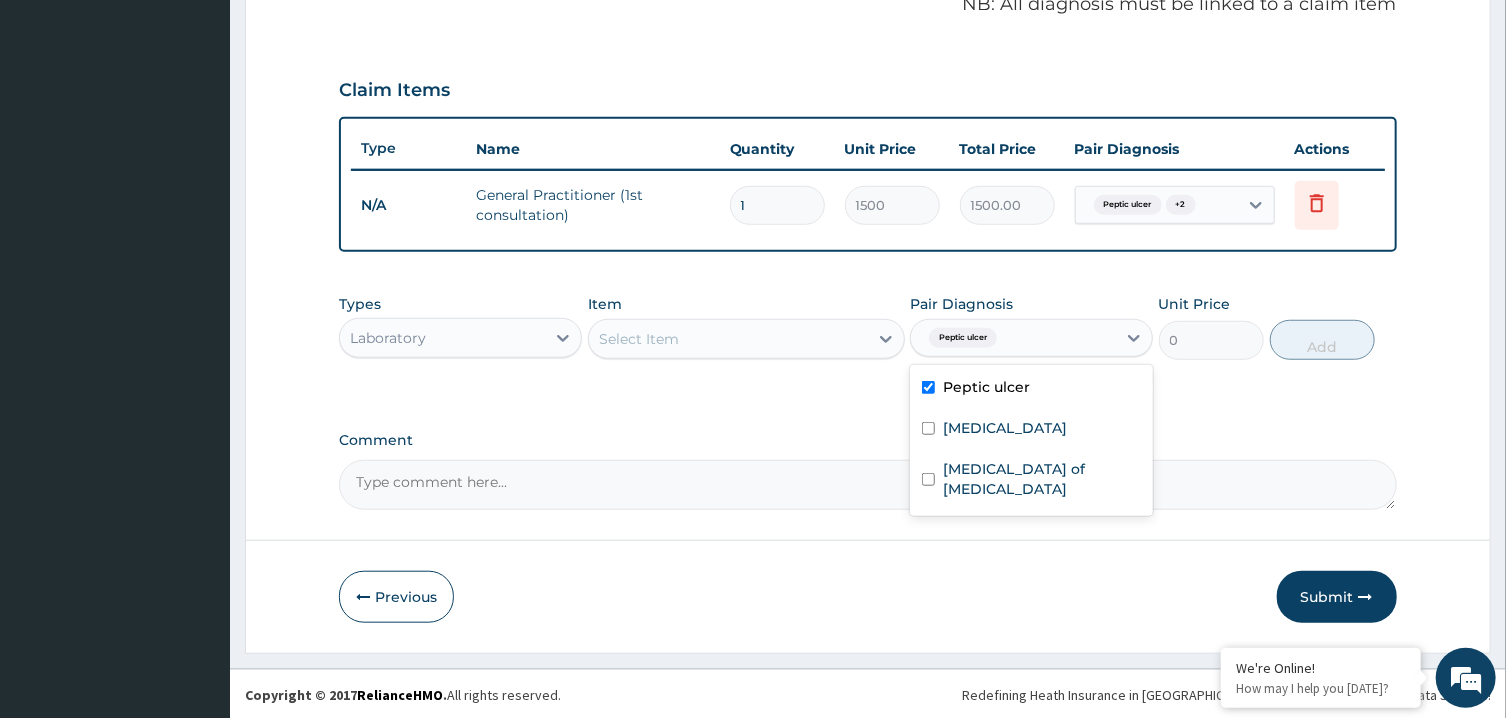 click on "Select Item" at bounding box center (728, 339) 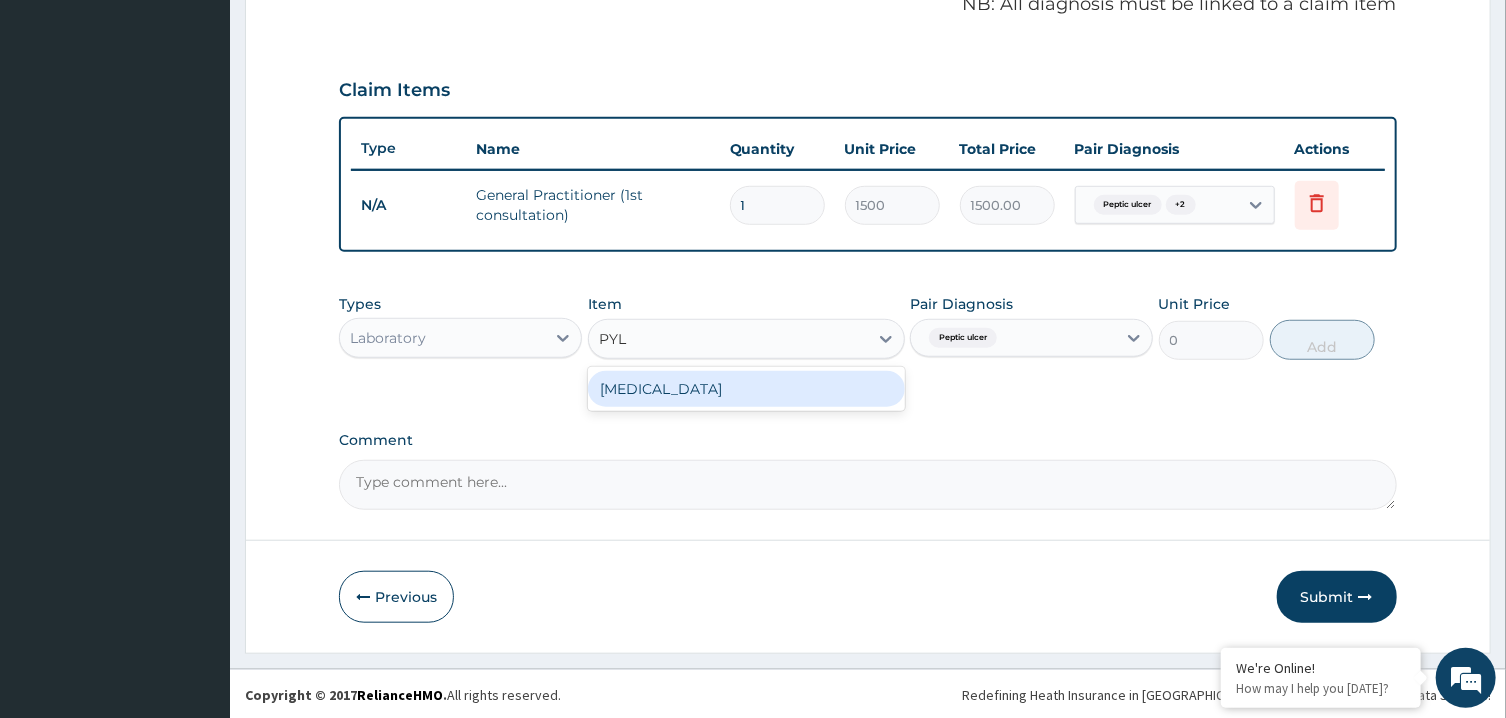 type on "PYLO" 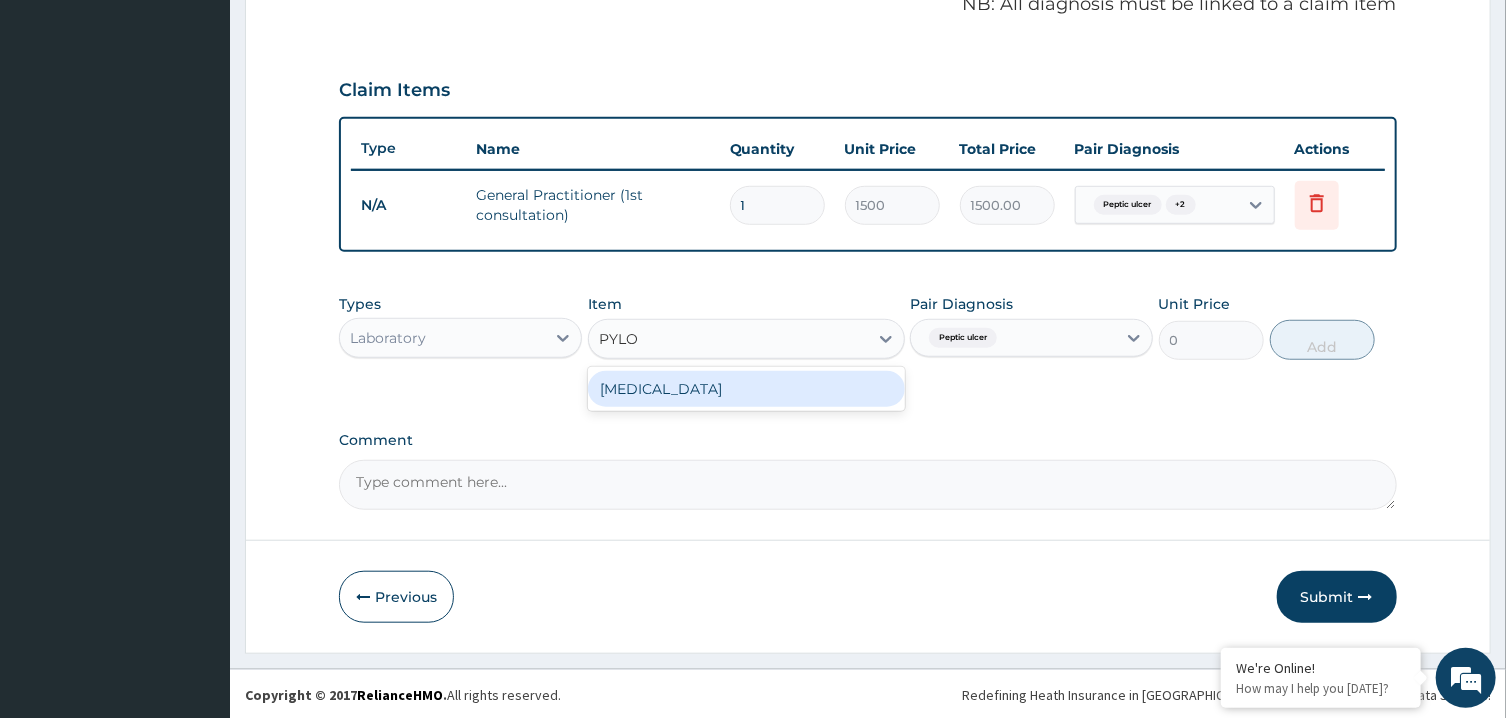 click on "HELICOBACTER PYLORI" at bounding box center (746, 389) 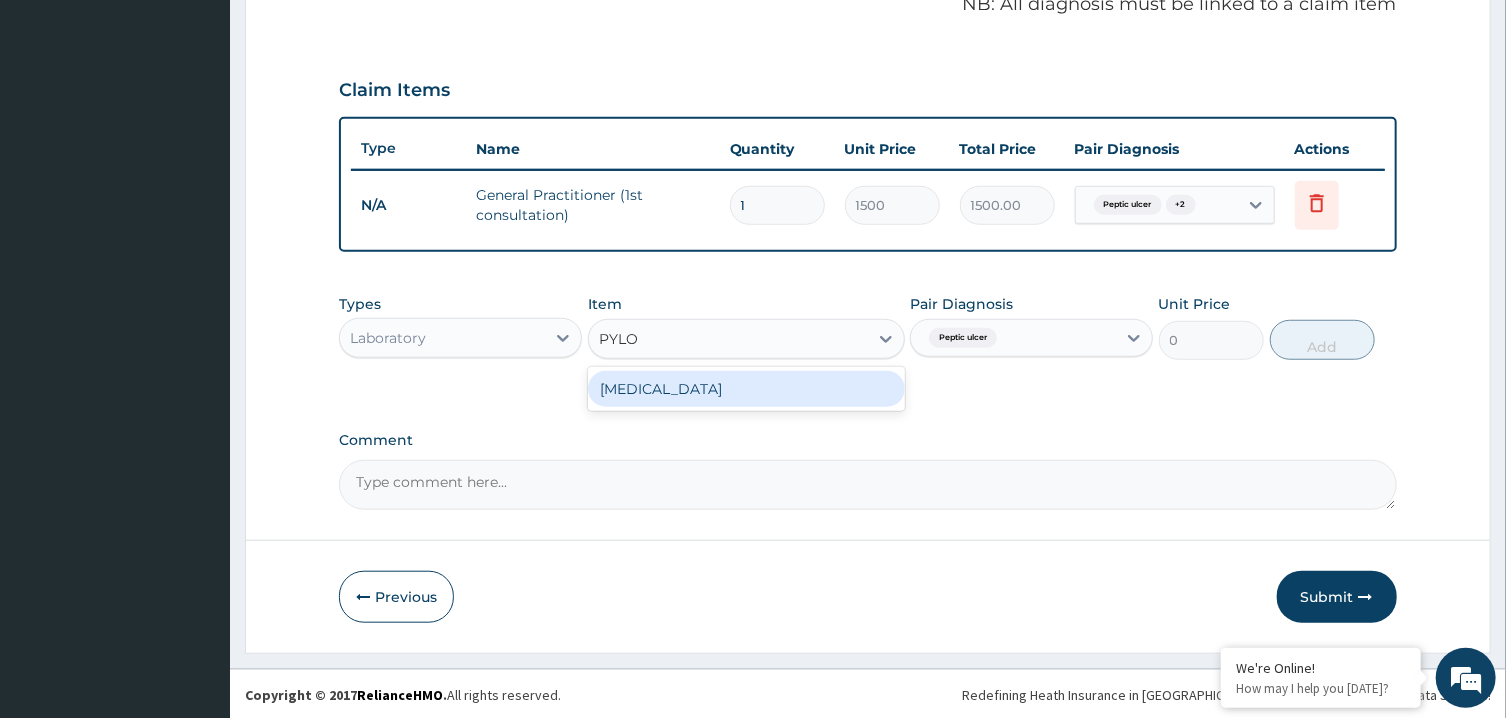 type 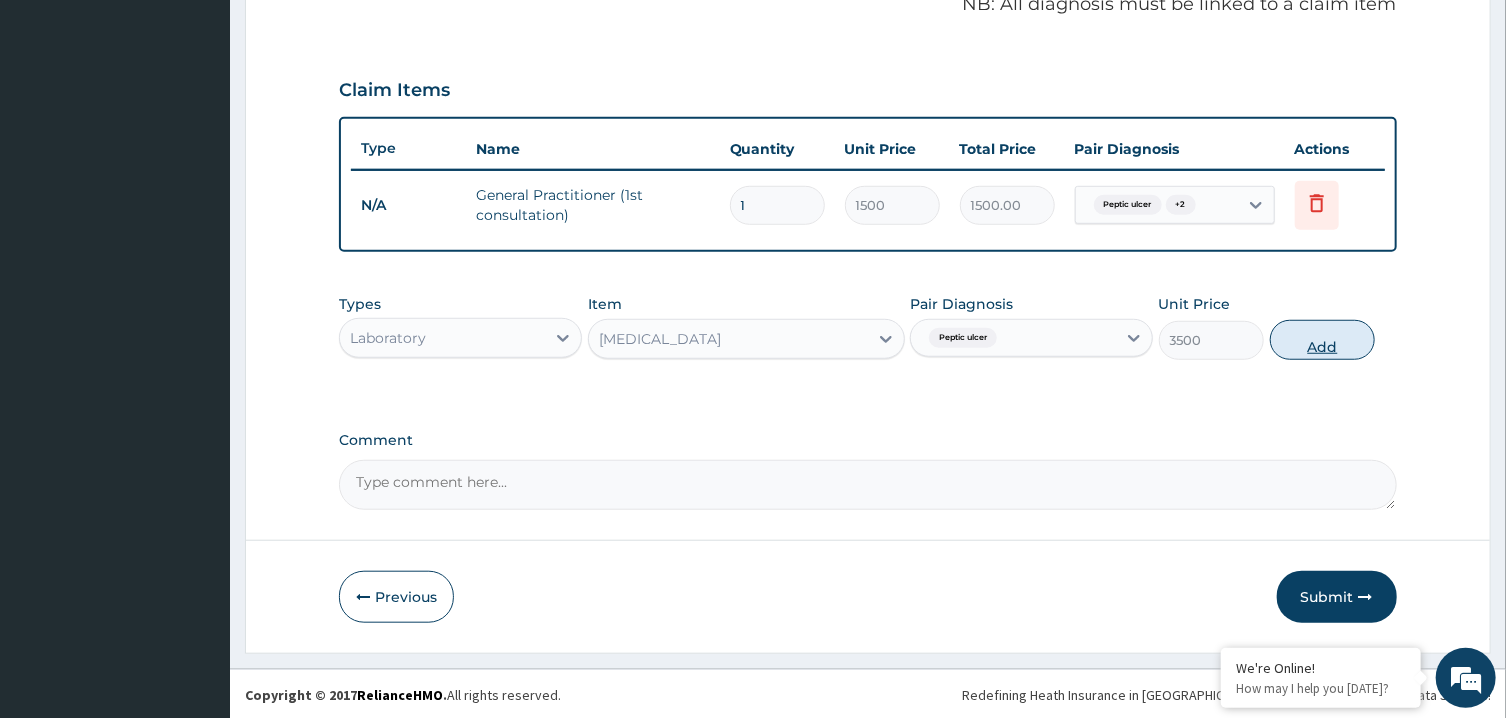 click on "Add" at bounding box center (1323, 340) 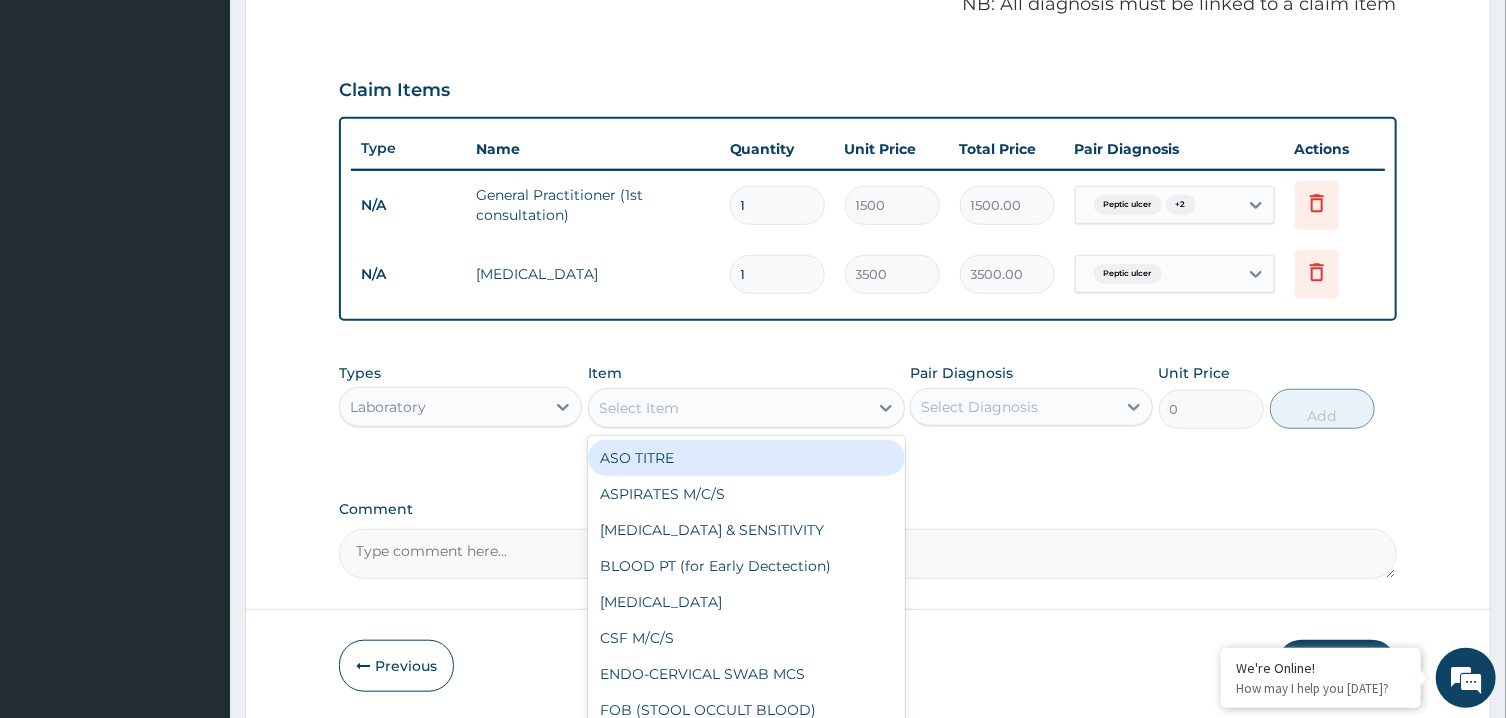 click on "Select Item" at bounding box center (728, 408) 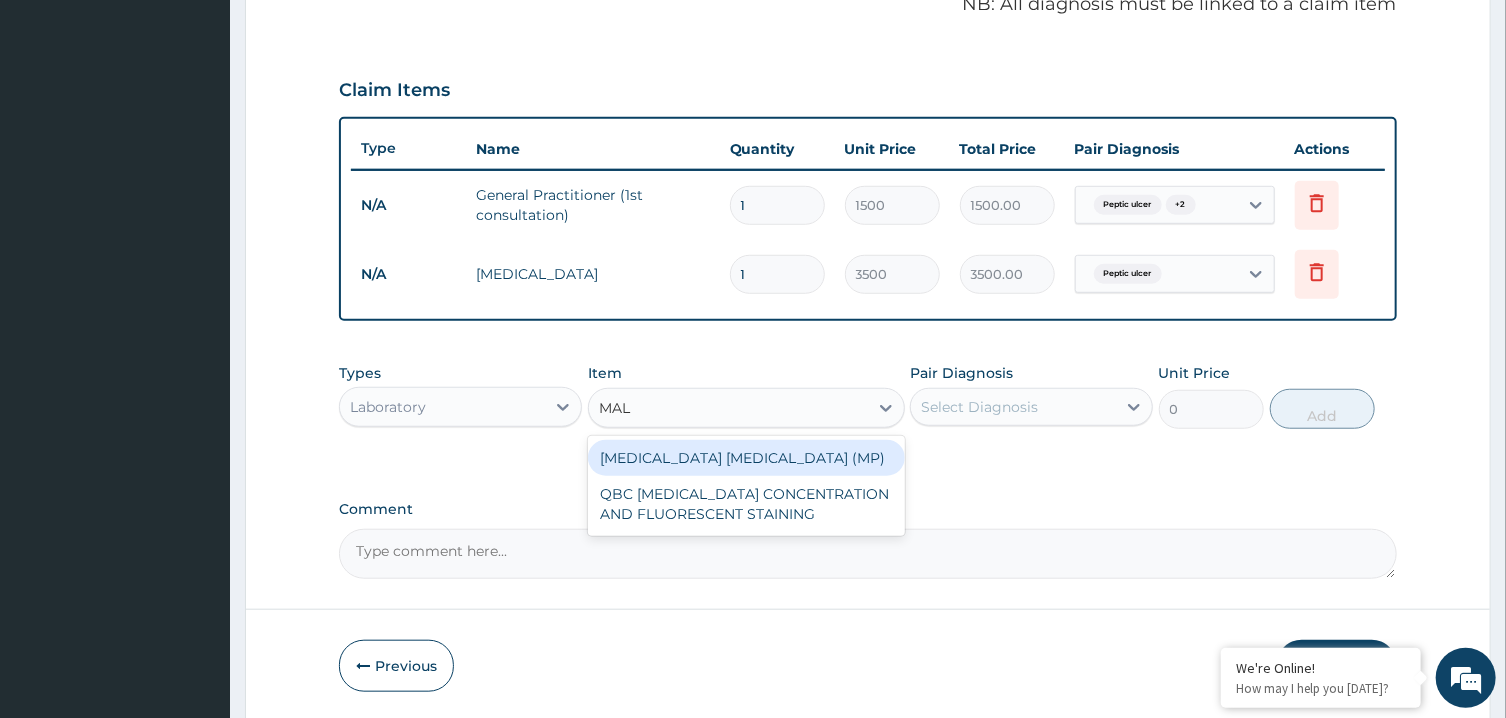 type on "MALA" 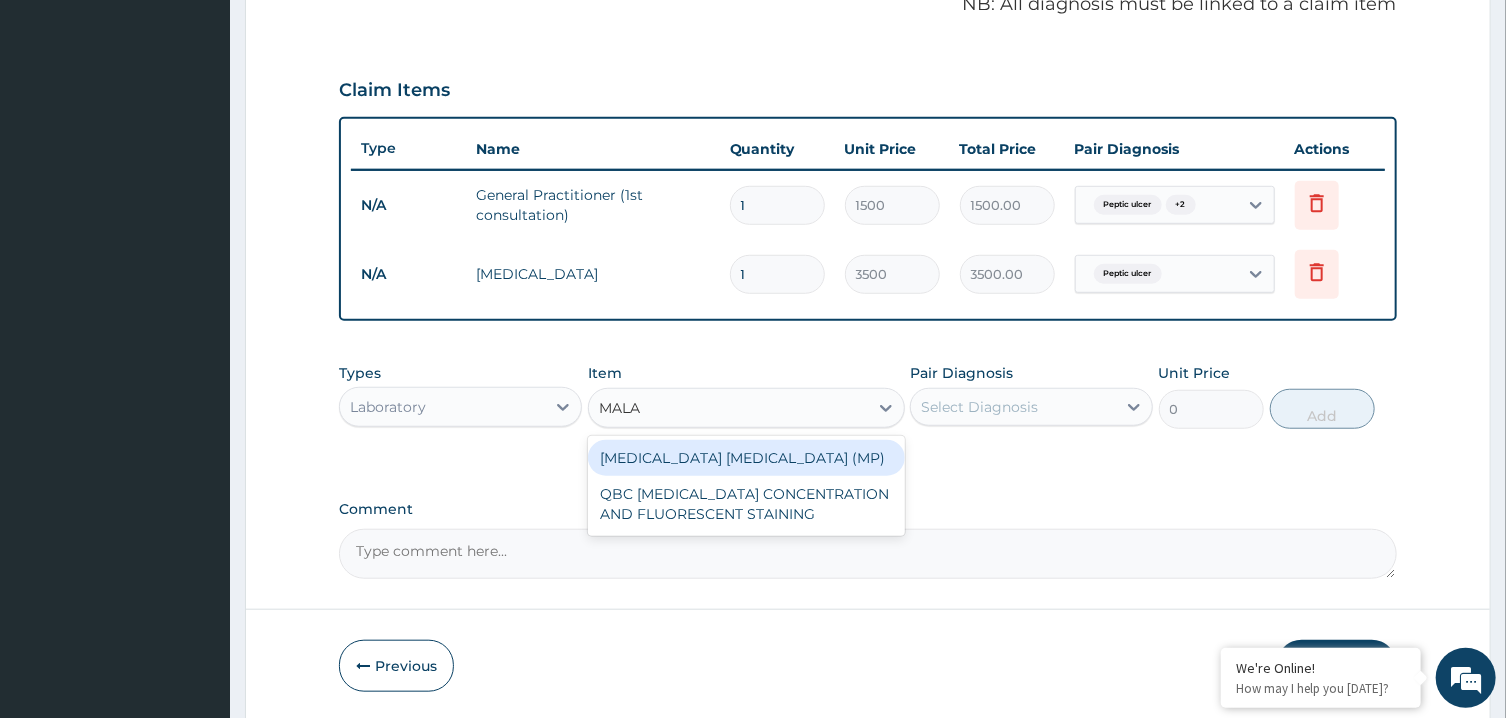 click on "MALARIA PARASITE (MP)" at bounding box center [746, 458] 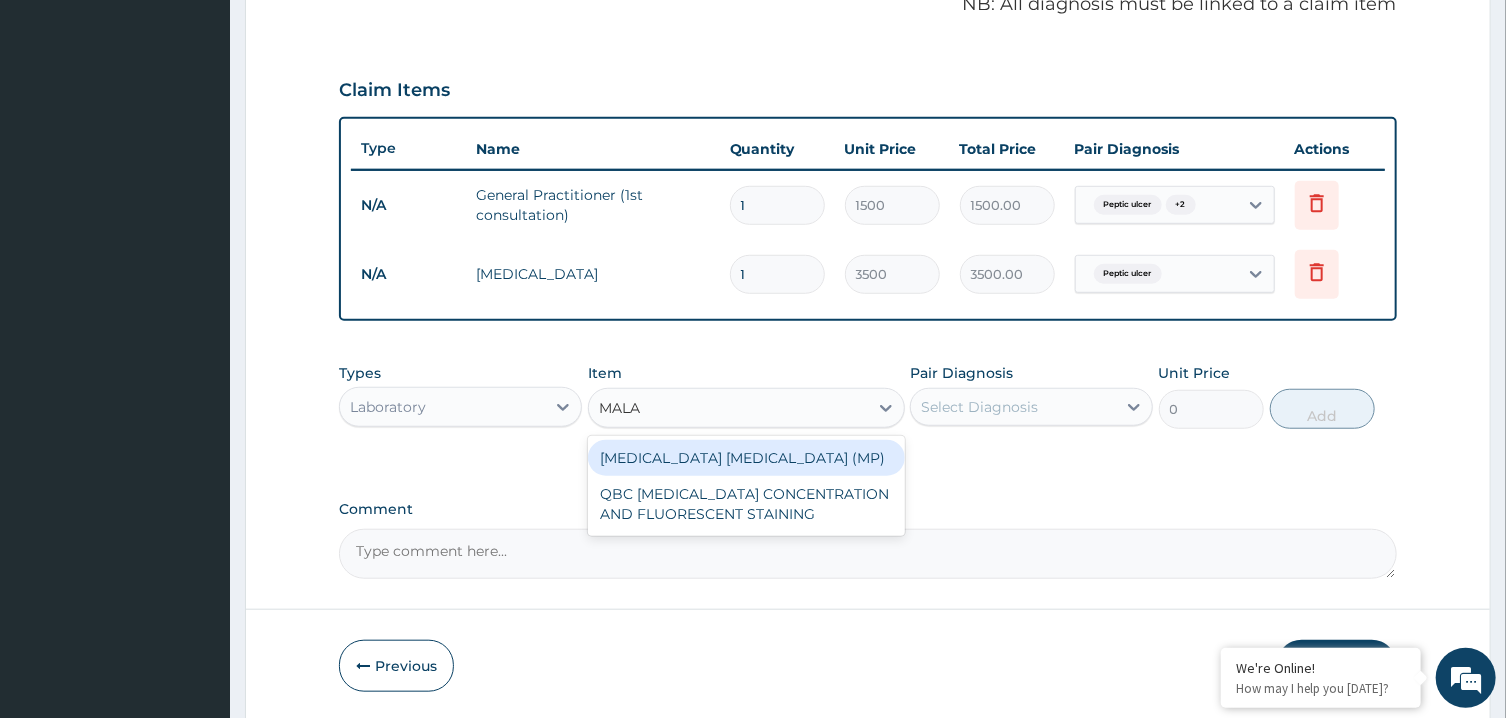 type 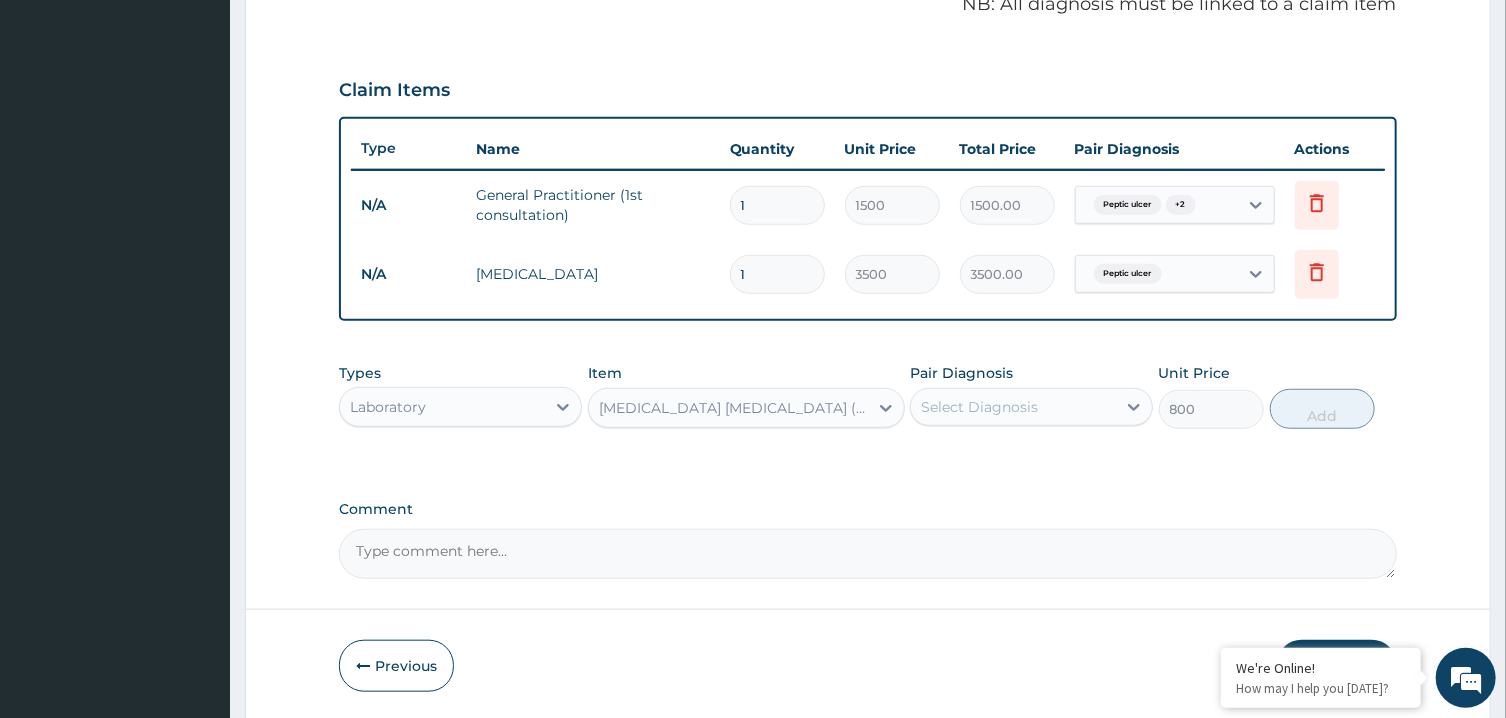 click on "Select Diagnosis" at bounding box center (1013, 407) 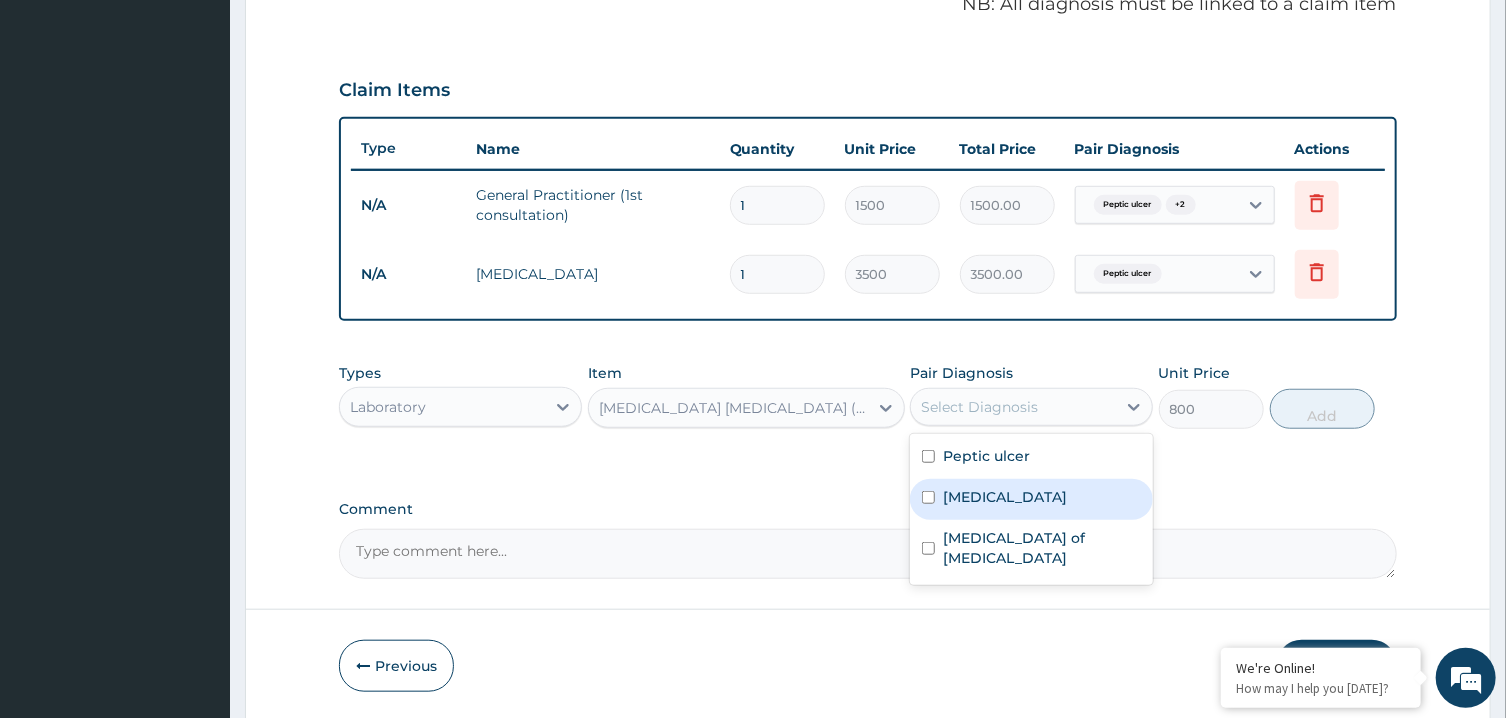 click on "Malaria" at bounding box center (1031, 499) 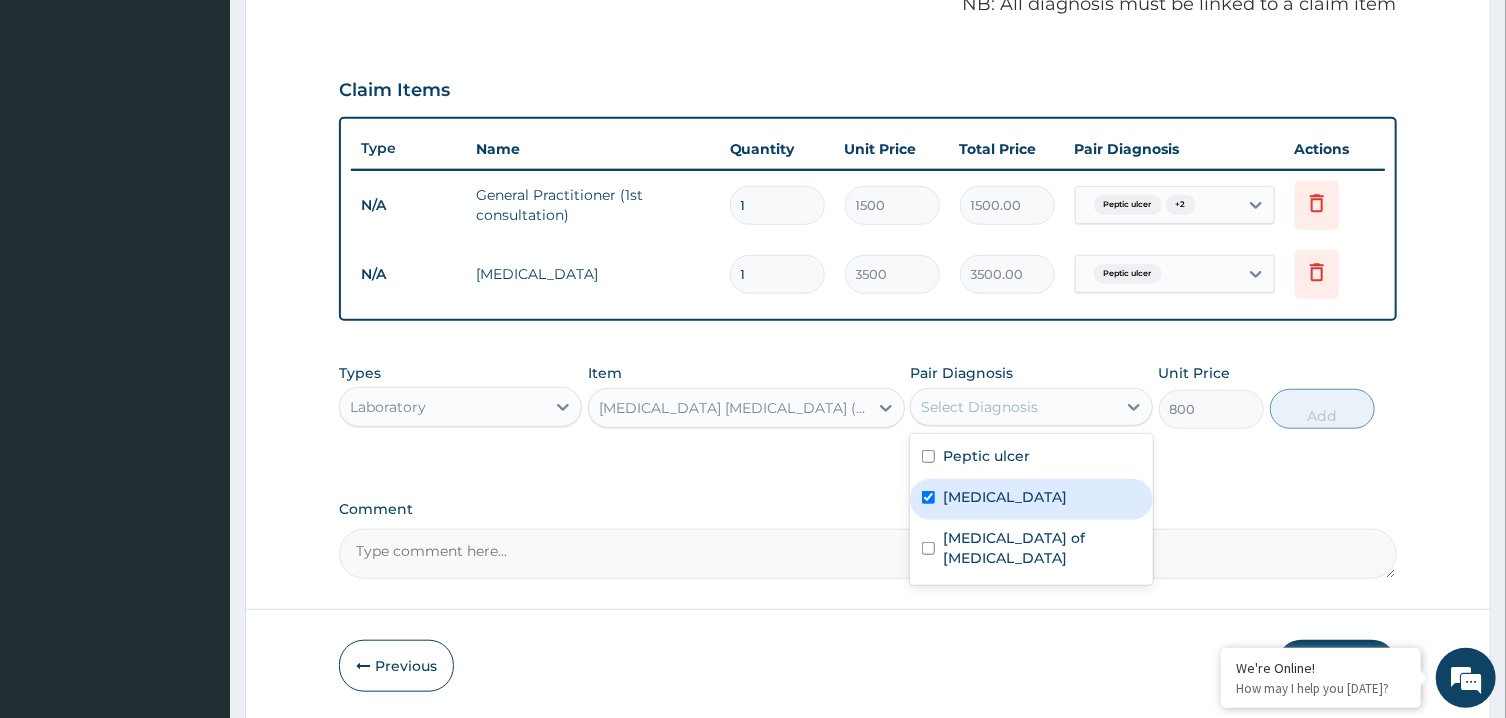 checkbox on "true" 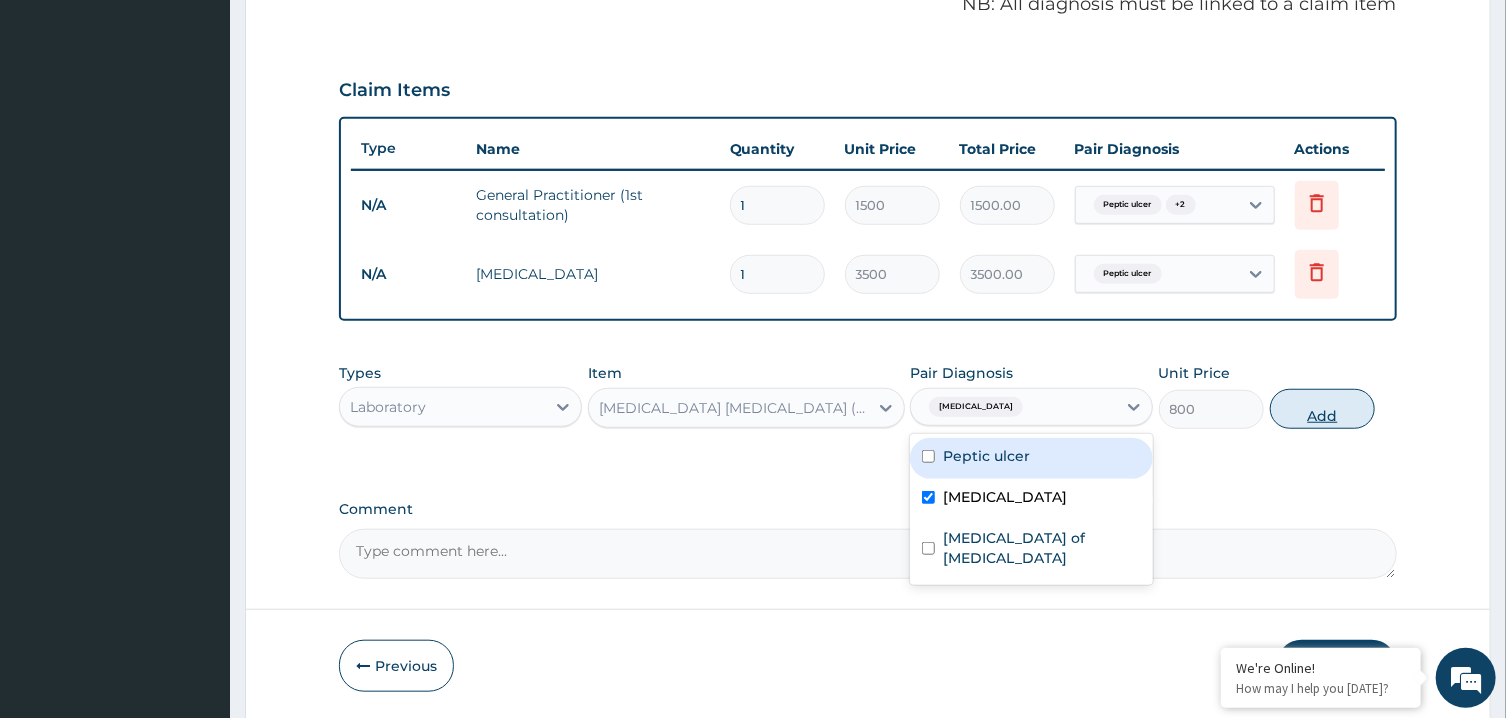 click on "Add" at bounding box center (1323, 409) 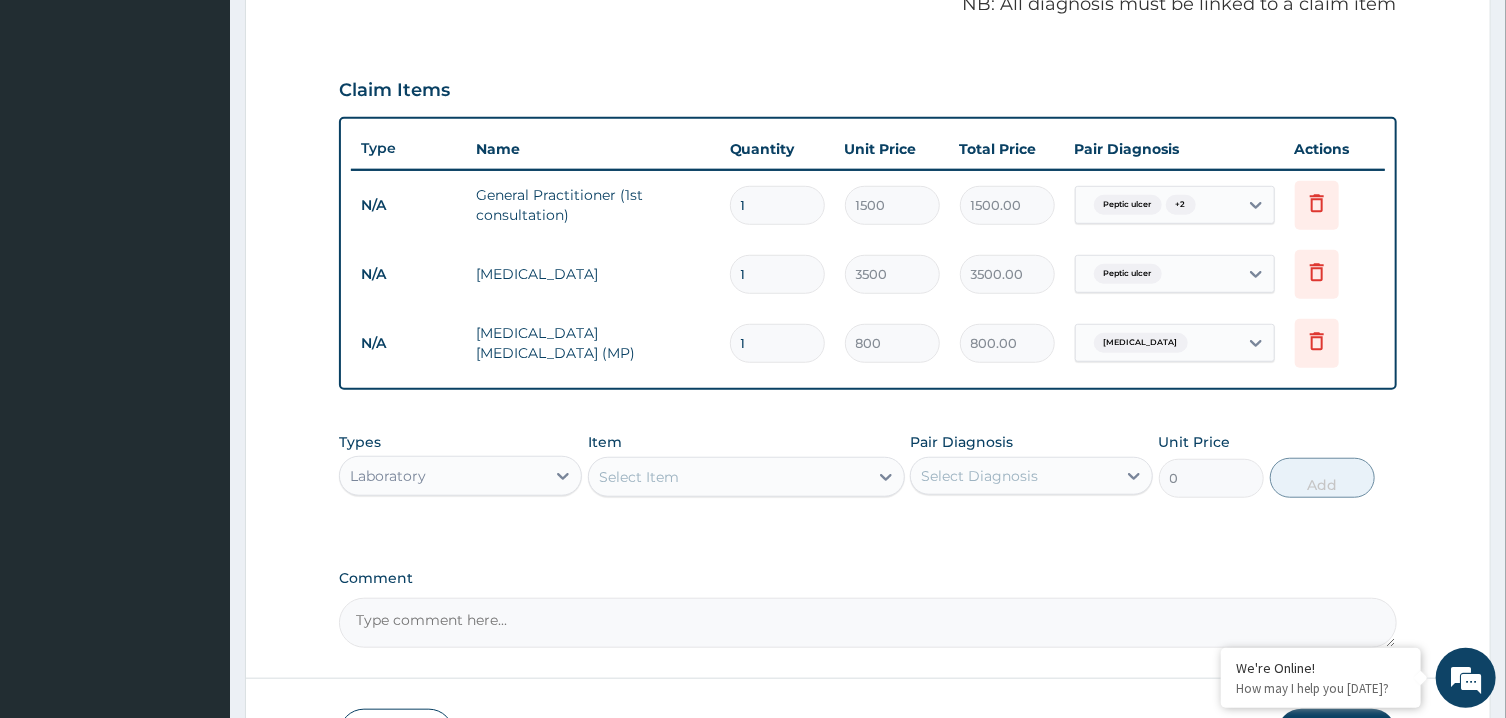 click on "Select Item" at bounding box center (728, 477) 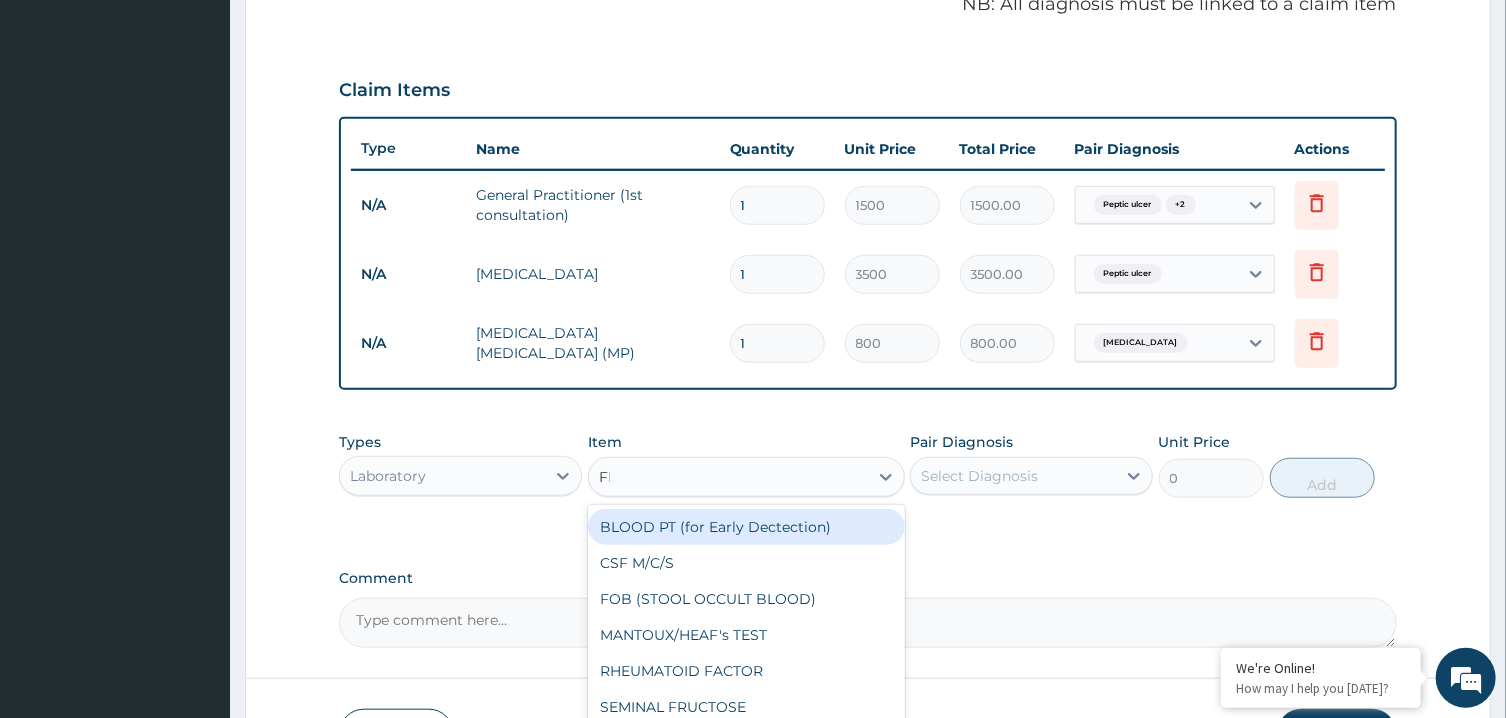 type on "FBC" 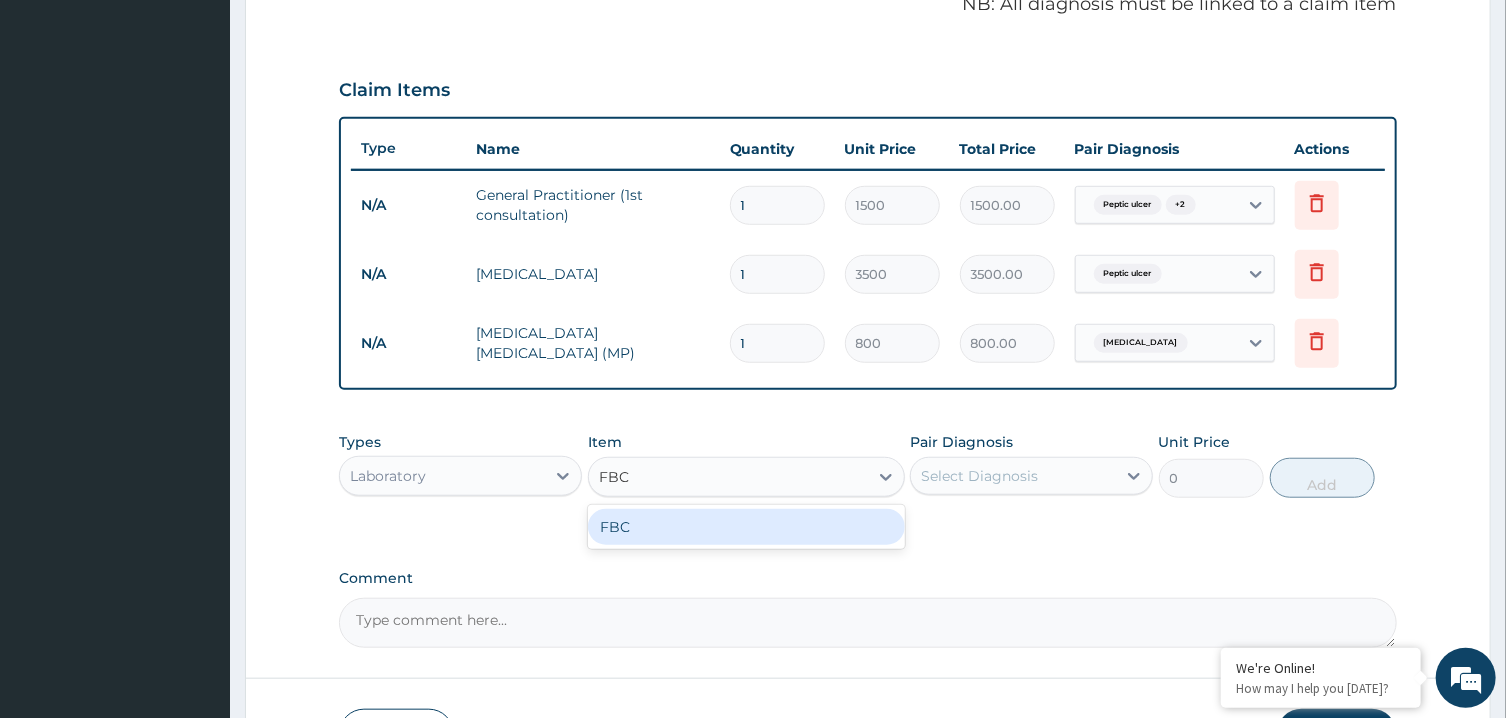 click on "FBC" at bounding box center (746, 527) 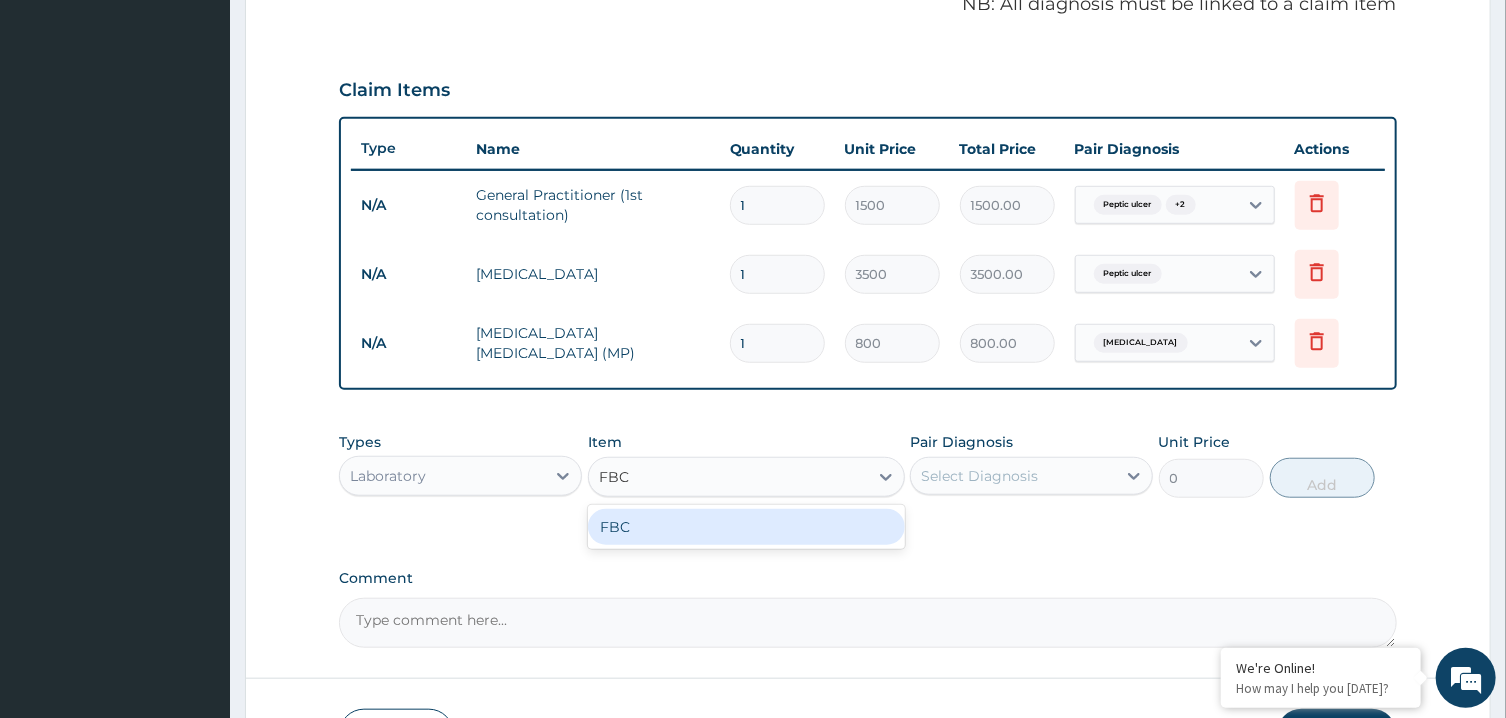 type 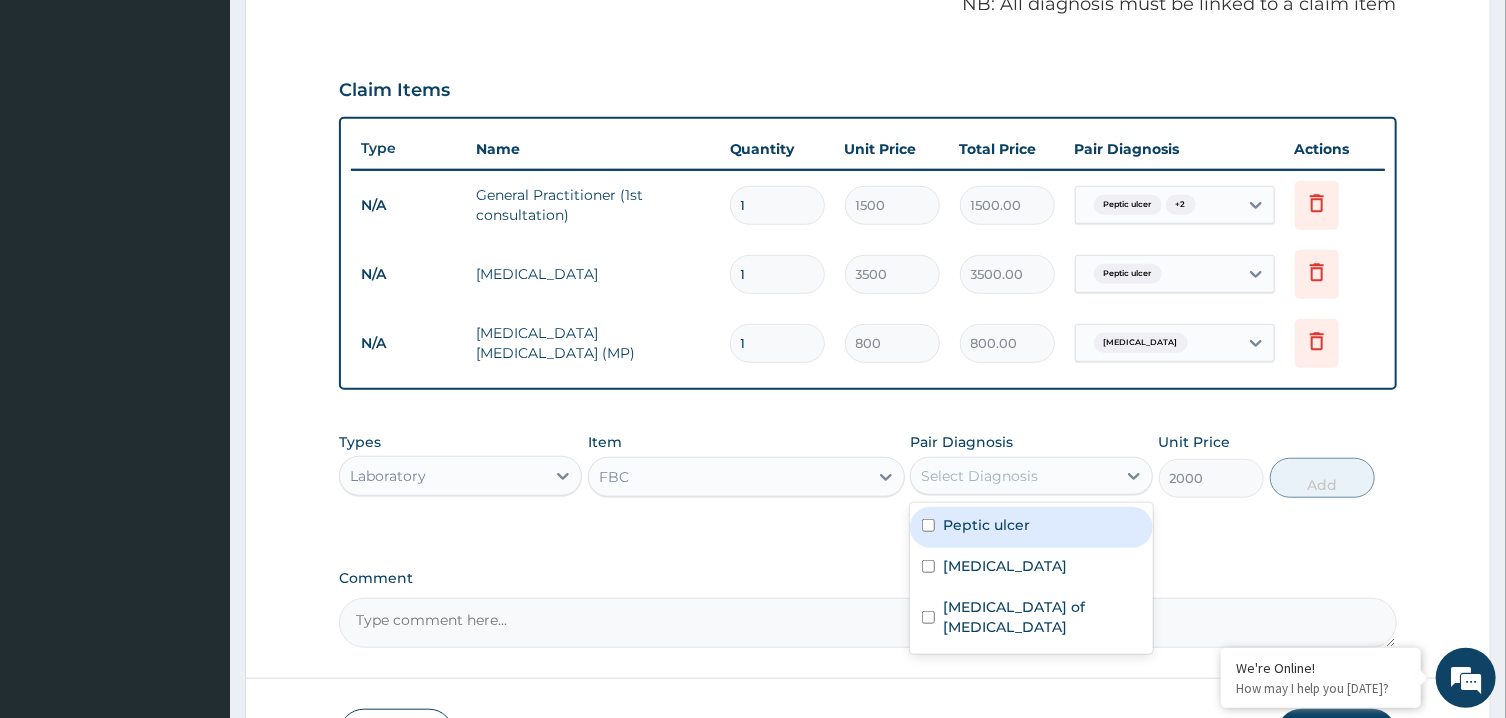 click on "Select Diagnosis" at bounding box center [1013, 476] 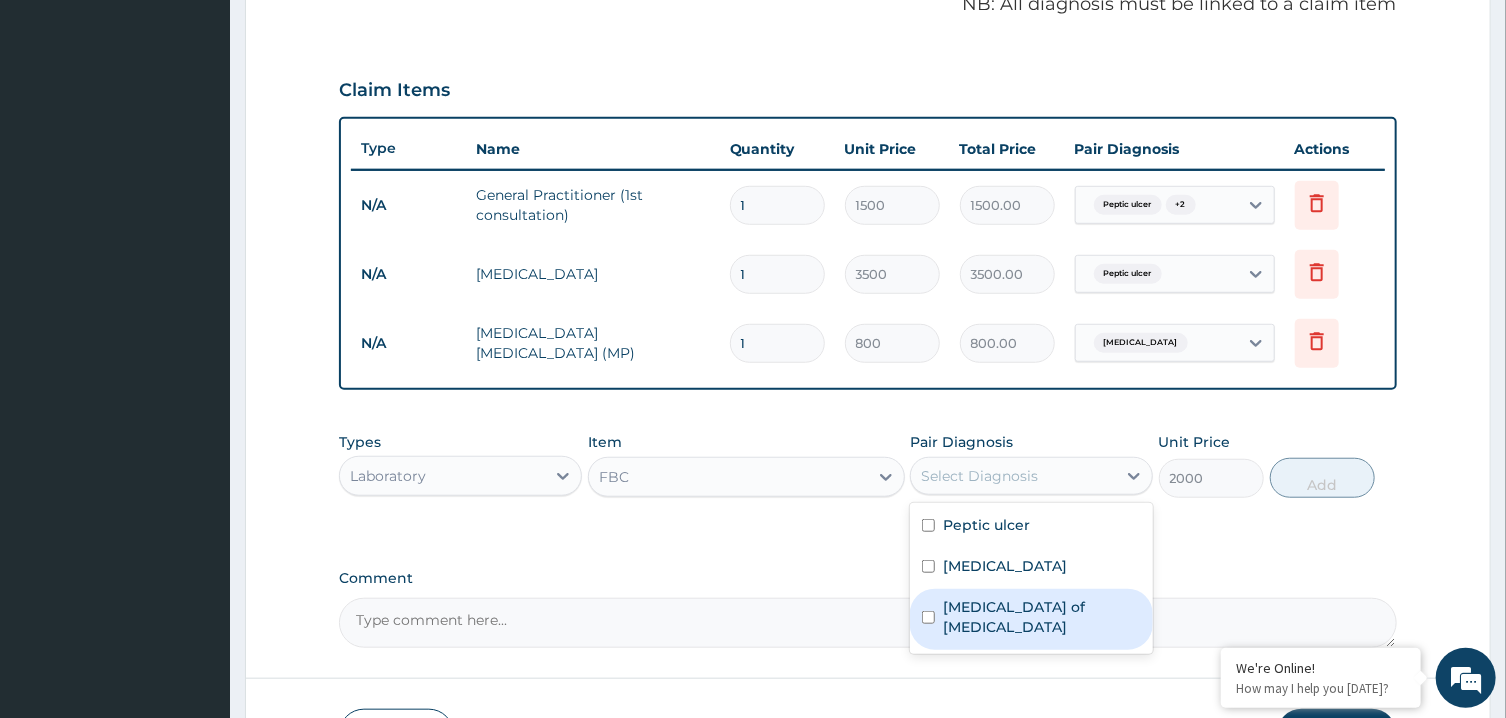 click on "Enteritis of intestine" at bounding box center (1031, 619) 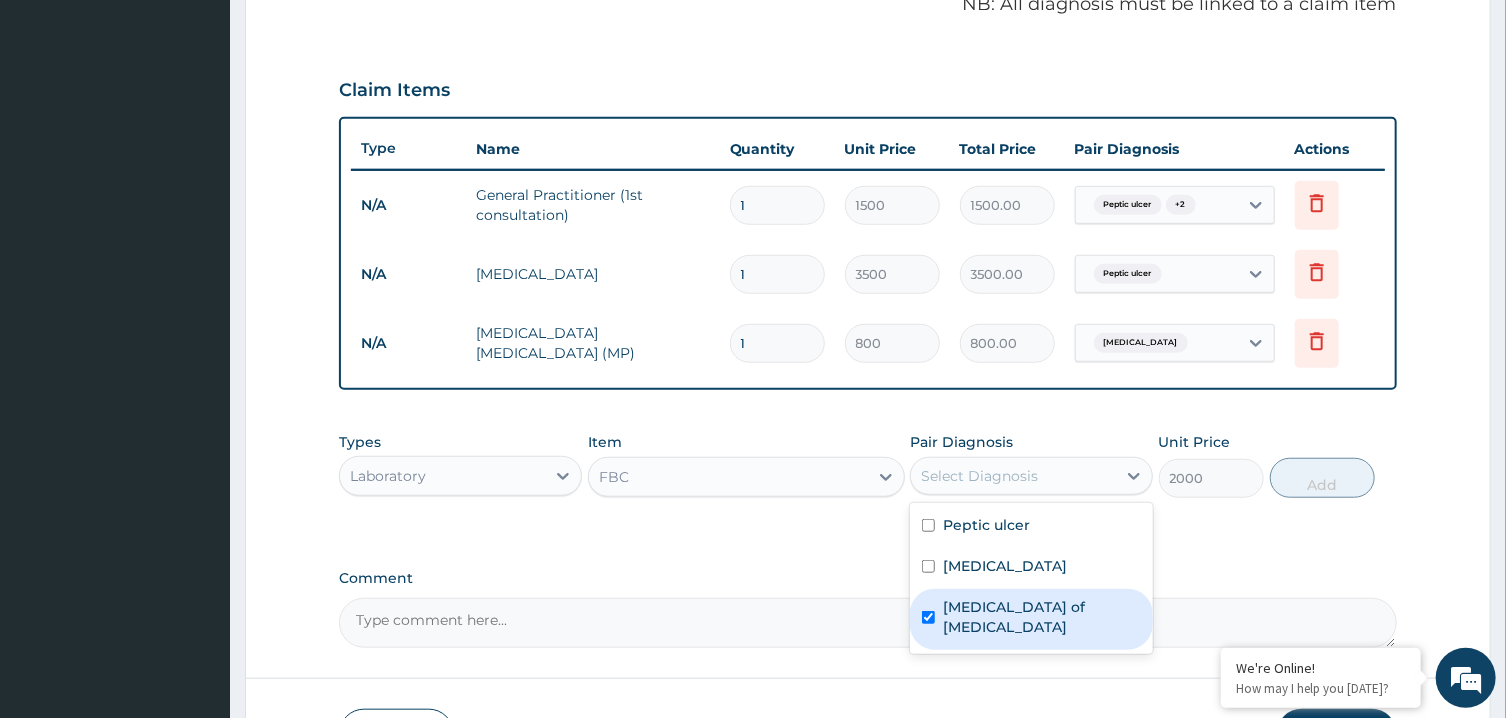checkbox on "true" 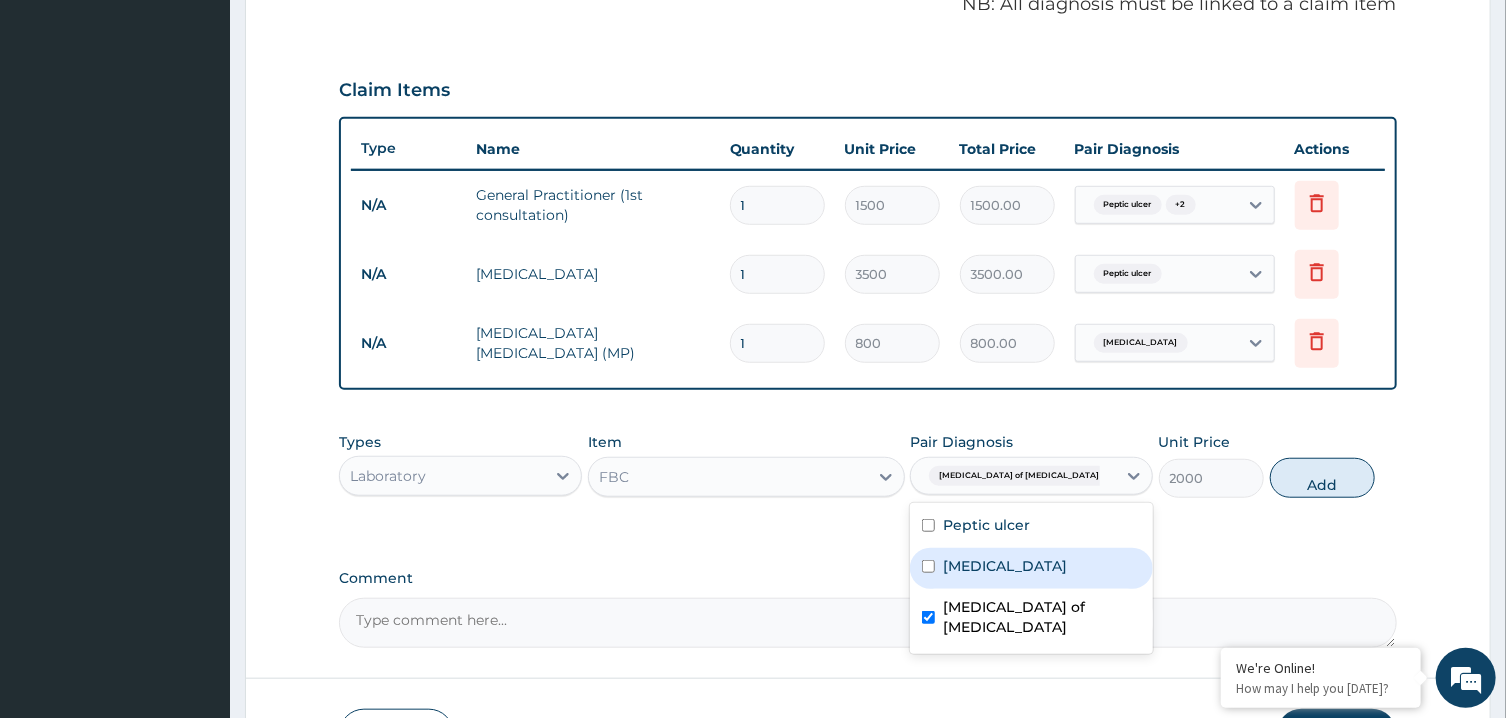 click on "Malaria" at bounding box center [1031, 568] 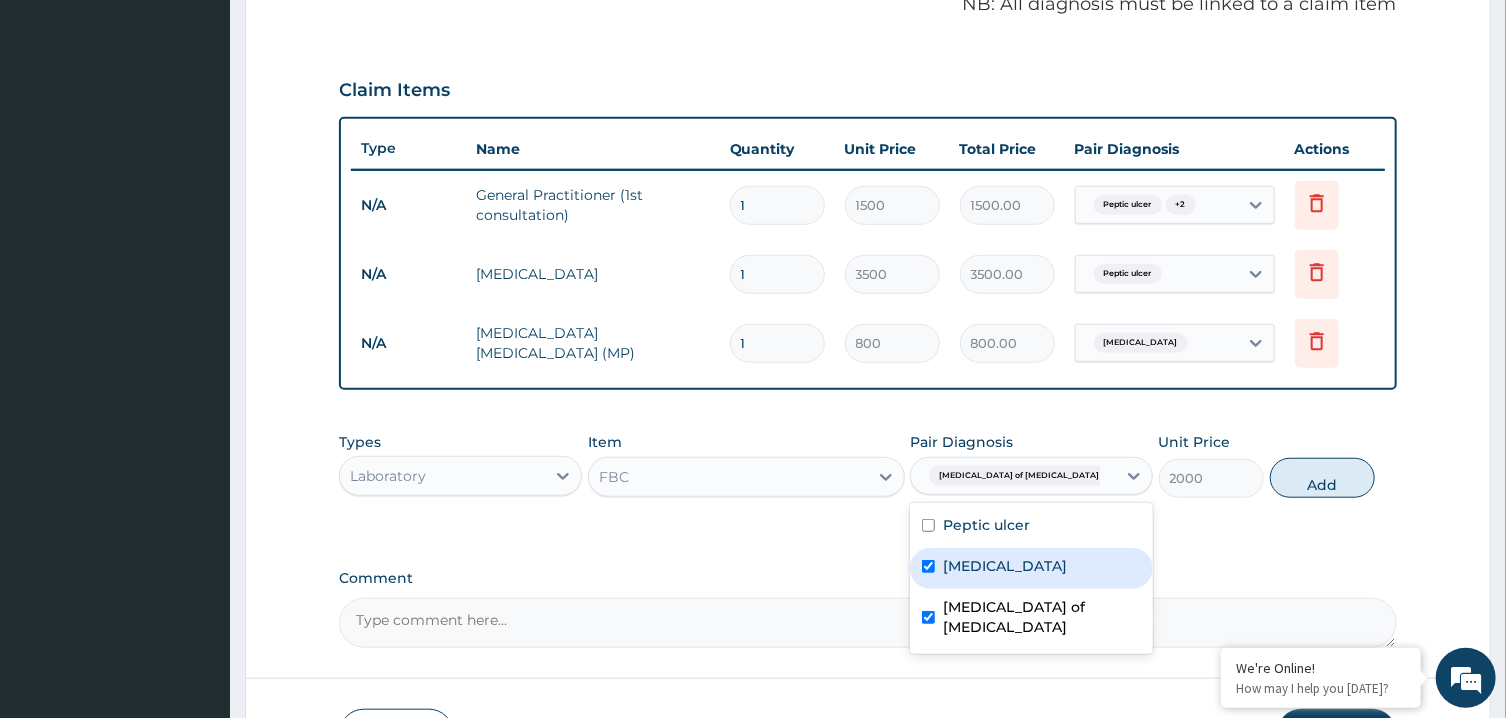 checkbox on "true" 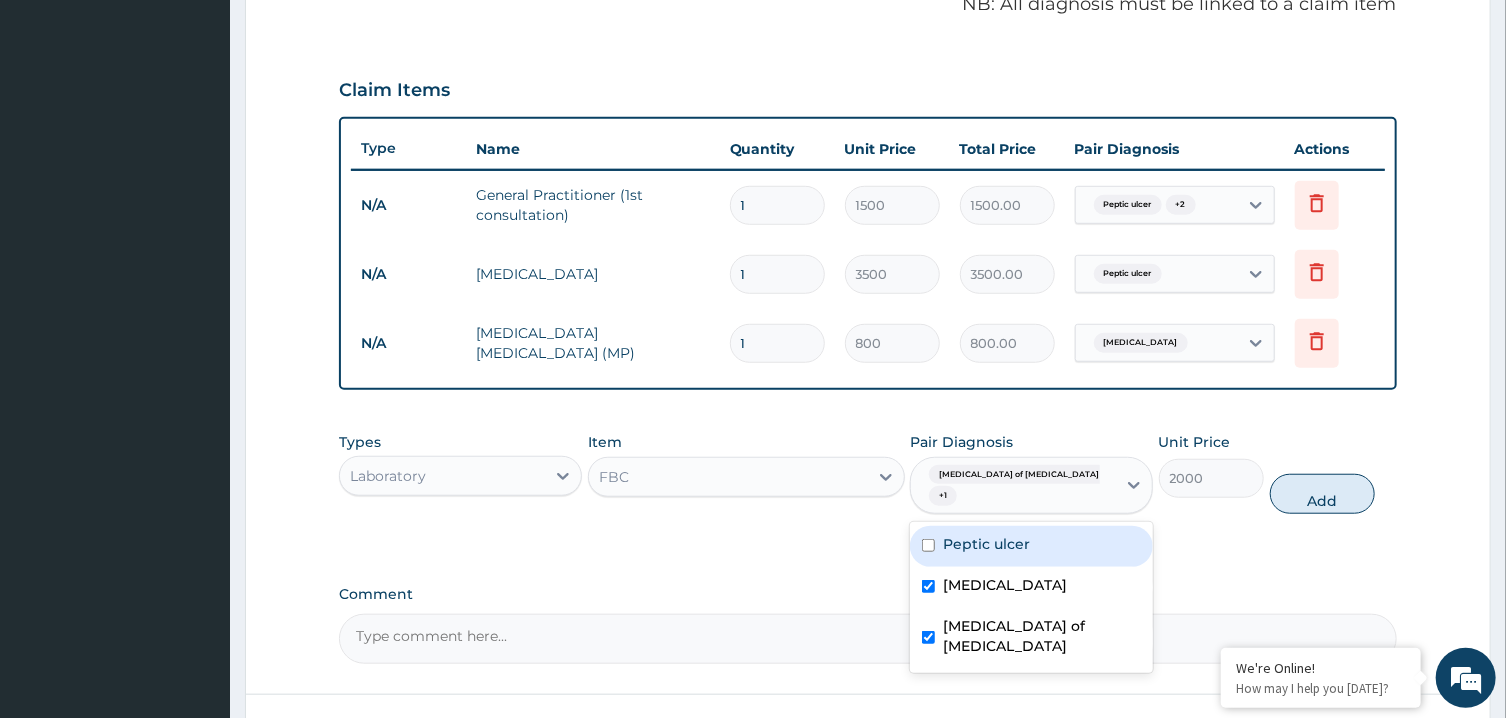 click on "Peptic ulcer" at bounding box center [1031, 546] 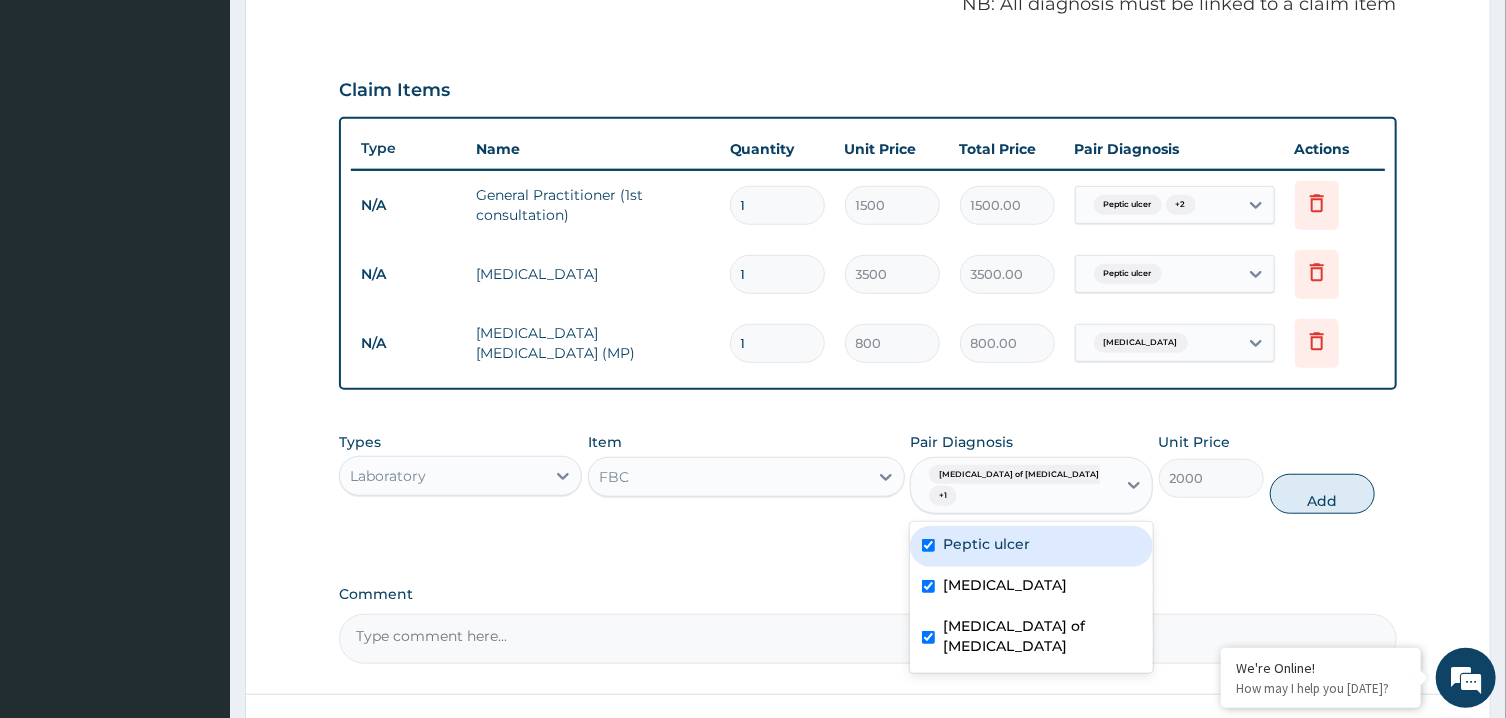checkbox on "true" 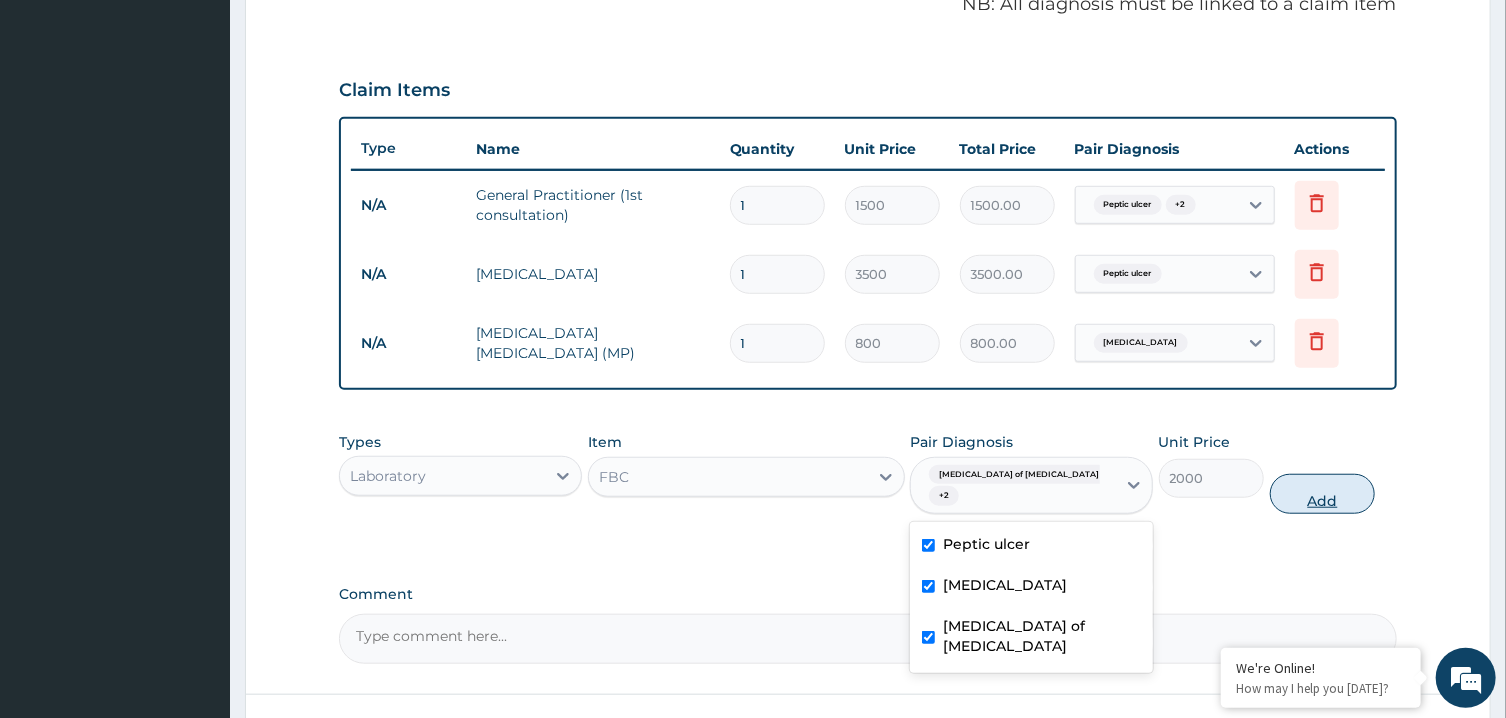 click on "Add" at bounding box center (1323, 494) 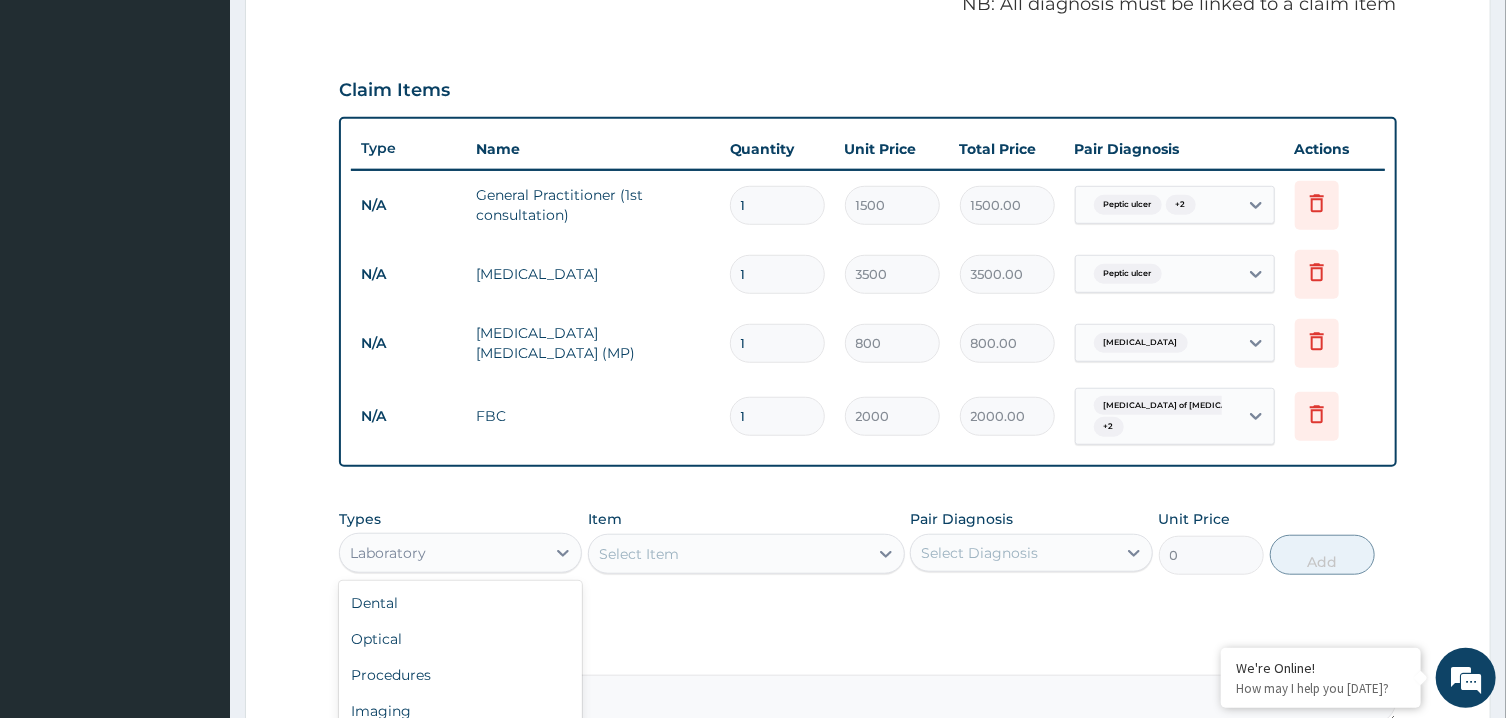 click on "Laboratory" at bounding box center (442, 553) 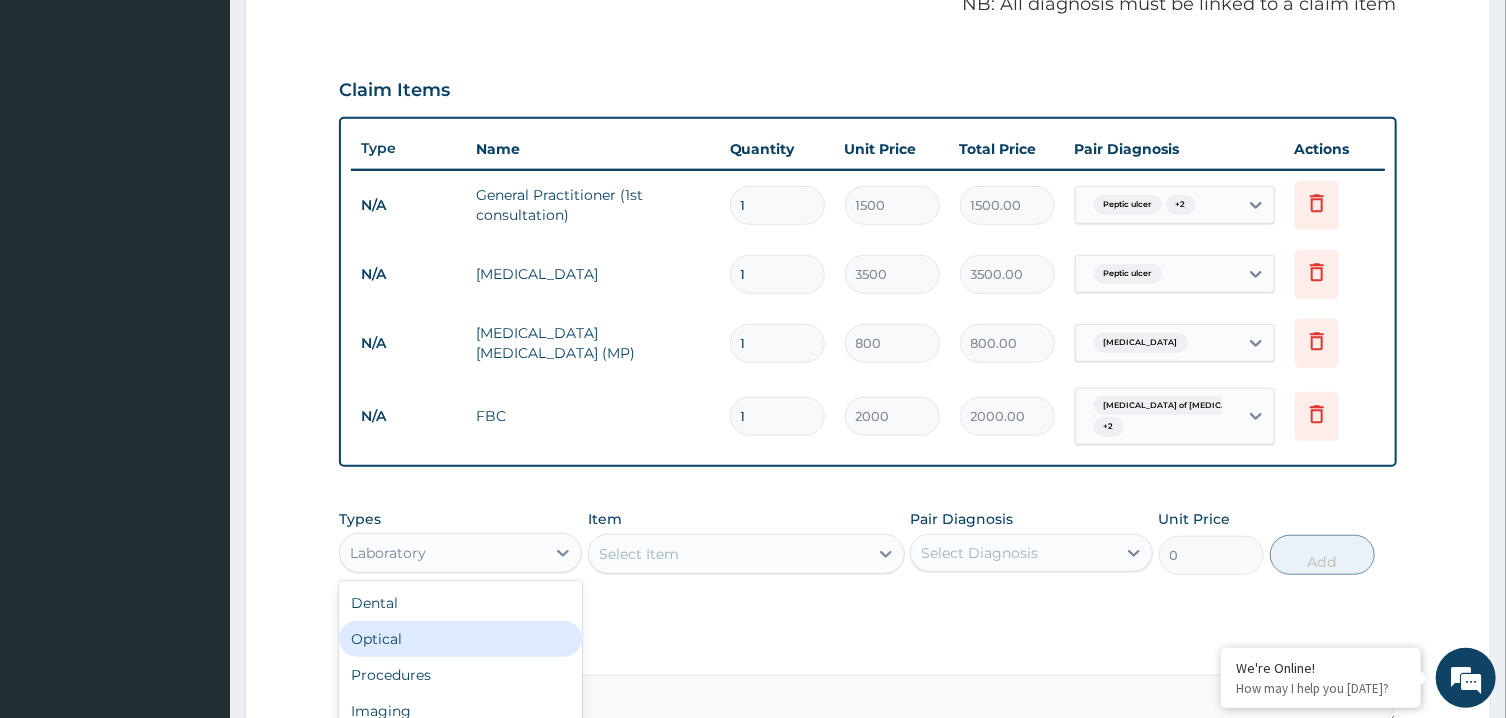scroll, scrollTop: 843, scrollLeft: 0, axis: vertical 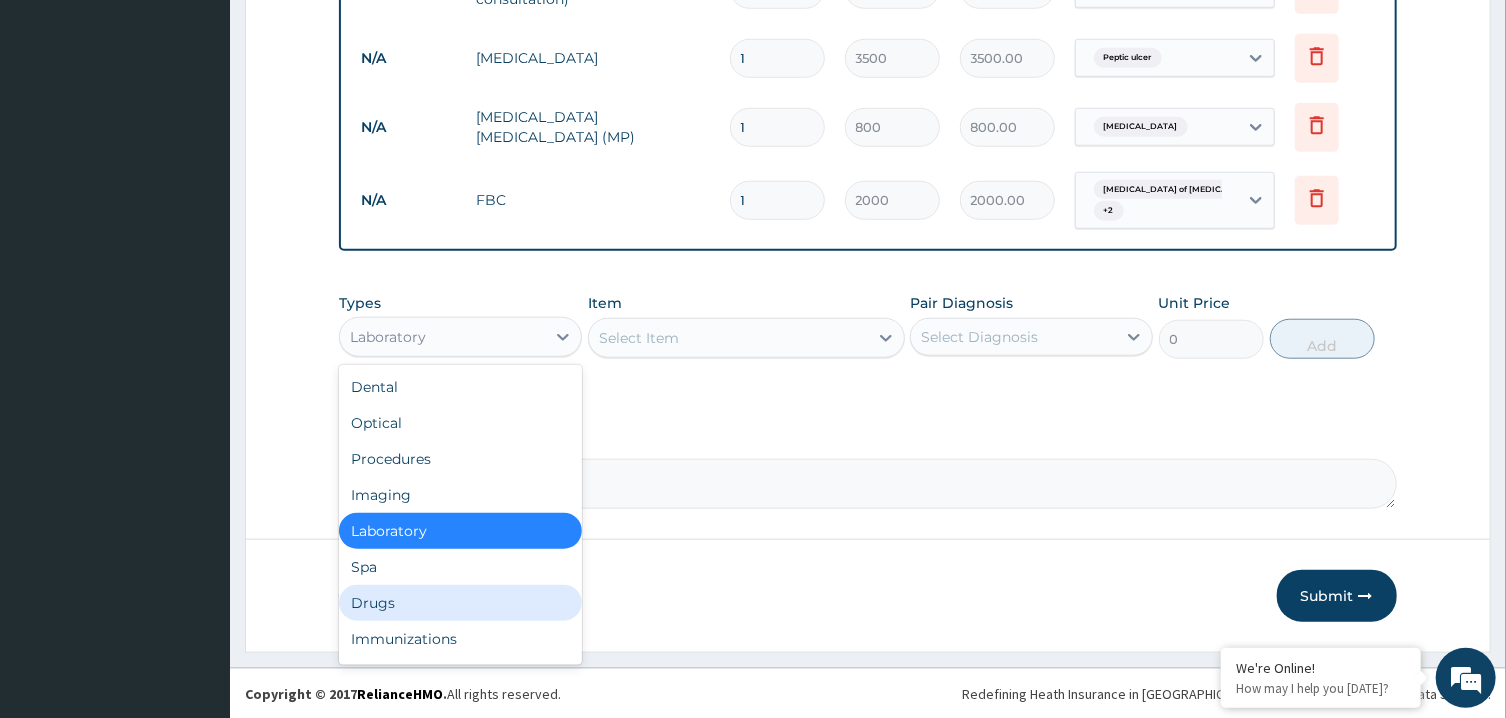 click on "Drugs" at bounding box center [460, 603] 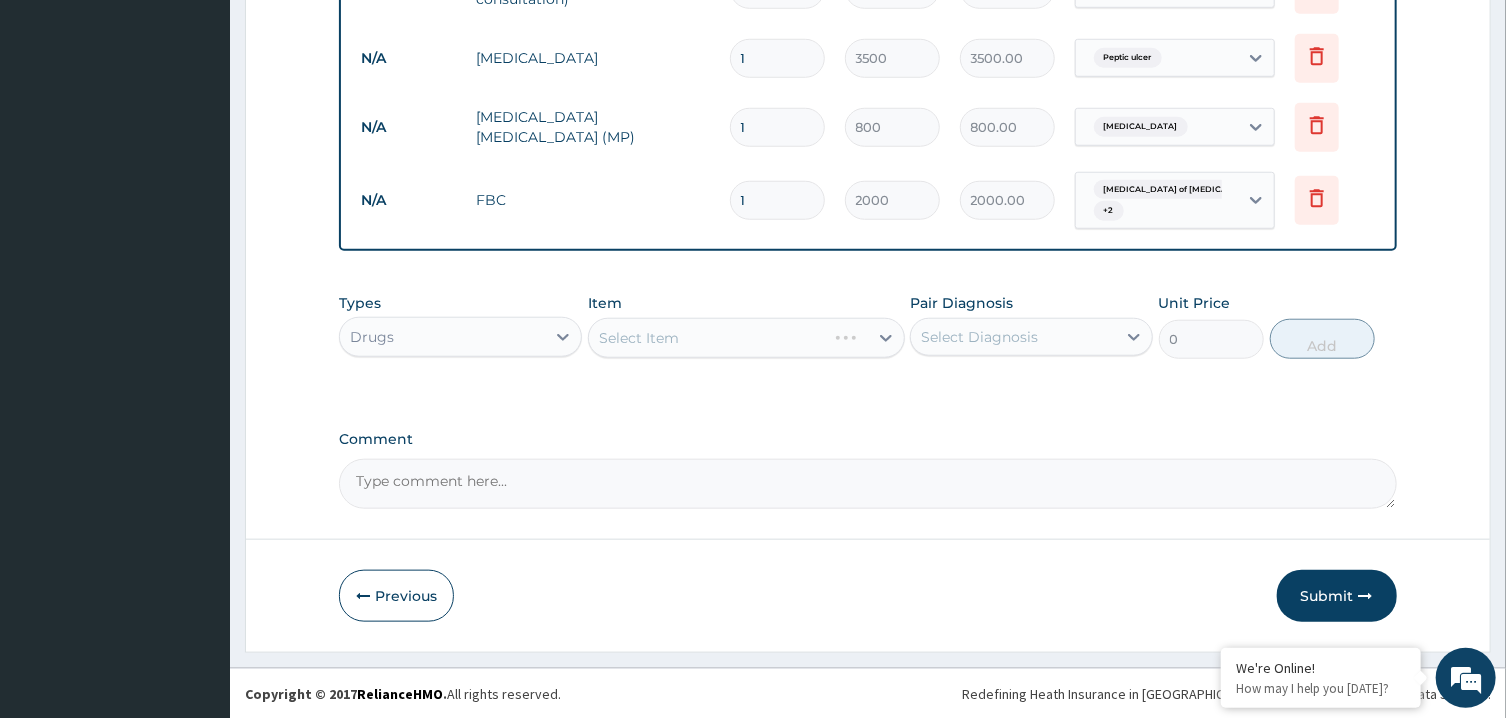 click on "Select Diagnosis" at bounding box center [979, 337] 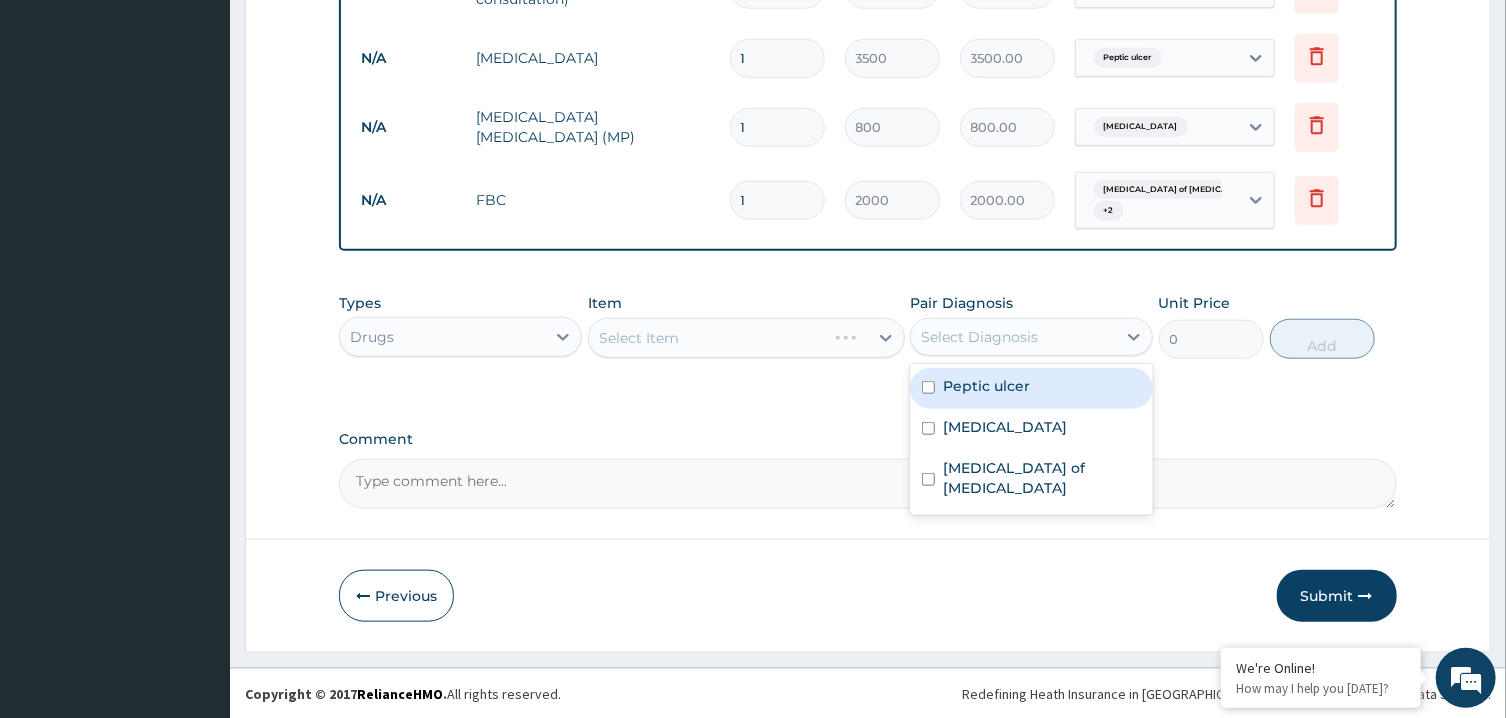 click on "Peptic ulcer" at bounding box center (986, 386) 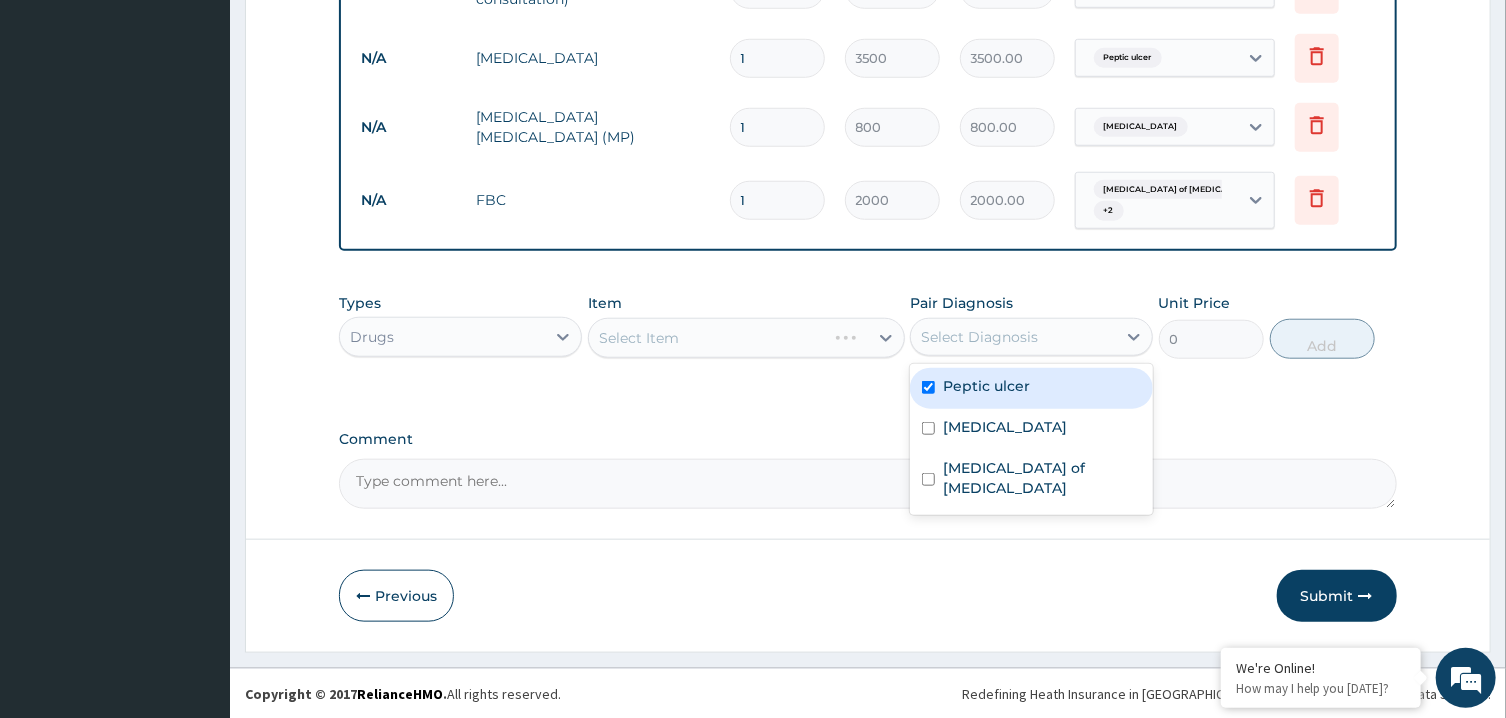checkbox on "true" 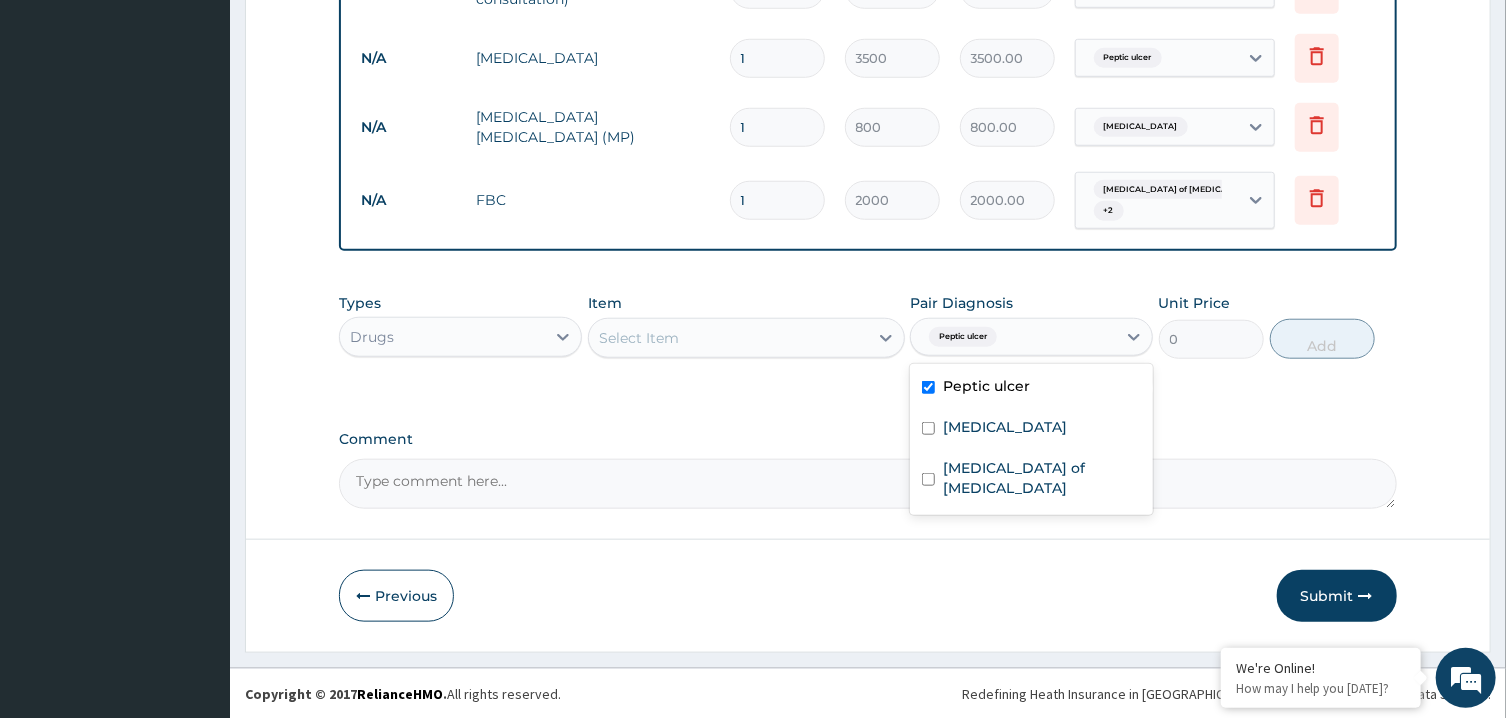 click on "Select Item" at bounding box center [728, 338] 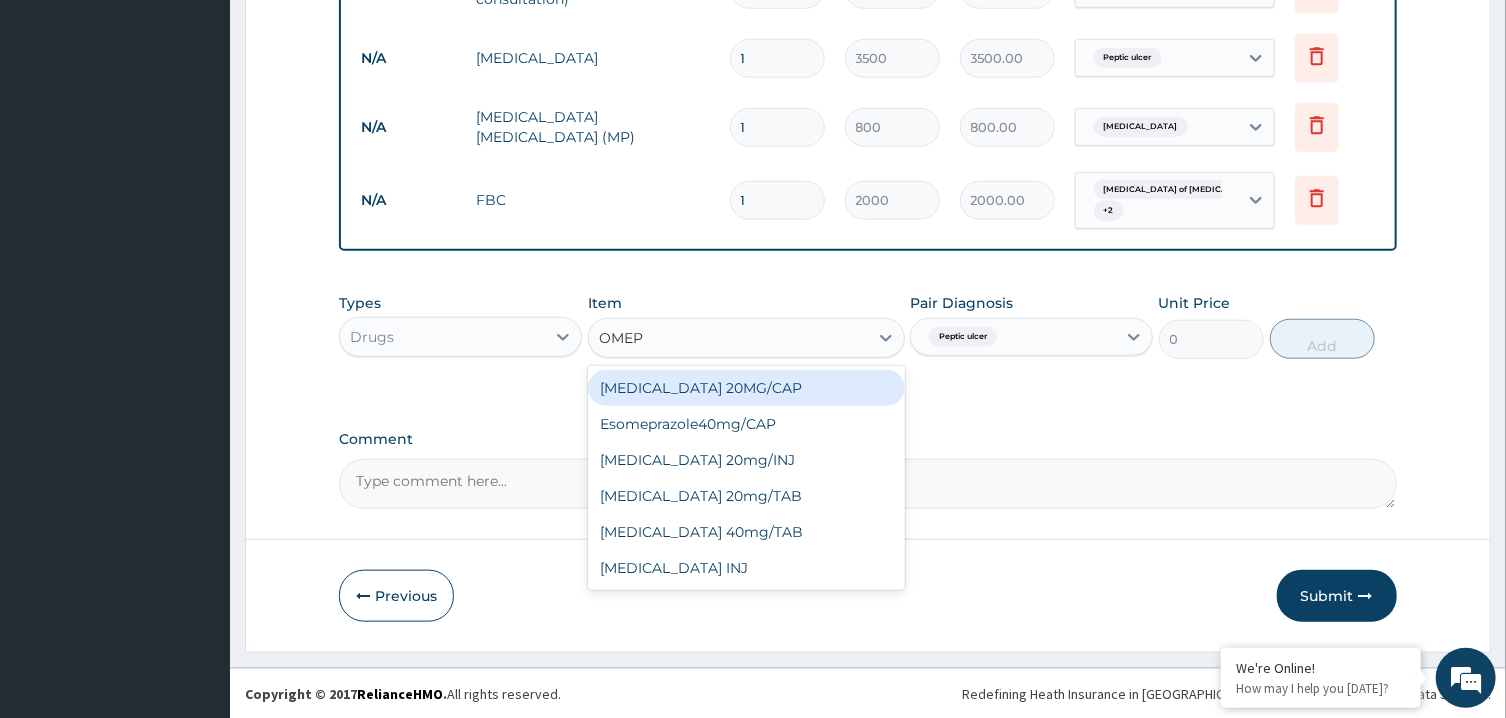 type on "OMEPR" 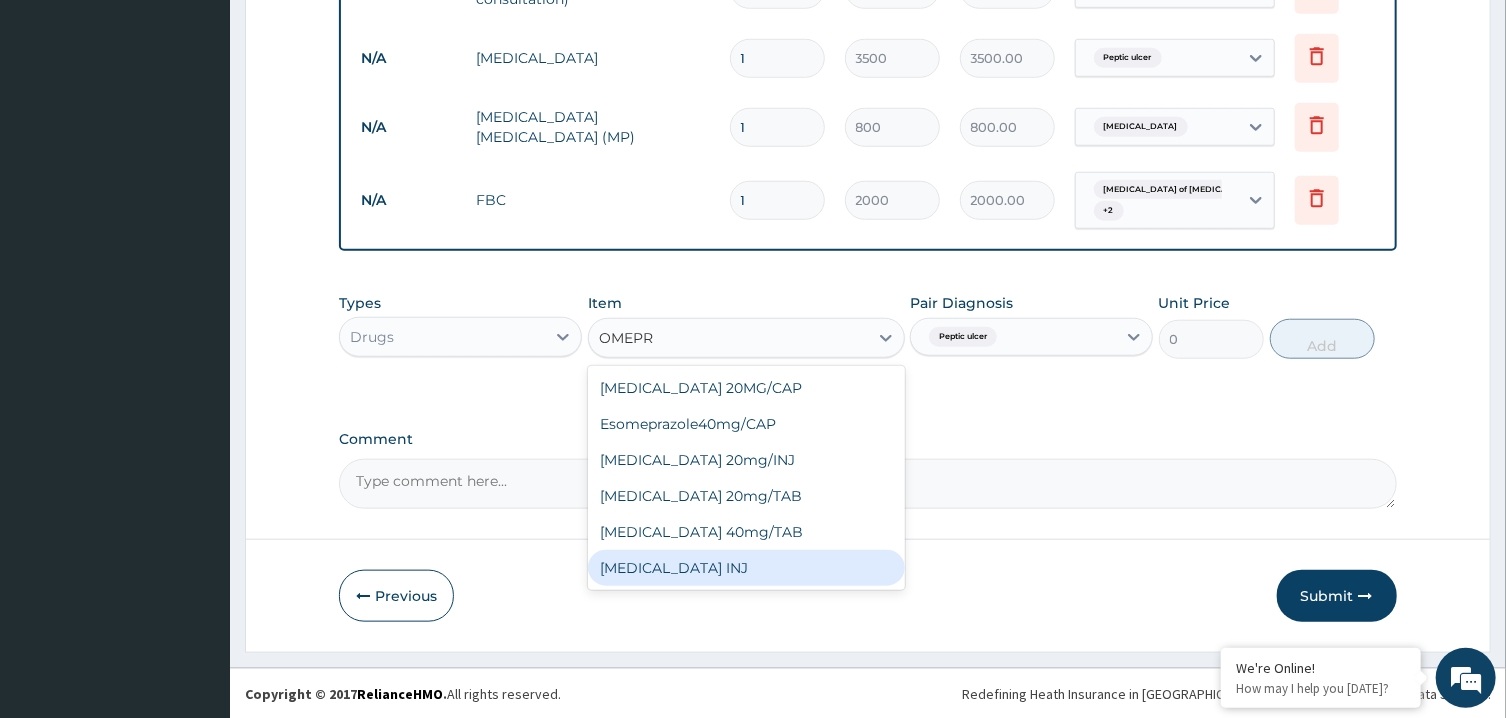 click on "[MEDICAL_DATA] INJ" at bounding box center (746, 568) 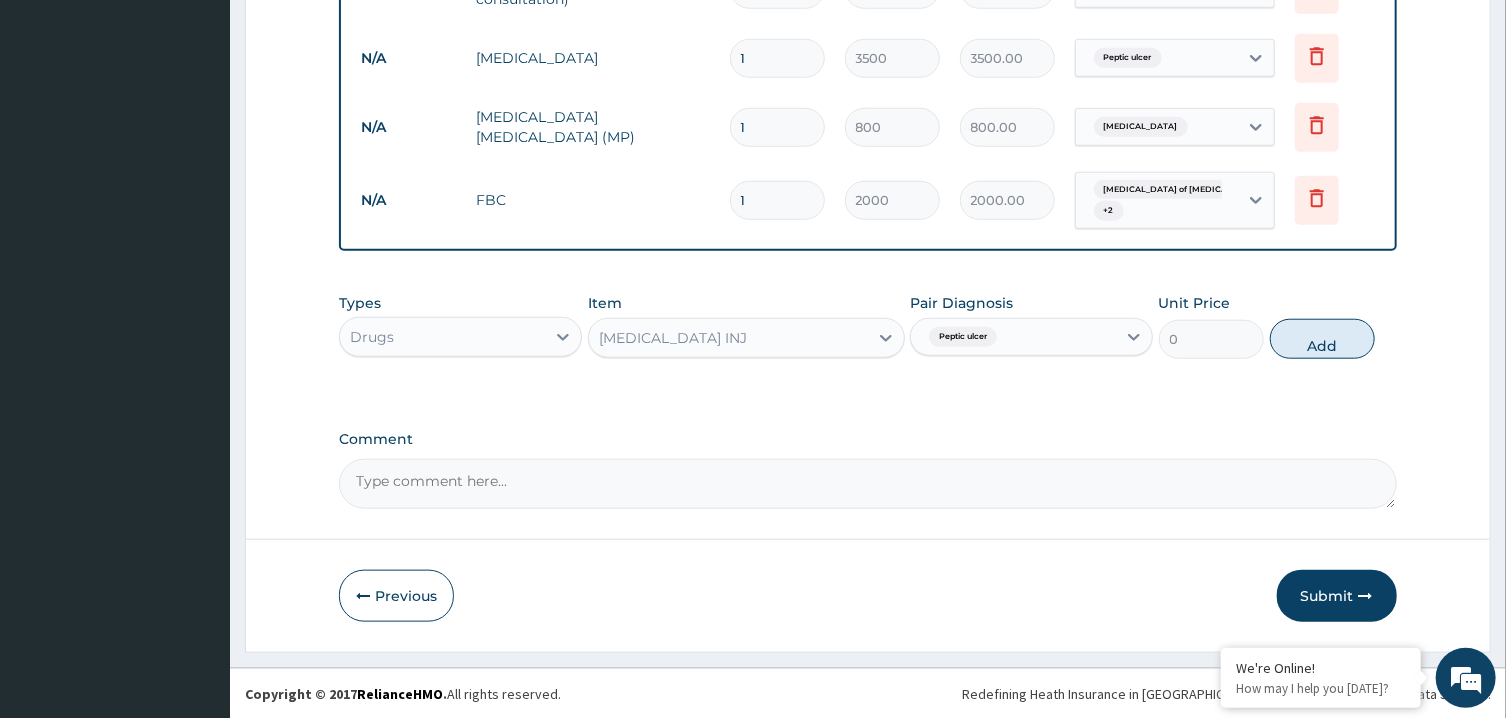 type 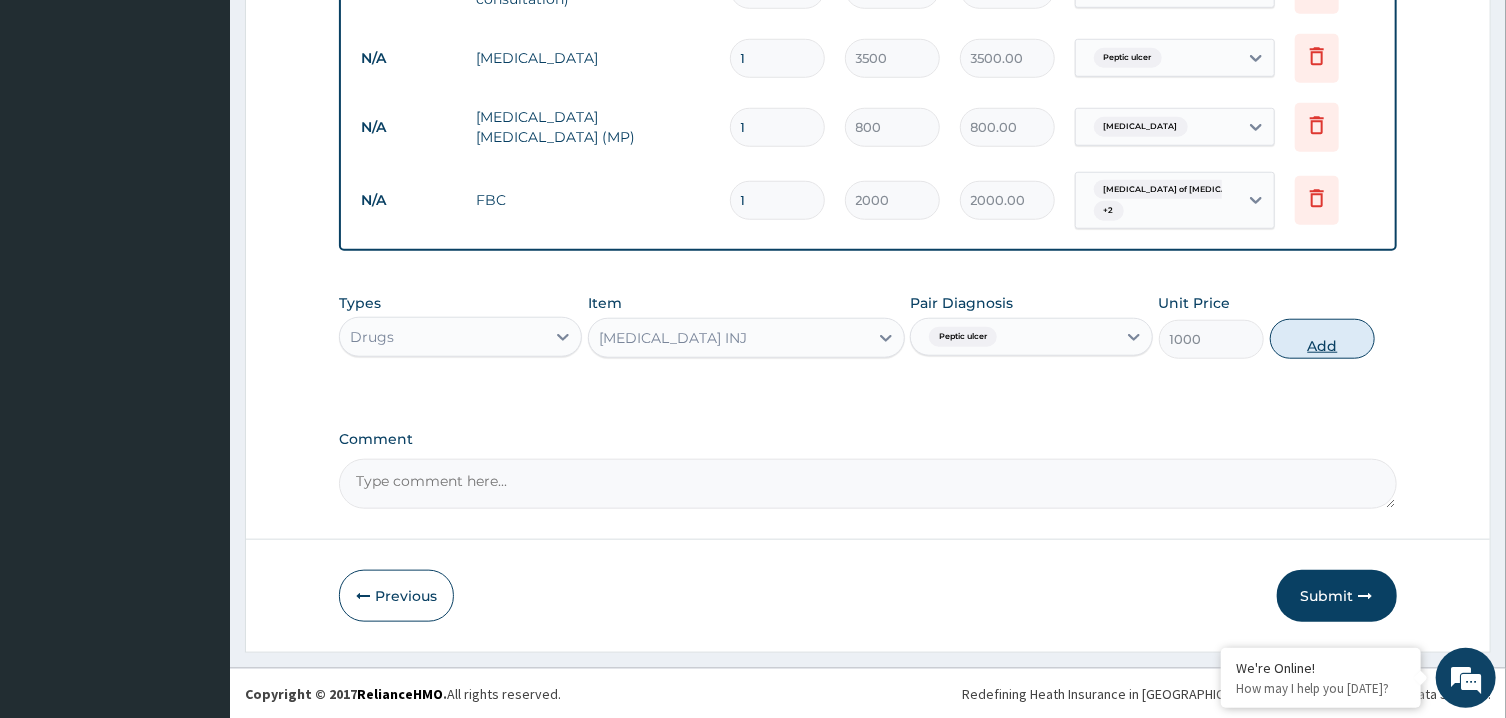 click on "Add" at bounding box center [1323, 339] 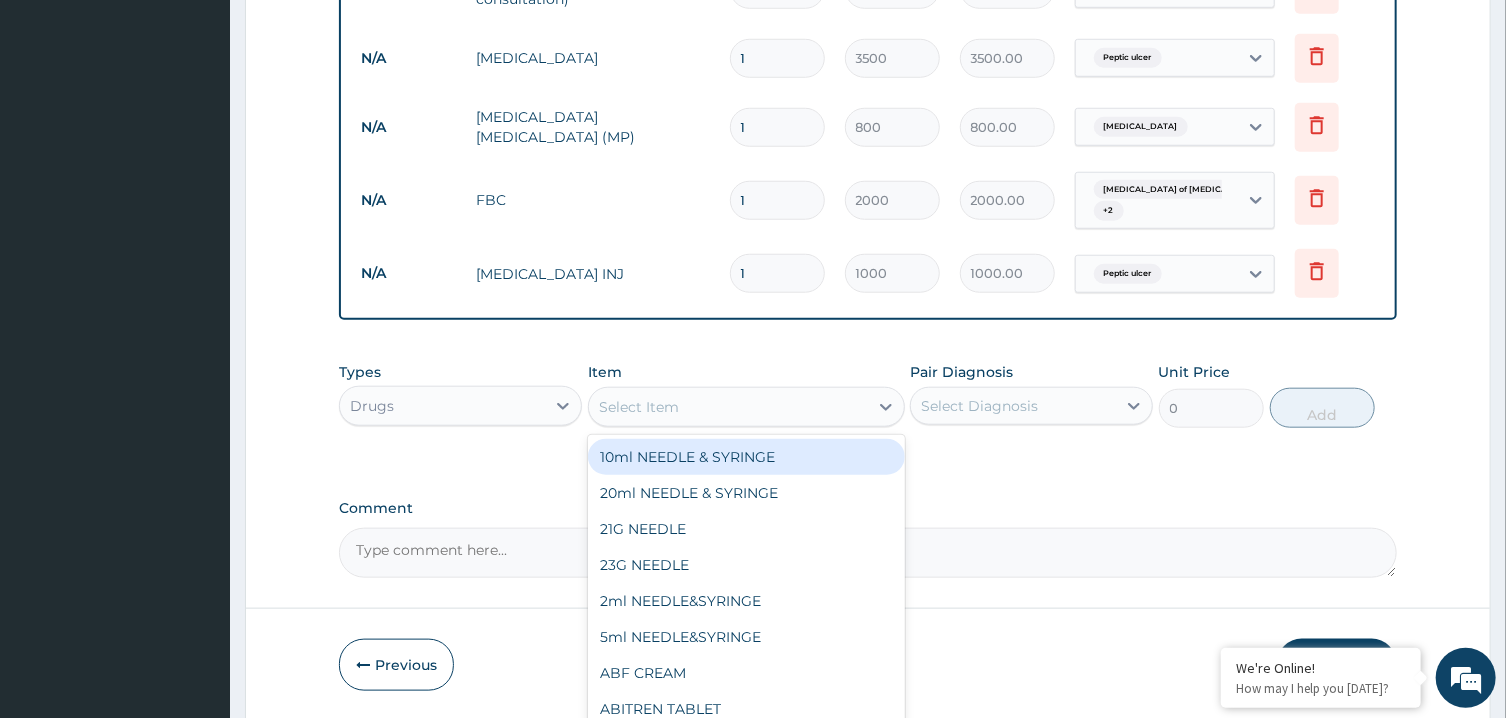 click on "Select Item" at bounding box center [728, 407] 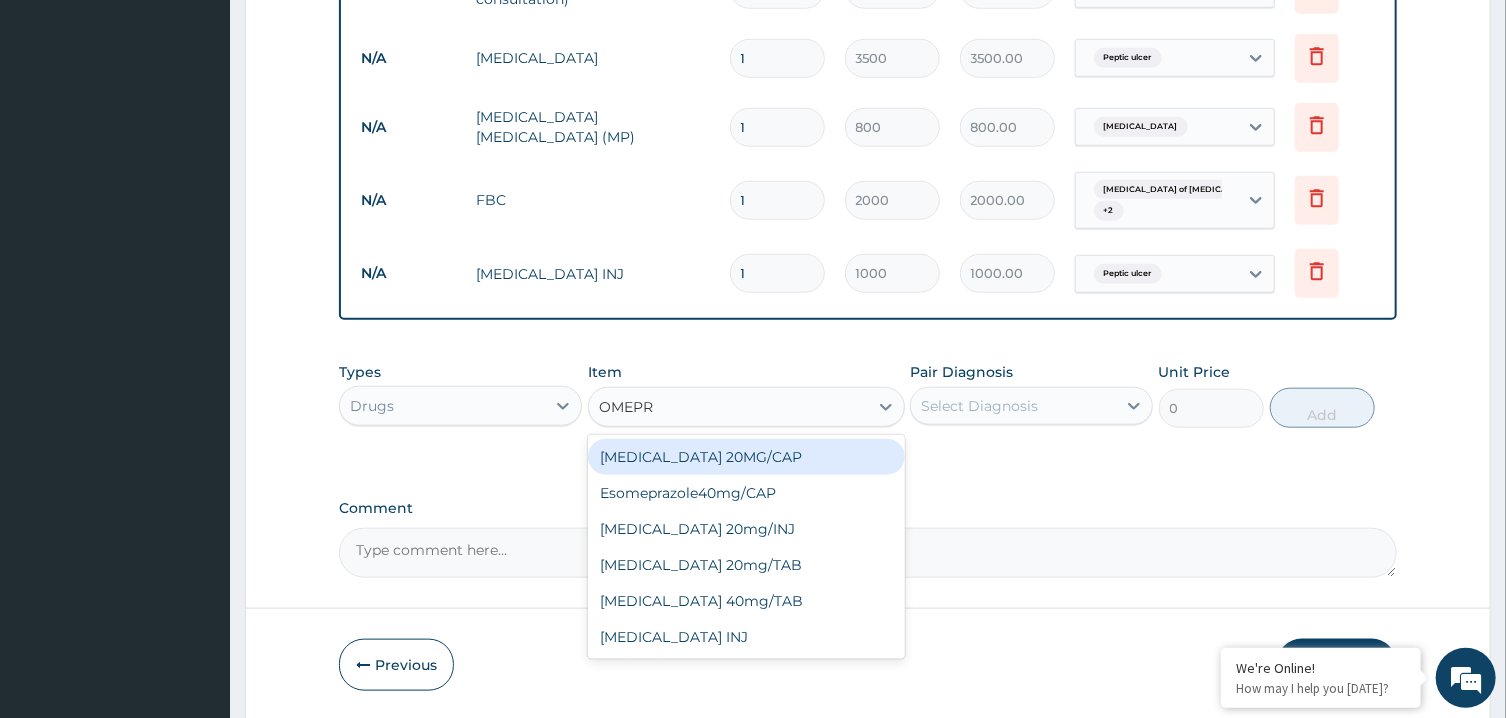 type on "OMEPRA" 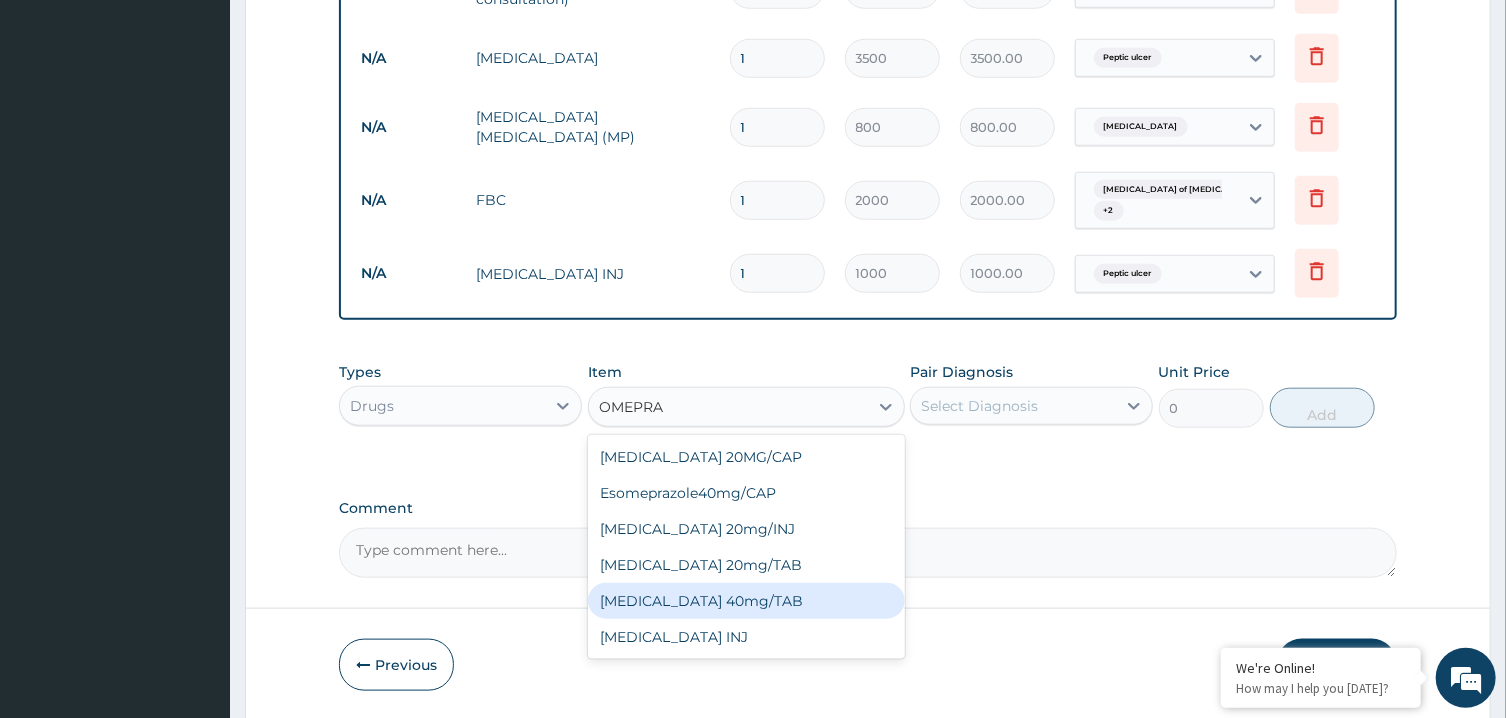 click on "[MEDICAL_DATA] 40mg/TAB" at bounding box center (746, 601) 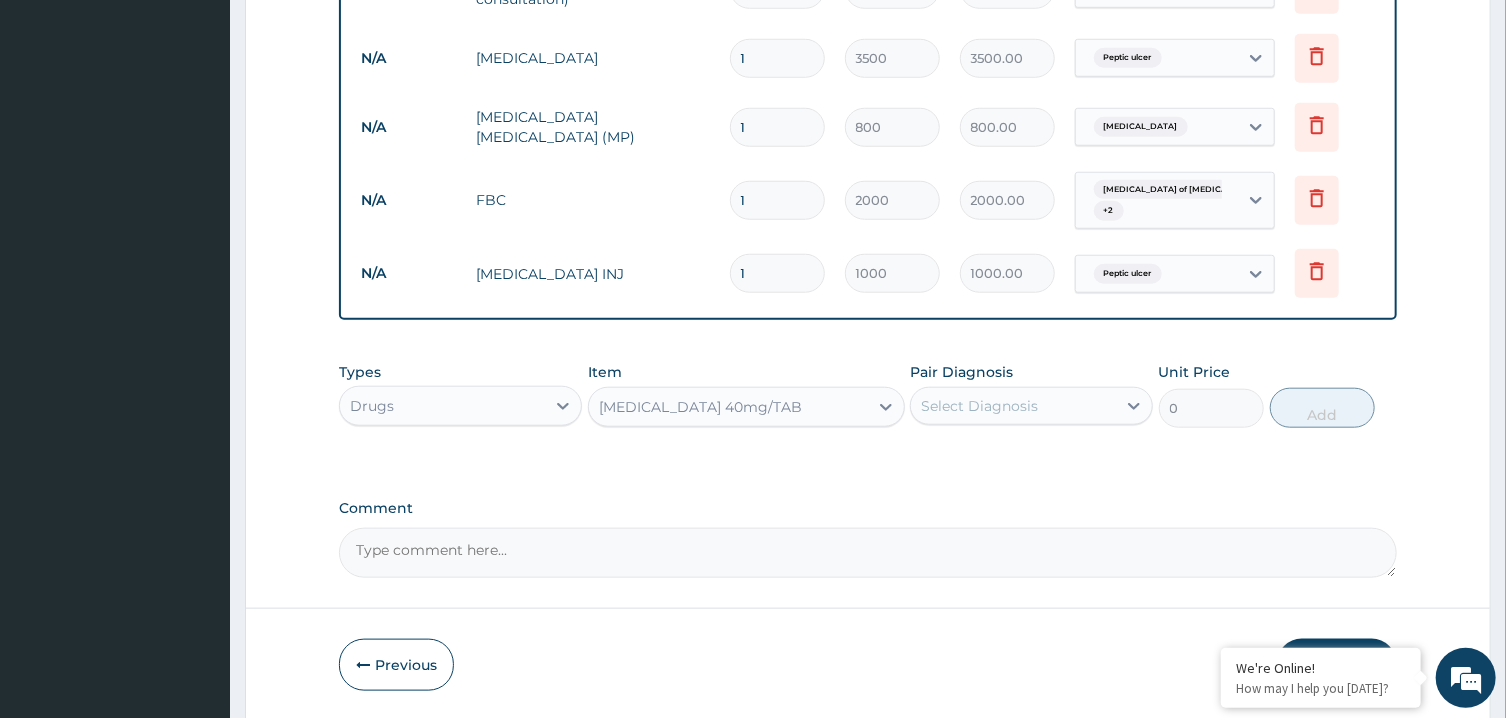 type 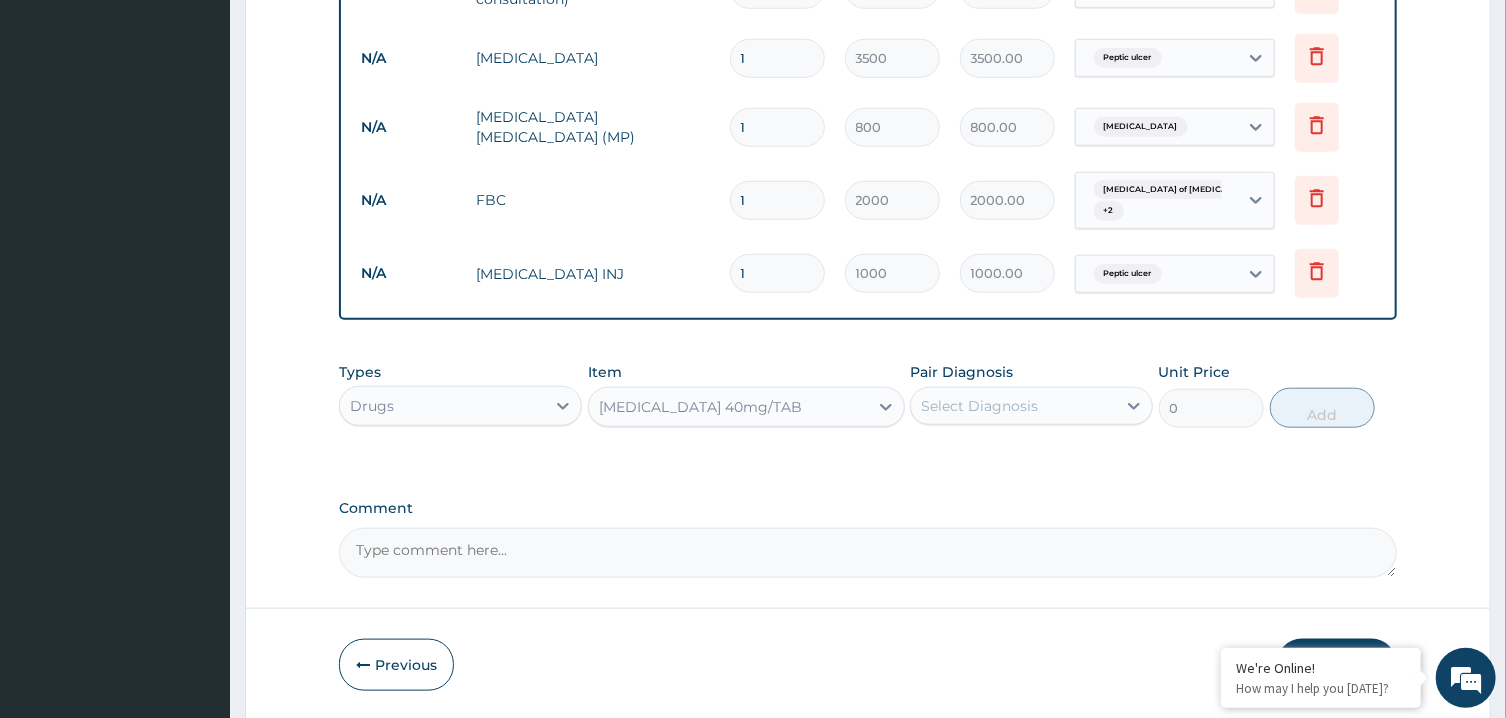 type on "150" 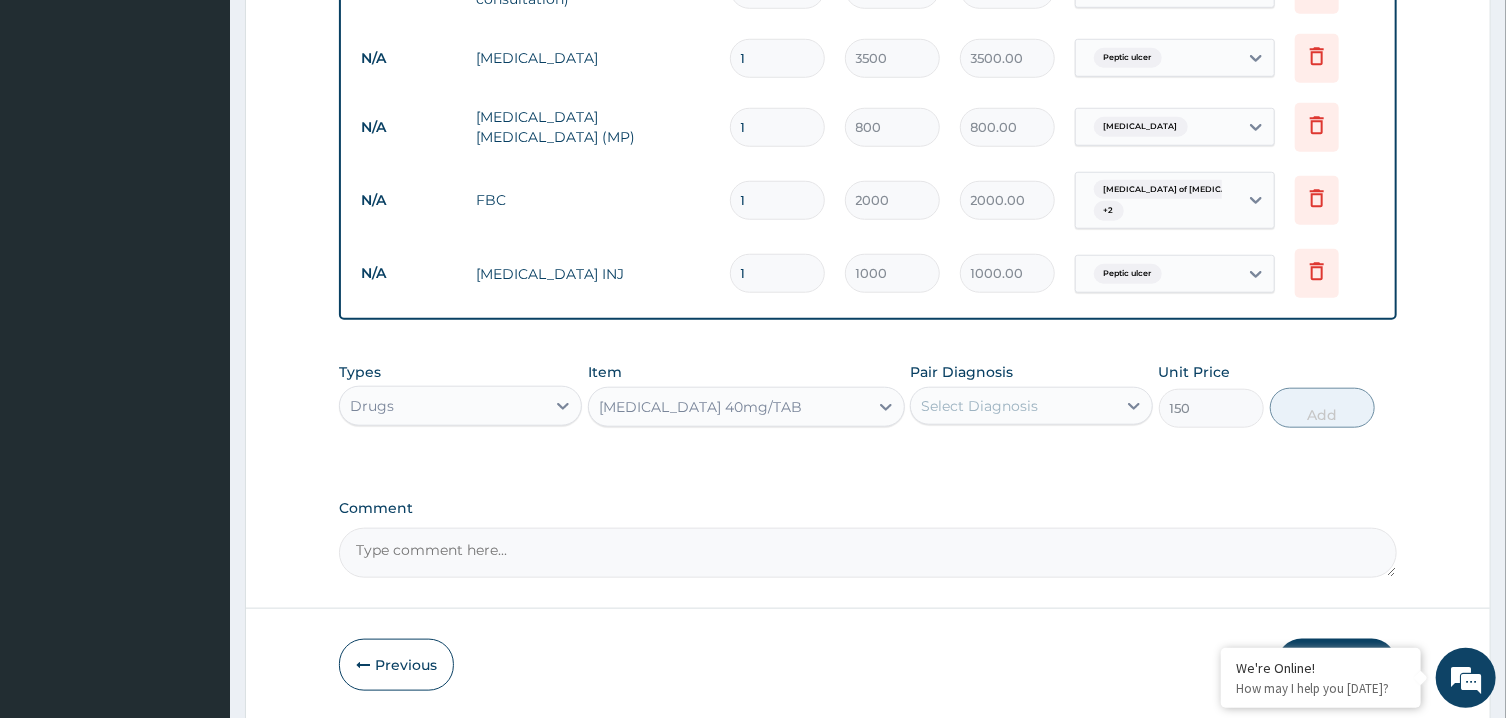 click on "Select Diagnosis" at bounding box center [1013, 406] 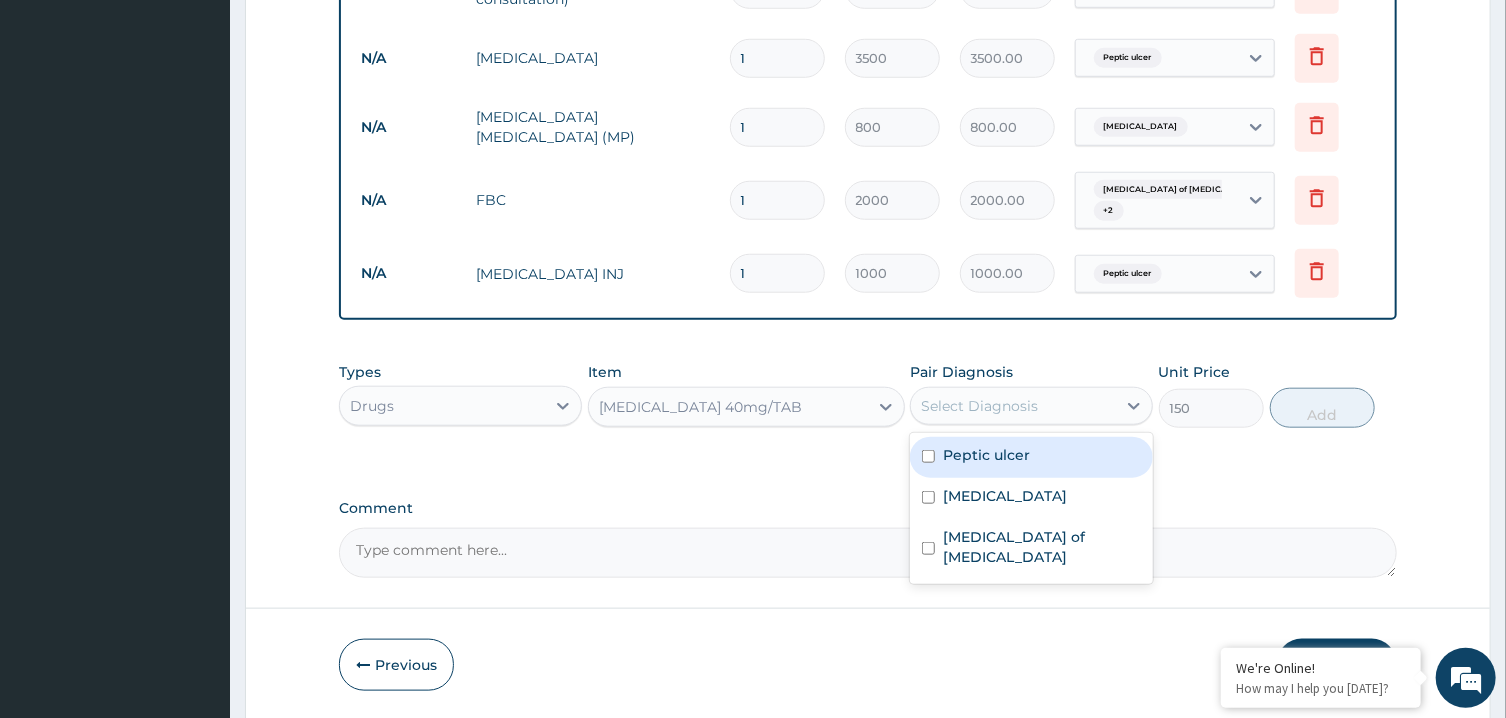 click on "Peptic ulcer" at bounding box center (1031, 457) 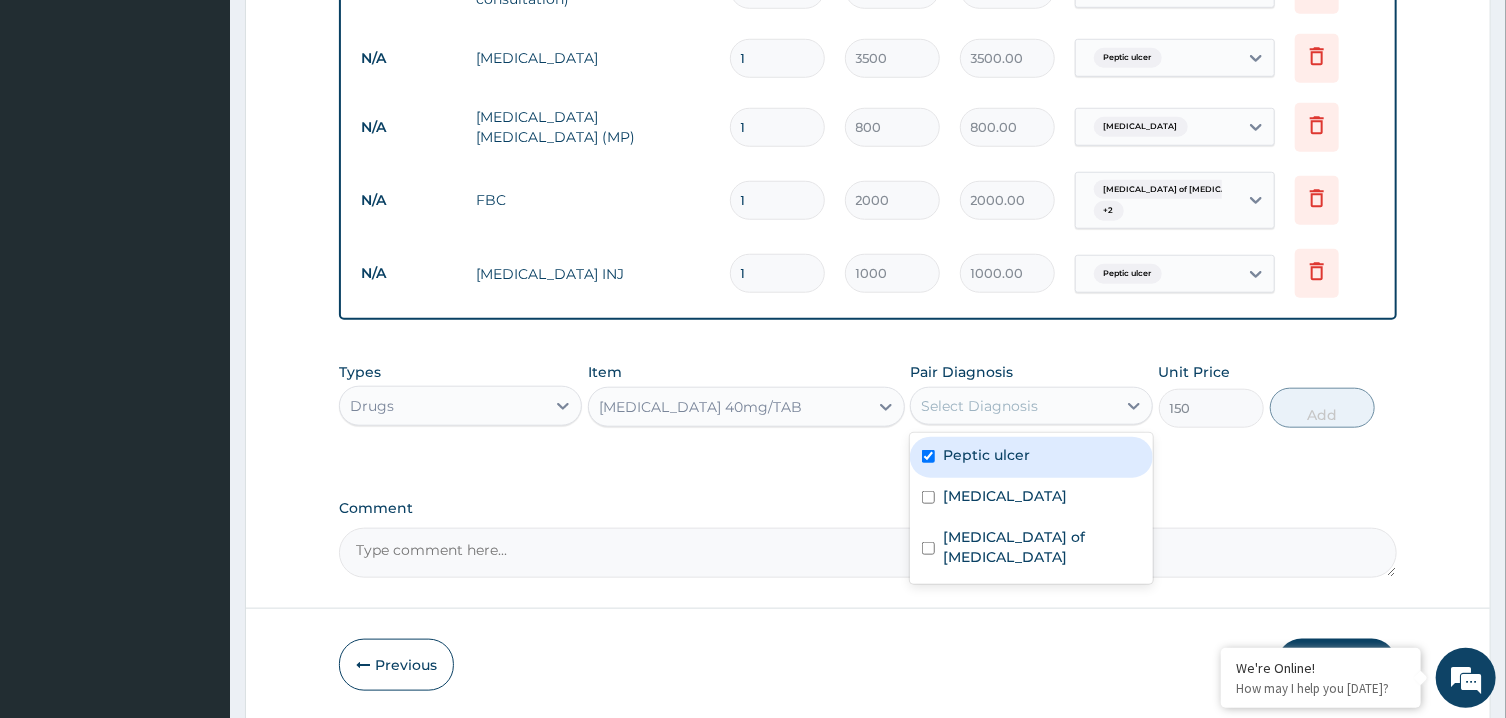 checkbox on "true" 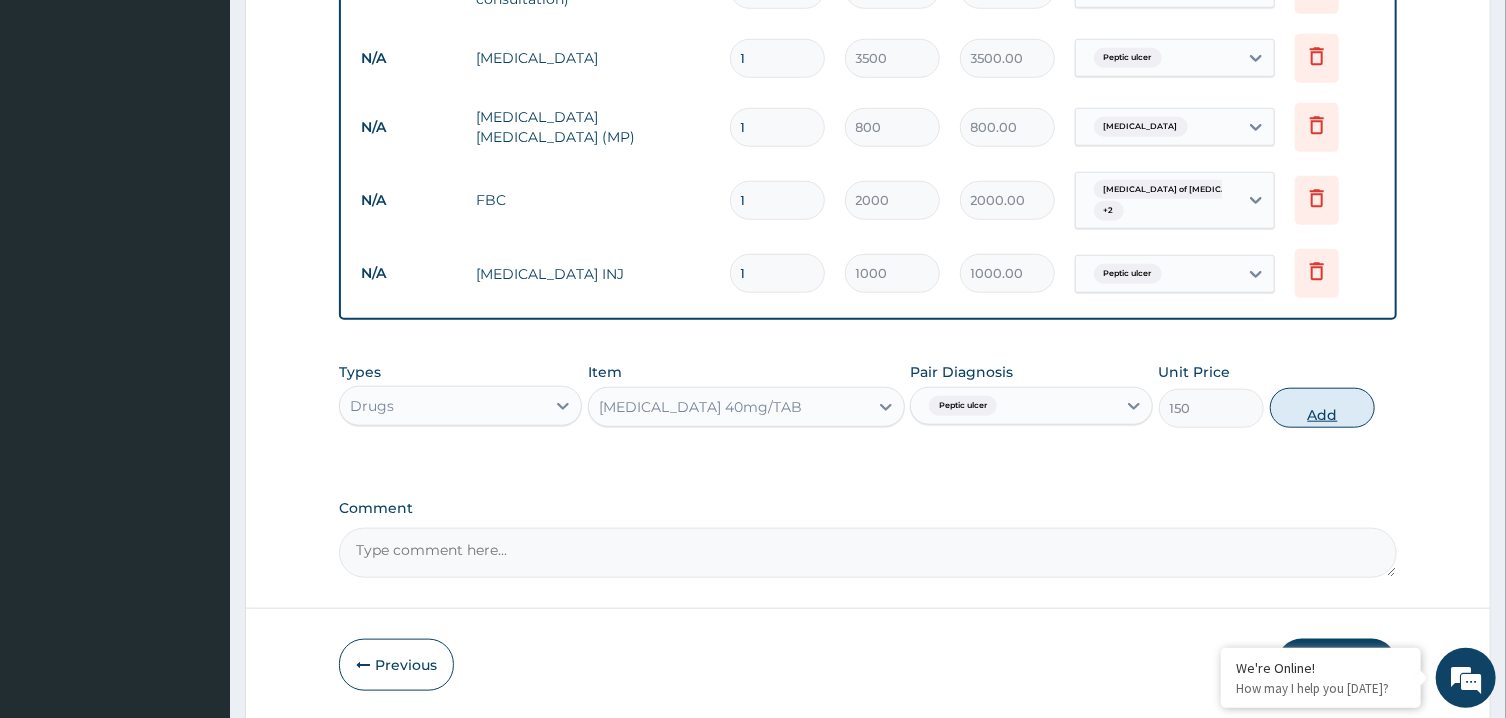 click on "Add" at bounding box center (1323, 408) 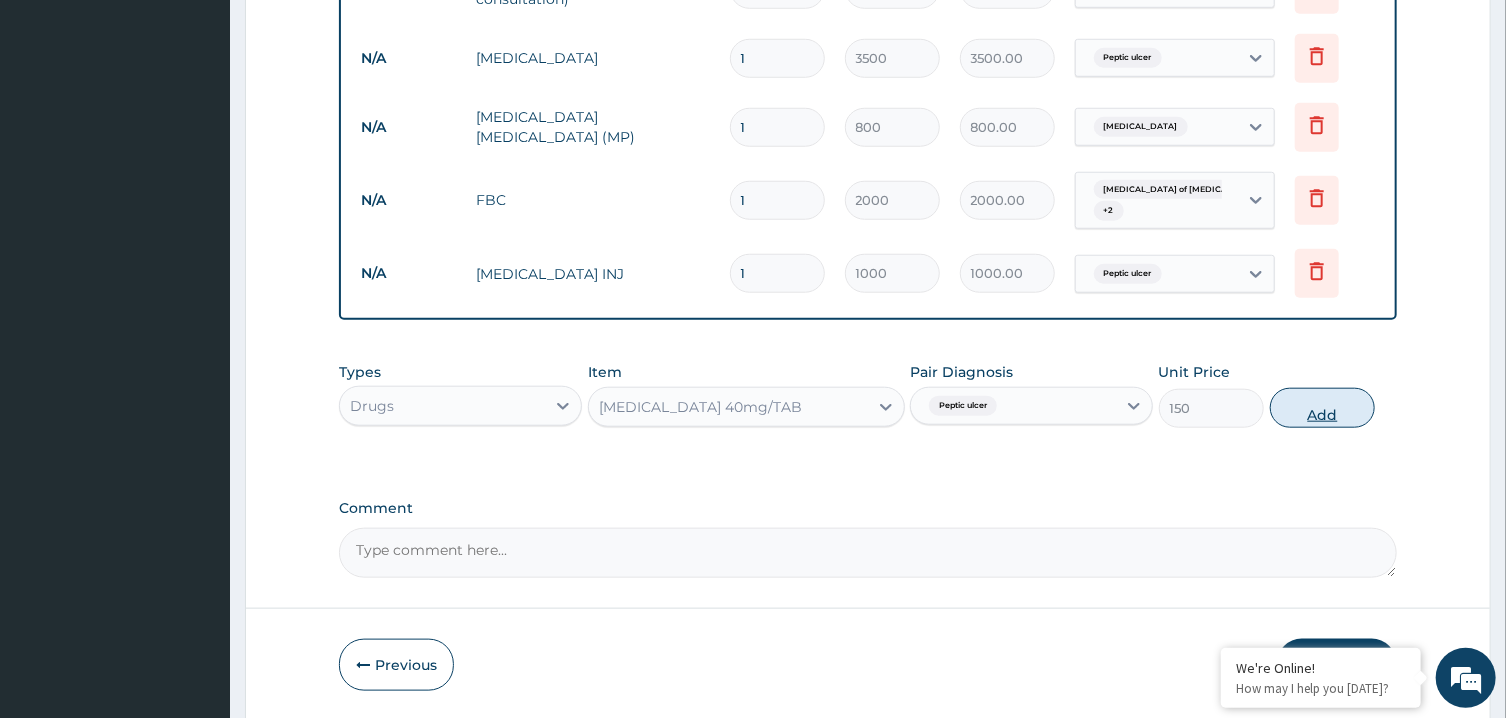 type on "0" 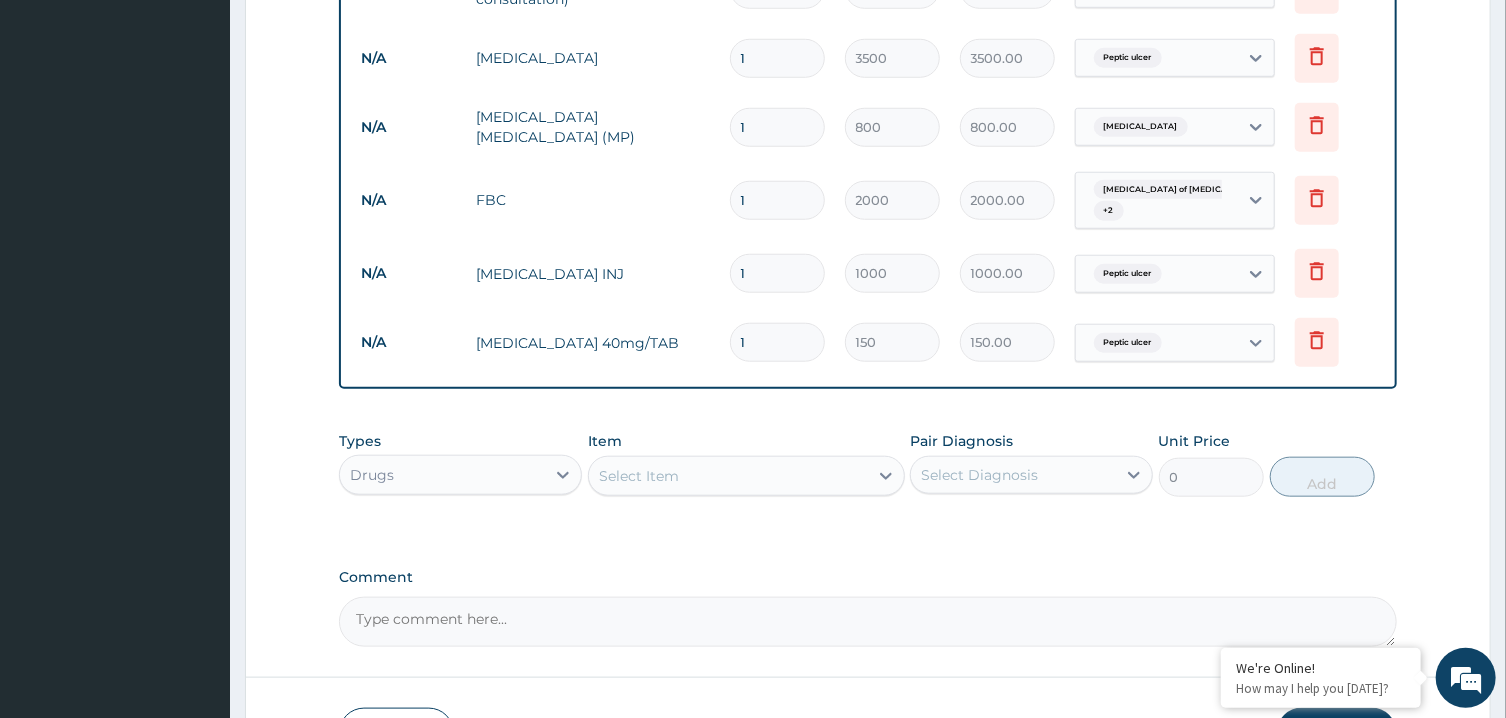 click on "Select Item" at bounding box center [728, 476] 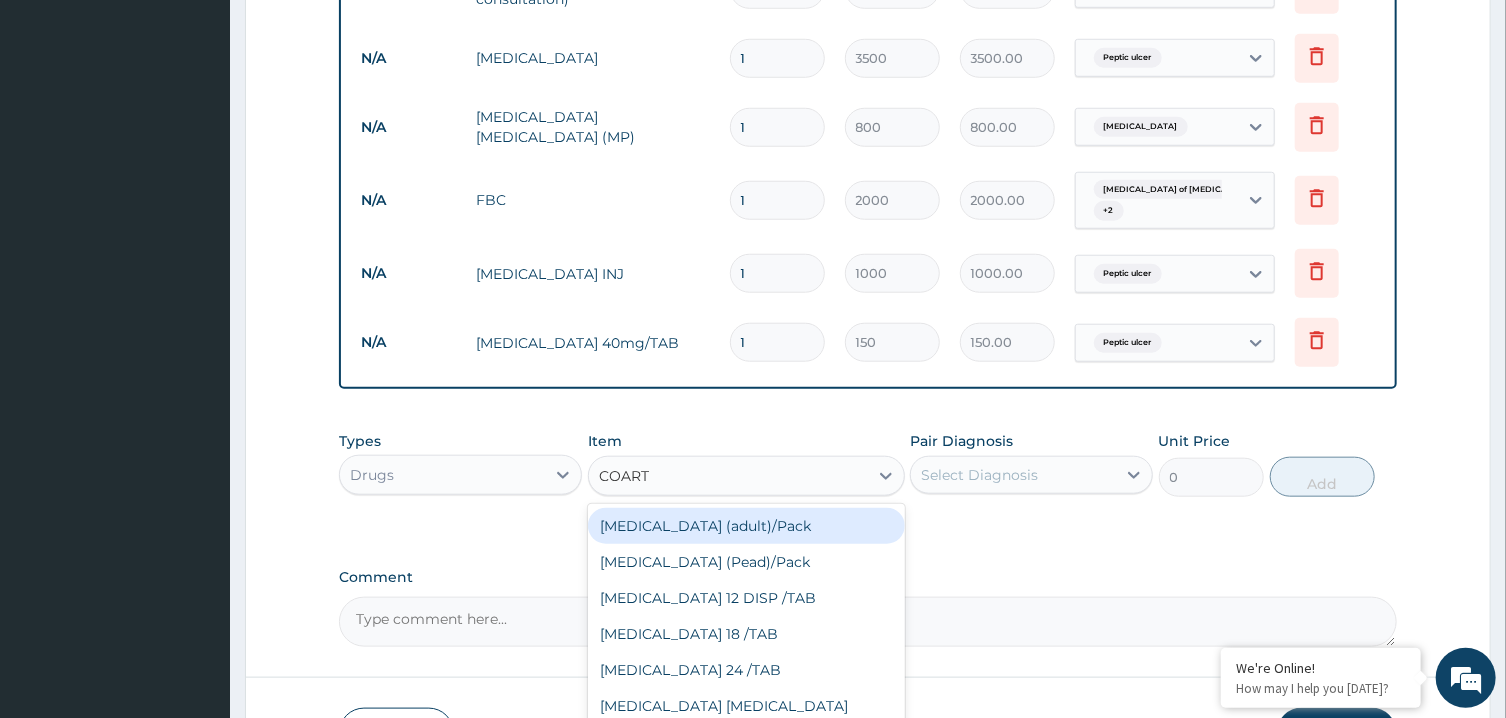 type on "COARTE" 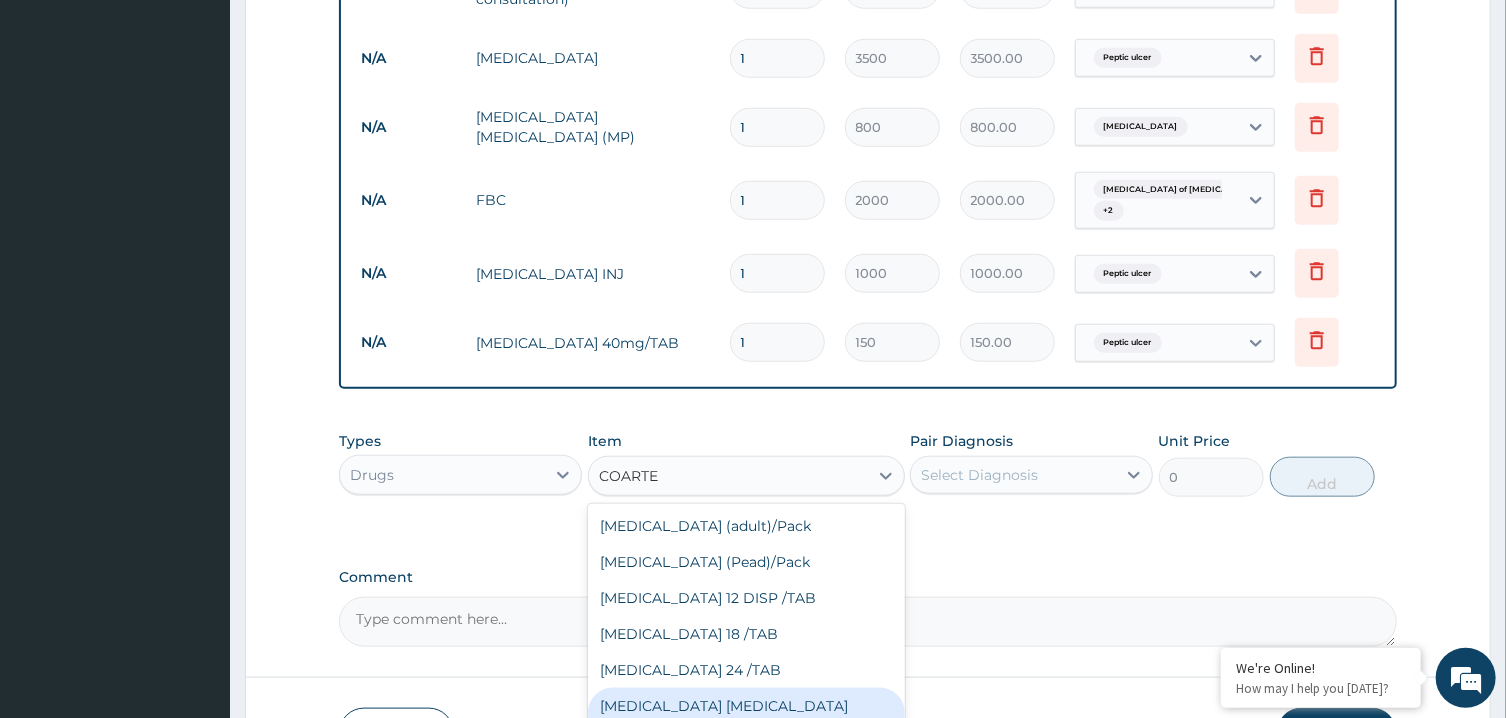 click on "COARTEM D TAB 80/480" at bounding box center (746, 716) 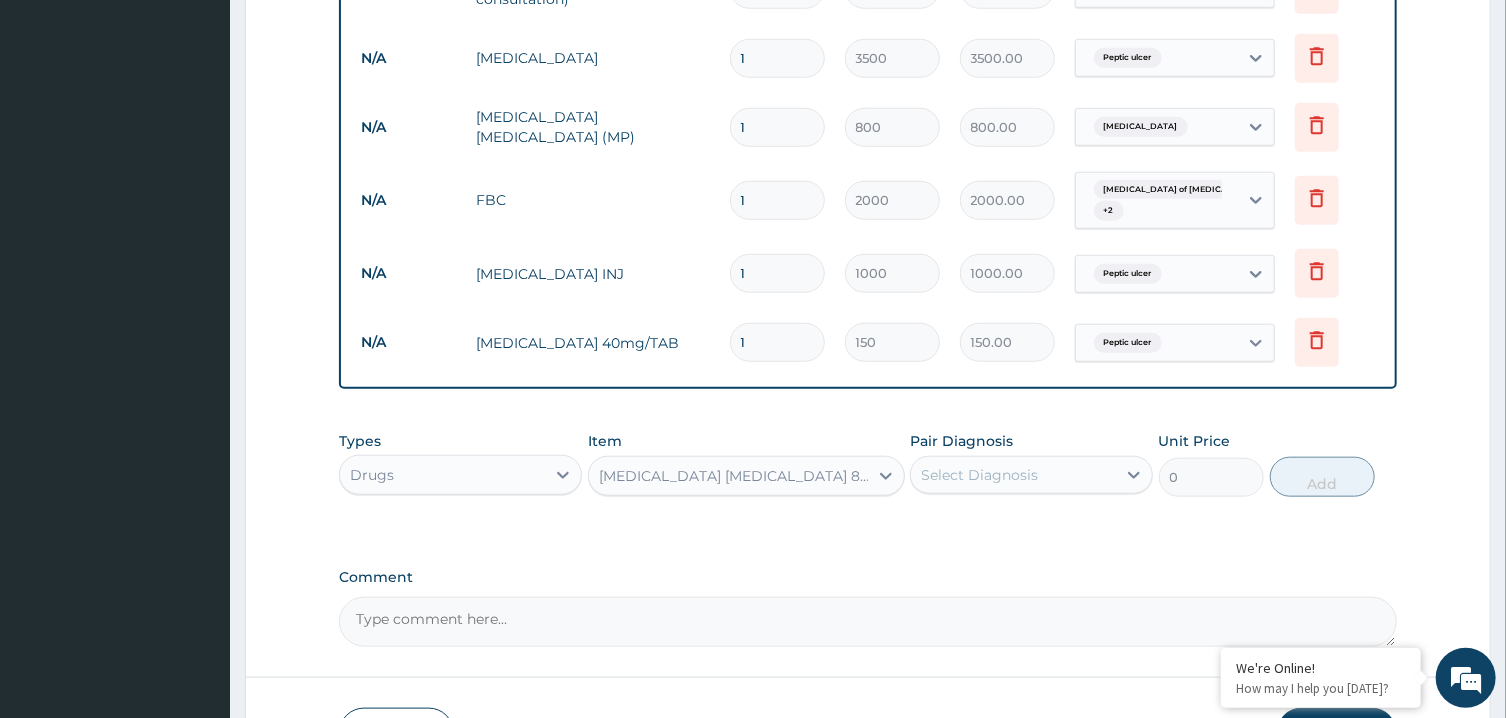 type 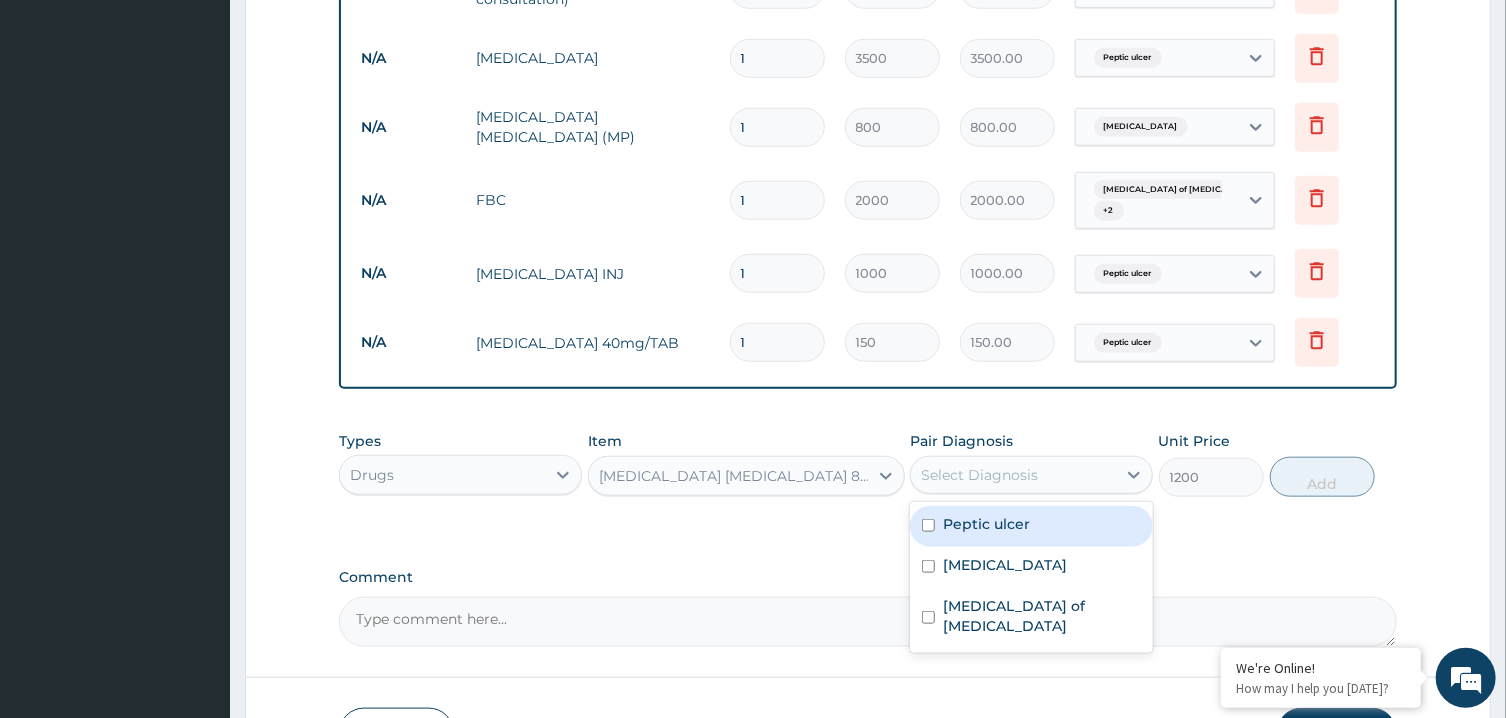 click on "Select Diagnosis" at bounding box center [979, 475] 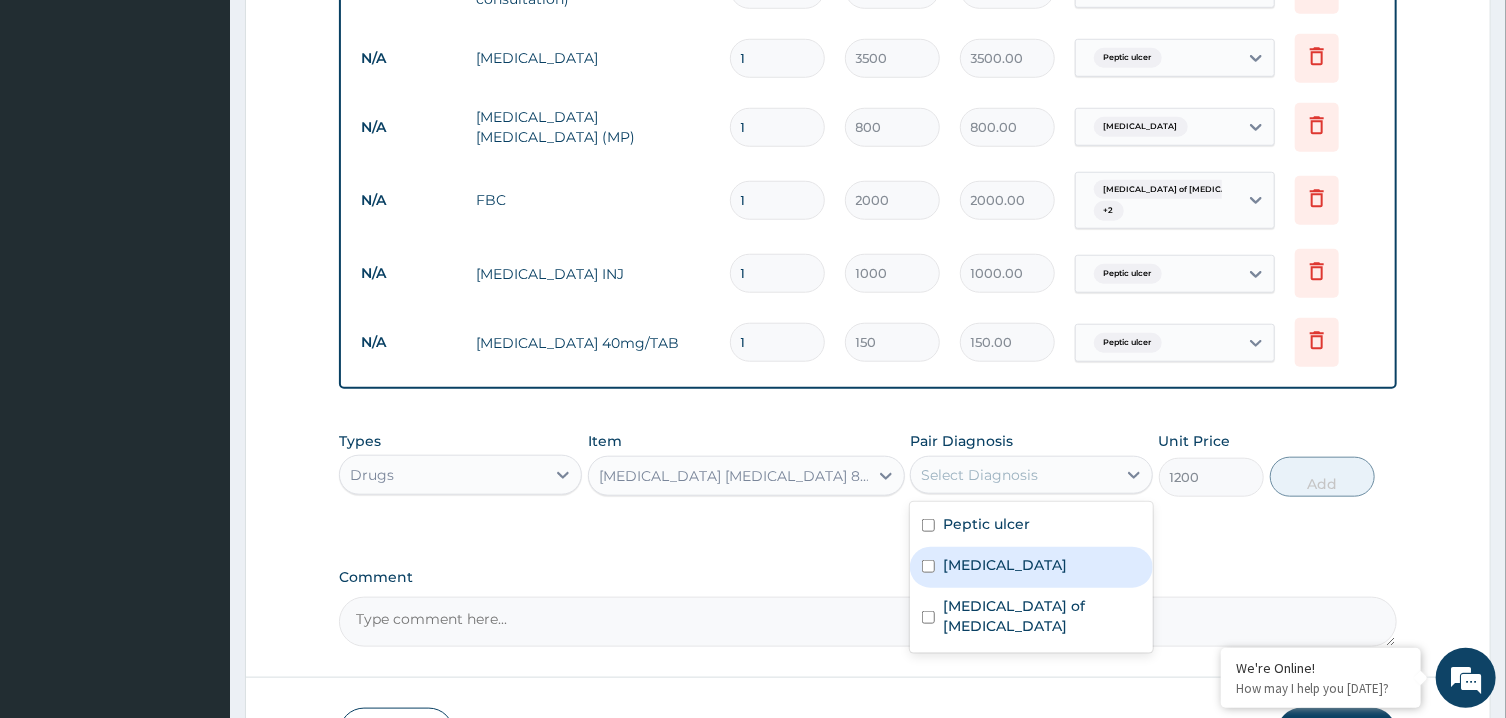 click on "Malaria" at bounding box center [1031, 567] 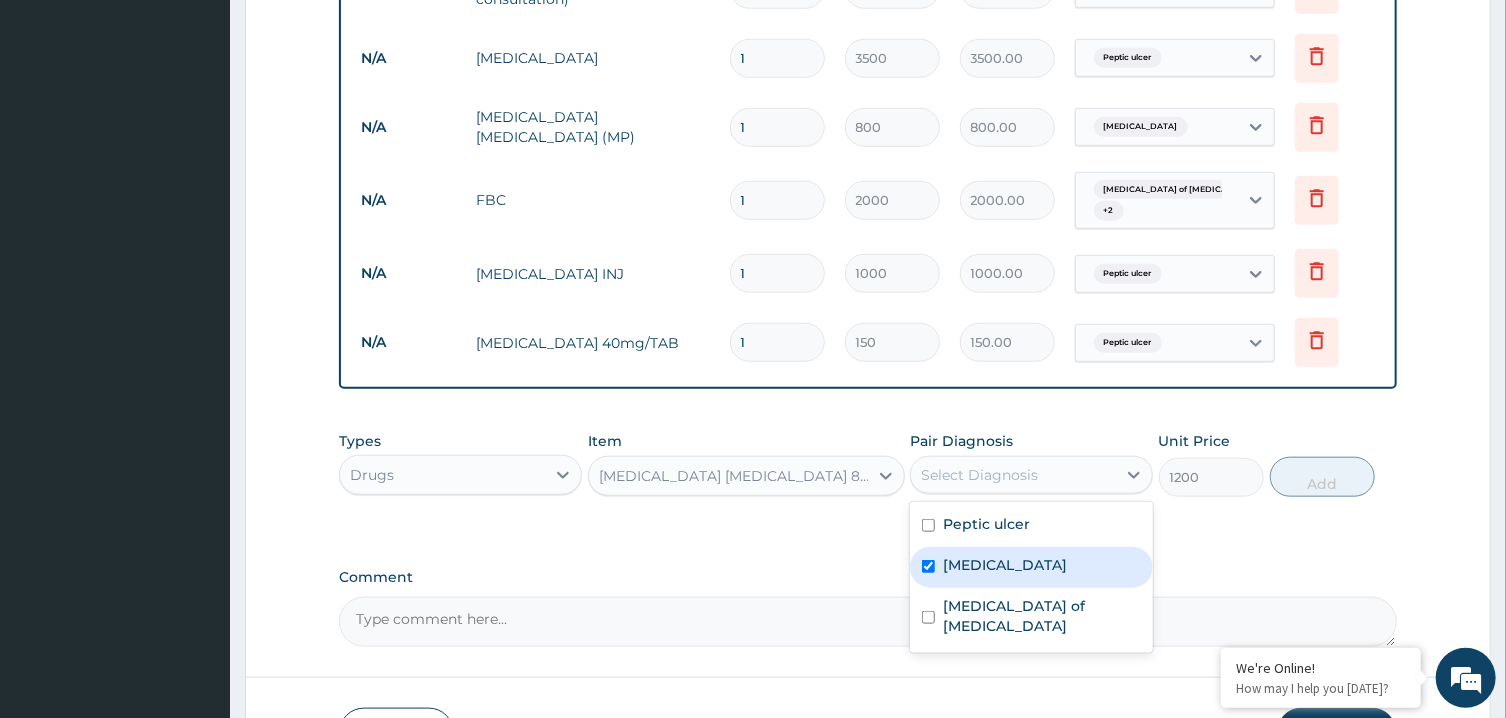 checkbox on "true" 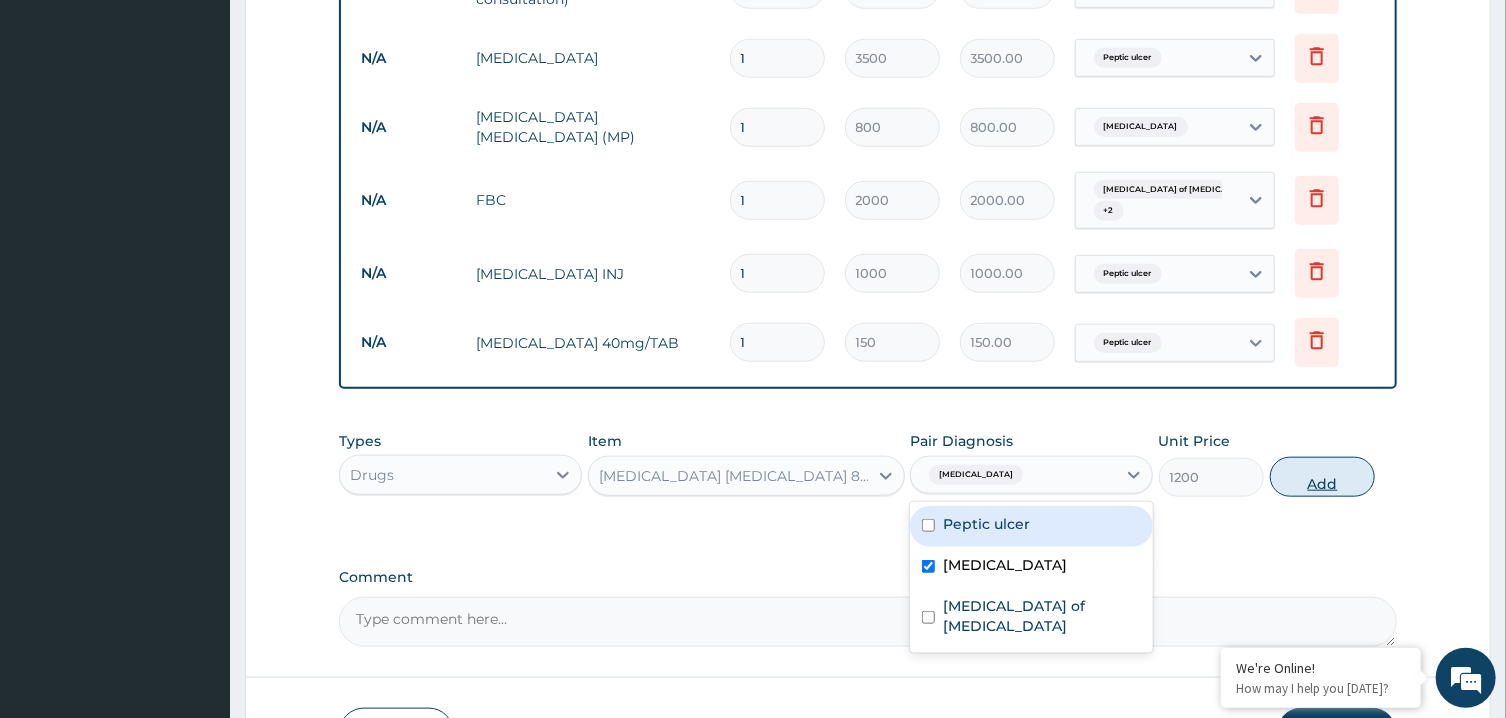 click on "Add" at bounding box center [1323, 477] 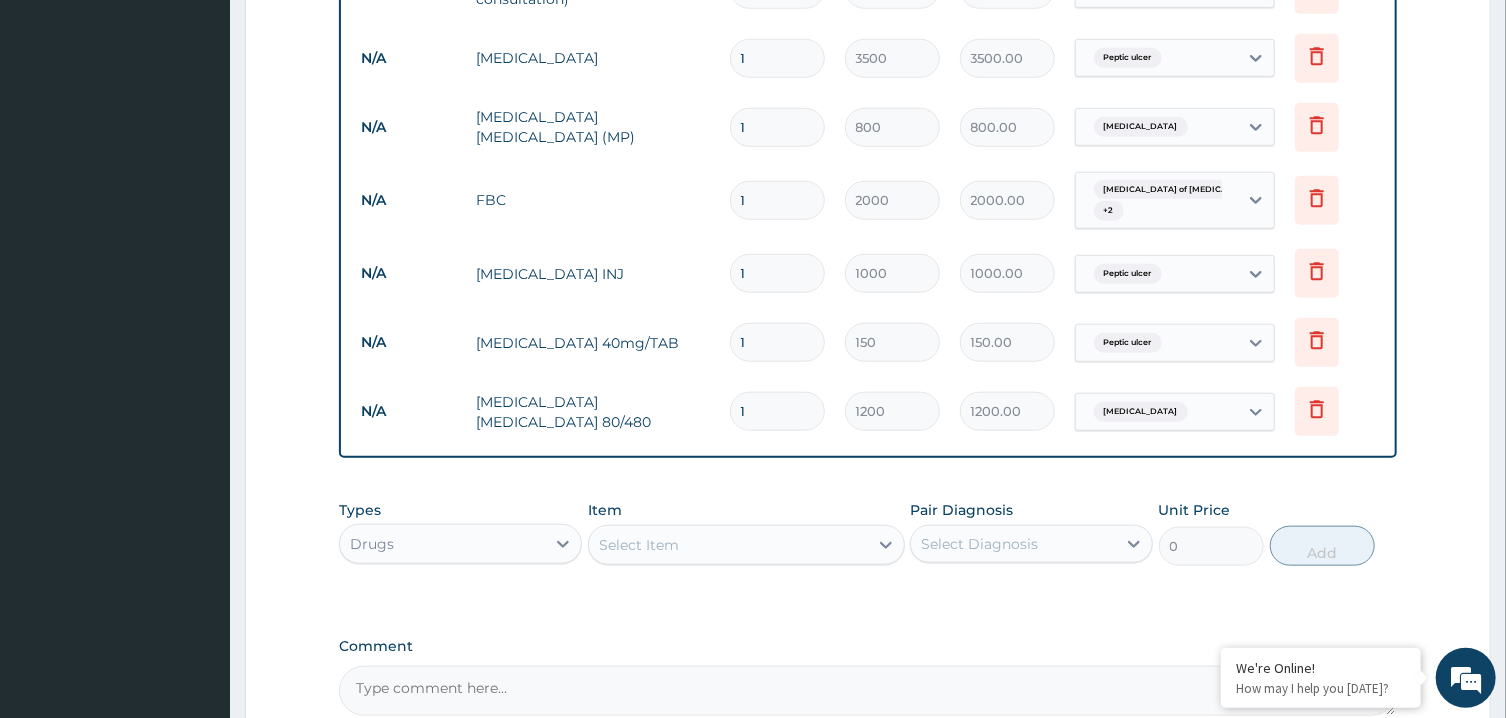 click on "Select Item" at bounding box center (728, 545) 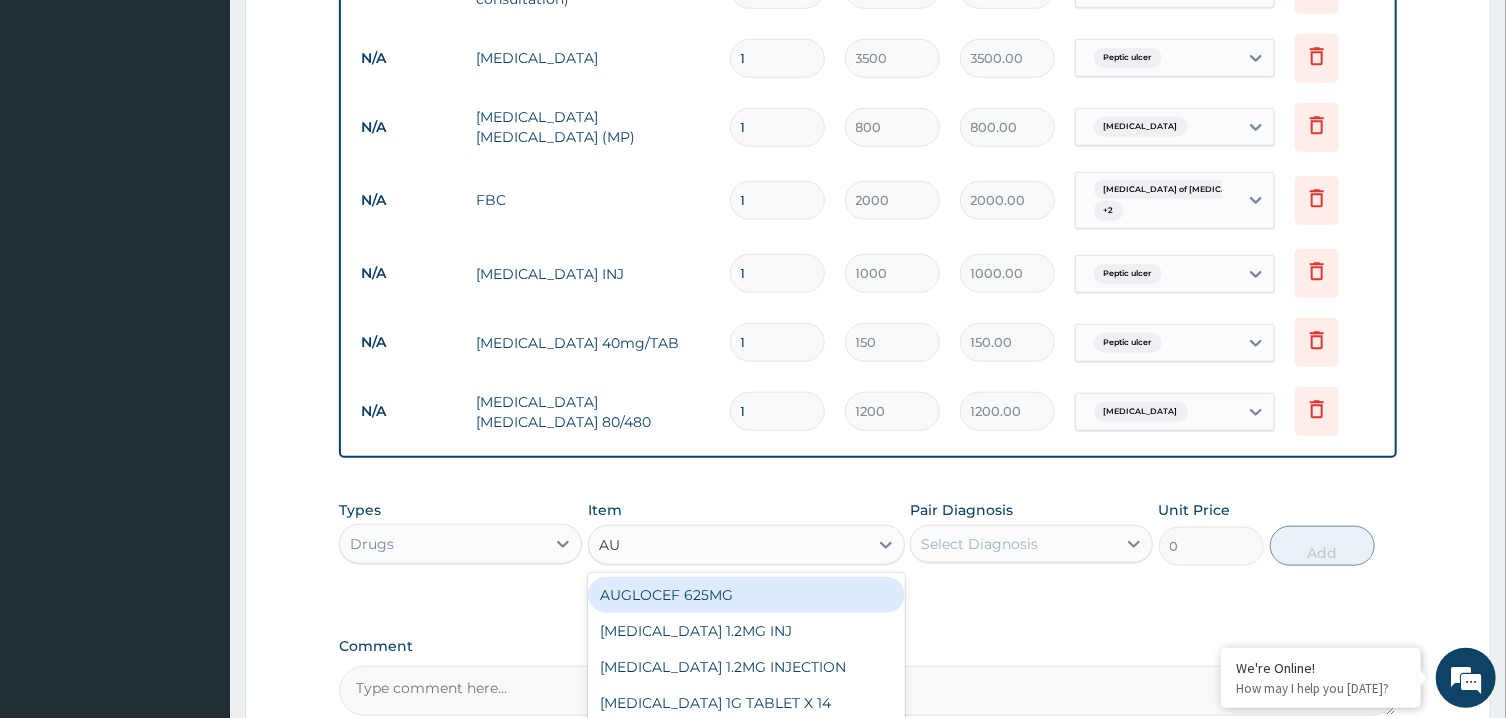 type on "AUG" 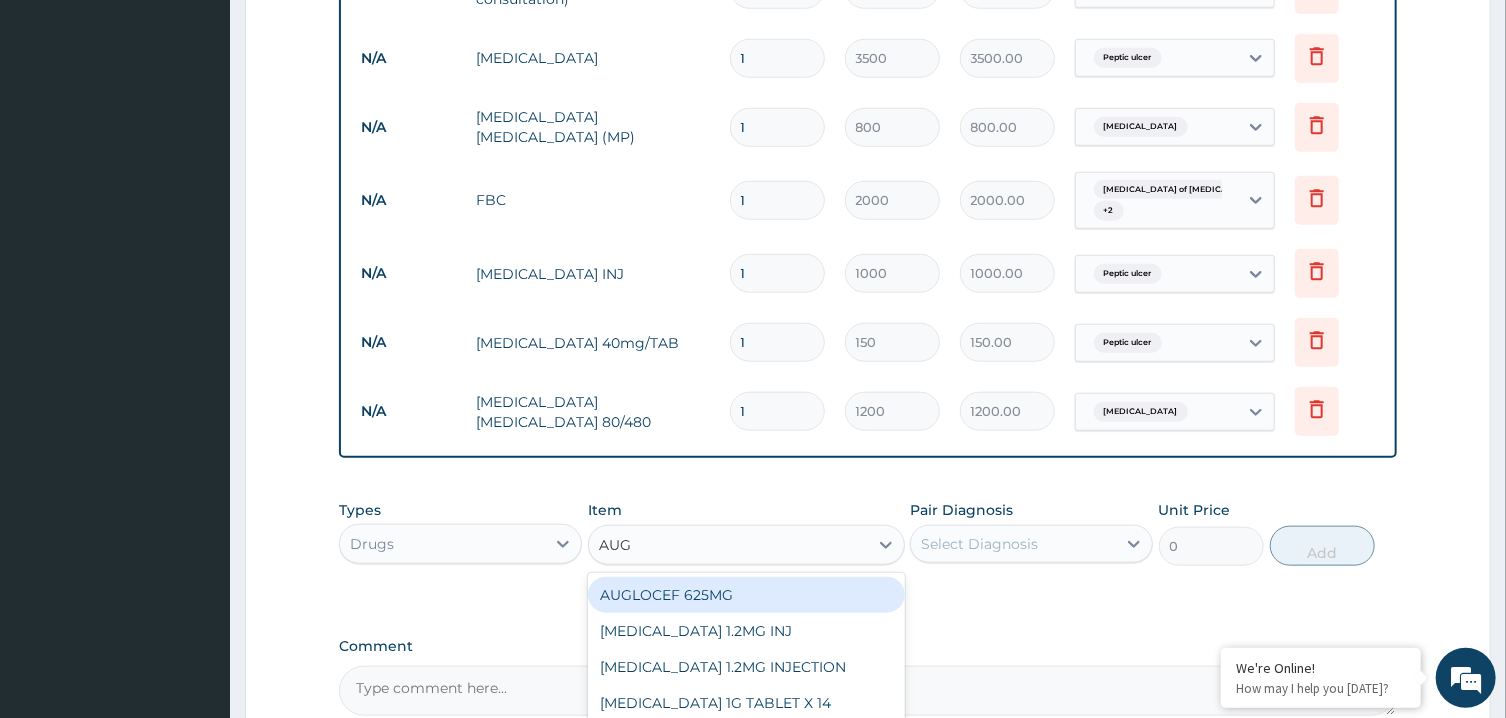 click on "AUGLOCEF 625MG" at bounding box center (746, 595) 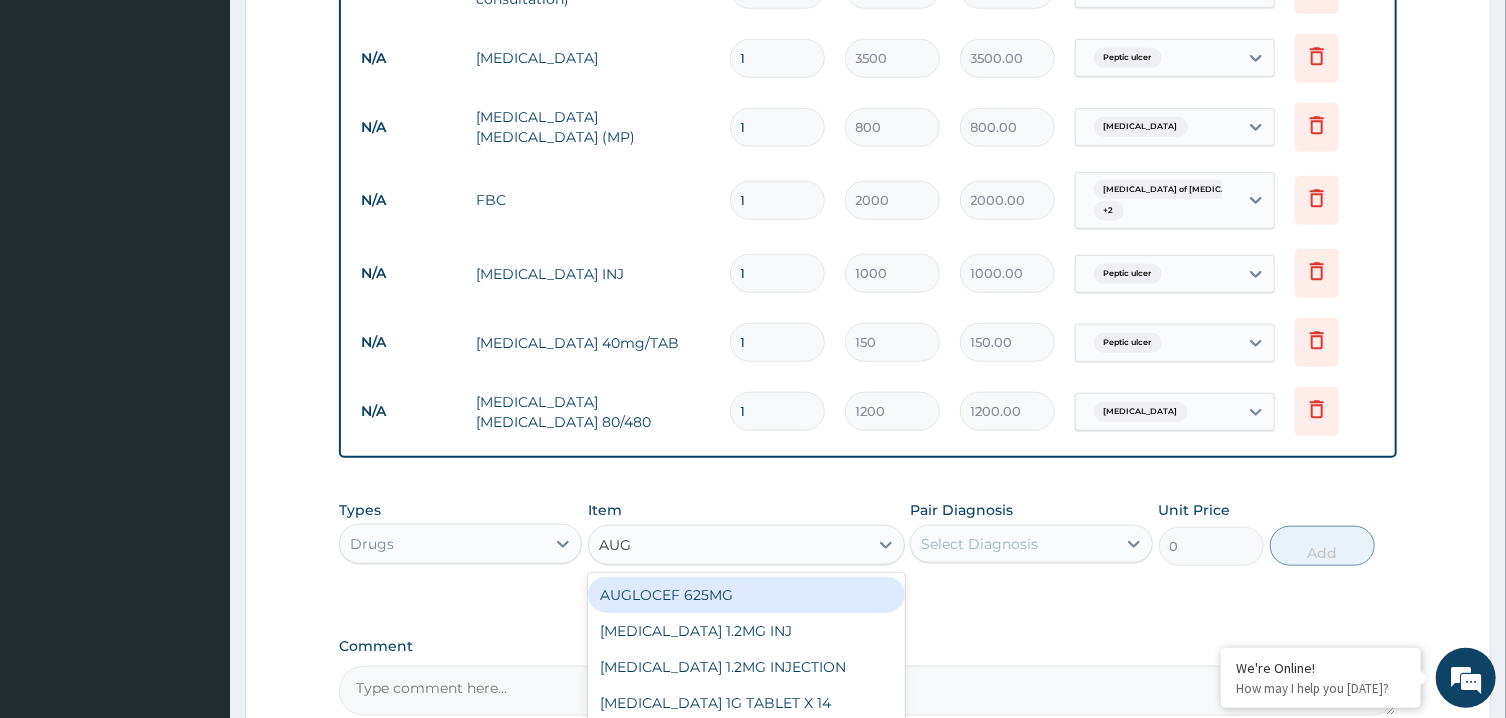 type 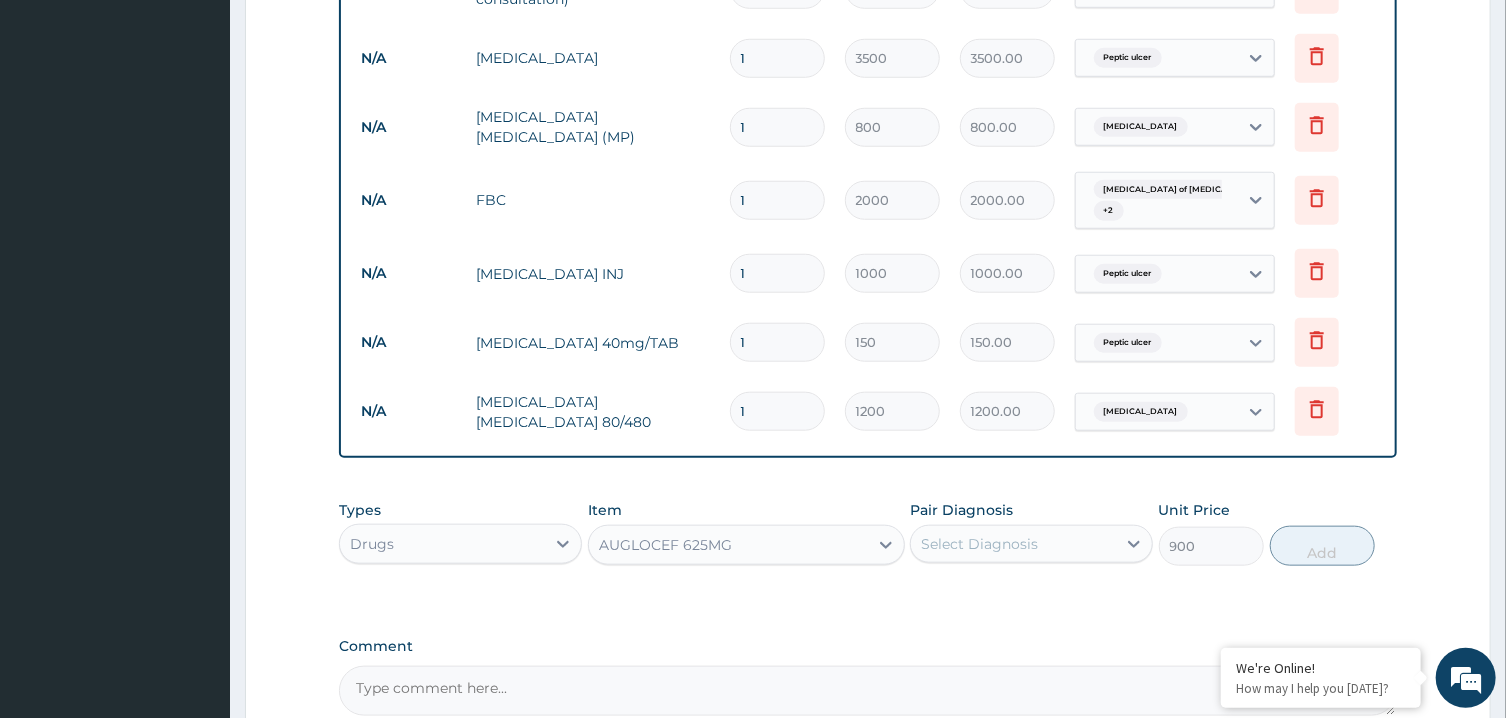 click on "Select Diagnosis" at bounding box center (1013, 544) 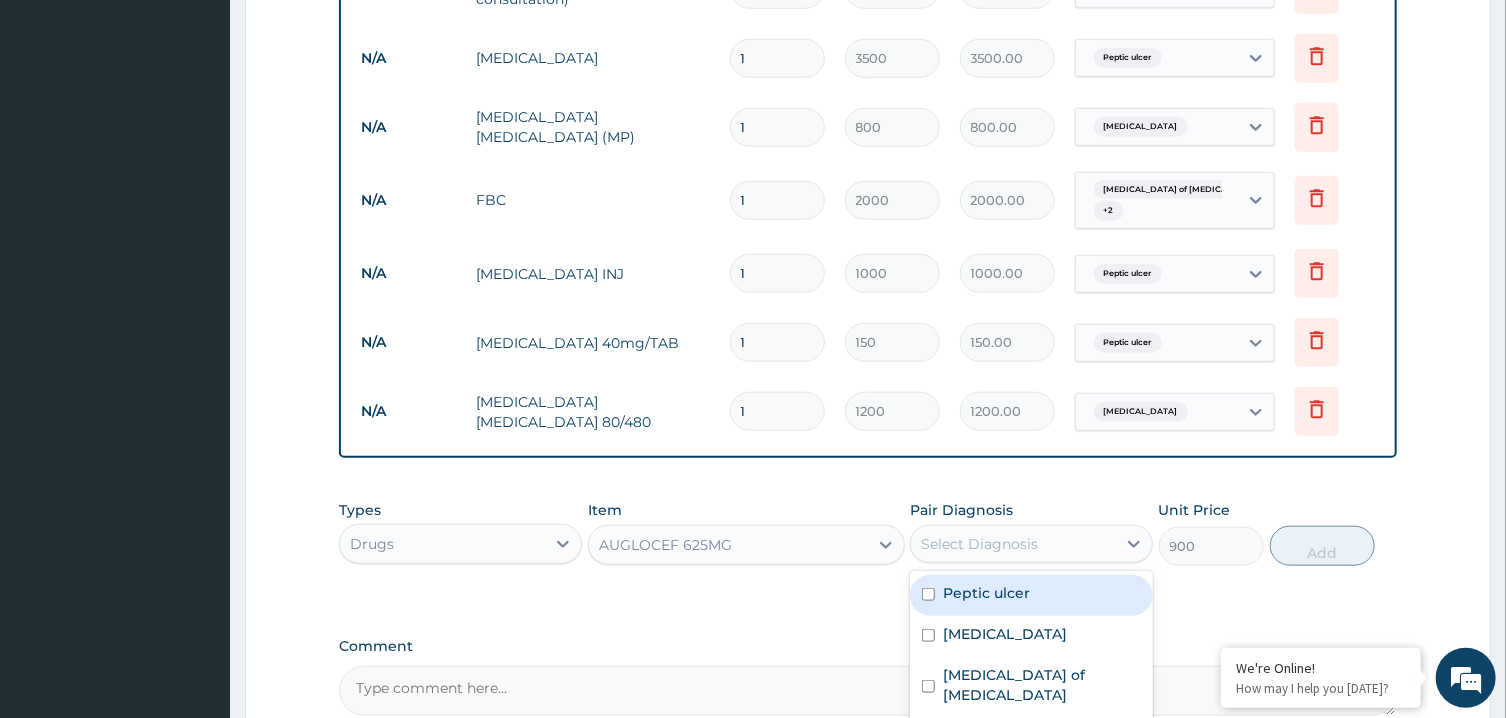 click on "Peptic ulcer" at bounding box center (986, 593) 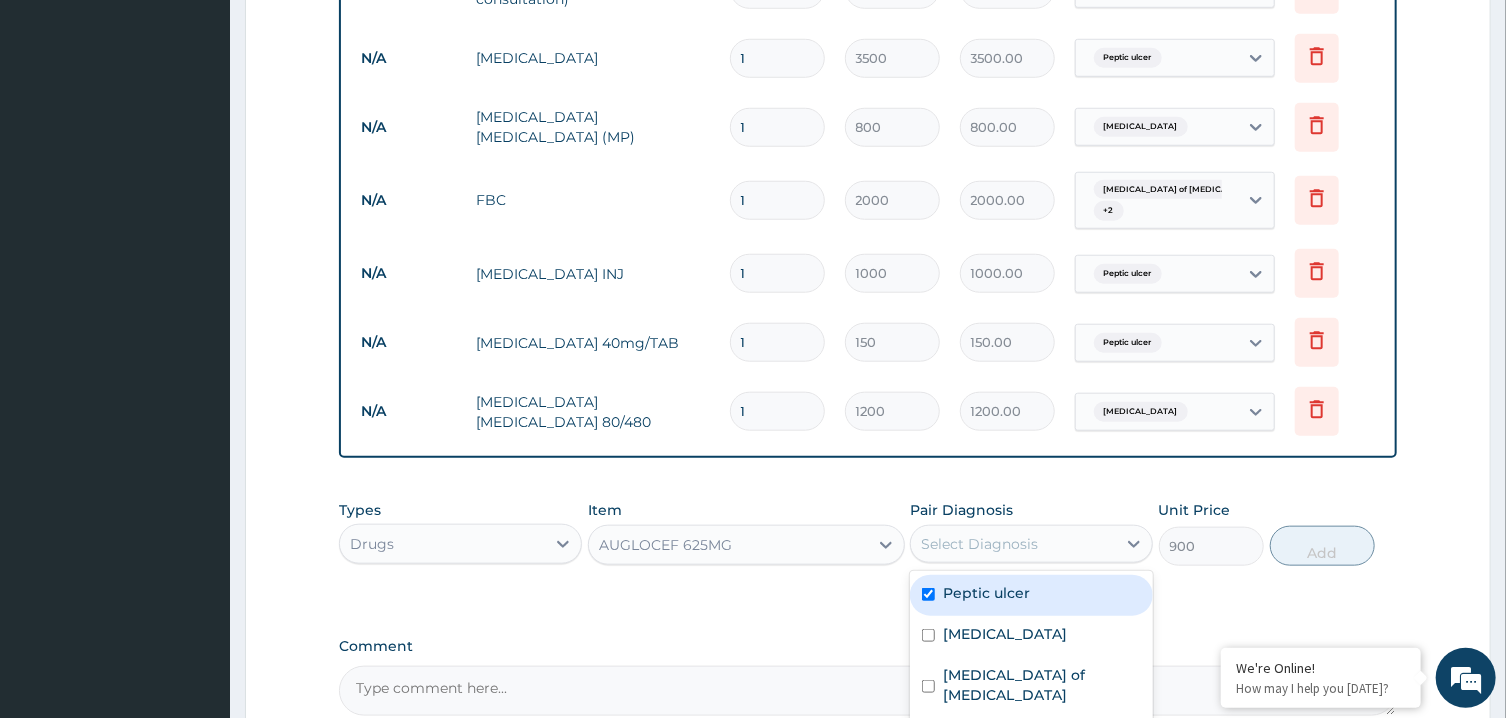 checkbox on "true" 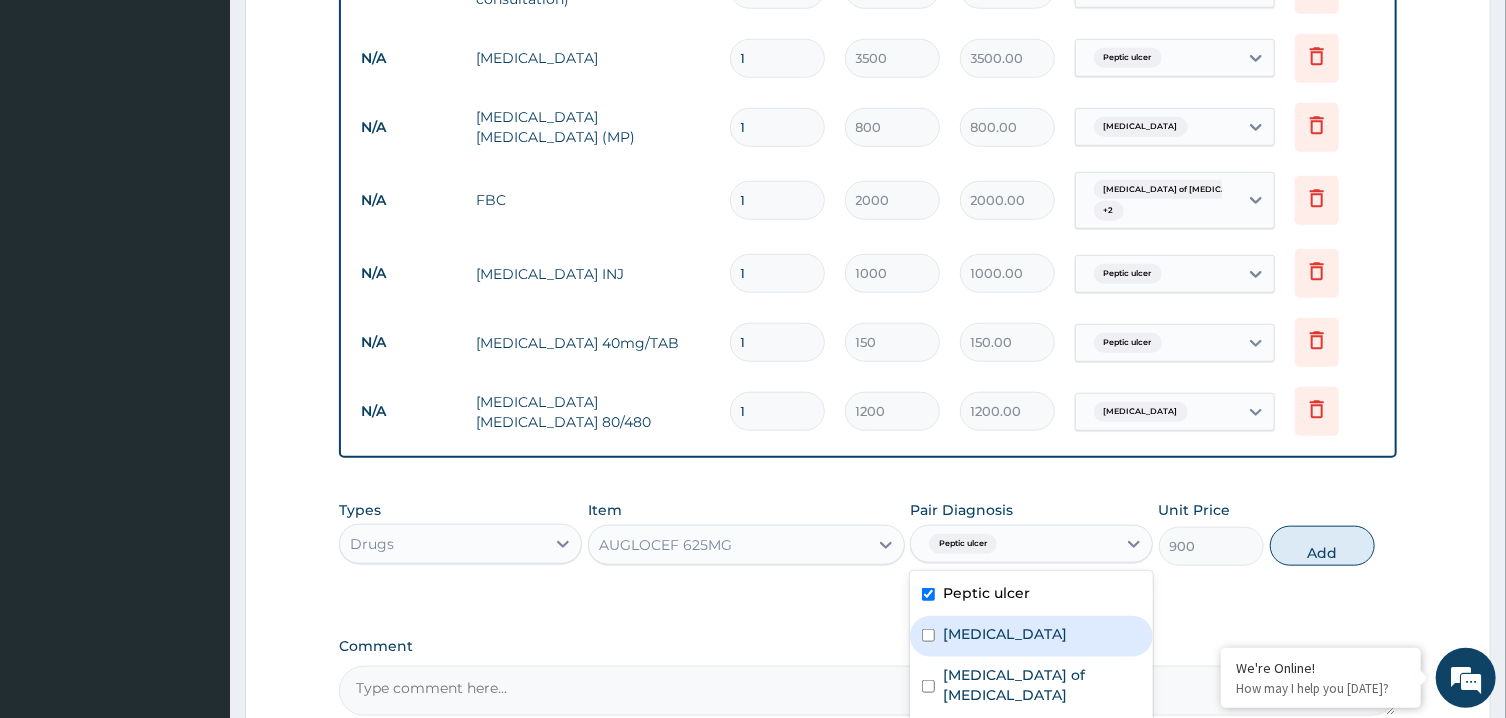 click on "Malaria" at bounding box center (1005, 634) 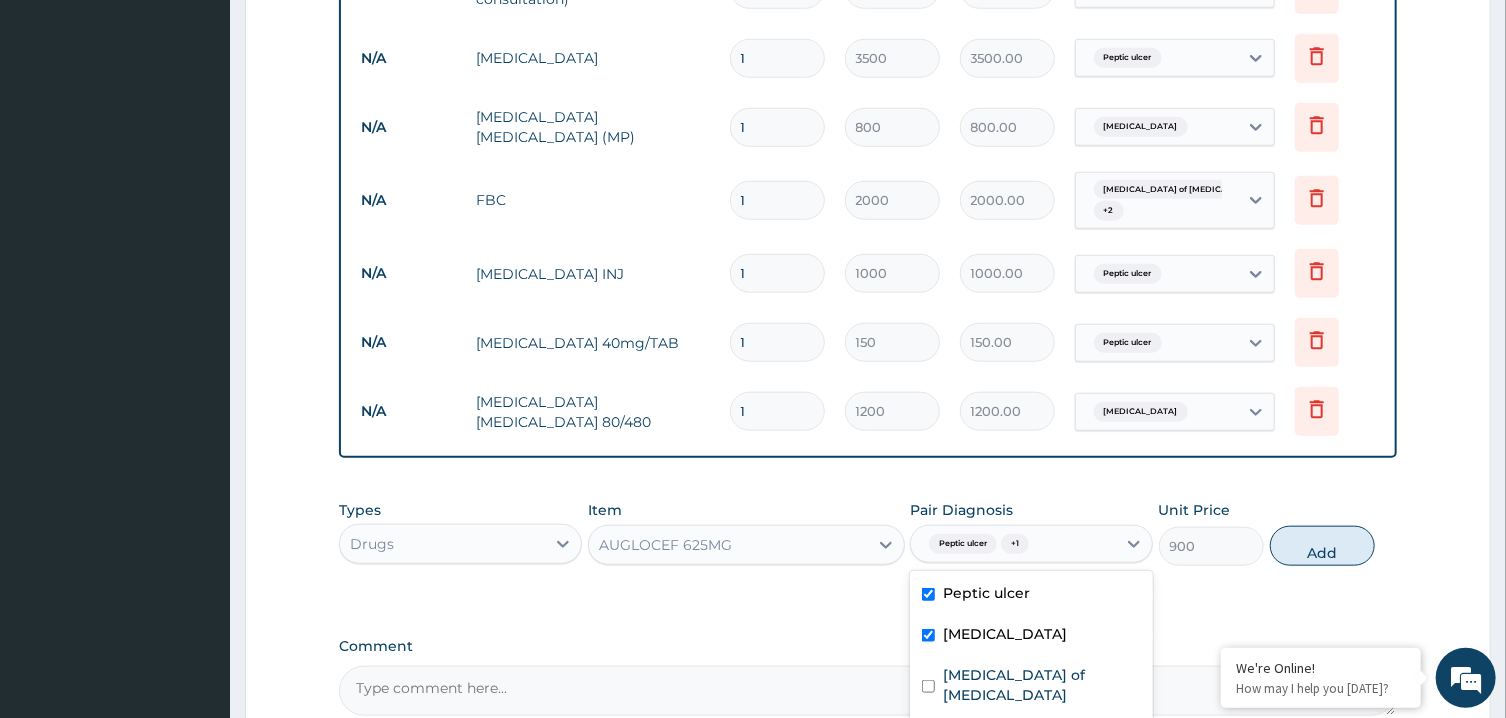 checkbox on "true" 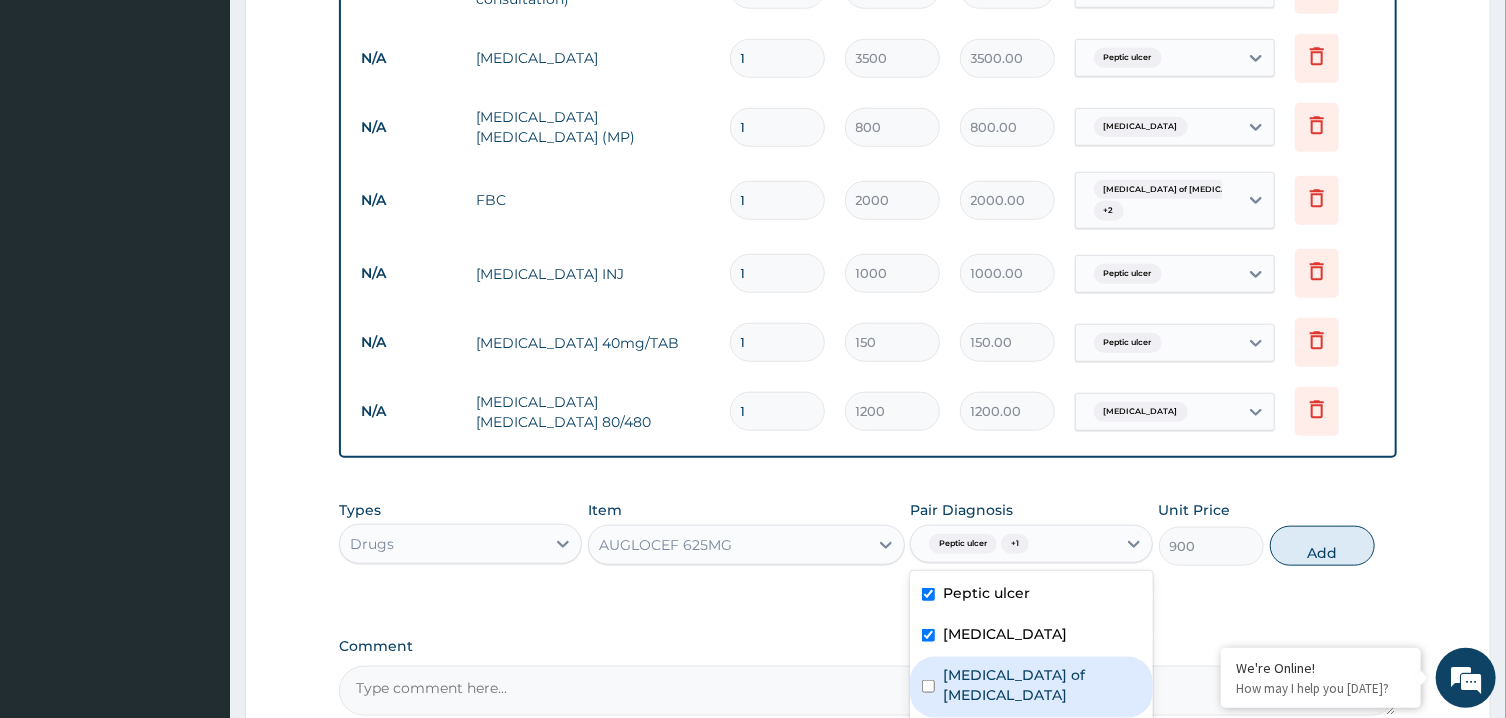 click on "Enteritis of intestine" at bounding box center (1042, 685) 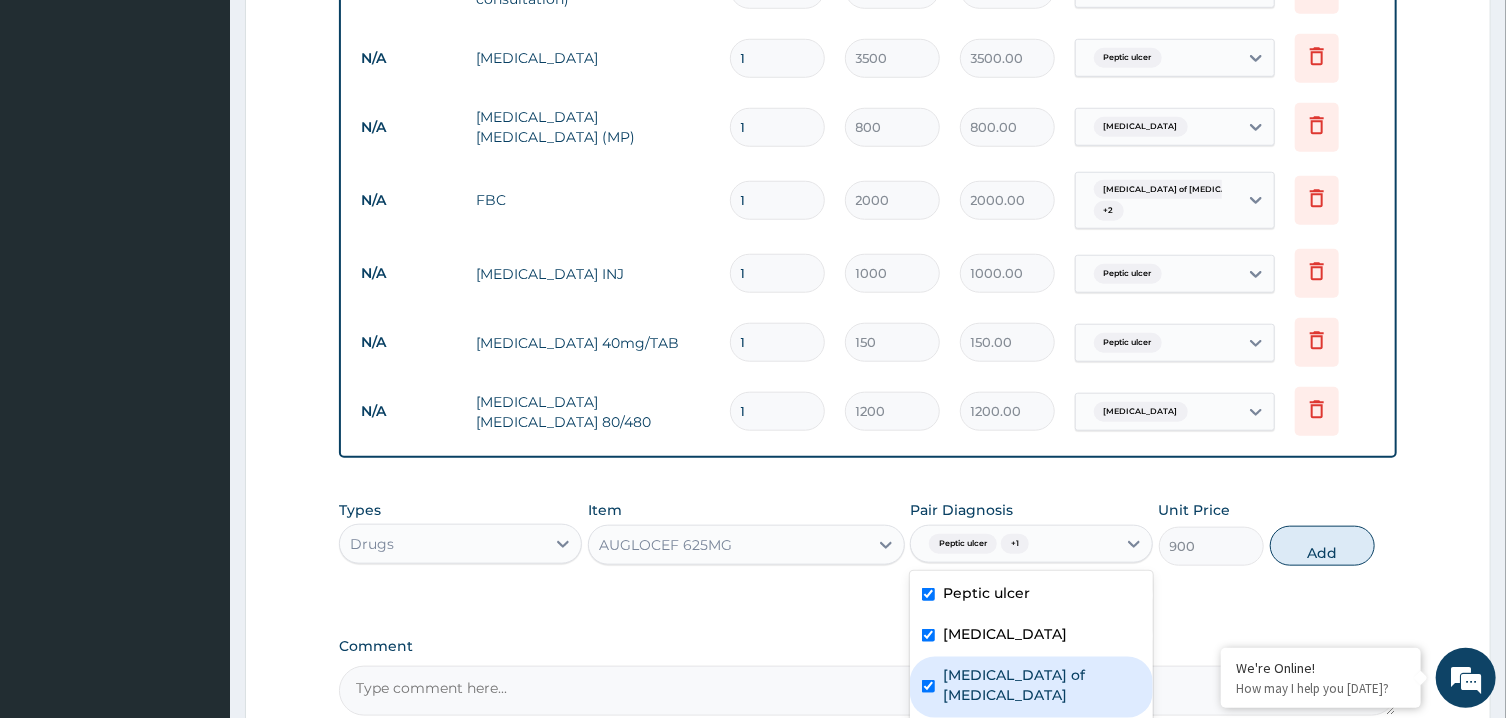 checkbox on "true" 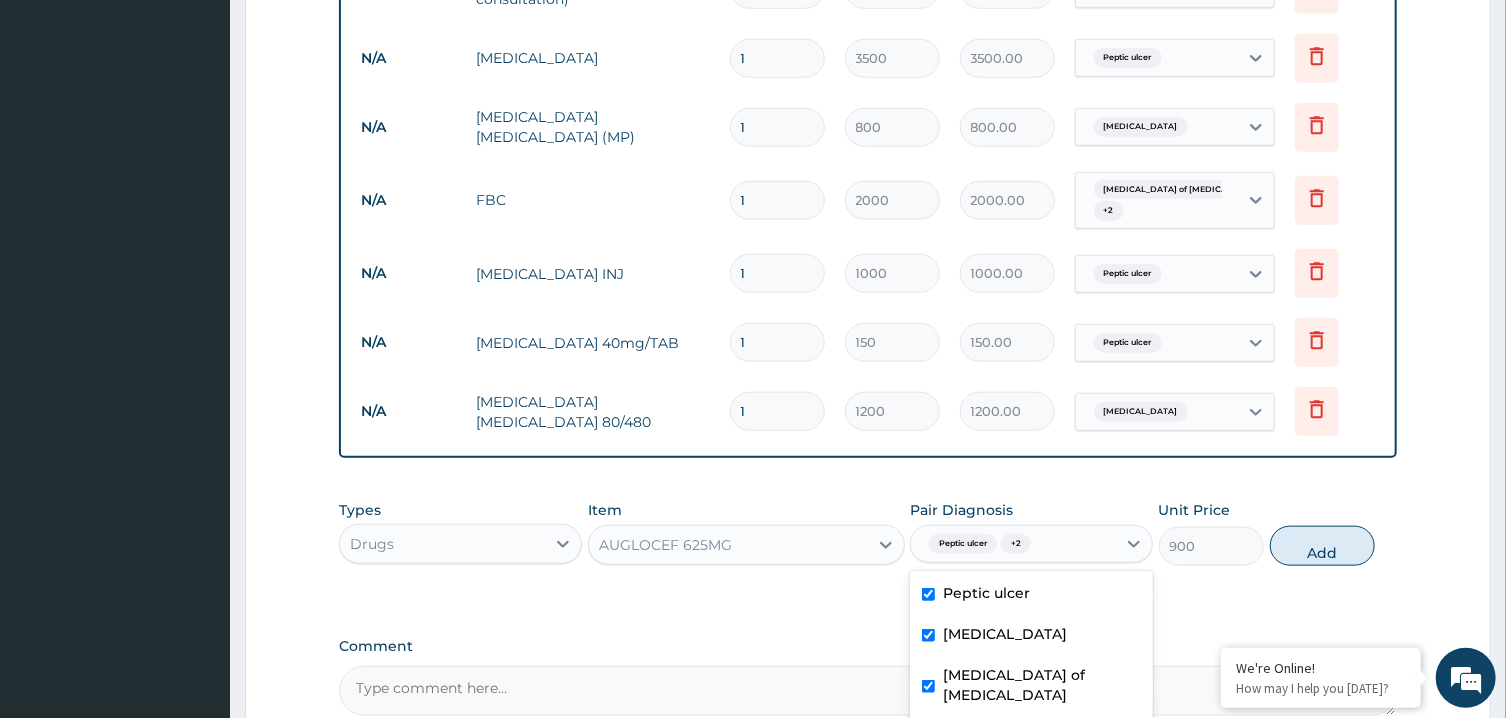 click on "Malaria" at bounding box center (1031, 636) 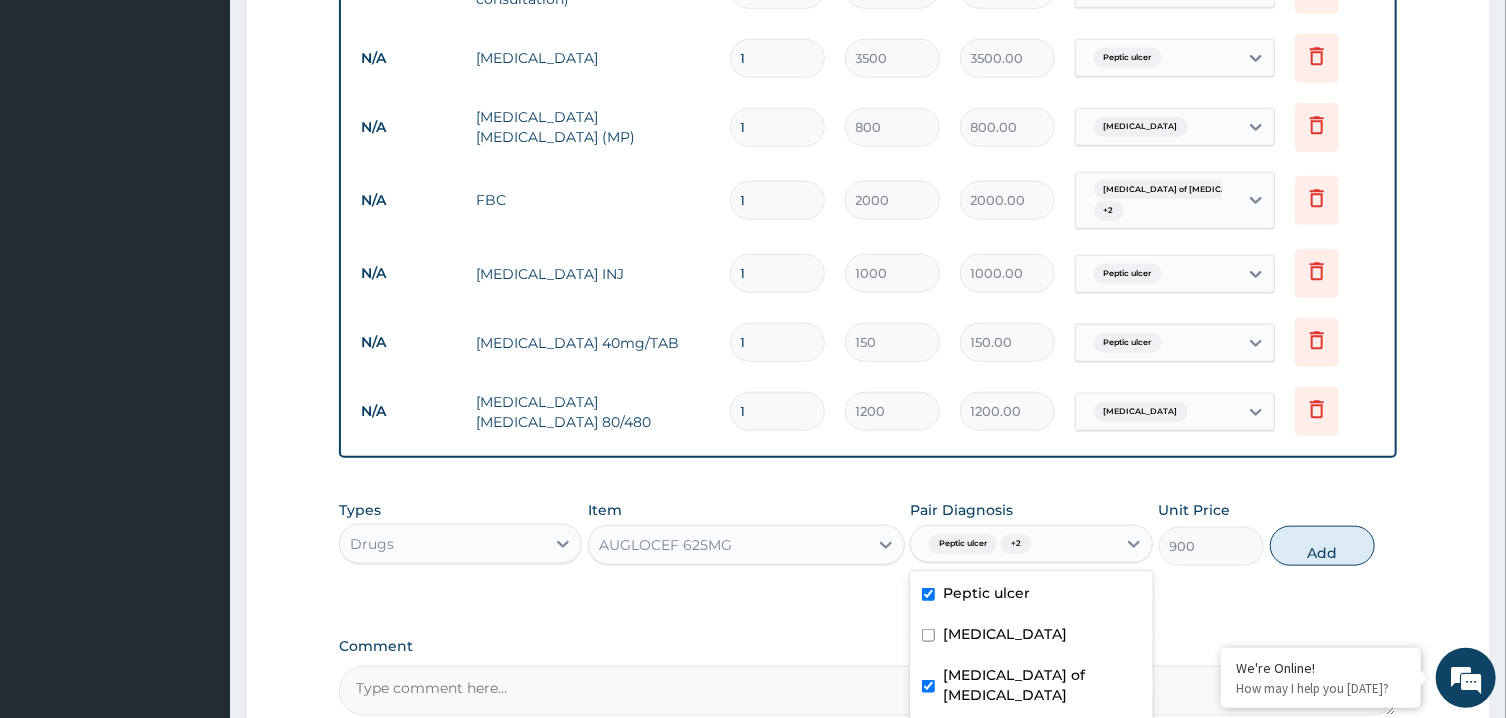 checkbox on "false" 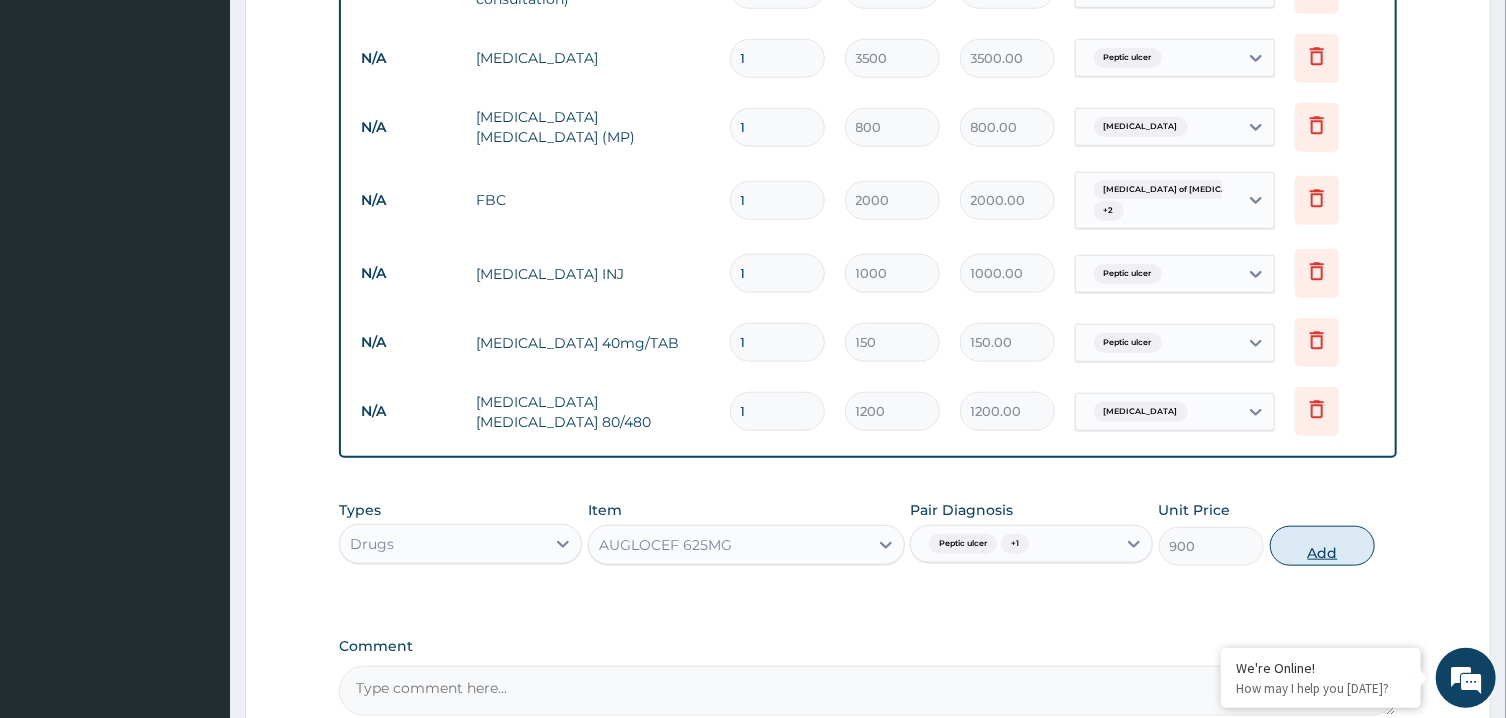click on "Add" at bounding box center (1323, 546) 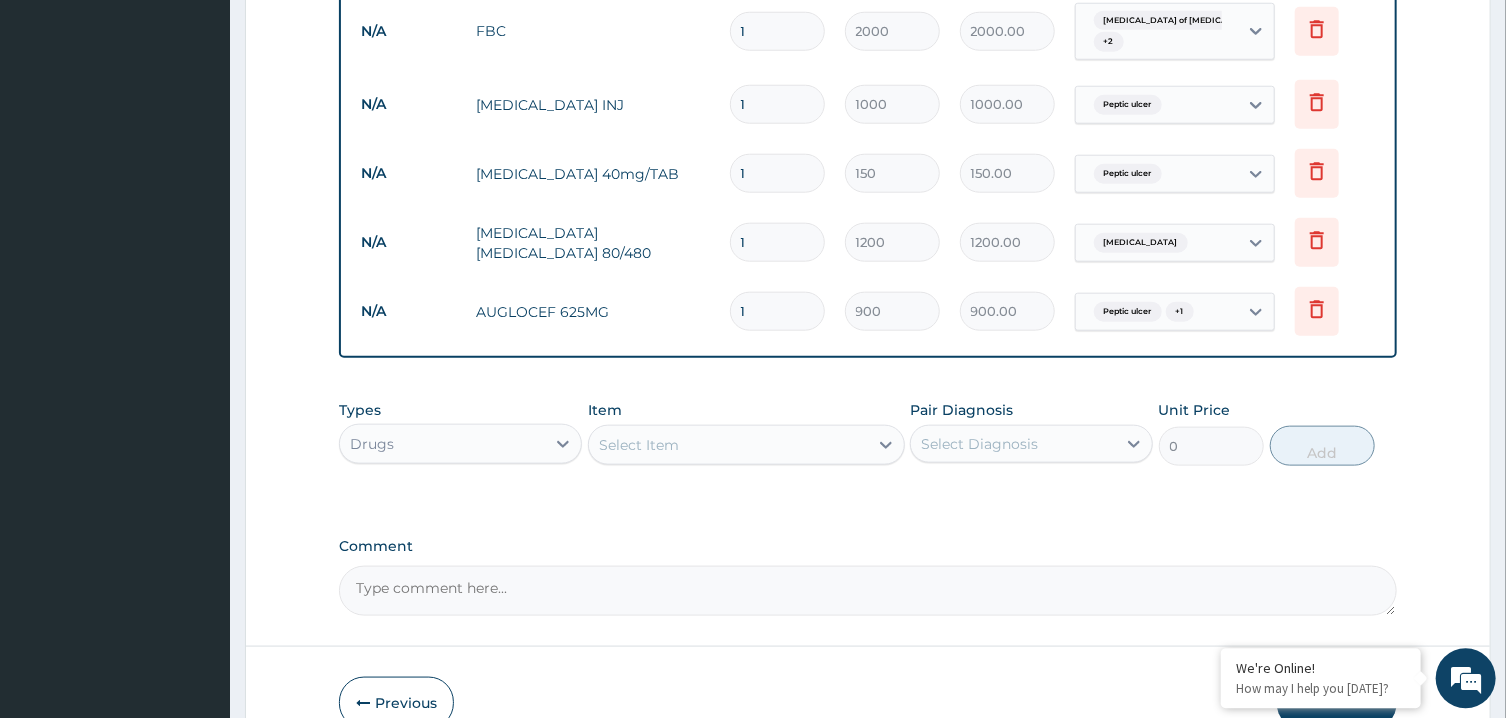 scroll, scrollTop: 1066, scrollLeft: 0, axis: vertical 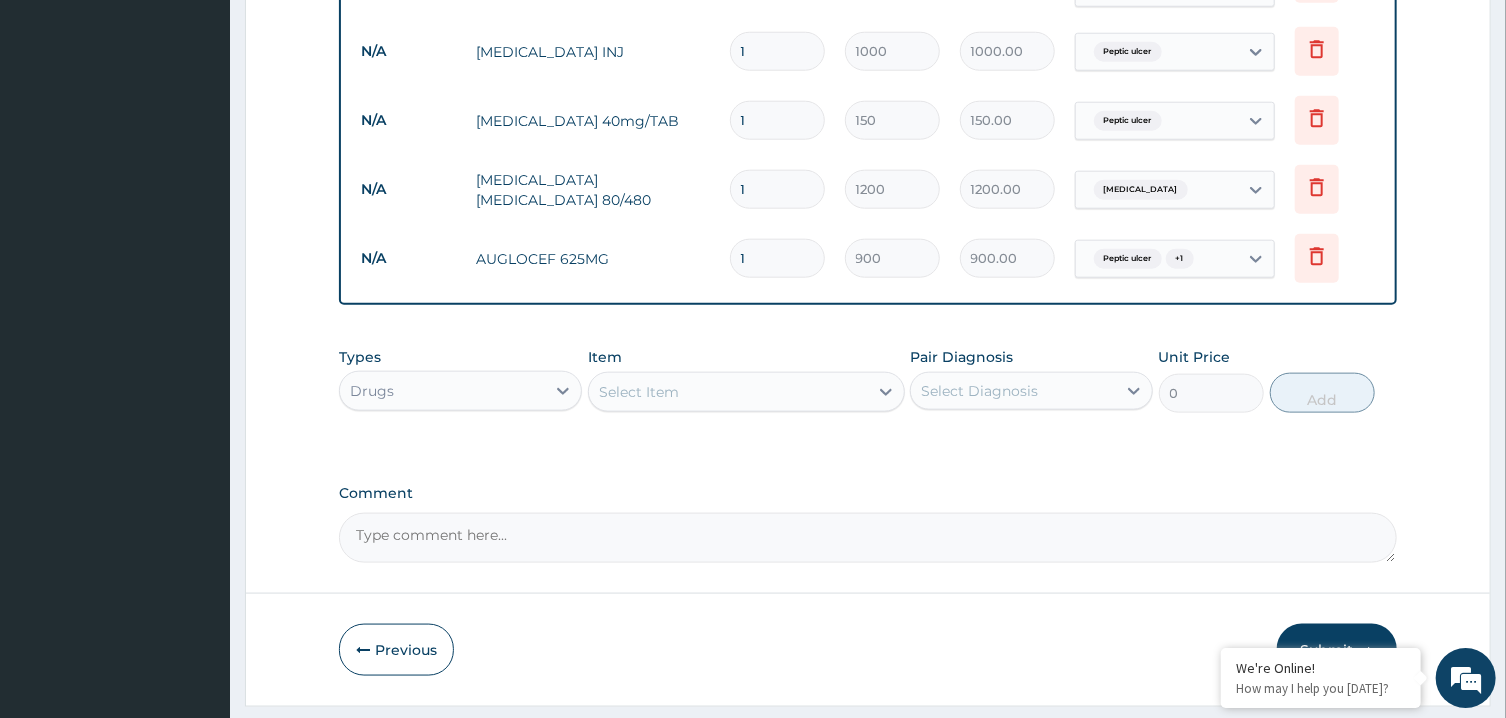 click on "Select Item" at bounding box center (639, 391) 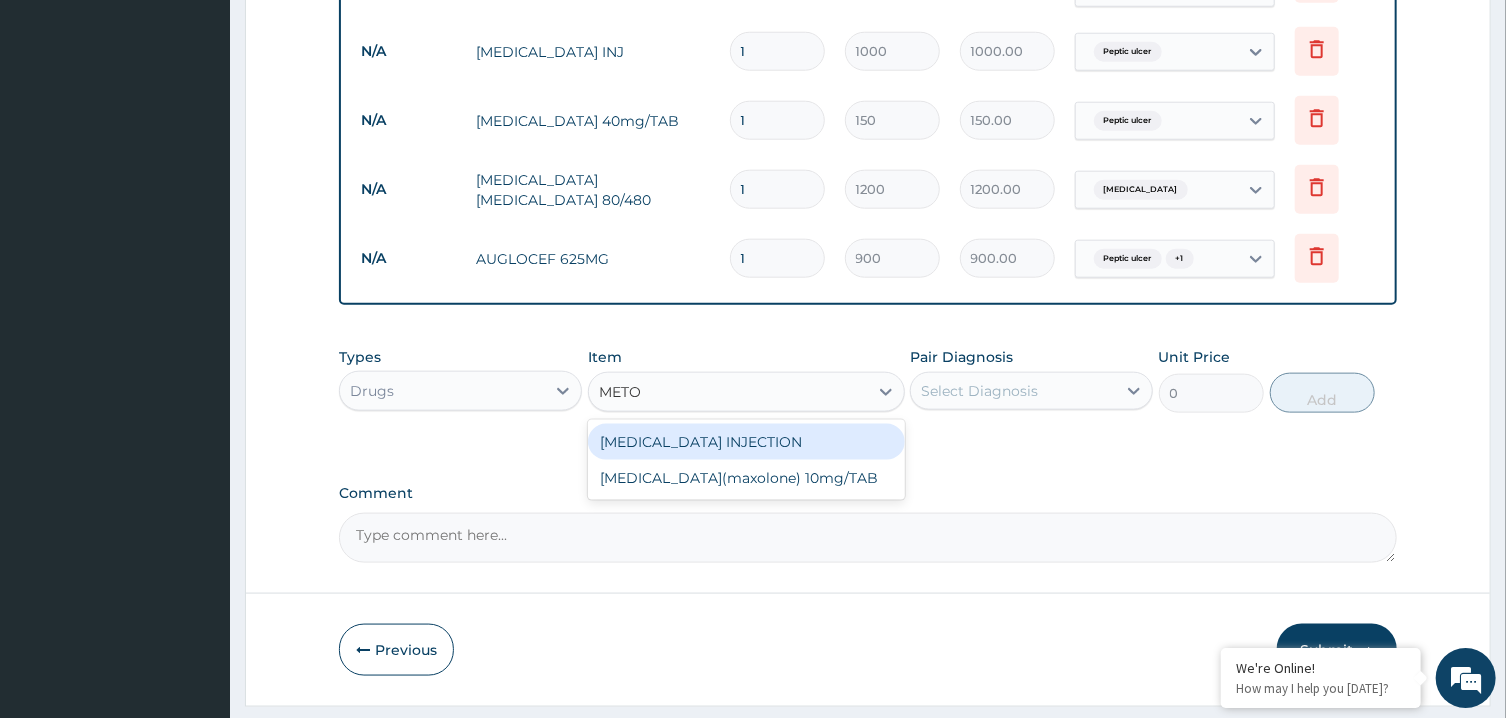 type on "METOC" 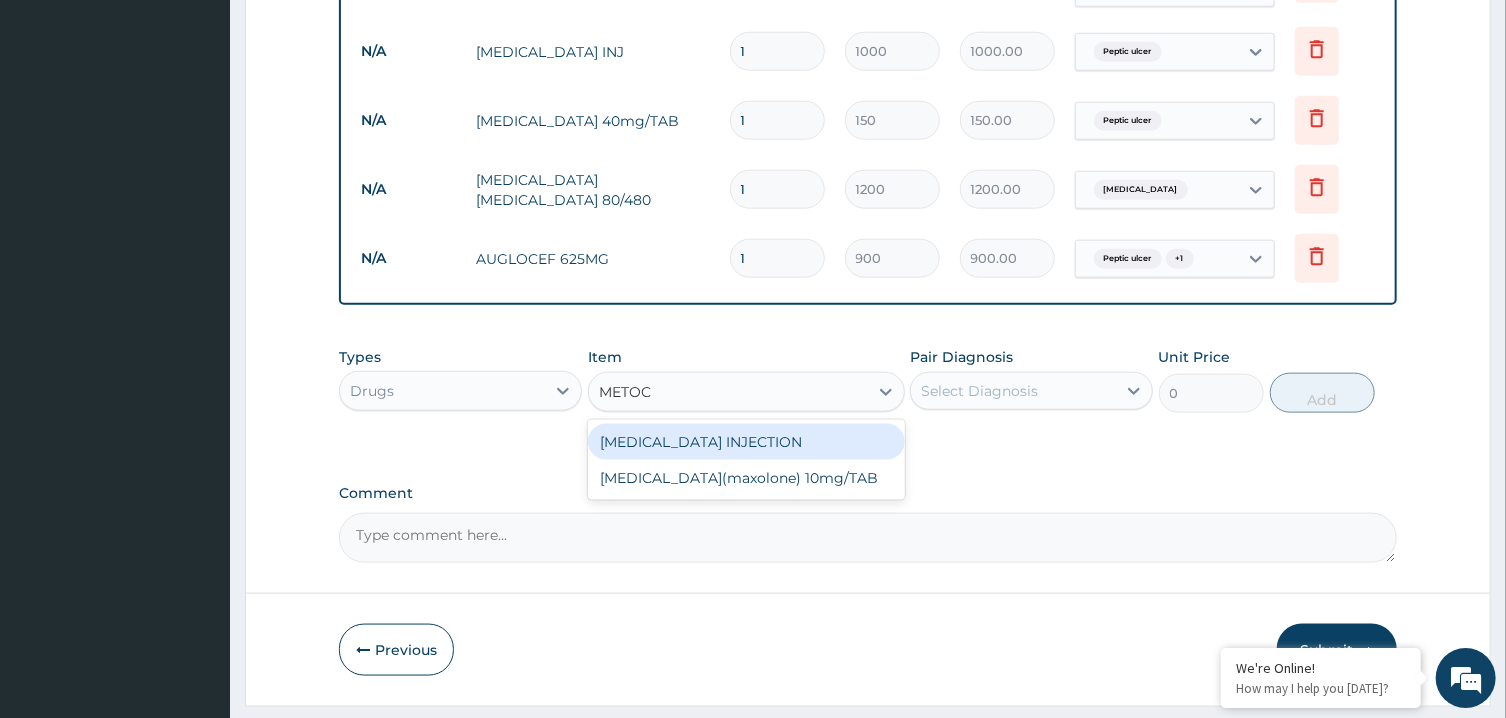 click on "METOCLOPRAMIDE INJECTION" at bounding box center [746, 441] 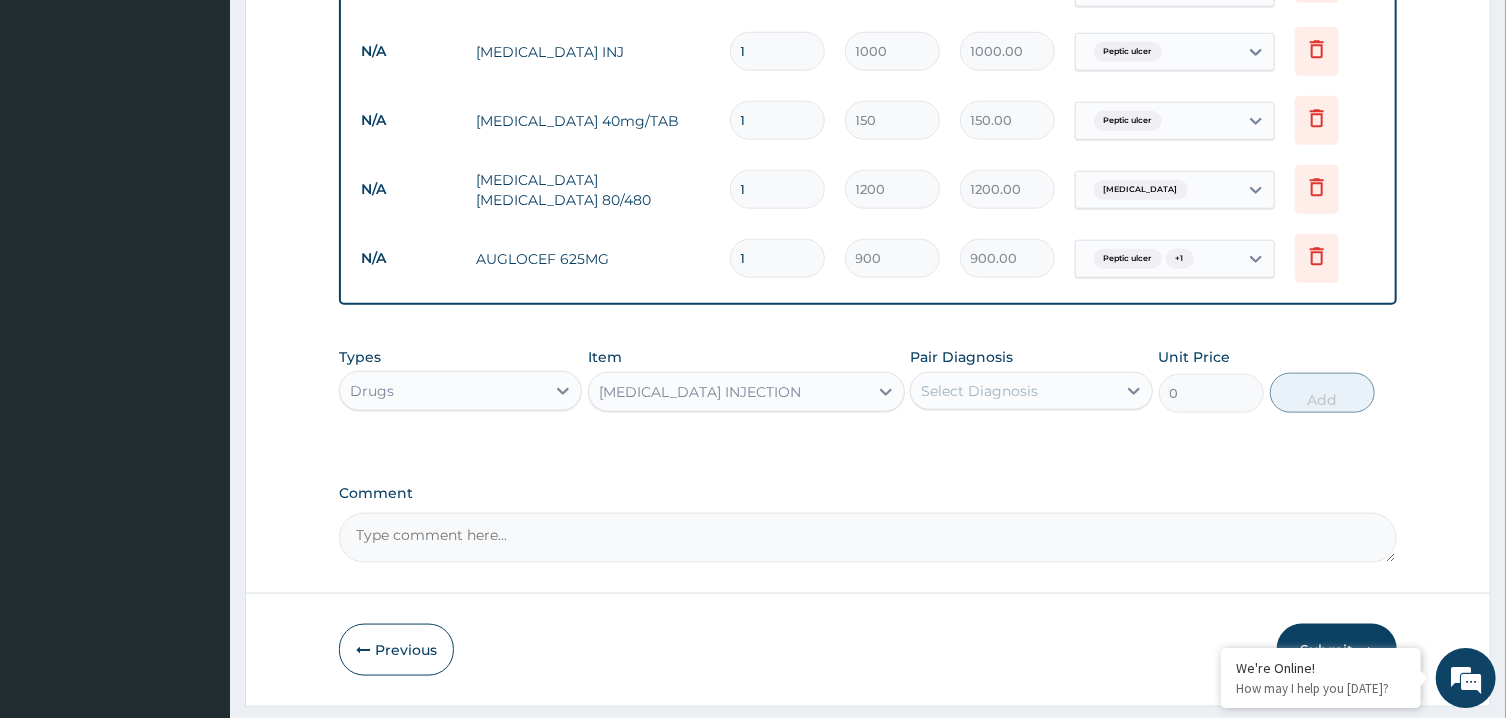 type 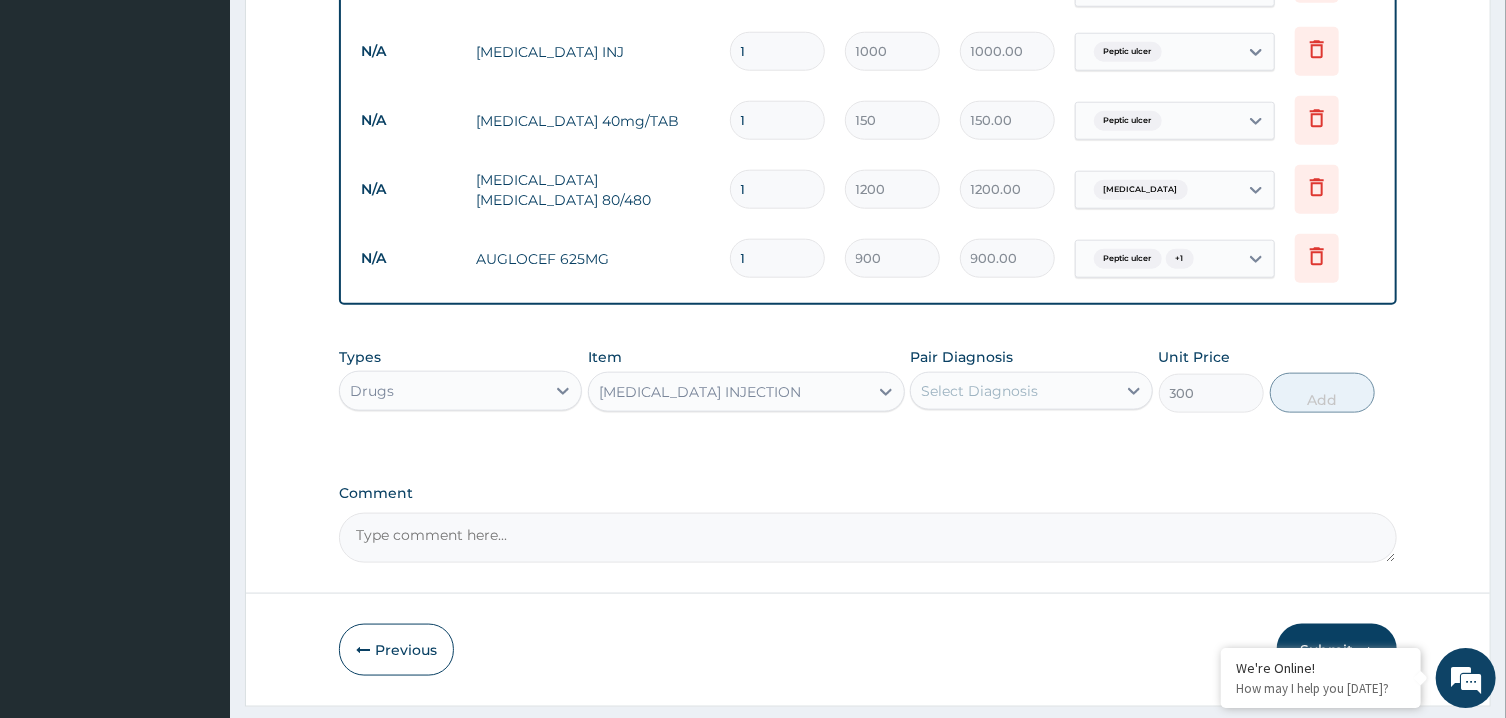 click on "Select Diagnosis" at bounding box center [1031, 390] 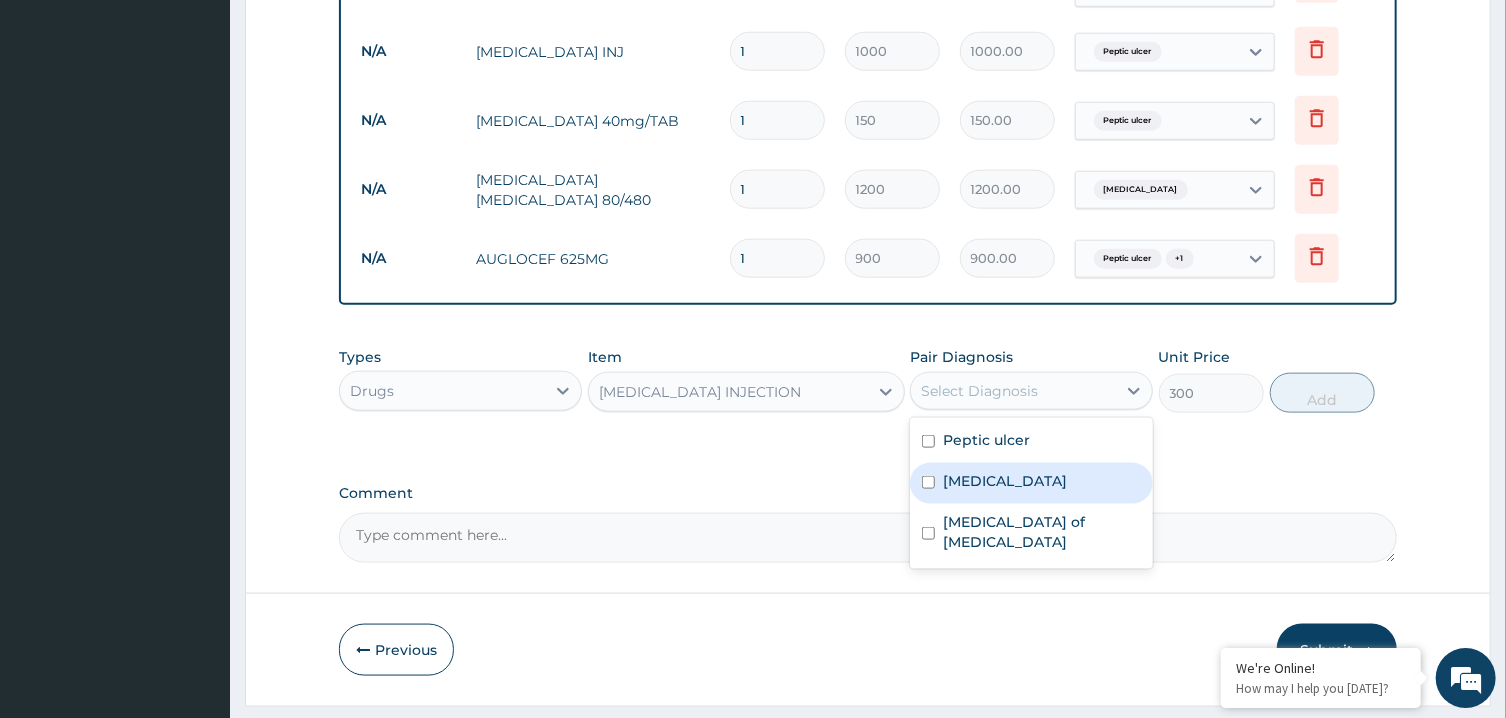 click on "Malaria" at bounding box center [1031, 482] 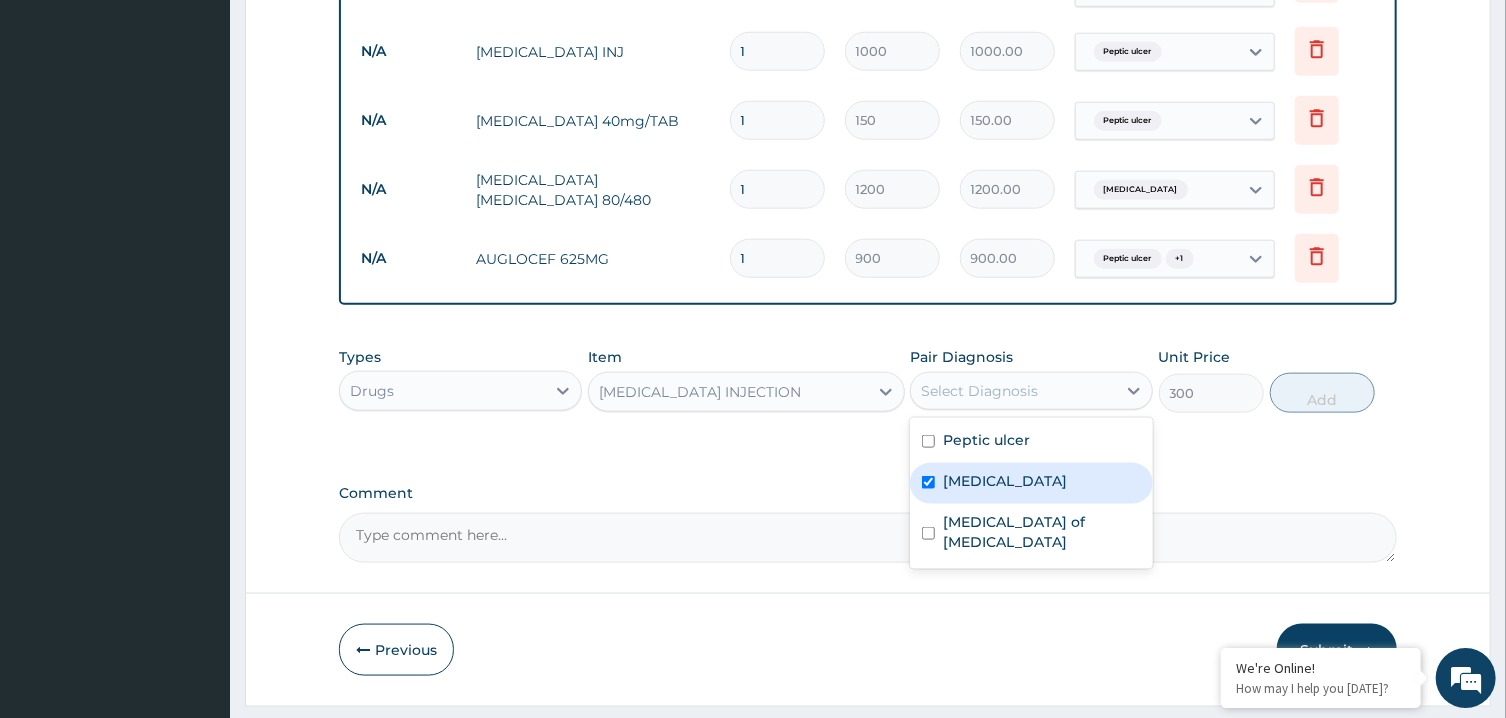 checkbox on "true" 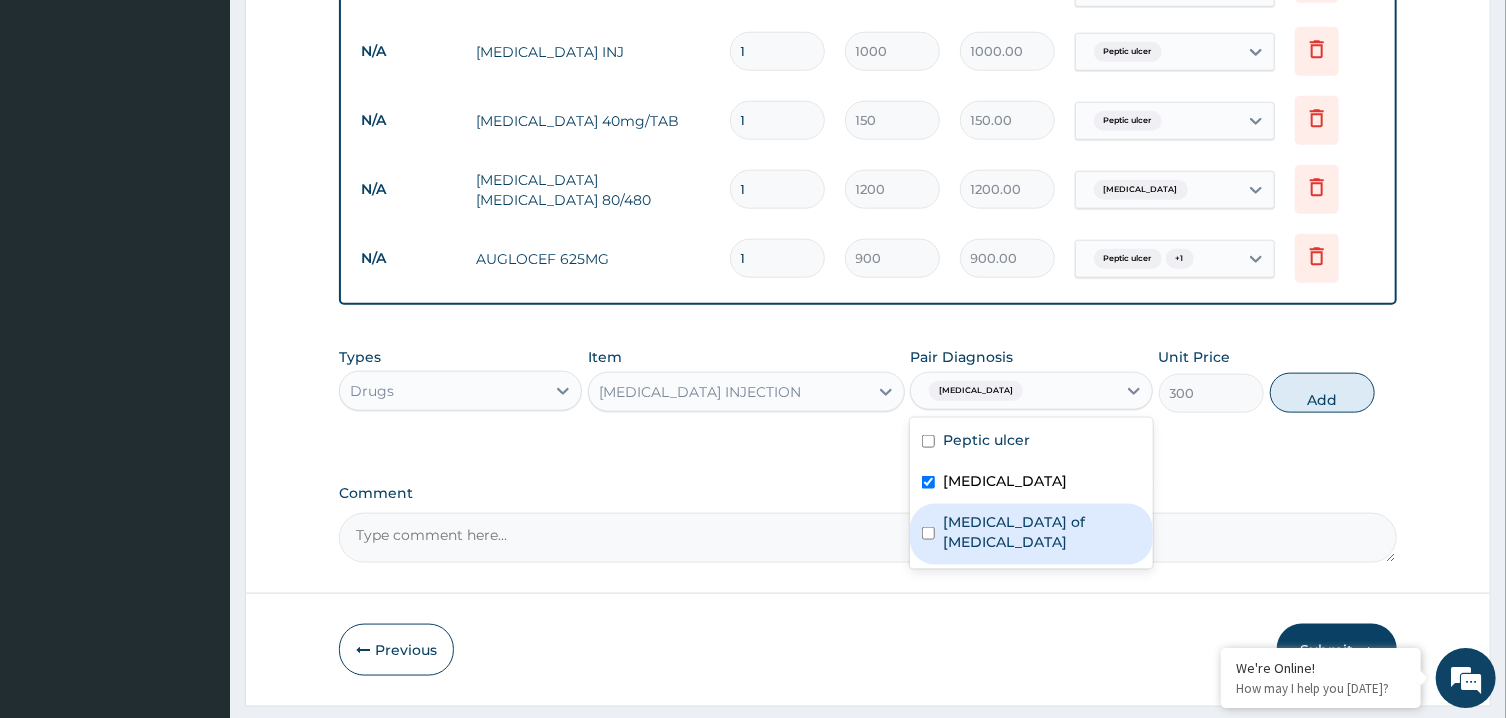 click on "Enteritis of intestine" at bounding box center [1042, 531] 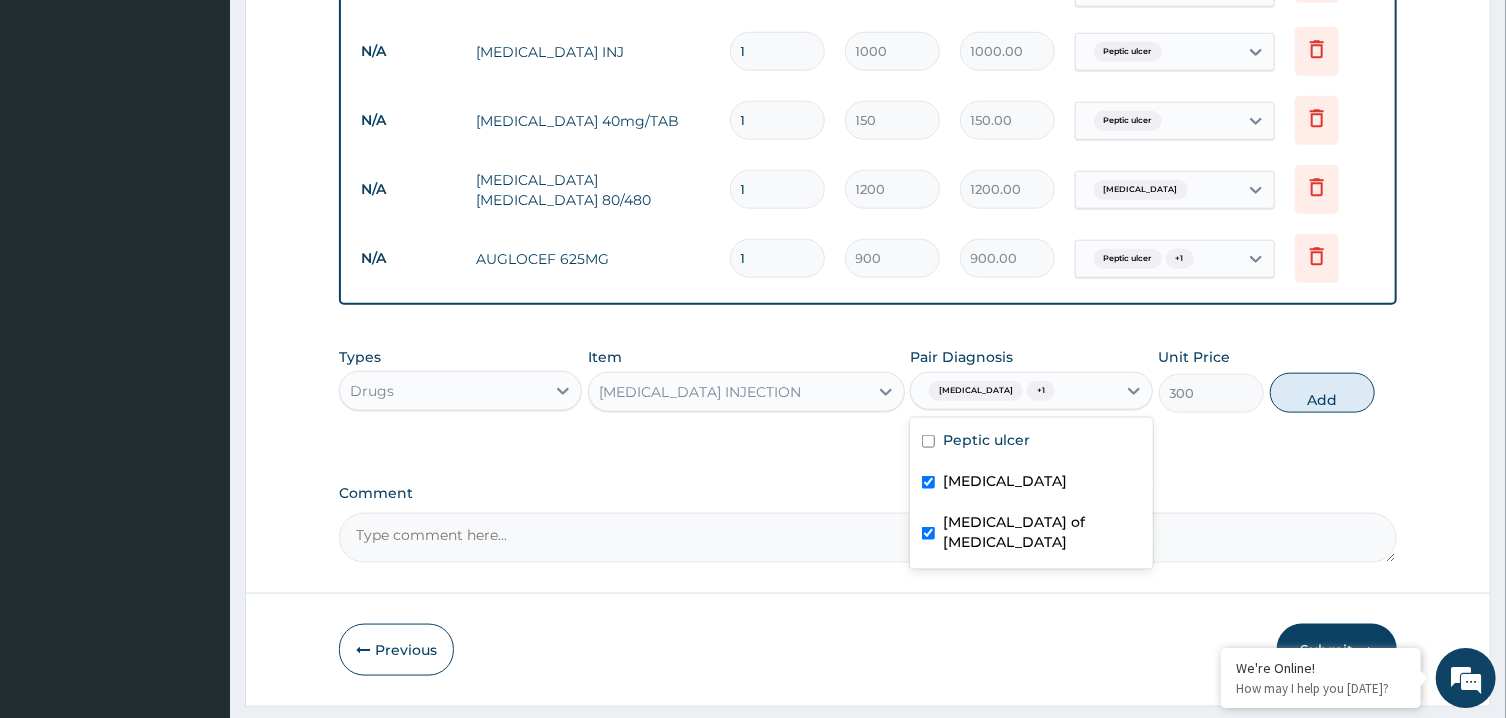 checkbox on "true" 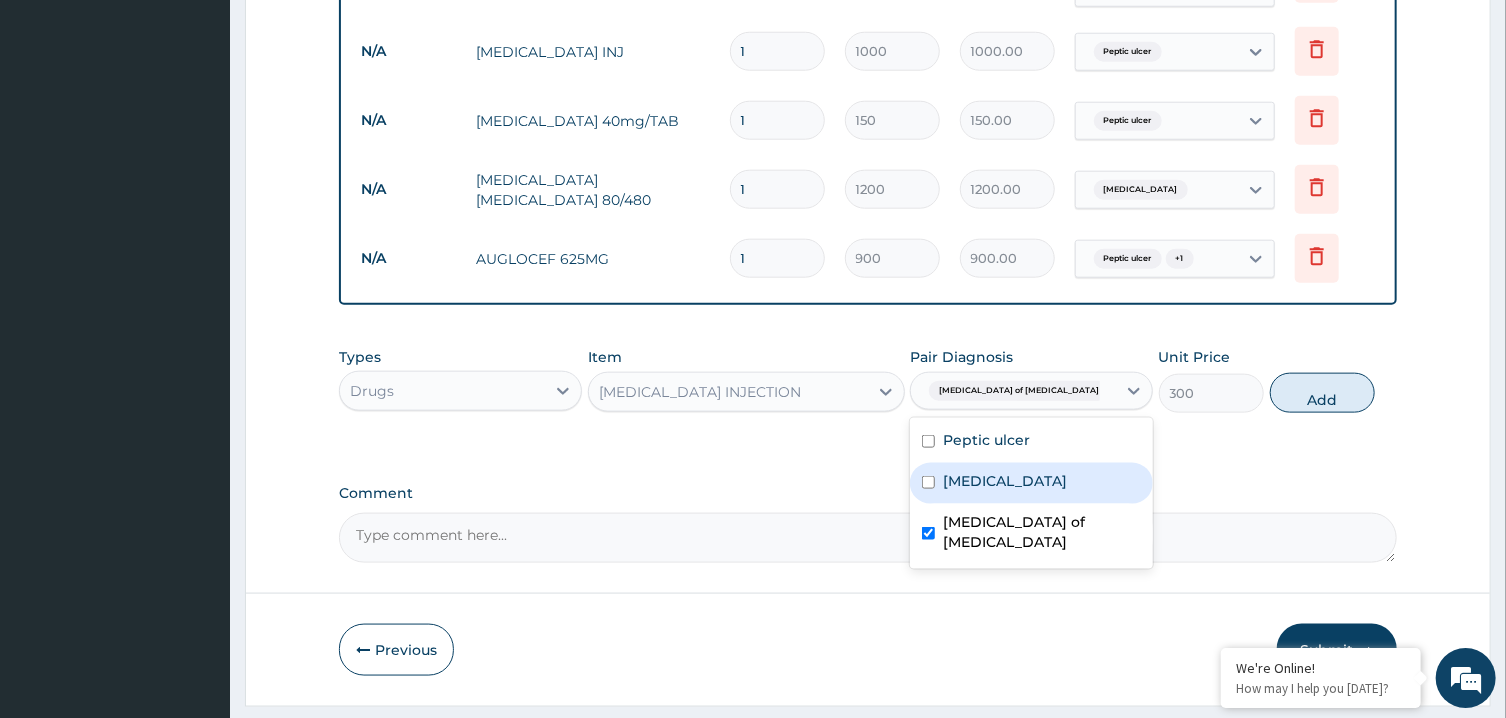 checkbox on "false" 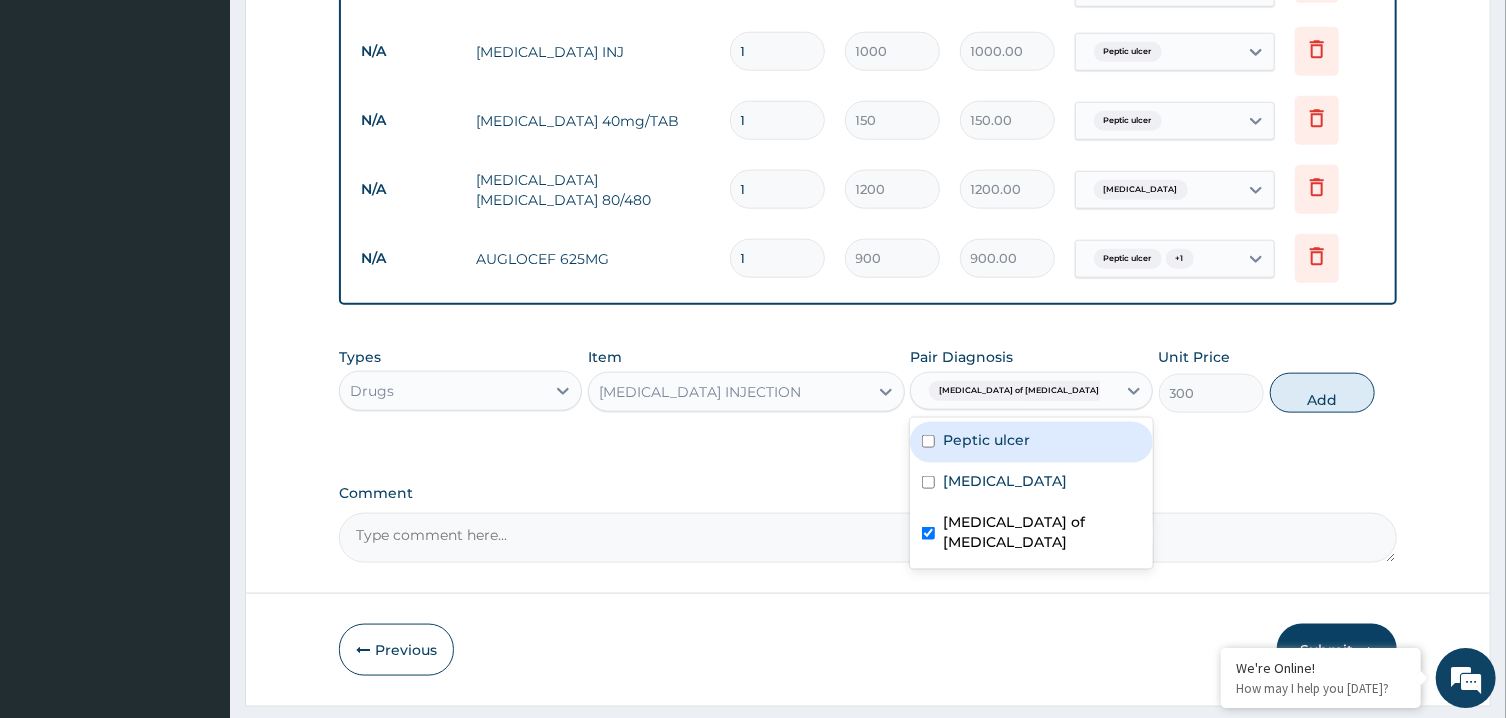 click on "Peptic ulcer" at bounding box center [986, 439] 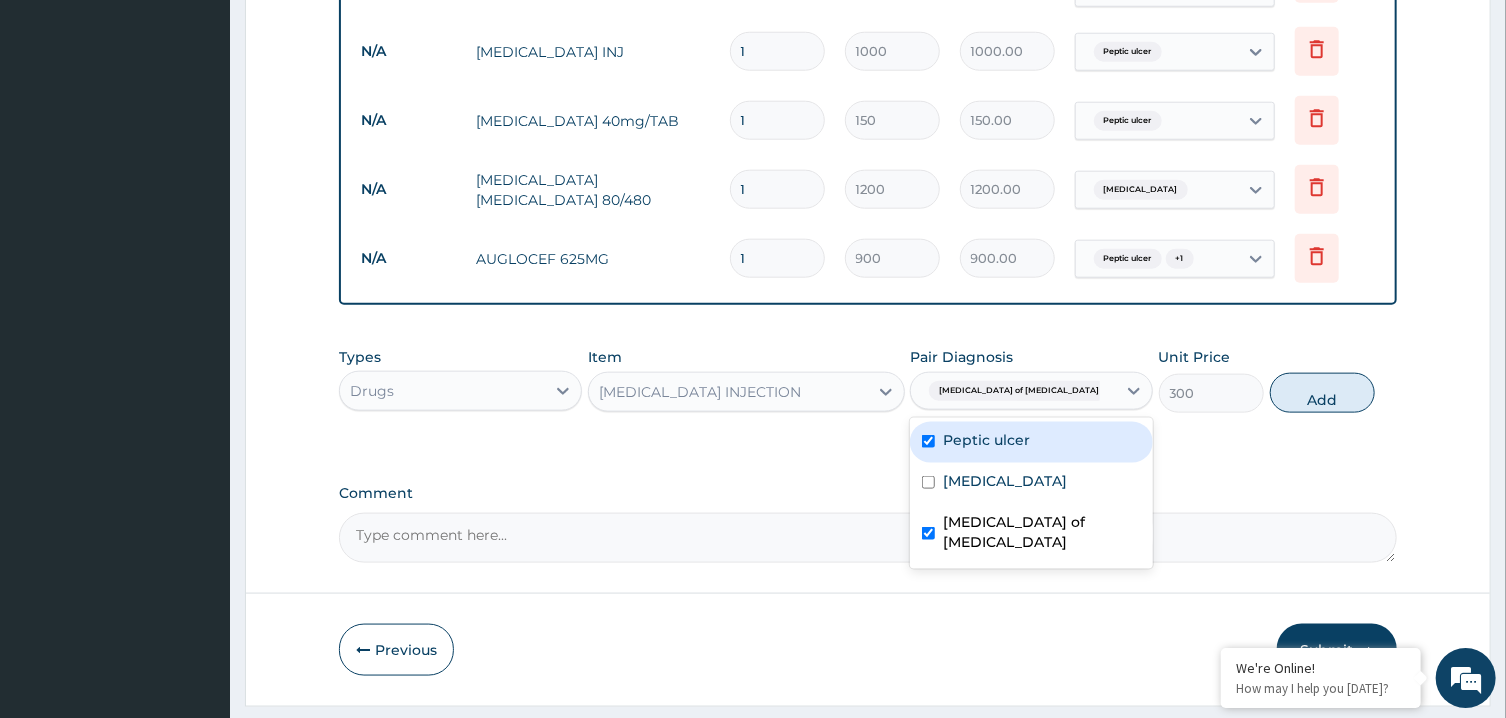 checkbox on "true" 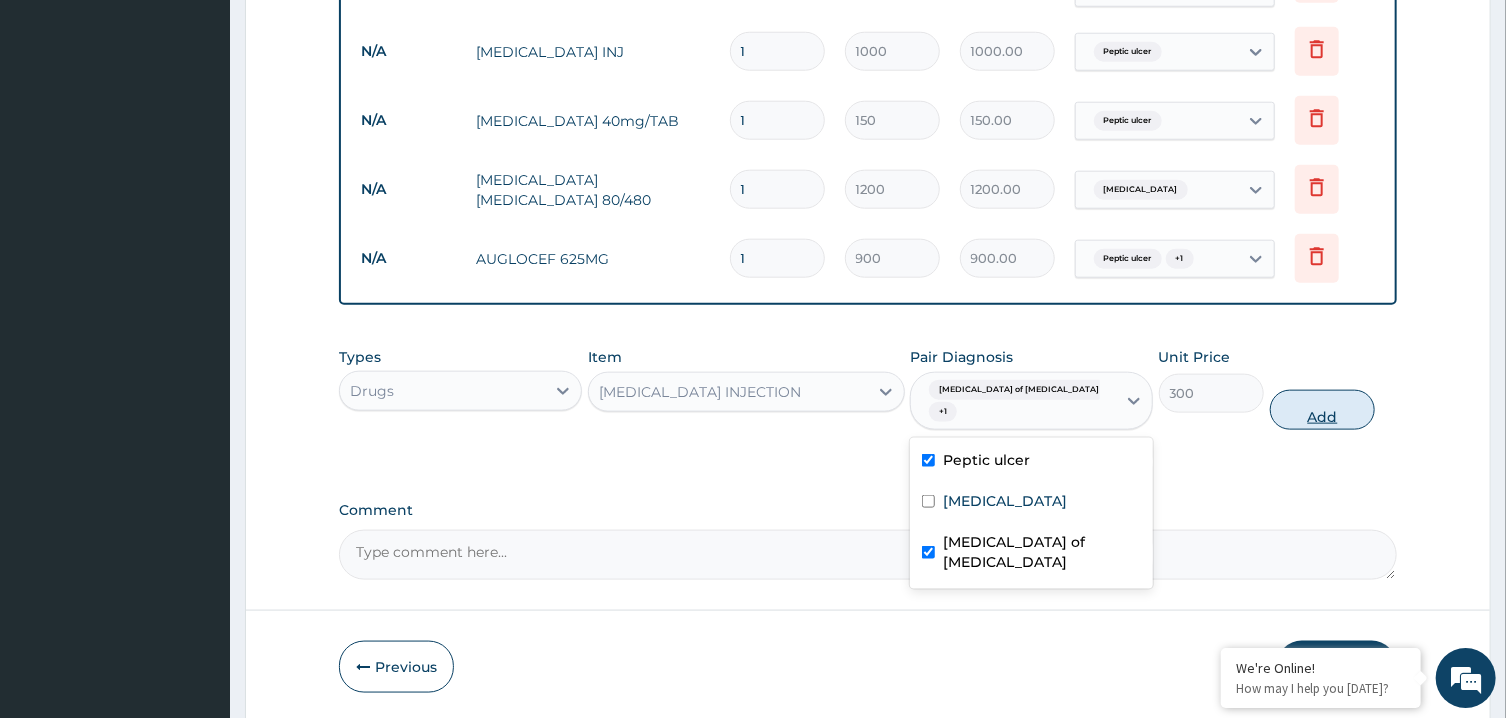 click on "Add" at bounding box center [1323, 409] 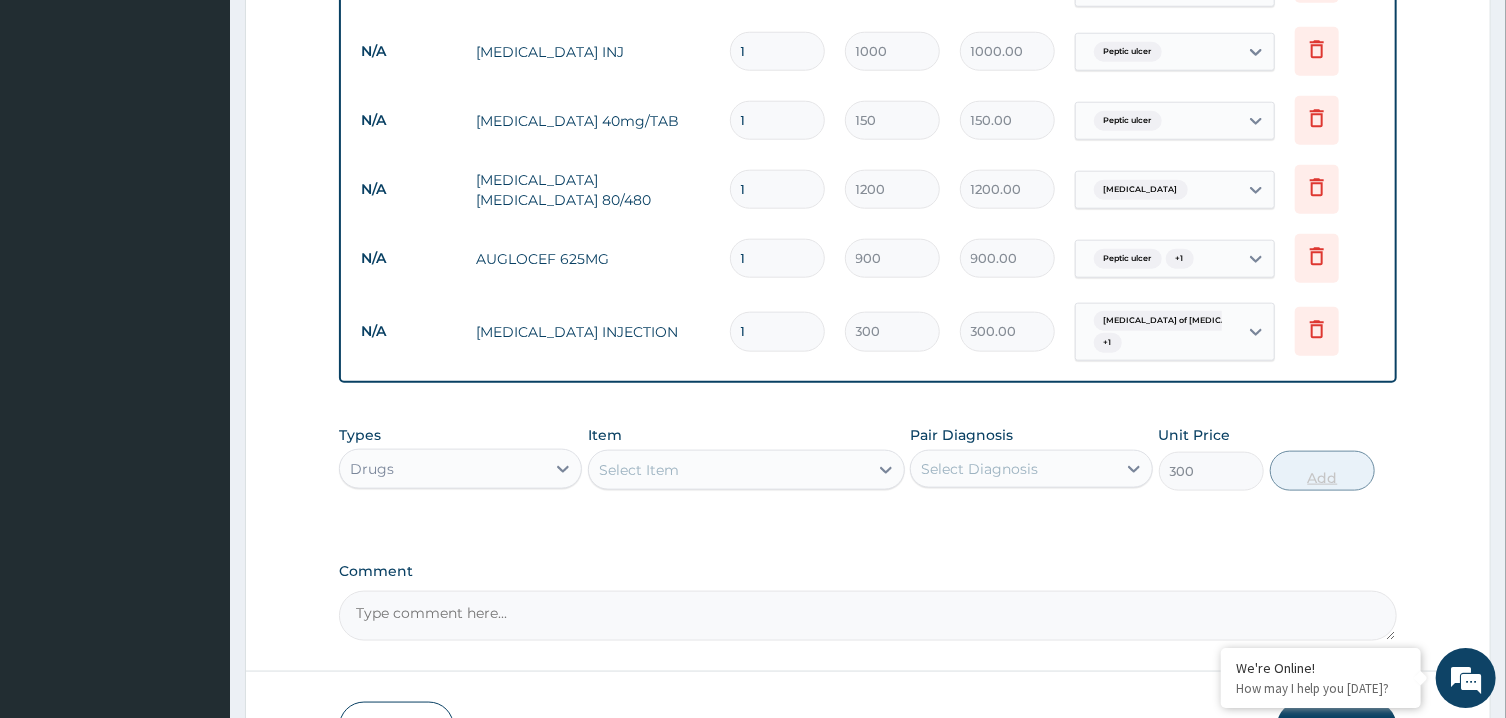type on "0" 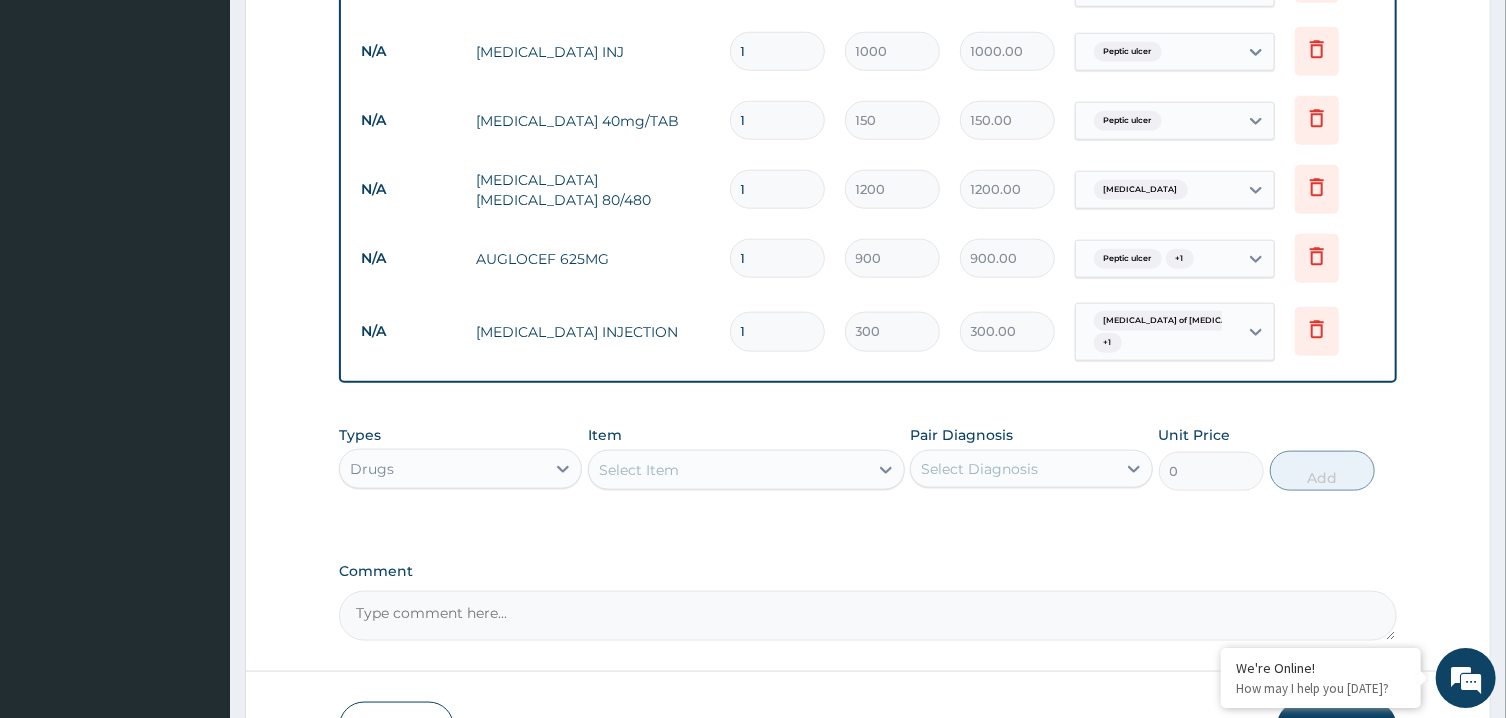 click on "Select Item" at bounding box center (728, 469) 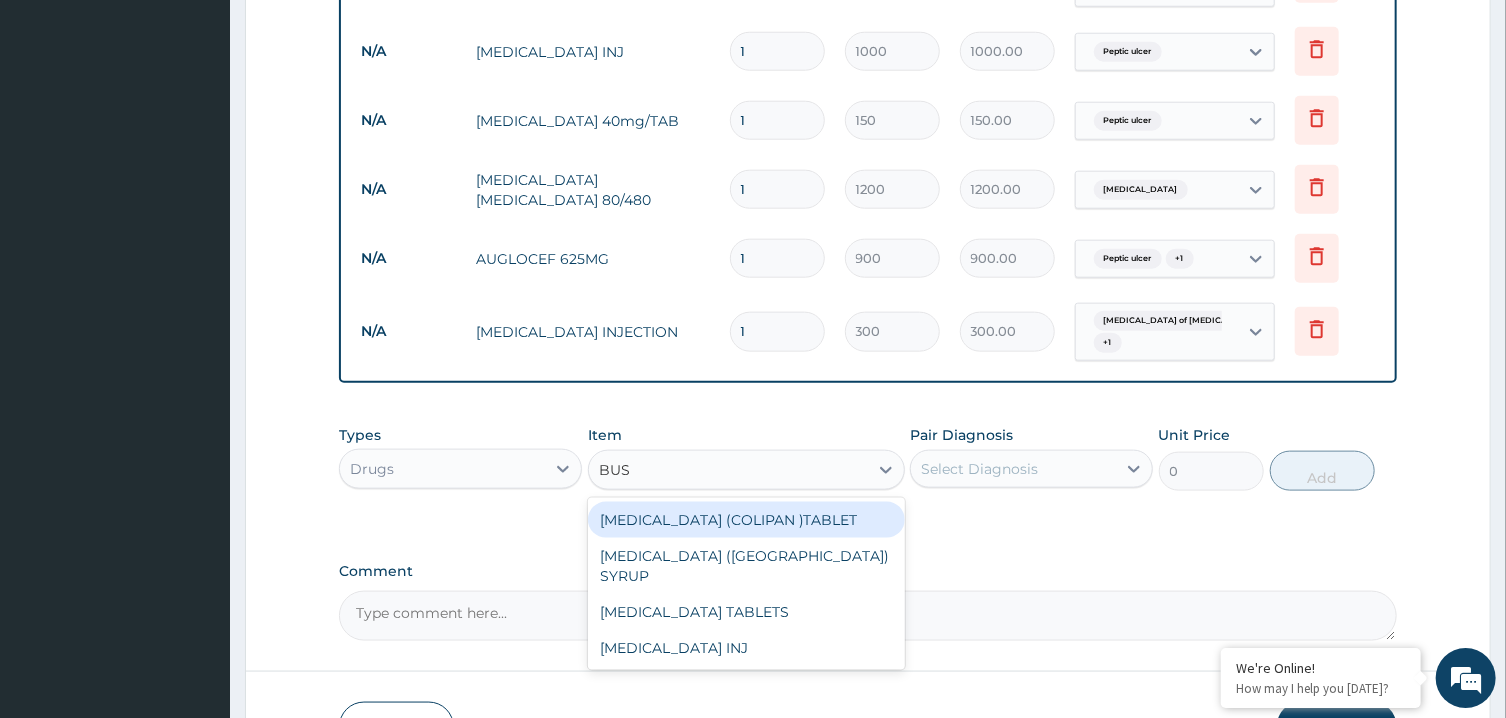 type on "BUSC" 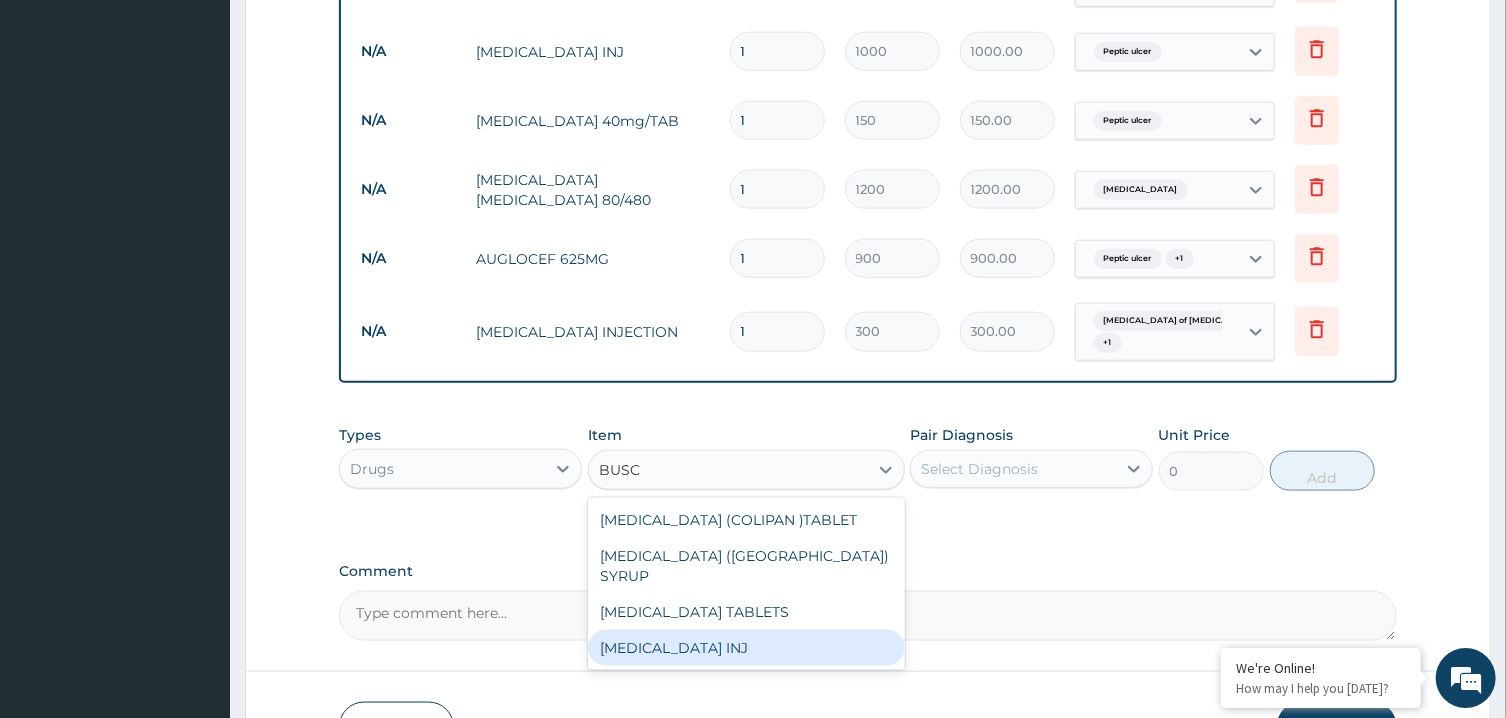 click on "BUSCOPAN INJ" at bounding box center (746, 647) 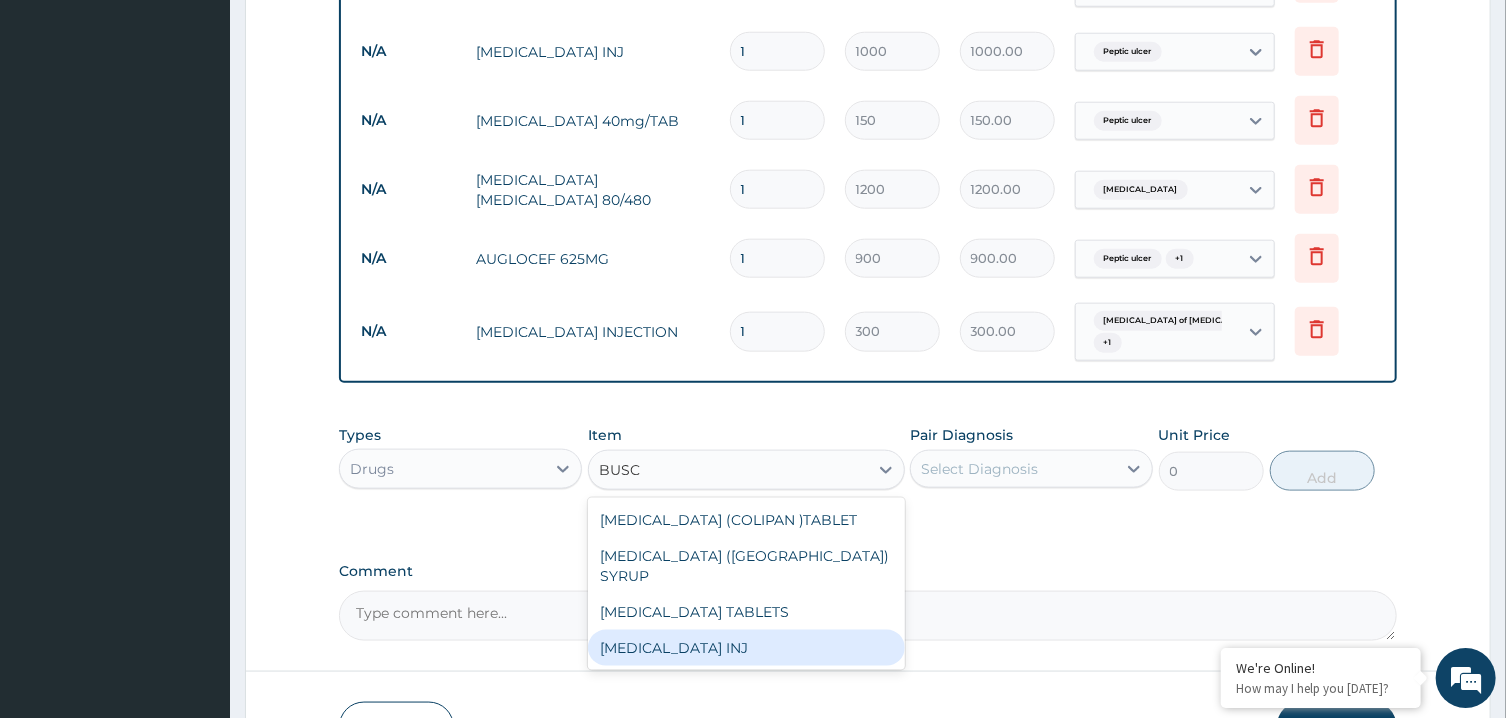 type 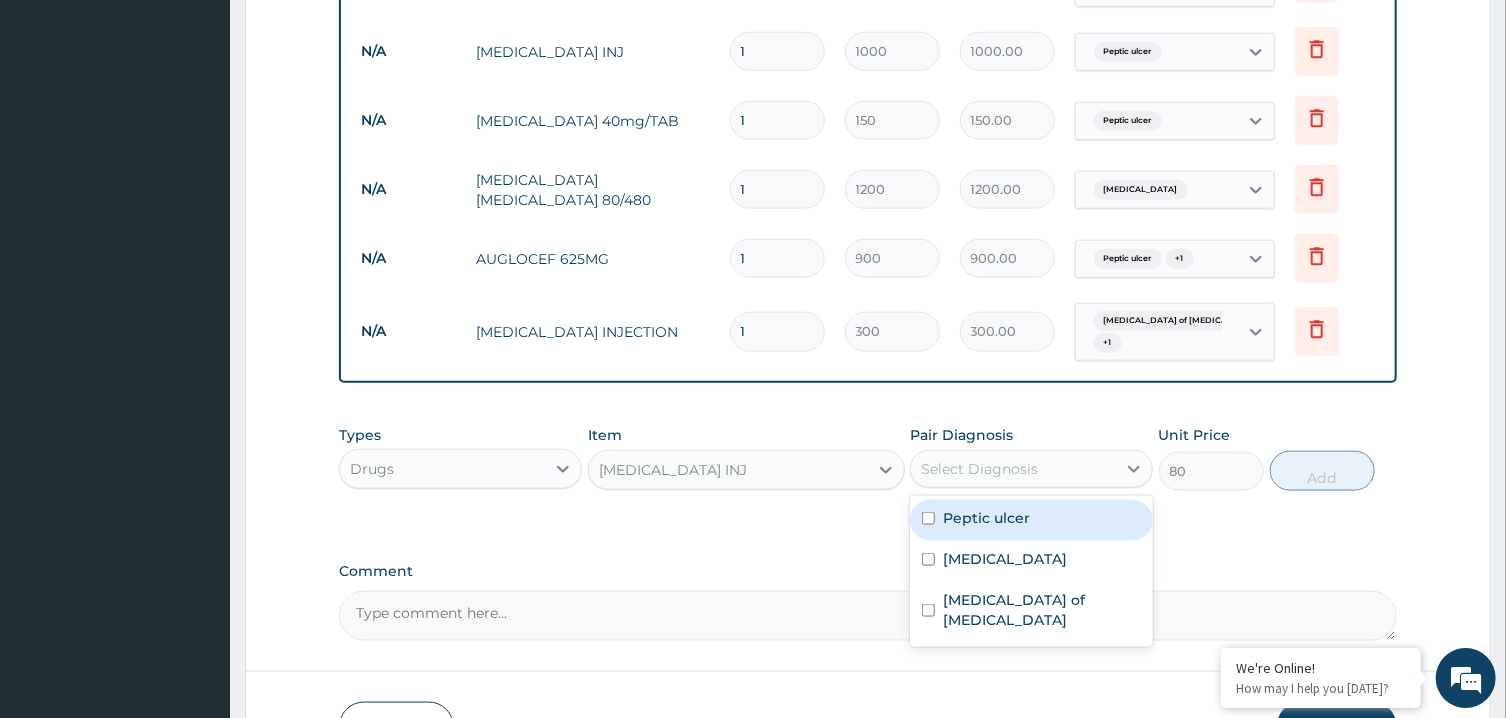click on "Select Diagnosis" at bounding box center [1013, 468] 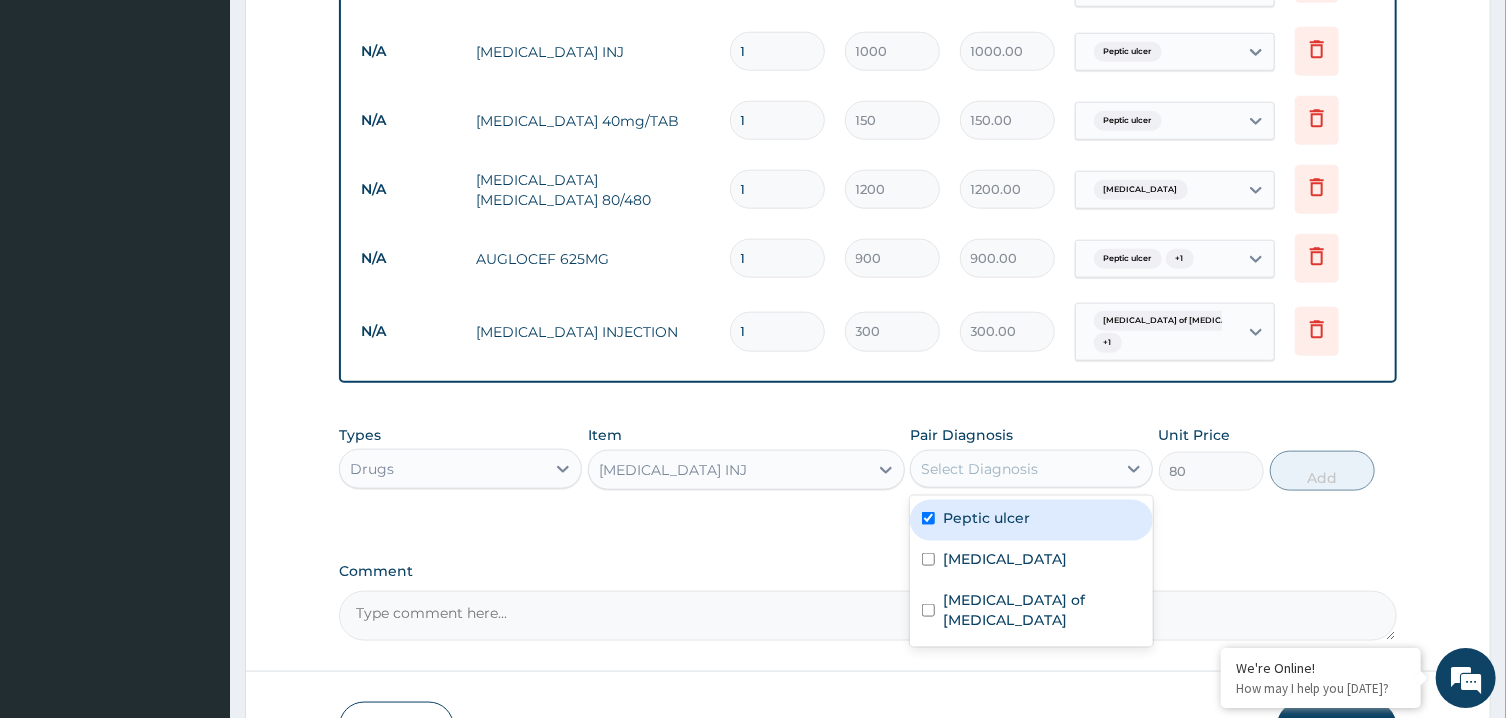 checkbox on "true" 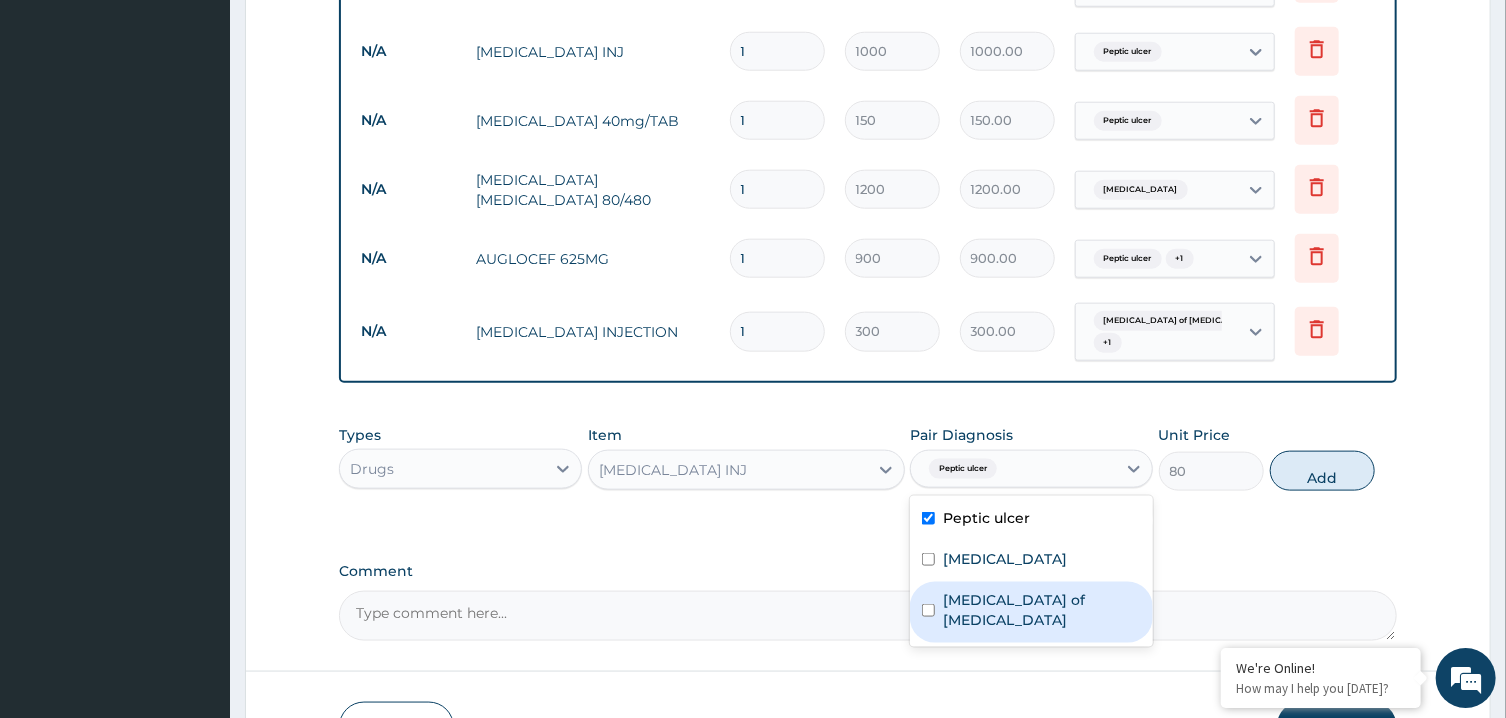 click on "Enteritis of intestine" at bounding box center [1042, 609] 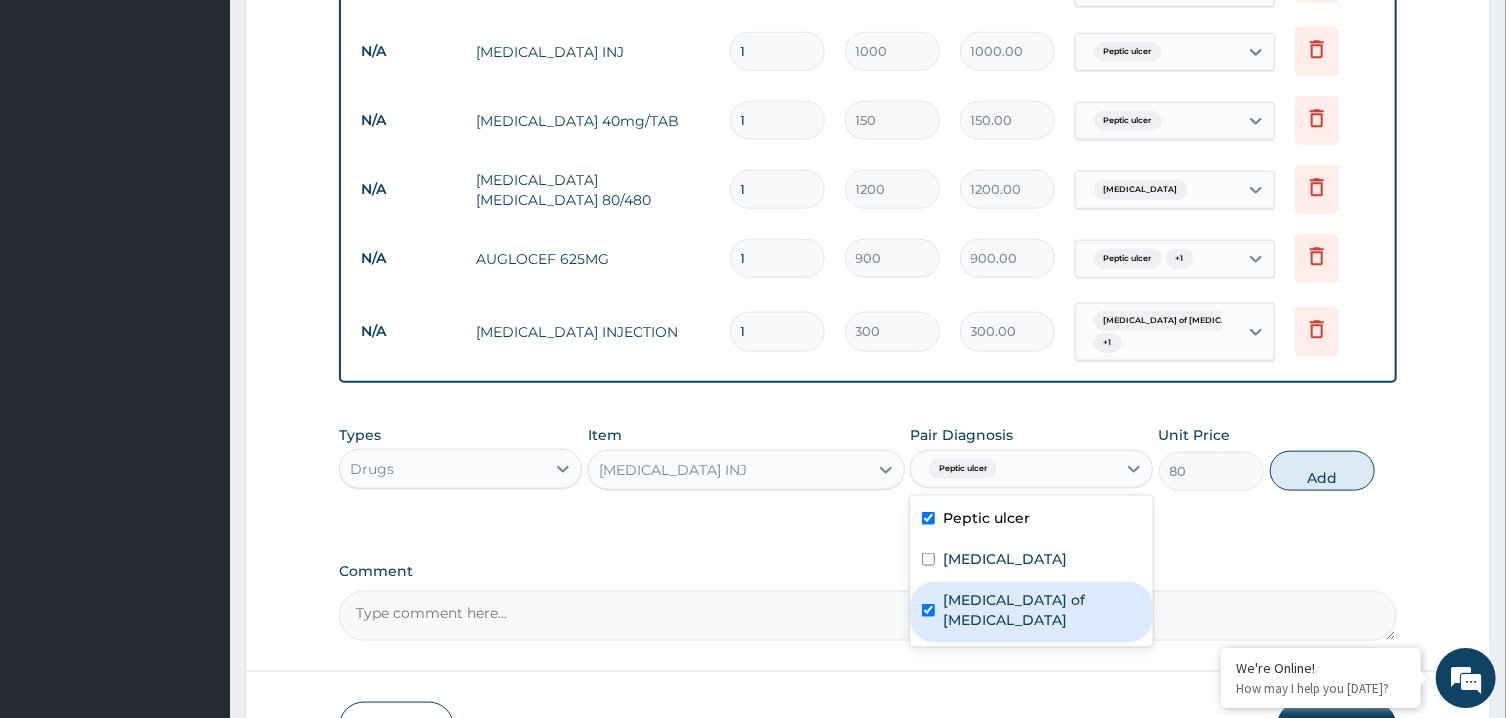 checkbox on "true" 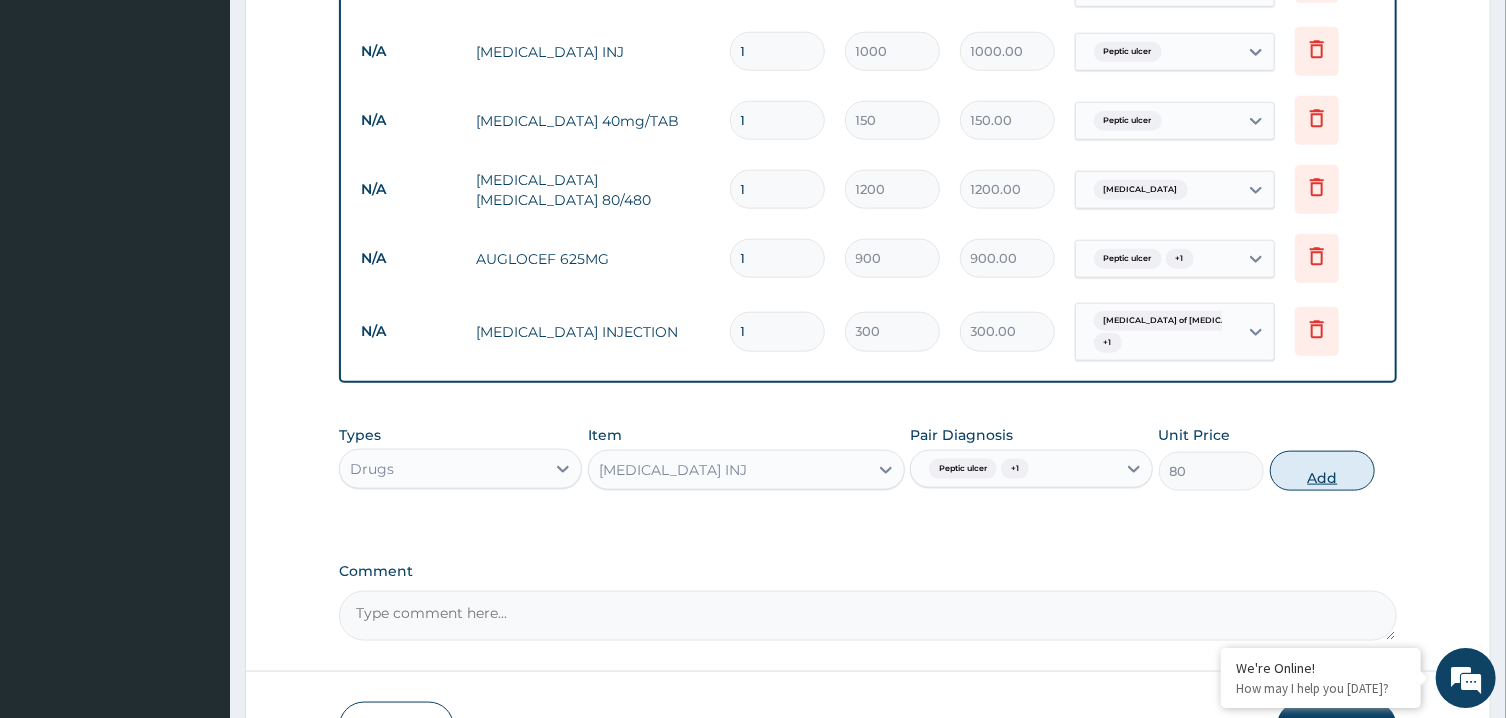 click on "Add" at bounding box center (1323, 470) 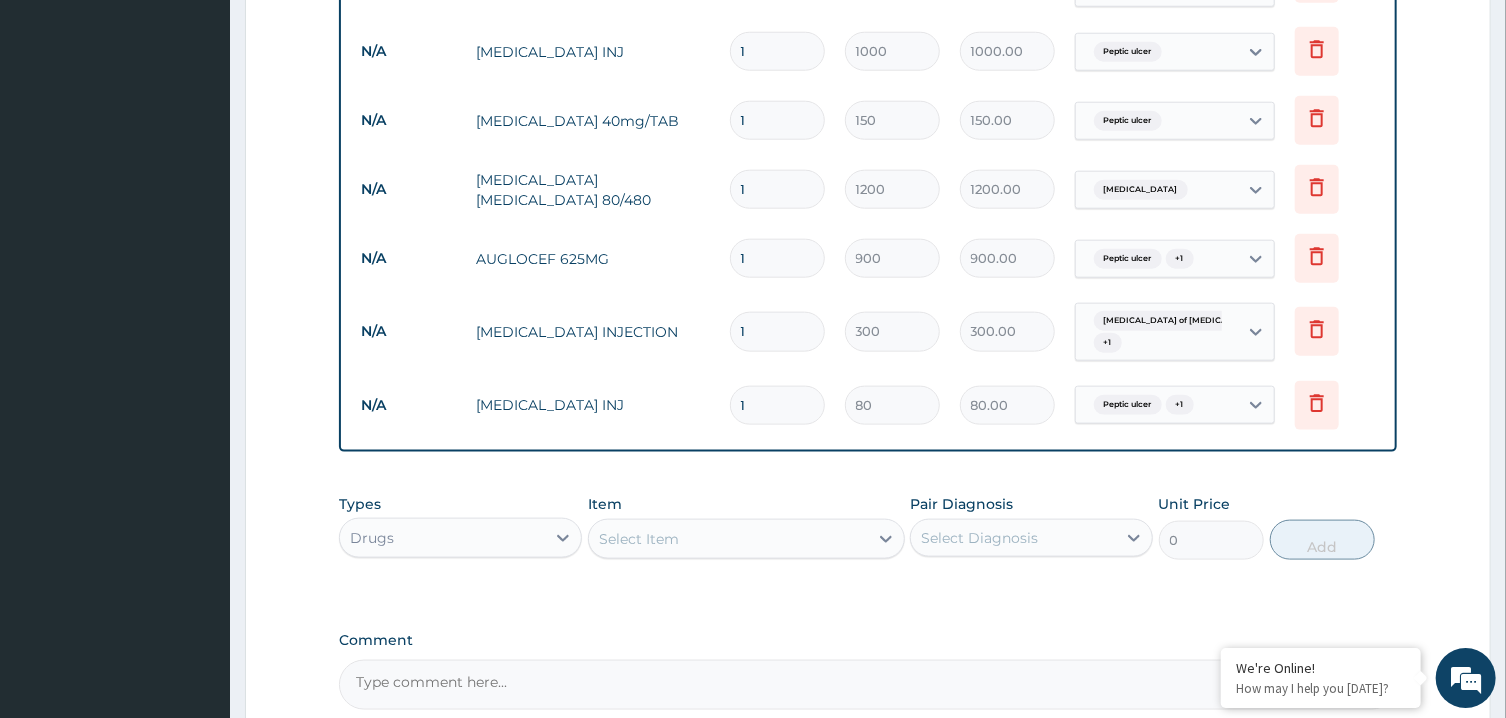 click on "Select Item" at bounding box center (728, 538) 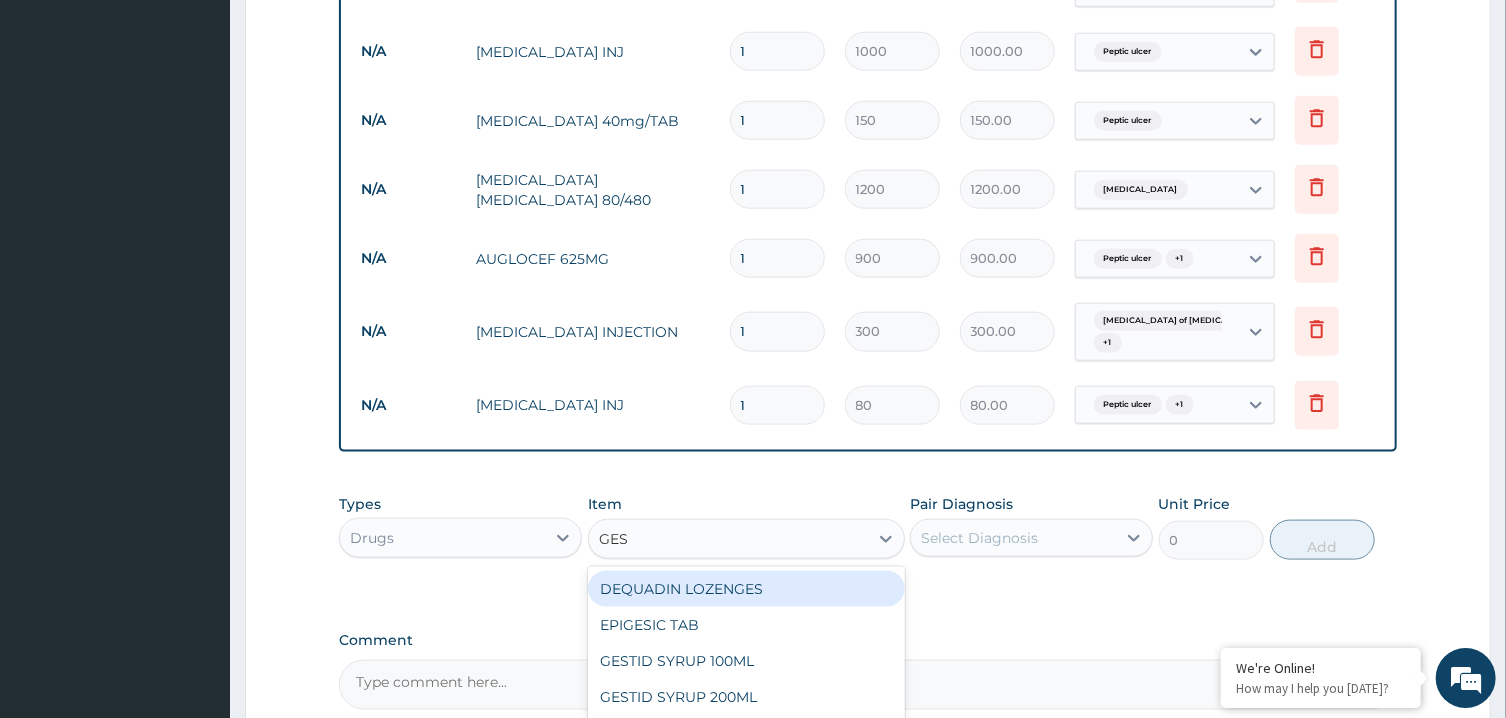 type on "GEST" 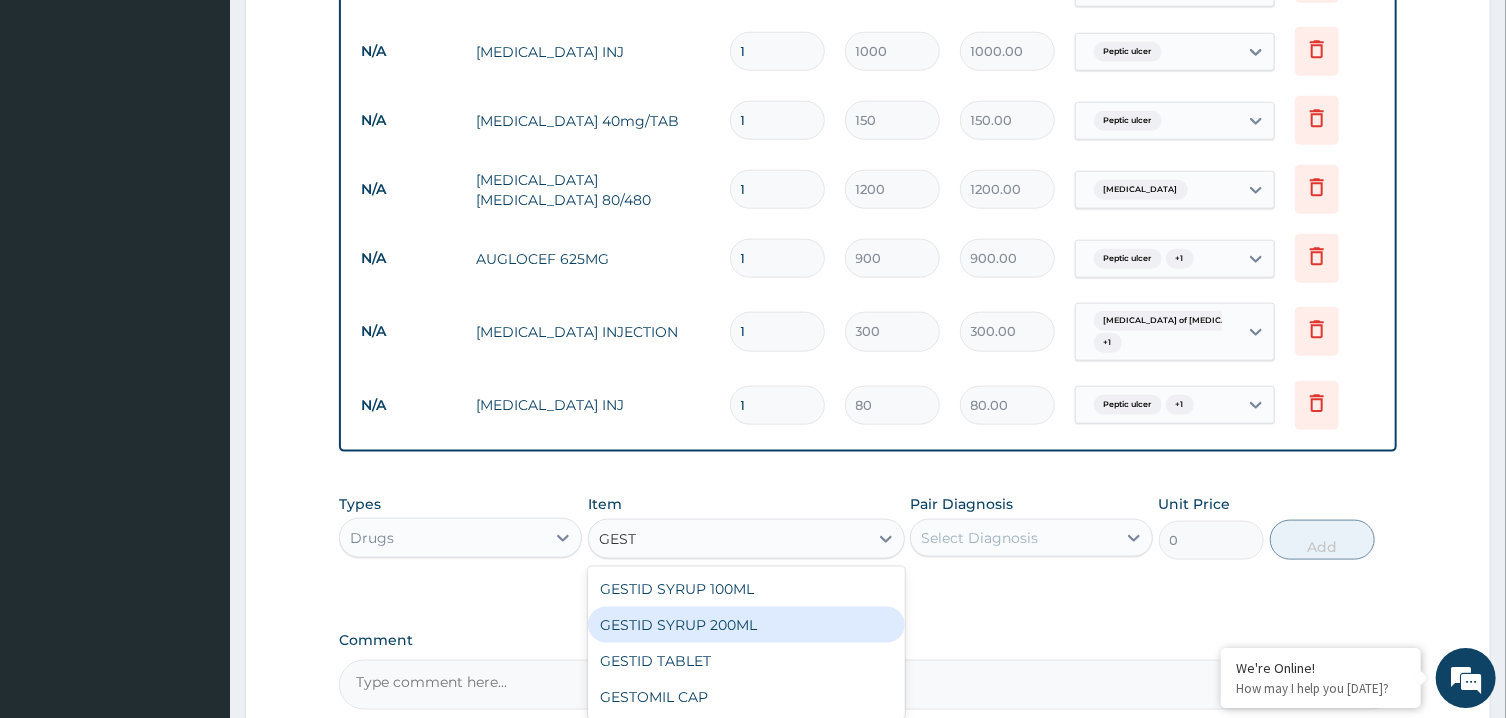 click on "GESTID SYRUP 200ML" at bounding box center (746, 624) 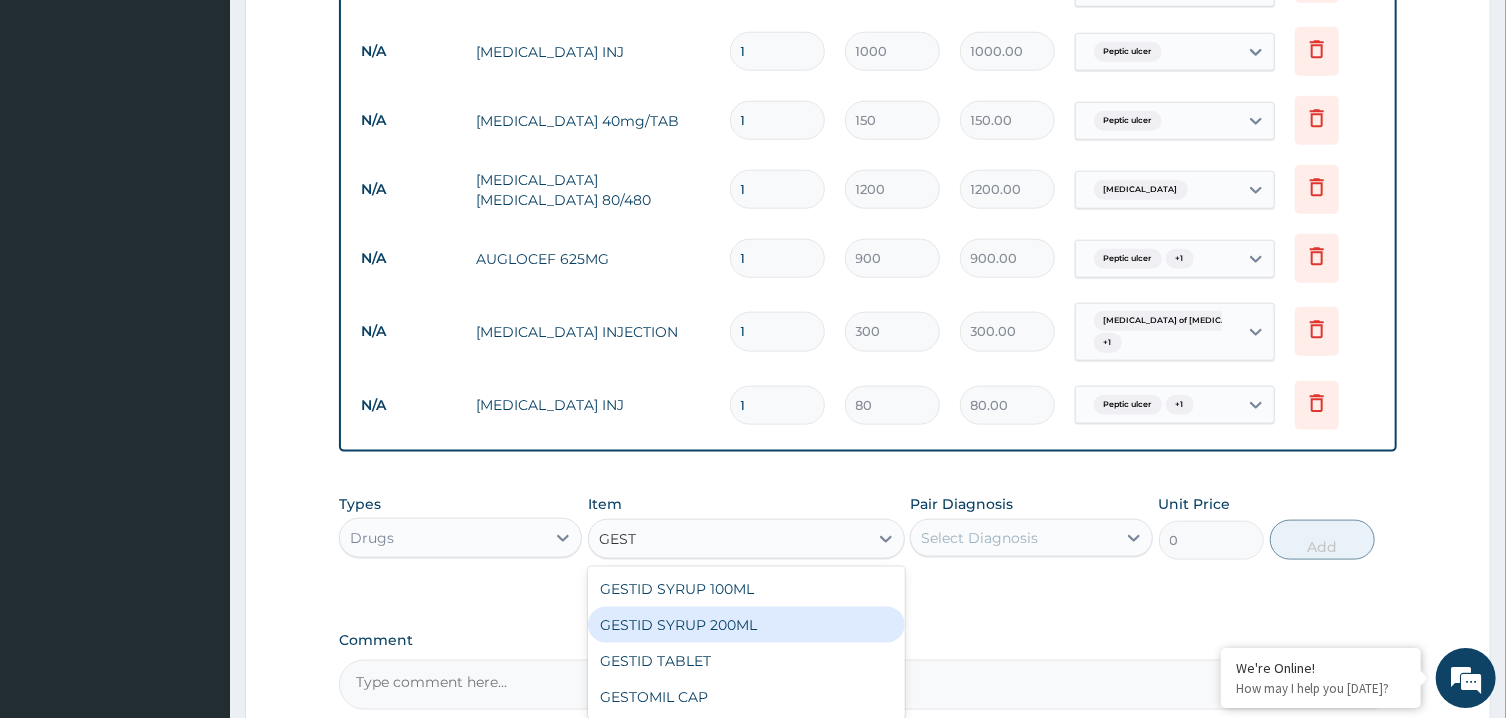 type 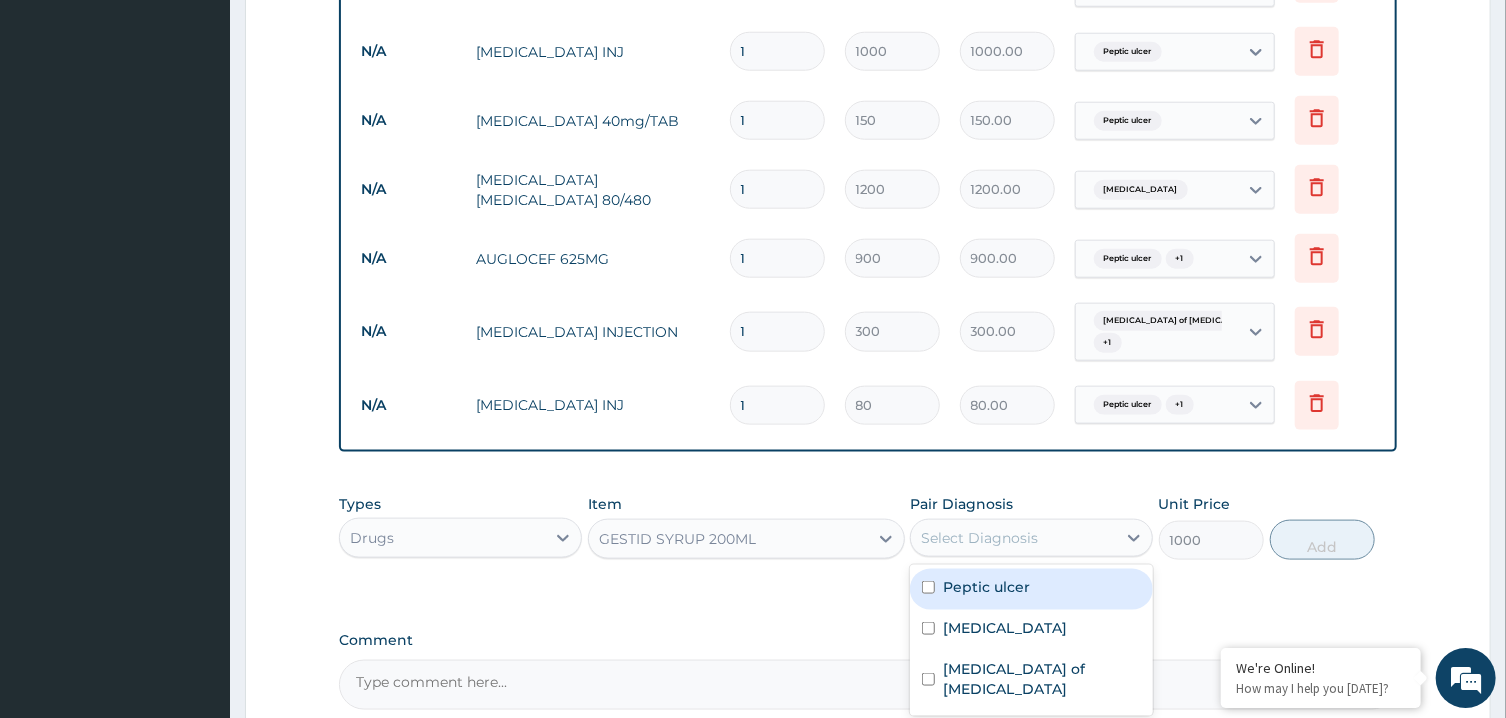 click on "Select Diagnosis" at bounding box center [1013, 537] 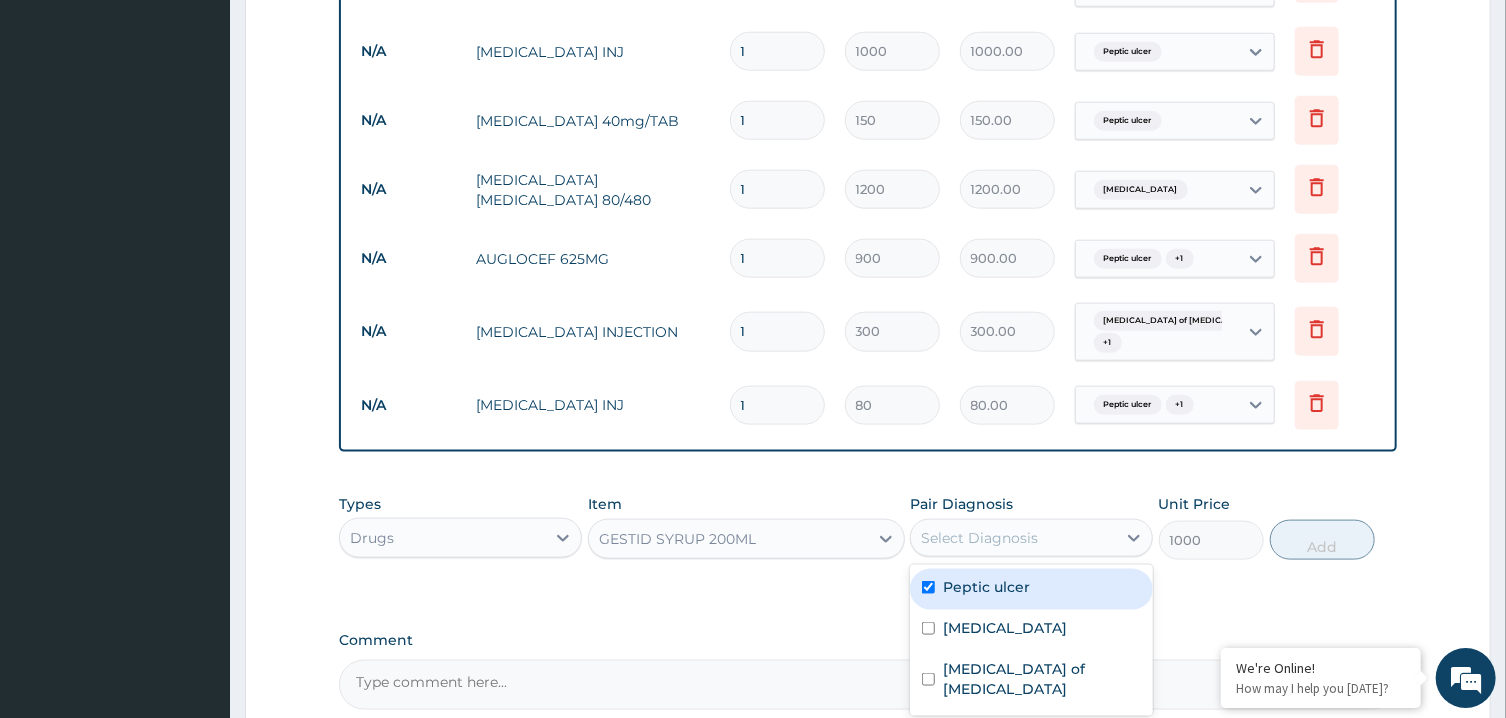 checkbox on "true" 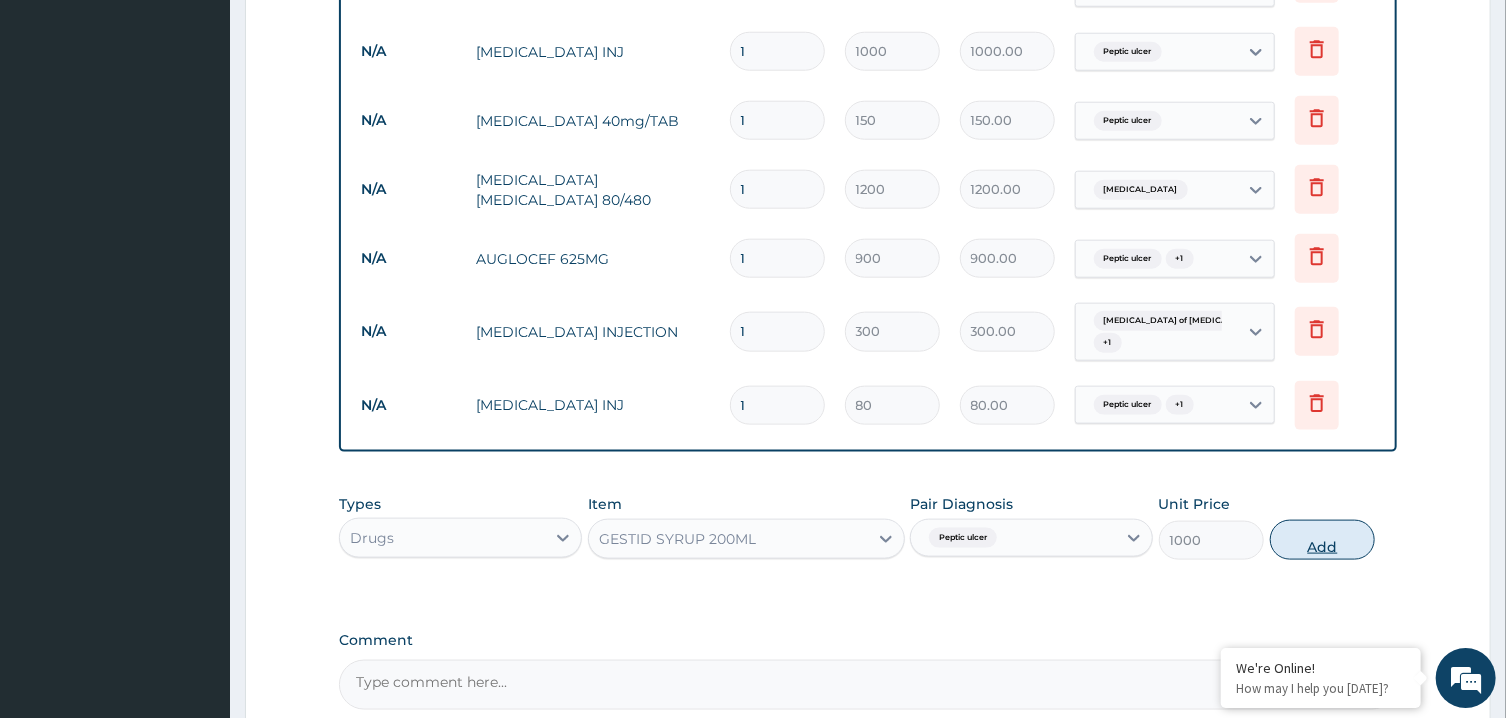 click on "Add" at bounding box center (1323, 539) 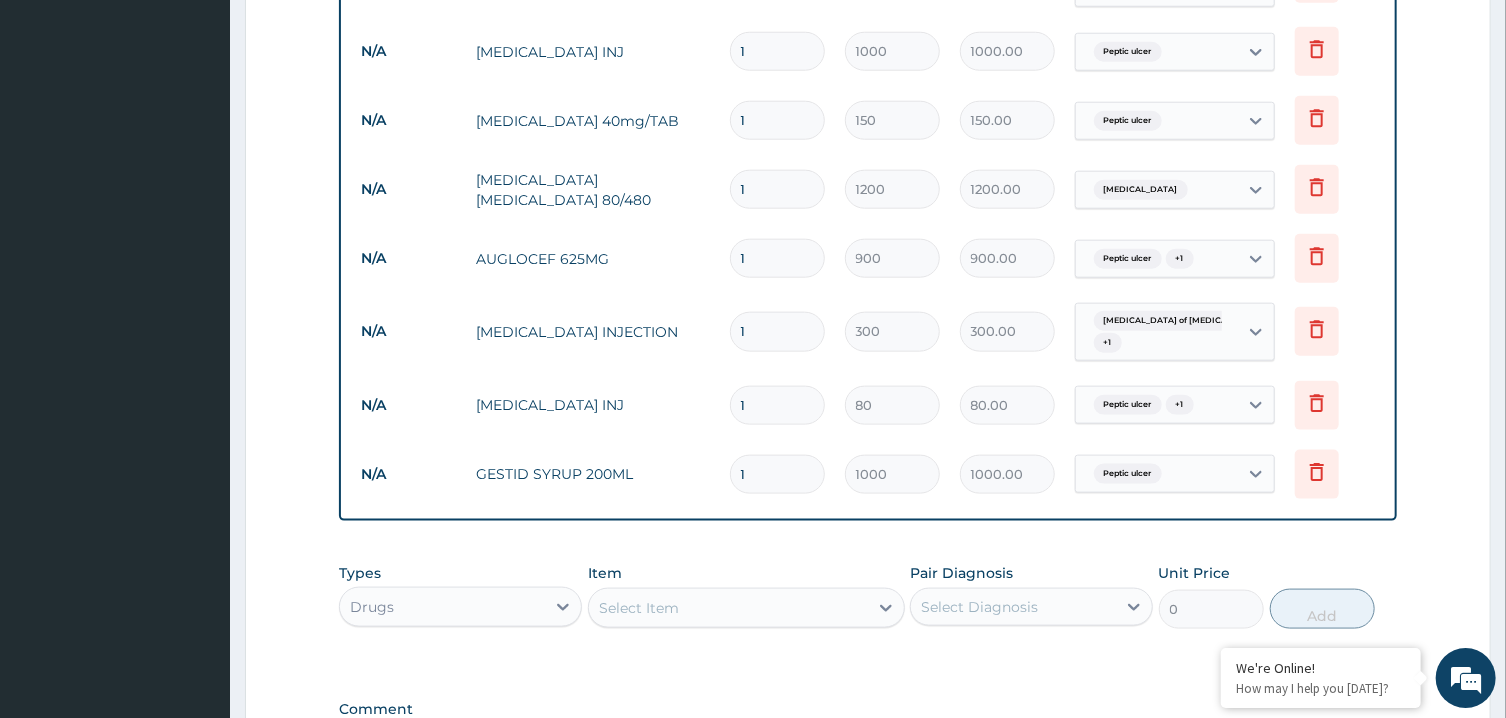 click on "1" at bounding box center (777, 257) 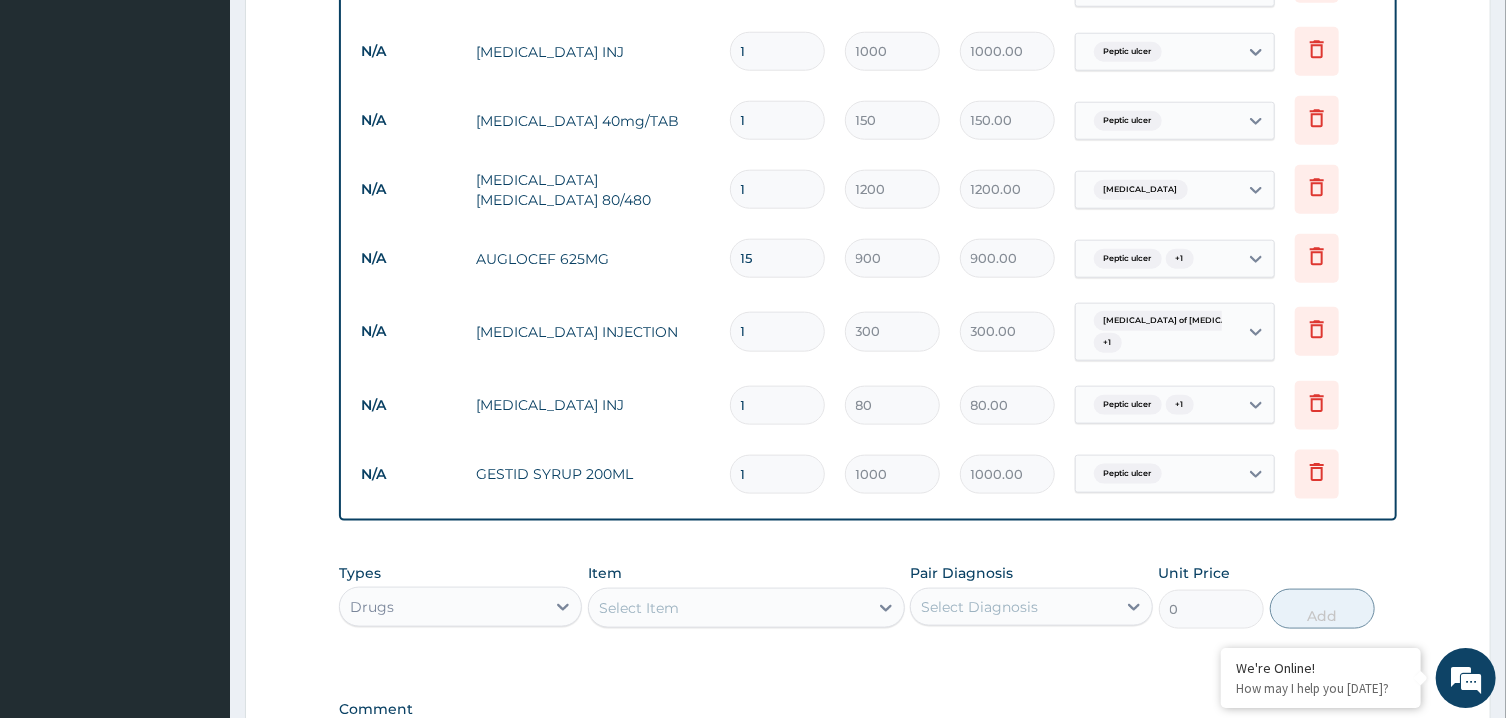 type on "13500.00" 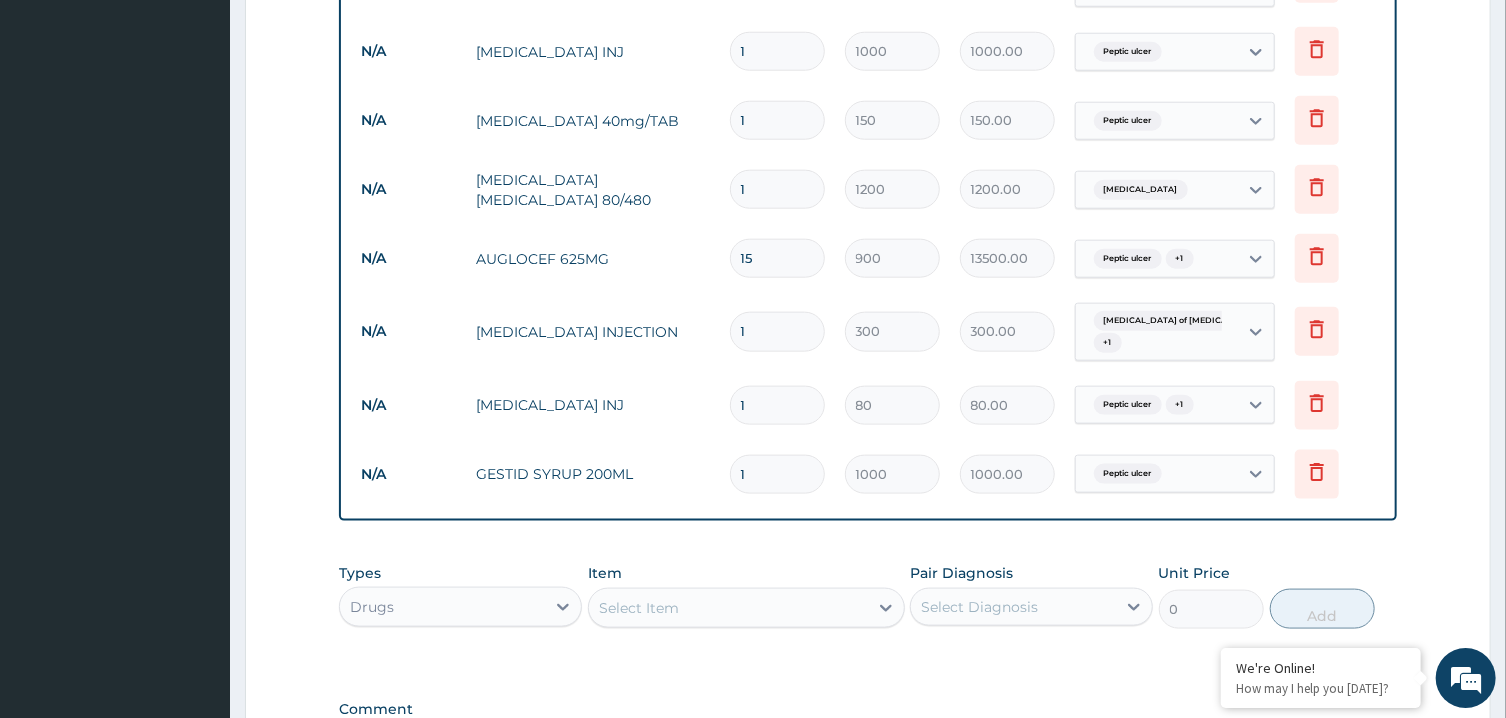 type on "1" 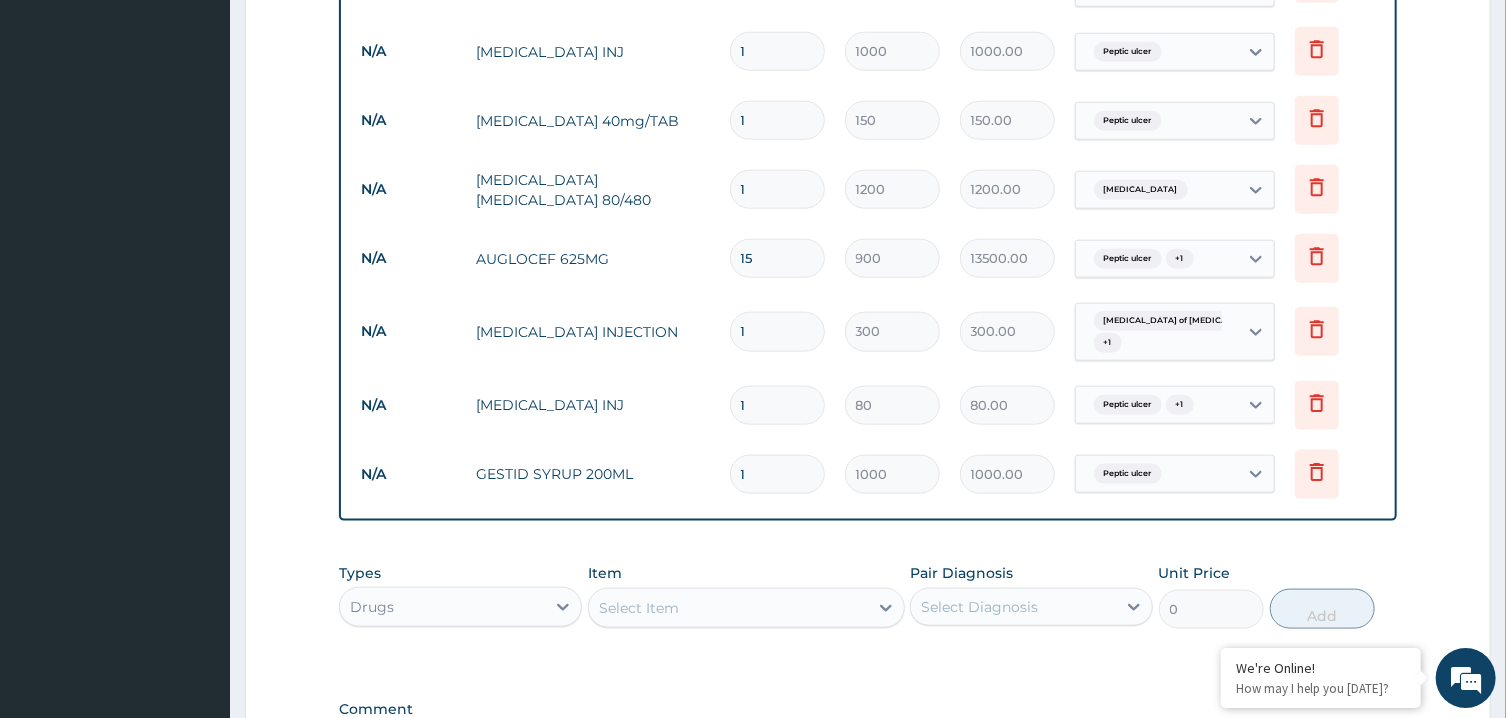 type on "900.00" 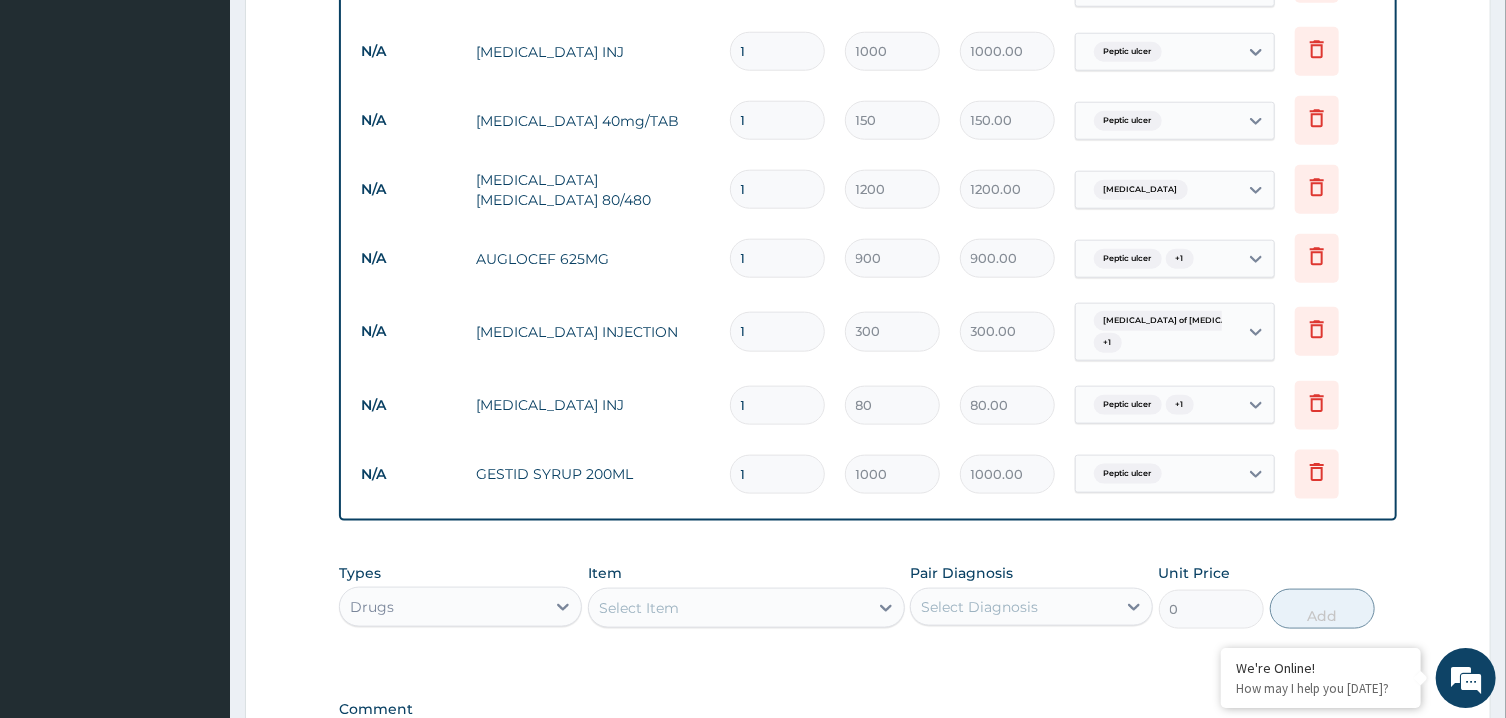 type on "15" 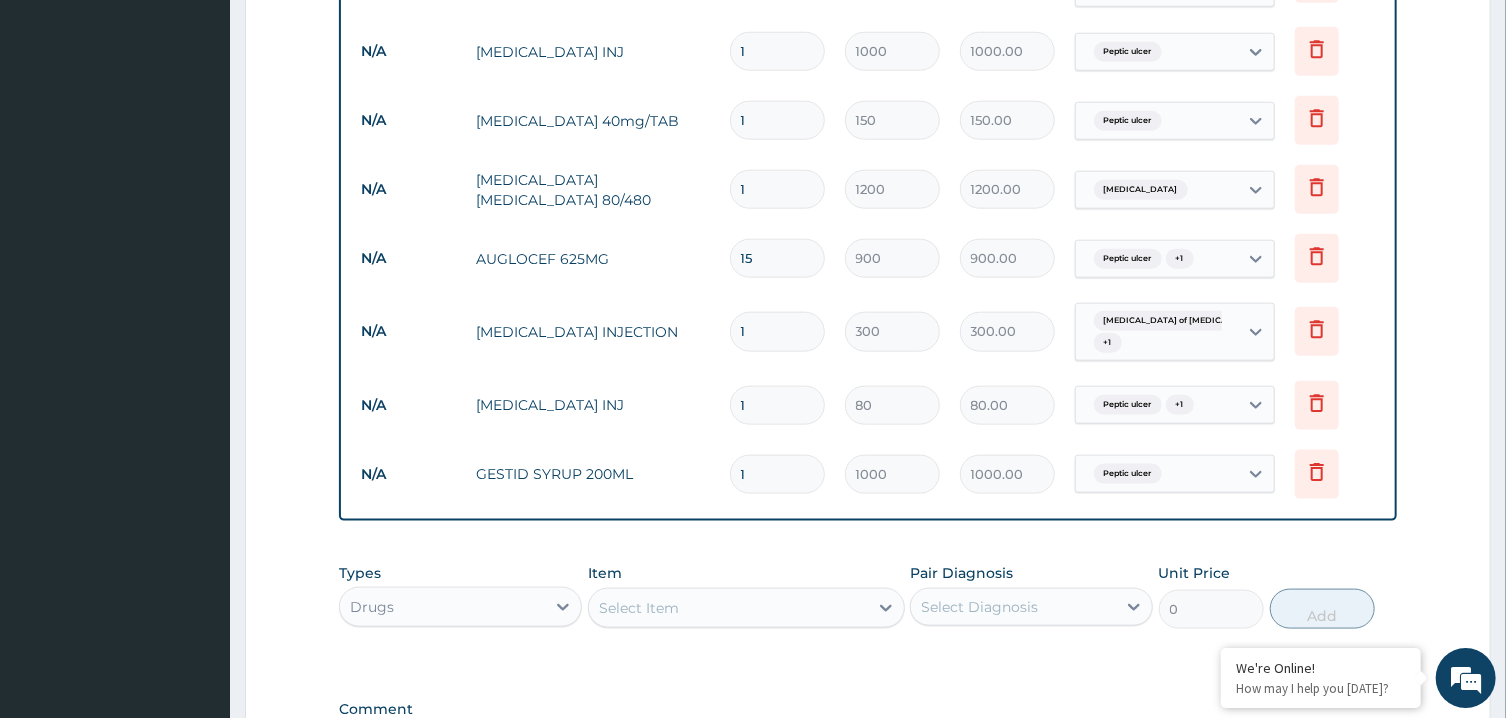 type on "13500.00" 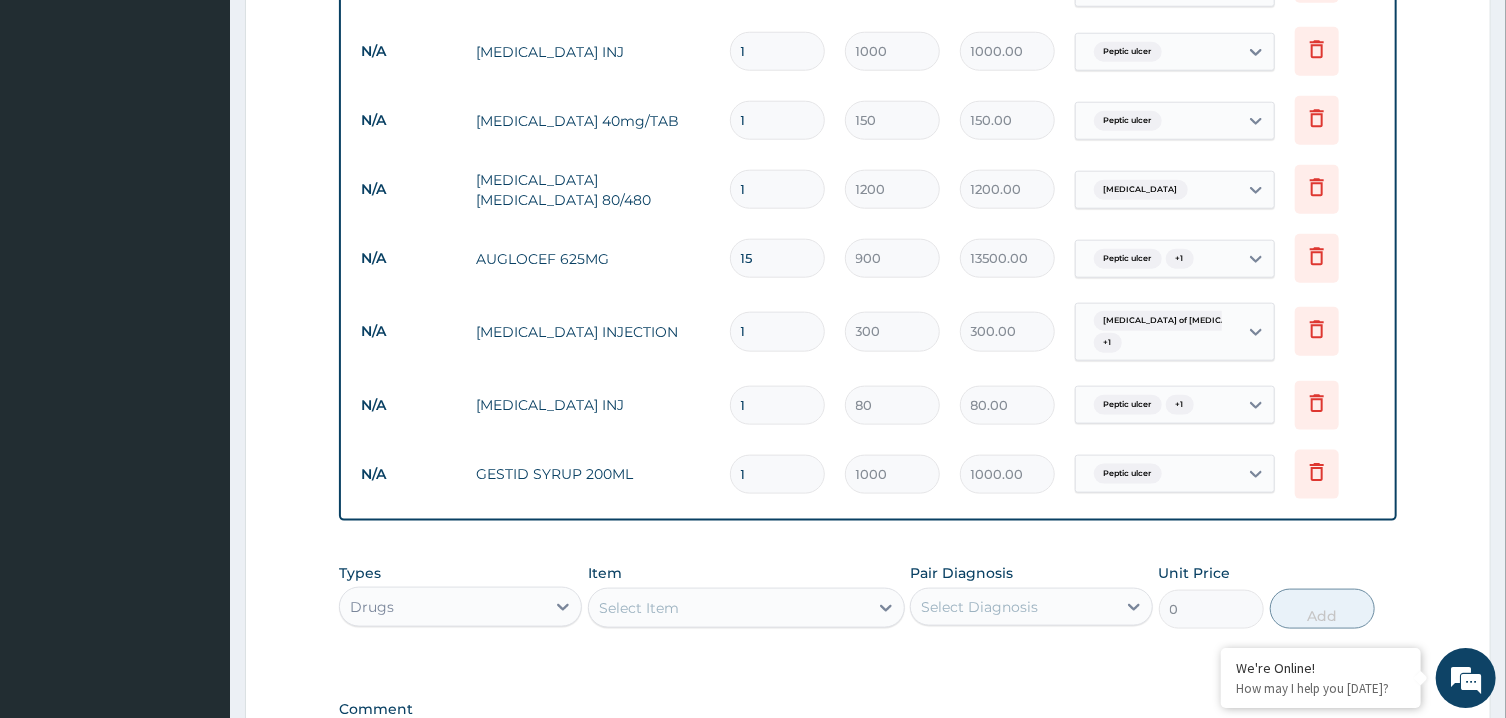 type on "1" 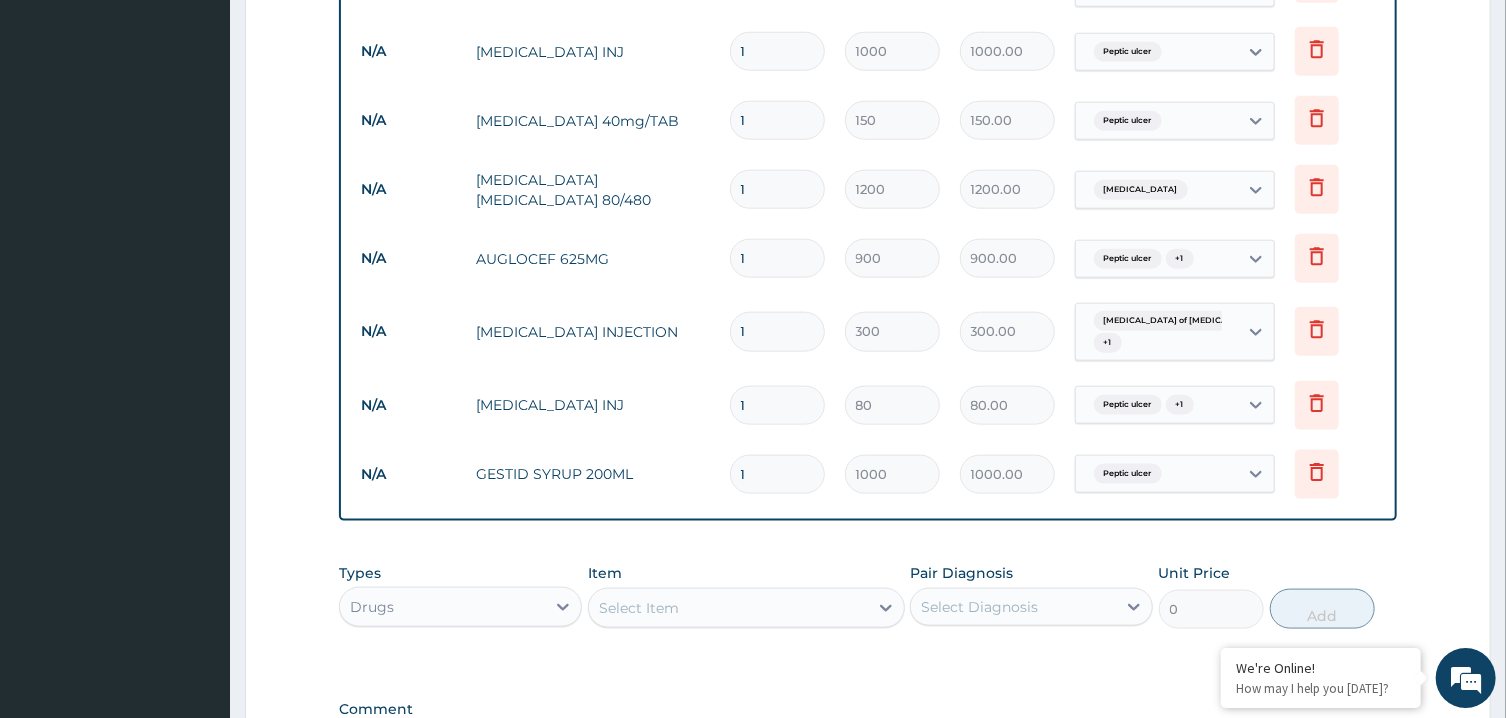 type on "14" 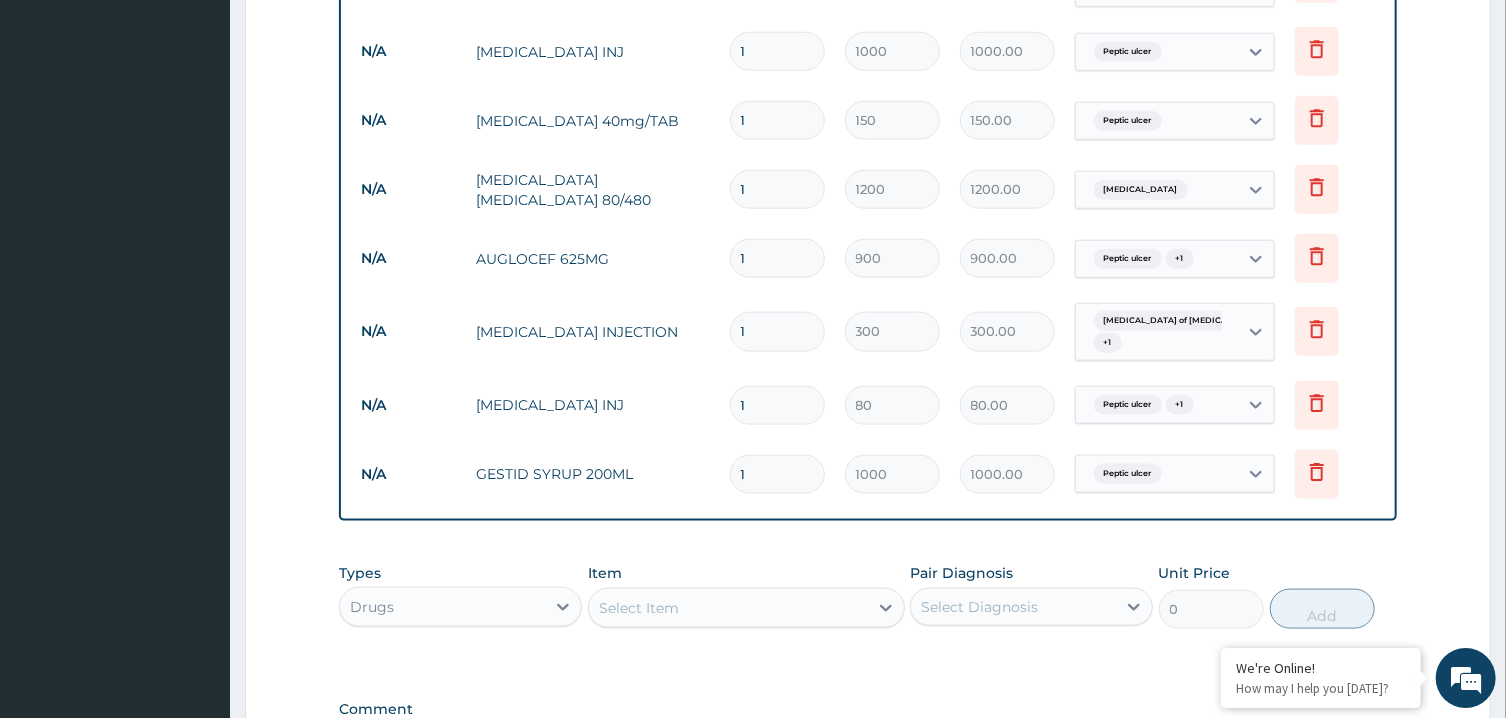 type on "12600.00" 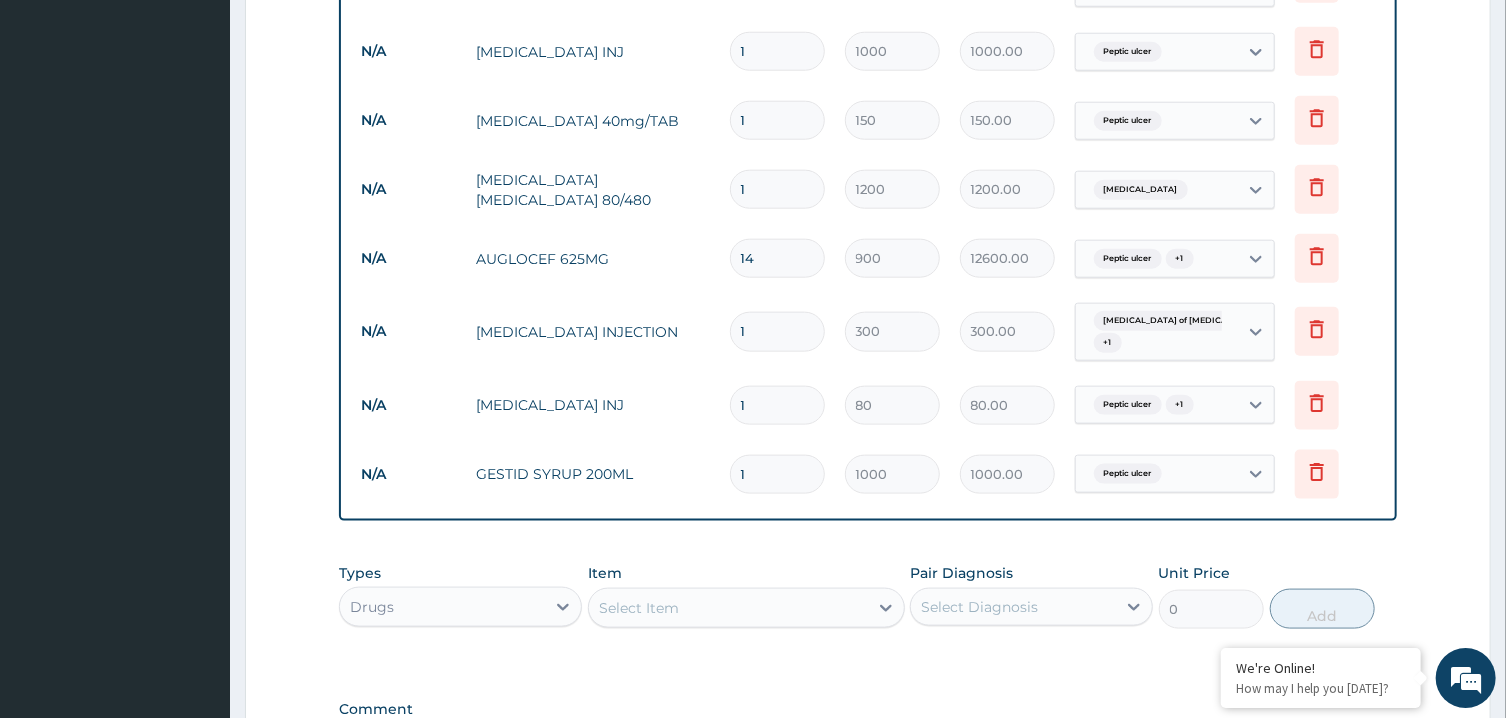type on "14" 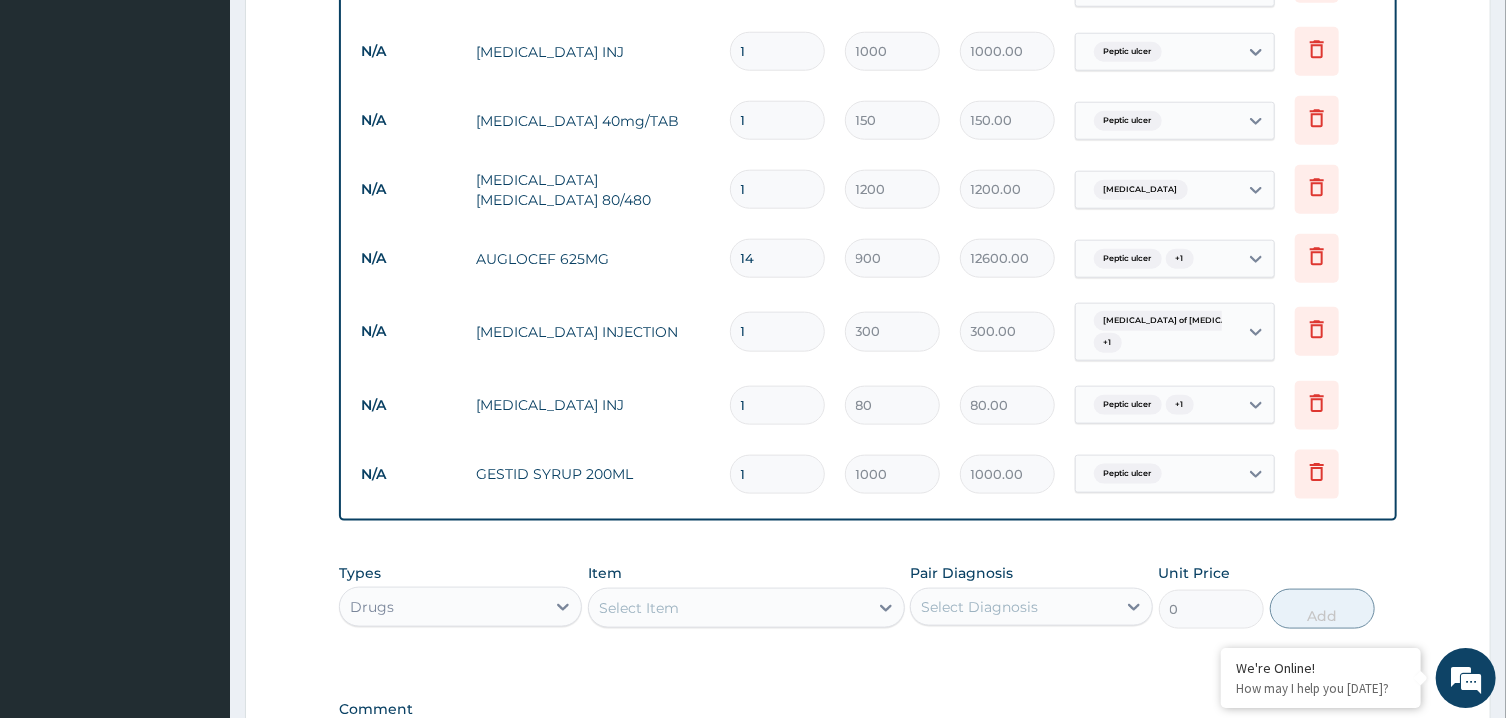 click on "1" at bounding box center [777, 188] 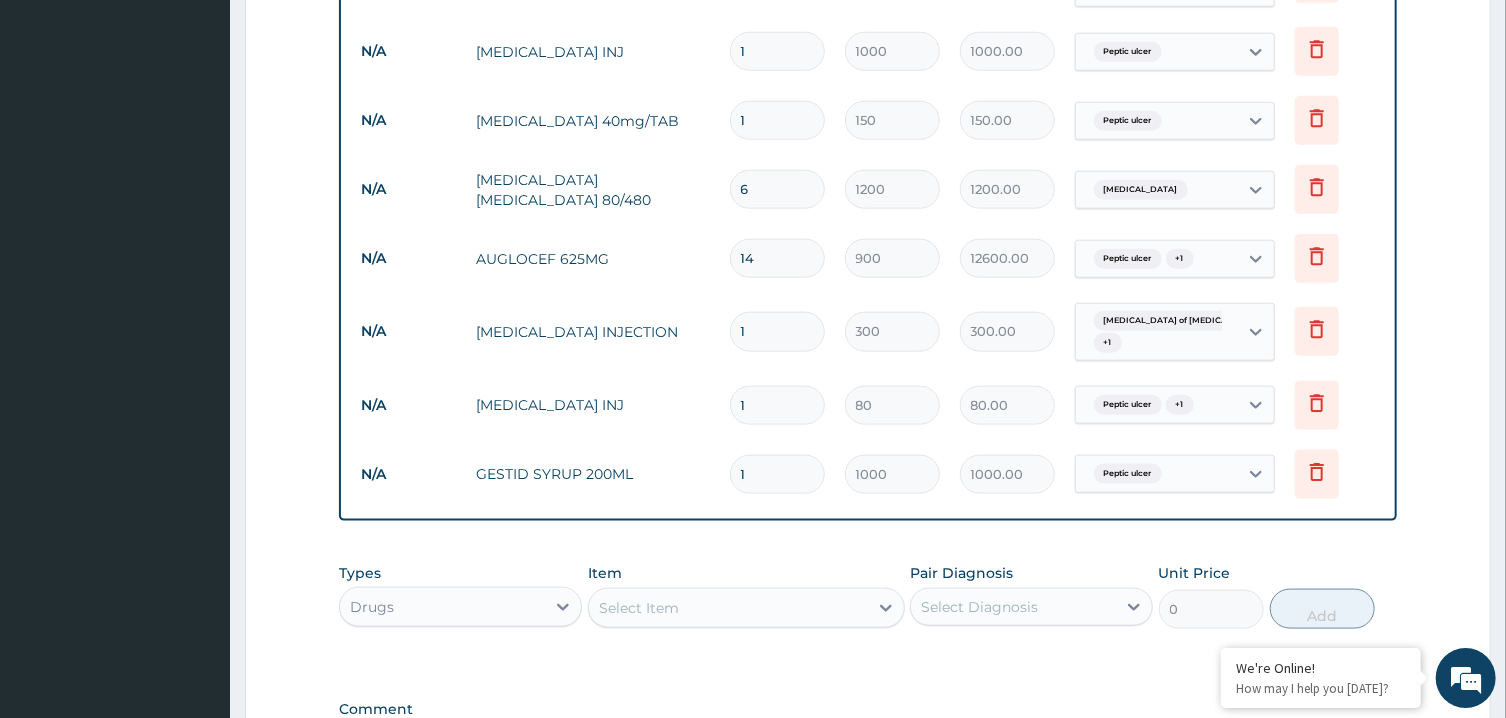 type on "7200.00" 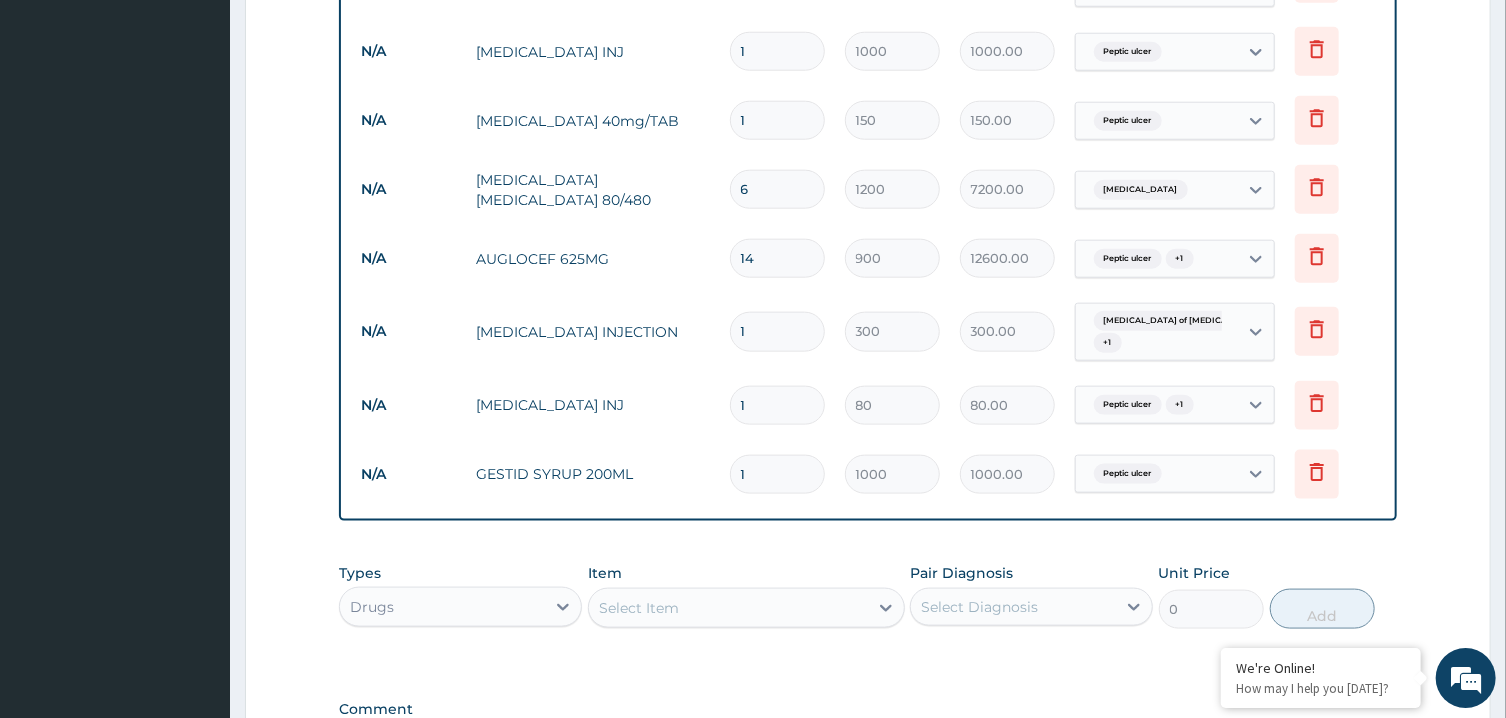 type on "6" 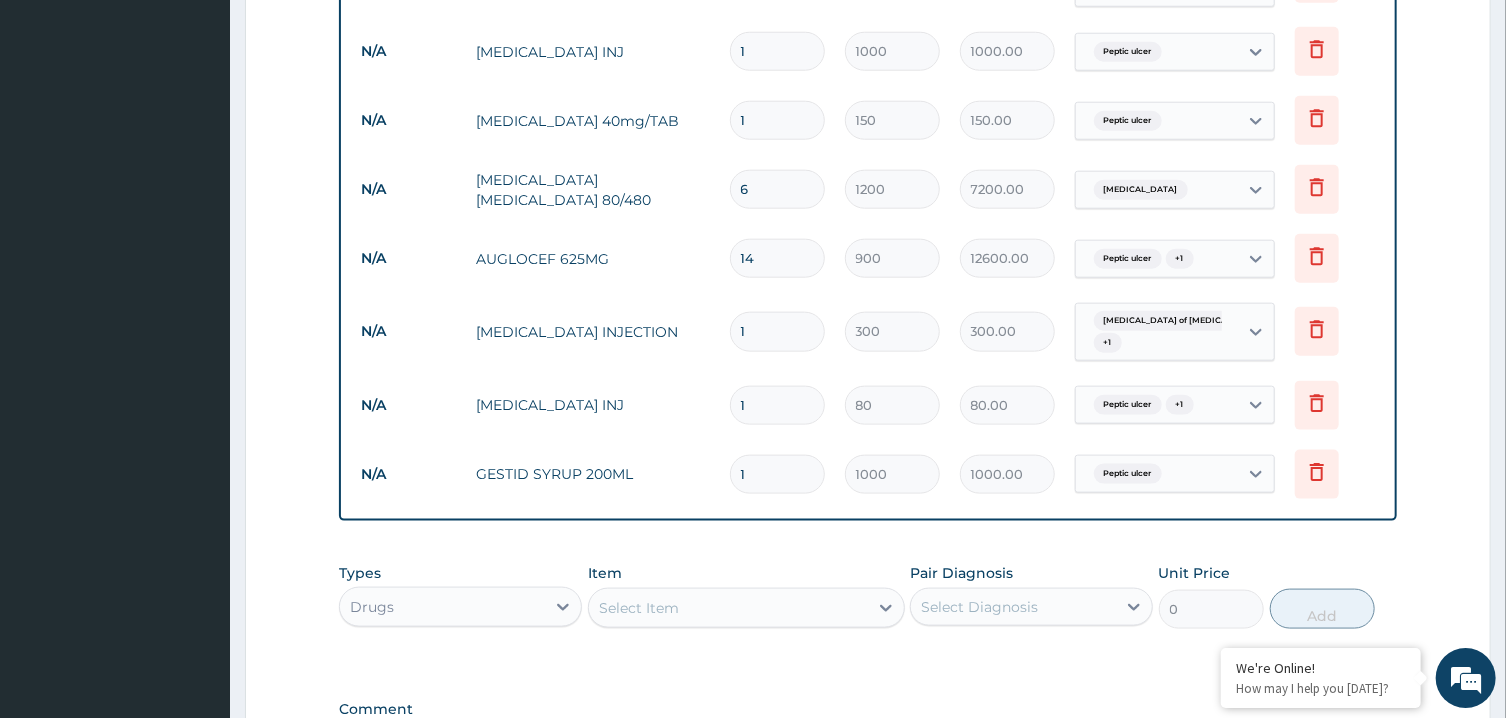 click on "1" at bounding box center (777, 119) 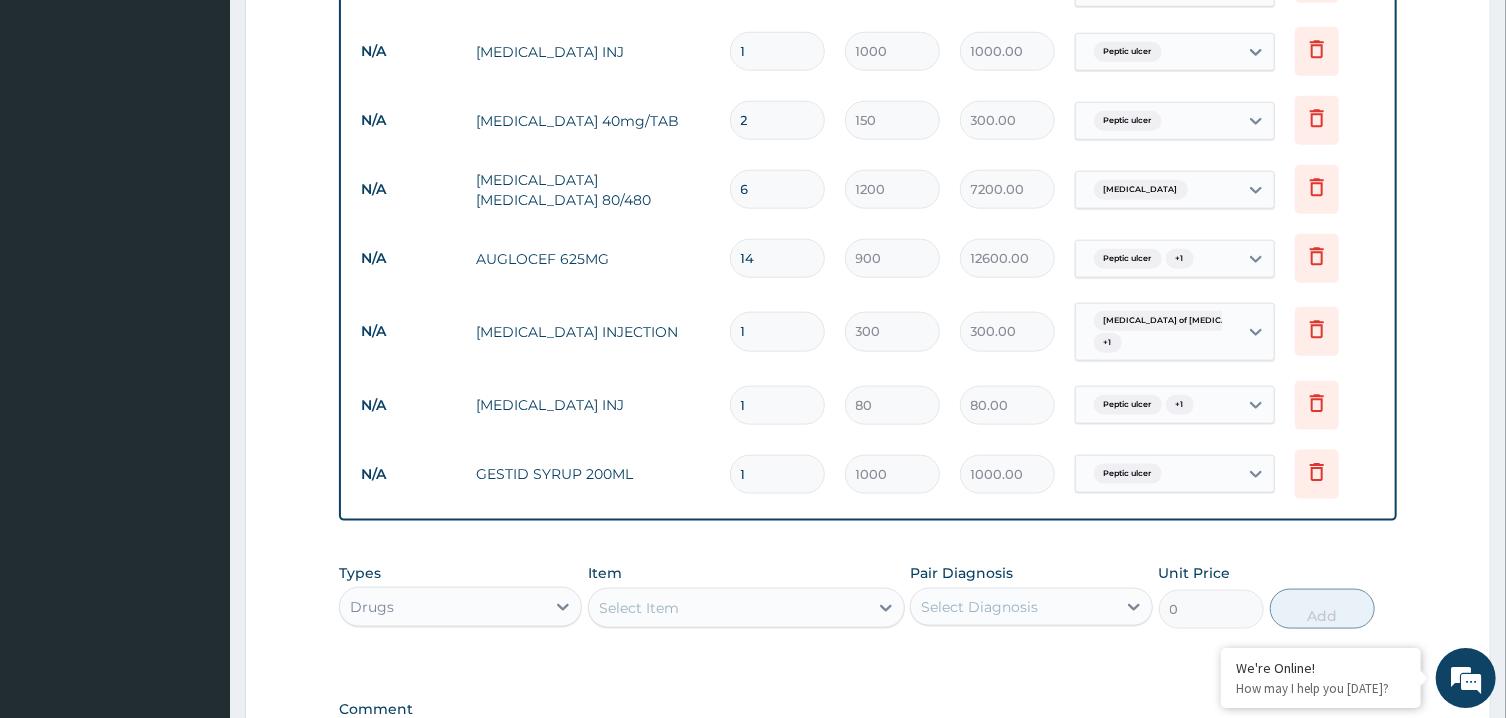 type on "21" 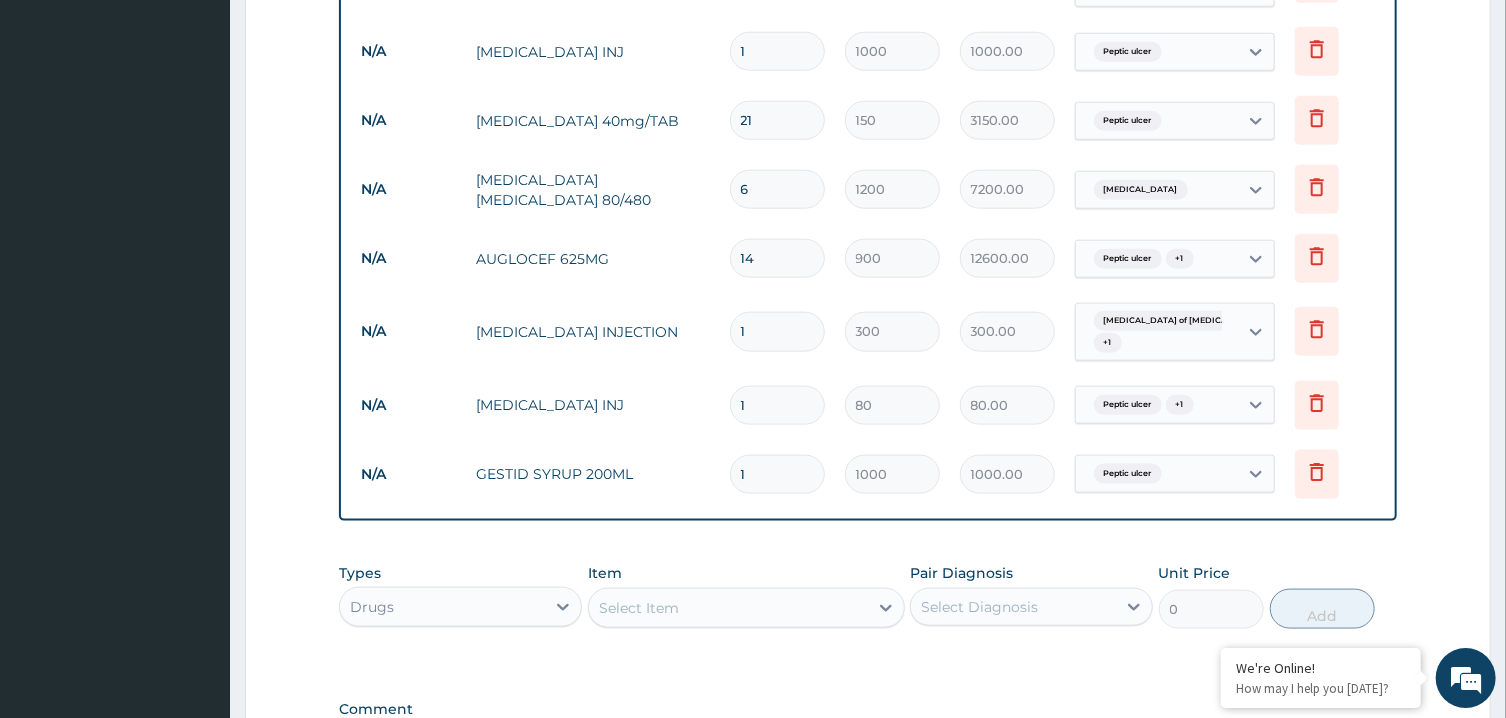 type on "2" 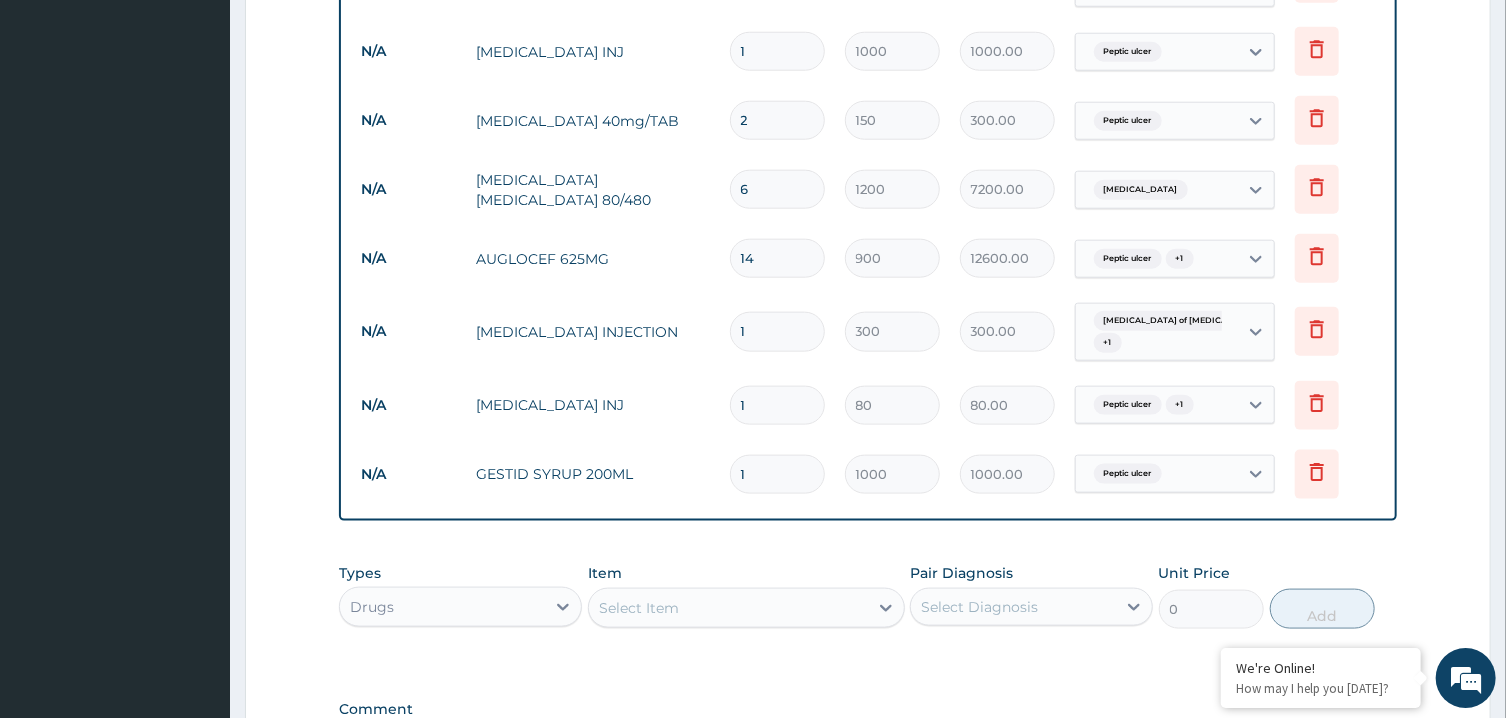 type on "28" 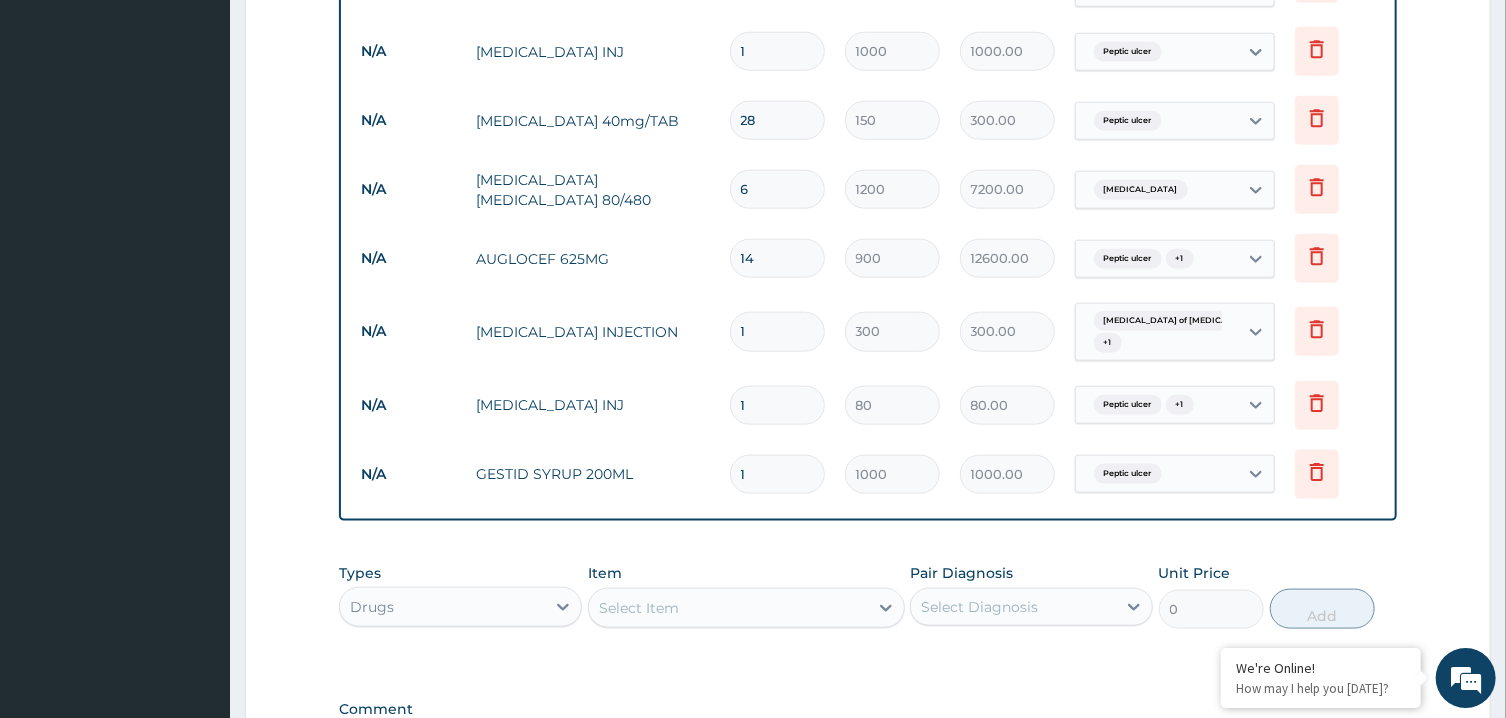 type on "4200.00" 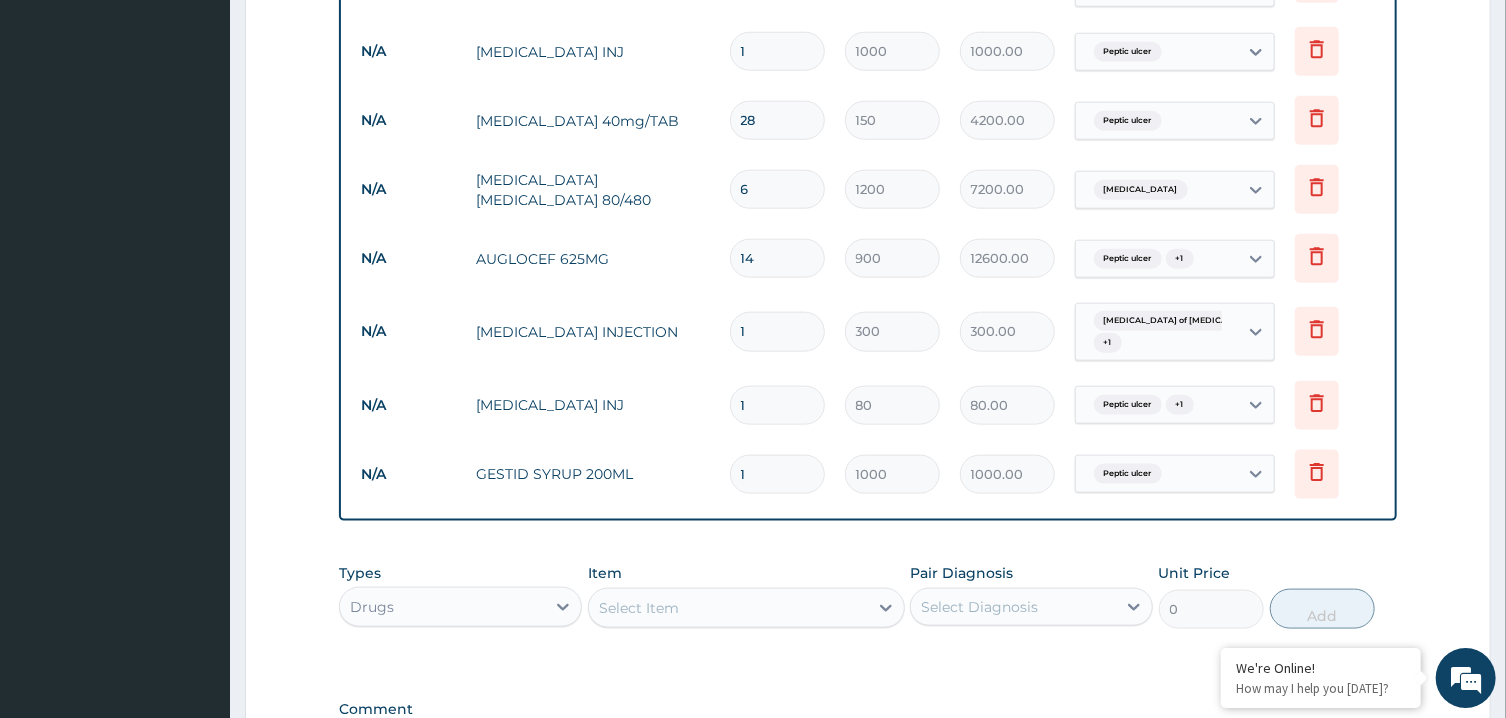 type on "28" 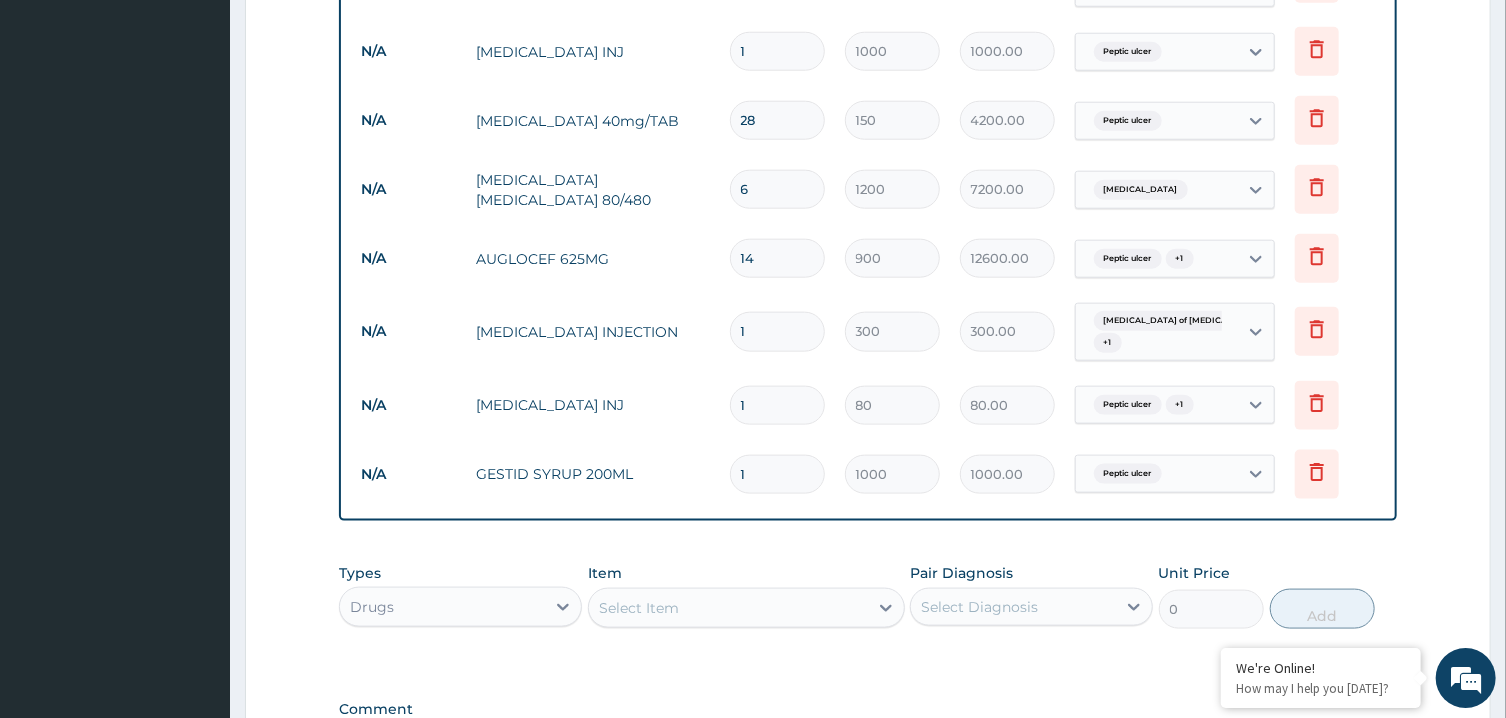 click on "1" at bounding box center (777, 50) 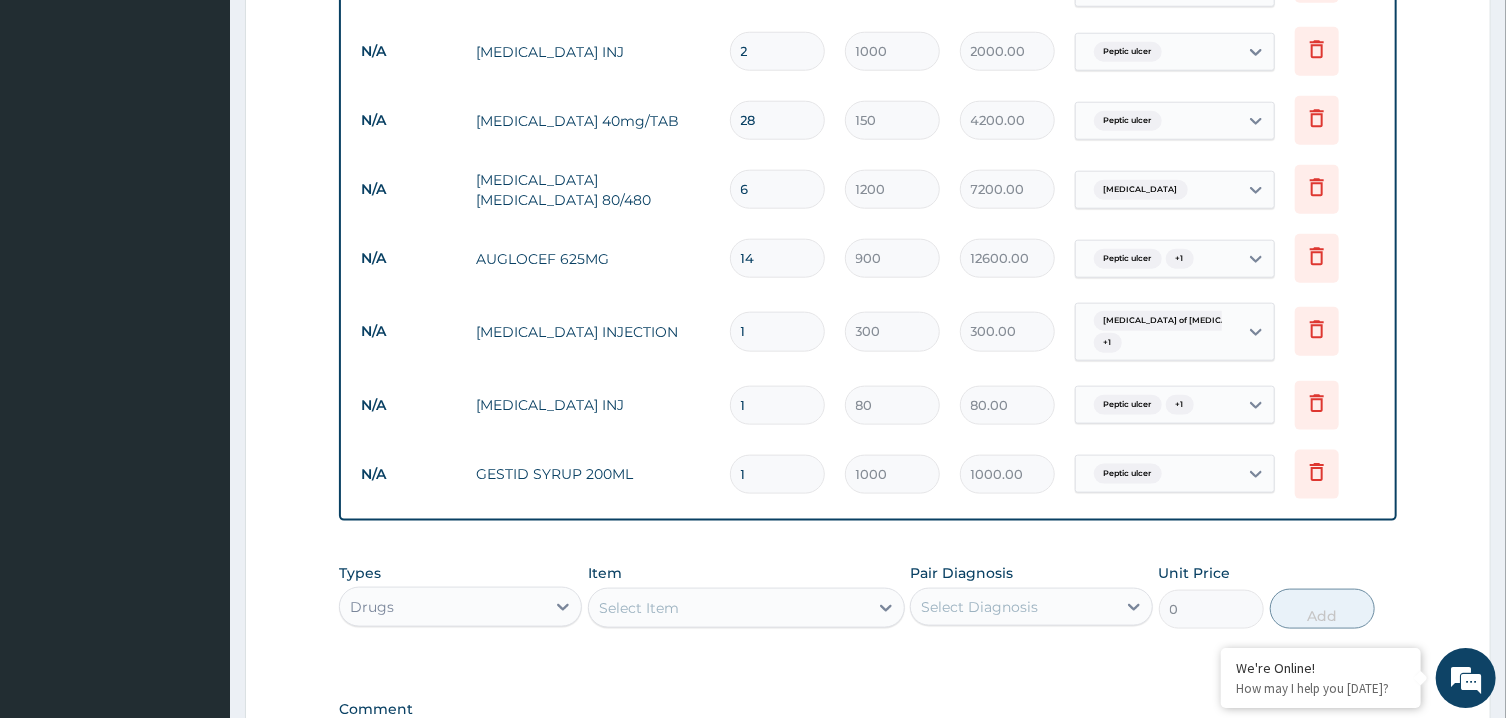 type on "2" 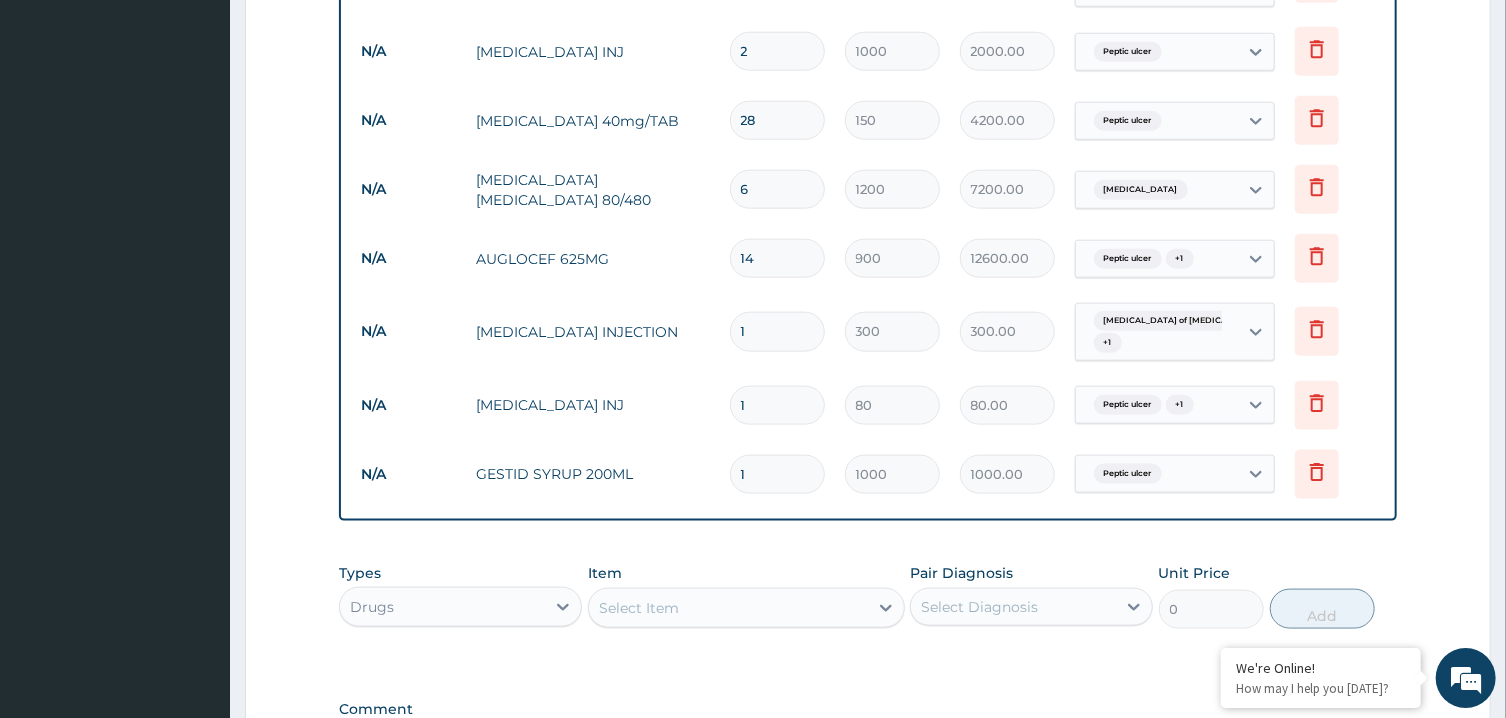 click on "Select Item" at bounding box center (639, 607) 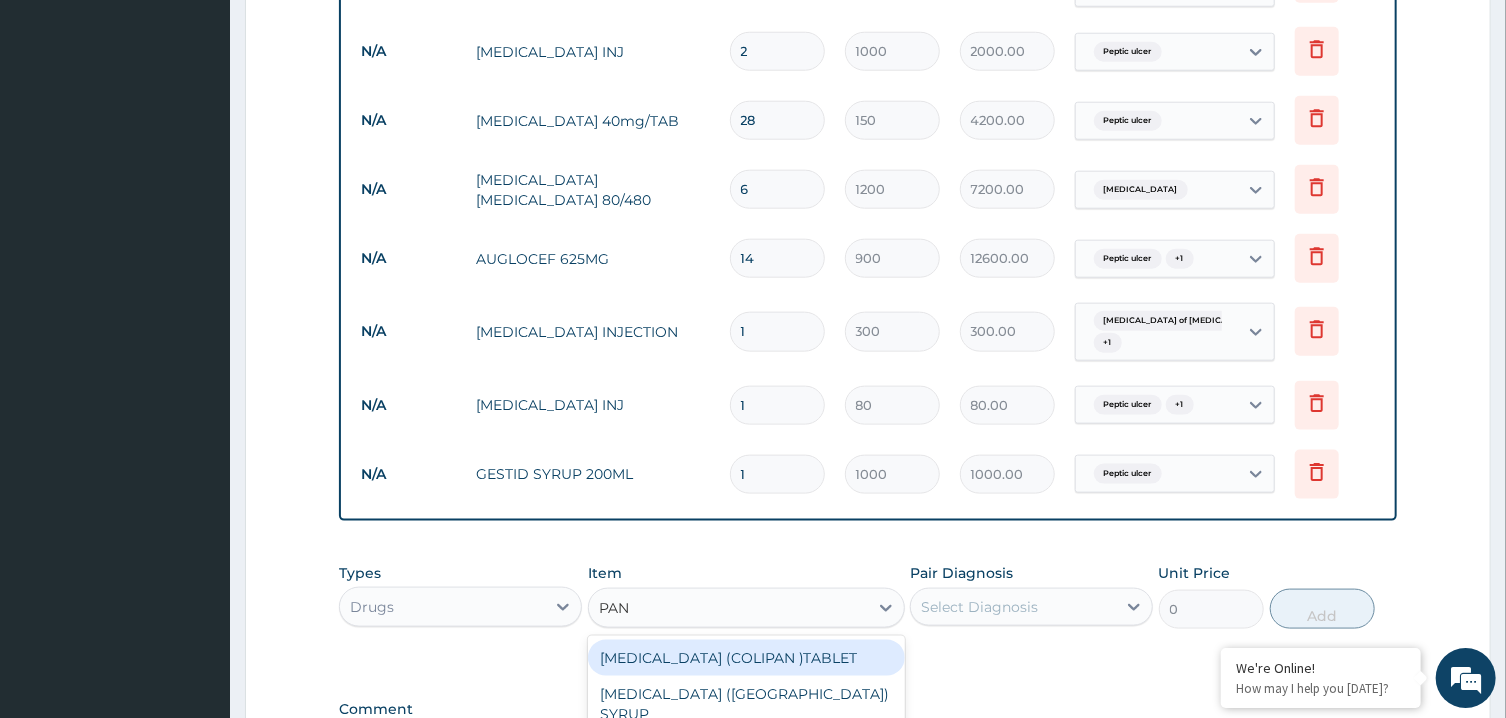 type on "PANA" 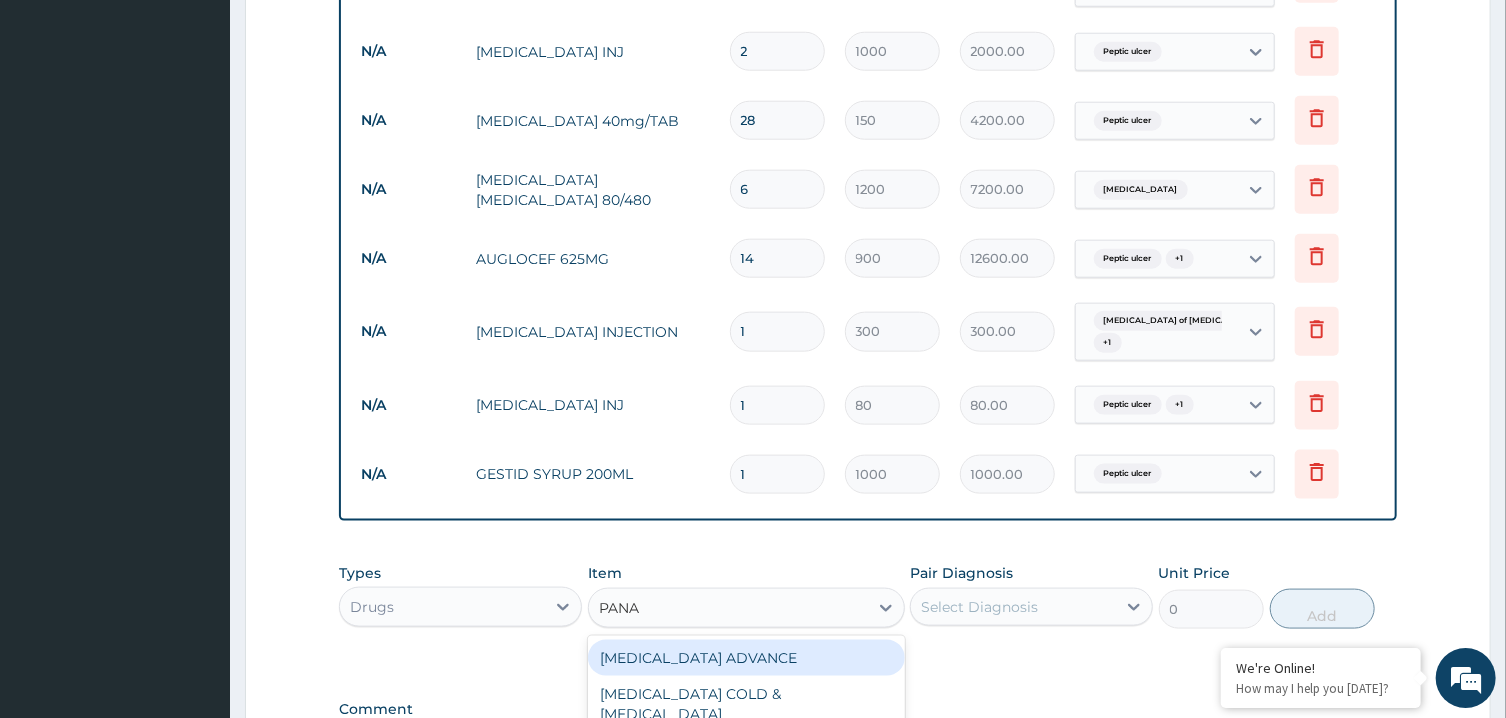 click on "PANADOL ADVANCE" at bounding box center (746, 657) 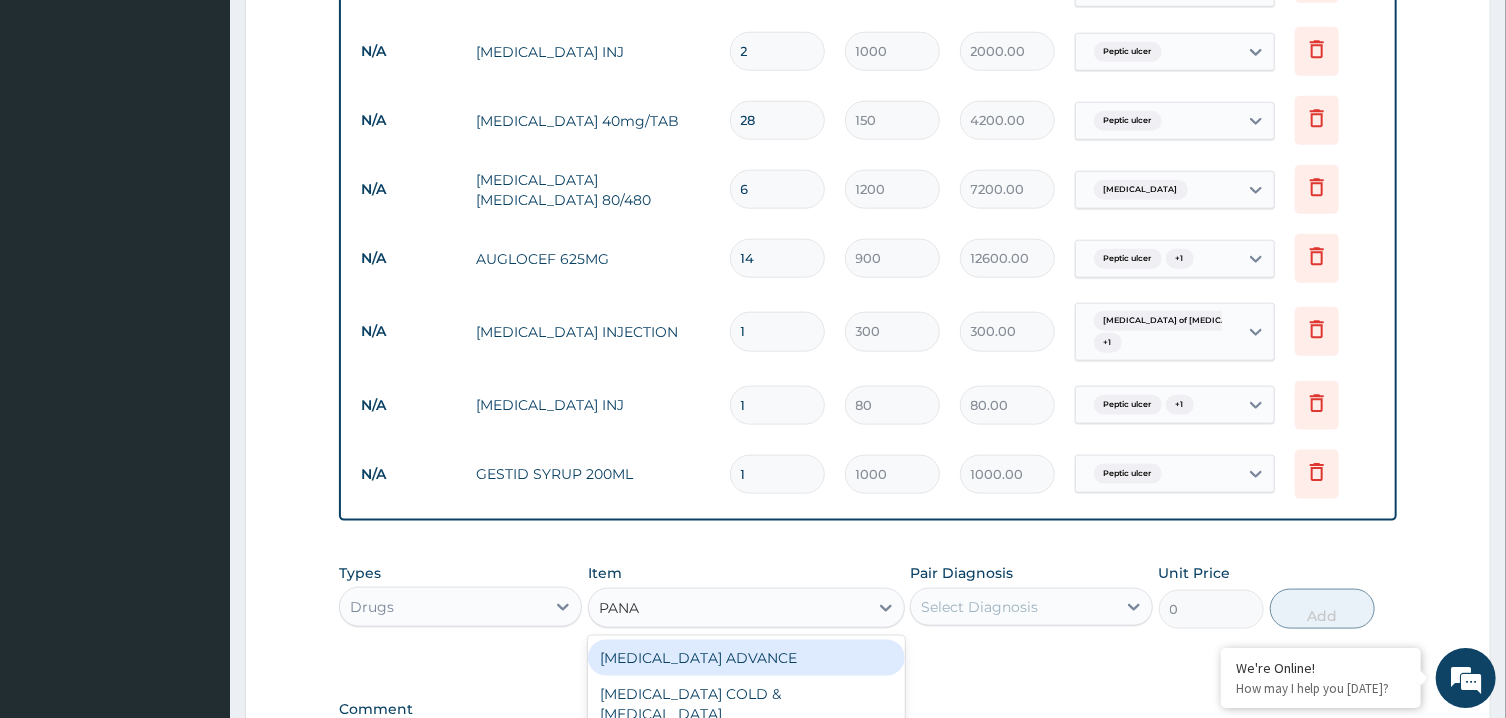 type 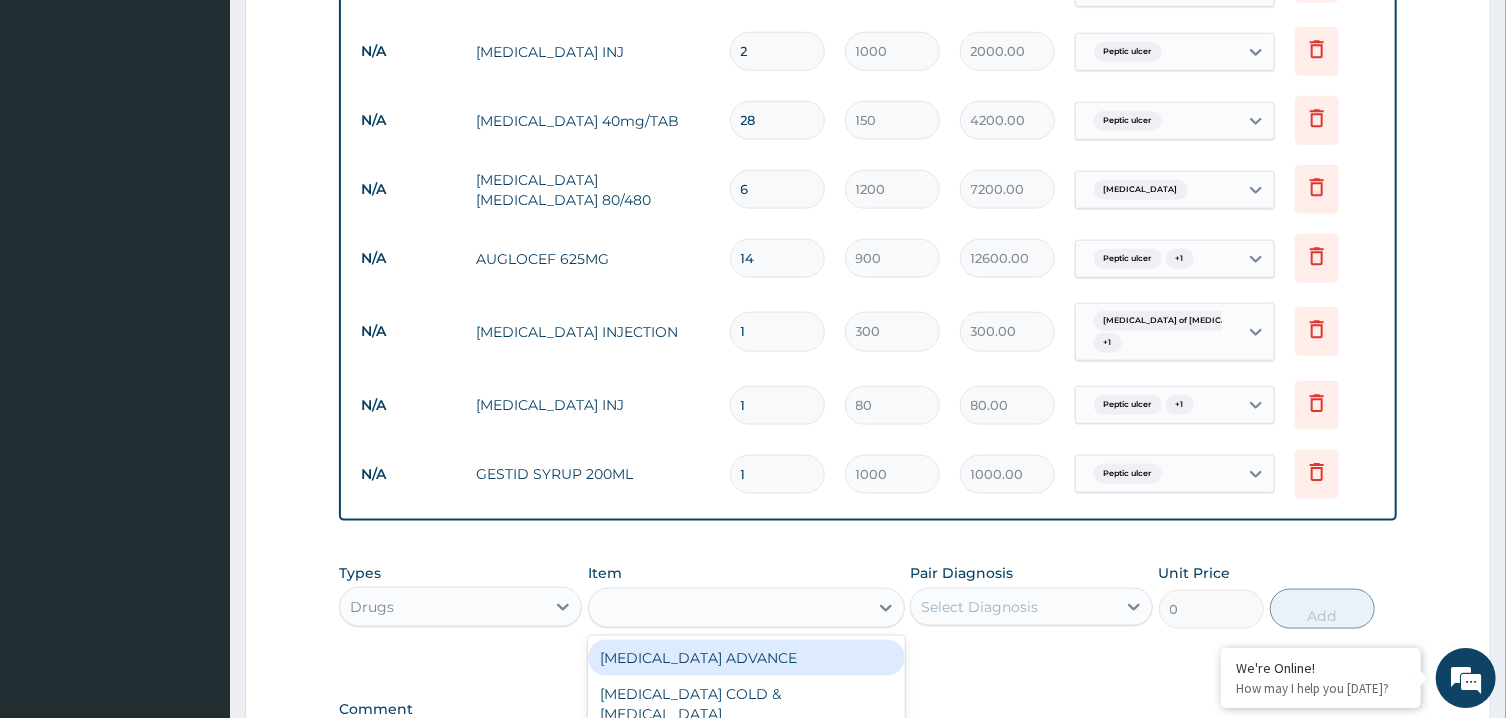 type on "90" 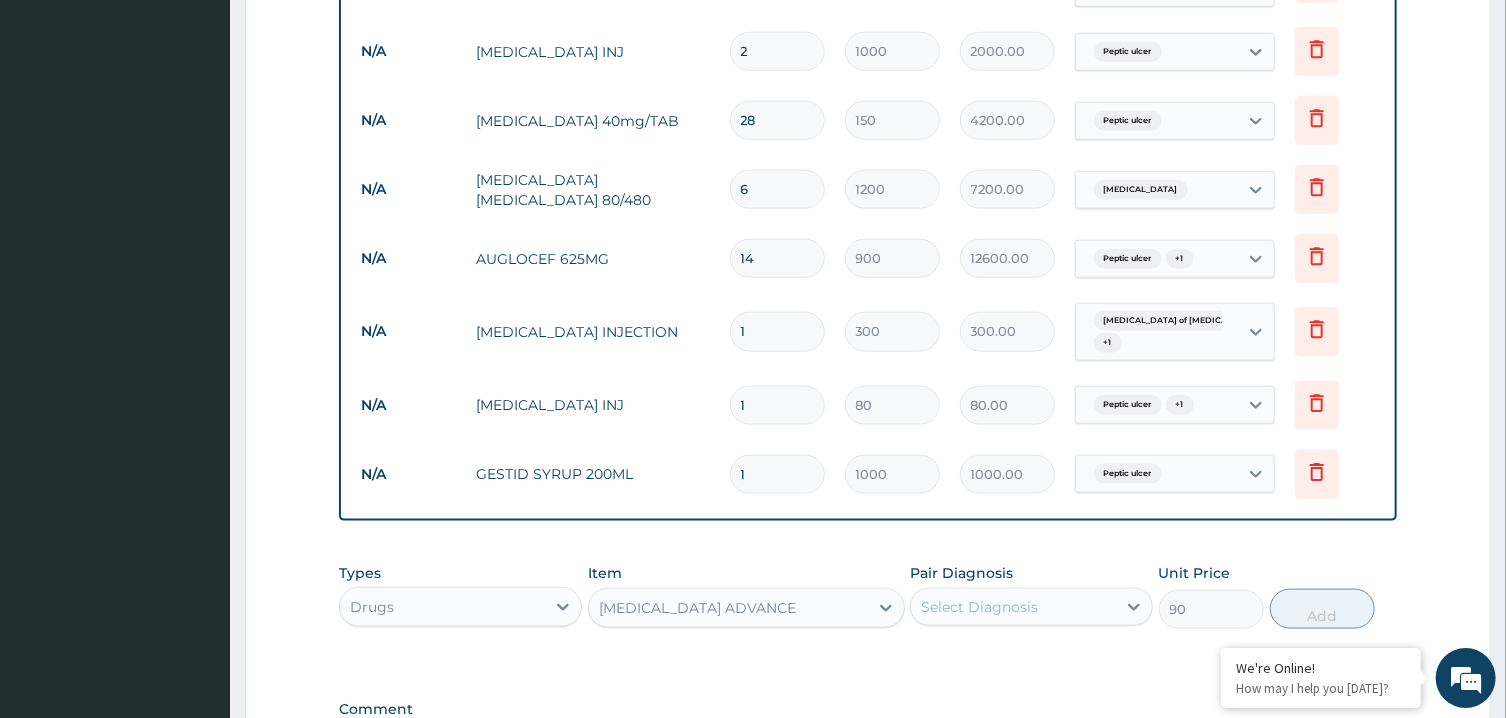 click on "Select Diagnosis" at bounding box center (1013, 606) 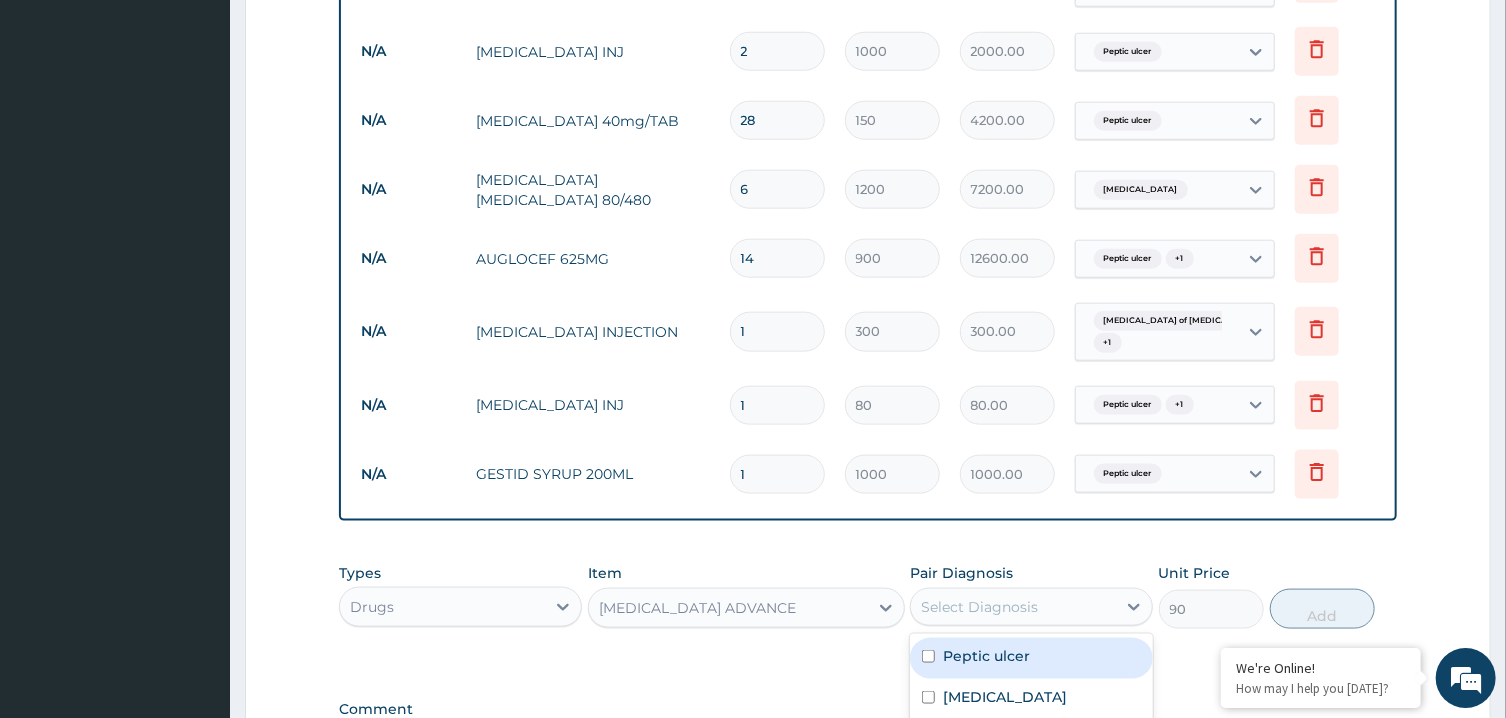 click on "Peptic ulcer" at bounding box center [986, 655] 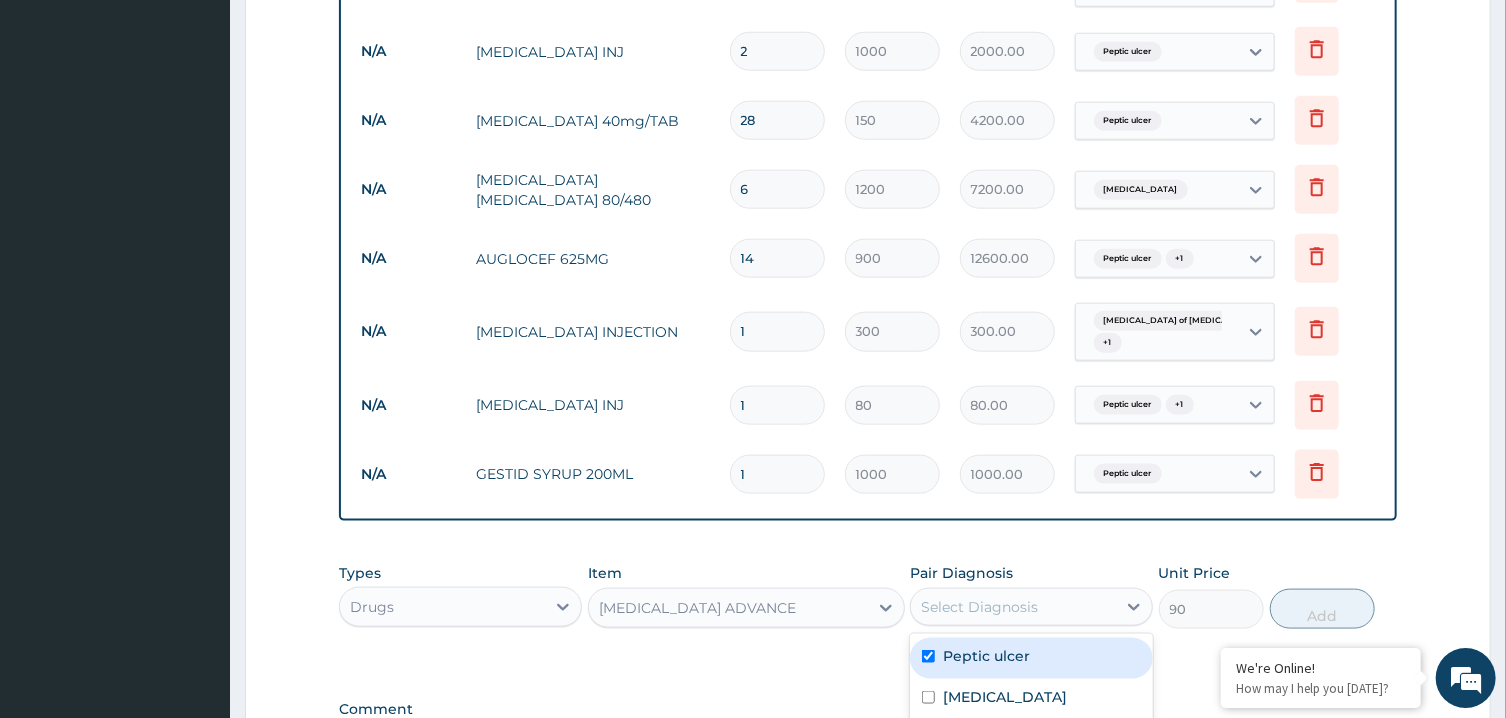 checkbox on "true" 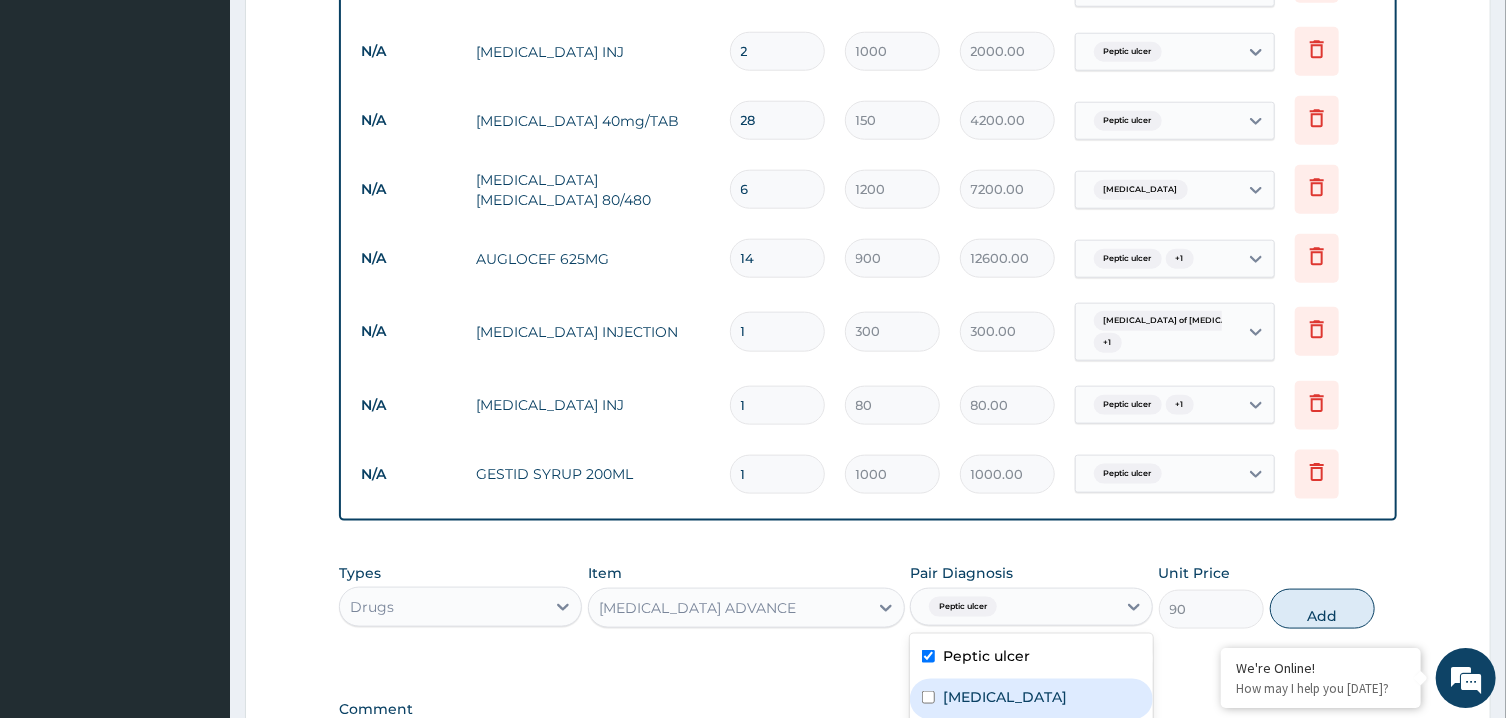 click on "Malaria" at bounding box center (1031, 698) 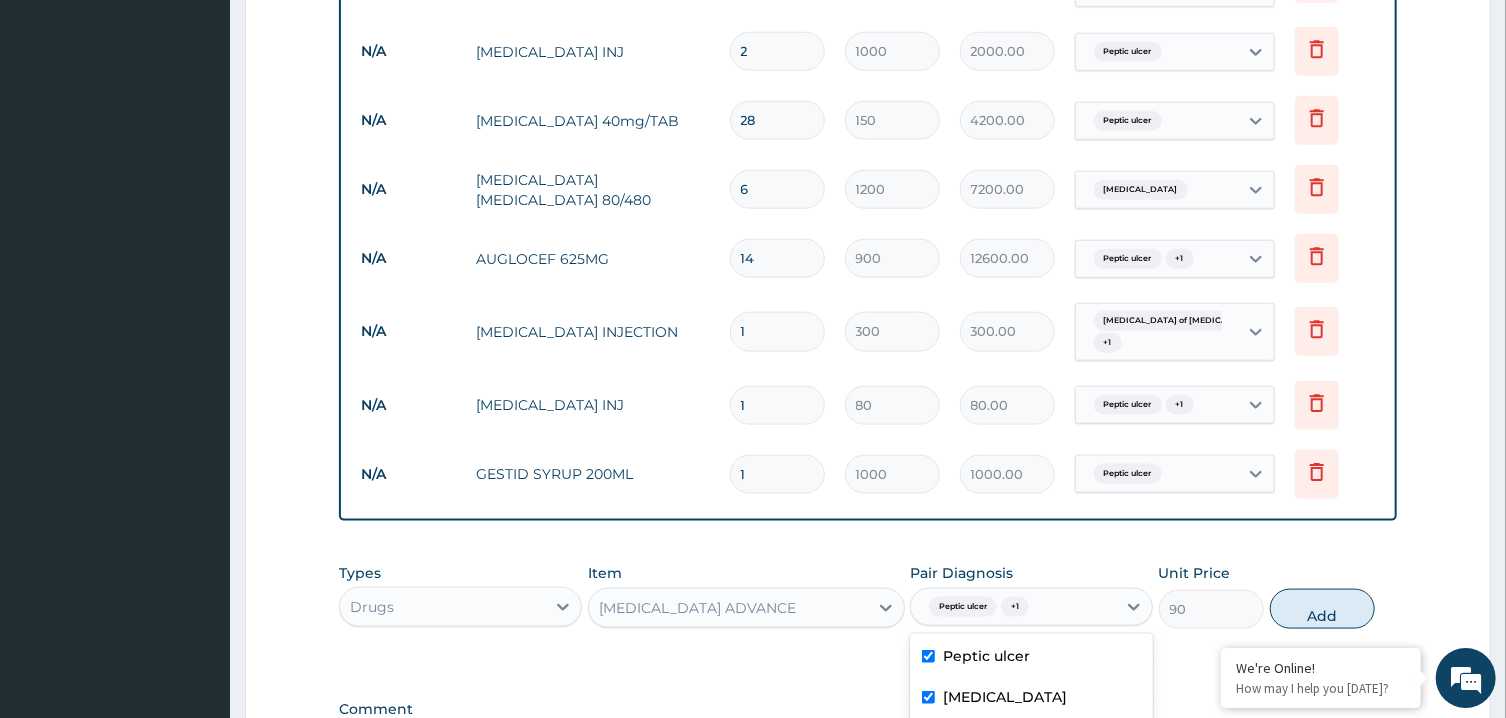 checkbox on "true" 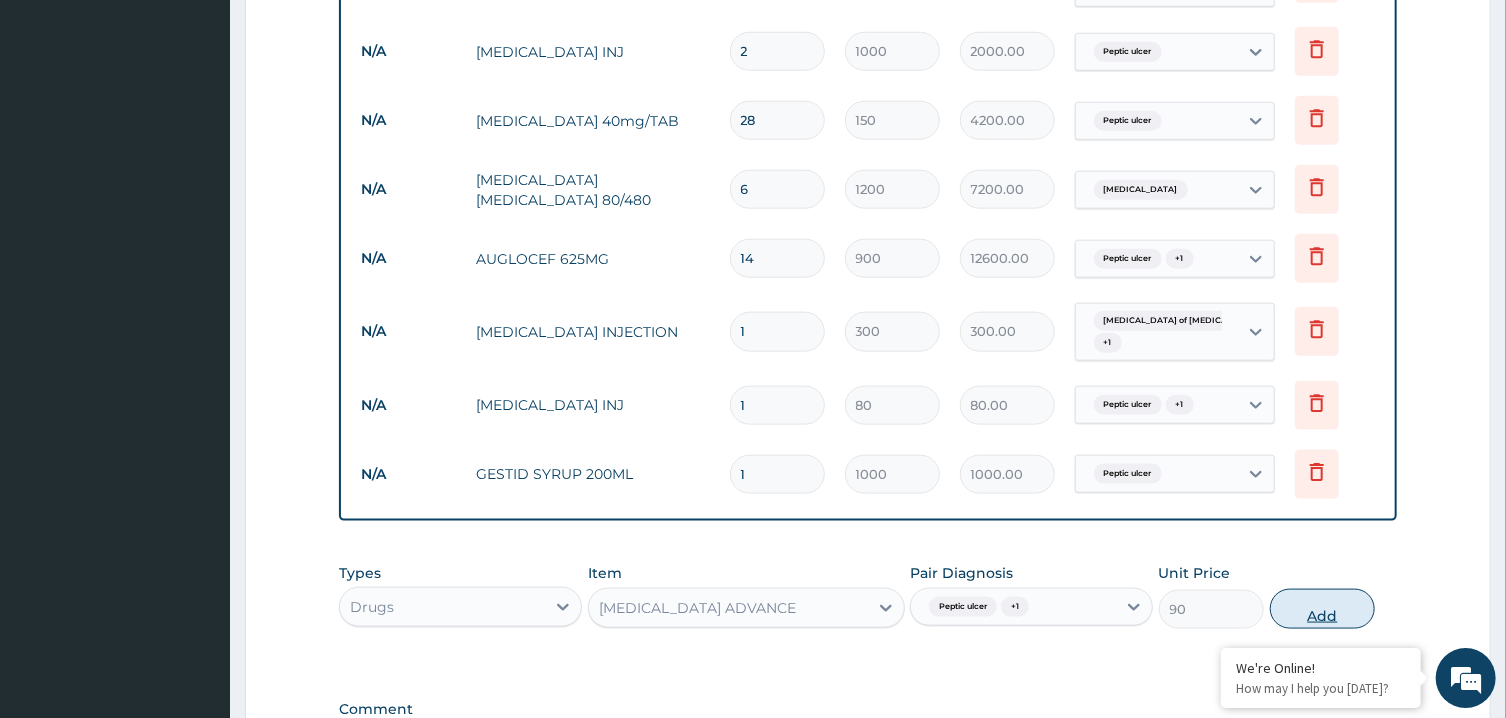 click on "Add" at bounding box center (1323, 608) 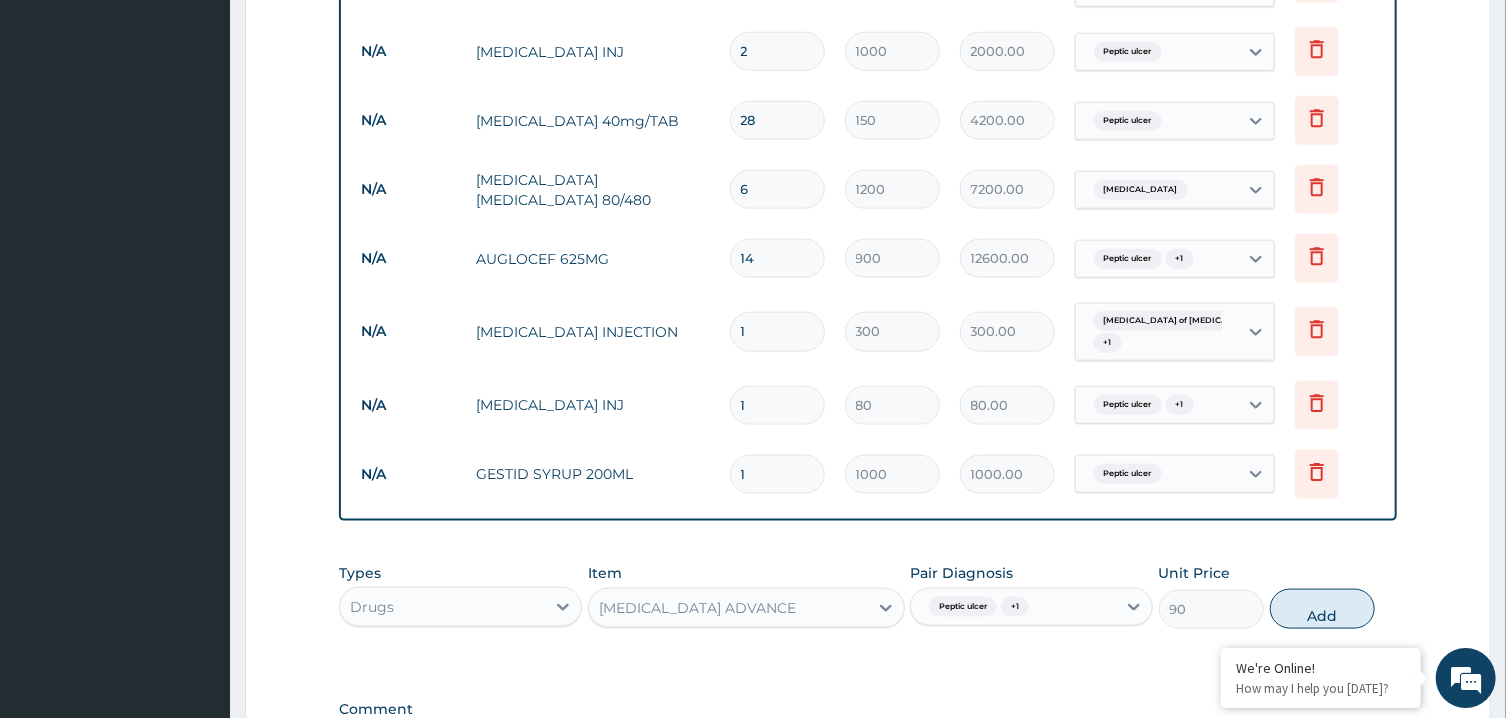 type on "0" 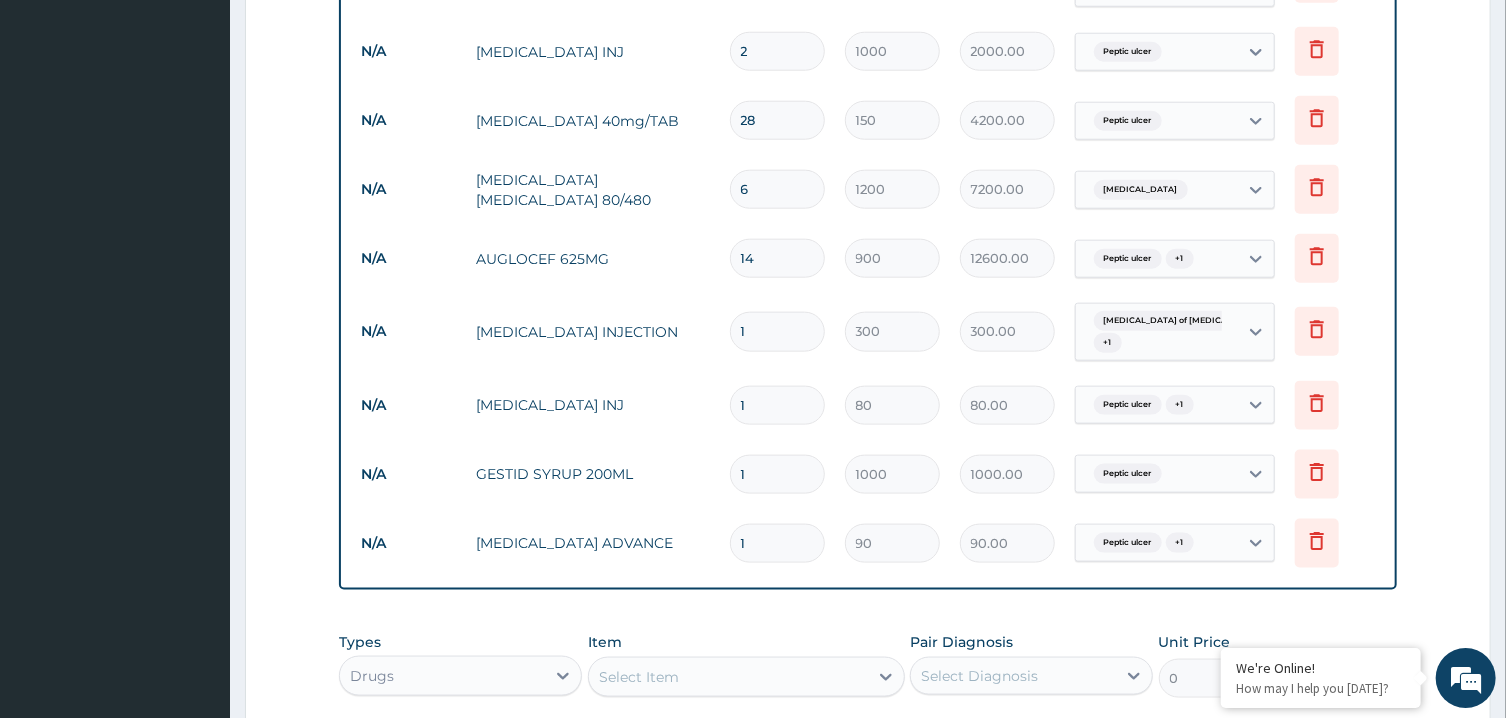 click on "1" at bounding box center (777, 542) 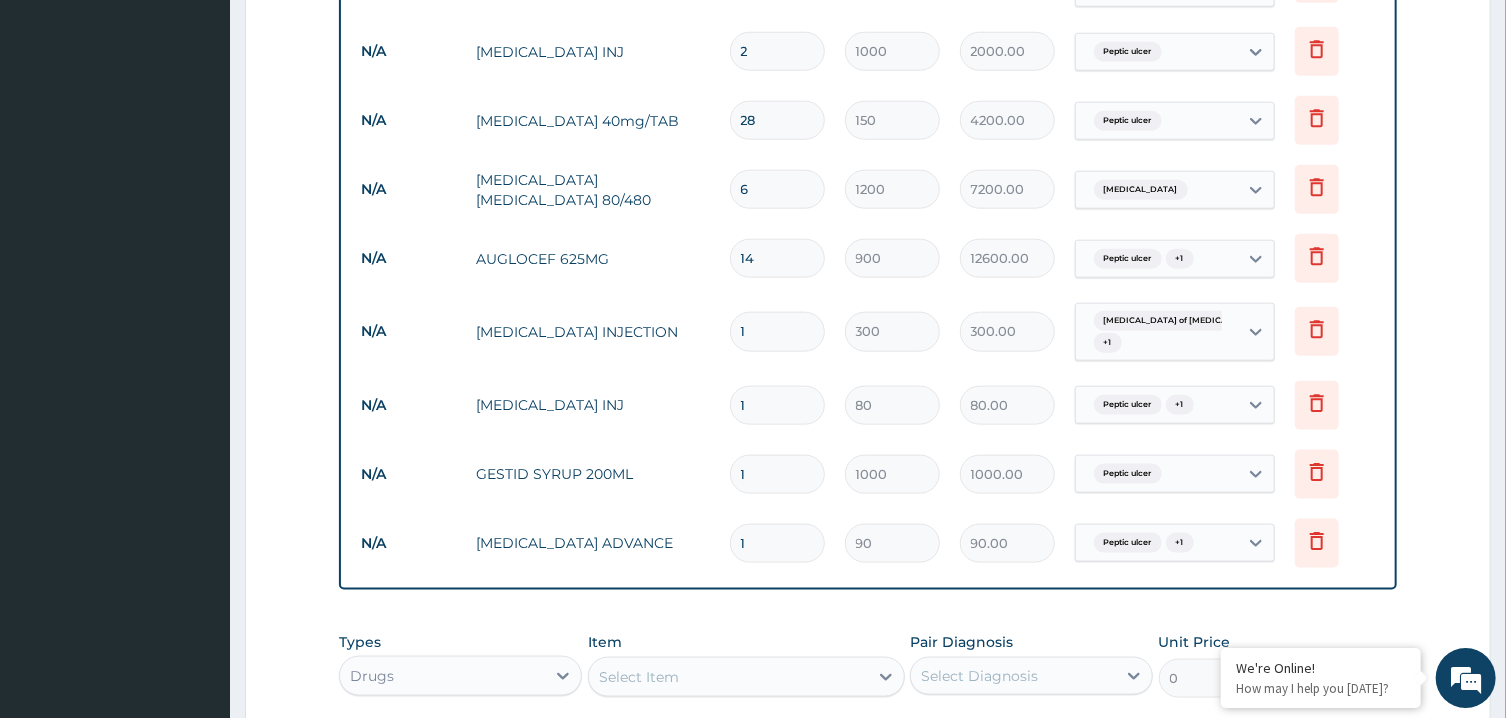 click on "1" at bounding box center [777, 542] 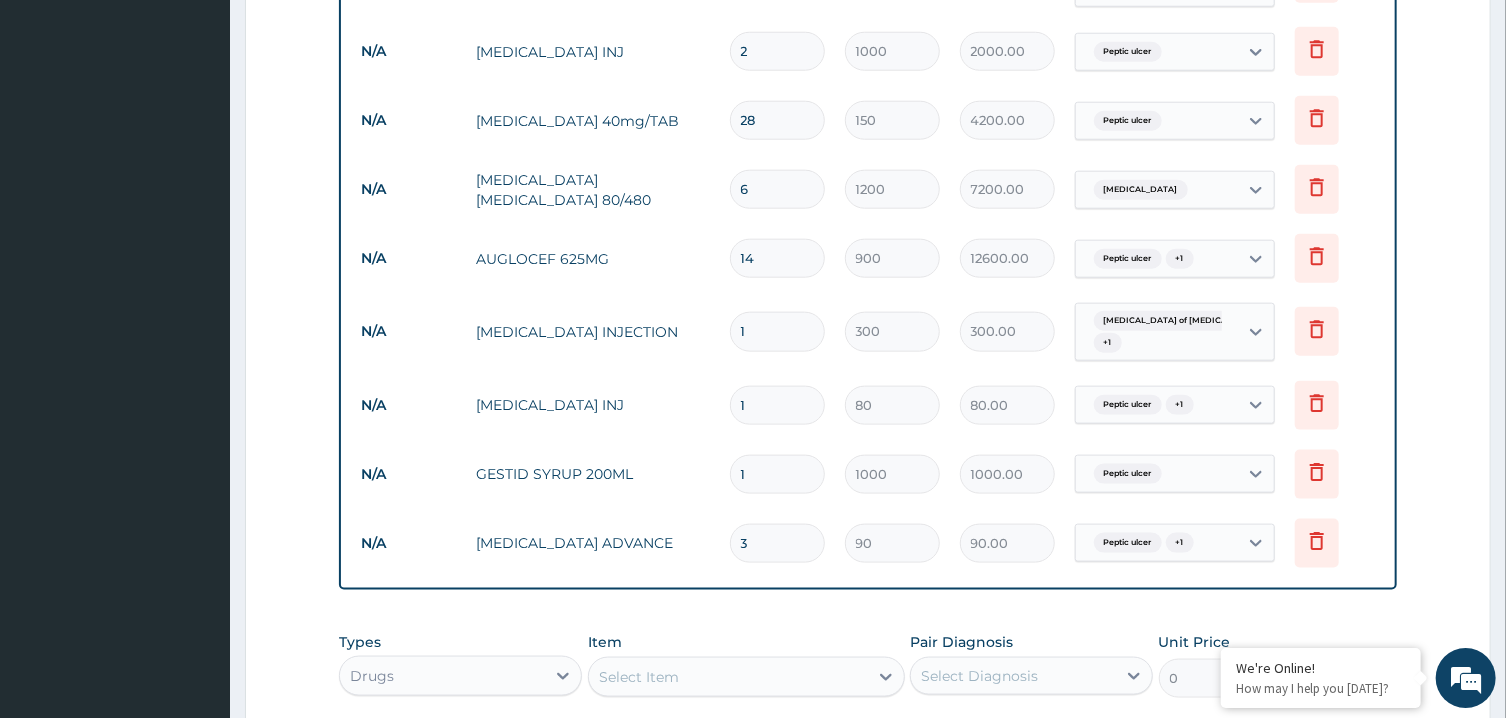 type on "270.00" 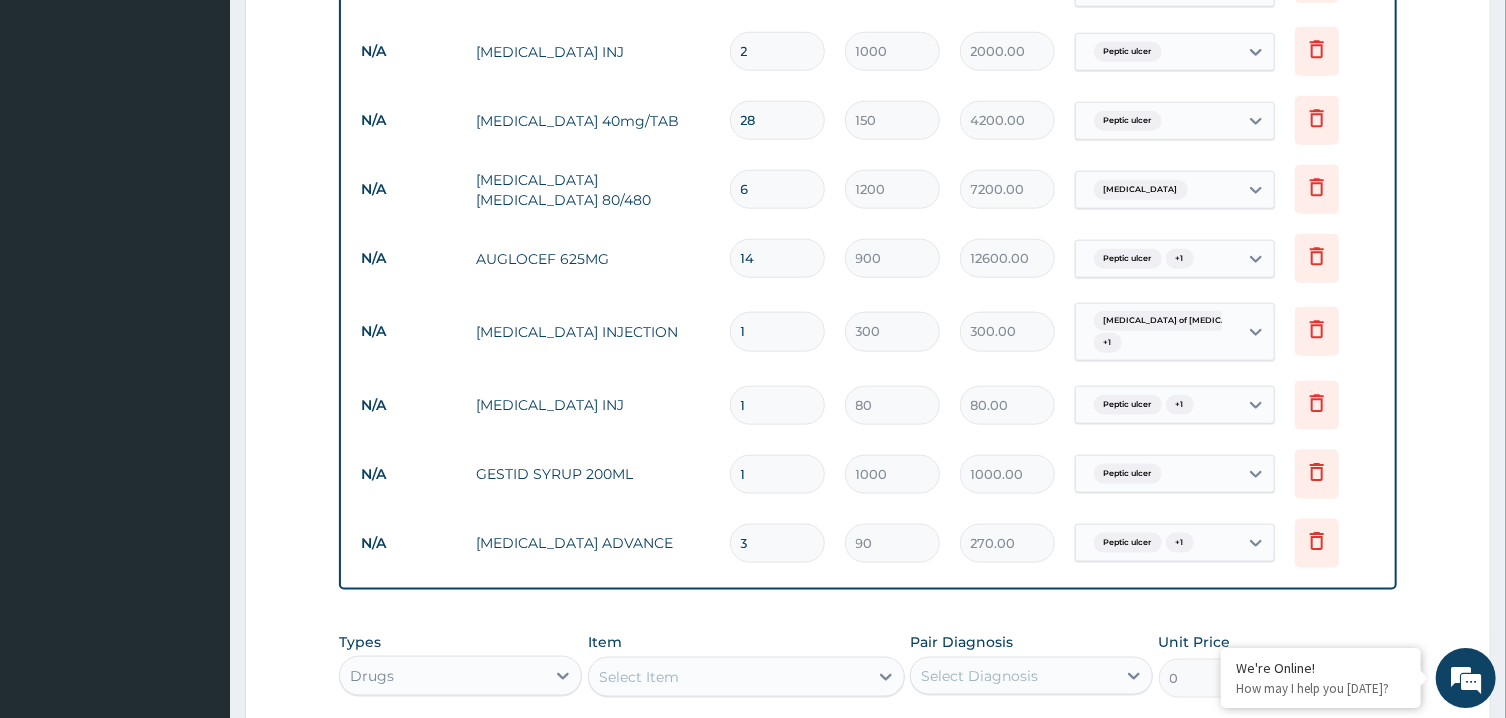 type on "30" 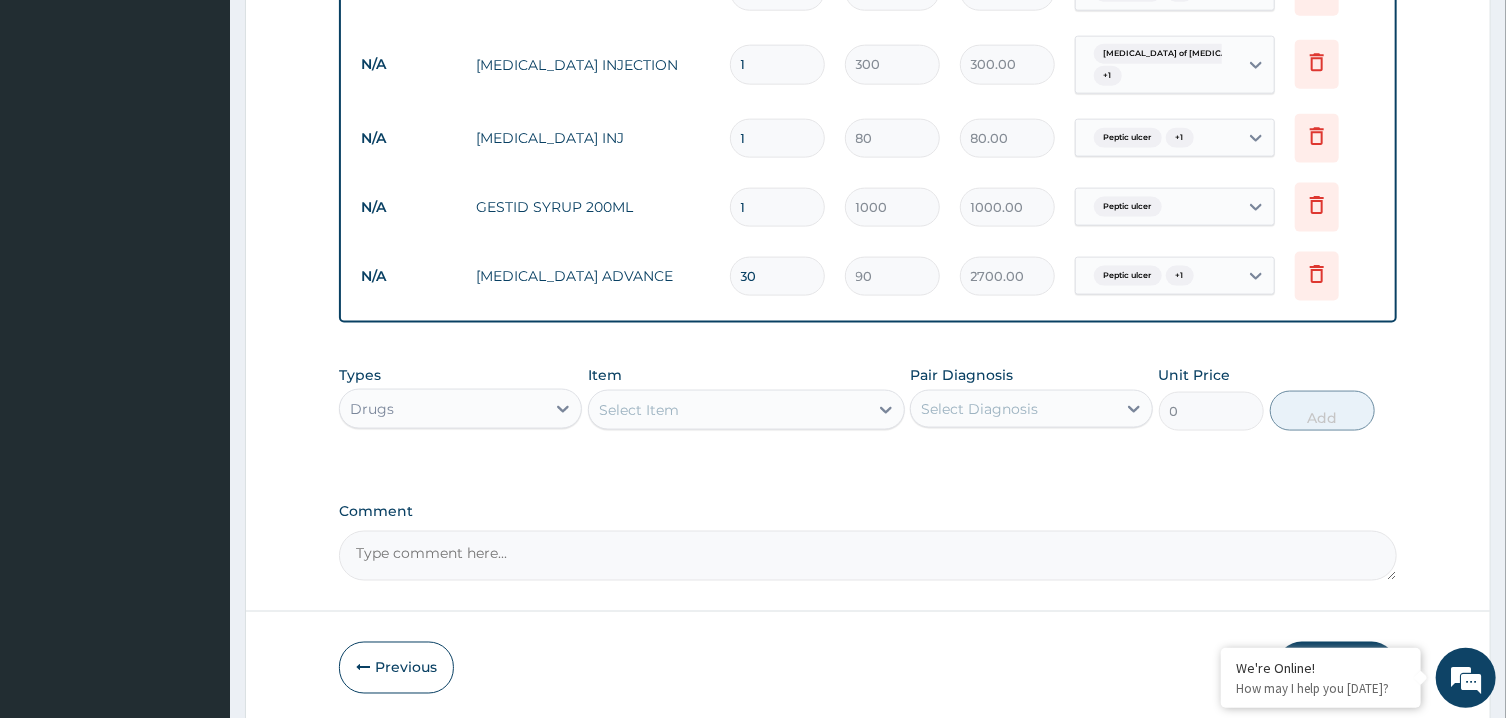 scroll, scrollTop: 1403, scrollLeft: 0, axis: vertical 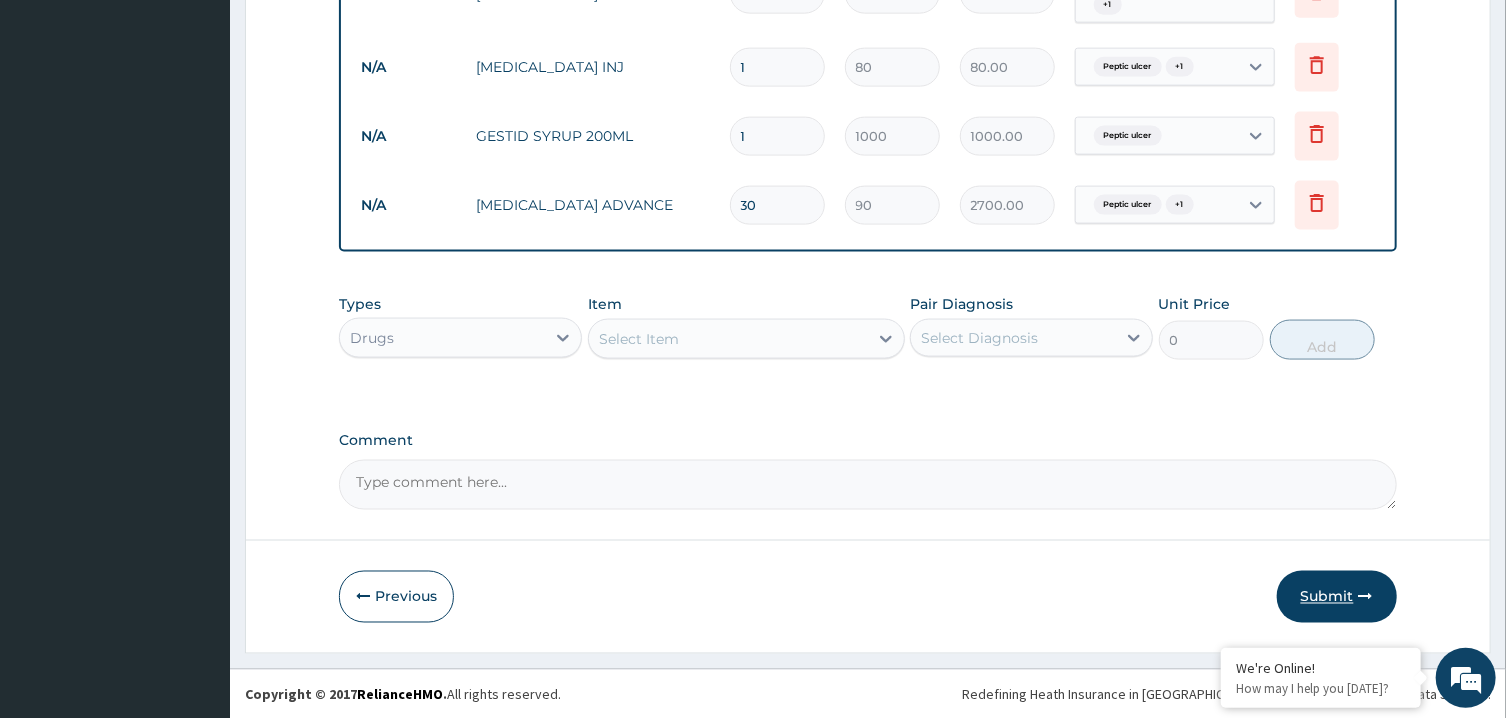 type on "30" 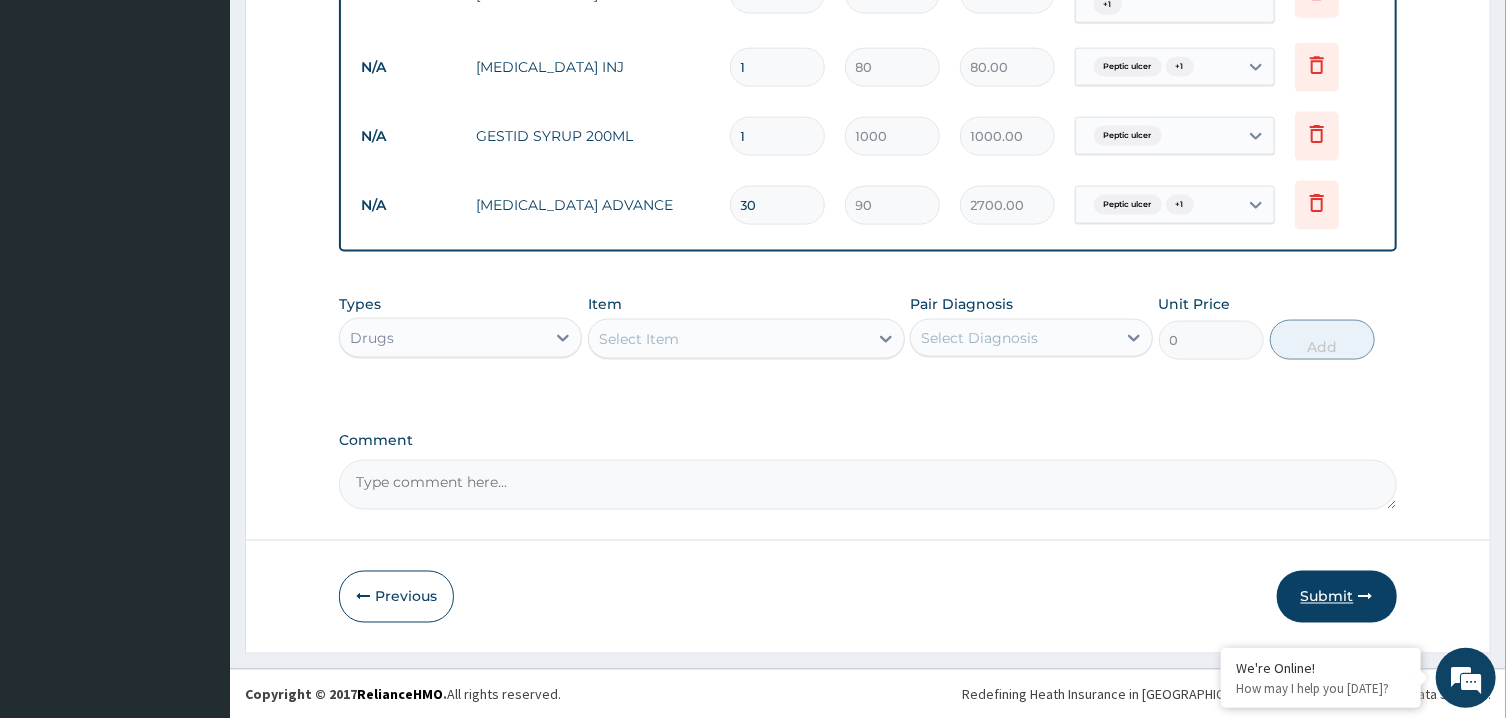 click on "Submit" at bounding box center (1337, 597) 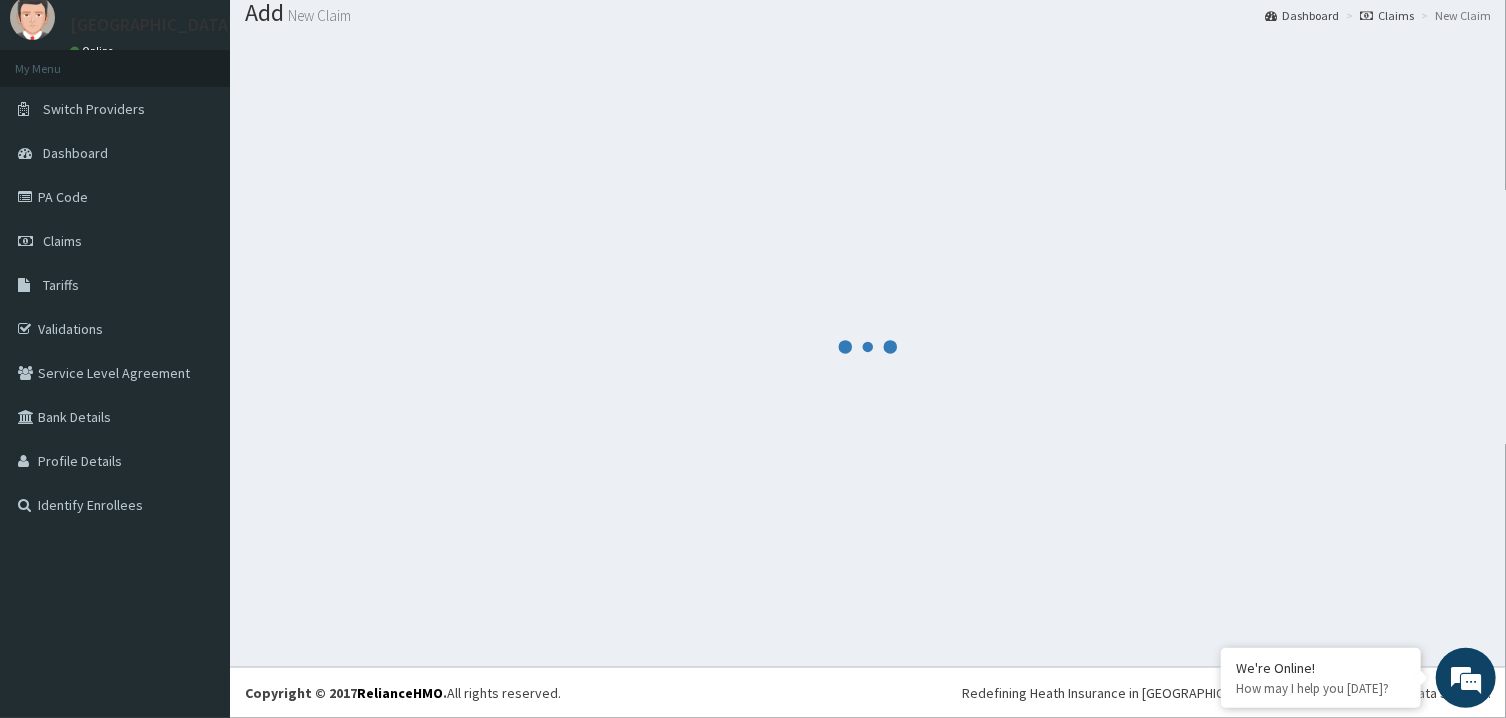 scroll, scrollTop: 64, scrollLeft: 0, axis: vertical 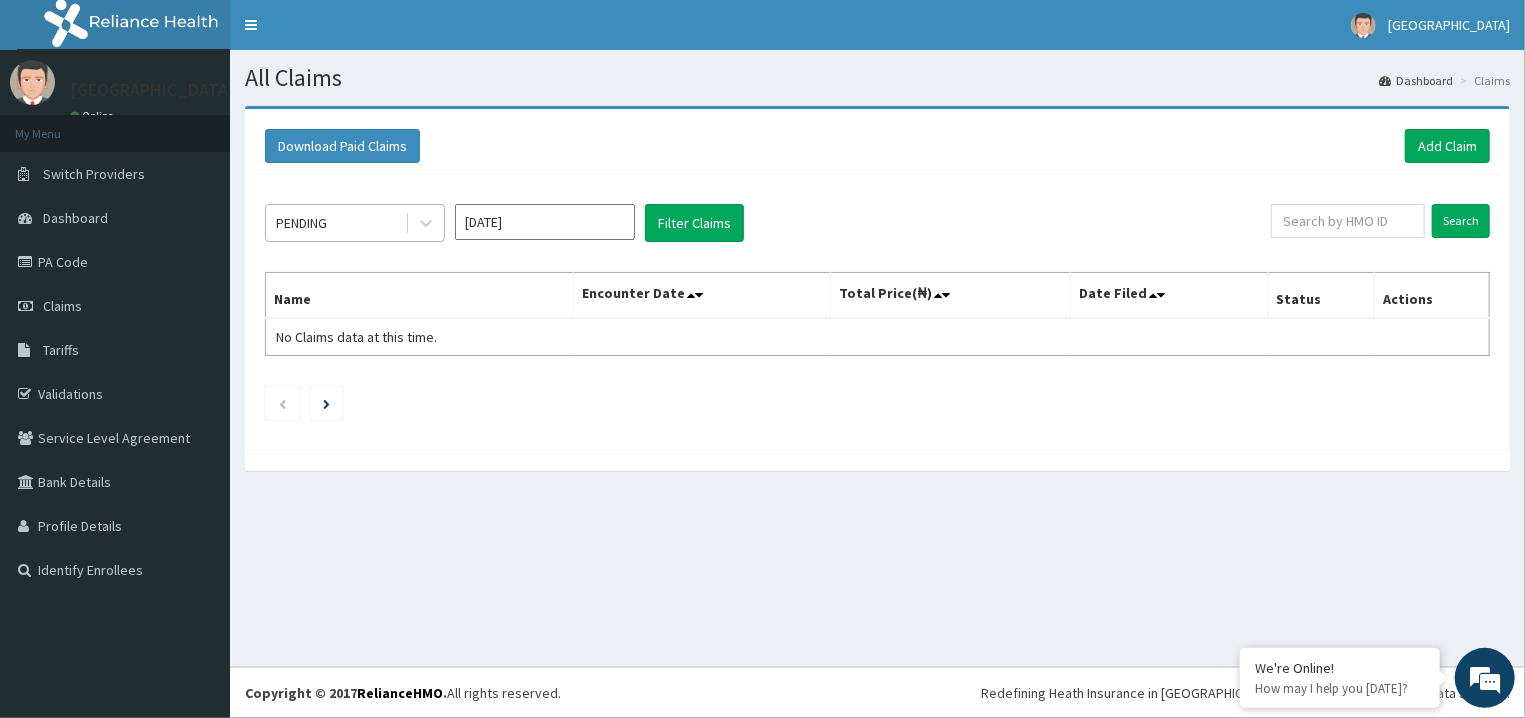 click on "PENDING" at bounding box center (335, 223) 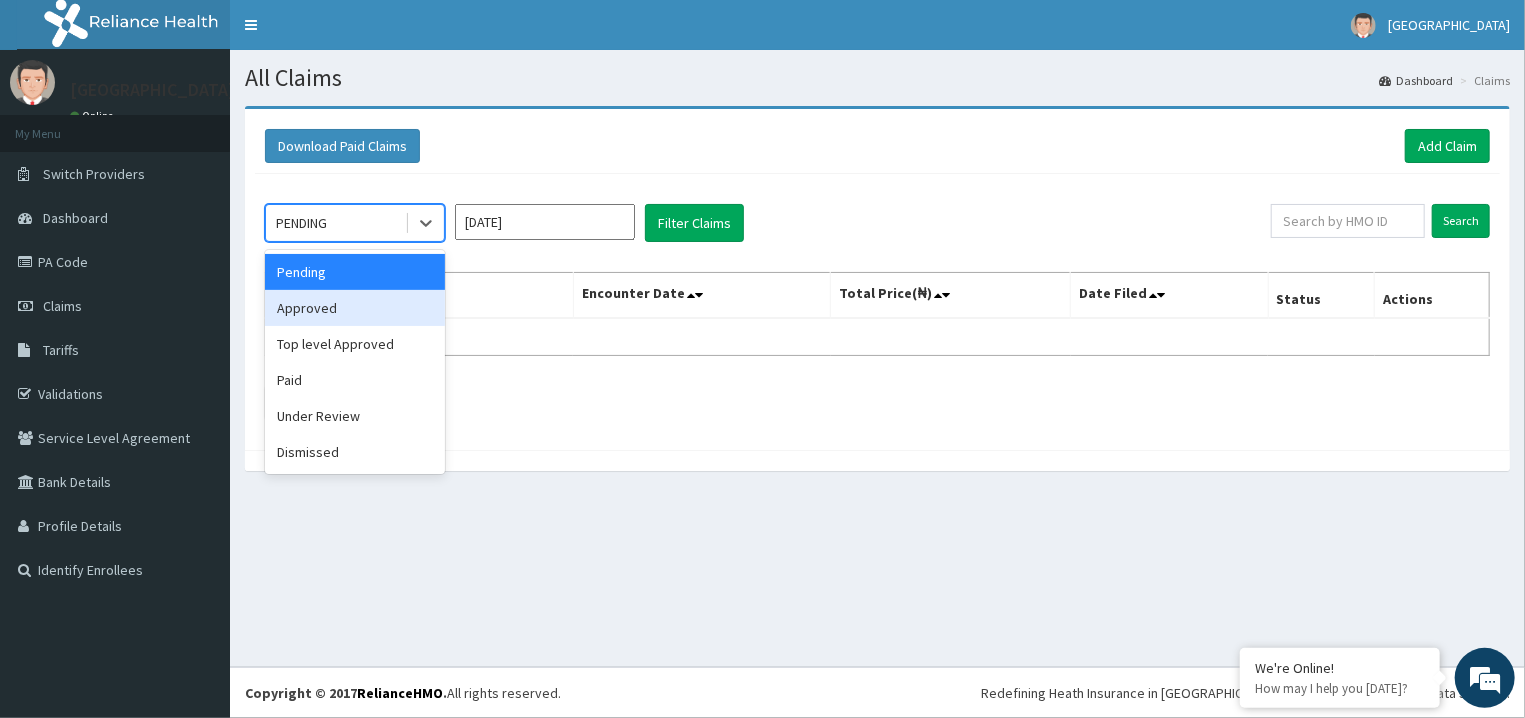 click on "Approved" at bounding box center [355, 308] 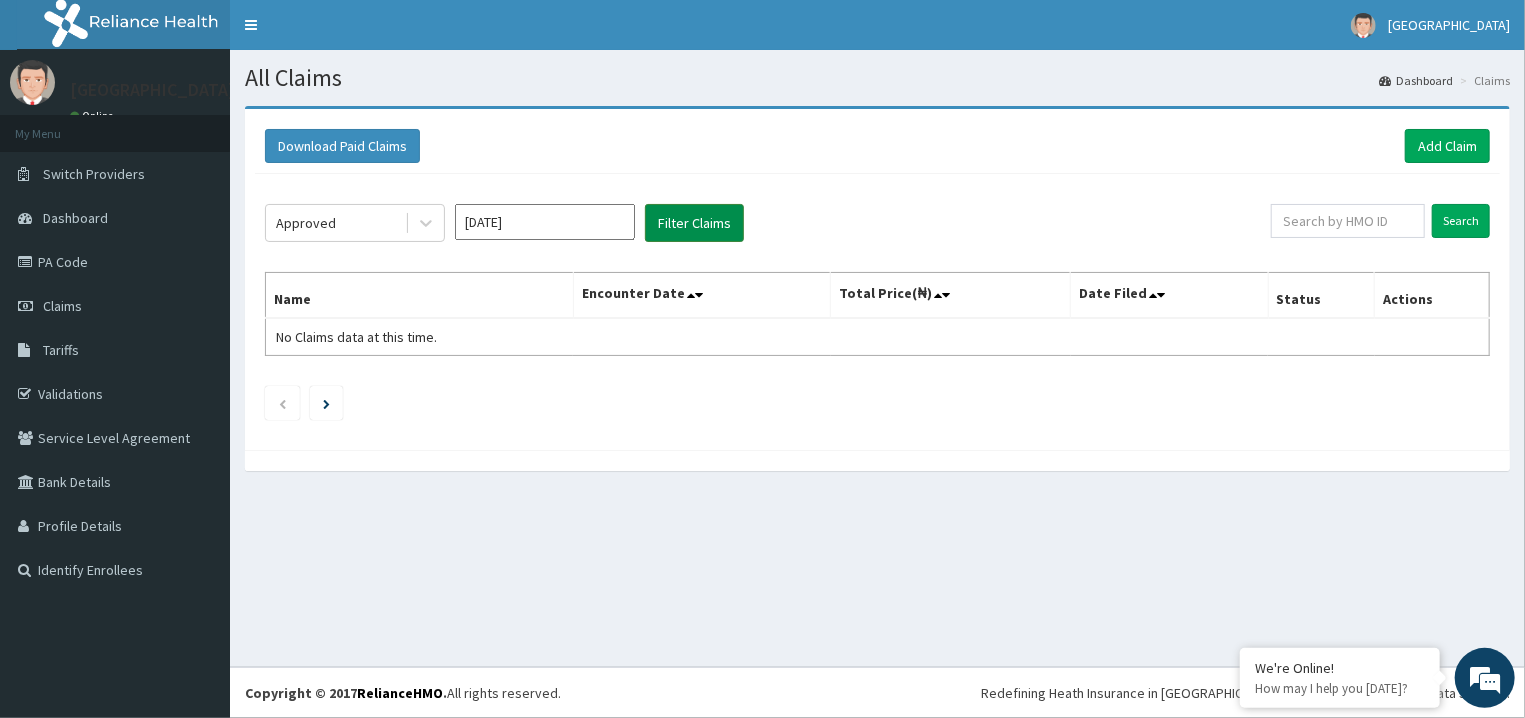 click on "Filter Claims" at bounding box center (694, 223) 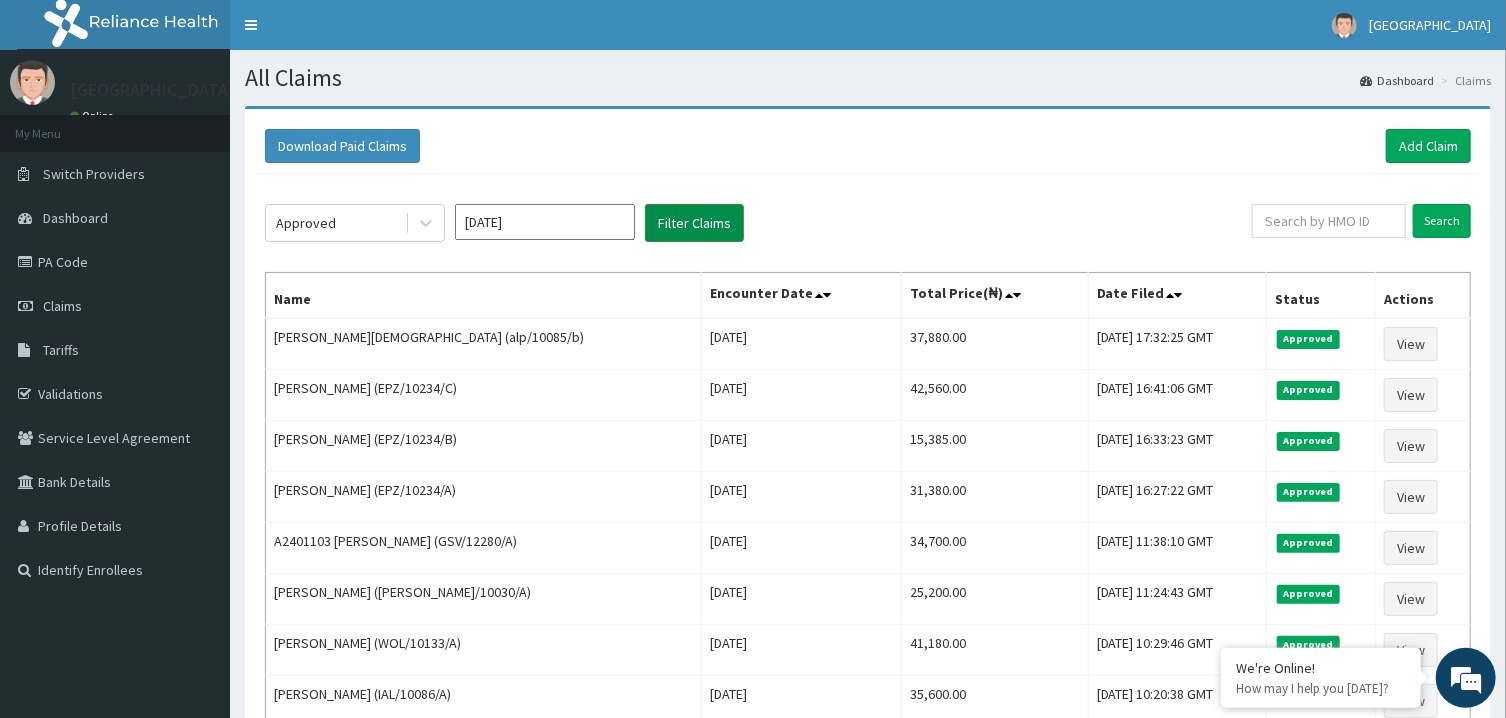 scroll, scrollTop: 0, scrollLeft: 0, axis: both 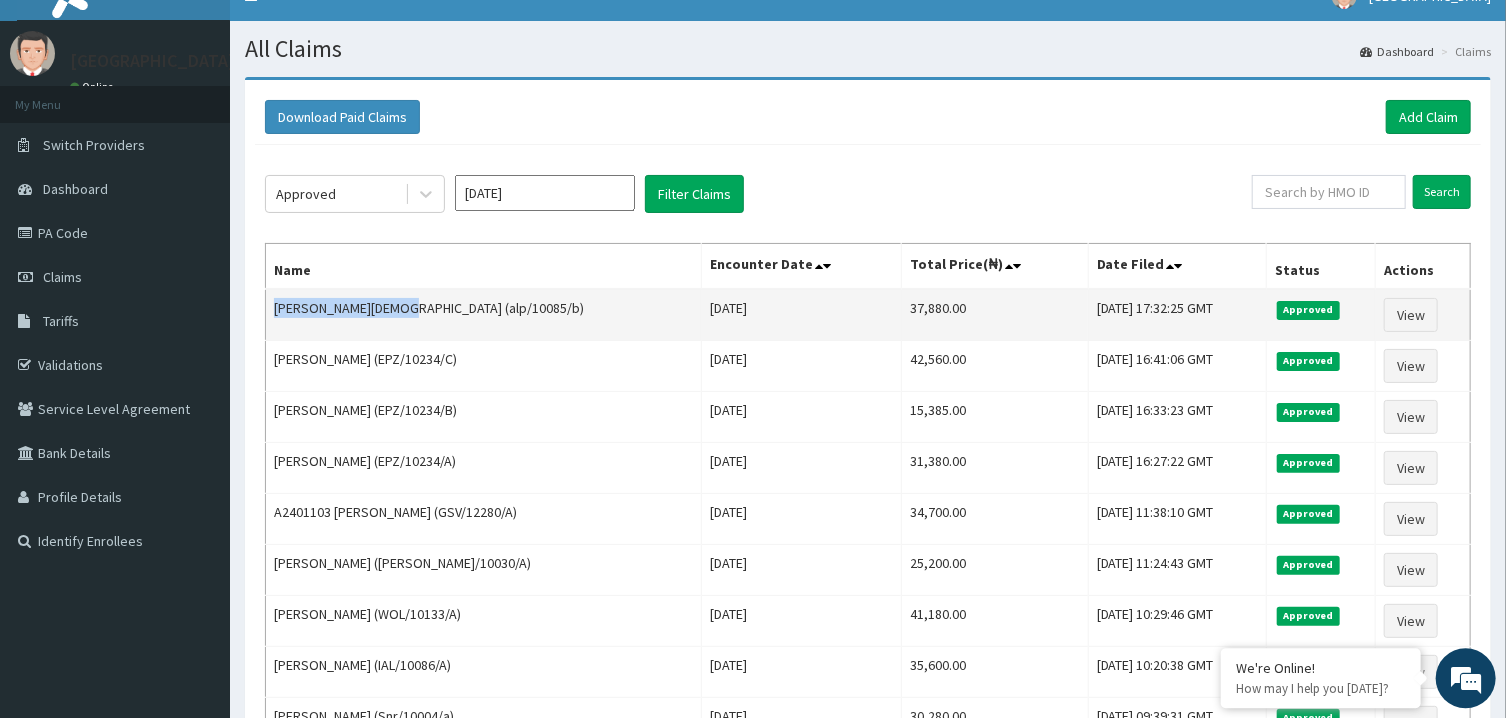 drag, startPoint x: 389, startPoint y: 303, endPoint x: 274, endPoint y: 302, distance: 115.00435 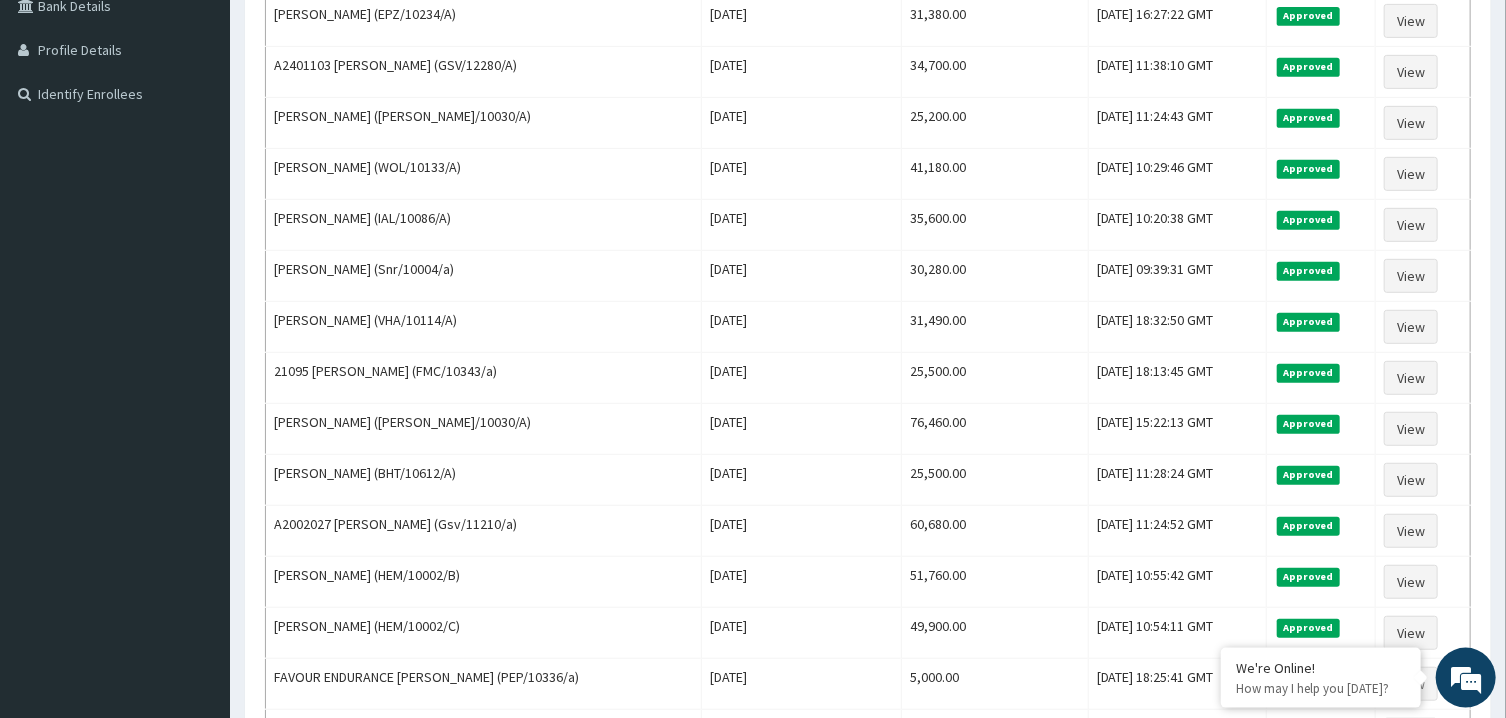 scroll, scrollTop: 506, scrollLeft: 0, axis: vertical 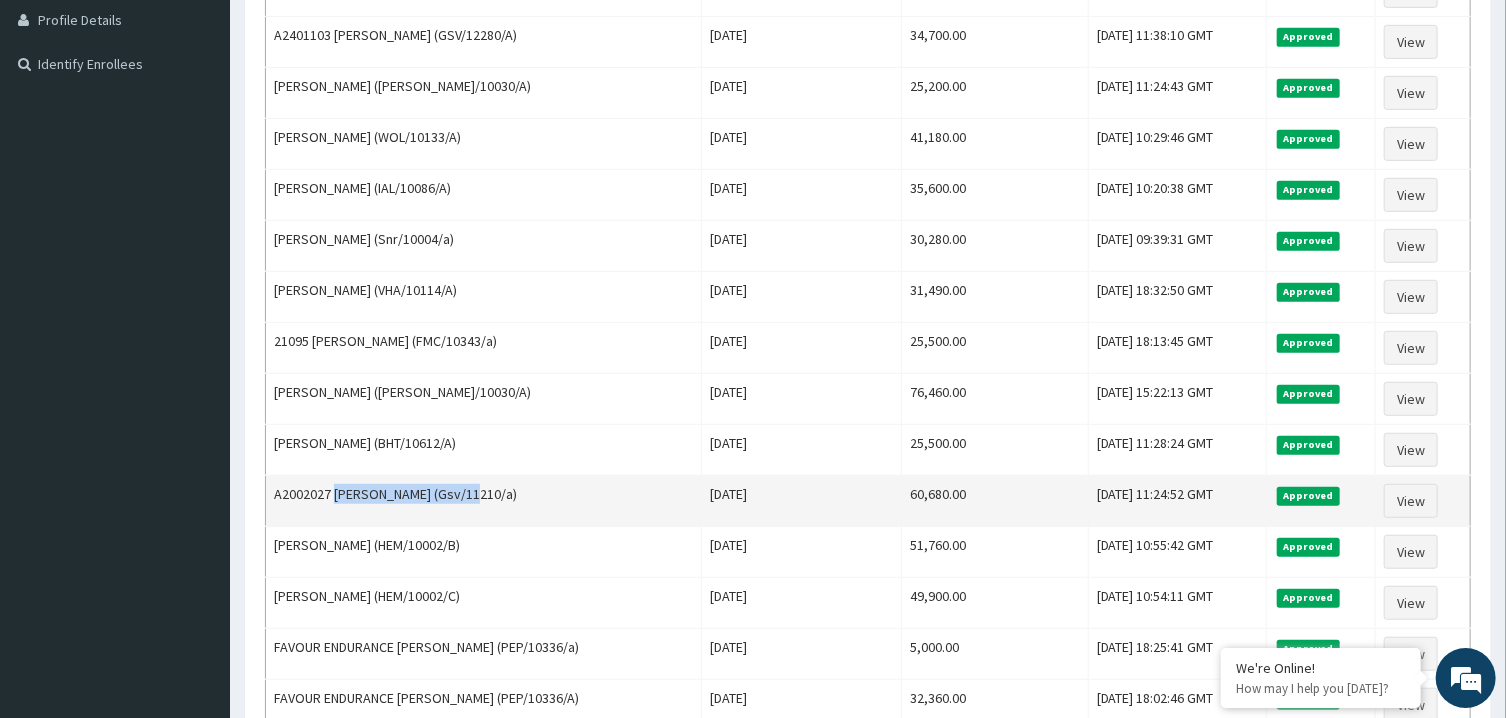 drag, startPoint x: 478, startPoint y: 499, endPoint x: 335, endPoint y: 494, distance: 143.08739 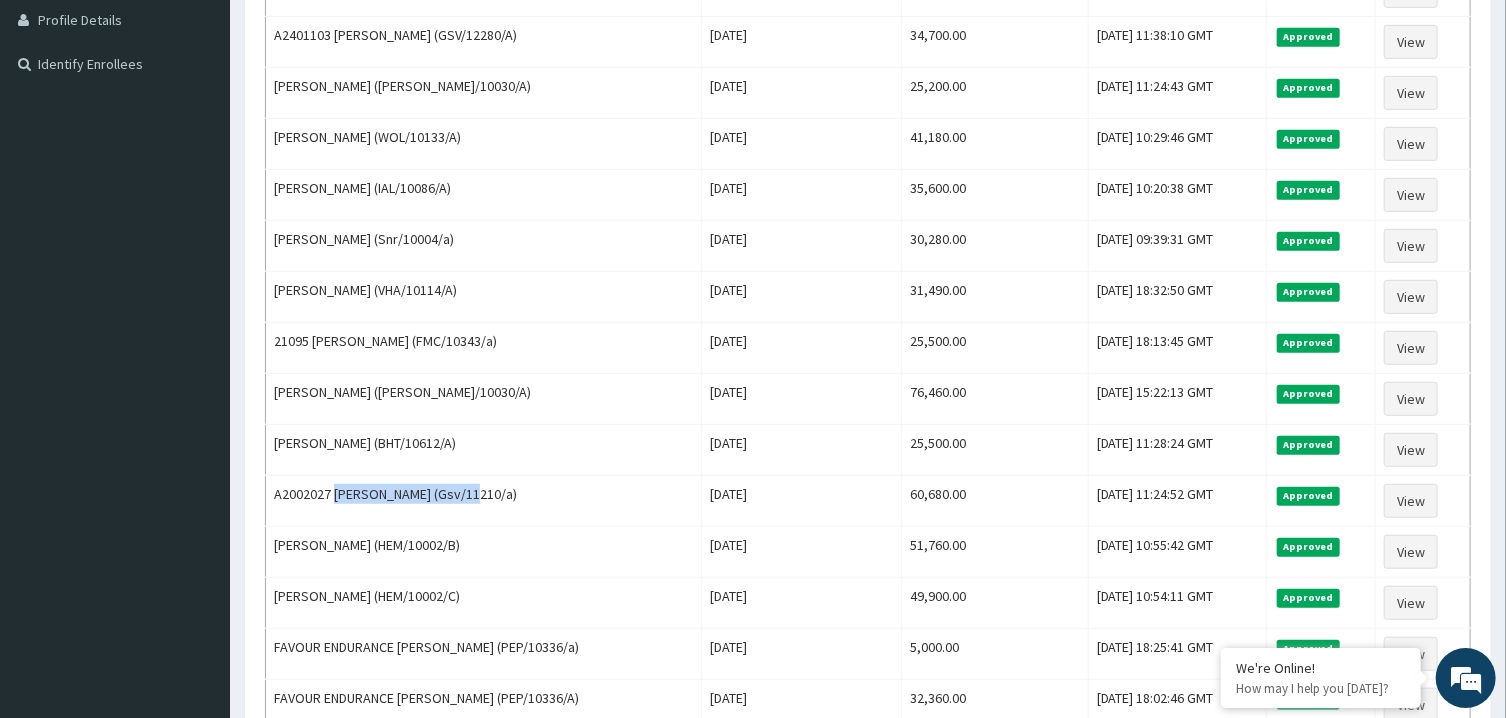 scroll, scrollTop: 0, scrollLeft: 0, axis: both 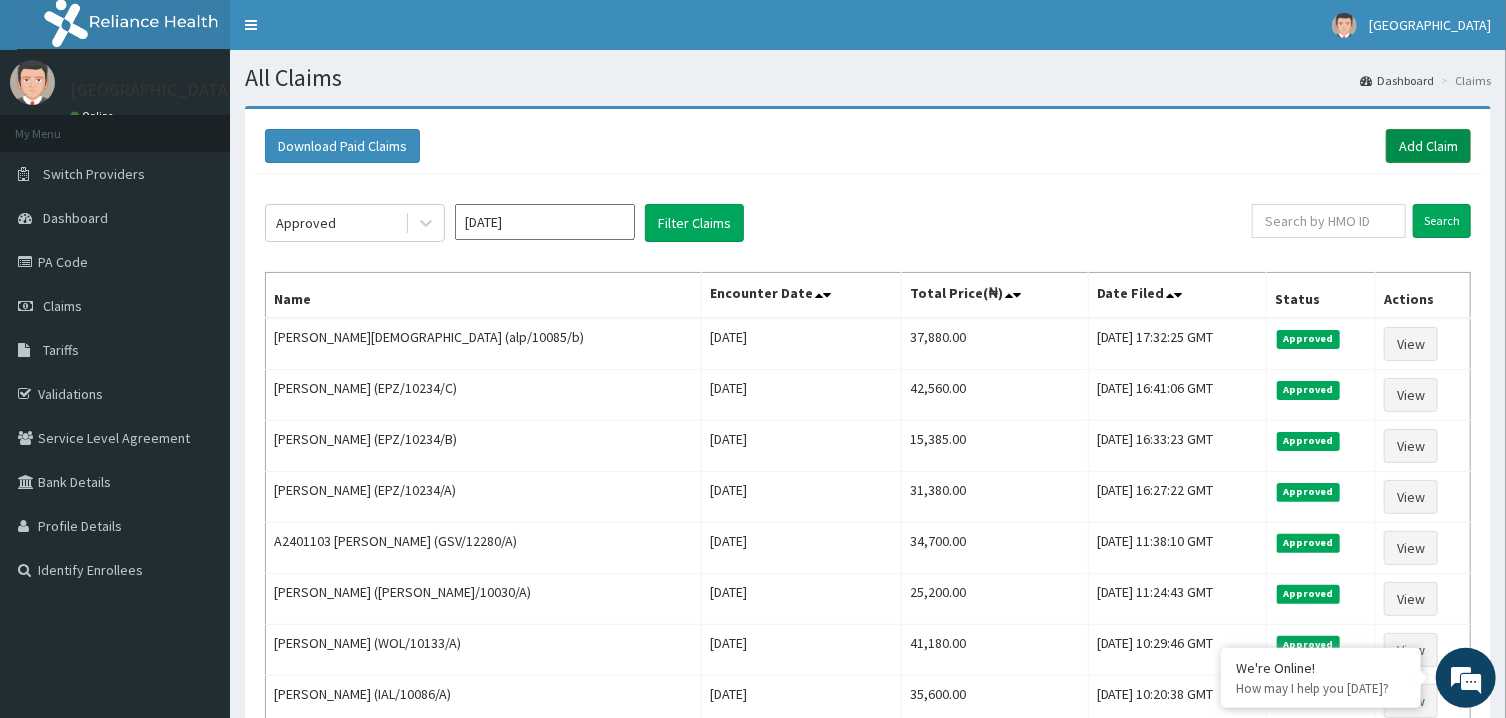 click on "Add Claim" at bounding box center (1428, 146) 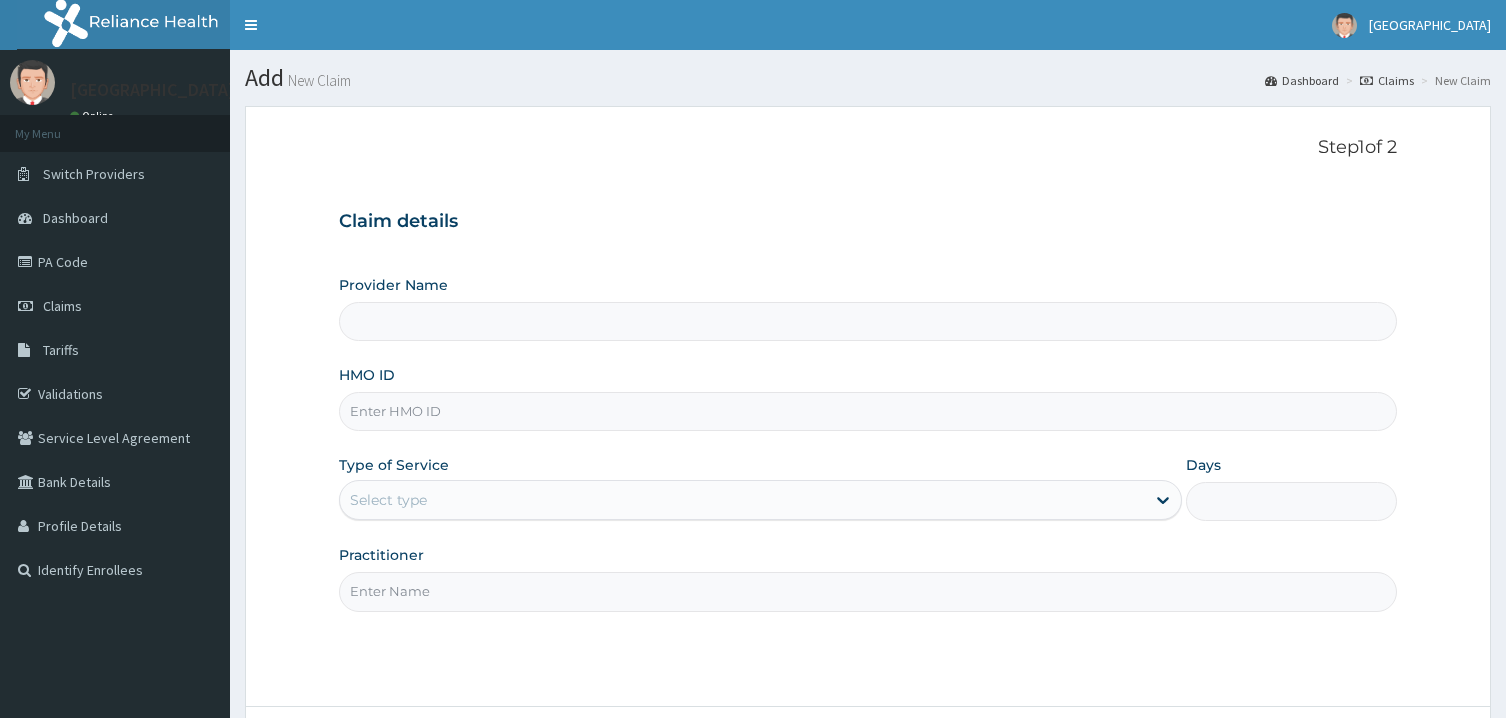 click on "HMO ID" at bounding box center [867, 411] 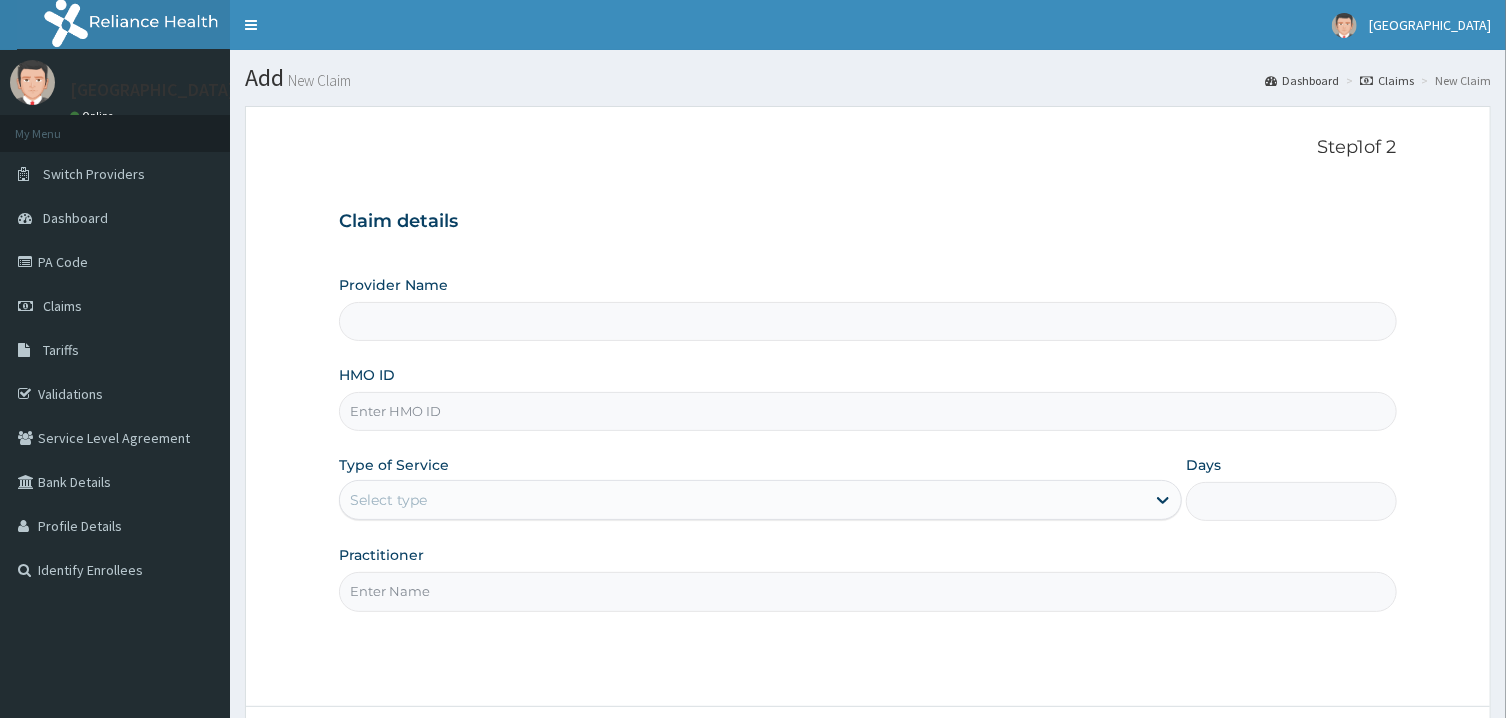 type on "[GEOGRAPHIC_DATA]" 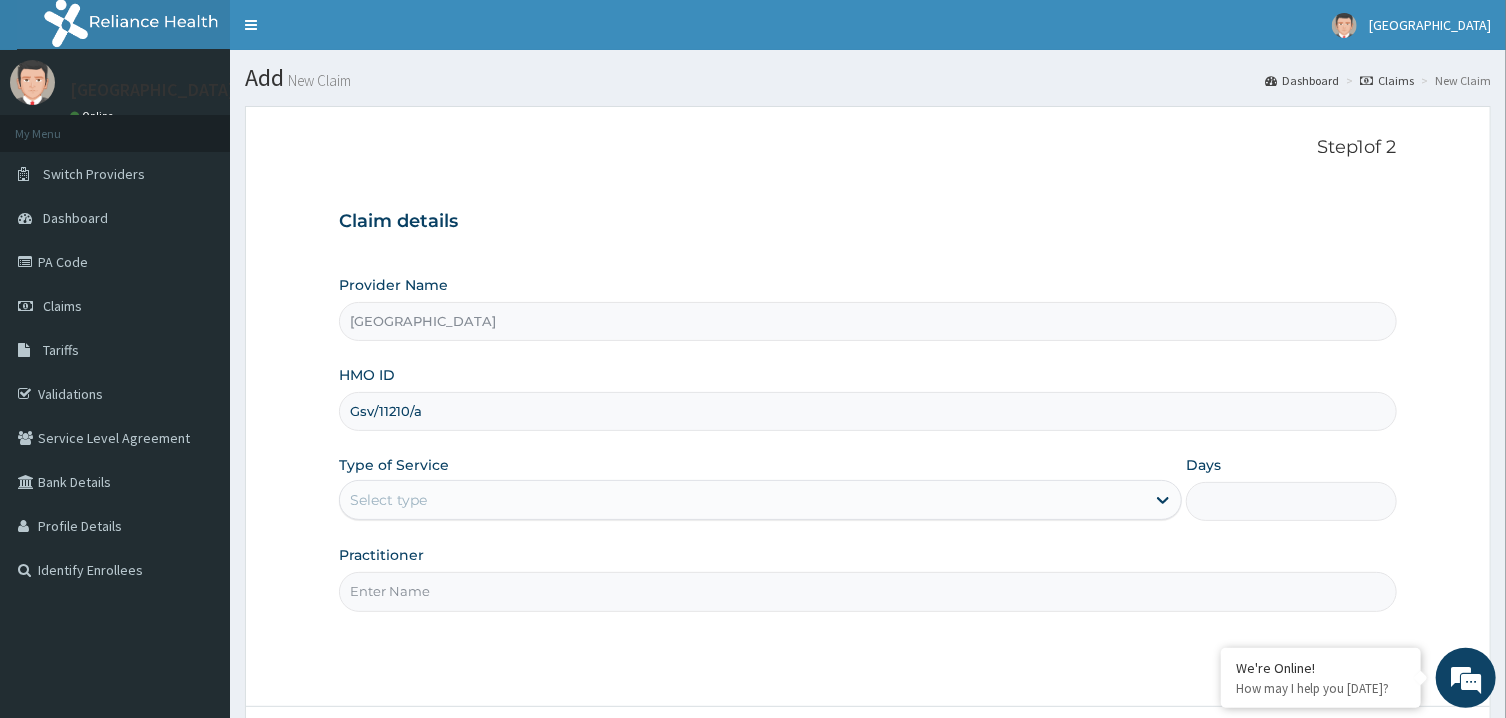 type on "Gsv/11210/a" 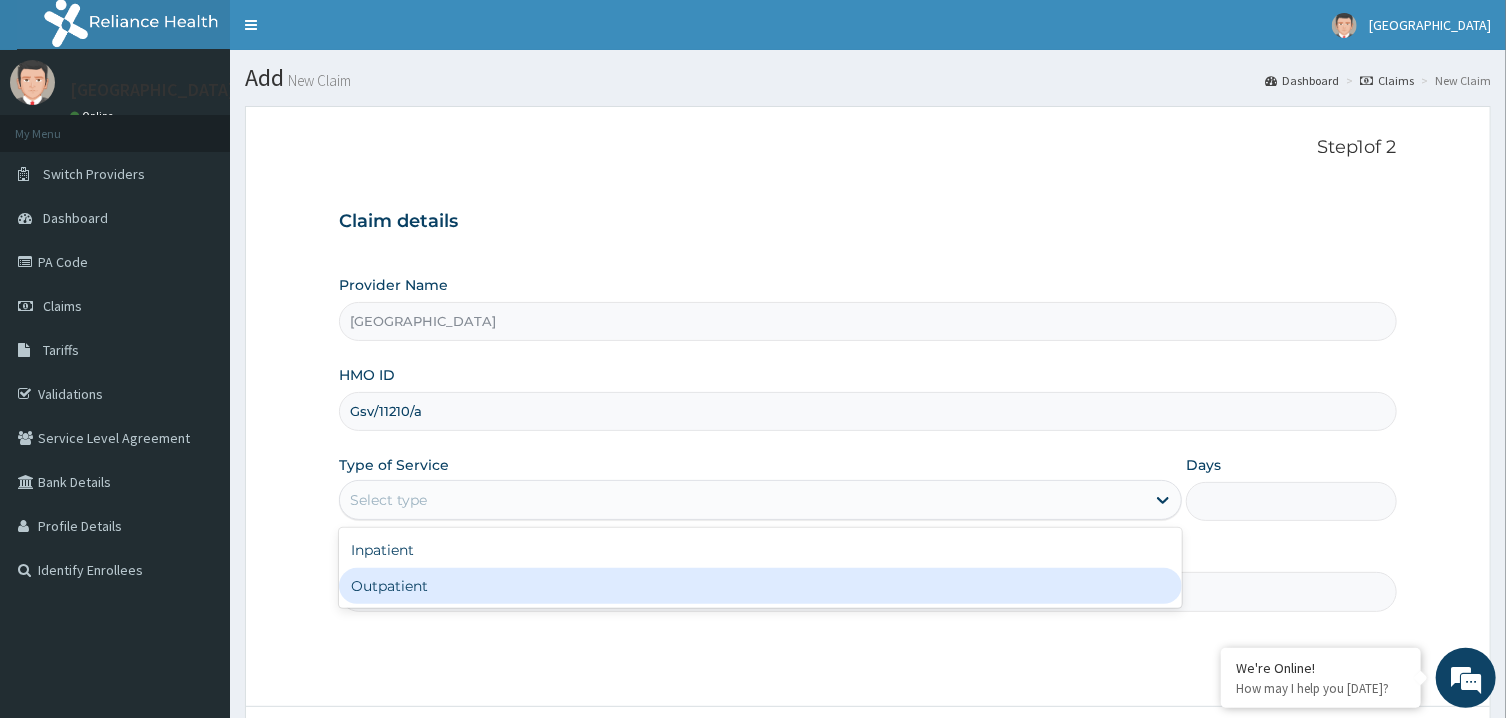 click on "Outpatient" at bounding box center [760, 586] 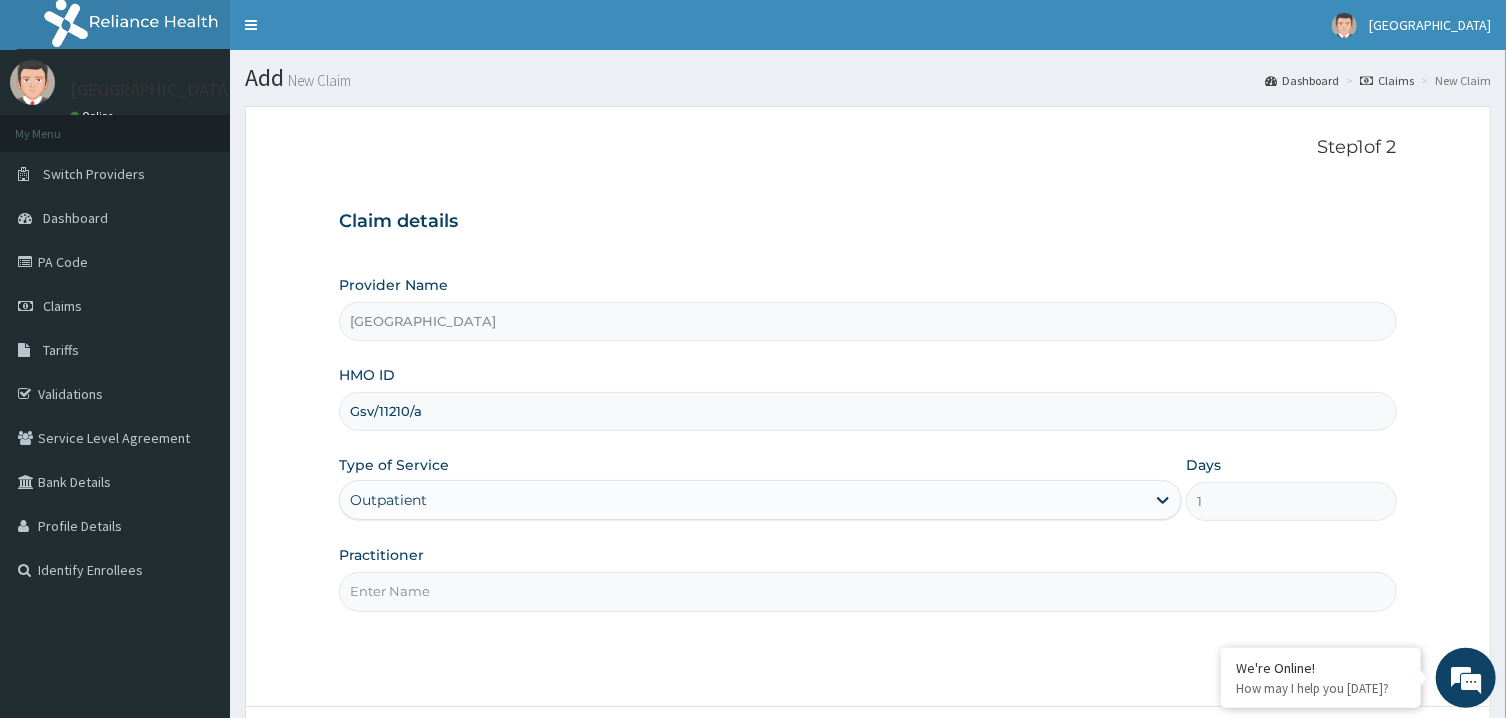 click on "Practitioner" at bounding box center [867, 591] 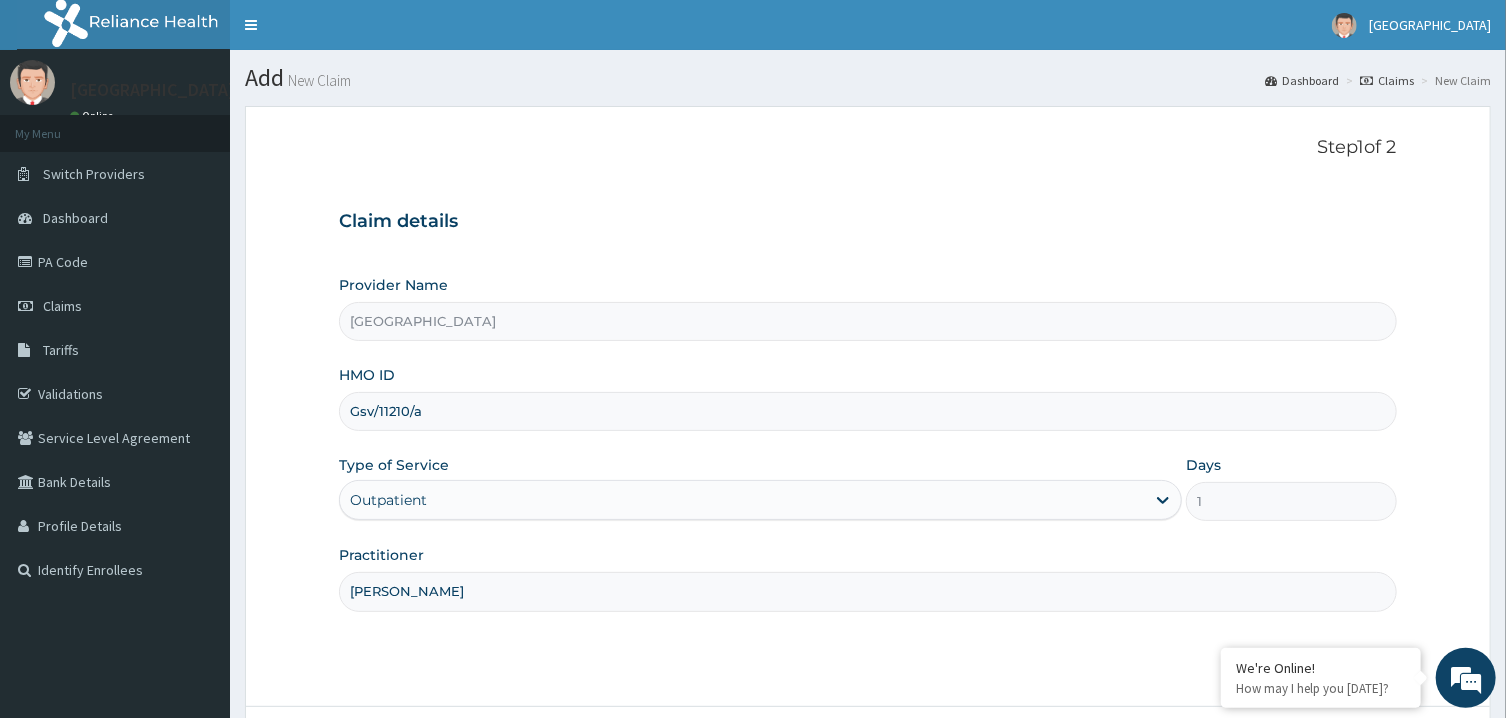 scroll, scrollTop: 0, scrollLeft: 0, axis: both 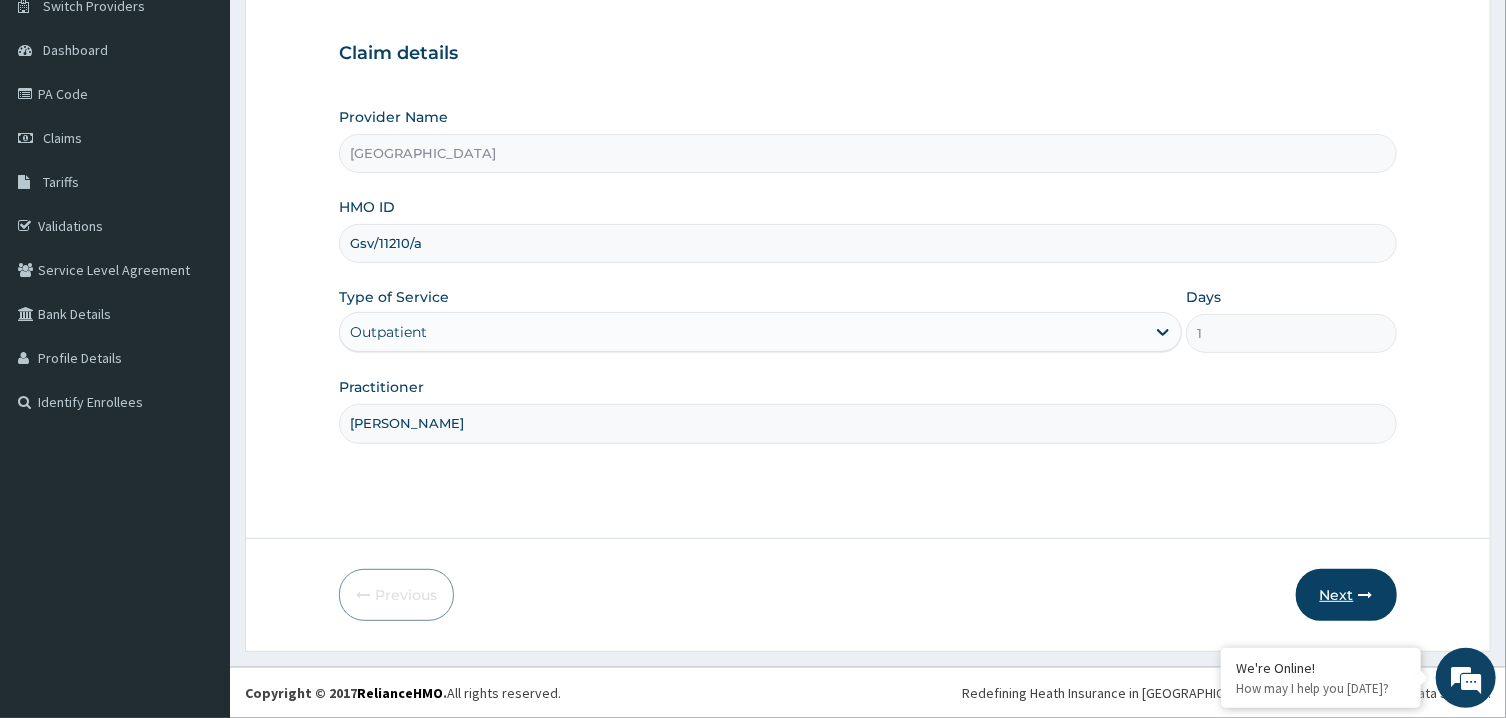 type on "[PERSON_NAME]" 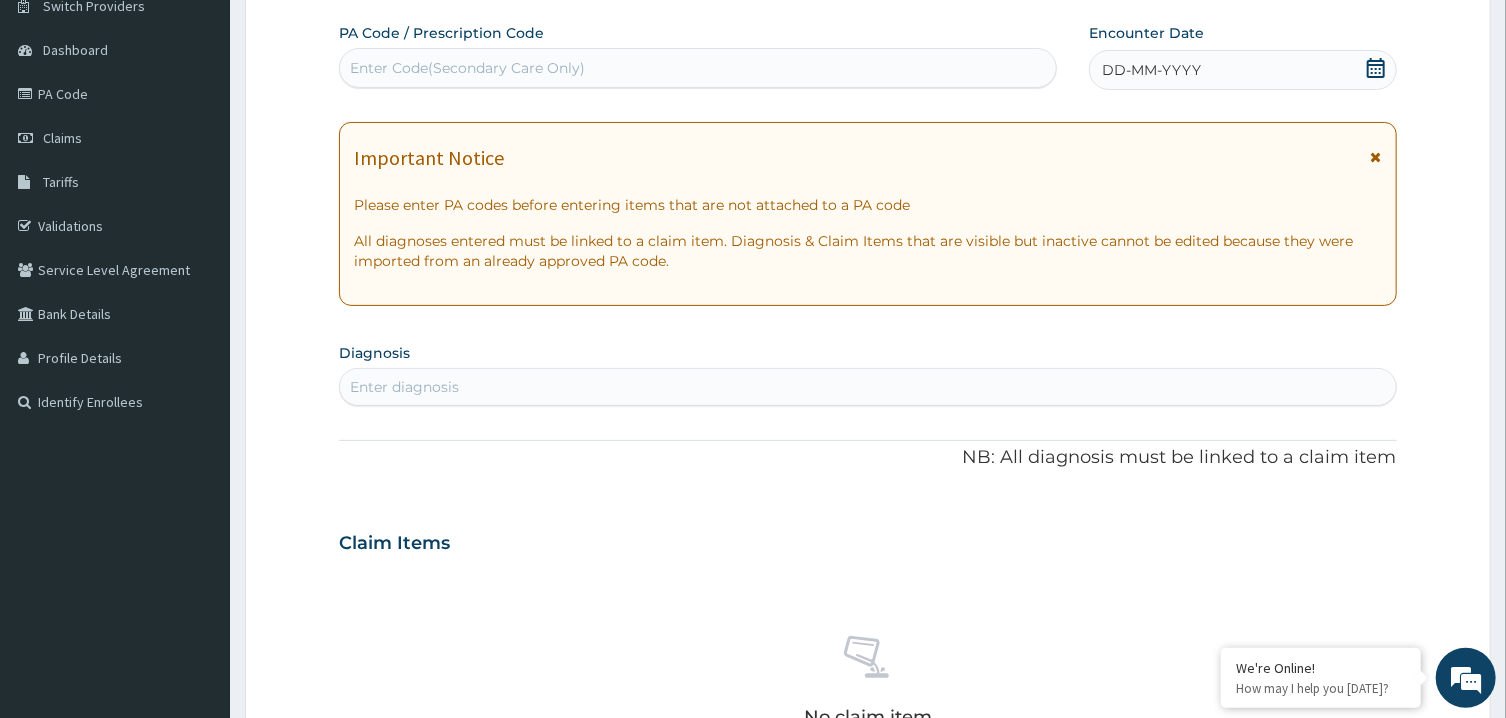 click on "Enter diagnosis" at bounding box center [867, 387] 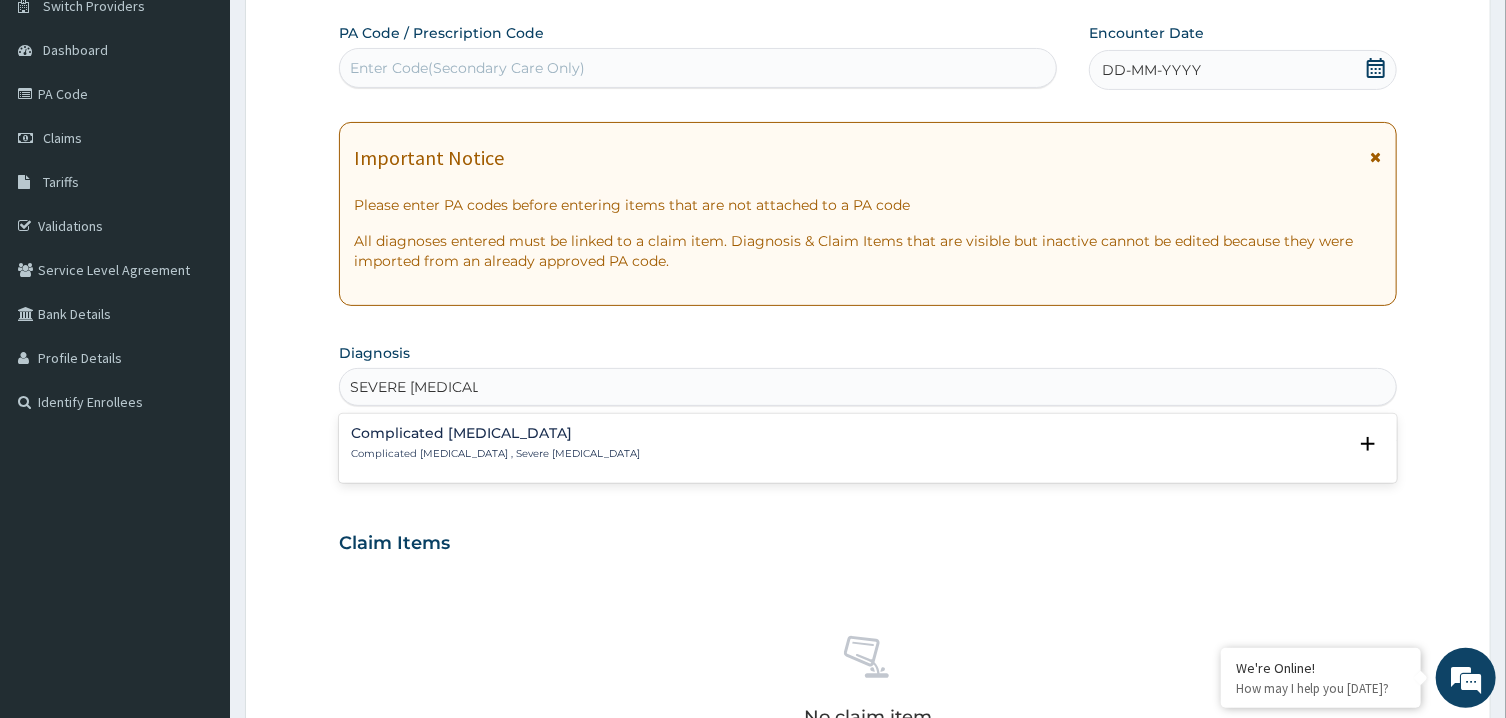 type on "SEVERE [MEDICAL_DATA]" 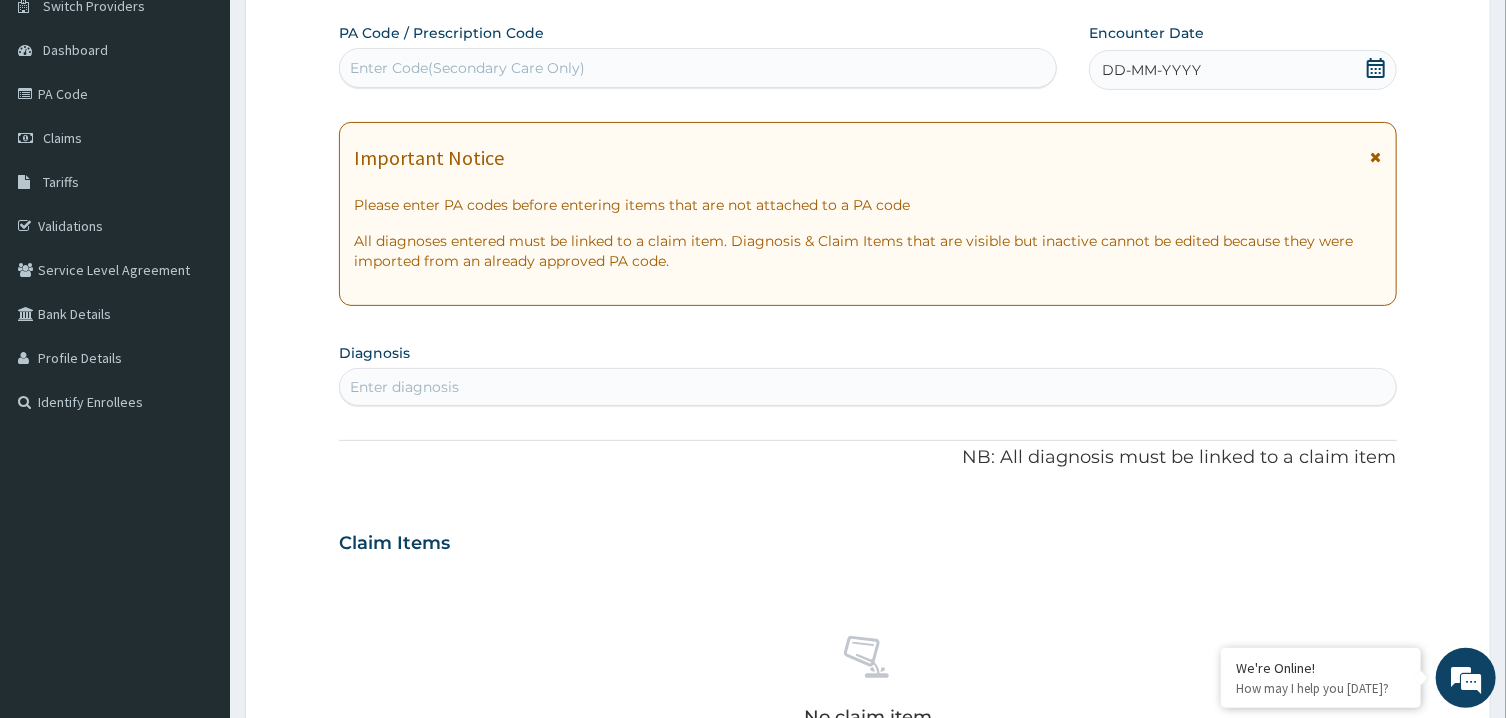 click on "PA Code / Prescription Code Enter Code(Secondary Care Only) Encounter Date DD-MM-YYYY Important Notice Please enter PA codes before entering items that are not attached to a PA code   All diagnoses entered must be linked to a claim item. Diagnosis & Claim Items that are visible but inactive cannot be edited because they were imported from an already approved PA code. Diagnosis Enter diagnosis NB: All diagnosis must be linked to a claim item Claim Items No claim item Types Select Type Item Select Item Pair Diagnosis Select Diagnosis Unit Price 0 Add Comment" at bounding box center [867, 540] 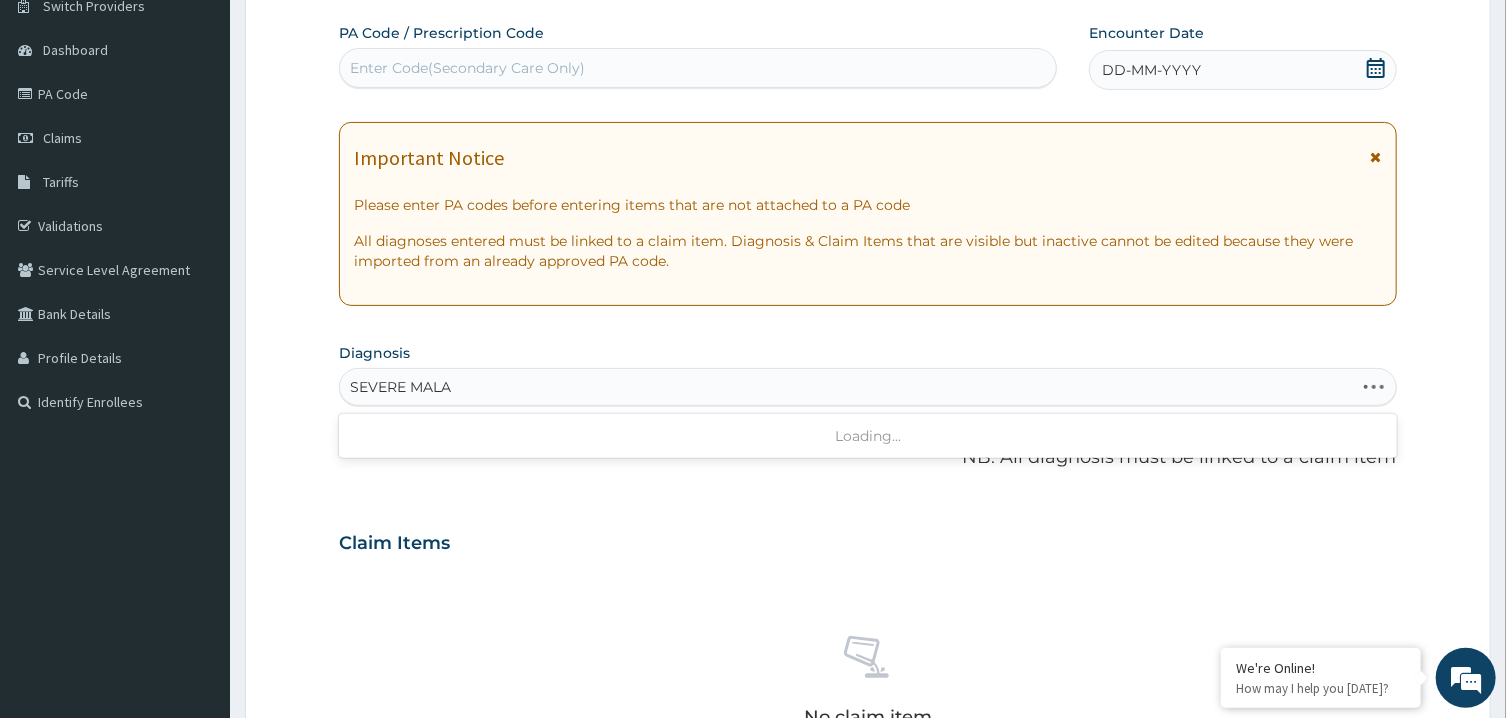 type on "SEVERE MALAR" 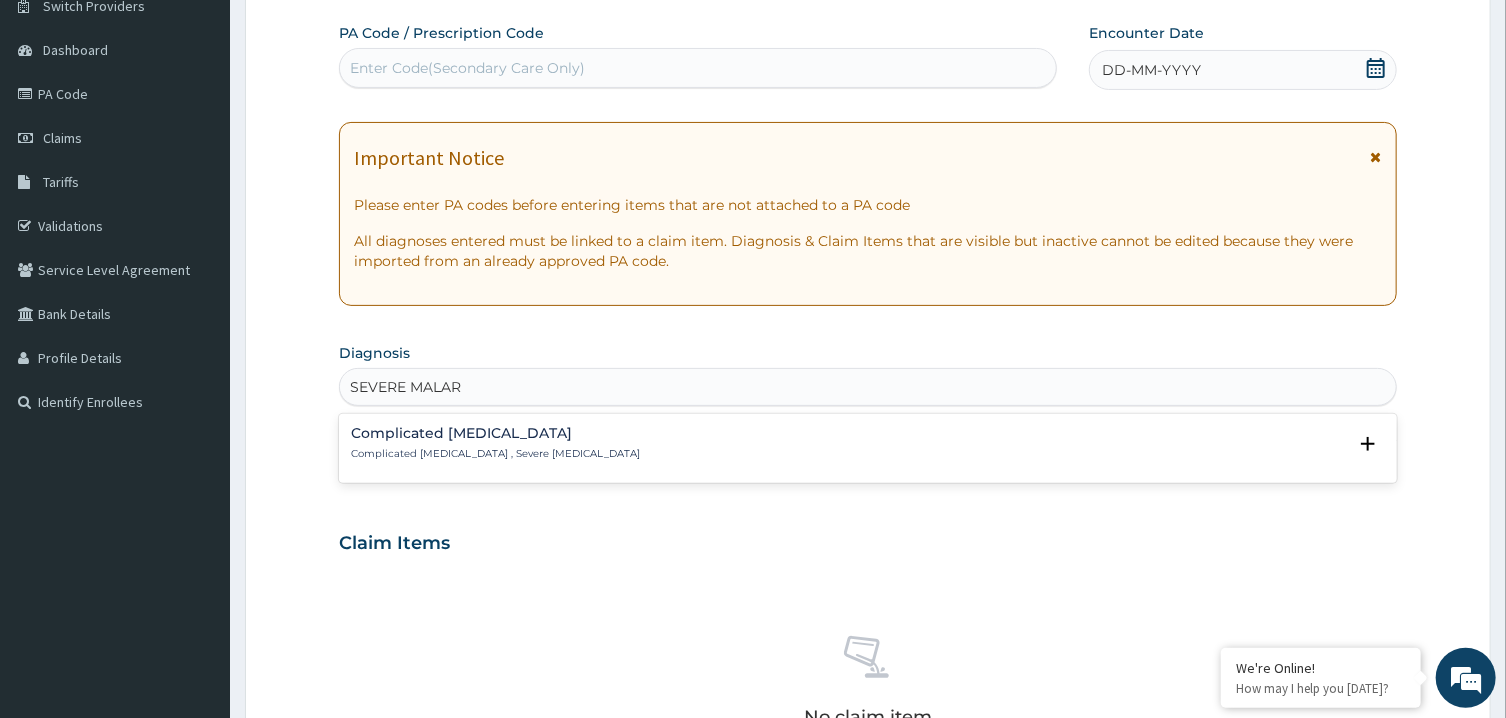 click on "Complicated [MEDICAL_DATA]" at bounding box center [495, 433] 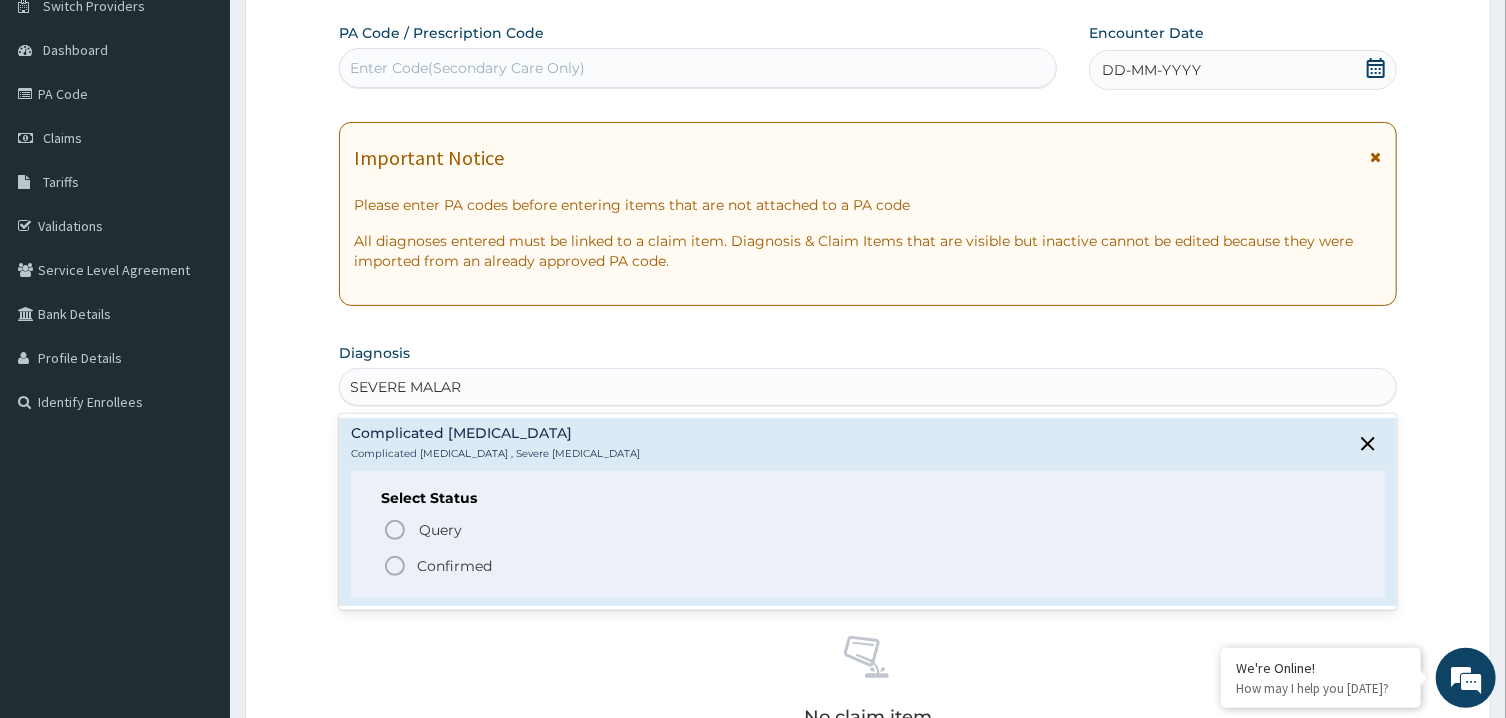 click 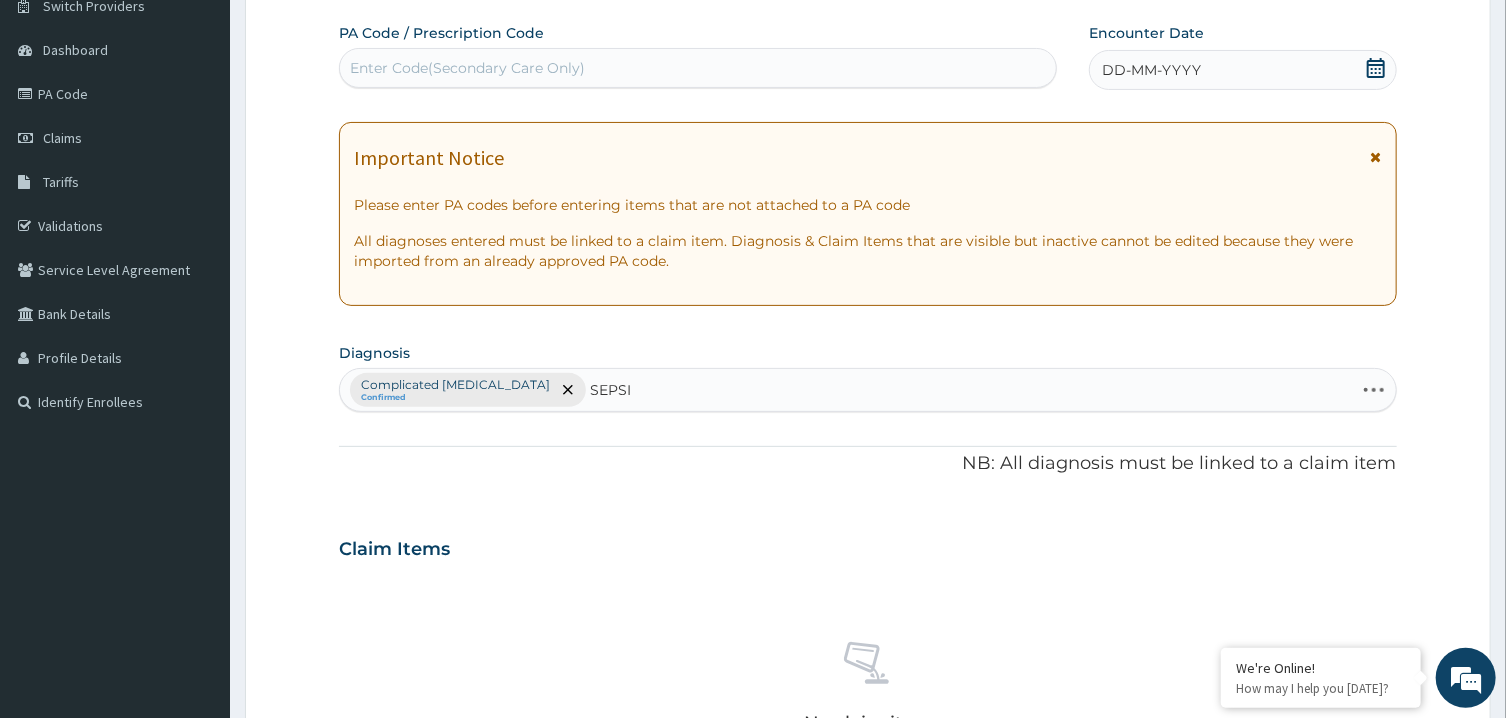 type on "[MEDICAL_DATA]" 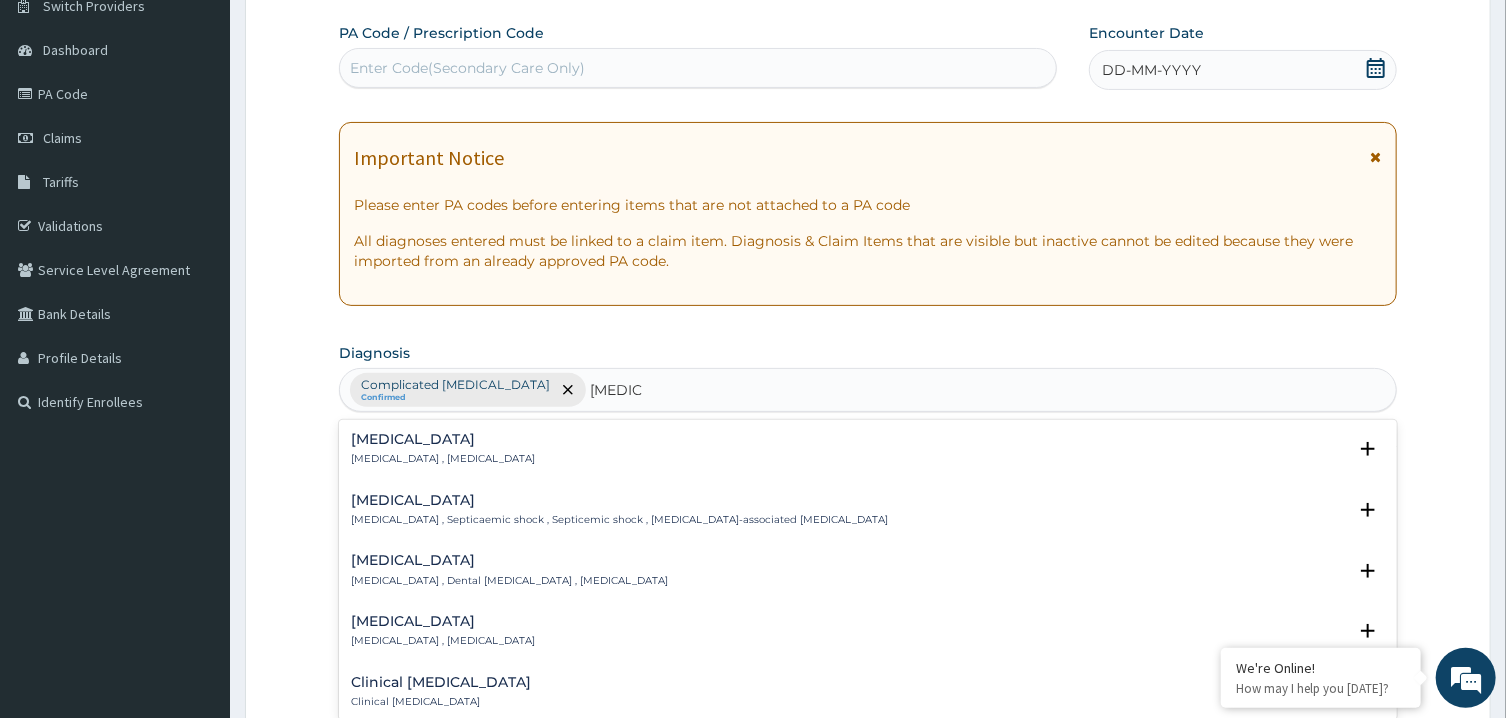 click on "[MEDICAL_DATA] [MEDICAL_DATA] , [MEDICAL_DATA]" at bounding box center (443, 449) 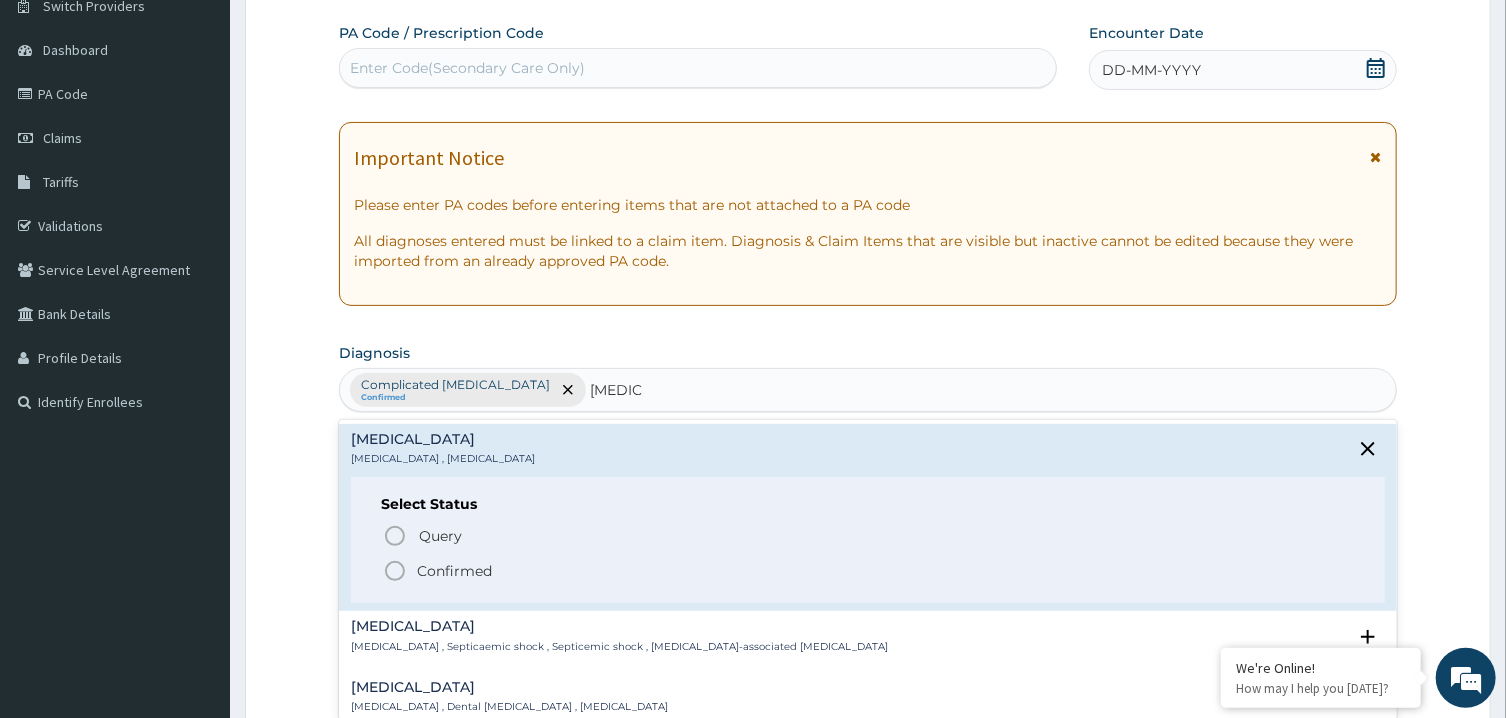 click 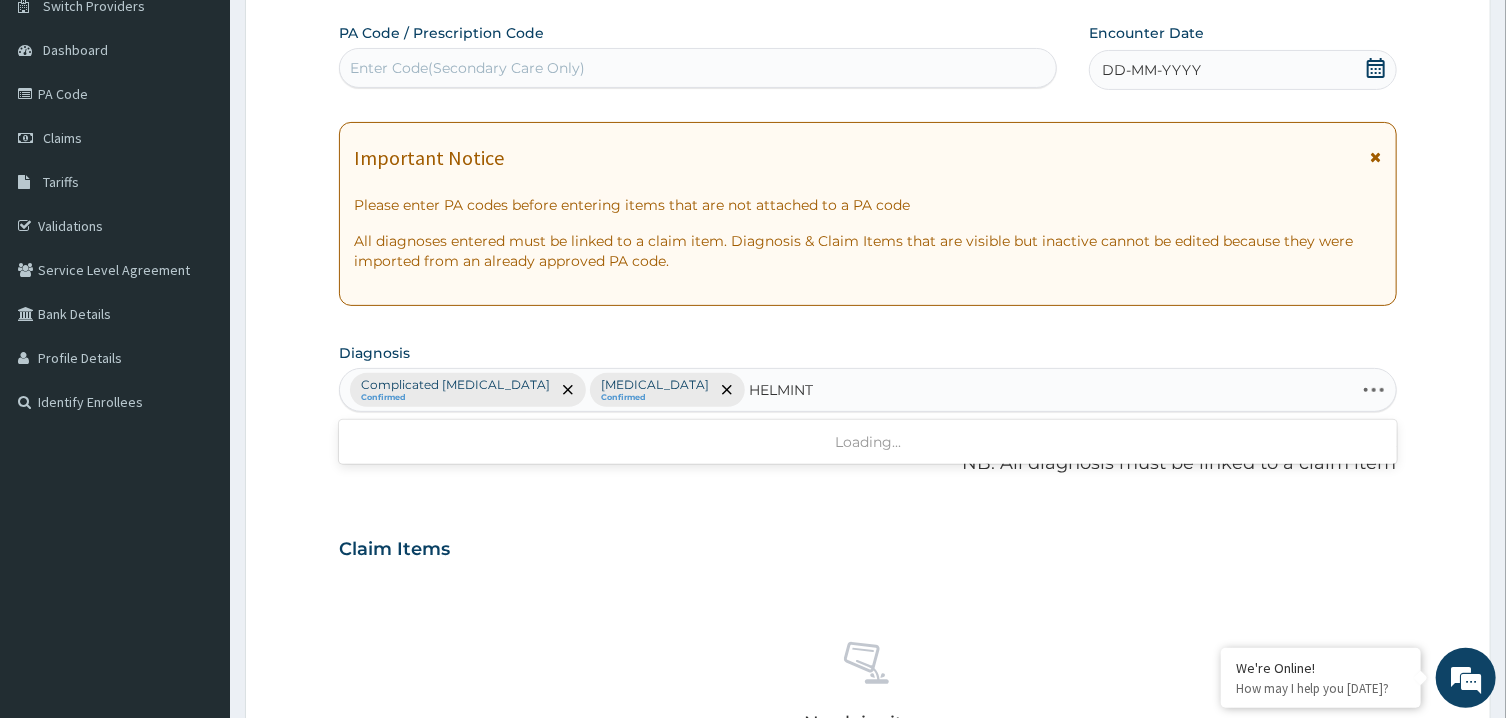 type on "[MEDICAL_DATA]" 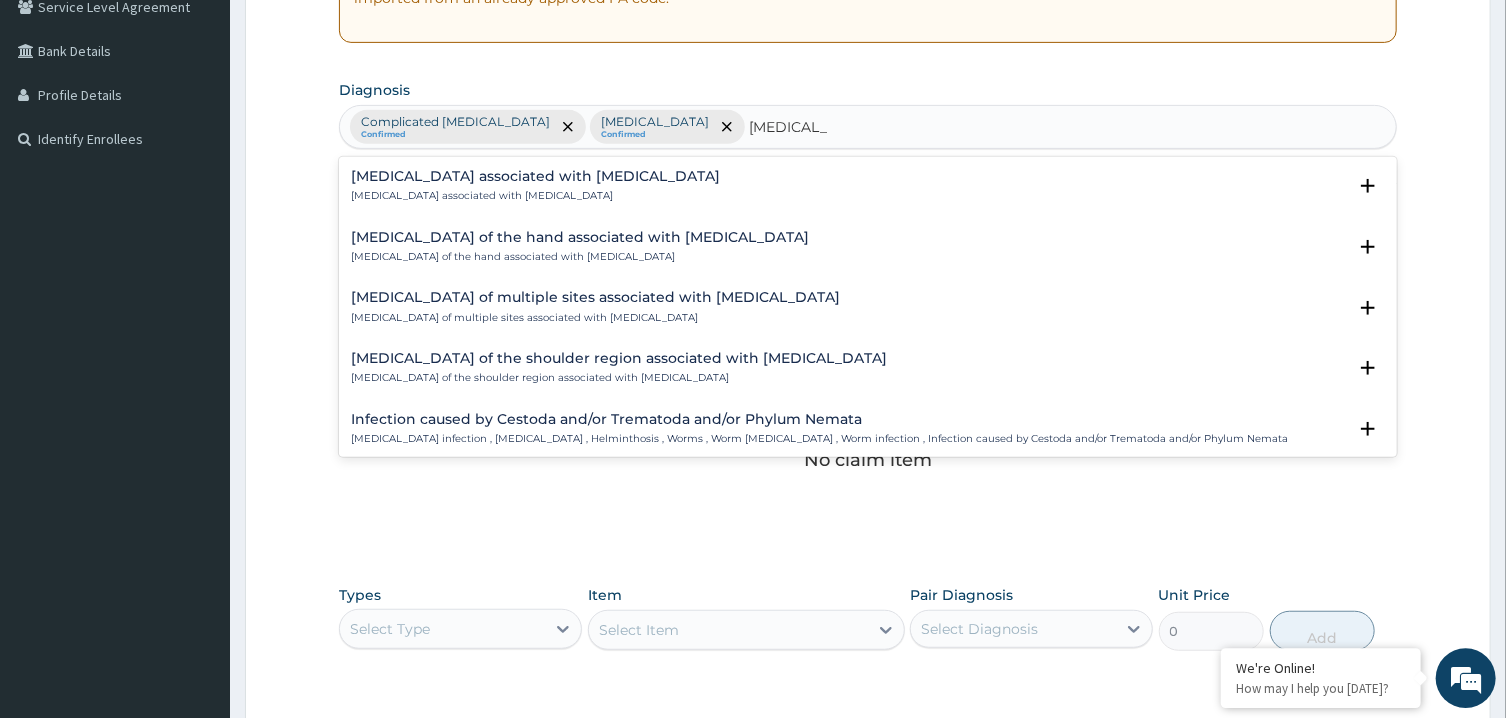 scroll, scrollTop: 485, scrollLeft: 0, axis: vertical 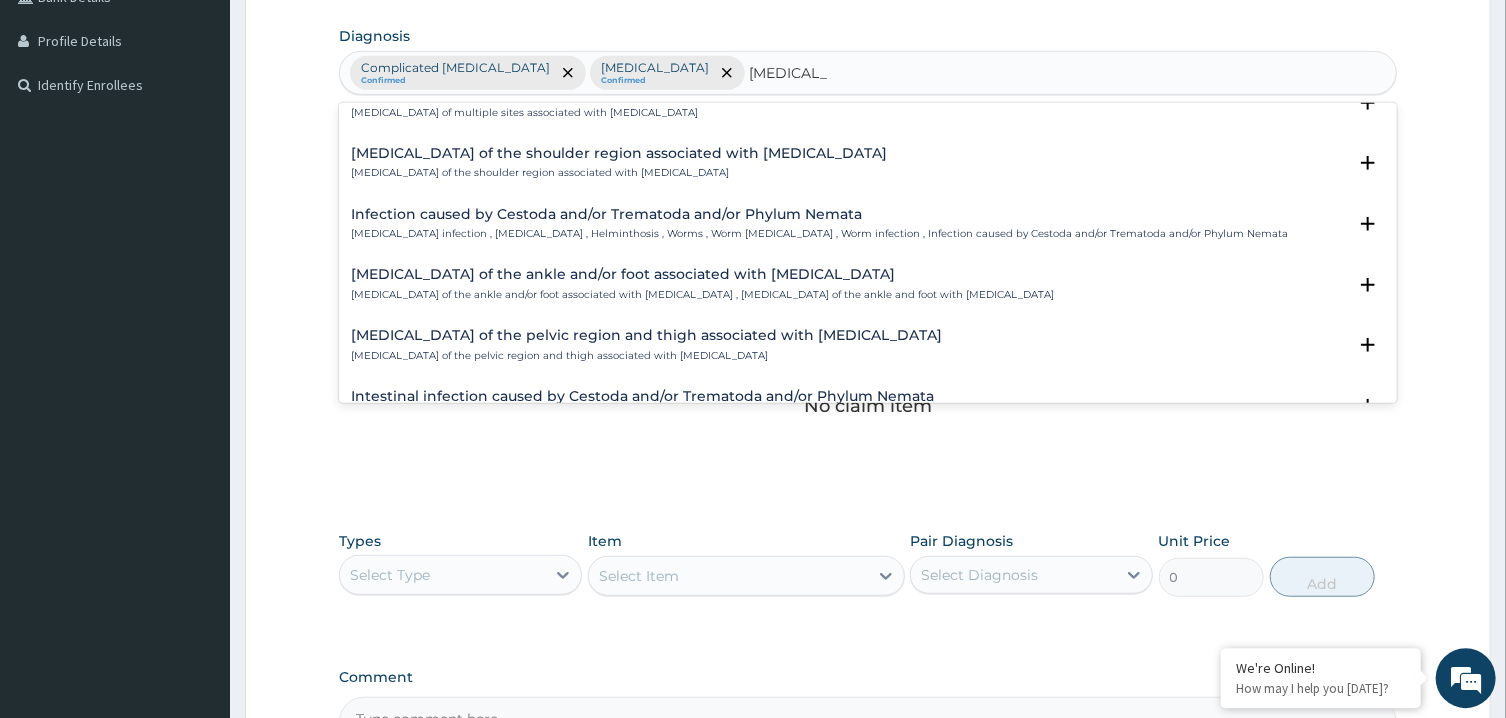 click on "[MEDICAL_DATA] infection , [MEDICAL_DATA] , Helminthosis , Worms , Worm [MEDICAL_DATA] , Worm infection , Infection caused by Cestoda and/or Trematoda and/or Phylum Nemata" at bounding box center [819, 234] 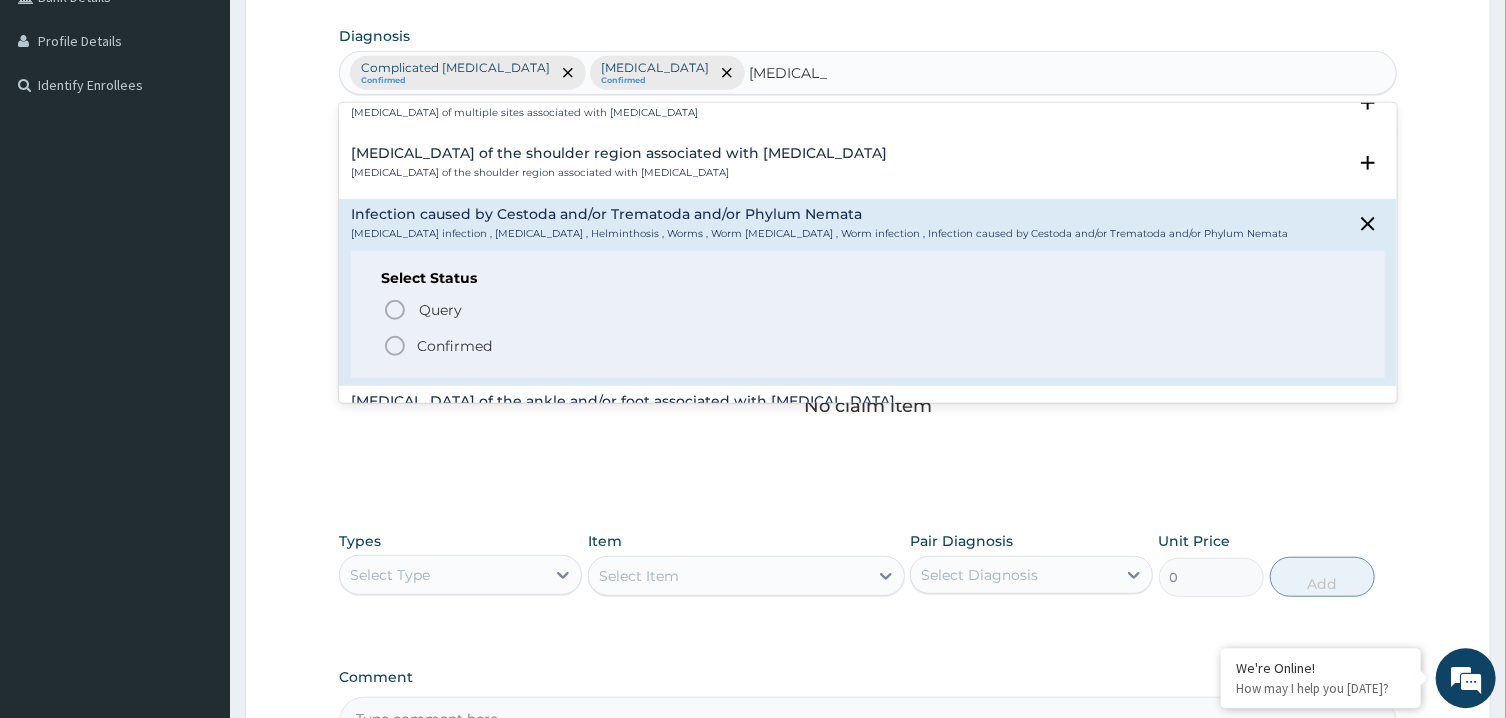 click 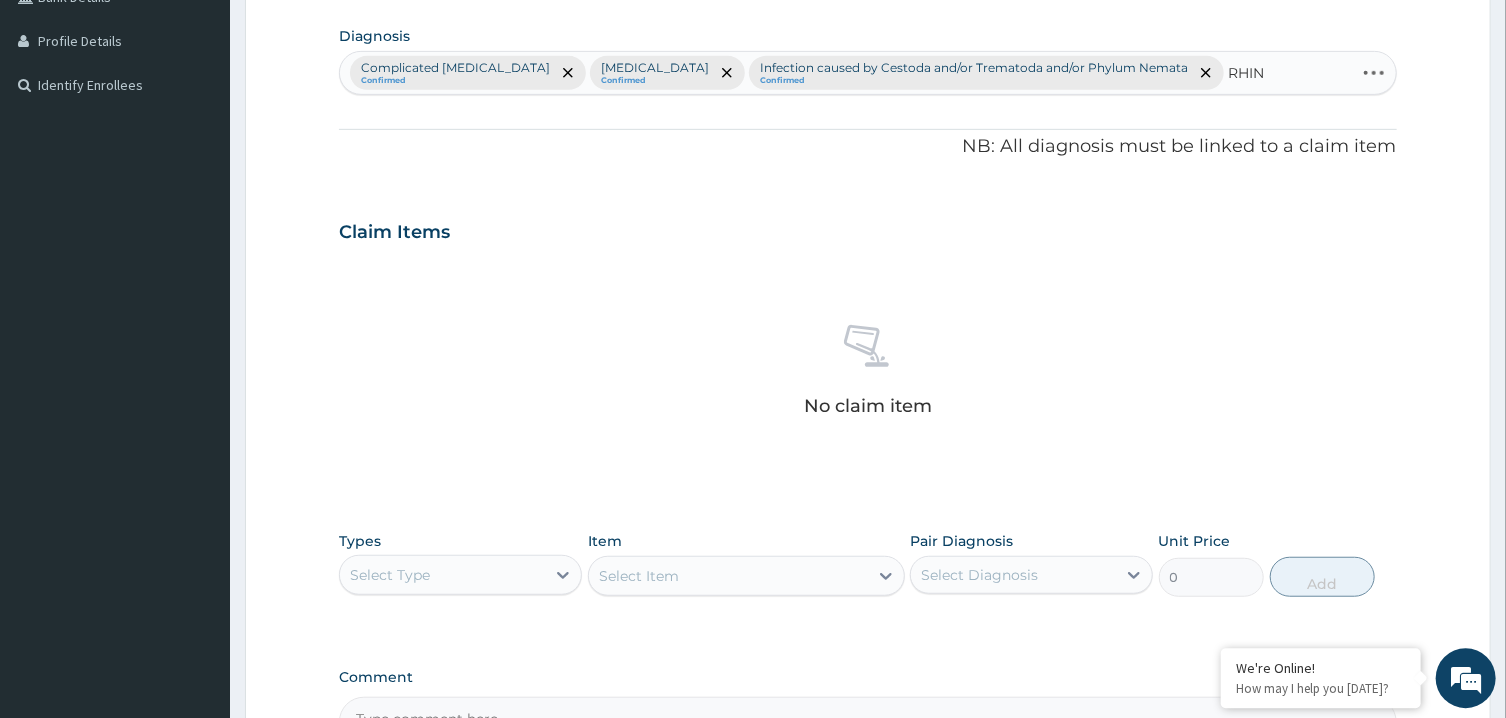 type on "RHINI" 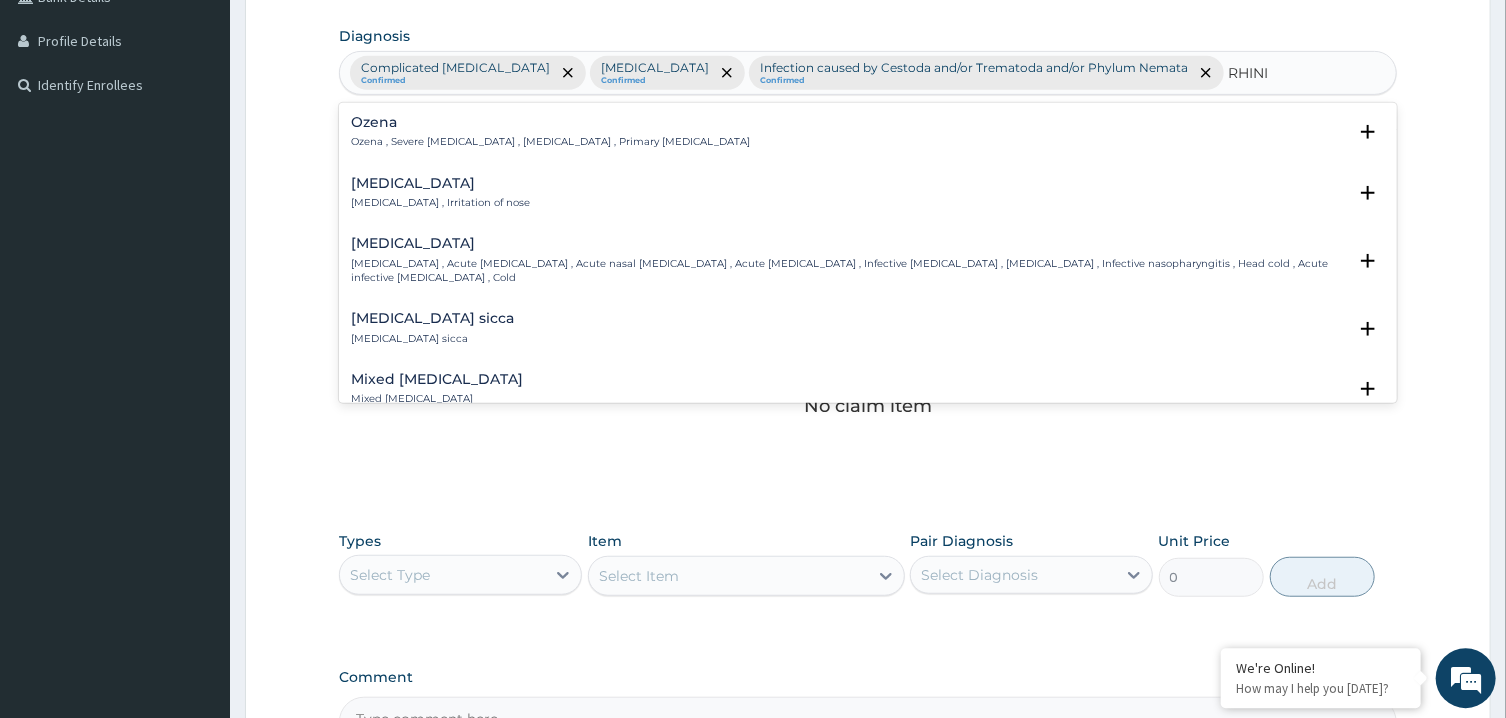 click on "[MEDICAL_DATA] , Irritation of nose" at bounding box center (440, 203) 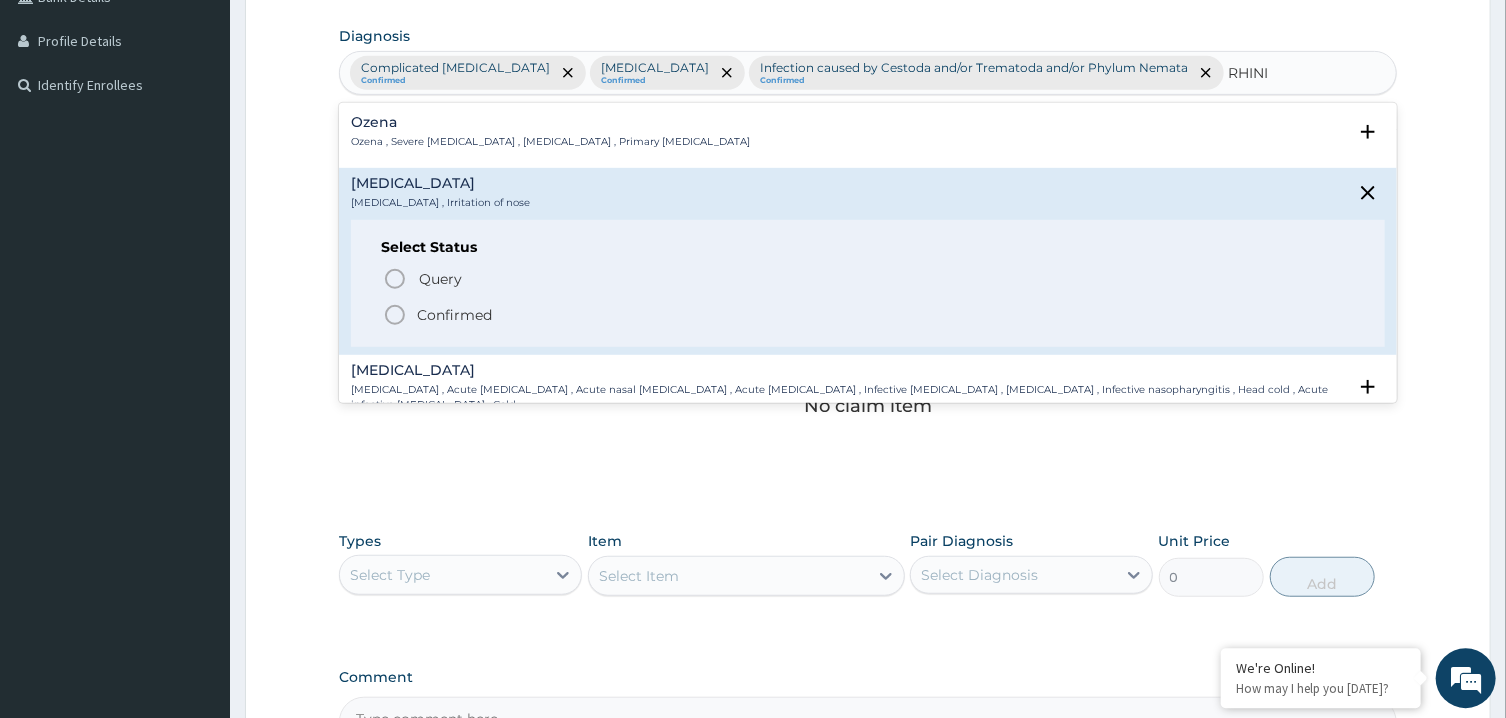 click 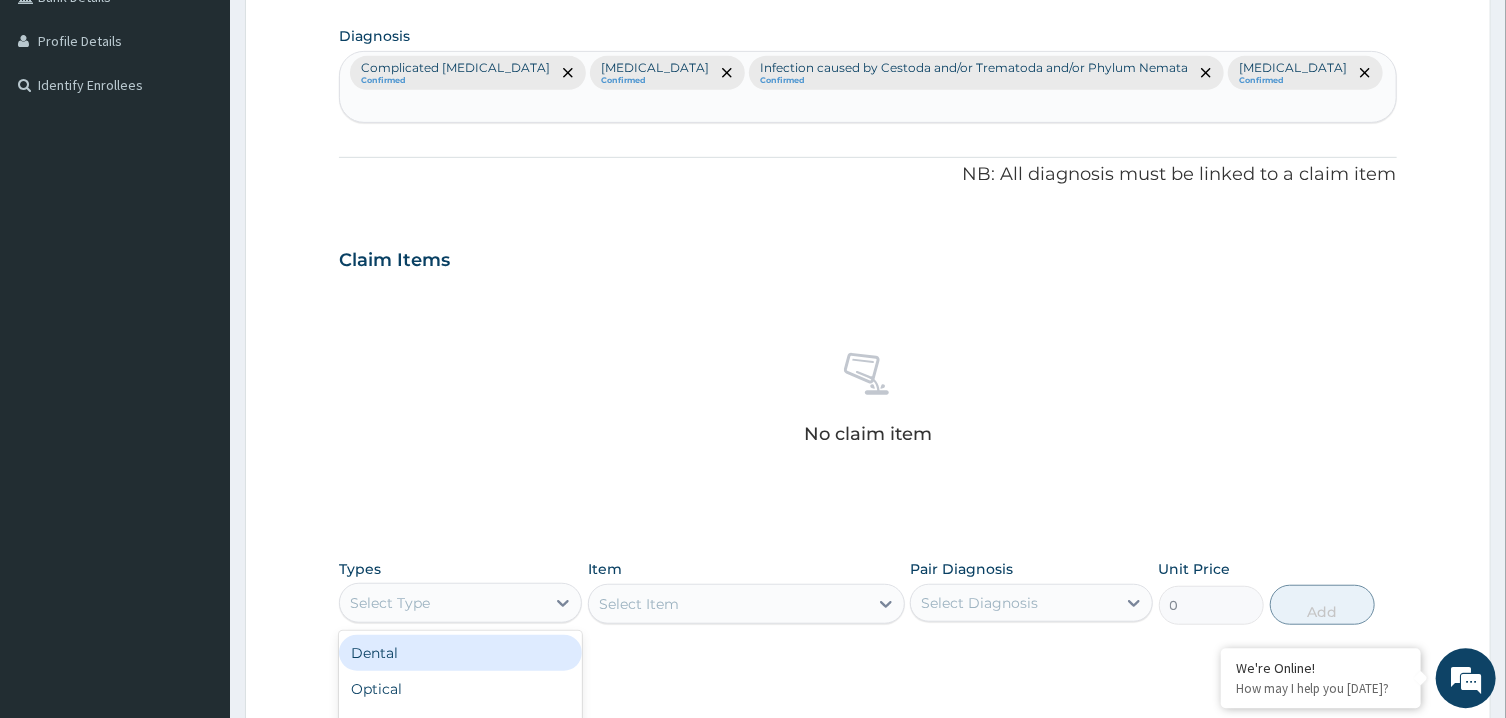click on "Select Type" at bounding box center [442, 603] 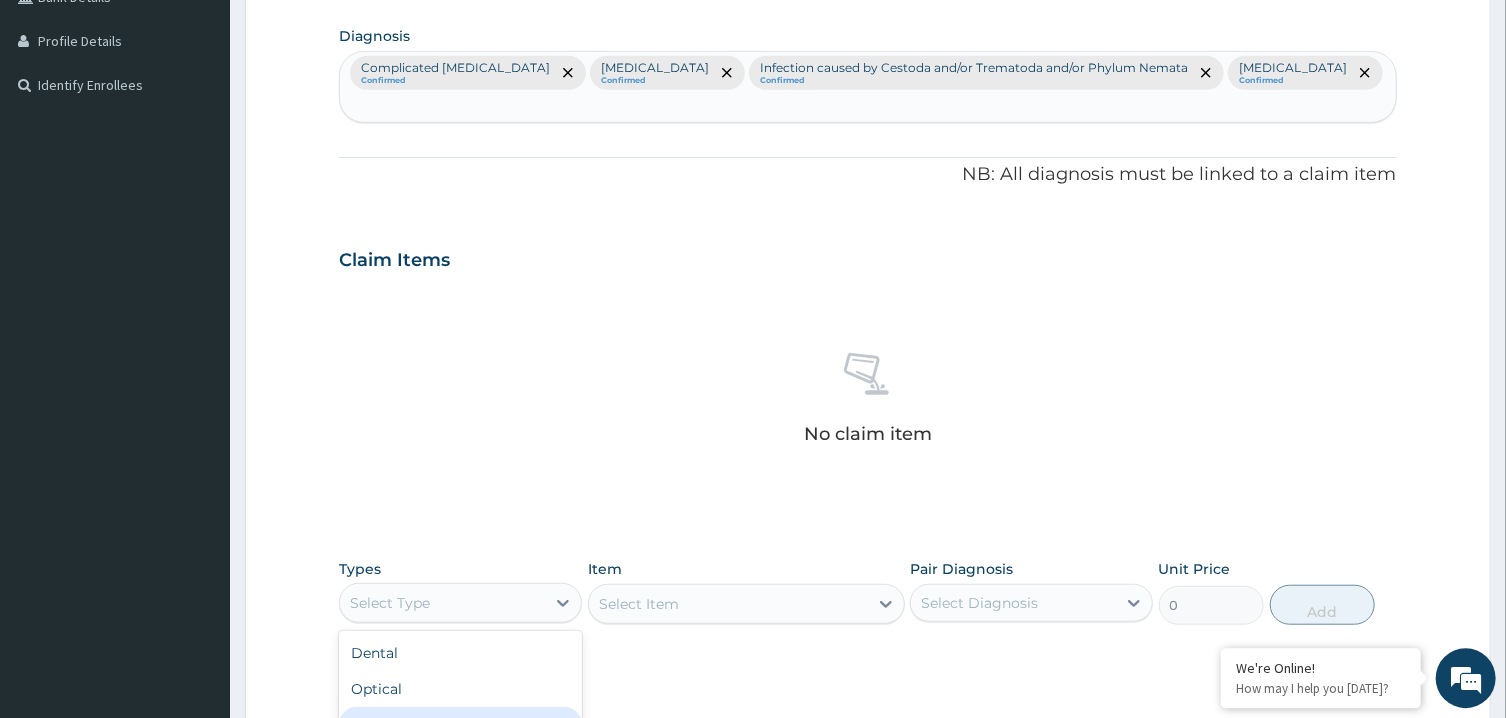 scroll, scrollTop: 724, scrollLeft: 0, axis: vertical 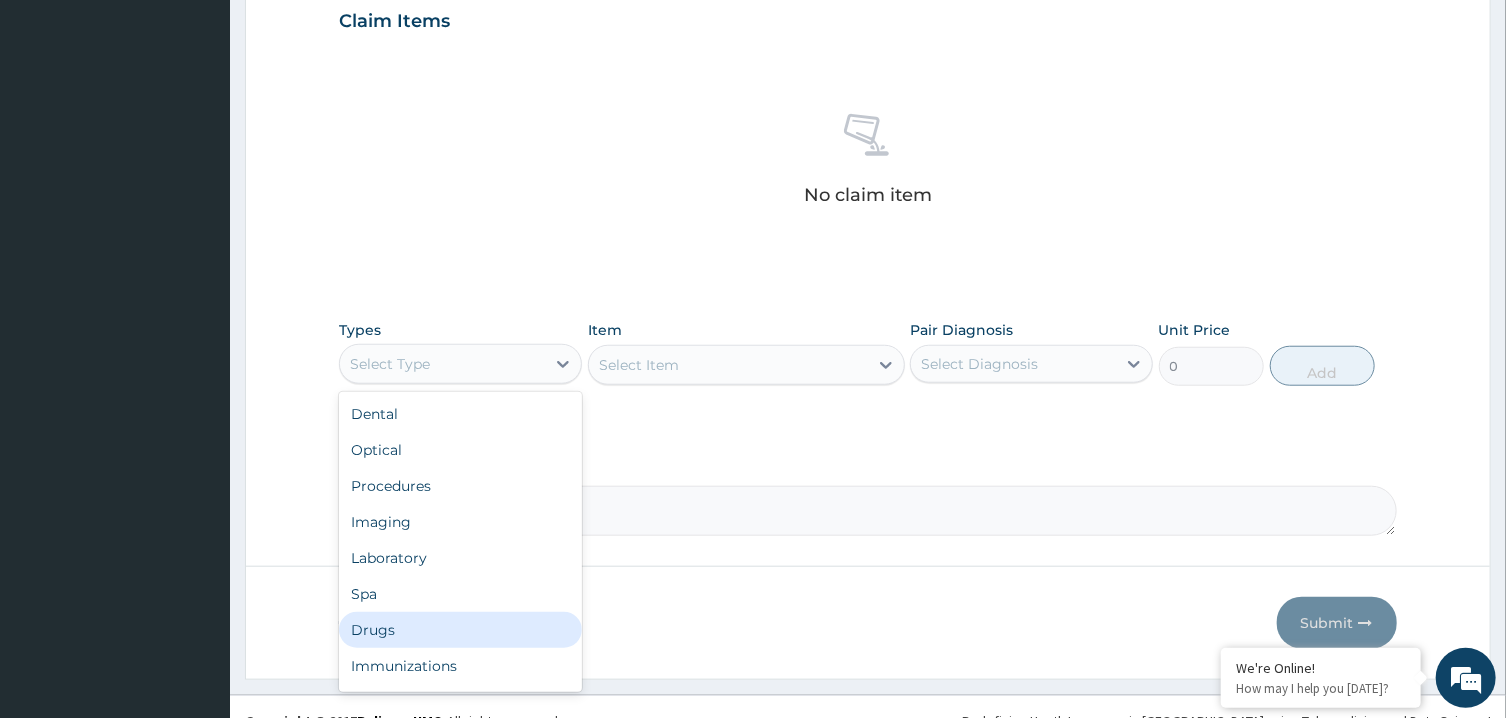 click on "Drugs" at bounding box center [460, 630] 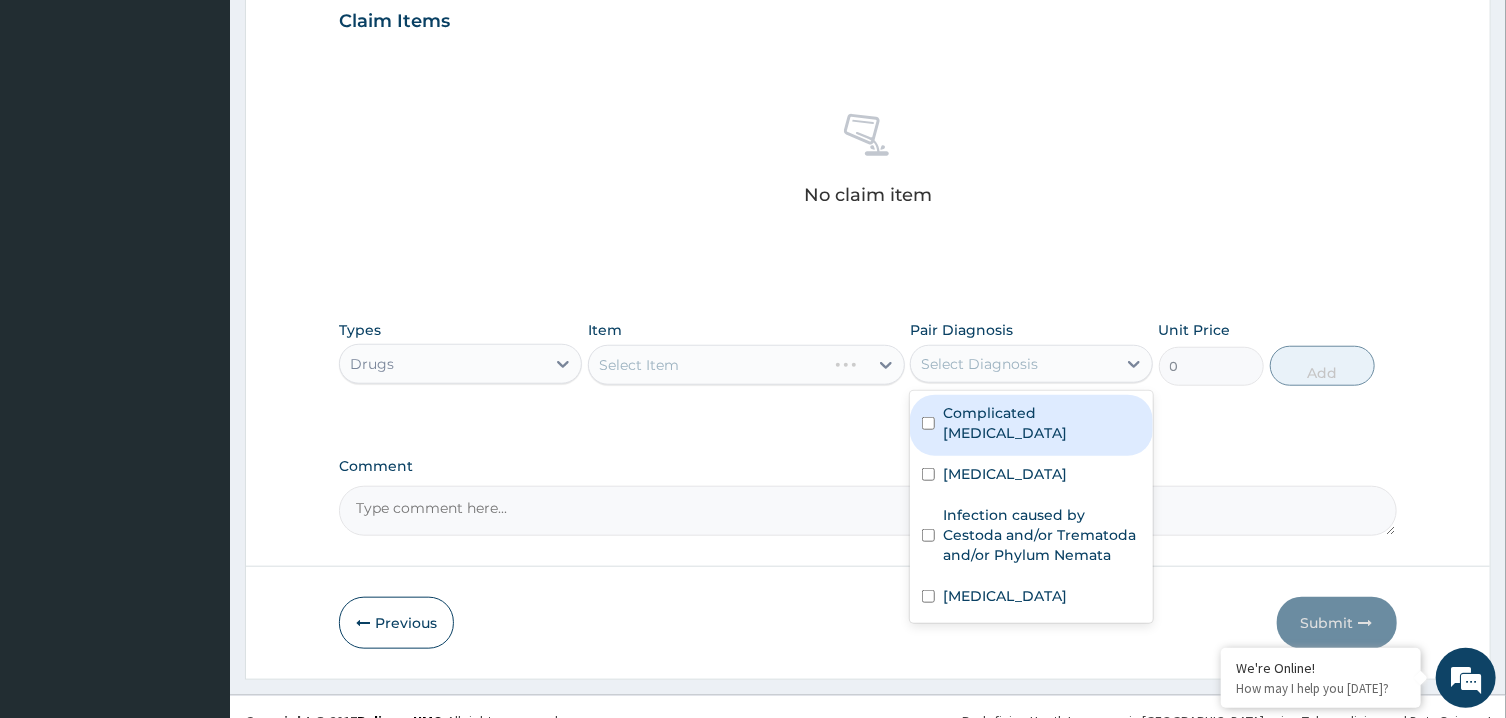 click on "Select Diagnosis" at bounding box center (979, 364) 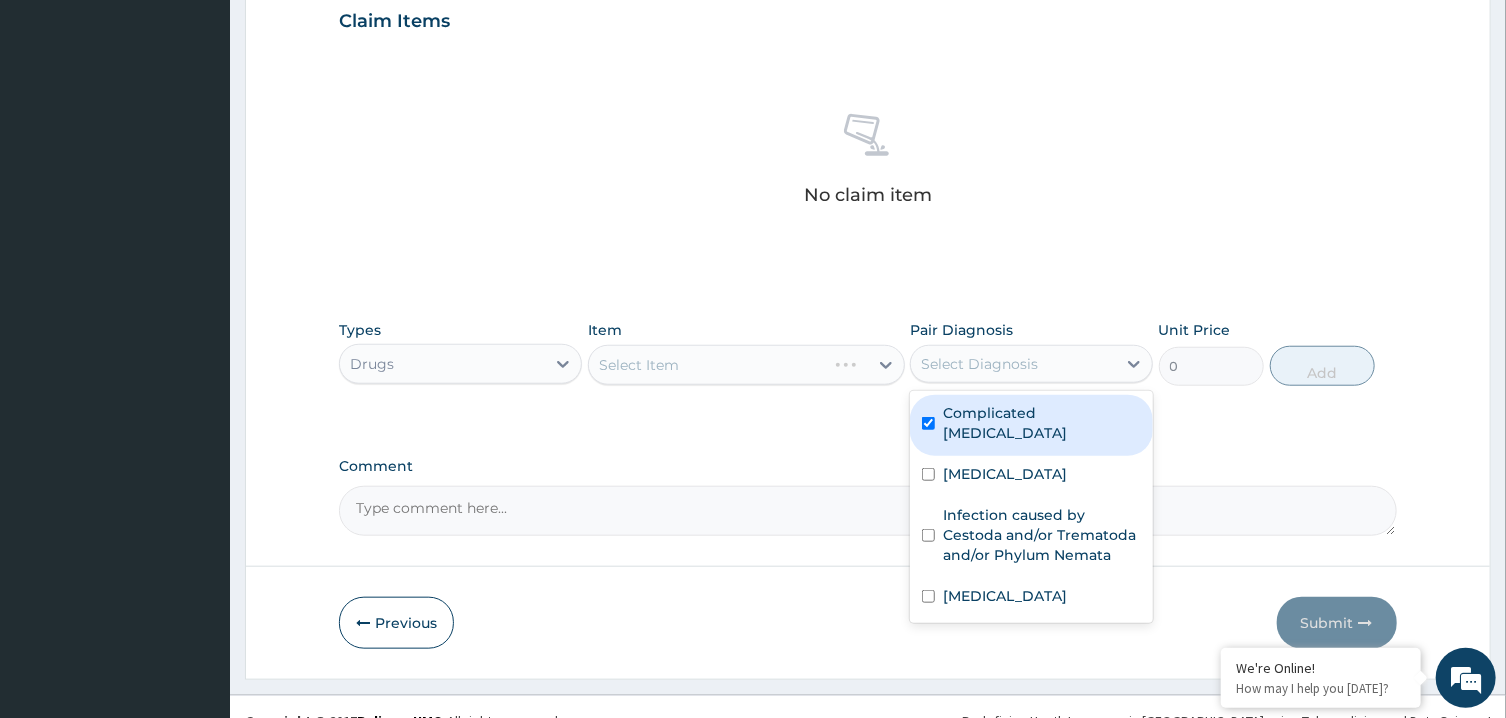 checkbox on "true" 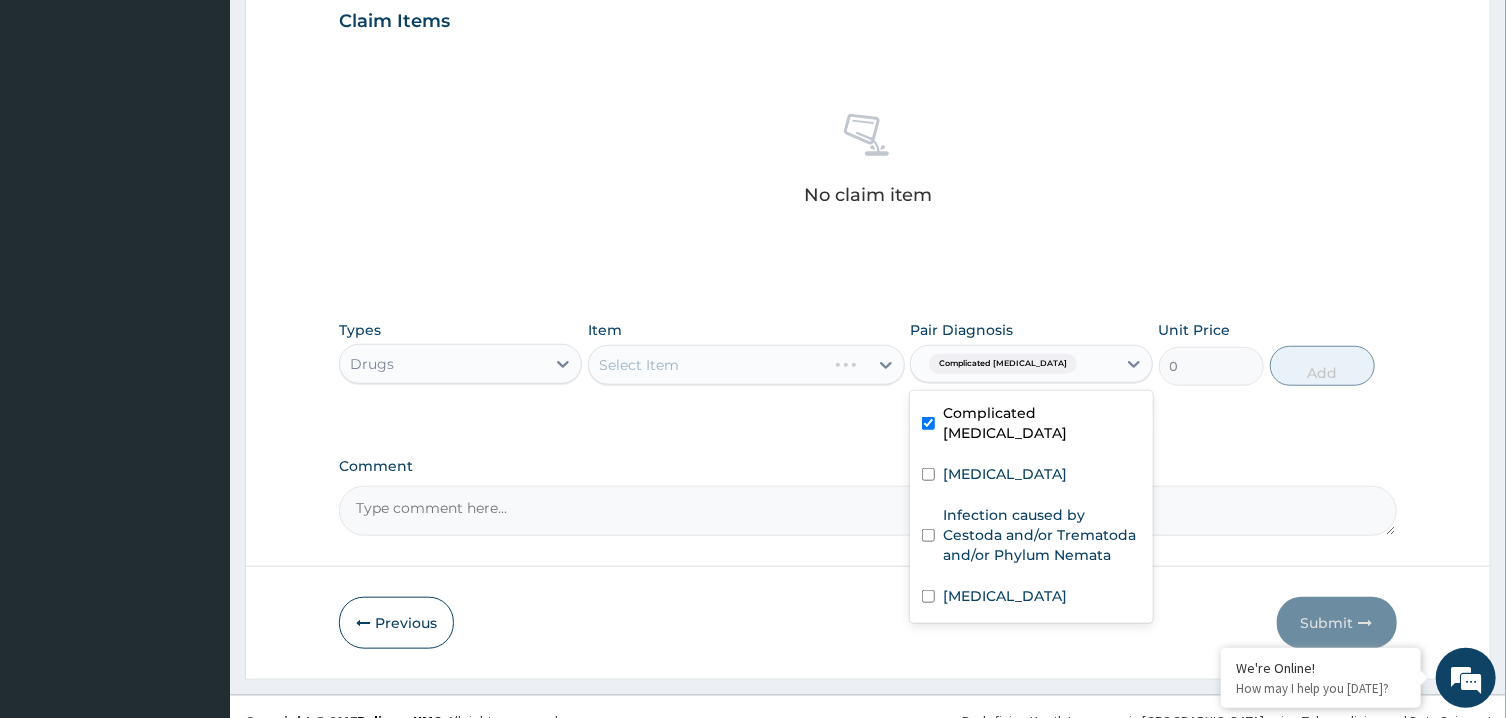 click on "Select Item" at bounding box center (746, 365) 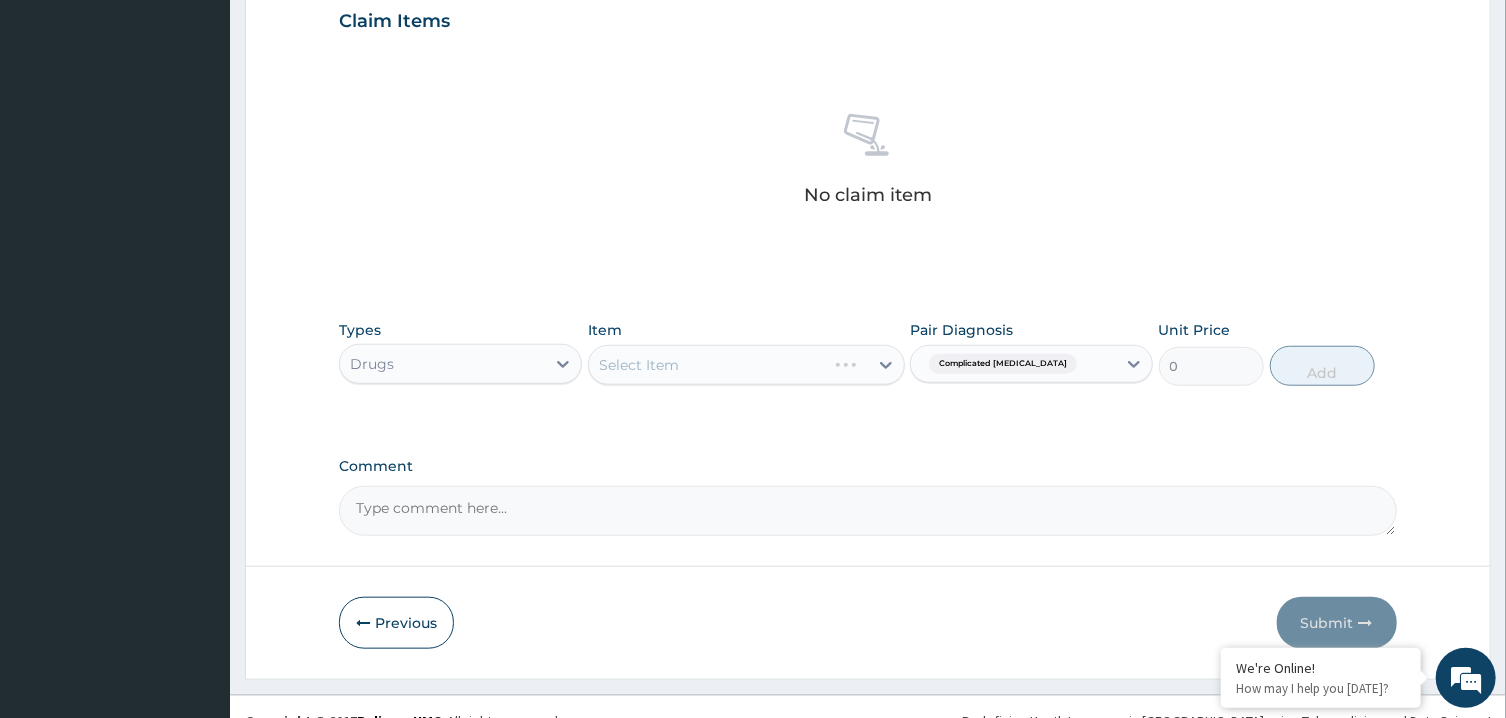 click on "Select Item" at bounding box center [746, 365] 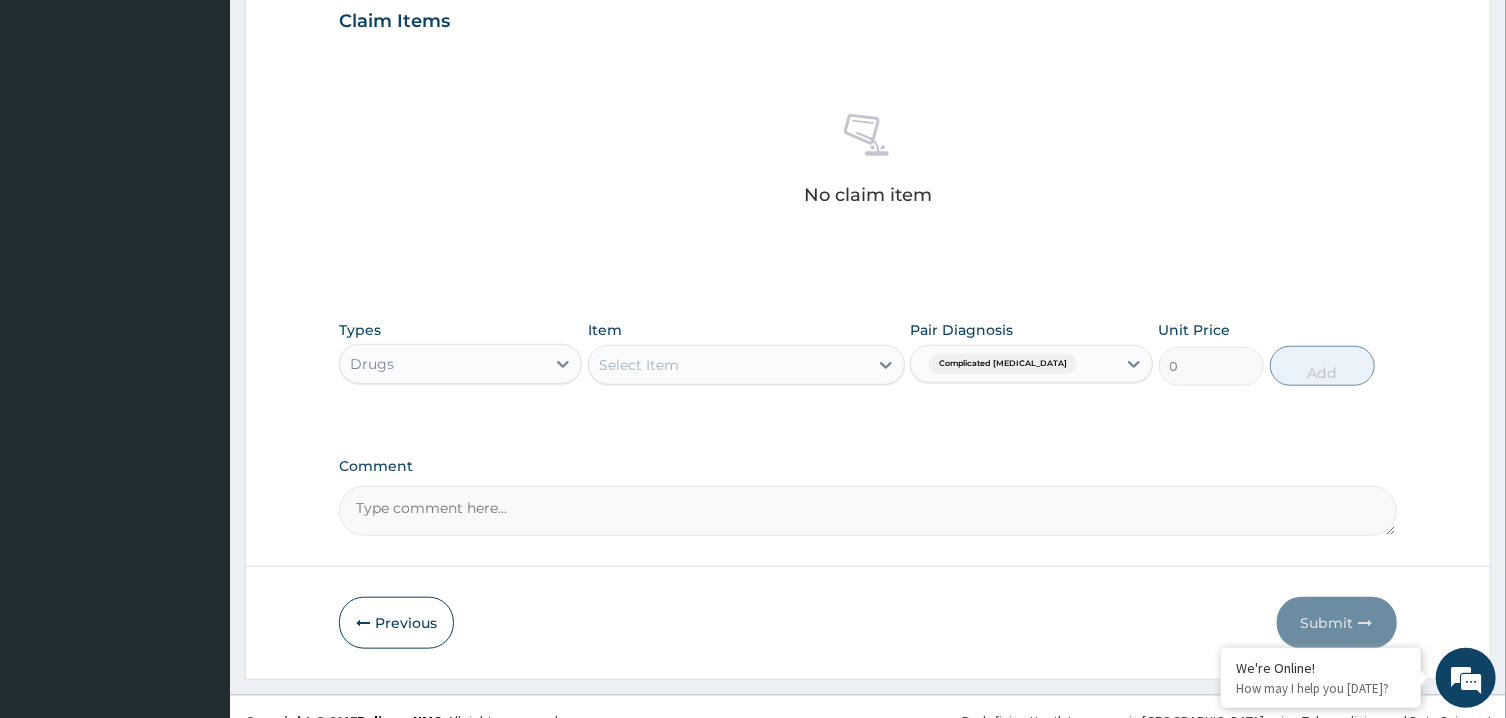 click on "Select Item" at bounding box center [728, 365] 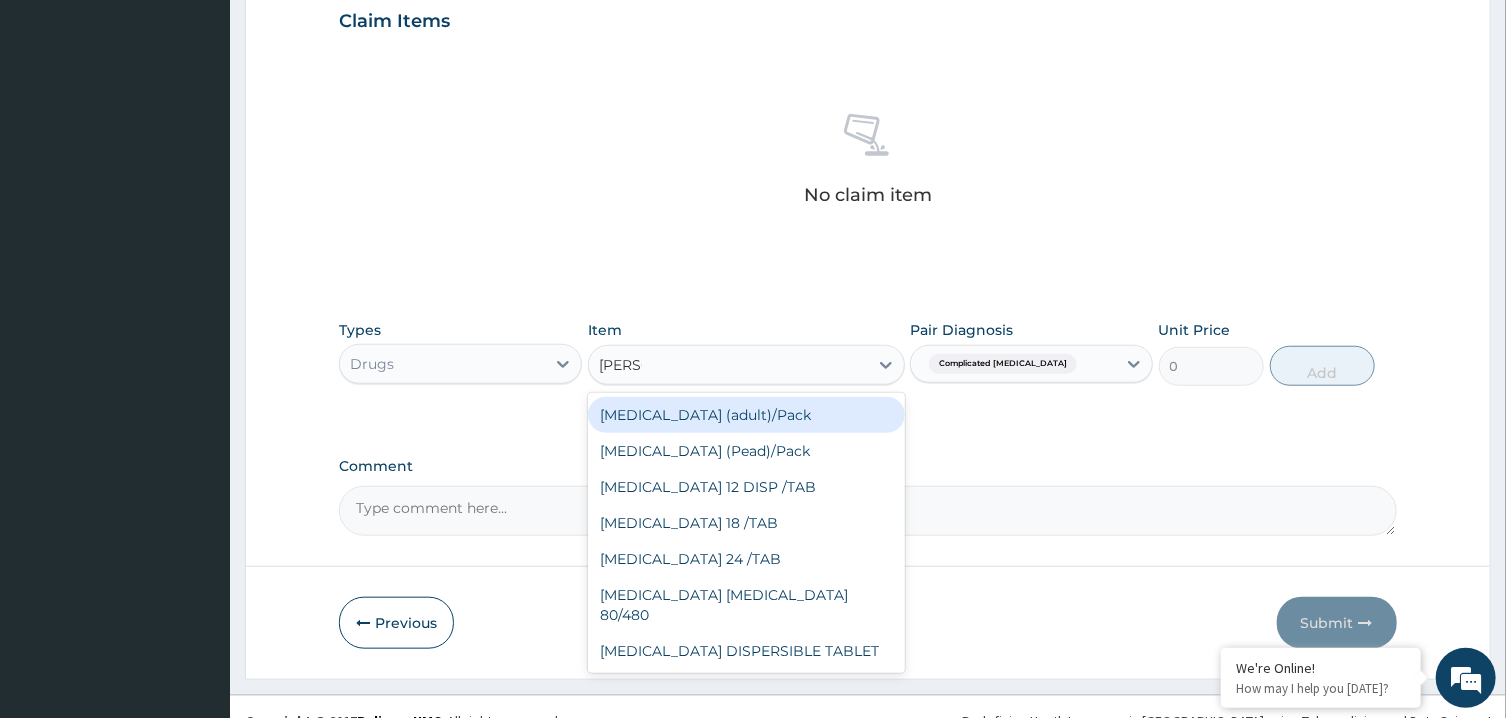 type on "COART" 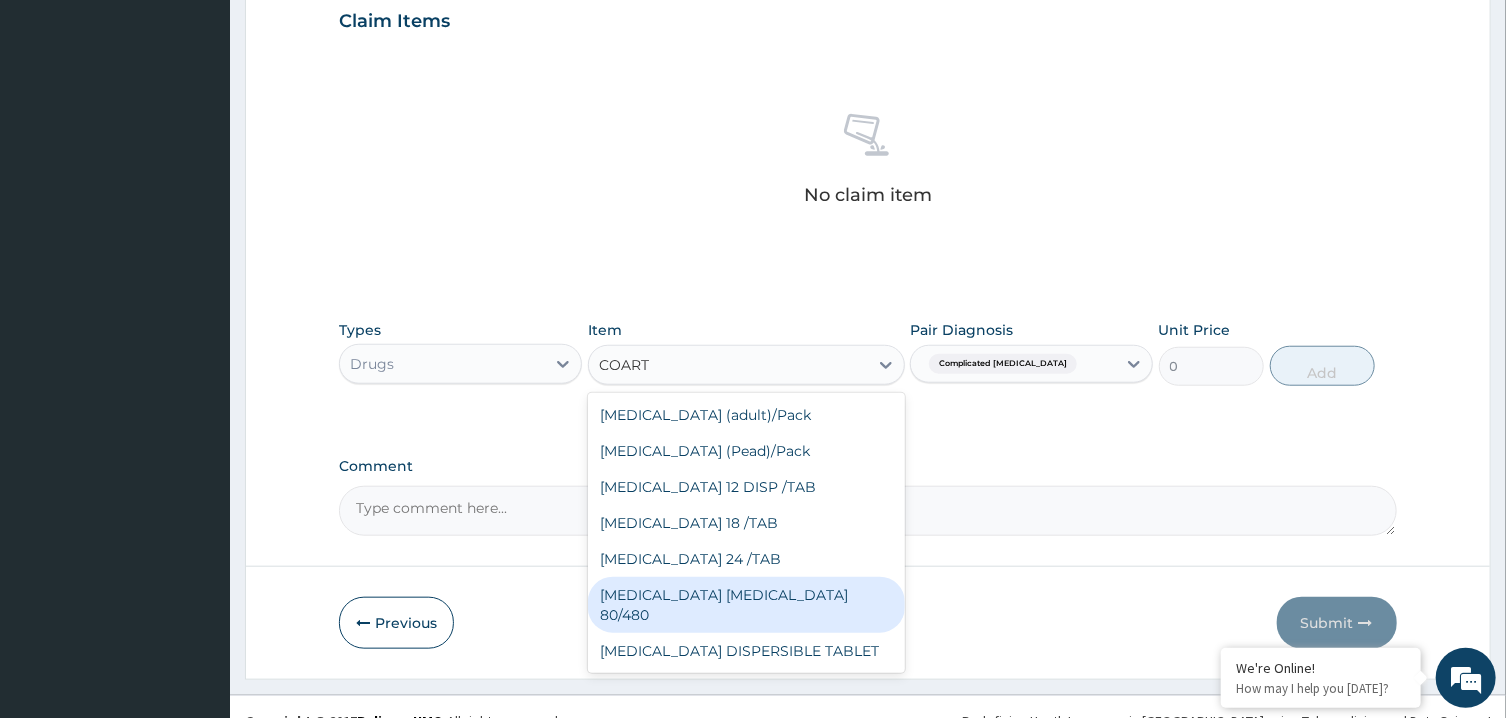 click on "COARTEM D TAB 80/480" at bounding box center (746, 605) 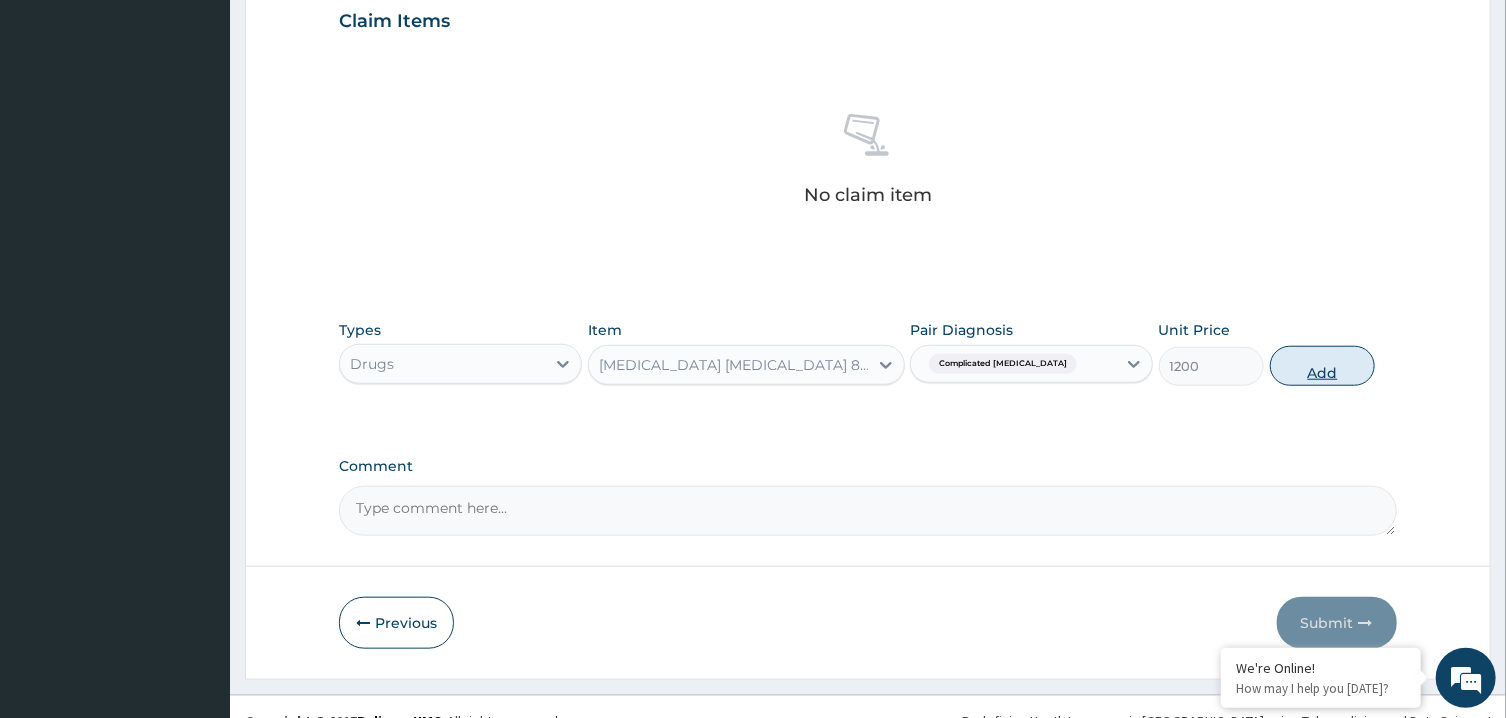 click on "Add" at bounding box center (1323, 366) 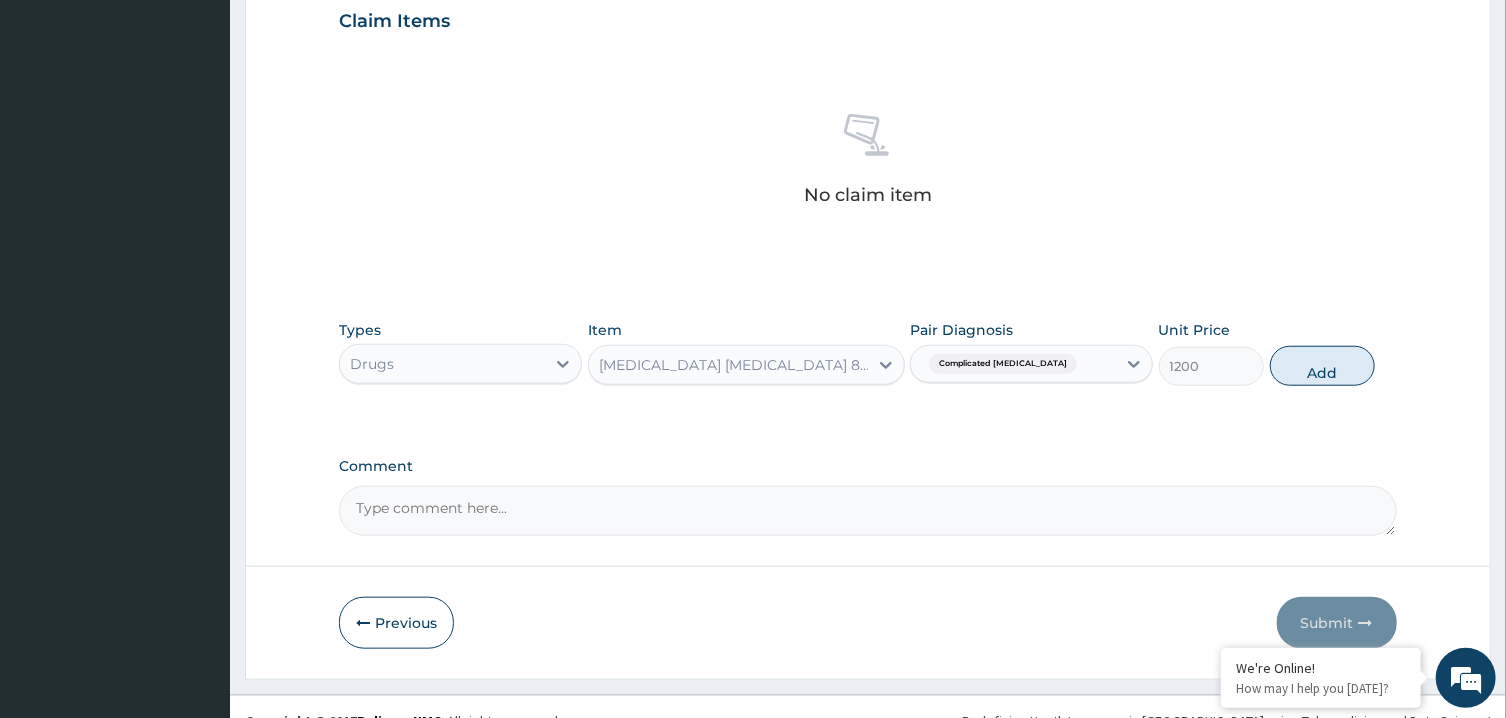 type on "0" 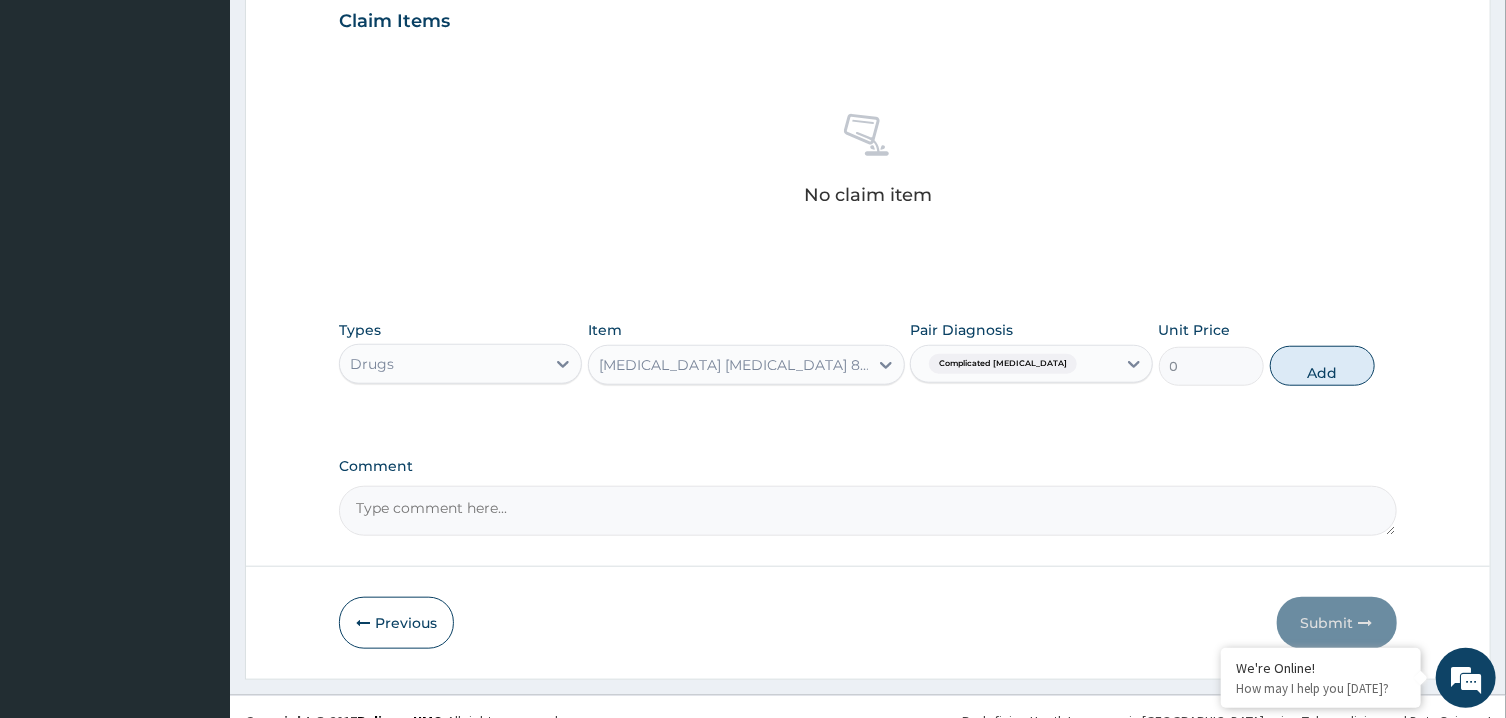 scroll, scrollTop: 627, scrollLeft: 0, axis: vertical 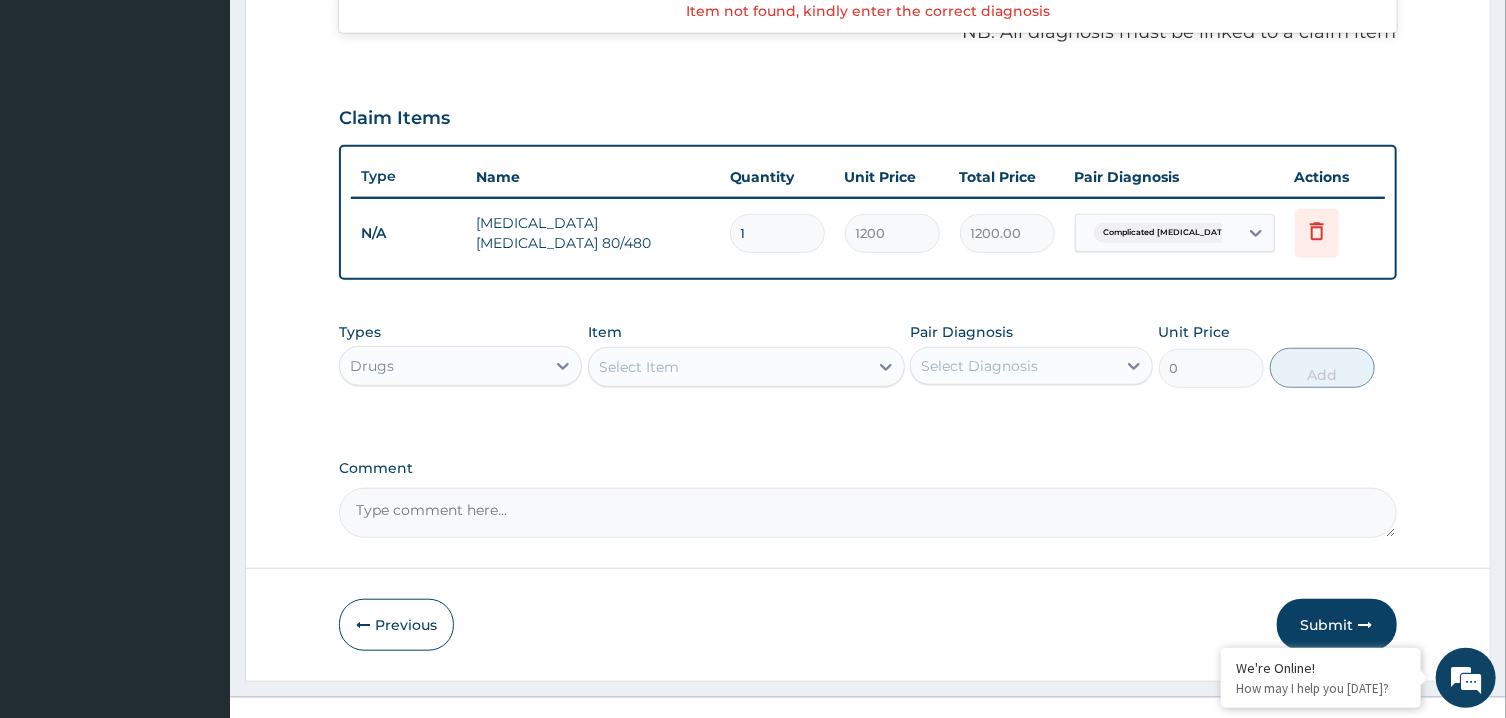 click on "Select Item" at bounding box center (728, 367) 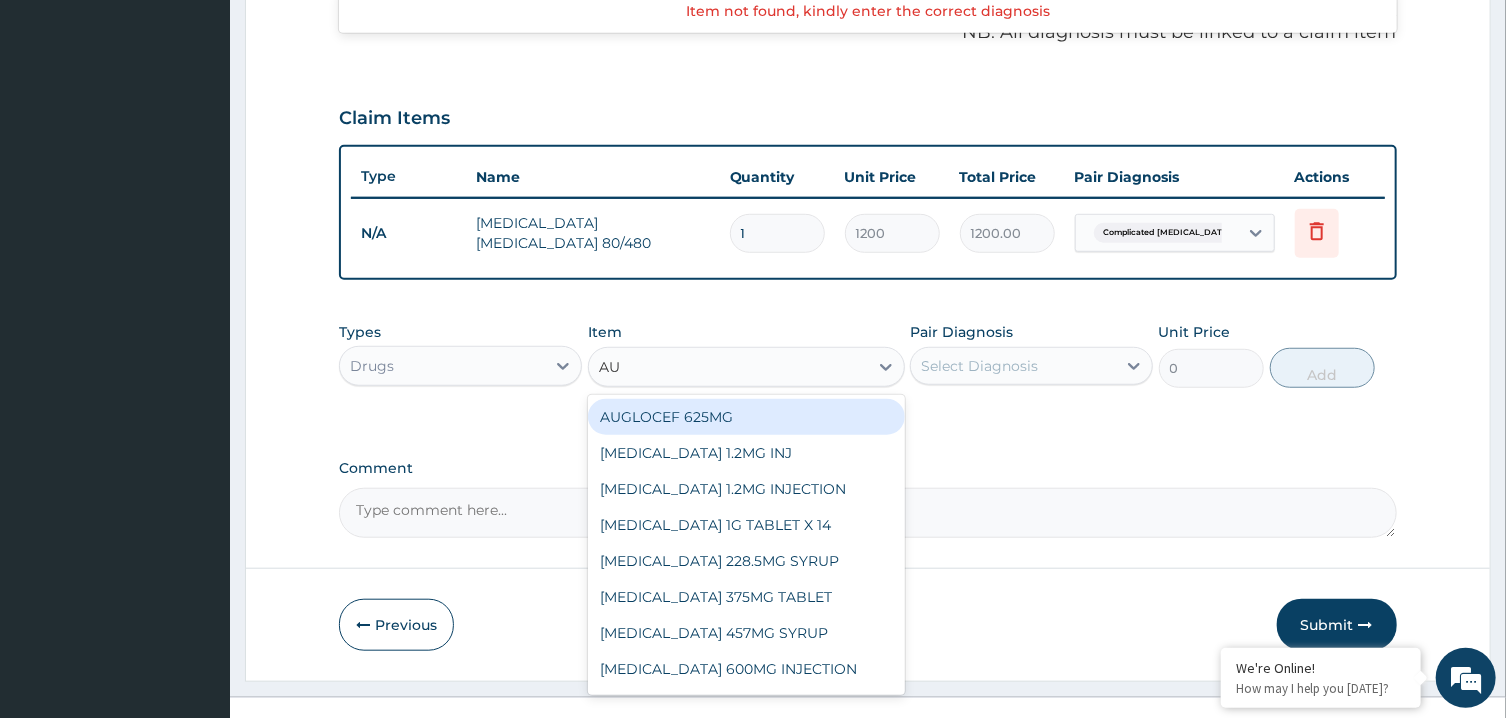 type on "AUG" 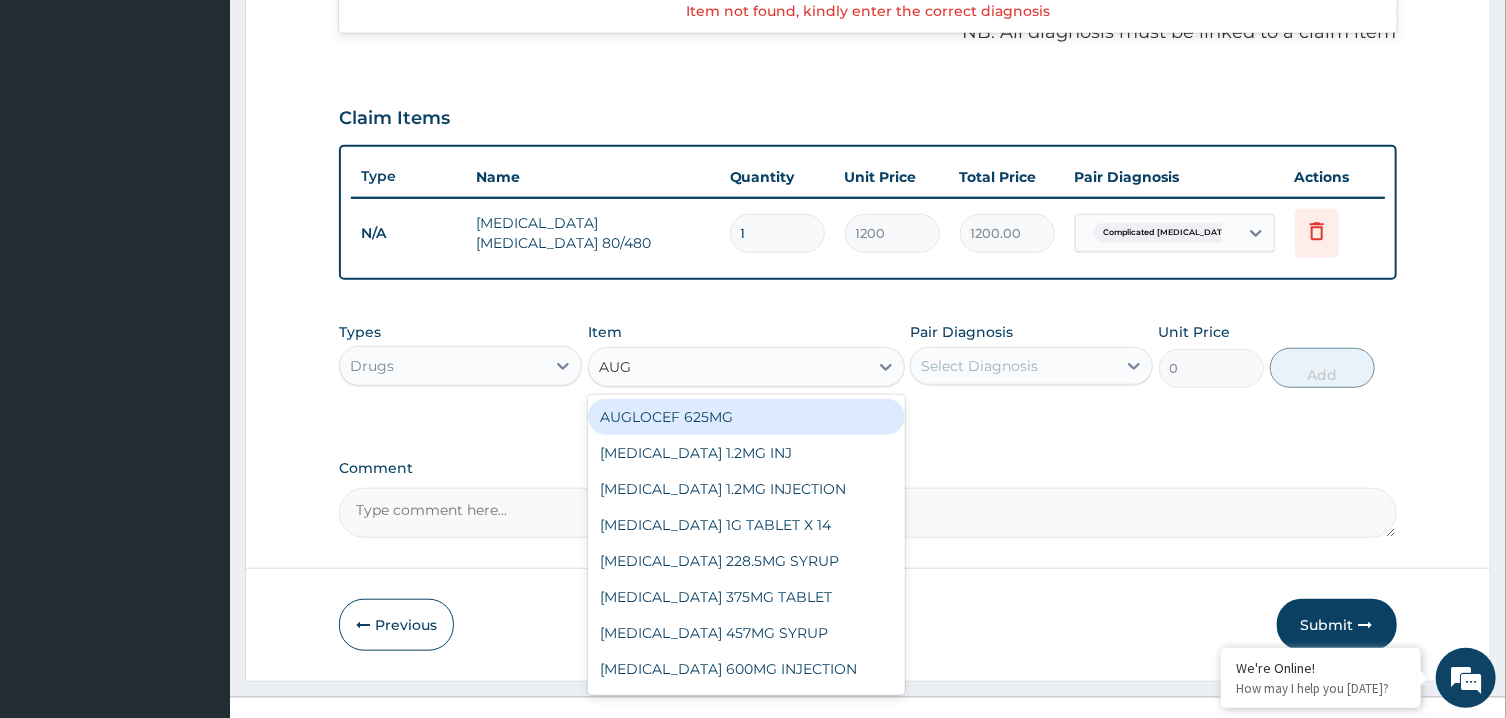 click on "AUGLOCEF 625MG" at bounding box center (746, 417) 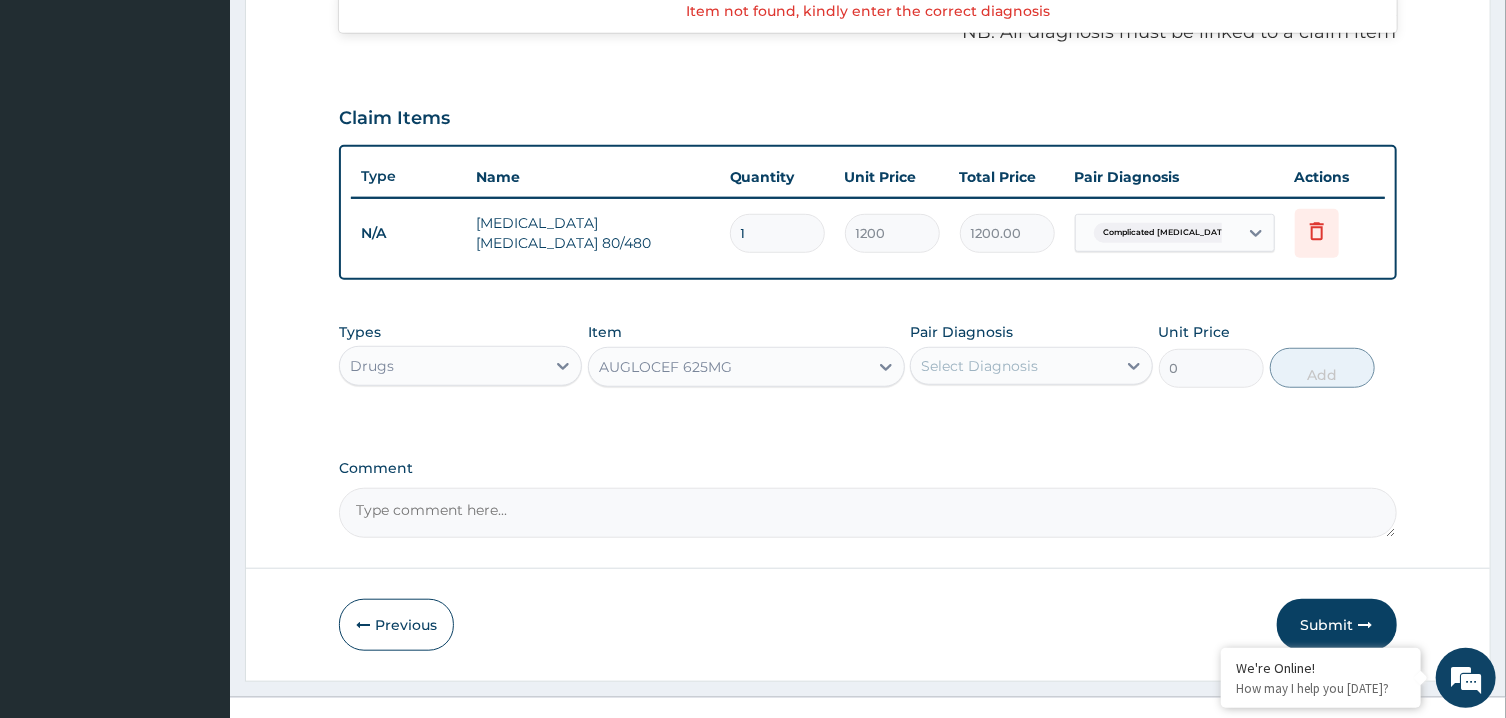 type 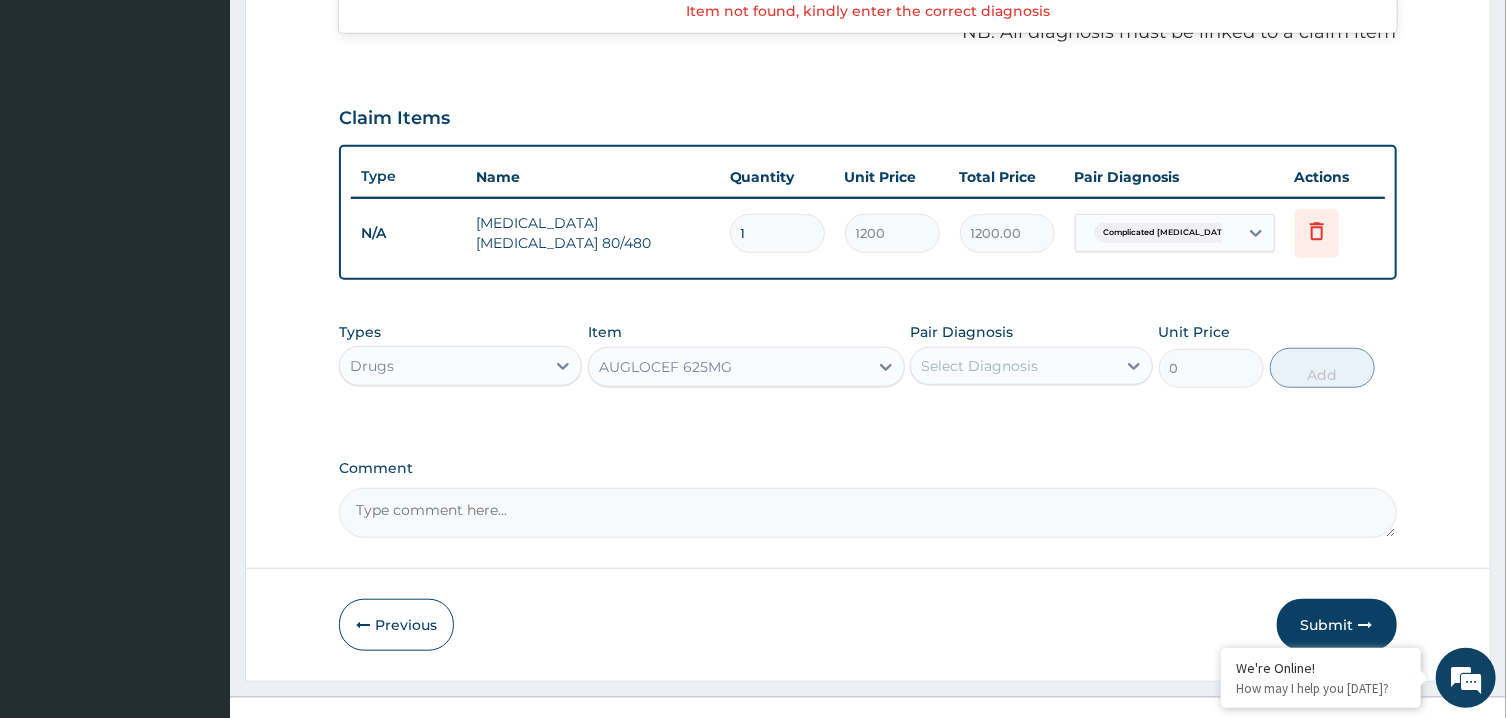 type on "900" 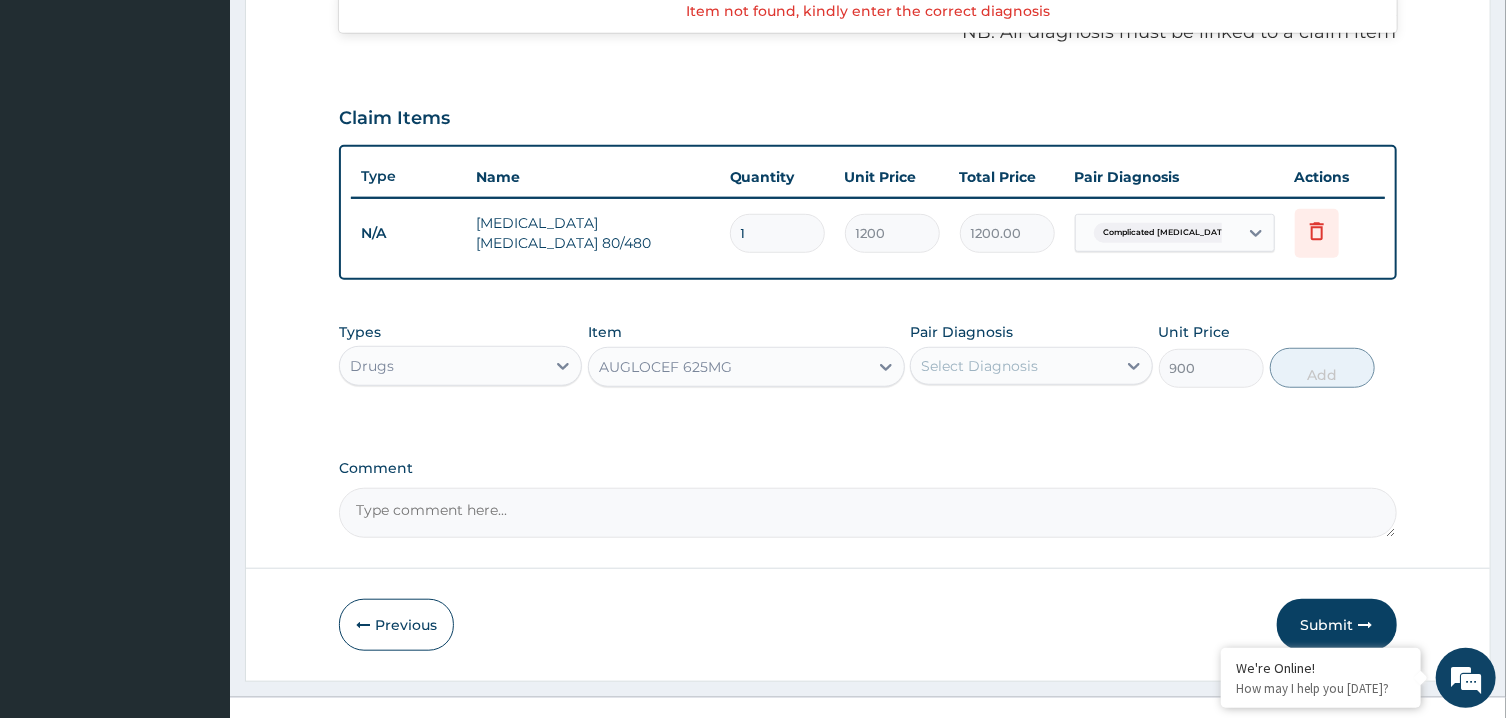 drag, startPoint x: 931, startPoint y: 357, endPoint x: 953, endPoint y: 352, distance: 22.561028 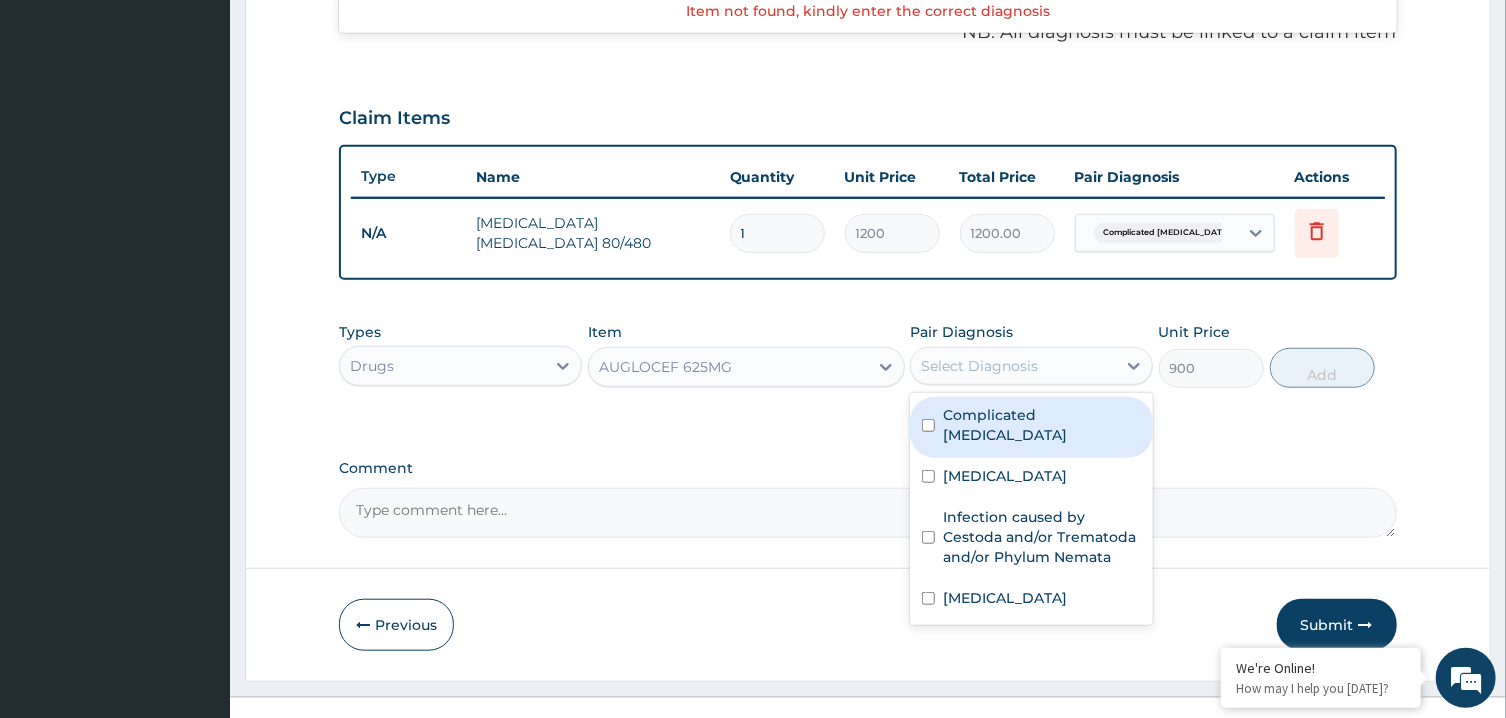 click on "Select Diagnosis" at bounding box center [1013, 366] 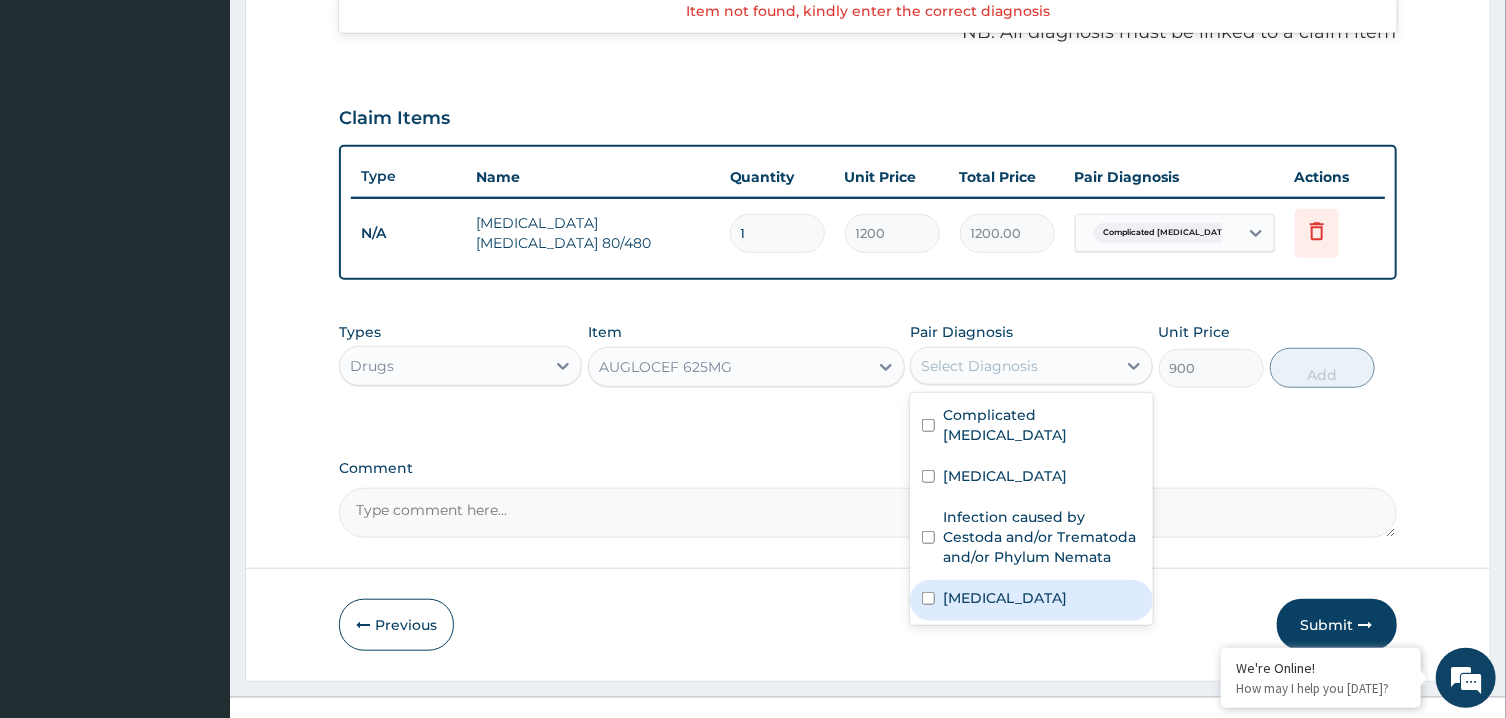 drag, startPoint x: 957, startPoint y: 428, endPoint x: 989, endPoint y: 551, distance: 127.09445 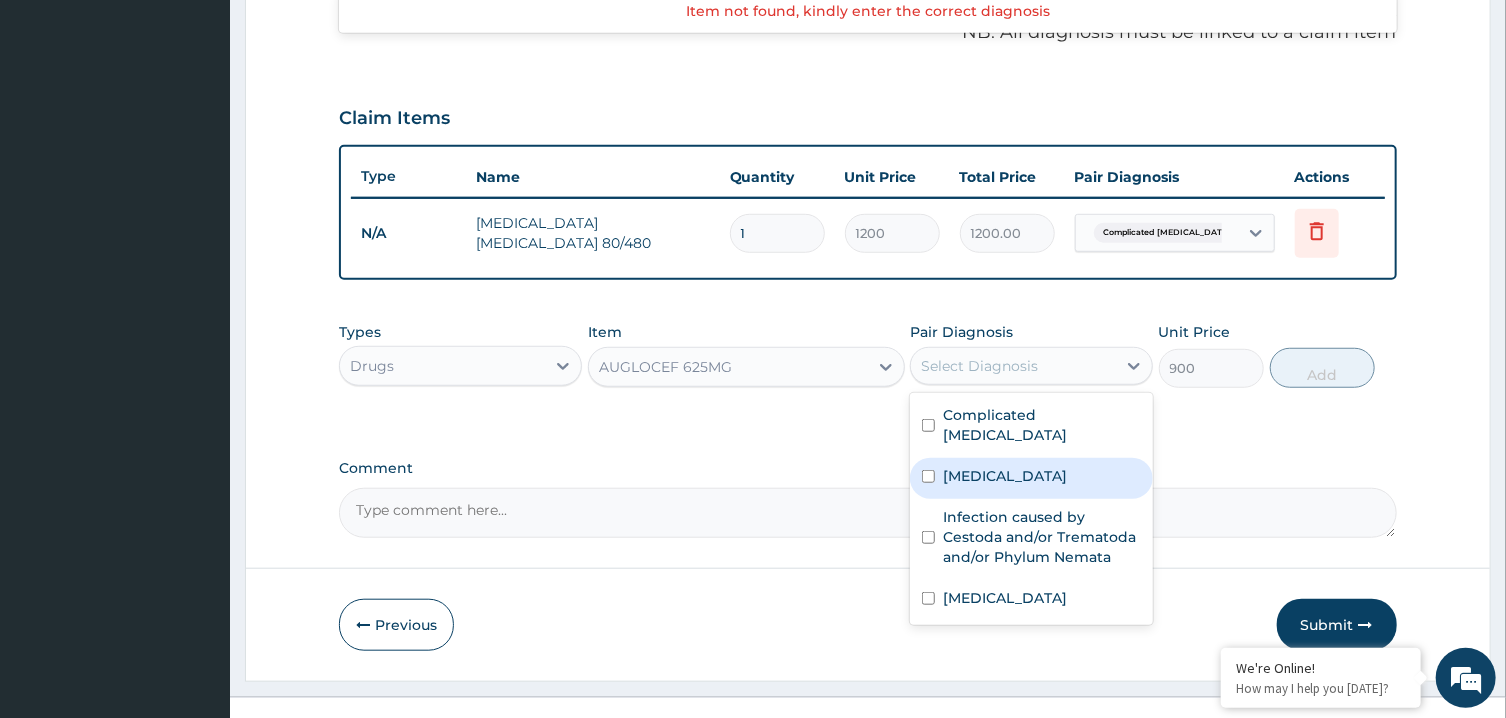 click on "[MEDICAL_DATA]" at bounding box center (1005, 476) 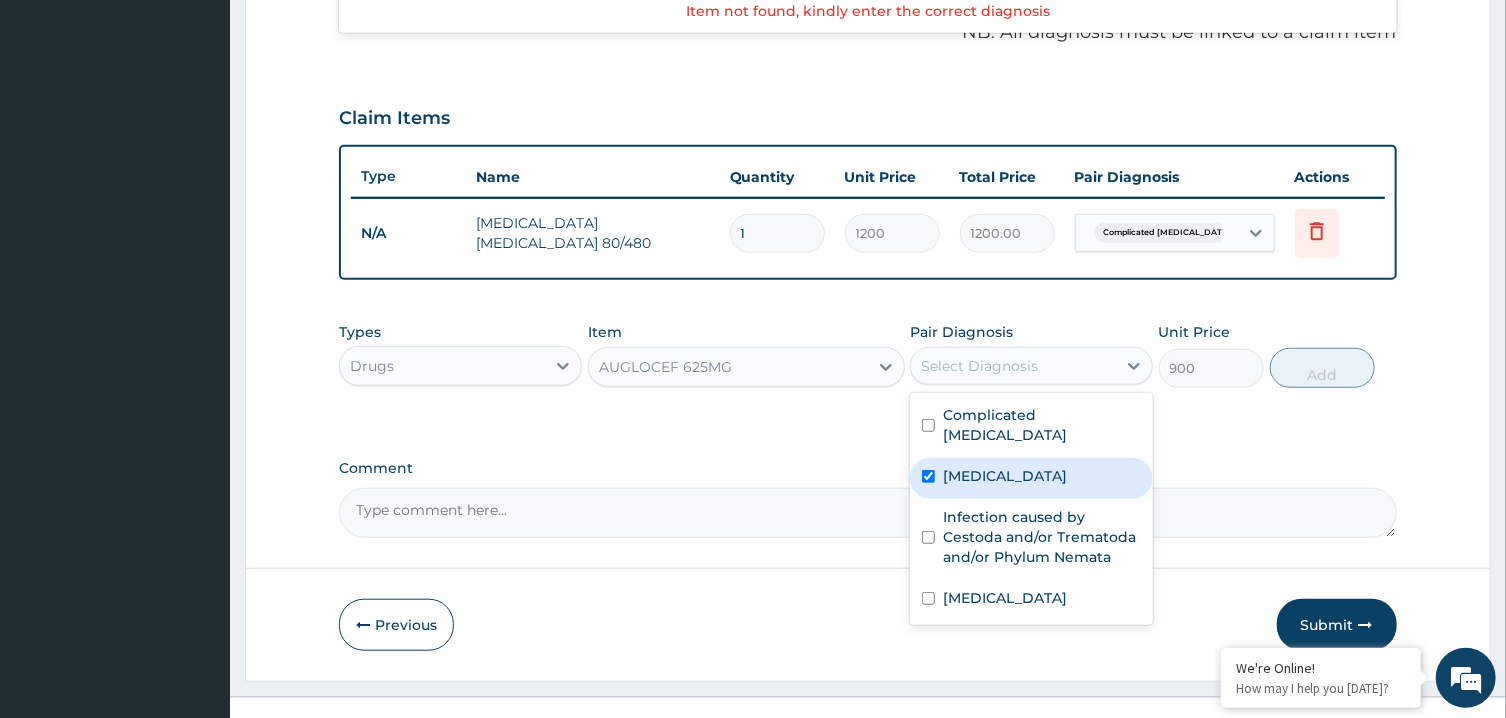 checkbox on "true" 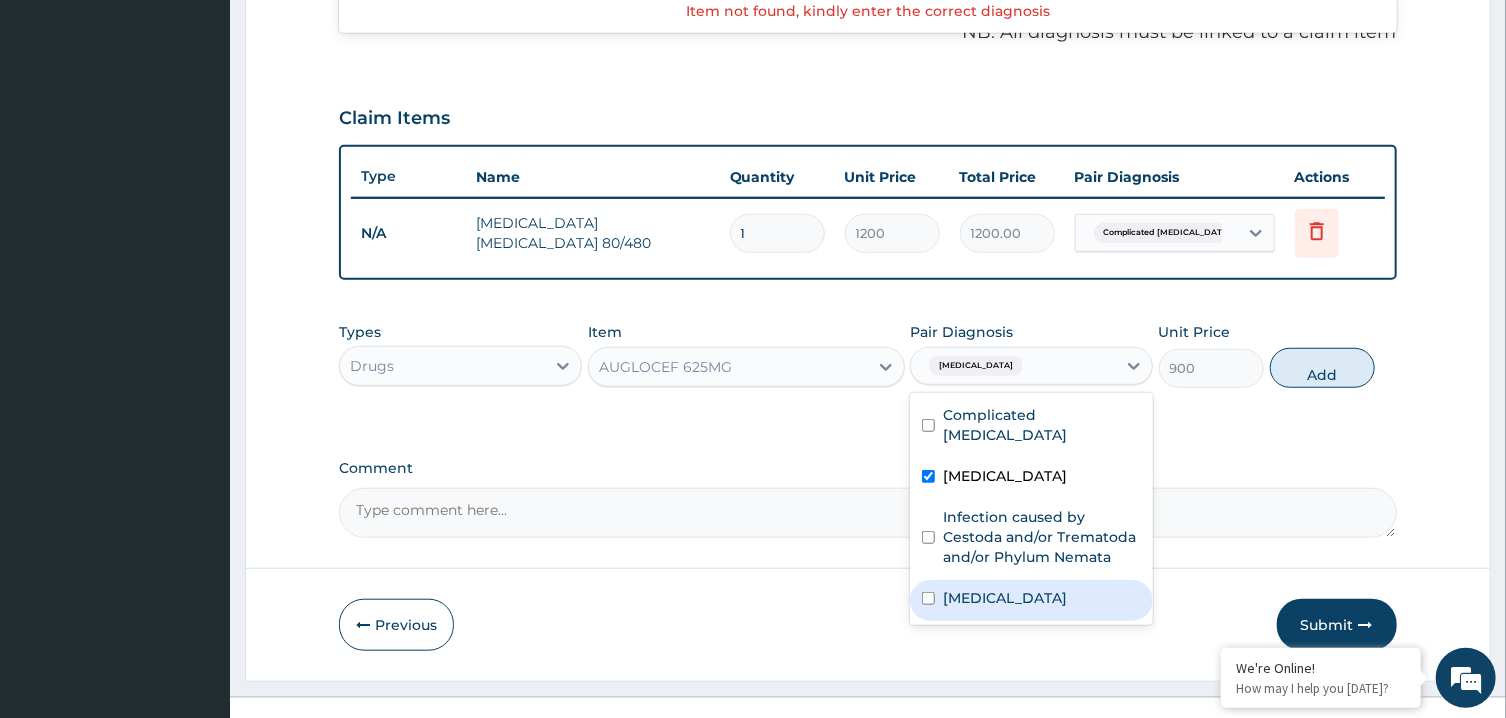 click on "Rhinitis" at bounding box center (1005, 598) 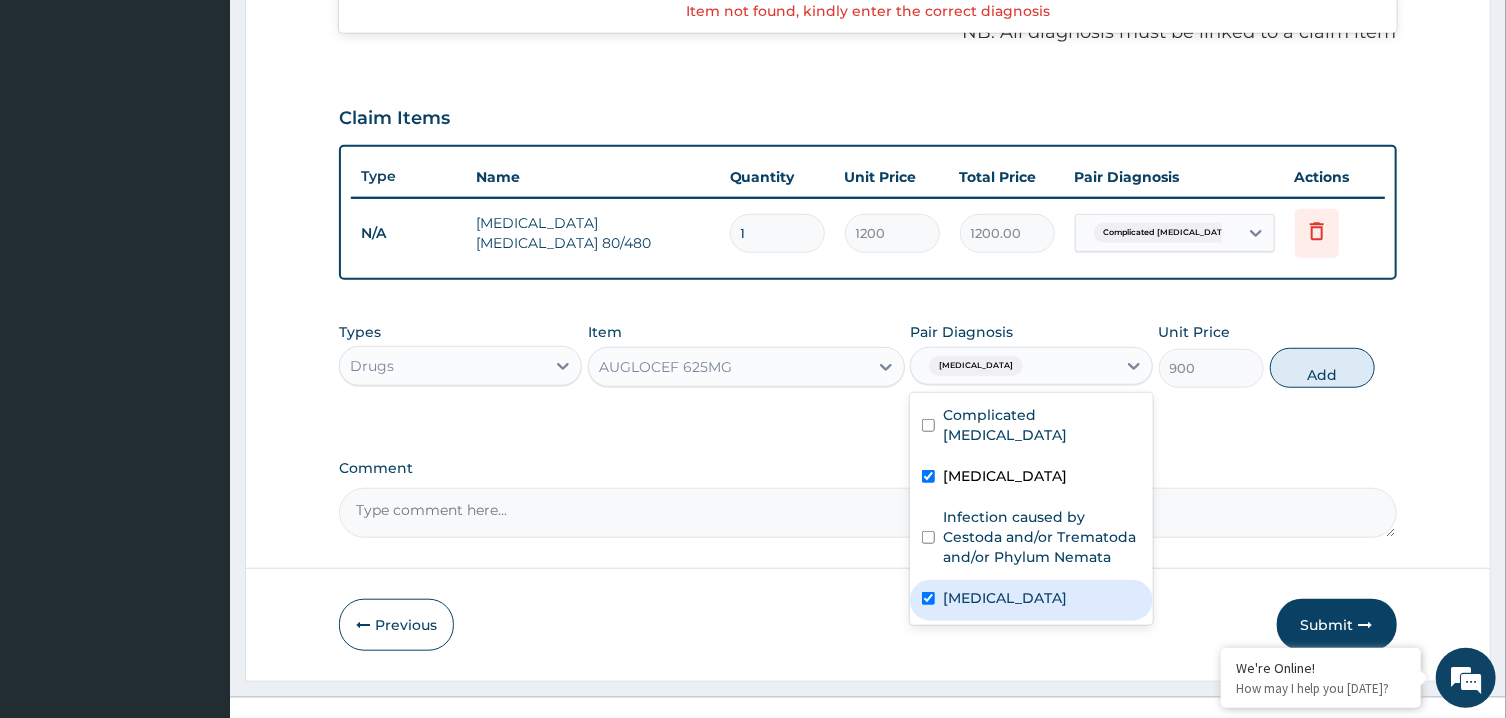 checkbox on "true" 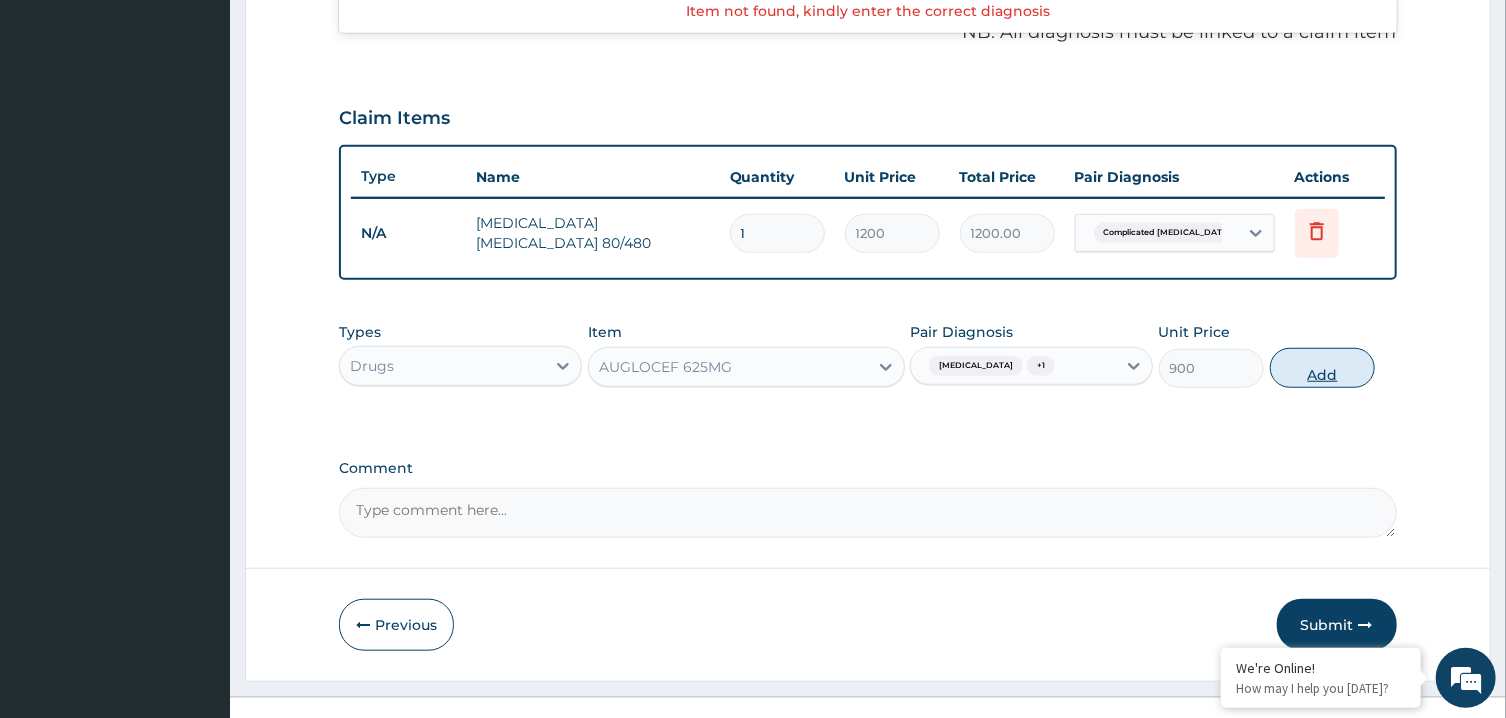 click on "Add" at bounding box center (1323, 368) 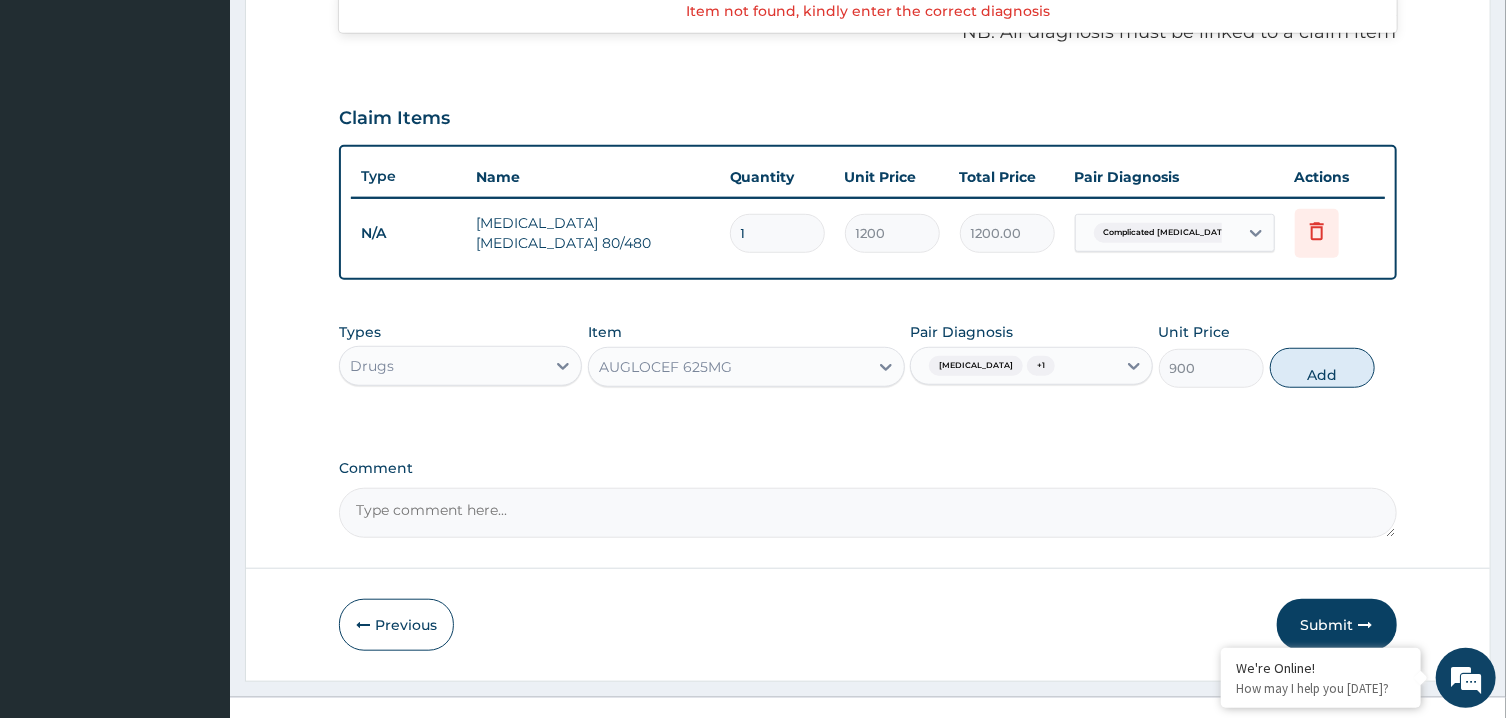 type on "0" 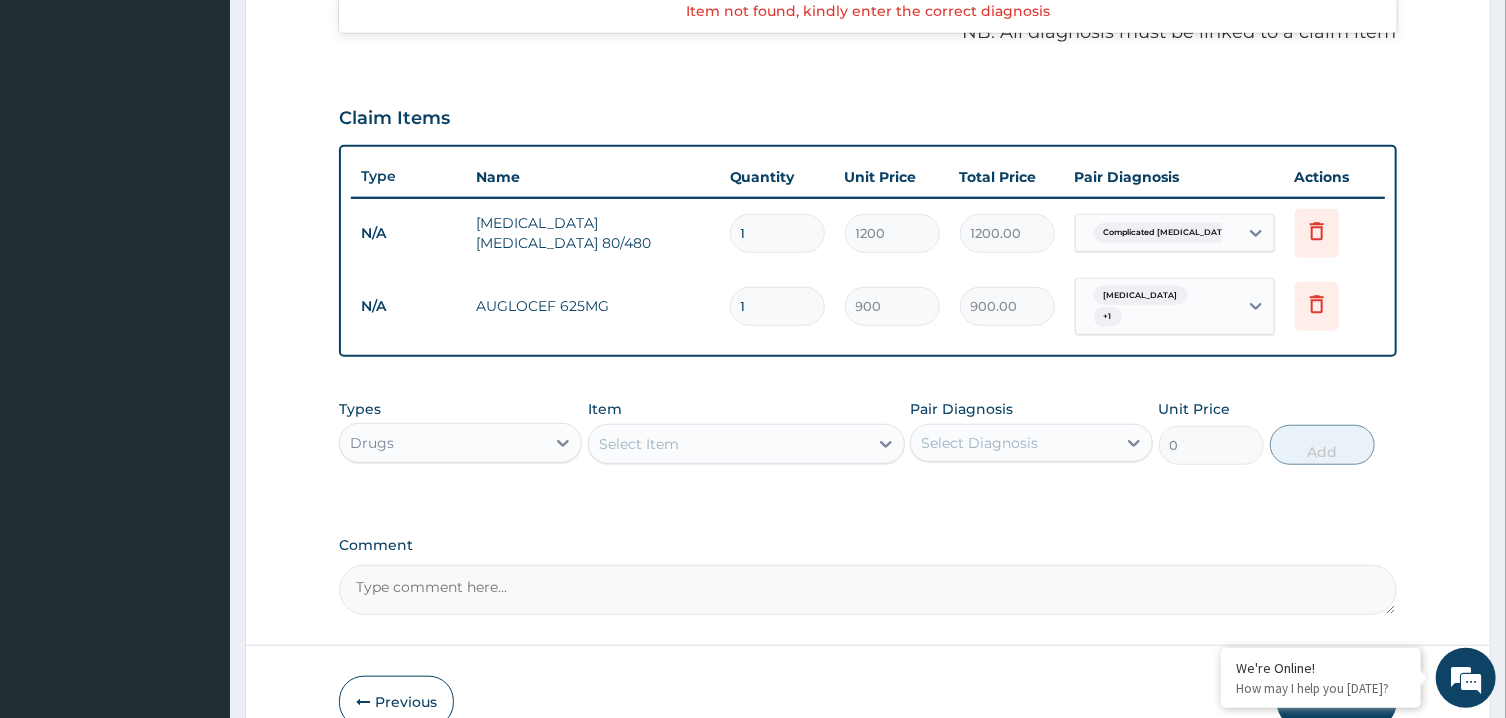 click on "Select Item" at bounding box center (728, 444) 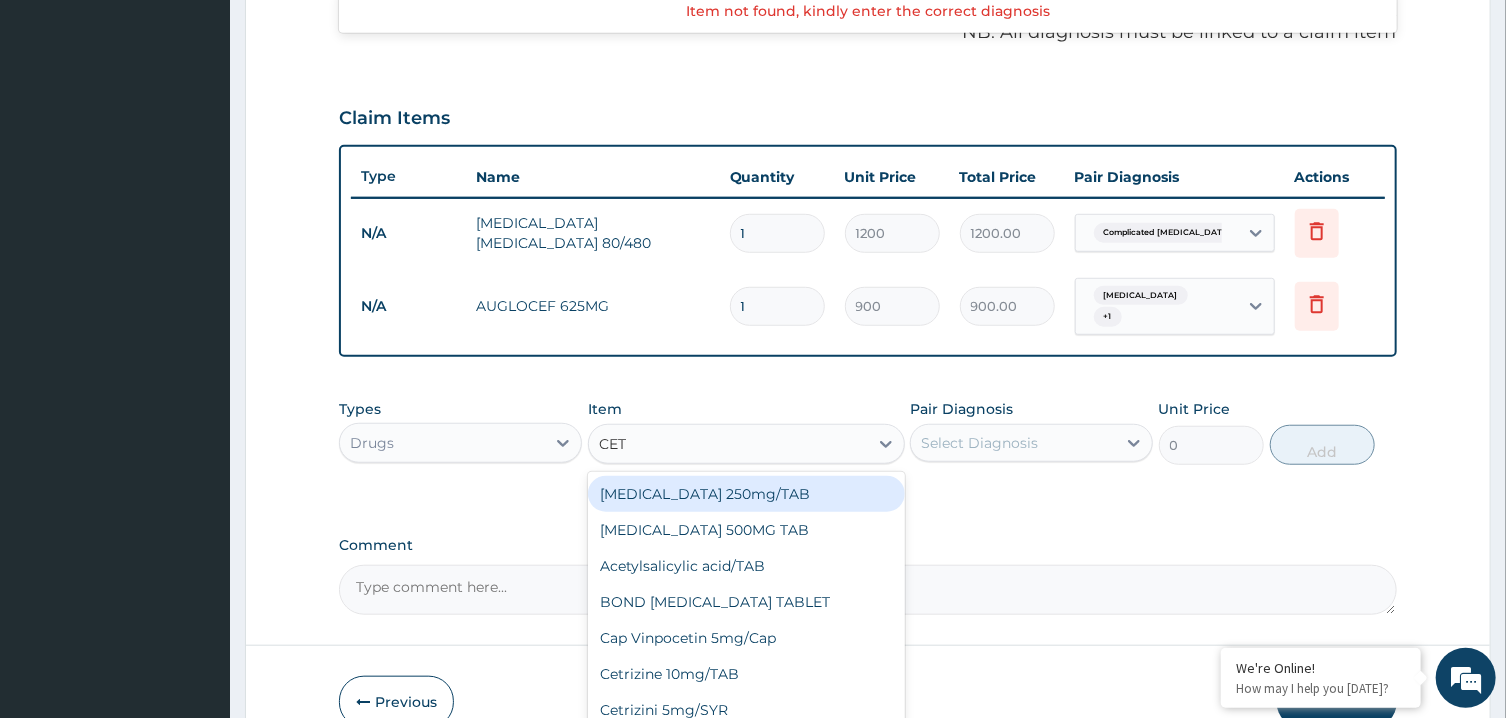 type on "CETR" 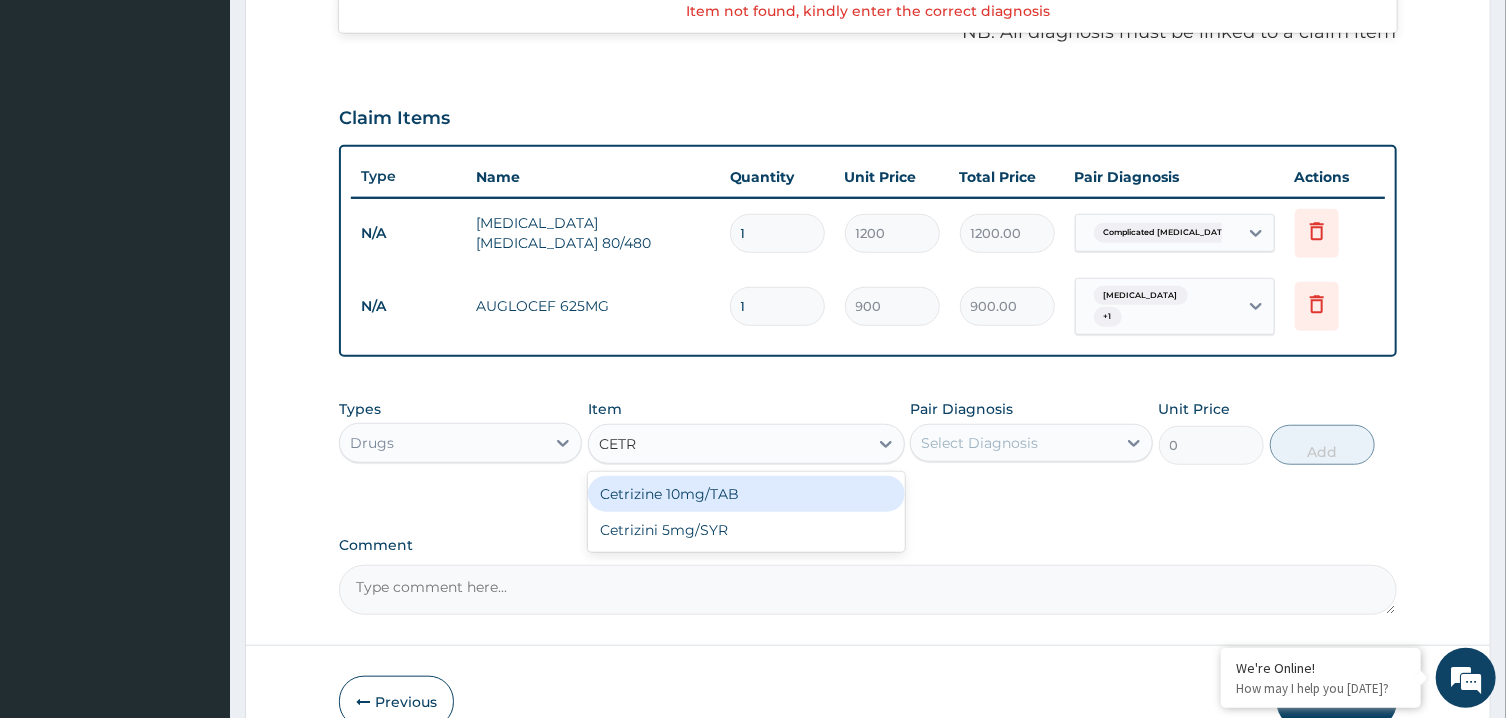 click on "Cetrizine 10mg/TAB" at bounding box center (746, 494) 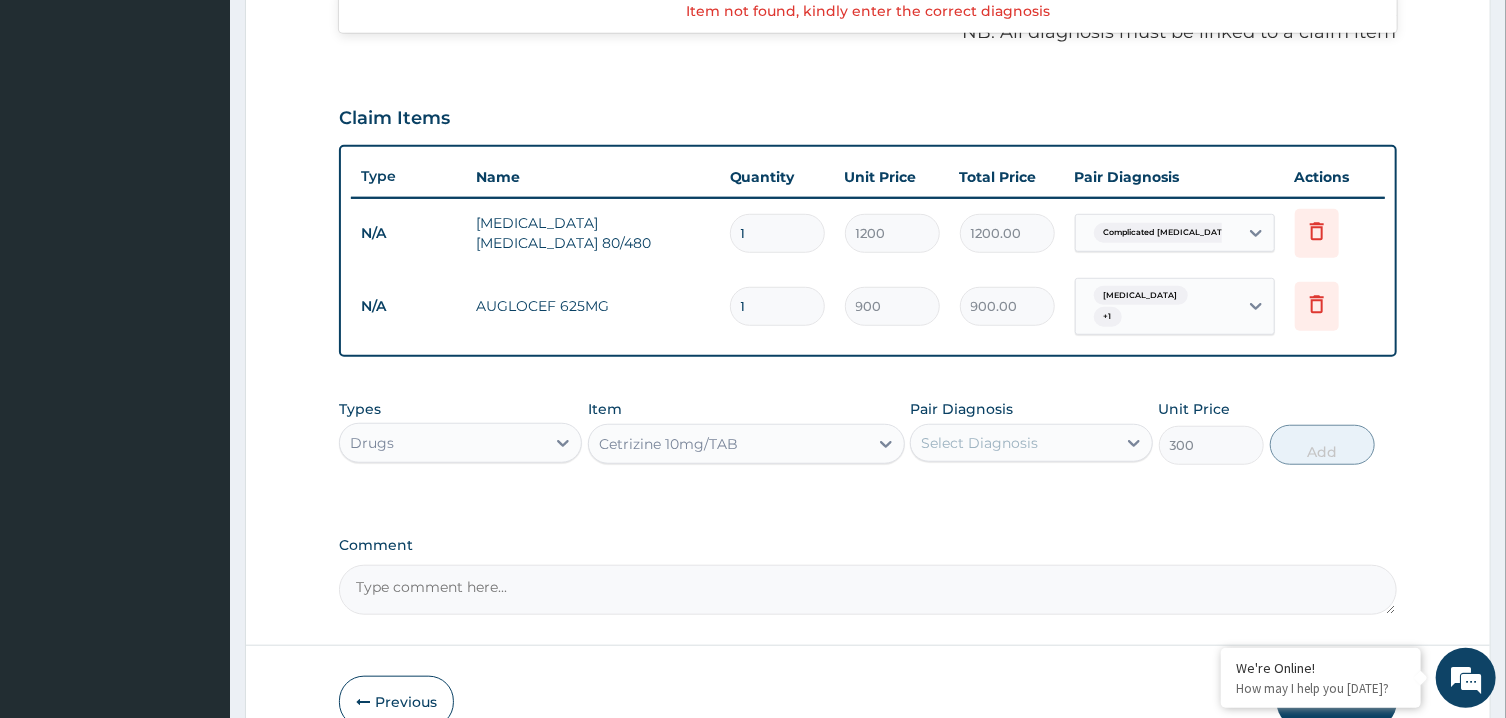click on "Select Diagnosis" at bounding box center (1031, 443) 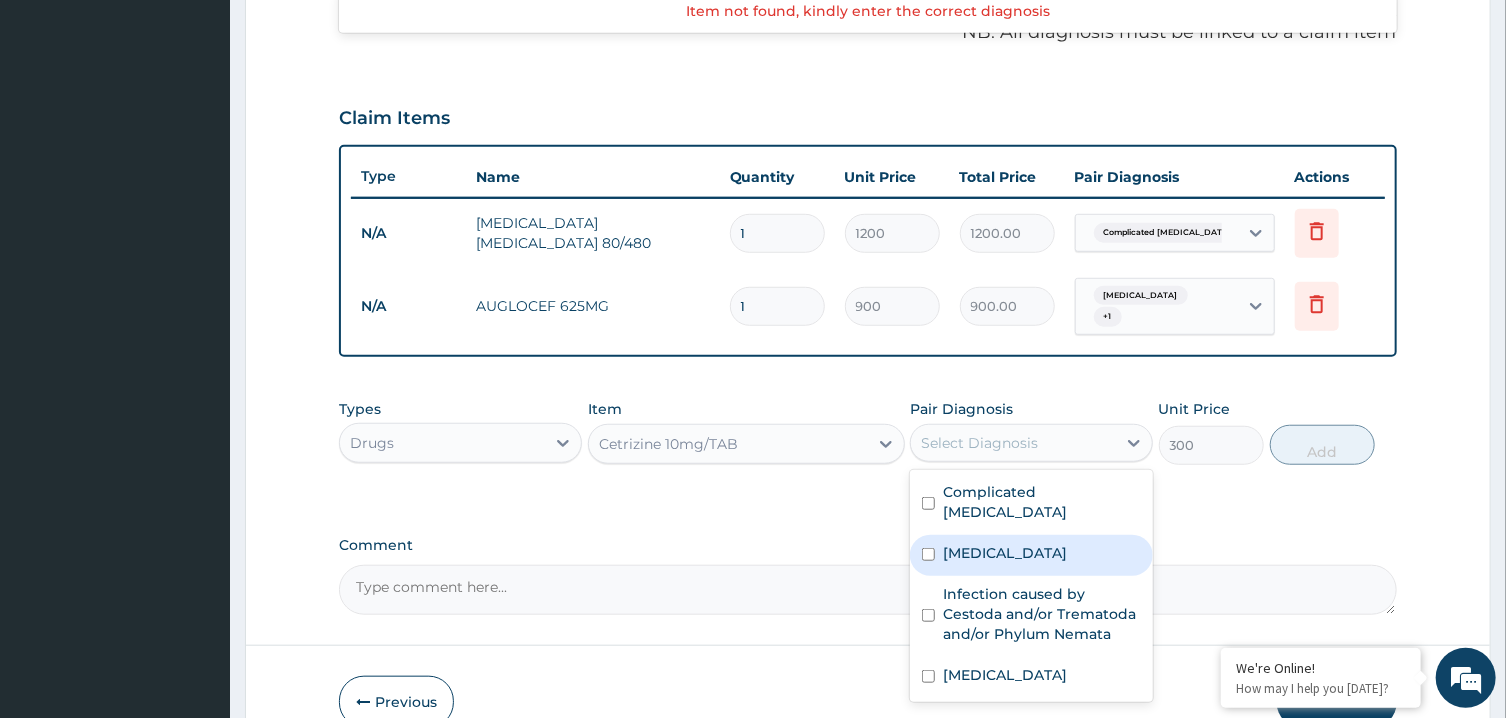 click on "Sepsis" at bounding box center (1005, 553) 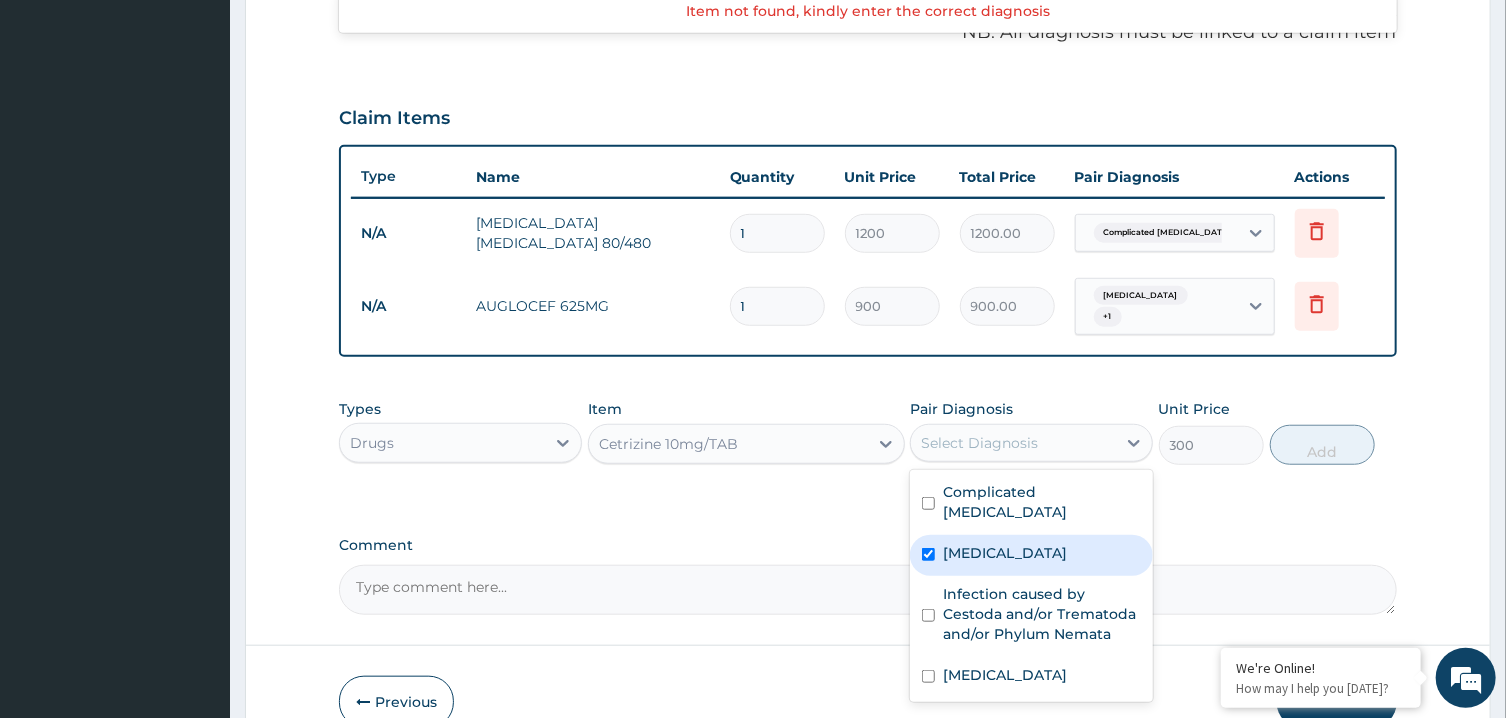 checkbox on "true" 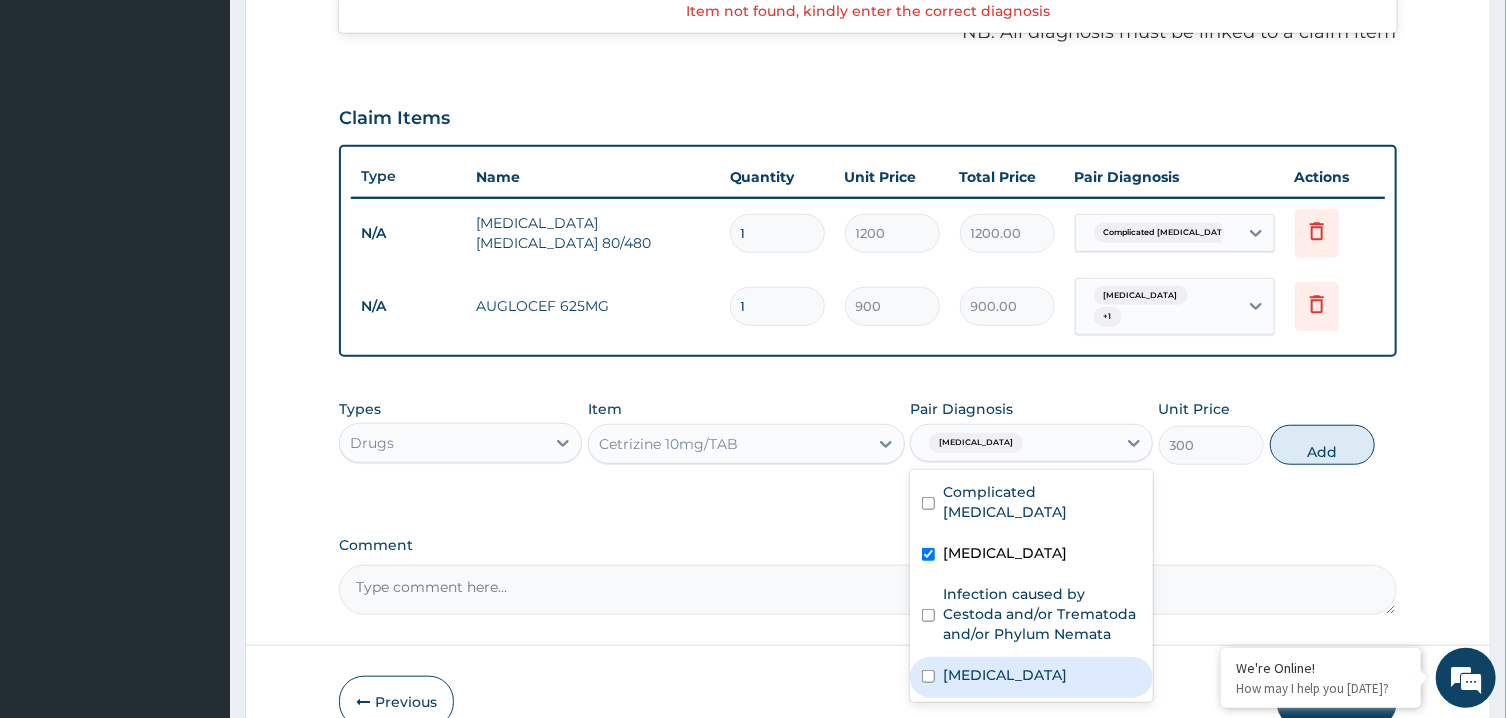click on "Rhinitis" at bounding box center [1005, 675] 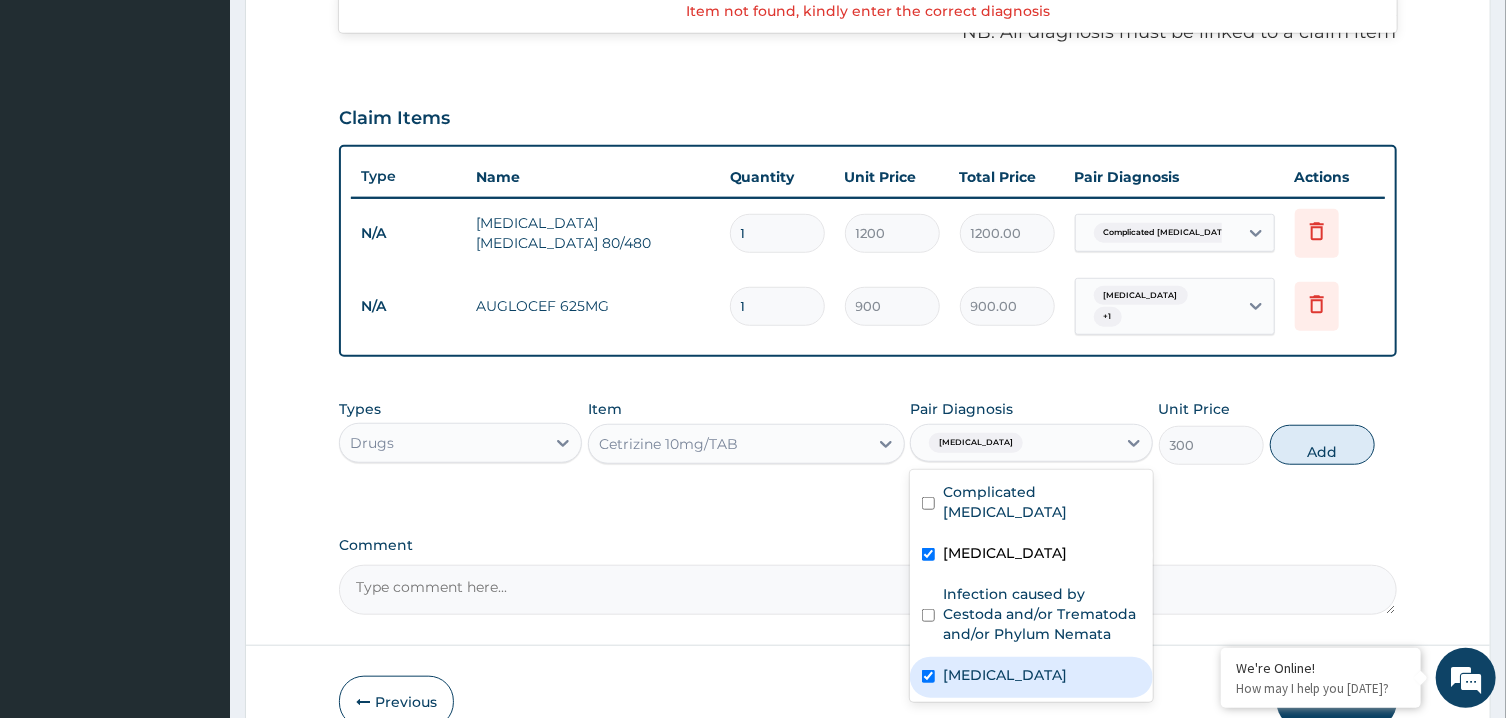 checkbox on "true" 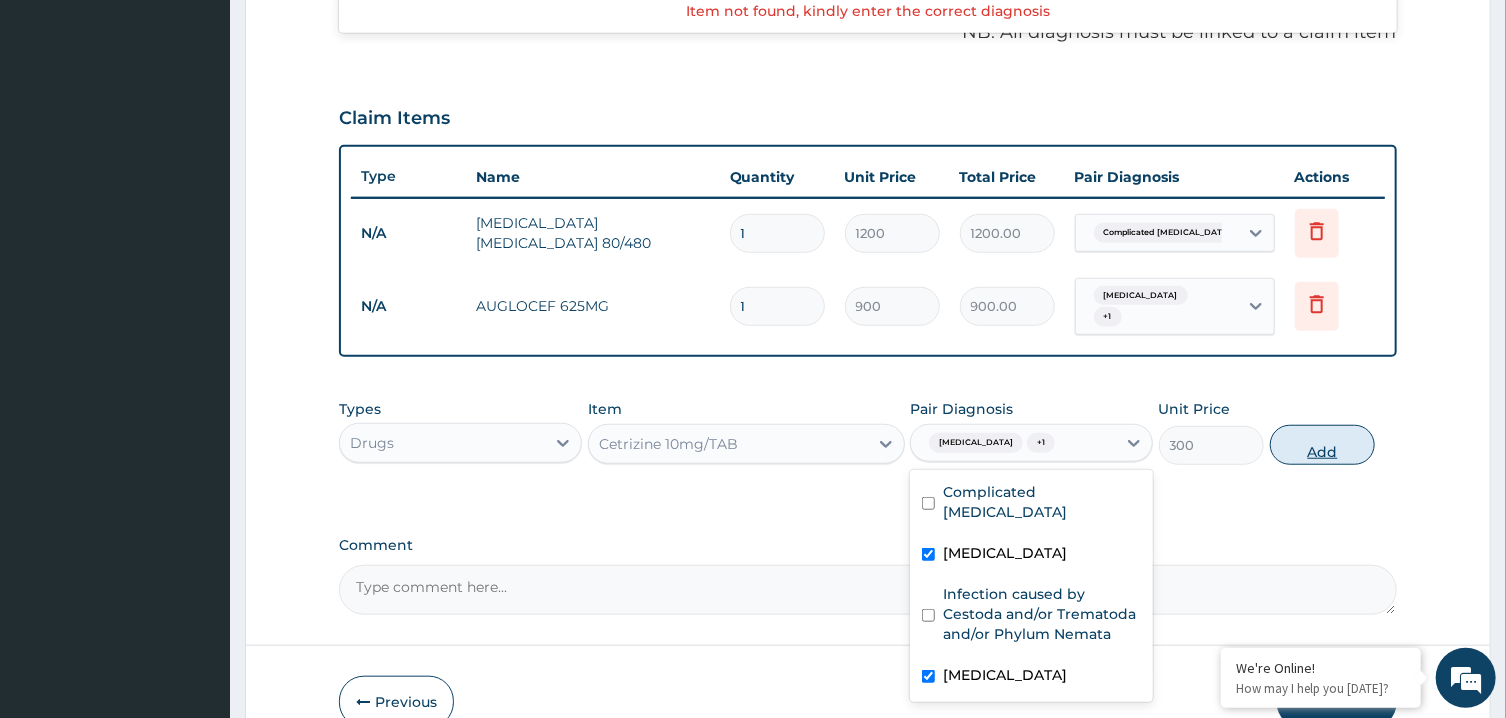 click on "Add" at bounding box center (1323, 445) 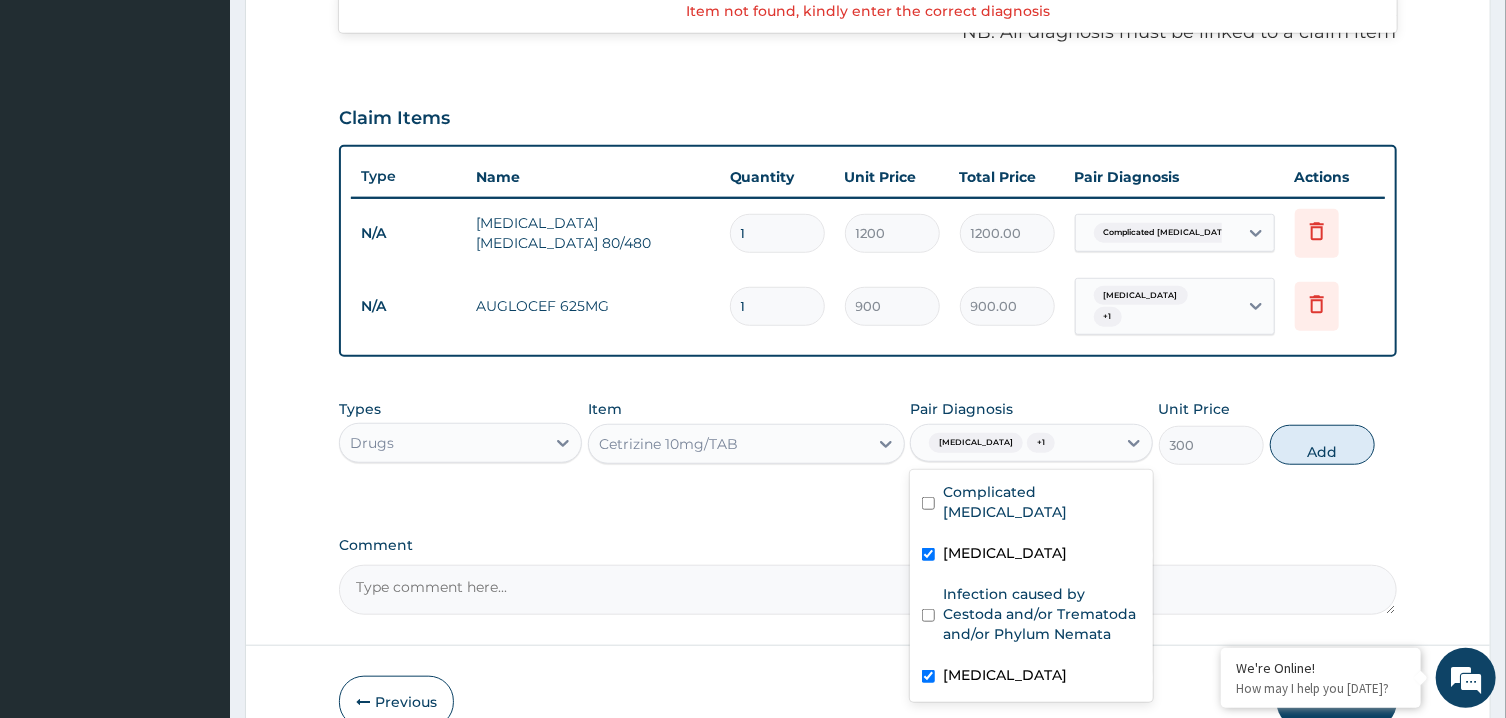 type on "0" 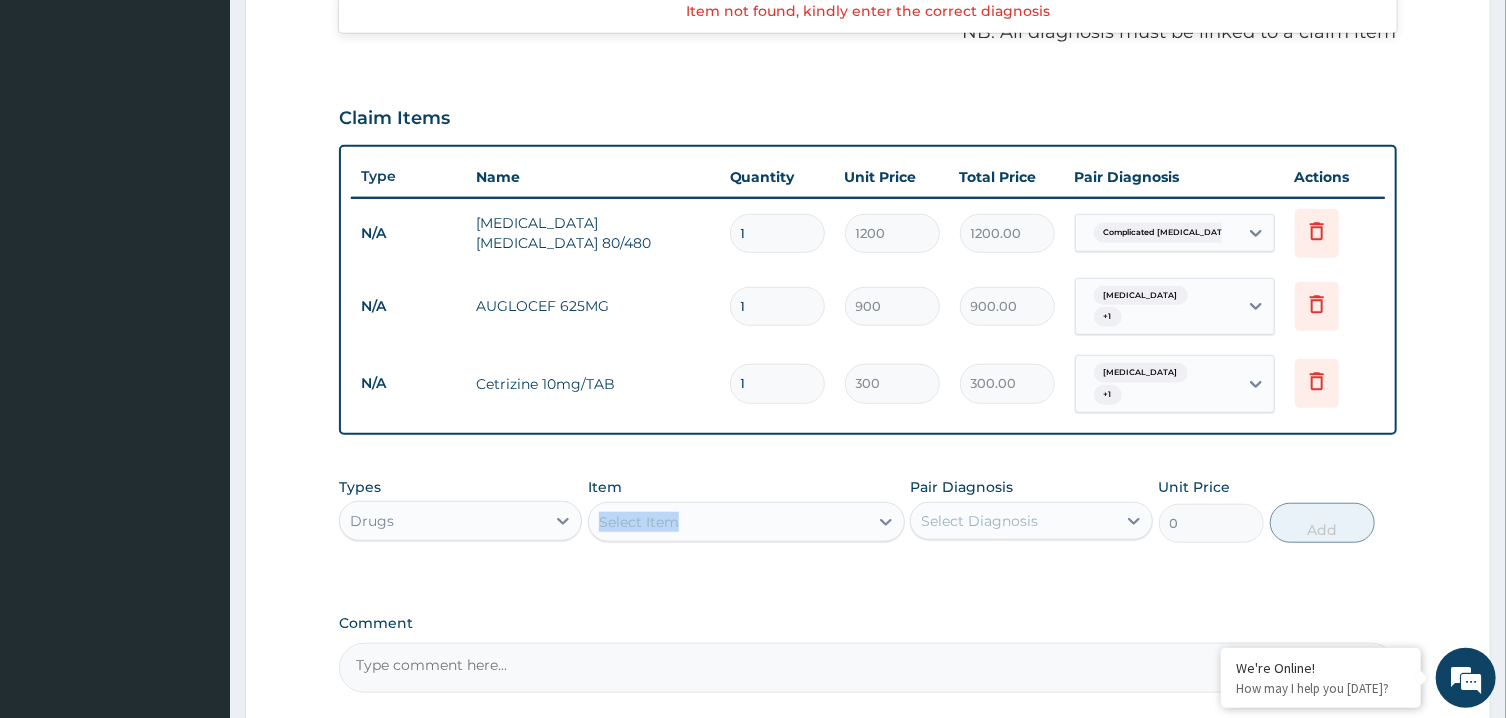click on "Item Select Item" at bounding box center (746, 510) 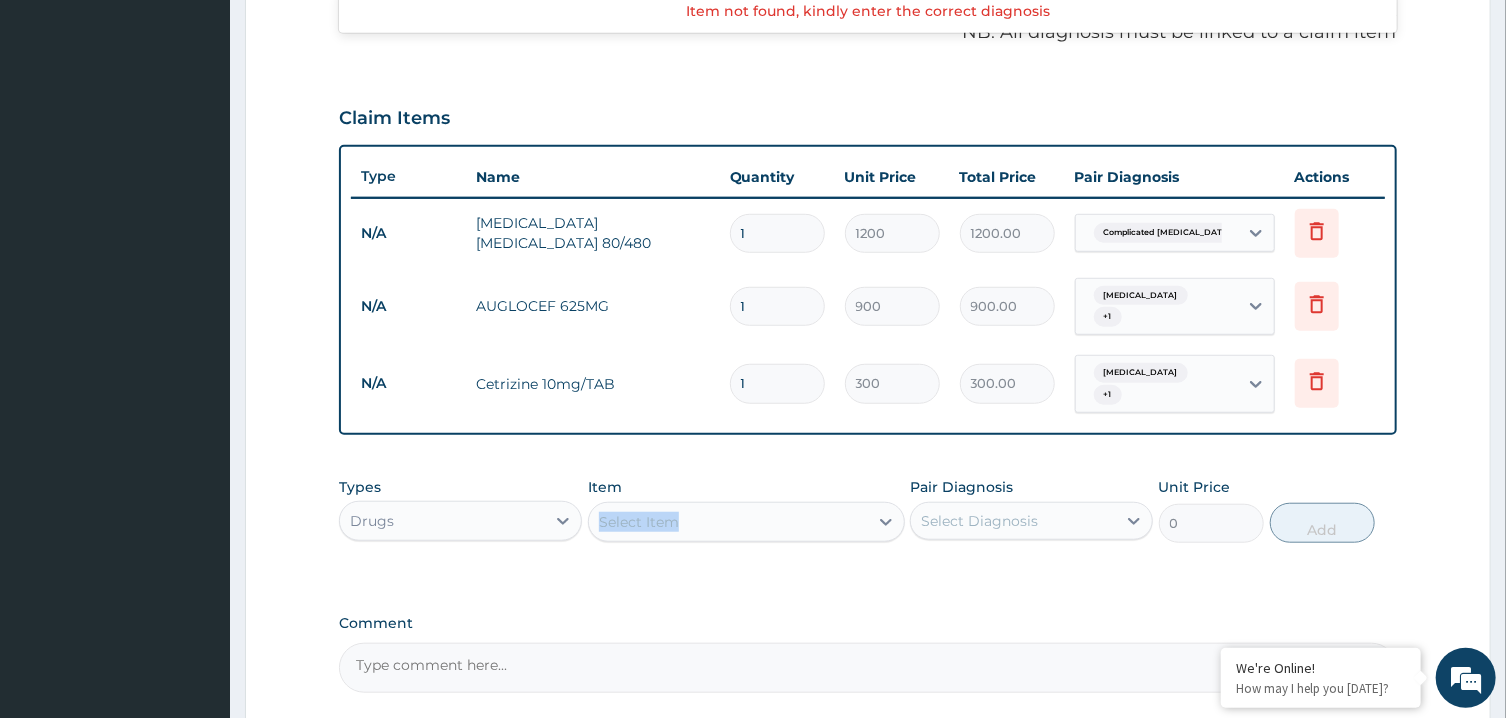 click on "Select Item" at bounding box center (728, 522) 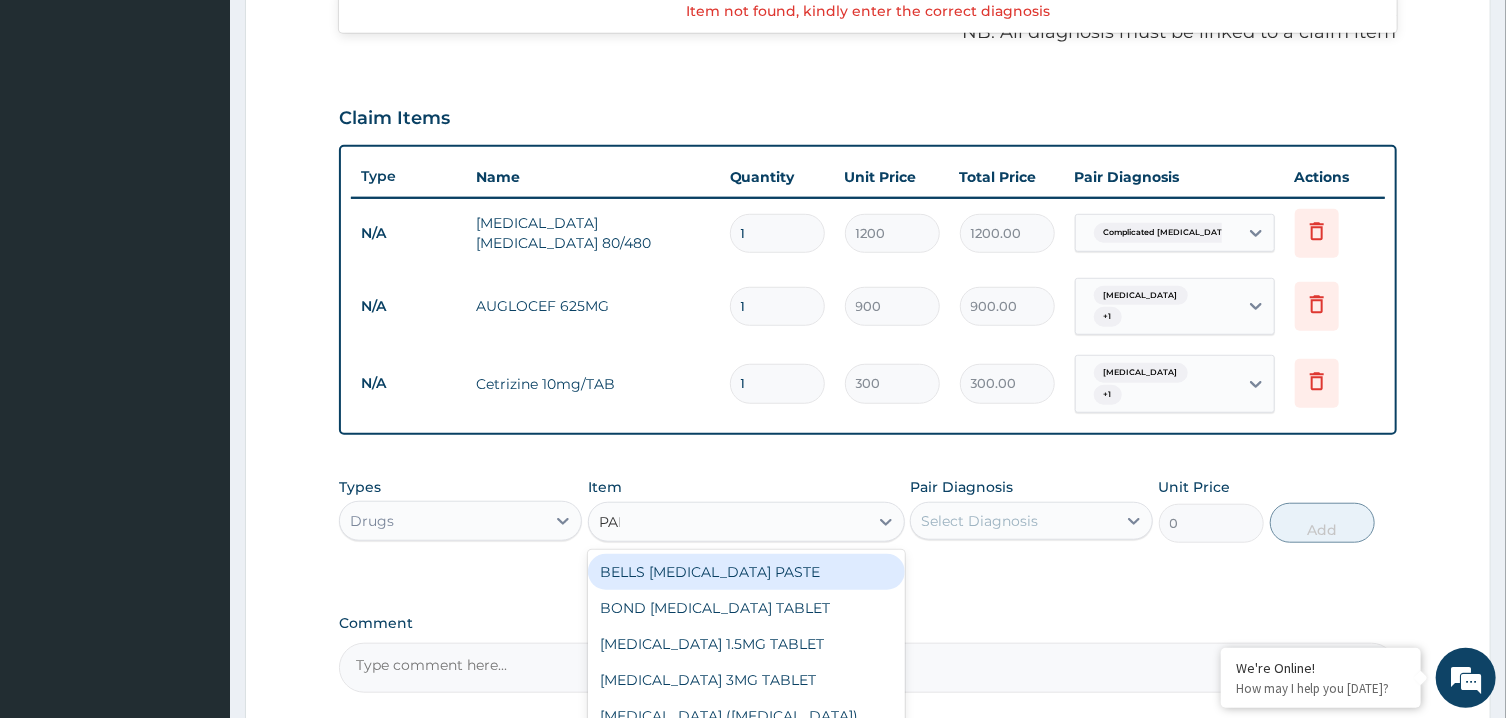 type on "PANA" 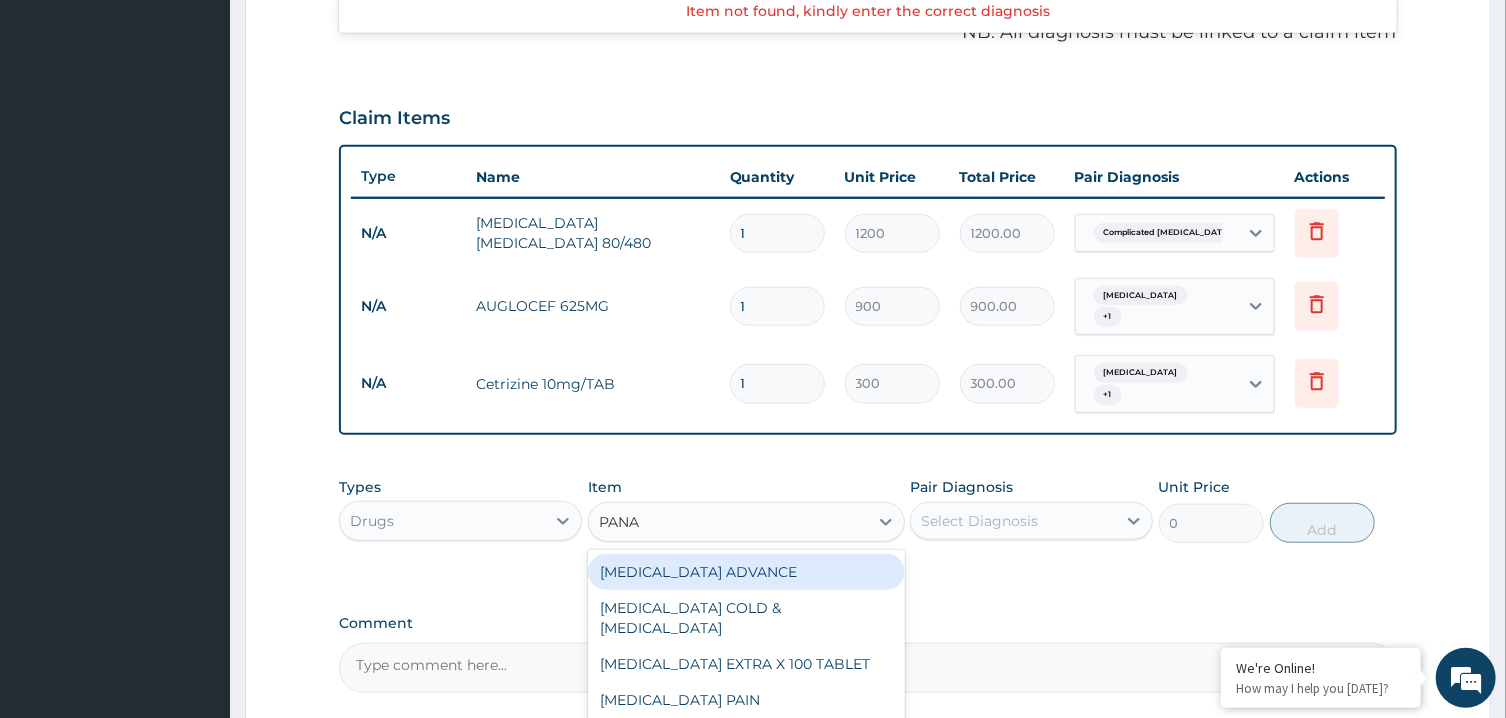 click on "PANADOL ADVANCE" at bounding box center (746, 572) 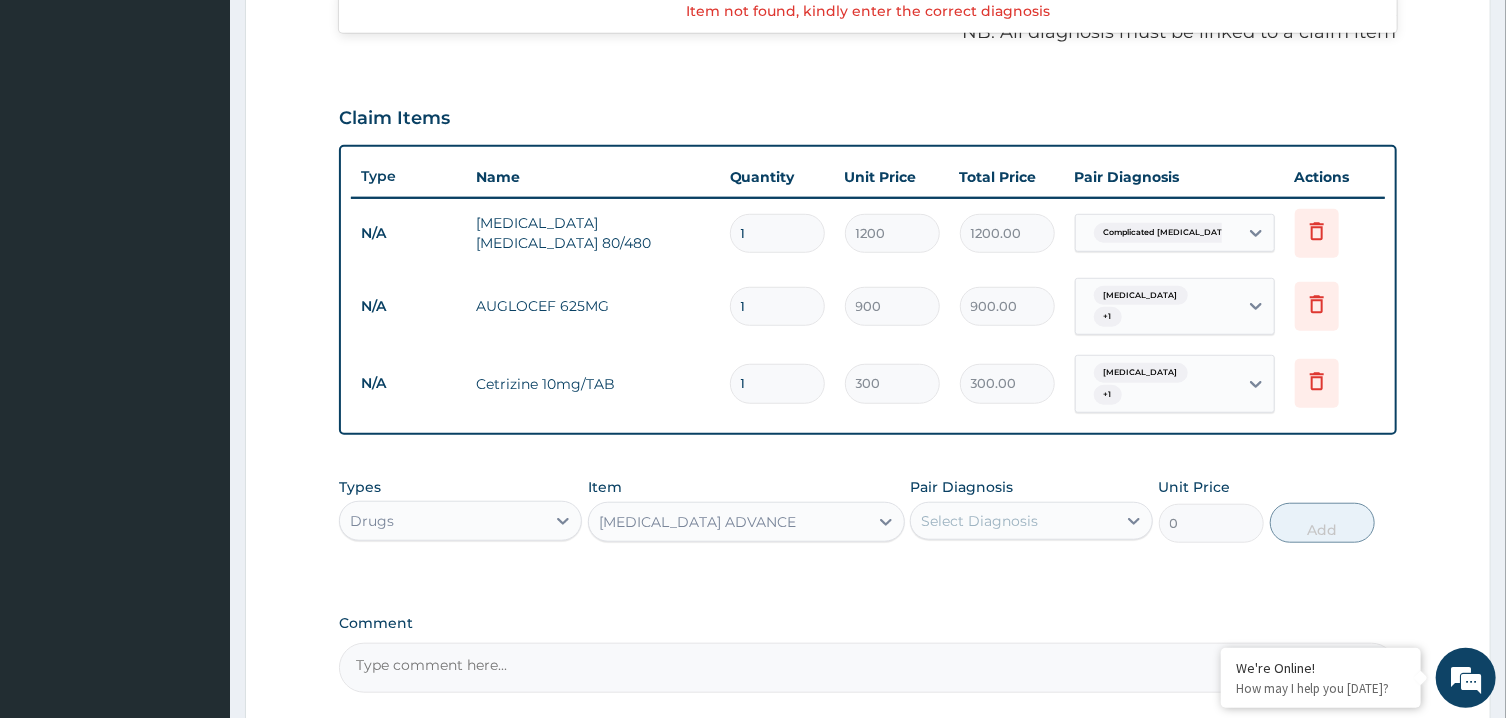 type 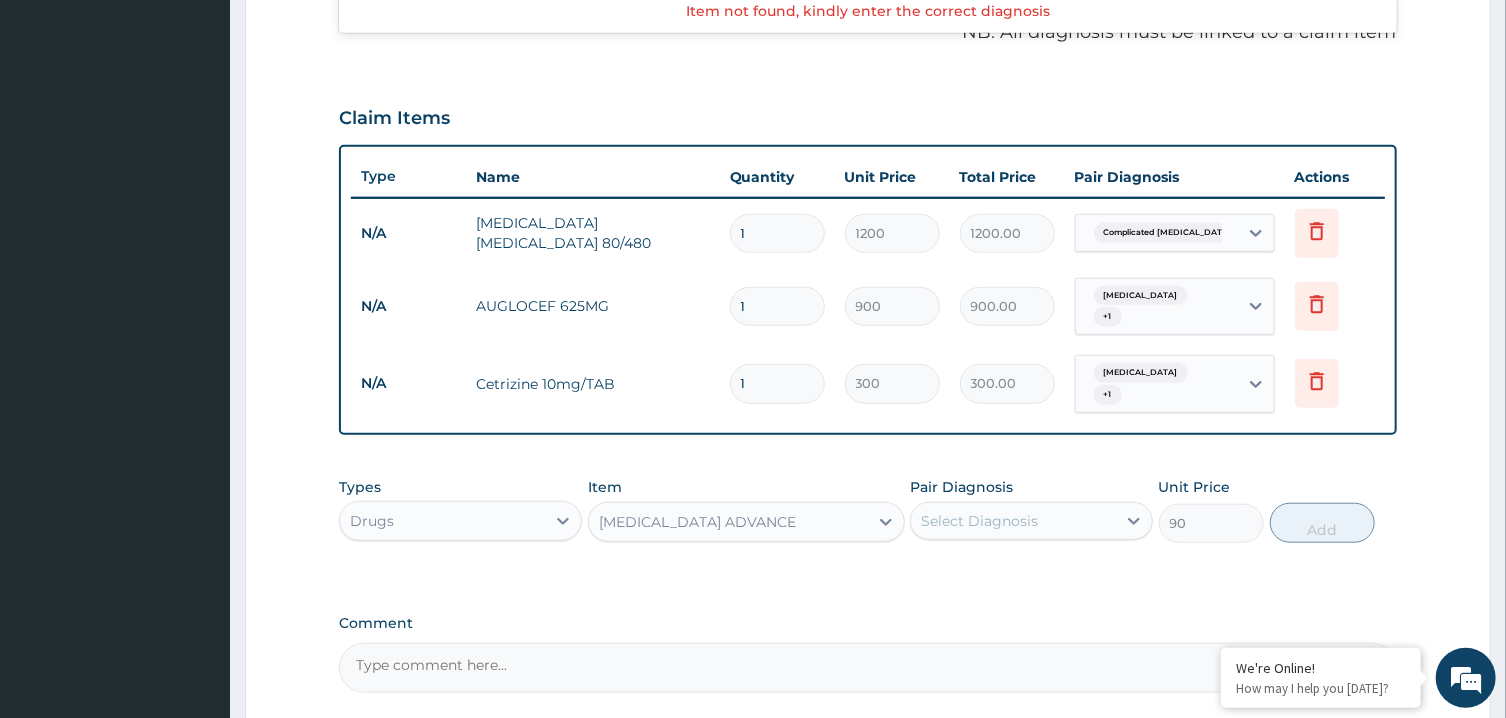 click on "Select Diagnosis" at bounding box center (979, 521) 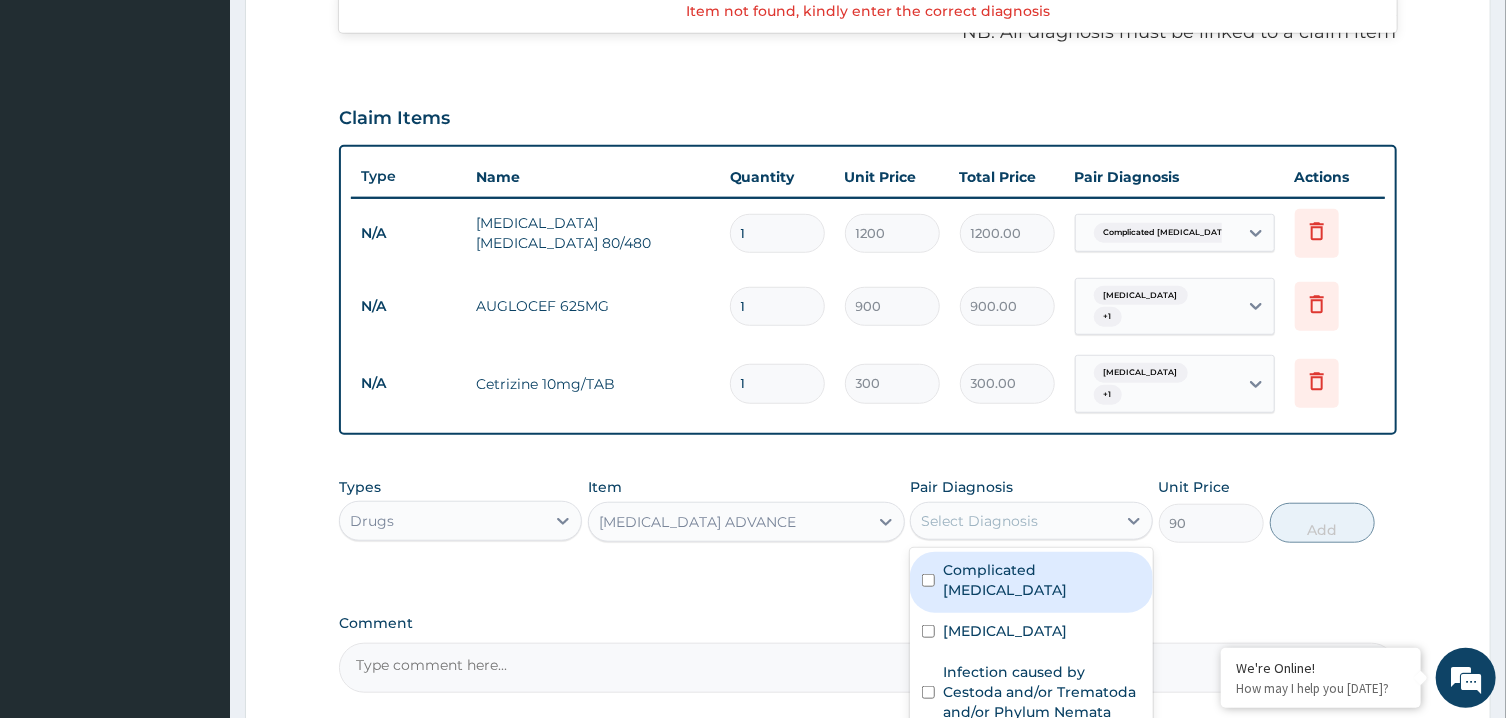 click on "Complicated malaria" at bounding box center [1042, 580] 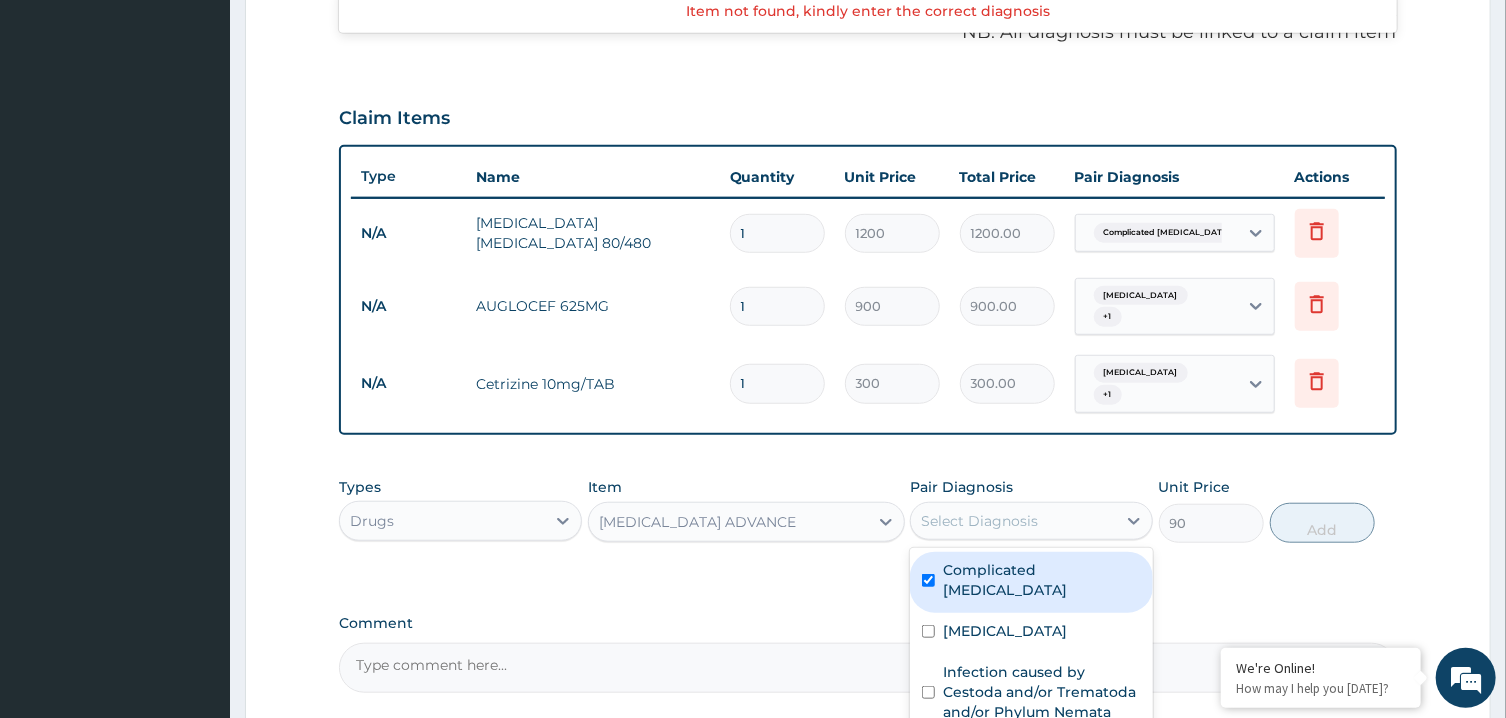 checkbox on "true" 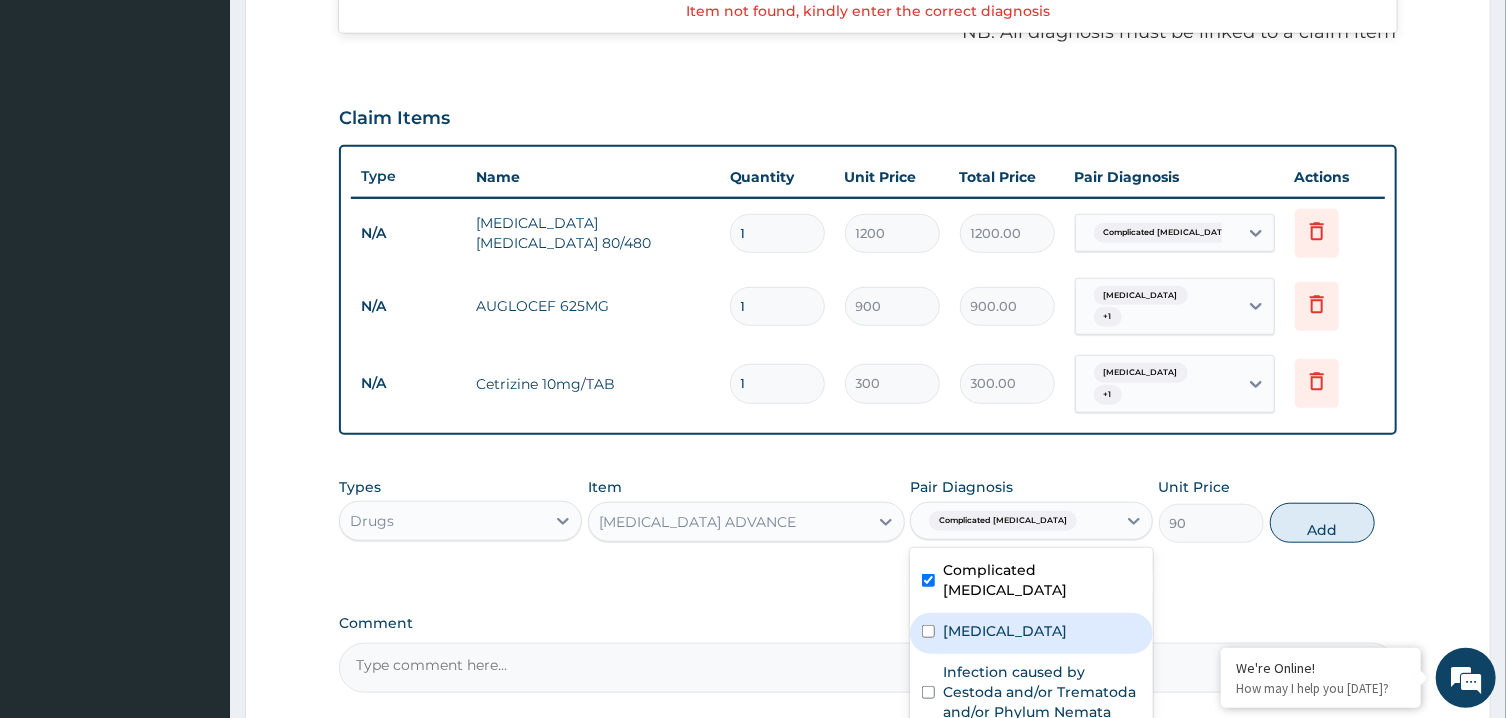 drag, startPoint x: 988, startPoint y: 572, endPoint x: 990, endPoint y: 638, distance: 66.0303 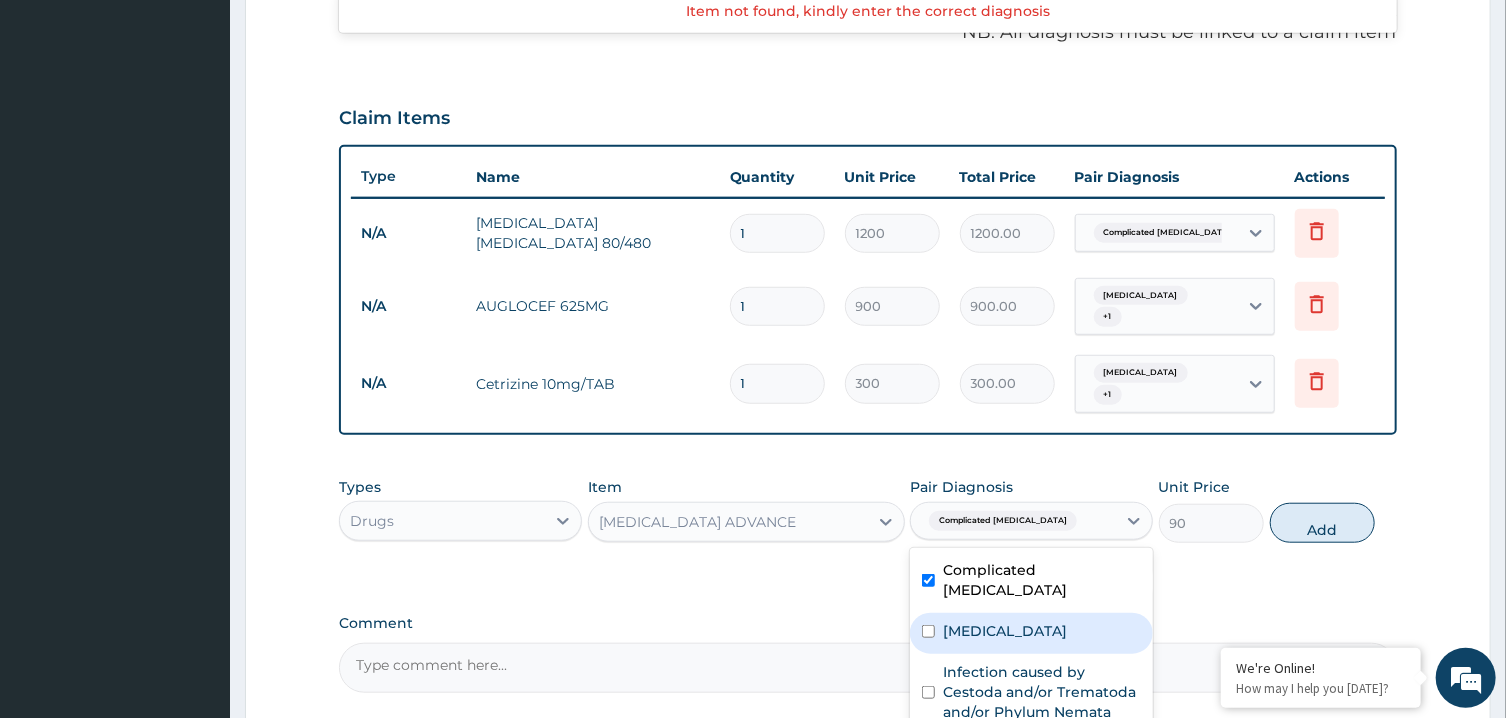 click on "Sepsis" at bounding box center [1031, 633] 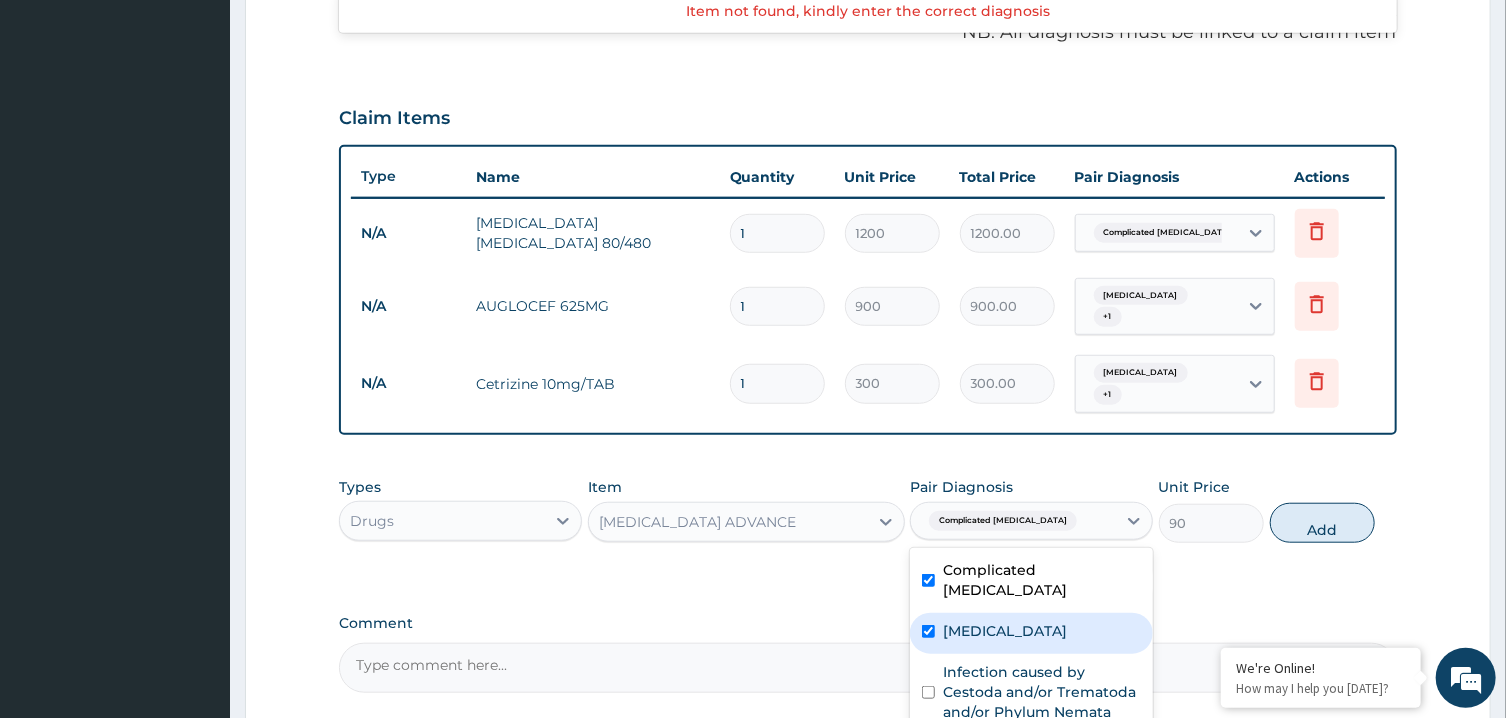 checkbox on "true" 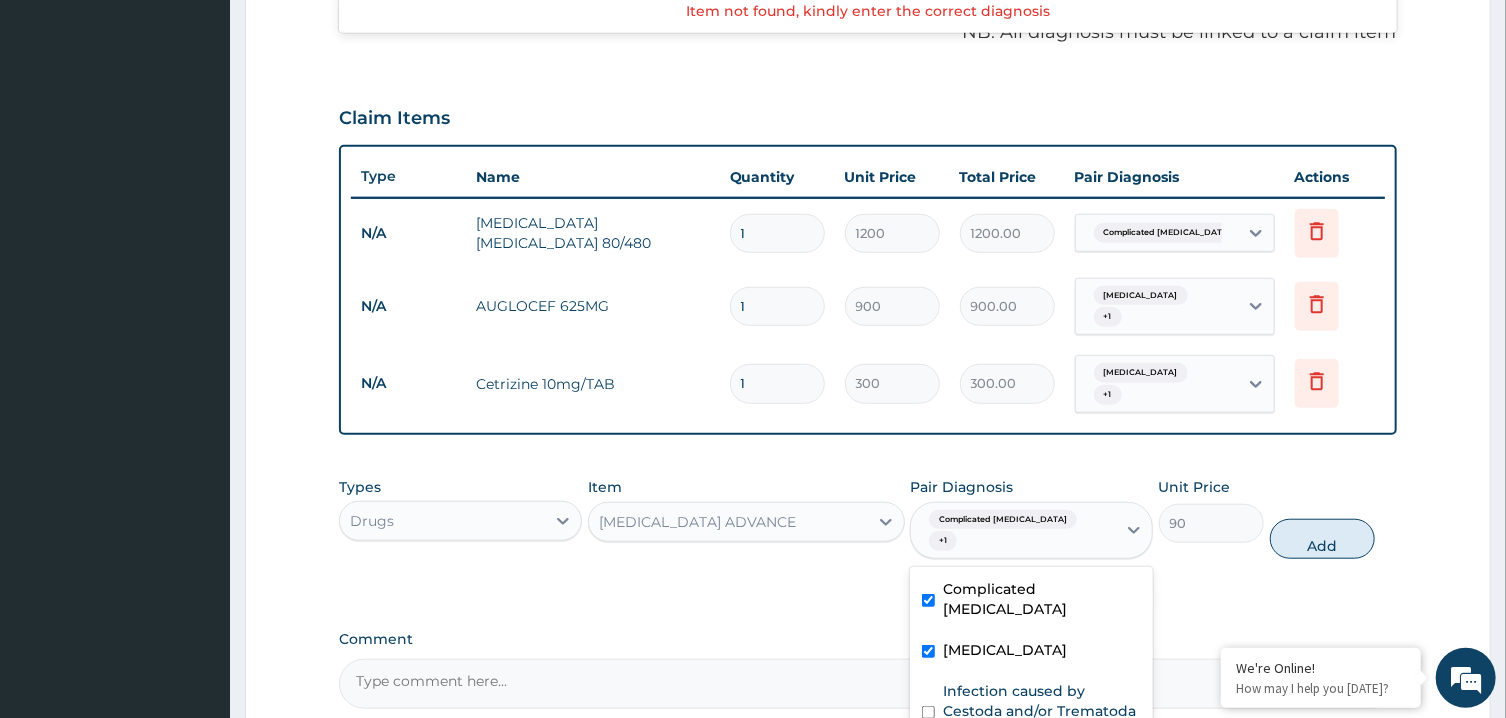 click on "Rhinitis" at bounding box center (1031, 774) 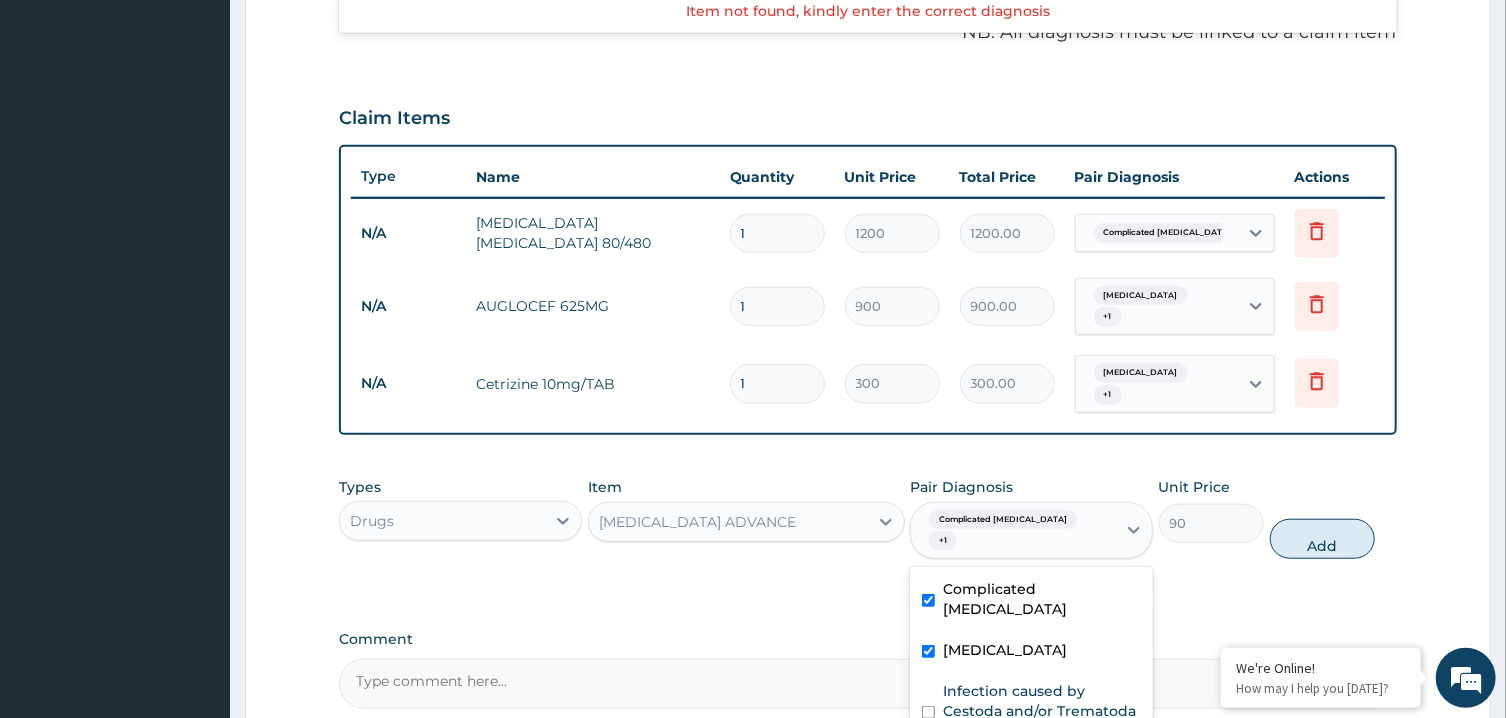 checkbox on "true" 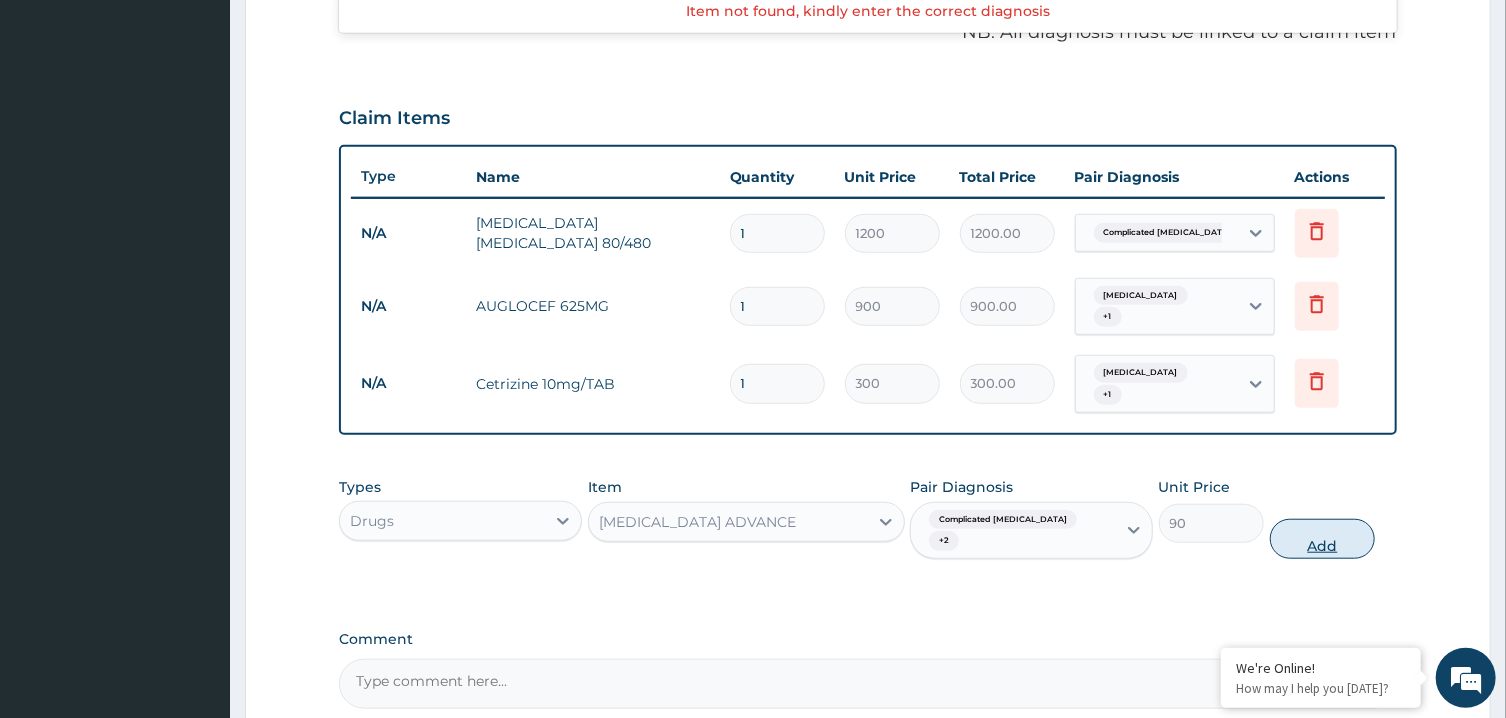 click on "Add" at bounding box center [1323, 539] 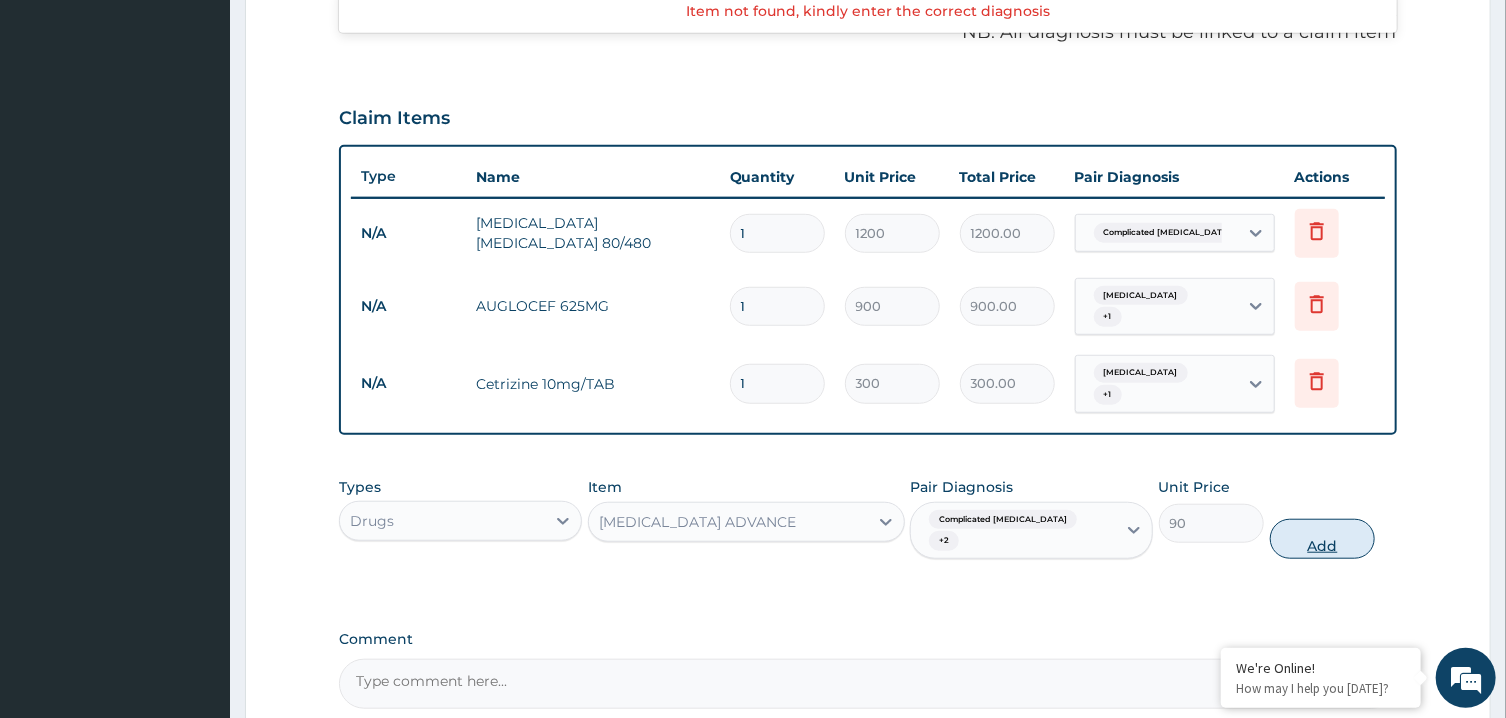 type on "0" 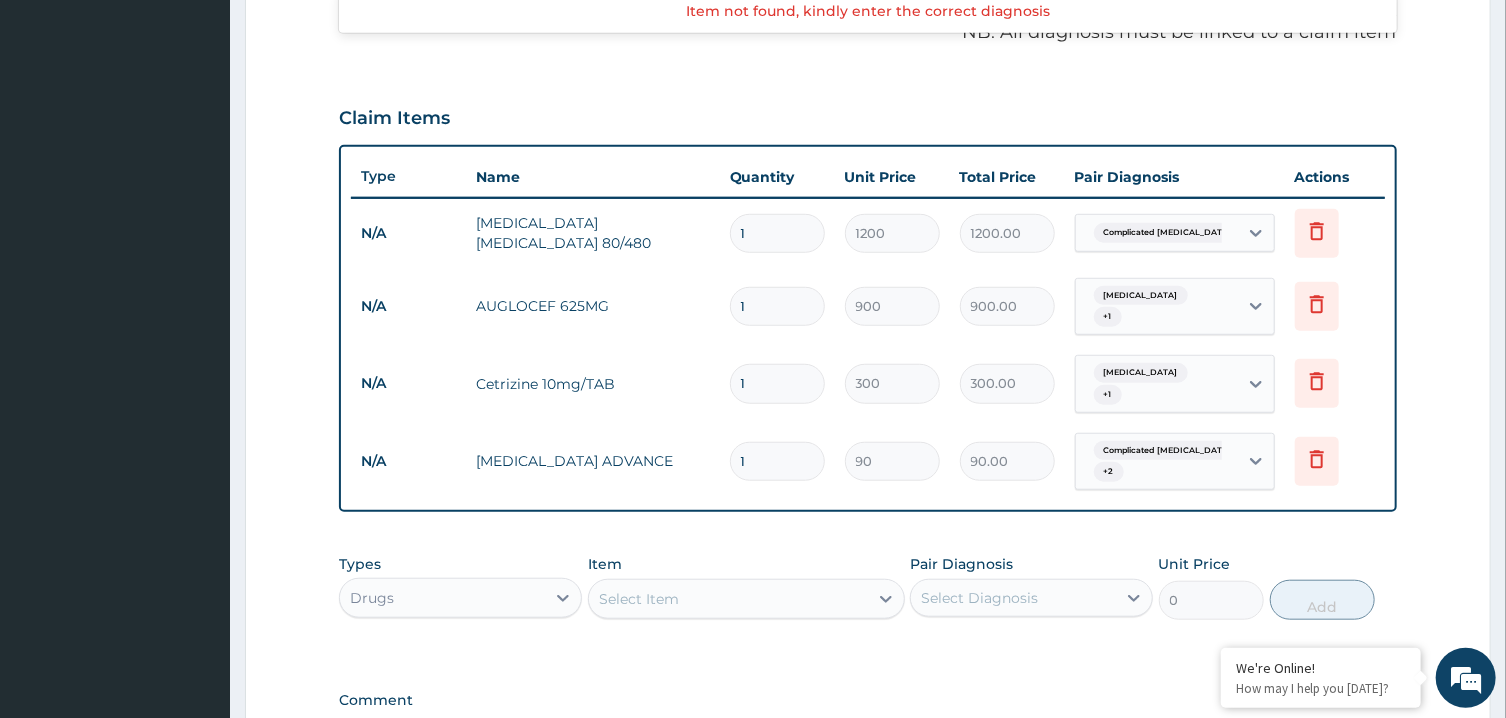 click on "Select Item" at bounding box center [728, 599] 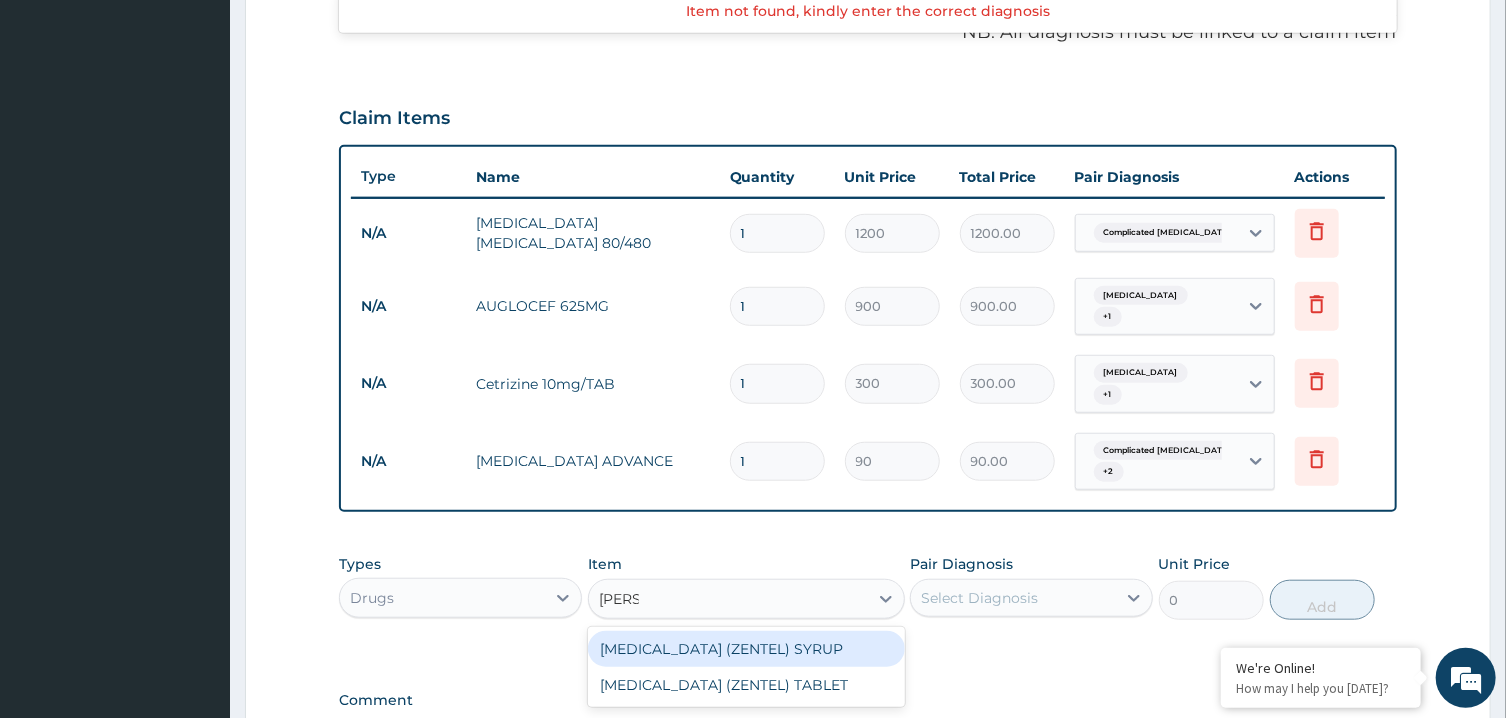 type on "ZENTE" 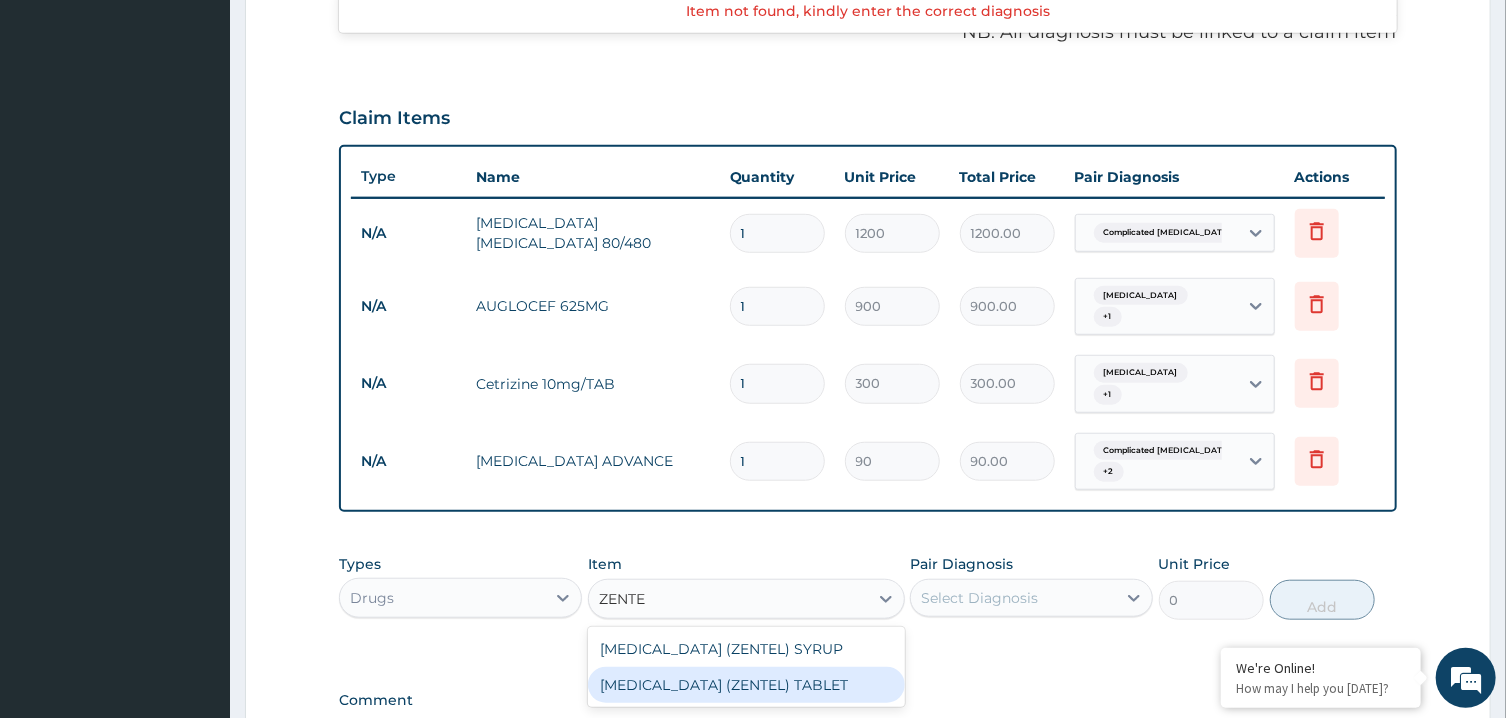 click on "ALBENDAZOLE (ZENTEL) TABLET" at bounding box center (746, 685) 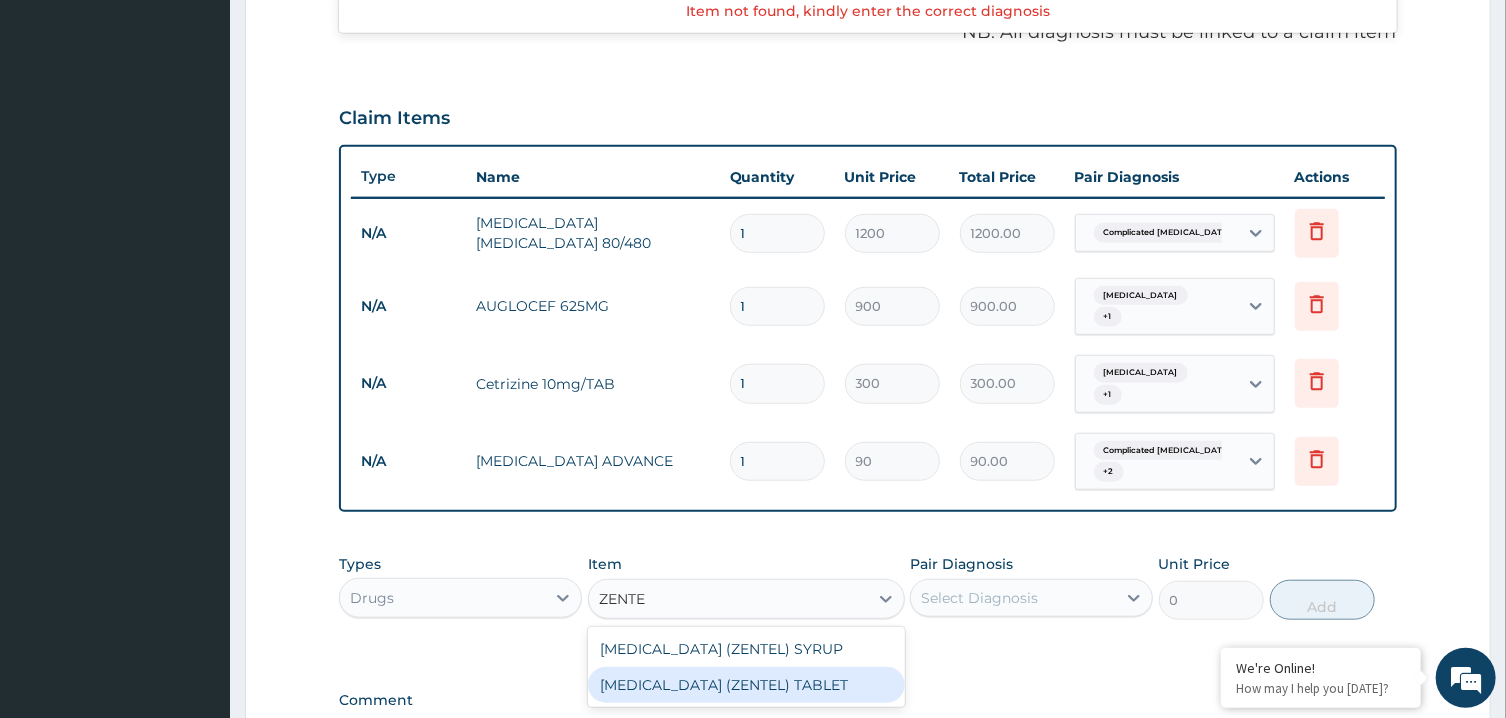 type 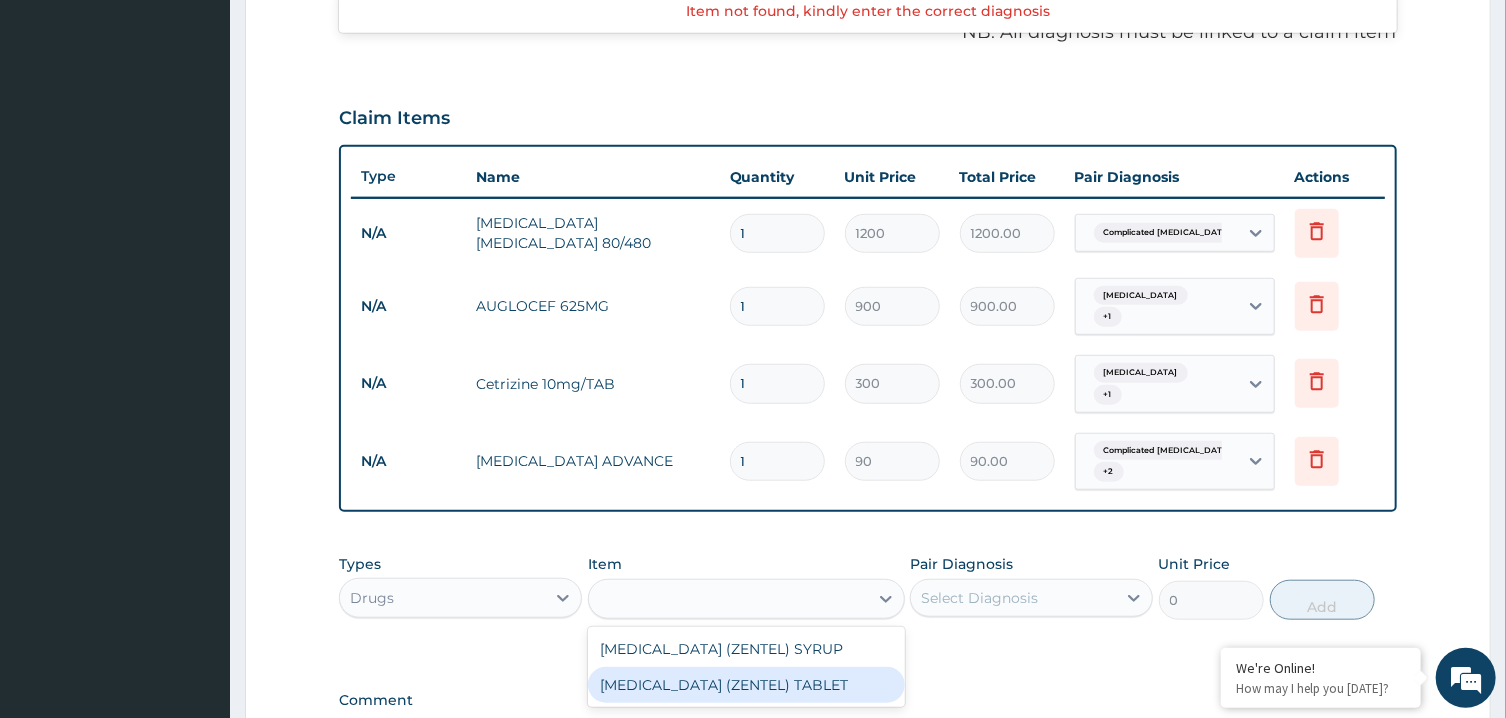 type on "158" 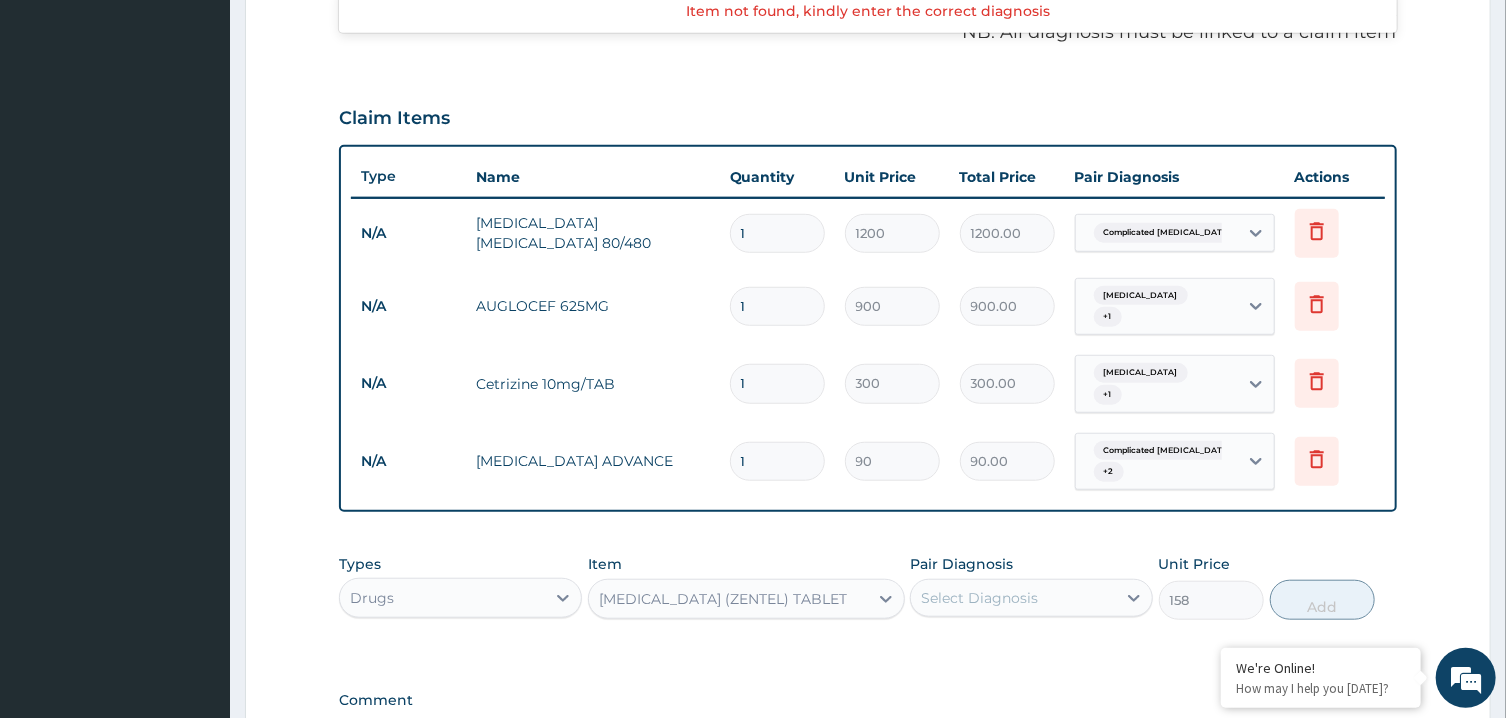 click on "ALBENDAZOLE (ZENTEL) TABLET" at bounding box center [723, 599] 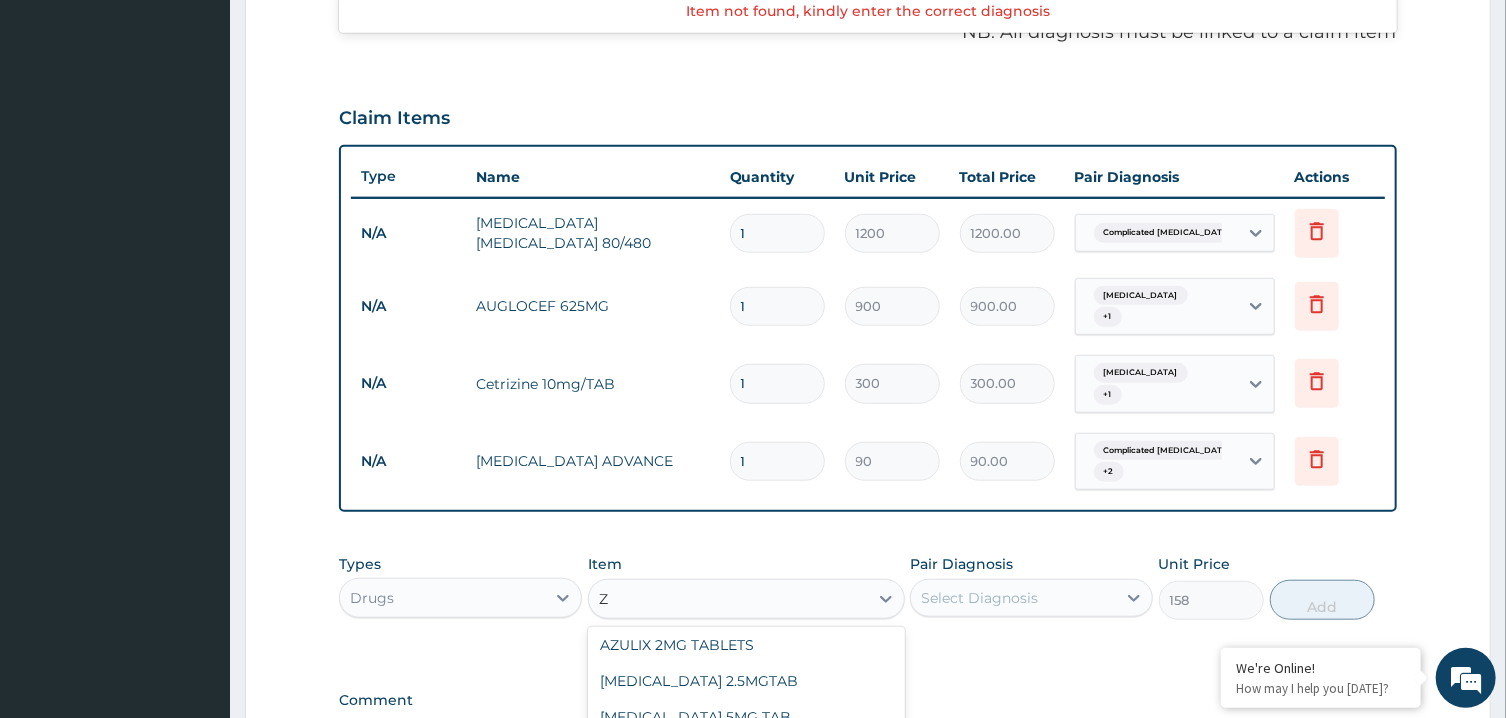 scroll, scrollTop: 0, scrollLeft: 0, axis: both 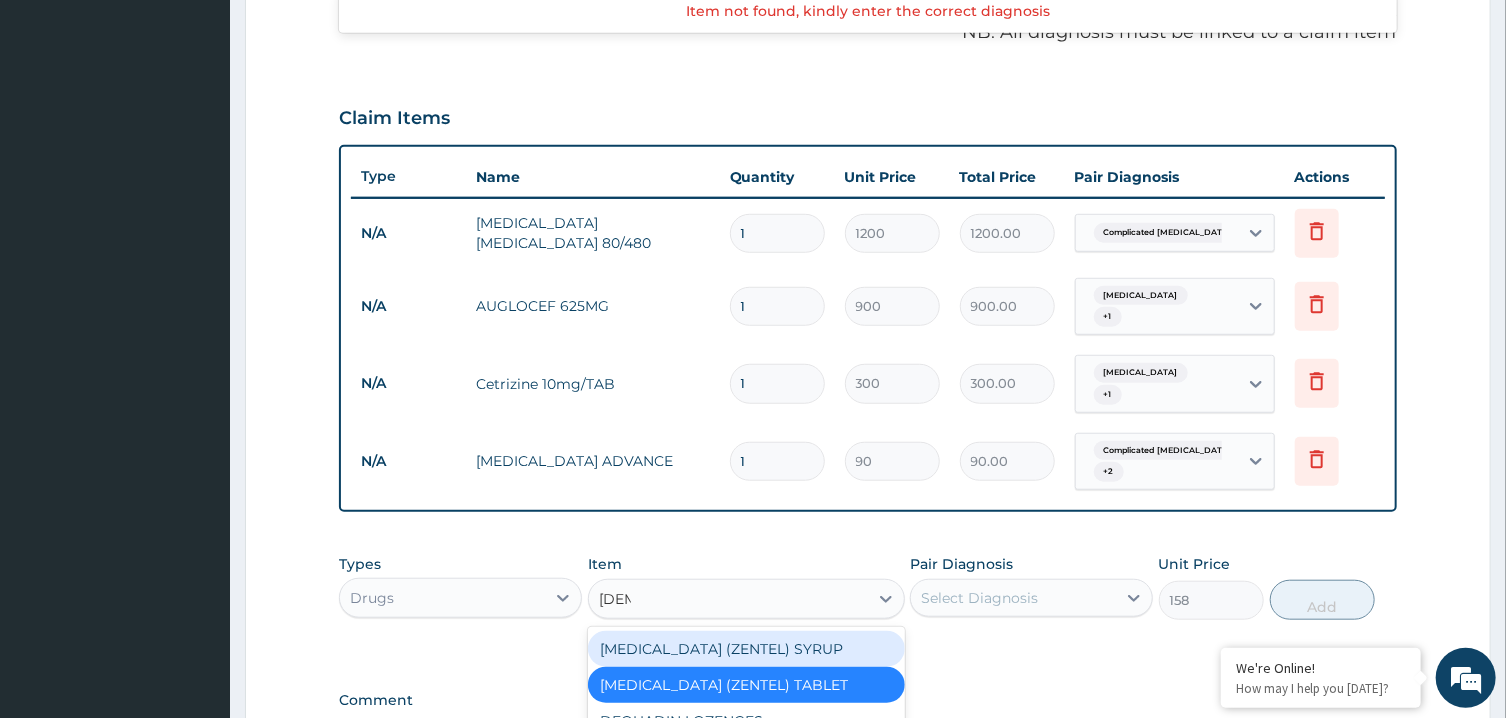 type on "ZENT" 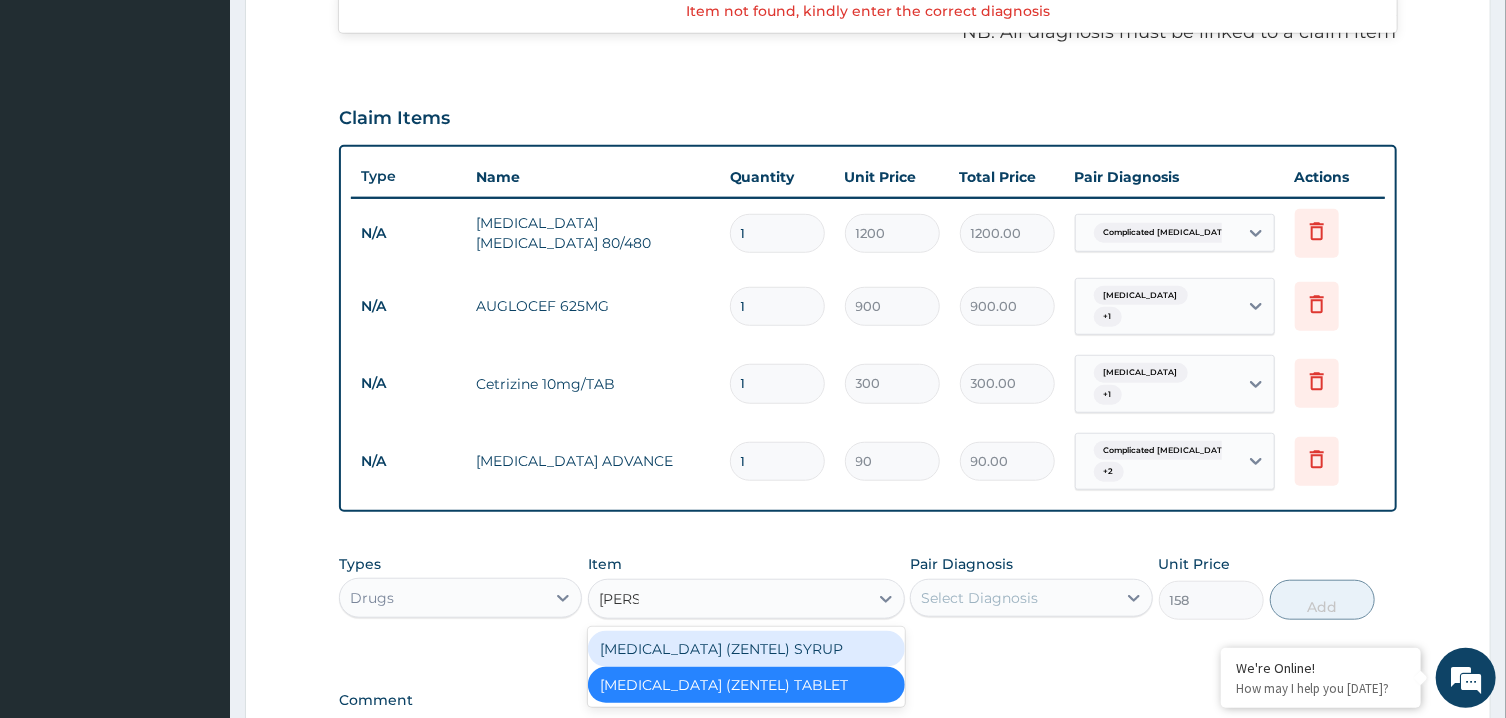 click on "ALBENDAZOLE (ZENTEL) SYRUP" at bounding box center (746, 649) 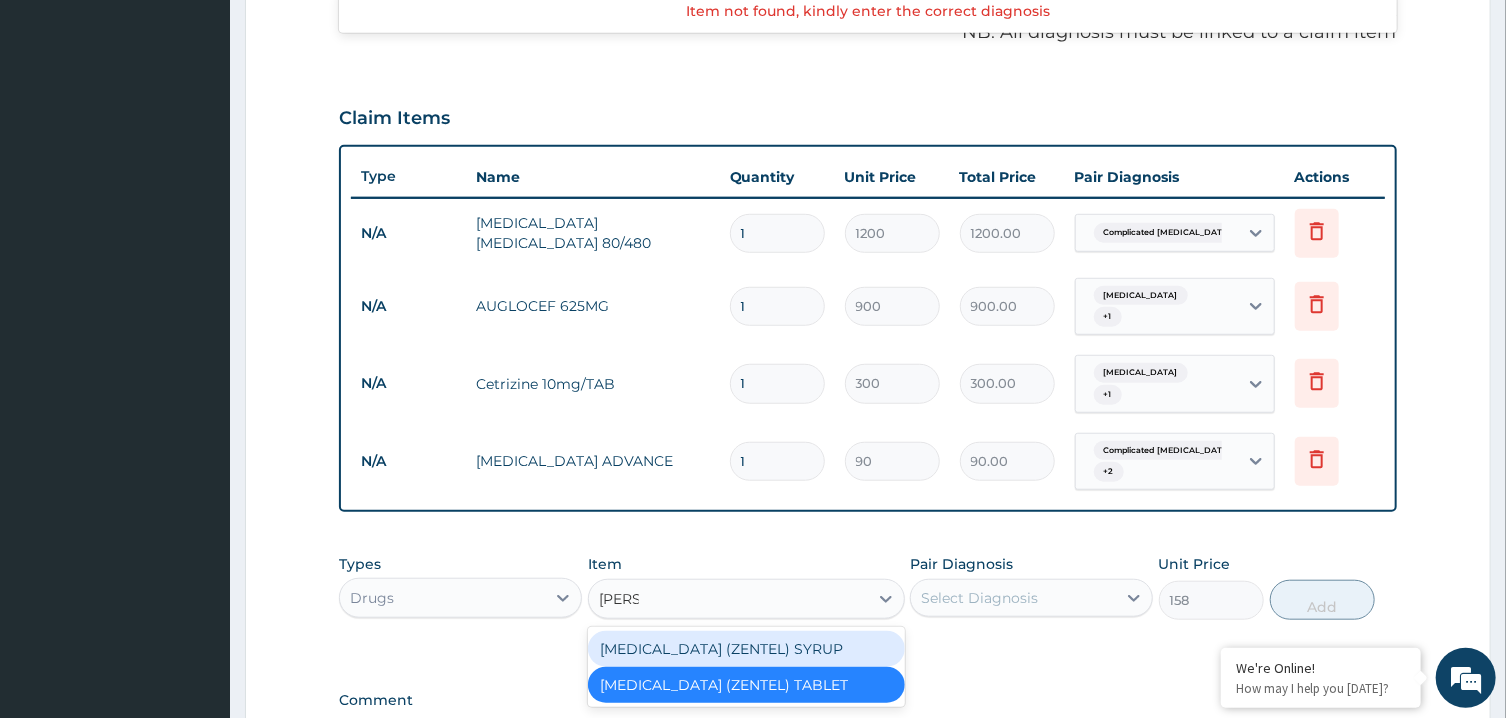 type 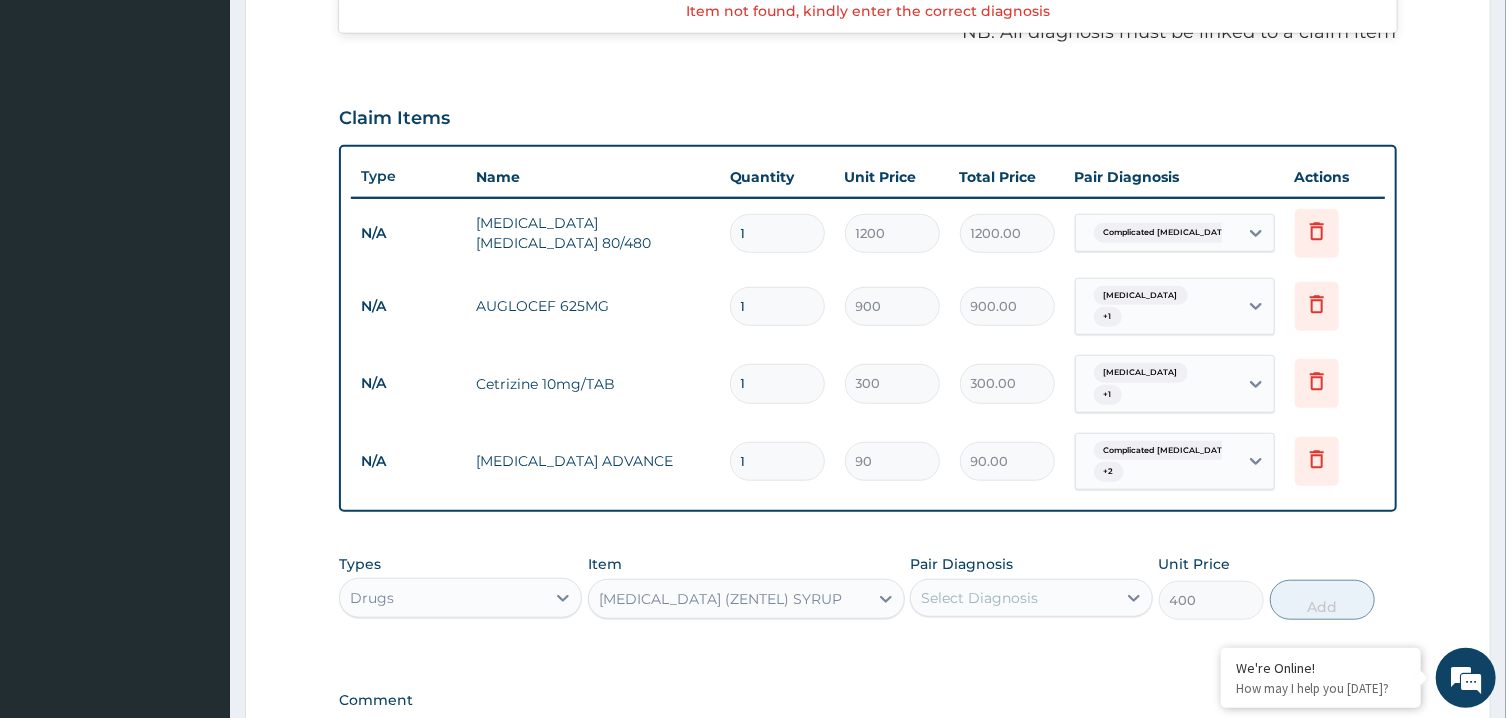 click on "Select Diagnosis" at bounding box center [979, 598] 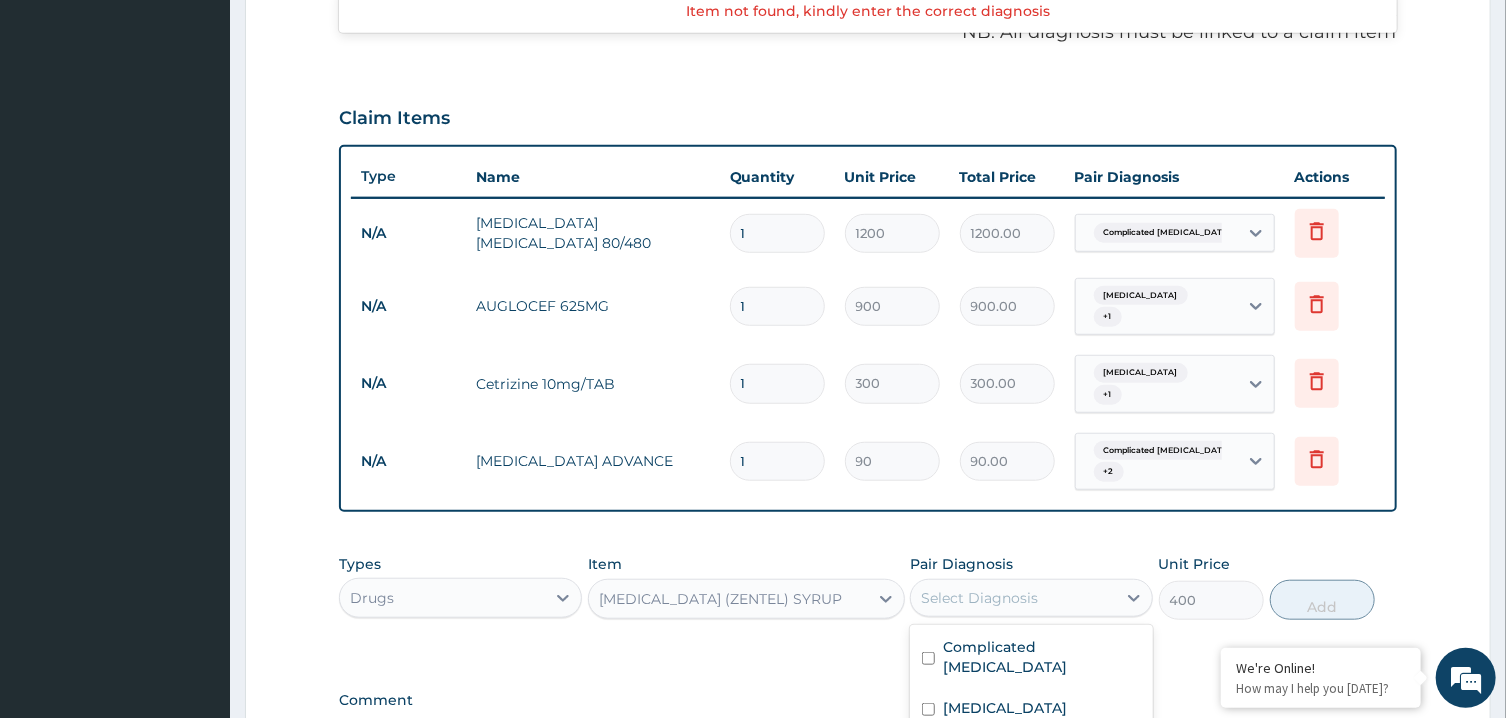click on "Infection caused by Cestoda and/or Trematoda and/or Phylum Nemata" at bounding box center [1042, 769] 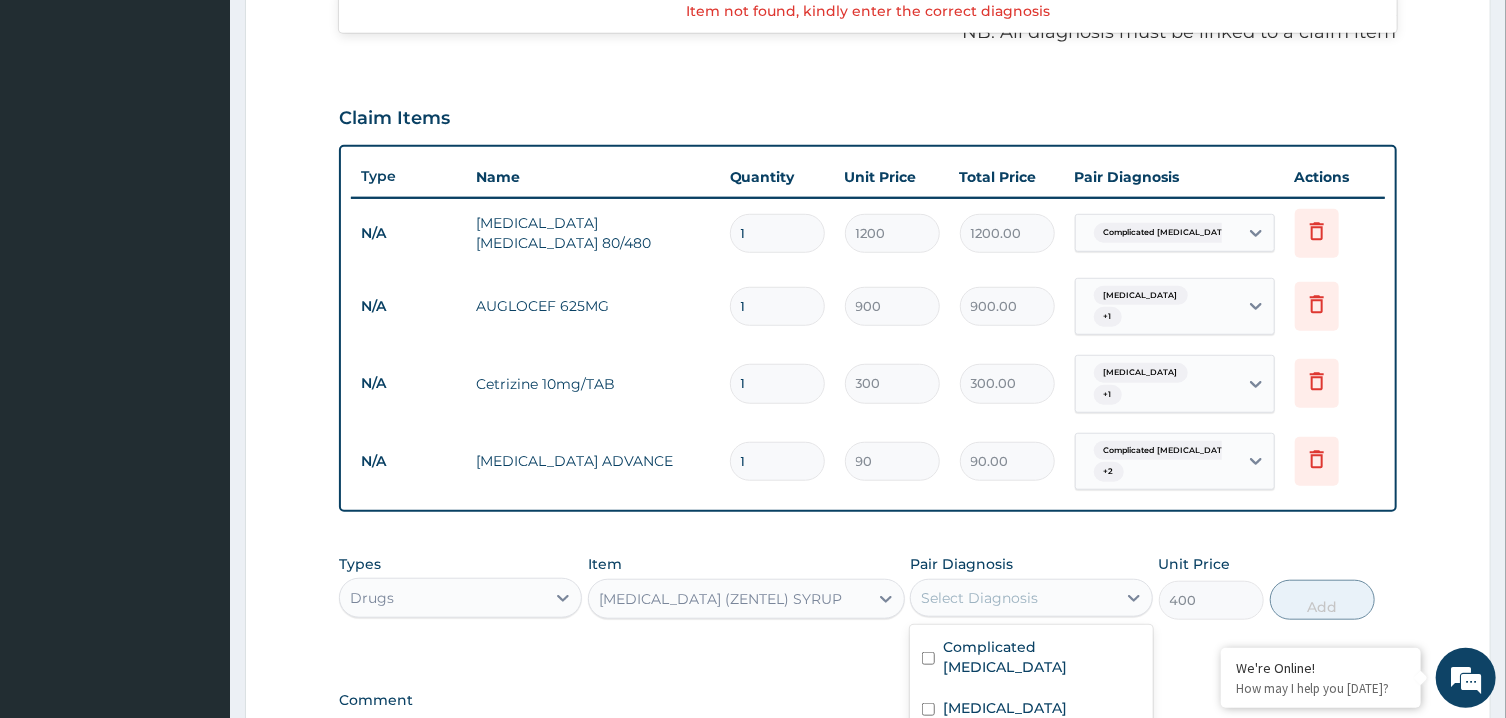 checkbox on "true" 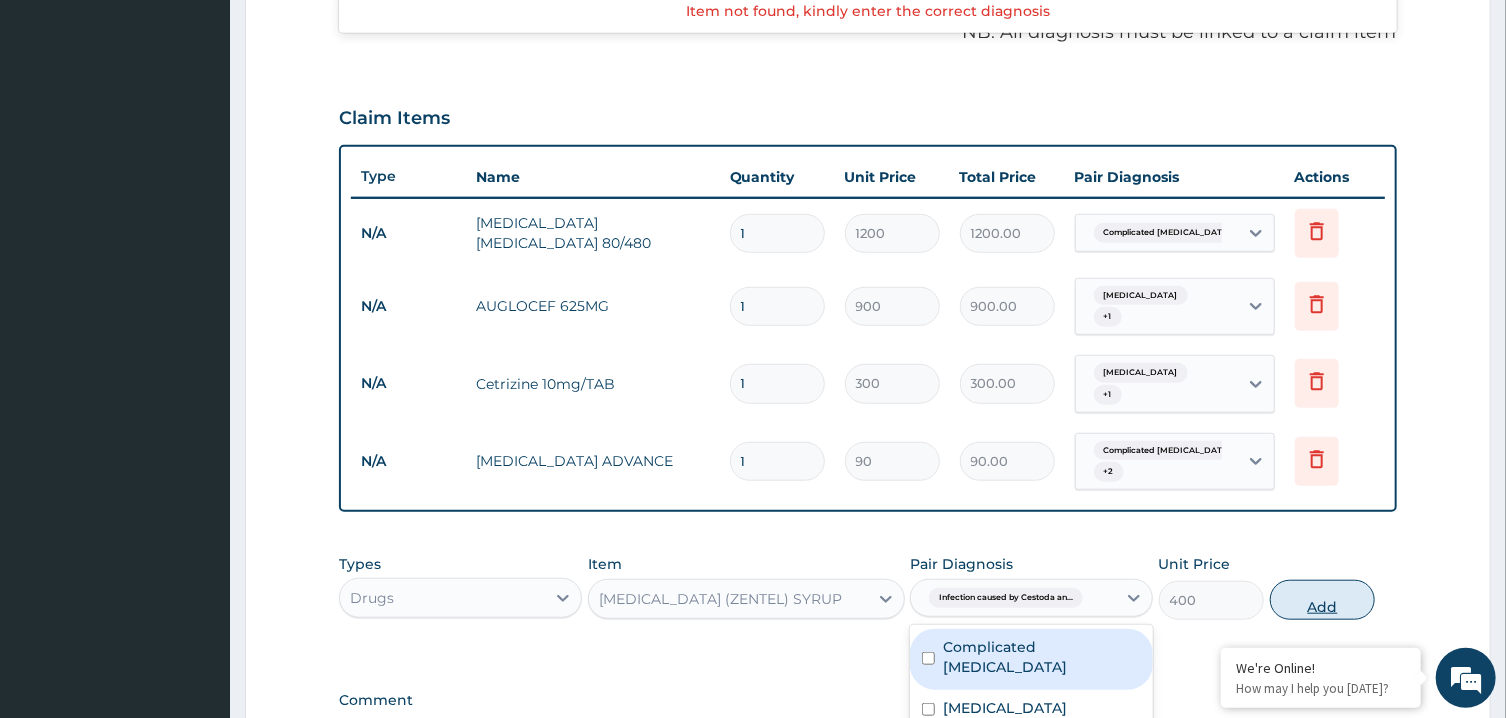 click on "Add" at bounding box center (1323, 600) 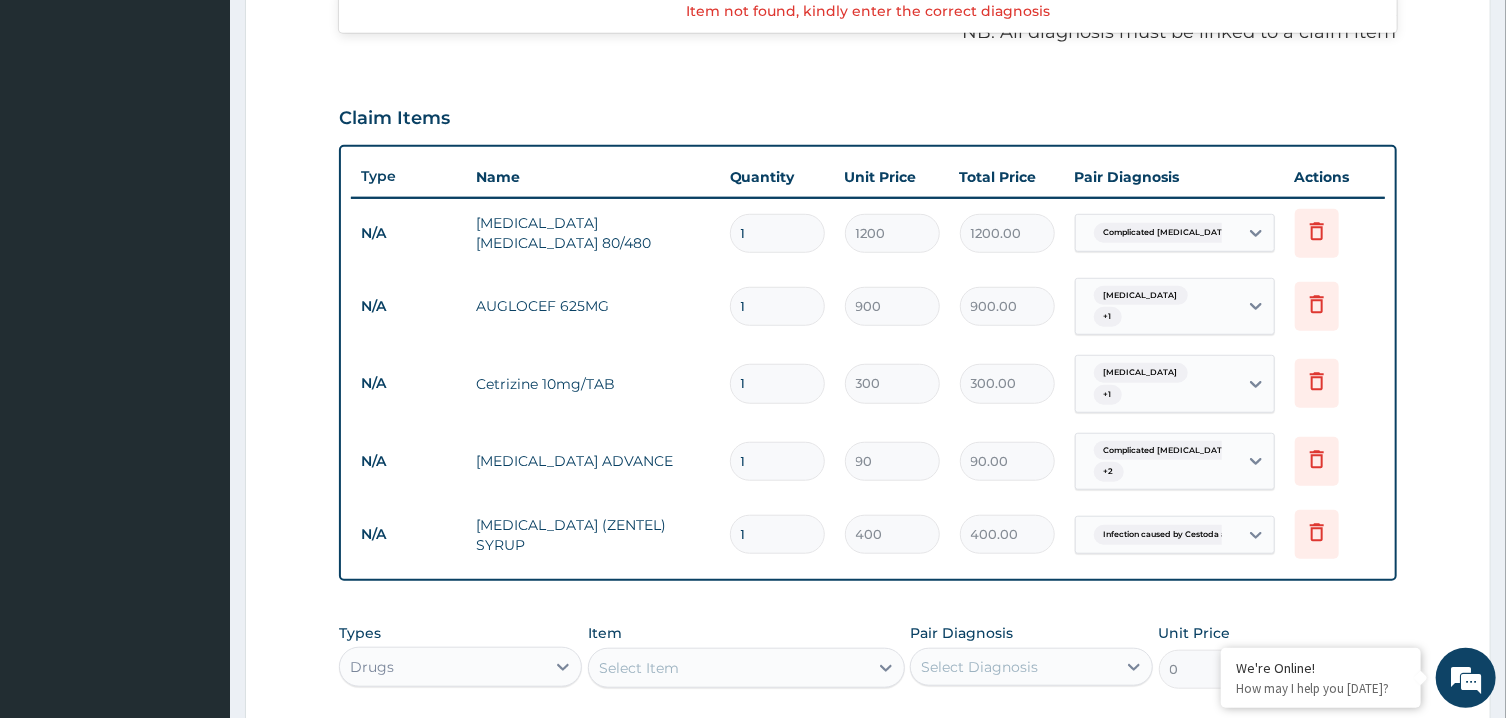 click on "1" at bounding box center (777, 461) 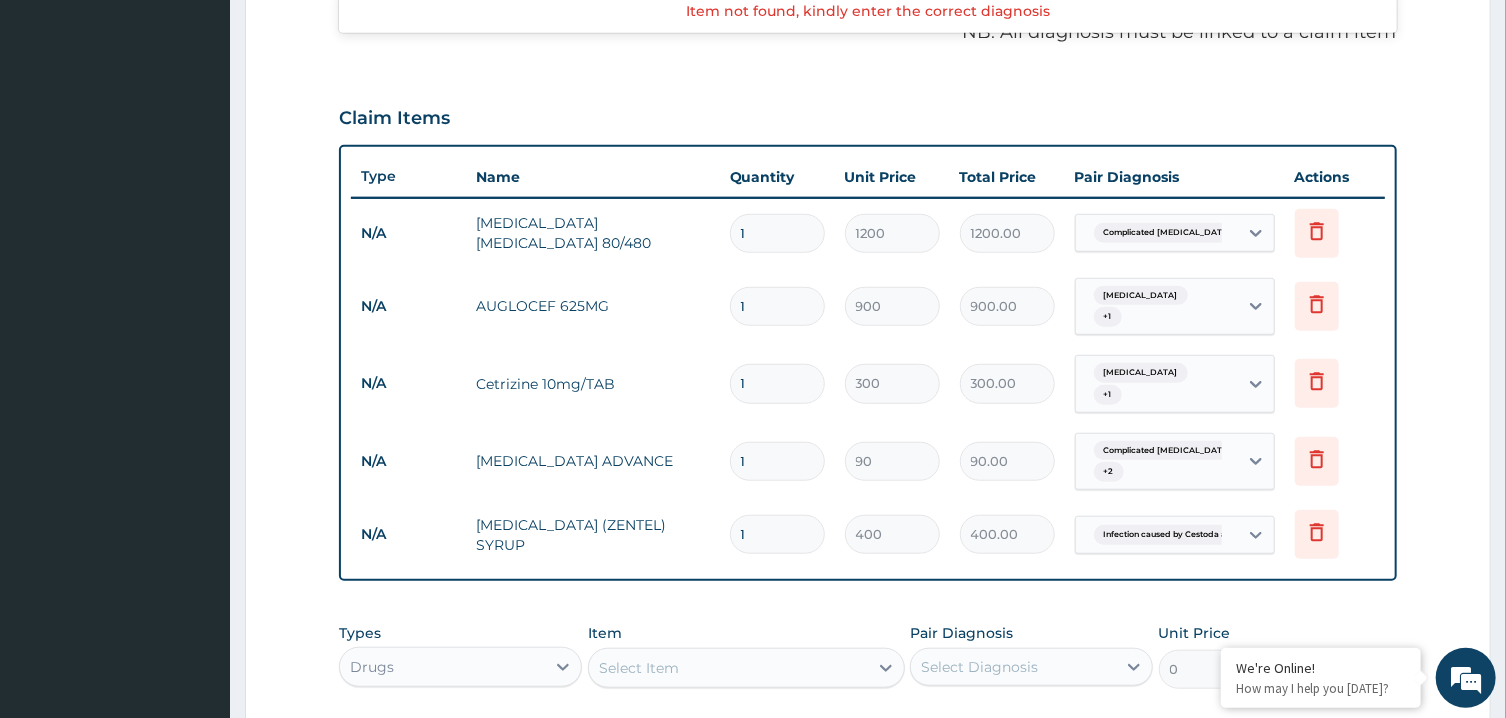 type on "3" 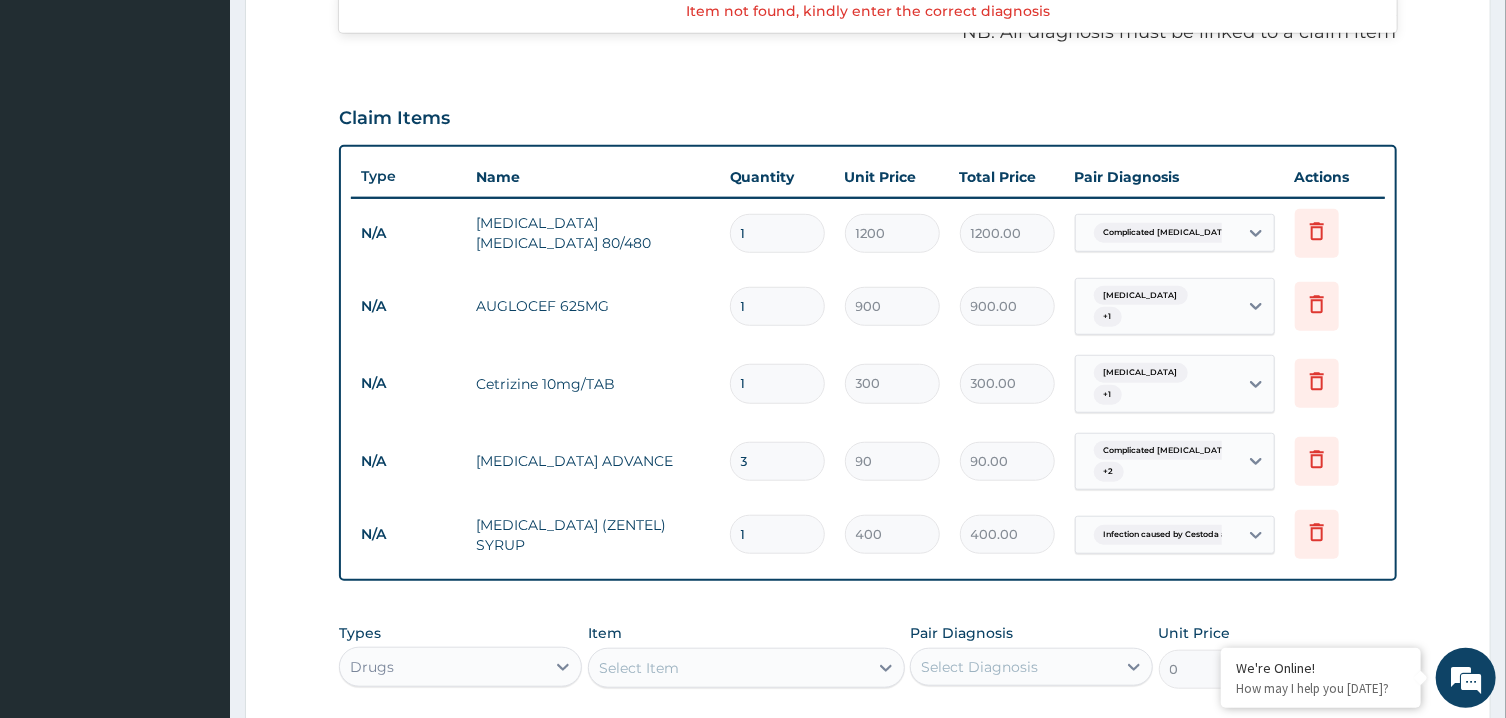 type on "270.00" 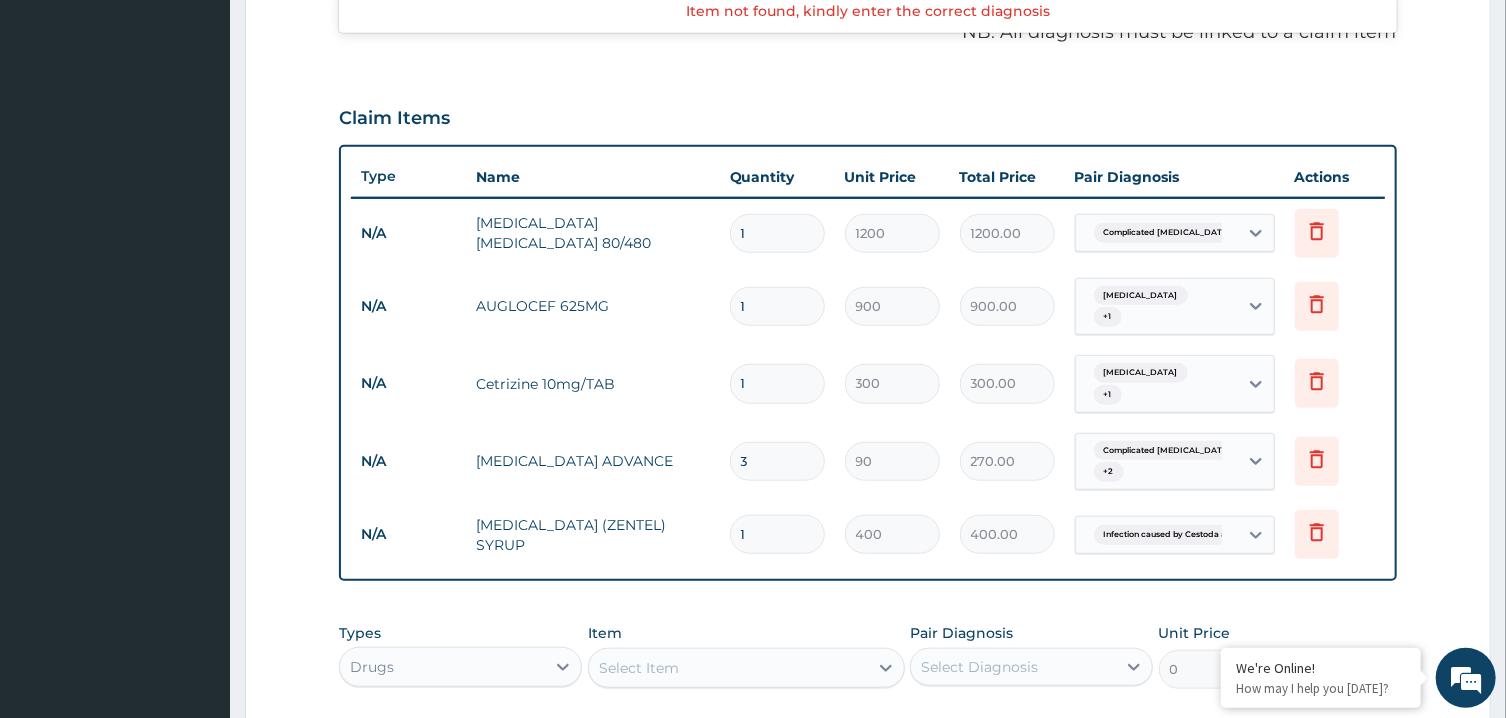 type on "30" 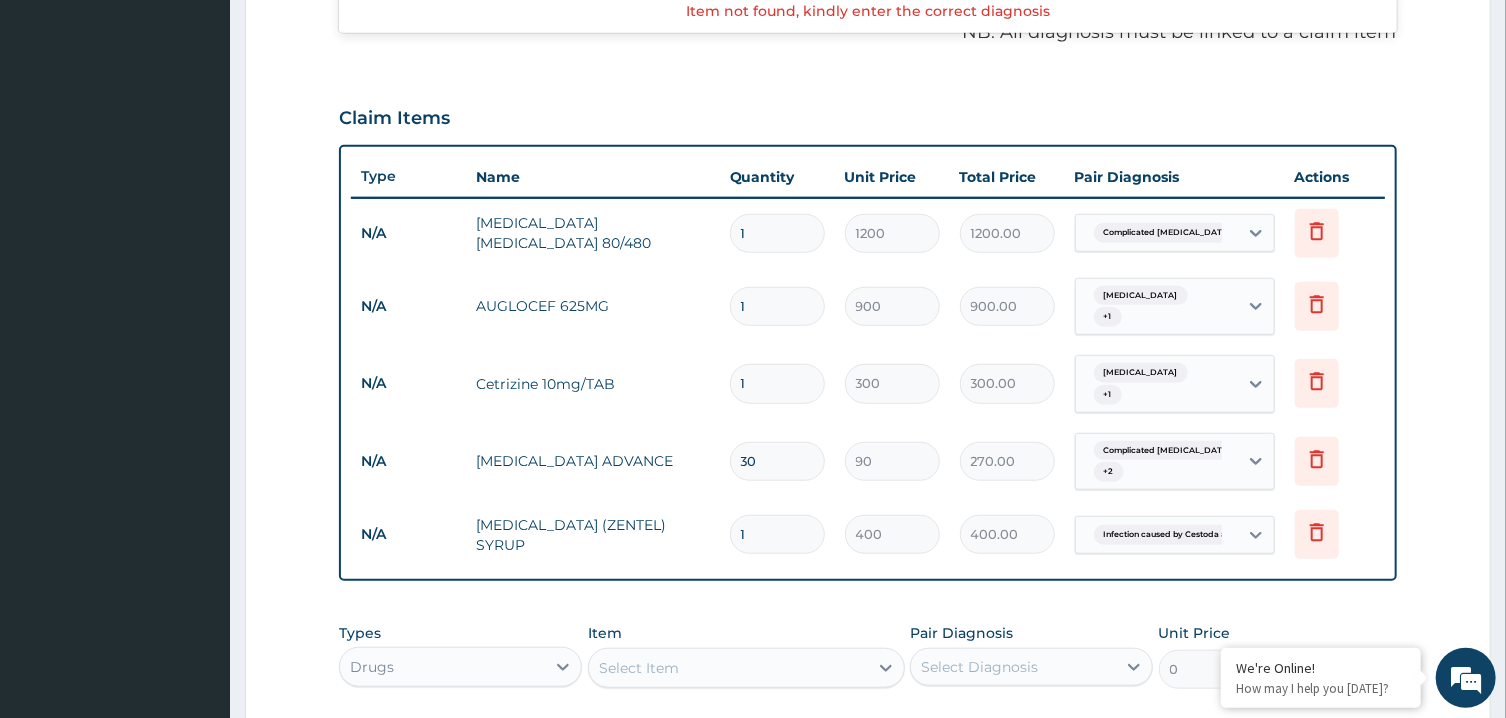 type on "2700.00" 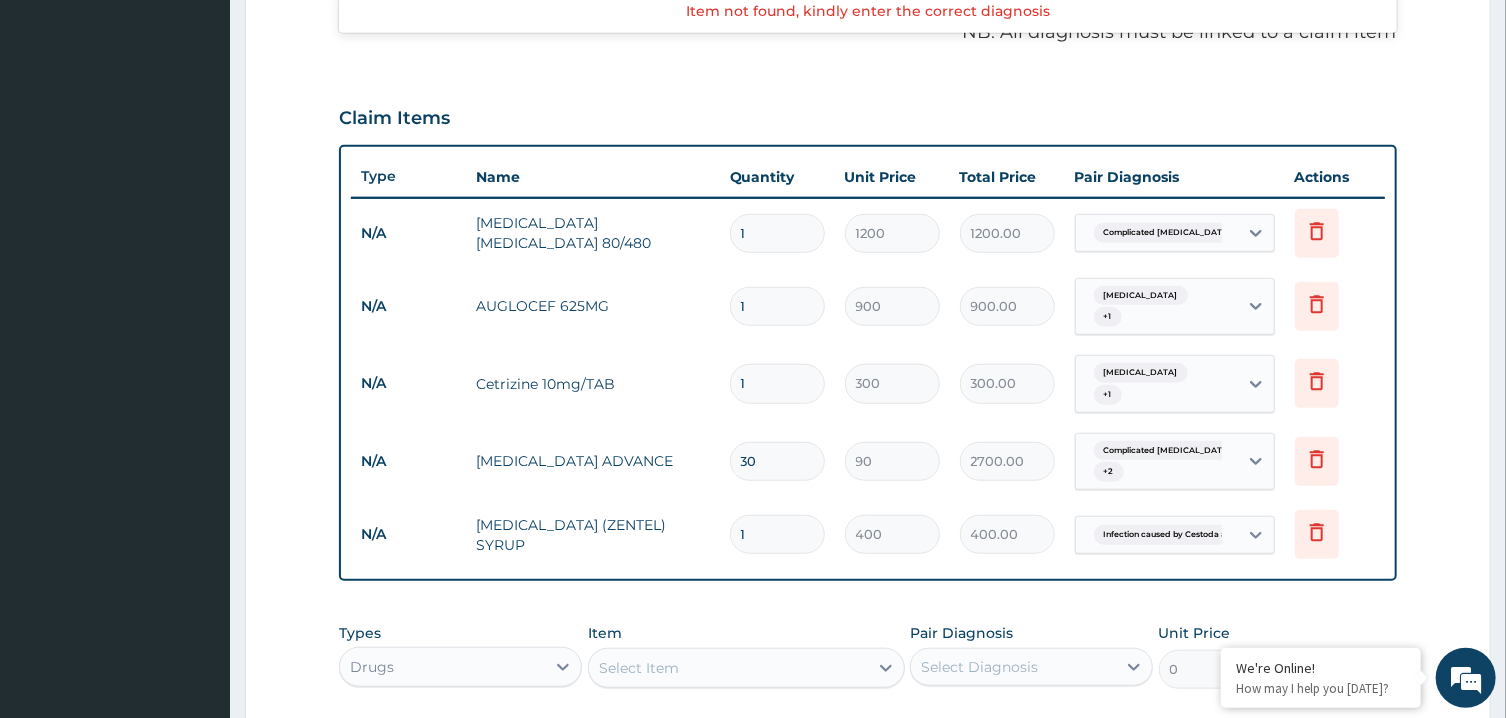 type on "30" 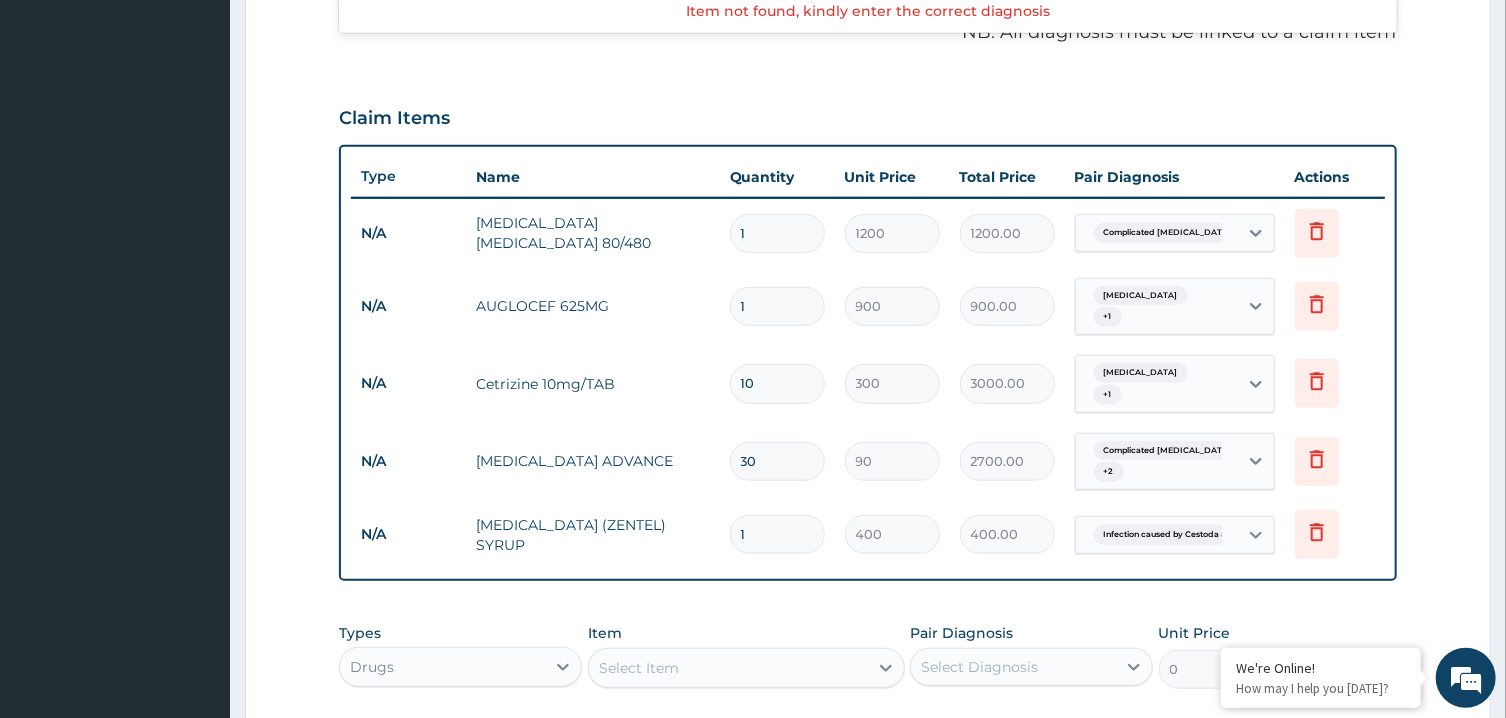 type on "10" 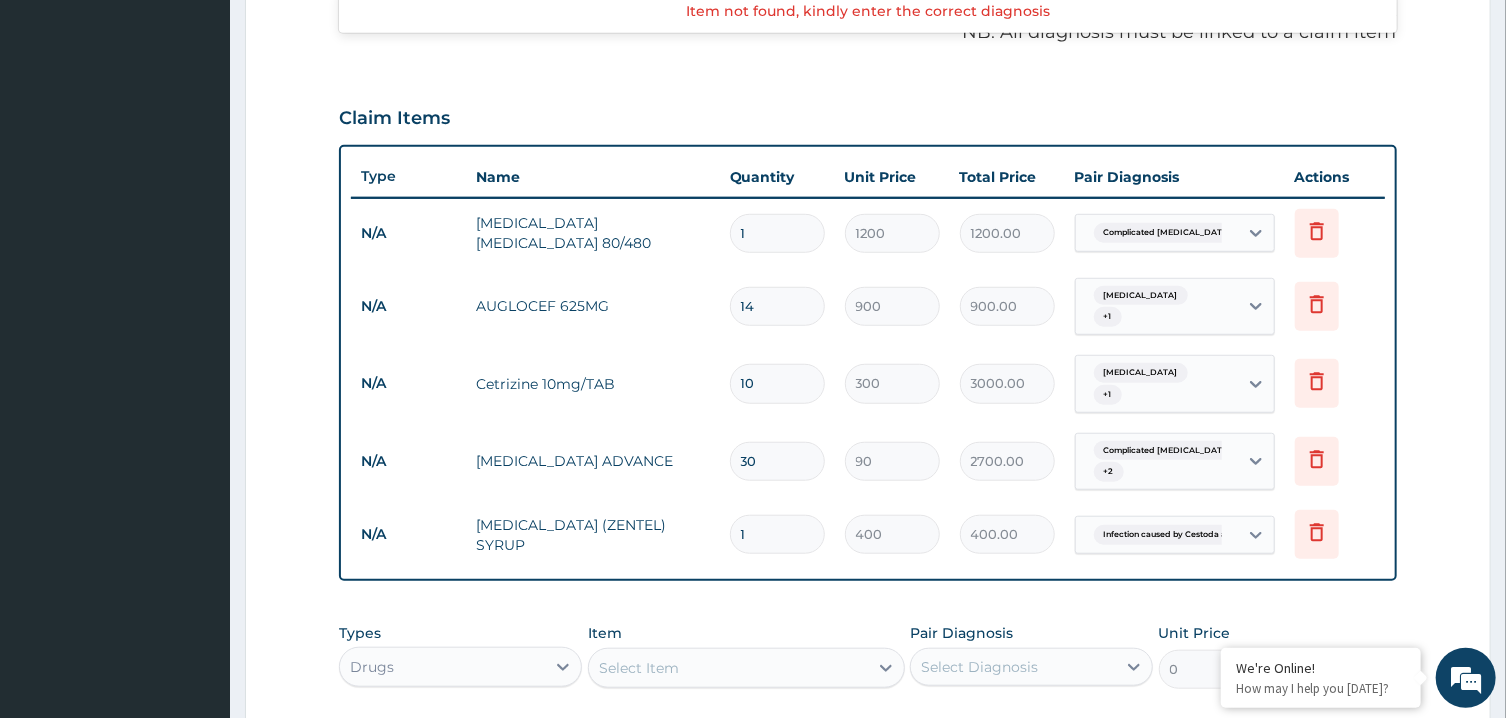 type on "12600.00" 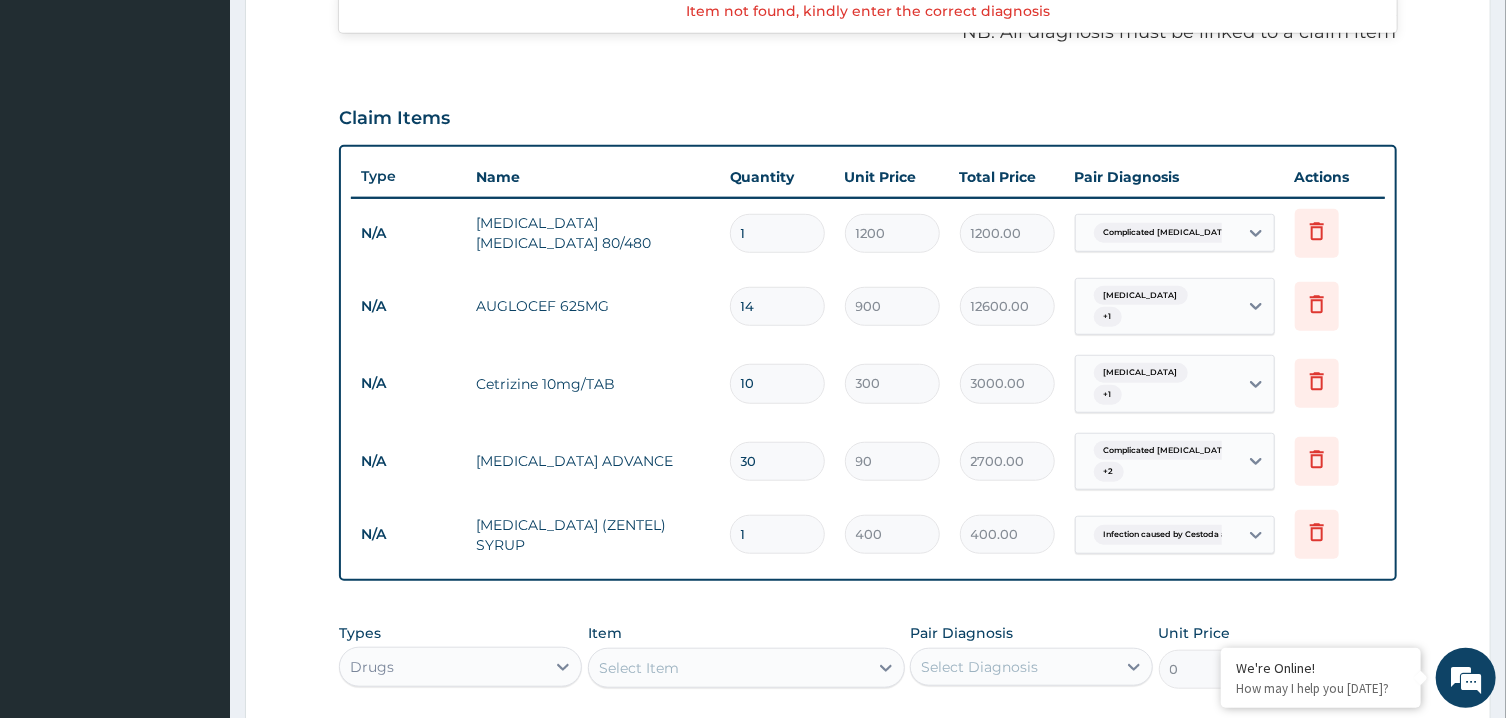 type on "14" 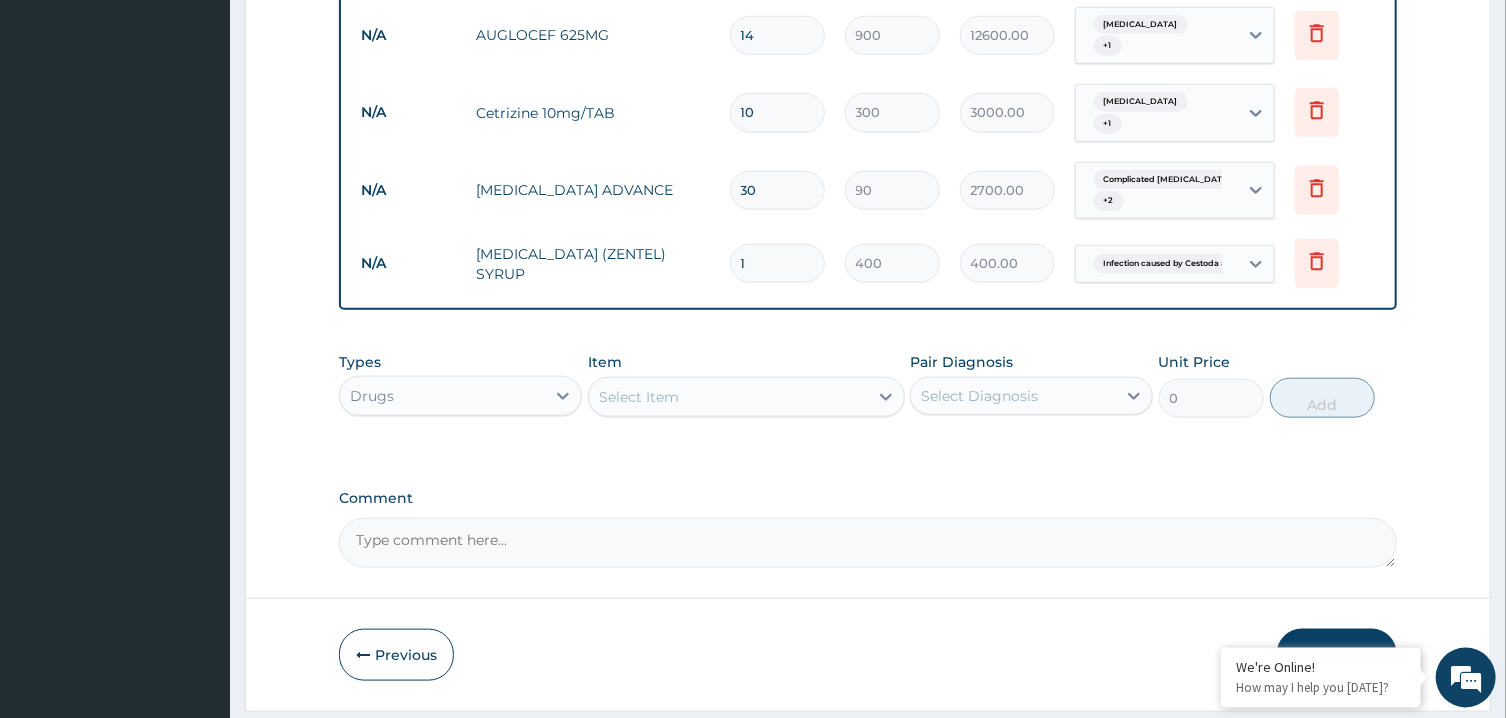 scroll, scrollTop: 912, scrollLeft: 0, axis: vertical 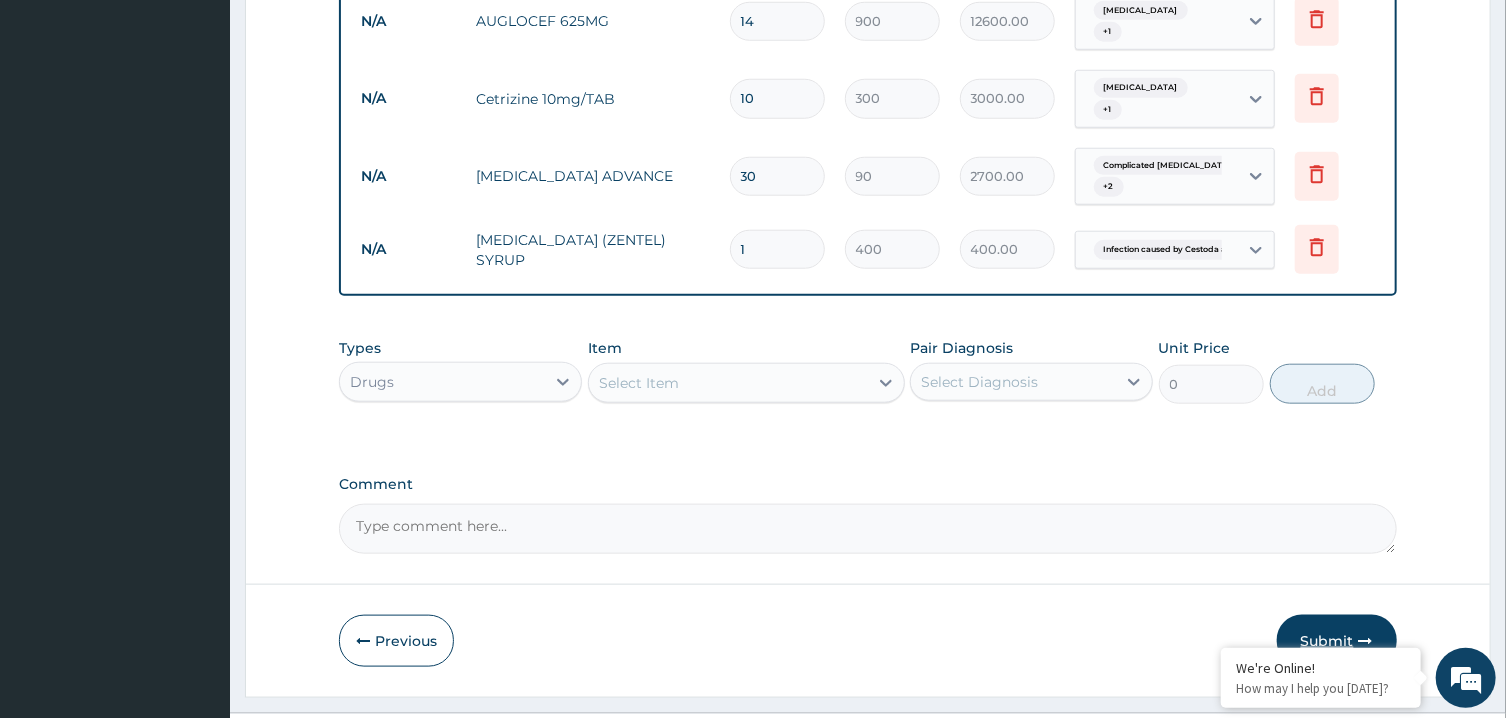 type on "6" 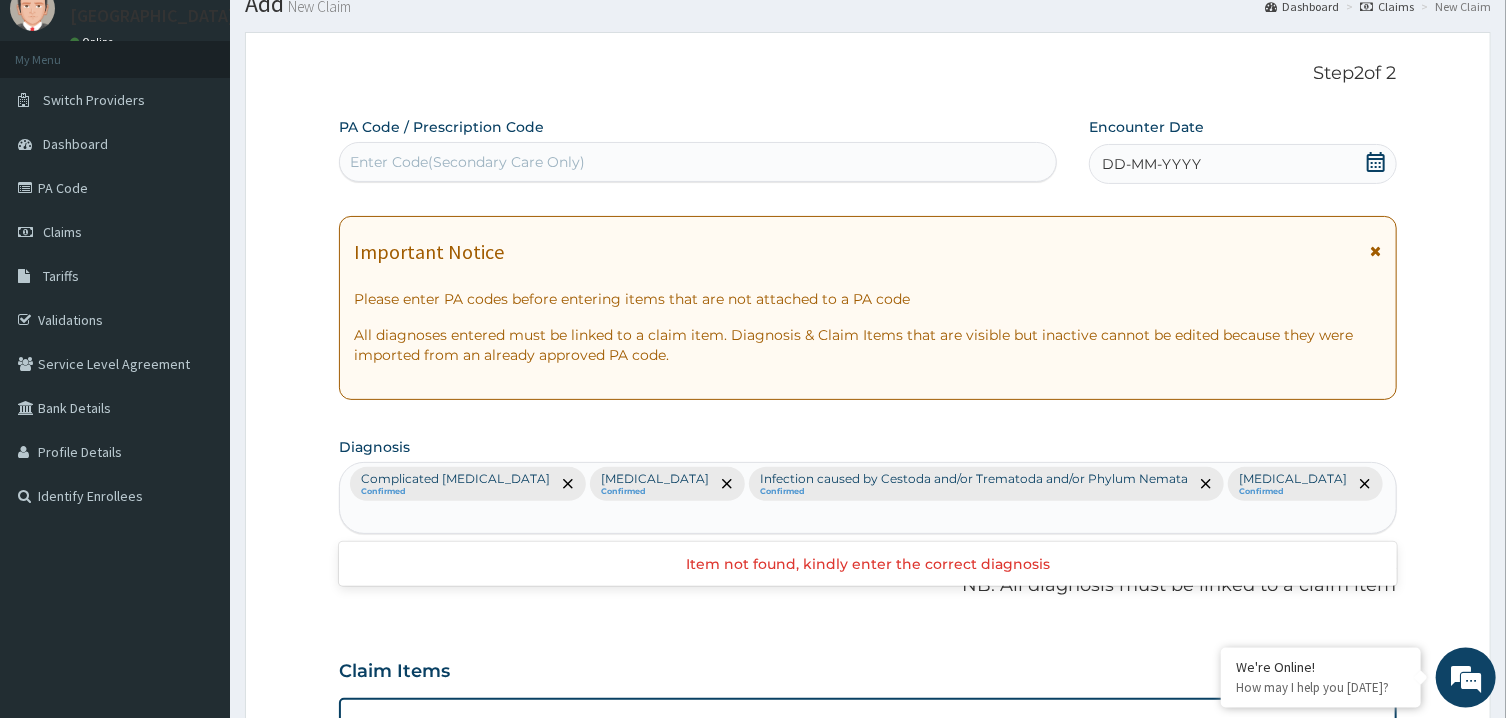 scroll, scrollTop: 43, scrollLeft: 0, axis: vertical 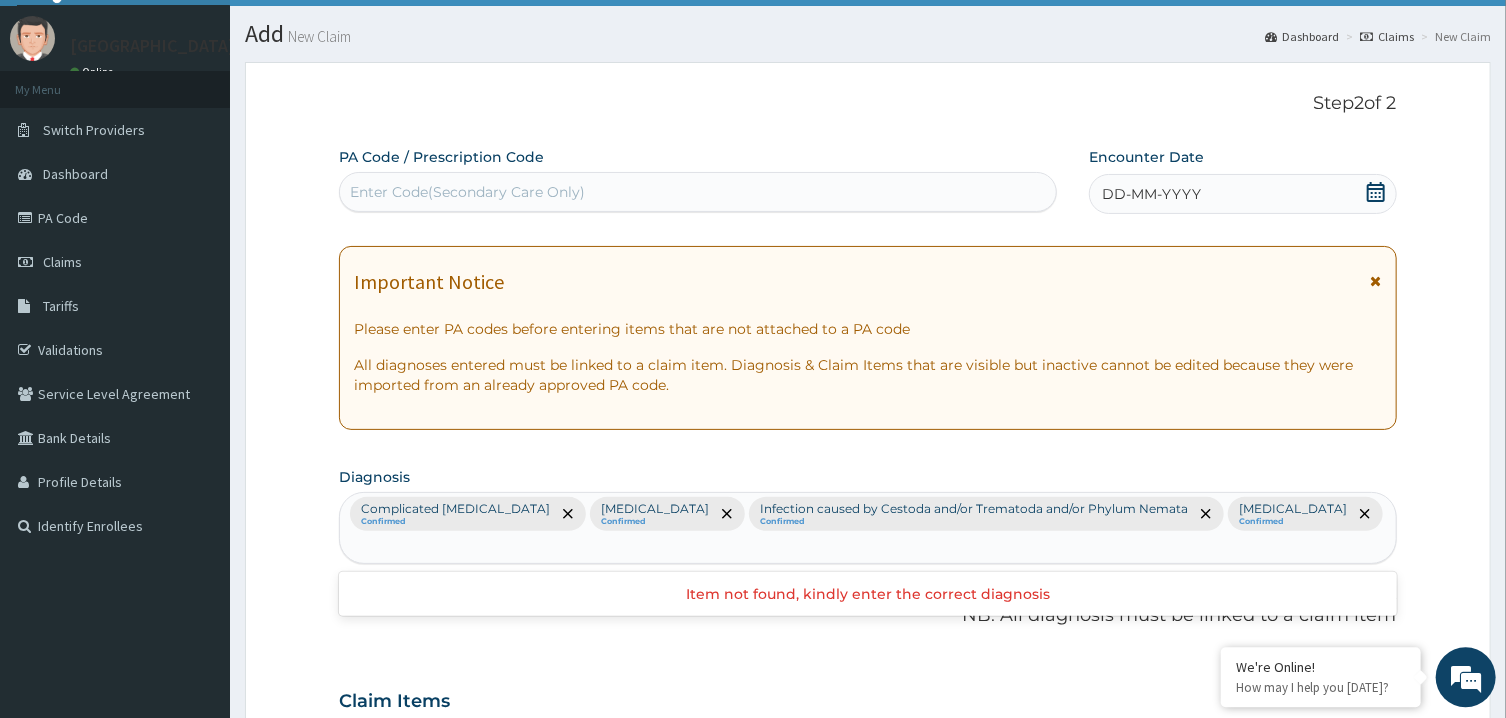 click 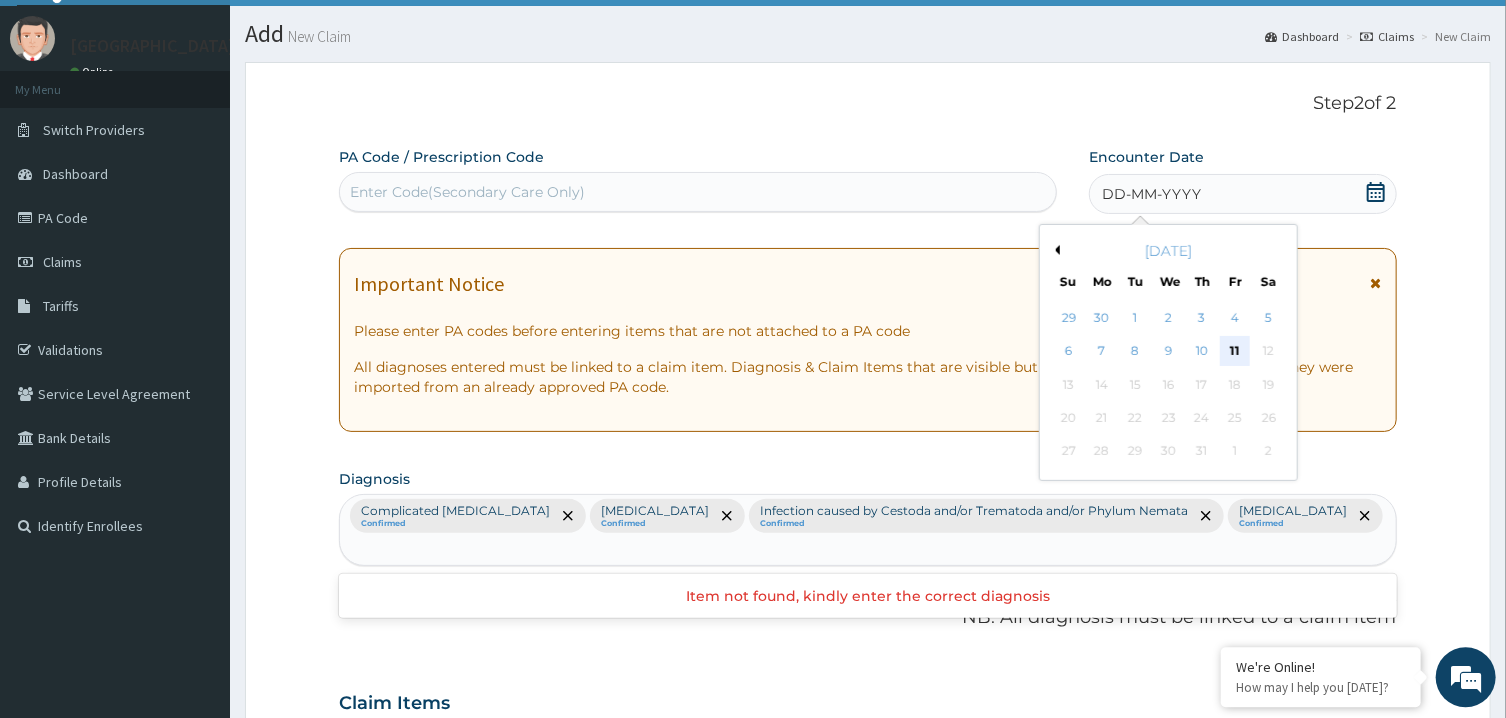 click on "11" at bounding box center (1235, 353) 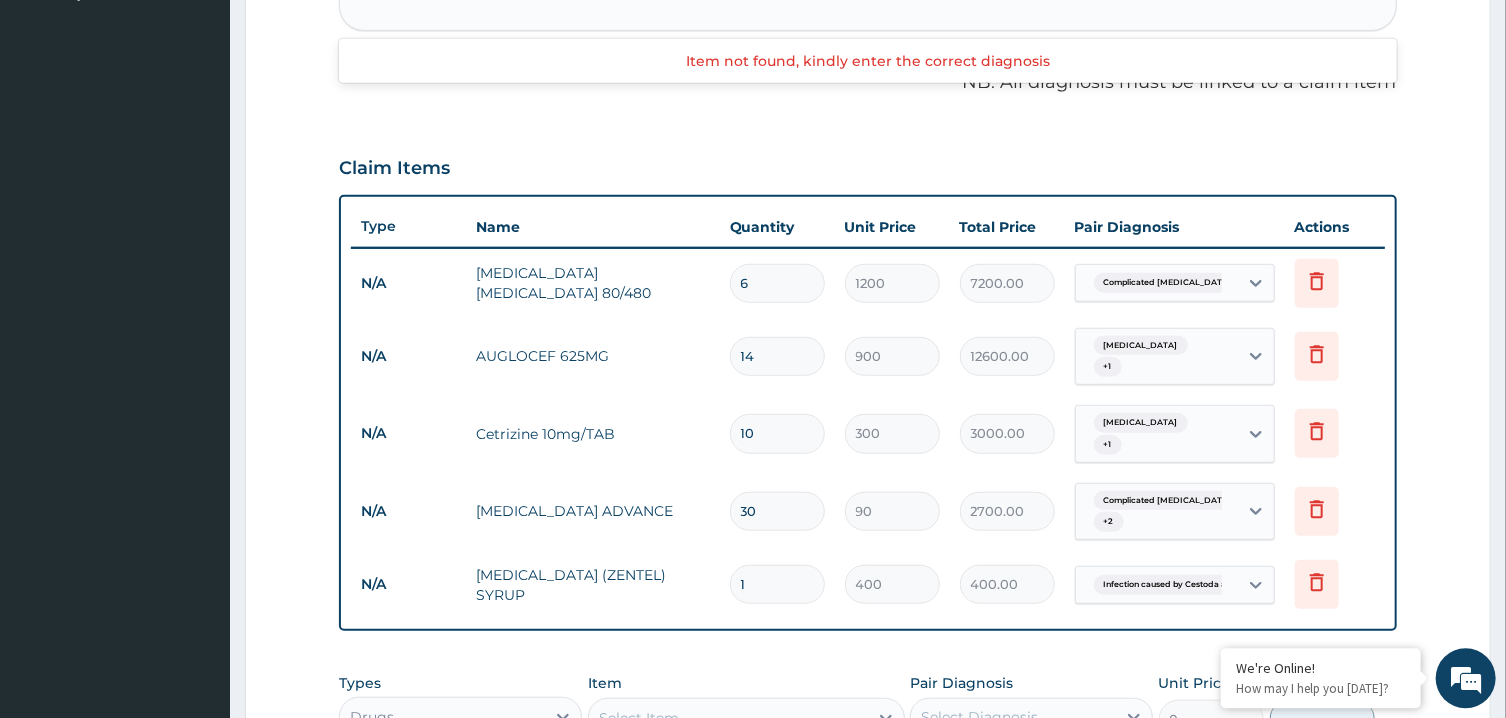 scroll, scrollTop: 912, scrollLeft: 0, axis: vertical 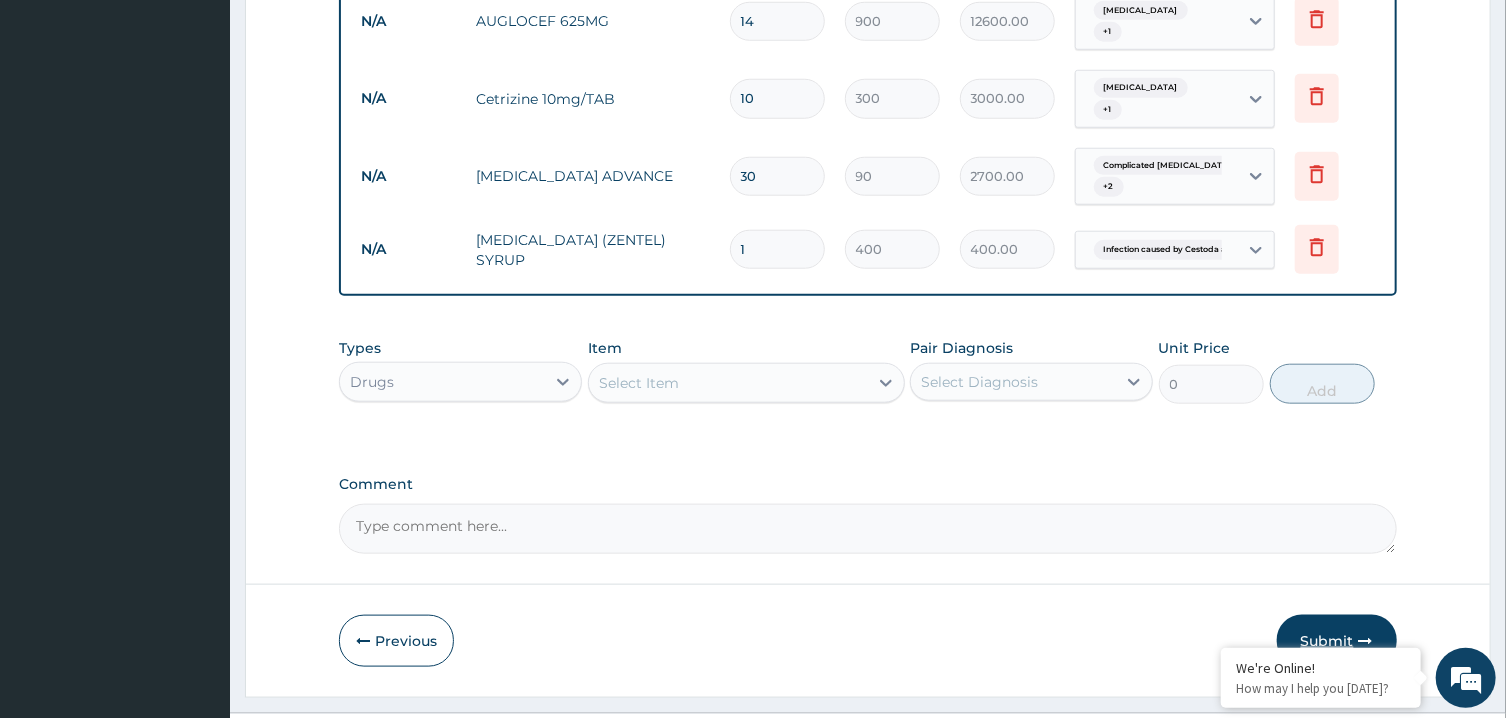 click on "Submit" at bounding box center (1337, 641) 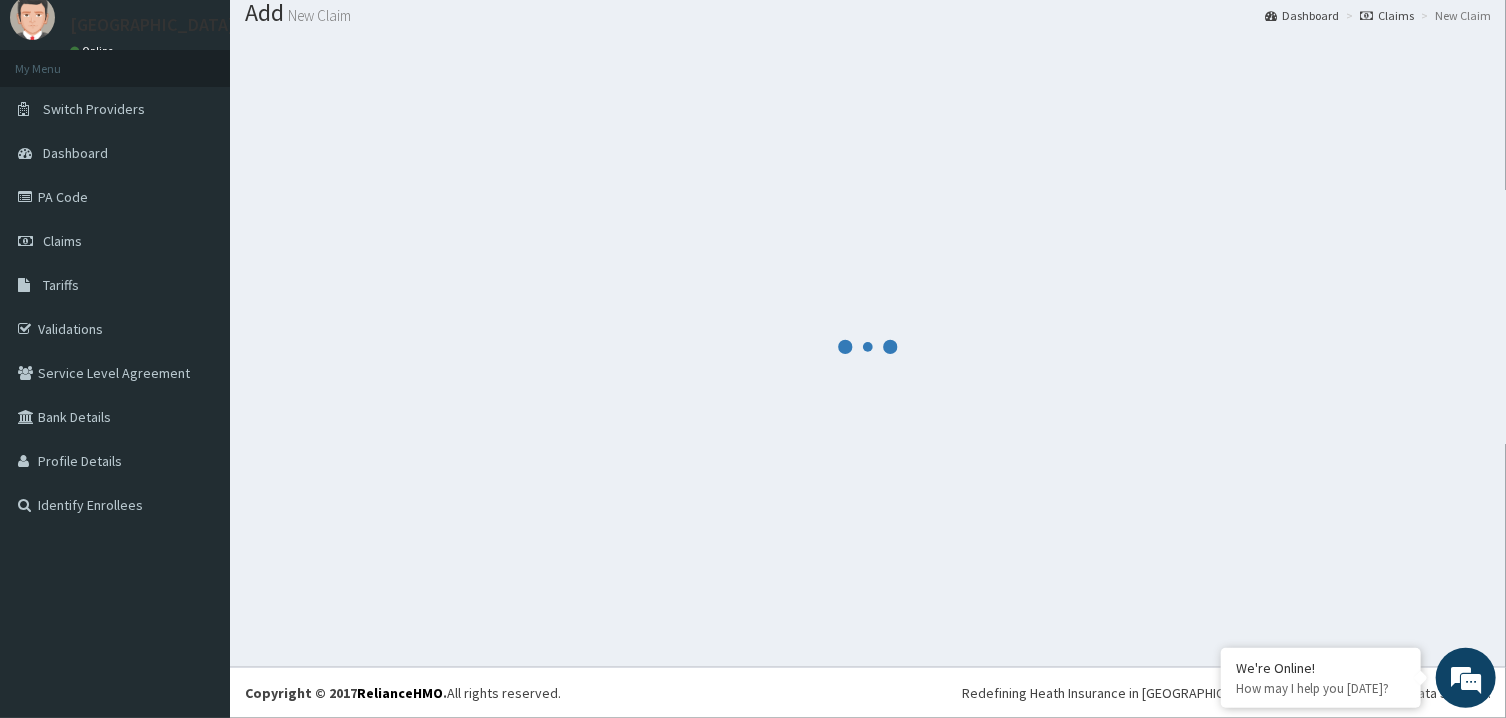 scroll, scrollTop: 64, scrollLeft: 0, axis: vertical 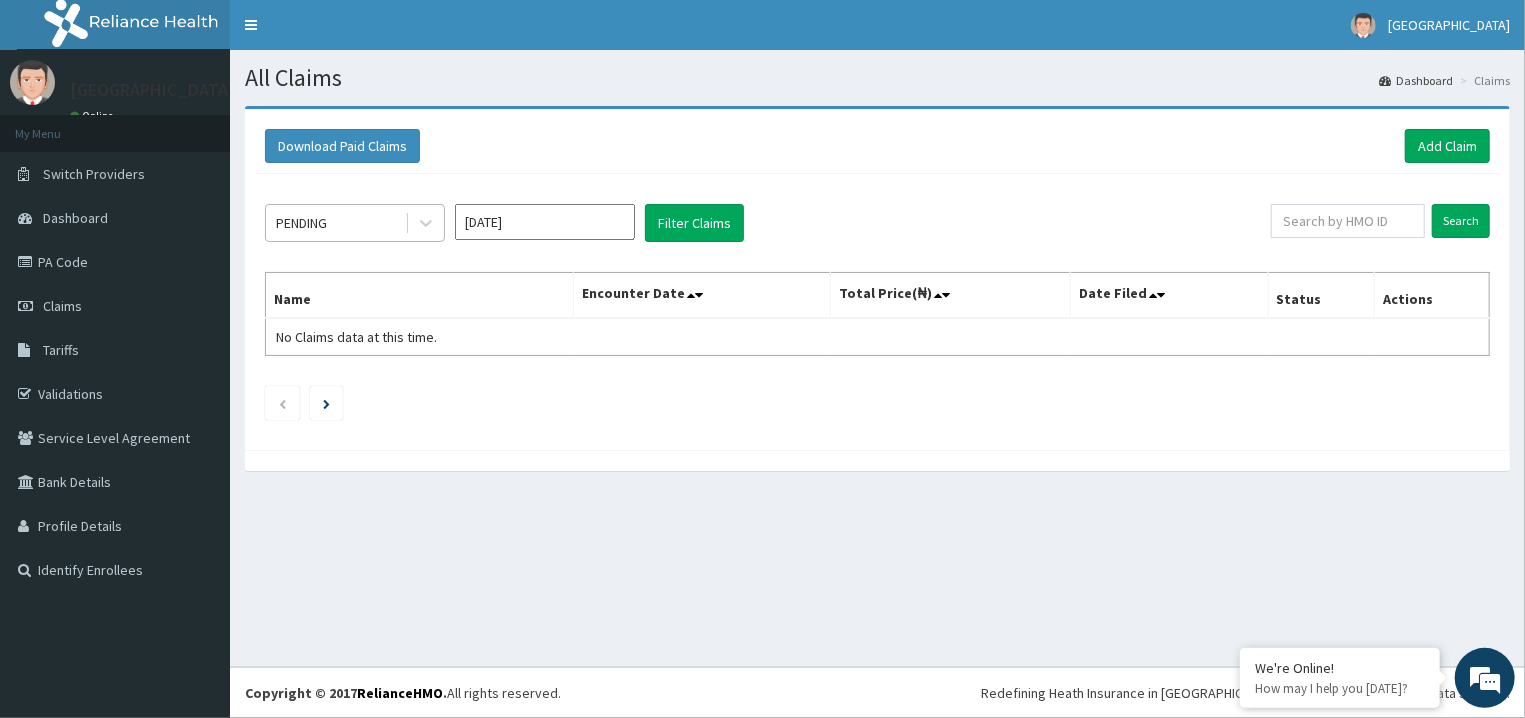 click on "PENDING" at bounding box center (335, 223) 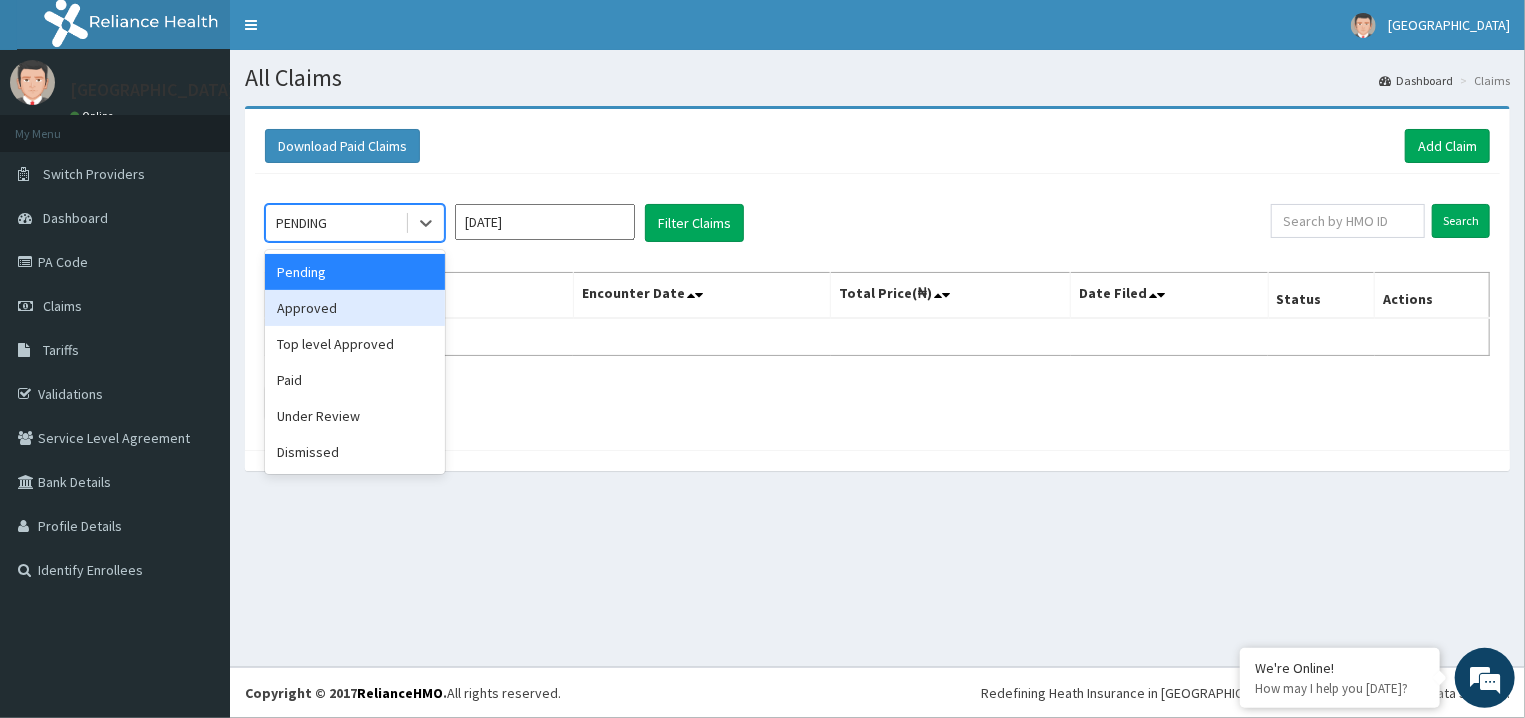 click on "Approved" at bounding box center [355, 308] 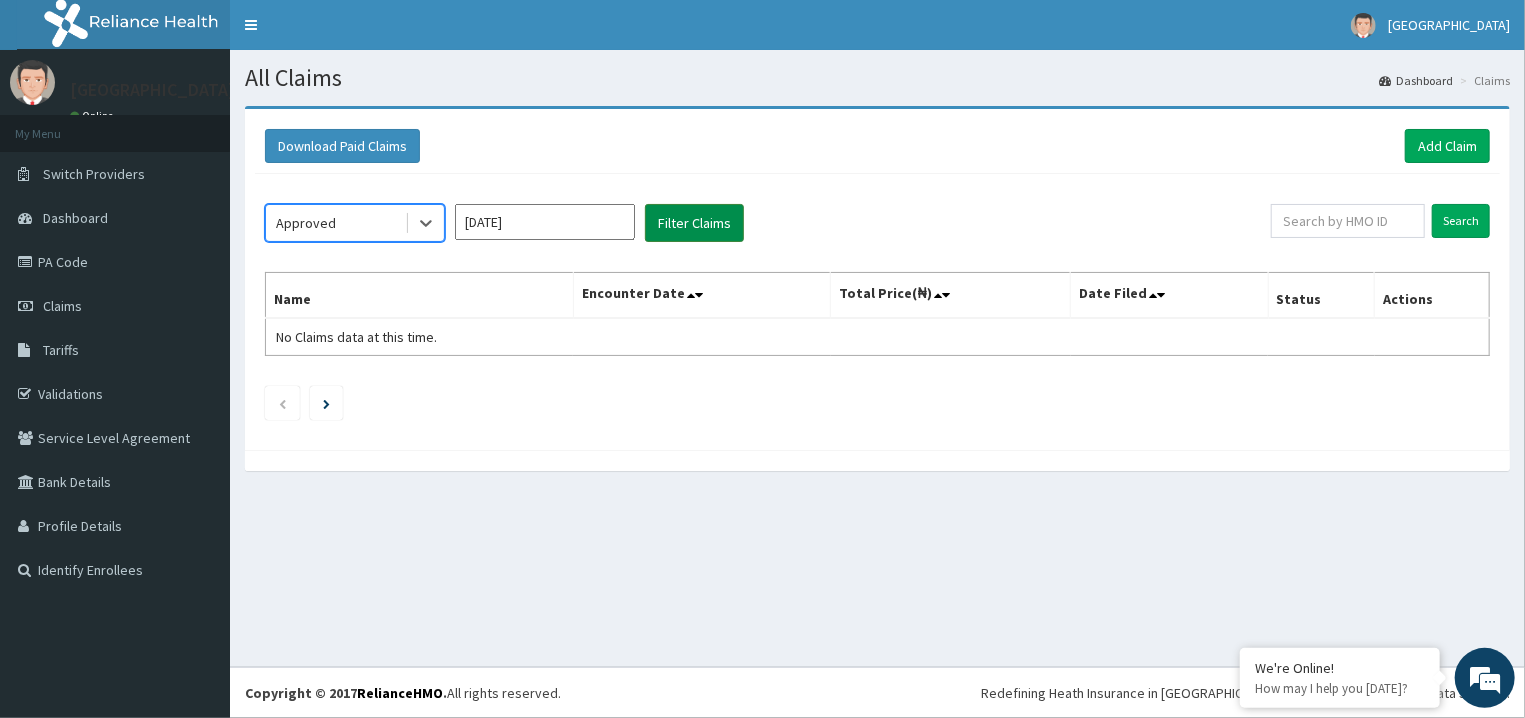 click on "Filter Claims" at bounding box center (694, 223) 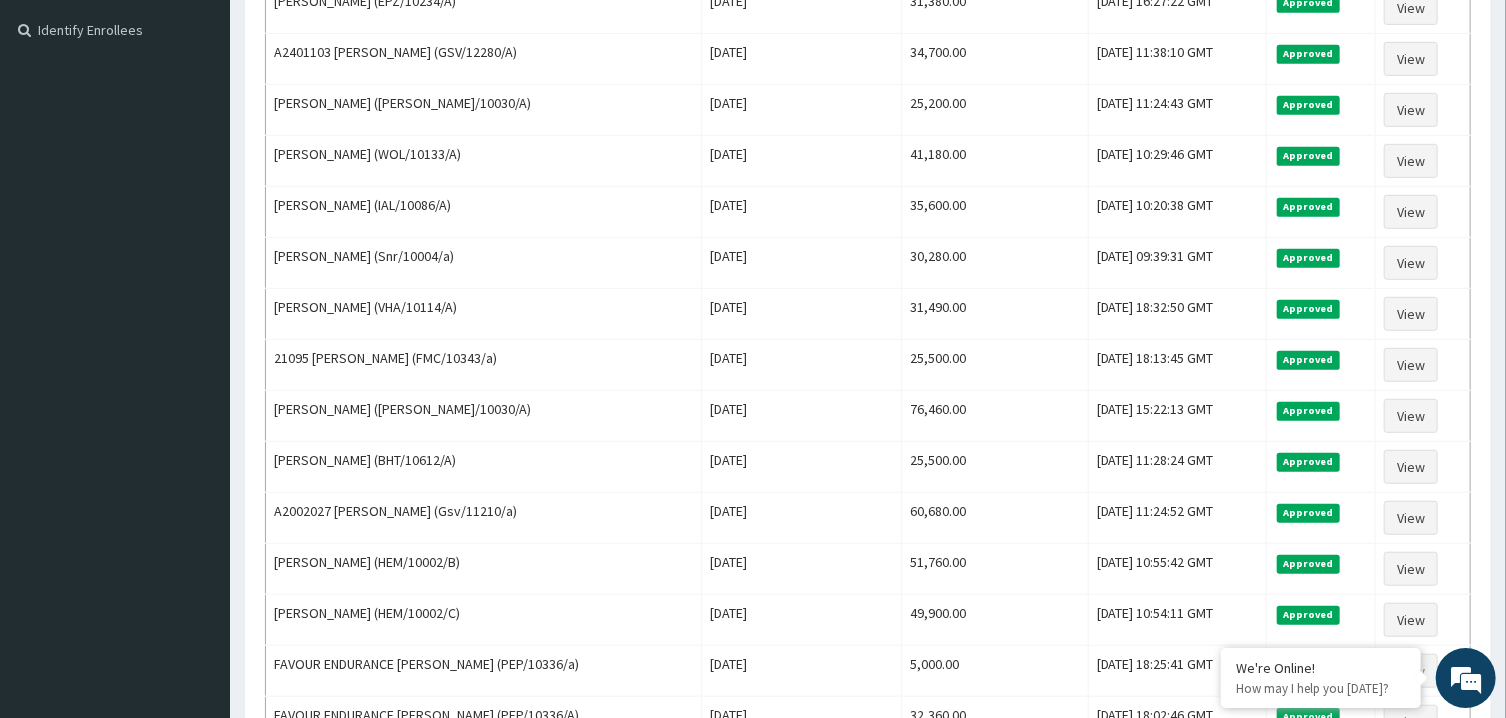 scroll, scrollTop: 542, scrollLeft: 0, axis: vertical 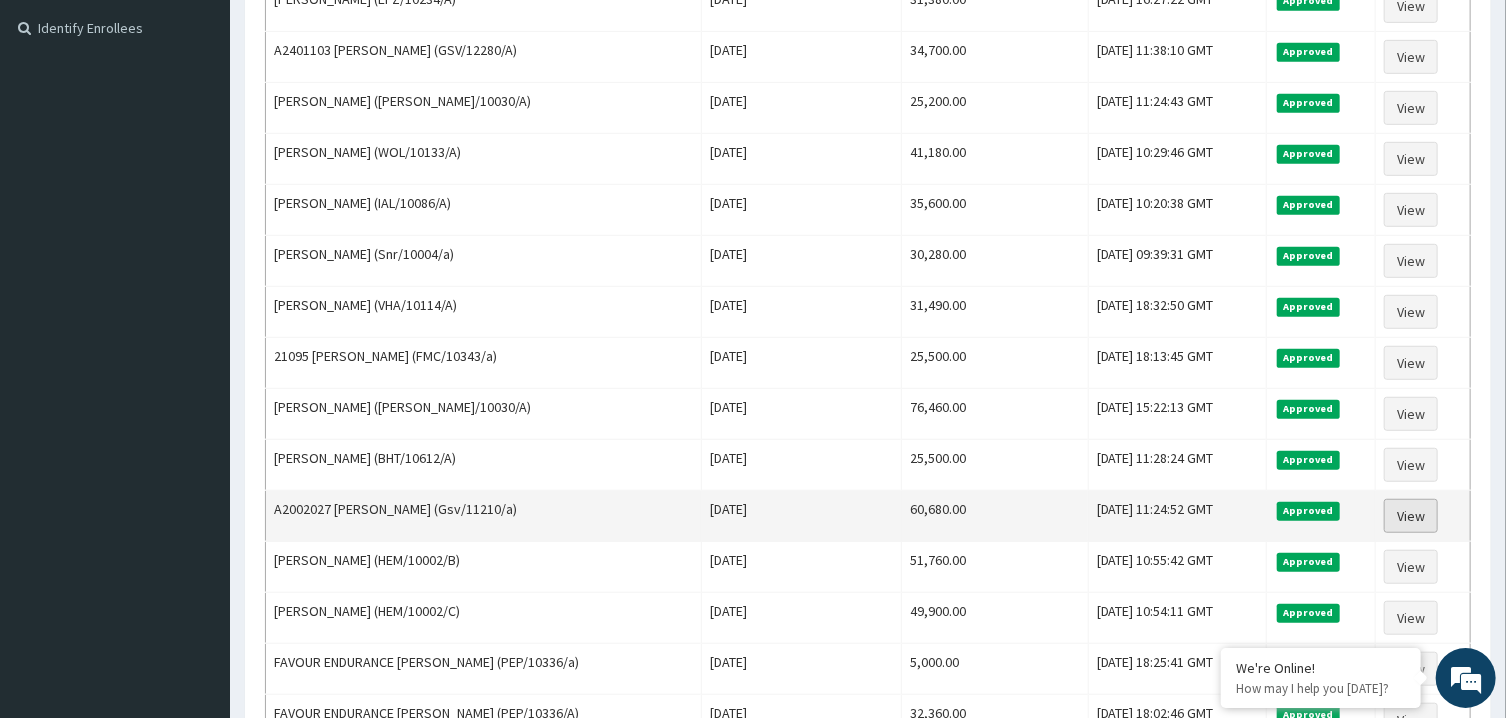 click on "View" at bounding box center [1411, 516] 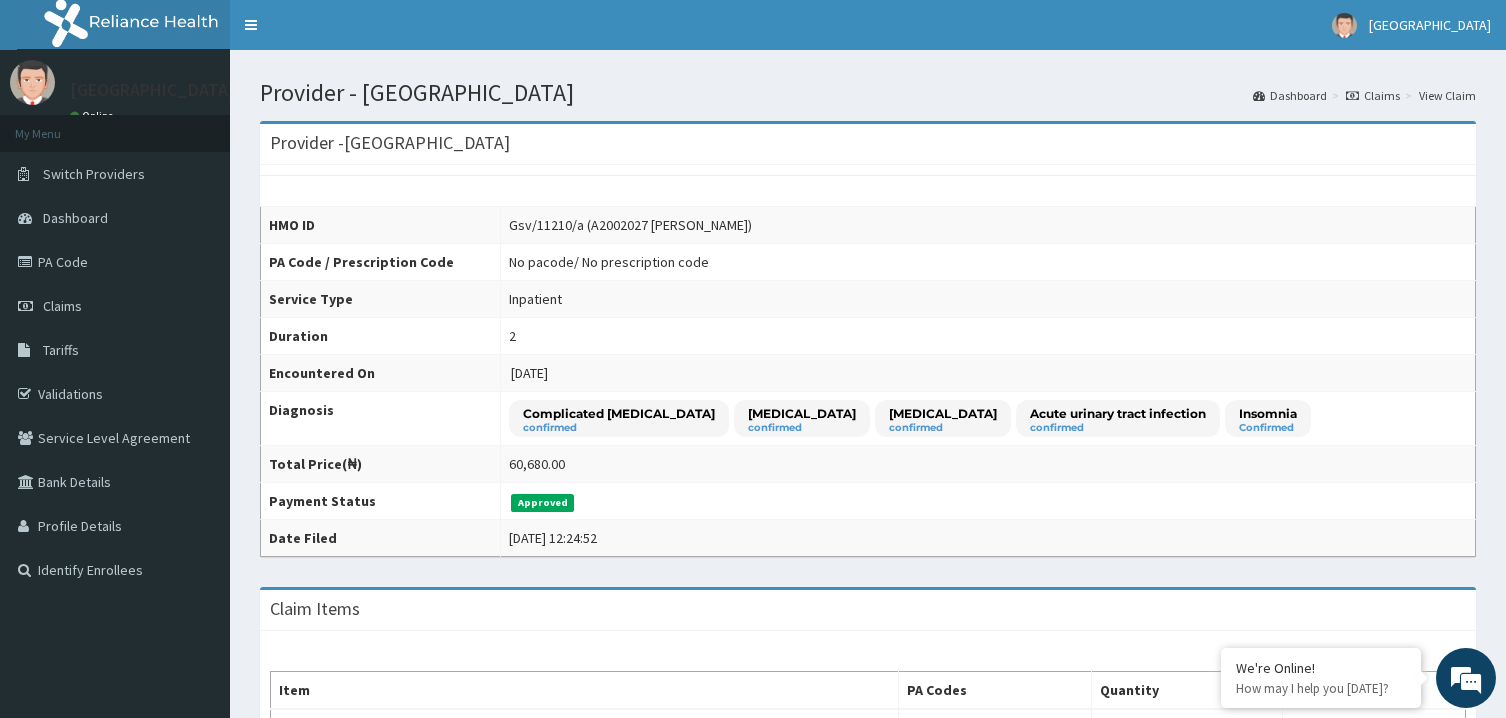 scroll, scrollTop: 0, scrollLeft: 0, axis: both 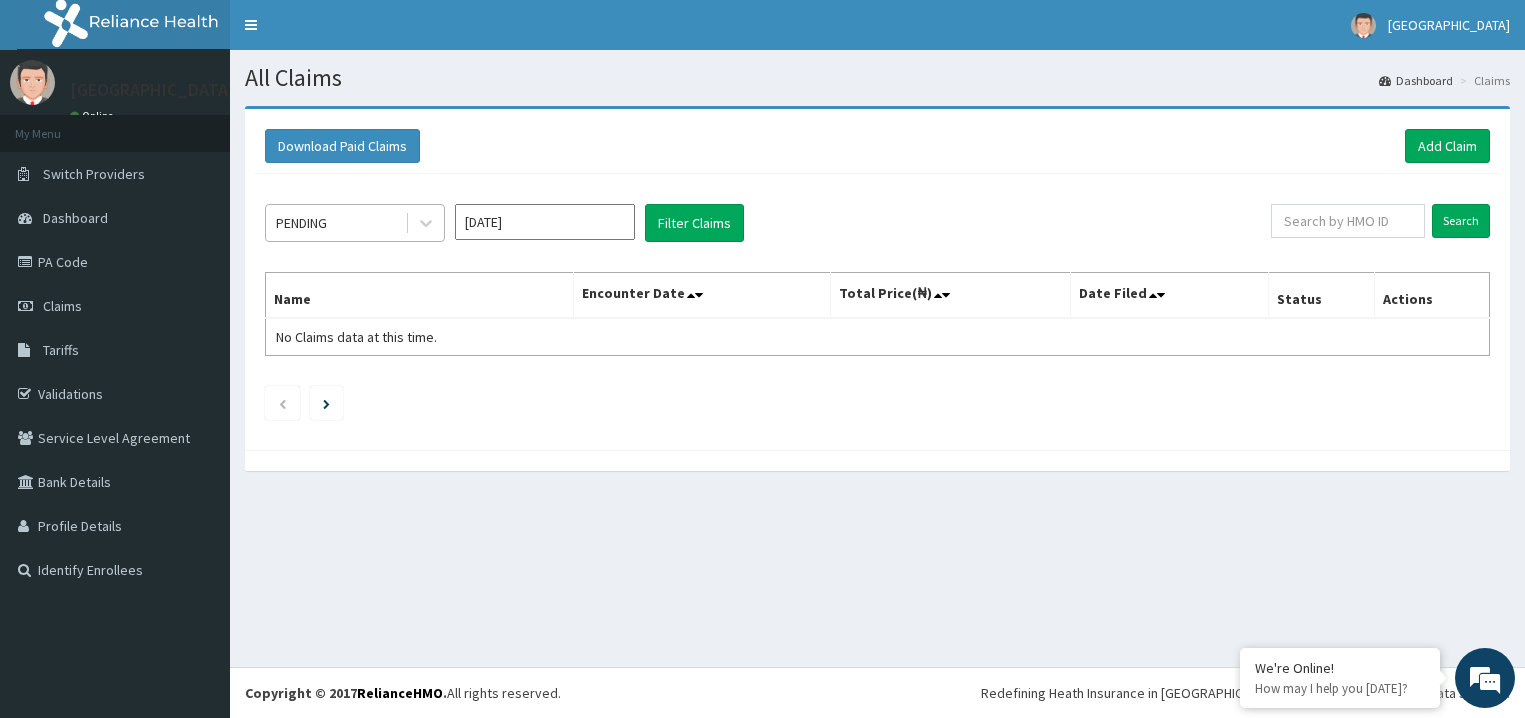 click on "PENDING" at bounding box center (335, 223) 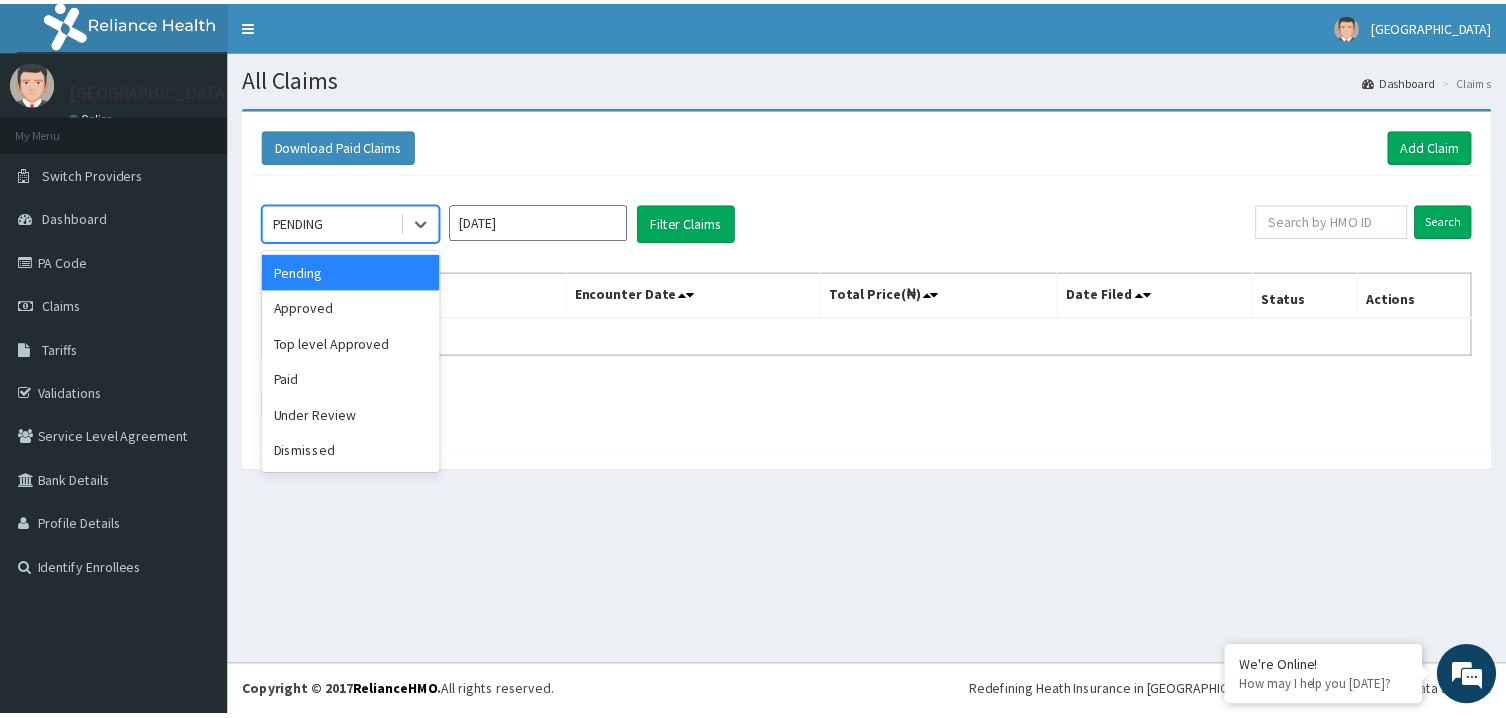 scroll, scrollTop: 0, scrollLeft: 0, axis: both 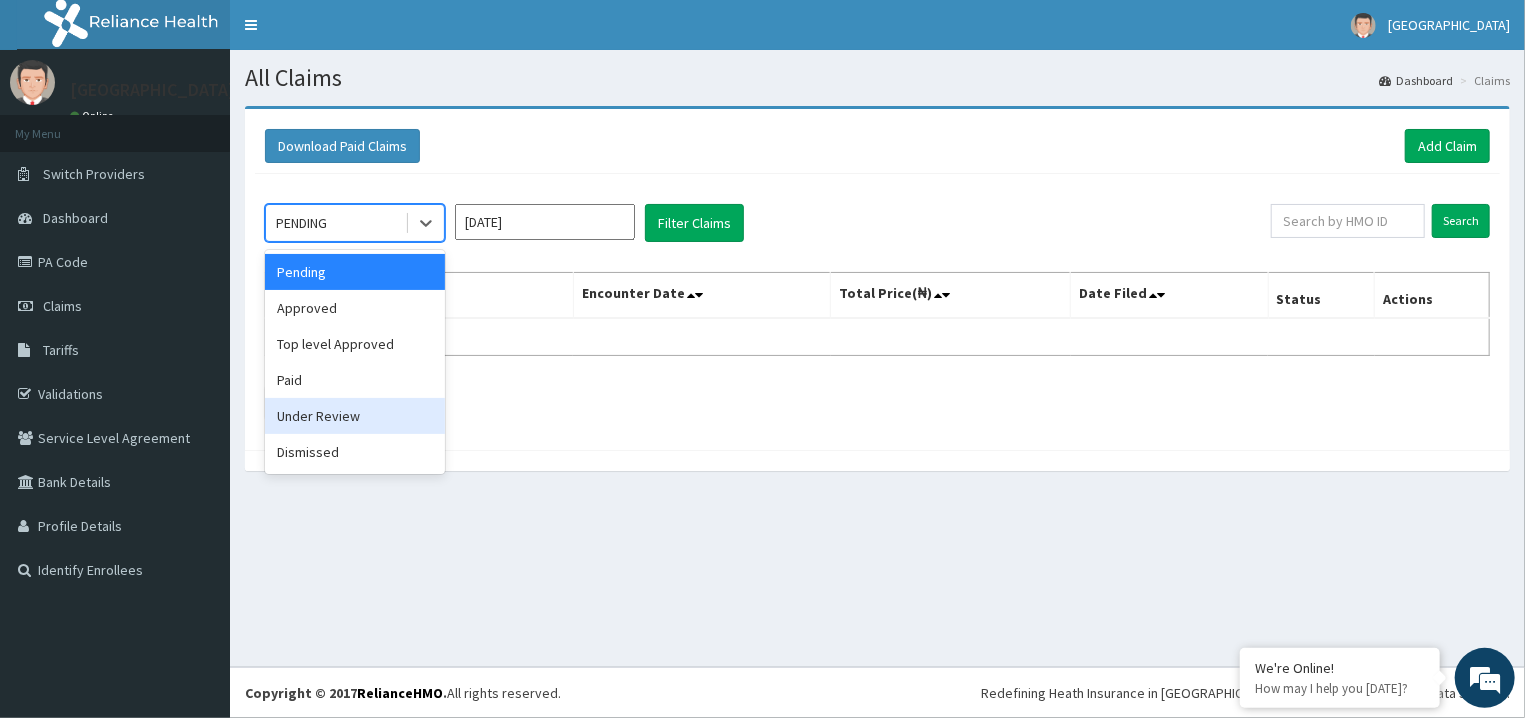 click on "Under Review" at bounding box center [355, 416] 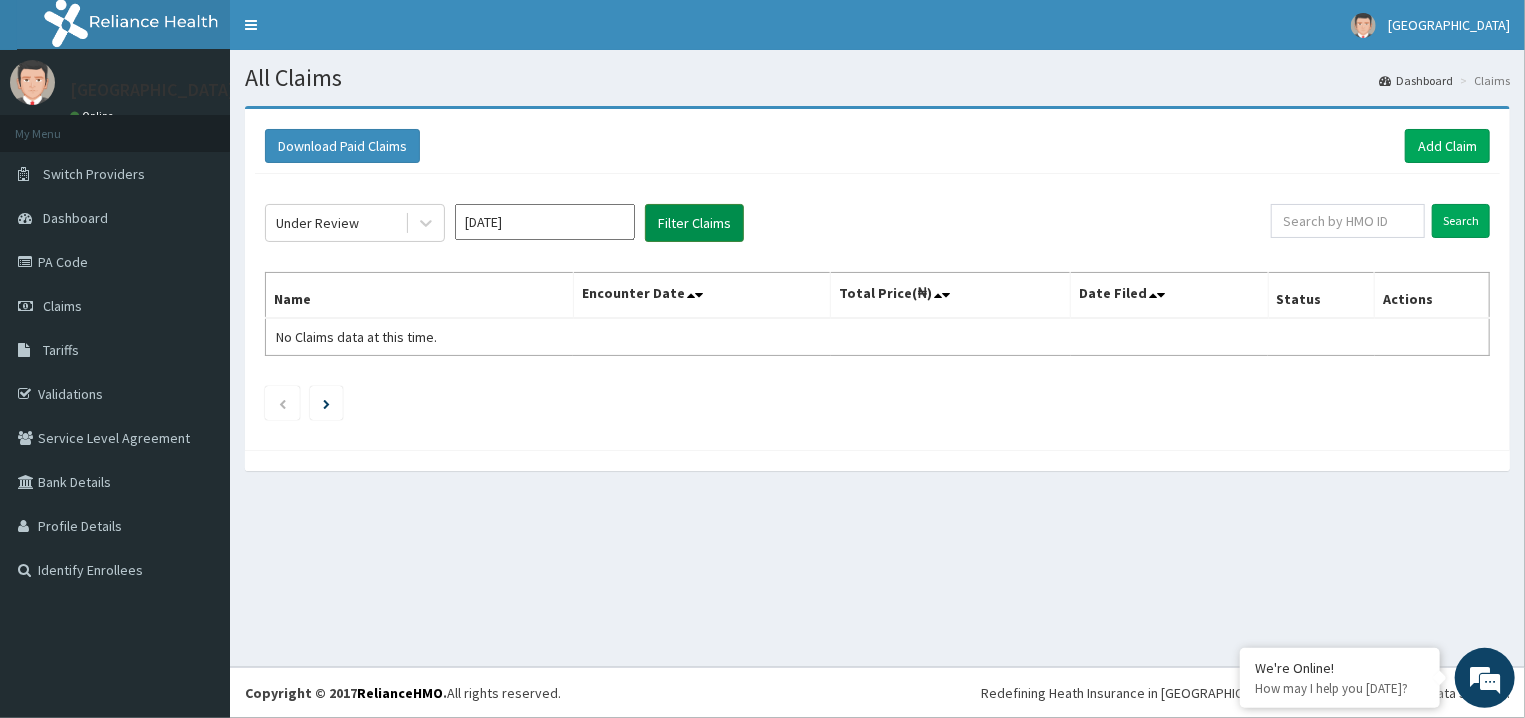 click on "Filter Claims" at bounding box center (694, 223) 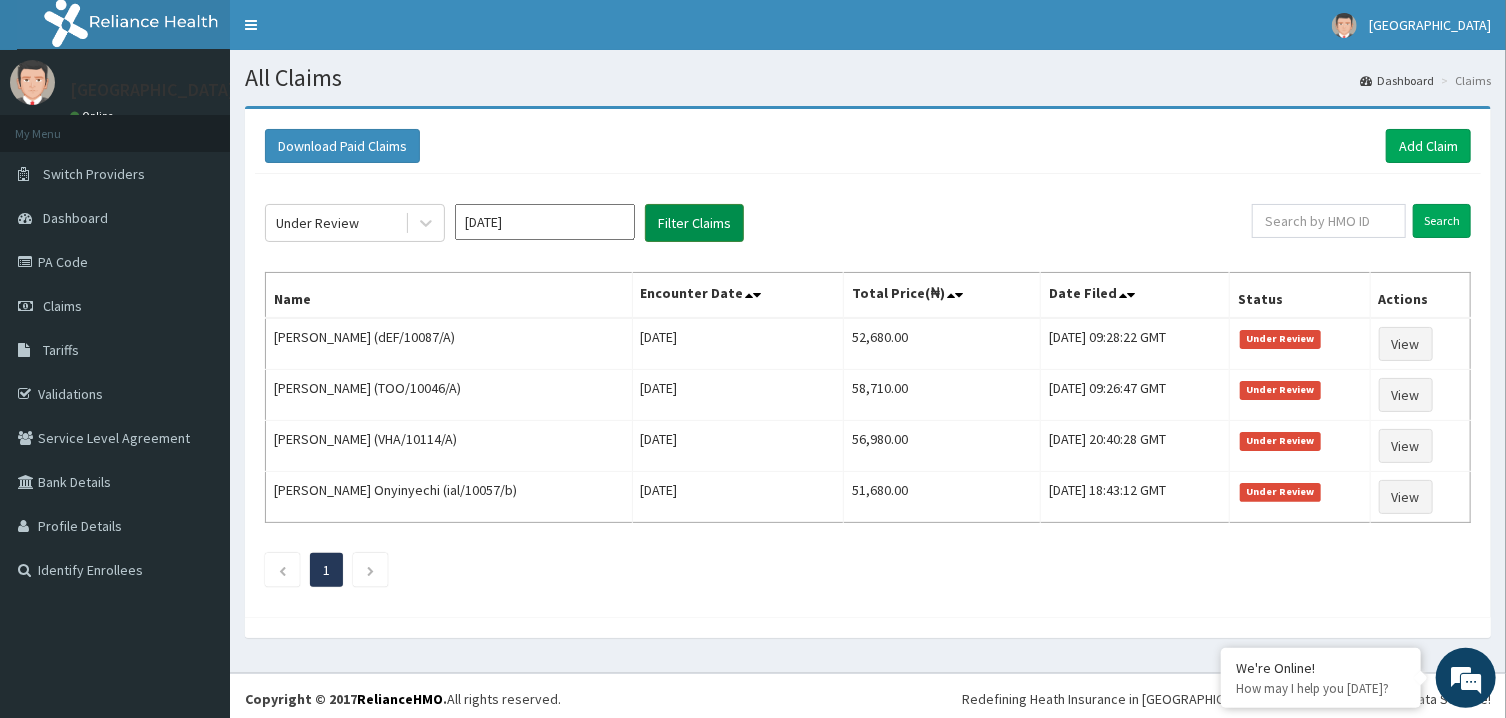scroll, scrollTop: 0, scrollLeft: 0, axis: both 